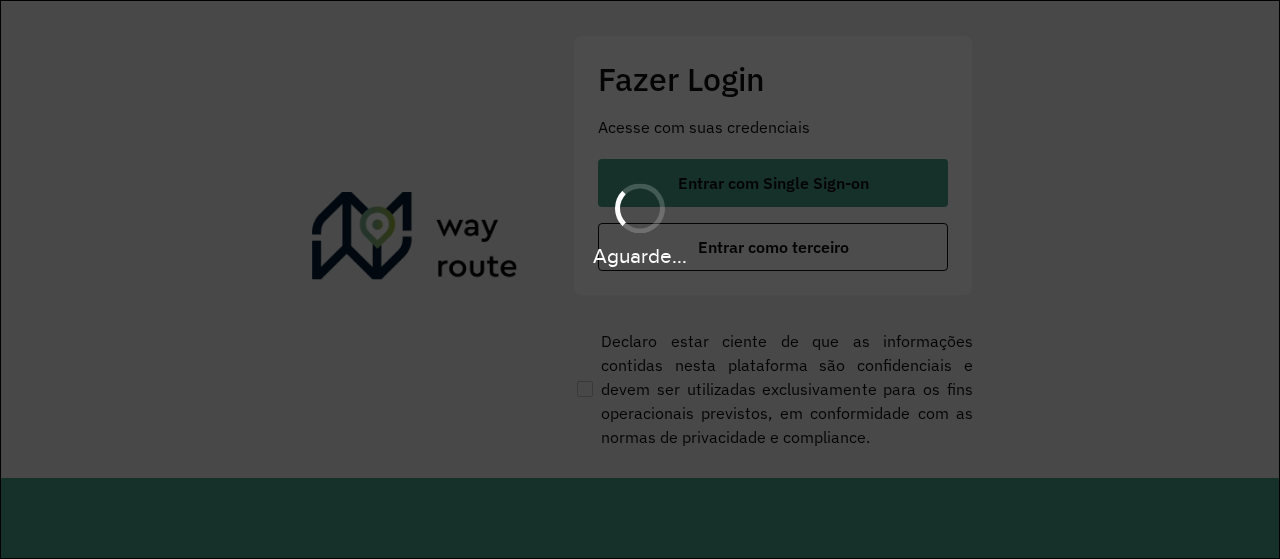 scroll, scrollTop: 0, scrollLeft: 0, axis: both 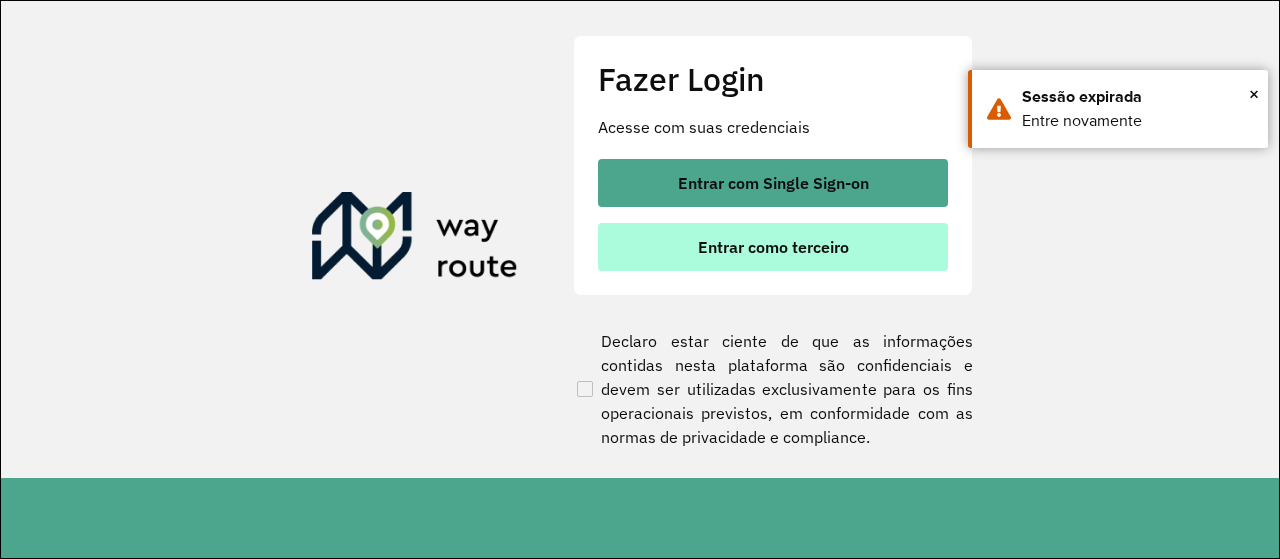 click on "Entrar como terceiro" at bounding box center [773, 247] 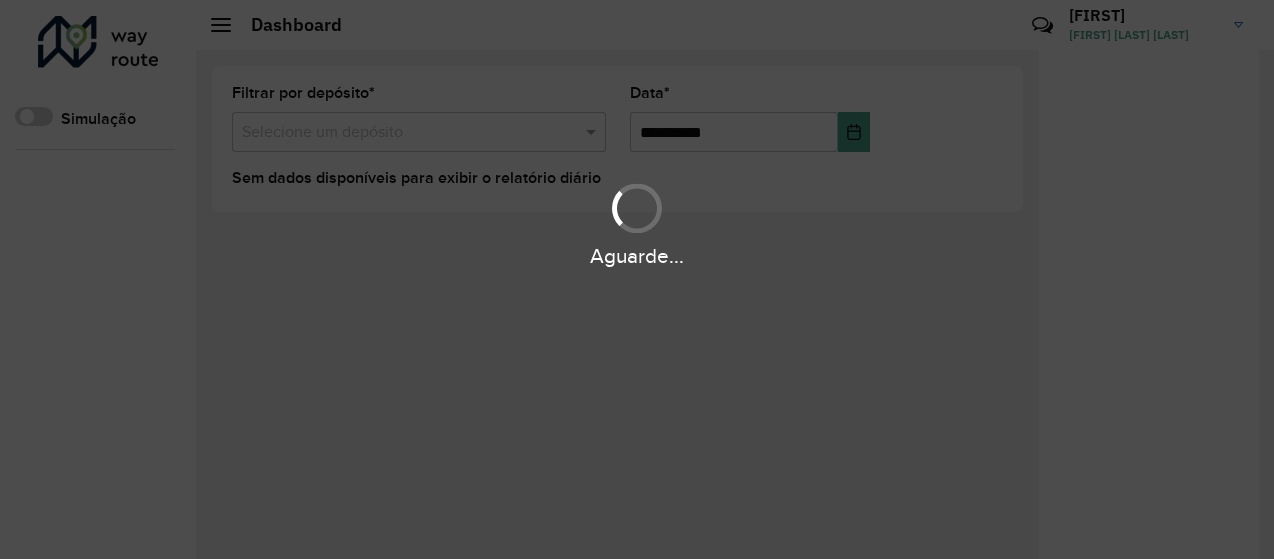 scroll, scrollTop: 0, scrollLeft: 0, axis: both 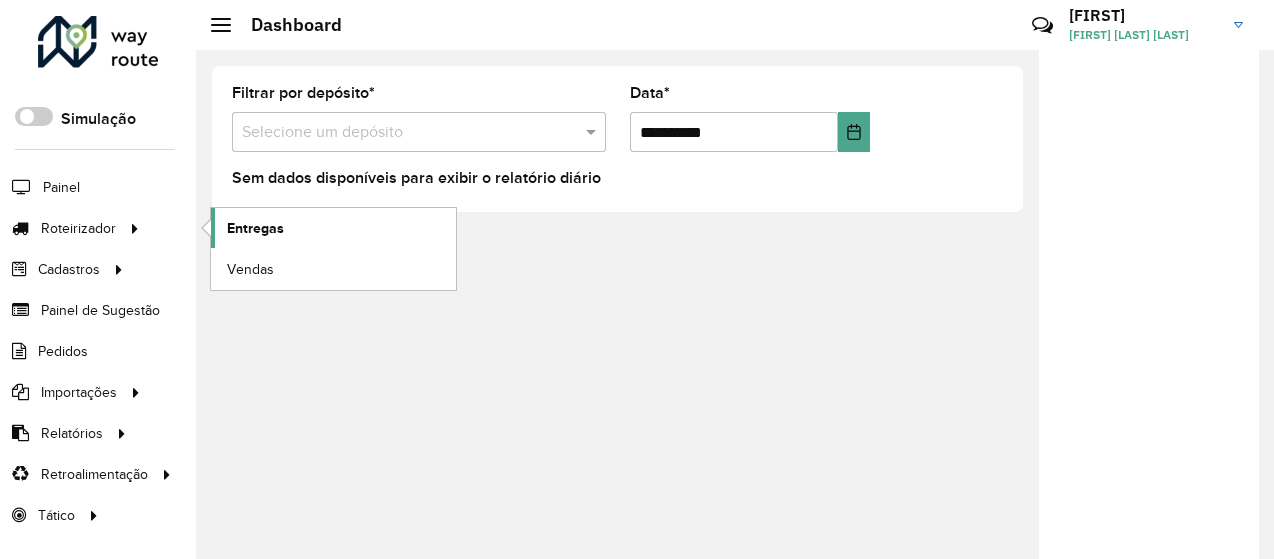 click on "Entregas" 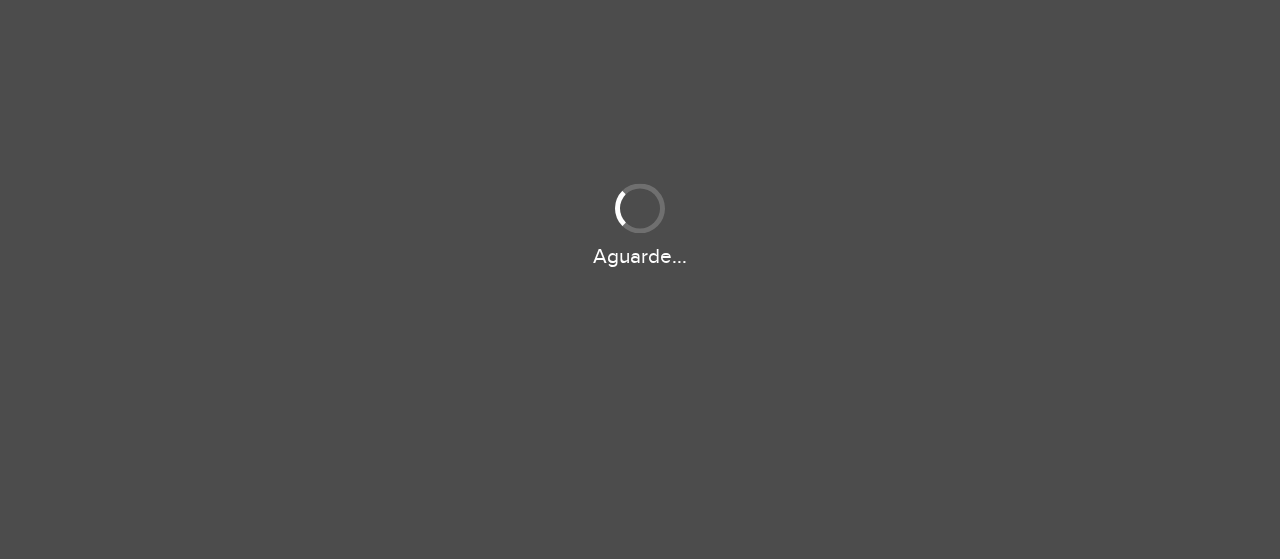 scroll, scrollTop: 0, scrollLeft: 0, axis: both 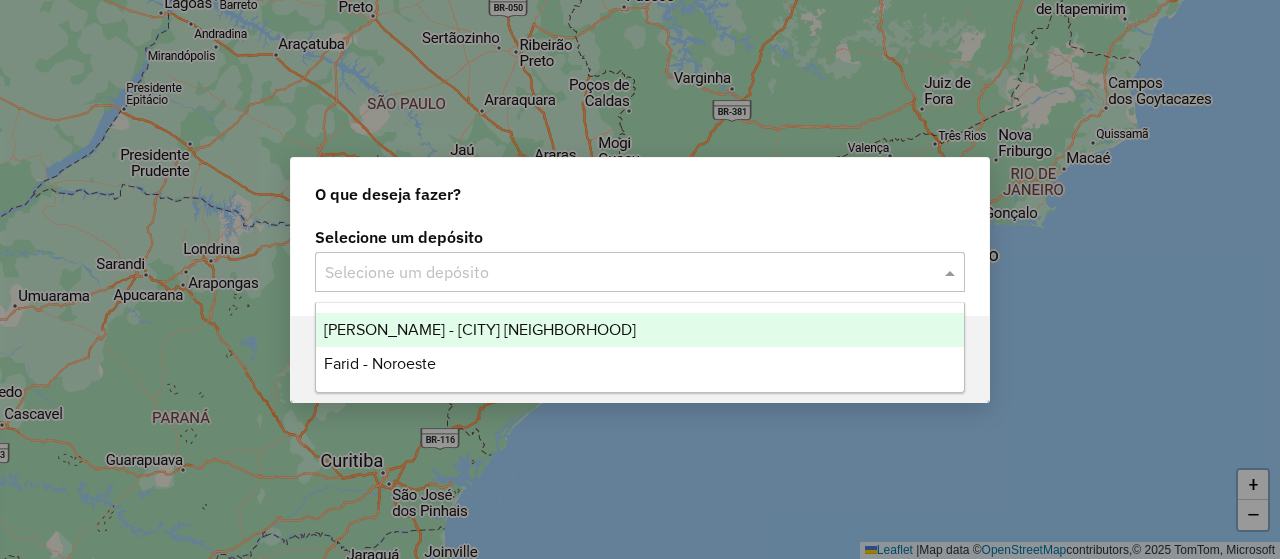 click on "Selecione um depósito" 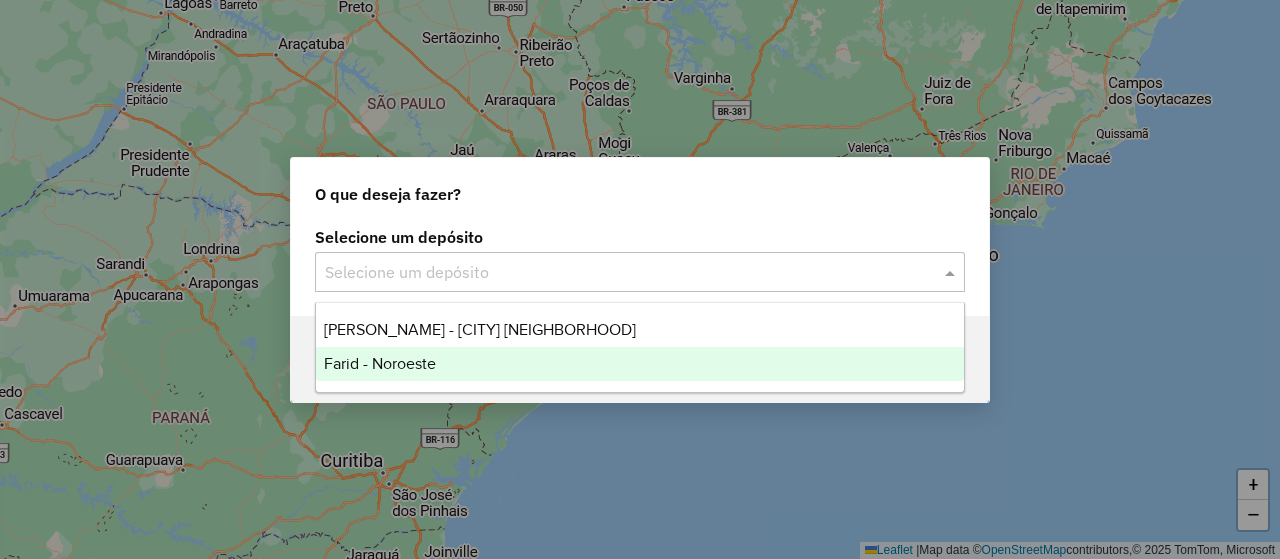 click on "Farid - Noroeste" at bounding box center [639, 364] 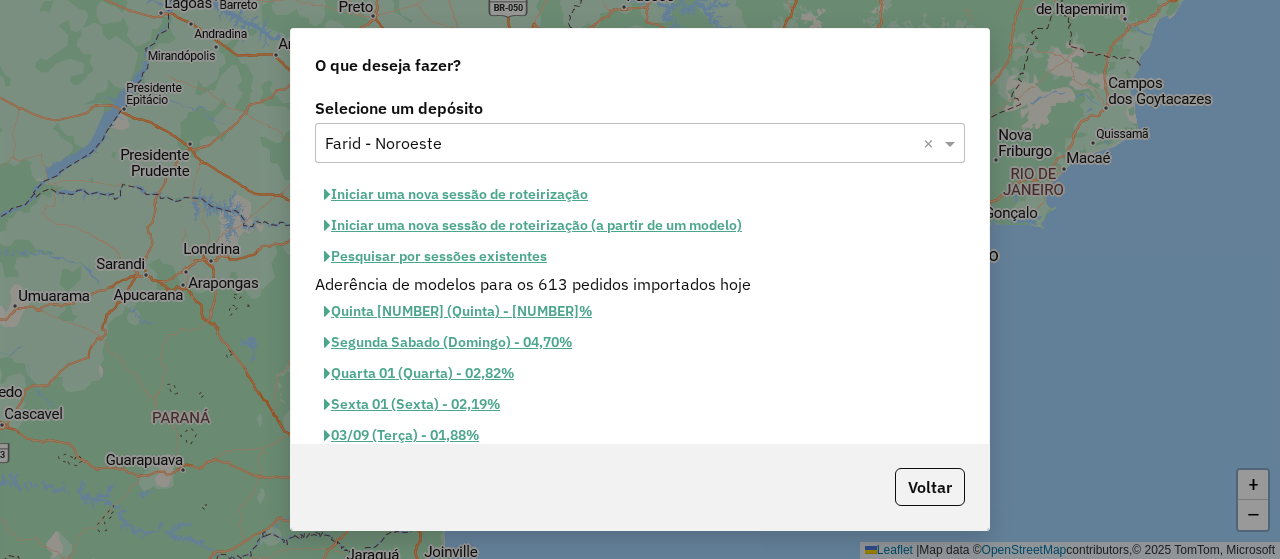 click on "Iniciar uma nova sessão de roteirização" 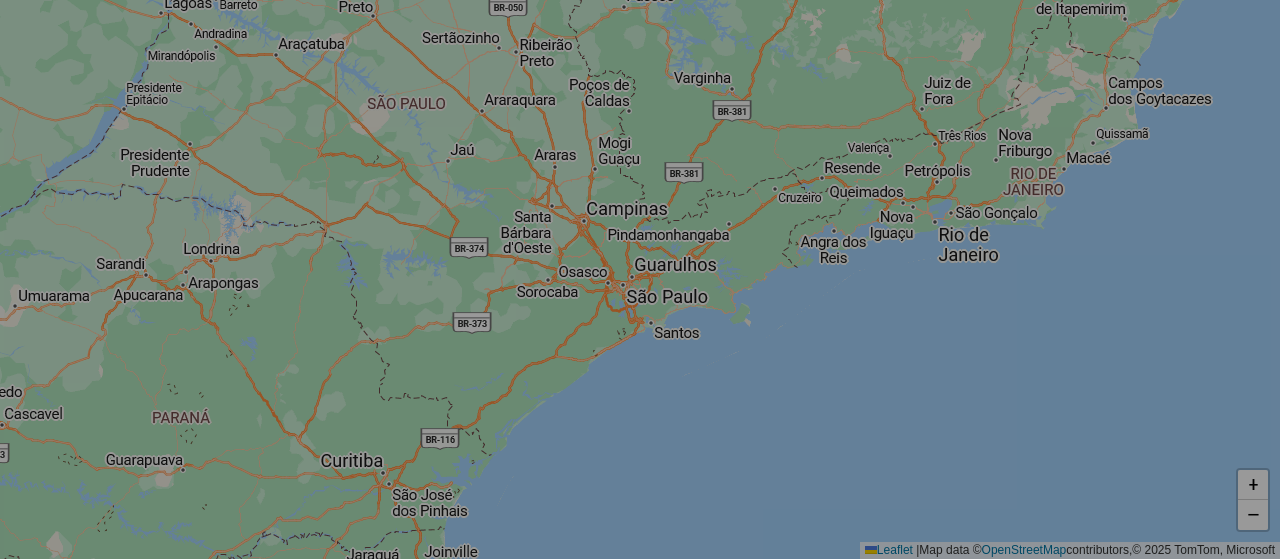 select on "*" 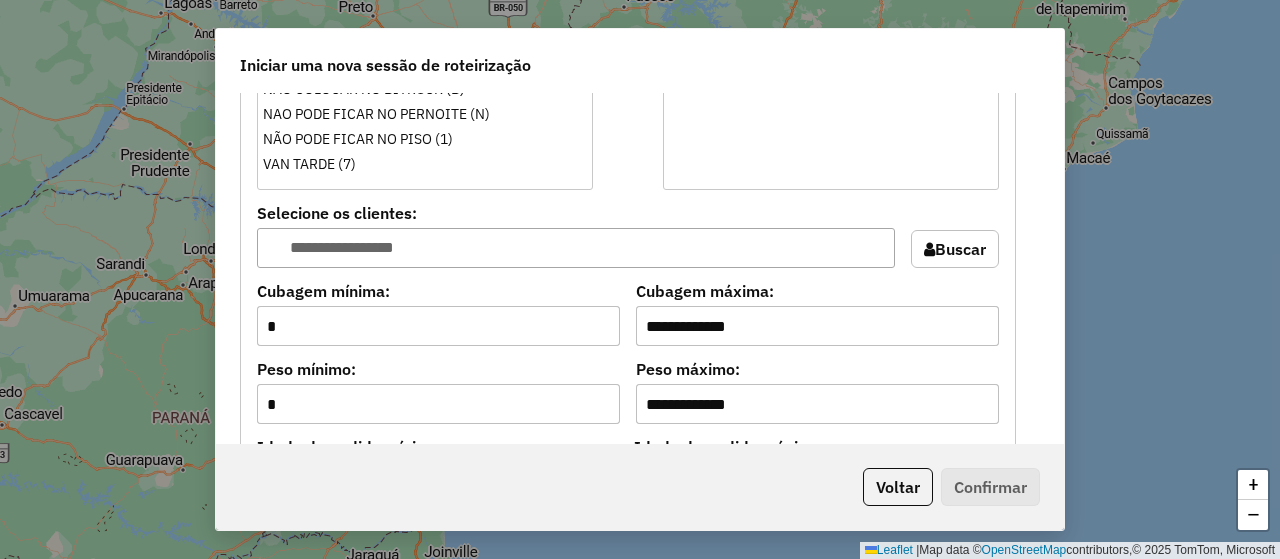 scroll, scrollTop: 1900, scrollLeft: 0, axis: vertical 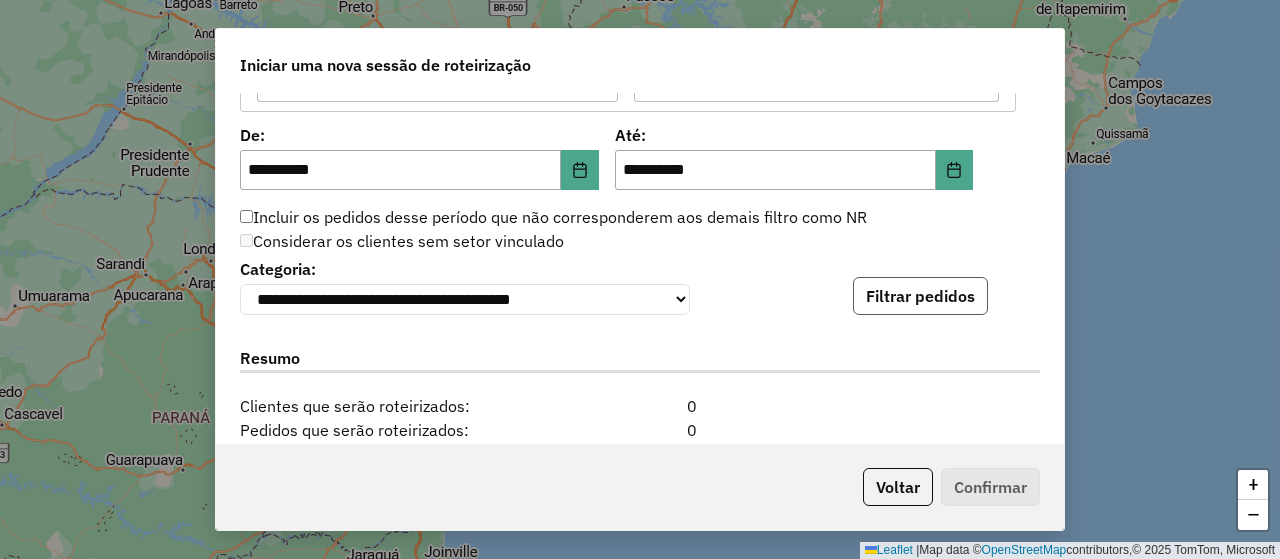 click on "Filtrar pedidos" 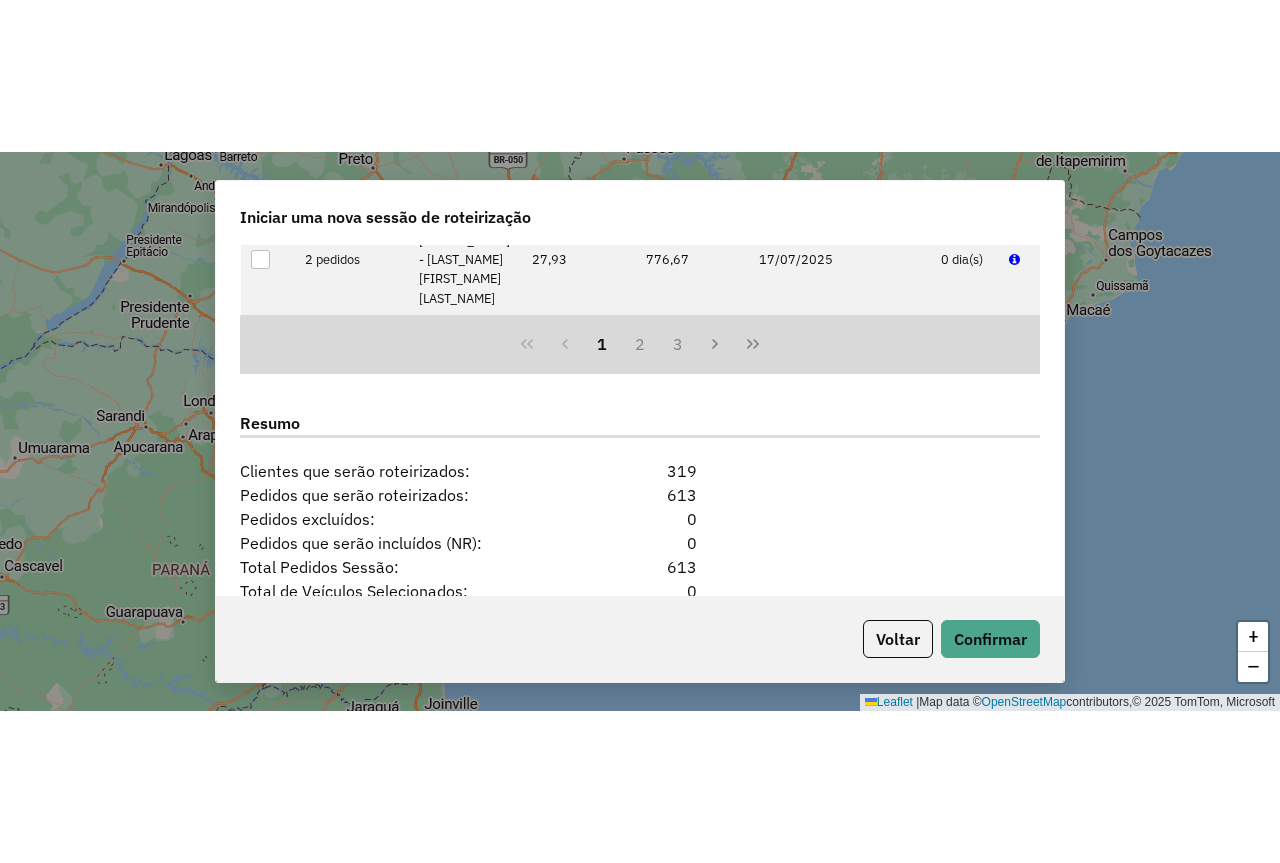 scroll, scrollTop: 2590, scrollLeft: 0, axis: vertical 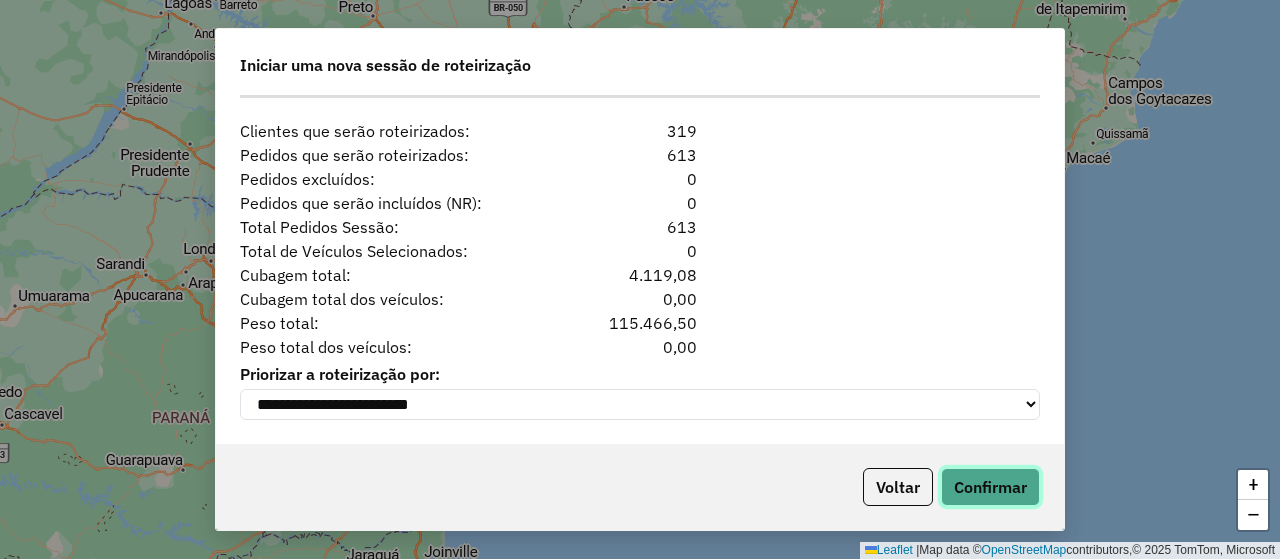 click on "Confirmar" 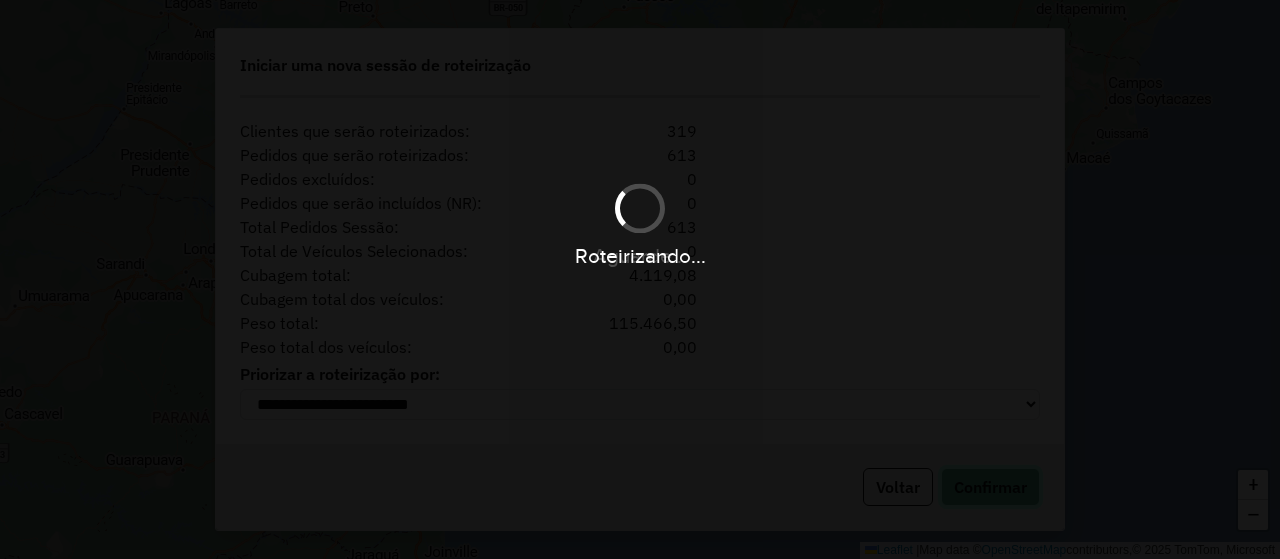type 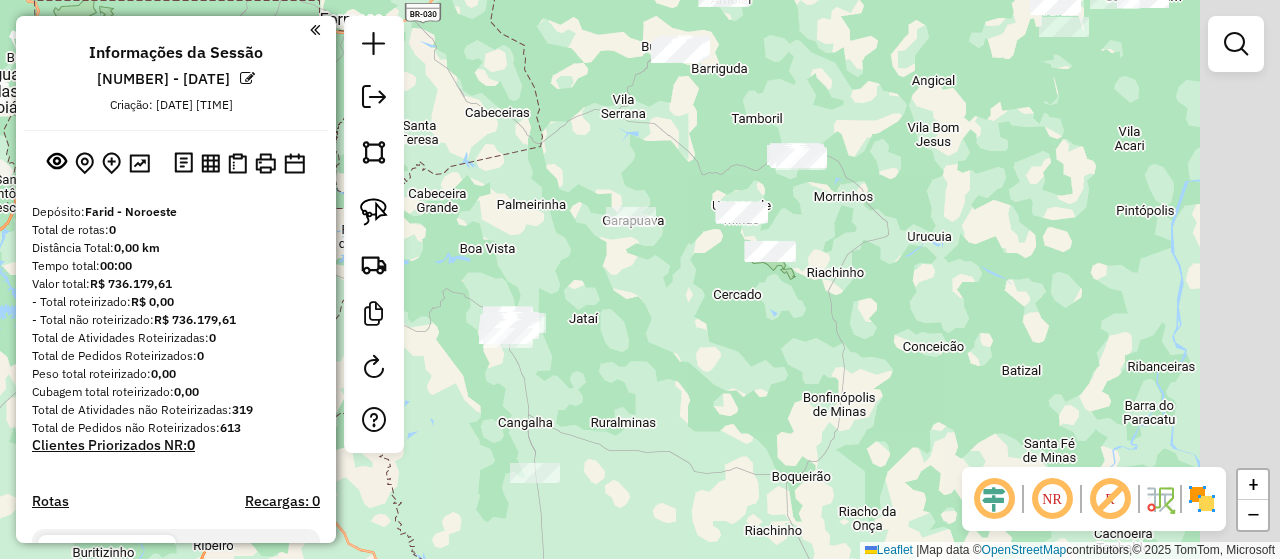 drag, startPoint x: 904, startPoint y: 281, endPoint x: 600, endPoint y: 353, distance: 312.40997 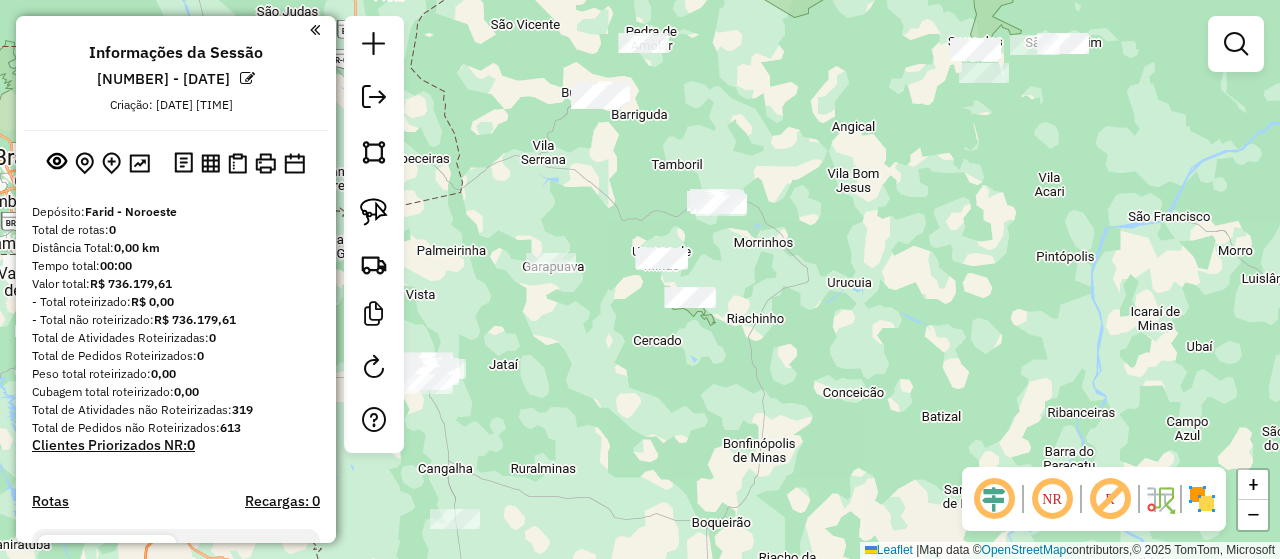 drag, startPoint x: 958, startPoint y: 175, endPoint x: 788, endPoint y: 296, distance: 208.66481 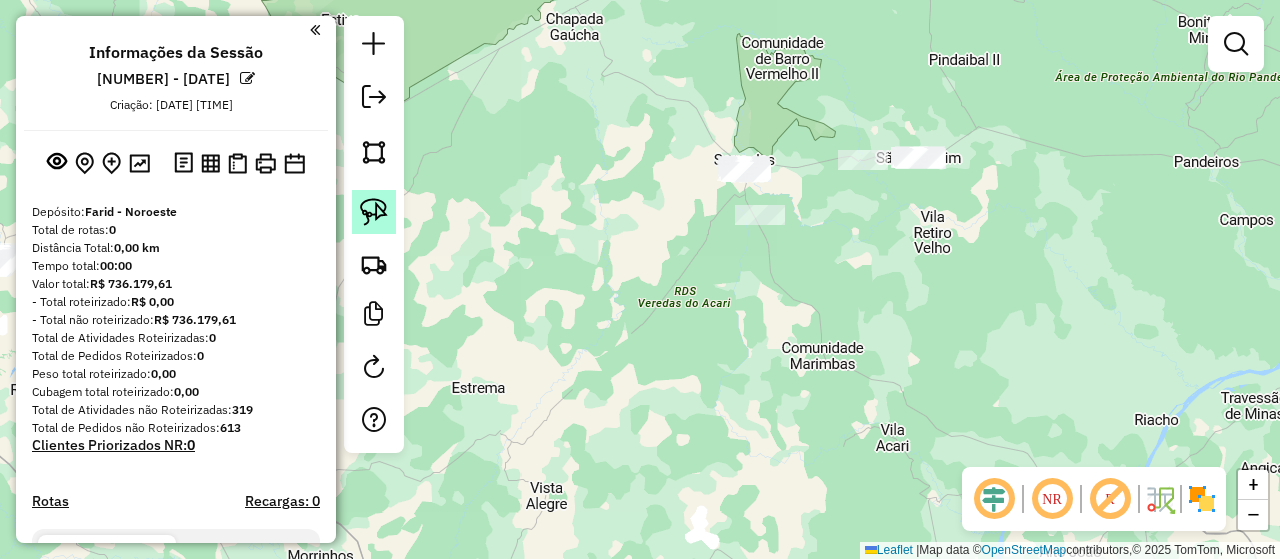 click 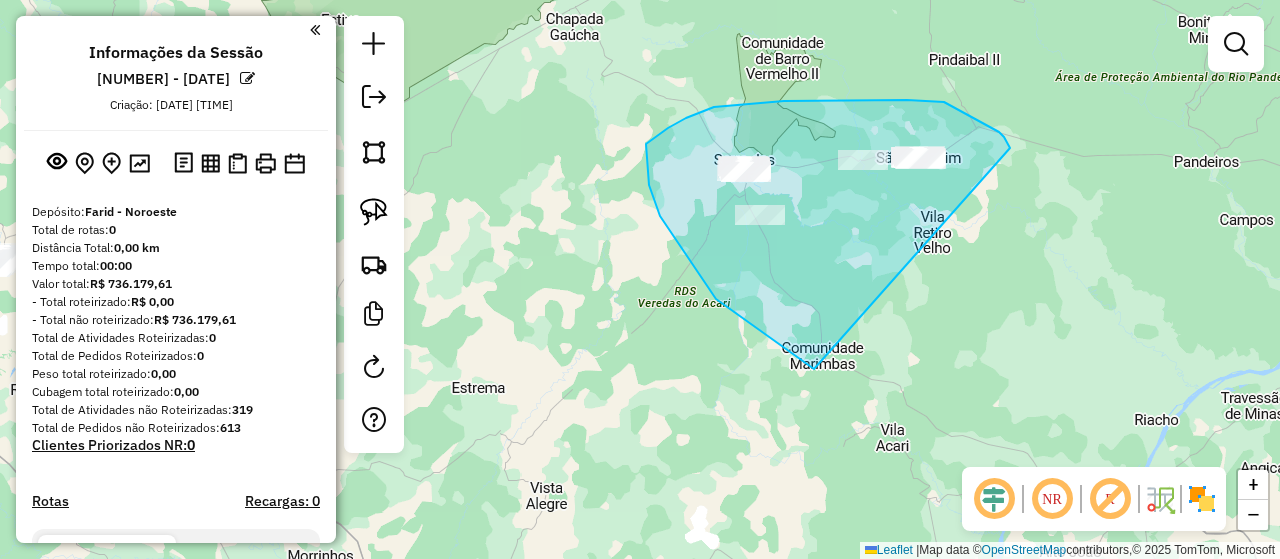drag, startPoint x: 814, startPoint y: 369, endPoint x: 1010, endPoint y: 148, distance: 295.39294 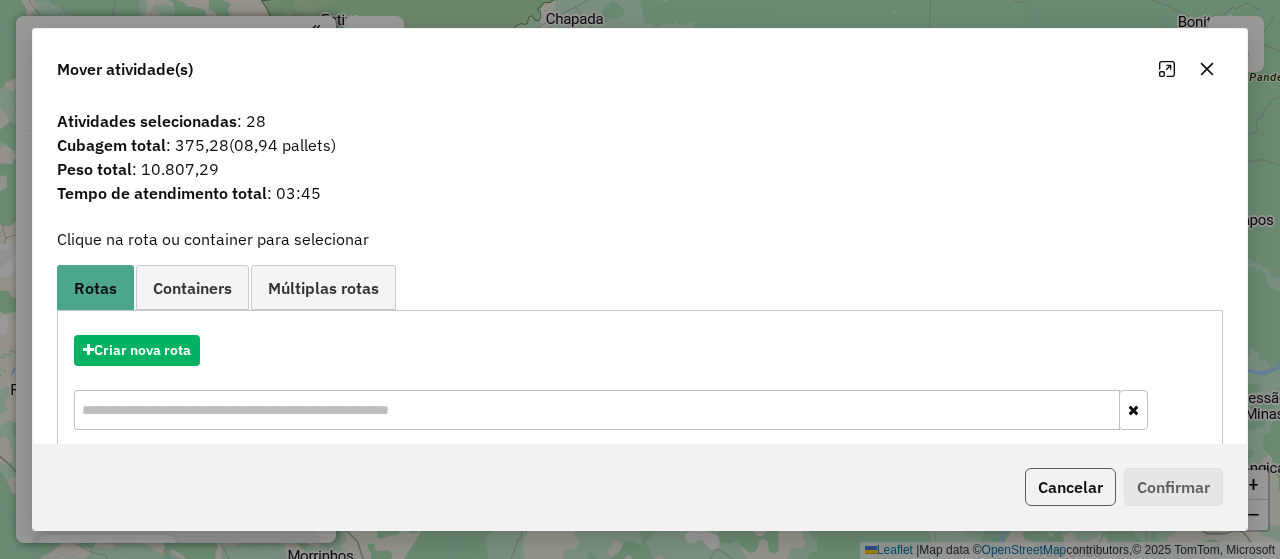 click on "Cancelar" 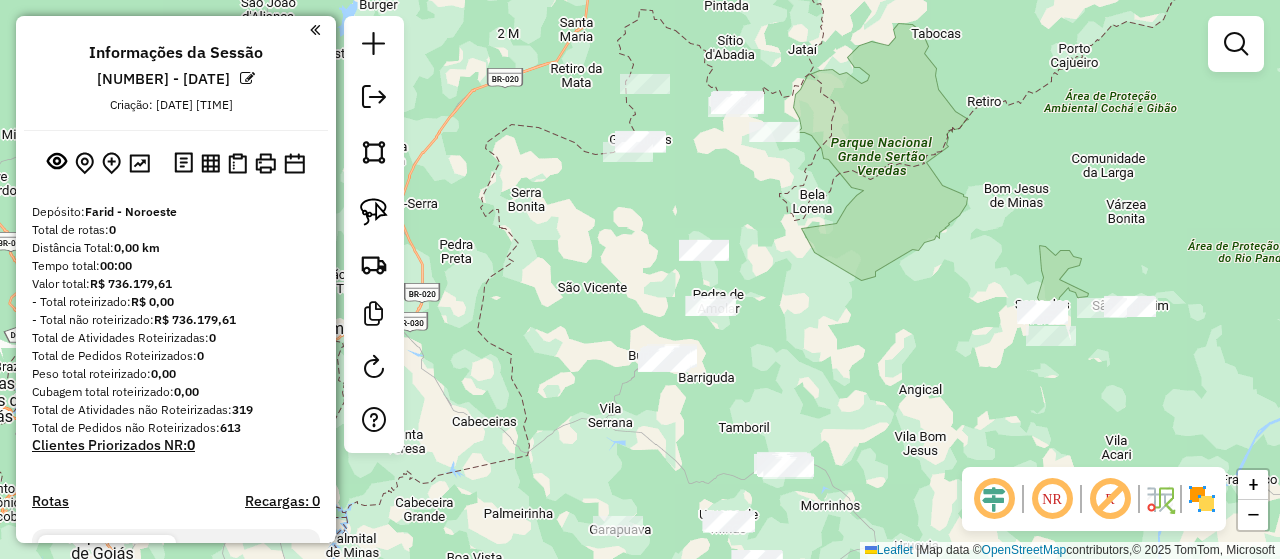 drag, startPoint x: 746, startPoint y: 320, endPoint x: 989, endPoint y: 397, distance: 254.90782 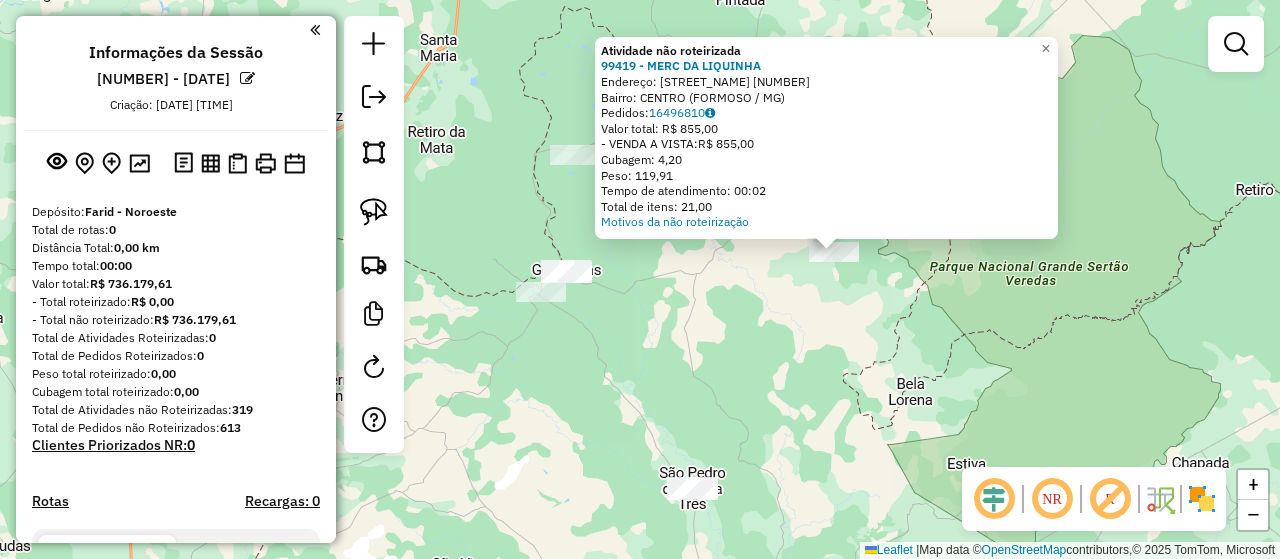 drag, startPoint x: 610, startPoint y: 346, endPoint x: 851, endPoint y: 277, distance: 250.68306 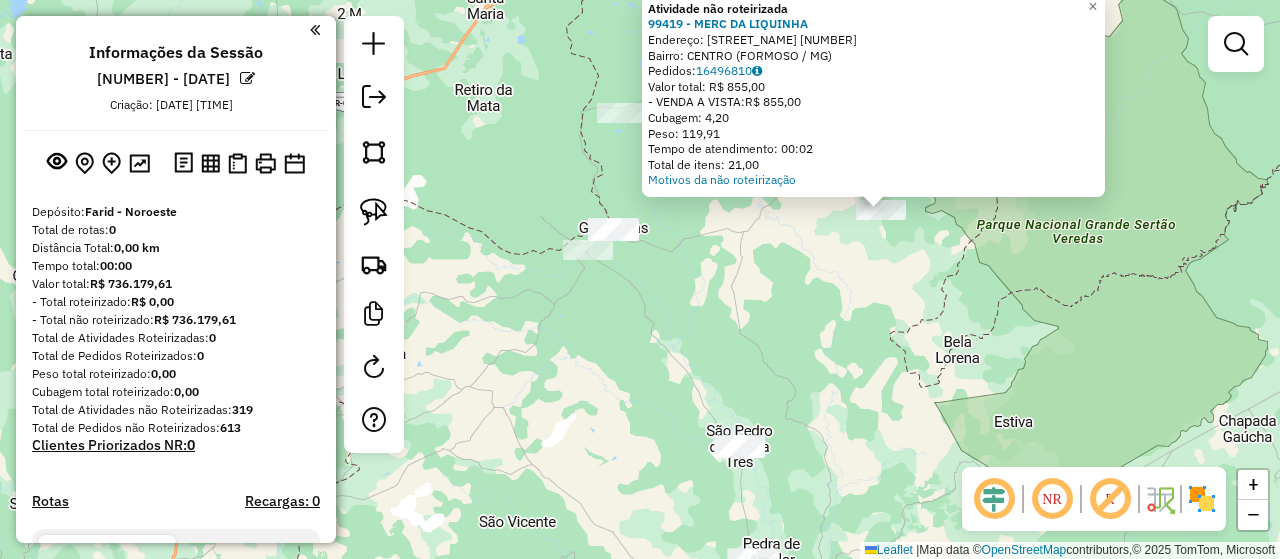 click on "Atividade não roteirizada 99419 - MERC DA LIQUINHA  Endereço:  VEREADOR JOSE BATISTA ARAUJO [NUMBER]   Bairro: CENTRO ([CITY] / [STATE])   Pedidos:  16496810   Valor total: R$ 855,00   Cubagem: 4,20   Peso: 119,91   Tempo de atendimento: 00:02   Total de itens: 21,00  Motivos da não roteirização × Janela de atendimento Grade de atendimento Capacidade Transportadoras Veículos Cliente Pedidos  Rotas Selecione os dias de semana para filtrar as janelas de atendimento  Seg   Ter   Qua   Qui   Sex   Sáb   Dom  Informe o período da janela de atendimento: De: Até:  Filtrar exatamente a janela do cliente  Considerar janela de atendimento padrão  Selecione os dias de semana para filtrar as grades de atendimento  Seg   Ter   Qua   Qui   Sex   Sáb   Dom   Considerar clientes sem dia de atendimento cadastrado  Clientes fora do dia de atendimento selecionado Filtrar as atividades entre os valores definidos abaixo:  Peso mínimo:   Peso máximo:   Cubagem mínima:   Cubagem máxima:   De:  +" 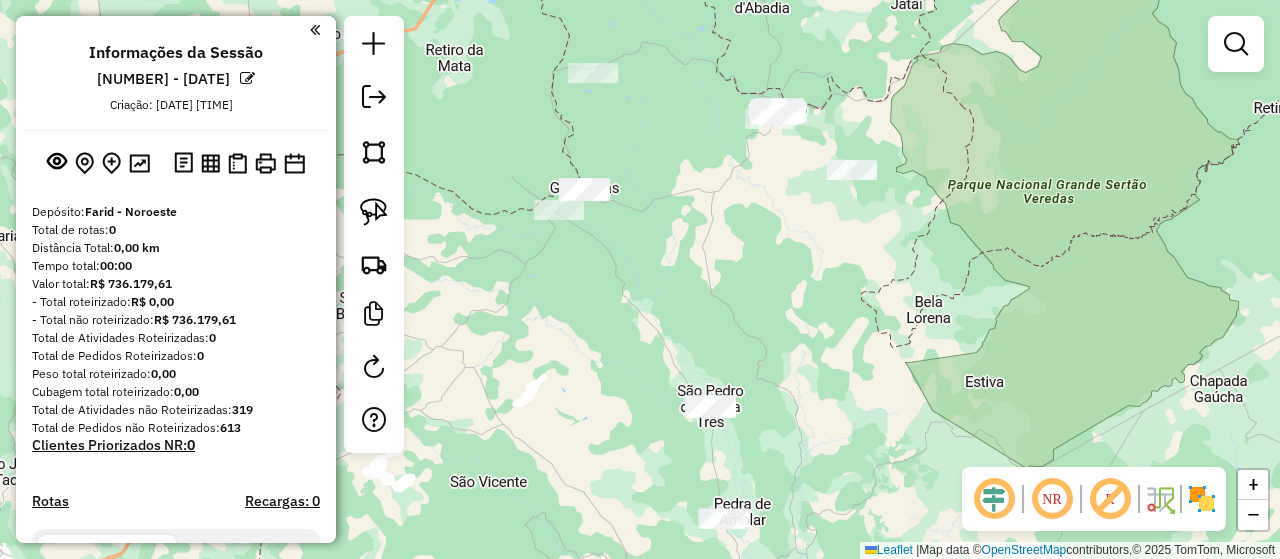 drag, startPoint x: 858, startPoint y: 378, endPoint x: 829, endPoint y: 339, distance: 48.60041 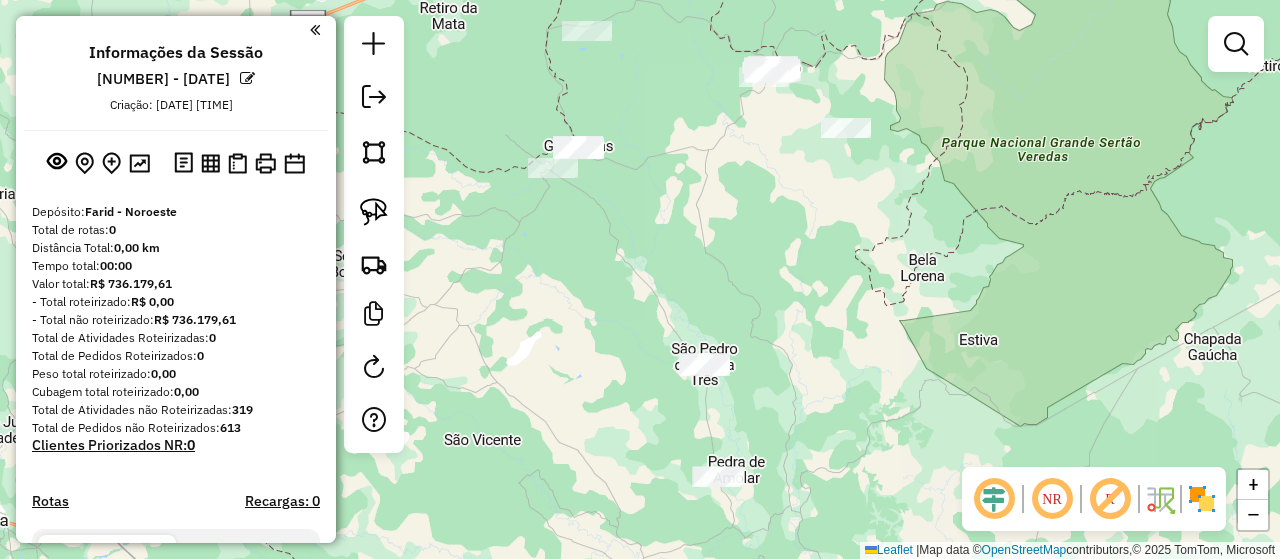 drag, startPoint x: 886, startPoint y: 299, endPoint x: 855, endPoint y: 105, distance: 196.4612 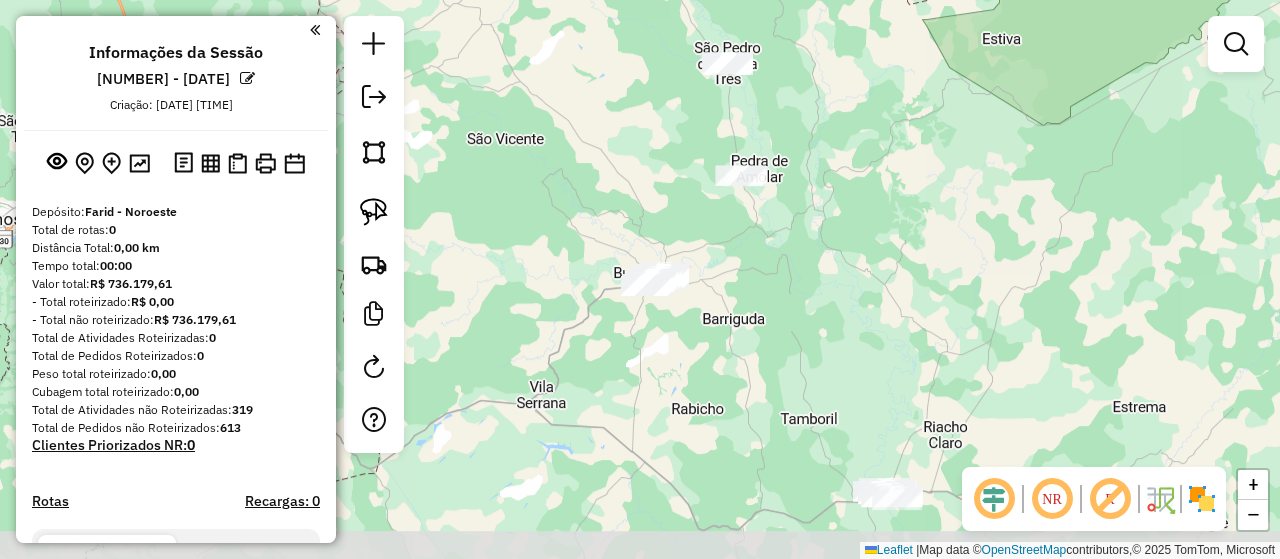 drag, startPoint x: 790, startPoint y: 338, endPoint x: 839, endPoint y: 184, distance: 161.60754 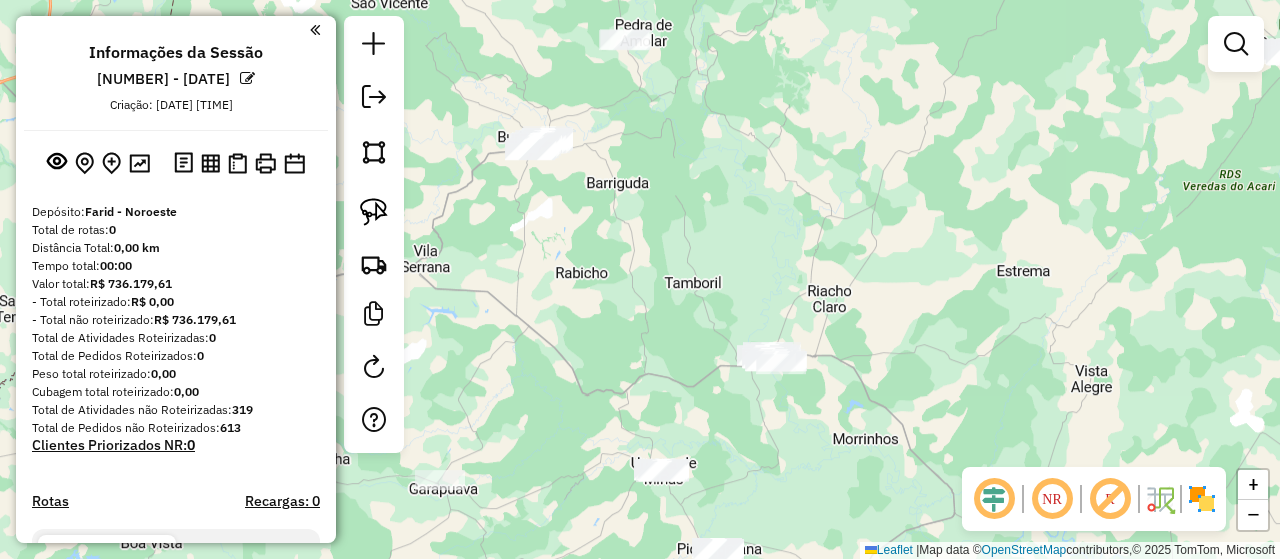 drag, startPoint x: 814, startPoint y: 329, endPoint x: 692, endPoint y: 189, distance: 185.69868 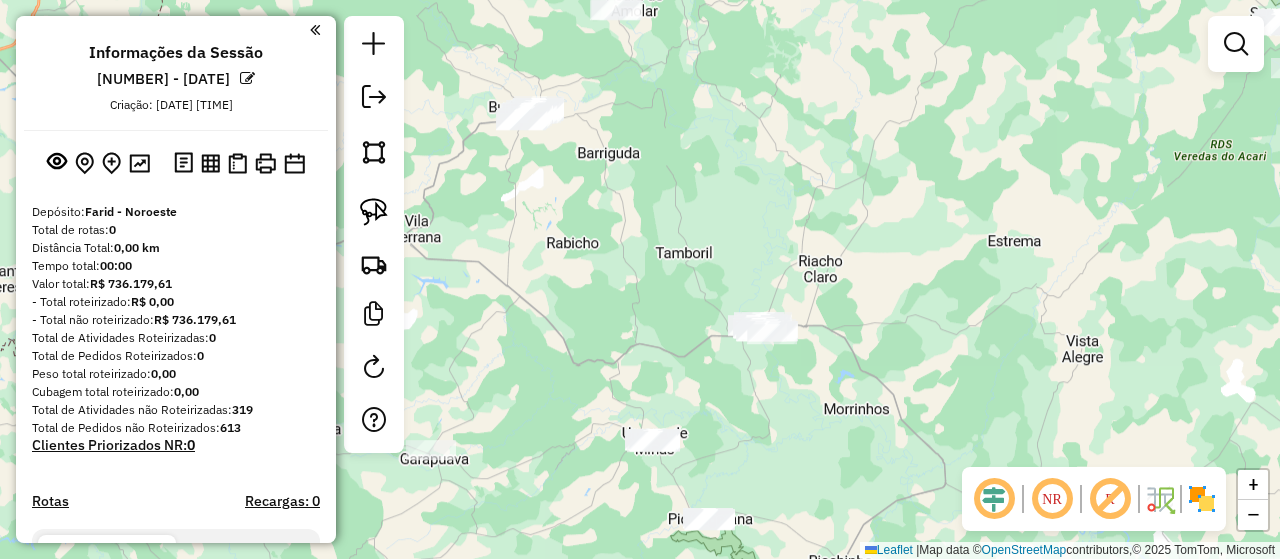 drag, startPoint x: 670, startPoint y: 271, endPoint x: 667, endPoint y: 237, distance: 34.132095 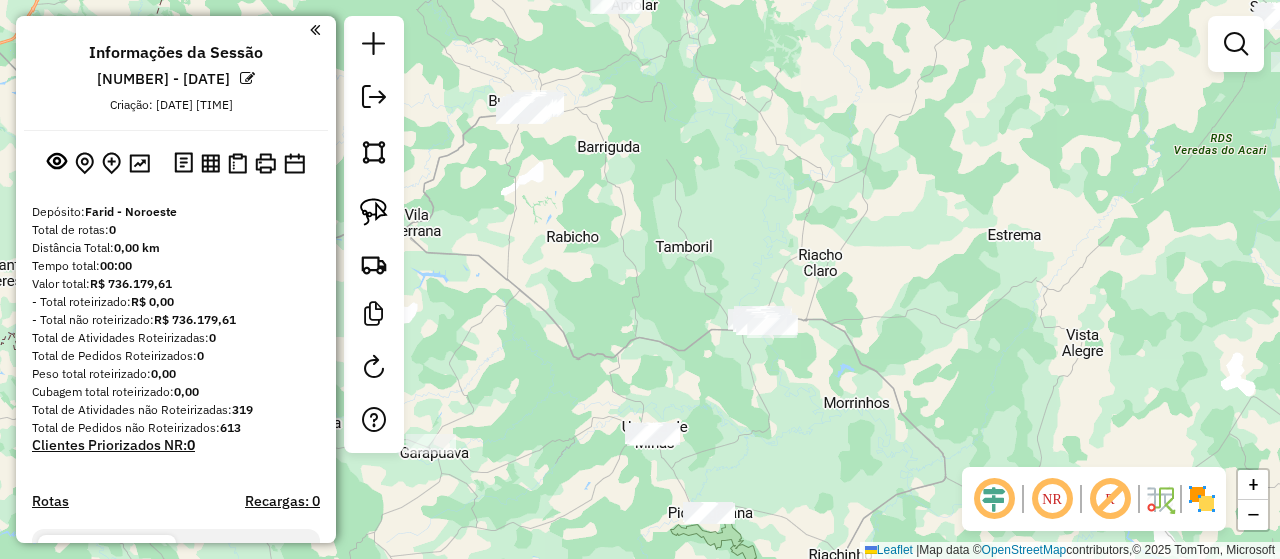 click on "Janela de atendimento Grade de atendimento Capacidade Transportadoras Veículos Cliente Pedidos  Rotas Selecione os dias de semana para filtrar as janelas de atendimento  Seg   Ter   Qua   Qui   Sex   Sáb   Dom  Informe o período da janela de atendimento: De: Até:  Filtrar exatamente a janela do cliente  Considerar janela de atendimento padrão  Selecione os dias de semana para filtrar as grades de atendimento  Seg   Ter   Qua   Qui   Sex   Sáb   Dom   Considerar clientes sem dia de atendimento cadastrado  Clientes fora do dia de atendimento selecionado Filtrar as atividades entre os valores definidos abaixo:  Peso mínimo:   Peso máximo:   Cubagem mínima:   Cubagem máxima:   De:   Até:  Filtrar as atividades entre o tempo de atendimento definido abaixo:  De:   Até:   Considerar capacidade total dos clientes não roteirizados Transportadora: Selecione um ou mais itens Tipo de veículo: Selecione um ou mais itens Veículo: Selecione um ou mais itens Motorista: Selecione um ou mais itens Nome: Rótulo:" 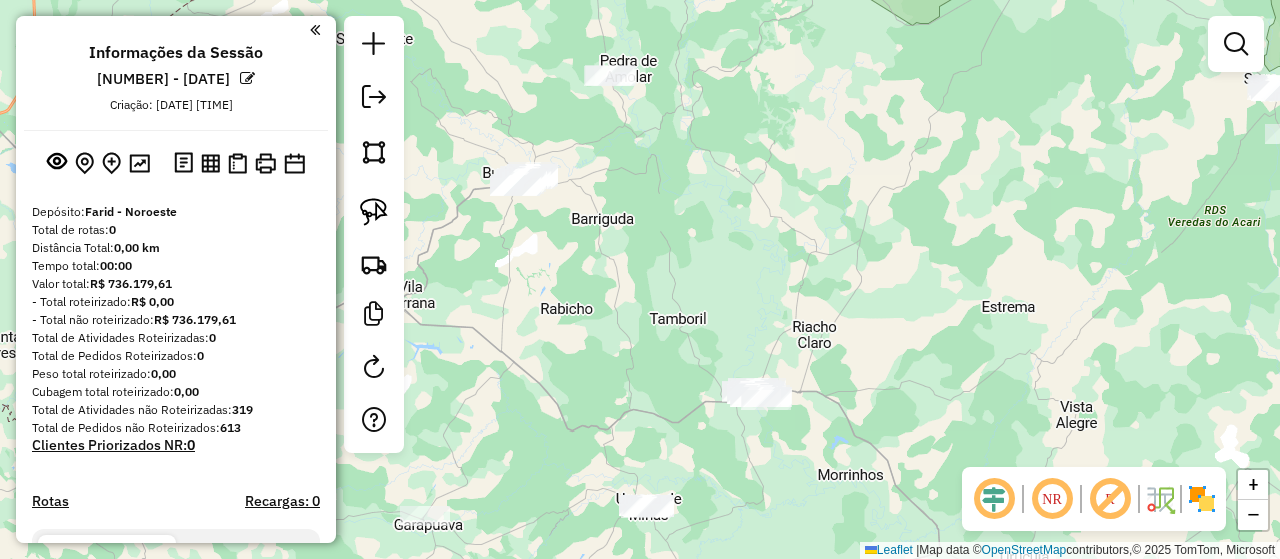 click on "Janela de atendimento Grade de atendimento Capacidade Transportadoras Veículos Cliente Pedidos  Rotas Selecione os dias de semana para filtrar as janelas de atendimento  Seg   Ter   Qua   Qui   Sex   Sáb   Dom  Informe o período da janela de atendimento: De: Até:  Filtrar exatamente a janela do cliente  Considerar janela de atendimento padrão  Selecione os dias de semana para filtrar as grades de atendimento  Seg   Ter   Qua   Qui   Sex   Sáb   Dom   Considerar clientes sem dia de atendimento cadastrado  Clientes fora do dia de atendimento selecionado Filtrar as atividades entre os valores definidos abaixo:  Peso mínimo:   Peso máximo:   Cubagem mínima:   Cubagem máxima:   De:   Até:  Filtrar as atividades entre o tempo de atendimento definido abaixo:  De:   Até:   Considerar capacidade total dos clientes não roteirizados Transportadora: Selecione um ou mais itens Tipo de veículo: Selecione um ou mais itens Veículo: Selecione um ou mais itens Motorista: Selecione um ou mais itens Nome: Rótulo:" 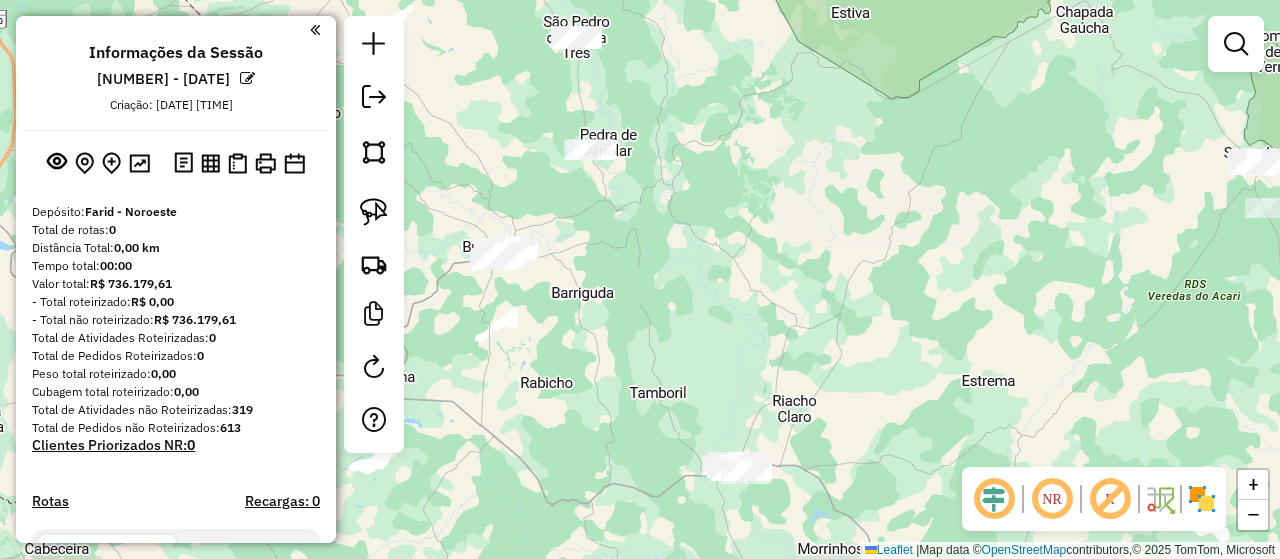 drag, startPoint x: 842, startPoint y: 217, endPoint x: 850, endPoint y: 373, distance: 156.20499 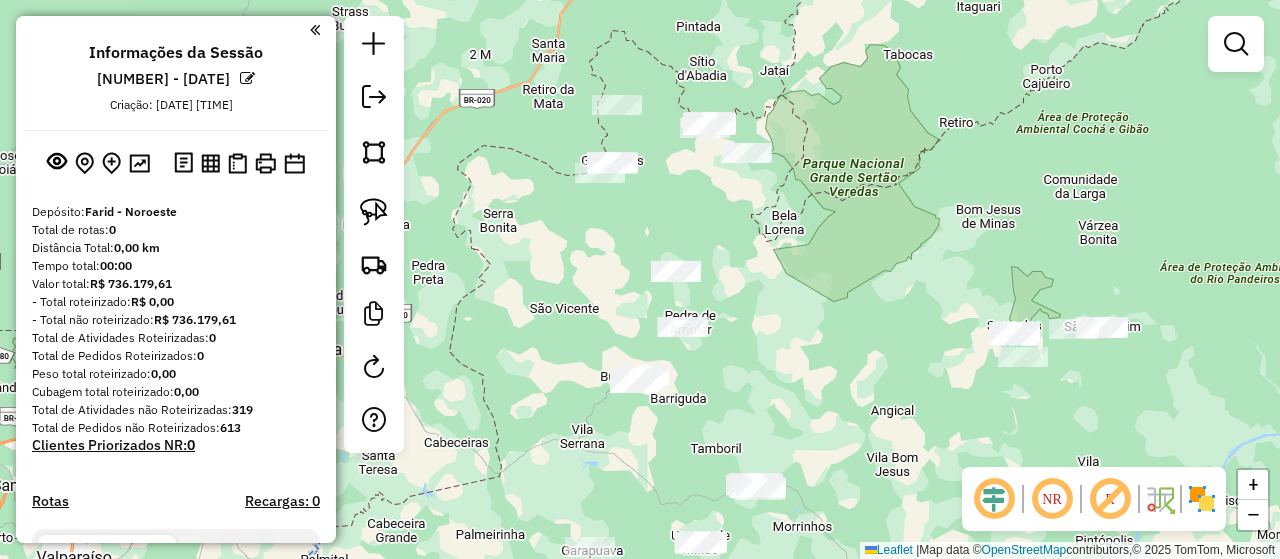 drag, startPoint x: 797, startPoint y: 251, endPoint x: 779, endPoint y: 296, distance: 48.466484 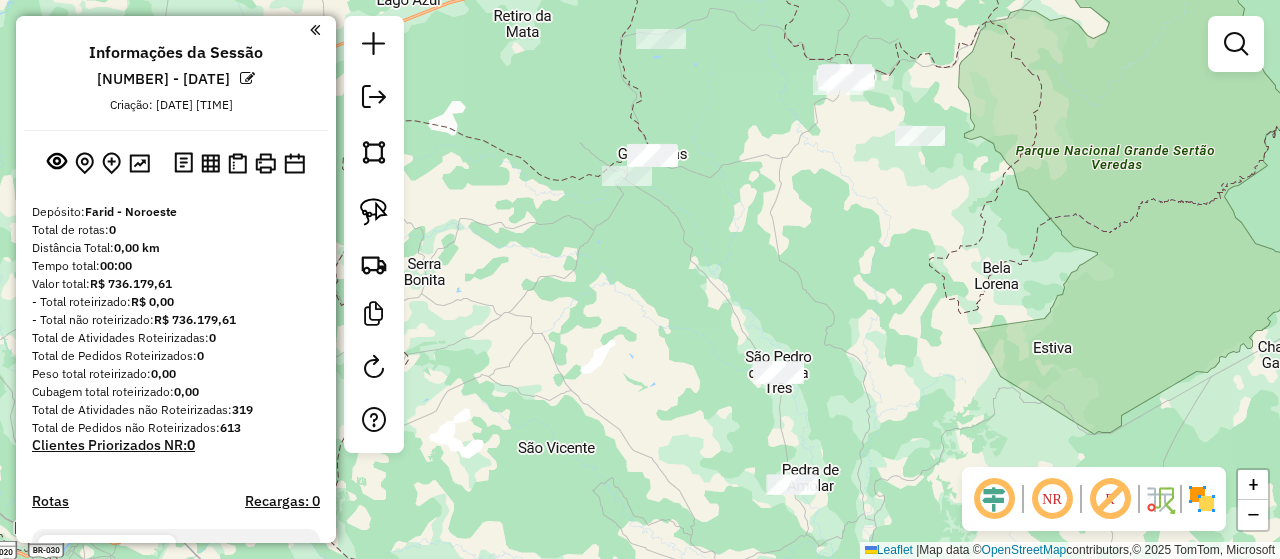 drag, startPoint x: 817, startPoint y: 275, endPoint x: 916, endPoint y: 267, distance: 99.32271 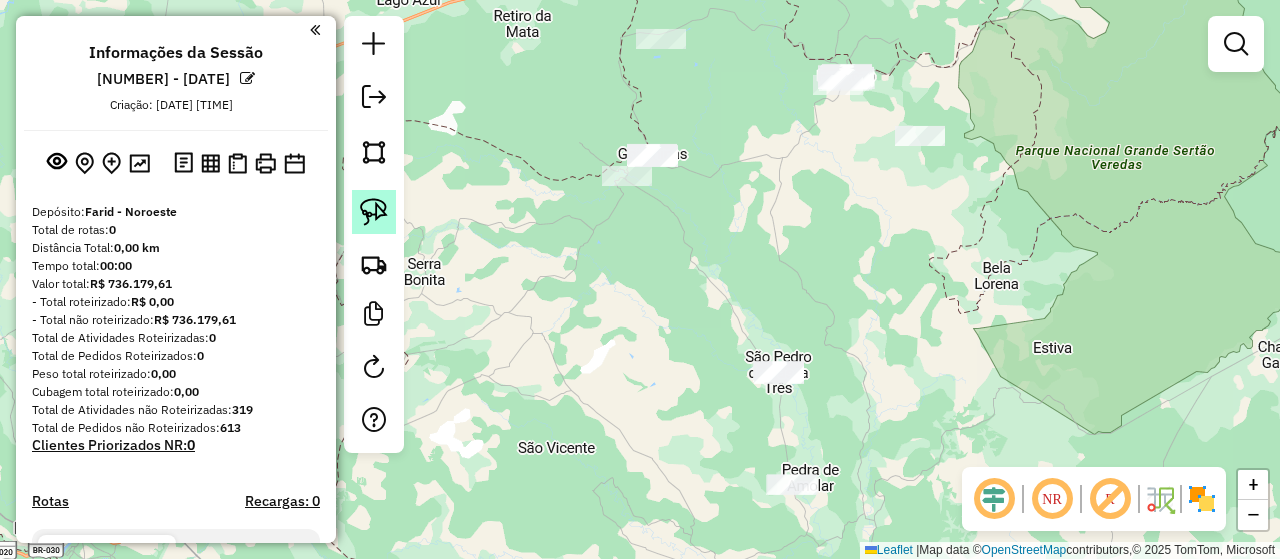 click 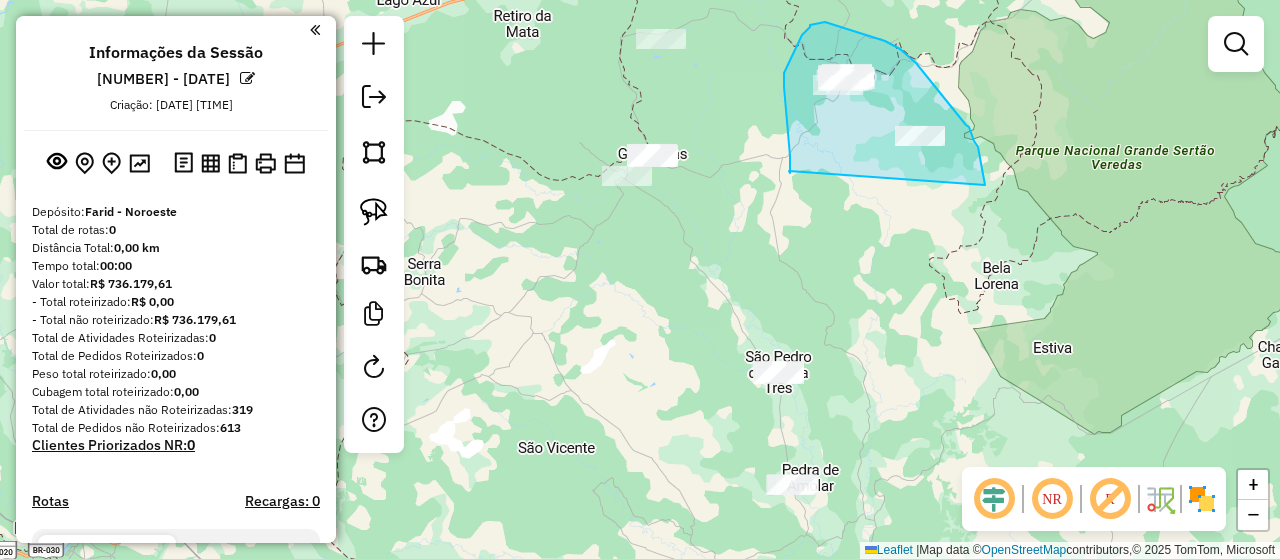 drag, startPoint x: 789, startPoint y: 171, endPoint x: 985, endPoint y: 187, distance: 196.65198 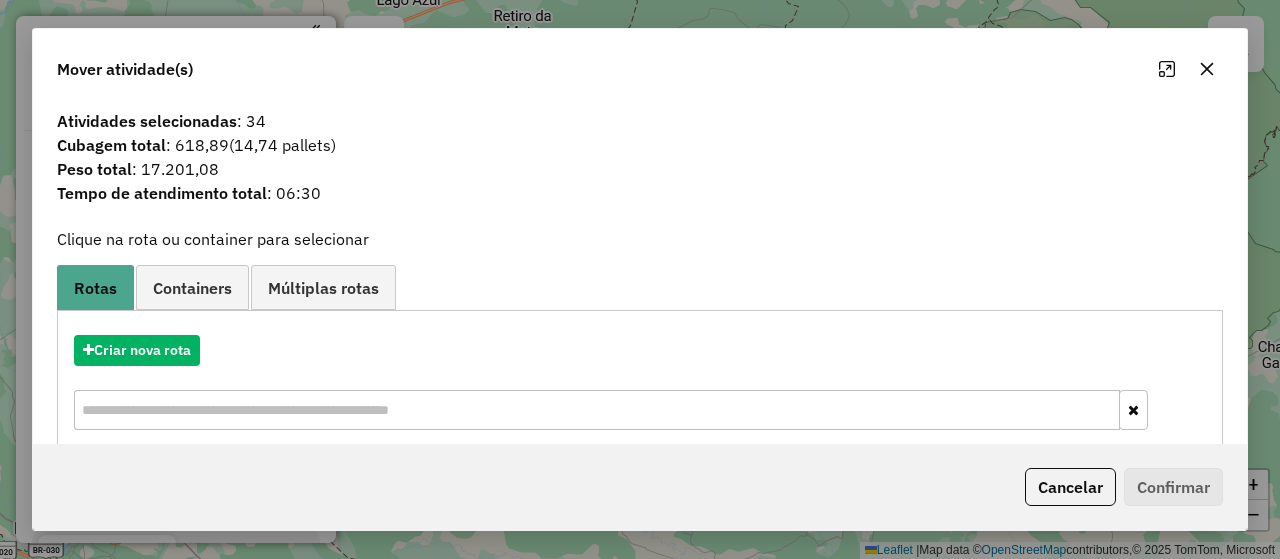 drag, startPoint x: 1067, startPoint y: 483, endPoint x: 1064, endPoint y: 494, distance: 11.401754 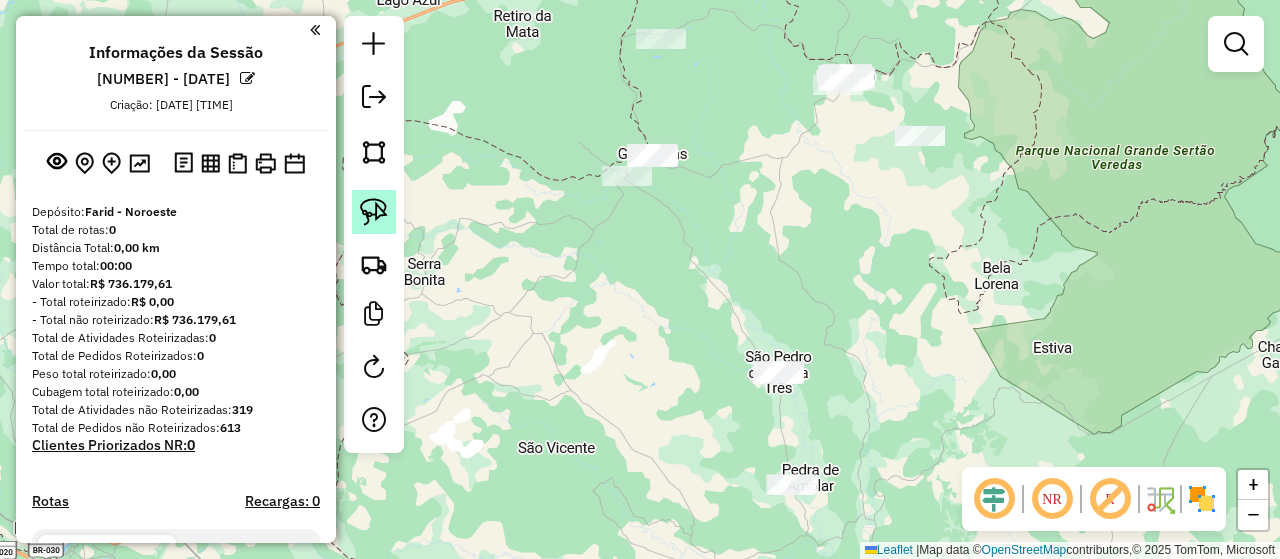 click 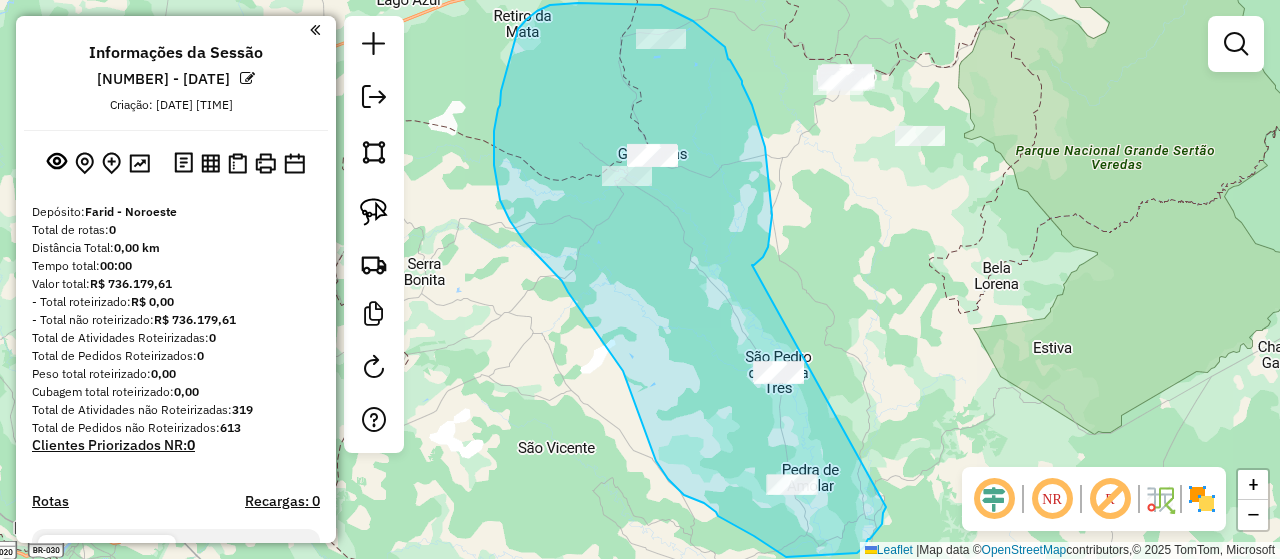 drag, startPoint x: 763, startPoint y: 257, endPoint x: 886, endPoint y: 507, distance: 278.6198 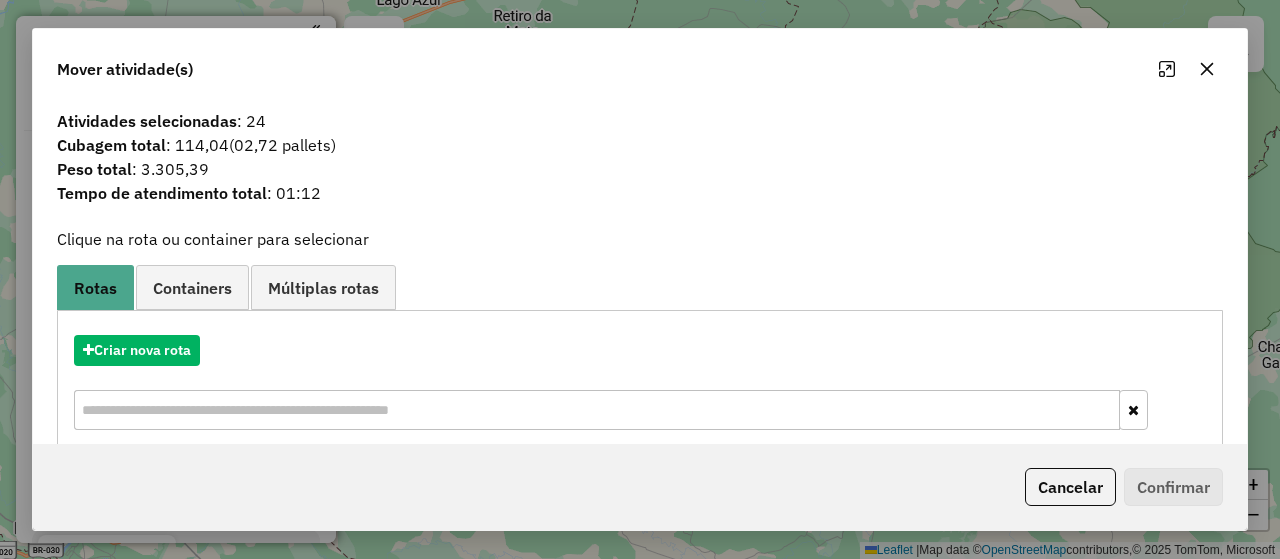 click on "Cancelar" 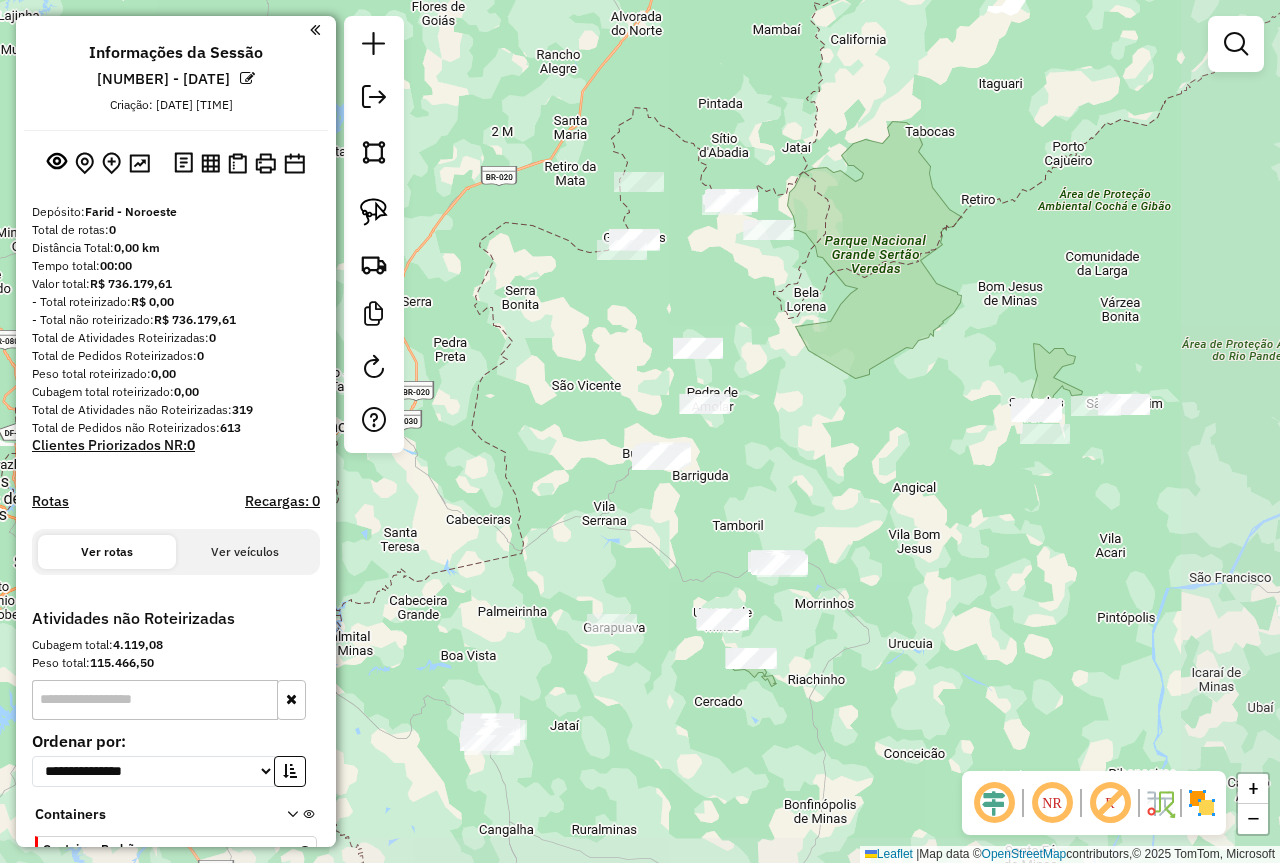 drag, startPoint x: 1169, startPoint y: 545, endPoint x: 883, endPoint y: 397, distance: 322.02484 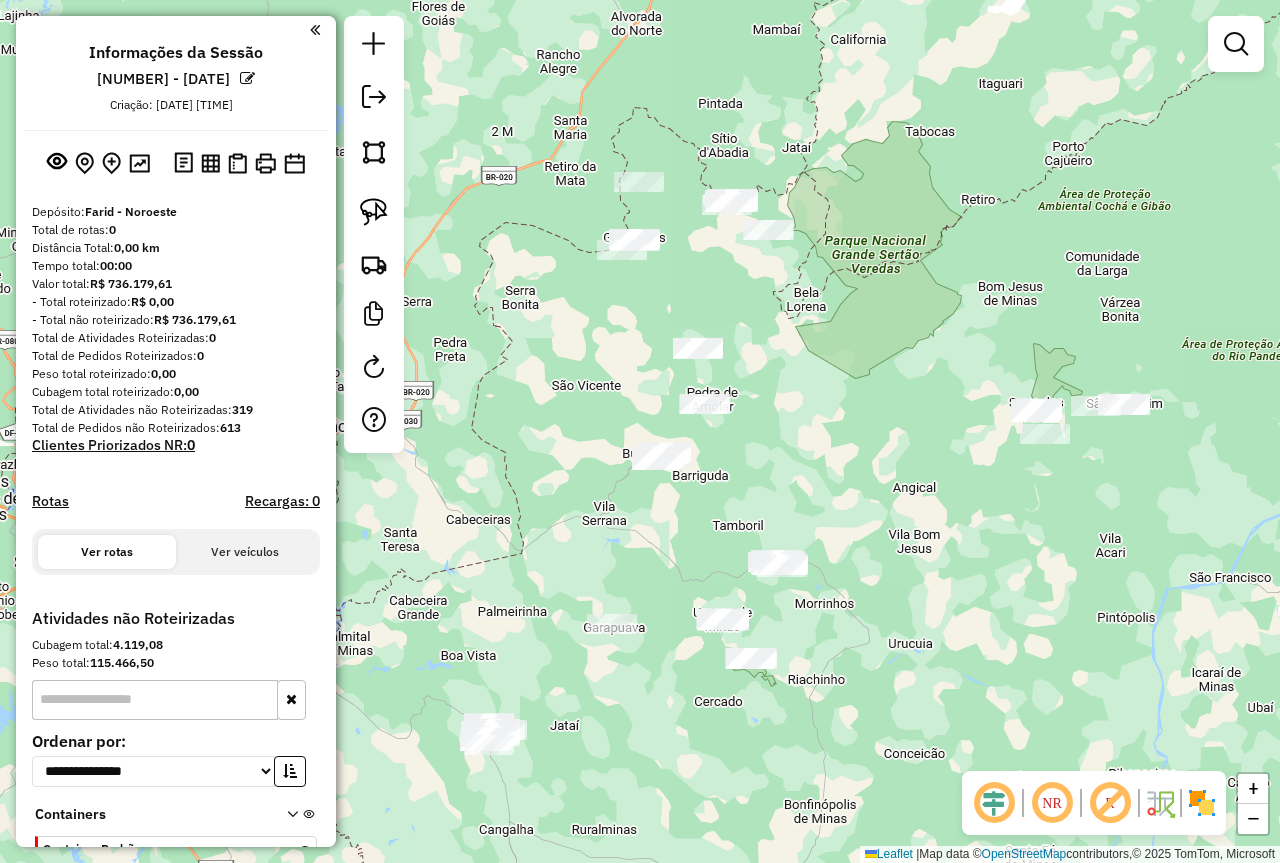 click on "Janela de atendimento Grade de atendimento Capacidade Transportadoras Veículos Cliente Pedidos  Rotas Selecione os dias de semana para filtrar as janelas de atendimento  Seg   Ter   Qua   Qui   Sex   Sáb   Dom  Informe o período da janela de atendimento: De: Até:  Filtrar exatamente a janela do cliente  Considerar janela de atendimento padrão  Selecione os dias de semana para filtrar as grades de atendimento  Seg   Ter   Qua   Qui   Sex   Sáb   Dom   Considerar clientes sem dia de atendimento cadastrado  Clientes fora do dia de atendimento selecionado Filtrar as atividades entre os valores definidos abaixo:  Peso mínimo:   Peso máximo:   Cubagem mínima:   Cubagem máxima:   De:   Até:  Filtrar as atividades entre o tempo de atendimento definido abaixo:  De:   Até:   Considerar capacidade total dos clientes não roteirizados Transportadora: Selecione um ou mais itens Tipo de veículo: Selecione um ou mais itens Veículo: Selecione um ou mais itens Motorista: Selecione um ou mais itens Nome: Rótulo:" 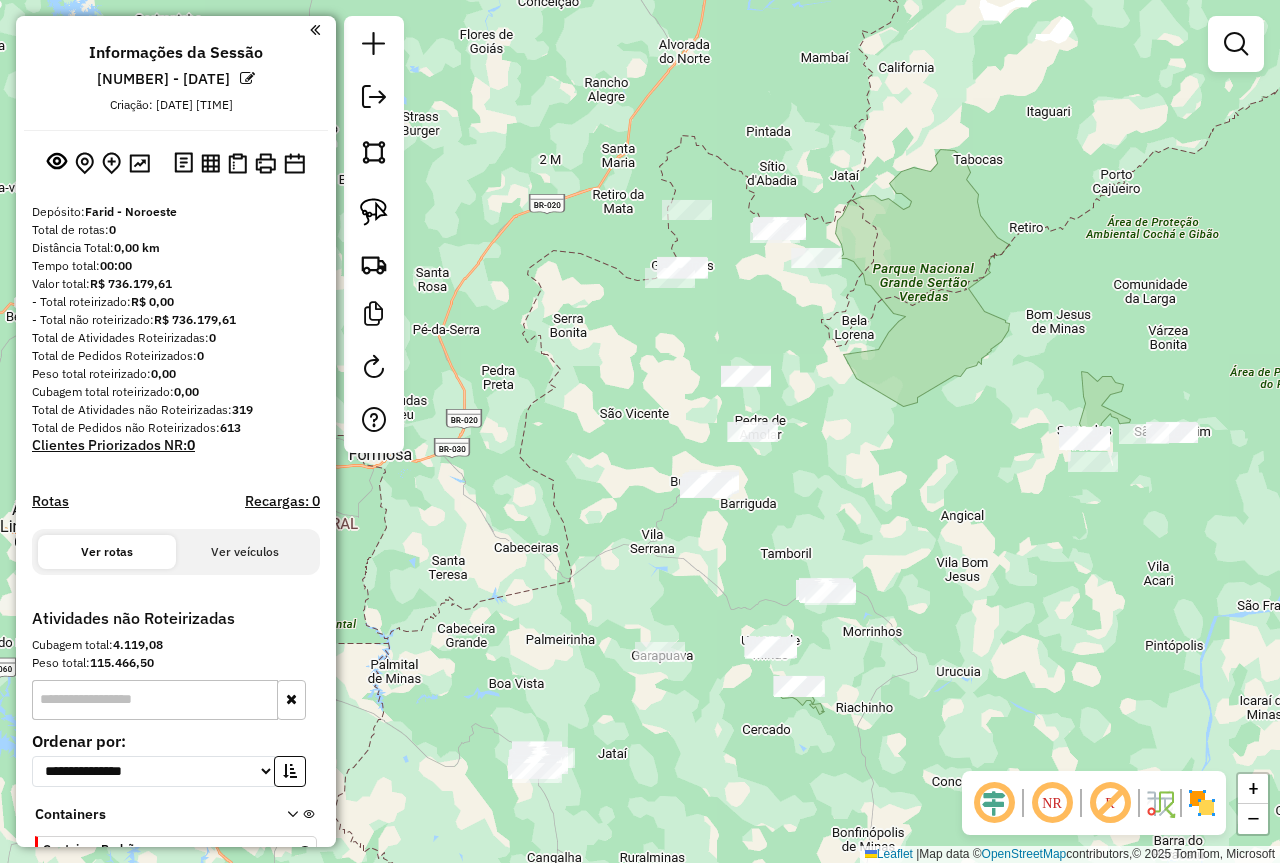 drag, startPoint x: 811, startPoint y: 372, endPoint x: 921, endPoint y: 431, distance: 124.823875 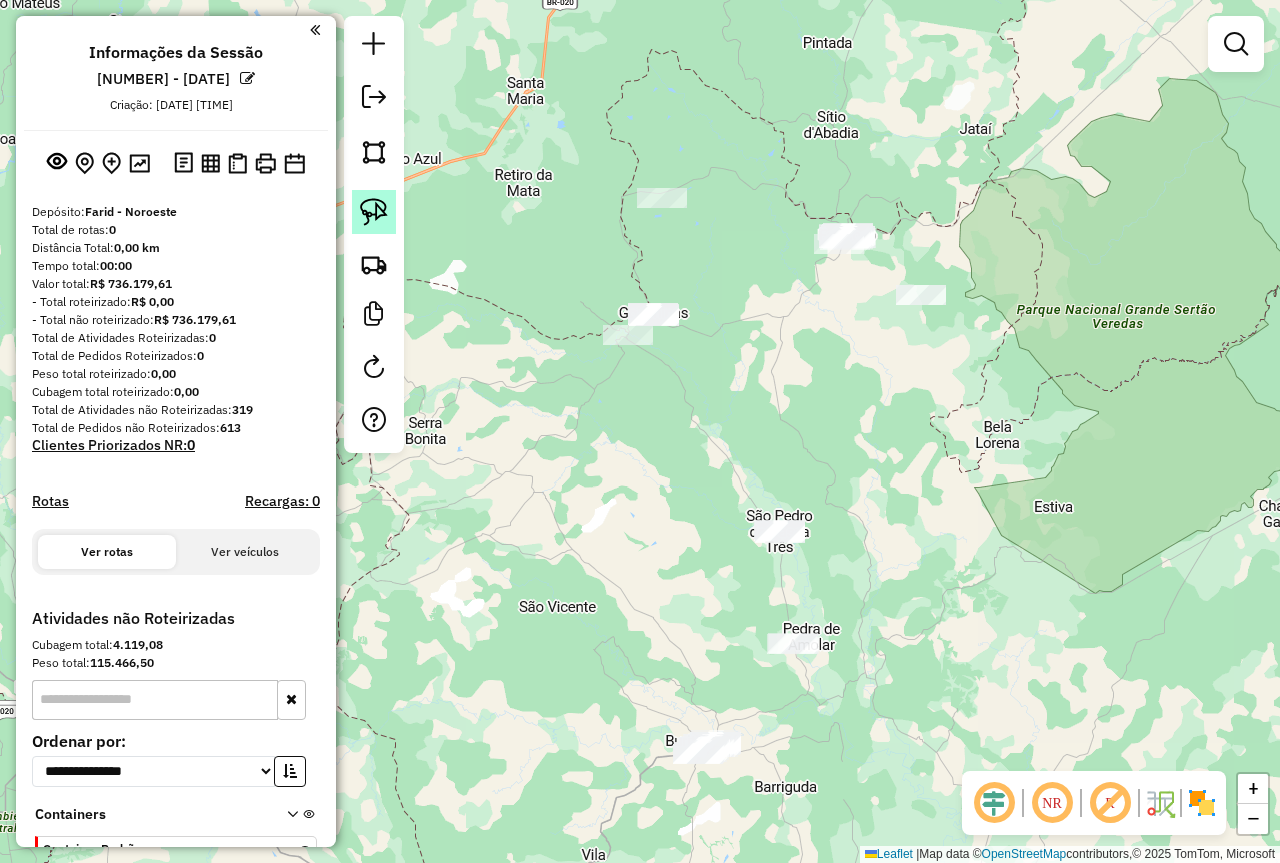click 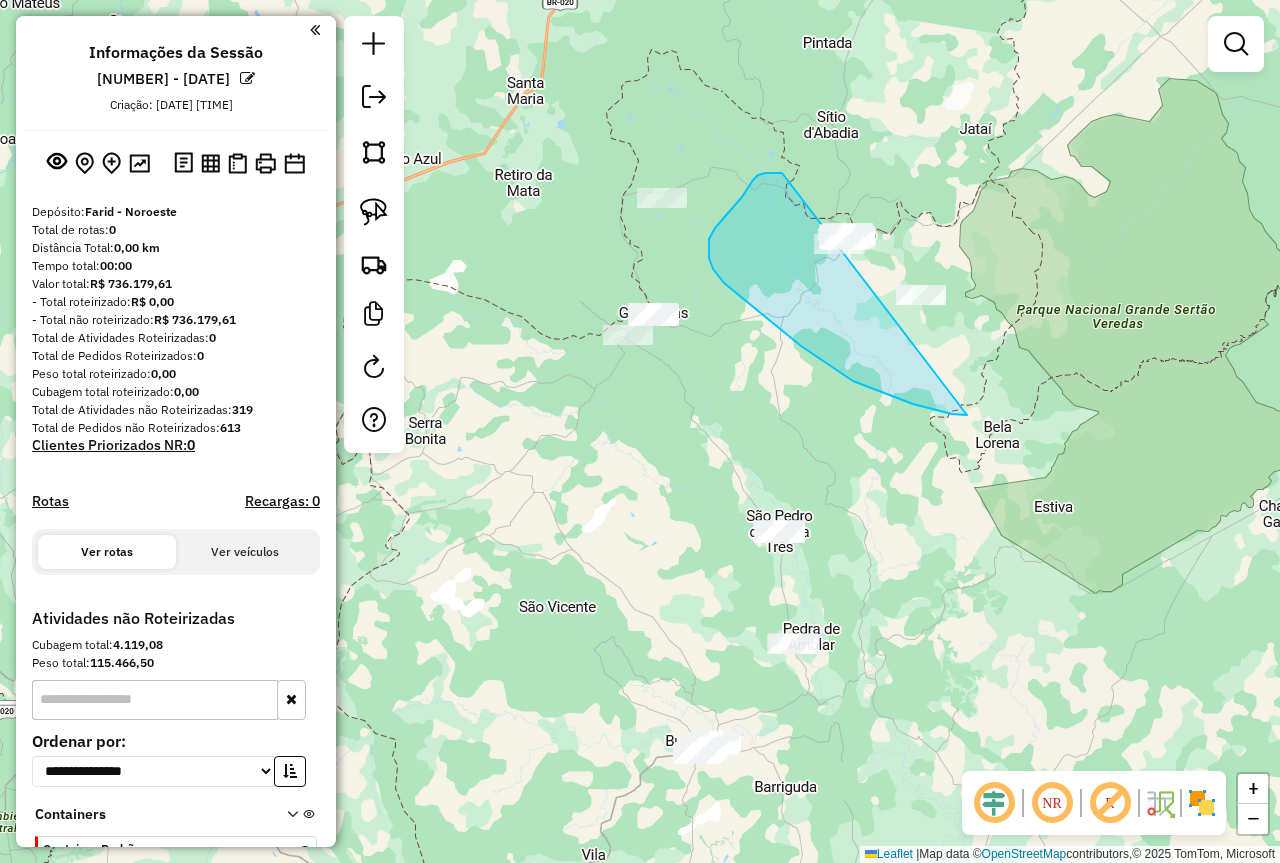 drag, startPoint x: 967, startPoint y: 415, endPoint x: 940, endPoint y: 224, distance: 192.89894 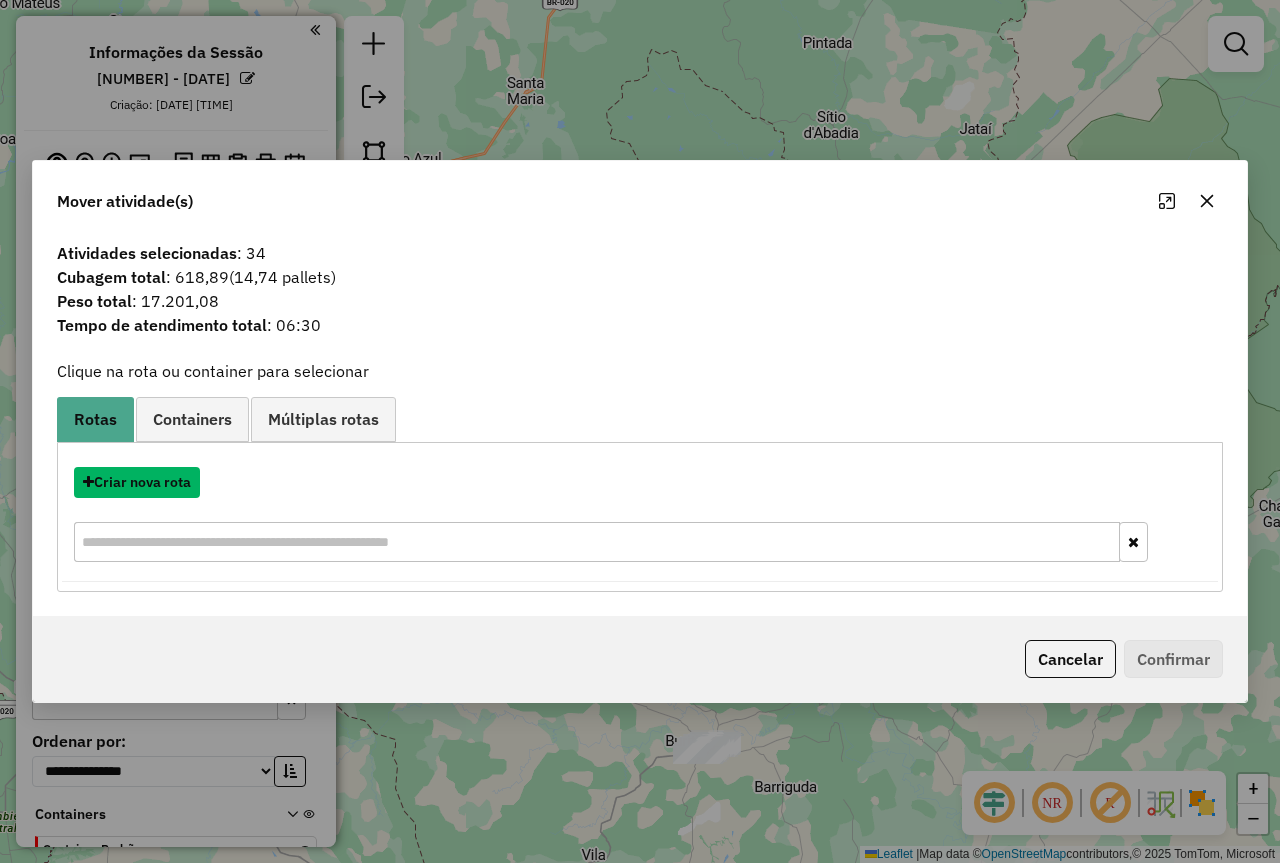 click on "Criar nova rota" at bounding box center [137, 482] 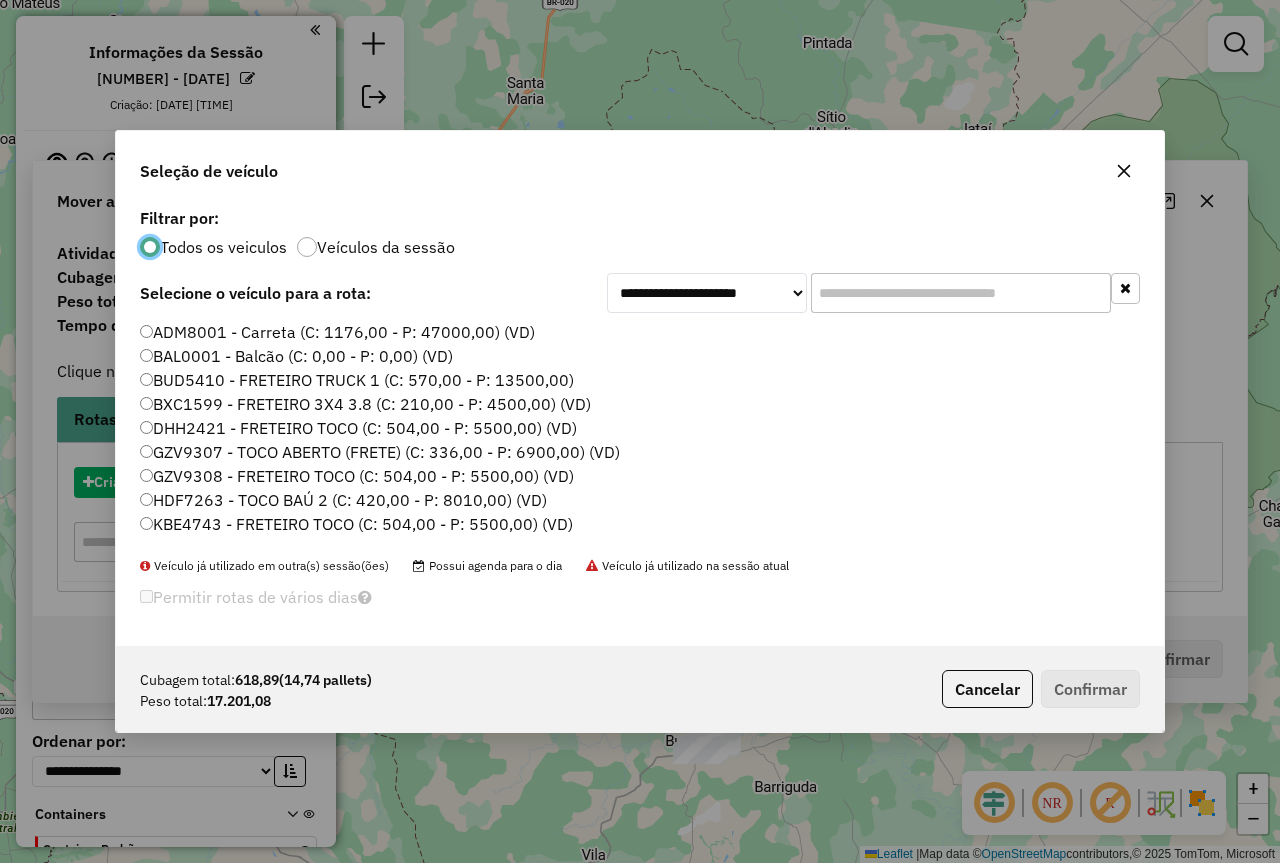 scroll, scrollTop: 11, scrollLeft: 6, axis: both 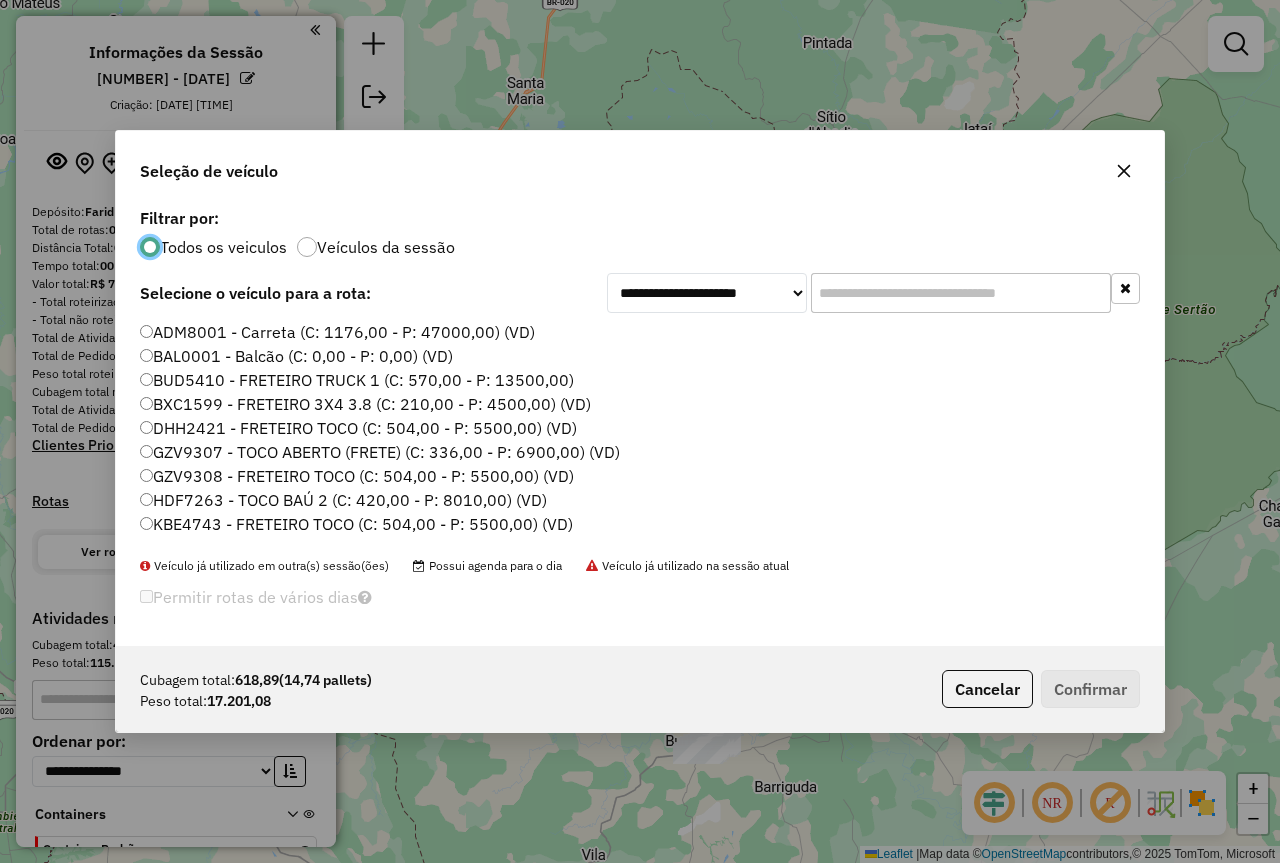 click 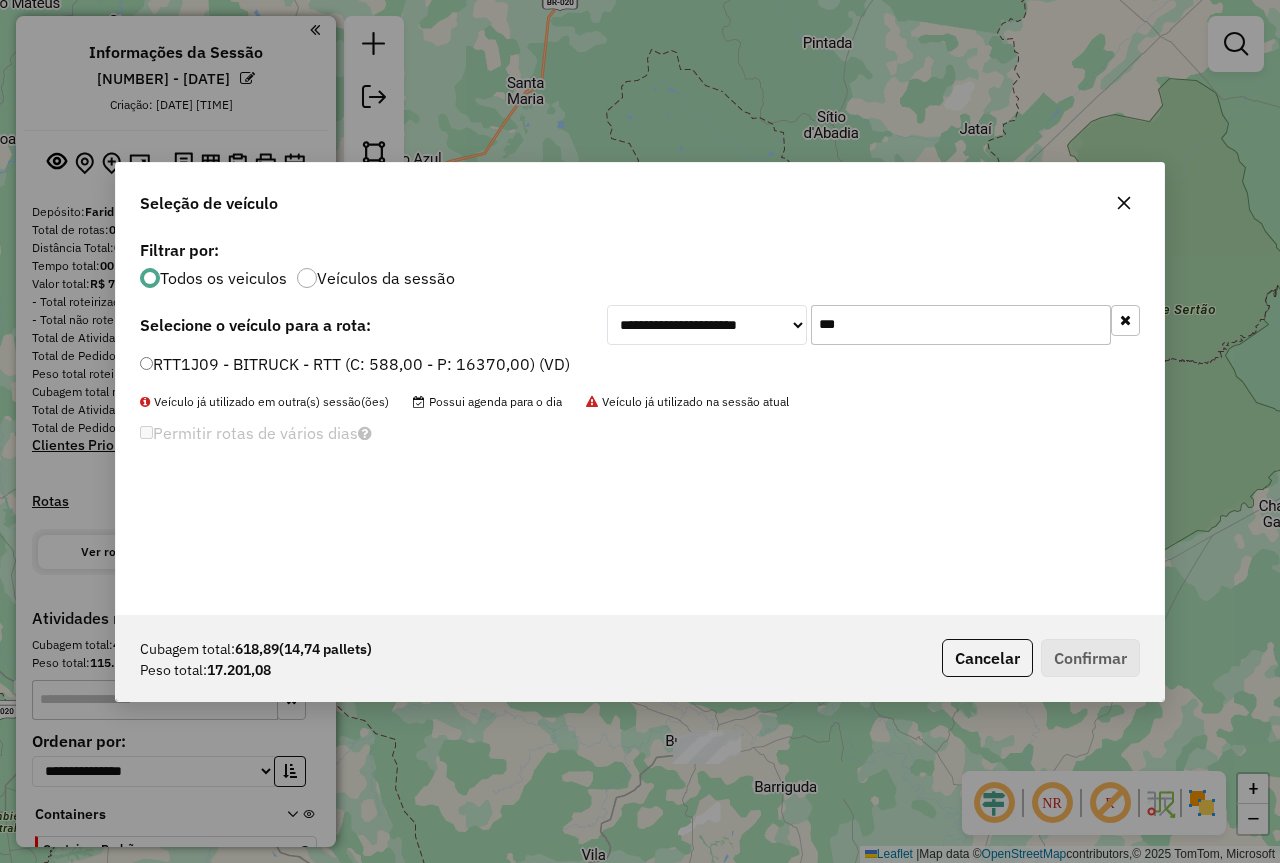 type on "***" 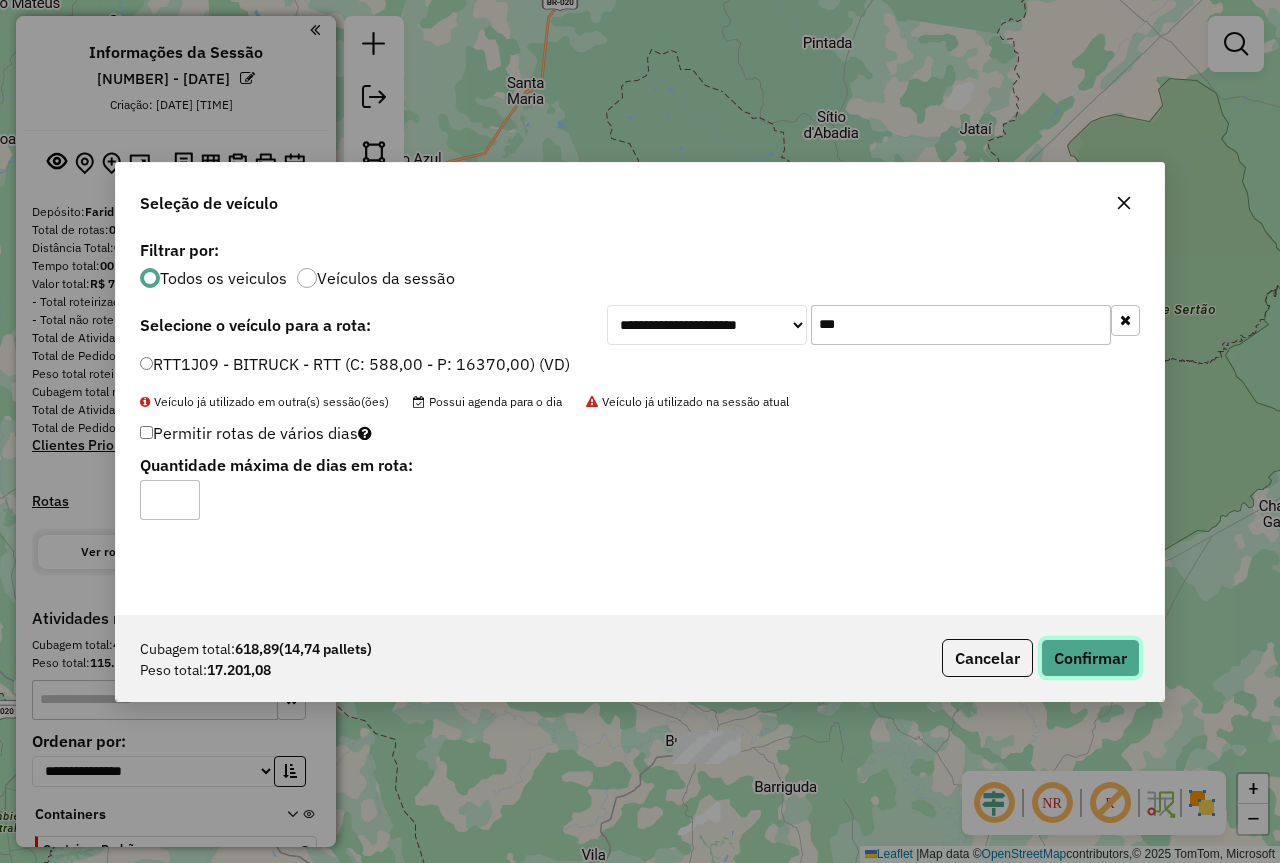 click on "Confirmar" 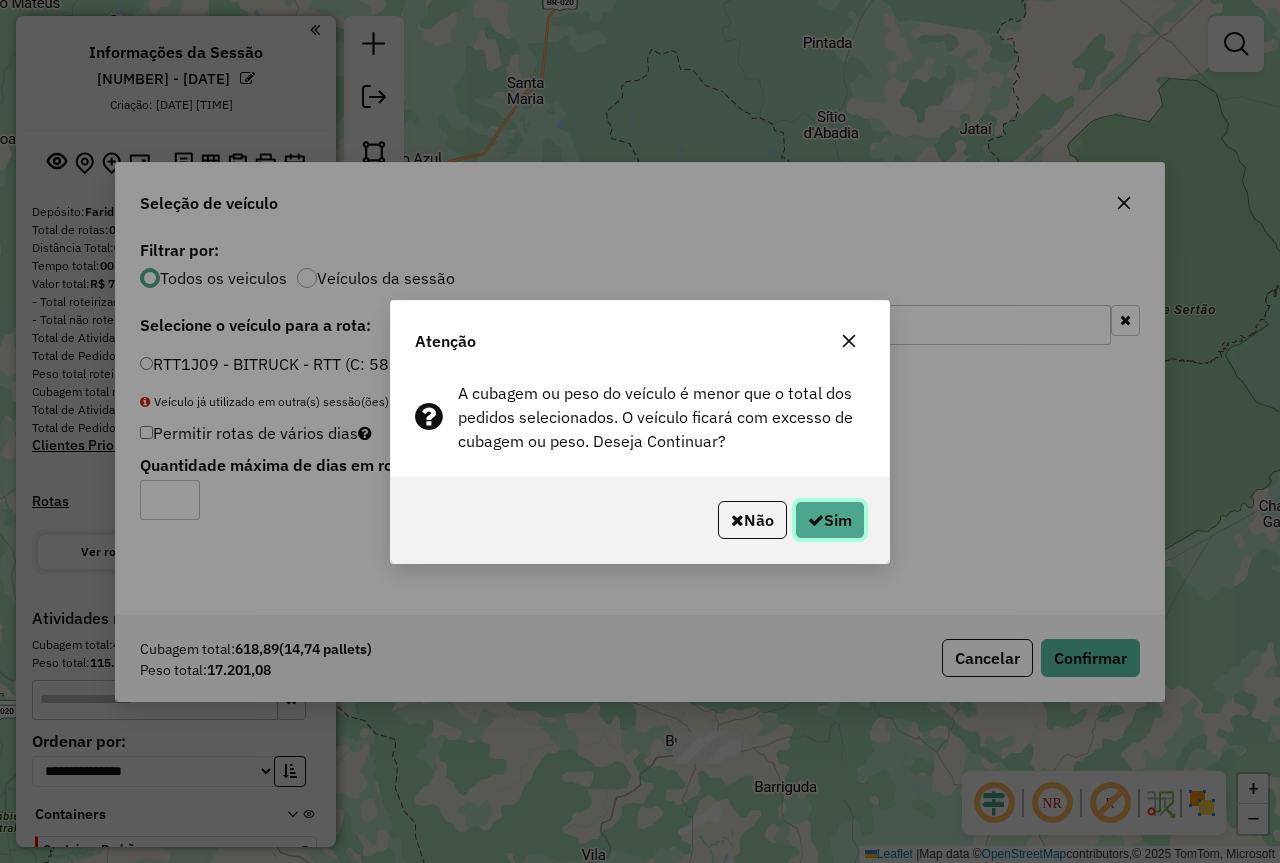 click 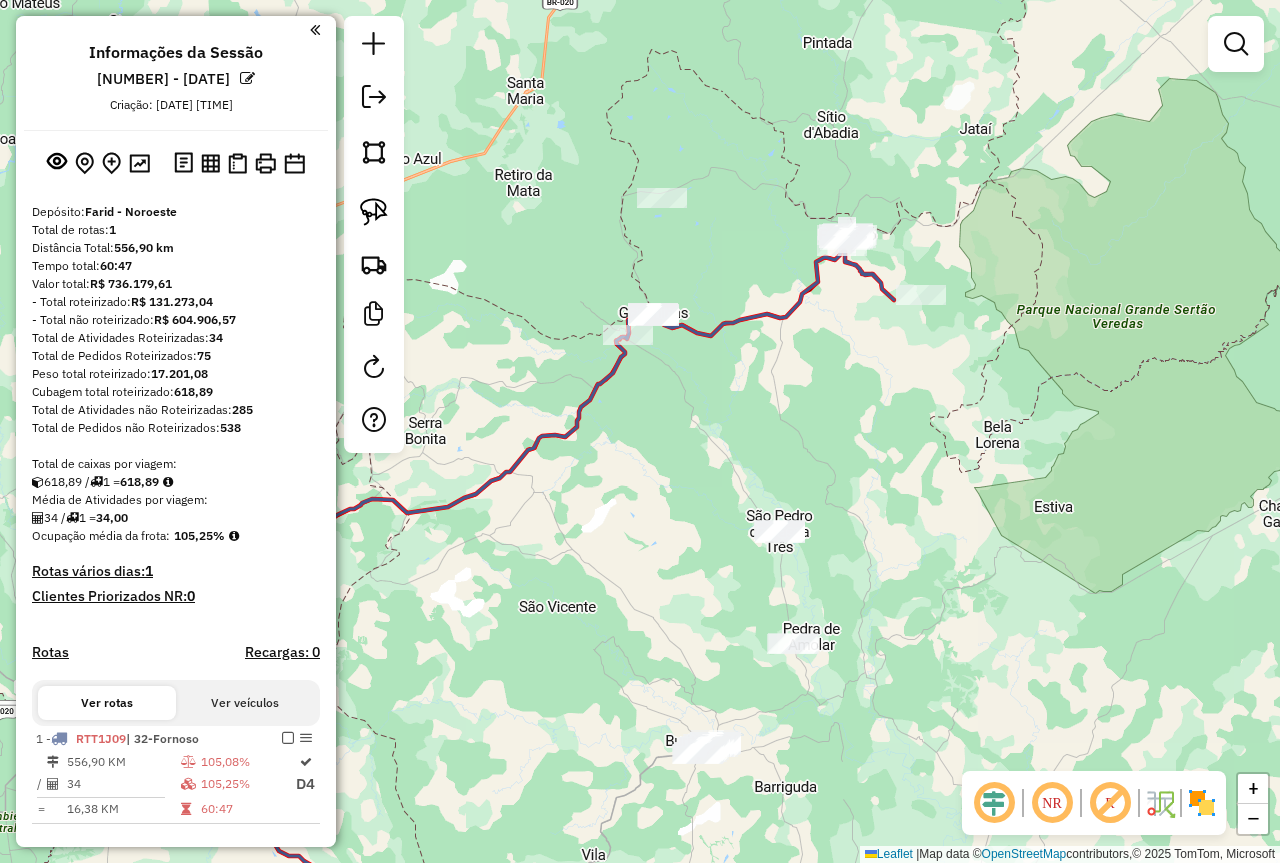 scroll, scrollTop: 100, scrollLeft: 0, axis: vertical 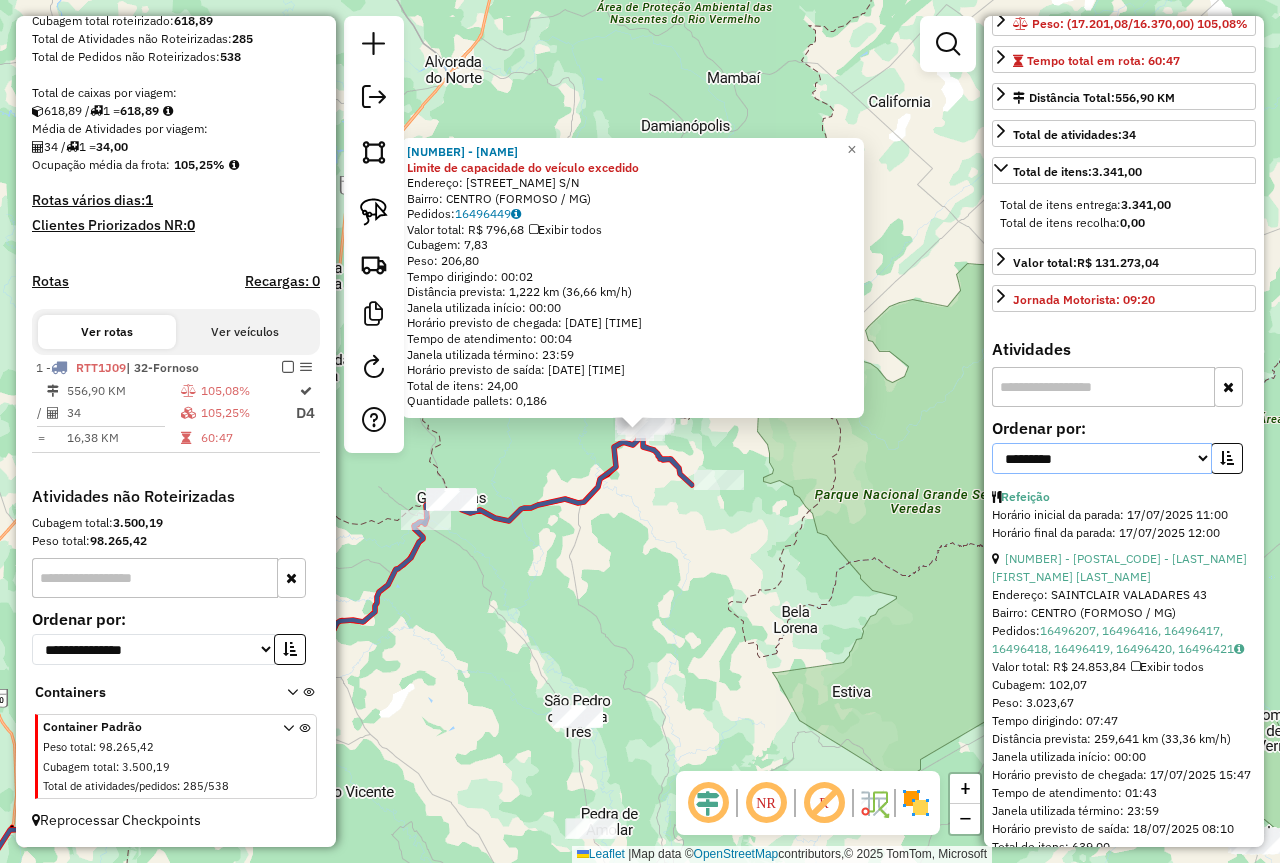 click on "**********" at bounding box center [1102, 458] 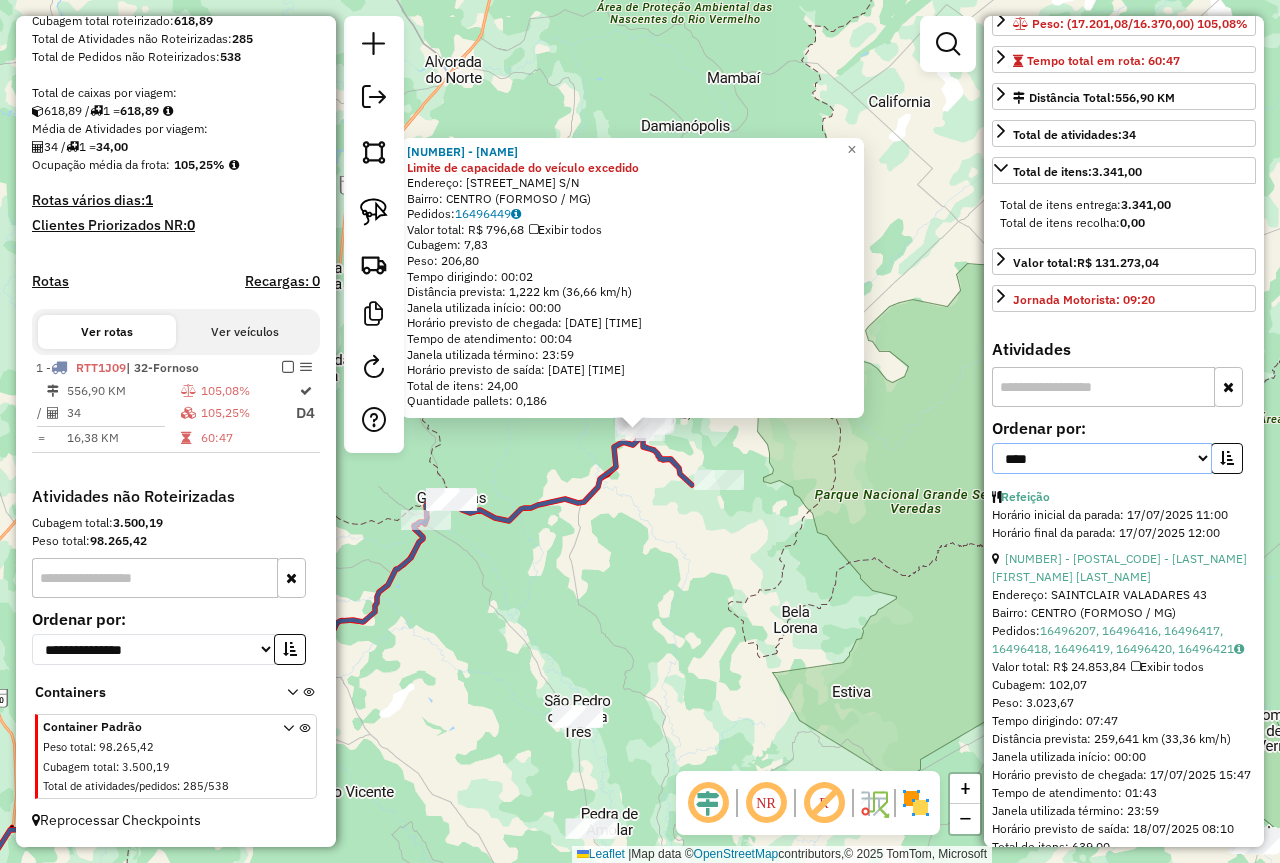 click on "**********" at bounding box center [1102, 458] 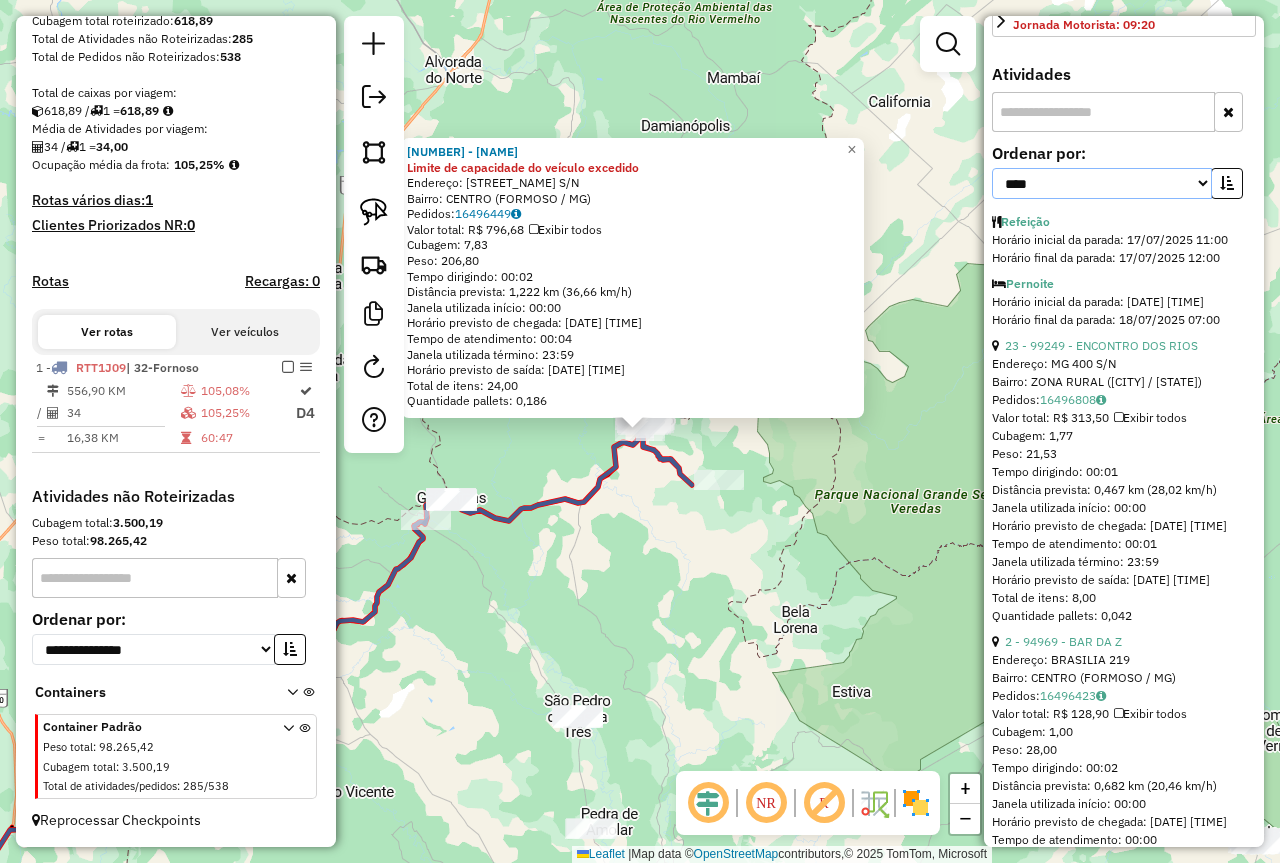 scroll, scrollTop: 600, scrollLeft: 0, axis: vertical 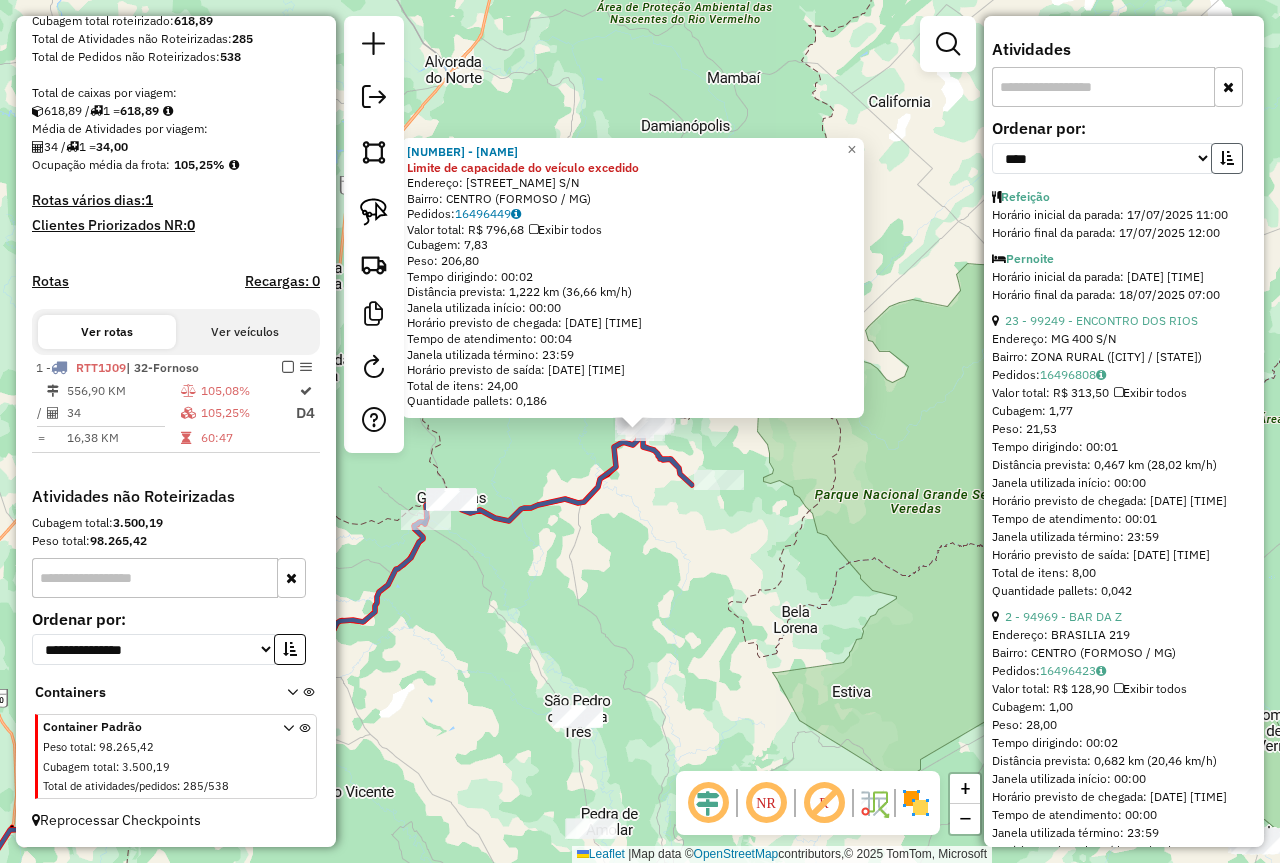 click at bounding box center [1227, 158] 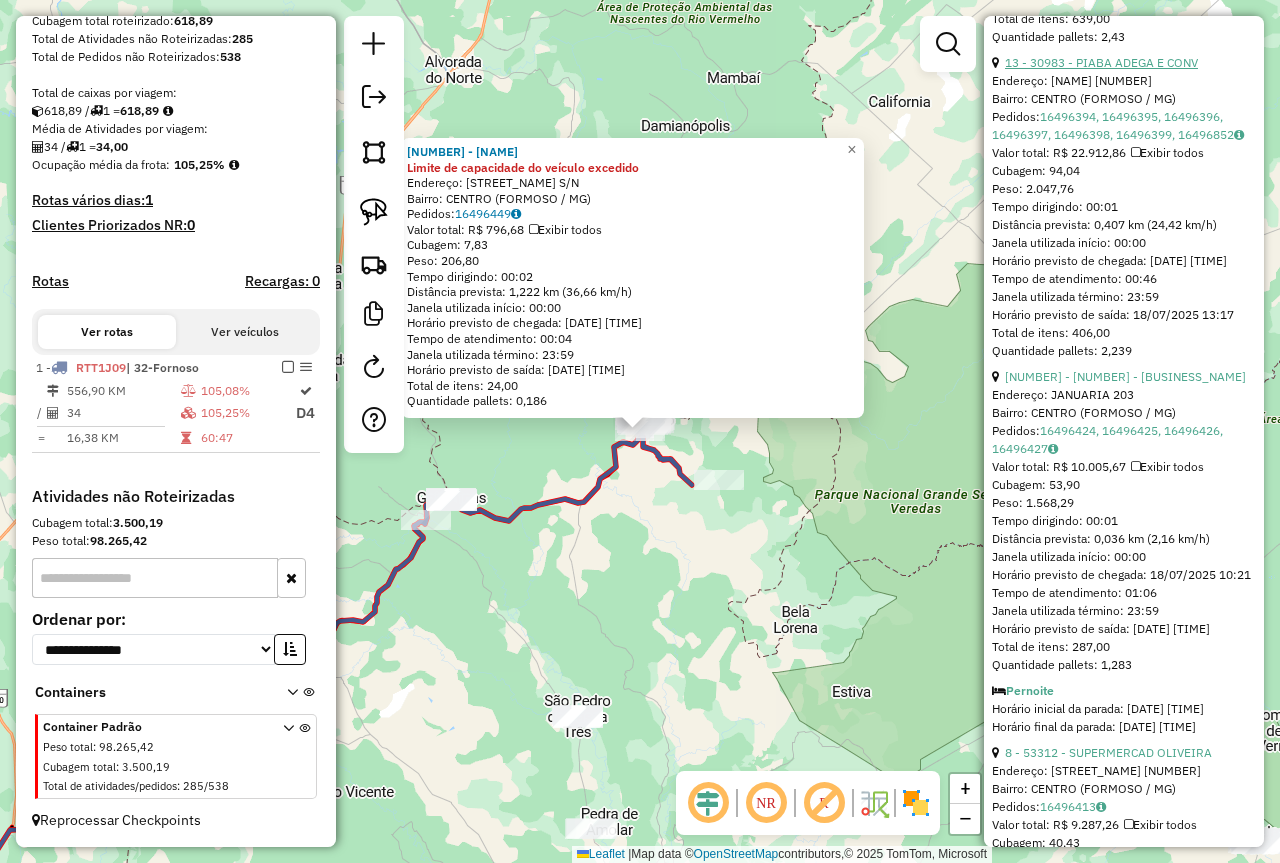 scroll, scrollTop: 1400, scrollLeft: 0, axis: vertical 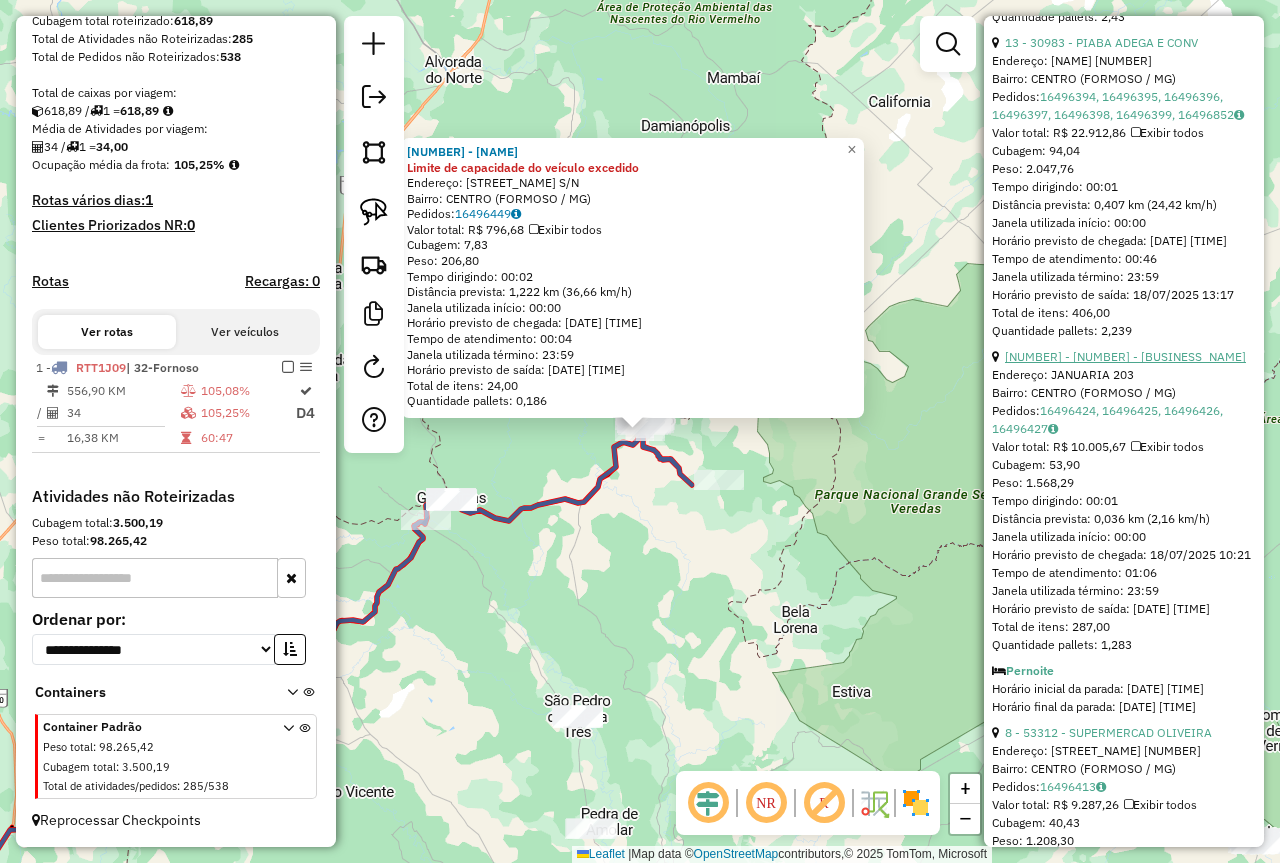 click on "[NUMBER] - [NUMBER] - [BUSINESS_NAME]" at bounding box center (1125, 356) 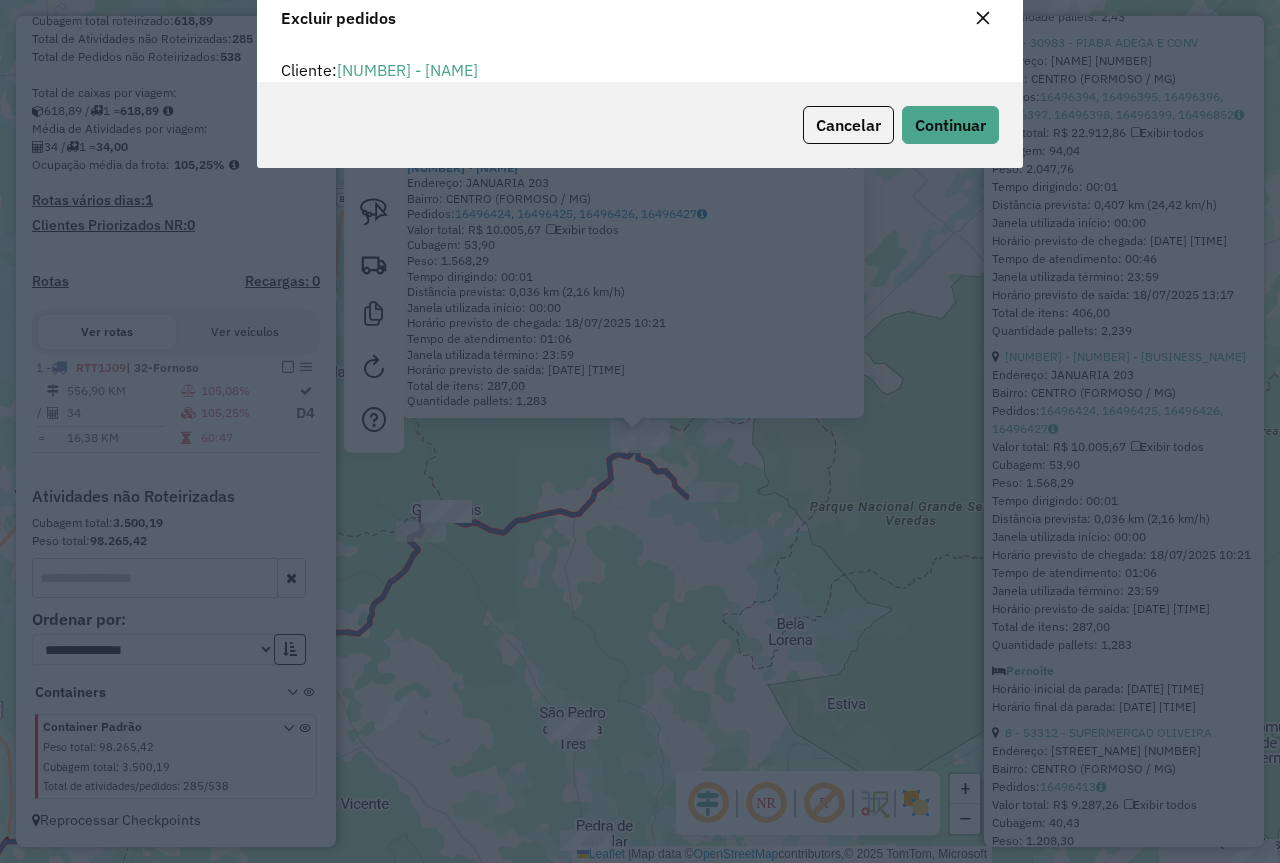 scroll, scrollTop: 12, scrollLeft: 6, axis: both 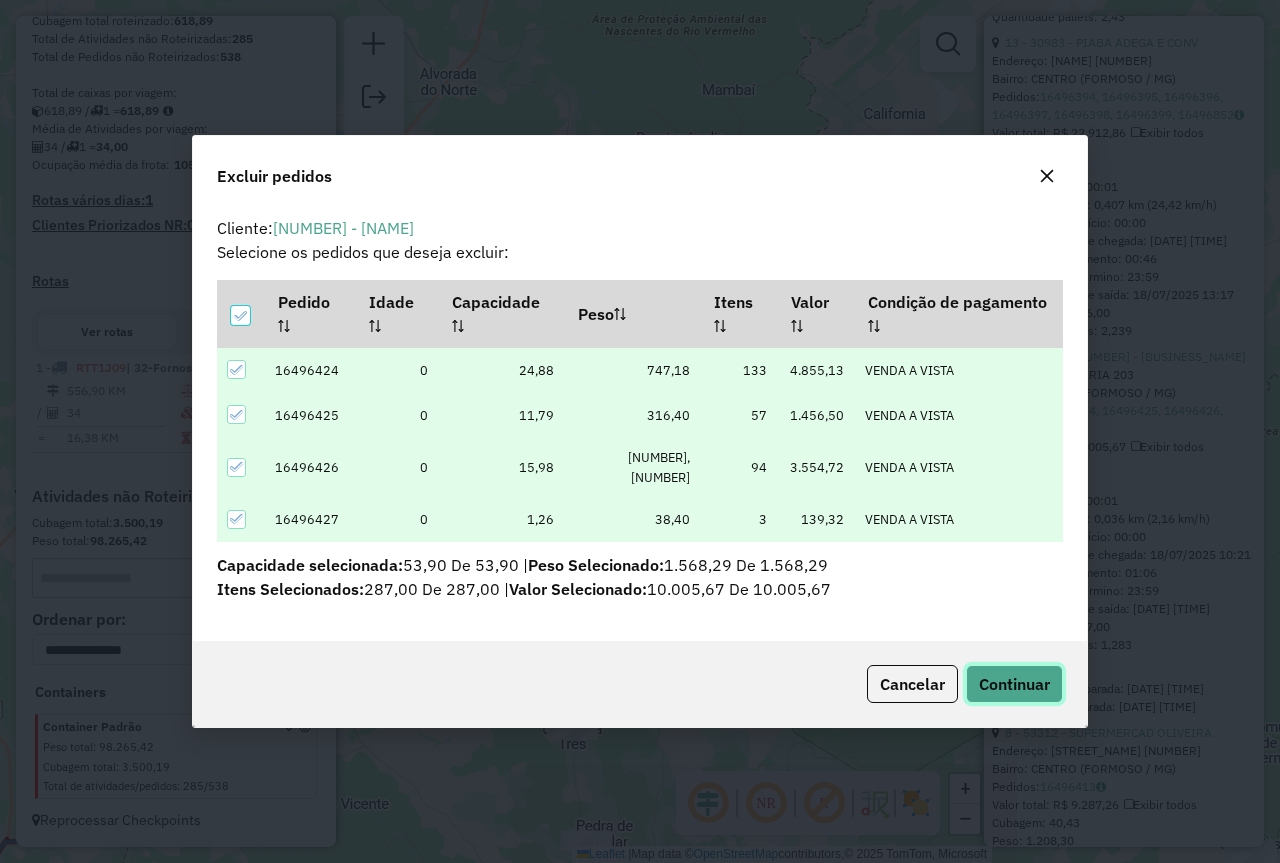 click on "Continuar" 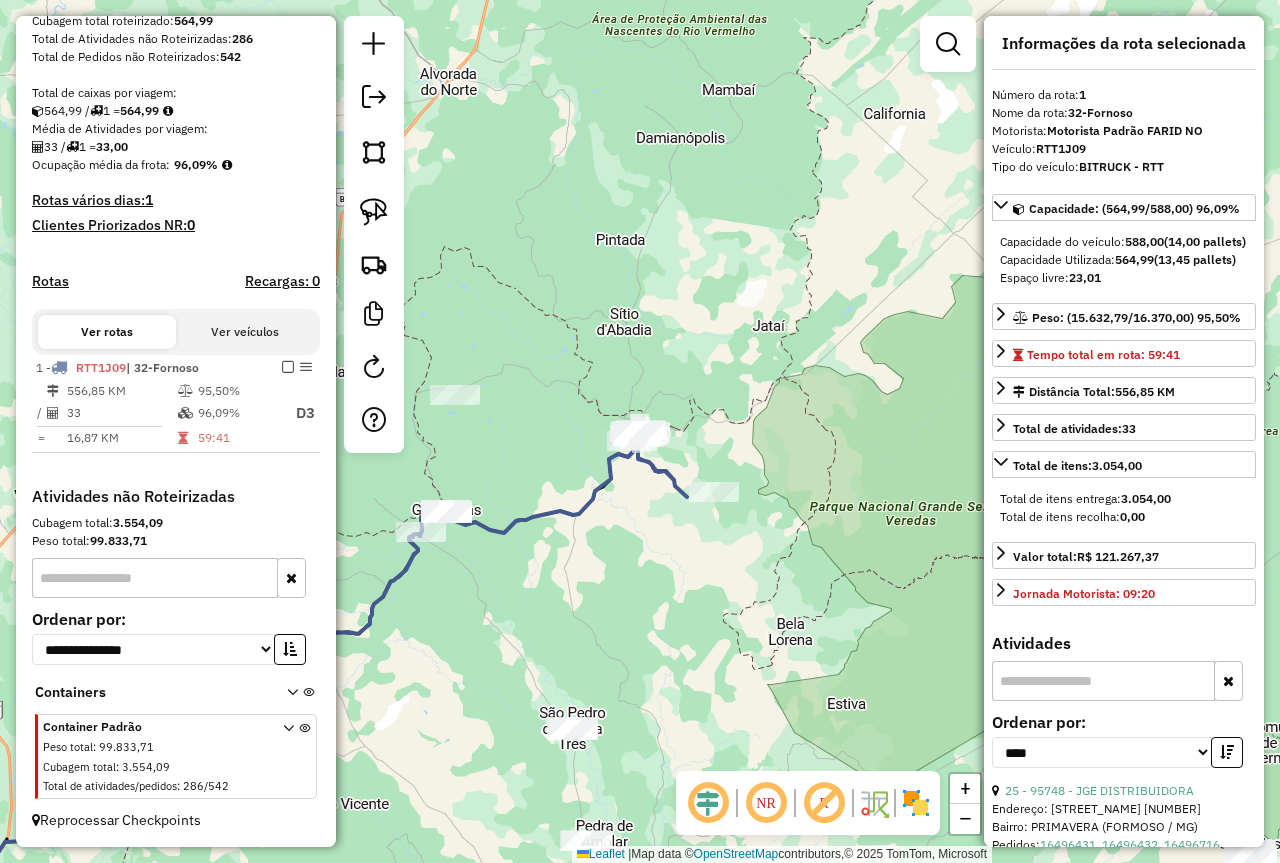 scroll, scrollTop: 0, scrollLeft: 0, axis: both 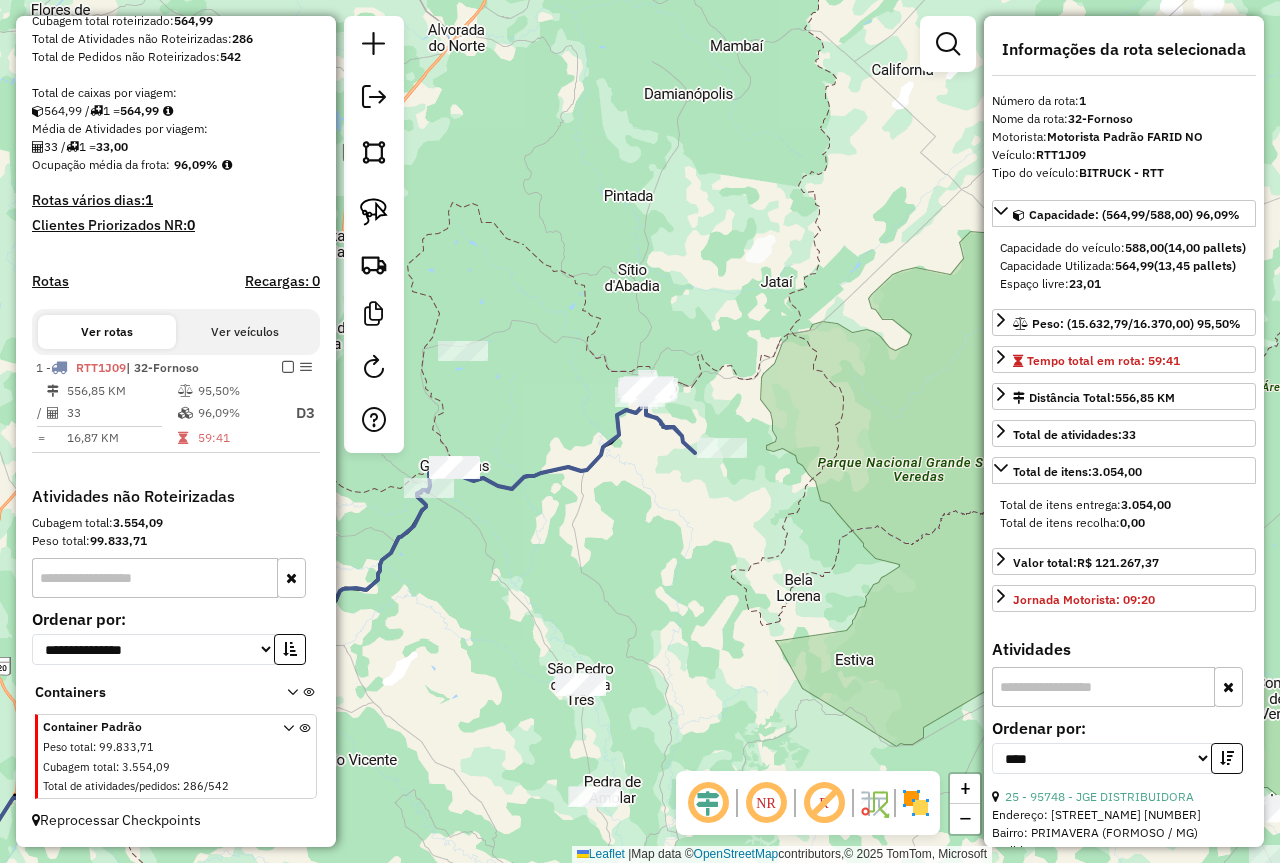 drag, startPoint x: 664, startPoint y: 577, endPoint x: 703, endPoint y: 411, distance: 170.51979 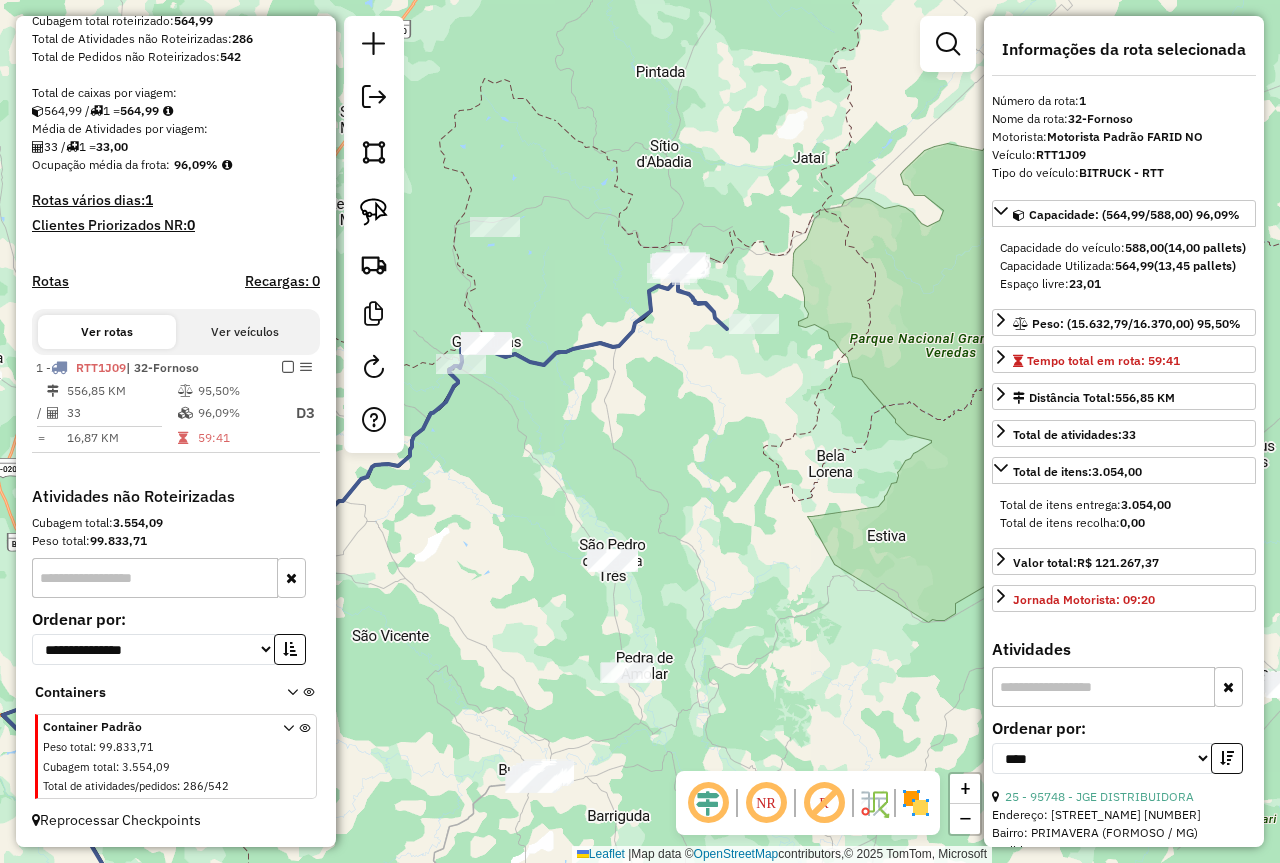click on "Janela de atendimento Grade de atendimento Capacidade Transportadoras Veículos Cliente Pedidos  Rotas Selecione os dias de semana para filtrar as janelas de atendimento  Seg   Ter   Qua   Qui   Sex   Sáb   Dom  Informe o período da janela de atendimento: De: Até:  Filtrar exatamente a janela do cliente  Considerar janela de atendimento padrão  Selecione os dias de semana para filtrar as grades de atendimento  Seg   Ter   Qua   Qui   Sex   Sáb   Dom   Considerar clientes sem dia de atendimento cadastrado  Clientes fora do dia de atendimento selecionado Filtrar as atividades entre os valores definidos abaixo:  Peso mínimo:   Peso máximo:   Cubagem mínima:   Cubagem máxima:   De:   Até:  Filtrar as atividades entre o tempo de atendimento definido abaixo:  De:   Até:   Considerar capacidade total dos clientes não roteirizados Transportadora: Selecione um ou mais itens Tipo de veículo: Selecione um ou mais itens Veículo: Selecione um ou mais itens Motorista: Selecione um ou mais itens Nome: Rótulo:" 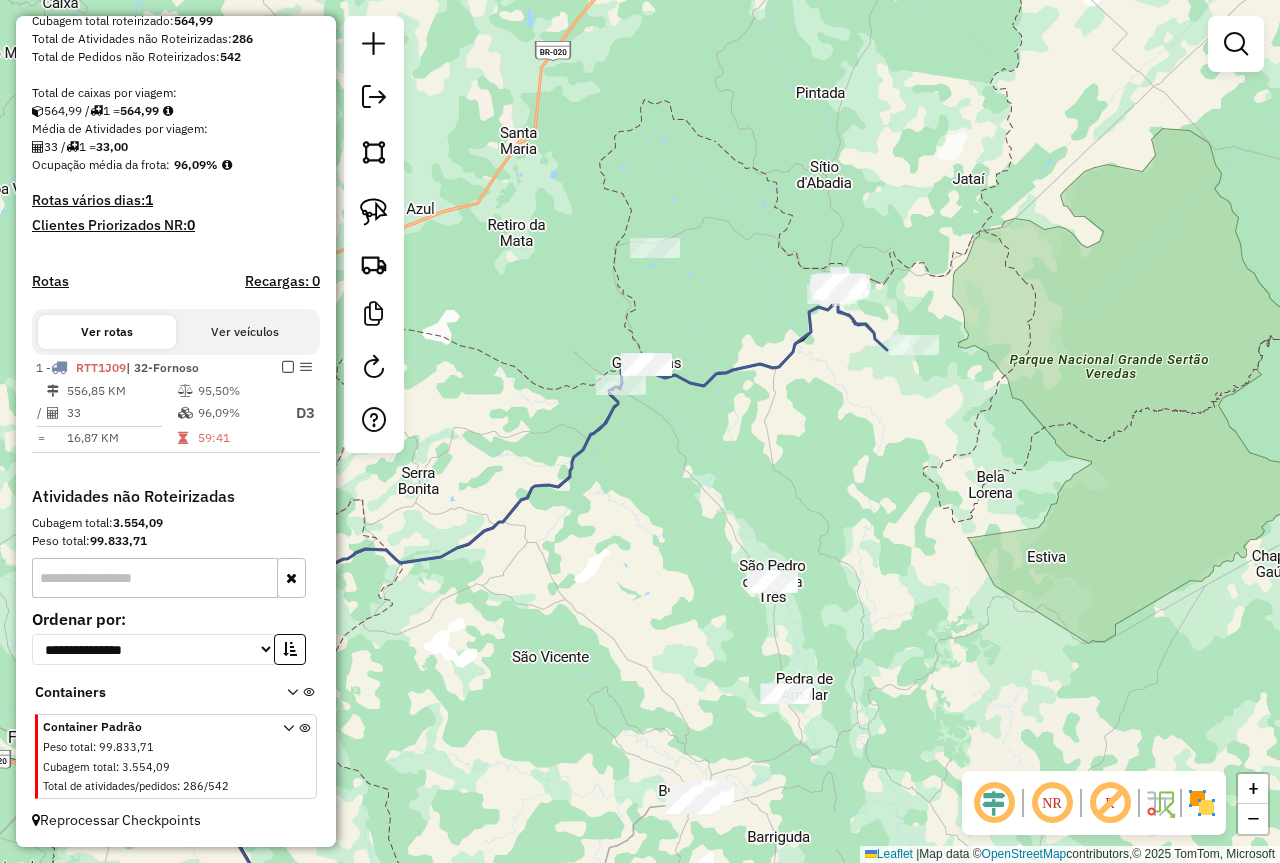 drag, startPoint x: 692, startPoint y: 449, endPoint x: 852, endPoint y: 470, distance: 161.37224 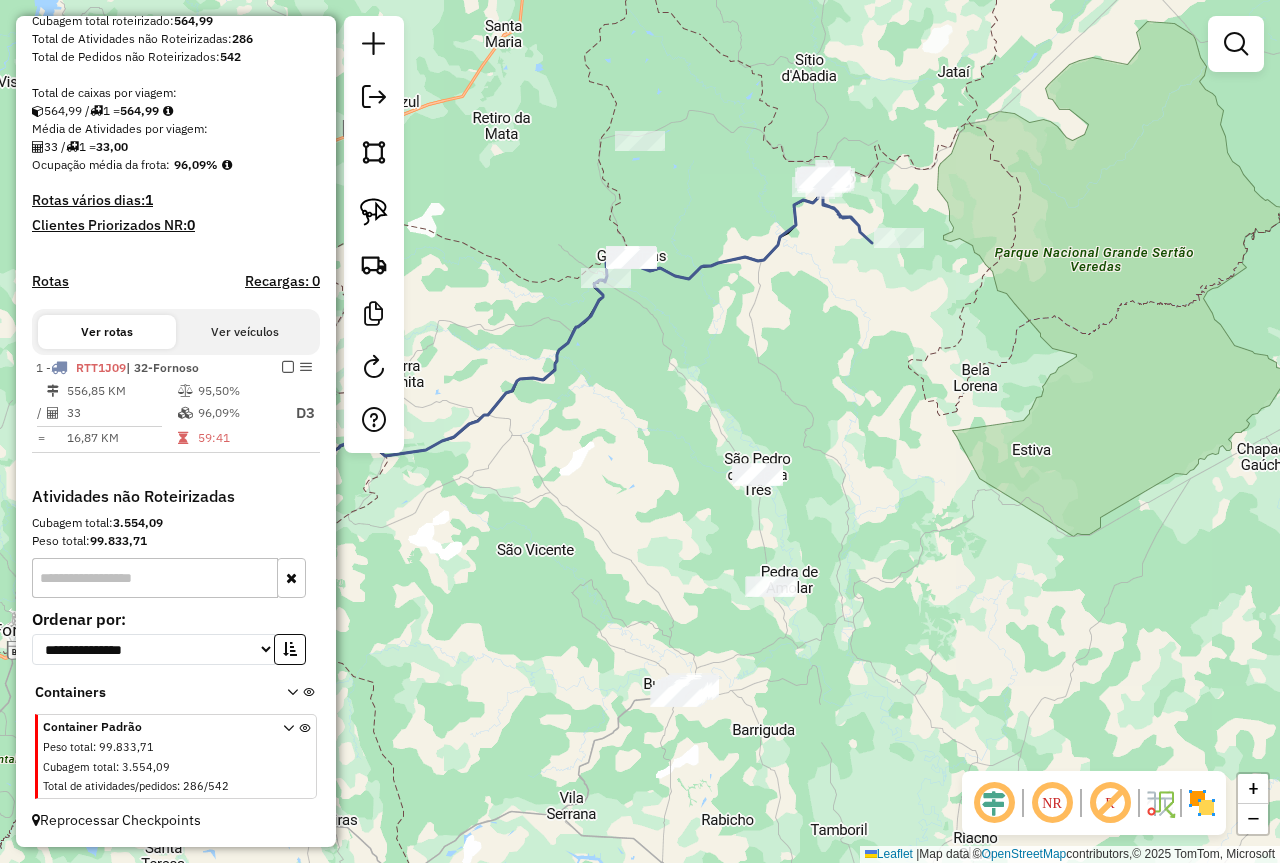 drag, startPoint x: 949, startPoint y: 549, endPoint x: 934, endPoint y: 442, distance: 108.04629 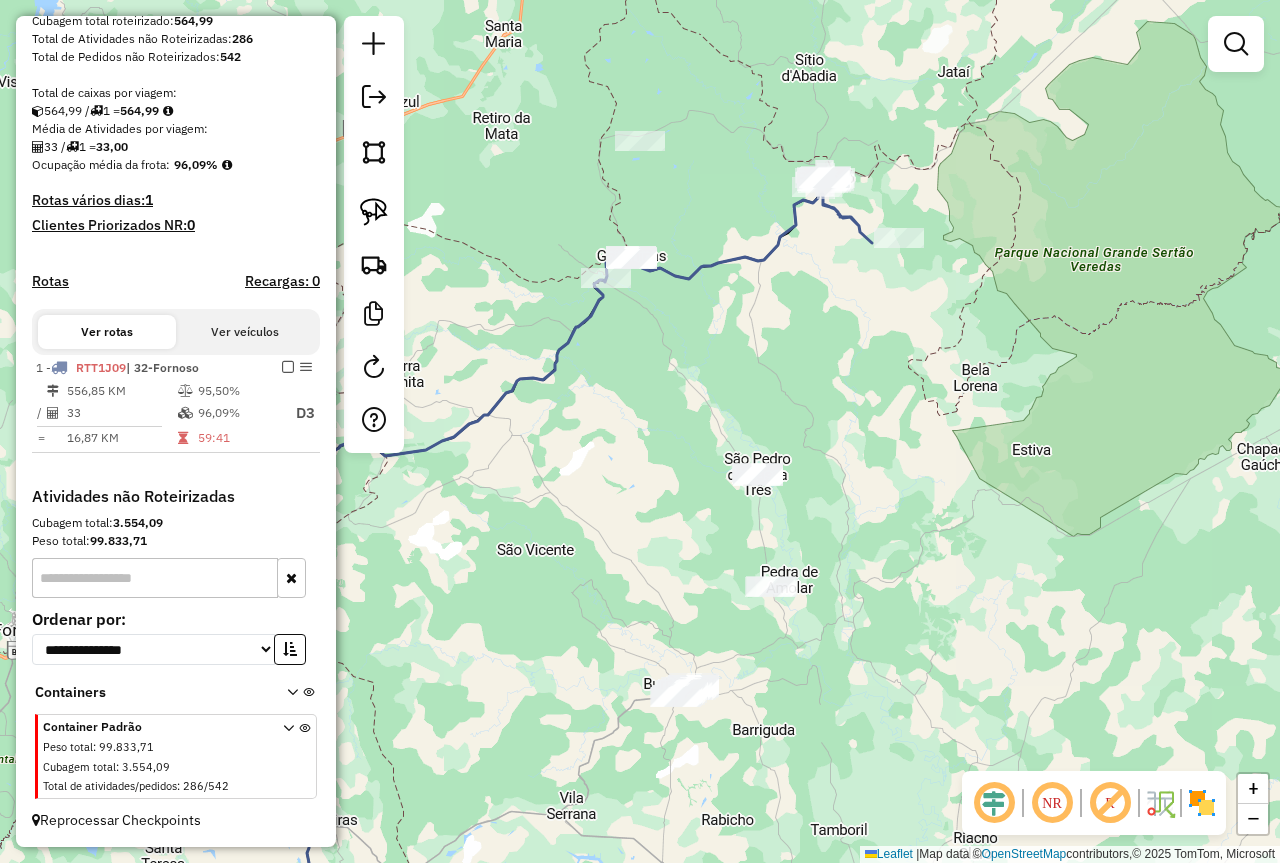 click 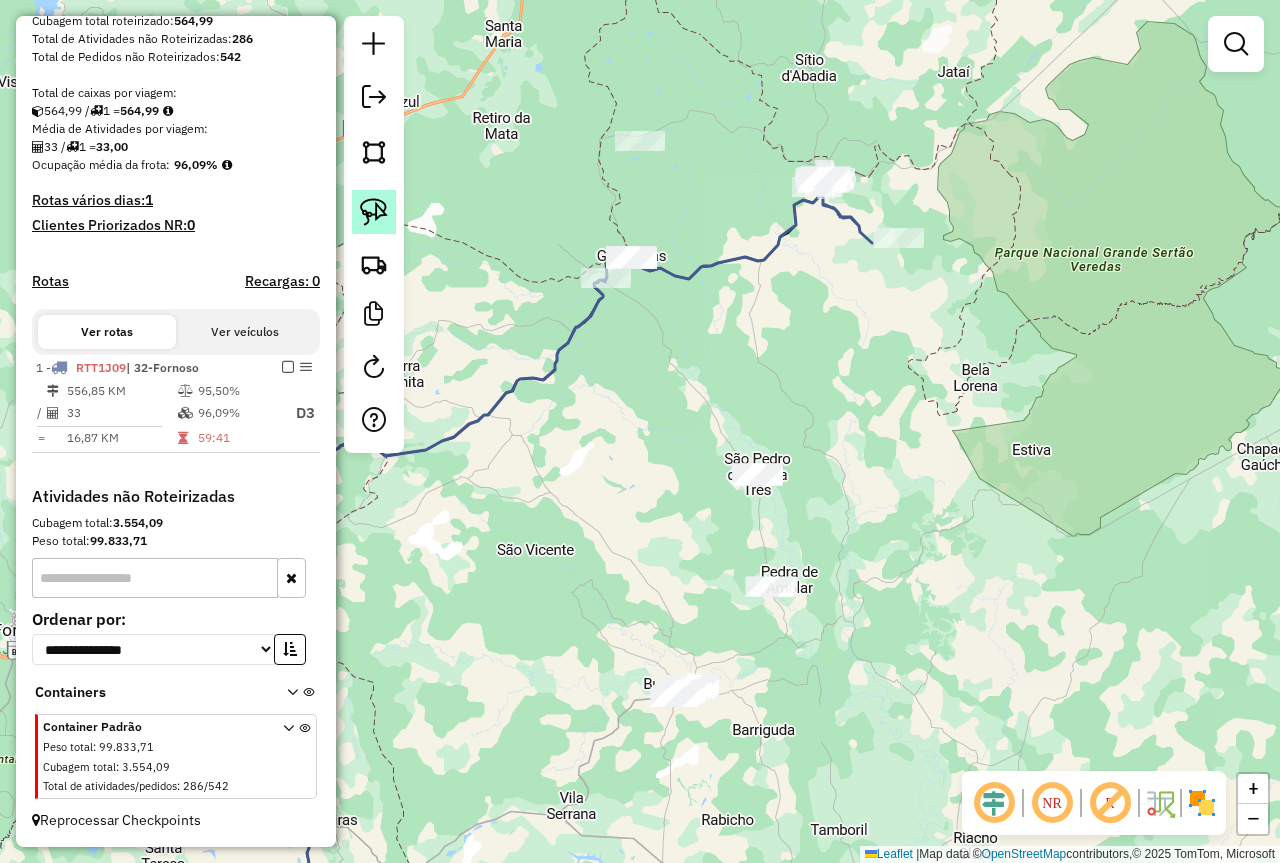 click 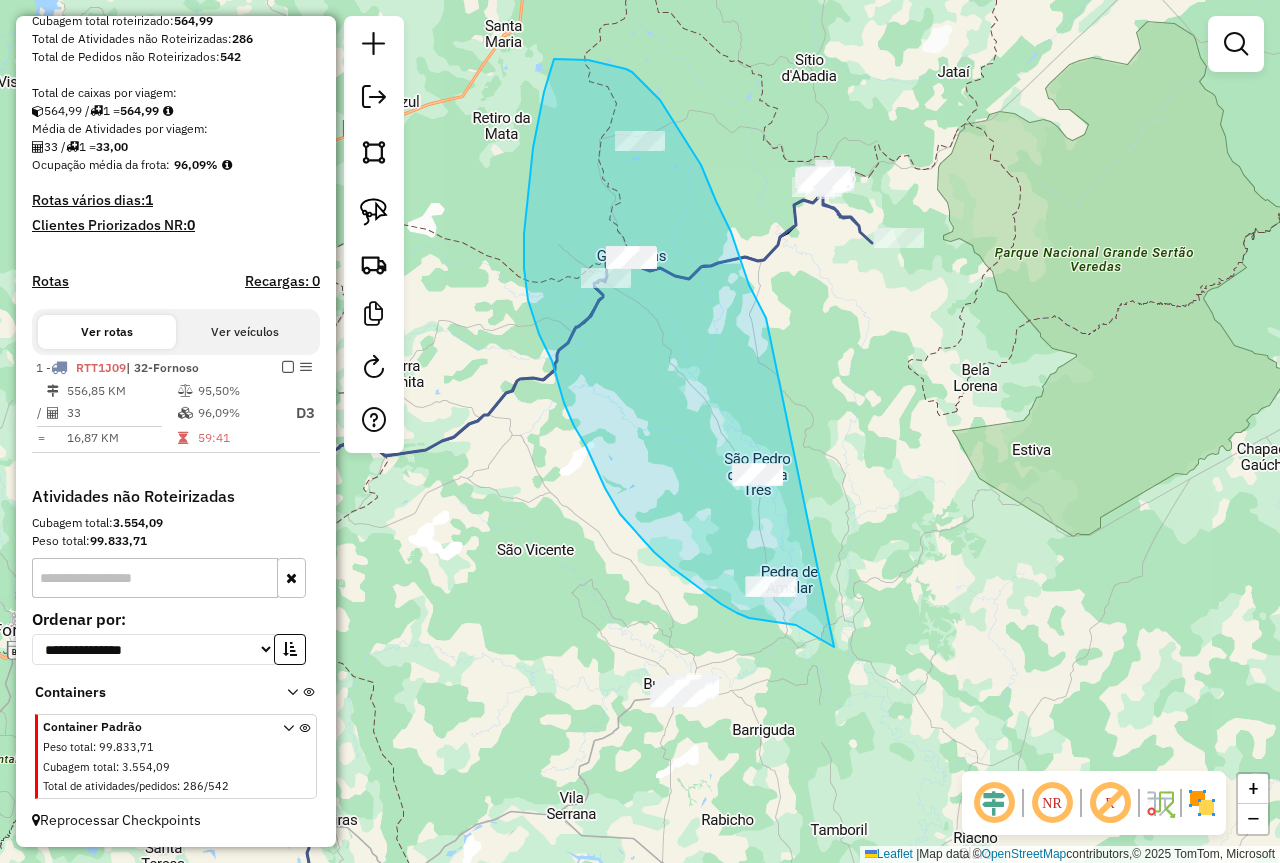 drag, startPoint x: 766, startPoint y: 318, endPoint x: 848, endPoint y: 652, distance: 343.9186 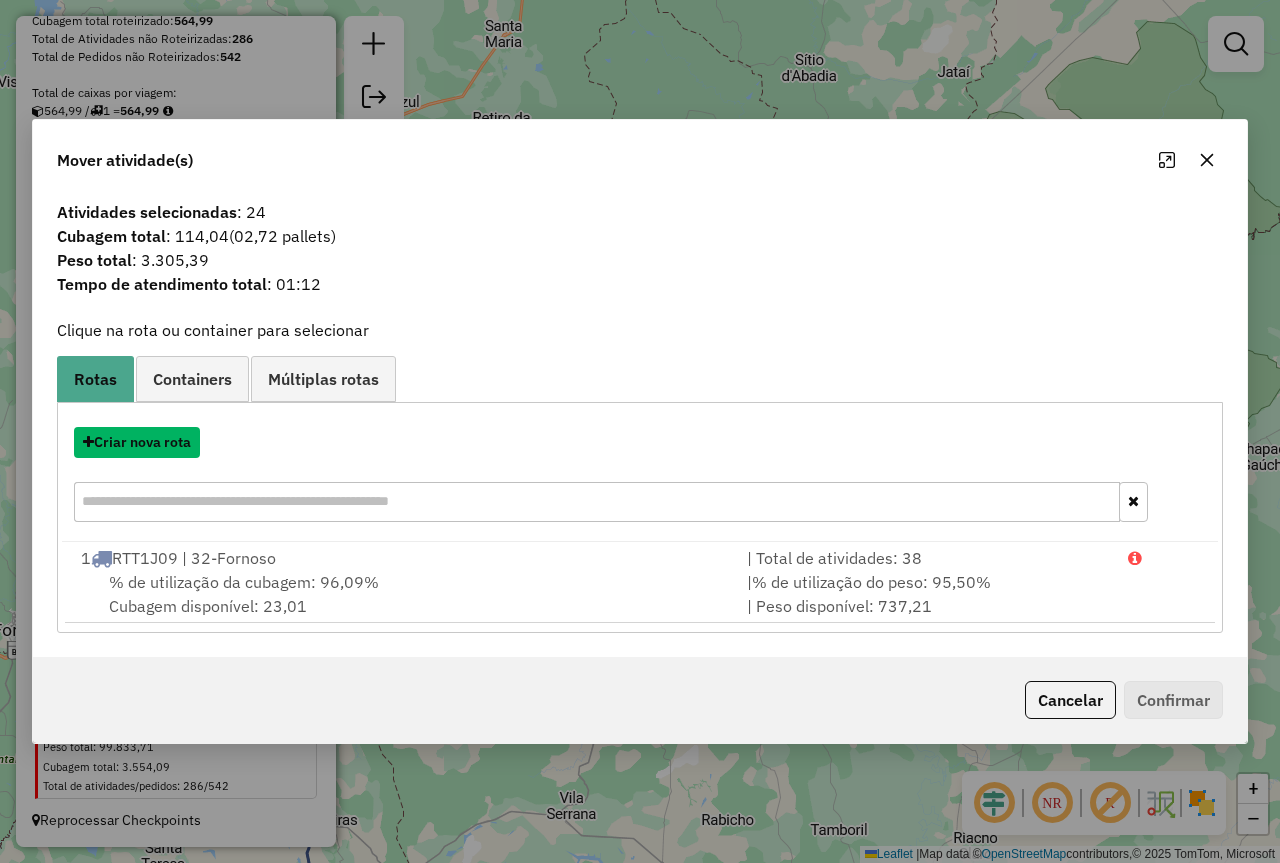 click on "Criar nova rota" at bounding box center [137, 442] 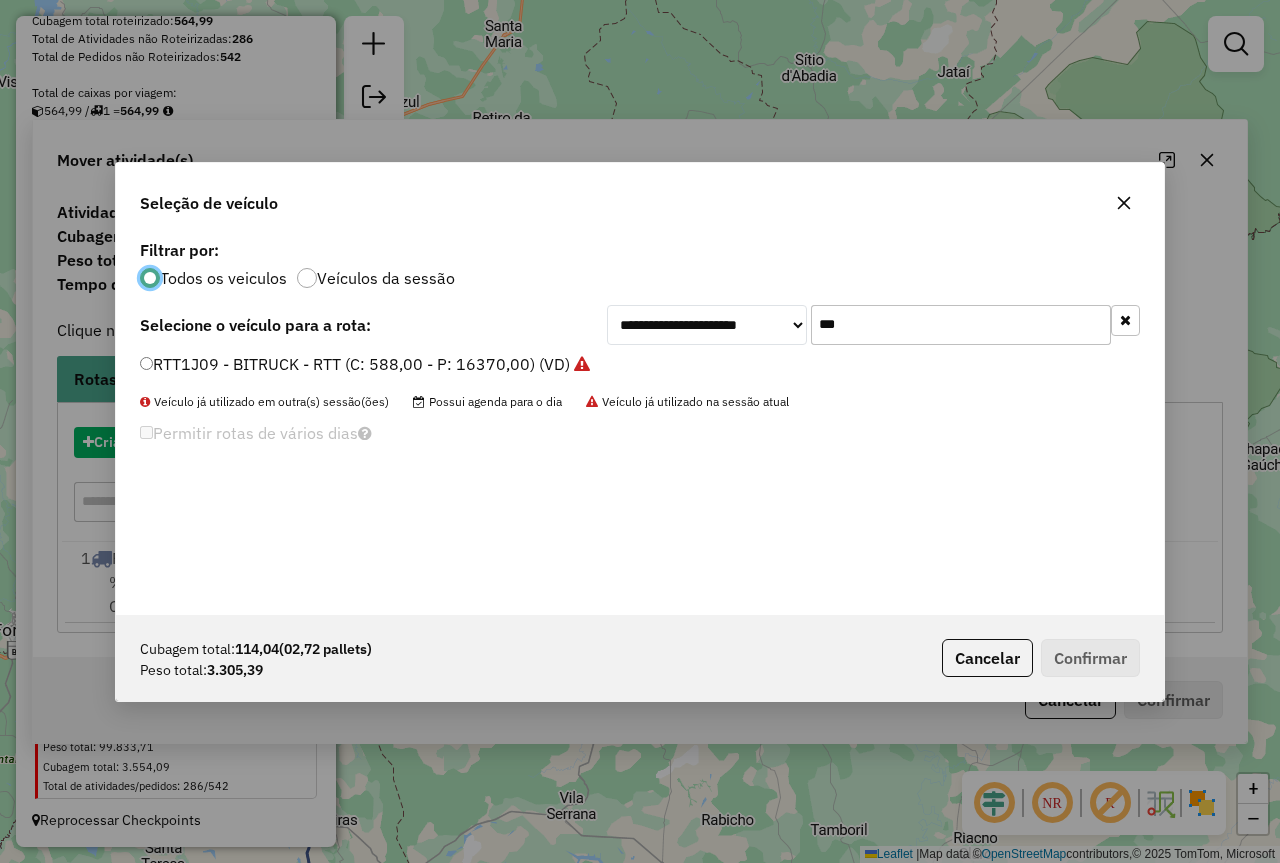 scroll, scrollTop: 11, scrollLeft: 6, axis: both 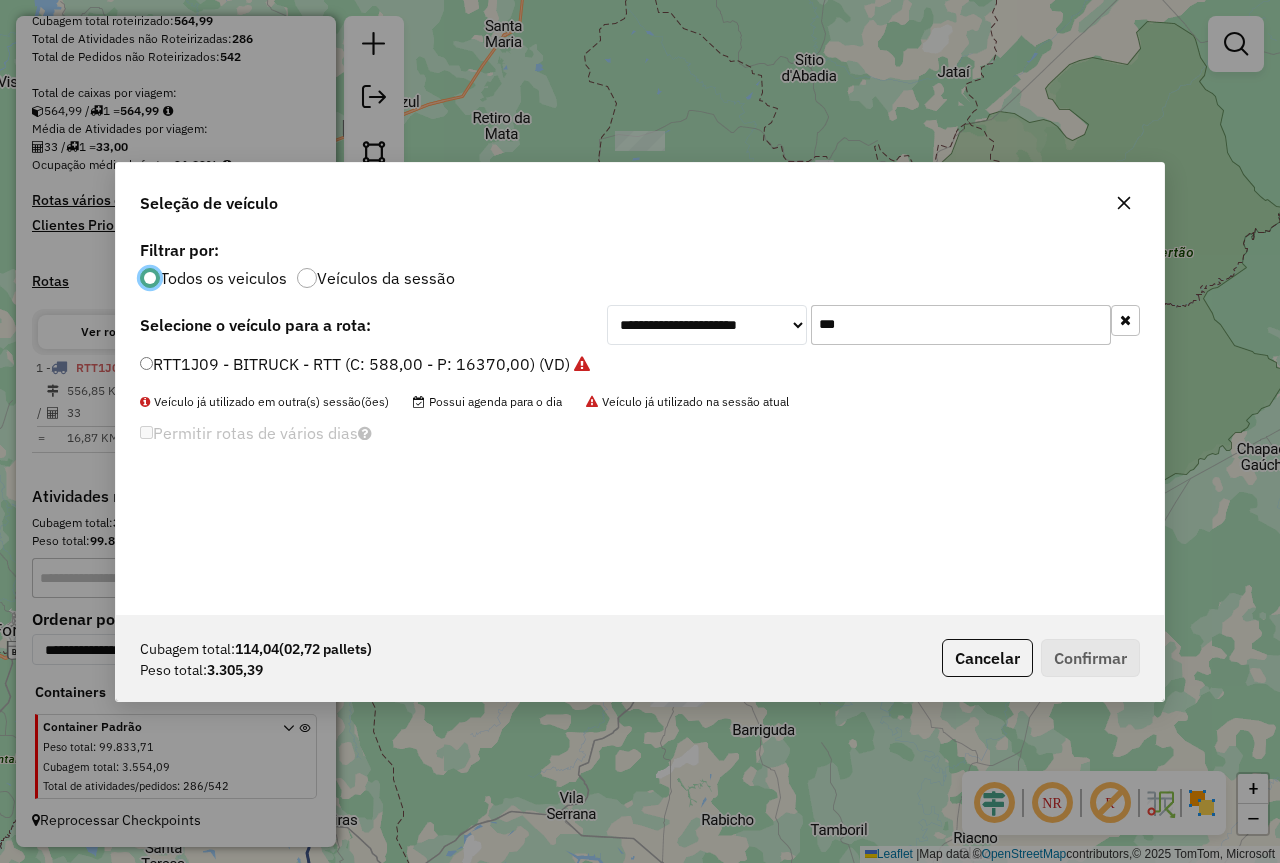 click on "***" 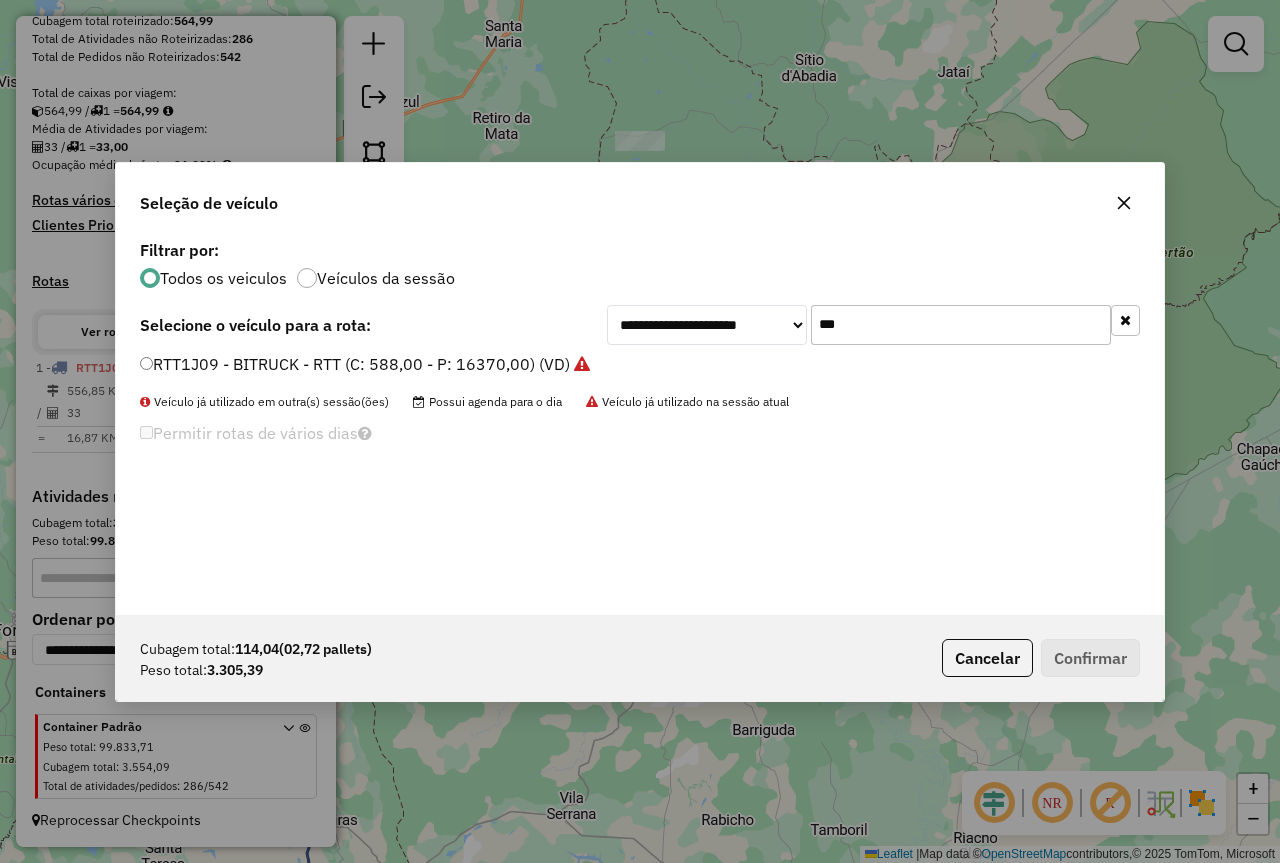 click on "***" 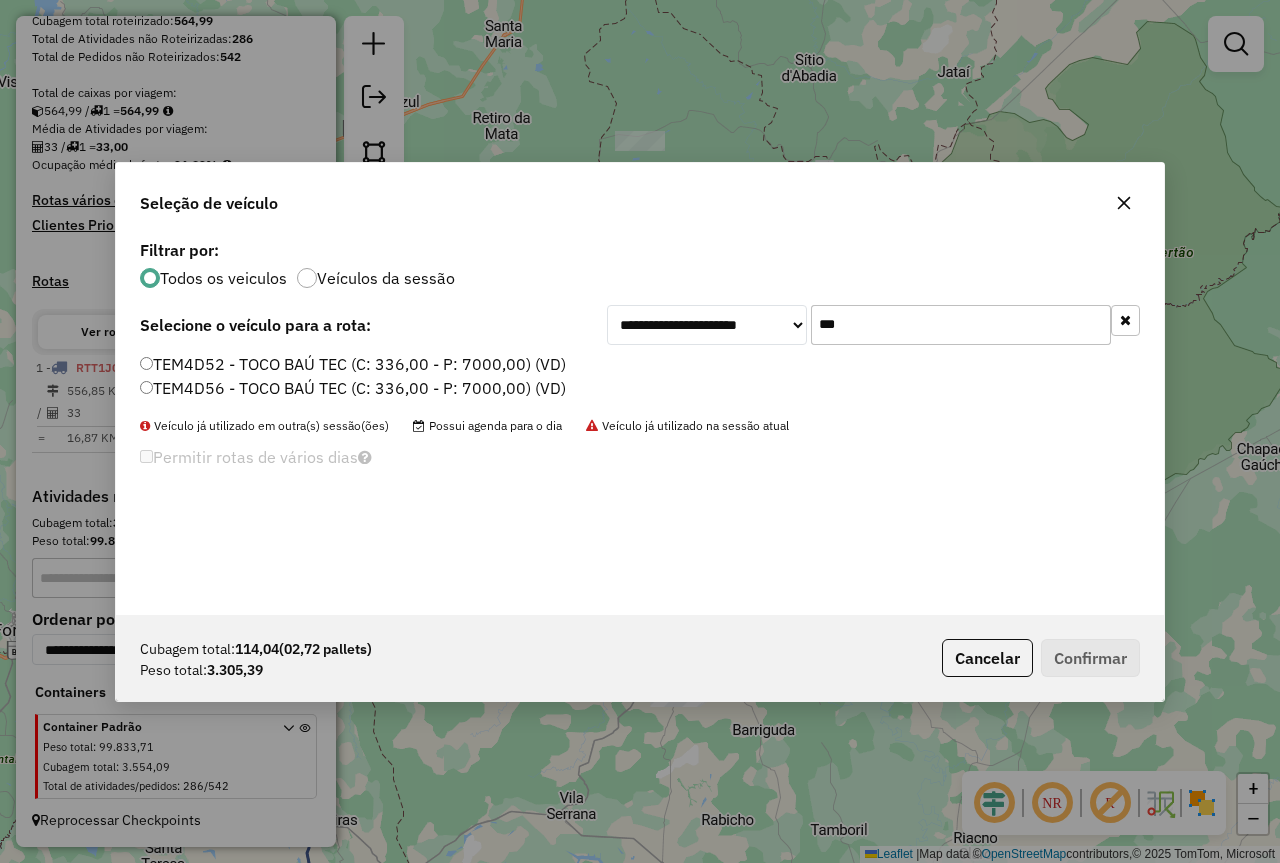 type on "***" 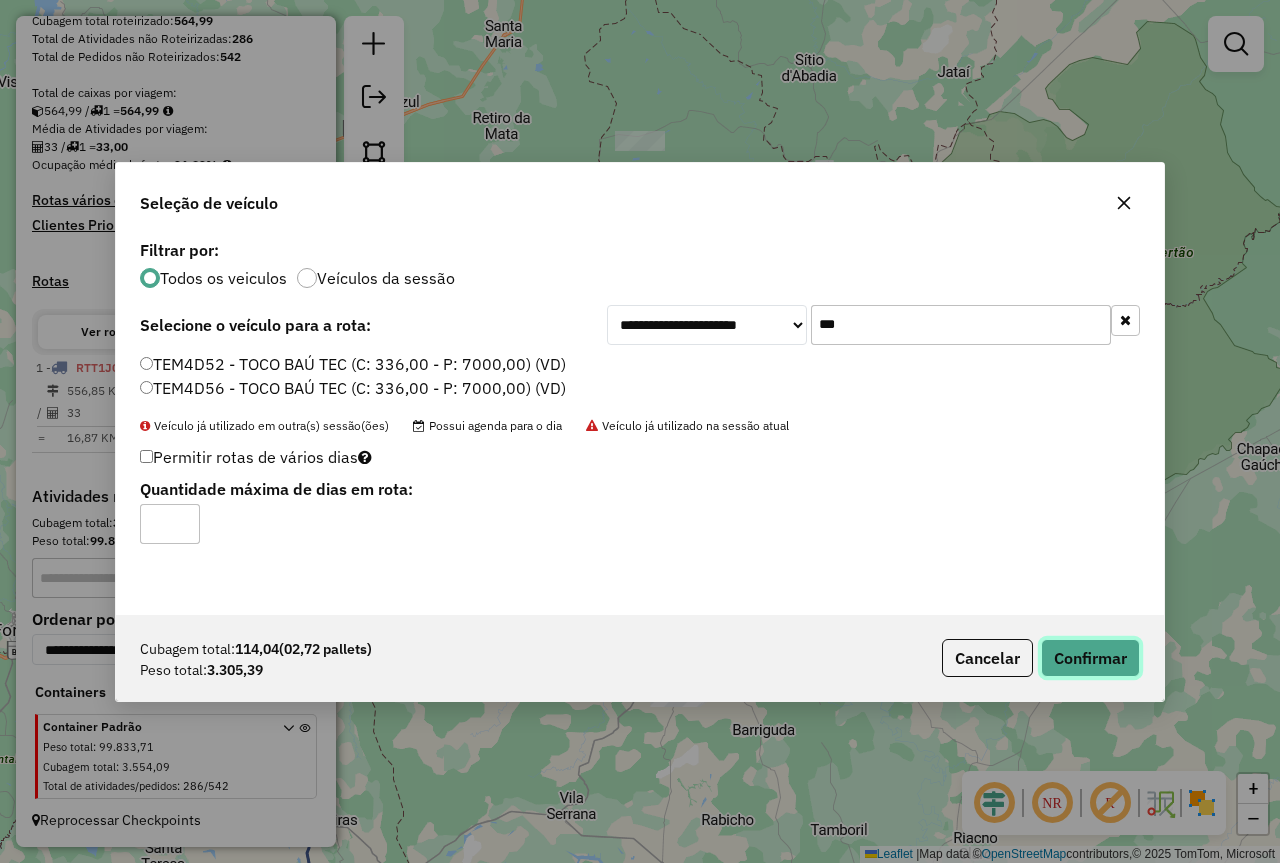 click on "Confirmar" 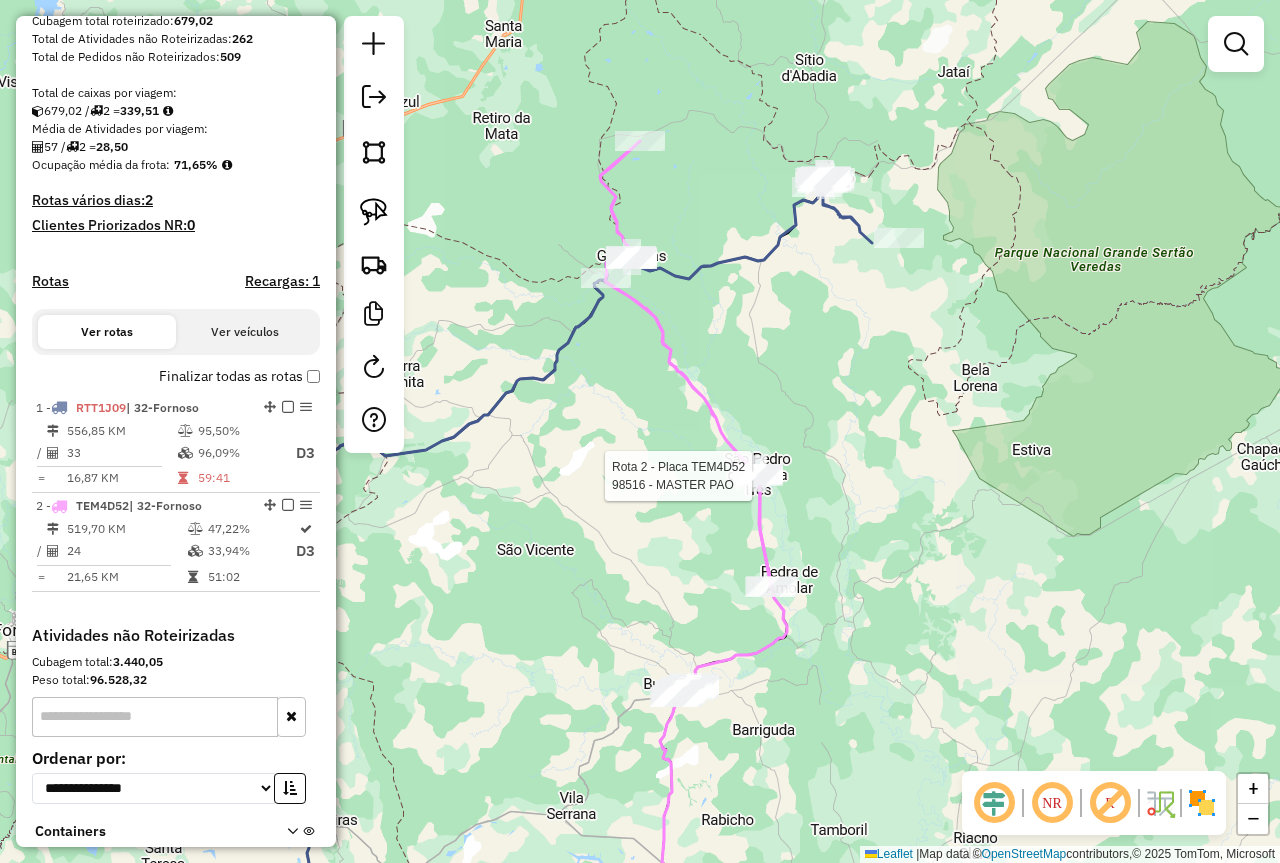 click 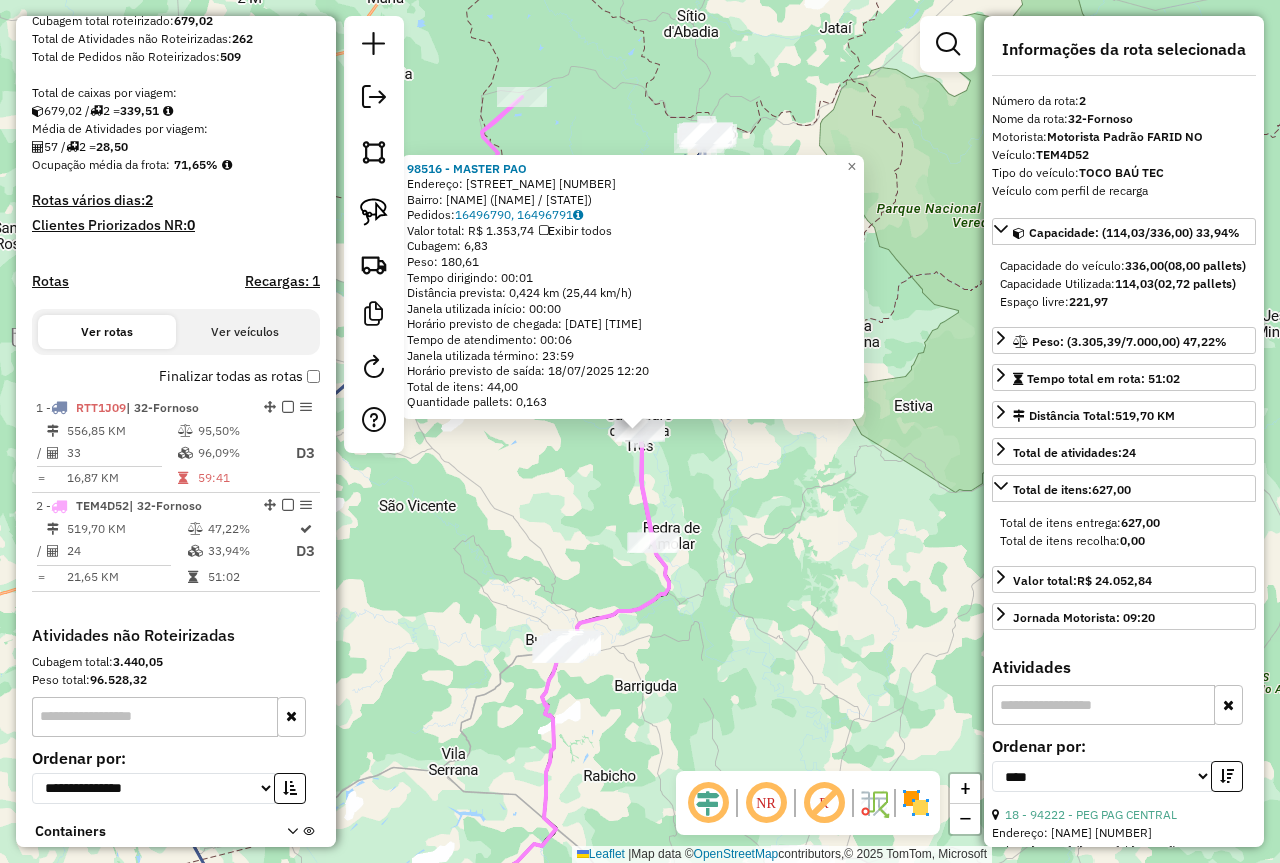 scroll, scrollTop: 509, scrollLeft: 0, axis: vertical 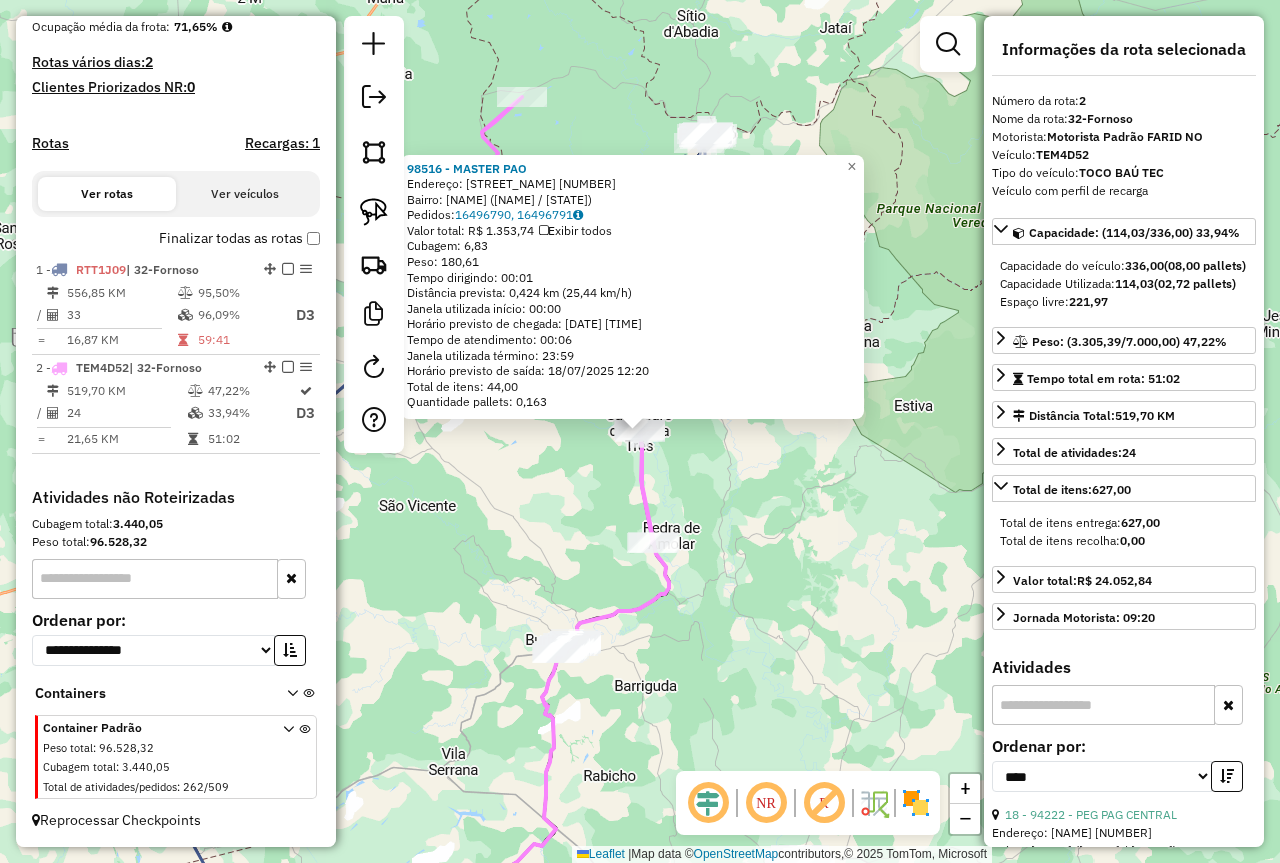 click on "[NUMBER] - [NAME] Endereço: [NAME] [NUMBER] Bairro: [NAME] ([CITY] / [STATE]) Pedidos: [NUMBER], [NUMBER] Valor total: R$ [PRICE] Exibir todos Cubagem: [NUMBER] Peso: [NUMBER] Tempo dirigindo: [TIME] Distância prevista: [NUMBER] km ([NUMBER] km/h) Janela utilizada início: [TIME] Horário previsto de chegada: [DATE] [TIME] Tempo de atendimento: [TIME] Janela utilizada término: [TIME] Horário previsto de saída: [DATE] [TIME] Total de itens: [NUMBER] Quantidade pallets: [NUMBER] × Janela de atendimento Grade de atendimento Capacidade Transportadoras Veículos Cliente Pedidos Rotas Selecione os dias de semana para filtrar as janelas de atendimento Seg Ter Qua Qui Sex Sáb Dom Informe o período da janela de atendimento: De: Até: Filtrar exatamente a janela do cliente Considerar janela de atendimento padrão Selecione os dias de semana para filtrar as grades de atendimento Seg Ter Qua Qui Sex Sáb Dom Peso mínimo: Peso máximo: De:" 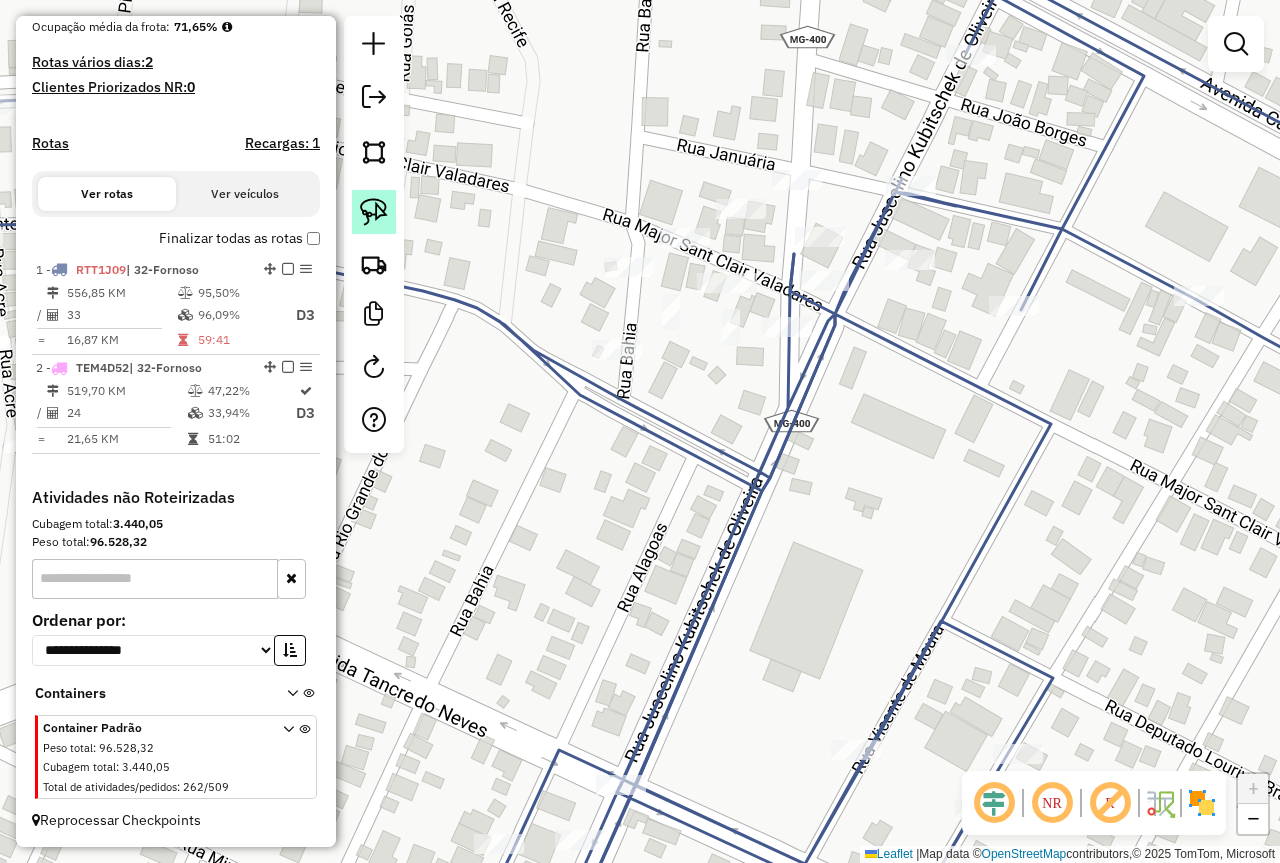click 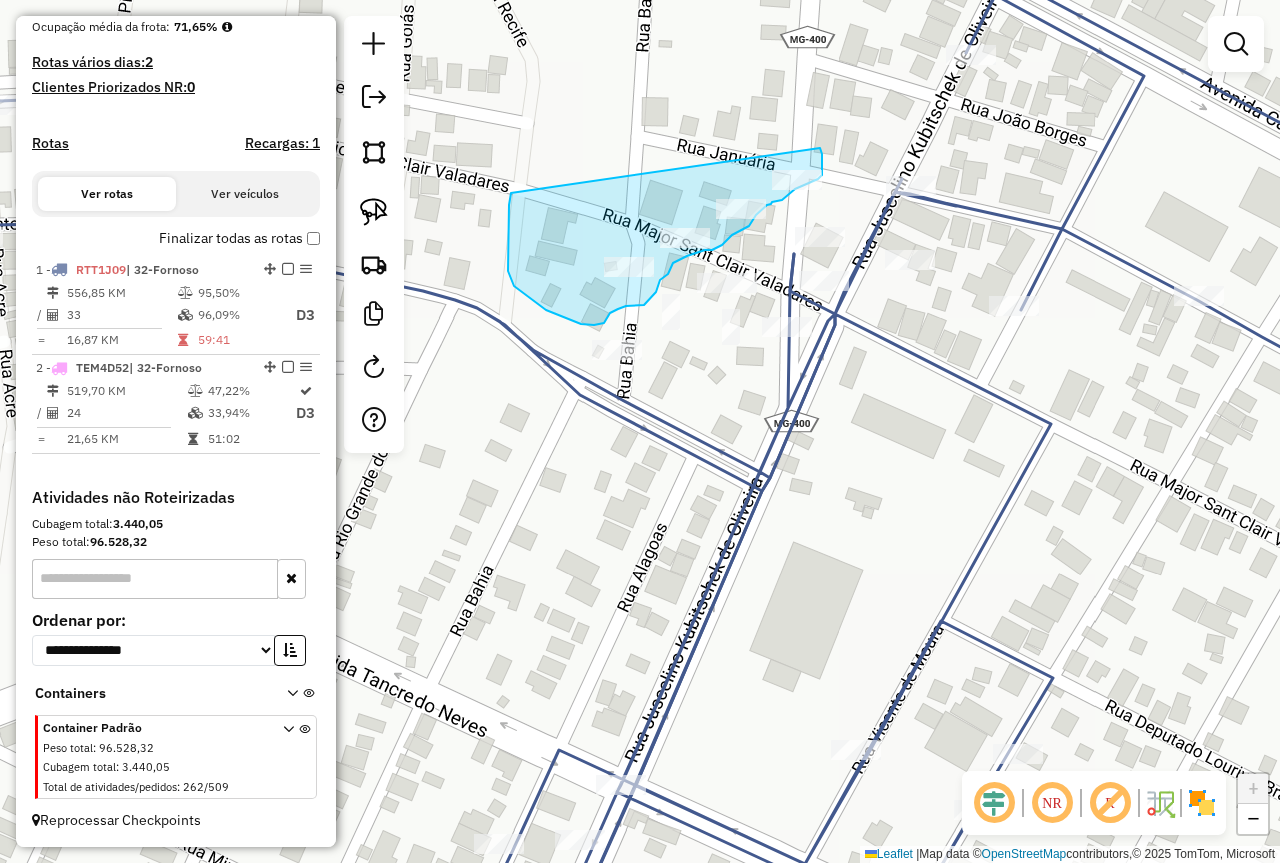 drag, startPoint x: 511, startPoint y: 193, endPoint x: 814, endPoint y: 137, distance: 308.13147 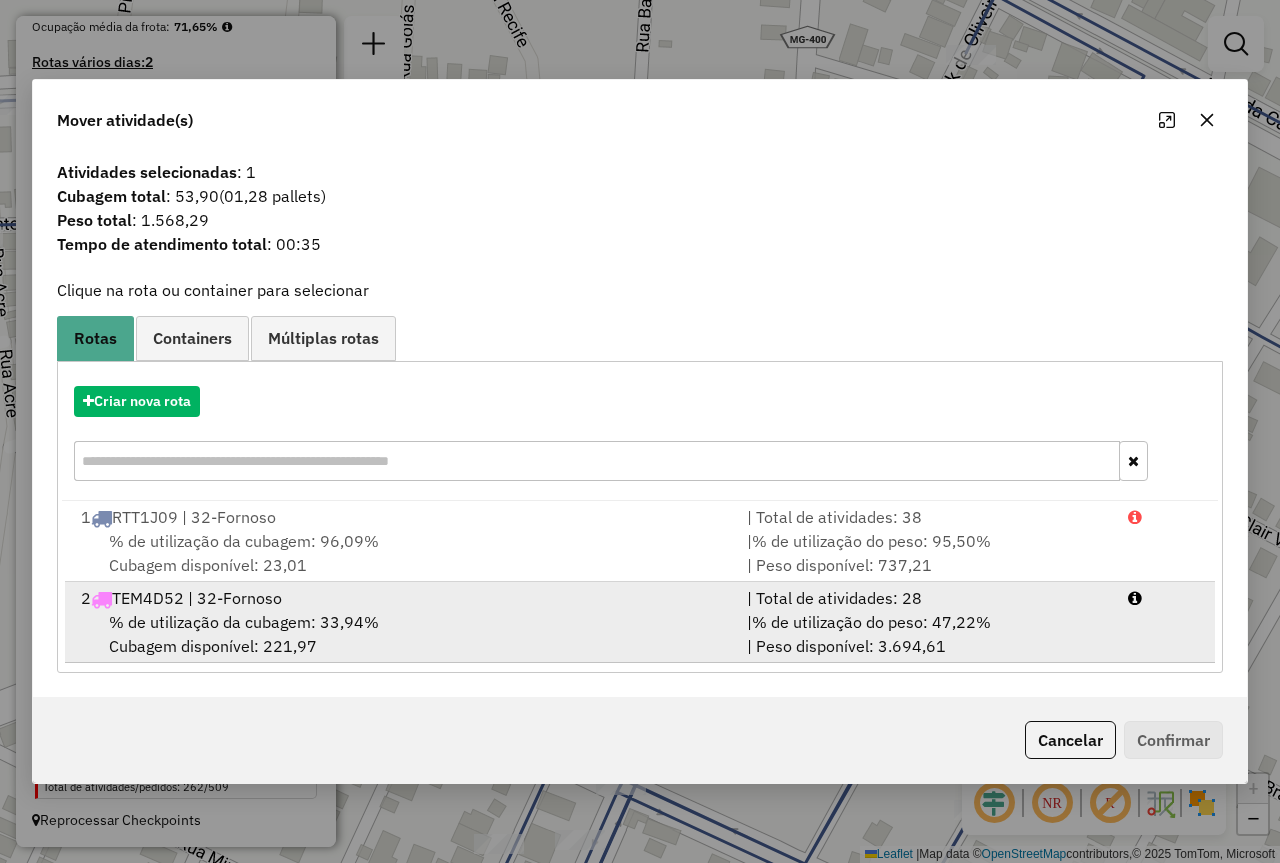 click on "% de utilização da cubagem: 33,94%" at bounding box center [244, 622] 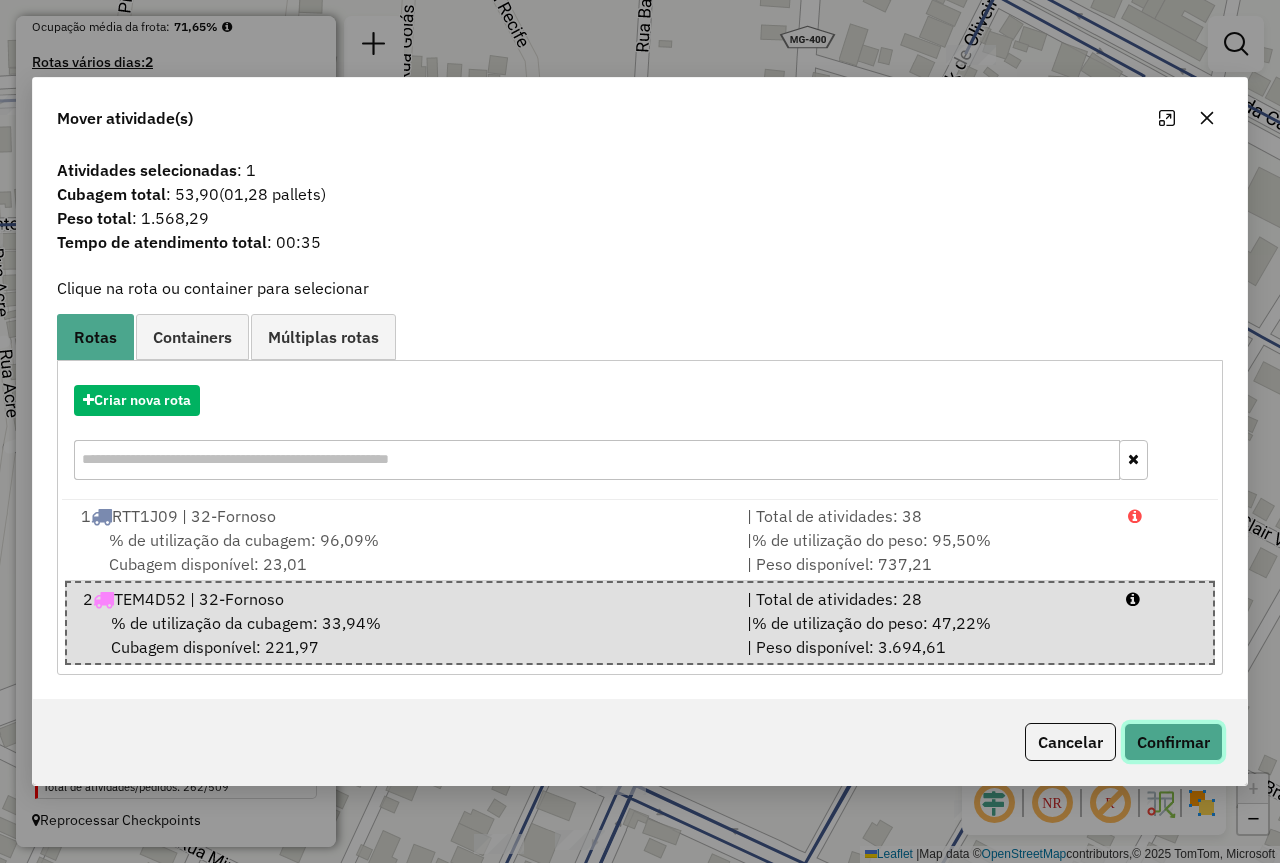 click on "Confirmar" 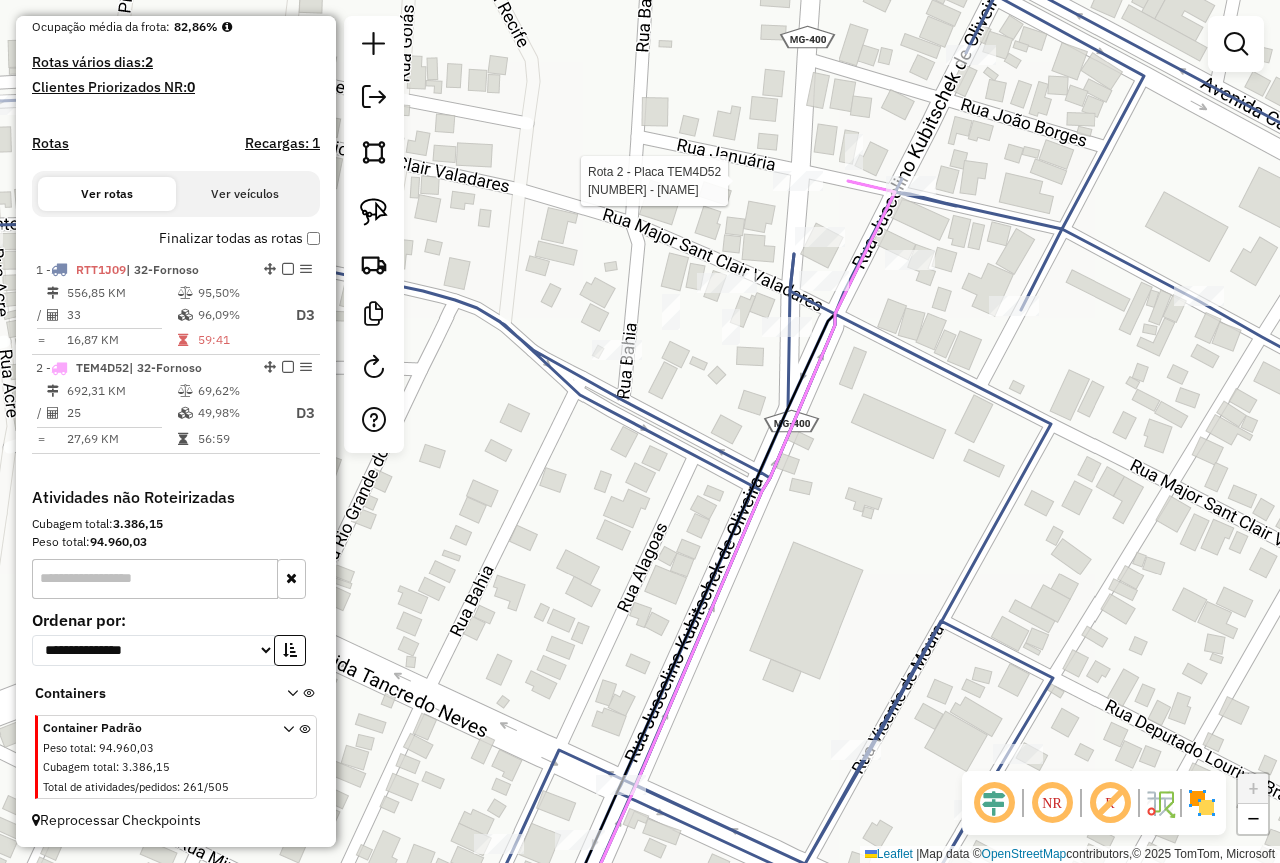 select on "*********" 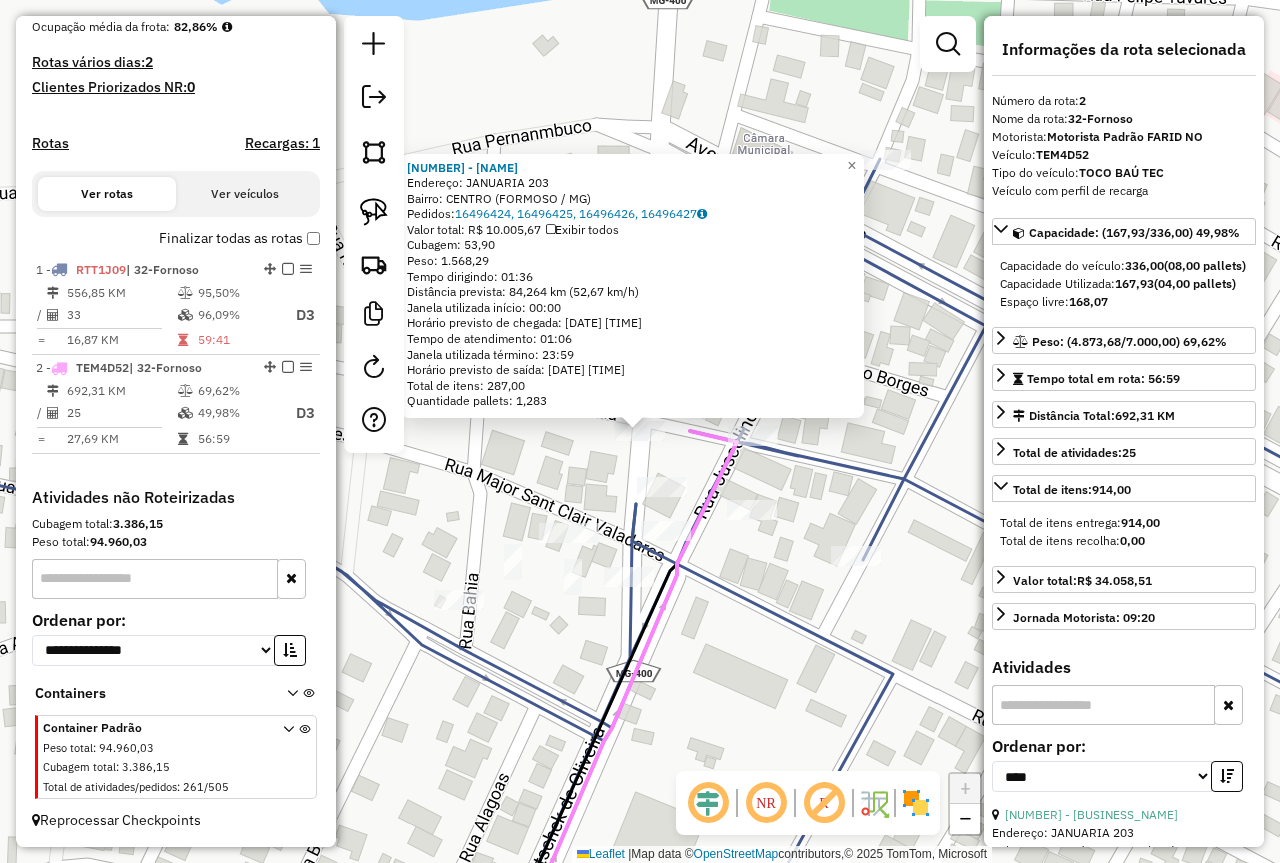 click on "[NUMBER] - [NAME]  Endereço:  [NAME] [NUMBER]   Bairro: [NAME] ([NAME] / [STATE])   Pedidos:  [NUMBER], [NUMBER], [NUMBER], [NUMBER]   Valor total: [CURRENCY][PRICE]   Exibir todos   Cubagem: [PRICE]  Peso: [PRICE]  Tempo dirigindo: [TIME]   Distância prevista: [PRICE] km ([PRICE] km/h)   Janela utilizada início: [TIME]   Horário previsto de chegada: [DATE] [TIME]   Tempo de atendimento: [TIME]   Janela utilizada término: [TIME]   Horário previsto de saída: [DATE] [TIME]   Total de itens: [PRICE]   Quantidade pallets: [PRICE]  × Janela de atendimento Grade de atendimento Capacidade Transportadoras Veículos Cliente Pedidos  Rotas Selecione os dias de semana para filtrar as janelas de atendimento  Seg   Ter   Qua   Qui   Sex   Sáb   Dom  Informe o período da janela de atendimento: De: Até:  Filtrar exatamente a janela do cliente  Considerar janela de atendimento padrão  Selecione os dias de semana para filtrar as grades de atendimento  Seg   Ter   Qua   Qui   Sex   Sáb   Dom   Peso mínimo:   De:   De:" 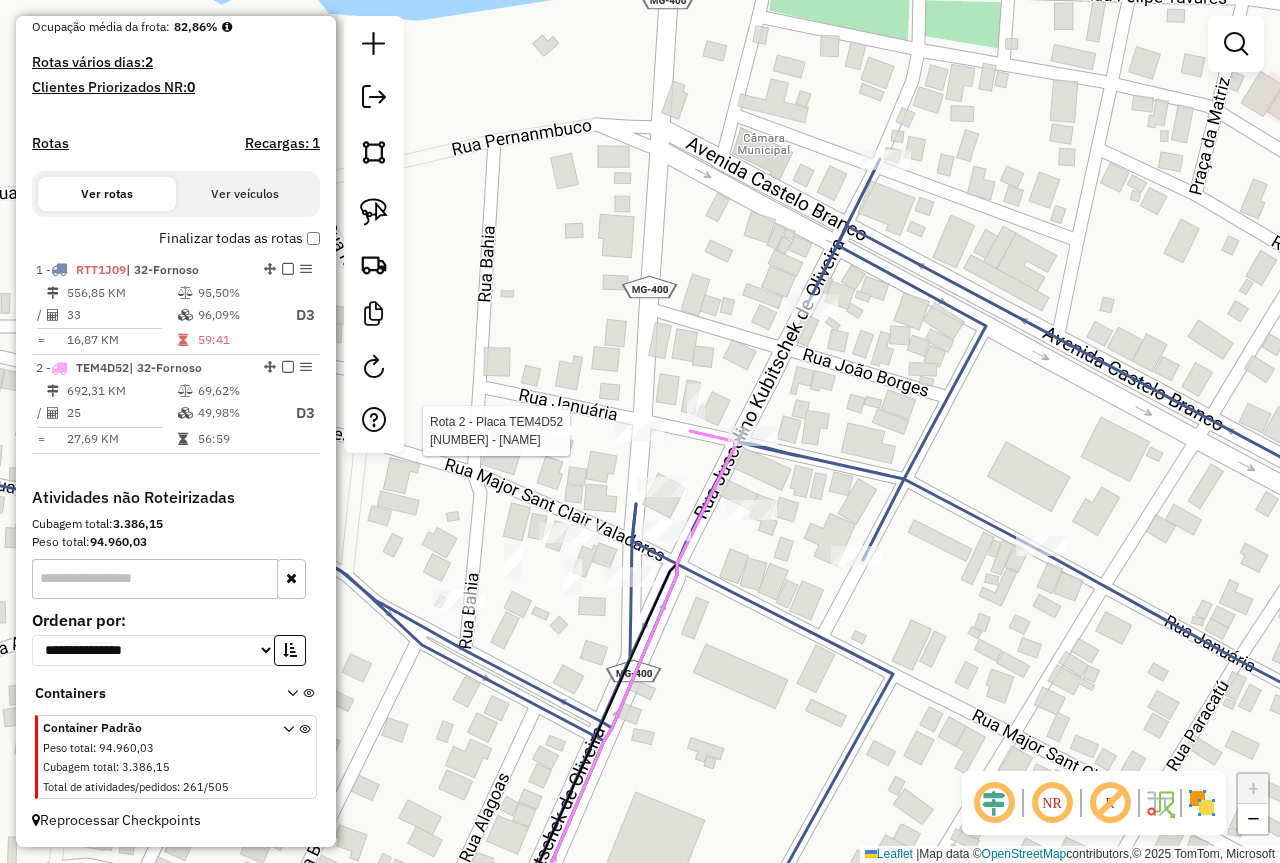 select on "*********" 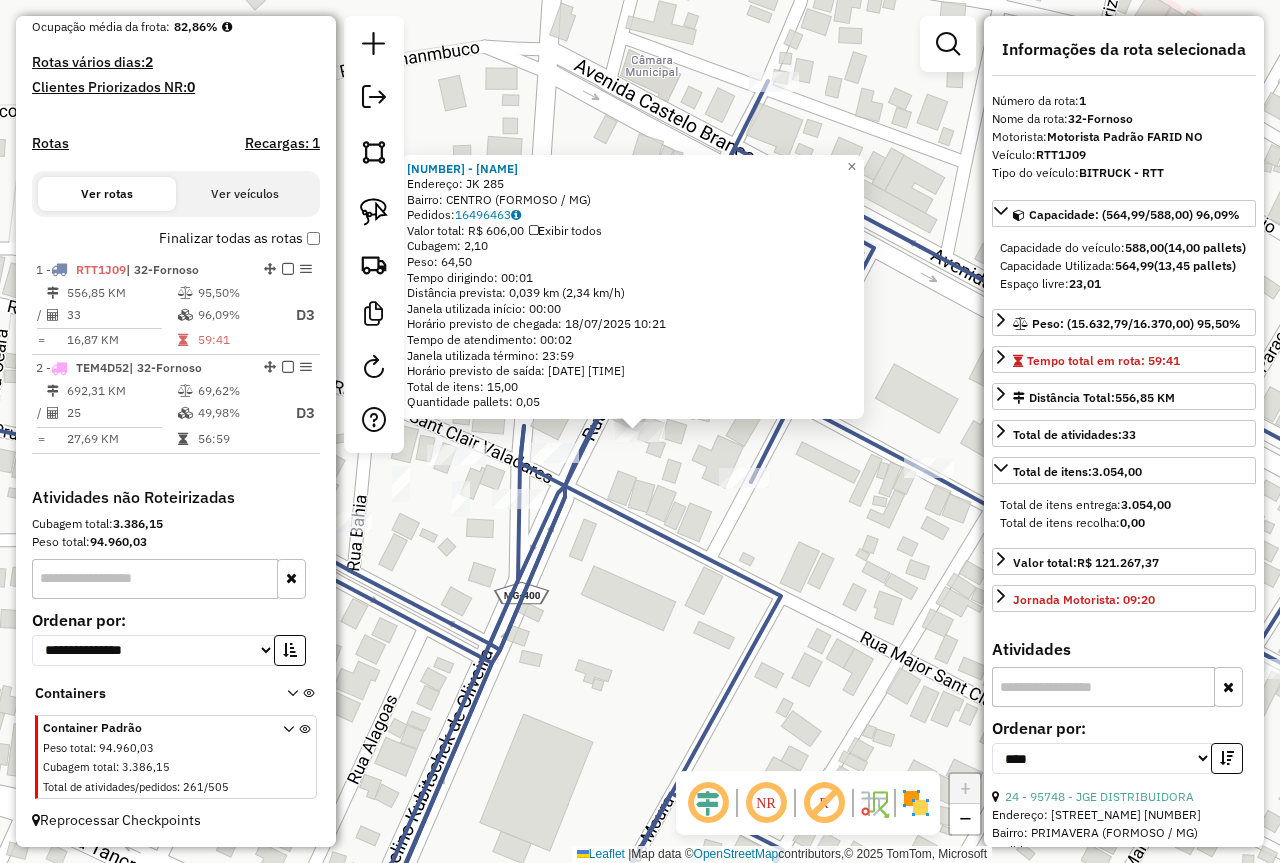 click 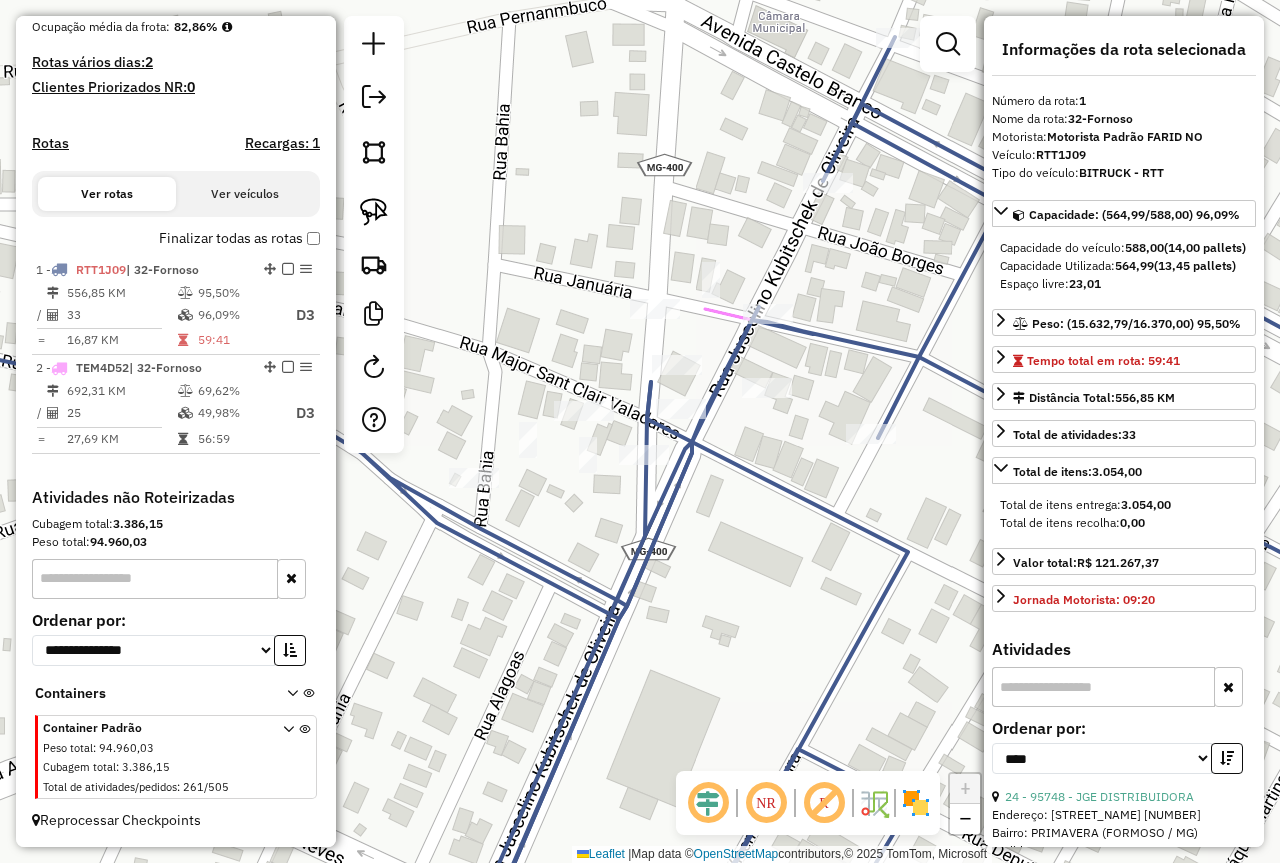 drag, startPoint x: 681, startPoint y: 557, endPoint x: 825, endPoint y: 507, distance: 152.4336 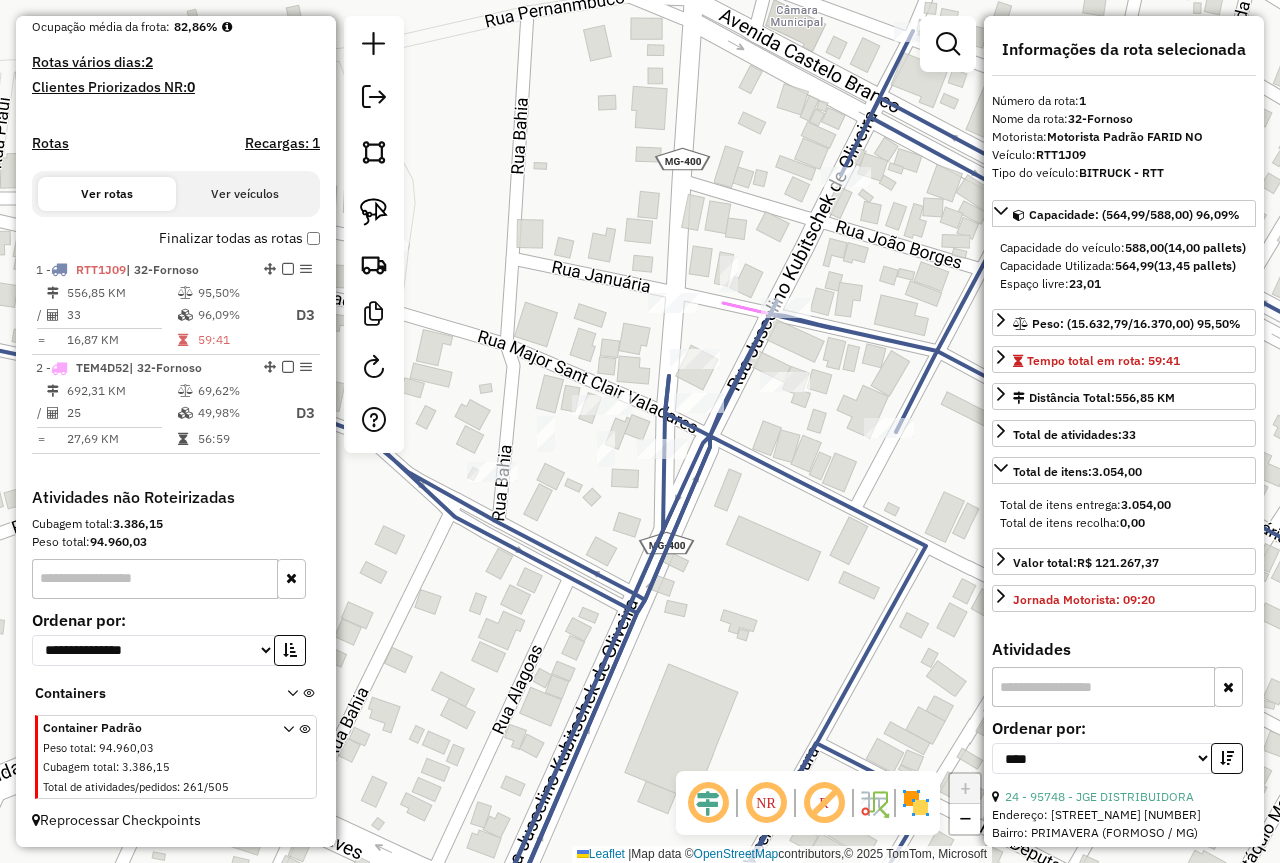 click 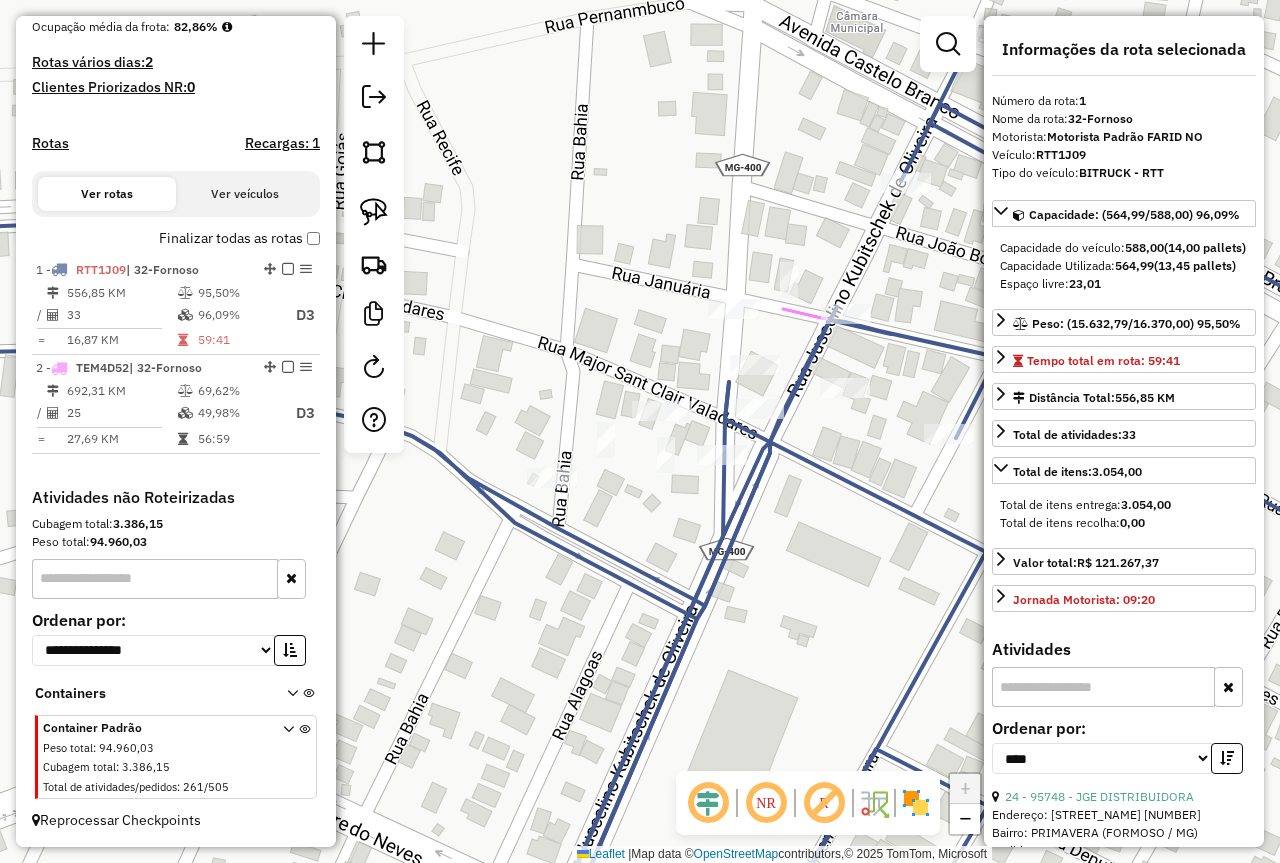 drag, startPoint x: 742, startPoint y: 494, endPoint x: 864, endPoint y: 487, distance: 122.20065 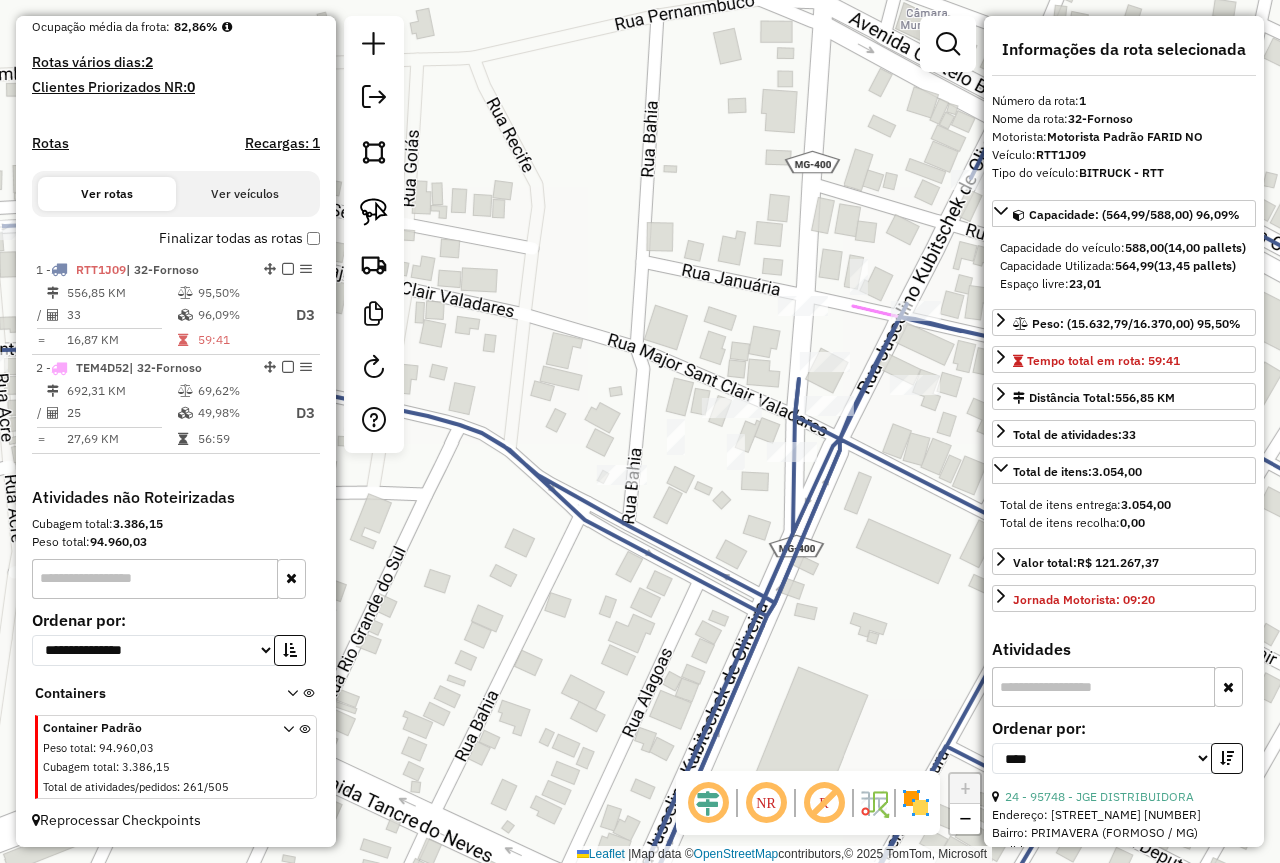 click on "Janela de atendimento Grade de atendimento Capacidade Transportadoras Veículos Cliente Pedidos  Rotas Selecione os dias de semana para filtrar as janelas de atendimento  Seg   Ter   Qua   Qui   Sex   Sáb   Dom  Informe o período da janela de atendimento: De: Até:  Filtrar exatamente a janela do cliente  Considerar janela de atendimento padrão  Selecione os dias de semana para filtrar as grades de atendimento  Seg   Ter   Qua   Qui   Sex   Sáb   Dom   Considerar clientes sem dia de atendimento cadastrado  Clientes fora do dia de atendimento selecionado Filtrar as atividades entre os valores definidos abaixo:  Peso mínimo:   Peso máximo:   Cubagem mínima:   Cubagem máxima:   De:   Até:  Filtrar as atividades entre o tempo de atendimento definido abaixo:  De:   Até:   Considerar capacidade total dos clientes não roteirizados Transportadora: Selecione um ou mais itens Tipo de veículo: Selecione um ou mais itens Veículo: Selecione um ou mais itens Motorista: Selecione um ou mais itens Nome: Rótulo:" 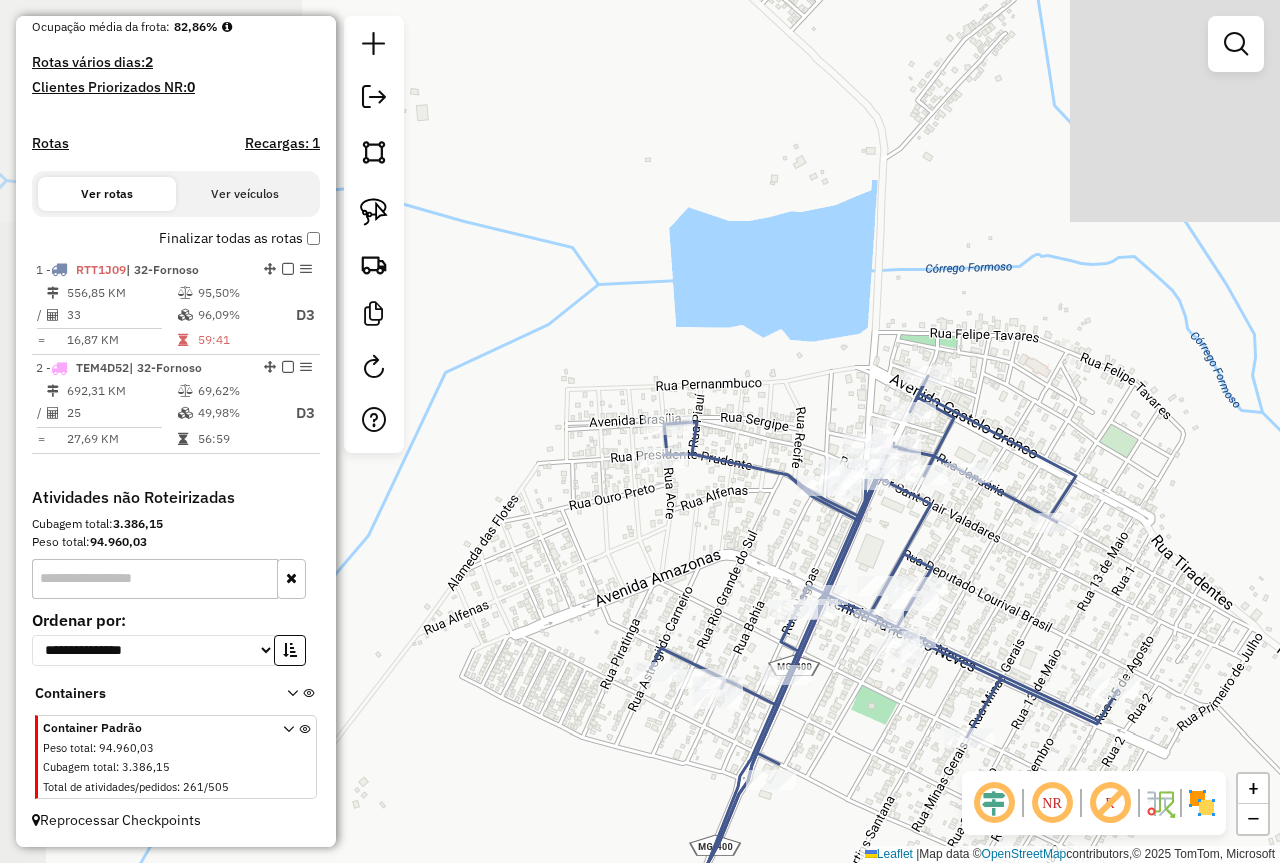 drag, startPoint x: 871, startPoint y: 500, endPoint x: 958, endPoint y: 489, distance: 87.69264 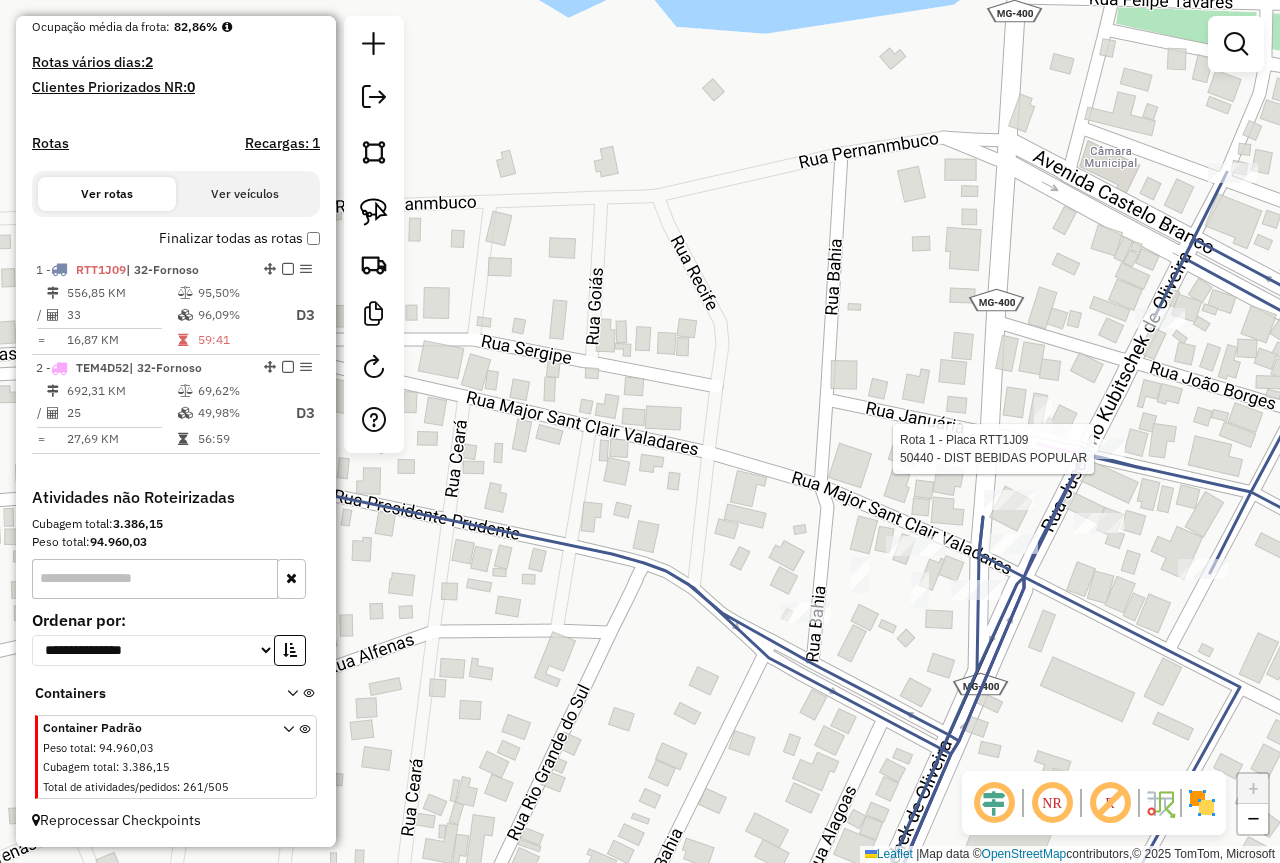 click 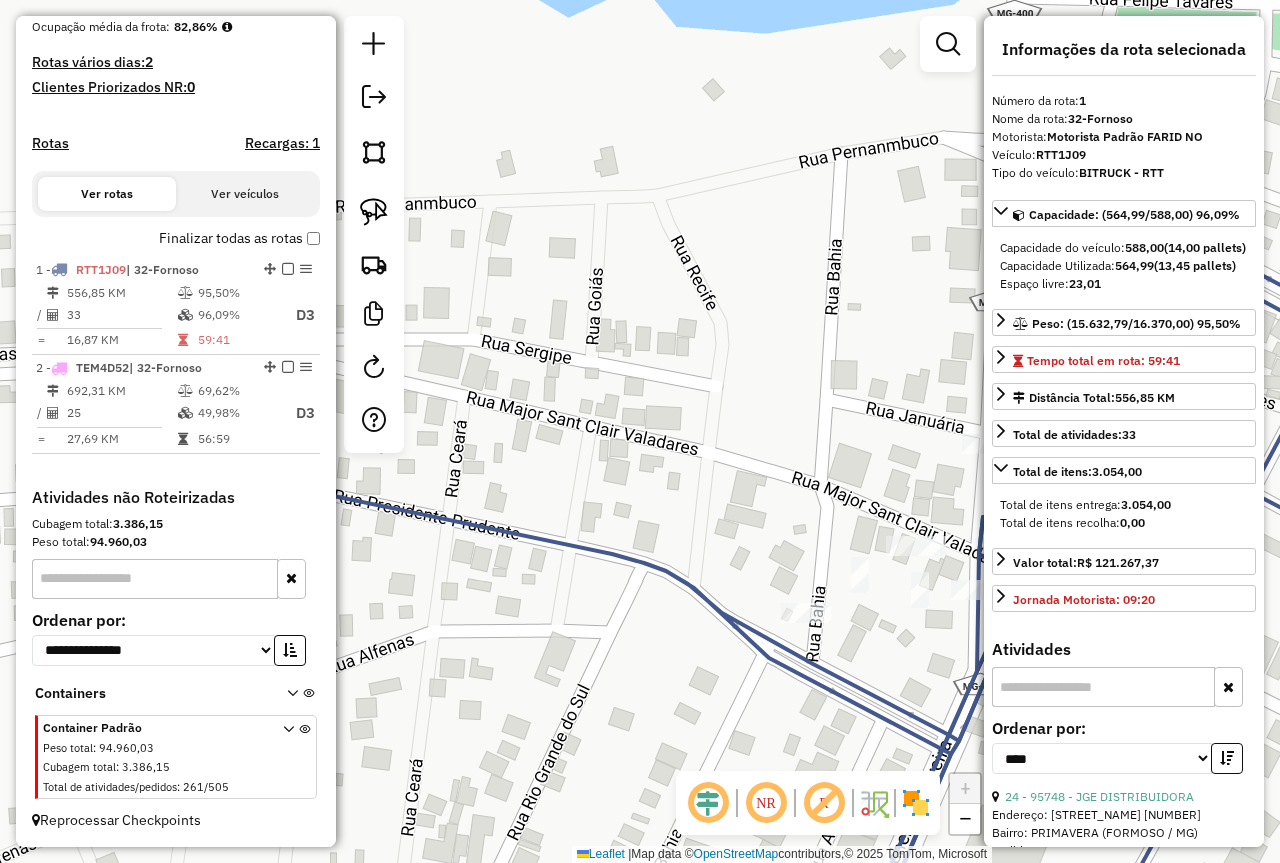click on "Janela de atendimento Grade de atendimento Capacidade Transportadoras Veículos Cliente Pedidos  Rotas Selecione os dias de semana para filtrar as janelas de atendimento  Seg   Ter   Qua   Qui   Sex   Sáb   Dom  Informe o período da janela de atendimento: De: Até:  Filtrar exatamente a janela do cliente  Considerar janela de atendimento padrão  Selecione os dias de semana para filtrar as grades de atendimento  Seg   Ter   Qua   Qui   Sex   Sáb   Dom   Considerar clientes sem dia de atendimento cadastrado  Clientes fora do dia de atendimento selecionado Filtrar as atividades entre os valores definidos abaixo:  Peso mínimo:   Peso máximo:   Cubagem mínima:   Cubagem máxima:   De:   Até:  Filtrar as atividades entre o tempo de atendimento definido abaixo:  De:   Até:   Considerar capacidade total dos clientes não roteirizados Transportadora: Selecione um ou mais itens Tipo de veículo: Selecione um ou mais itens Veículo: Selecione um ou mais itens Motorista: Selecione um ou mais itens Nome: Rótulo:" 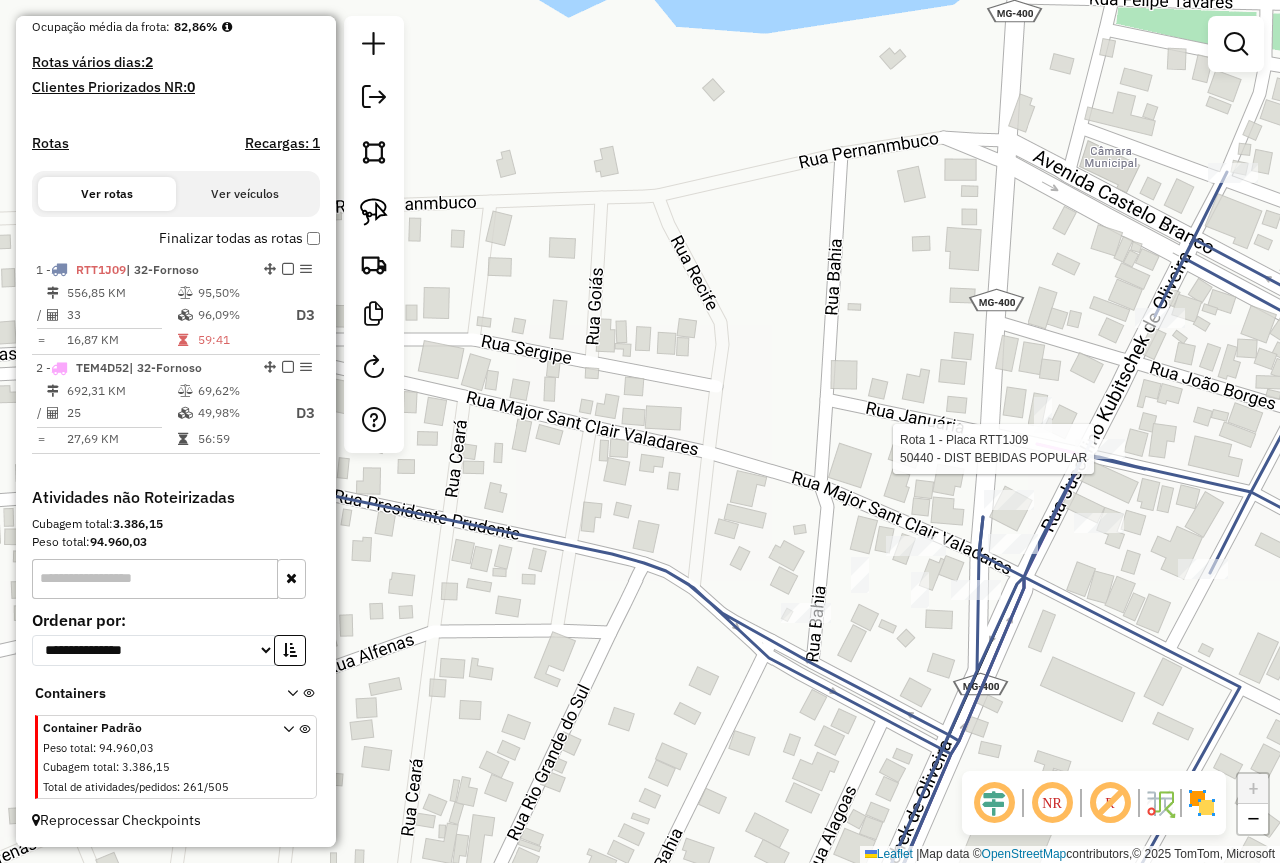 select on "*********" 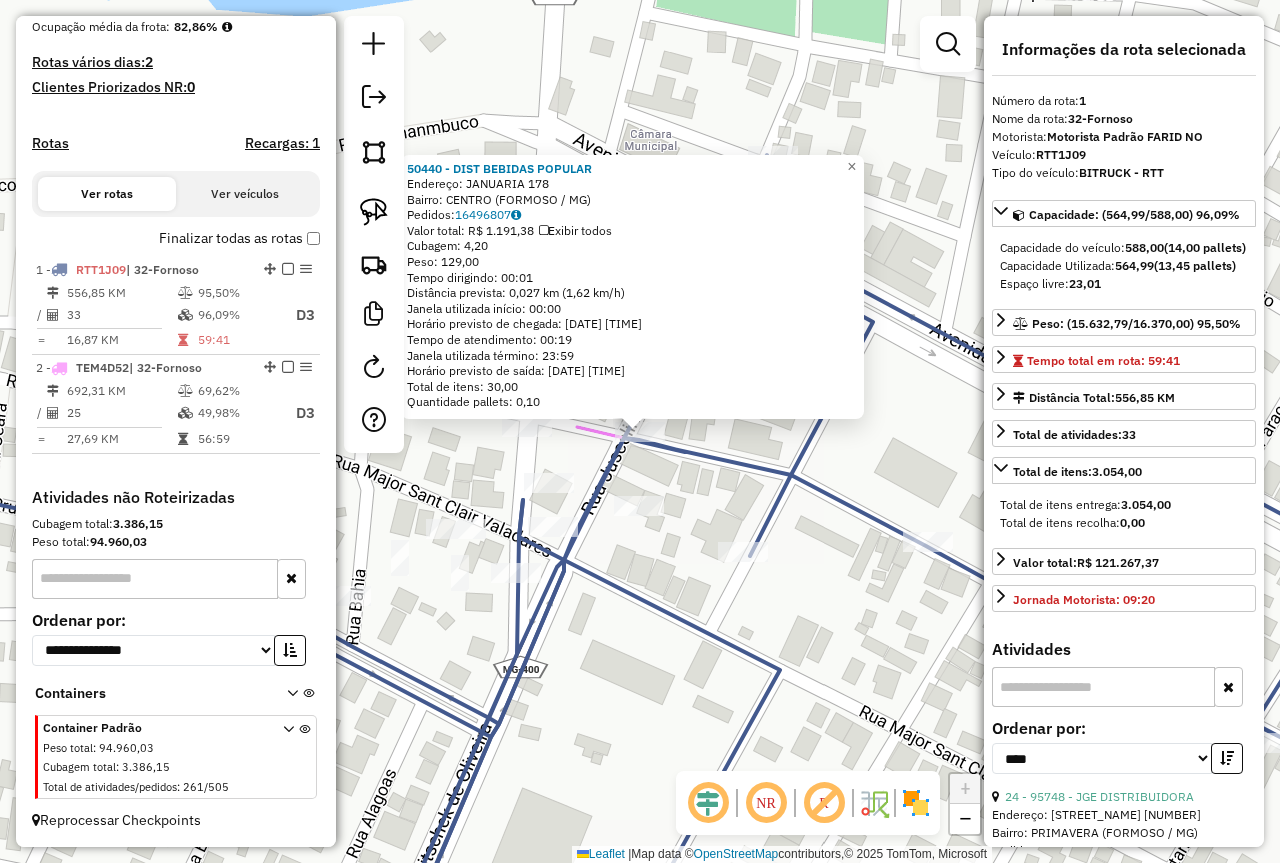 click 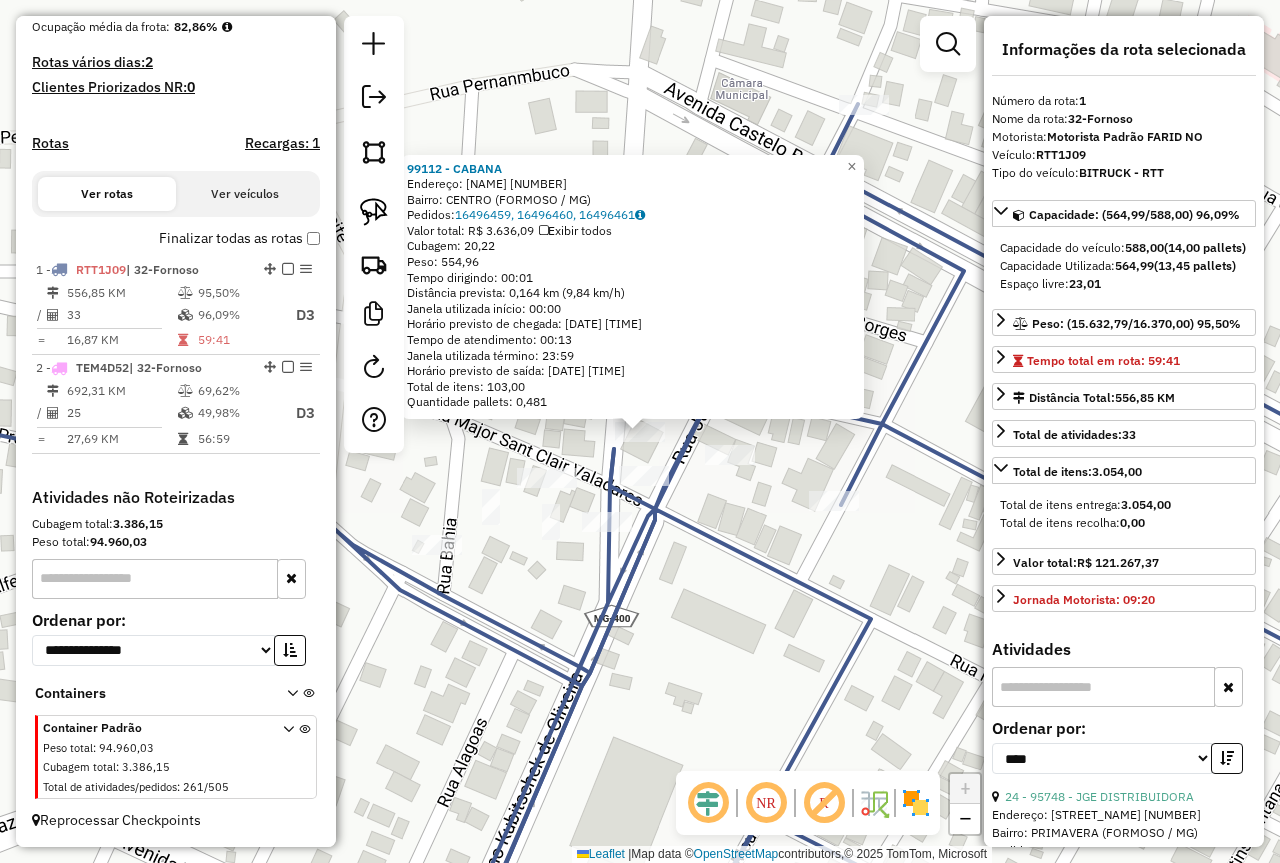 click on "[POSTAL_CODE] - [BUSINESS_NAME] Endereço: [STREET_NAME] [NUMBER] Bairro: [NEIGHBORHOOD] ([CITY] / [STATE]) Pedidos: 16496459, 16496460, 16496461 Valor total: R$ 3.636,09 Exibir todos Cubagem: 20,22 Peso: 554,96 Tempo dirigindo: 00:01 Distância prevista: 0,164 km (9,84 km/h) Janela utilizada início: 00:00 Horário previsto de chegada: 18/07/2025 09:55 Tempo de atendimento: 00:13 Janela utilizada término: 23:59 Horário previsto de saída: 18/07/2025 10:08 Total de itens: 103,00 Quantidade pallets: 0,481 × Janela de atendimento Grade de atendimento Capacidade Transportadoras Veículos Cliente Pedidos Rotas Selecione os dias de semana para filtrar as janelas de atendimento Seg Ter Qua Qui Sex Sáb Dom Informe o período da janela de atendimento: De: Até: Filtrar exatamente a janela do cliente Considerar janela de atendimento padrão Selecione os dias de semana para filtrar as grades de atendimento Seg Ter Qua Qui Sex Sáb Dom Peso mínimo: Peso máximo: De:" 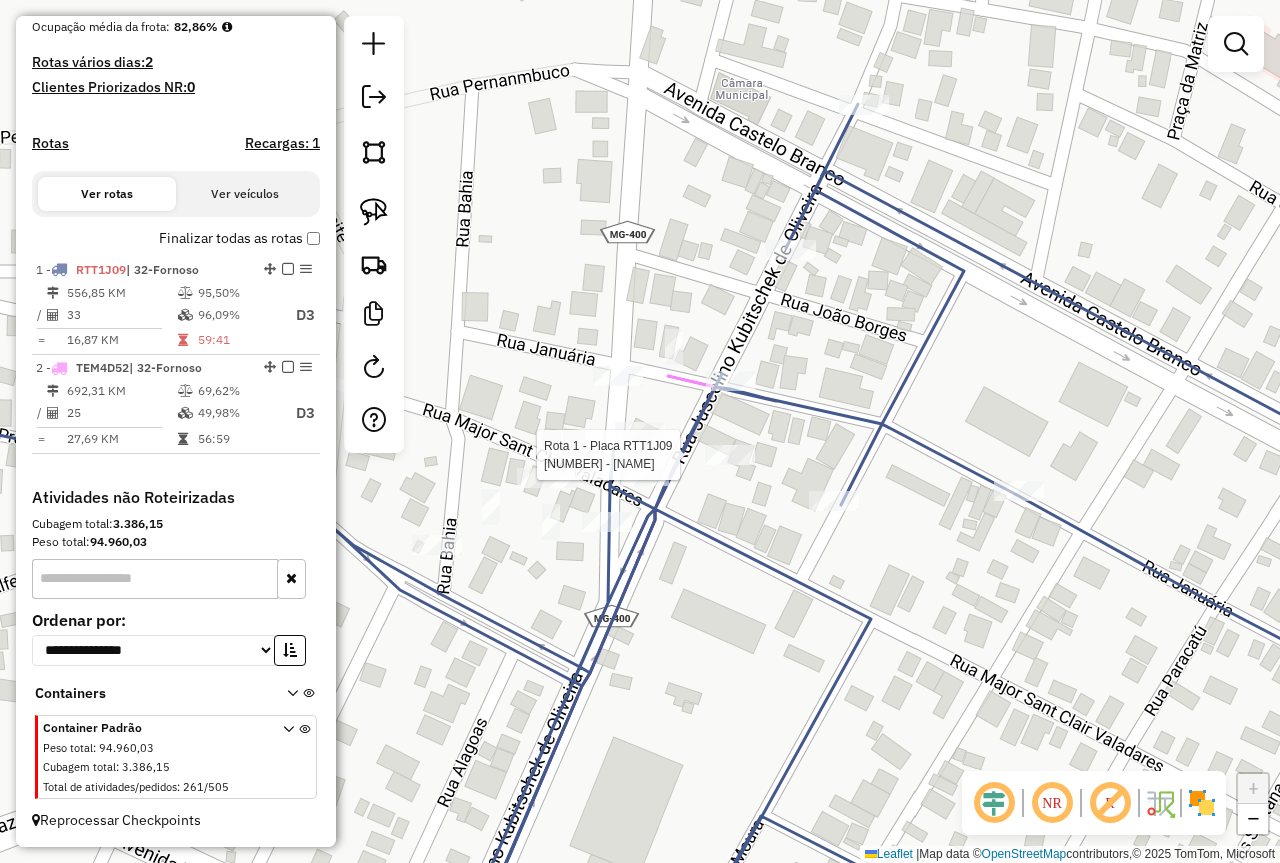select on "*********" 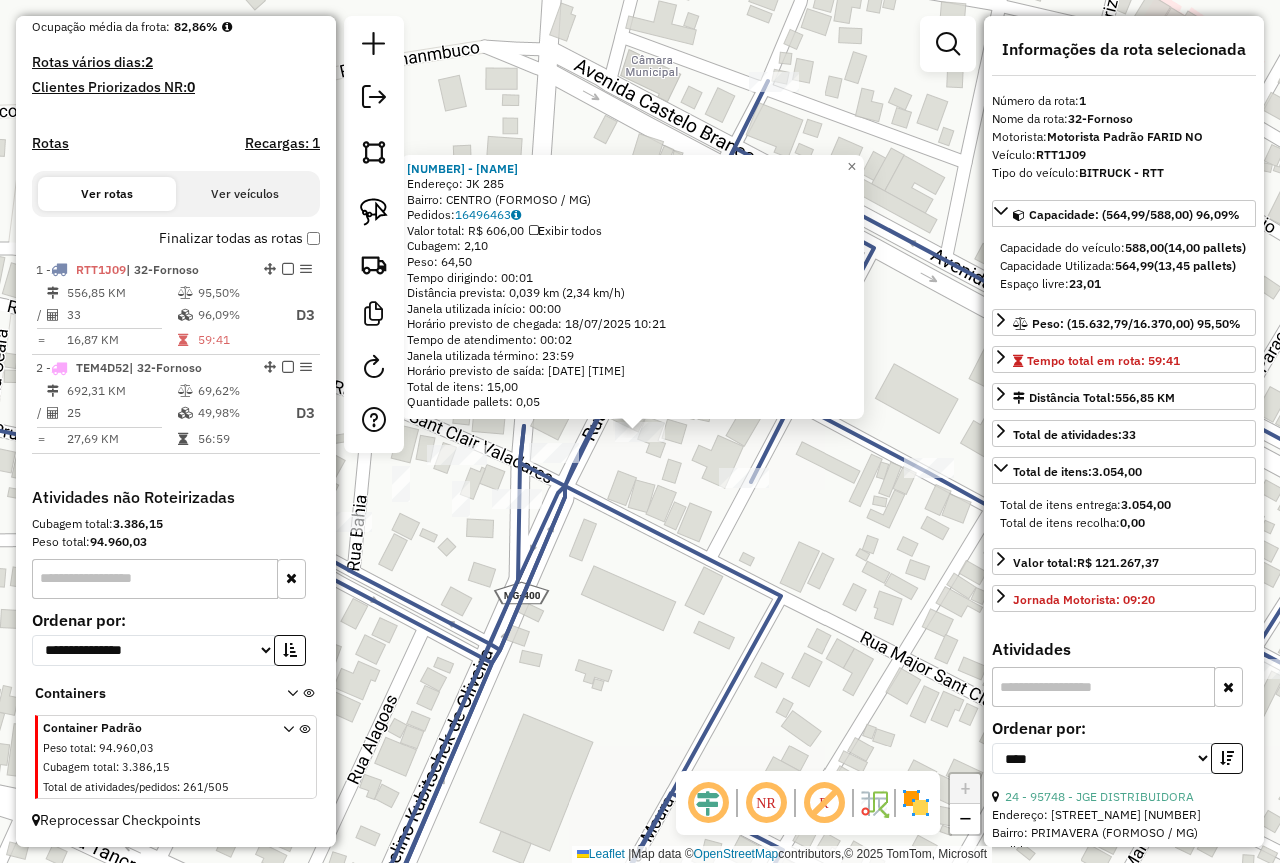 click on "[NUMBER] - [NAME] Endereço: [NAME] [NUMBER] Bairro: [NAME] ([CITY] / [STATE]) Pedidos: [NUMBER] Valor total: R$ [PRICE] Exibir todos Cubagem: [NUMBER] Peso: [NUMBER] Tempo dirigindo: [TIME] Distância prevista: [NUMBER] km ([NUMBER] km/h) Janela utilizada início: [TIME] Horário previsto de chegada: [DATE] [TIME] Tempo de atendimento: [TIME] Janela utilizada término: [TIME] Horário previsto de saída: [DATE] [TIME] Total de itens: [NUMBER] Quantidade pallets: [NUMBER] × Janela de atendimento Grade de atendimento Capacidade Transportadoras Veículos Cliente Pedidos Rotas Selecione os dias de semana para filtrar as janelas de atendimento Seg Ter Qua Qui Sex Sáb Dom Informe o período da janela de atendimento: De: Até: Filtrar exatamente a janela do cliente Considerar janela de atendimento padrão Selecione os dias de semana para filtrar as grades de atendimento Seg Ter Qua Qui Sex Sáb Dom Considerar clientes sem dia de atendimento cadastrado Peso mínimo: De:" 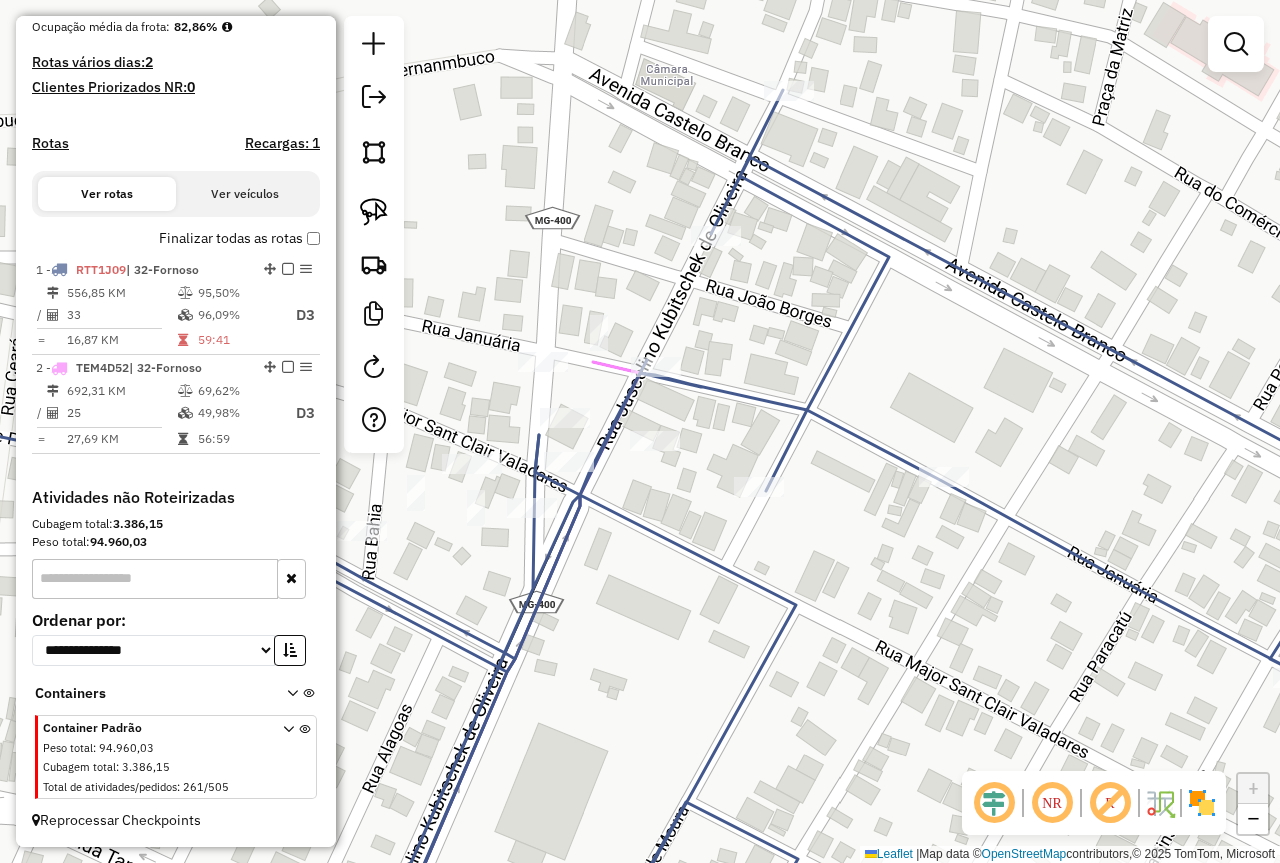 drag, startPoint x: 678, startPoint y: 494, endPoint x: 809, endPoint y: 564, distance: 148.52946 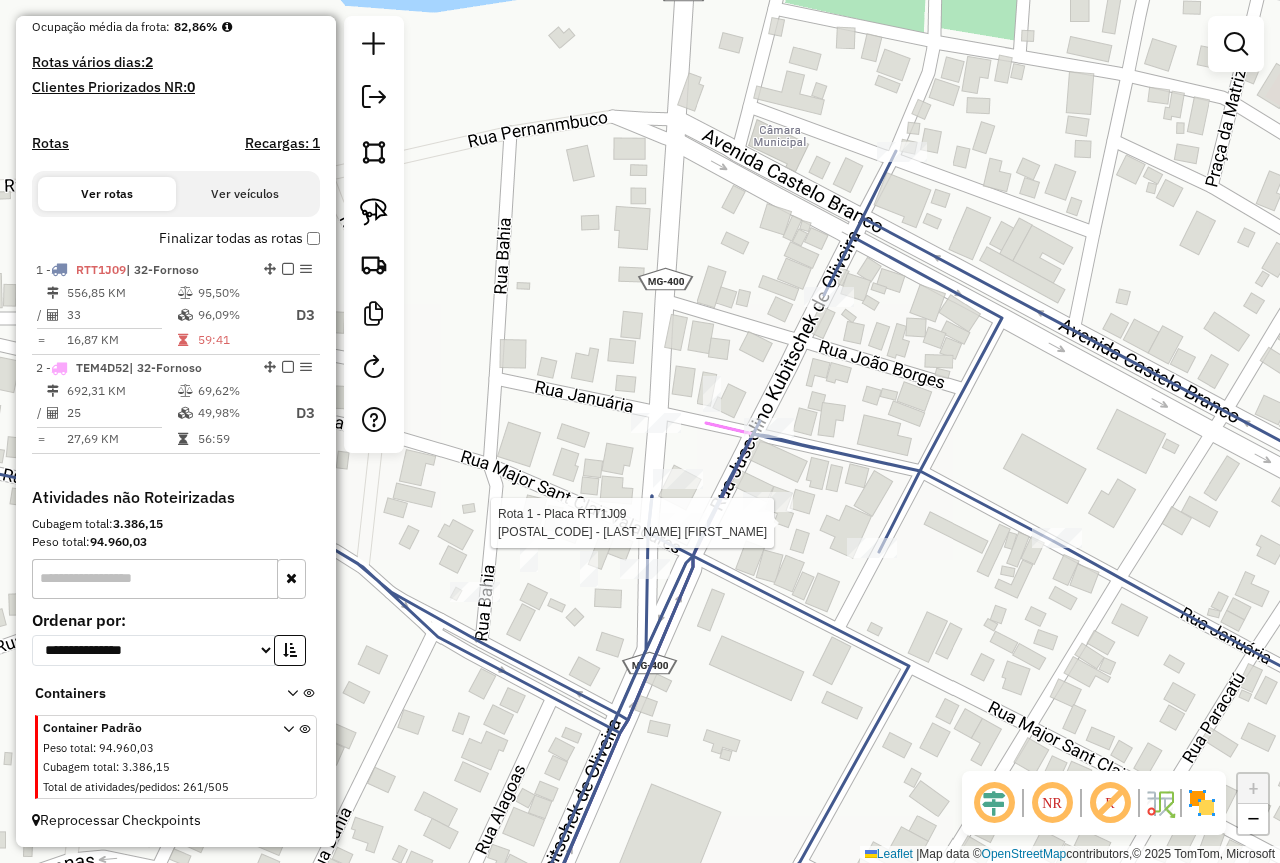 select on "*********" 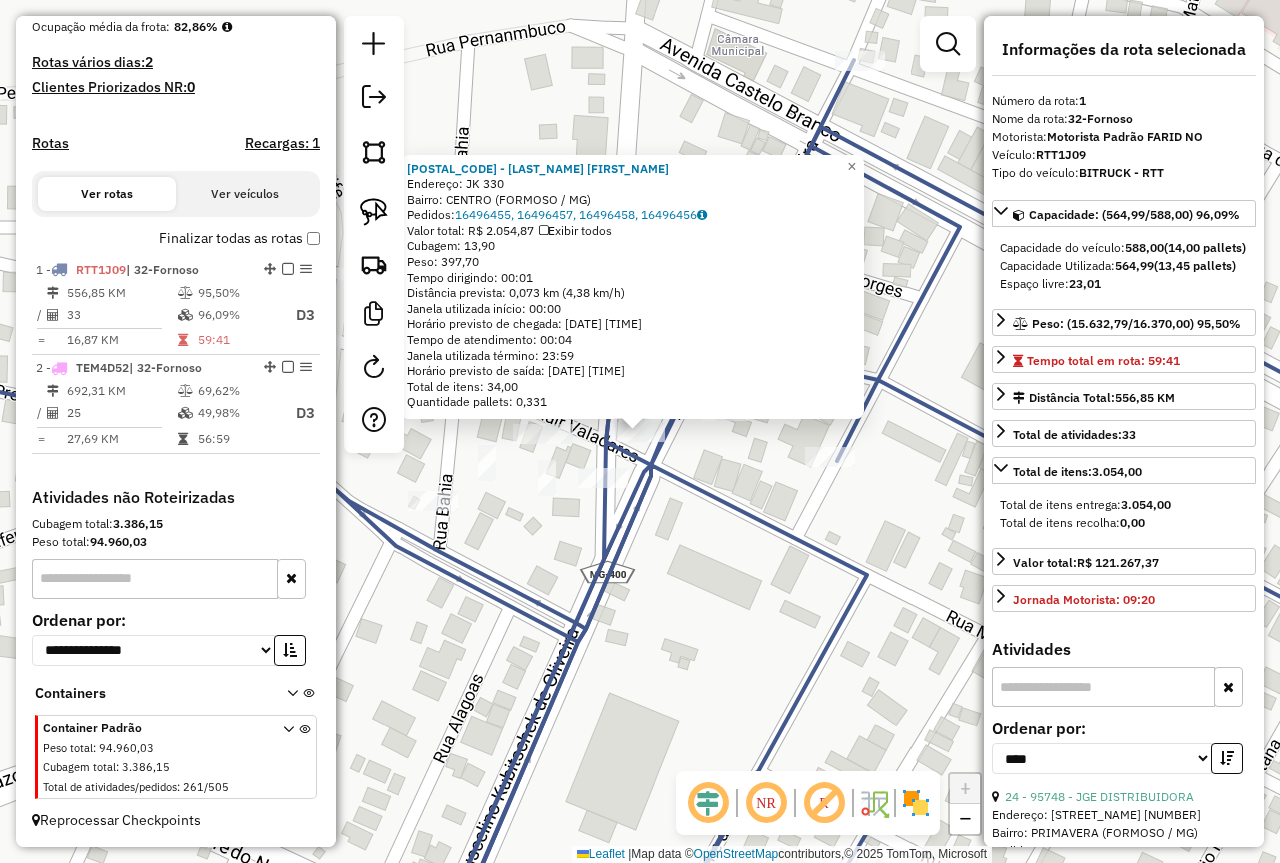click on "99093 - GERALDO CRISTIANO  Endereço:  JK [NUMBER]   Bairro: CENTRO ([CITY] / [STATE])   Pedidos:  16496455, 16496457, 16496458, 16496456   Valor total: R$ 2.054,87   Exibir todos   Cubagem: 13,90  Peso: 397,70  Tempo dirigindo: 00:01   Distância prevista: 0,073 km (4,38 km/h)   Janela utilizada início: 00:00   Horário previsto de chegada: [DATE] [TIME]   Tempo de atendimento: 00:04   Janela utilizada término: 23:59   Horário previsto de saída: [DATE] [TIME]   Total de itens: 34,00   Quantidade pallets: 0,331  × Janela de atendimento Grade de atendimento Capacidade Transportadoras Veículos Cliente Pedidos  Rotas Selecione os dias de semana para filtrar as janelas de atendimento  Seg   Ter   Qua   Qui   Sex   Sáb   Dom  Informe o período da janela de atendimento: De: Até:  Filtrar exatamente a janela do cliente  Considerar janela de atendimento padrão  Selecione os dias de semana para filtrar as grades de atendimento  Seg   Ter   Qua   Qui   Sex   Sáb   Dom   Peso mínimo:   Peso máximo:   De:  De:" 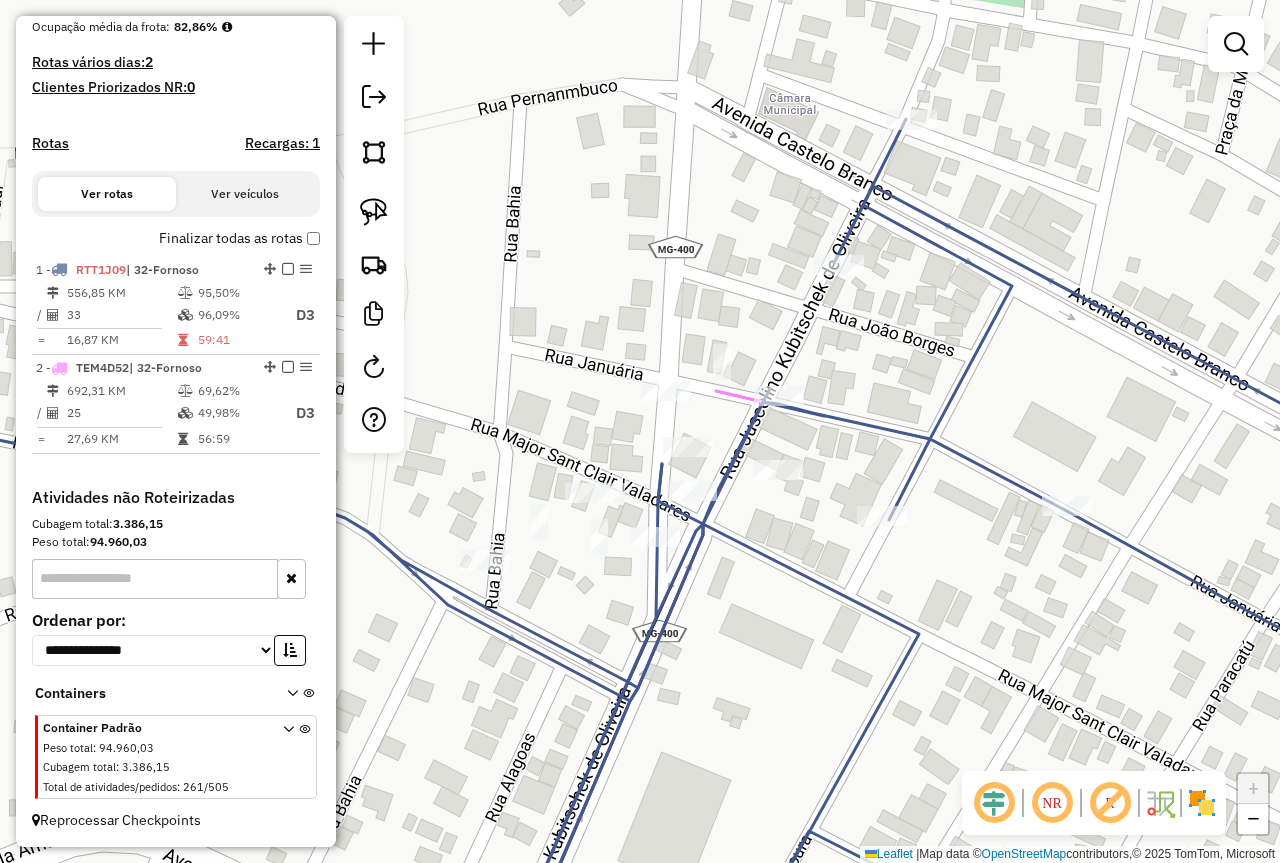 drag, startPoint x: 703, startPoint y: 526, endPoint x: 757, endPoint y: 586, distance: 80.72174 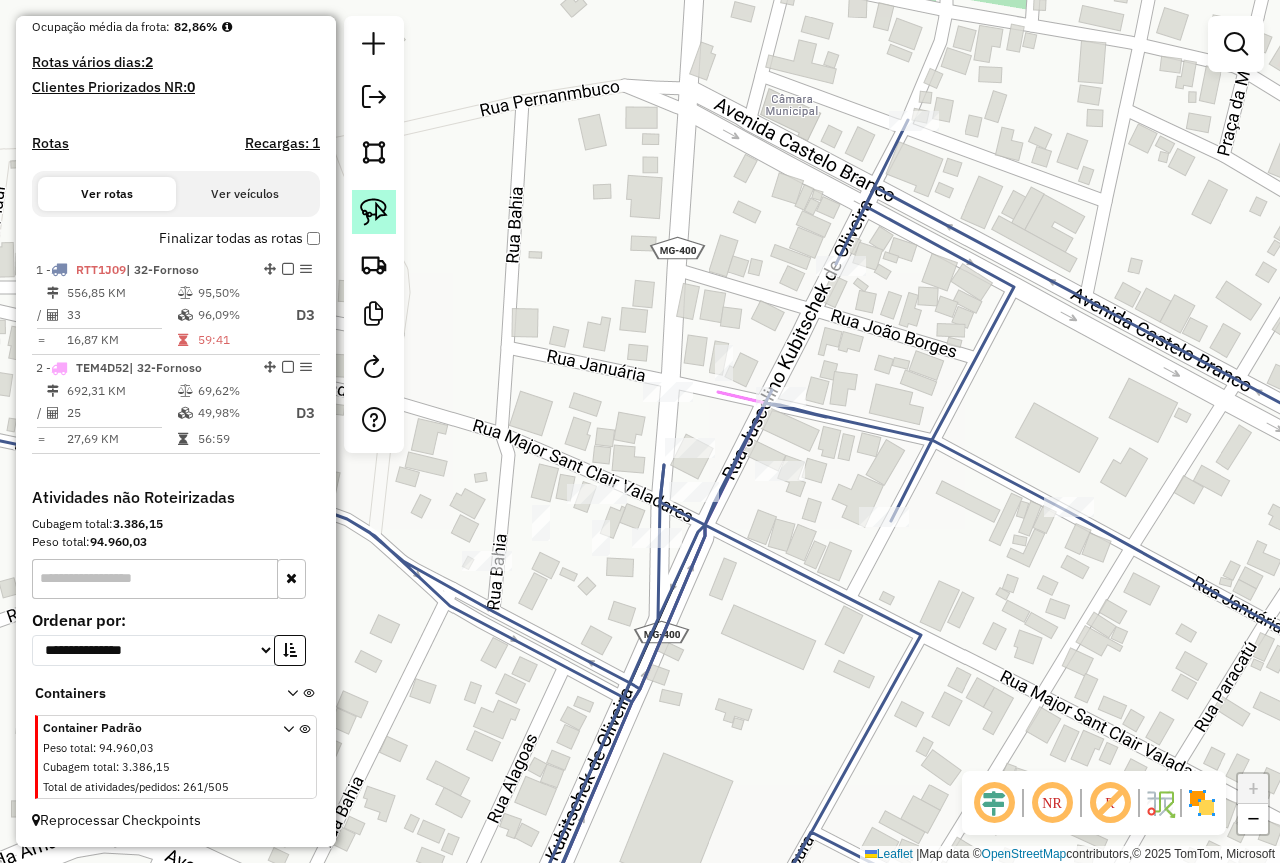 click 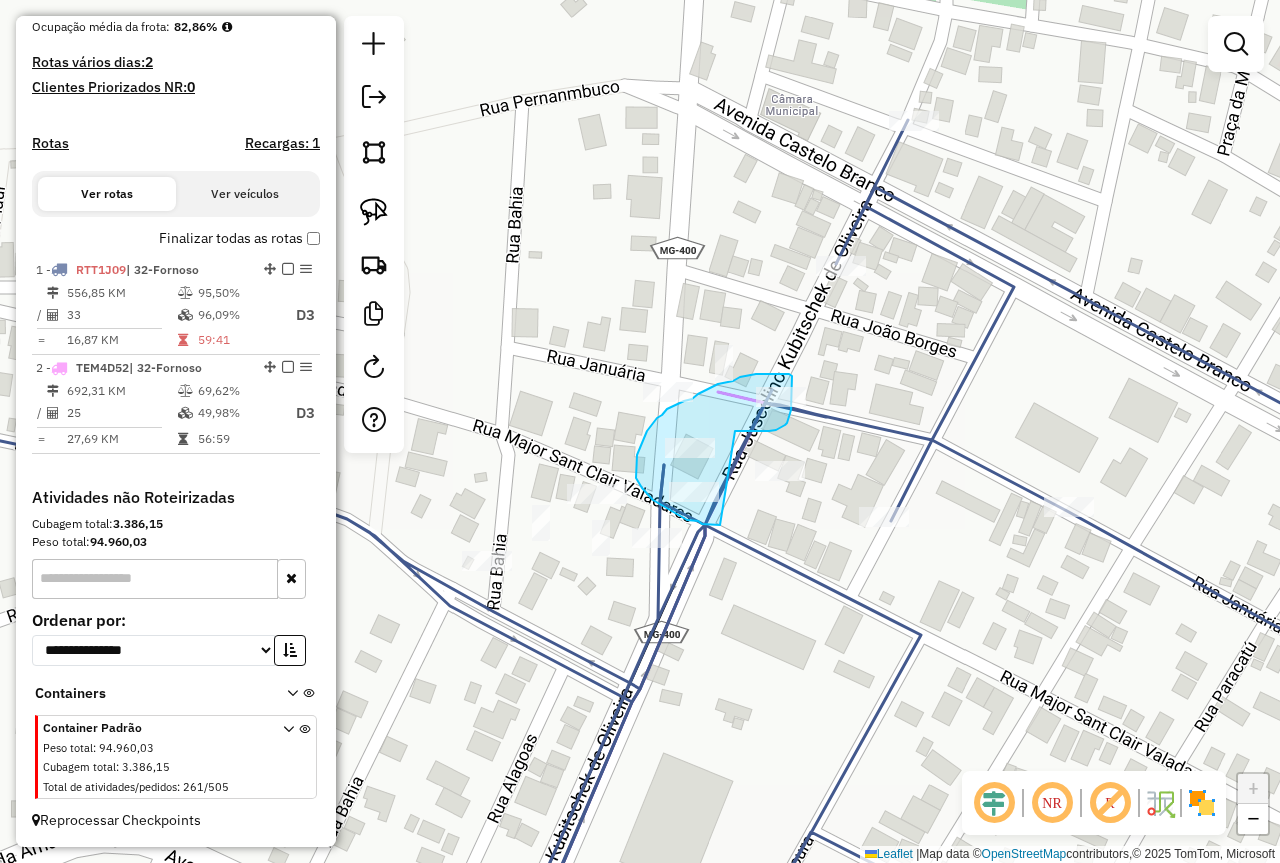 drag, startPoint x: 735, startPoint y: 431, endPoint x: 732, endPoint y: 525, distance: 94.04786 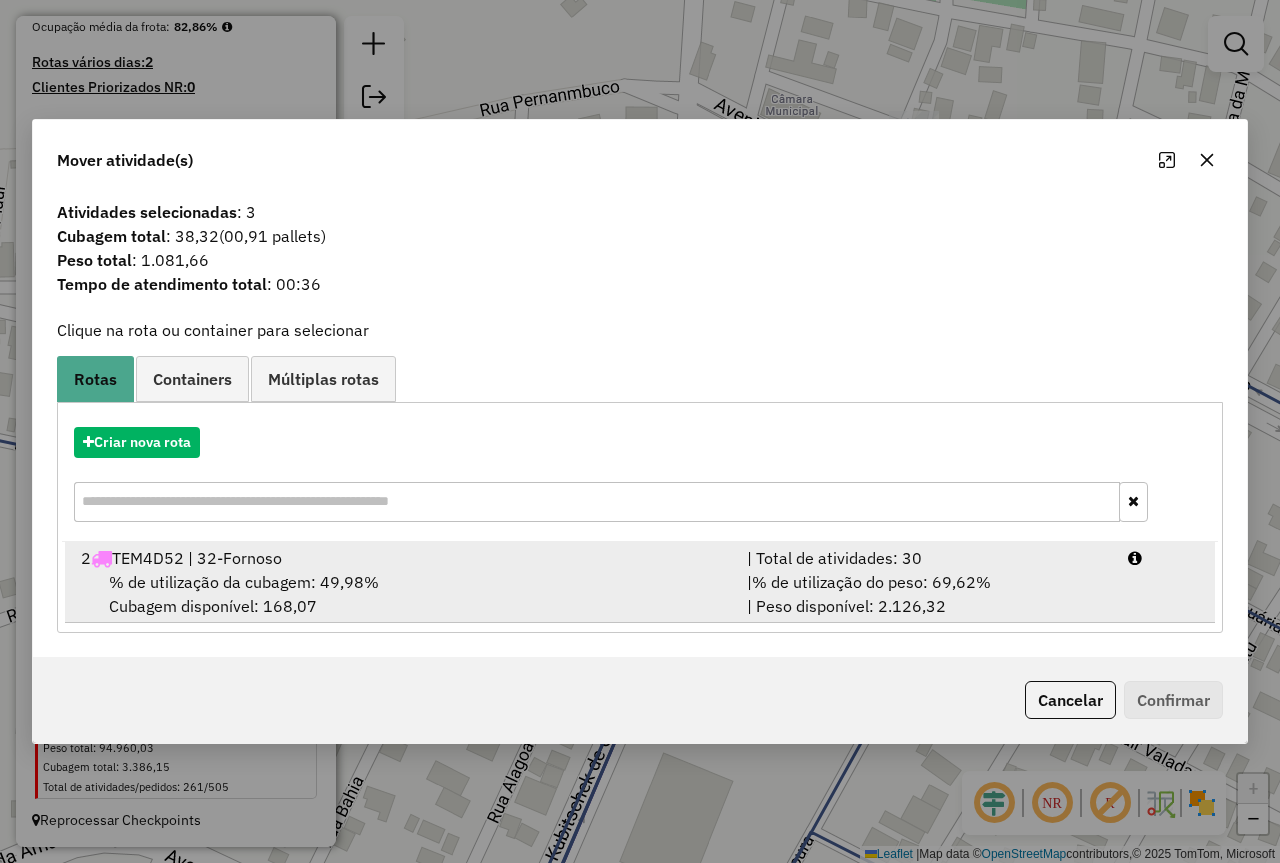 click on "% de utilização da cubagem: 49,98%  Cubagem disponível: 168,07" at bounding box center [402, 594] 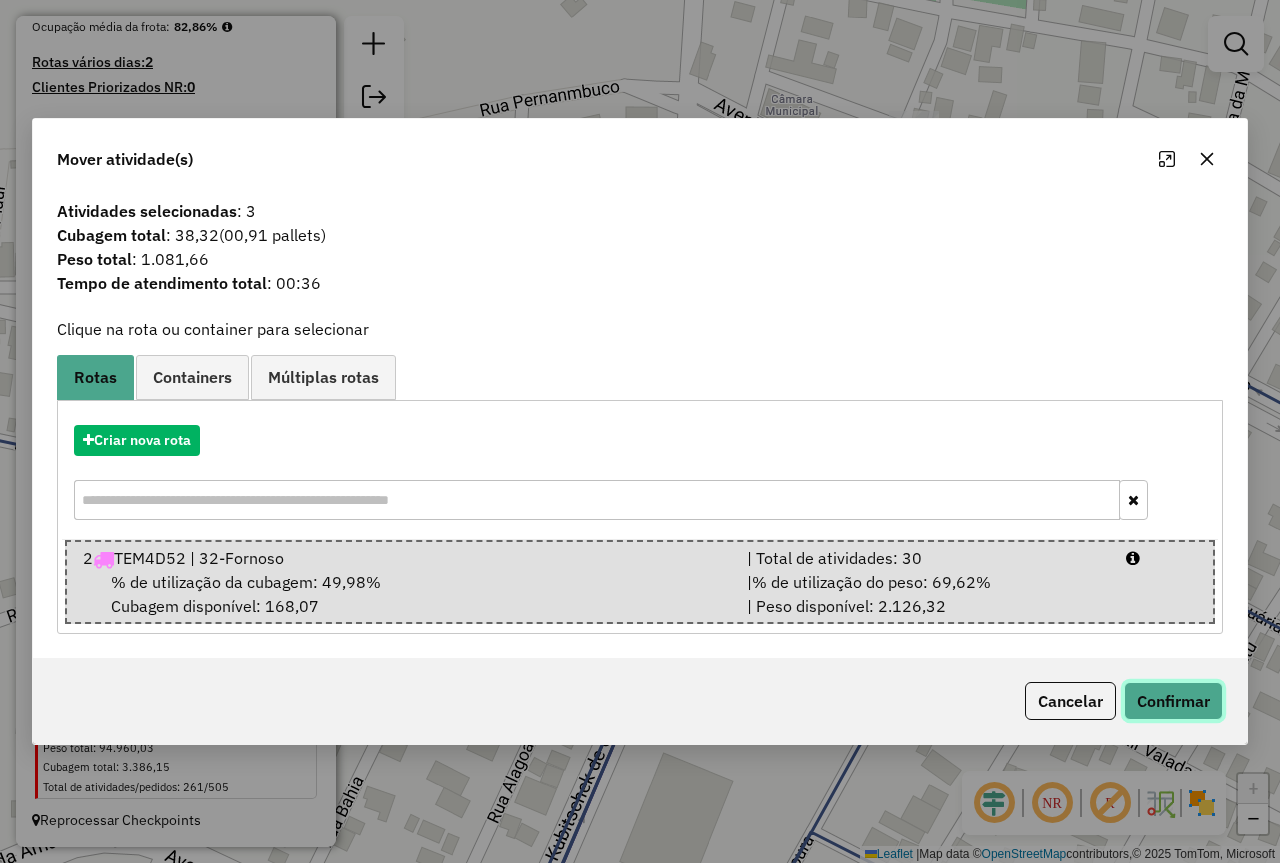 click on "Confirmar" 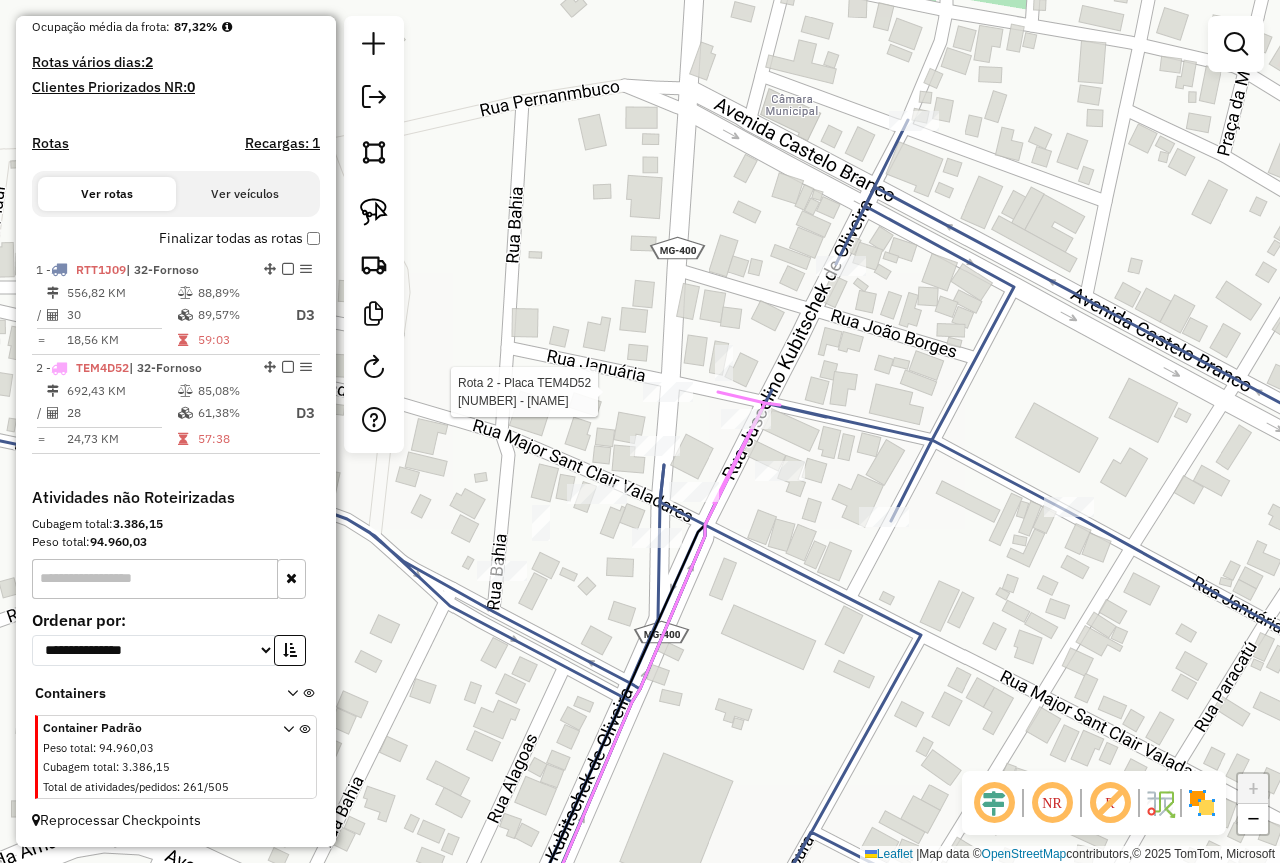 select on "*********" 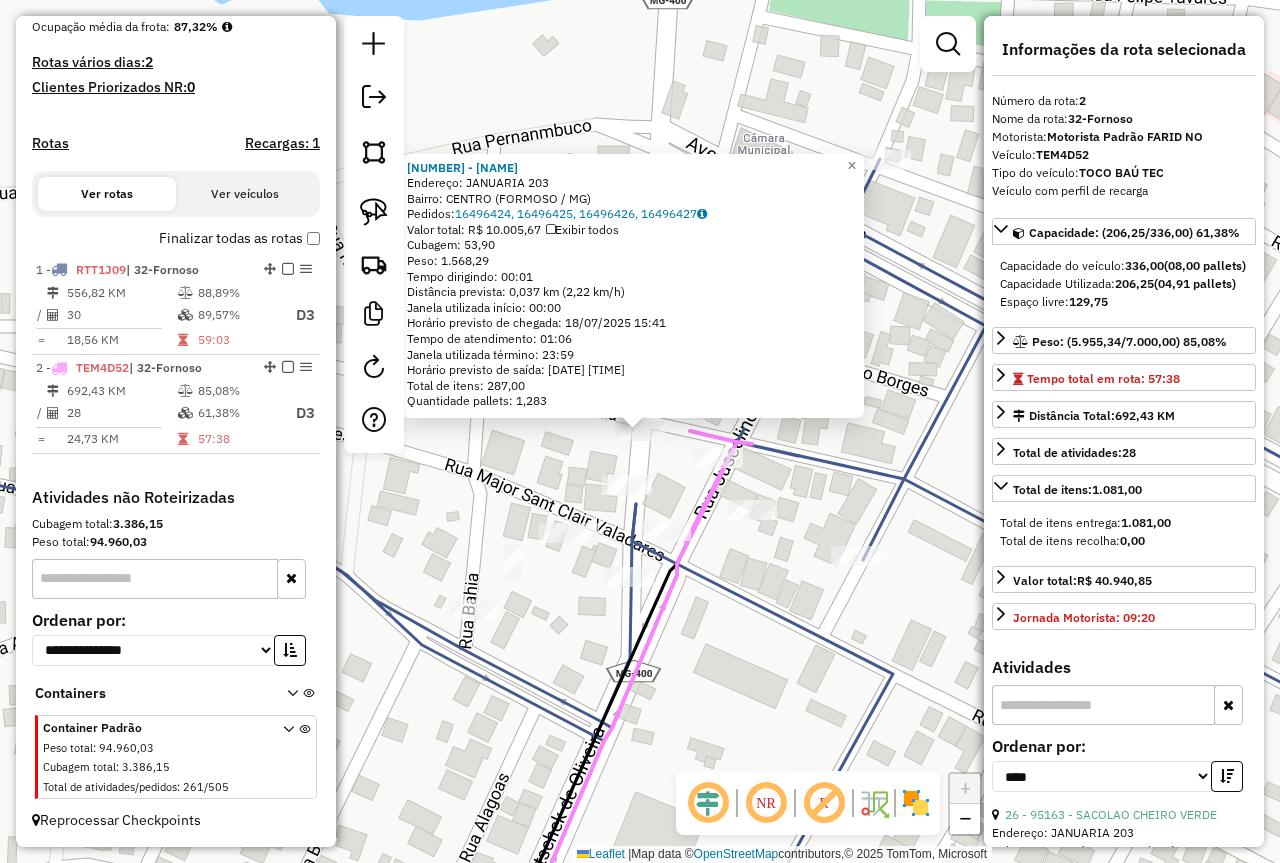 click 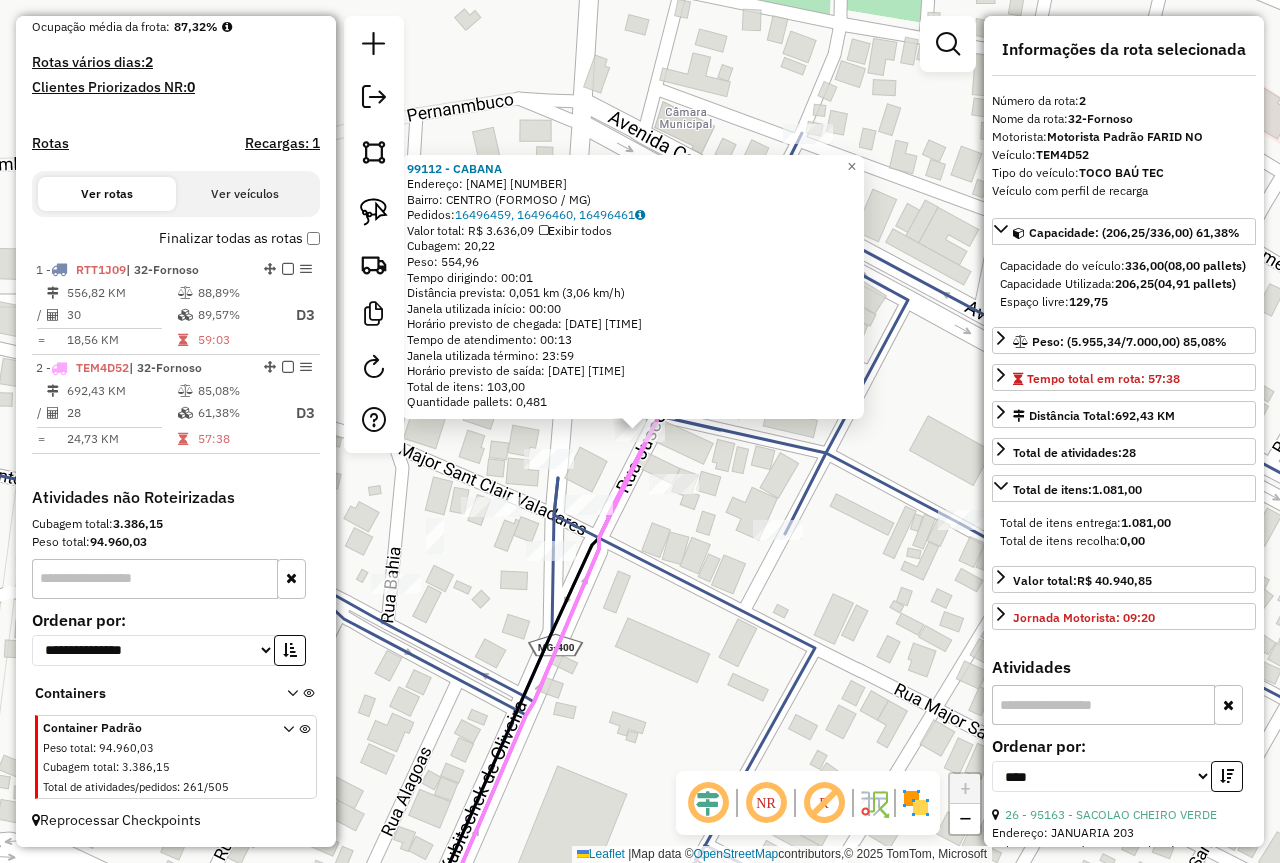 click on "[POSTAL_CODE] - [BUSINESS_NAME] Endereço: [STREET_NAME] [NUMBER] Bairro: [NEIGHBORHOOD] ([CITY] / [STATE]) Pedidos: 16496459, 16496460, 16496461 Valor total: R$ 3.636,09 Exibir todos Cubagem: 20,22 Peso: 554,96 Tempo dirigindo: 00:01 Distância prevista: 0,051 km (3,06 km/h) Janela utilizada início: 00:00 Horário previsto de chegada: 19/07/2025 07:34 Tempo de atendimento: 00:13 Janela utilizada término: 23:59 Horário previsto de saída: 19/07/2025 07:47 Total de itens: 103,00 Quantidade pallets: 0,481 × Janela de atendimento Grade de atendimento Capacidade Transportadoras Veículos Cliente Pedidos Rotas Selecione os dias de semana para filtrar as janelas de atendimento Seg Ter Qua Qui Sex Sáb Dom Informe o período da janela de atendimento: De: Até: Filtrar exatamente a janela do cliente Considerar janela de atendimento padrão Selecione os dias de semana para filtrar as grades de atendimento Seg Ter Qua Qui Sex Sáb Dom Peso mínimo: Peso máximo: De:" 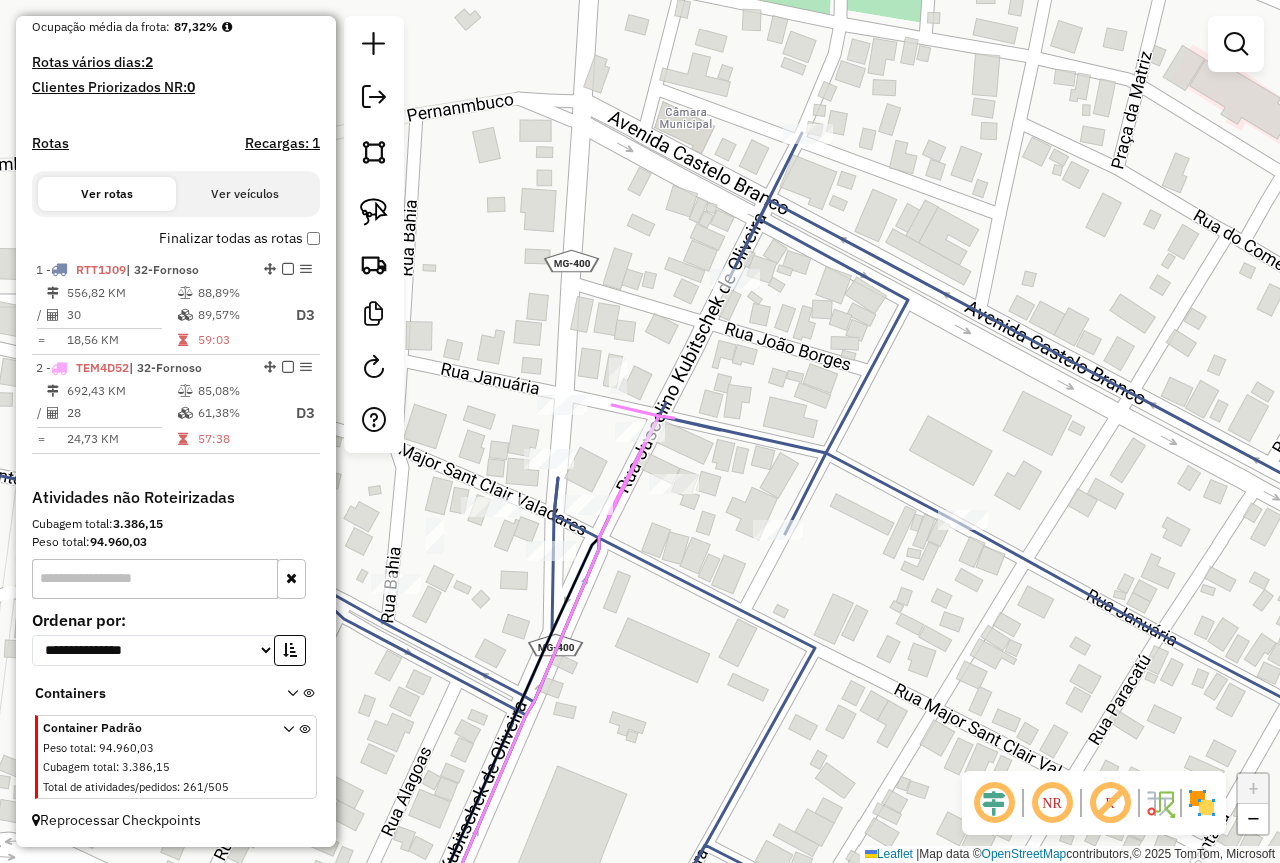 click on "Janela de atendimento Grade de atendimento Capacidade Transportadoras Veículos Cliente Pedidos  Rotas Selecione os dias de semana para filtrar as janelas de atendimento  Seg   Ter   Qua   Qui   Sex   Sáb   Dom  Informe o período da janela de atendimento: De: Até:  Filtrar exatamente a janela do cliente  Considerar janela de atendimento padrão  Selecione os dias de semana para filtrar as grades de atendimento  Seg   Ter   Qua   Qui   Sex   Sáb   Dom   Considerar clientes sem dia de atendimento cadastrado  Clientes fora do dia de atendimento selecionado Filtrar as atividades entre os valores definidos abaixo:  Peso mínimo:   Peso máximo:   Cubagem mínima:   Cubagem máxima:   De:   Até:  Filtrar as atividades entre o tempo de atendimento definido abaixo:  De:   Até:   Considerar capacidade total dos clientes não roteirizados Transportadora: Selecione um ou mais itens Tipo de veículo: Selecione um ou mais itens Veículo: Selecione um ou mais itens Motorista: Selecione um ou mais itens Nome: Rótulo:" 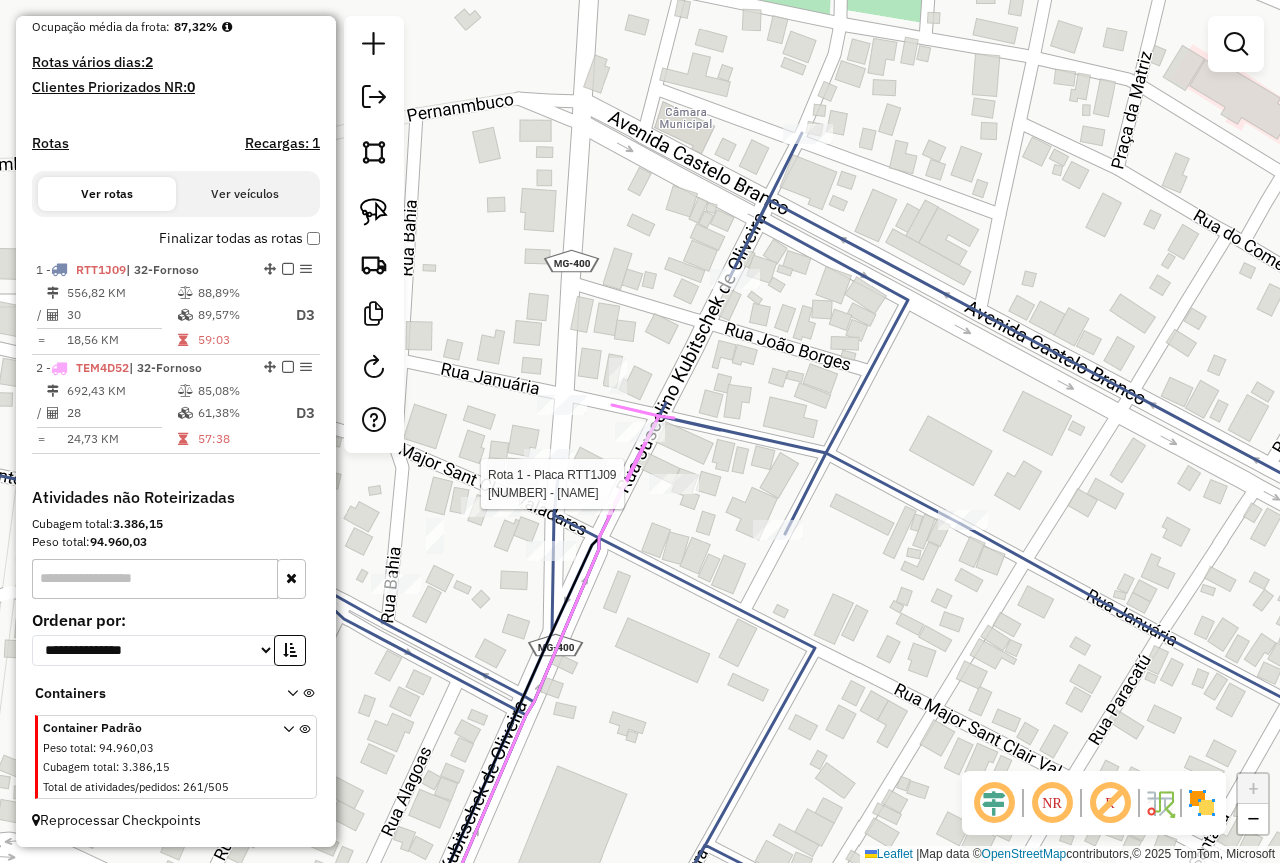 select on "*********" 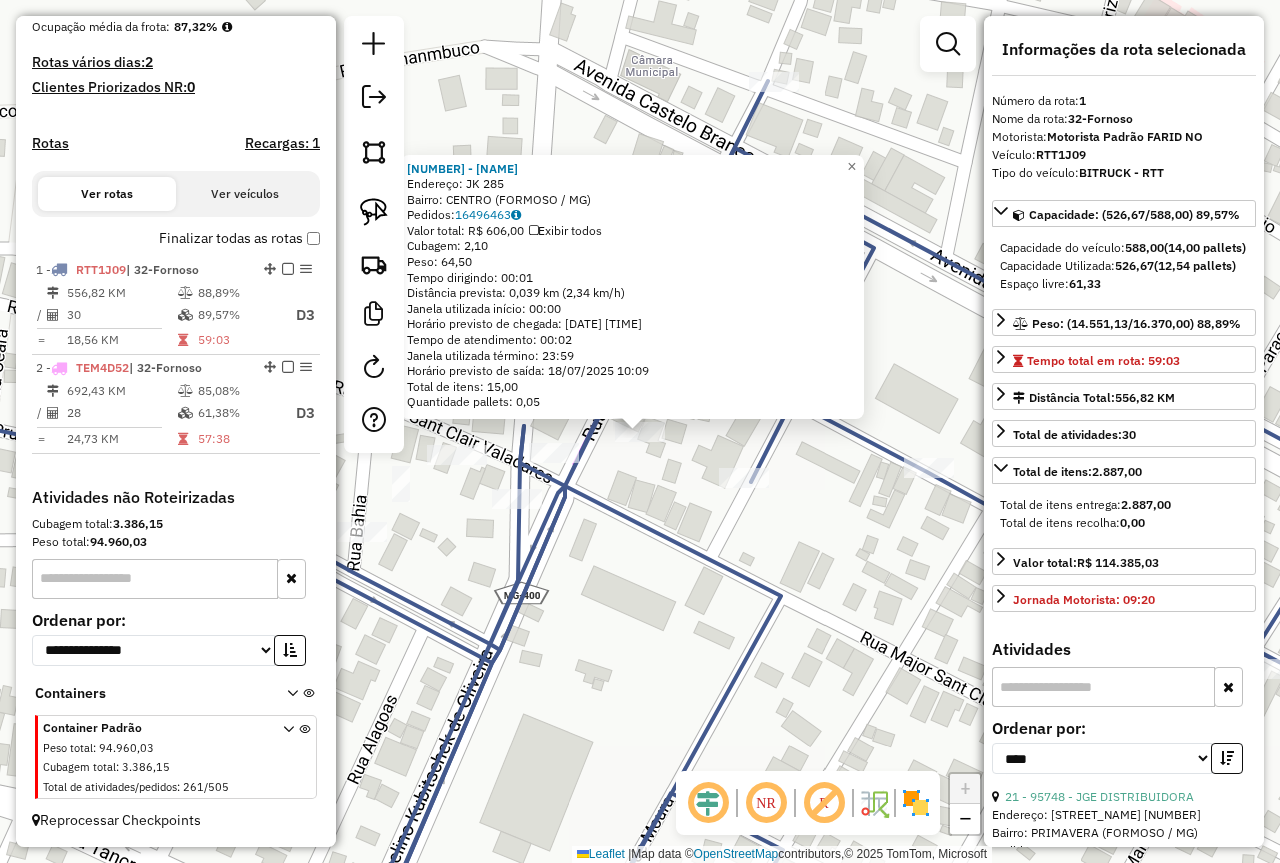 click 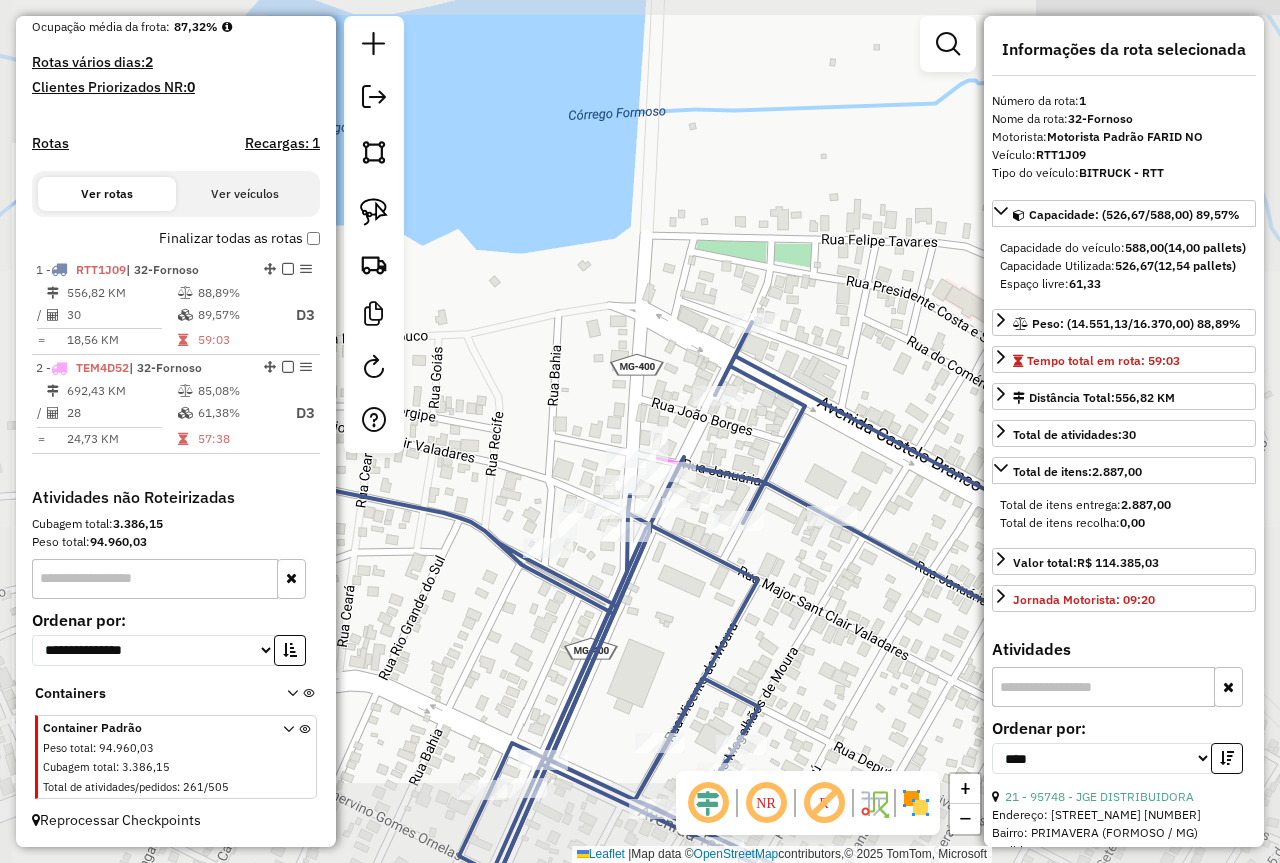 click 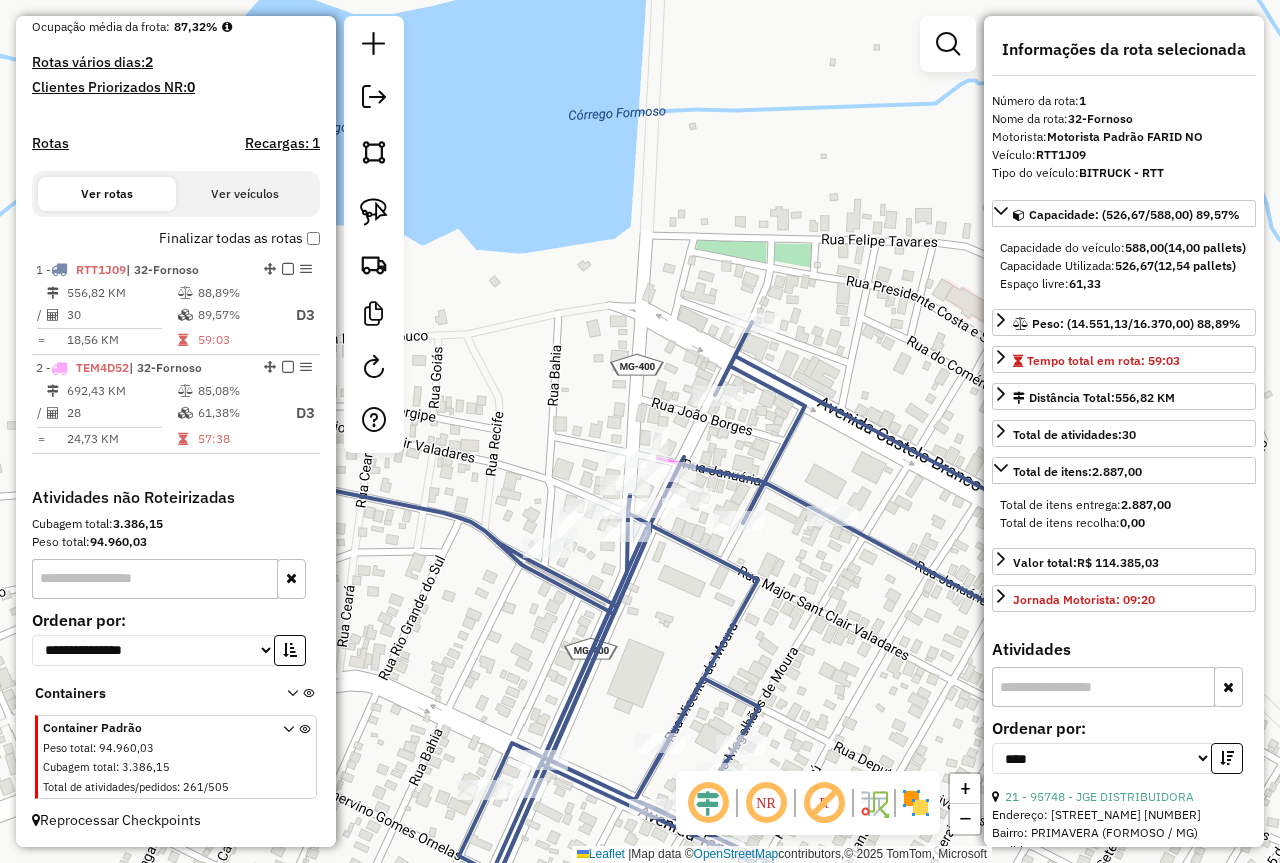 click 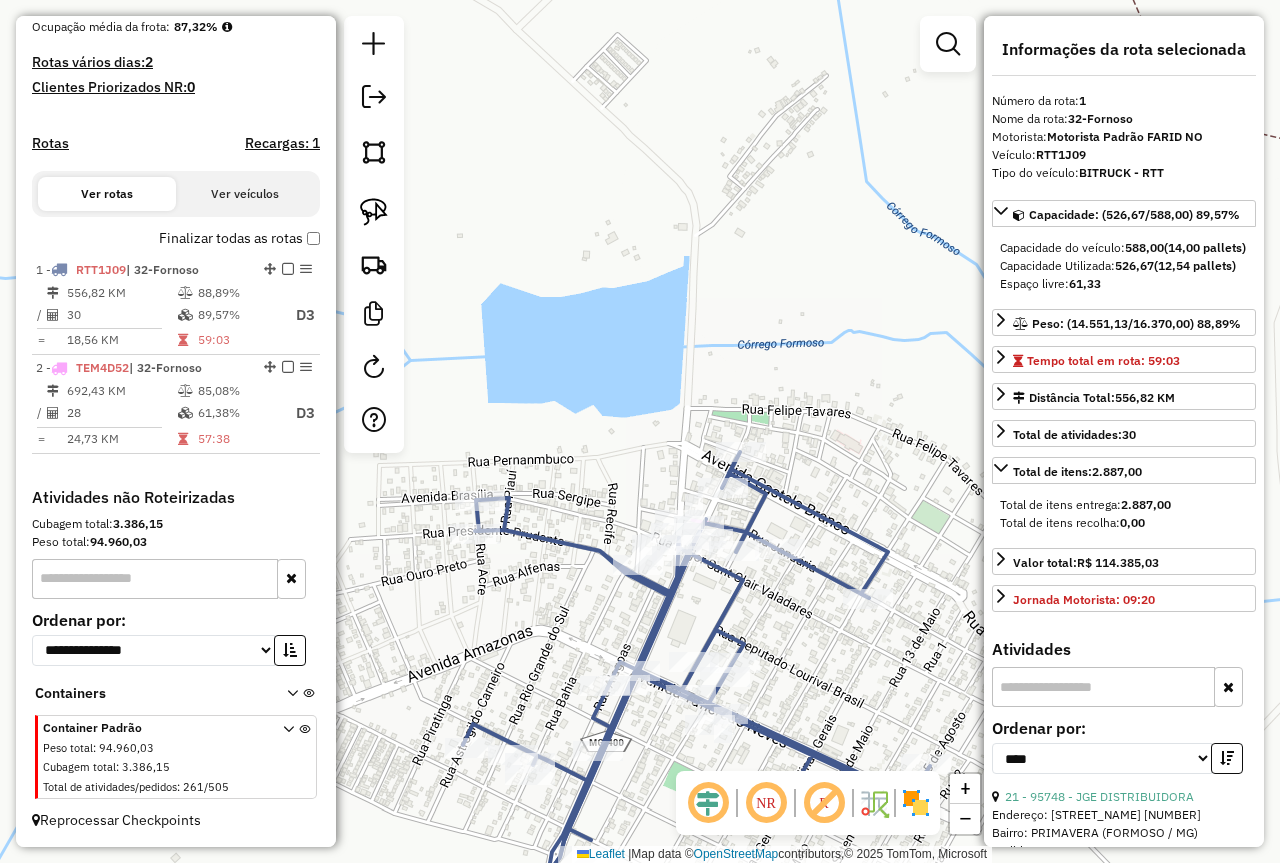 click on "Janela de atendimento Grade de atendimento Capacidade Transportadoras Veículos Cliente Pedidos  Rotas Selecione os dias de semana para filtrar as janelas de atendimento  Seg   Ter   Qua   Qui   Sex   Sáb   Dom  Informe o período da janela de atendimento: De: Até:  Filtrar exatamente a janela do cliente  Considerar janela de atendimento padrão  Selecione os dias de semana para filtrar as grades de atendimento  Seg   Ter   Qua   Qui   Sex   Sáb   Dom   Considerar clientes sem dia de atendimento cadastrado  Clientes fora do dia de atendimento selecionado Filtrar as atividades entre os valores definidos abaixo:  Peso mínimo:   Peso máximo:   Cubagem mínima:   Cubagem máxima:   De:   Até:  Filtrar as atividades entre o tempo de atendimento definido abaixo:  De:   Até:   Considerar capacidade total dos clientes não roteirizados Transportadora: Selecione um ou mais itens Tipo de veículo: Selecione um ou mais itens Veículo: Selecione um ou mais itens Motorista: Selecione um ou mais itens Nome: Rótulo:" 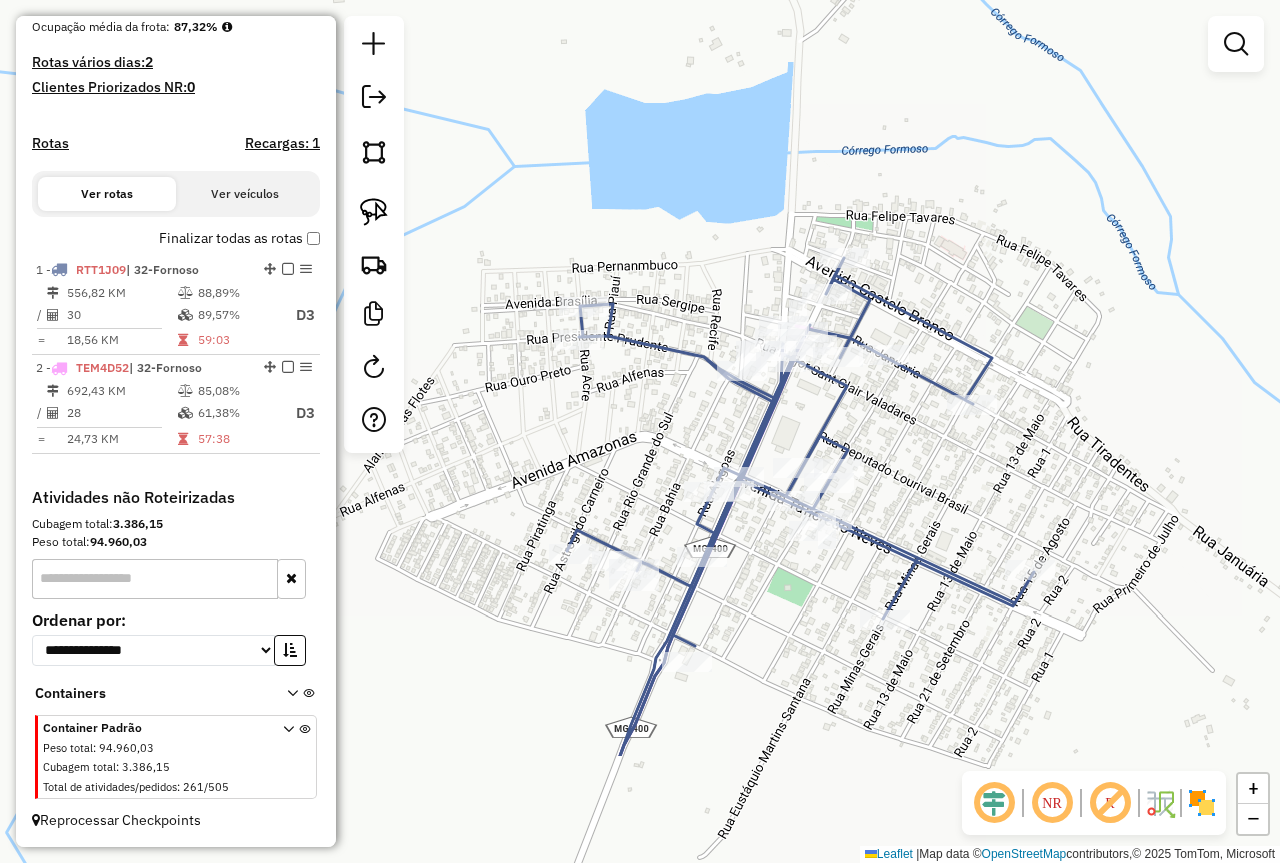 drag, startPoint x: 863, startPoint y: 665, endPoint x: 967, endPoint y: 471, distance: 220.11815 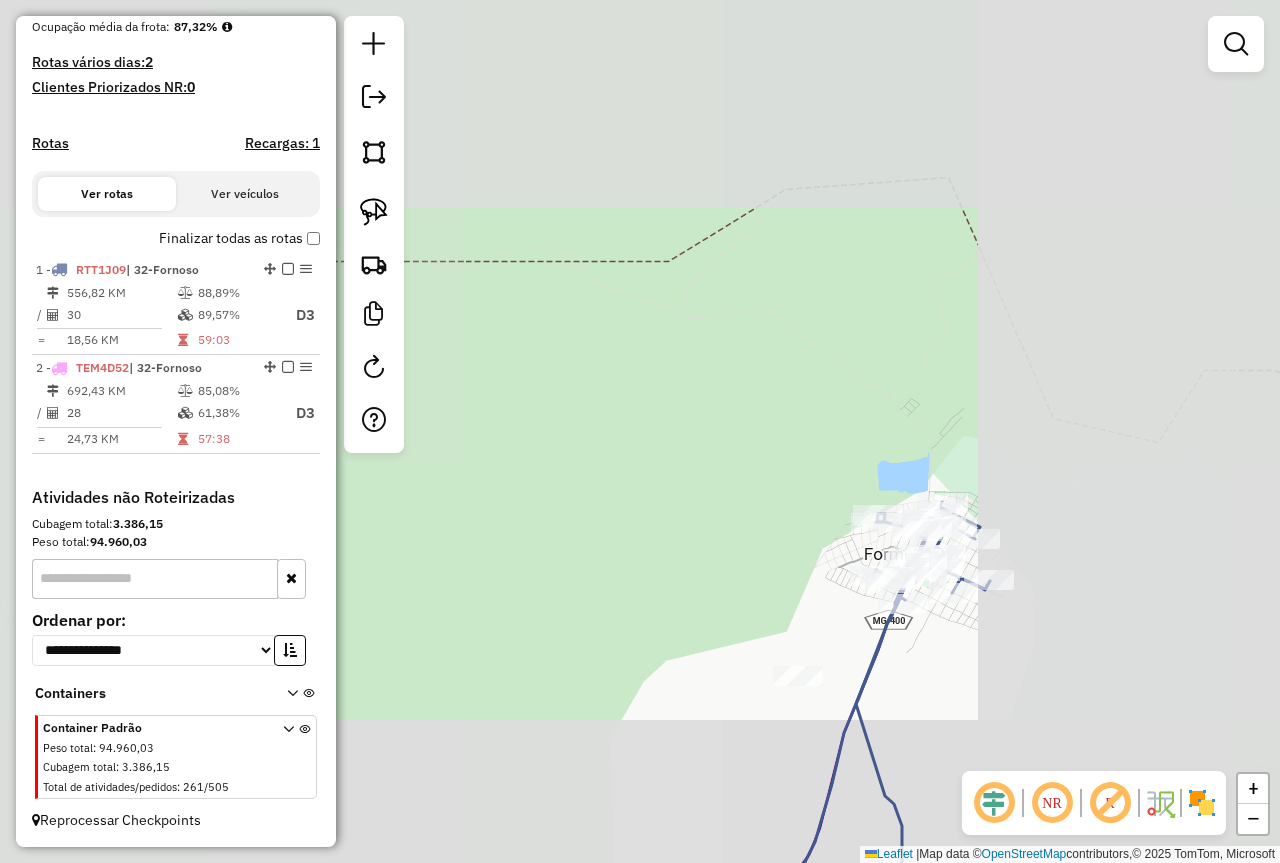 drag, startPoint x: 946, startPoint y: 650, endPoint x: 964, endPoint y: 401, distance: 249.64975 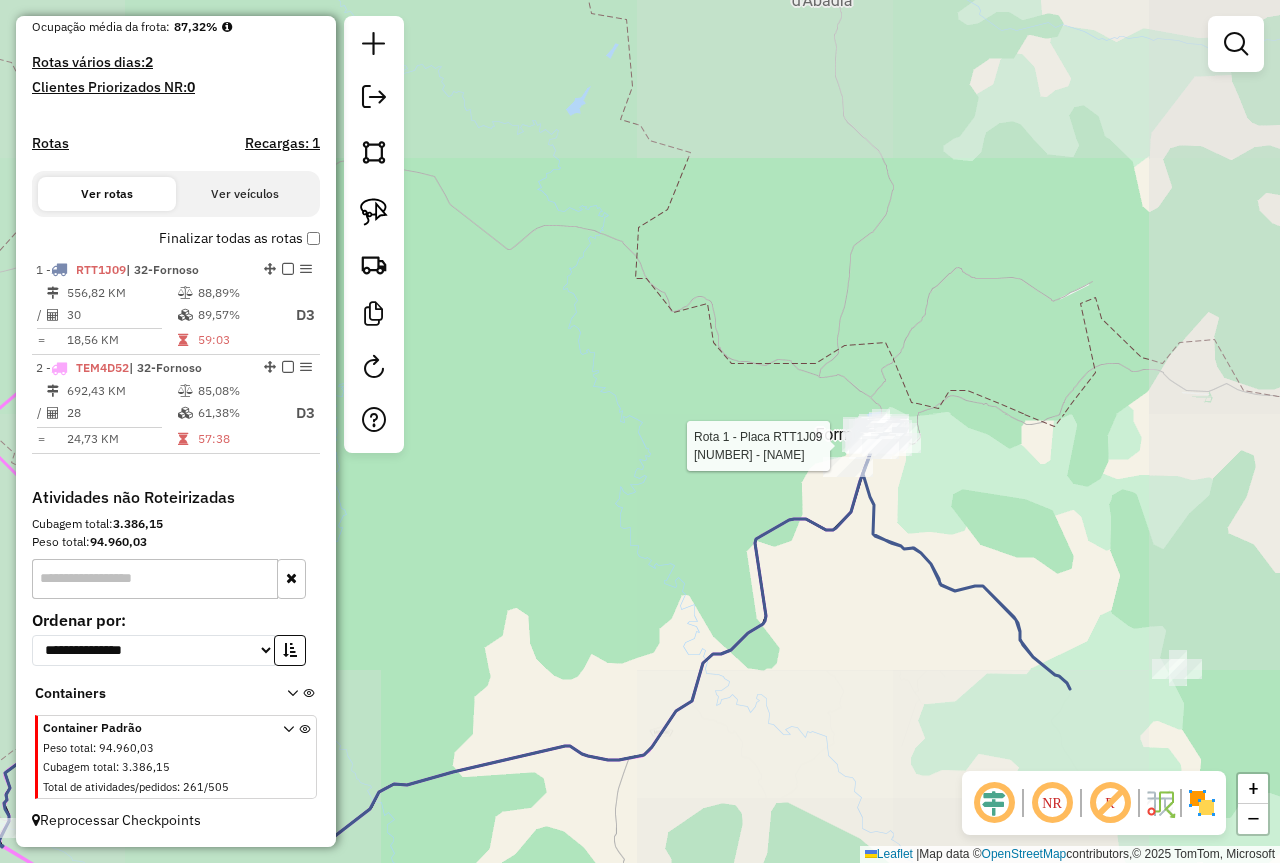 drag, startPoint x: 824, startPoint y: 678, endPoint x: 818, endPoint y: 394, distance: 284.0634 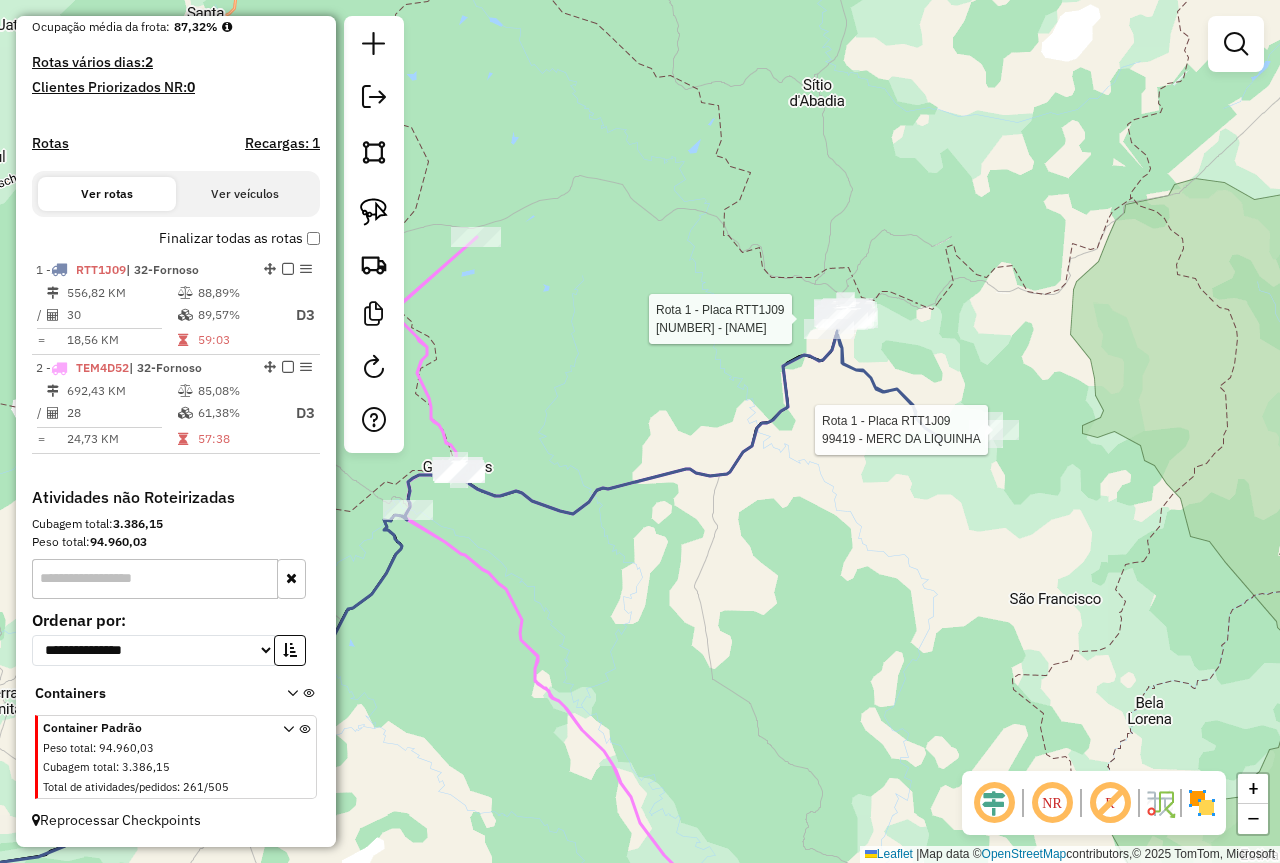 select on "*********" 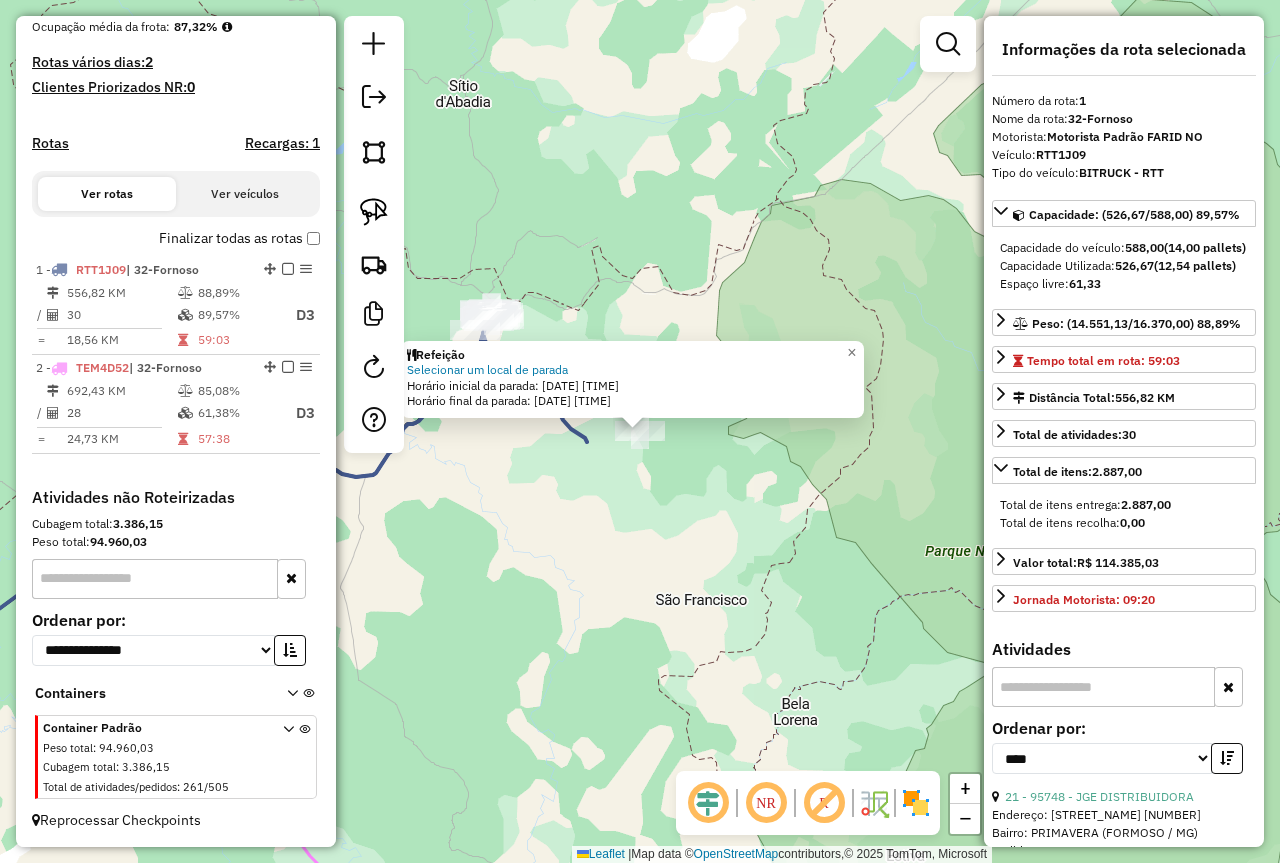 click on "Refeição Selecionar um local de parada  Horário inicial da parada: [DATE] [TIME]   Horário final da parada: [DATE] [TIME]  × Janela de atendimento Grade de atendimento Capacidade Transportadoras Veículos Cliente Pedidos  Rotas Selecione os dias de semana para filtrar as janelas de atendimento  Seg   Ter   Qua   Qui   Sex   Sáb   Dom  Informe o período da janela de atendimento: De: Até:  Filtrar exatamente a janela do cliente  Considerar janela de atendimento padrão  Selecione os dias de semana para filtrar as grades de atendimento  Seg   Ter   Qua   Qui   Sex   Sáb   Dom   Considerar clientes sem dia de atendimento cadastrado  Clientes fora do dia de atendimento selecionado Filtrar as atividades entre os valores definidos abaixo:  Peso mínimo:   Peso máximo:   Cubagem mínima:   Cubagem máxima:   De:   Até:  Filtrar as atividades entre o tempo de atendimento definido abaixo:  De:   Até:   Considerar capacidade total dos clientes não roteirizados Transportadora: Tipo de veículo: Nome:" 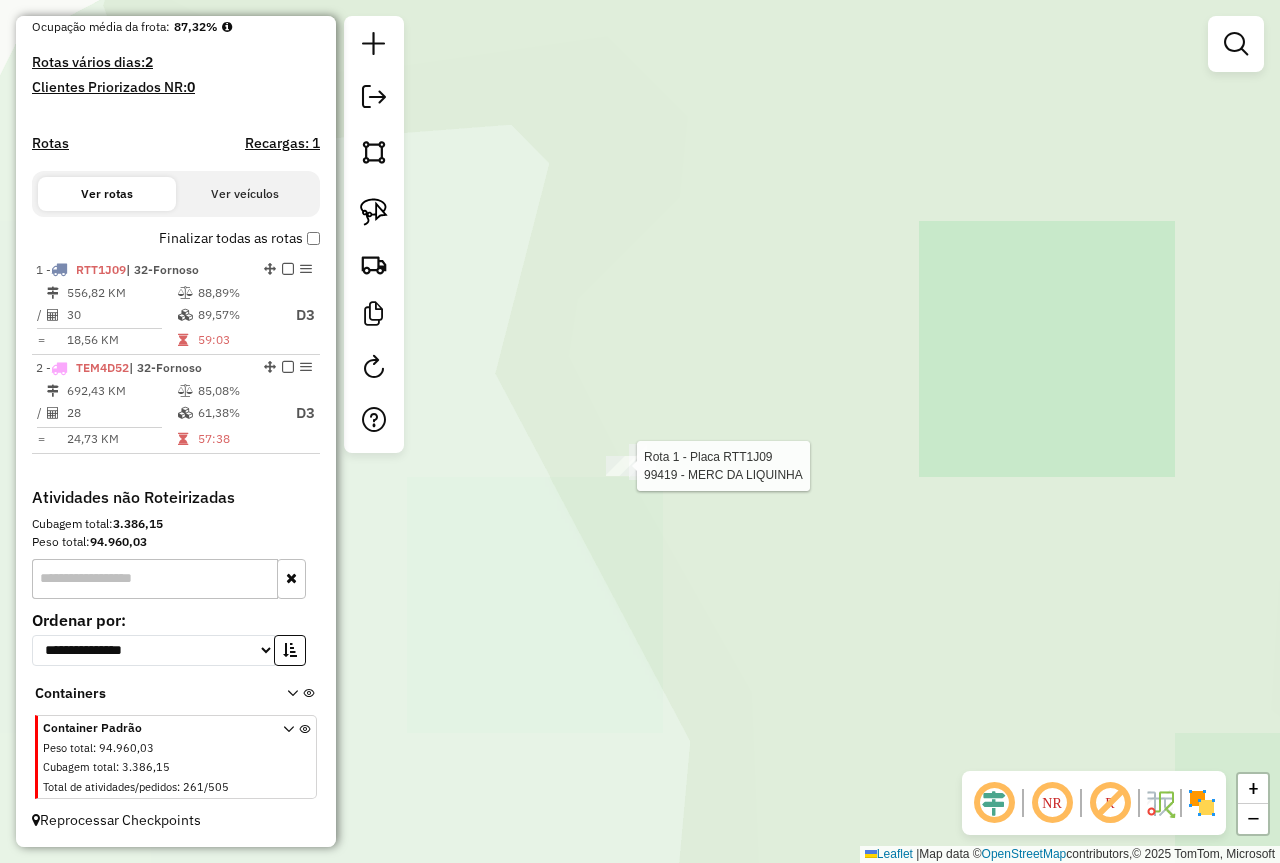 select on "*********" 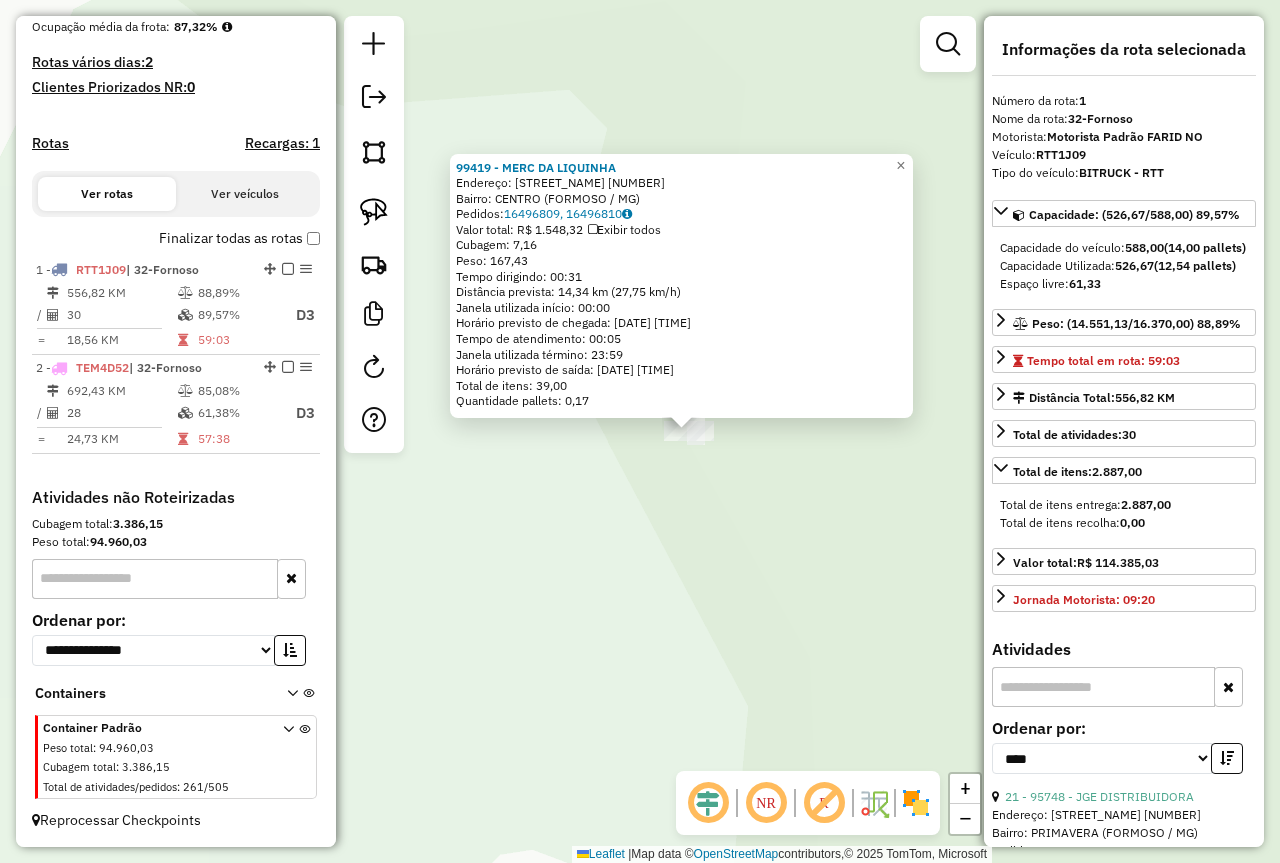 drag, startPoint x: 493, startPoint y: 592, endPoint x: 764, endPoint y: 481, distance: 292.8515 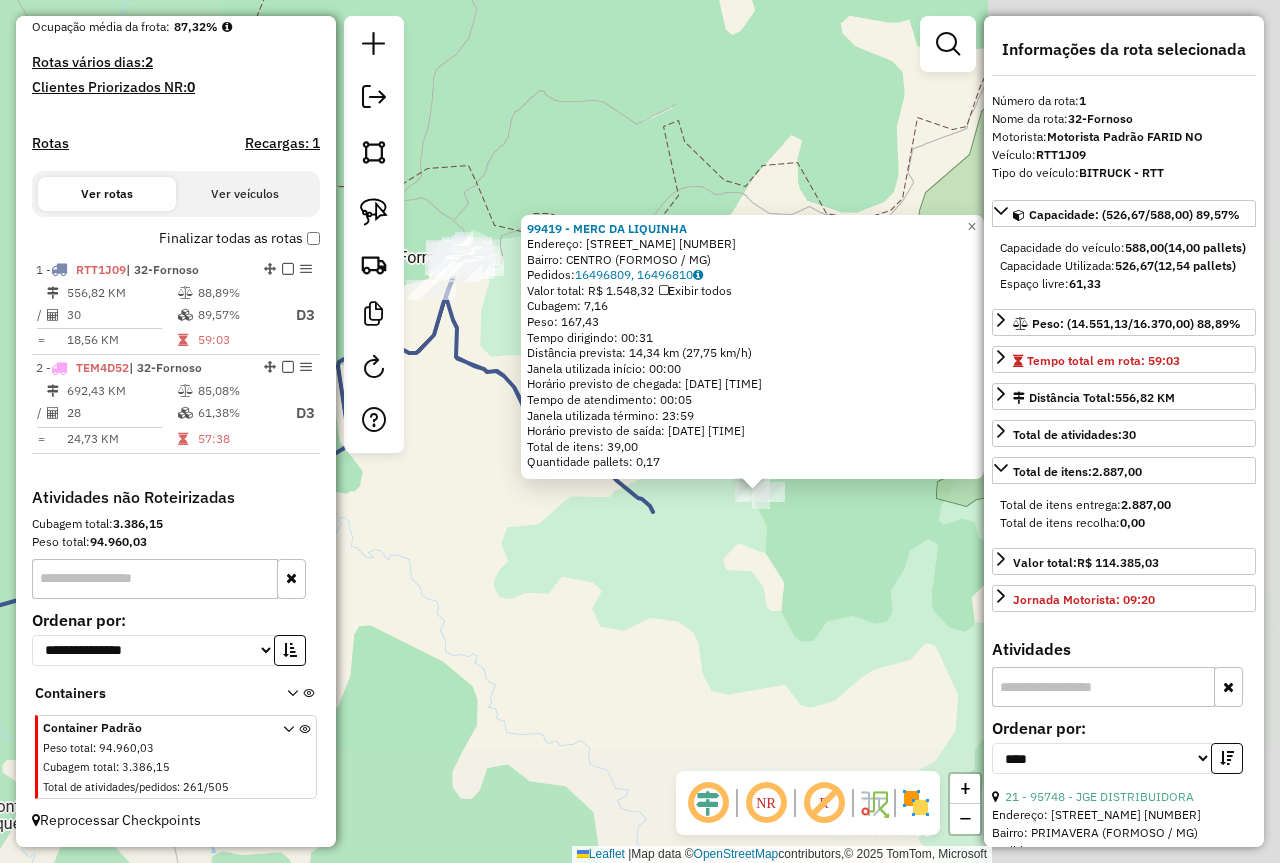 click on "99419 - MERC DA LIQUINHA  Endereço:  VEREADOR JOSE BATISTA ARAUJO [NUMBER]   Bairro: CENTRO ([CITY] / [STATE])   Pedidos:  16496809, 16496810   Valor total: R$ 1.548,32   Exibir todos   Cubagem: 7,16  Peso: 167,43  Tempo dirigindo: 00:31   Distância prevista: 14,34 km (27,75 km/h)   Janela utilizada início: 00:00   Horário previsto de chegada: [DATE] [TIME]   Tempo de atendimento: 00:05   Janela utilizada término: 23:59   Horário previsto de saída: [DATE] [TIME]   Total de itens: 39,00   Quantidade pallets: 0,171  × Janela de atendimento Grade de atendimento Capacidade Transportadoras Veículos Cliente Pedidos  Rotas Selecione os dias de semana para filtrar as janelas de atendimento  Seg   Ter   Qua   Qui   Sex   Sáb   Dom  Informe o período da janela de atendimento: De: Até:  Filtrar exatamente a janela do cliente  Considerar janela de atendimento padrão  Selecione os dias de semana para filtrar as grades de atendimento  Seg   Ter   Qua   Qui   Sex   Sáb   Dom   Peso mínimo:   Peso máximo:   De:  De:" 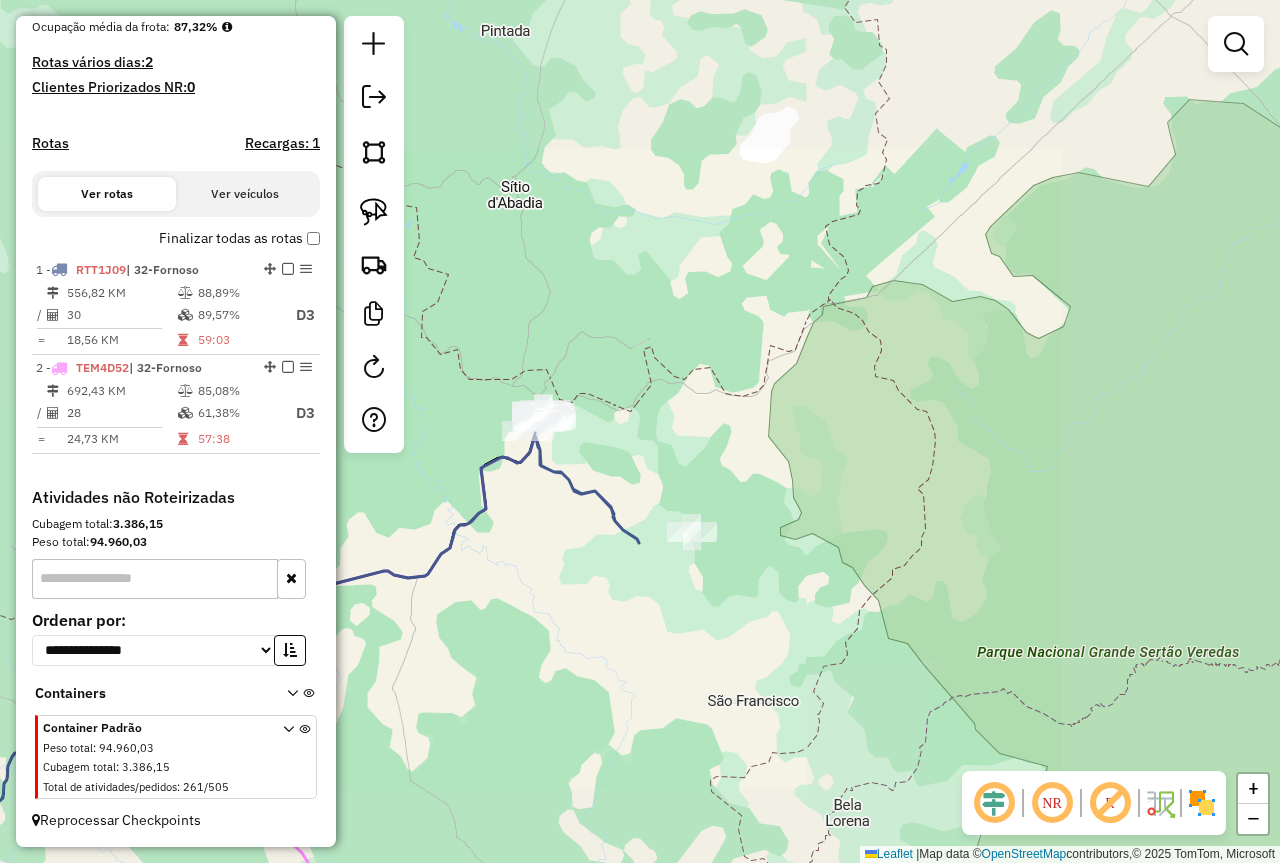 drag, startPoint x: 584, startPoint y: 576, endPoint x: 828, endPoint y: 404, distance: 298.52972 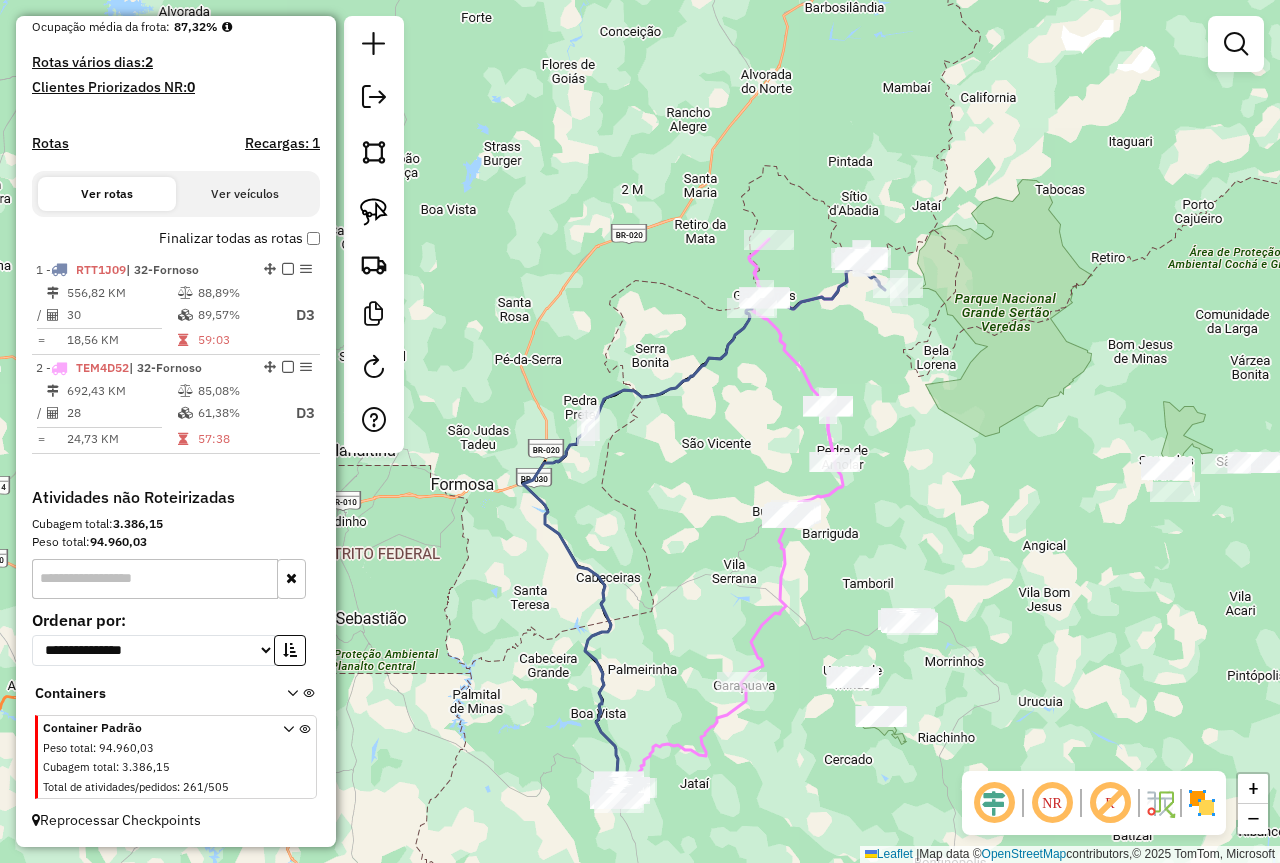 drag, startPoint x: 873, startPoint y: 580, endPoint x: 893, endPoint y: 396, distance: 185.08377 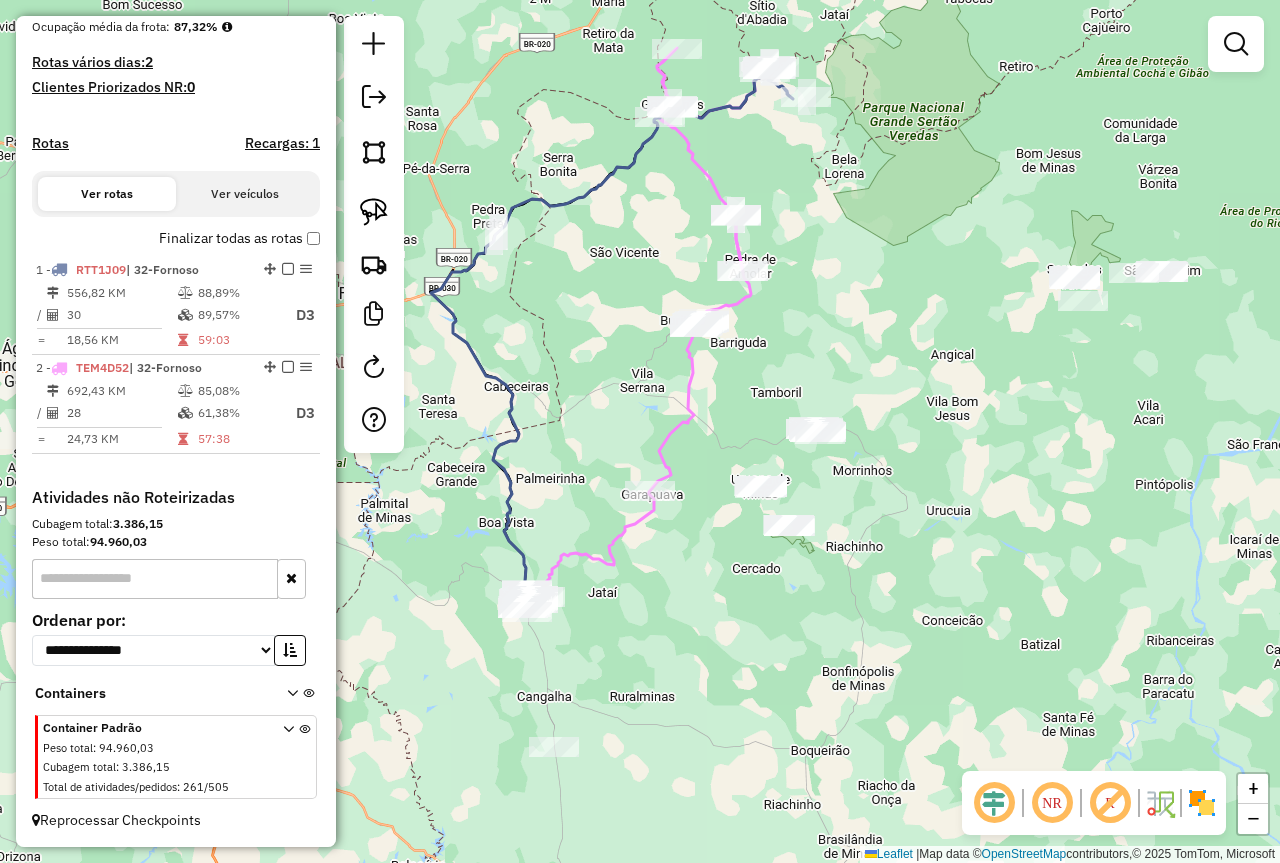 drag, startPoint x: 1000, startPoint y: 579, endPoint x: 891, endPoint y: 507, distance: 130.63307 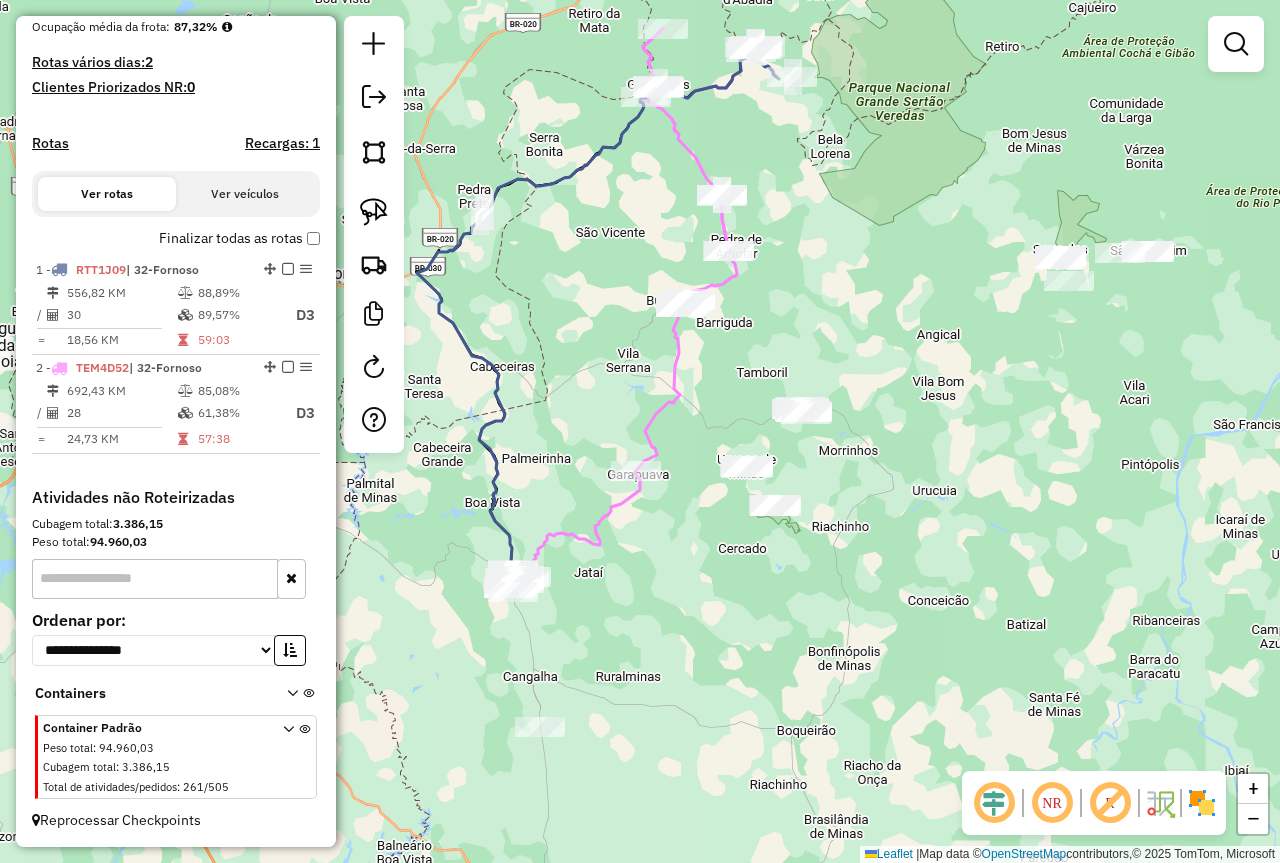 drag, startPoint x: 1095, startPoint y: 372, endPoint x: 1081, endPoint y: 352, distance: 24.41311 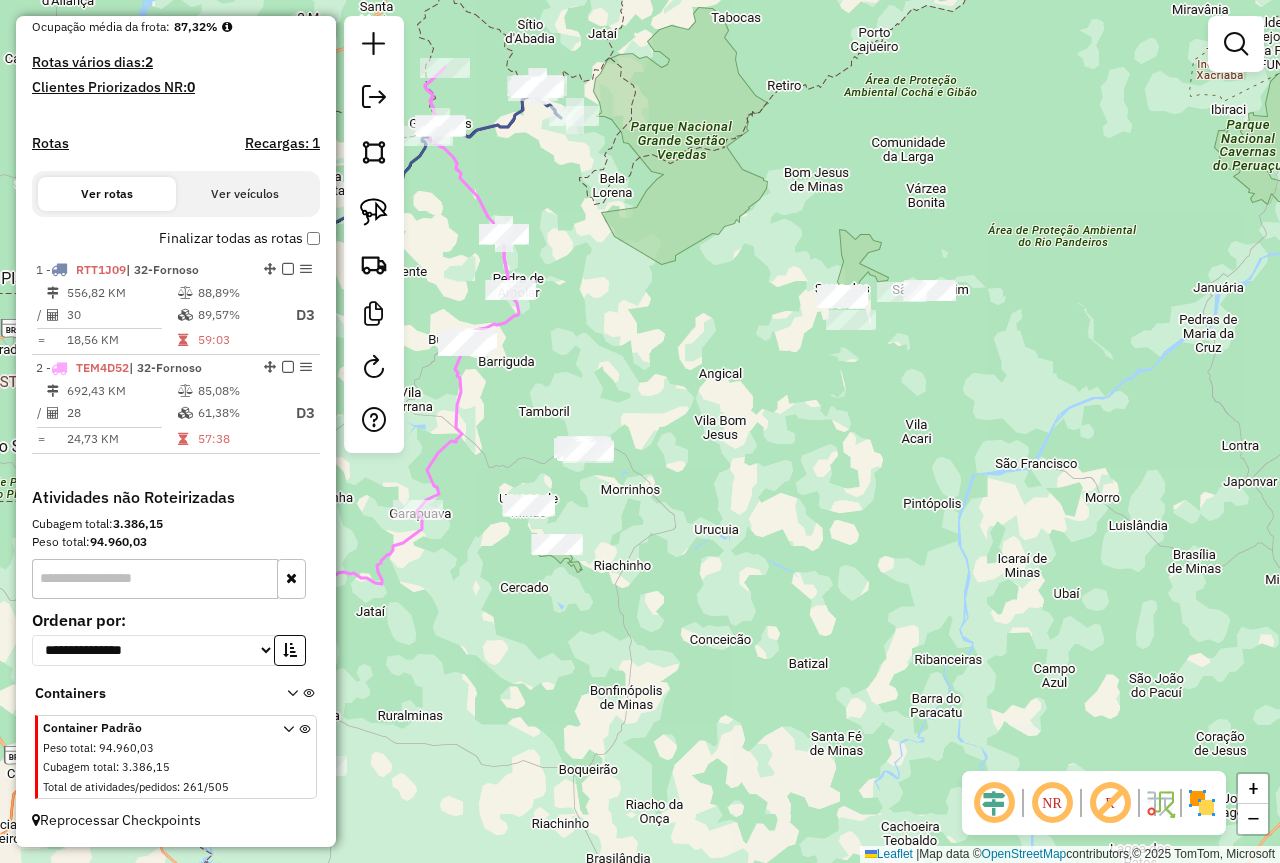 drag, startPoint x: 972, startPoint y: 414, endPoint x: 754, endPoint y: 453, distance: 221.46106 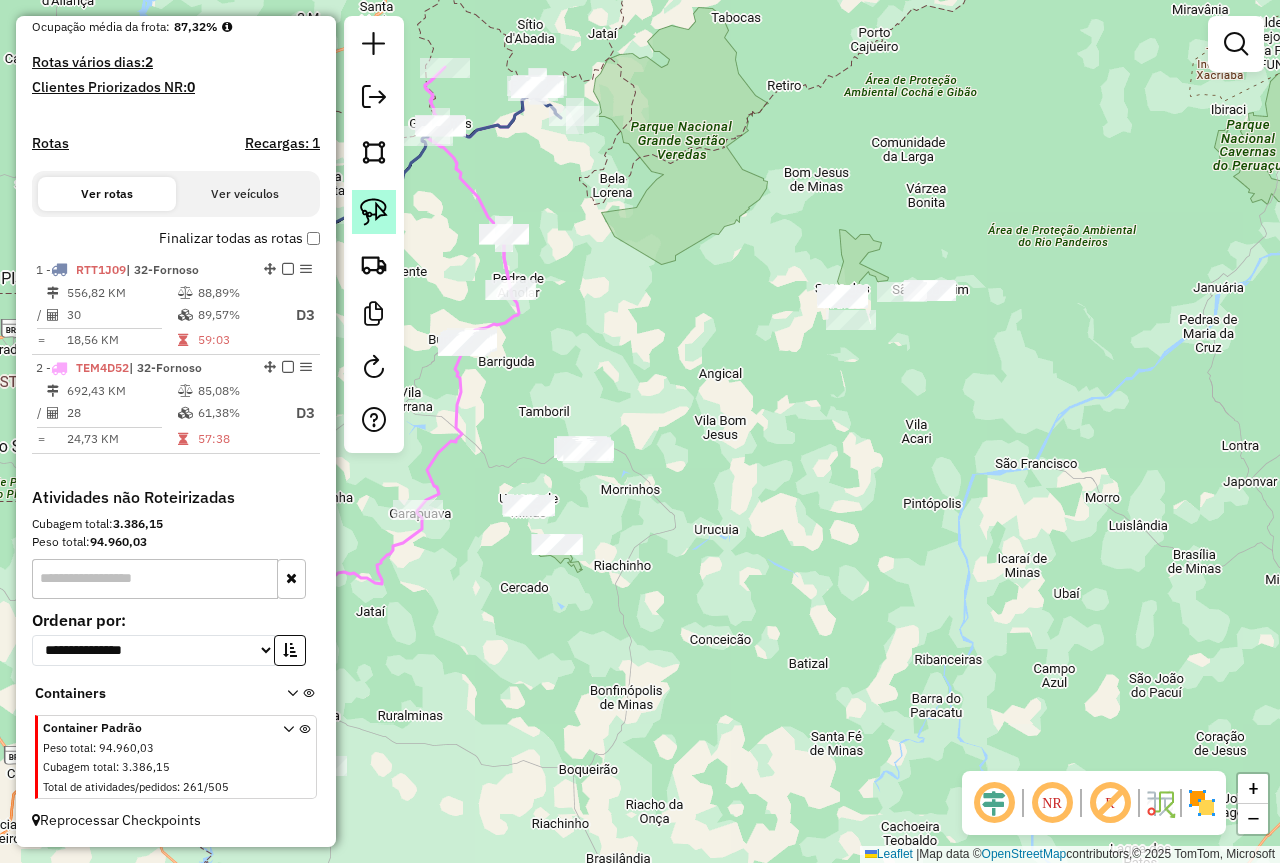 click 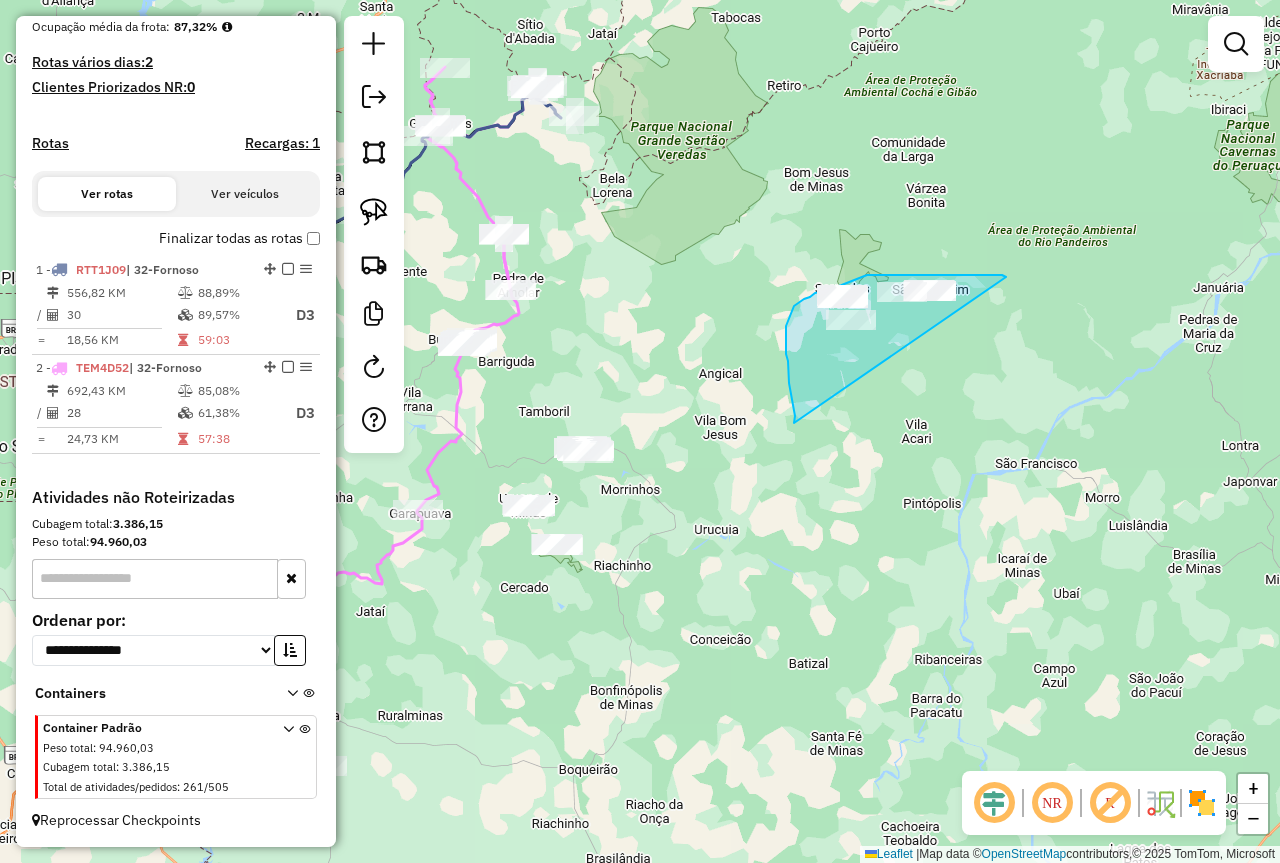 drag, startPoint x: 794, startPoint y: 423, endPoint x: 1014, endPoint y: 281, distance: 261.8473 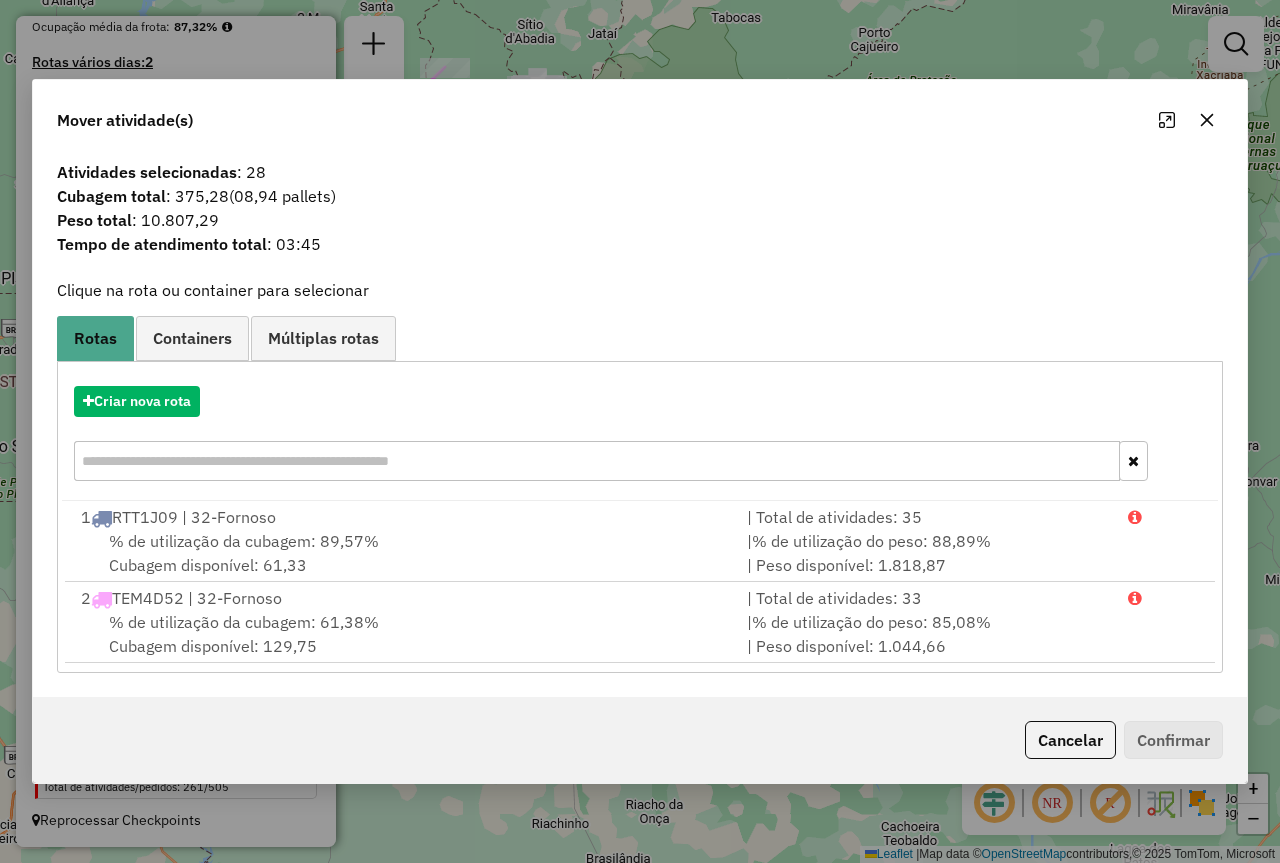 click 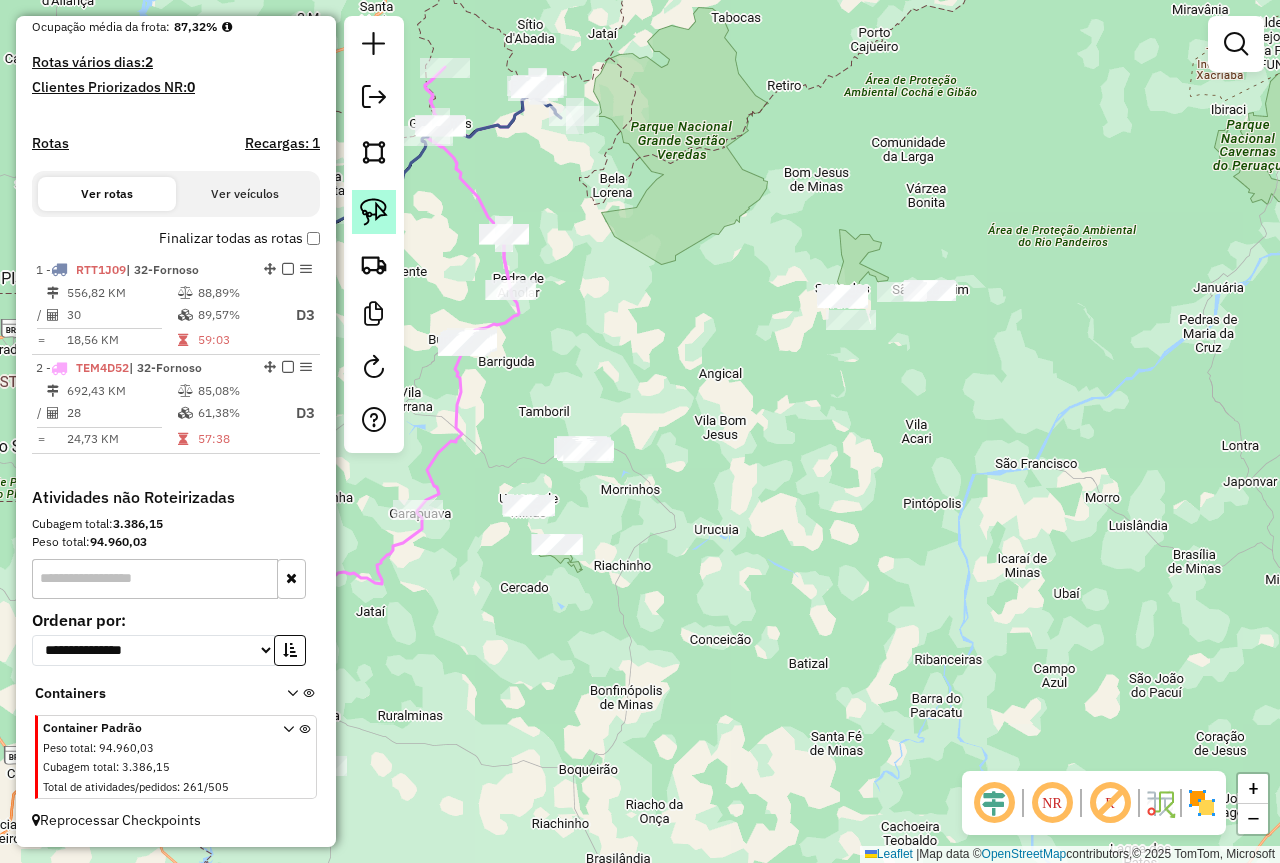 click 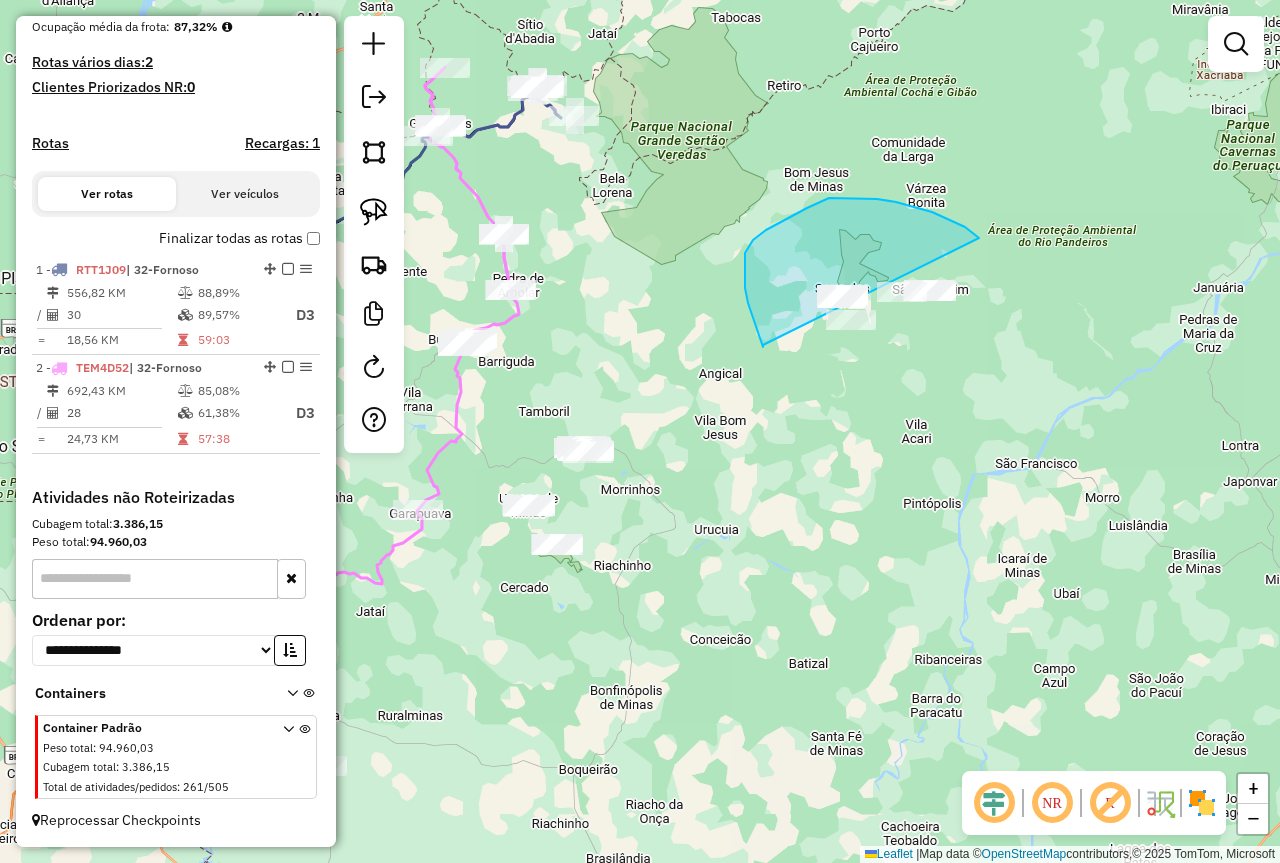 drag, startPoint x: 763, startPoint y: 345, endPoint x: 1023, endPoint y: 365, distance: 260.7681 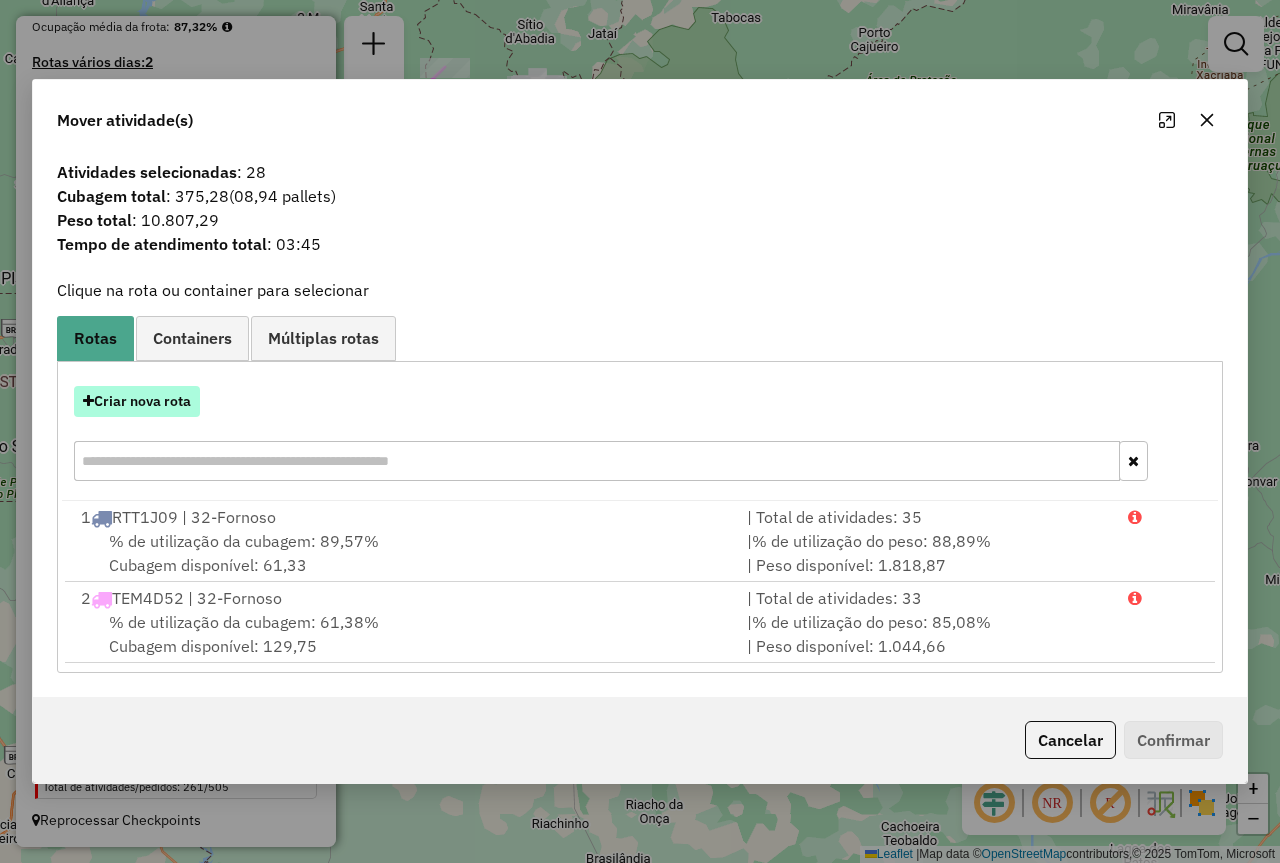 click on "Criar nova rota" at bounding box center [137, 401] 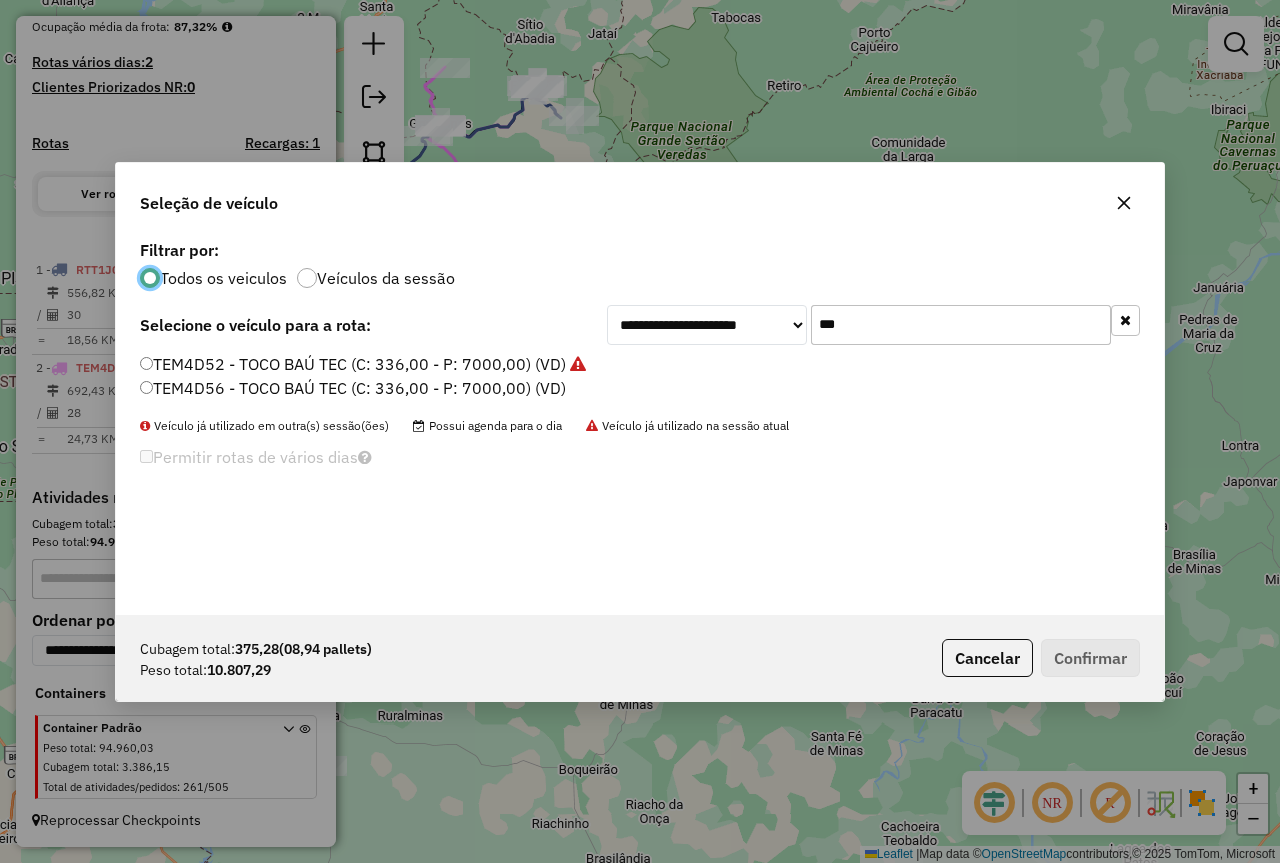 scroll, scrollTop: 11, scrollLeft: 6, axis: both 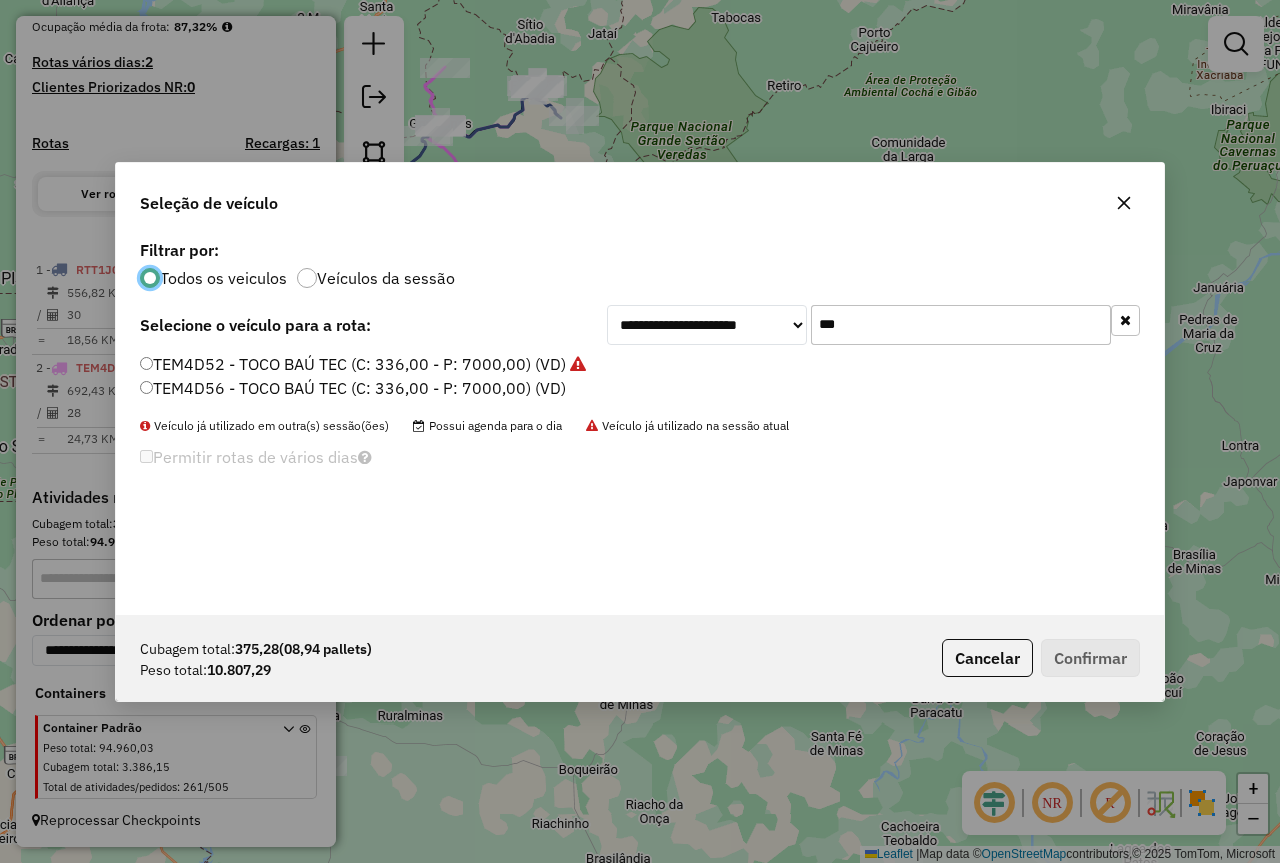 click on "***" 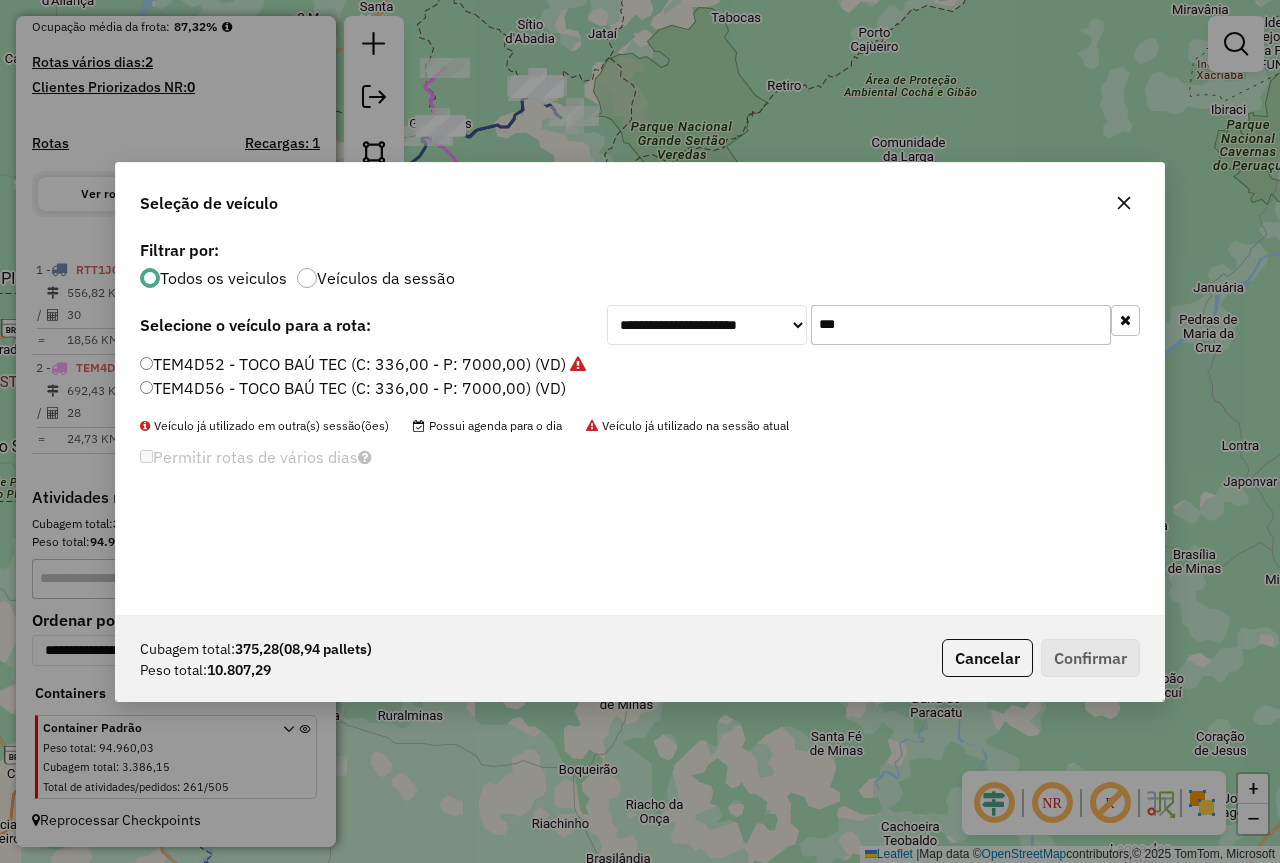 click on "***" 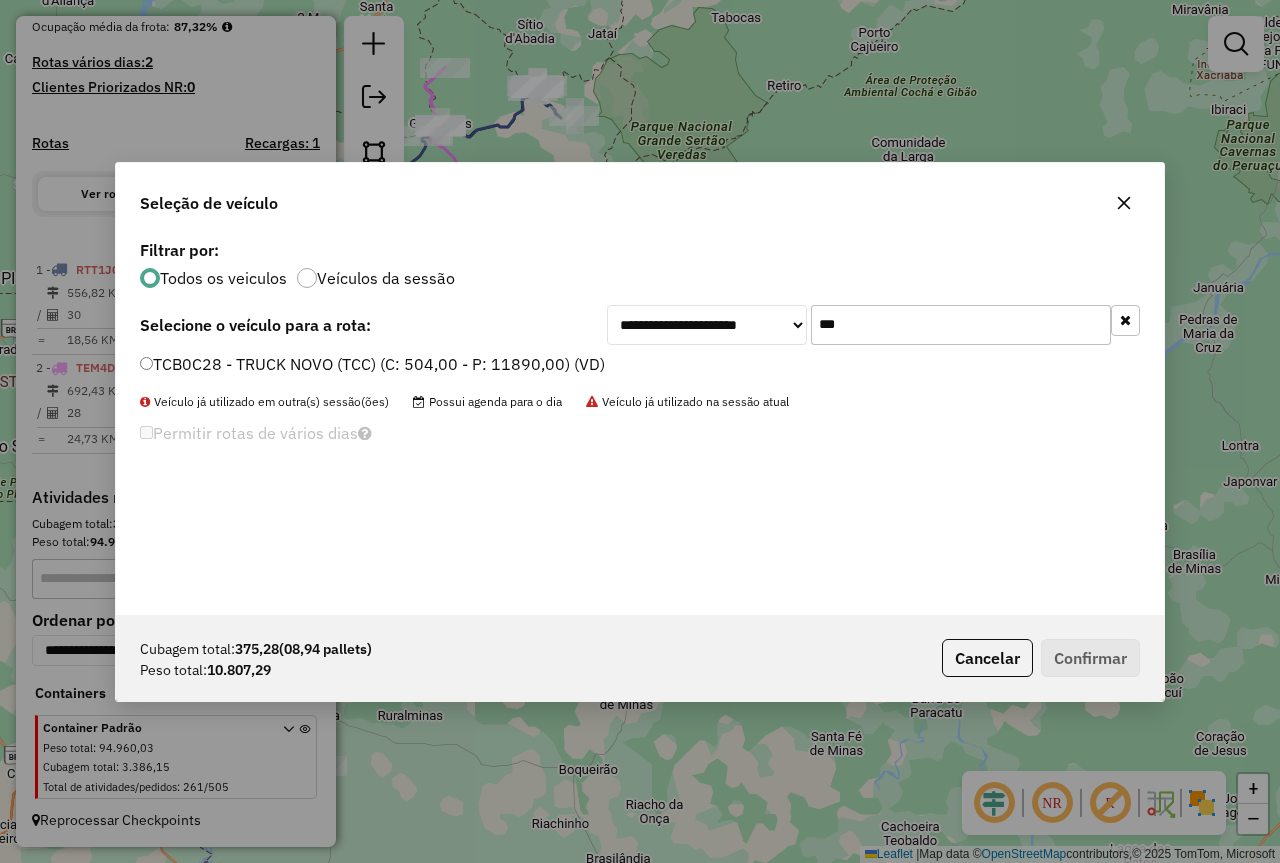 type on "***" 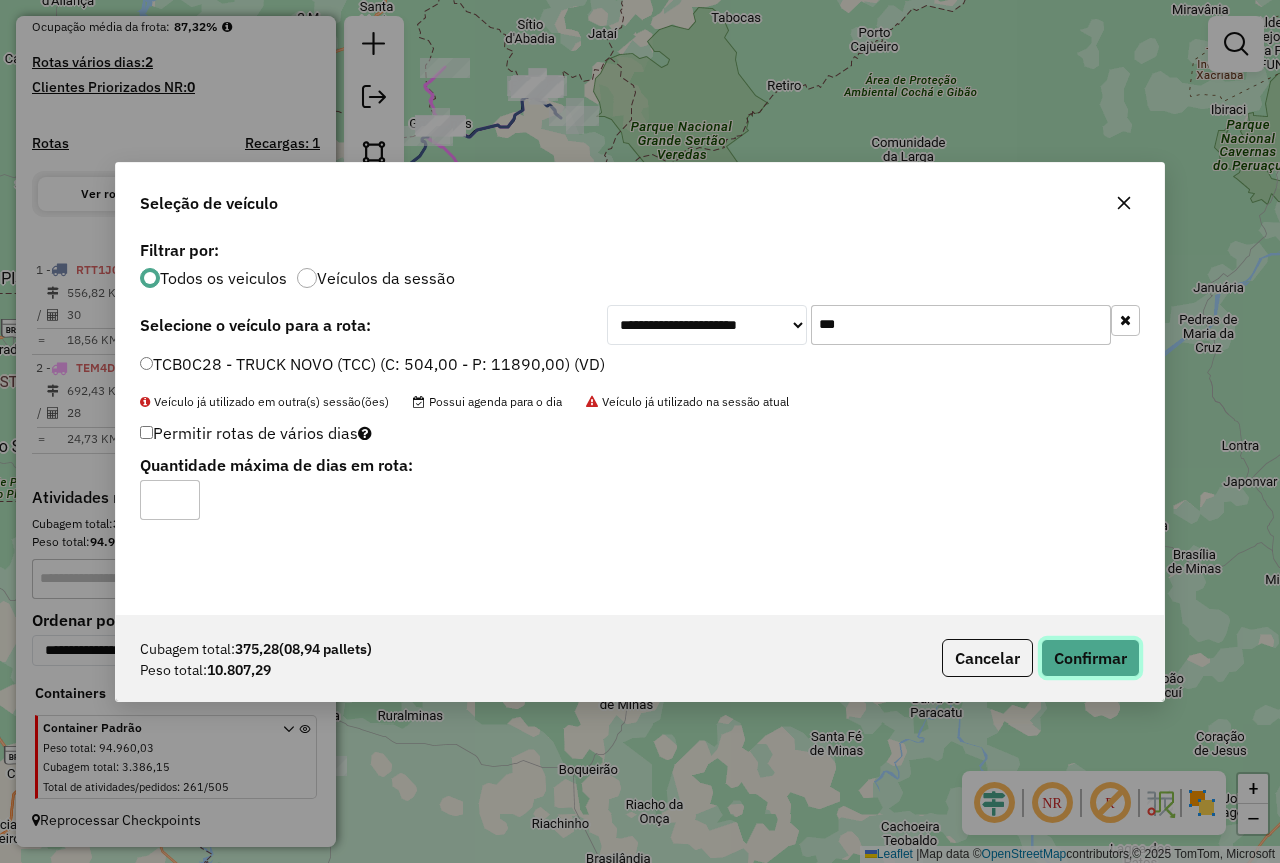 click on "Confirmar" 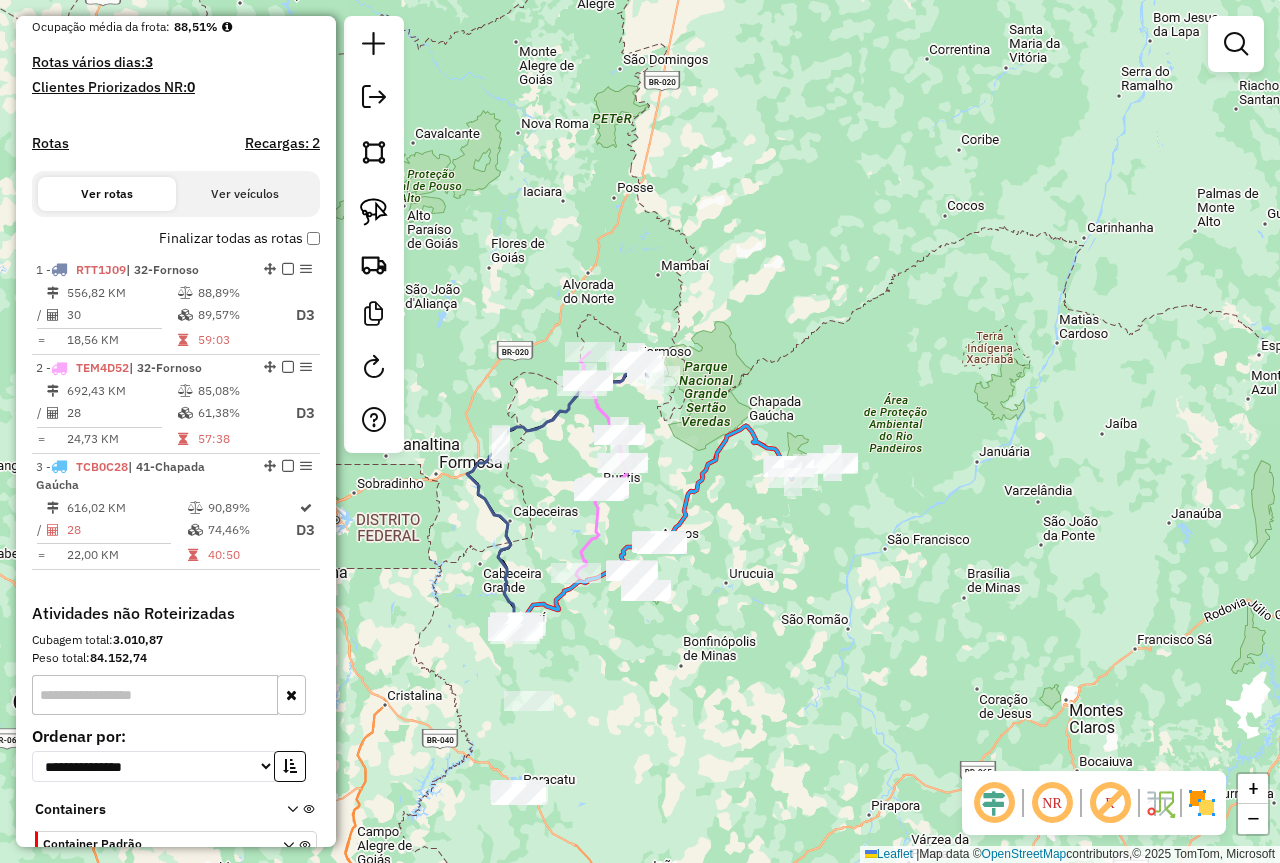 drag, startPoint x: 693, startPoint y: 686, endPoint x: 886, endPoint y: 521, distance: 253.91731 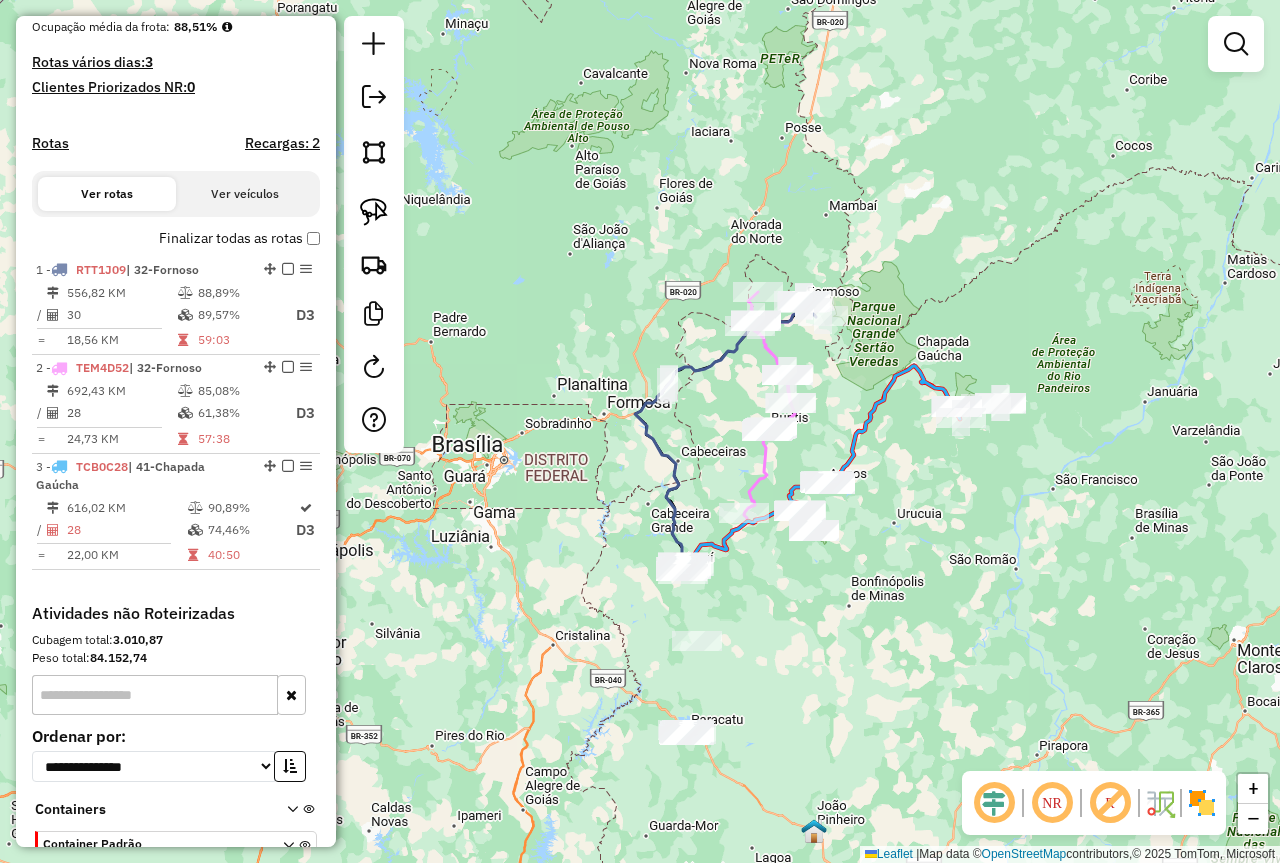 drag, startPoint x: 852, startPoint y: 555, endPoint x: 827, endPoint y: 654, distance: 102.10779 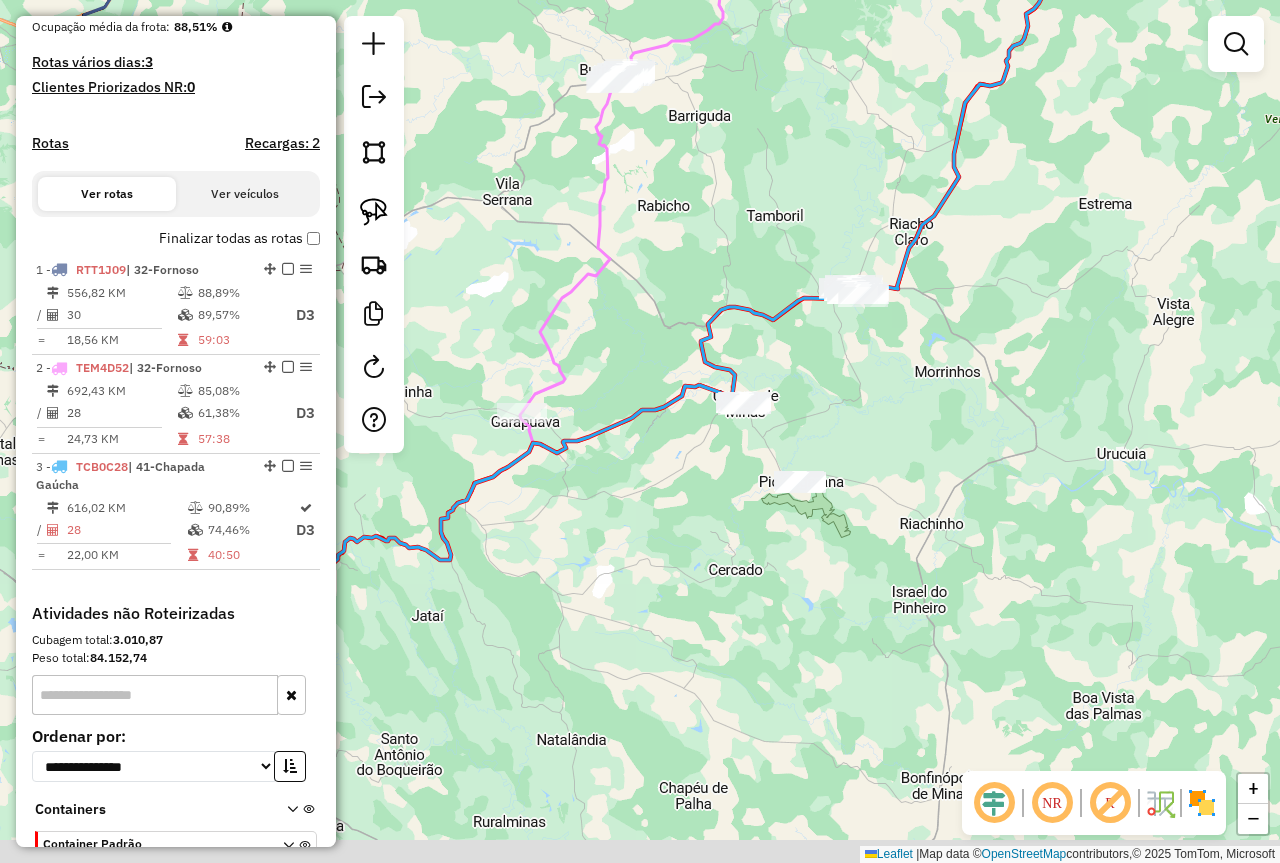 drag, startPoint x: 893, startPoint y: 504, endPoint x: 898, endPoint y: 261, distance: 243.05144 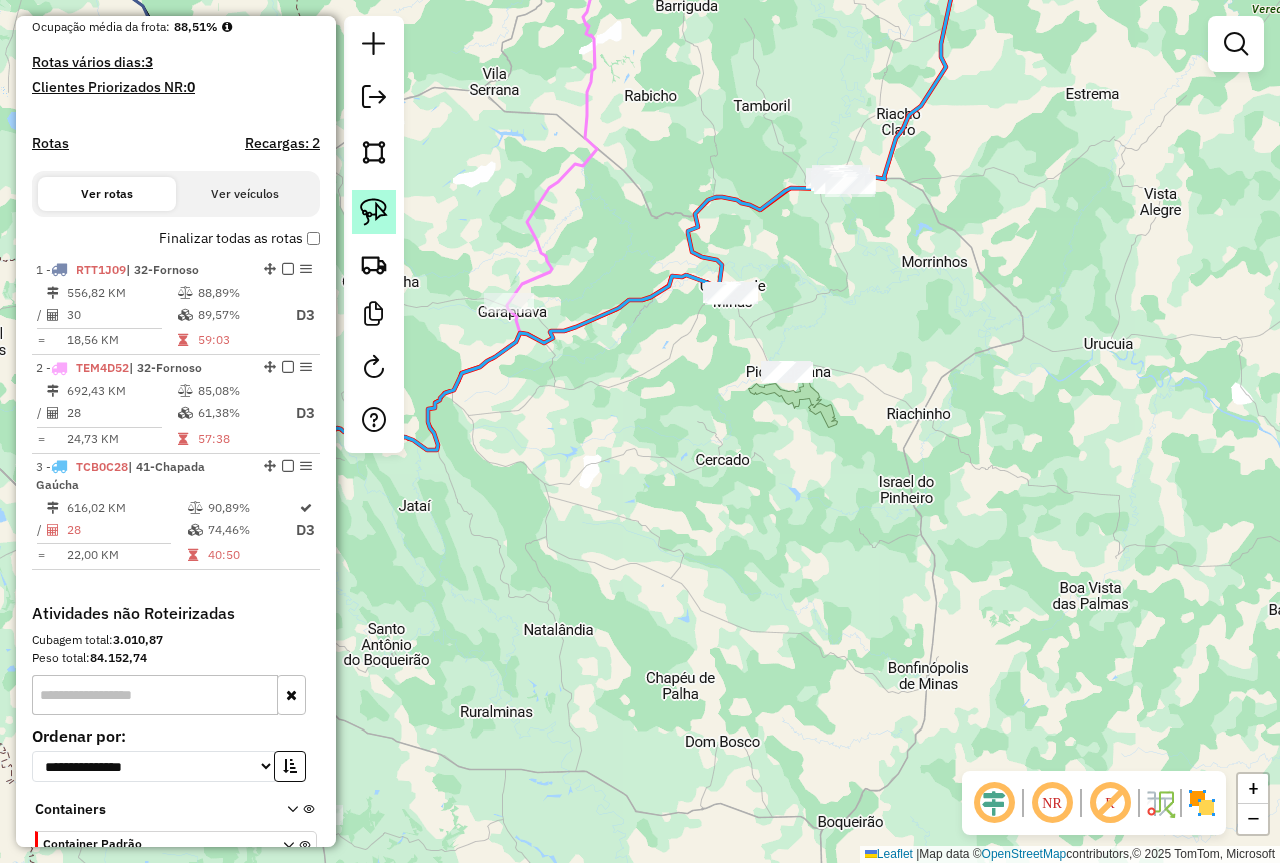 click 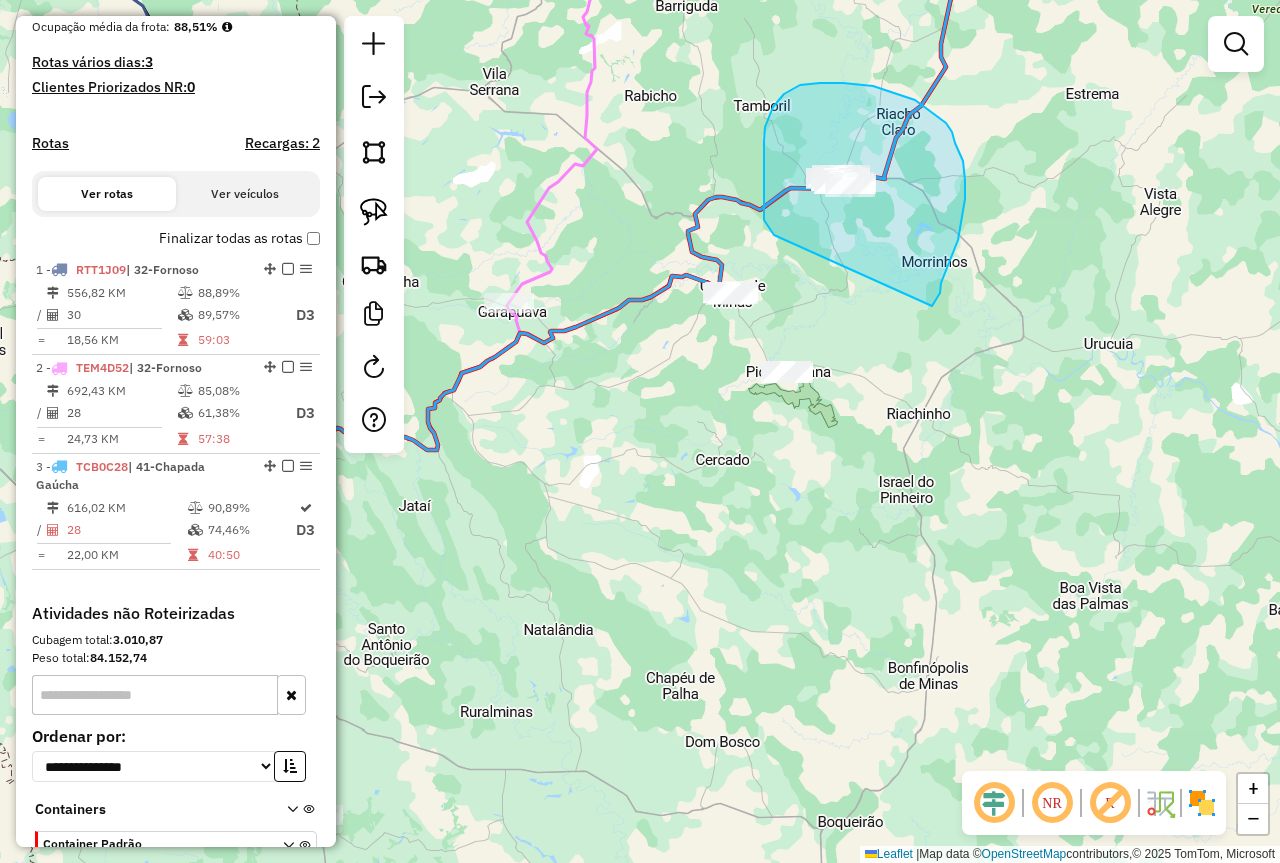 drag, startPoint x: 934, startPoint y: 304, endPoint x: 789, endPoint y: 248, distance: 155.4381 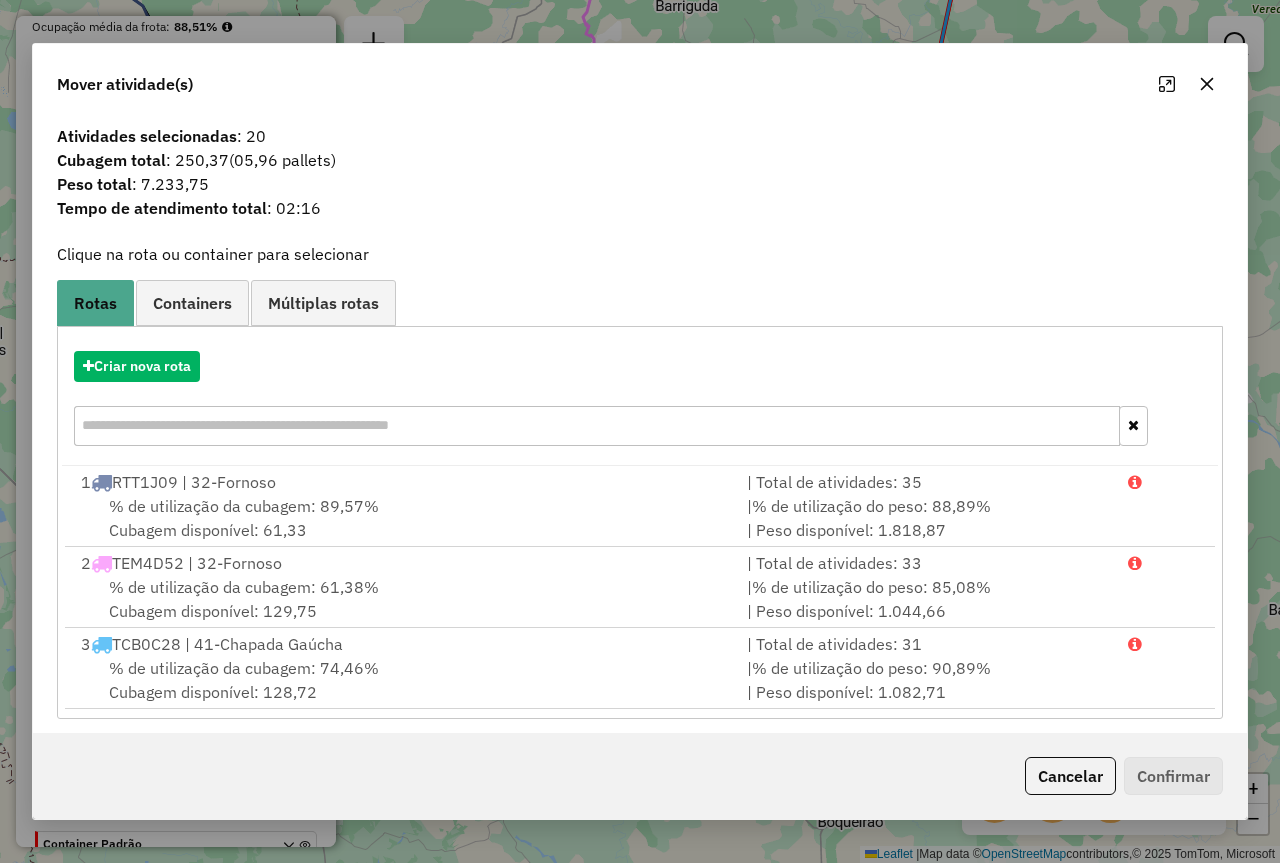 click on "Cancelar" 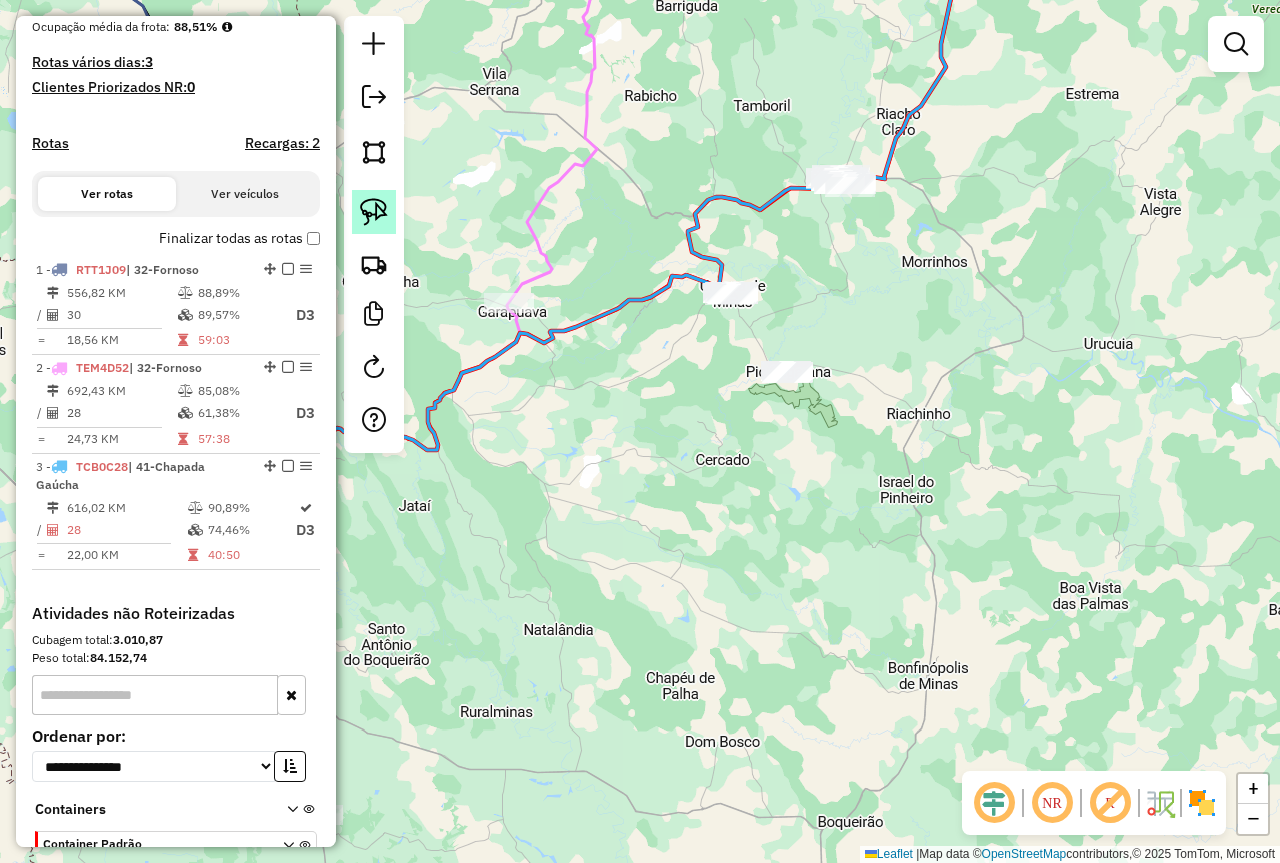 click 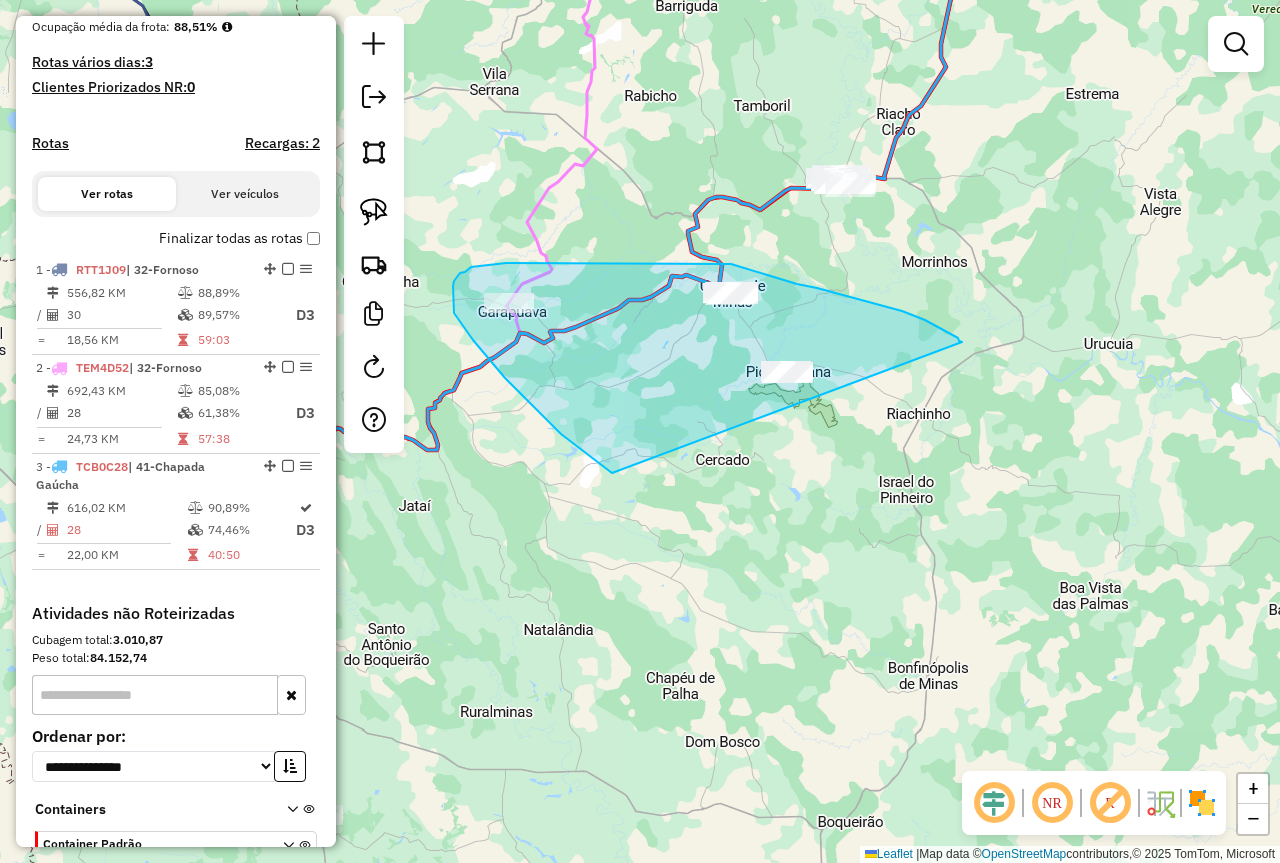 drag, startPoint x: 962, startPoint y: 342, endPoint x: 762, endPoint y: 585, distance: 314.72052 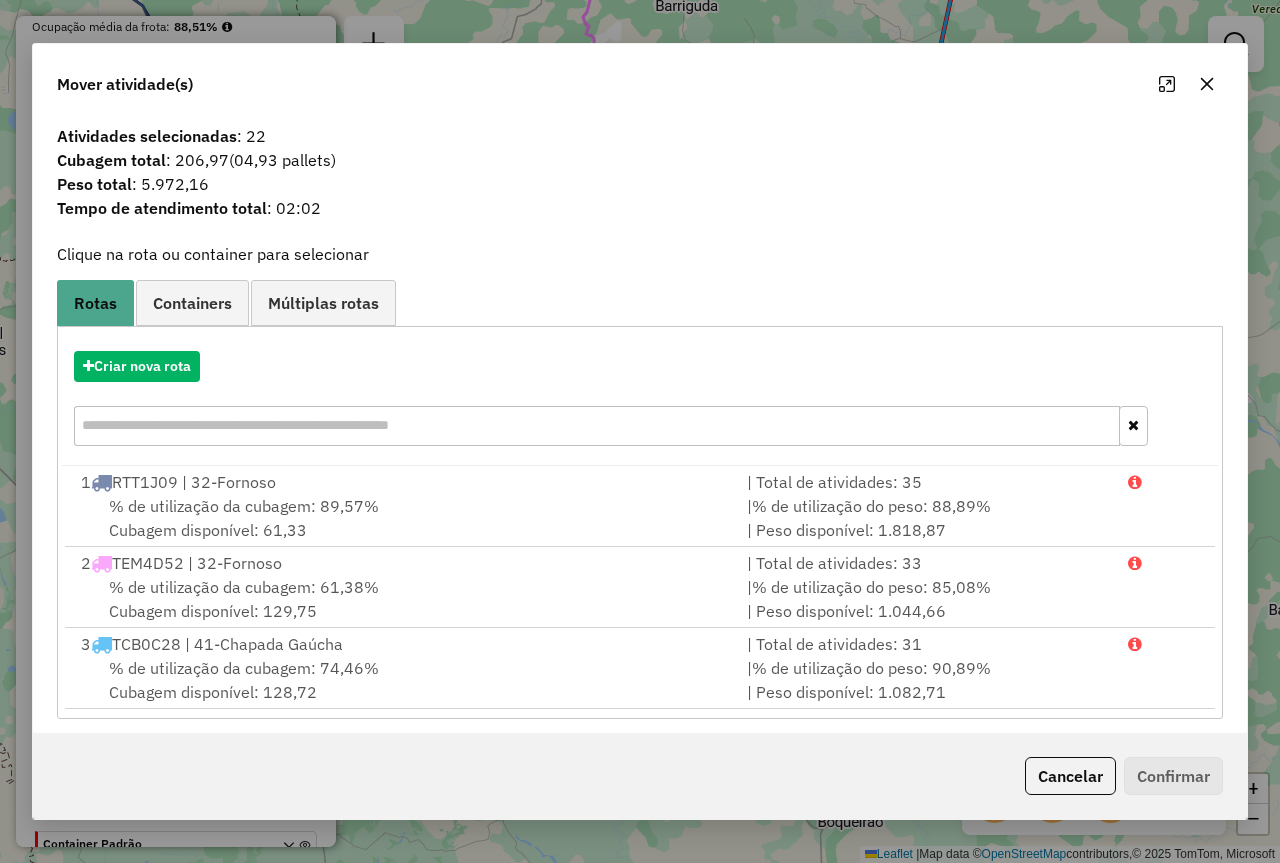 click on "Cancelar" 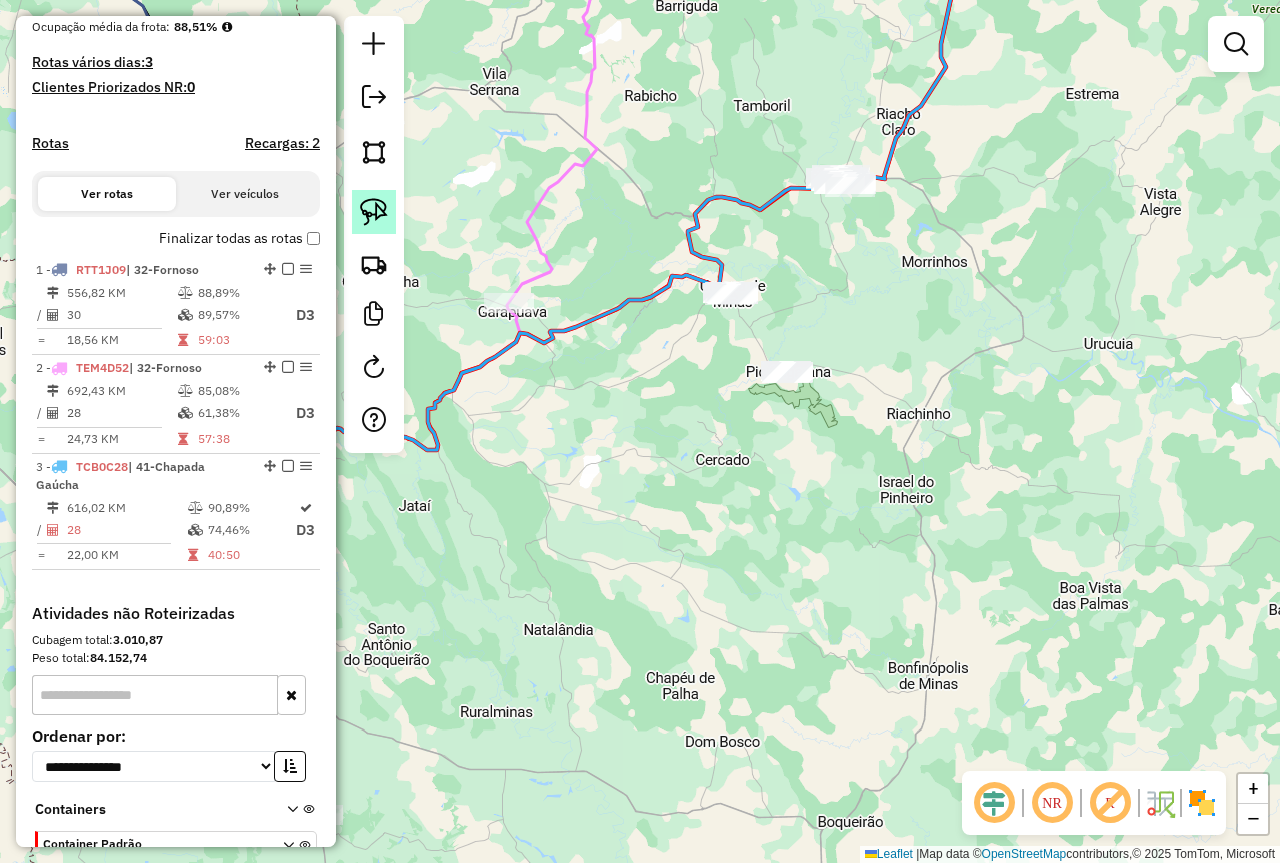 click 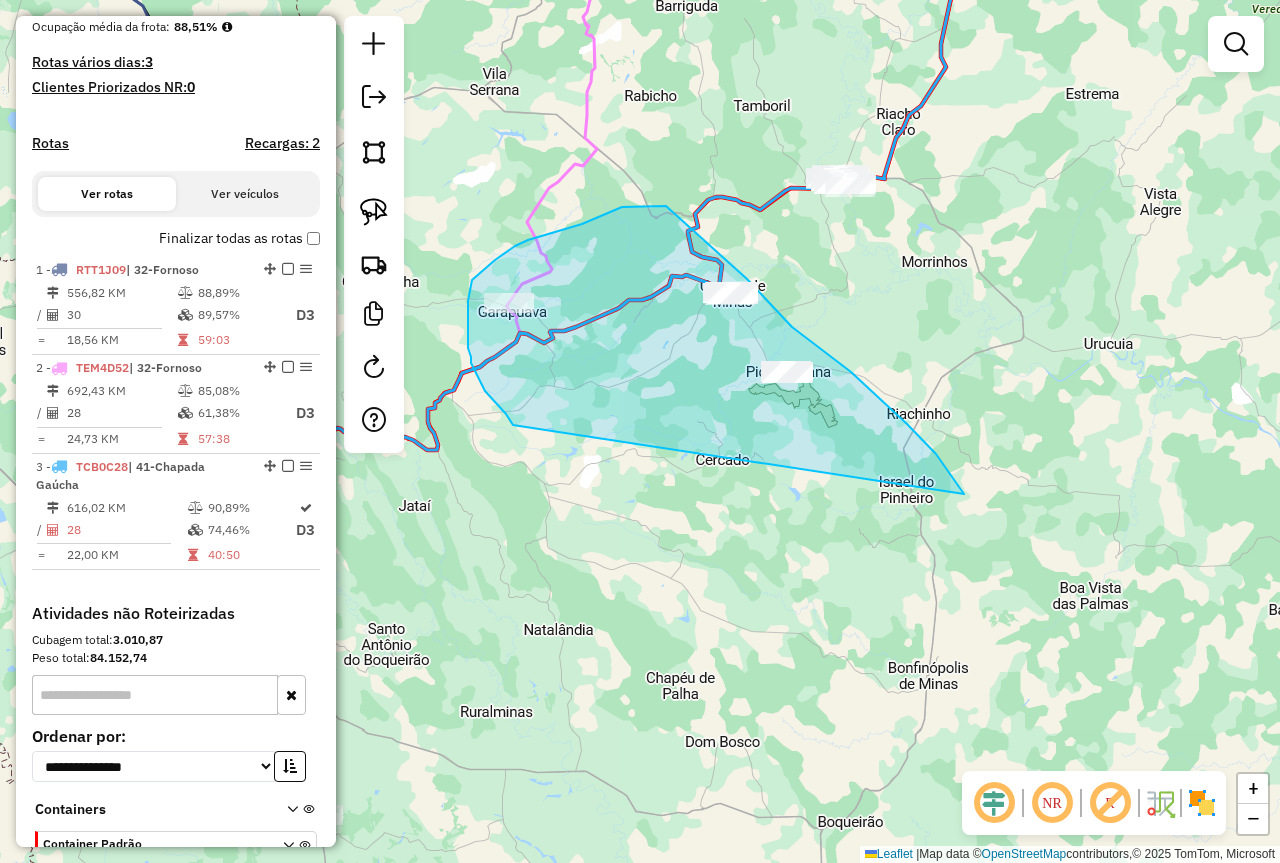 drag, startPoint x: 964, startPoint y: 494, endPoint x: 514, endPoint y: 426, distance: 455.10876 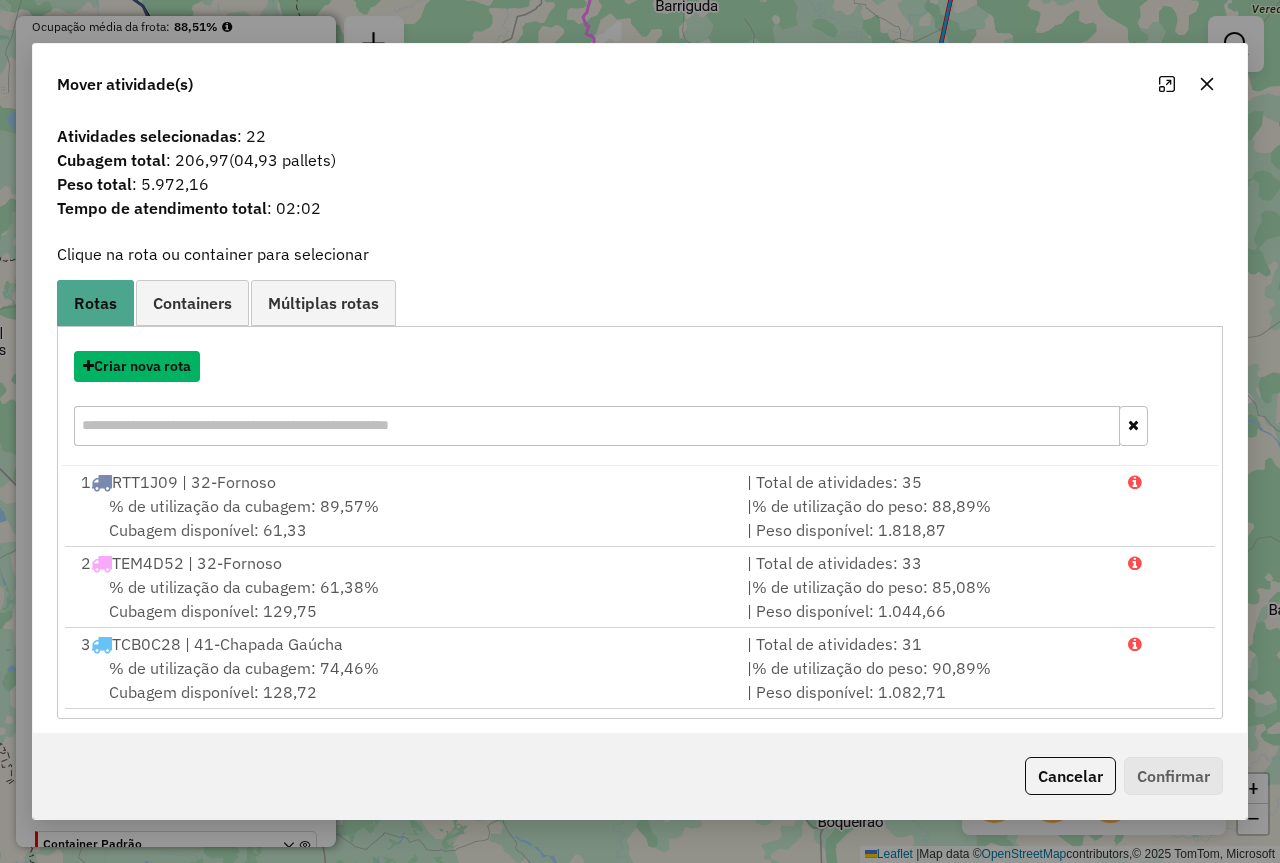 click on "Criar nova rota" at bounding box center (137, 366) 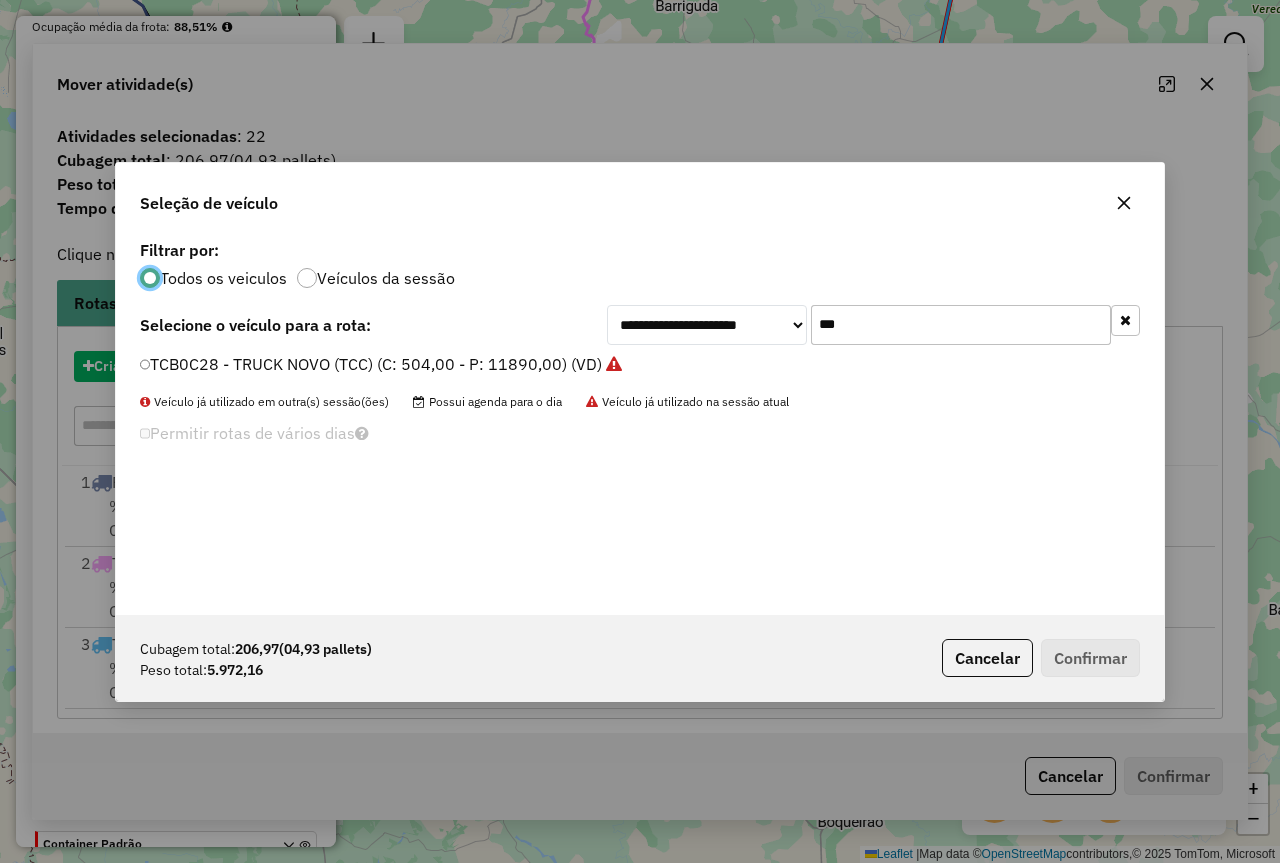 scroll, scrollTop: 11, scrollLeft: 6, axis: both 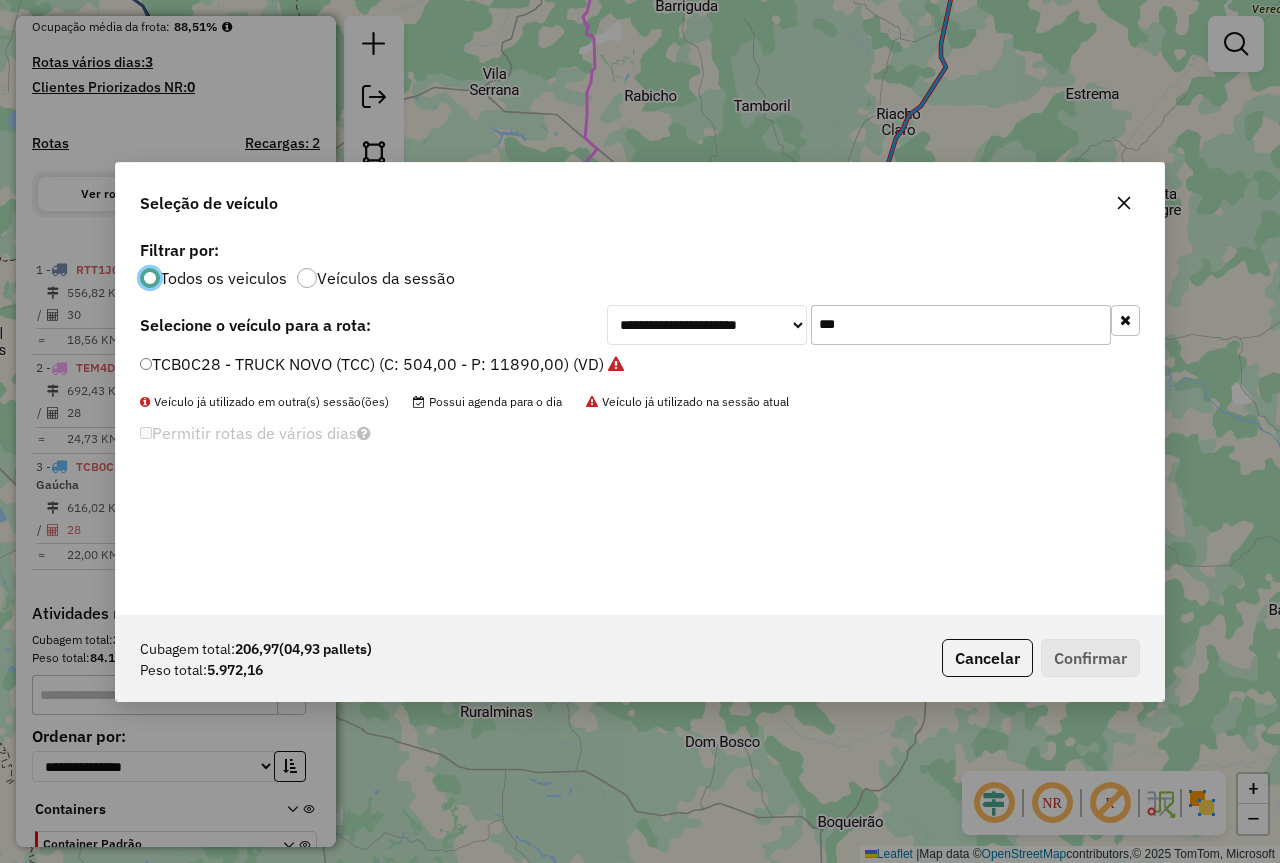 click on "***" 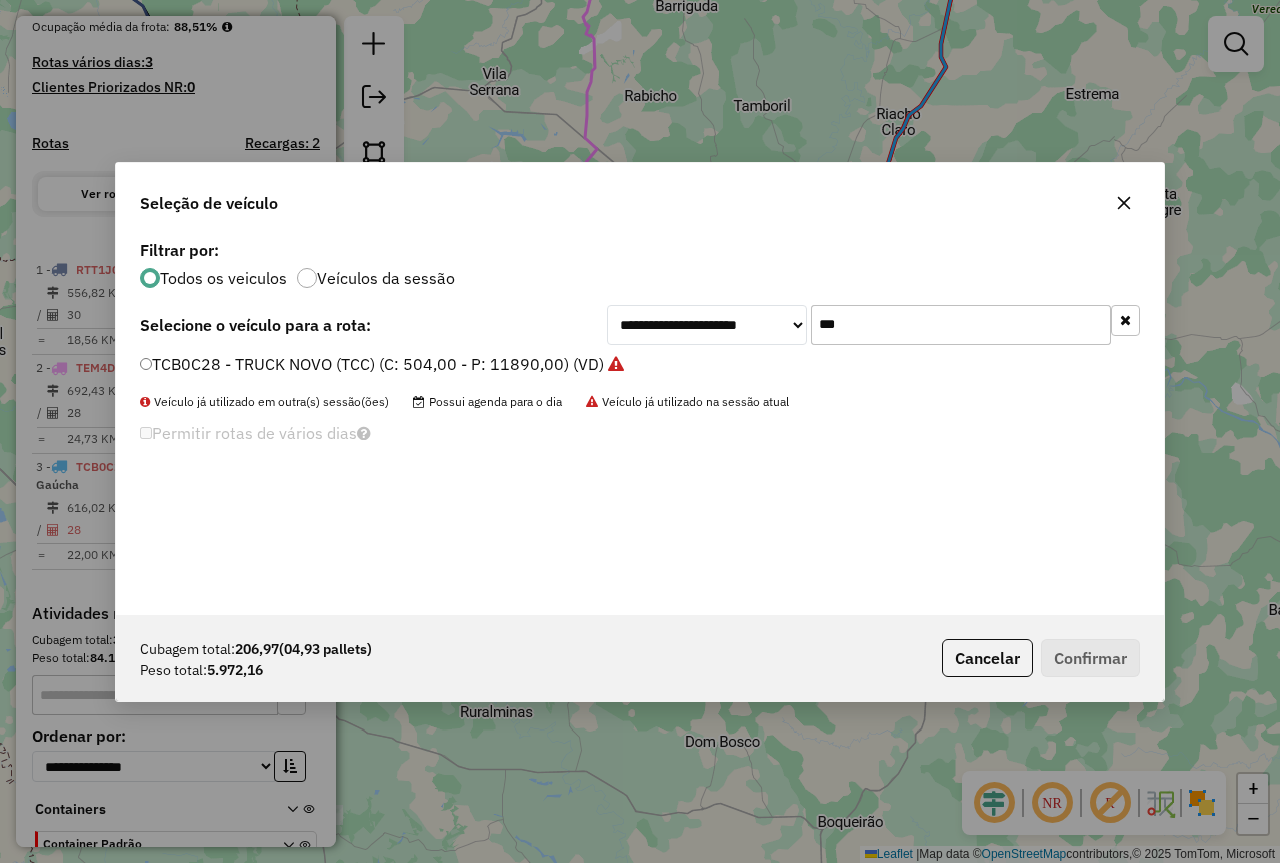 click on "***" 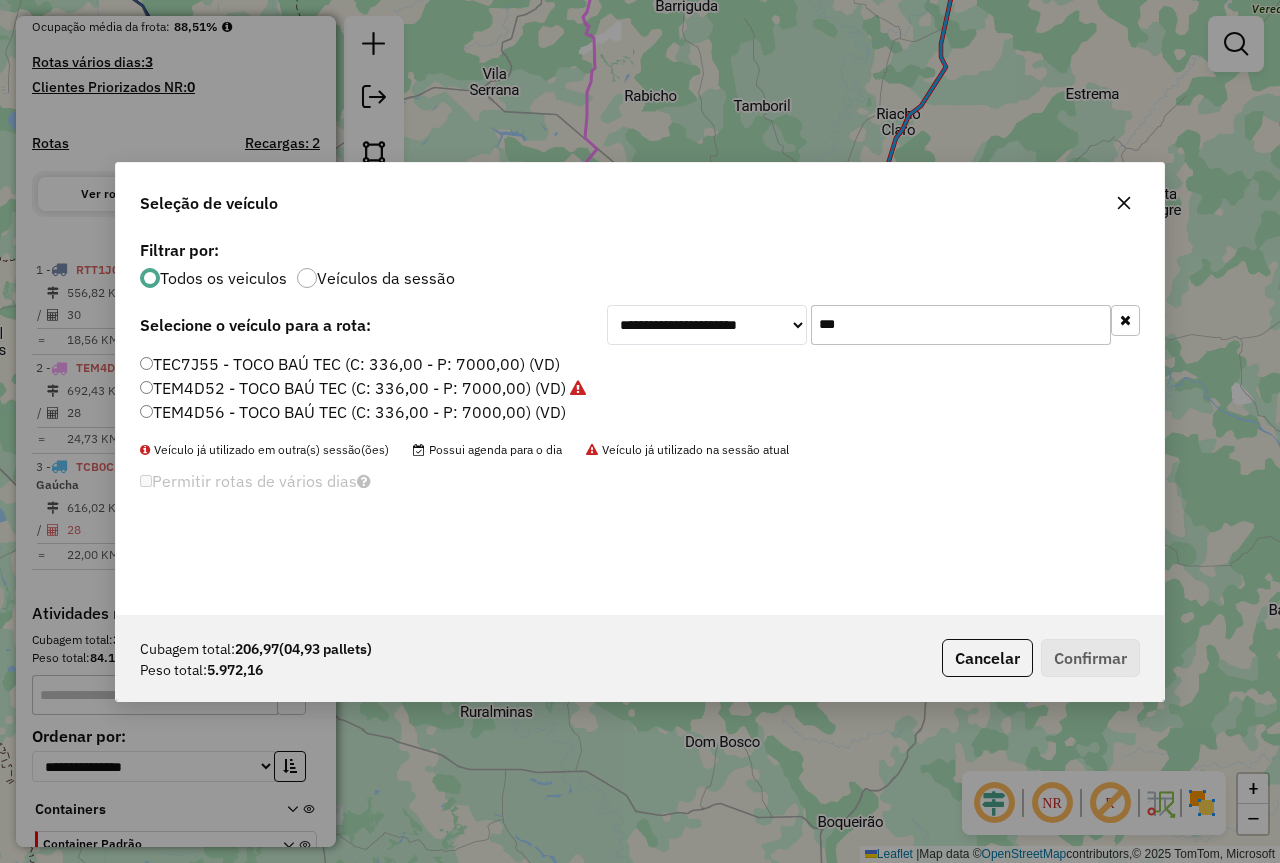 type on "***" 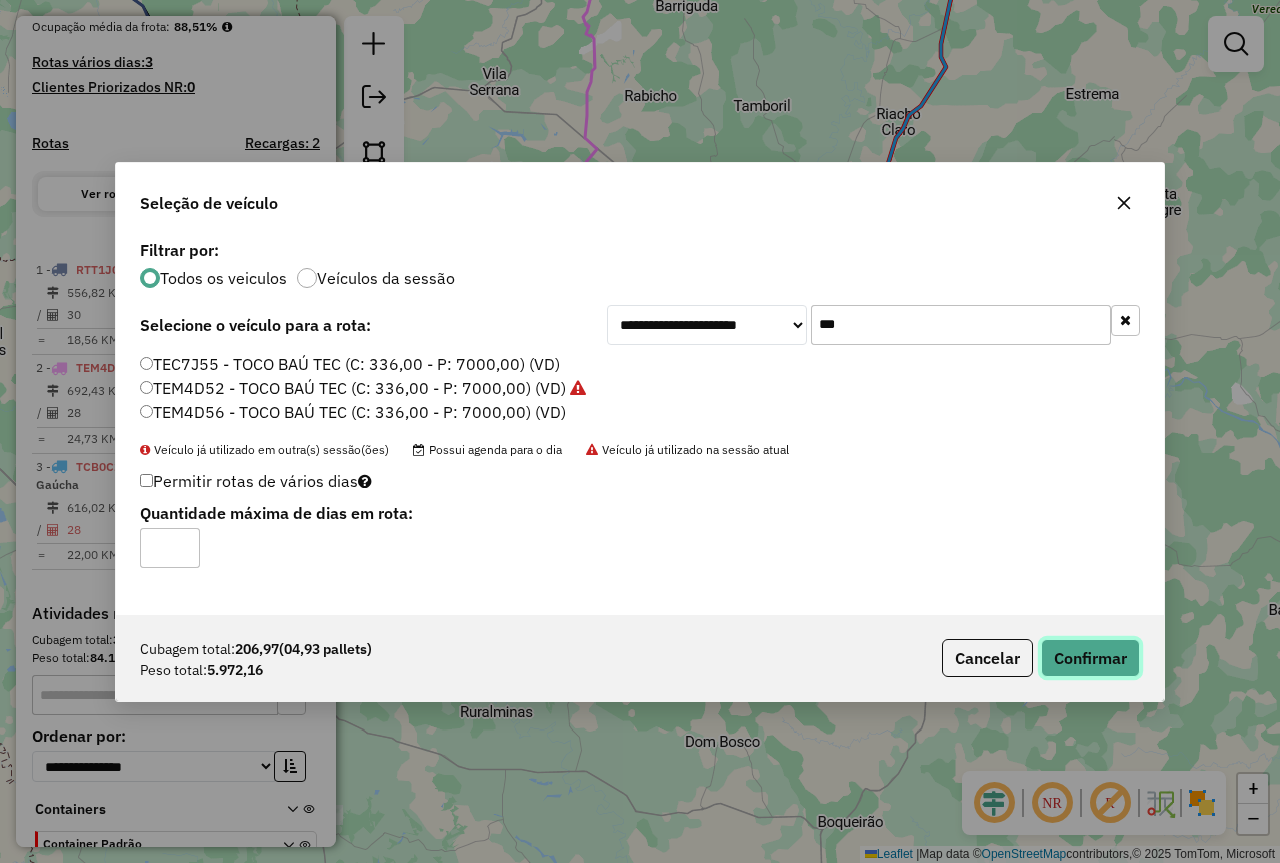 click on "Confirmar" 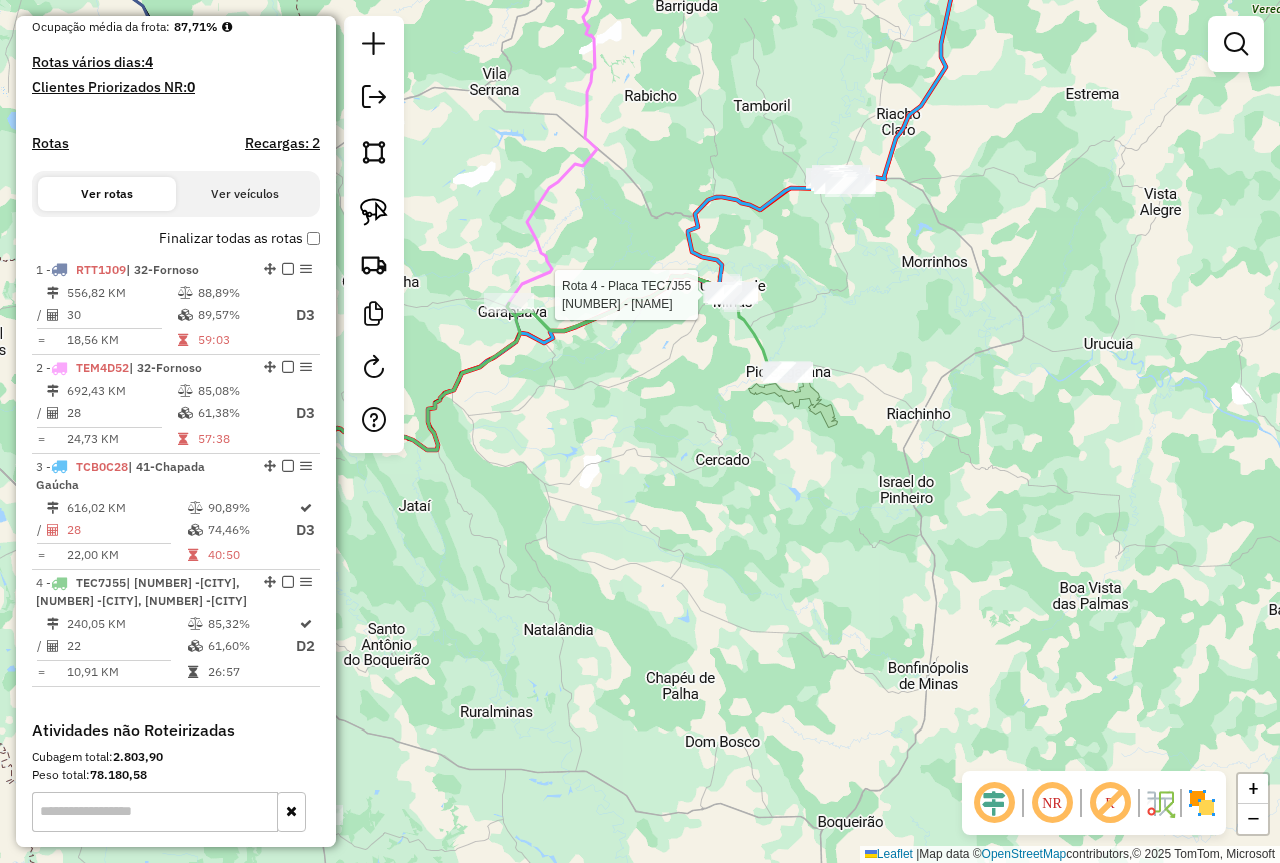select on "*********" 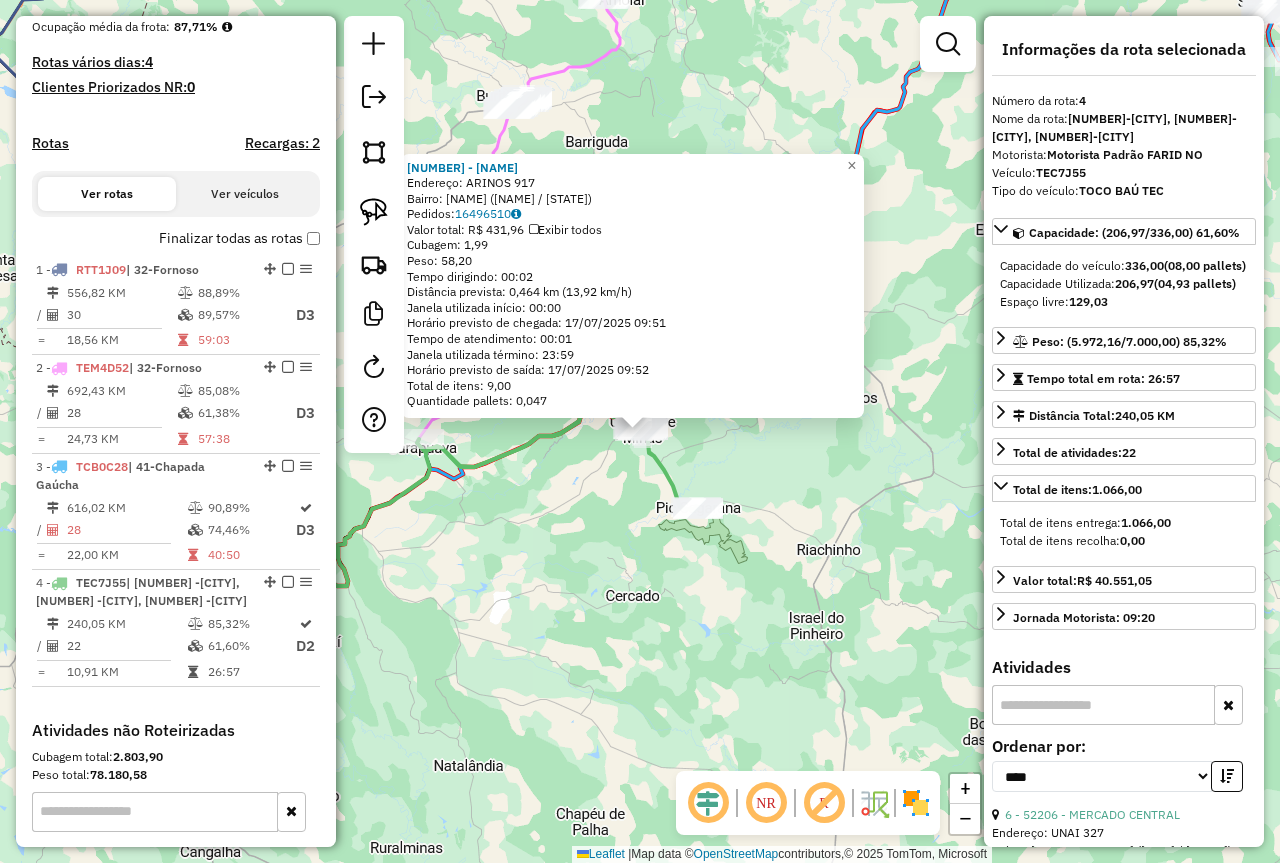 scroll, scrollTop: 742, scrollLeft: 0, axis: vertical 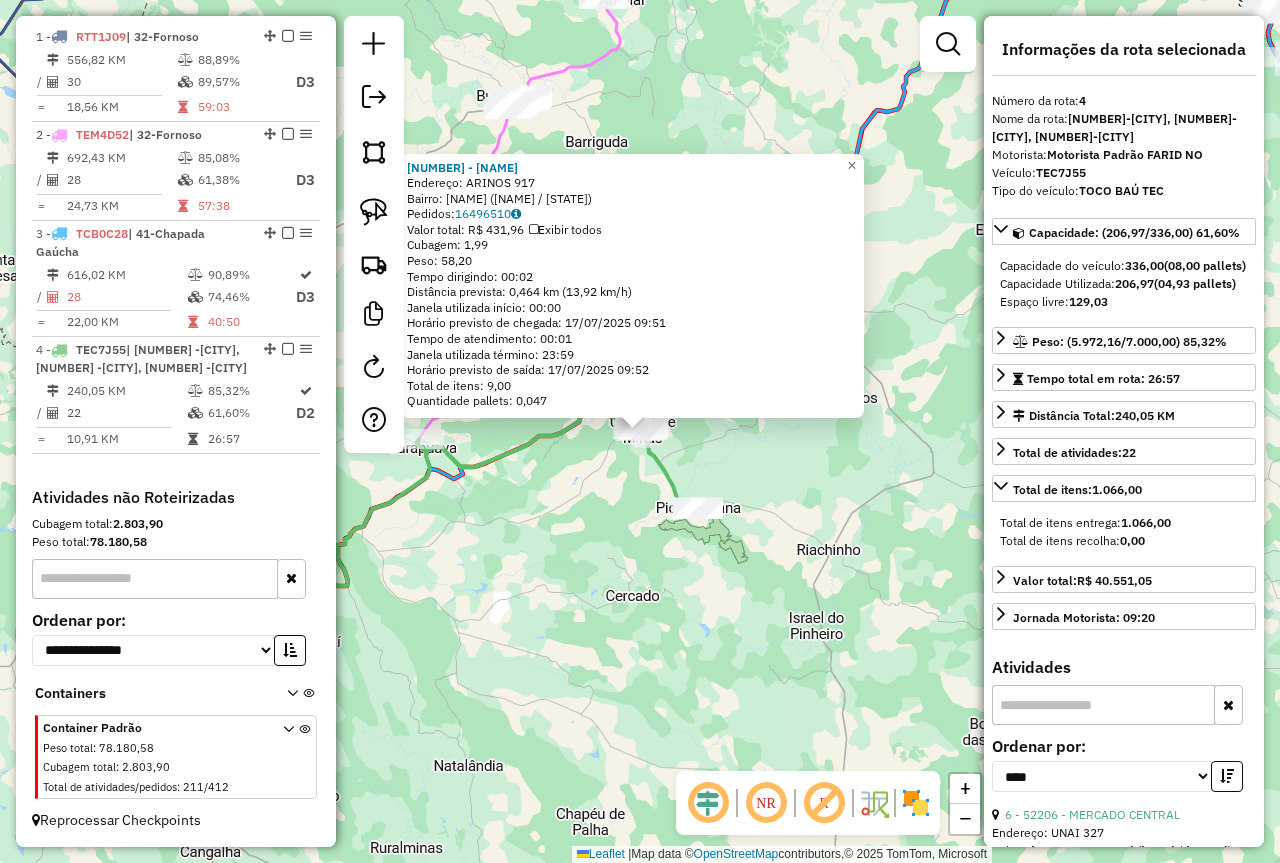 click on "[NUMBER] - [FIRST_NAME] [LAST_NAME] Endereço: [STREET_NAME] [NUMBER] Bairro: [NEIGHBORHOOD] ([CITY] / [STATE]) Pedidos: 16496510 Valor total: R$ 431,96 Exibir todos Cubagem: 1,99 Peso: 58,20 Tempo dirigindo: 00:02 Distância prevista: 0,464 km (13,92 km/h) Janela utilizada início: 00:00 Horário previsto de chegada: 17/07/2025 09:51 Tempo de atendimento: 00:01 Janela utilizada término: 23:59 Horário previsto de saída: 17/07/2025 09:52 Total de itens: 9,00 Quantidade pallets: 0,047 × Janela de atendimento Grade de atendimento Capacidade Transportadoras Veículos Cliente Pedidos Rotas Selecione os dias de semana para filtrar as janelas de atendimento Seg Ter Qua Qui Sex Sáb Dom Informe o período da janela de atendimento: De: Até: Filtrar exatamente a janela do cliente Considerar janela de atendimento padrão Selecione os dias de semana para filtrar as grades de atendimento Seg Ter Qua Qui Sex Sáb Dom Considerar clientes sem dia de atendimento cadastrado De: De:" 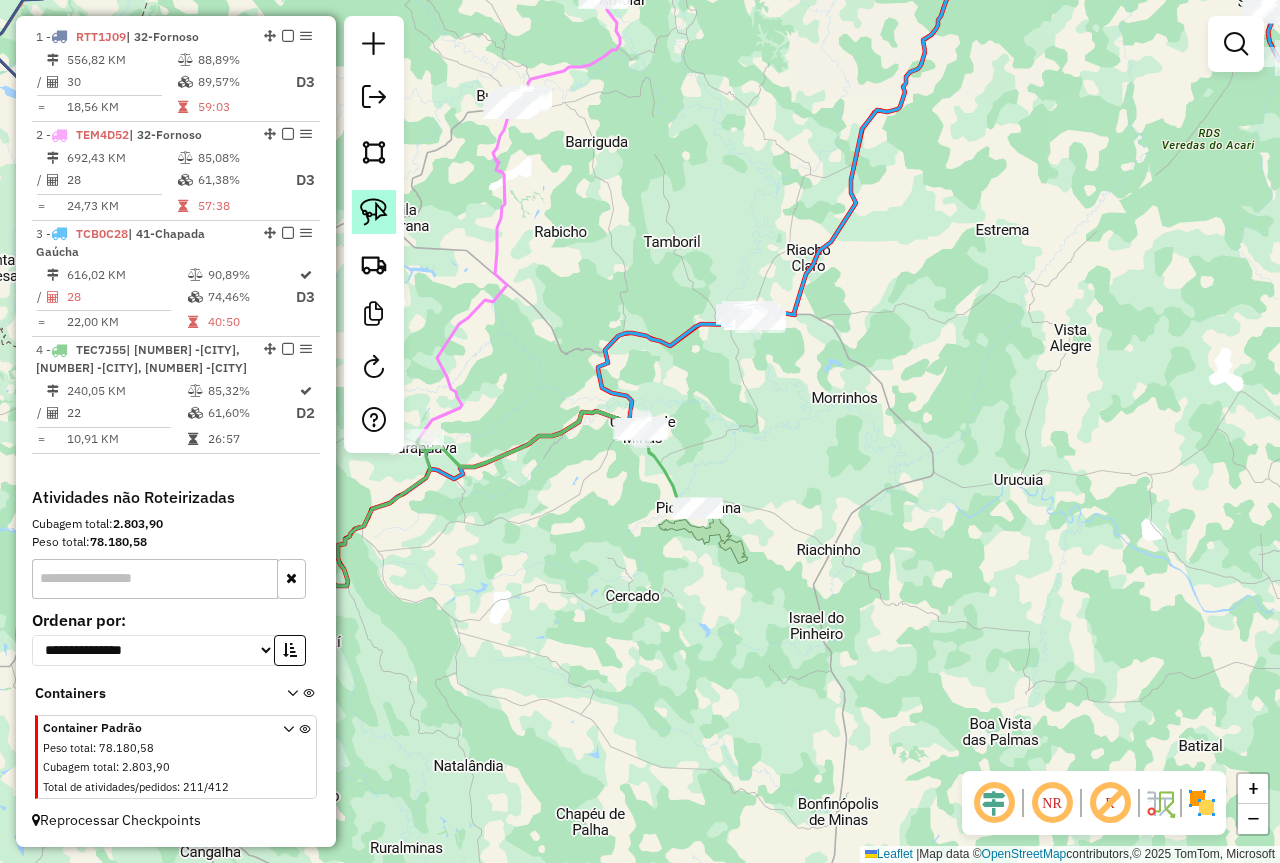 click 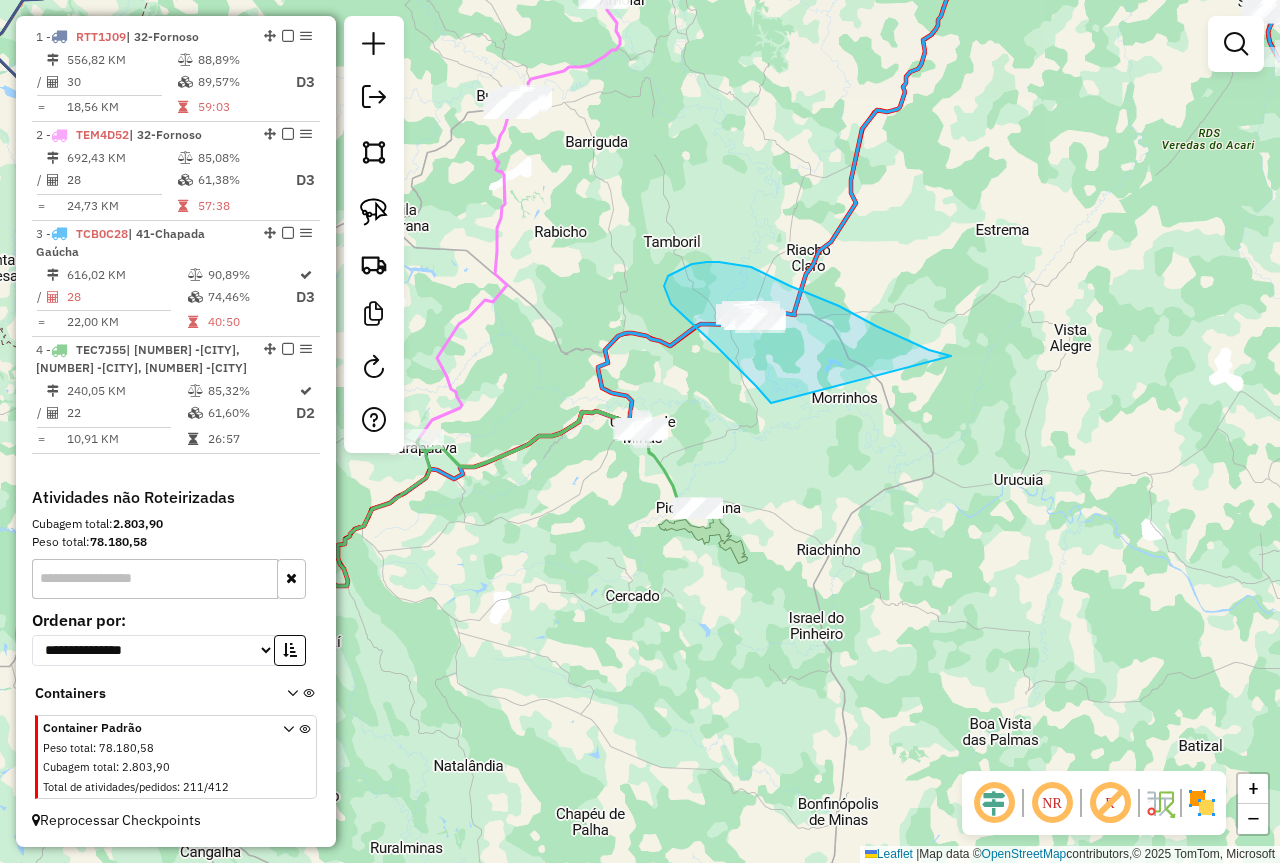 drag, startPoint x: 769, startPoint y: 400, endPoint x: 951, endPoint y: 356, distance: 187.24316 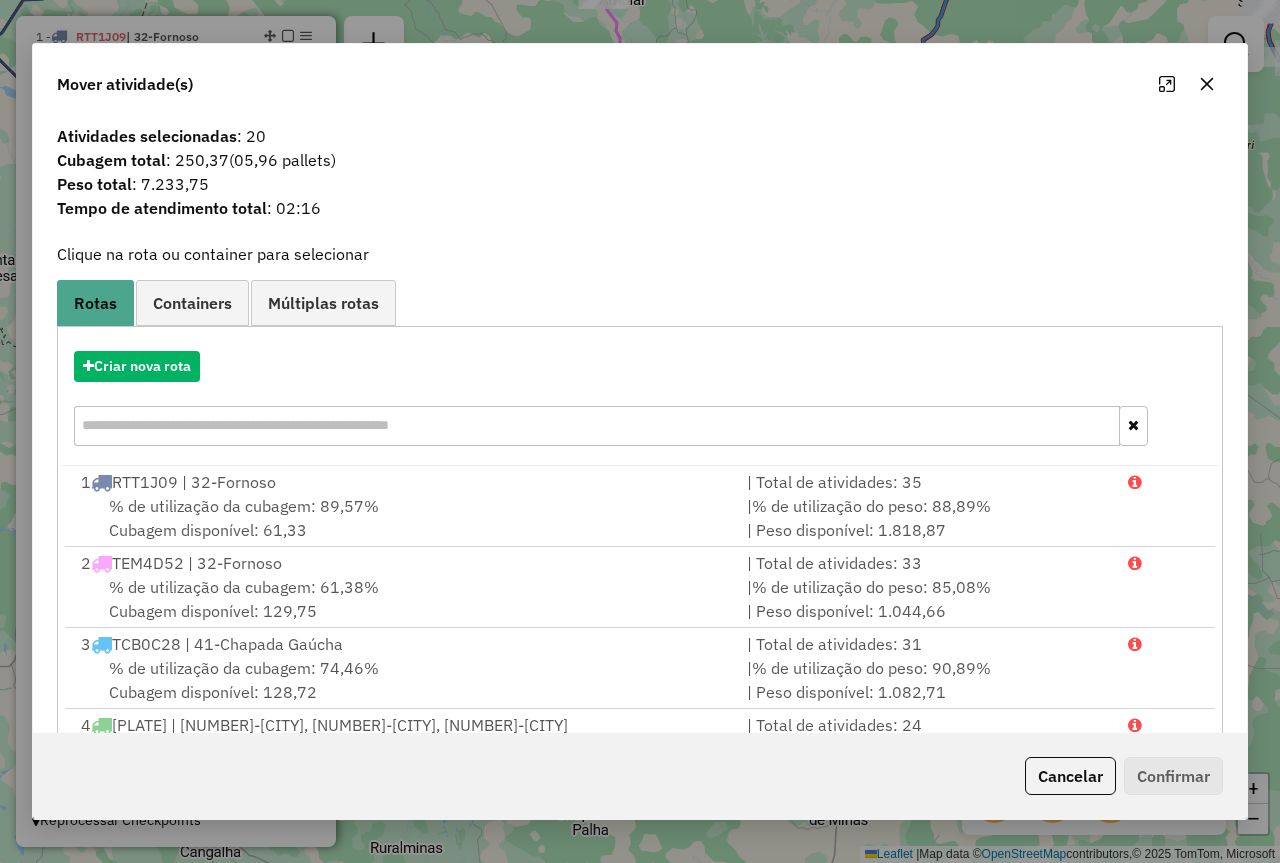 click 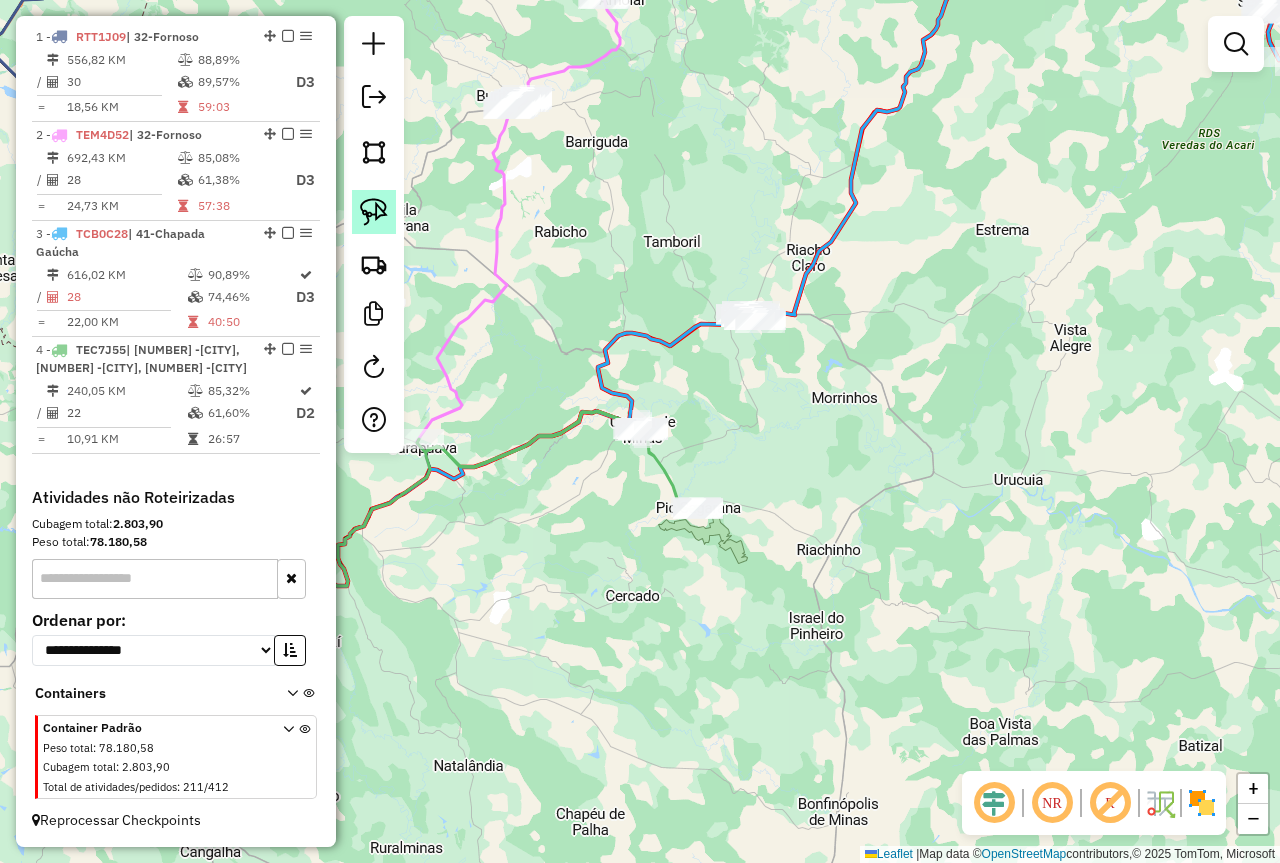 click 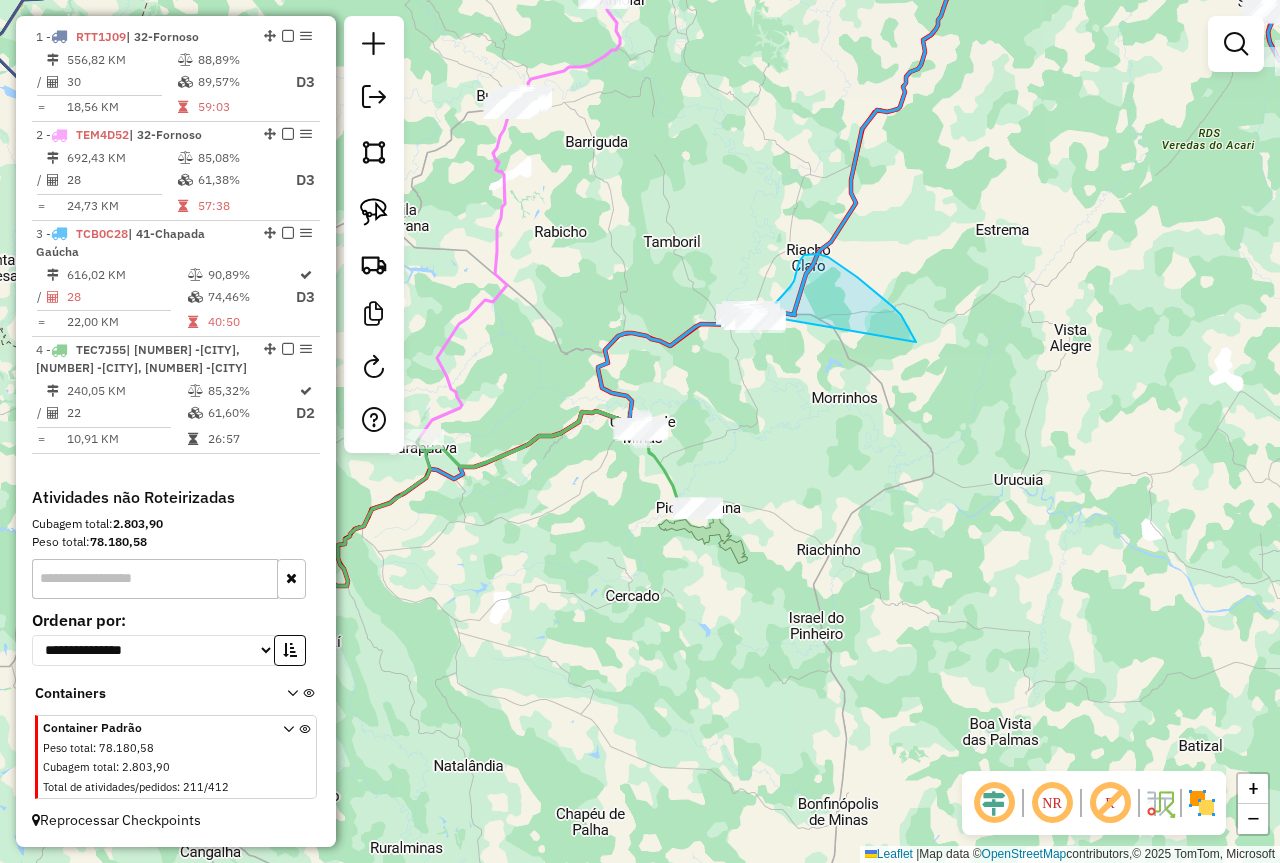 click on "Janela de atendimento Grade de atendimento Capacidade Transportadoras Veículos Cliente Pedidos  Rotas Selecione os dias de semana para filtrar as janelas de atendimento  Seg   Ter   Qua   Qui   Sex   Sáb   Dom  Informe o período da janela de atendimento: De: Até:  Filtrar exatamente a janela do cliente  Considerar janela de atendimento padrão  Selecione os dias de semana para filtrar as grades de atendimento  Seg   Ter   Qua   Qui   Sex   Sáb   Dom   Considerar clientes sem dia de atendimento cadastrado  Clientes fora do dia de atendimento selecionado Filtrar as atividades entre os valores definidos abaixo:  Peso mínimo:   Peso máximo:   Cubagem mínima:   Cubagem máxima:   De:   Até:  Filtrar as atividades entre o tempo de atendimento definido abaixo:  De:   Até:   Considerar capacidade total dos clientes não roteirizados Transportadora: Selecione um ou mais itens Tipo de veículo: Selecione um ou mais itens Veículo: Selecione um ou mais itens Motorista: Selecione um ou mais itens Nome: Rótulo:" 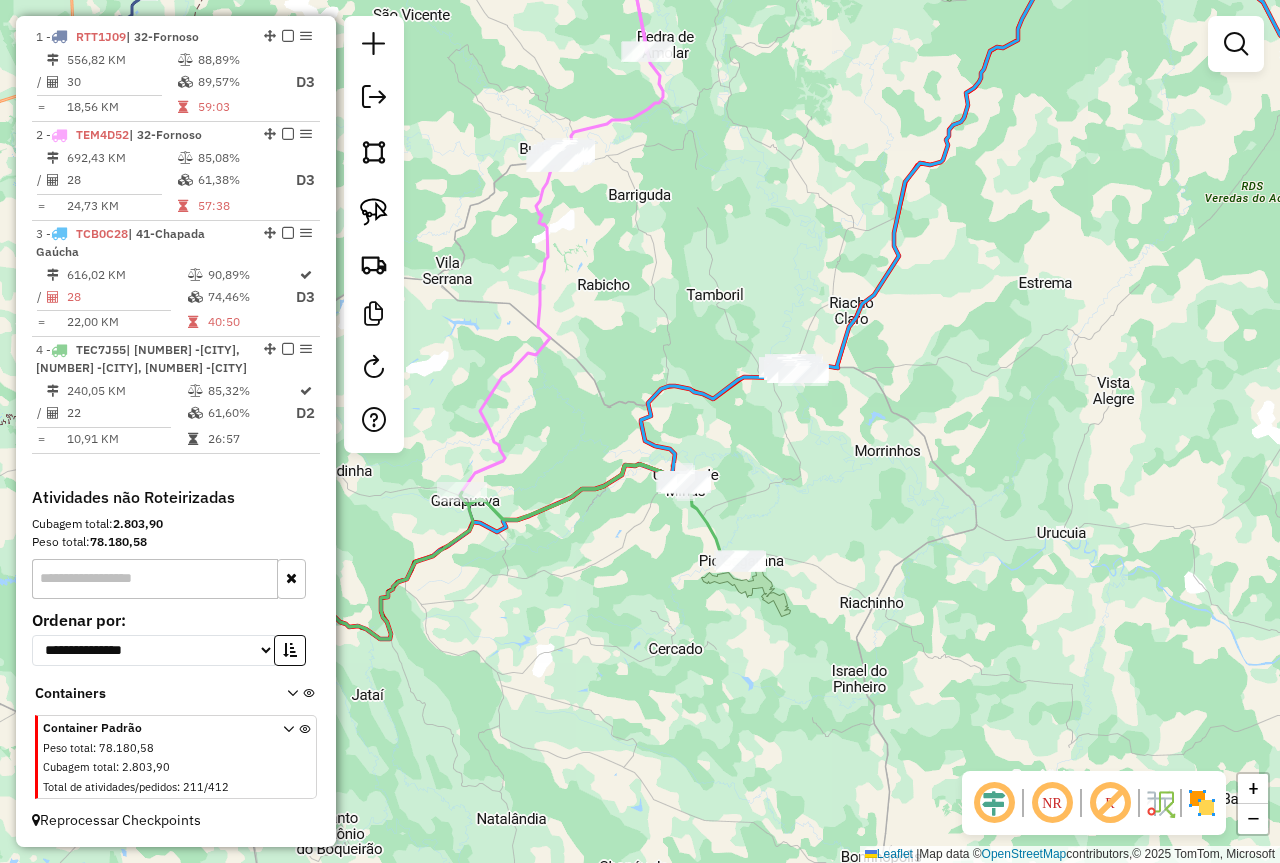 drag, startPoint x: 769, startPoint y: 440, endPoint x: 814, endPoint y: 499, distance: 74.20242 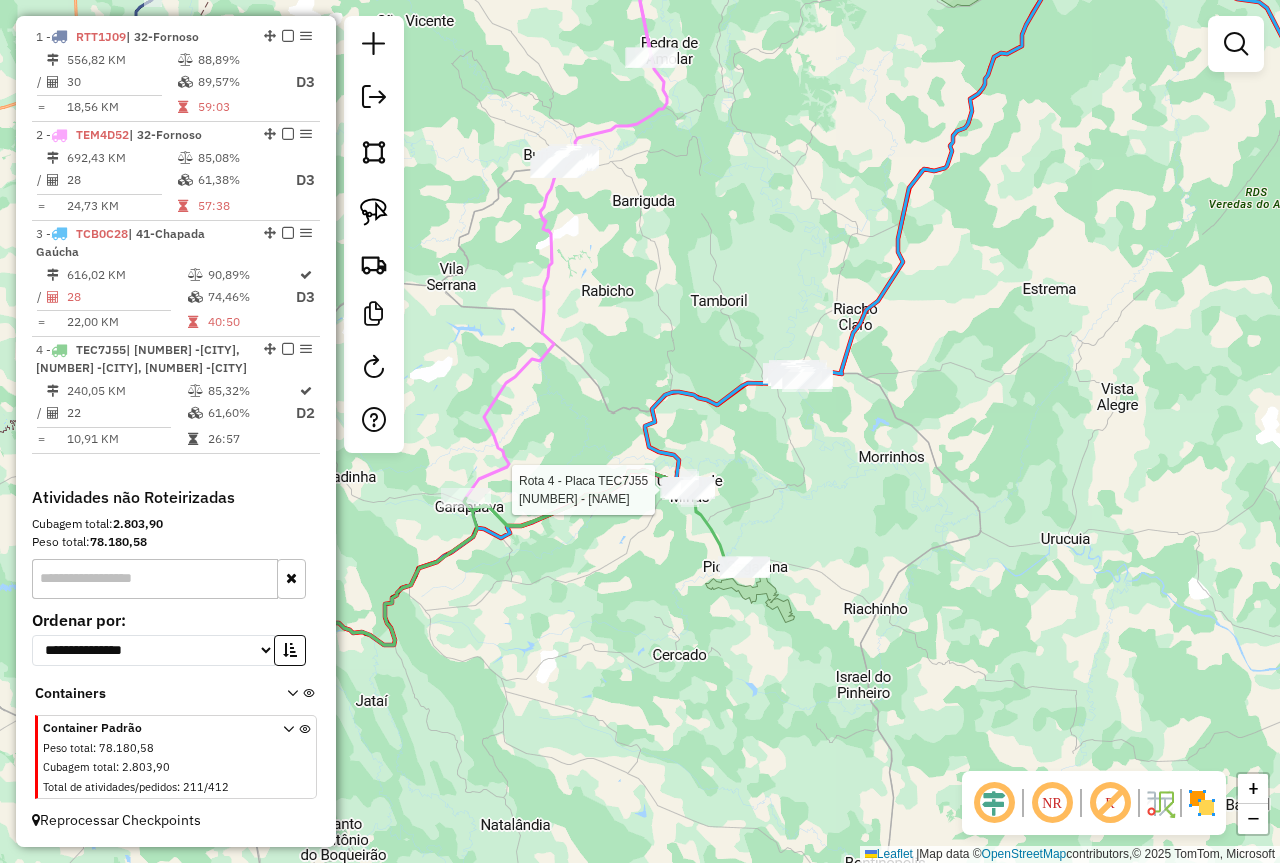 select on "*********" 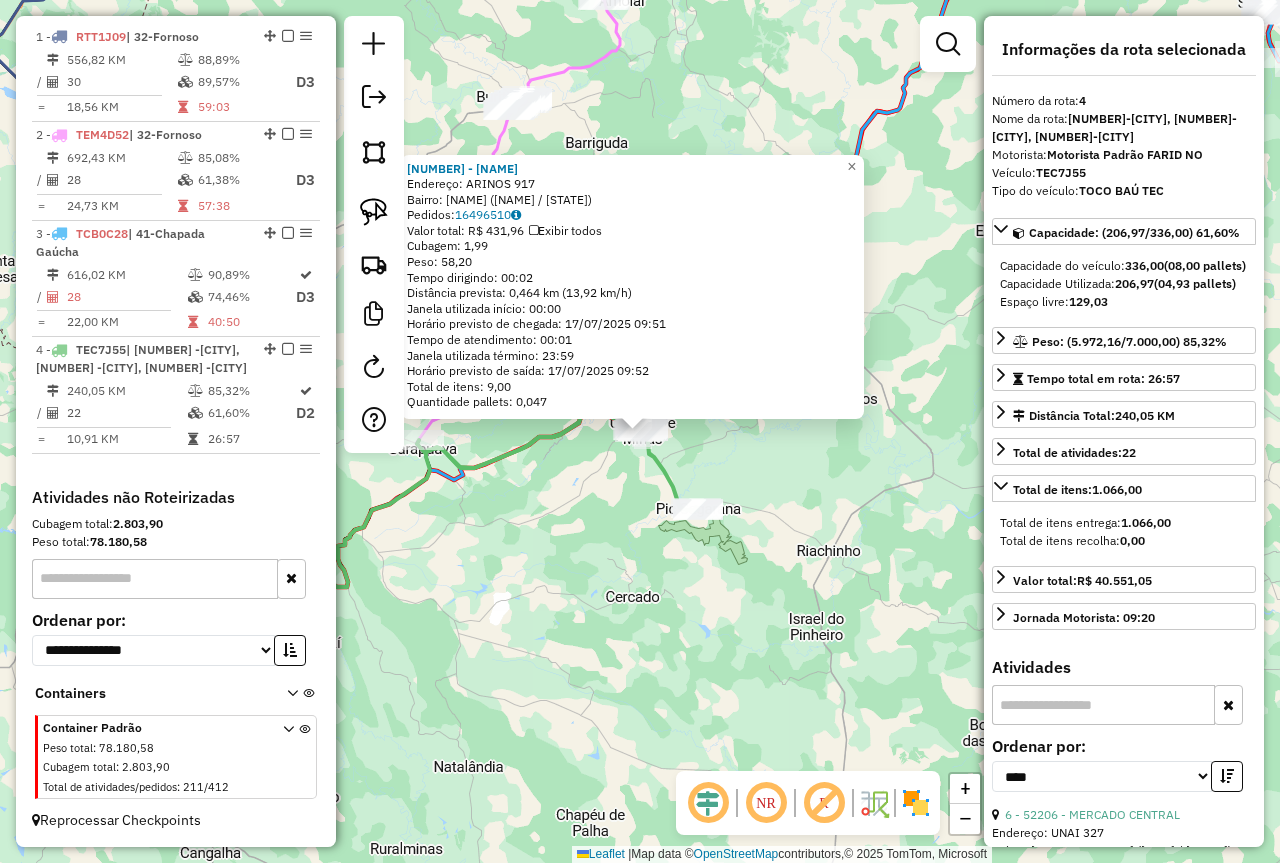 click on "Rota 4 - Placa TEC7J55 [NUMBER] - [FIRST_NAME] [LAST_NAME] [NUMBER] - [FIRST_NAME] [LAST_NAME] Endereço: [STREET_NAME] [NUMBER] Bairro: [NEIGHBORHOOD] ([CITY] / [STATE]) Pedidos: 16496510 Valor total: R$ 431,96 Exibir todos Cubagem: 1,99 Peso: 58,20 Tempo dirigindo: 00:02 Distância prevista: 0,464 km (13,92 km/h) Janela utilizada início: 00:00 Horário previsto de chegada: 17/07/2025 09:51 Tempo de atendimento: 00:01 Janela utilizada término: 23:59 Horário previsto de saída: 17/07/2025 09:52 Total de itens: 9,00 Quantidade pallets: 0,047 × Janela de atendimento Grade de atendimento Capacidade Transportadoras Veículos Cliente Pedidos Rotas Selecione os dias de semana para filtrar as janelas de atendimento Seg Ter Qua Qui Sex Sáb Dom Informe o período da janela de atendimento: De: Até: Filtrar exatamente a janela do cliente Considerar janela de atendimento padrão Selecione os dias de semana para filtrar as grades de atendimento Seg Ter Qua Qui Sex Sáb Dom De: De:" 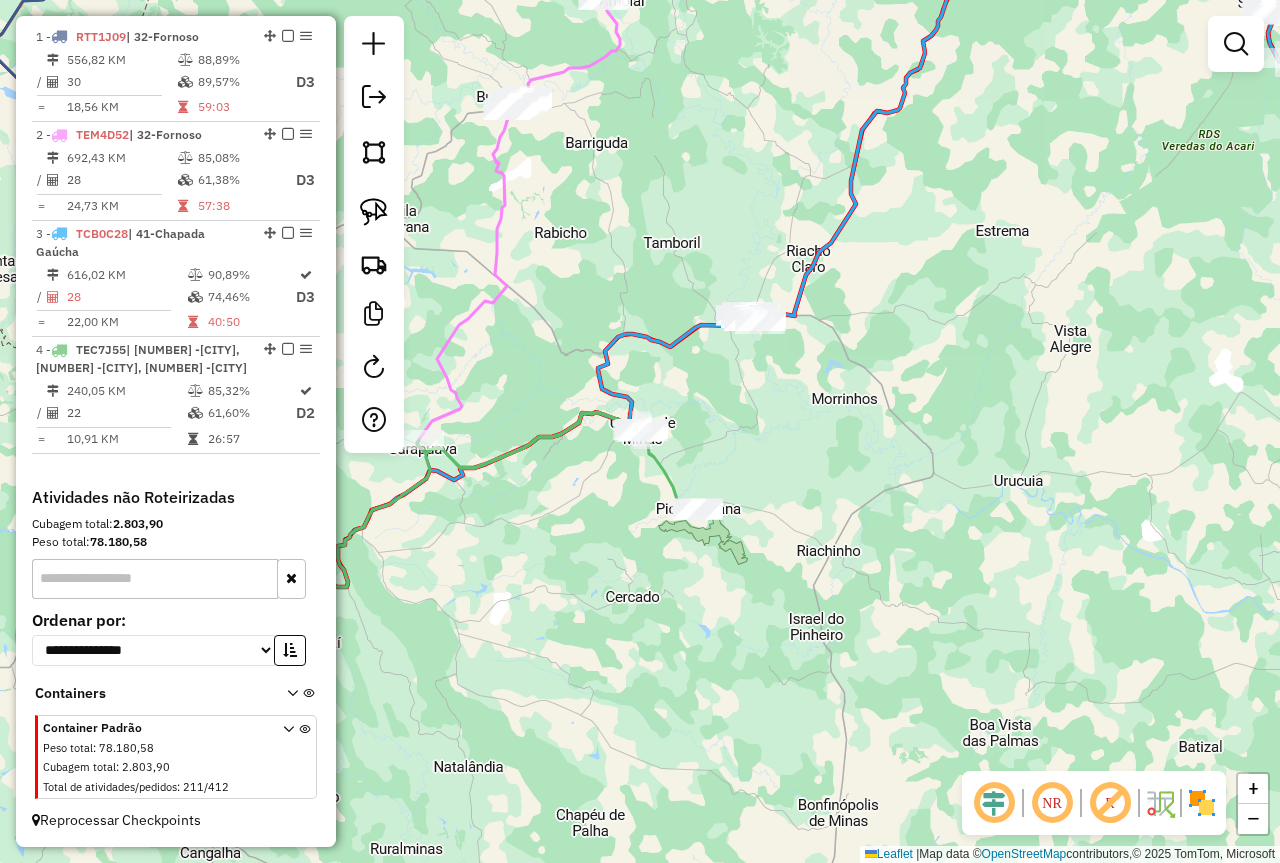 drag, startPoint x: 683, startPoint y: 590, endPoint x: 793, endPoint y: 680, distance: 142.12671 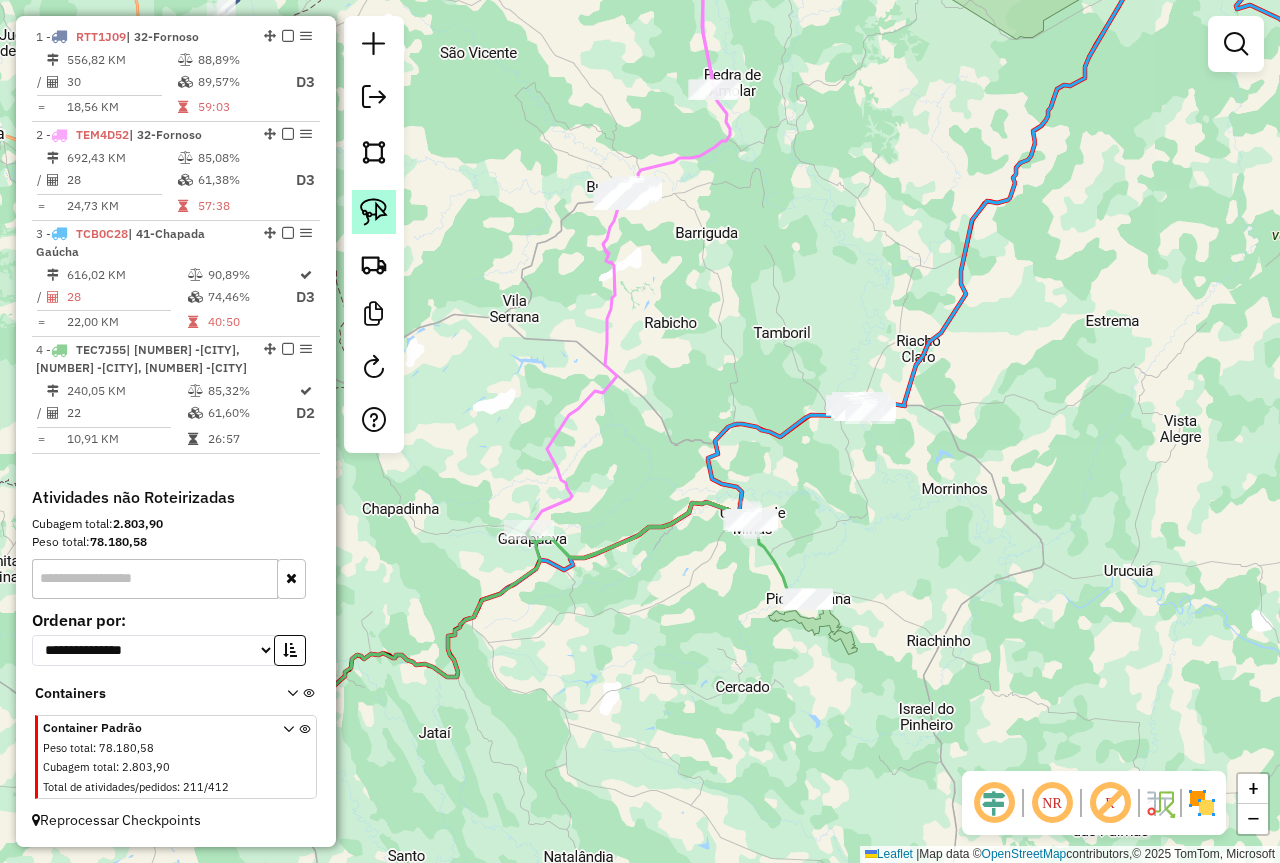 click 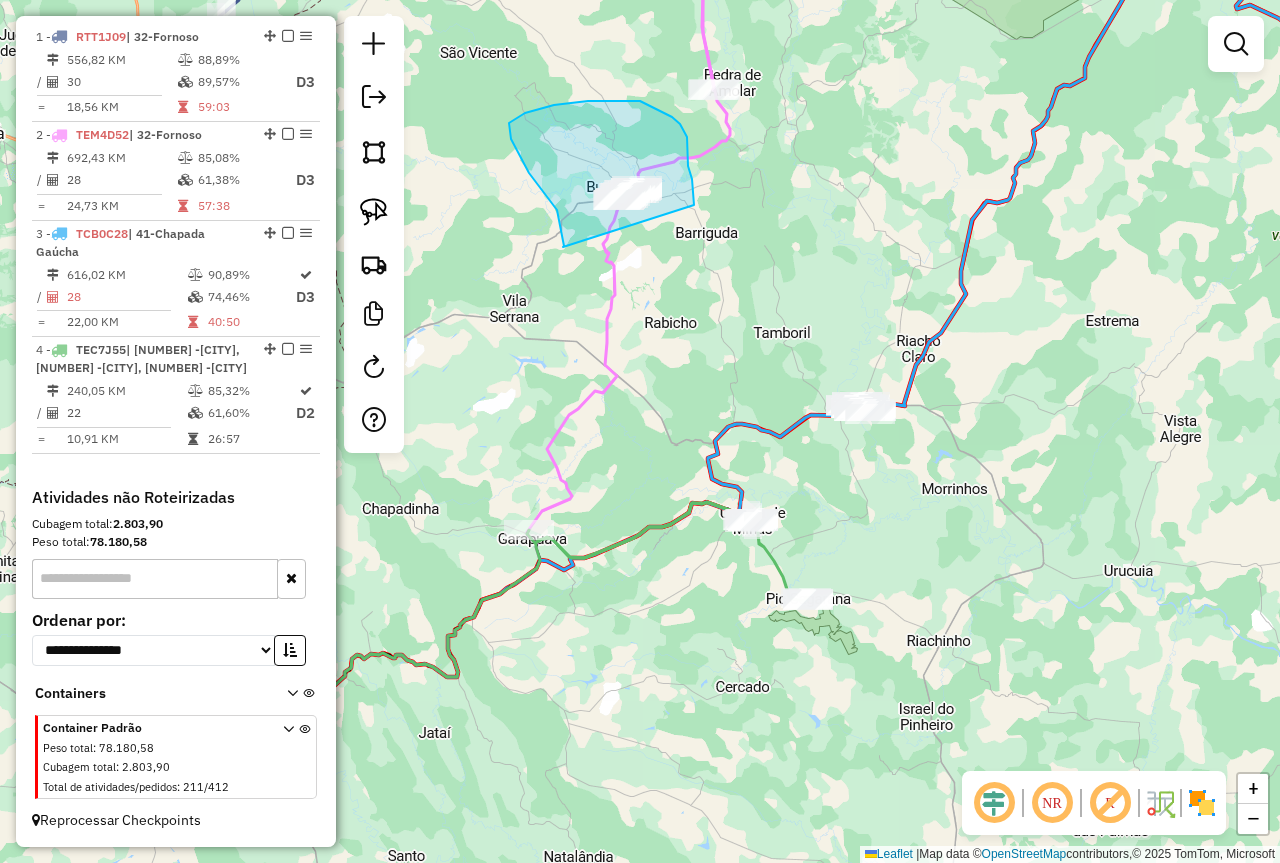 drag, startPoint x: 563, startPoint y: 247, endPoint x: 697, endPoint y: 222, distance: 136.31215 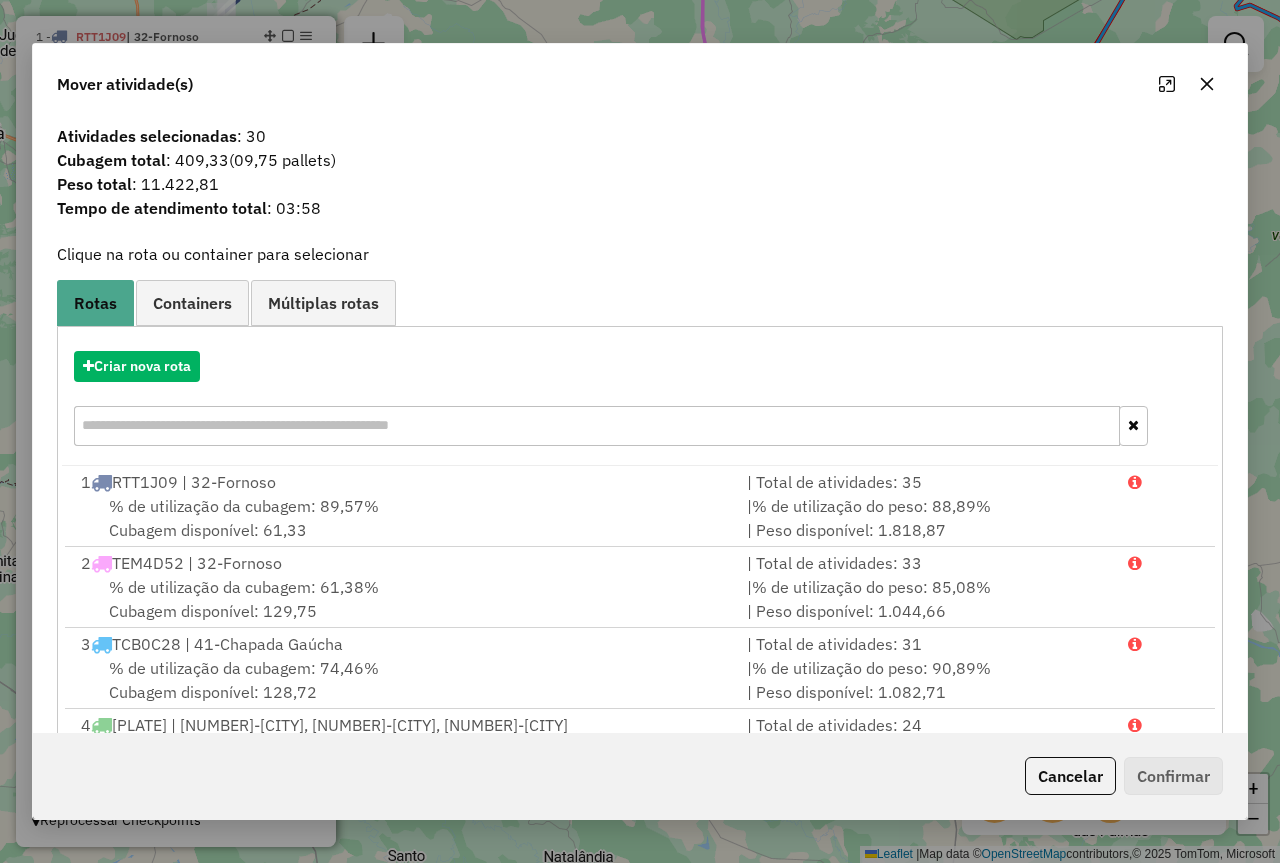 click 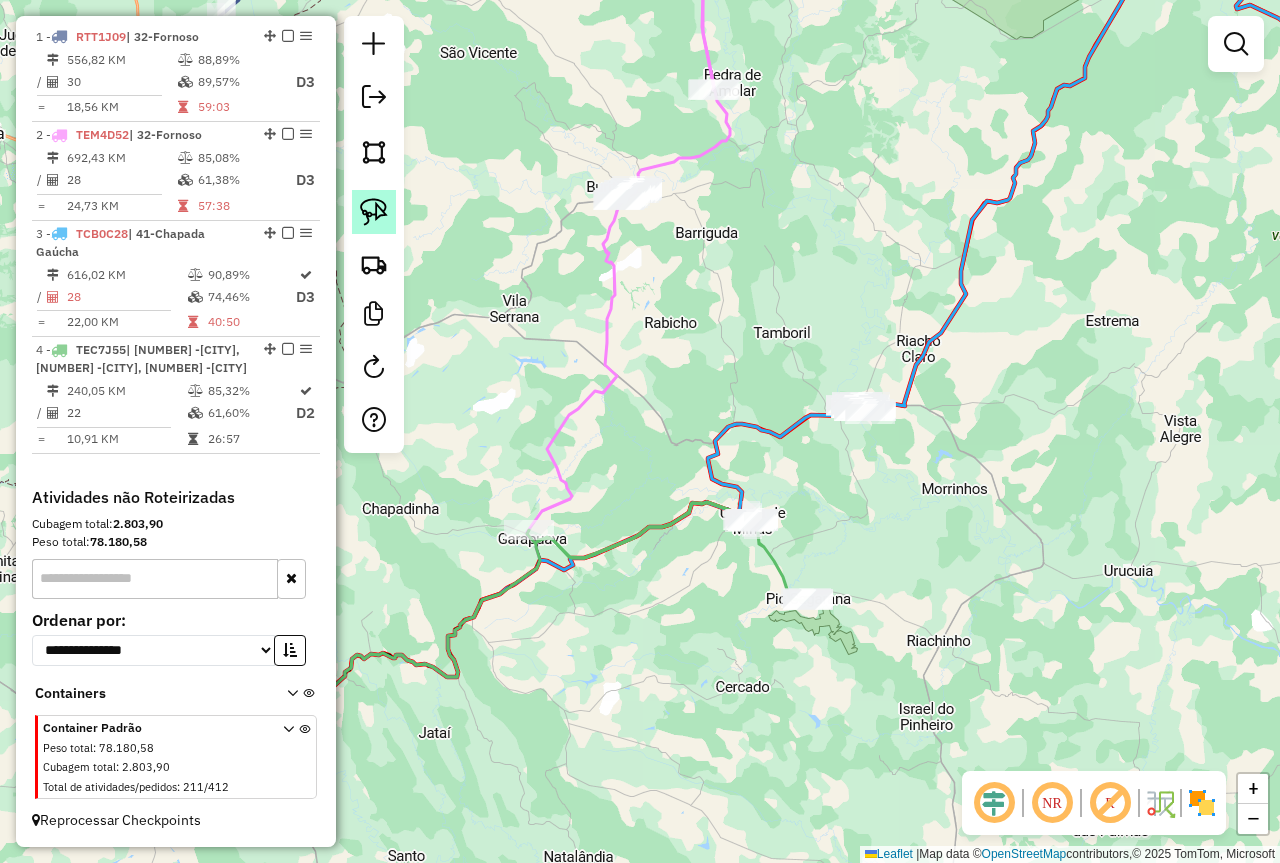 click 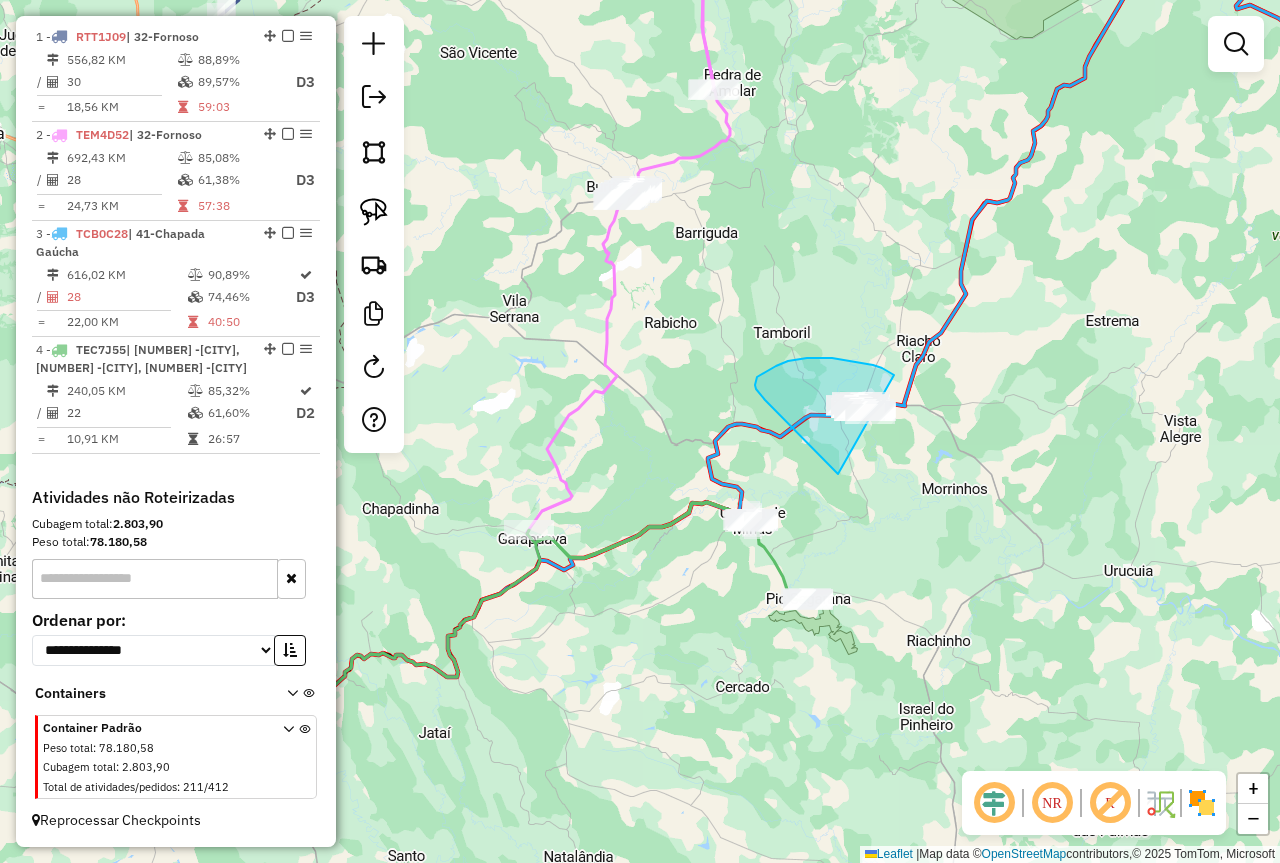 drag, startPoint x: 838, startPoint y: 474, endPoint x: 942, endPoint y: 430, distance: 112.92475 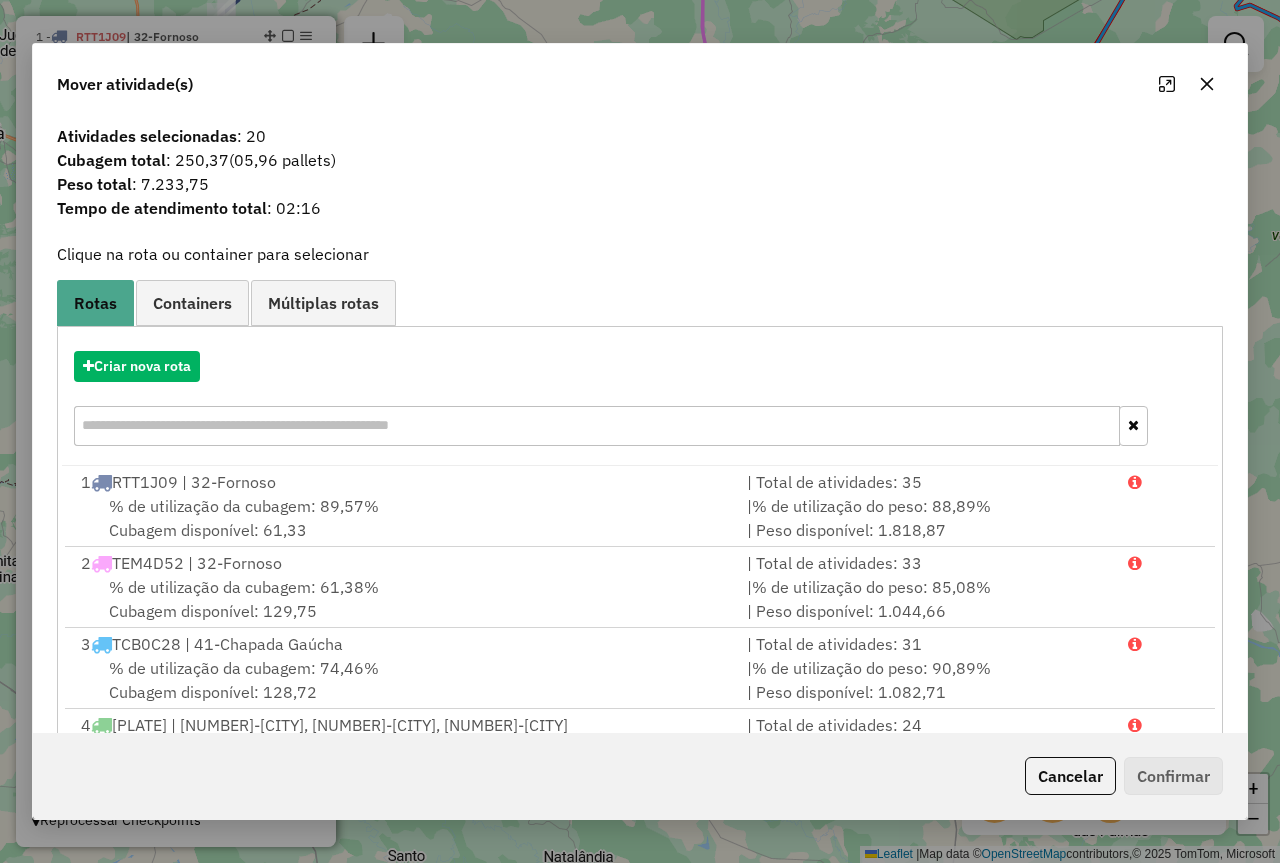 click on "Cancelar" 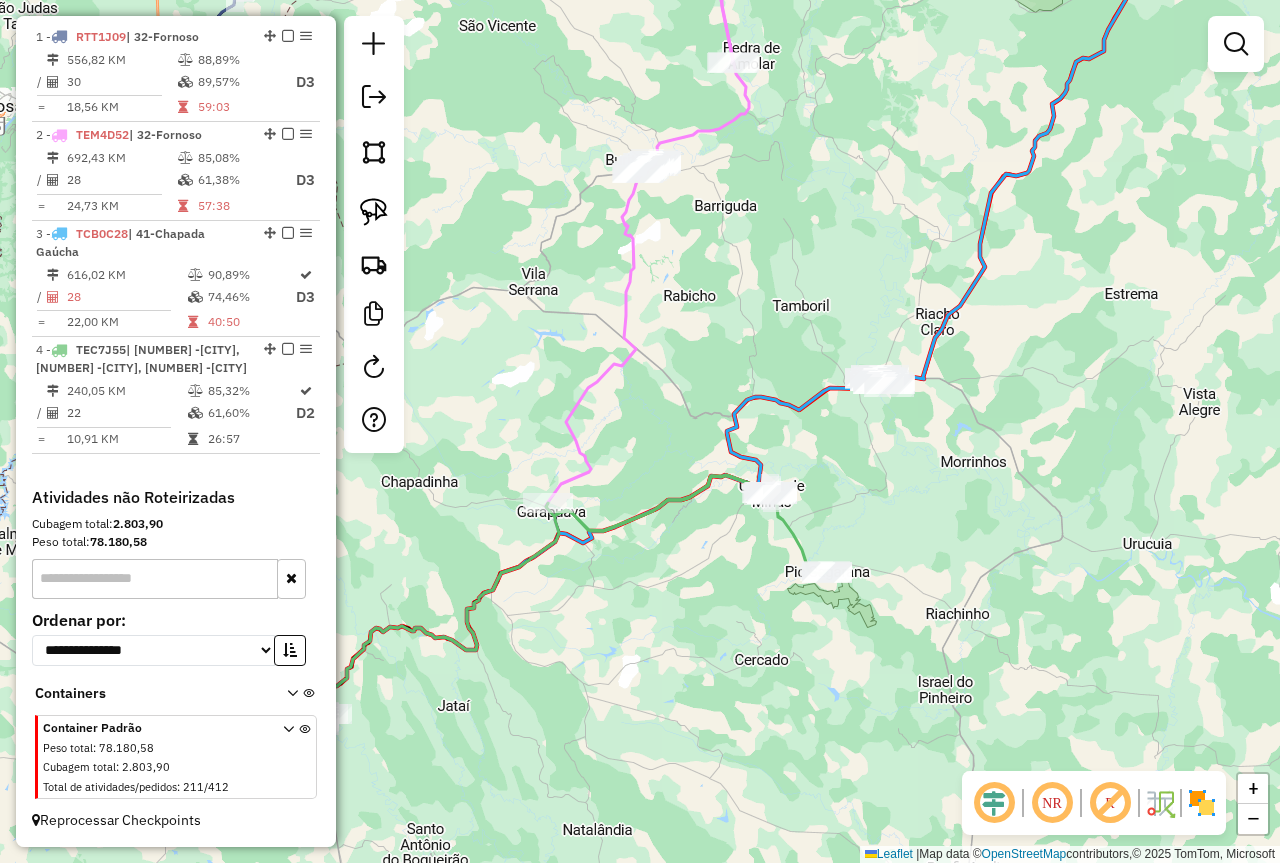drag, startPoint x: 753, startPoint y: 677, endPoint x: 1039, endPoint y: 468, distance: 354.22733 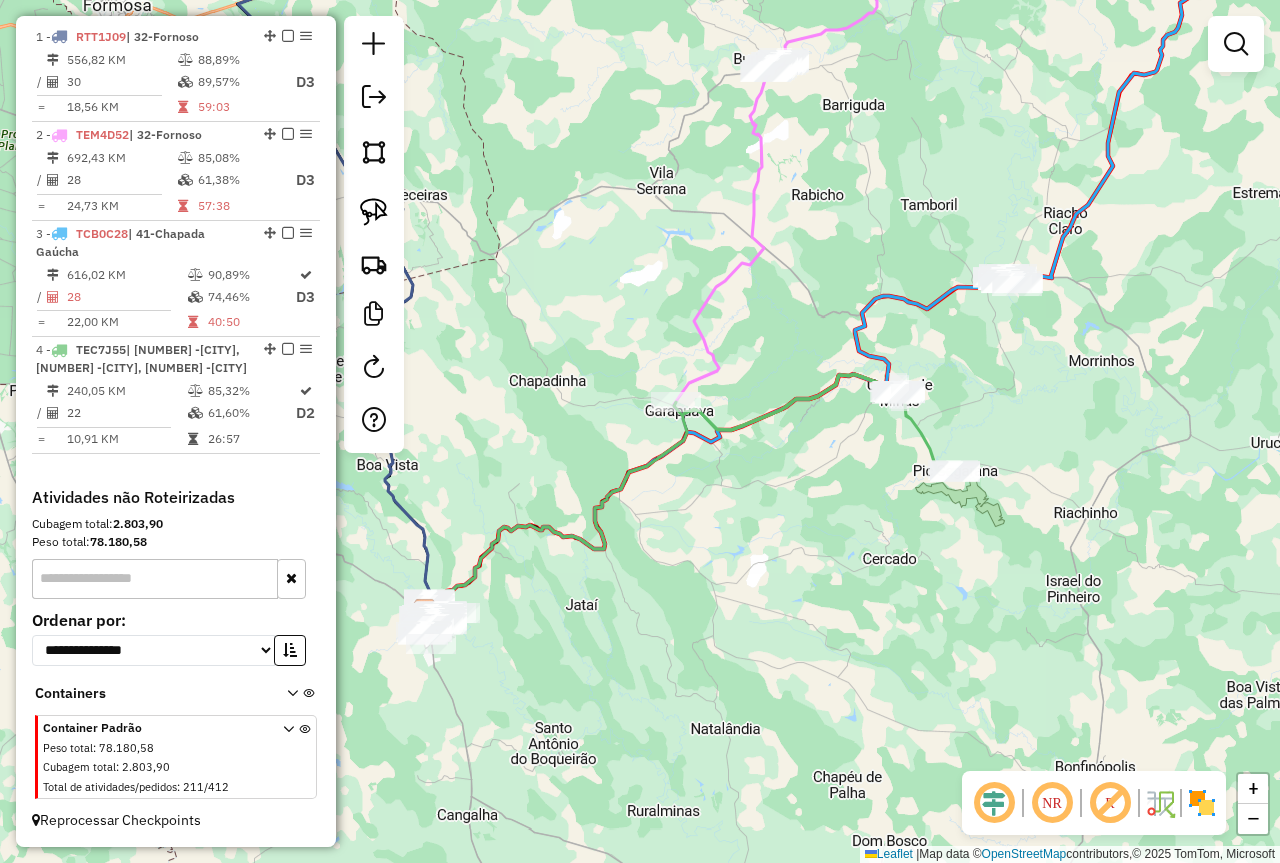 drag, startPoint x: 755, startPoint y: 634, endPoint x: 1037, endPoint y: 410, distance: 360.13885 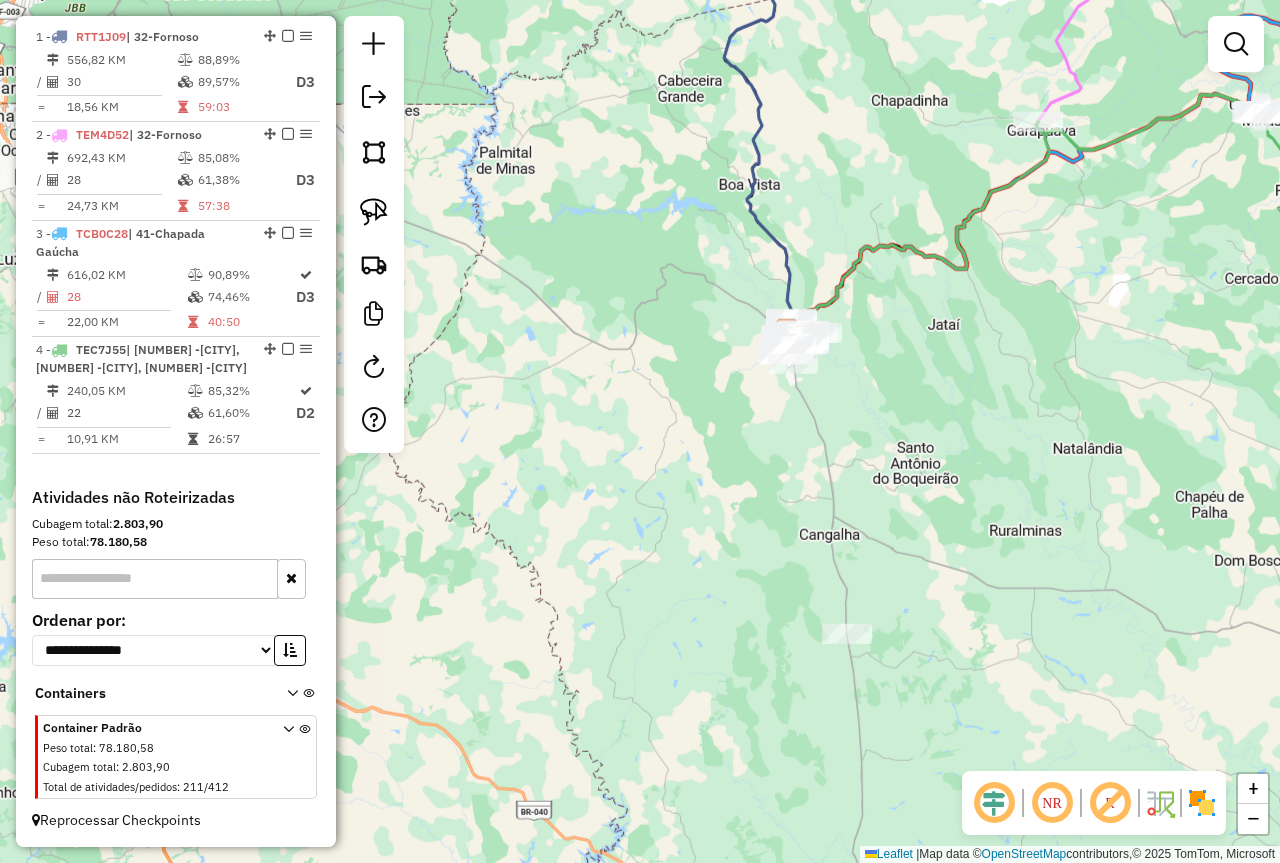 drag, startPoint x: 912, startPoint y: 574, endPoint x: 861, endPoint y: 377, distance: 203.49448 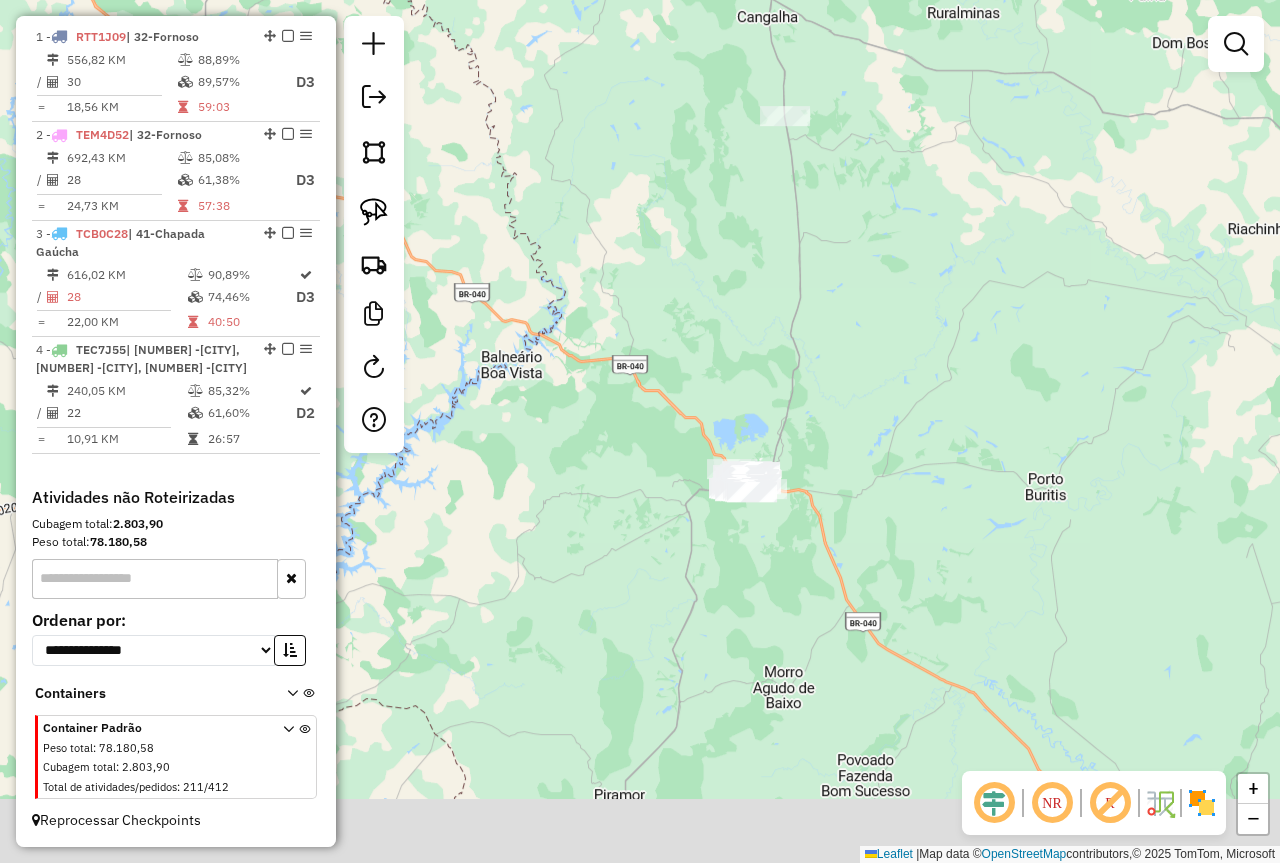 drag, startPoint x: 817, startPoint y: 580, endPoint x: 881, endPoint y: 336, distance: 252.25385 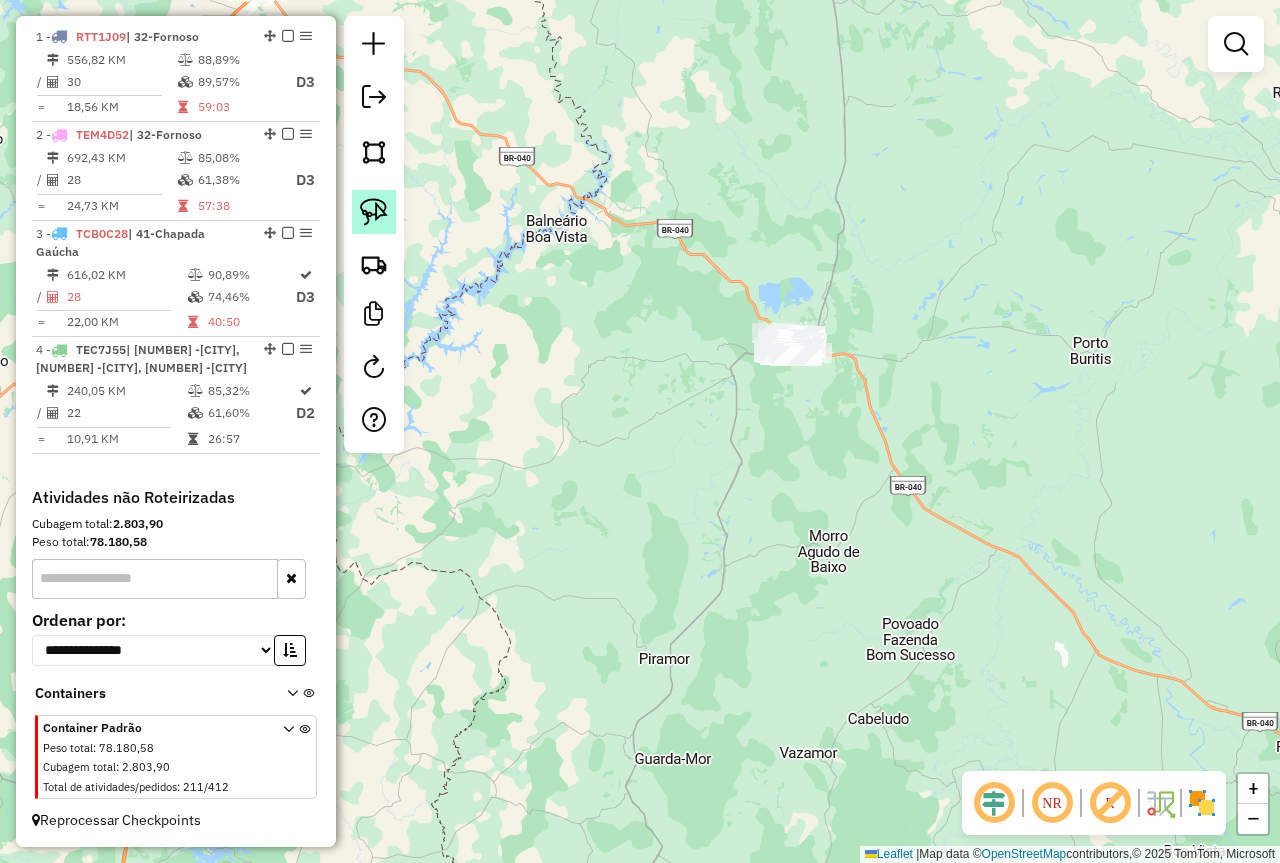 click 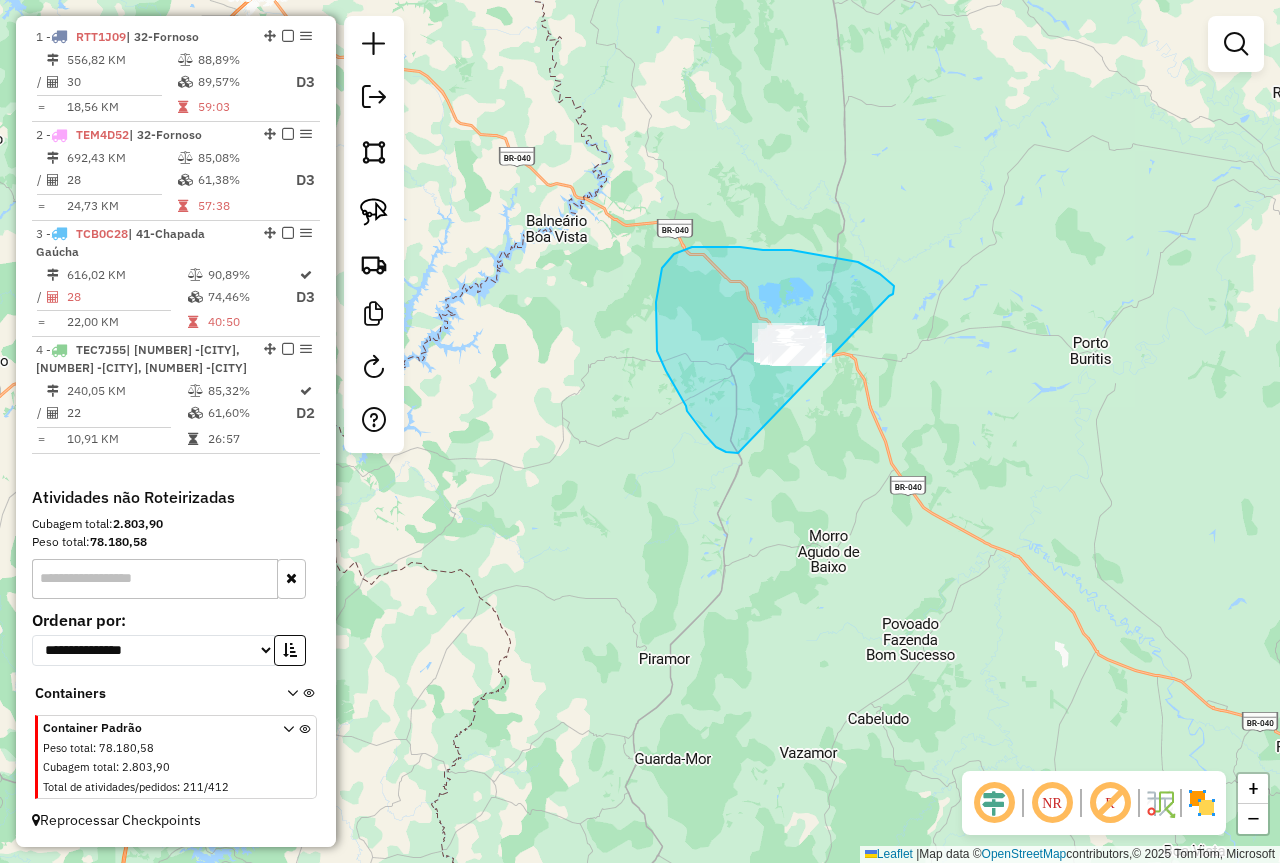 drag, startPoint x: 893, startPoint y: 294, endPoint x: 860, endPoint y: 436, distance: 145.78409 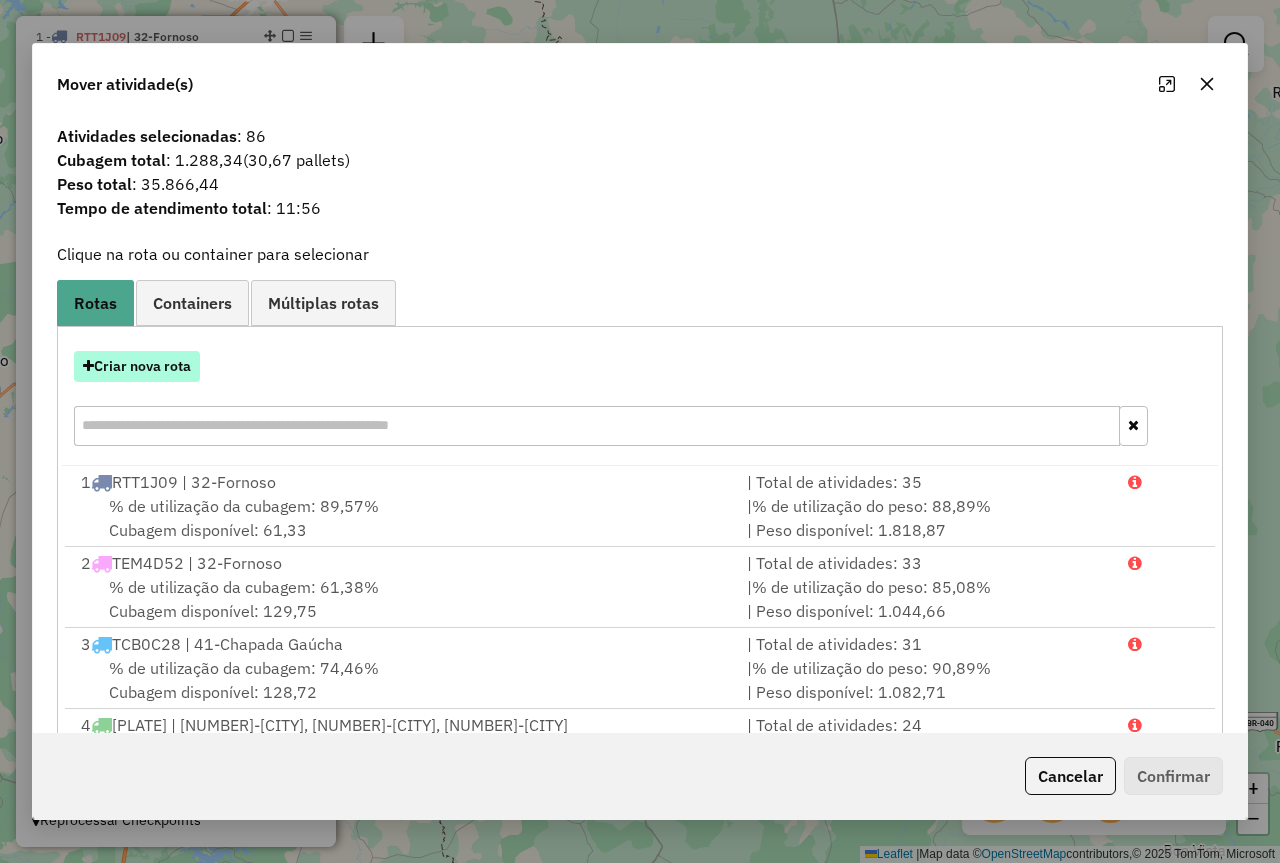 click on "Criar nova rota" at bounding box center [137, 366] 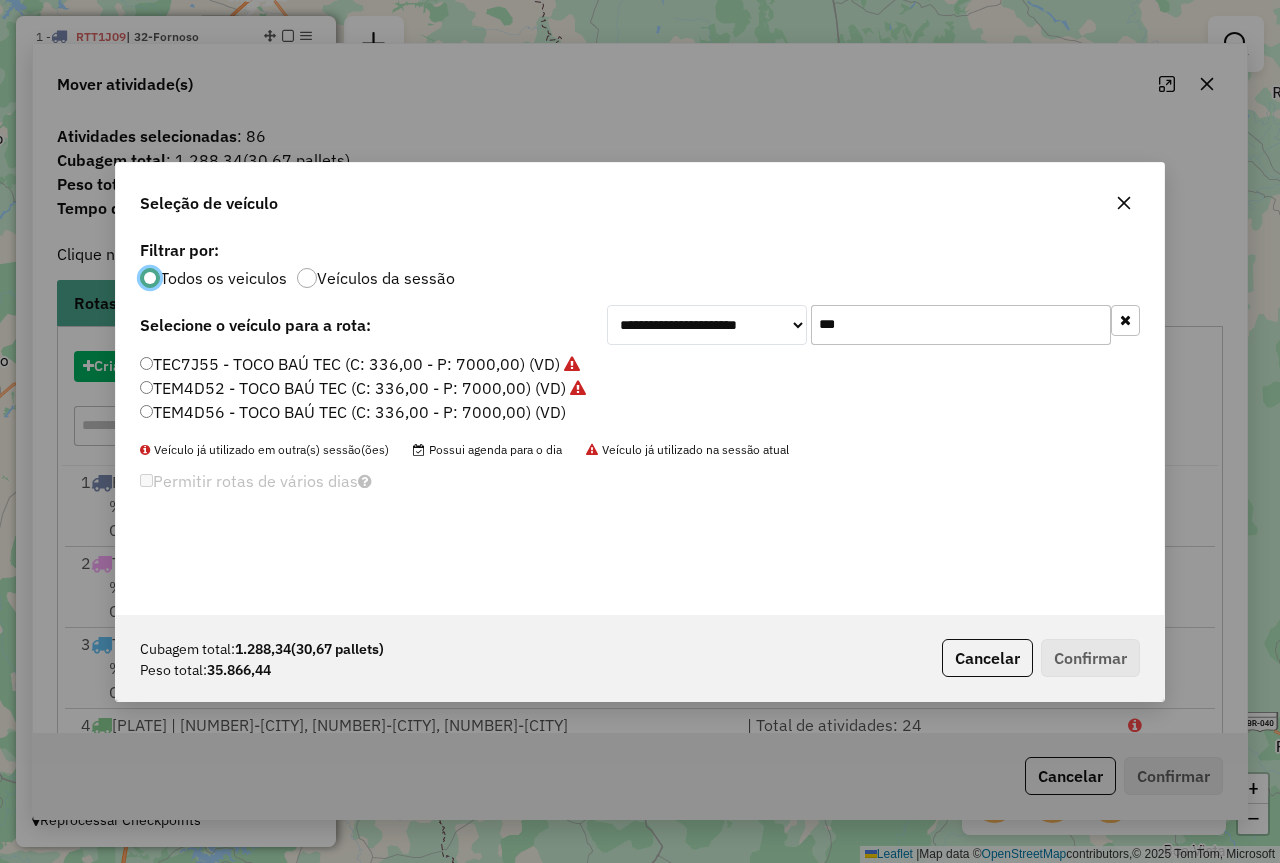 scroll, scrollTop: 11, scrollLeft: 6, axis: both 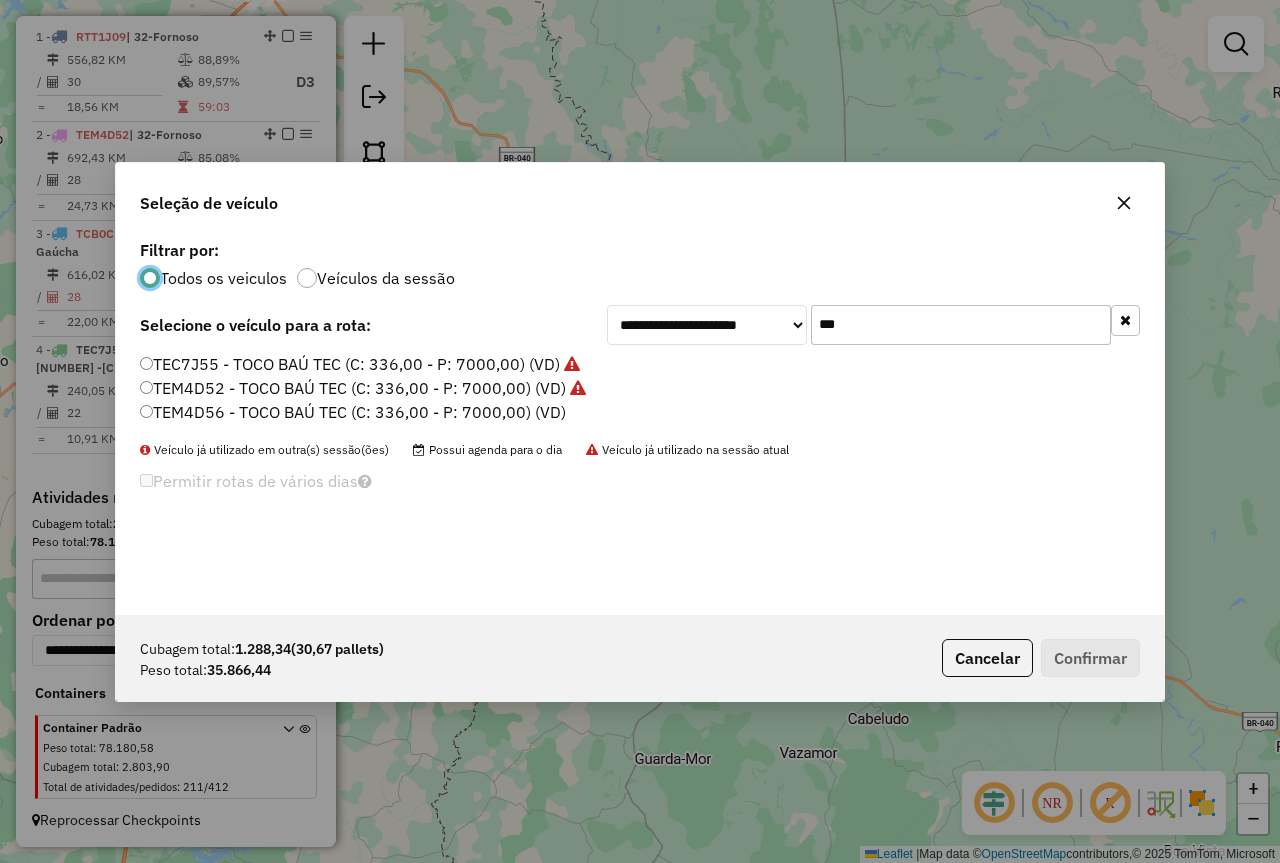 click on "***" 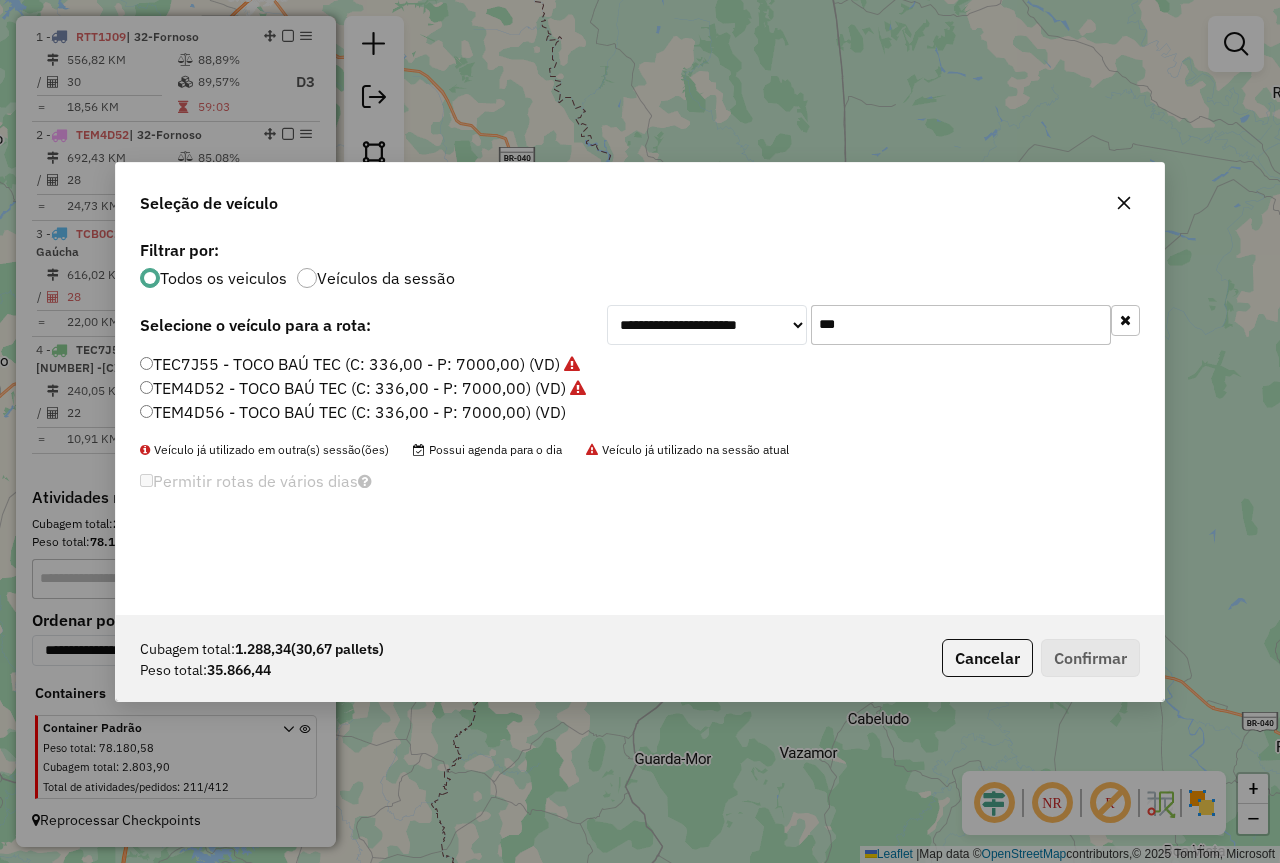 click on "***" 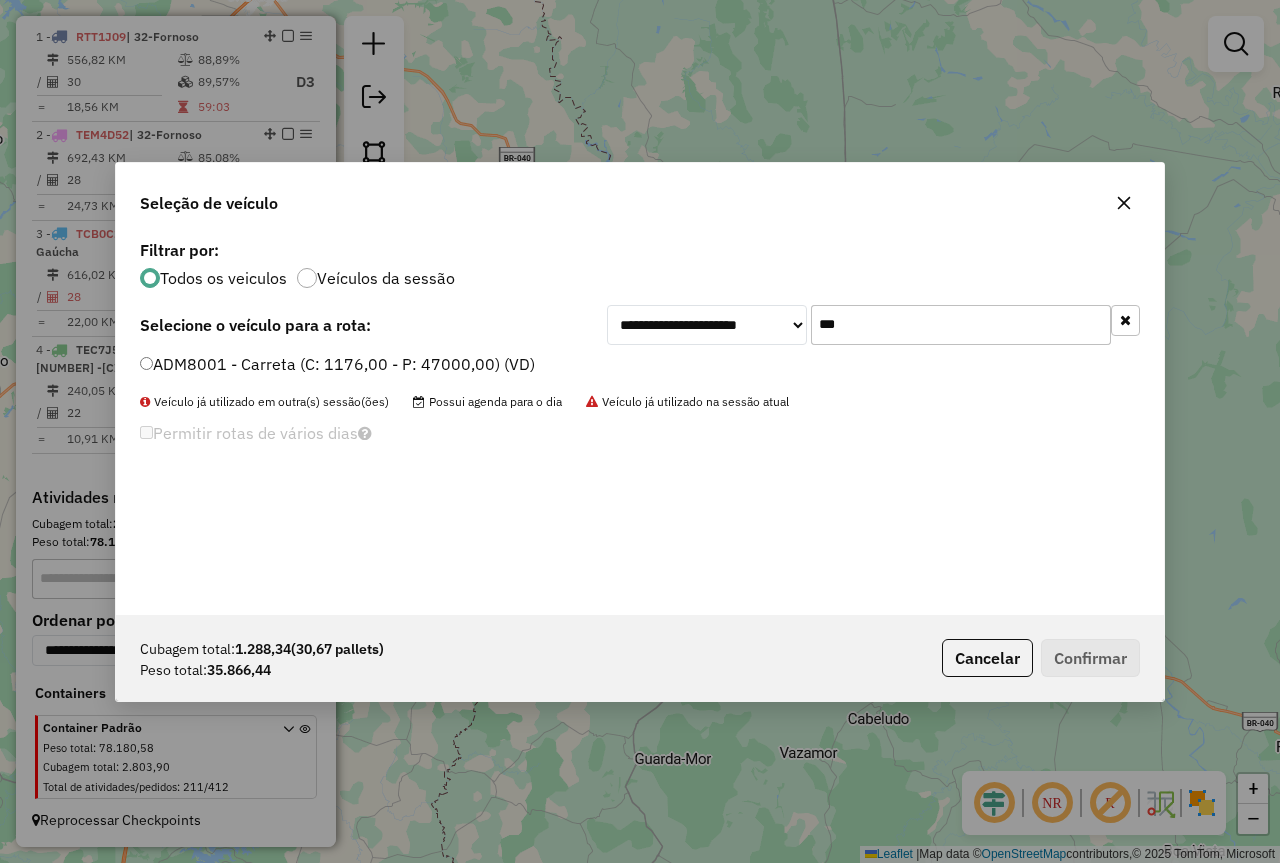 type on "***" 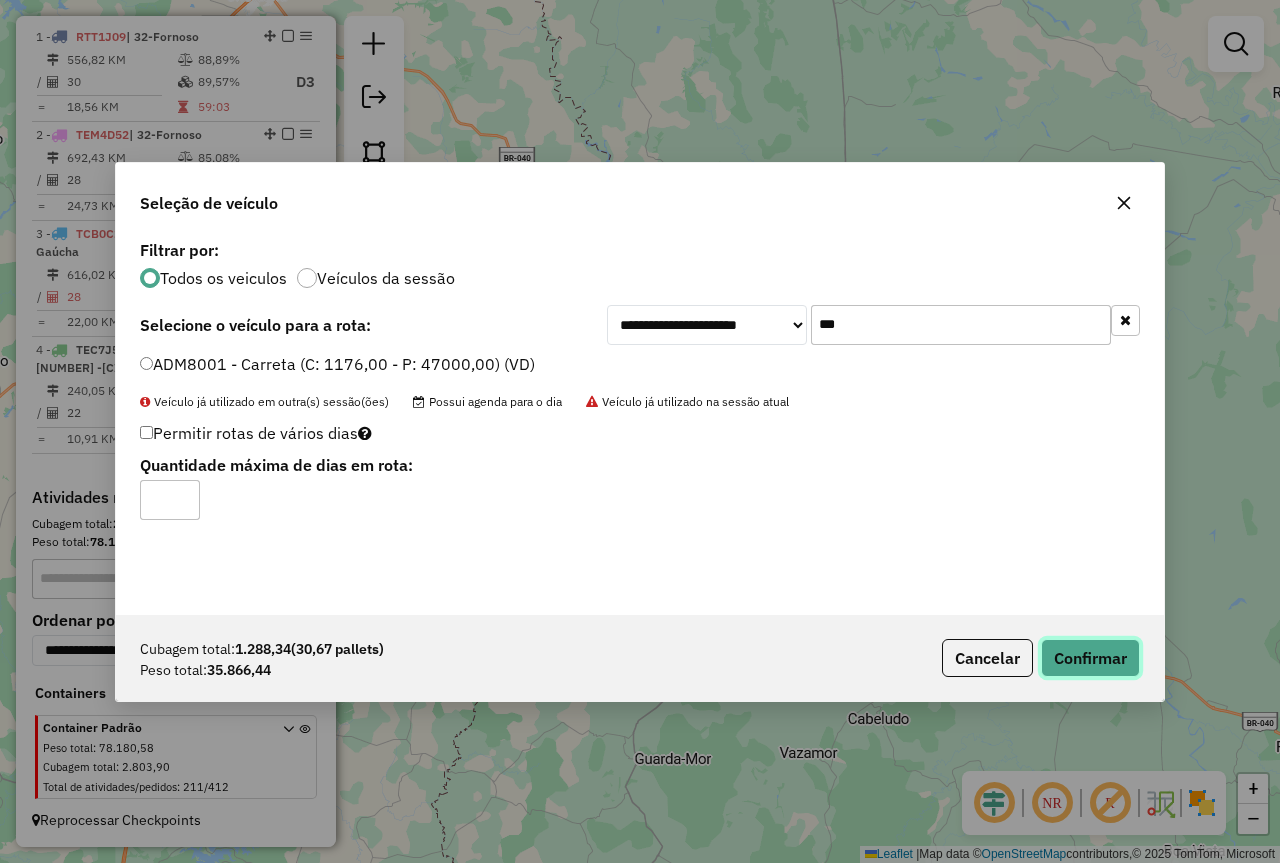 click on "Confirmar" 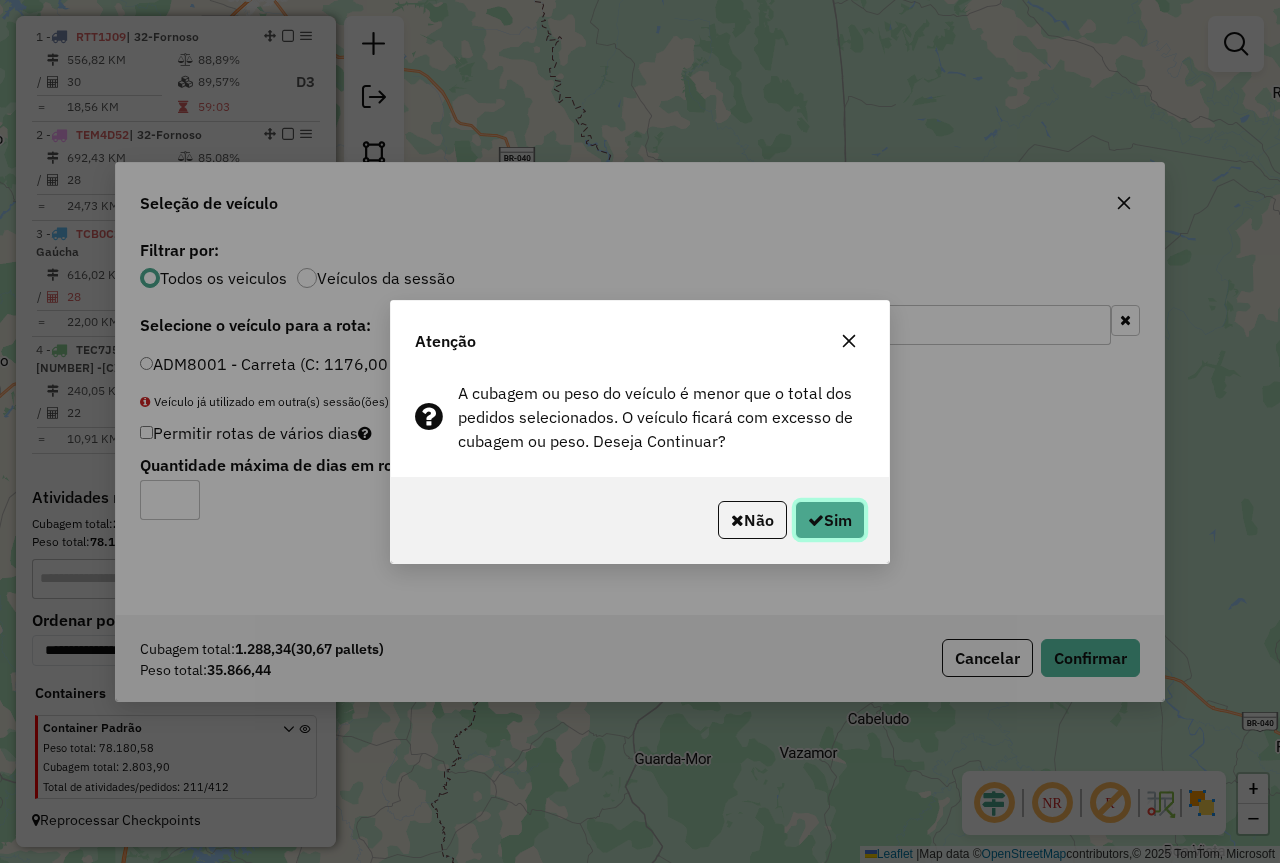 click 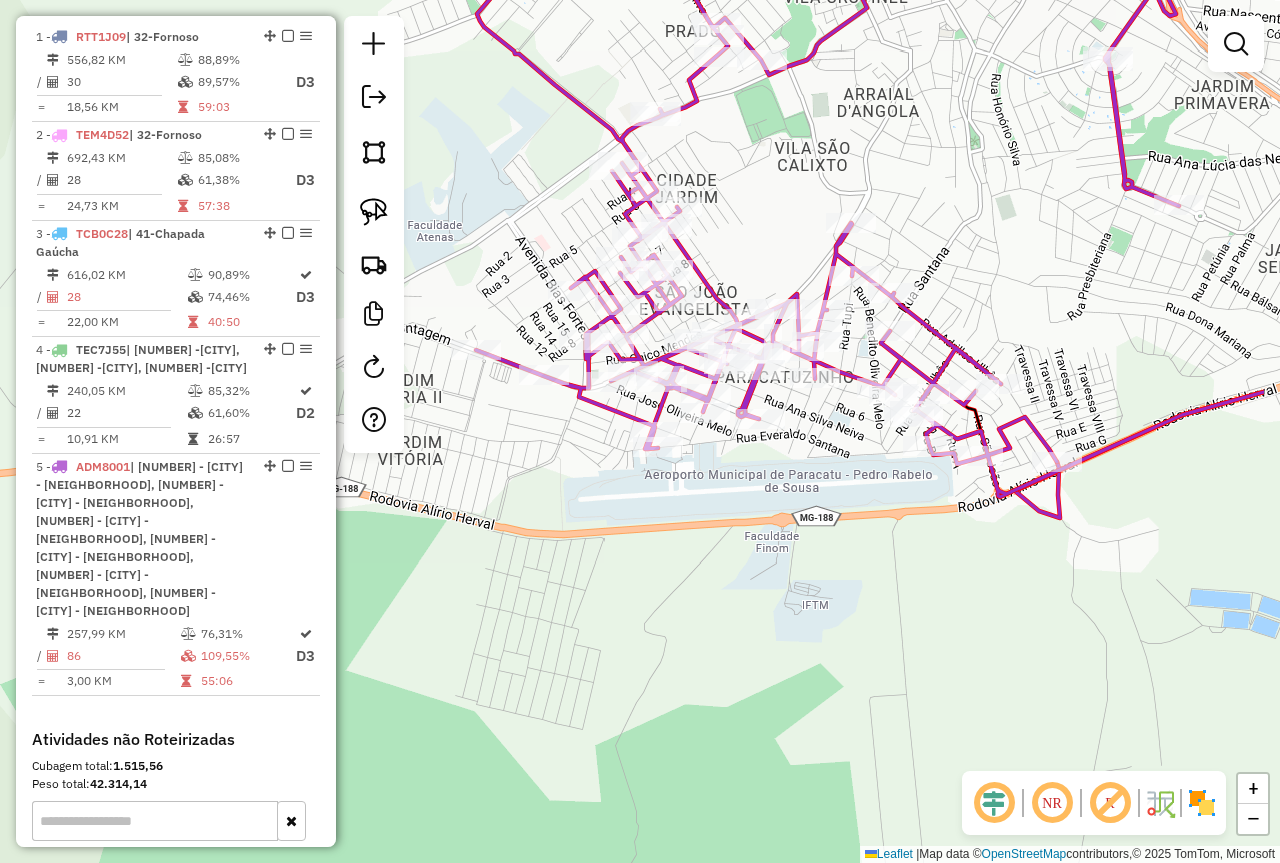 drag, startPoint x: 1164, startPoint y: 486, endPoint x: 1035, endPoint y: 539, distance: 139.46326 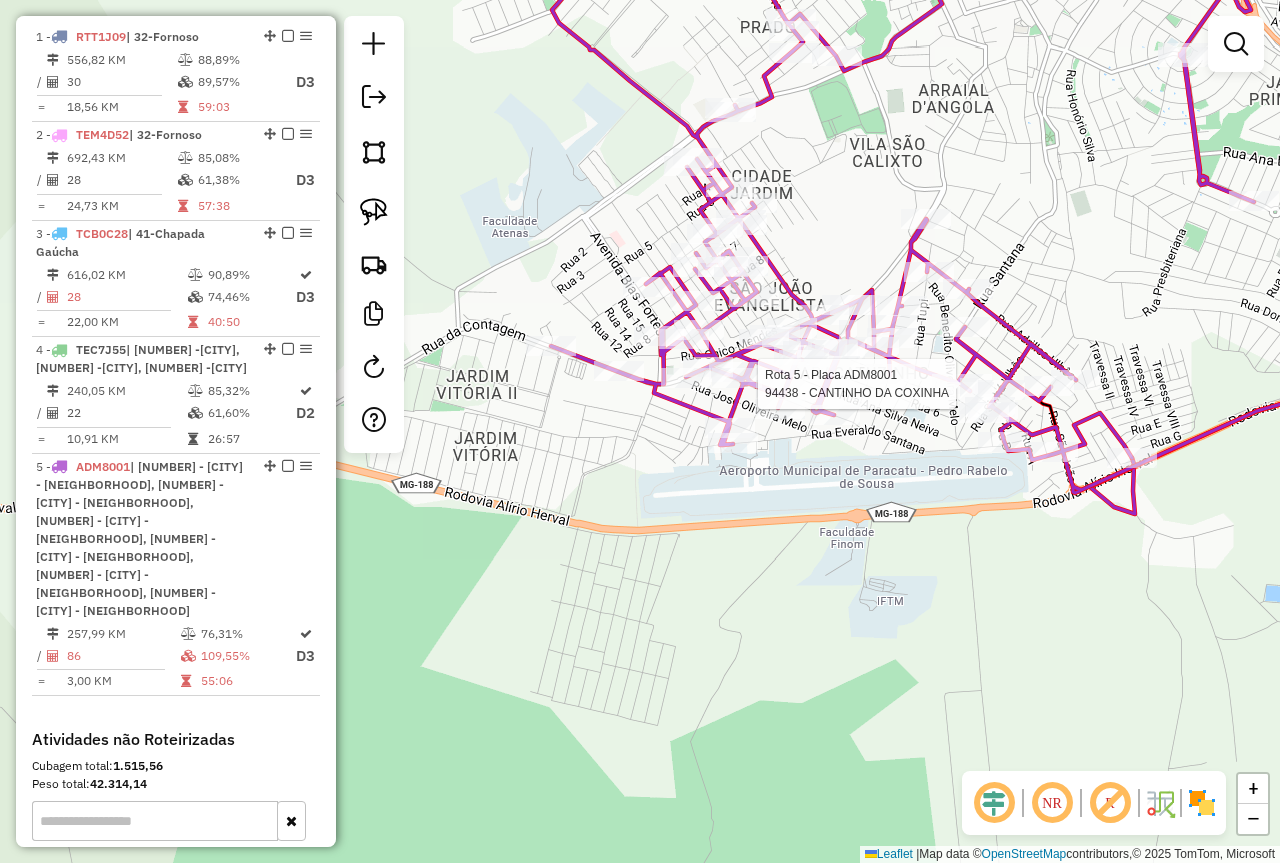 select on "*********" 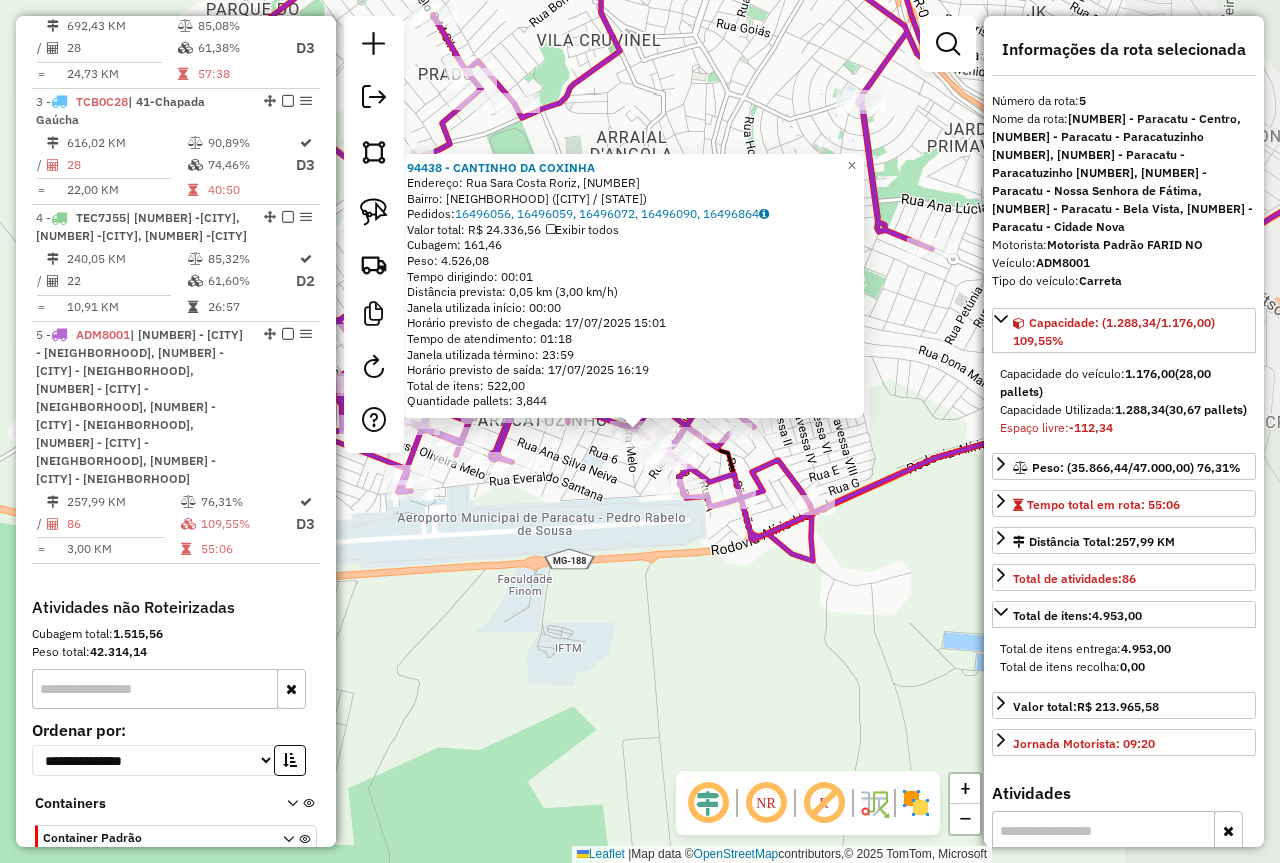 scroll, scrollTop: 949, scrollLeft: 0, axis: vertical 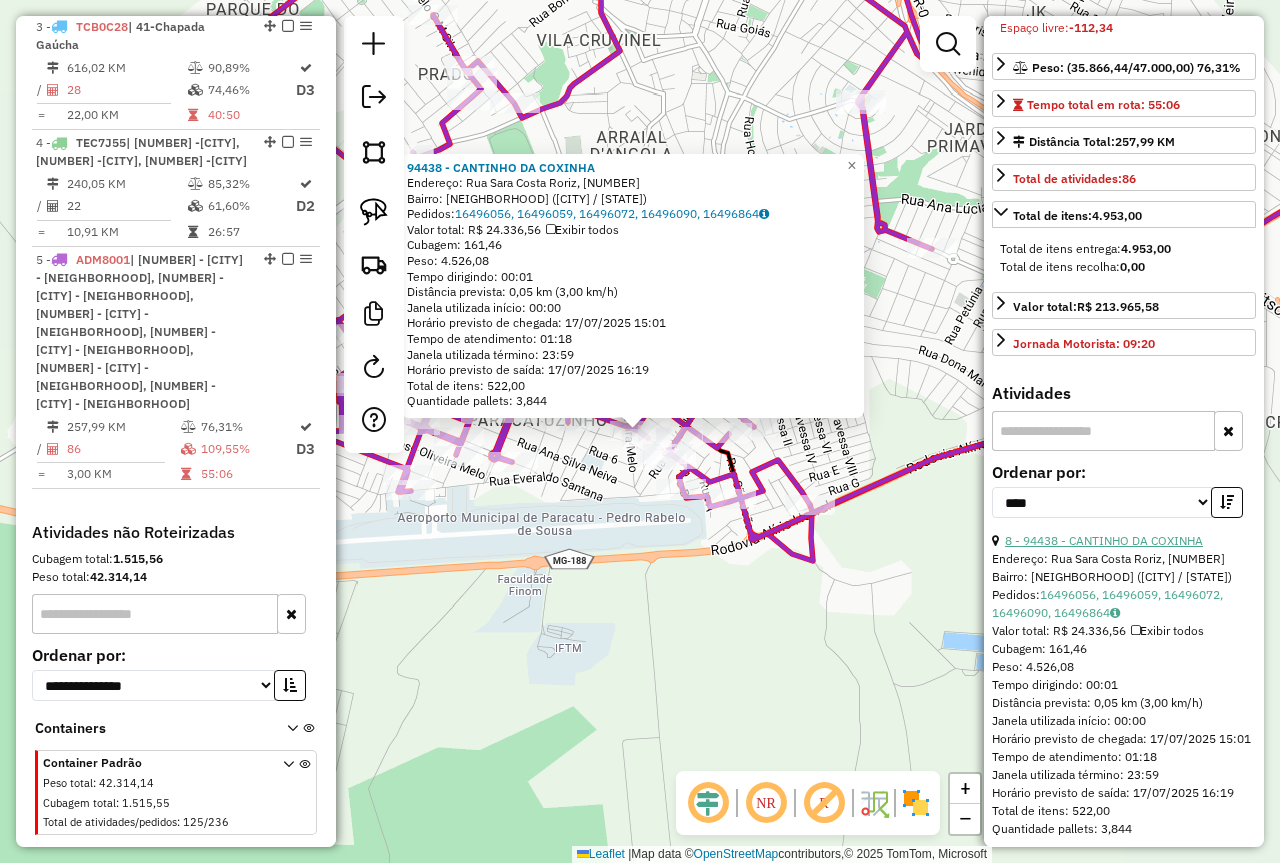 click on "8 - 94438 - CANTINHO DA COXINHA" at bounding box center (1104, 540) 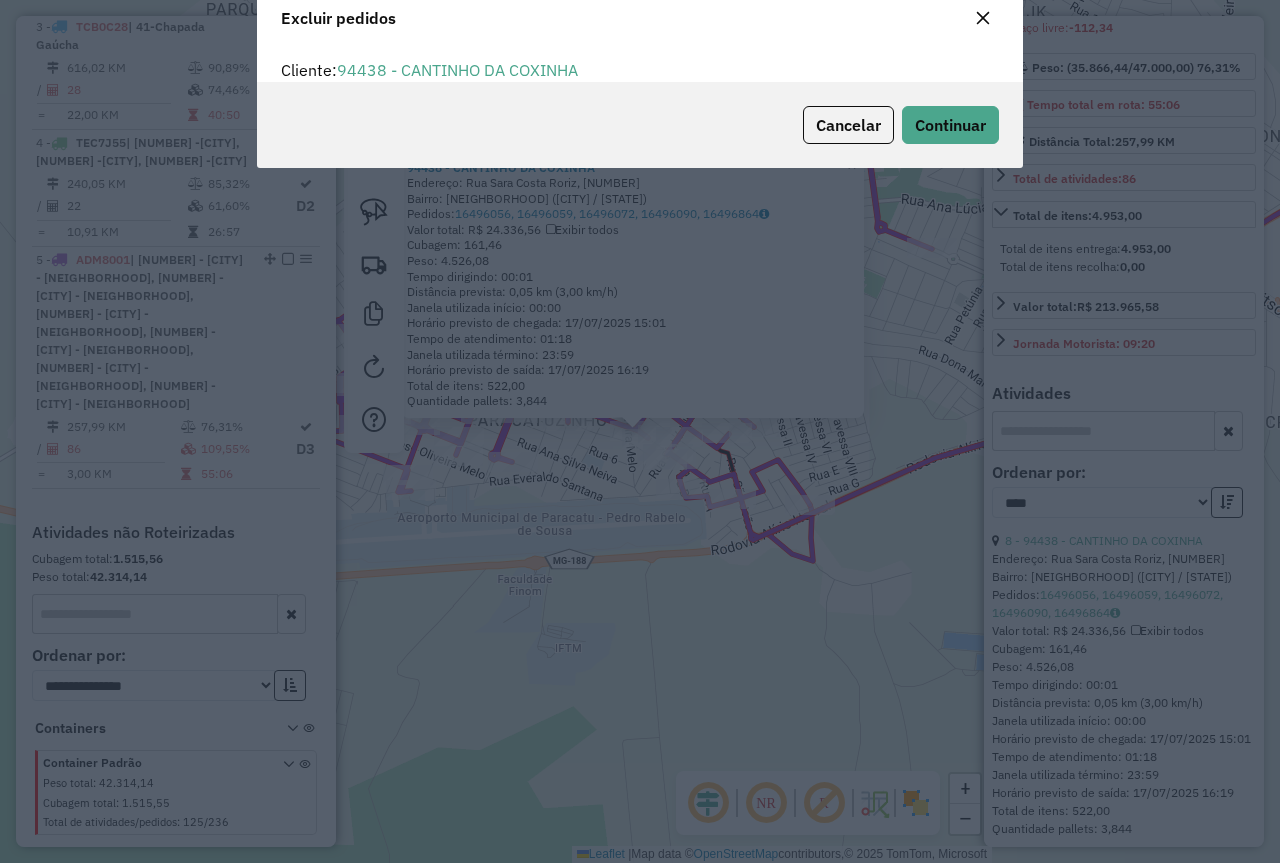 scroll, scrollTop: 82, scrollLeft: 0, axis: vertical 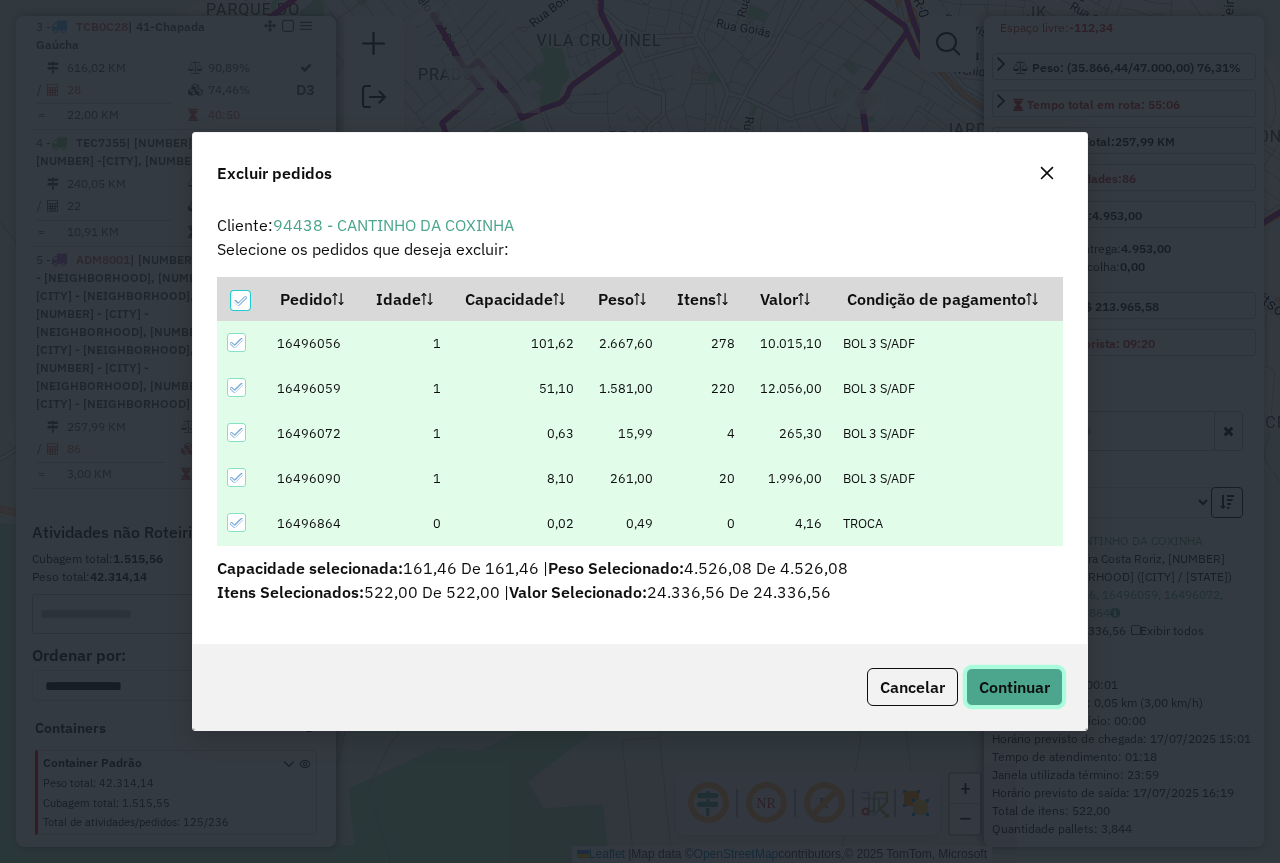 click on "Continuar" 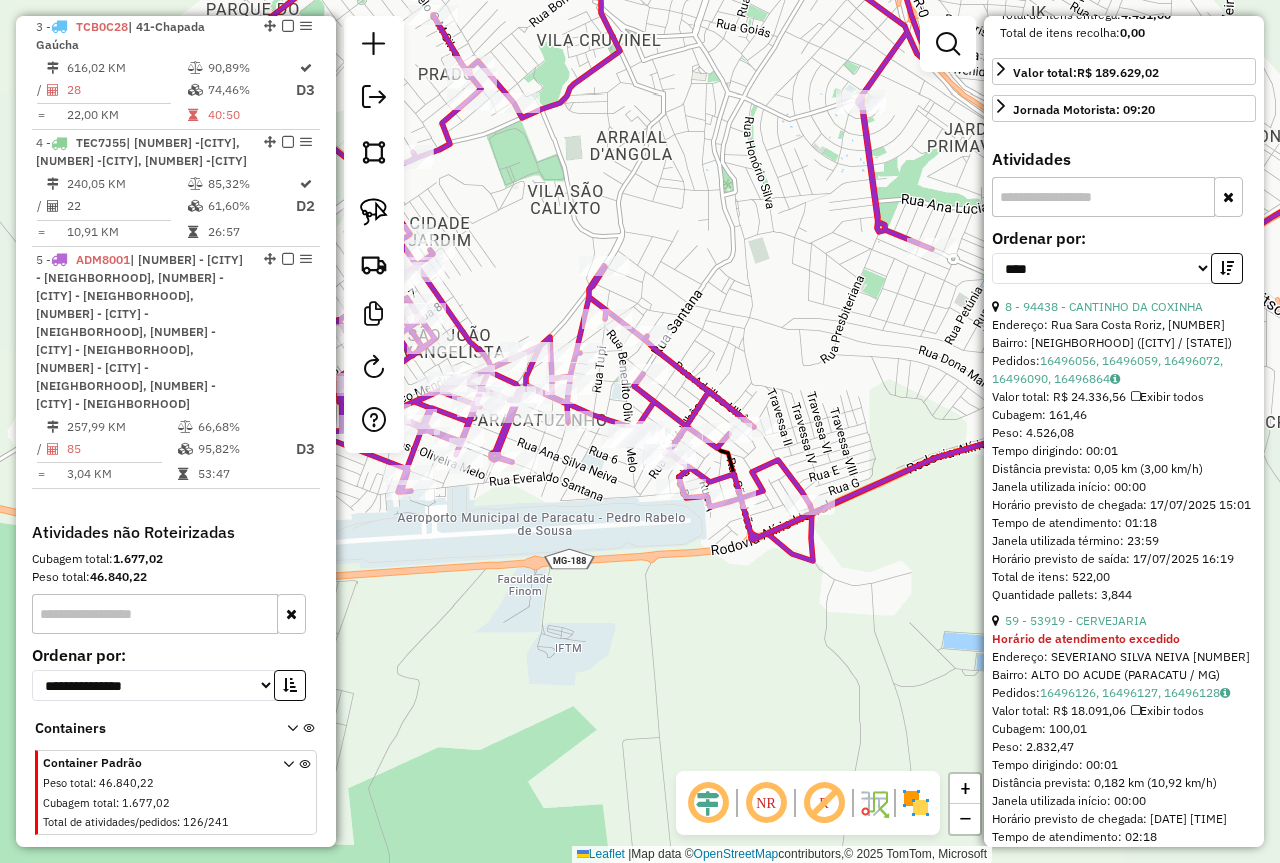 scroll, scrollTop: 800, scrollLeft: 0, axis: vertical 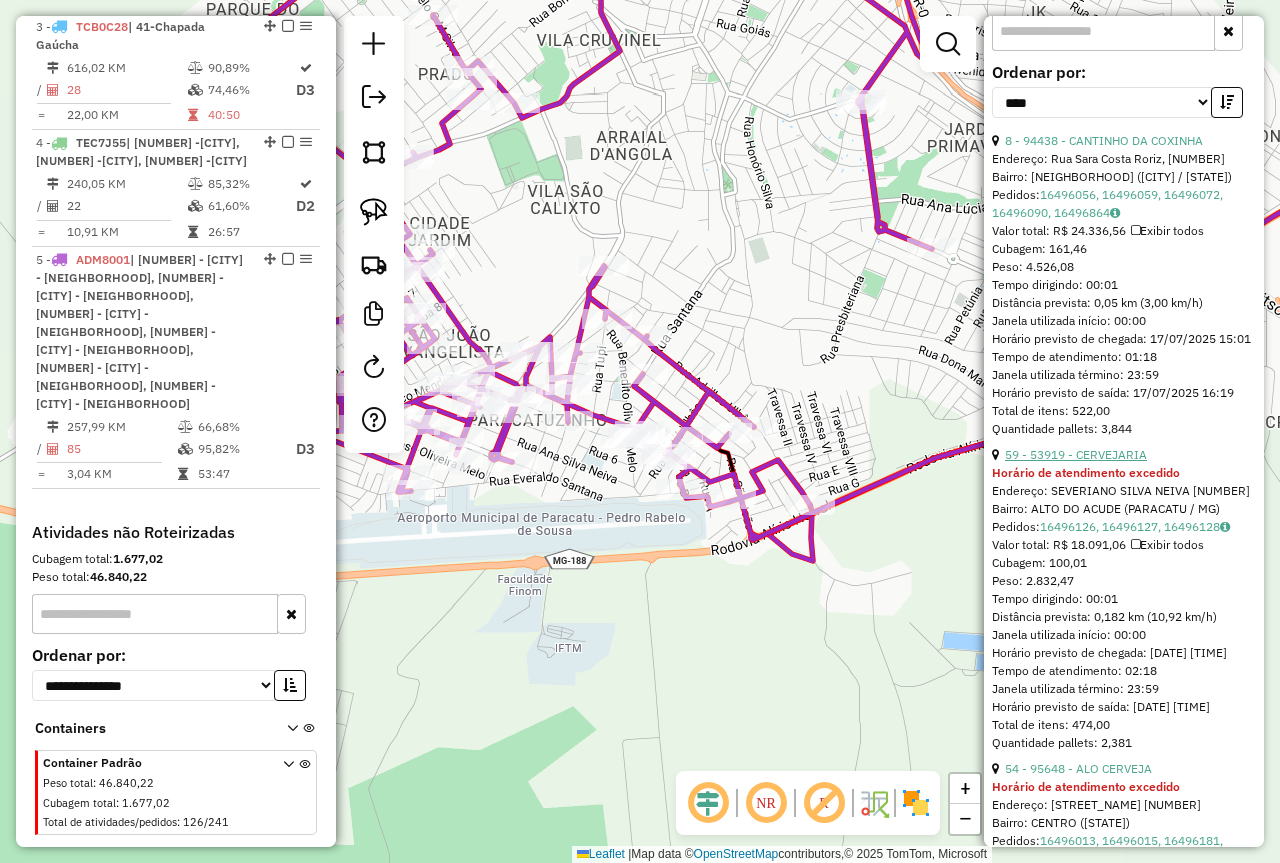 click on "59 - 53919 - CERVEJARIA" at bounding box center [1076, 454] 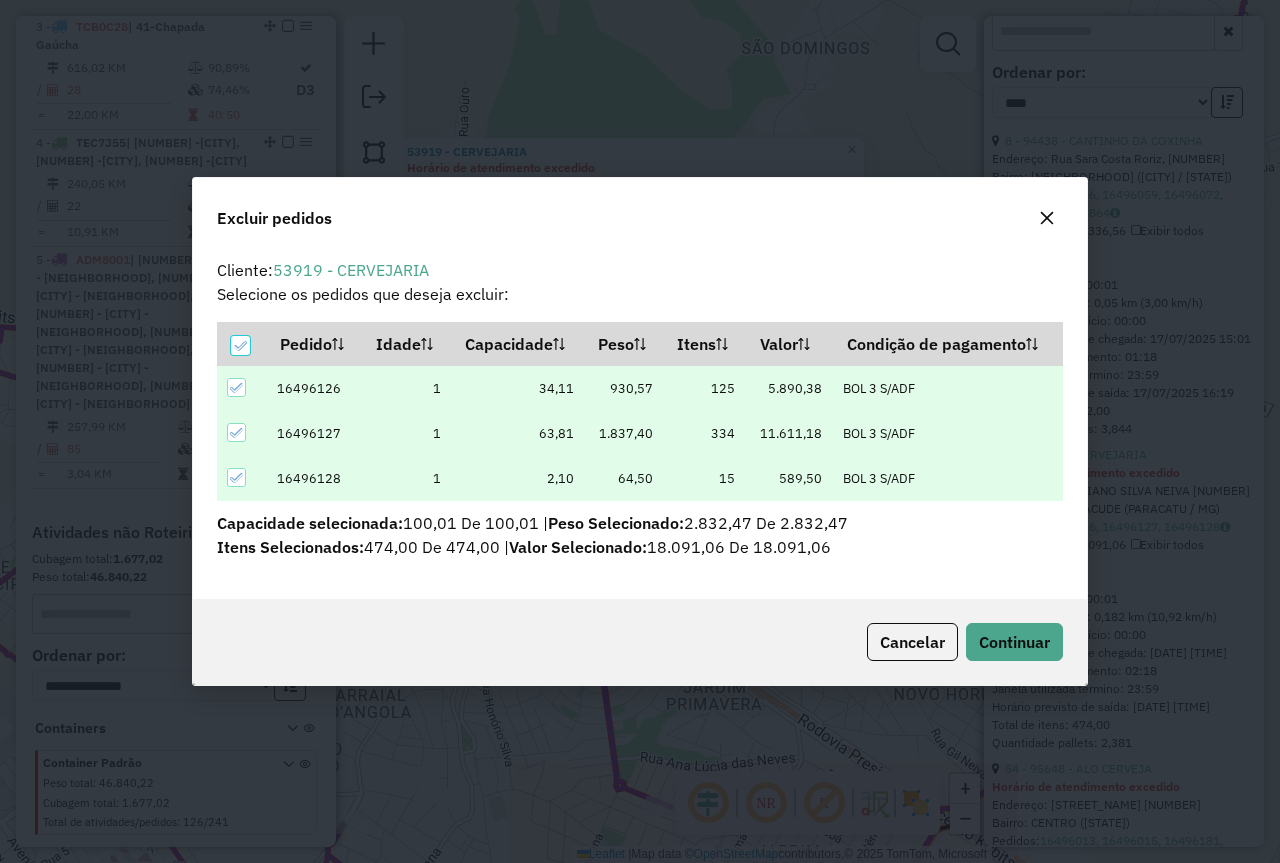 scroll, scrollTop: 0, scrollLeft: 0, axis: both 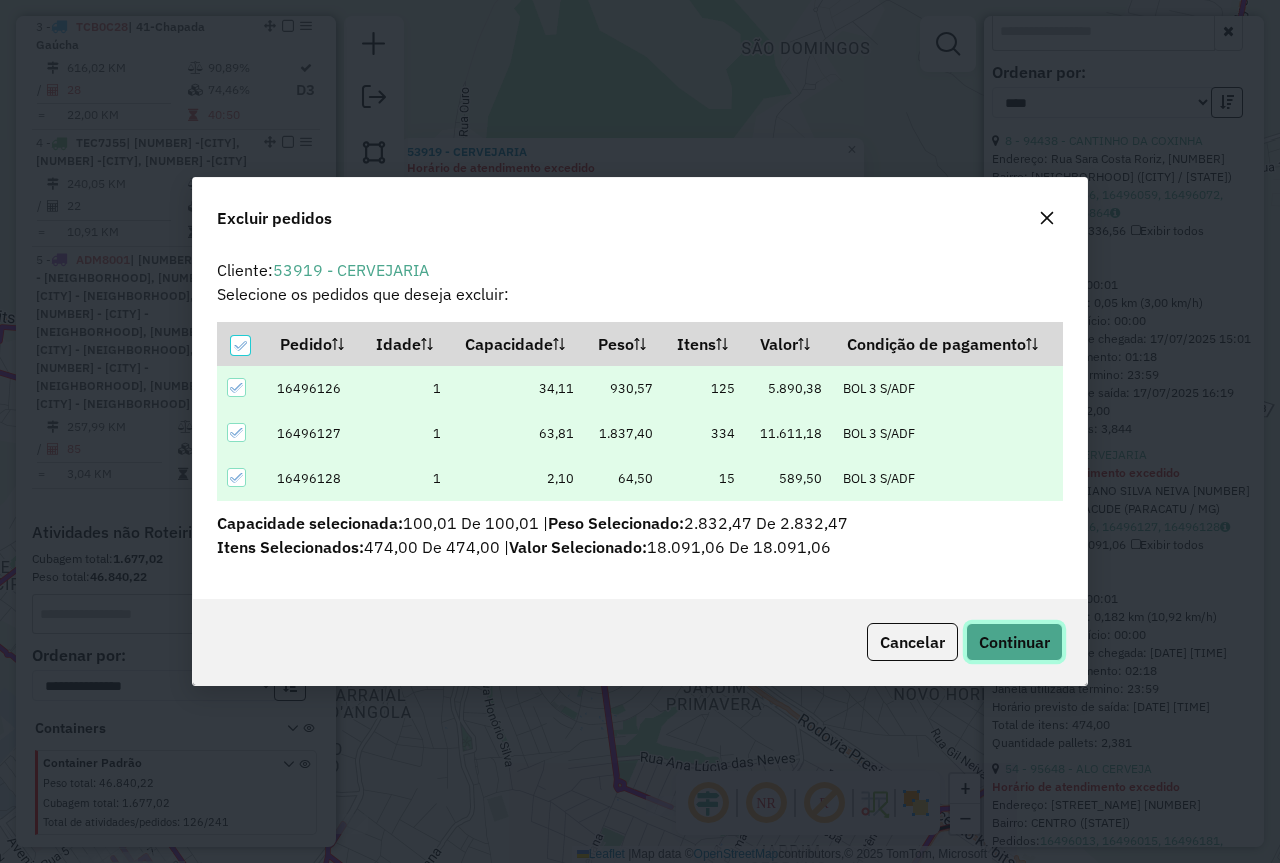 click on "Continuar" 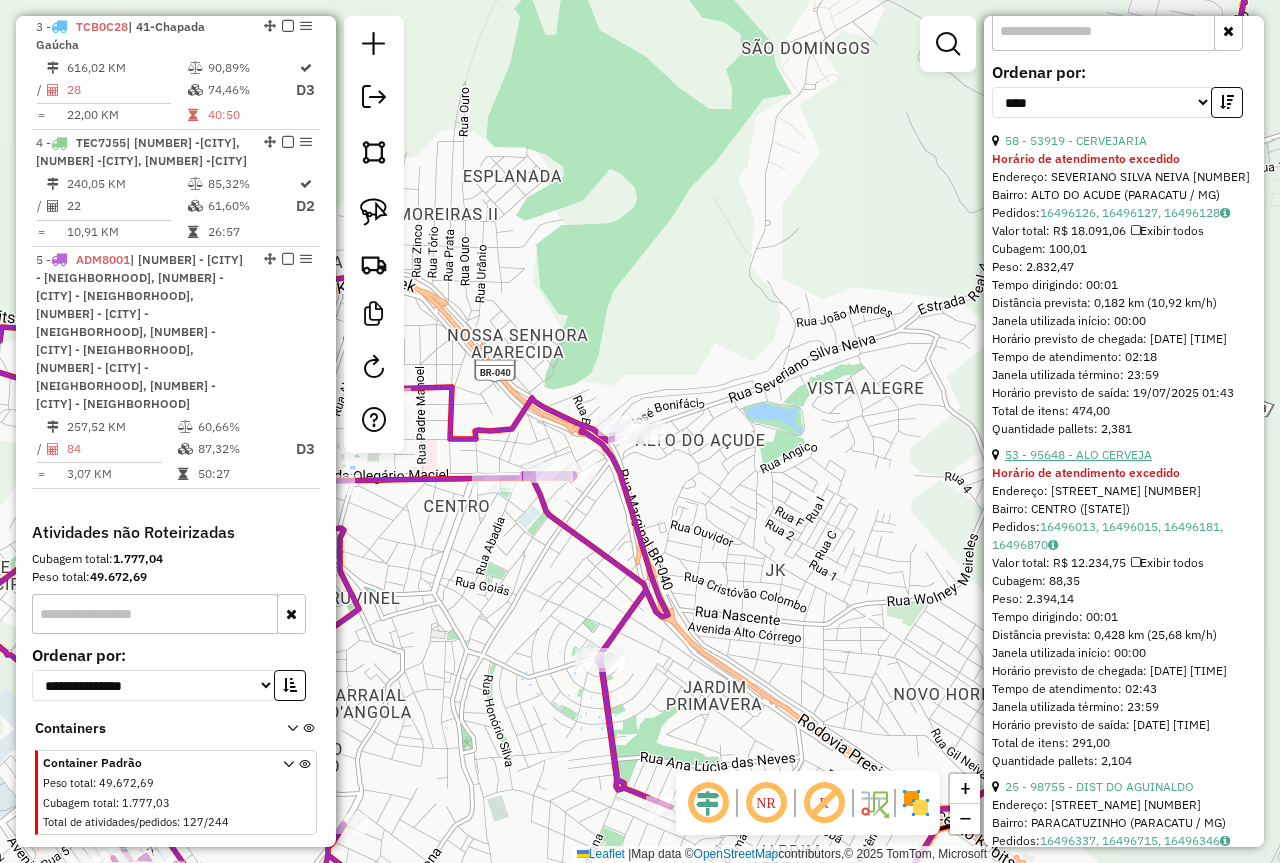 click on "53 - 95648 - ALO CERVEJA" at bounding box center [1078, 454] 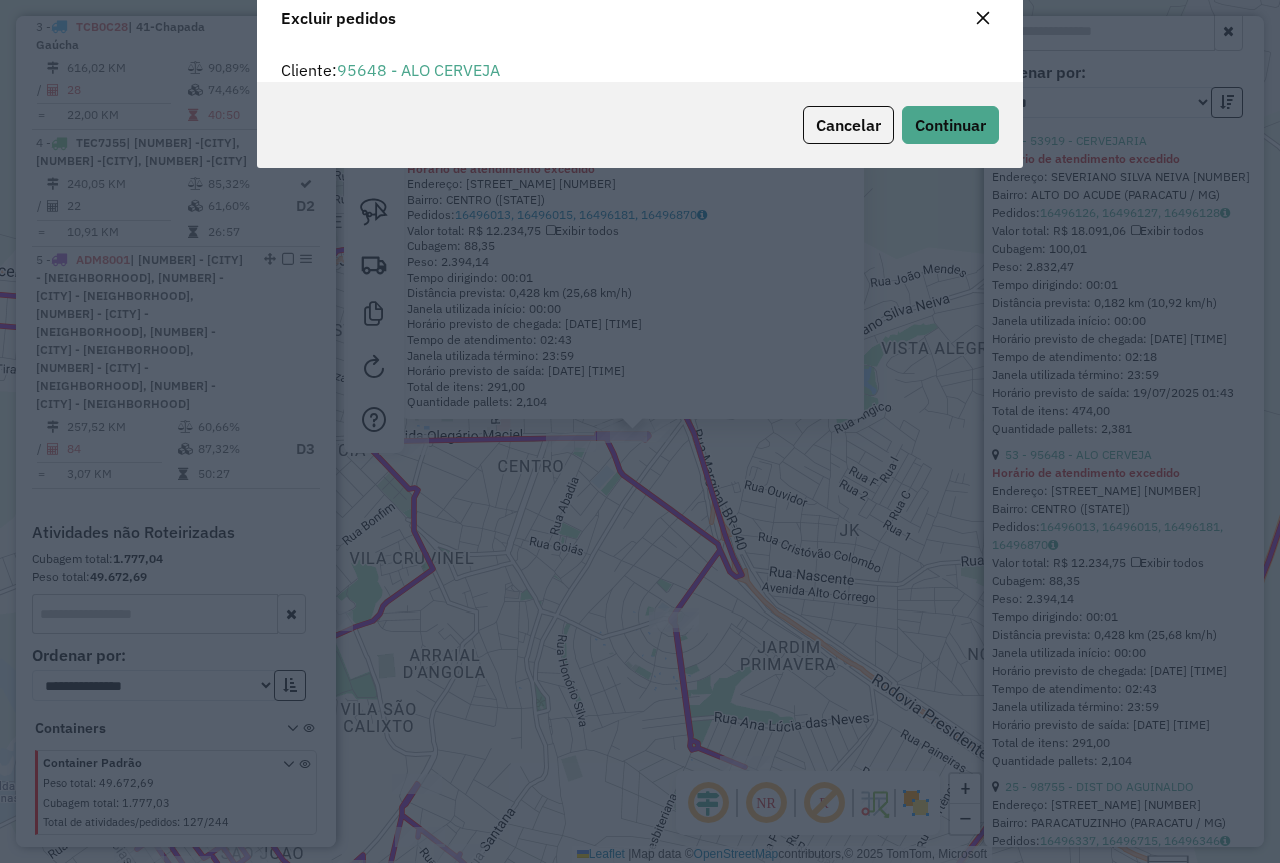 scroll, scrollTop: 82, scrollLeft: 0, axis: vertical 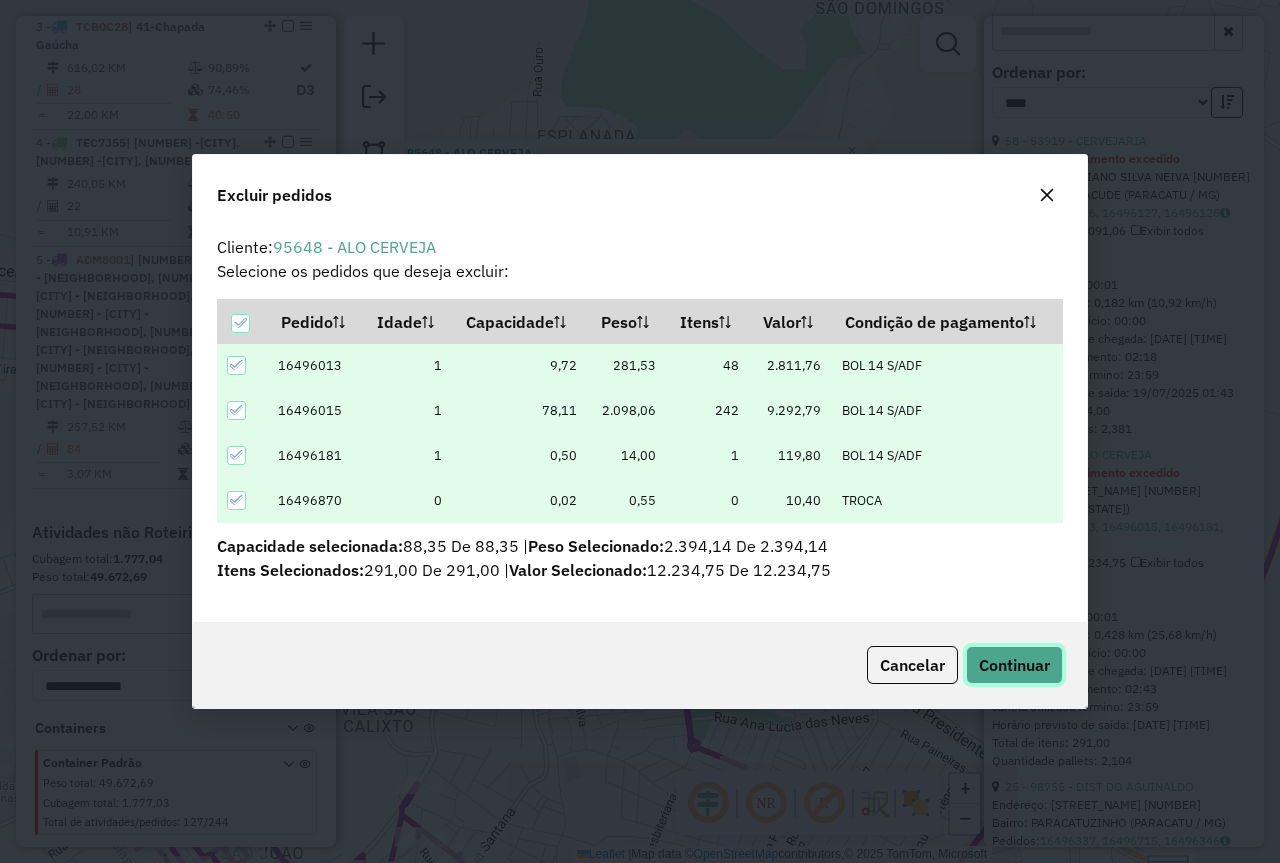 click on "Continuar" 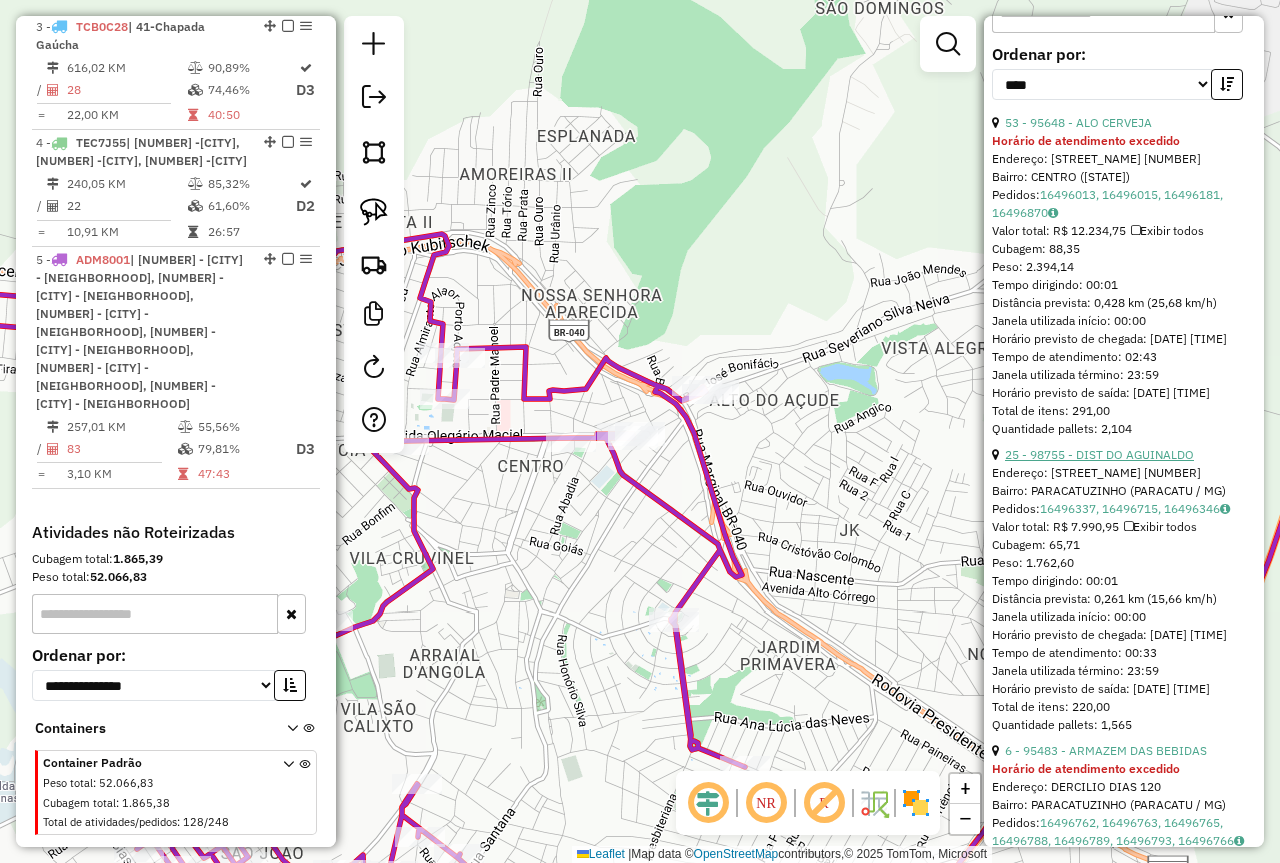 click on "25 - 98755 - DIST DO AGUINALDO" at bounding box center [1099, 454] 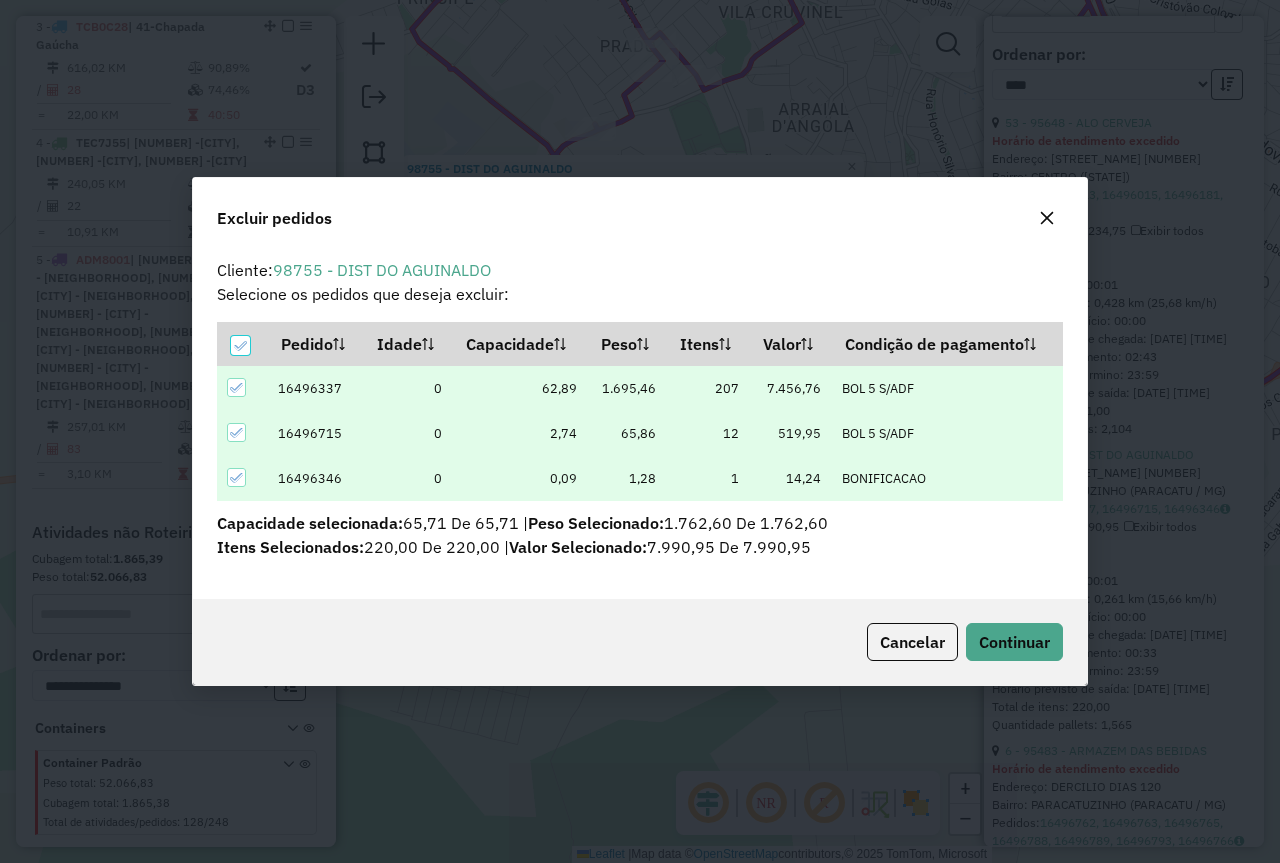scroll, scrollTop: 0, scrollLeft: 0, axis: both 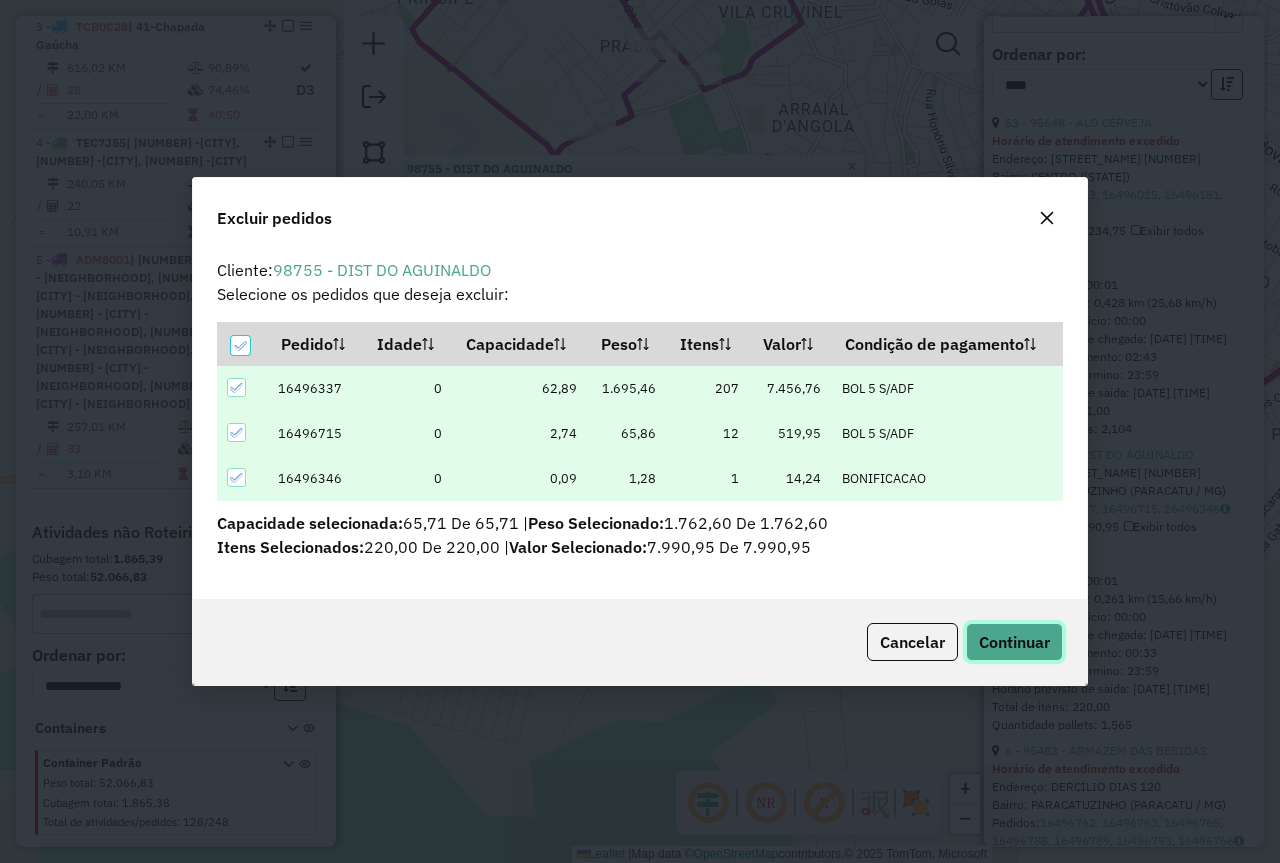 click on "Continuar" 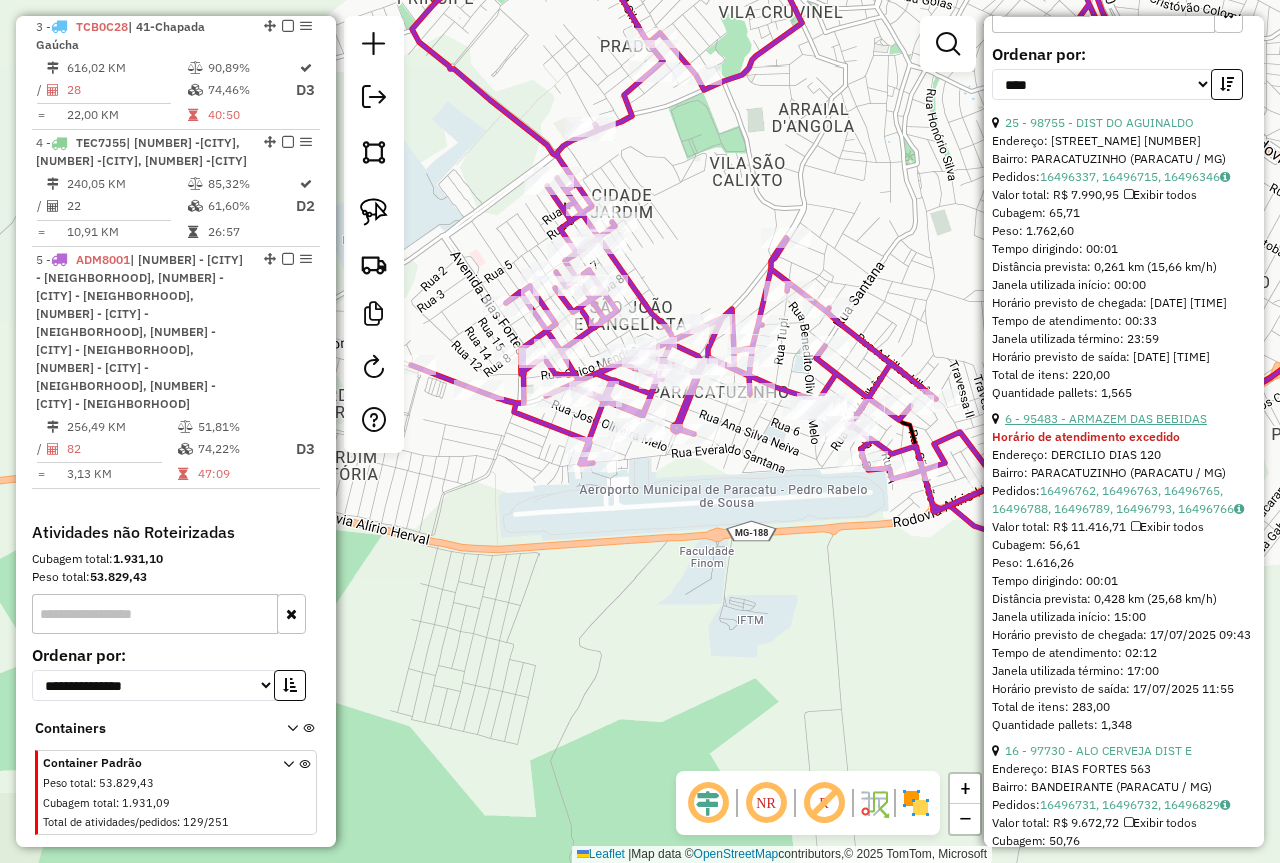 click on "6 - 95483 - ARMAZEM DAS BEBIDAS" at bounding box center (1106, 418) 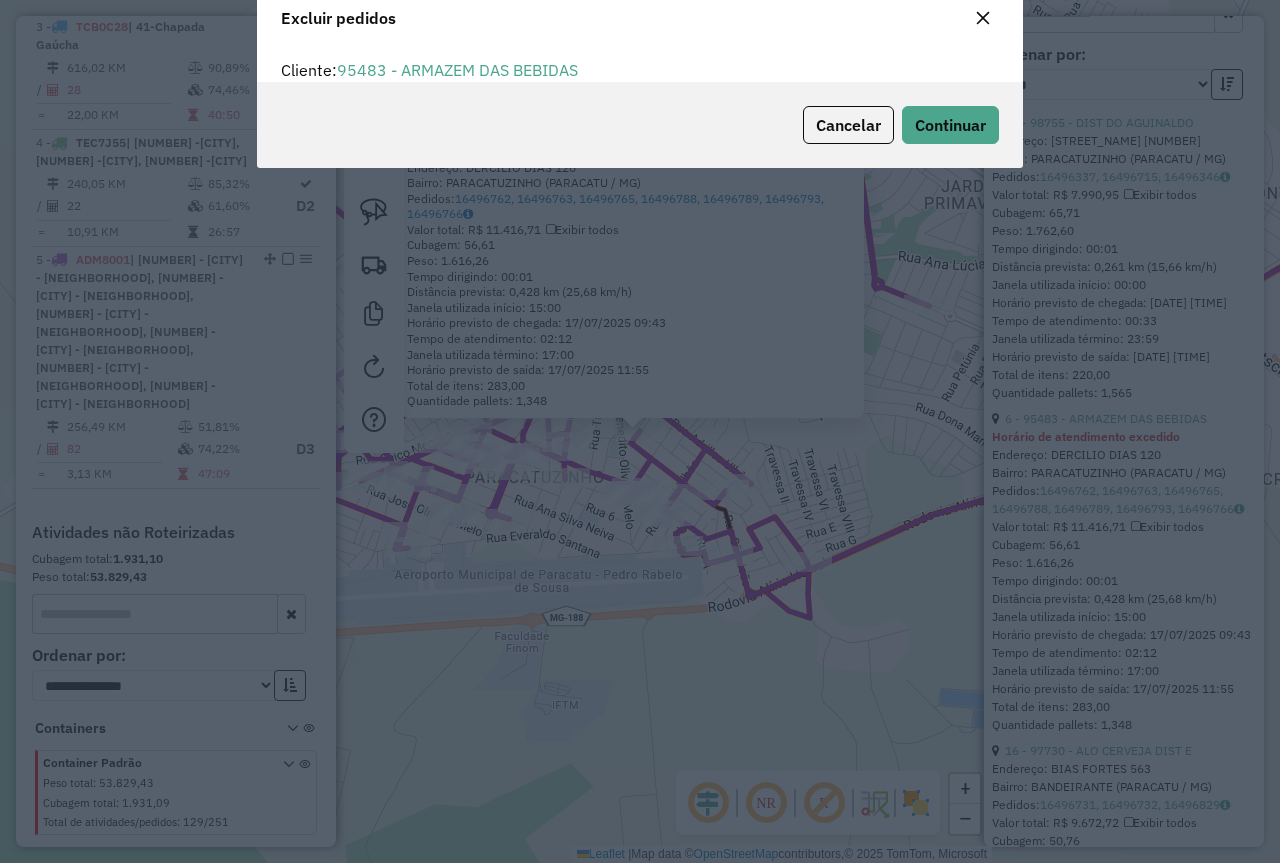 scroll, scrollTop: 82, scrollLeft: 0, axis: vertical 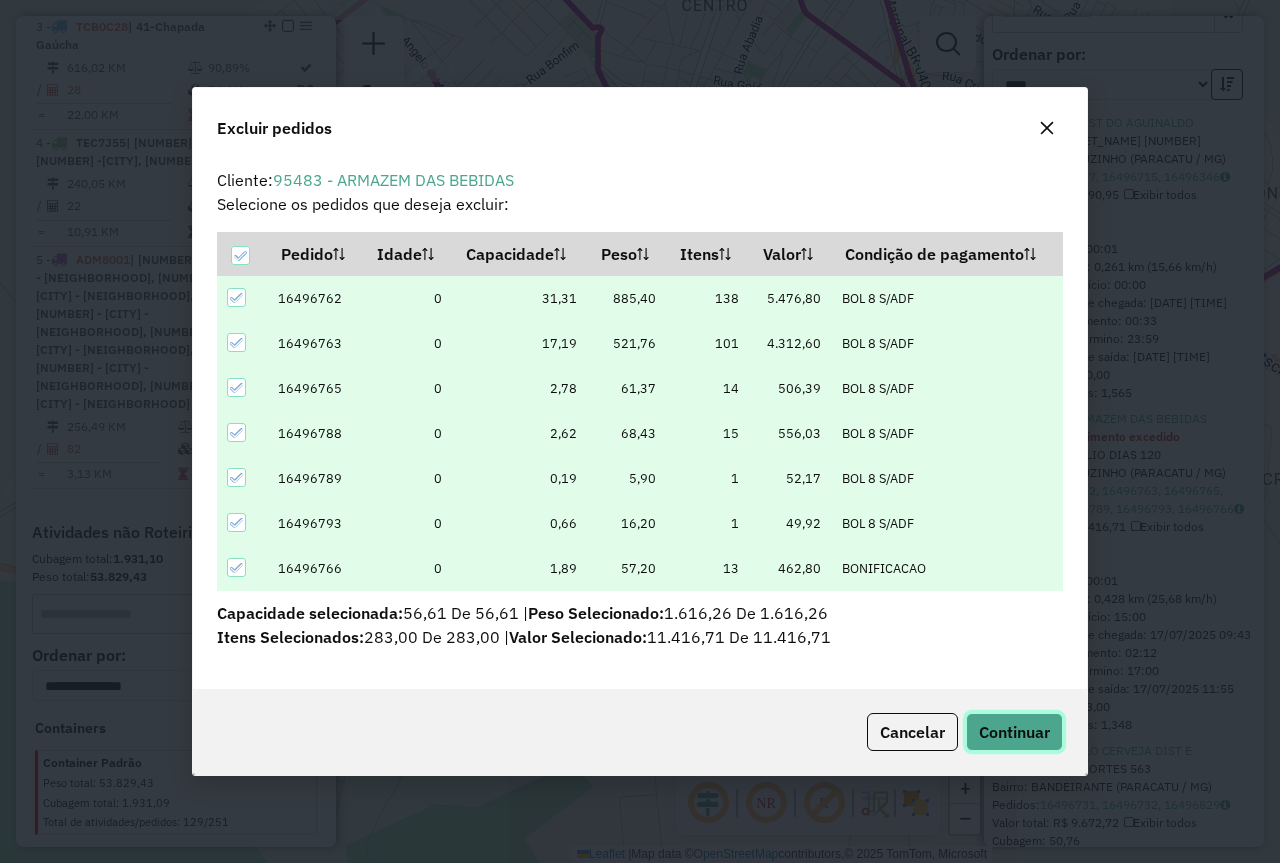 click on "Continuar" 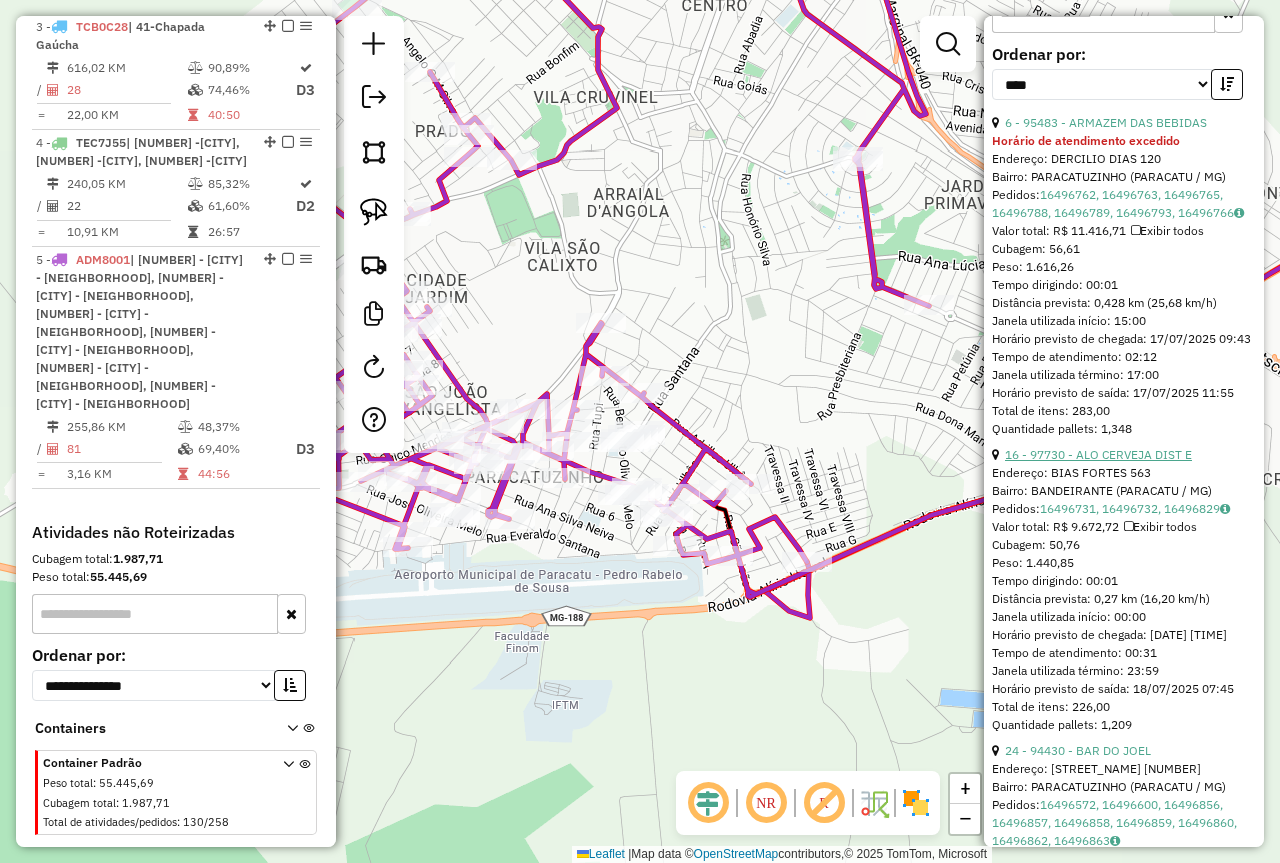 click on "16 - 97730 - ALO CERVEJA  DIST E" at bounding box center (1098, 454) 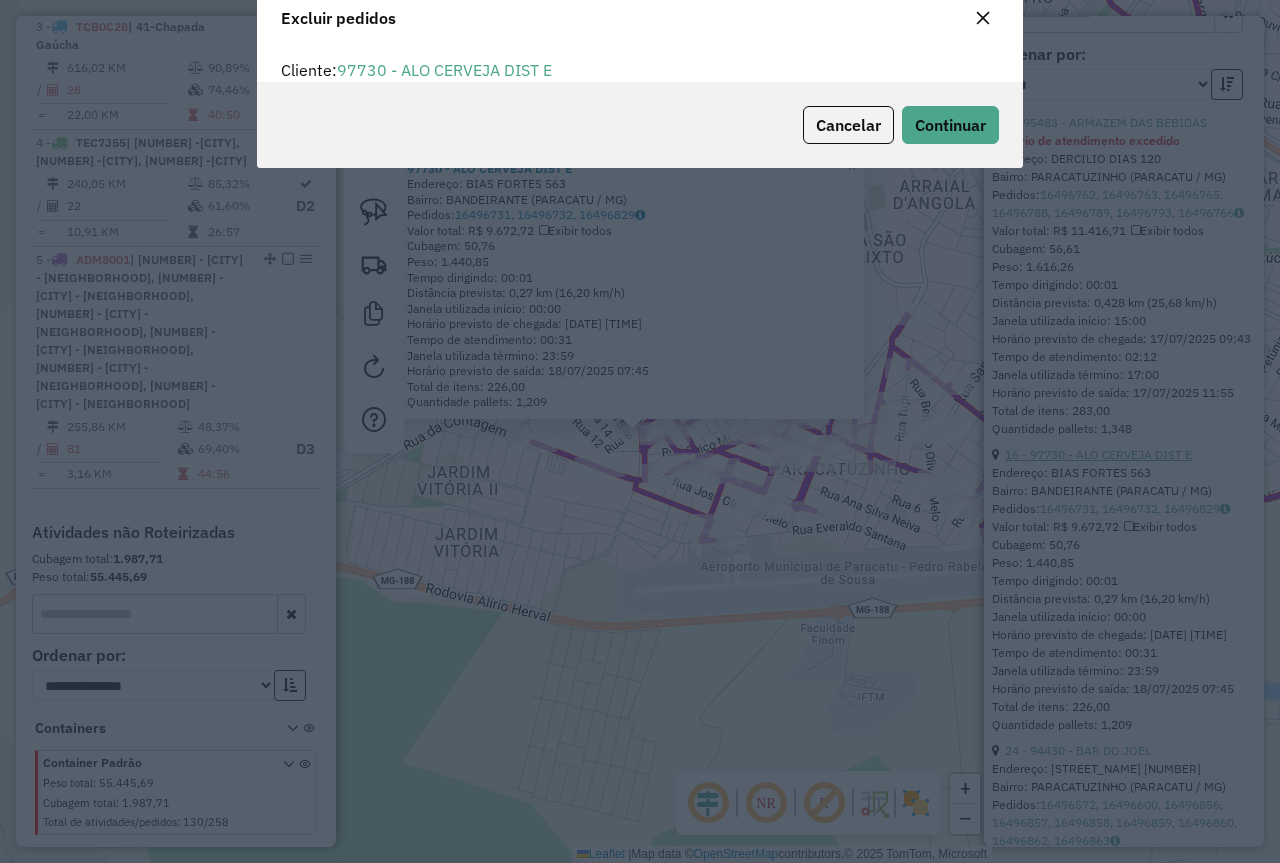 scroll, scrollTop: 82, scrollLeft: 0, axis: vertical 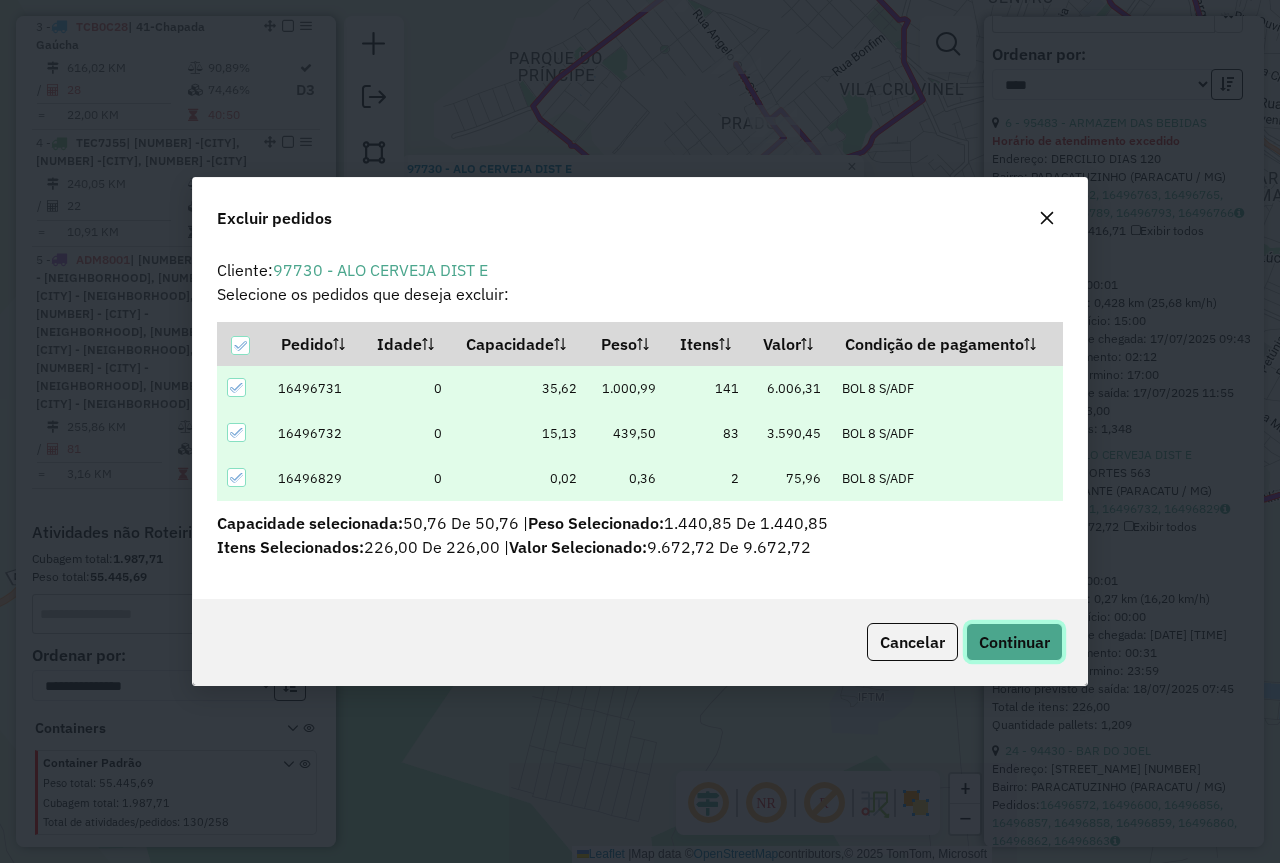 click on "Continuar" 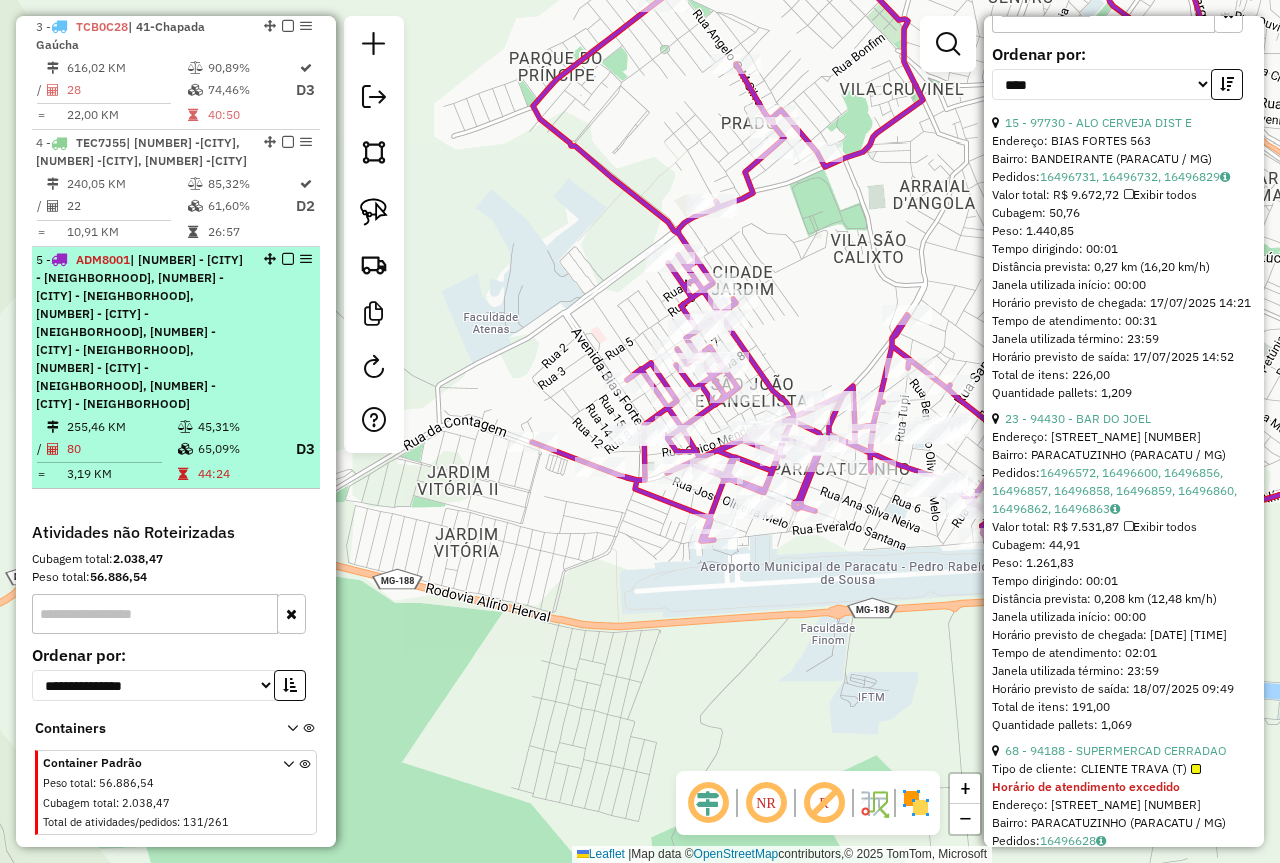 click at bounding box center (288, 259) 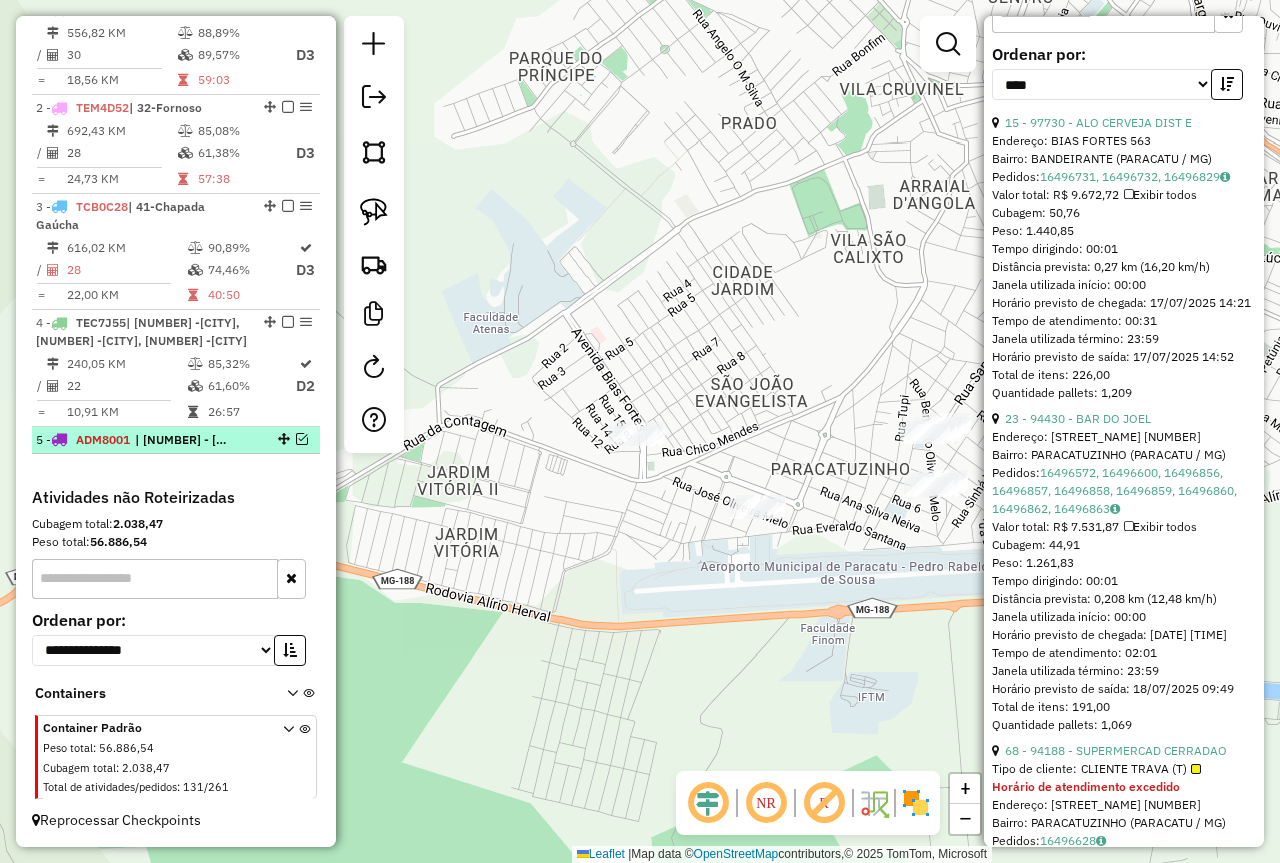 scroll, scrollTop: 769, scrollLeft: 0, axis: vertical 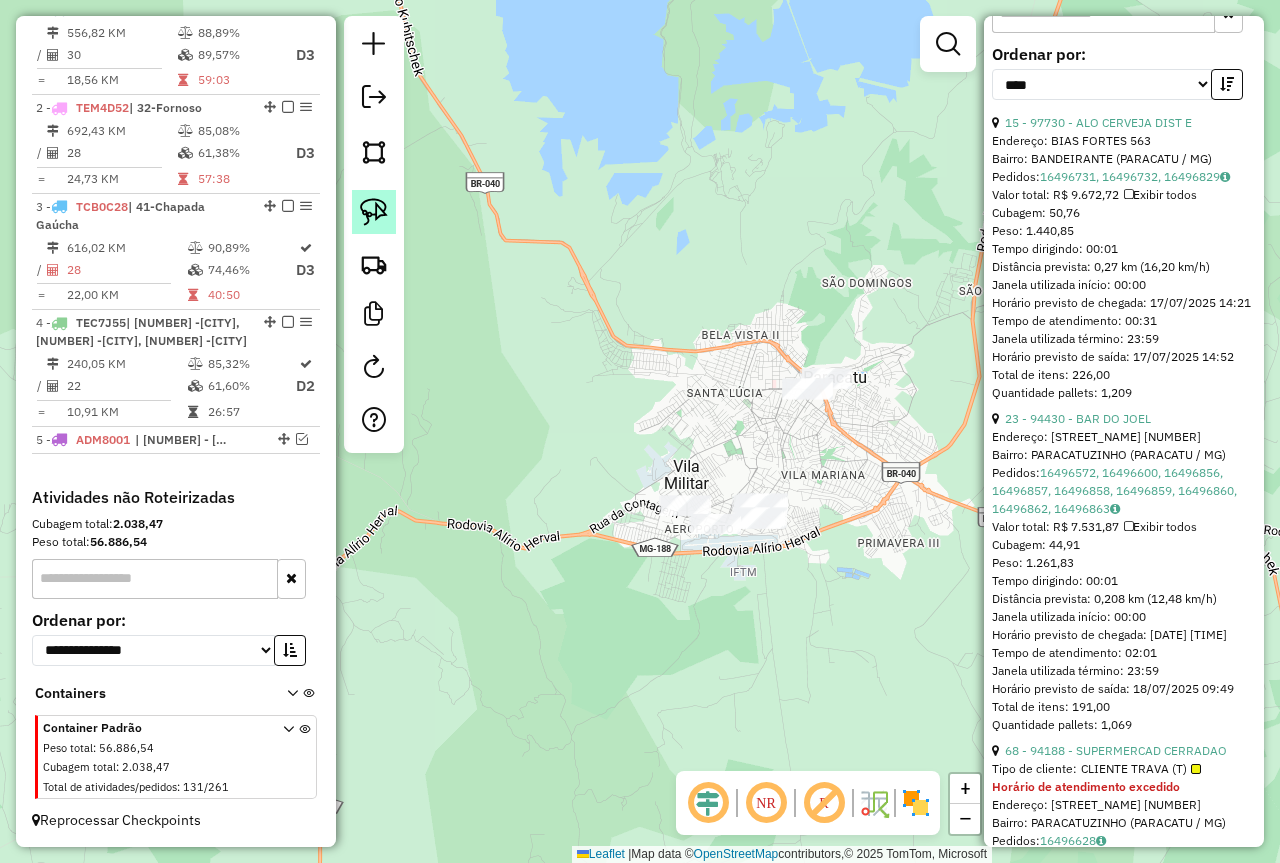 click 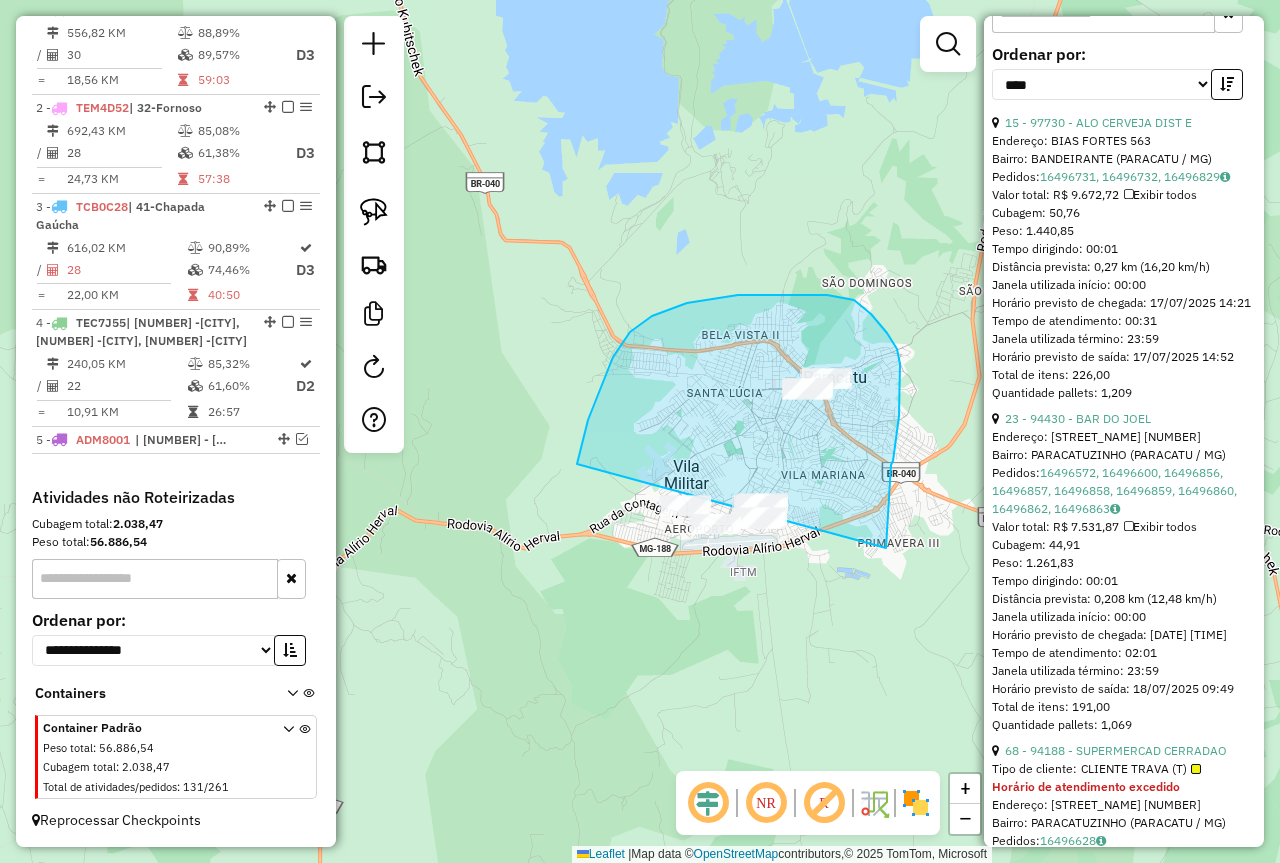 drag, startPoint x: 886, startPoint y: 548, endPoint x: 652, endPoint y: 677, distance: 267.20218 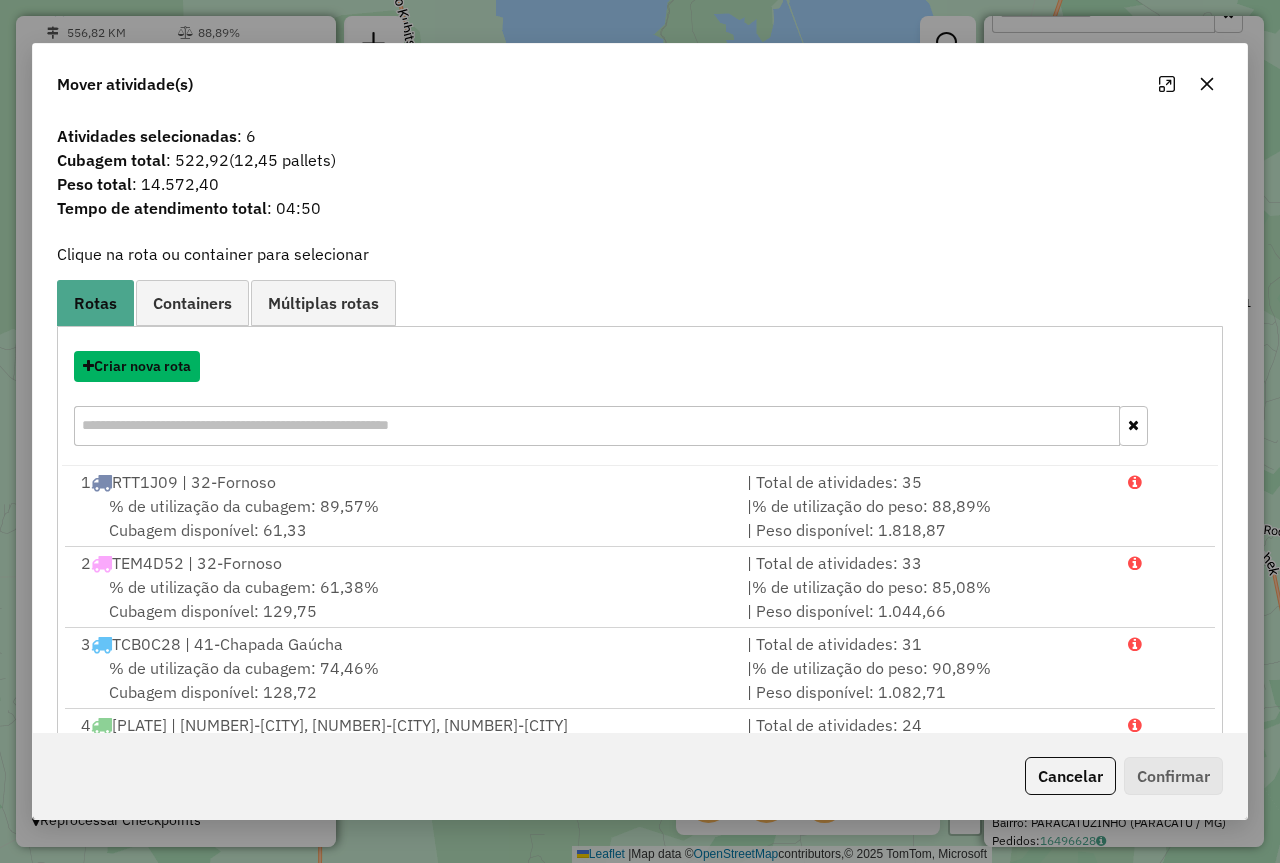 click on "Criar nova rota" at bounding box center (137, 366) 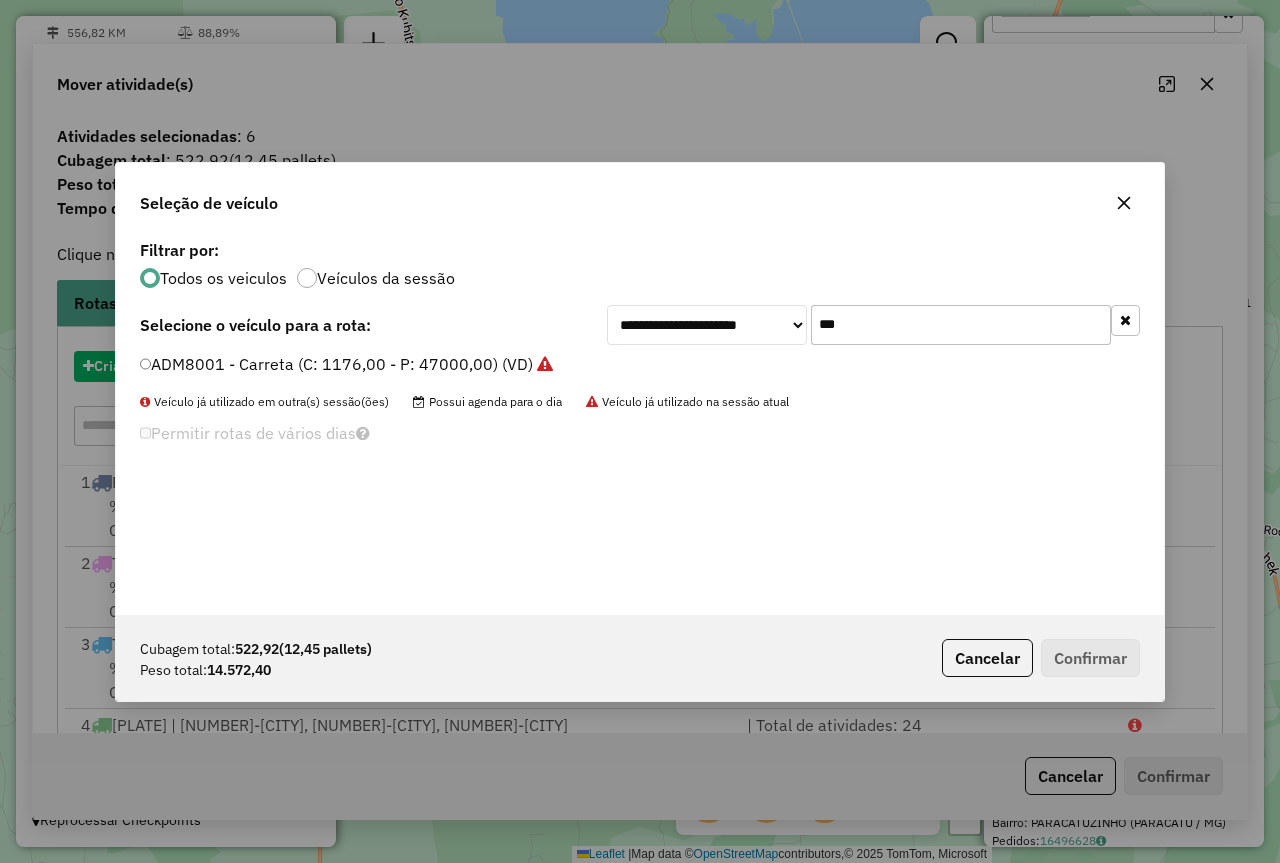 scroll, scrollTop: 11, scrollLeft: 6, axis: both 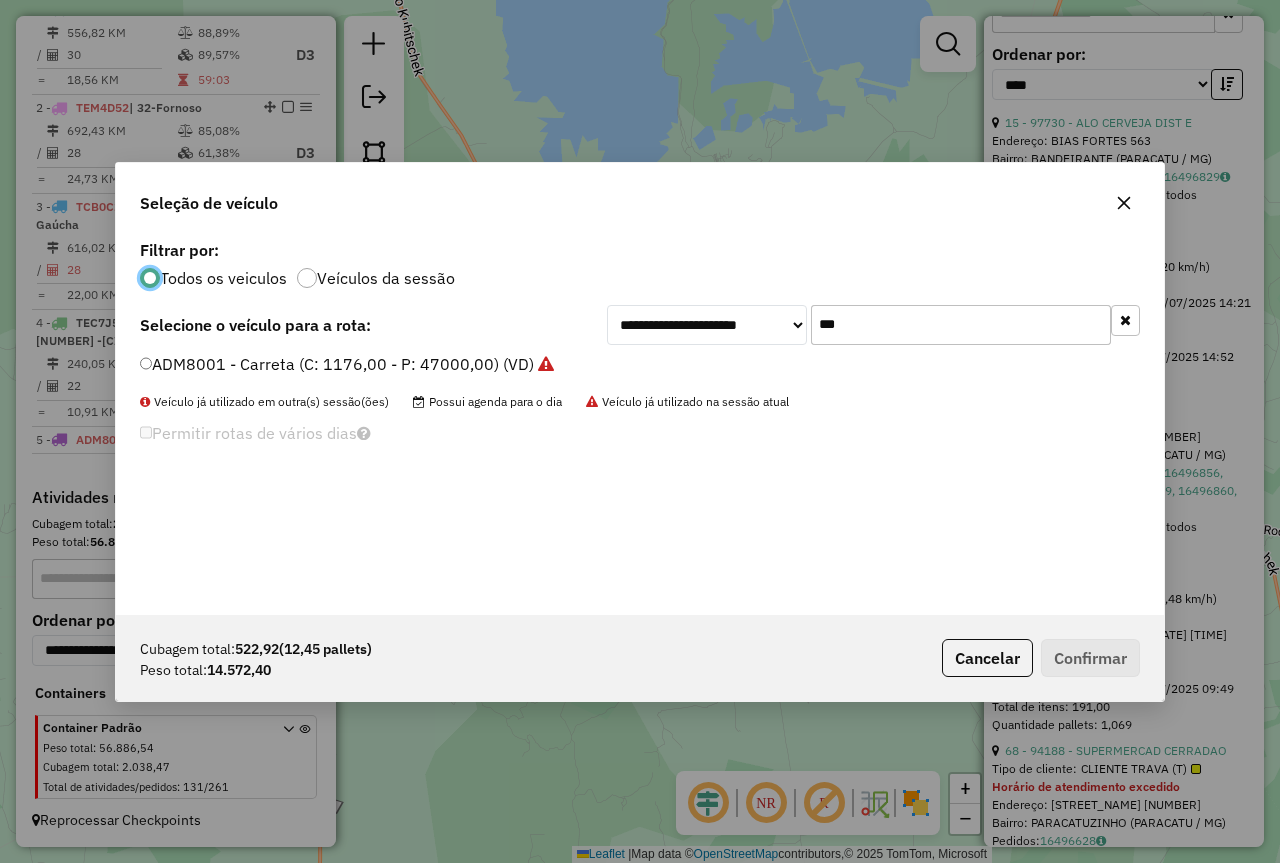 click on "ADM8001 - Carreta (C: 1176,00 - P: 47000,00) (VD)" 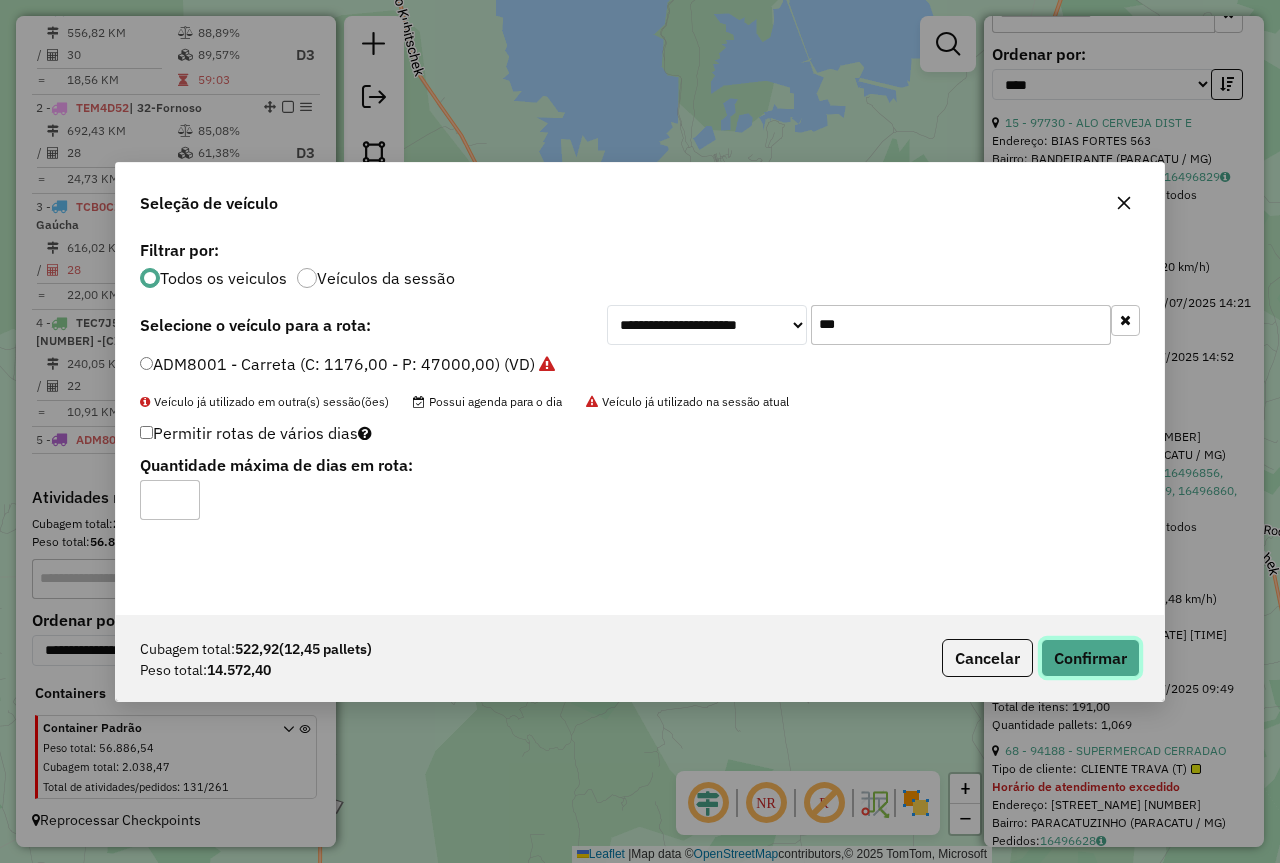 click on "Confirmar" 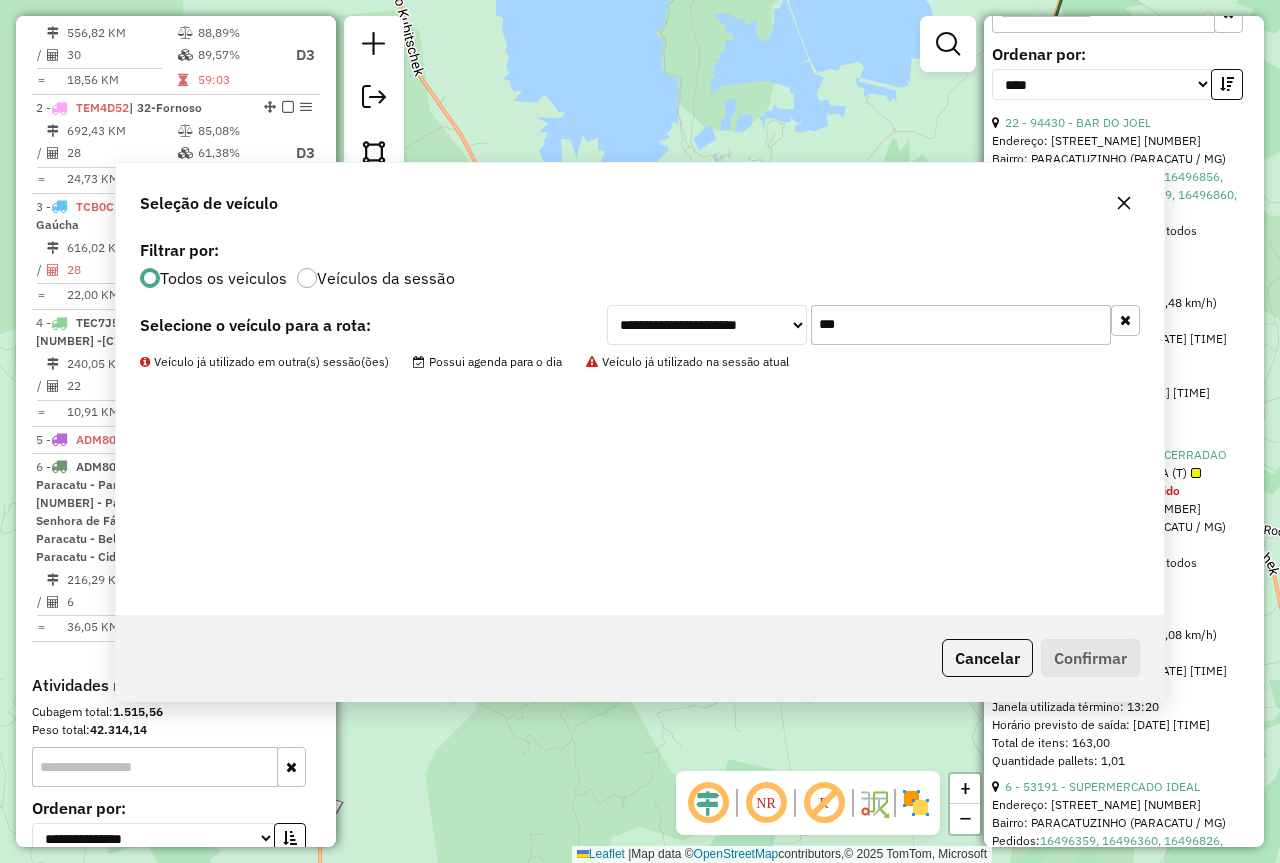 scroll, scrollTop: 940, scrollLeft: 0, axis: vertical 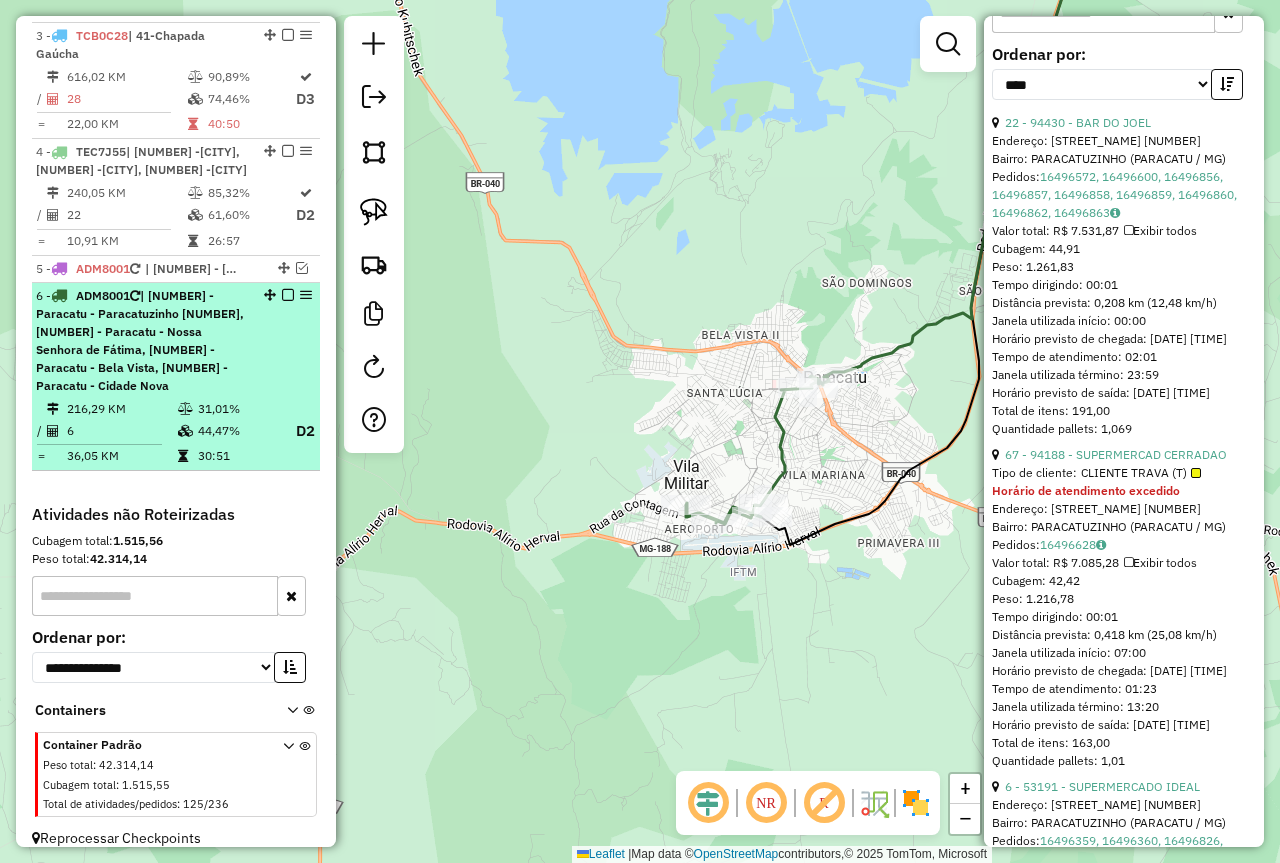 click at bounding box center (288, 295) 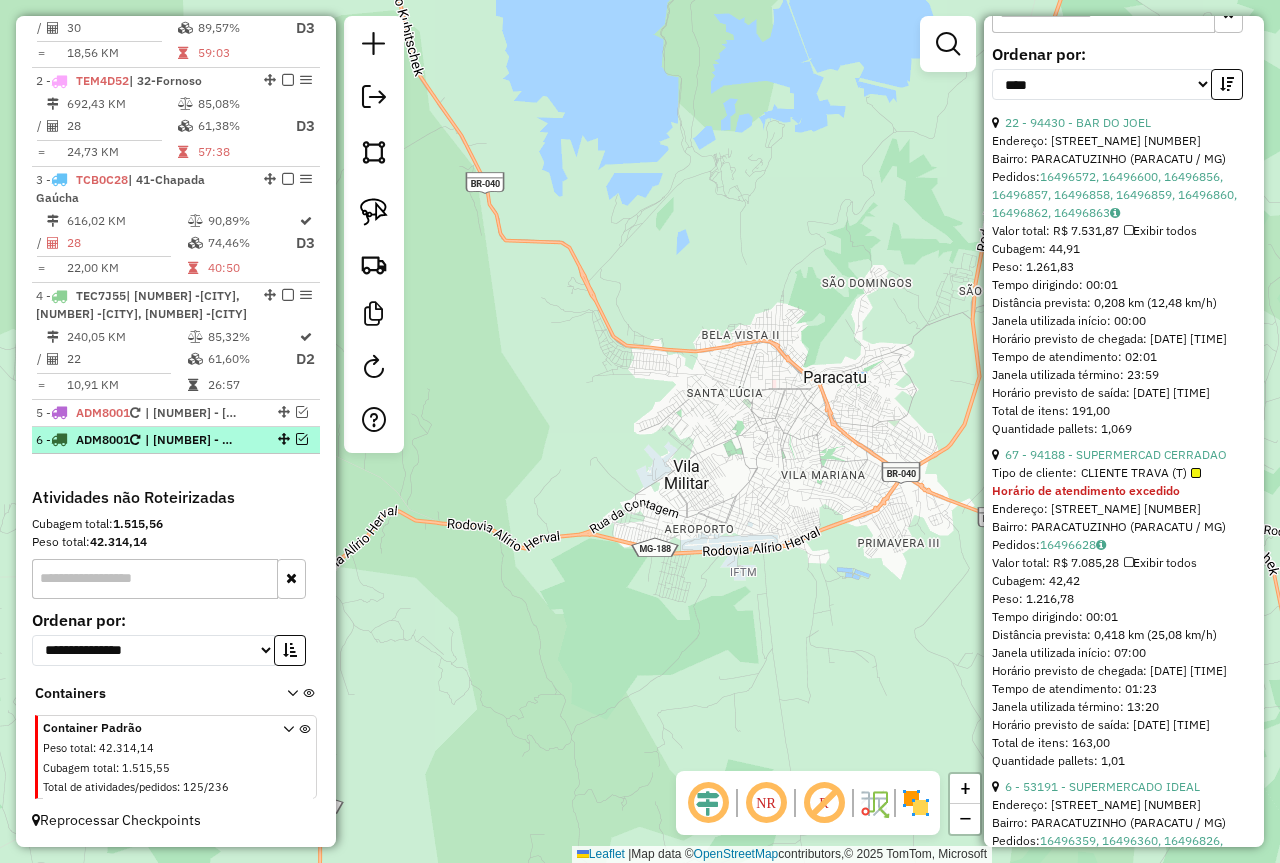 scroll, scrollTop: 796, scrollLeft: 0, axis: vertical 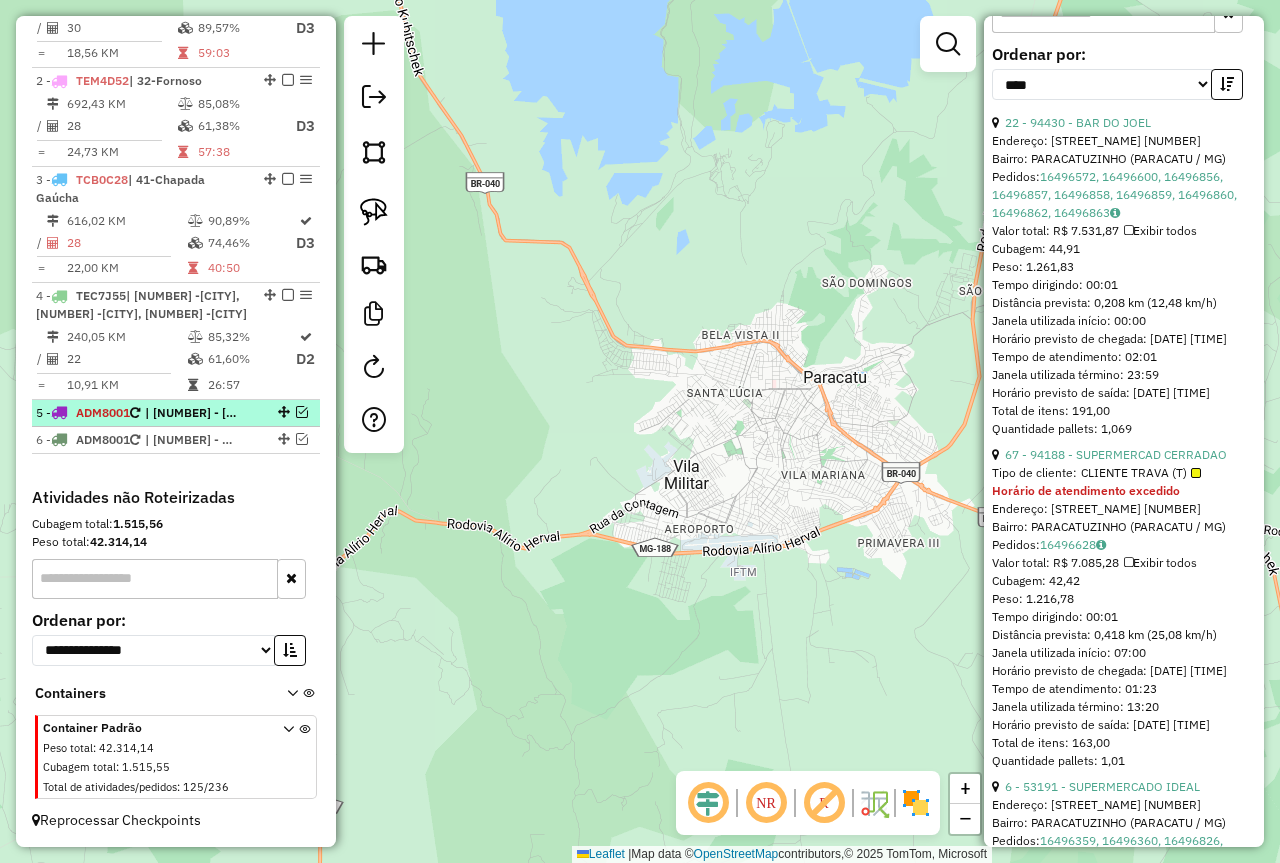 click at bounding box center [302, 412] 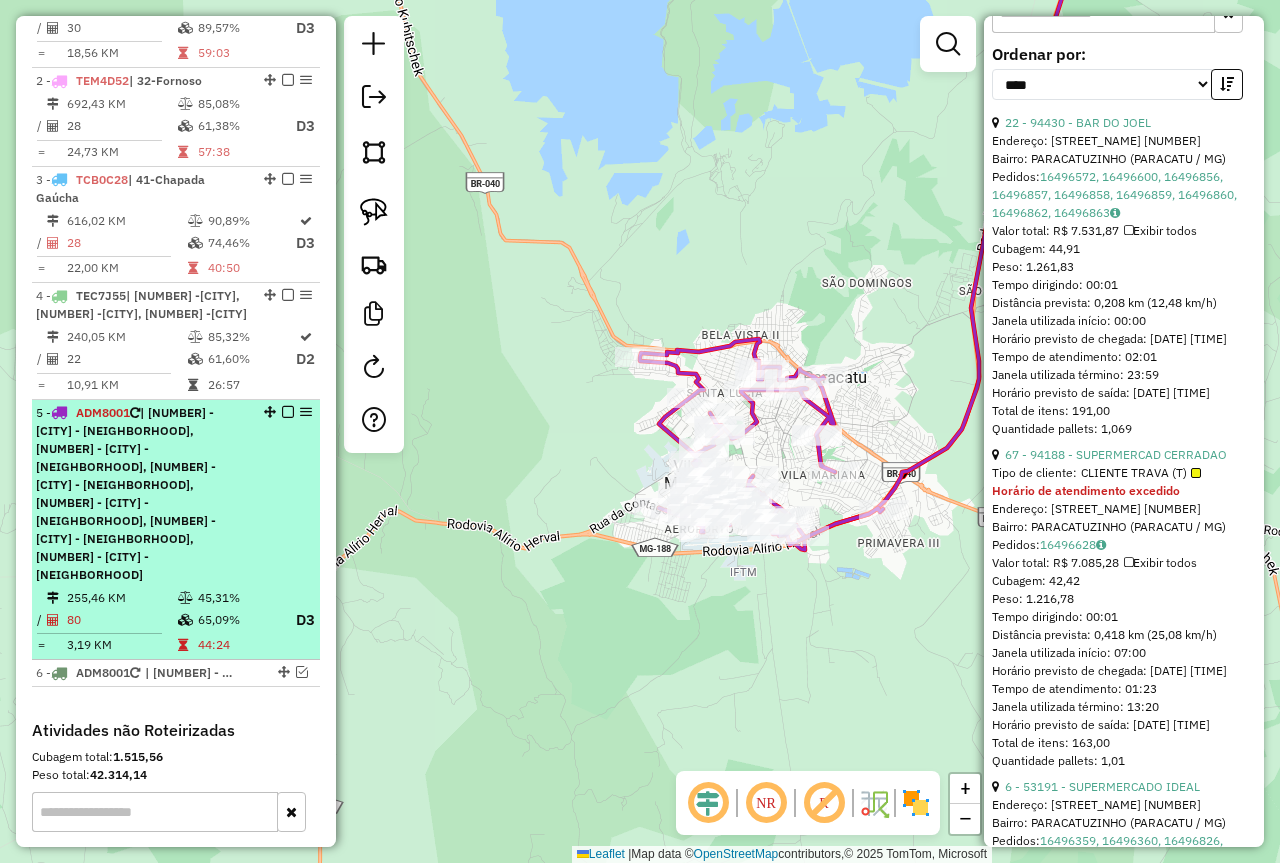 scroll, scrollTop: 949, scrollLeft: 0, axis: vertical 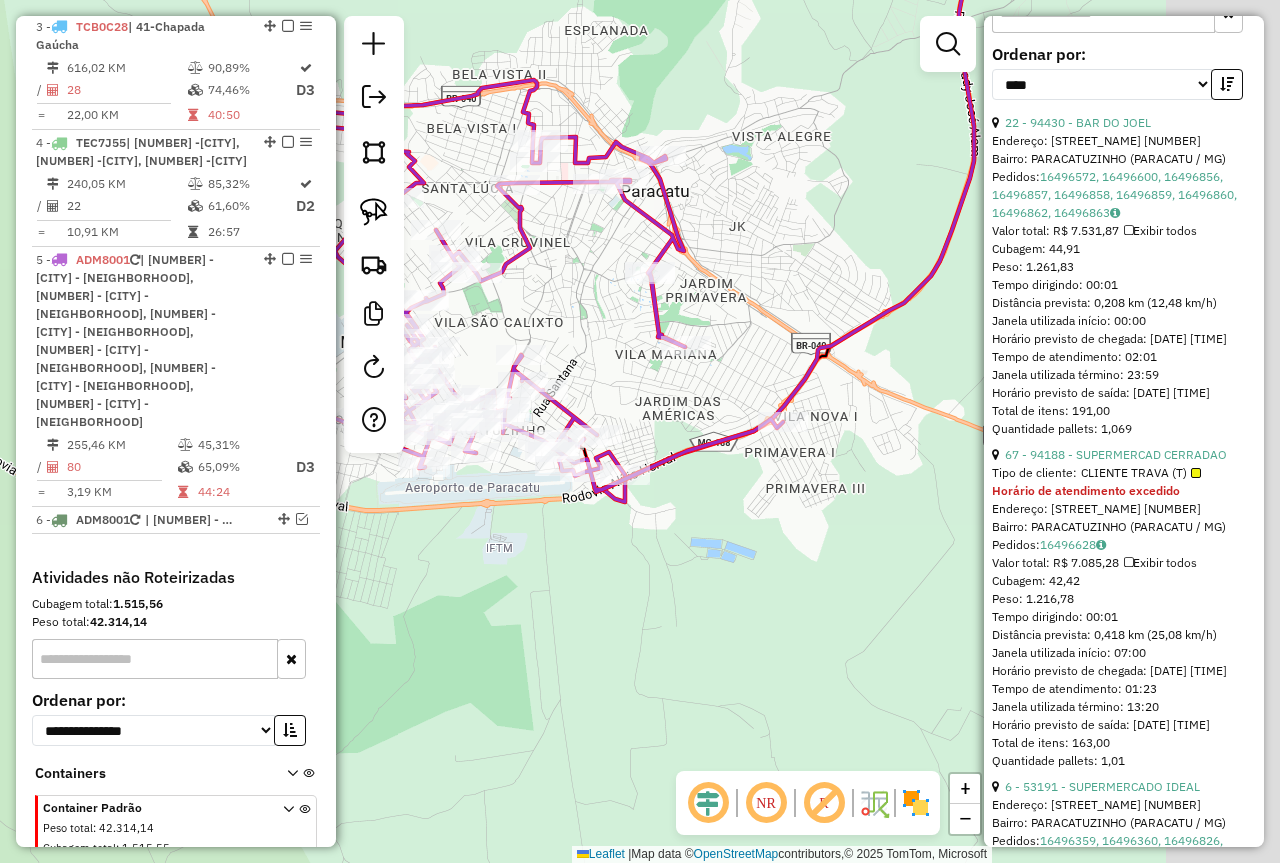 drag, startPoint x: 852, startPoint y: 523, endPoint x: 662, endPoint y: 494, distance: 192.20041 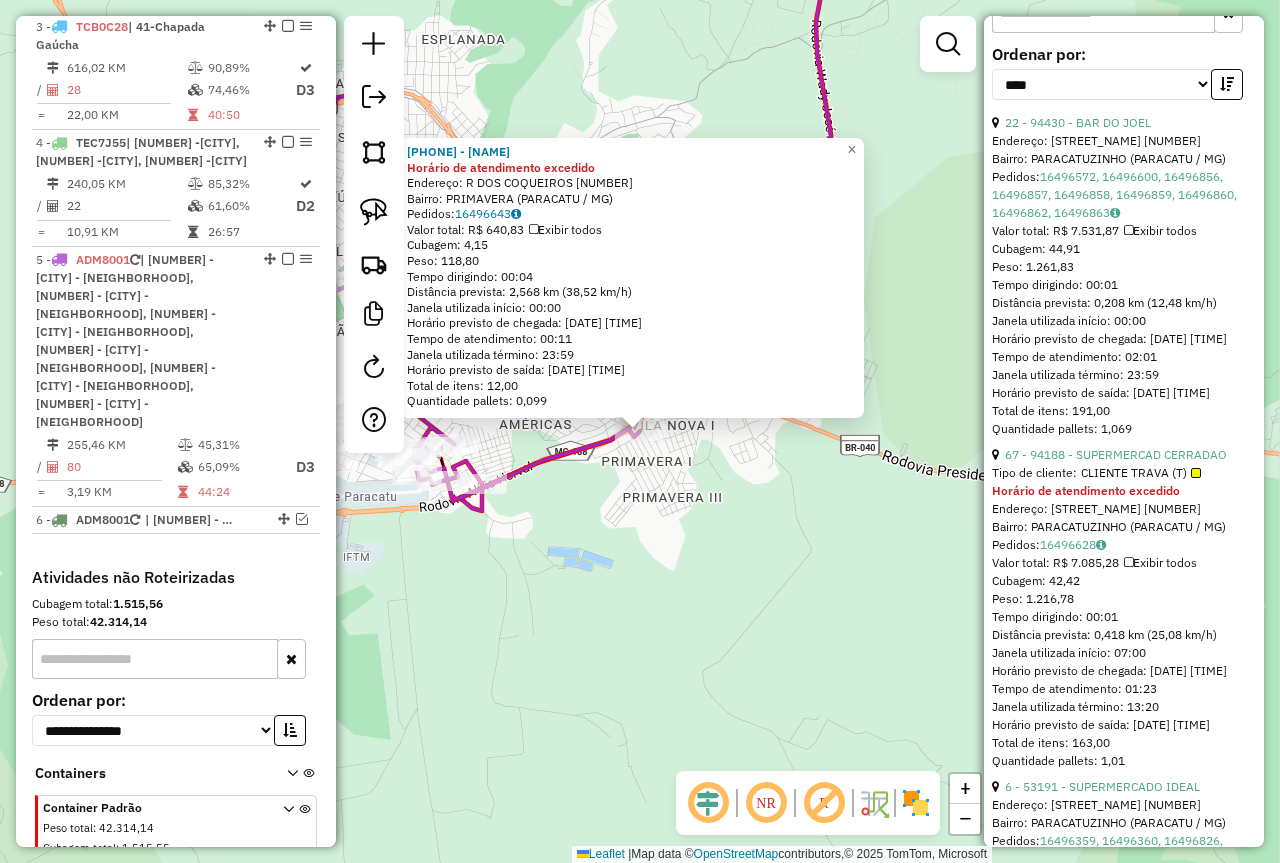 scroll, scrollTop: 976, scrollLeft: 0, axis: vertical 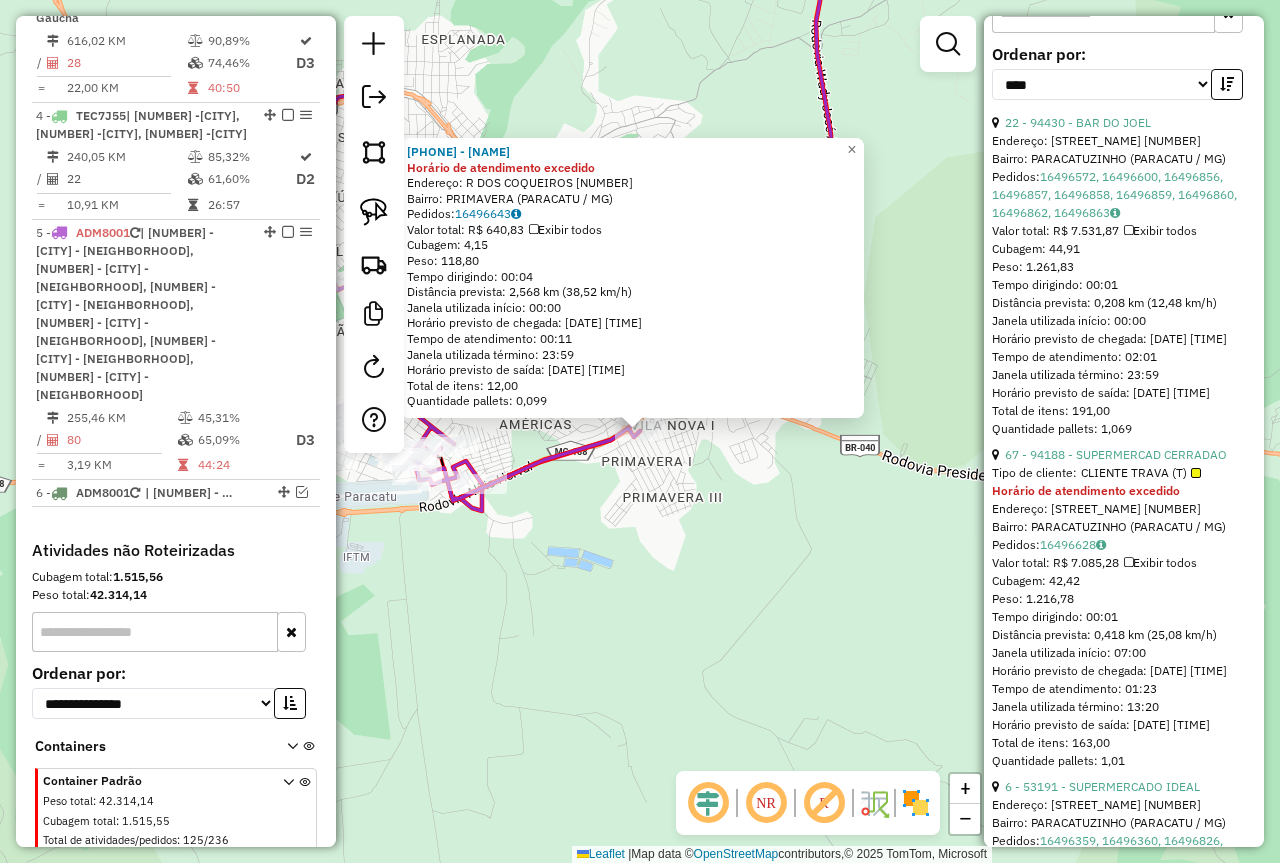 click on "[NAME] Horário de atendimento excedido Endereço: R [NAME] [NUMBER] Bairro: [NAME] ([CITY] / [STATE]) Pedidos: [NUMBER] Valor total: R$ [PRICE] Exibir todos Cubagem: [NUMBER] Peso: [NUMBER] Tempo dirigindo: [TIME] Distância prevista: [NUMBER] km ([NUMBER] km/h) Janela utilizada início: [TIME] Horário previsto de chegada: [DATE] [TIME] Tempo de atendimento: [TIME] Janela utilizada término: [TIME] Horário previsto de saída: [DATE] [TIME] Total de itens: [NUMBER] Quantidade pallets: [NUMBER] × Janela de atendimento Grade de atendimento Capacidade Transportadoras Veículos Cliente Pedidos Rotas Selecione os dias de semana para filtrar as janelas de atendimento Seg Ter Qua Qui Sex Sáb Dom Informe o período da janela de atendimento: De: Até: Filtrar exatamente a janela do cliente Considerar janela de atendimento padrão Selecione os dias de semana para filtrar as grades de atendimento Seg Ter Qua Qui Sex Sáb Dom De:" 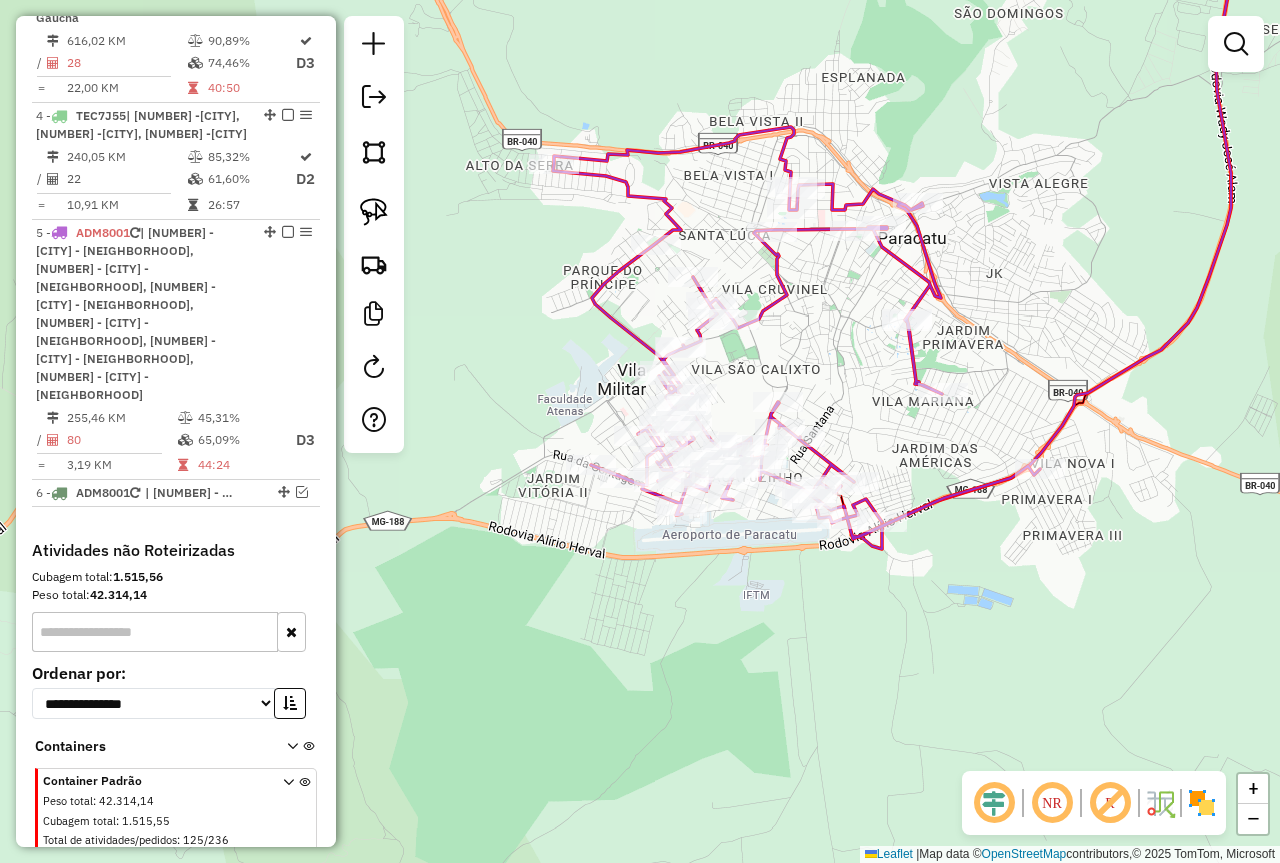 drag, startPoint x: 459, startPoint y: 539, endPoint x: 859, endPoint y: 577, distance: 401.80093 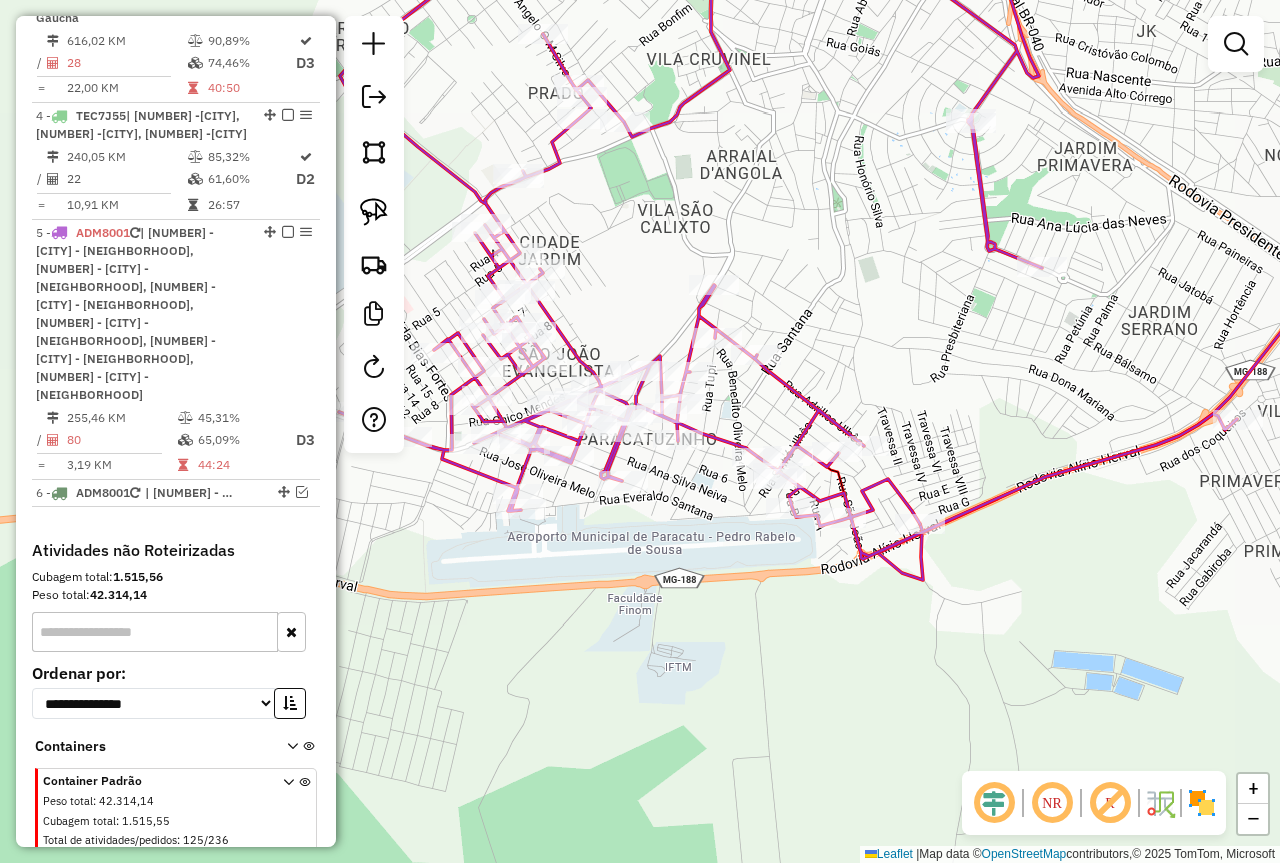 drag, startPoint x: 904, startPoint y: 611, endPoint x: 898, endPoint y: 635, distance: 24.738634 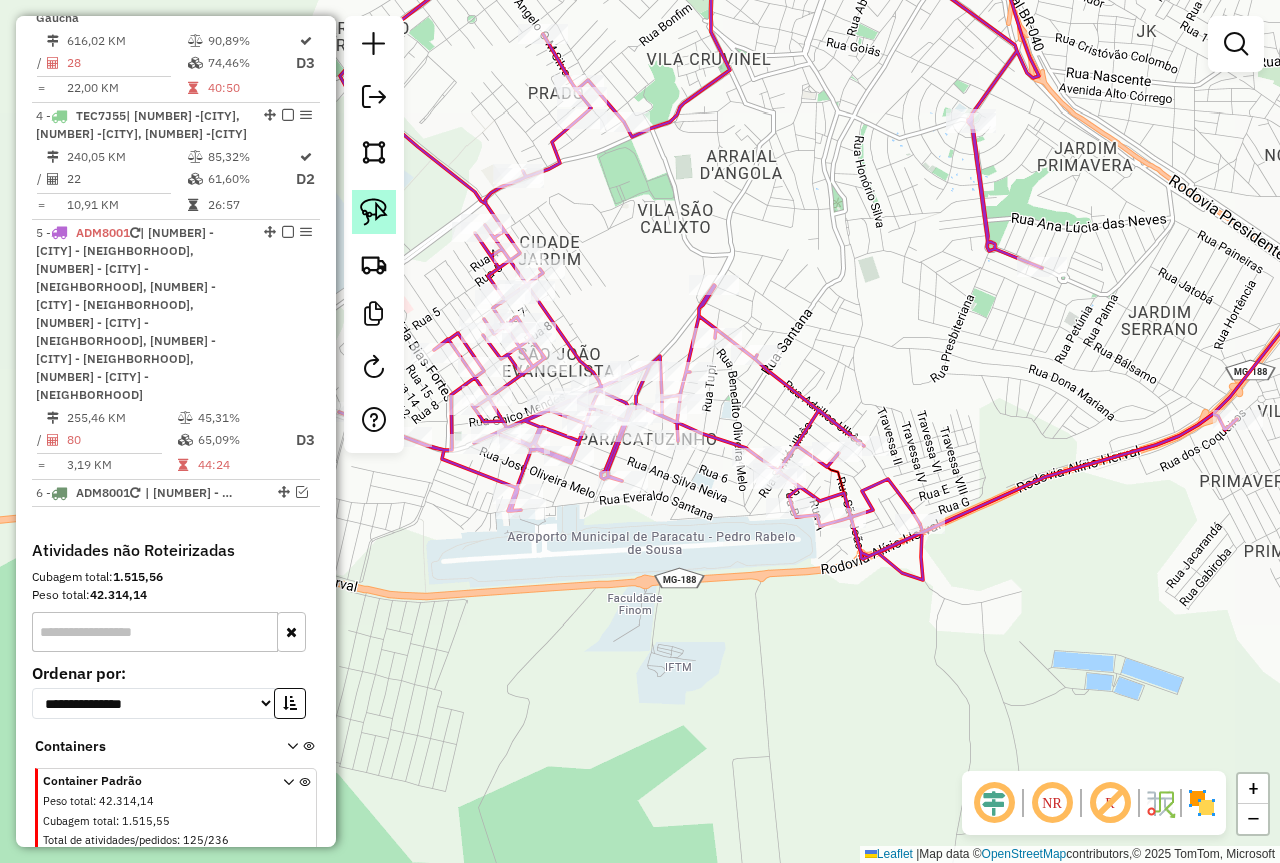 click 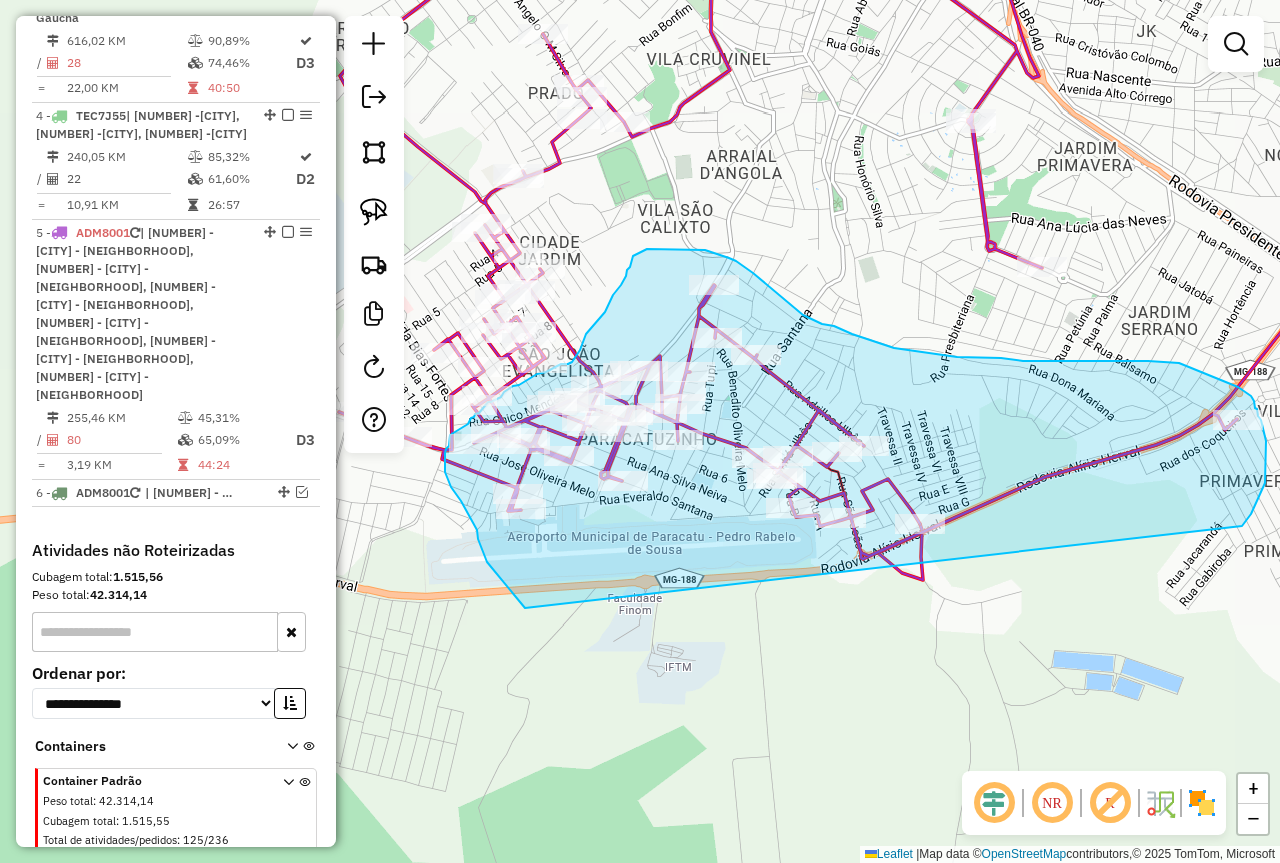 drag, startPoint x: 1254, startPoint y: 507, endPoint x: 529, endPoint y: 612, distance: 732.56396 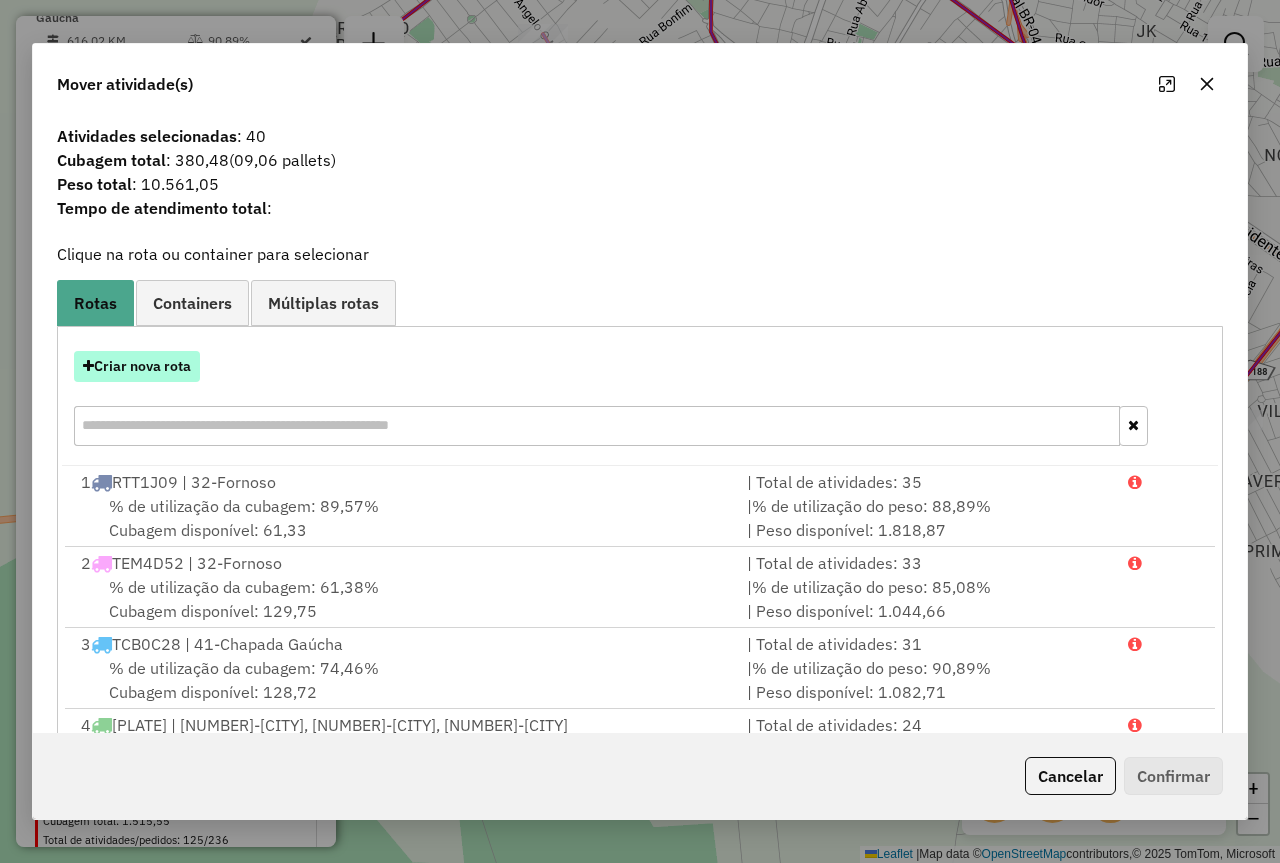 click on "Criar nova rota" at bounding box center (137, 366) 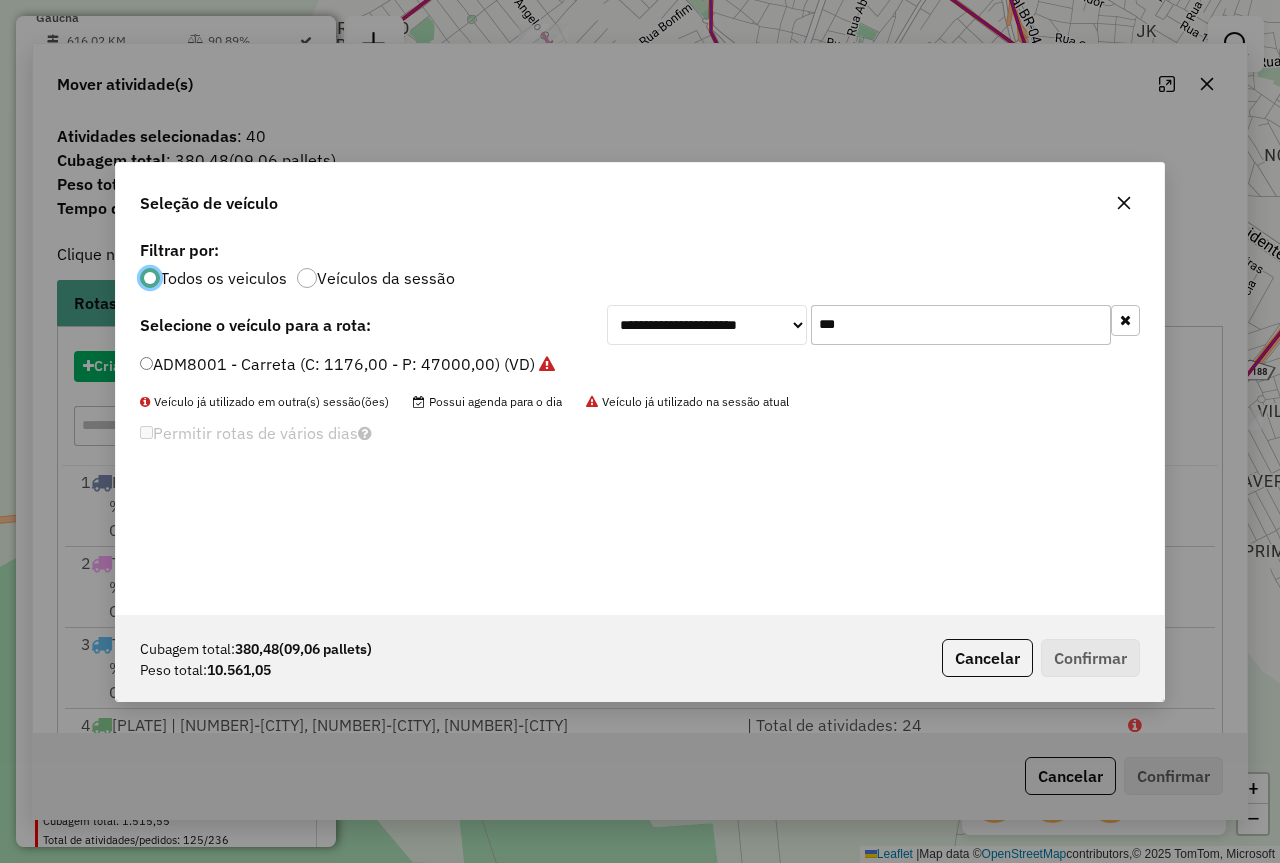 scroll, scrollTop: 11, scrollLeft: 6, axis: both 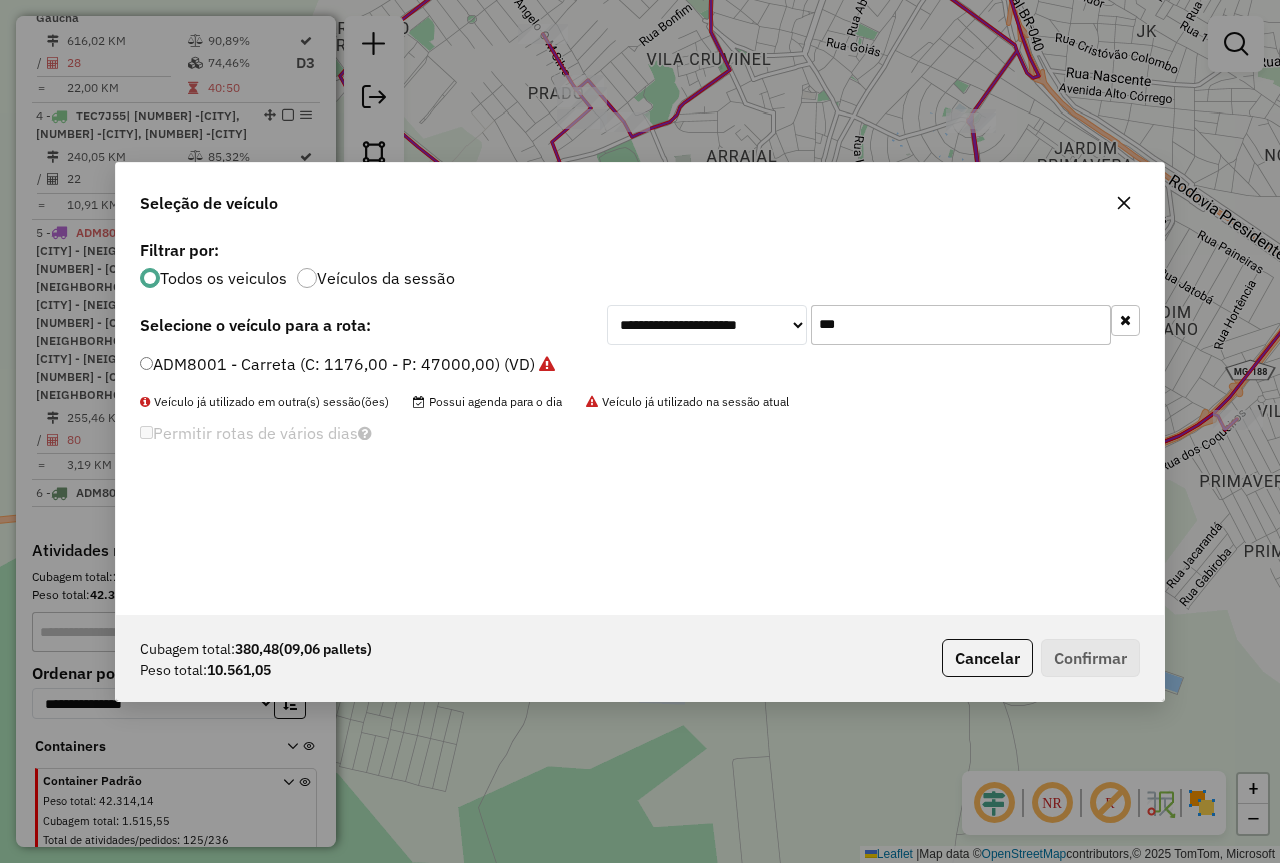 click on "***" 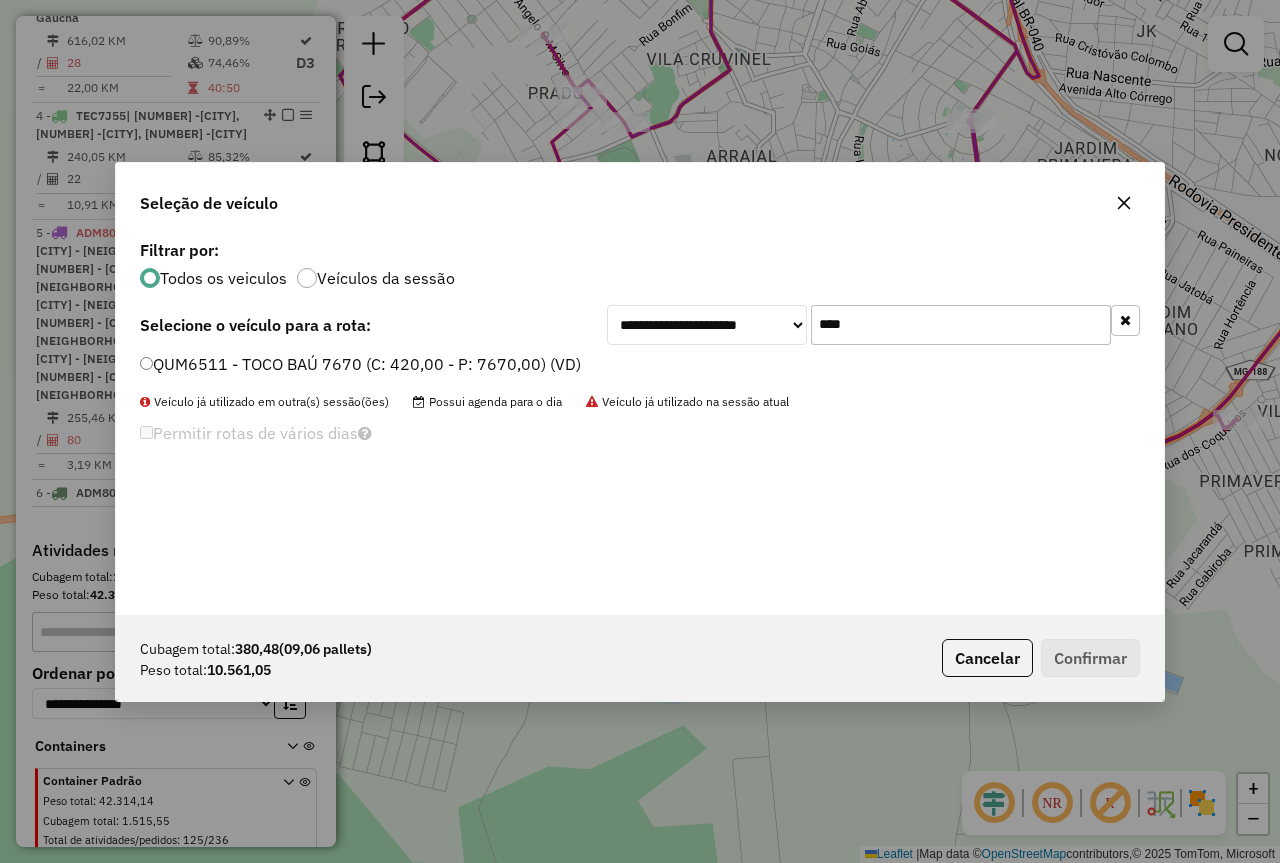 type on "****" 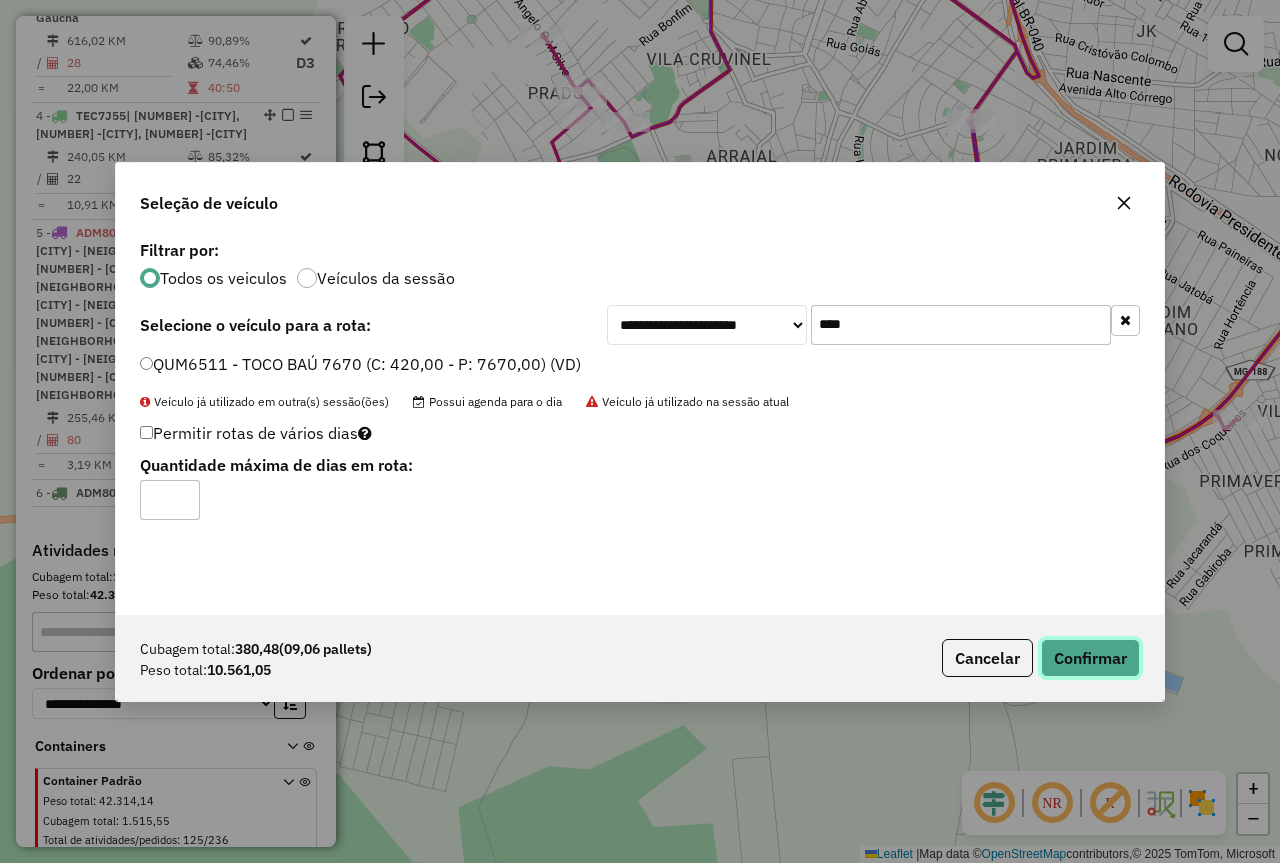 click on "Confirmar" 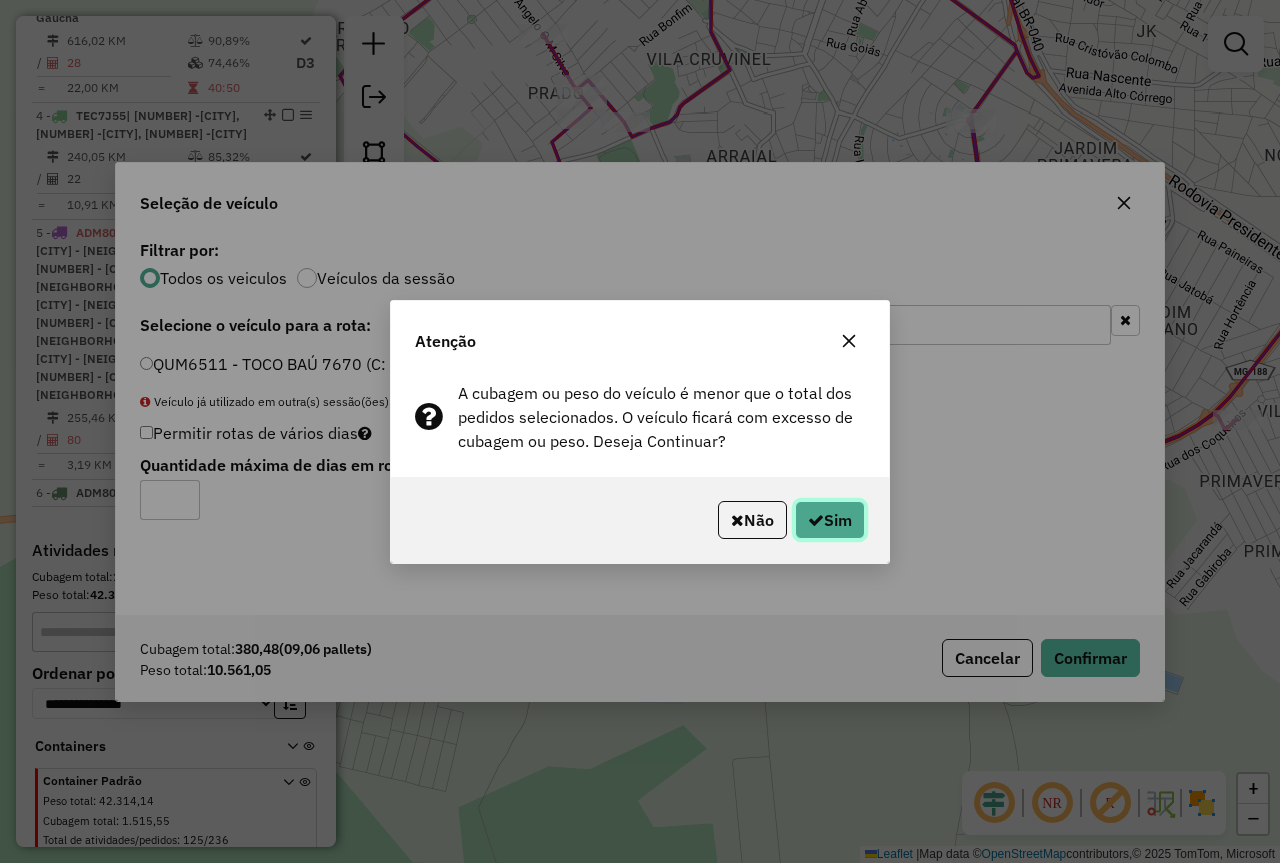 click on "Sim" 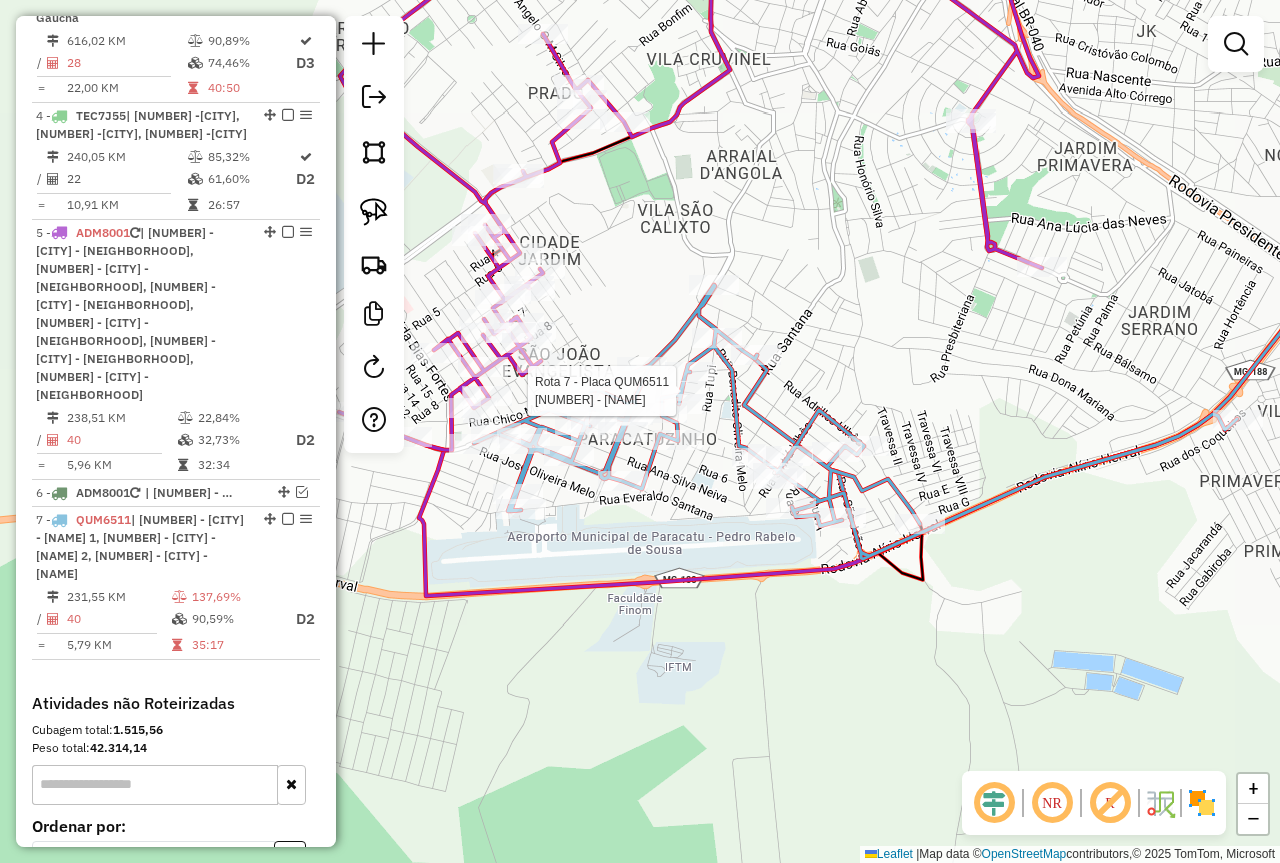 scroll, scrollTop: 1128, scrollLeft: 0, axis: vertical 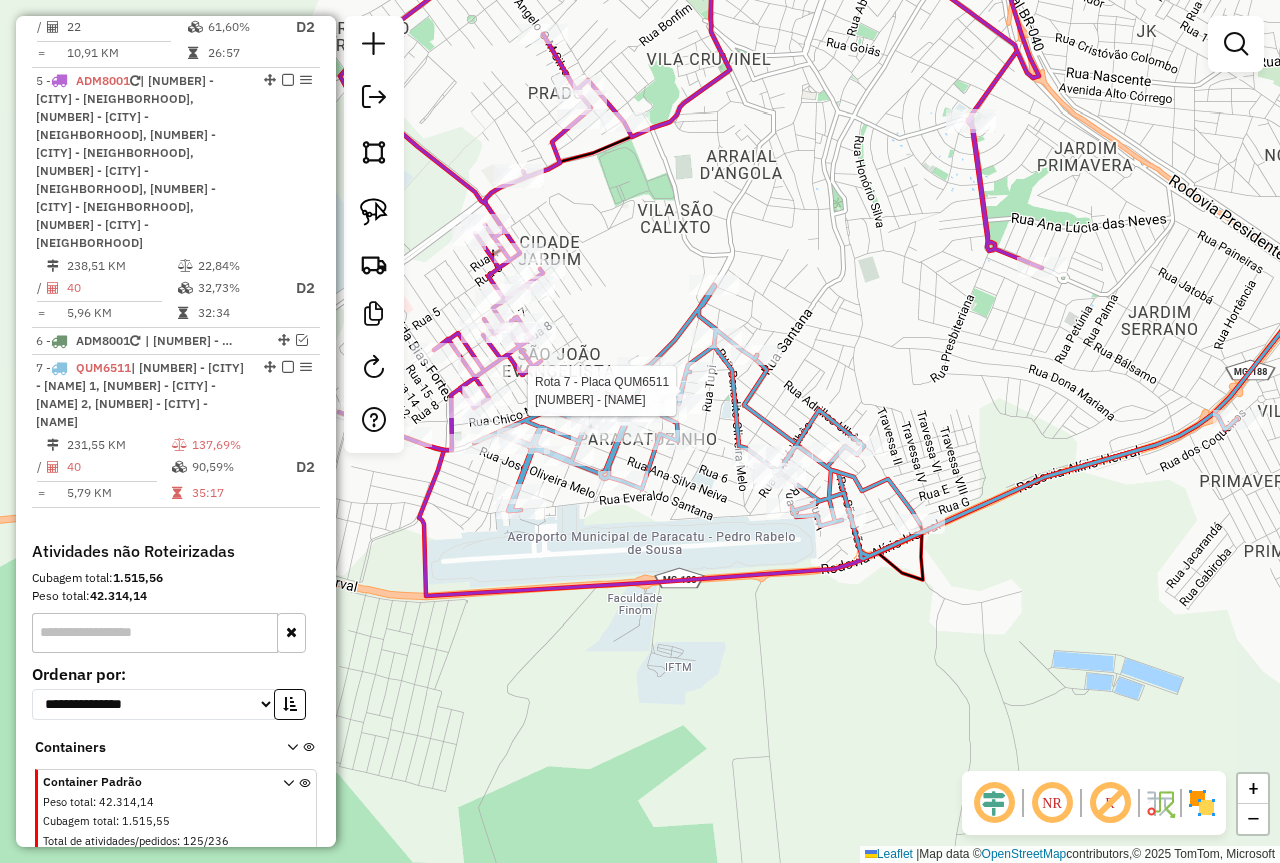 select on "*********" 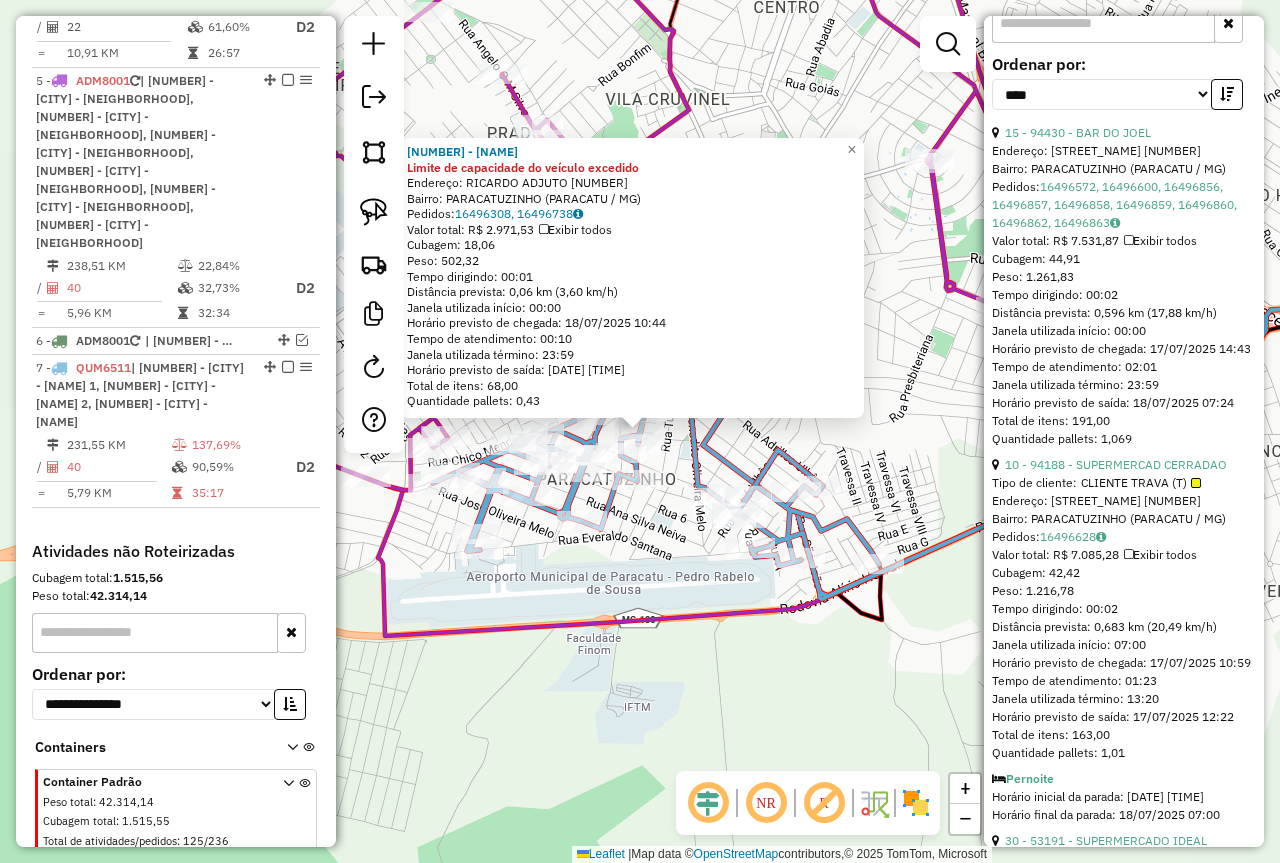 scroll, scrollTop: 500, scrollLeft: 0, axis: vertical 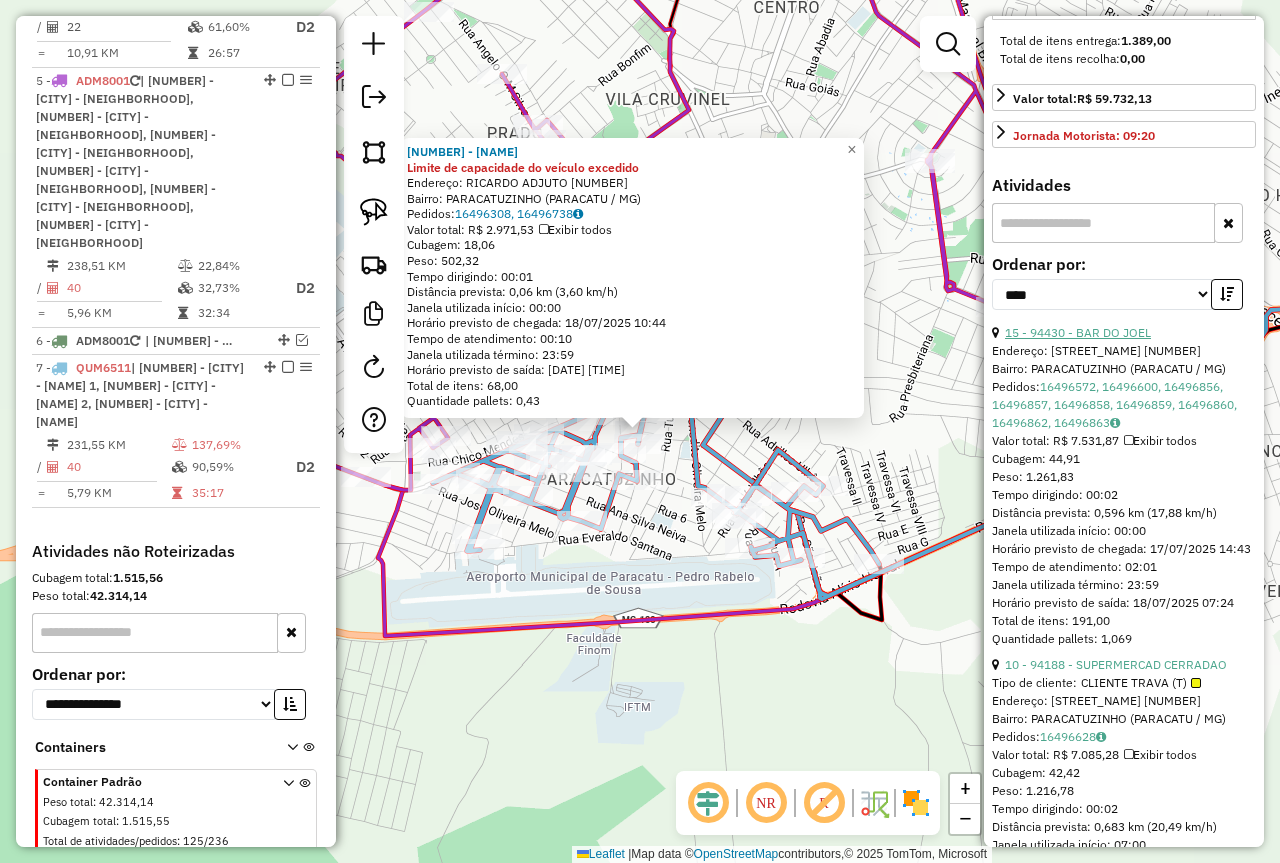 click on "15 - 94430 - BAR DO JOEL" at bounding box center (1078, 332) 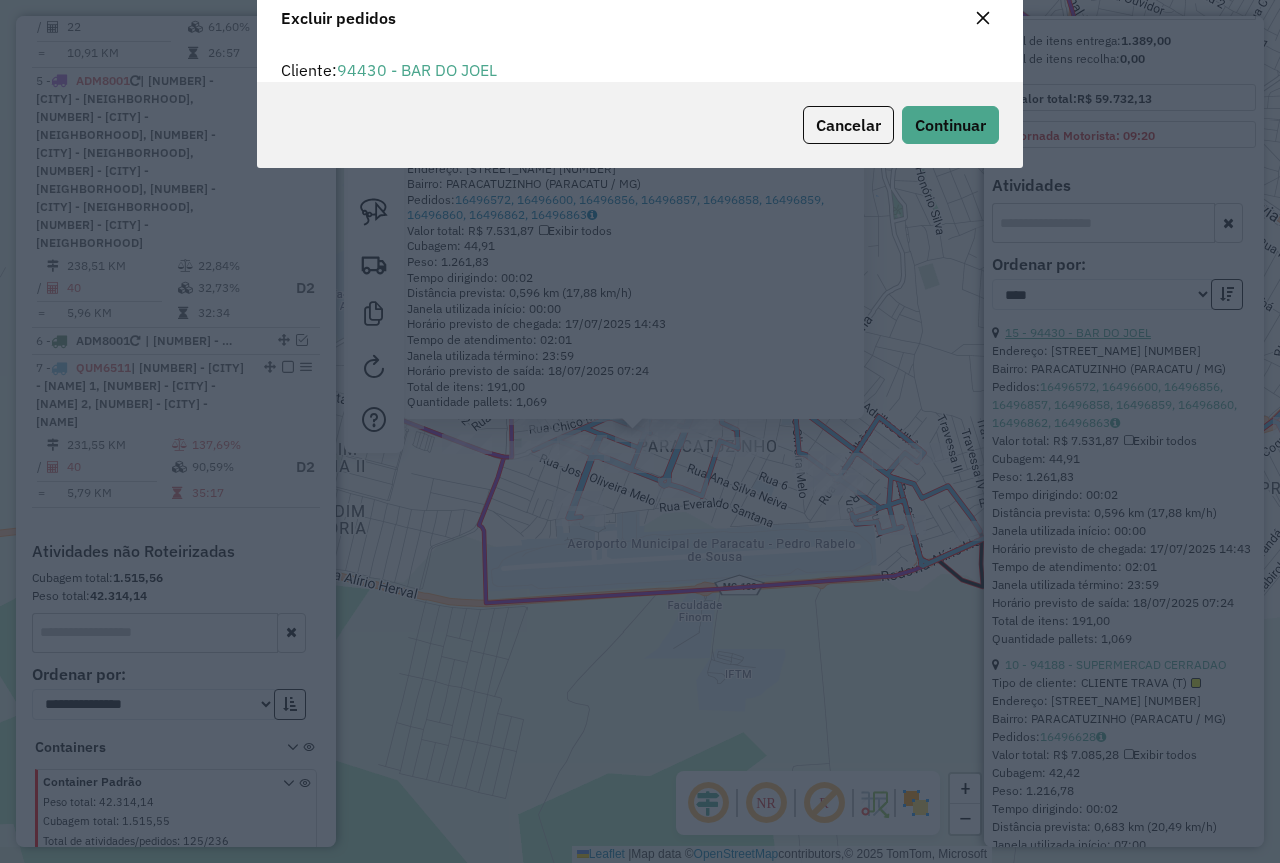 scroll, scrollTop: 12, scrollLeft: 6, axis: both 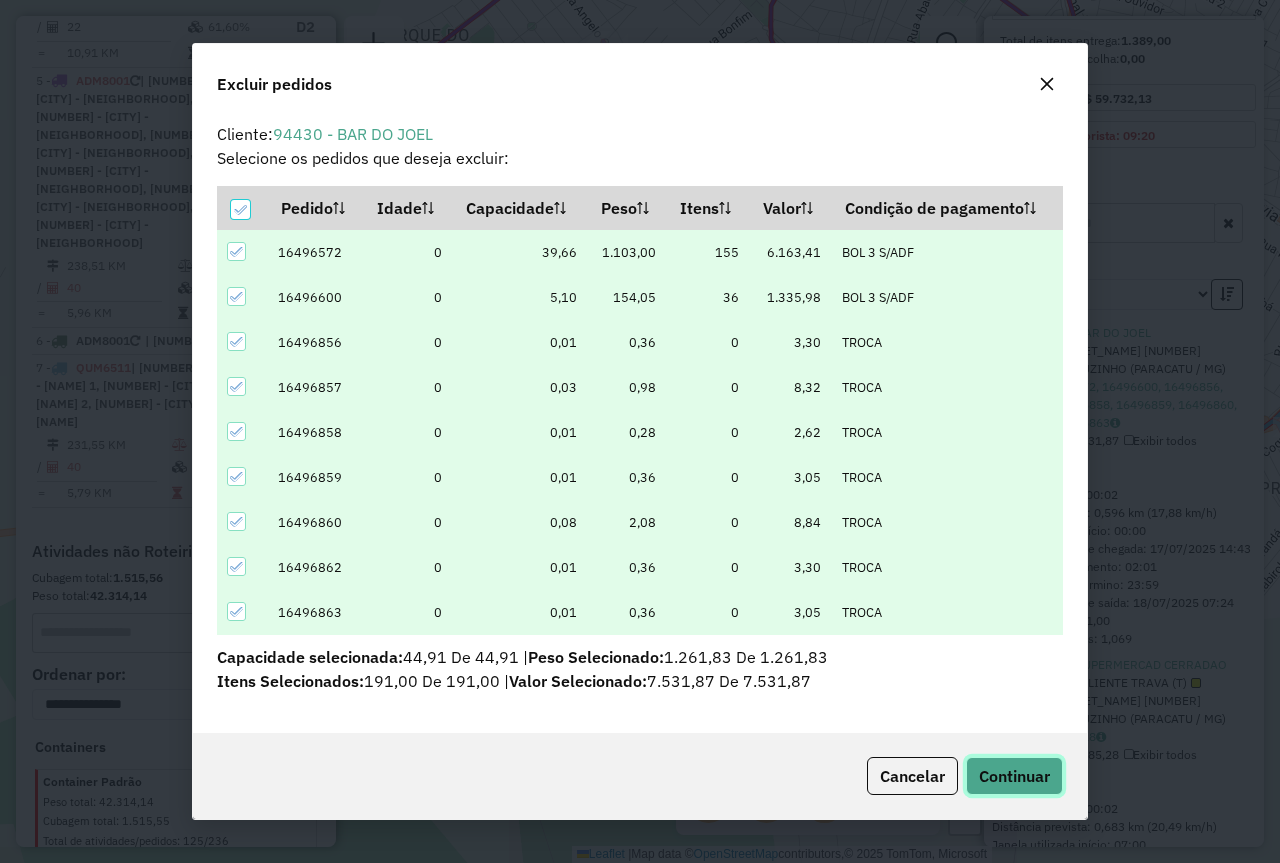 click on "Continuar" 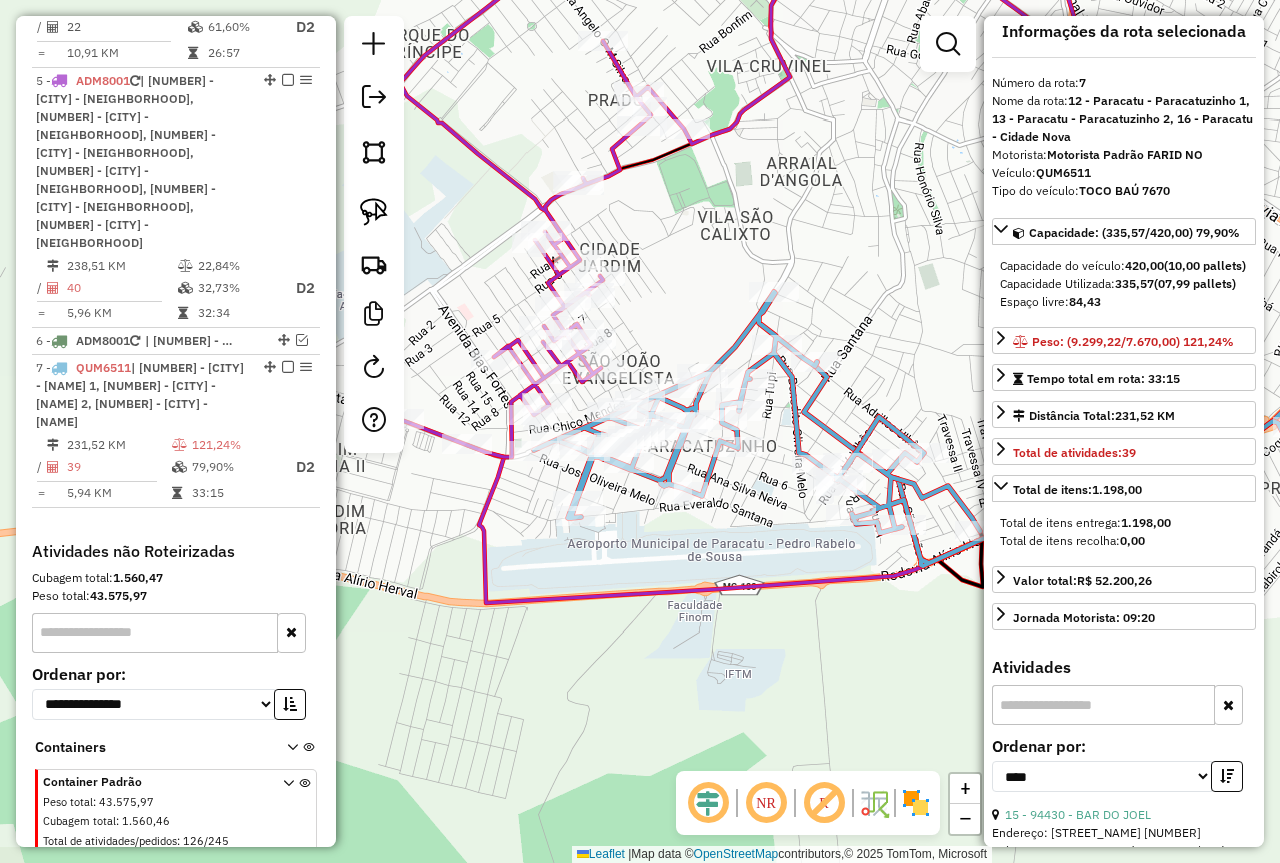 scroll, scrollTop: 0, scrollLeft: 0, axis: both 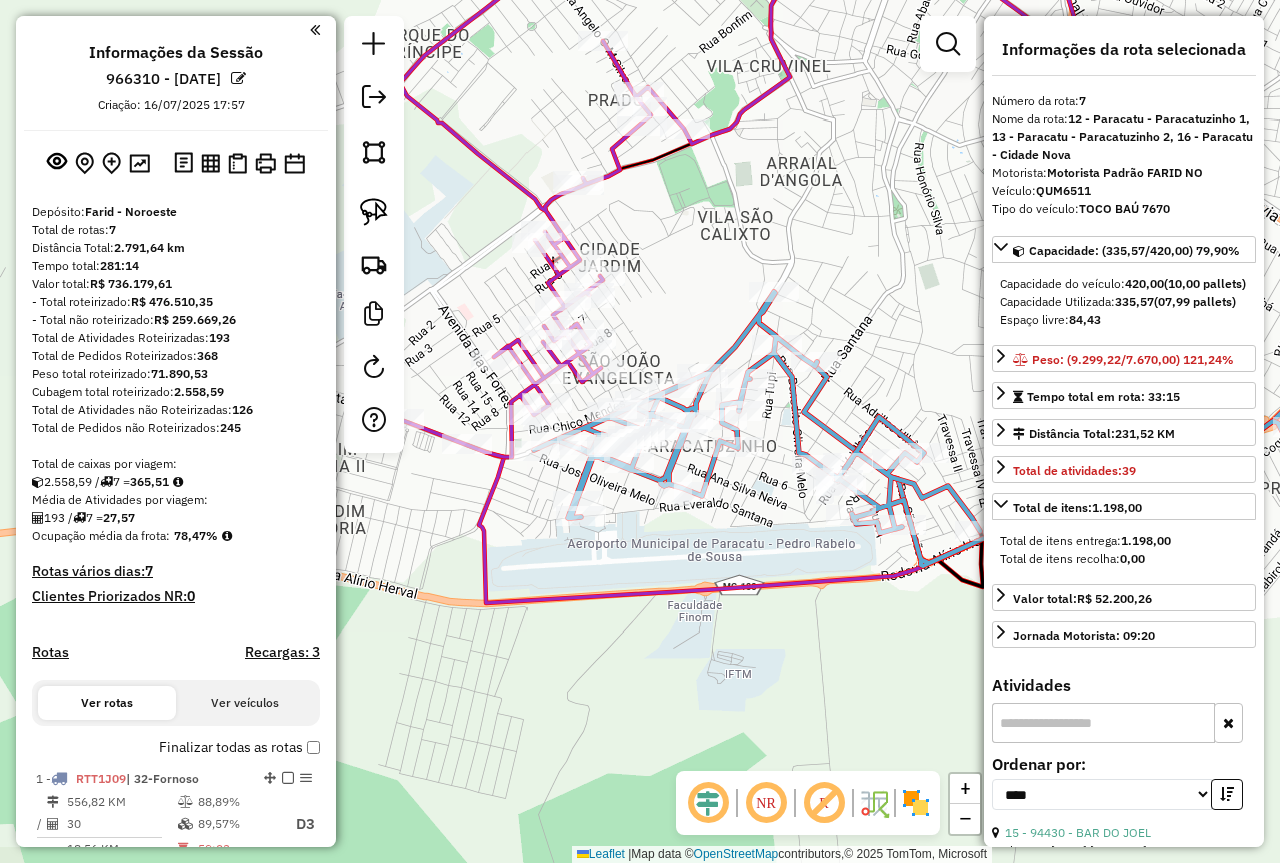 select on "*********" 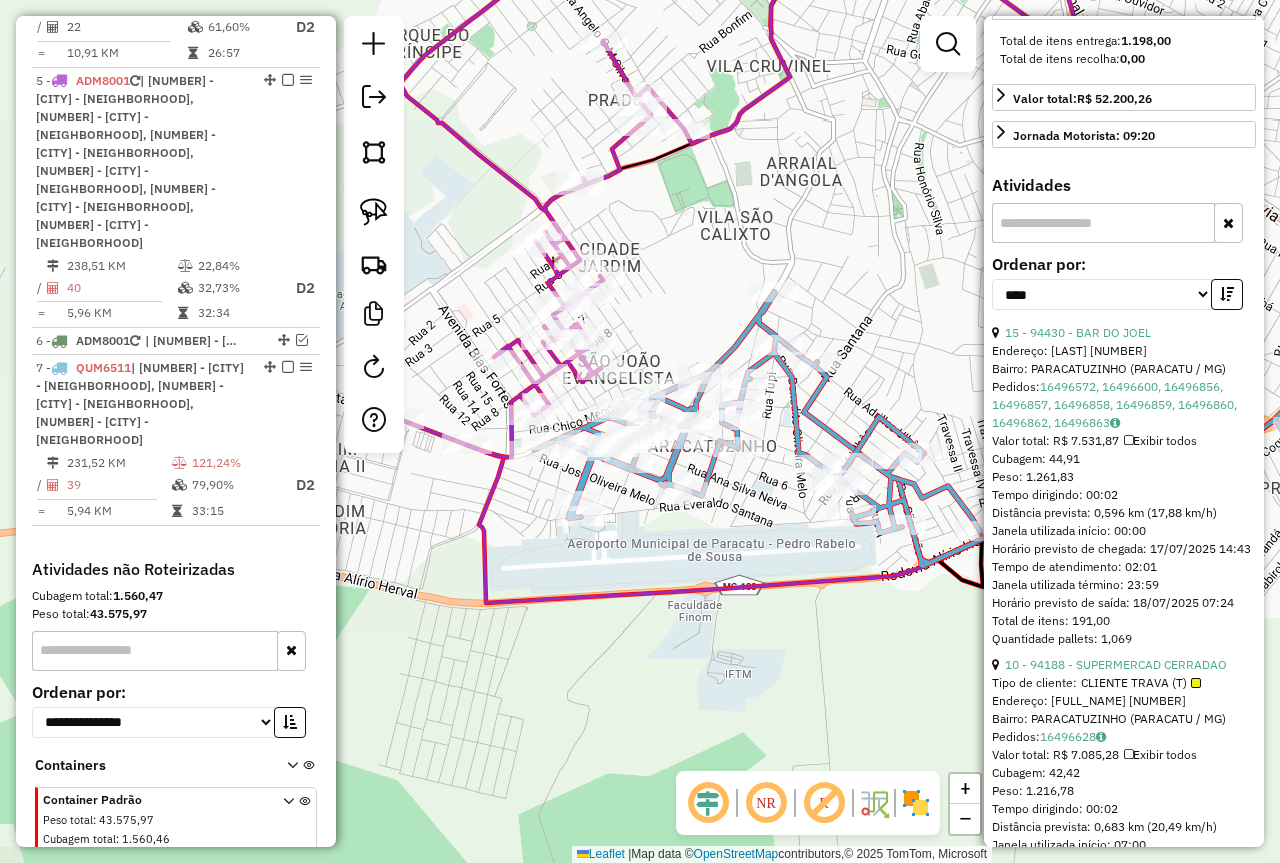 scroll, scrollTop: 900, scrollLeft: 0, axis: vertical 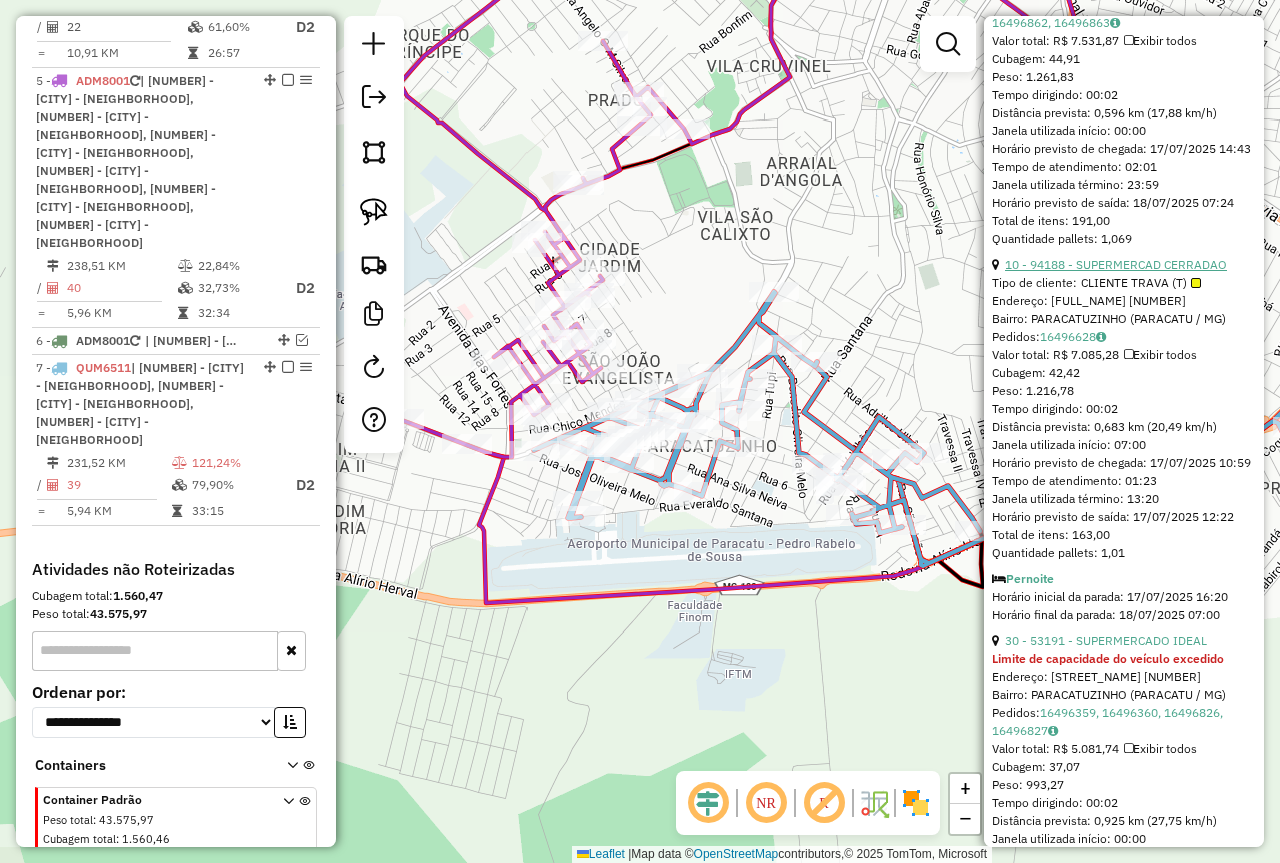 click on "10 - 94188 - SUPERMERCAD CERRADAO" at bounding box center [1116, 300] 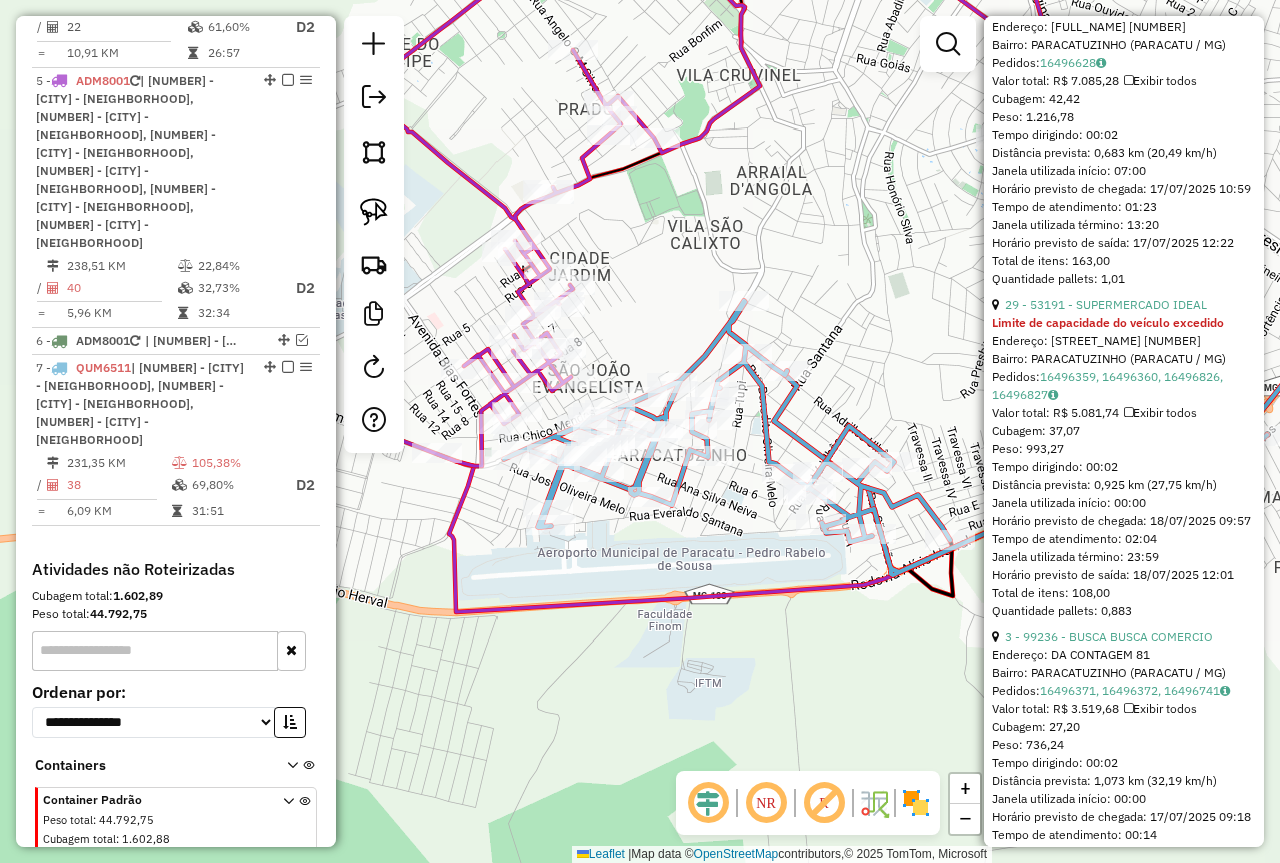 scroll, scrollTop: 850, scrollLeft: 0, axis: vertical 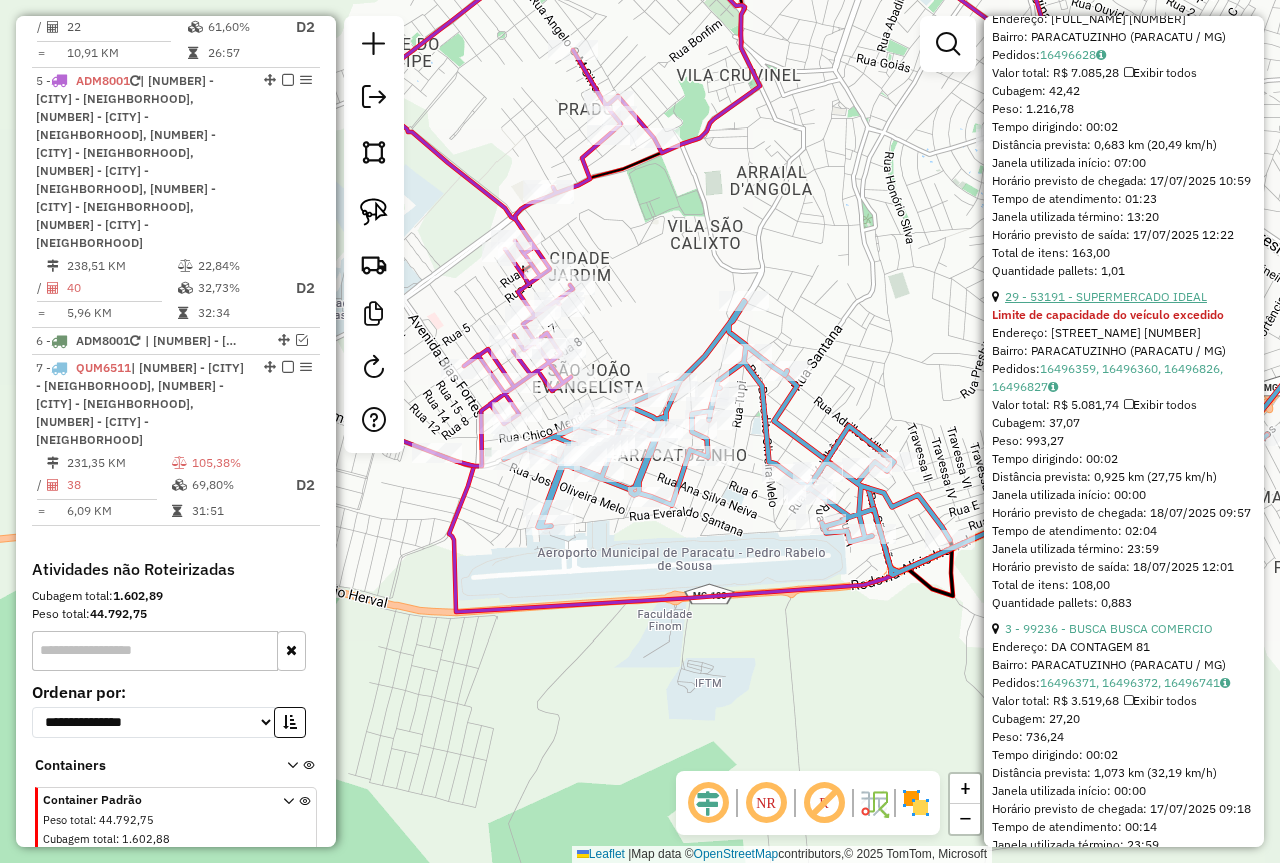 click on "29 - 53191 - SUPERMERCADO IDEAL" at bounding box center (1106, 332) 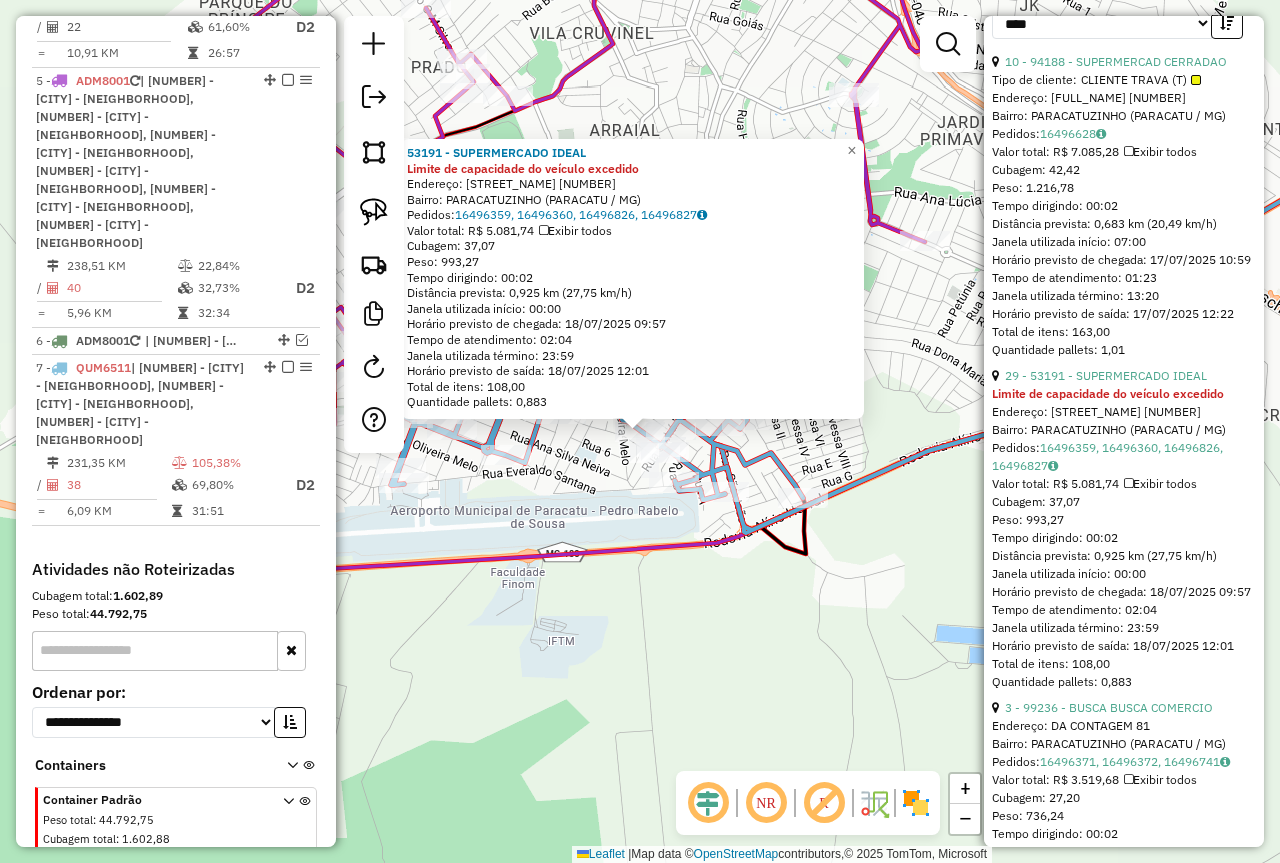 scroll, scrollTop: 850, scrollLeft: 0, axis: vertical 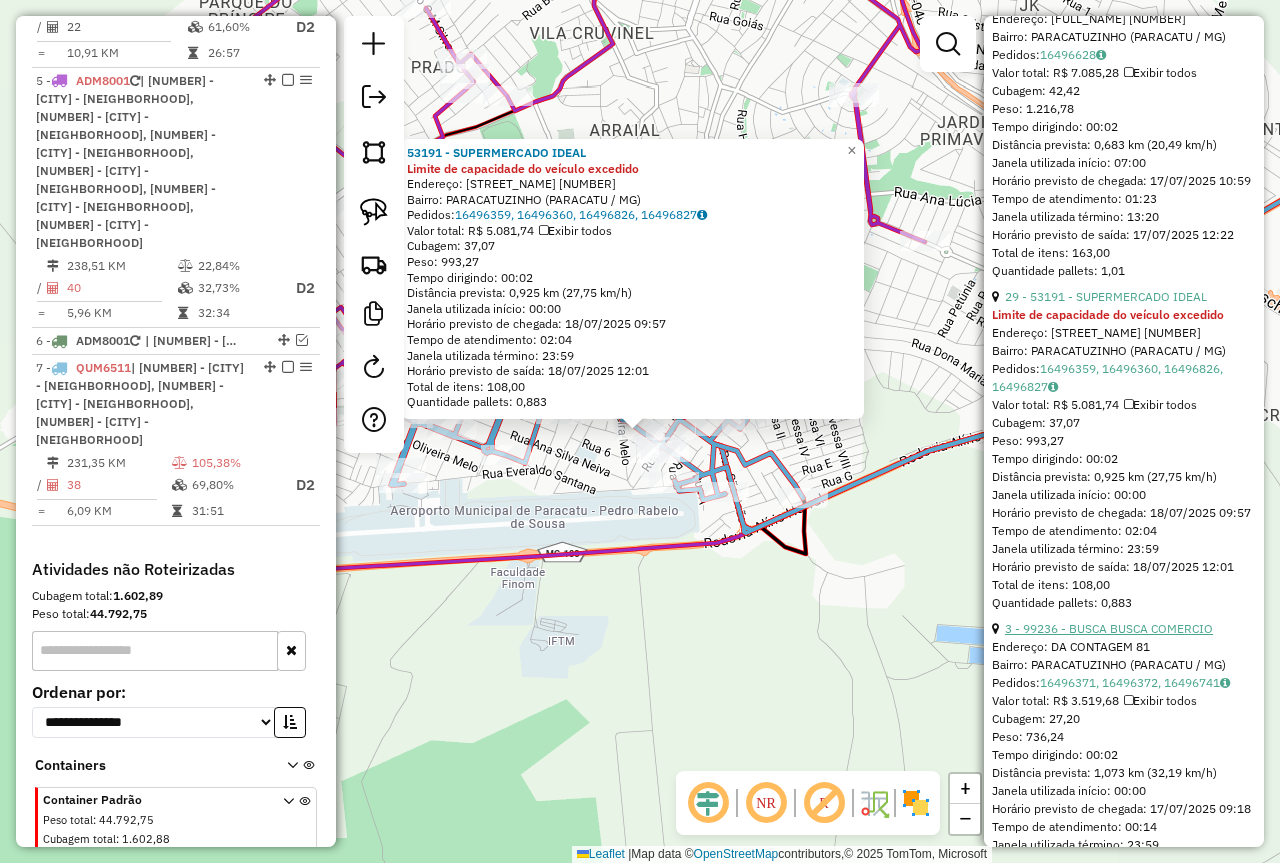 click on "3 - 99236 - BUSCA BUSCA COMERCIO" at bounding box center (1109, 664) 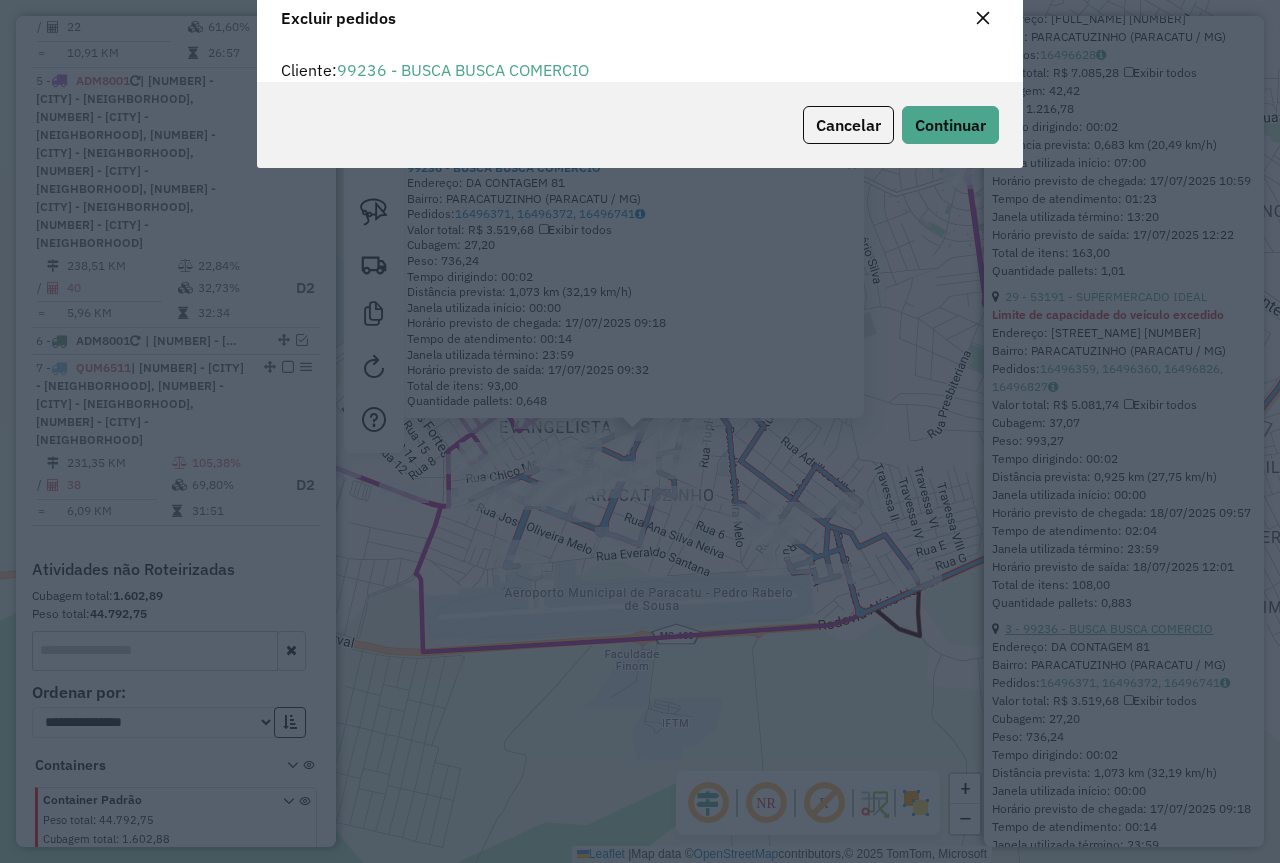 scroll, scrollTop: 82, scrollLeft: 0, axis: vertical 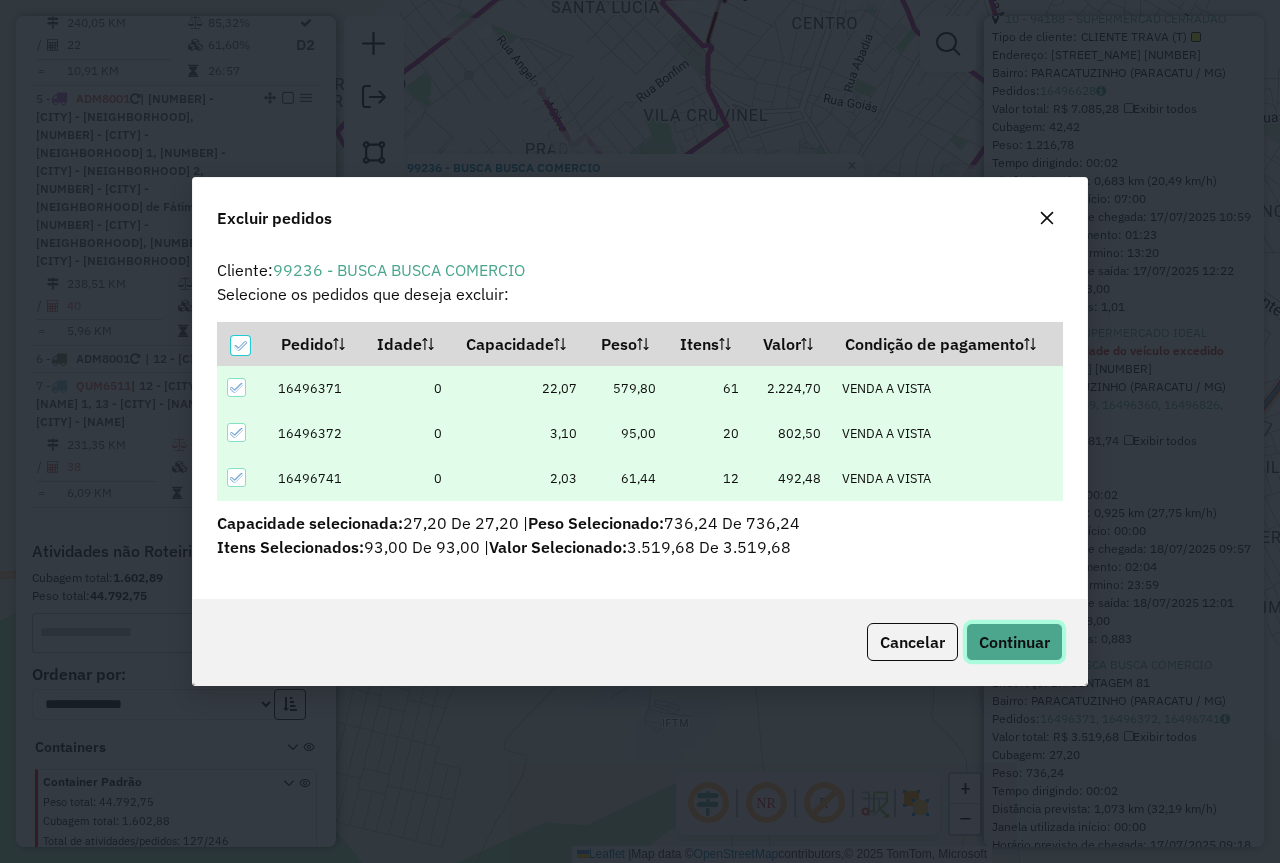click on "Continuar" 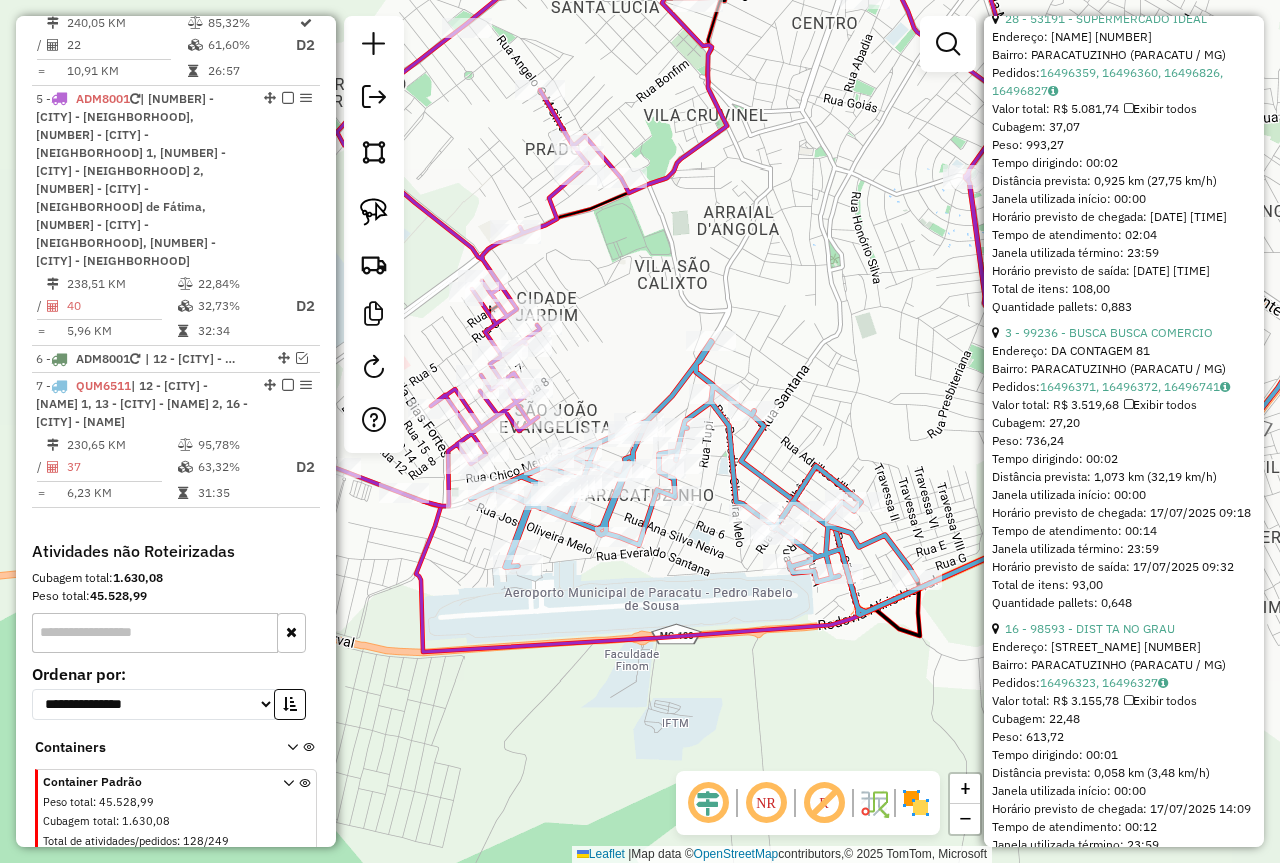 scroll, scrollTop: 150, scrollLeft: 0, axis: vertical 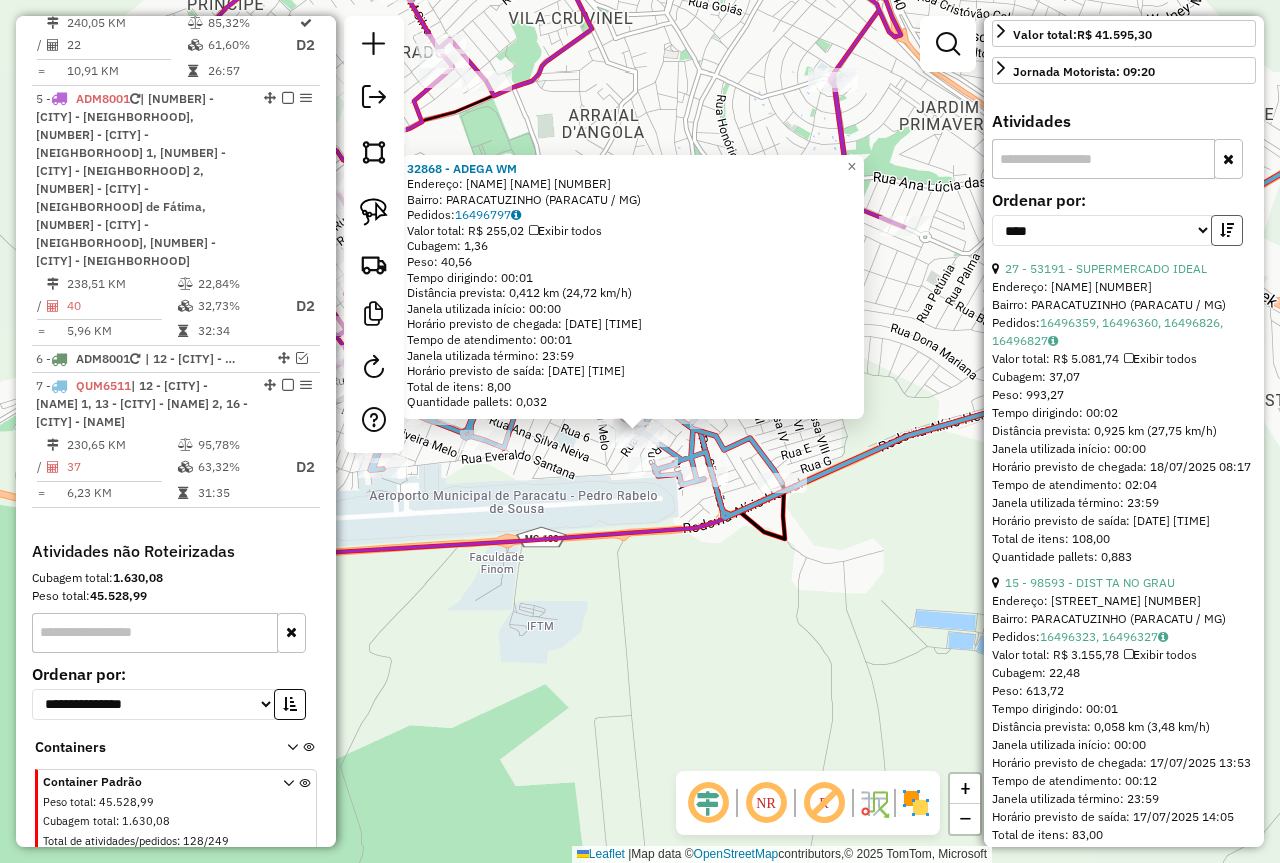 click at bounding box center (1227, 230) 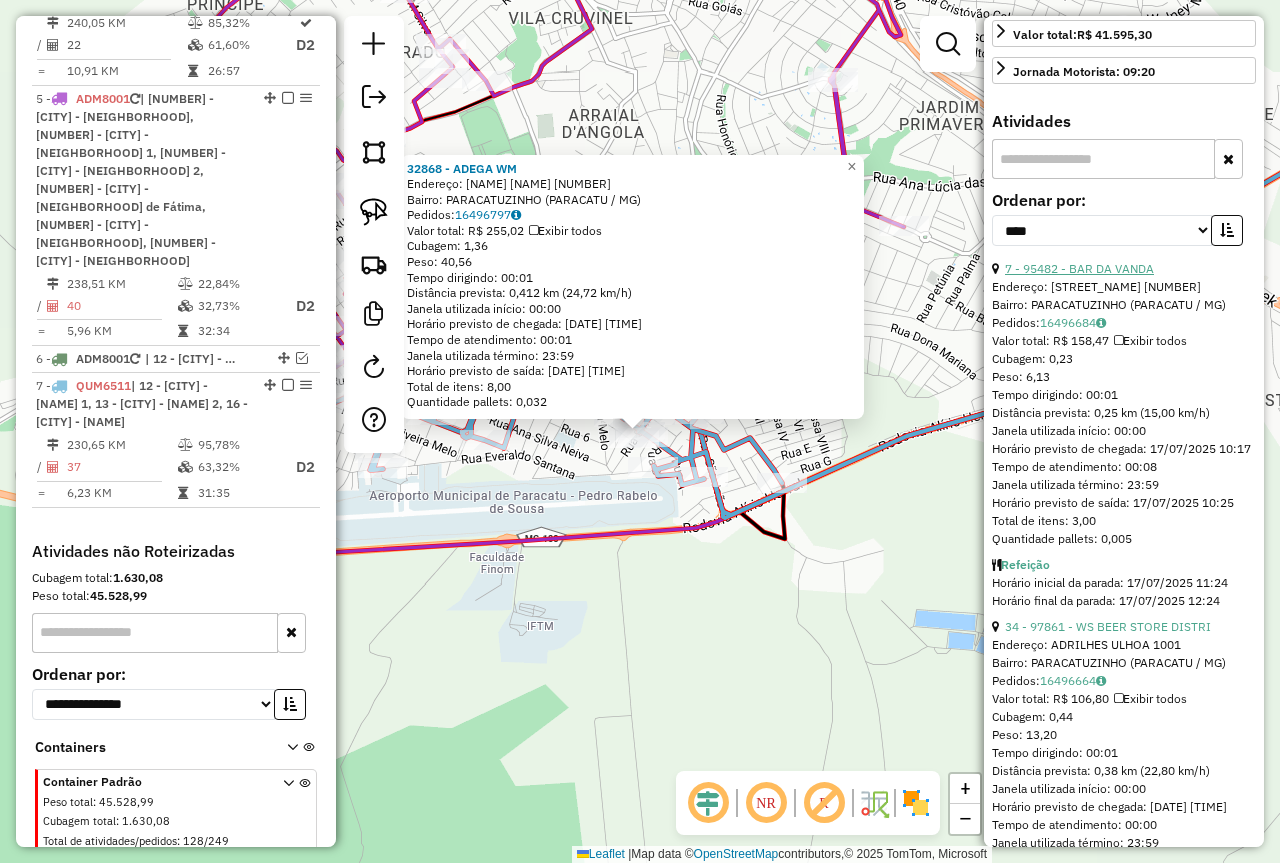 click on "7 - 95482 - BAR DA VANDA" at bounding box center (1079, 268) 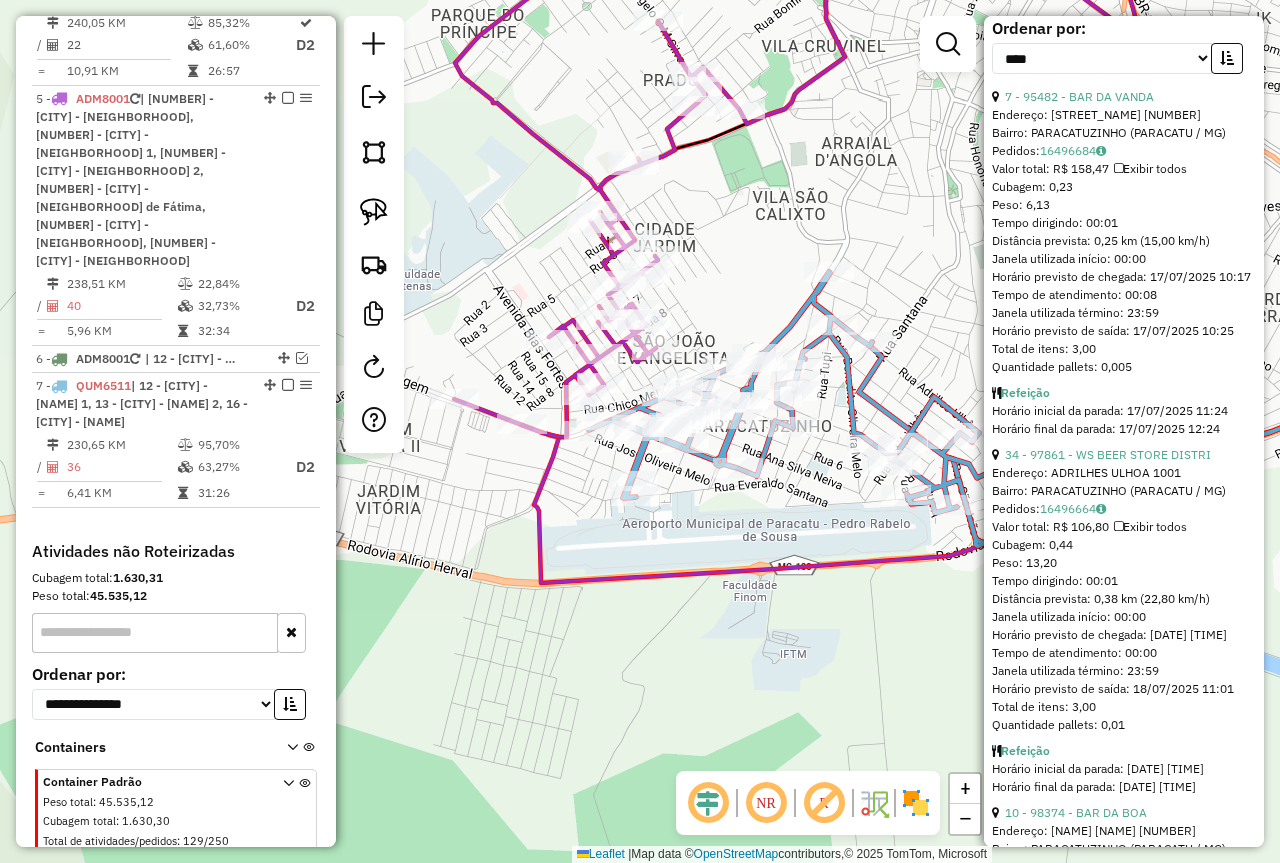 scroll, scrollTop: 800, scrollLeft: 0, axis: vertical 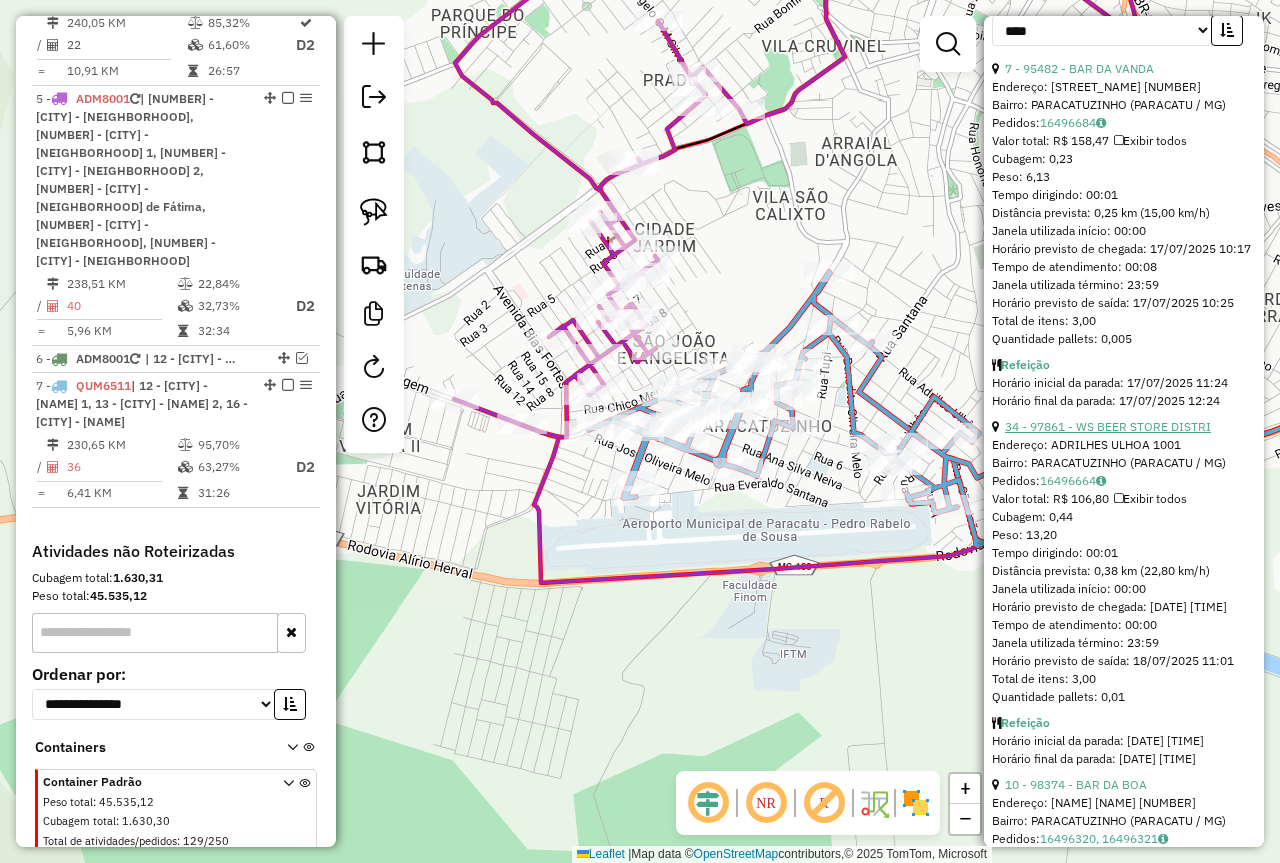 click on "34 - 97861 - WS BEER STORE DISTRI" at bounding box center [1108, 426] 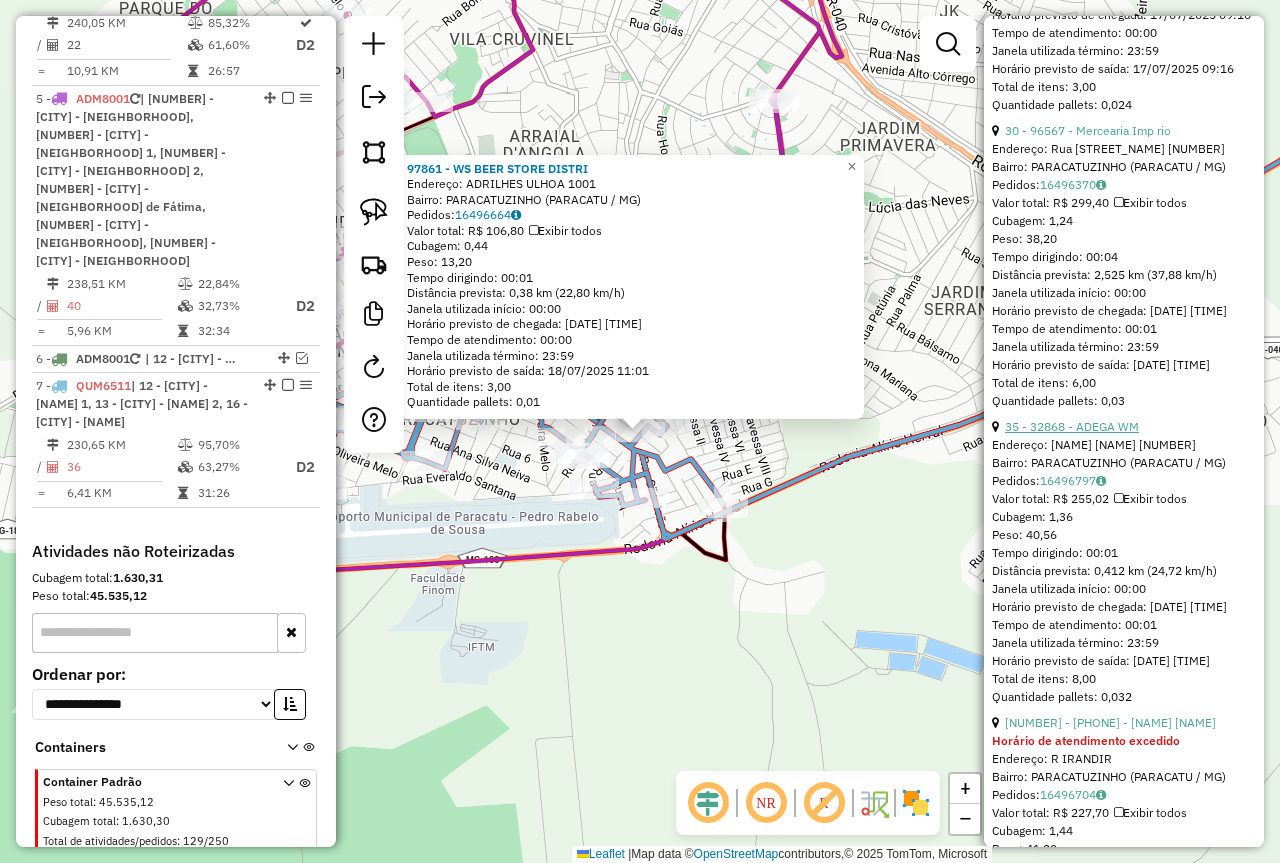 scroll, scrollTop: 2700, scrollLeft: 0, axis: vertical 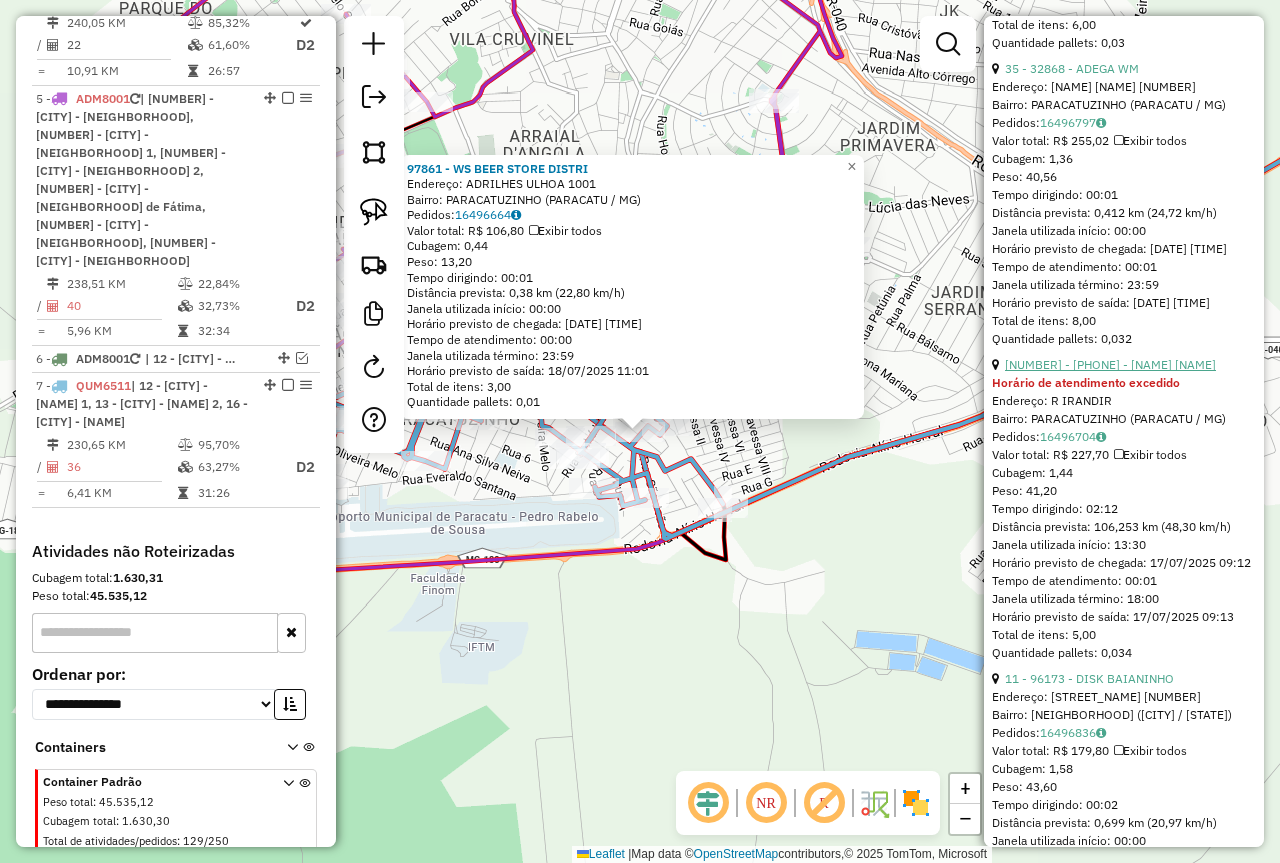 click on "[NUMBER] - [PHONE] - [NAME]" at bounding box center [1110, 364] 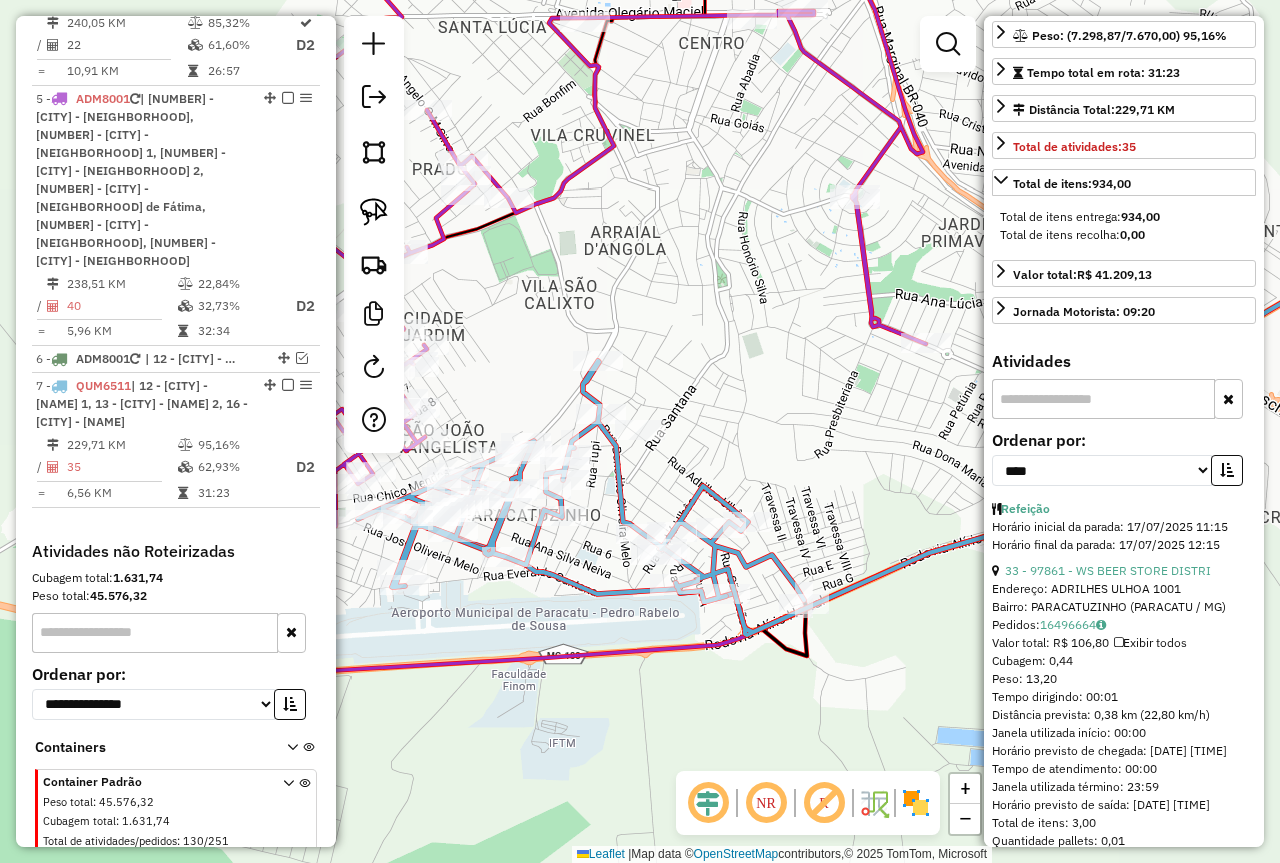 scroll, scrollTop: 0, scrollLeft: 0, axis: both 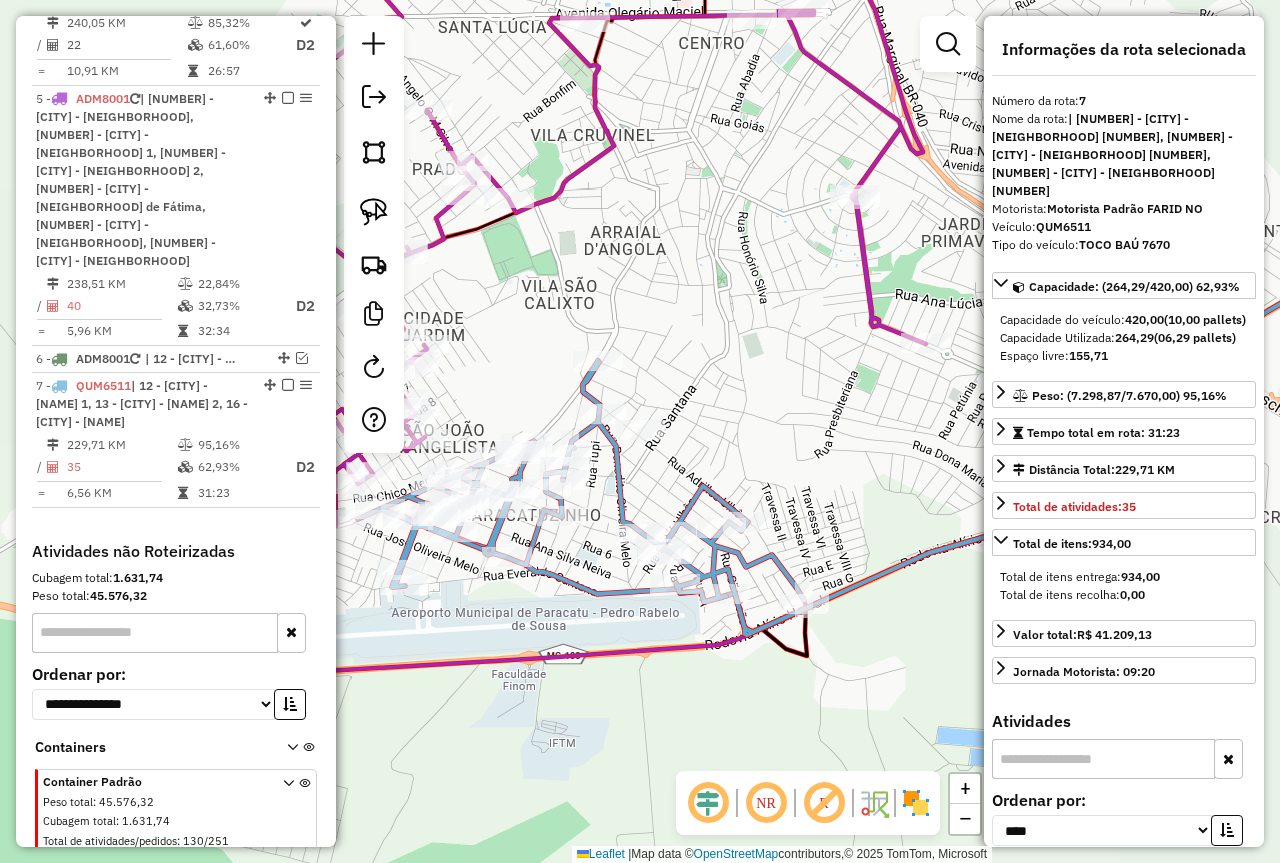 click on "Rota 7 - Placa QUM6511  97861 - WS BEER STORE DISTRI Rota 7 - Placa QUM6511  99307 - CONSTRUTUDO GM Janela de atendimento Grade de atendimento Capacidade Transportadoras Veículos Cliente Pedidos  Rotas Selecione os dias de semana para filtrar as janelas de atendimento  Seg   Ter   Qua   Qui   Sex   Sáb   Dom  Informe o período da janela de atendimento: De: Até:  Filtrar exatamente a janela do cliente  Considerar janela de atendimento padrão  Selecione os dias de semana para filtrar as grades de atendimento  Seg   Ter   Qua   Qui   Sex   Sáb   Dom   Considerar clientes sem dia de atendimento cadastrado  Clientes fora do dia de atendimento selecionado Filtrar as atividades entre os valores definidos abaixo:  Peso mínimo:   Peso máximo:   Cubagem mínima:   Cubagem máxima:   De:   Até:  Filtrar as atividades entre o tempo de atendimento definido abaixo:  De:   Até:   Considerar capacidade total dos clientes não roteirizados Transportadora: Selecione um ou mais itens Tipo de veículo: Veículo: Nome:" 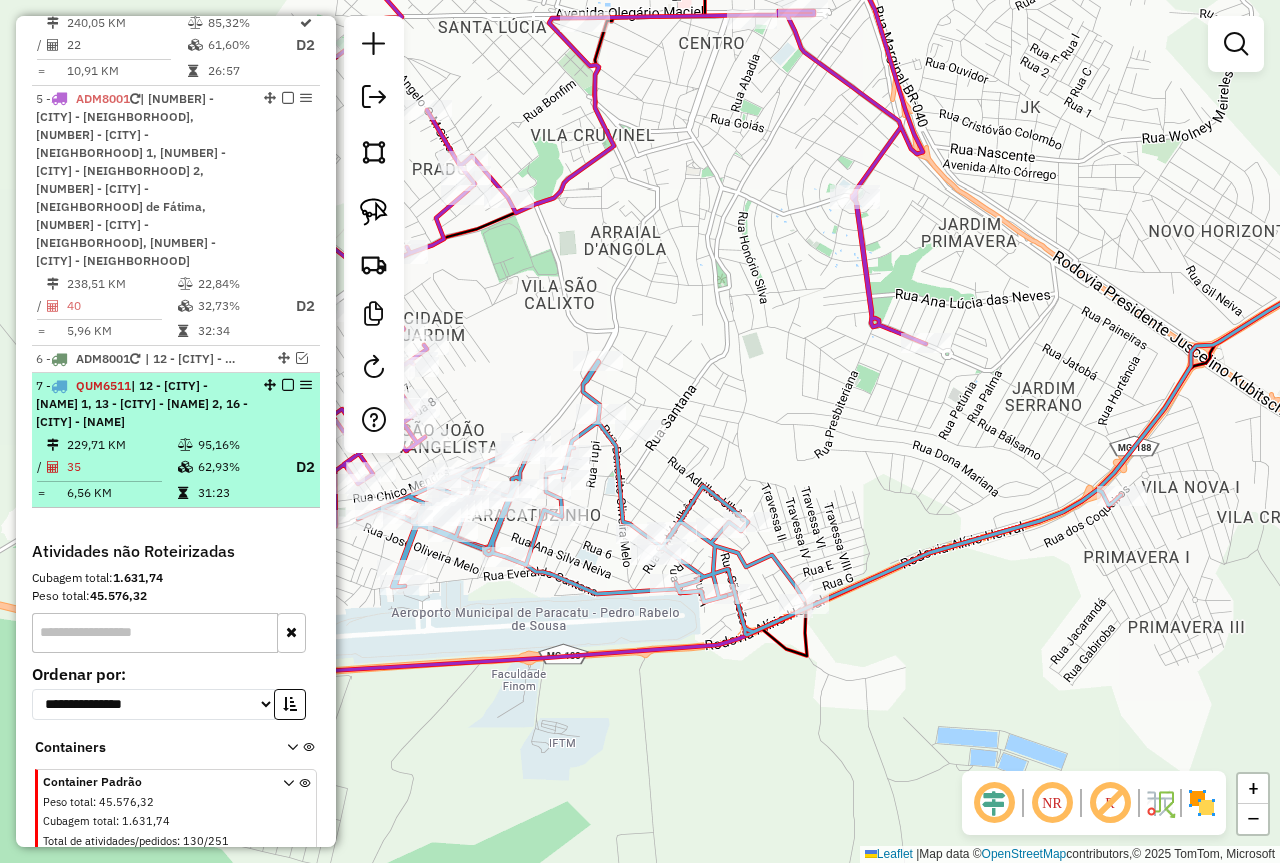 click at bounding box center [288, 385] 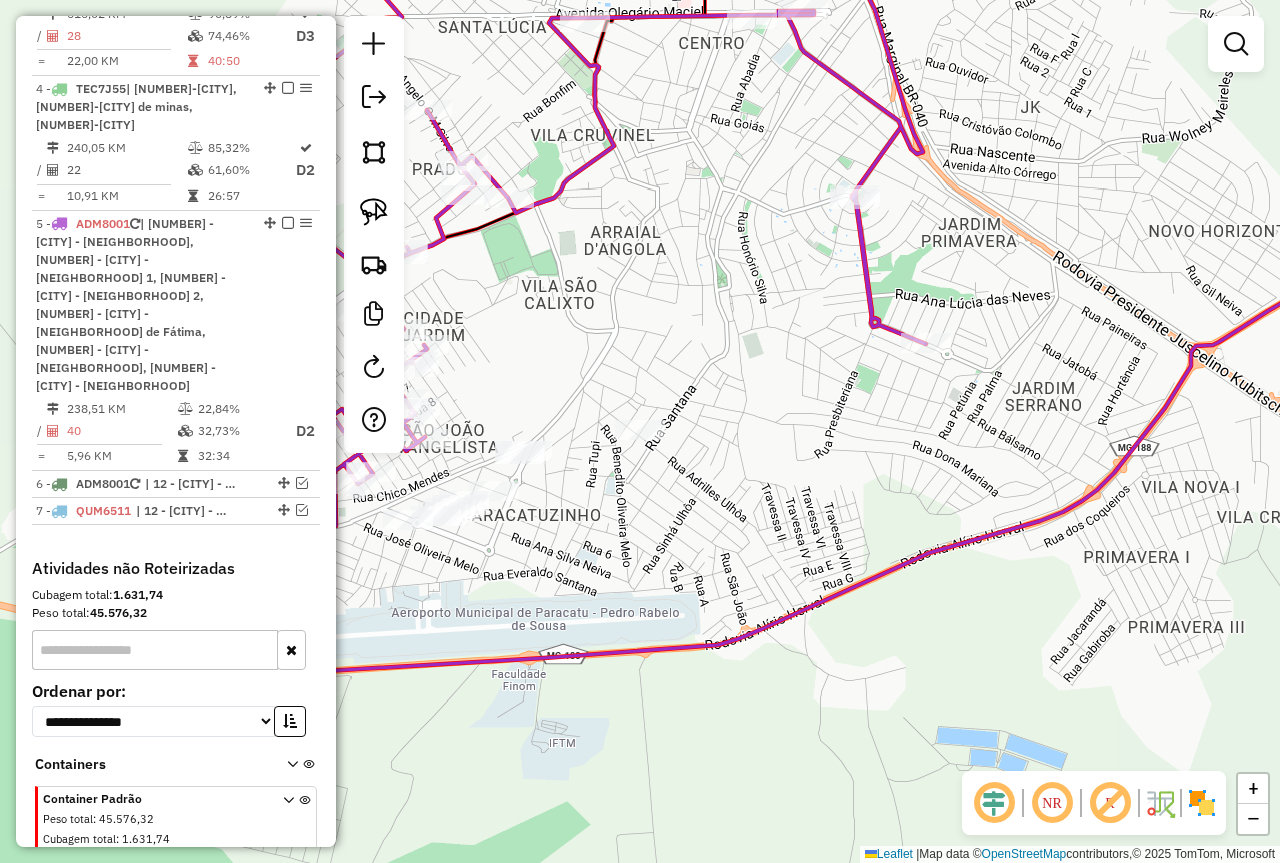 click on "Janela de atendimento Grade de atendimento Capacidade Transportadoras Veículos Cliente Pedidos  Rotas Selecione os dias de semana para filtrar as janelas de atendimento  Seg   Ter   Qua   Qui   Sex   Sáb   Dom  Informe o período da janela de atendimento: De: Até:  Filtrar exatamente a janela do cliente  Considerar janela de atendimento padrão  Selecione os dias de semana para filtrar as grades de atendimento  Seg   Ter   Qua   Qui   Sex   Sáb   Dom   Considerar clientes sem dia de atendimento cadastrado  Clientes fora do dia de atendimento selecionado Filtrar as atividades entre os valores definidos abaixo:  Peso mínimo:   Peso máximo:   Cubagem mínima:   Cubagem máxima:   De:   Até:  Filtrar as atividades entre o tempo de atendimento definido abaixo:  De:   Até:   Considerar capacidade total dos clientes não roteirizados Transportadora: Selecione um ou mais itens Tipo de veículo: Selecione um ou mais itens Veículo: Selecione um ou mais itens Motorista: Selecione um ou mais itens Nome: Rótulo:" 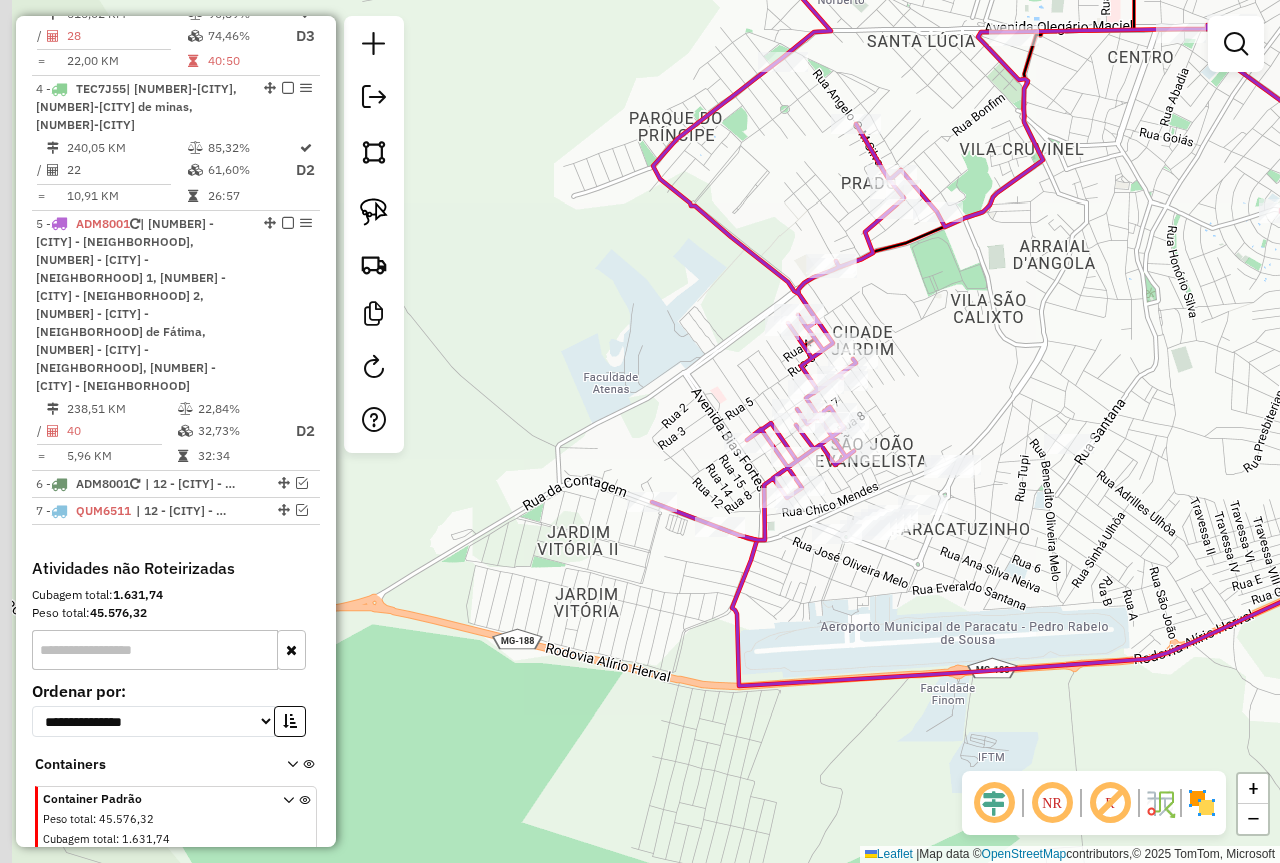 drag, startPoint x: 568, startPoint y: 482, endPoint x: 986, endPoint y: 490, distance: 418.07654 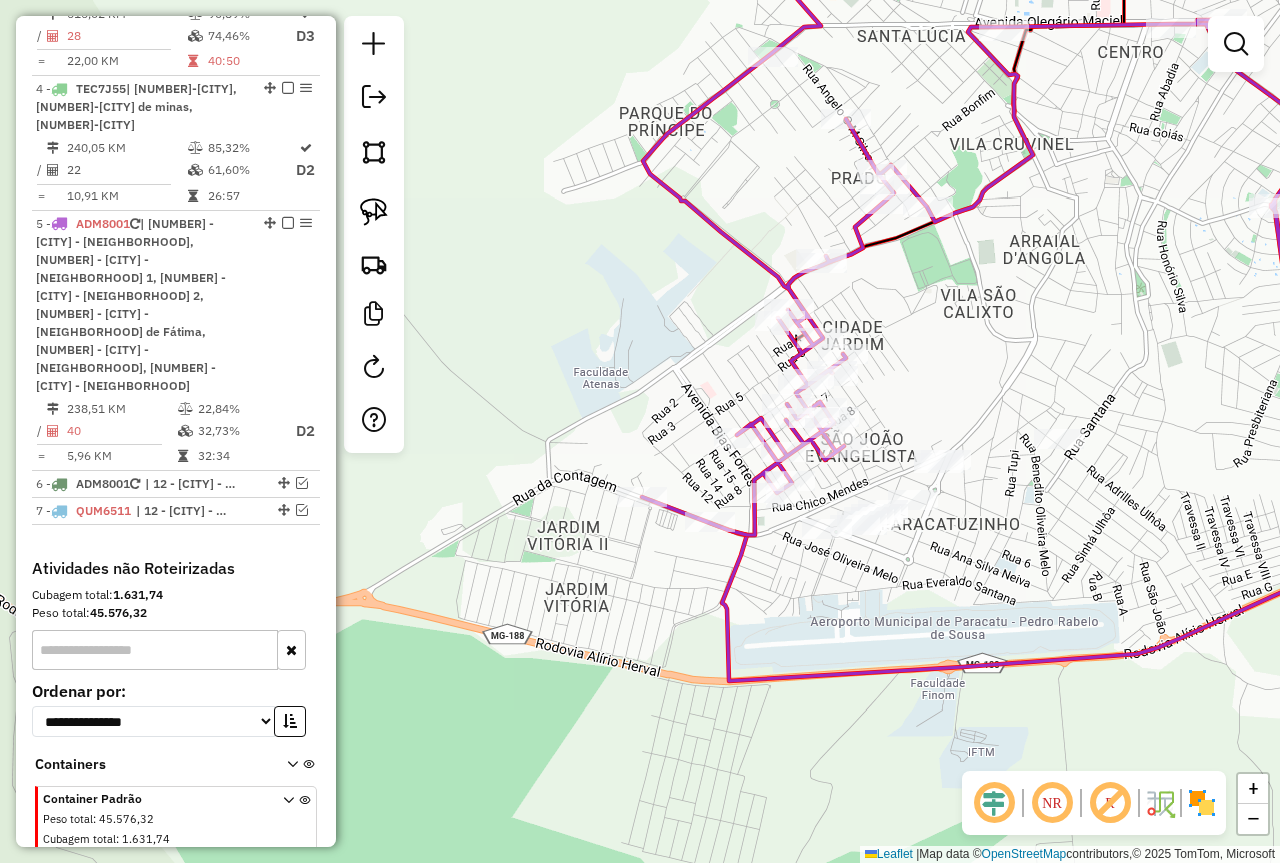 select on "*********" 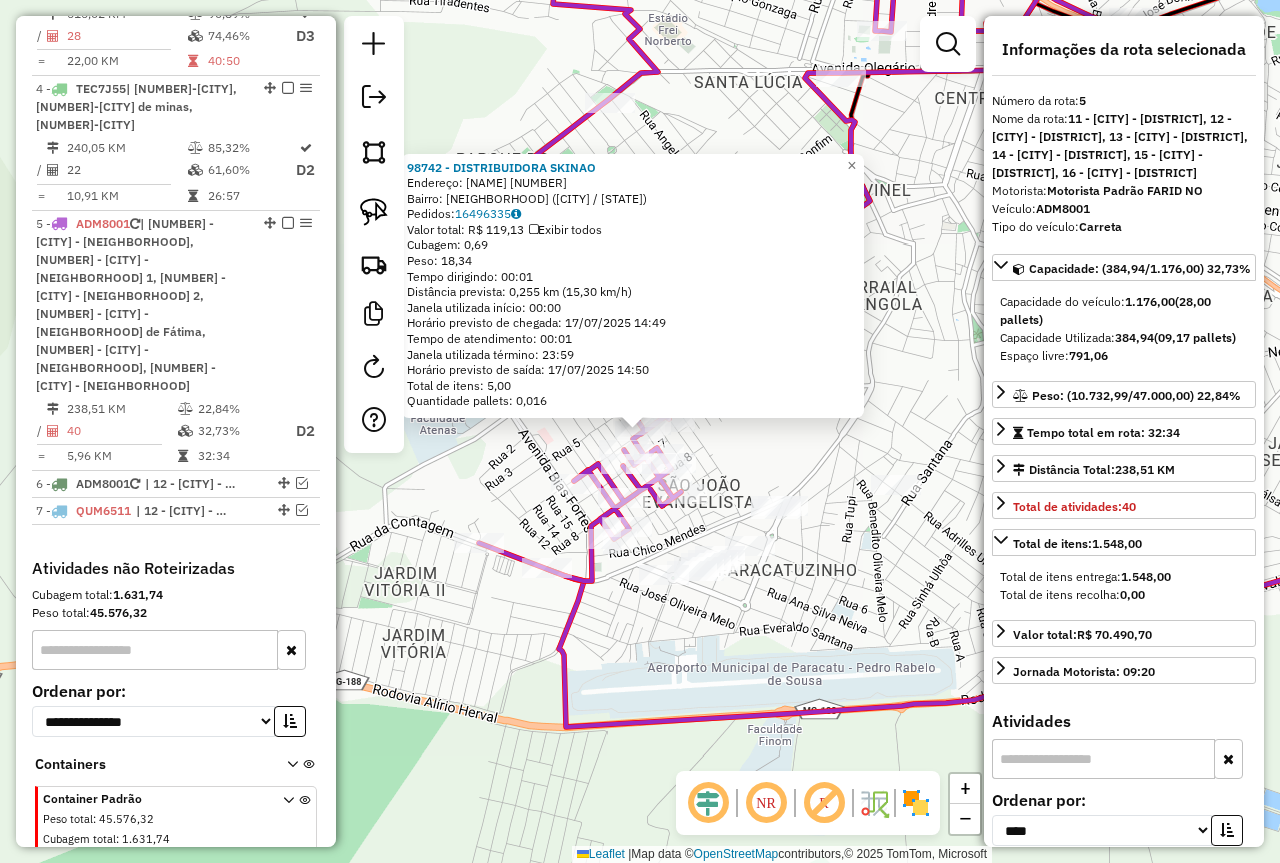click on "Rota 5 - Placa ADM8001  54187 - PADARIA ALEXANDRO 98742 - DISTRIBUIDORA SKINAO  Endereço:  DOM HELDER CAMARA 561   Bairro: BOM PASTOR (PARACATU / MG)   Pedidos:  16496335   Valor total: R$ 119,13   Exibir todos   Cubagem: 0,69  Peso: 18,34  Tempo dirigindo: 00:01   Distância prevista: 0,255 km (15,30 km/h)   Janela utilizada início: 00:00   Horário previsto de chegada: 17/07/2025 14:49   Tempo de atendimento: 00:01   Janela utilizada término: 23:59   Horário previsto de saída: 17/07/2025 14:50   Total de itens: 5,00   Quantidade pallets: 0,016  × Janela de atendimento Grade de atendimento Capacidade Transportadoras Veículos Cliente Pedidos  Rotas Selecione os dias de semana para filtrar as janelas de atendimento  Seg   Ter   Qua   Qui   Sex   Sáb   Dom  Informe o período da janela de atendimento: De: Até:  Filtrar exatamente a janela do cliente  Considerar janela de atendimento padrão  Selecione os dias de semana para filtrar as grades de atendimento  Seg   Ter   Qua   Qui   Sex   Sáb   Dom  De:" 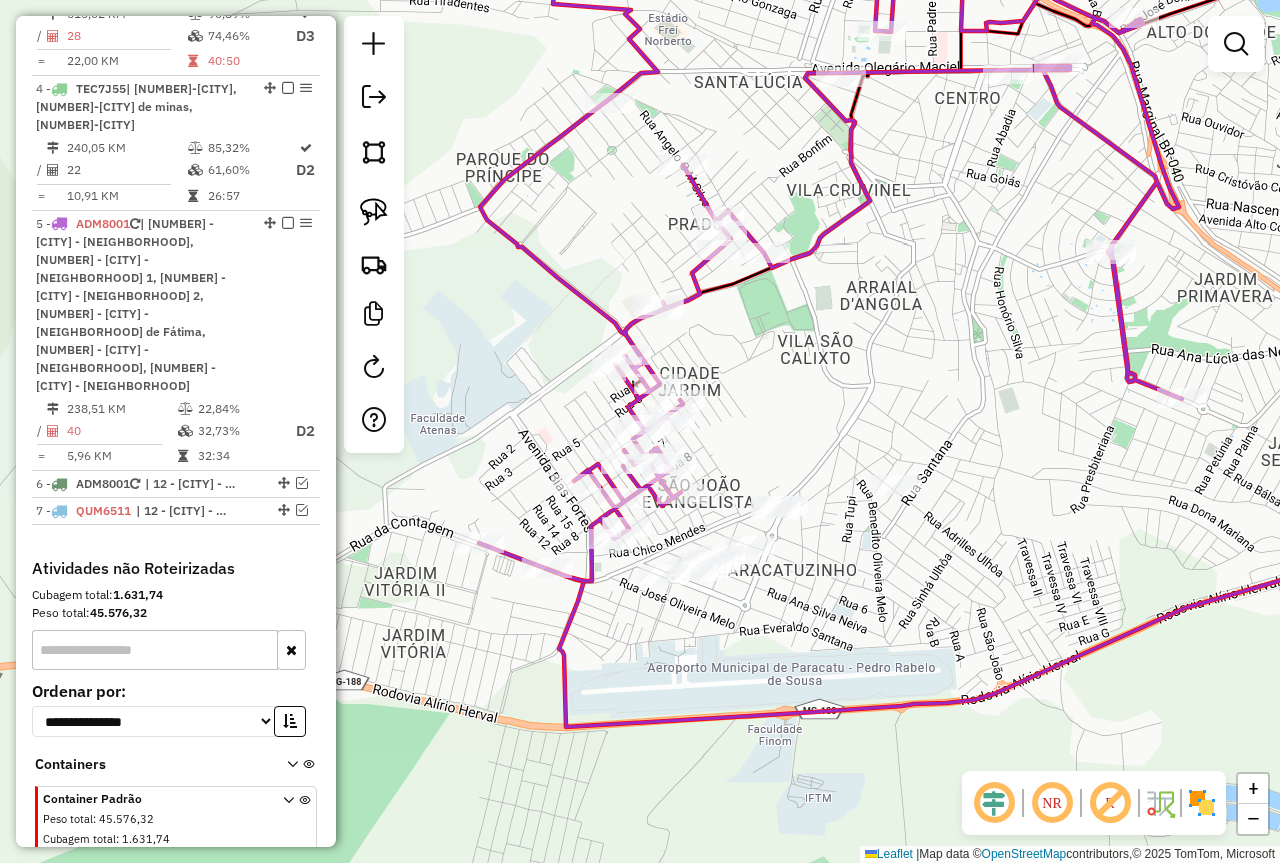 drag, startPoint x: 900, startPoint y: 448, endPoint x: 797, endPoint y: 356, distance: 138.10503 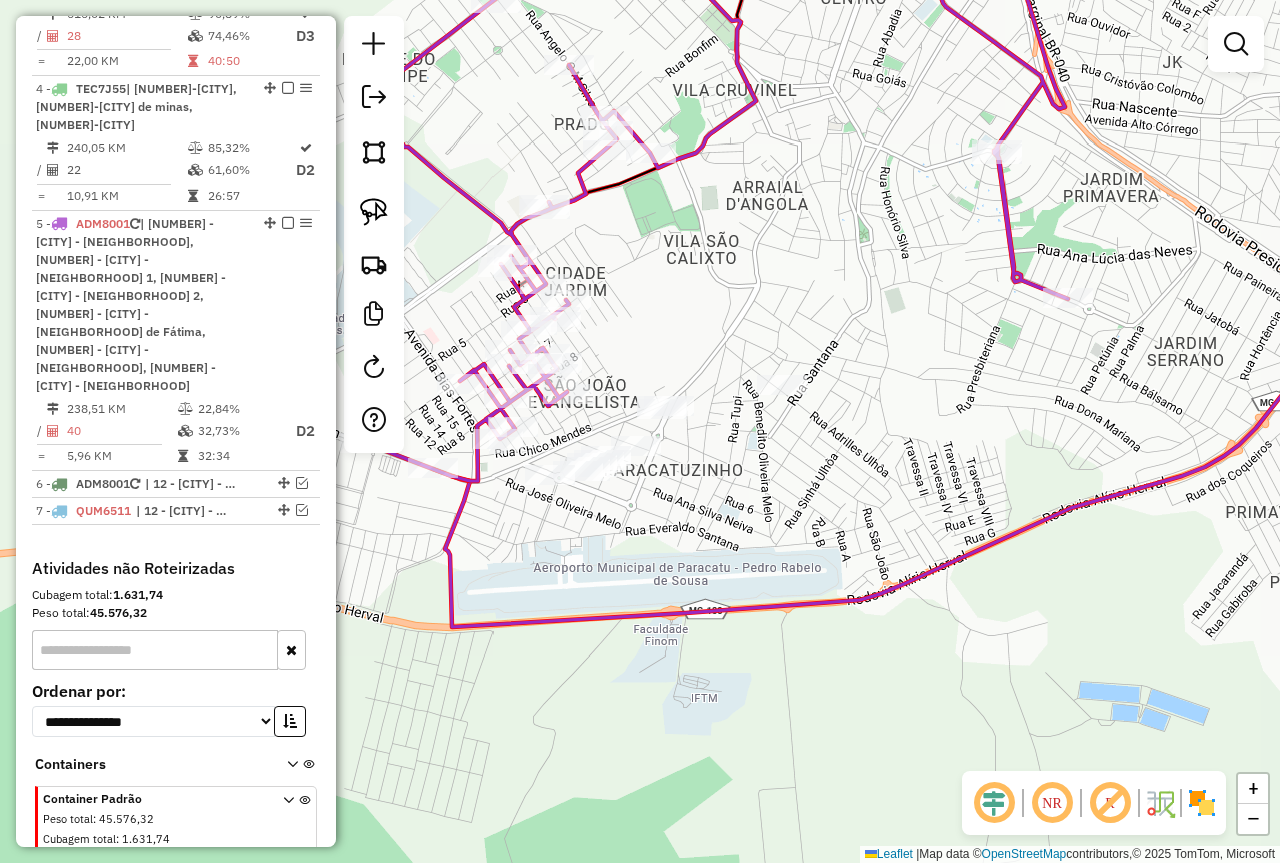 click on "Janela de atendimento Grade de atendimento Capacidade Transportadoras Veículos Cliente Pedidos  Rotas Selecione os dias de semana para filtrar as janelas de atendimento  Seg   Ter   Qua   Qui   Sex   Sáb   Dom  Informe o período da janela de atendimento: De: Até:  Filtrar exatamente a janela do cliente  Considerar janela de atendimento padrão  Selecione os dias de semana para filtrar as grades de atendimento  Seg   Ter   Qua   Qui   Sex   Sáb   Dom   Considerar clientes sem dia de atendimento cadastrado  Clientes fora do dia de atendimento selecionado Filtrar as atividades entre os valores definidos abaixo:  Peso mínimo:   Peso máximo:   Cubagem mínima:   Cubagem máxima:   De:   Até:  Filtrar as atividades entre o tempo de atendimento definido abaixo:  De:   Até:   Considerar capacidade total dos clientes não roteirizados Transportadora: Selecione um ou mais itens Tipo de veículo: Selecione um ou mais itens Veículo: Selecione um ou mais itens Motorista: Selecione um ou mais itens Nome: Rótulo:" 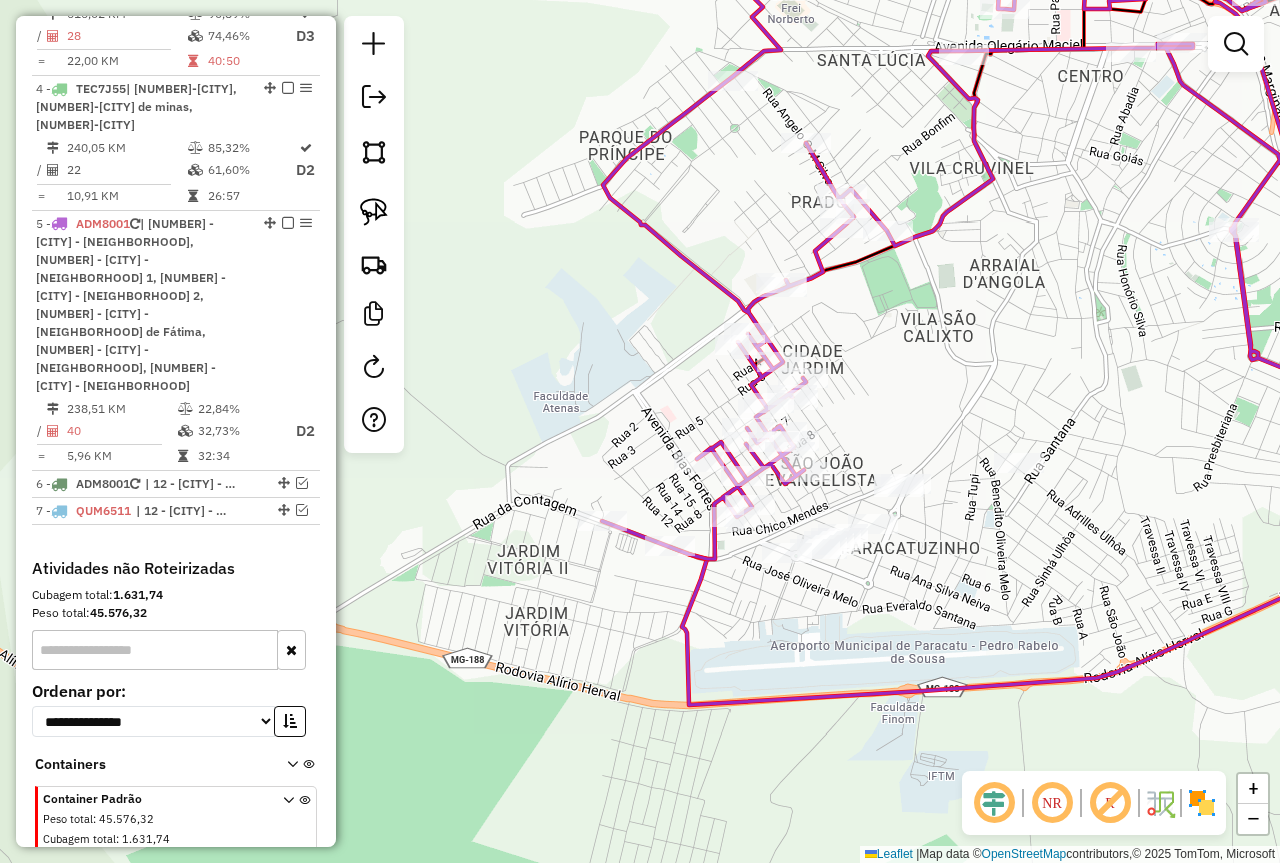 drag, startPoint x: 721, startPoint y: 502, endPoint x: 928, endPoint y: 568, distance: 217.26712 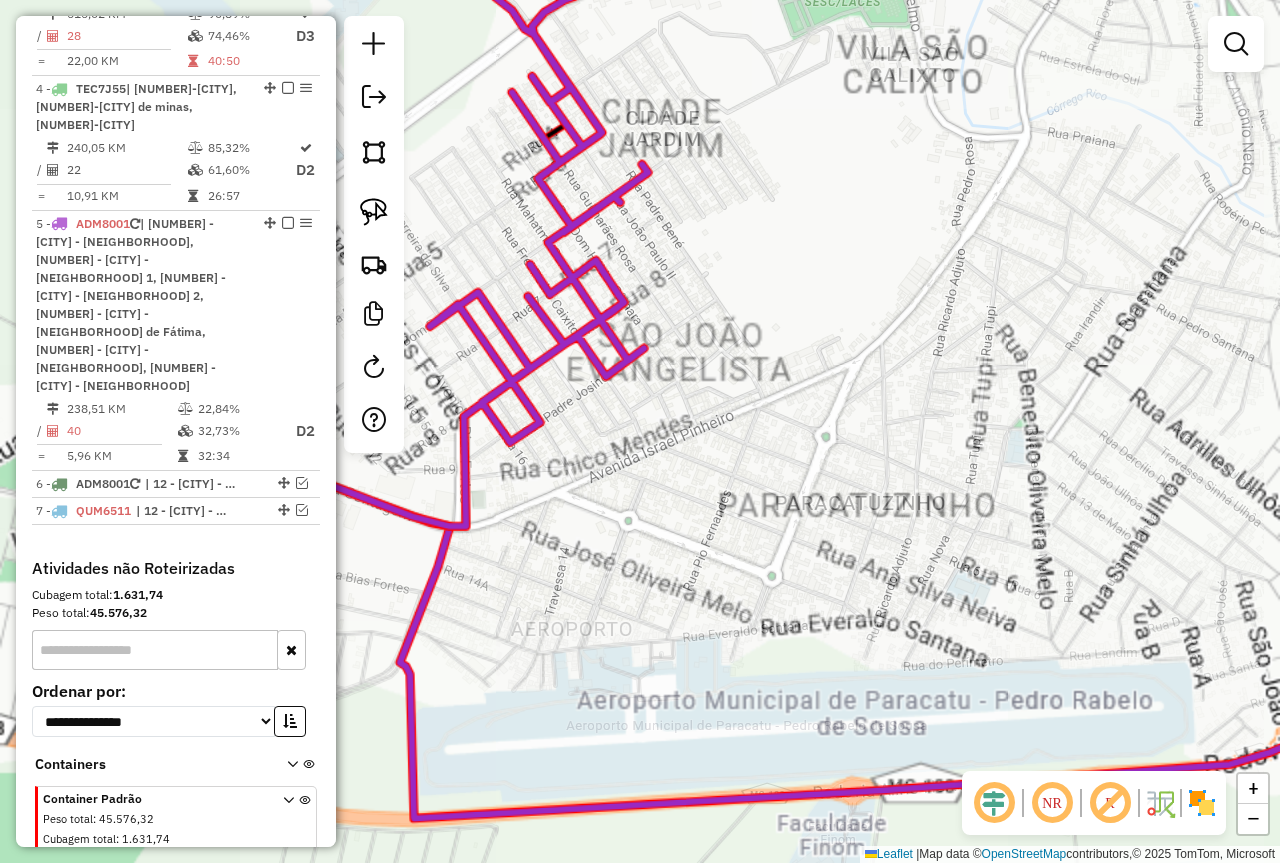 click on "Janela de atendimento Grade de atendimento Capacidade Transportadoras Veículos Cliente Pedidos  Rotas Selecione os dias de semana para filtrar as janelas de atendimento  Seg   Ter   Qua   Qui   Sex   Sáb   Dom  Informe o período da janela de atendimento: De: Até:  Filtrar exatamente a janela do cliente  Considerar janela de atendimento padrão  Selecione os dias de semana para filtrar as grades de atendimento  Seg   Ter   Qua   Qui   Sex   Sáb   Dom   Considerar clientes sem dia de atendimento cadastrado  Clientes fora do dia de atendimento selecionado Filtrar as atividades entre os valores definidos abaixo:  Peso mínimo:   Peso máximo:   Cubagem mínima:   Cubagem máxima:   De:   Até:  Filtrar as atividades entre o tempo de atendimento definido abaixo:  De:   Até:   Considerar capacidade total dos clientes não roteirizados Transportadora: Selecione um ou mais itens Tipo de veículo: Selecione um ou mais itens Veículo: Selecione um ou mais itens Motorista: Selecione um ou mais itens Nome: Rótulo:" 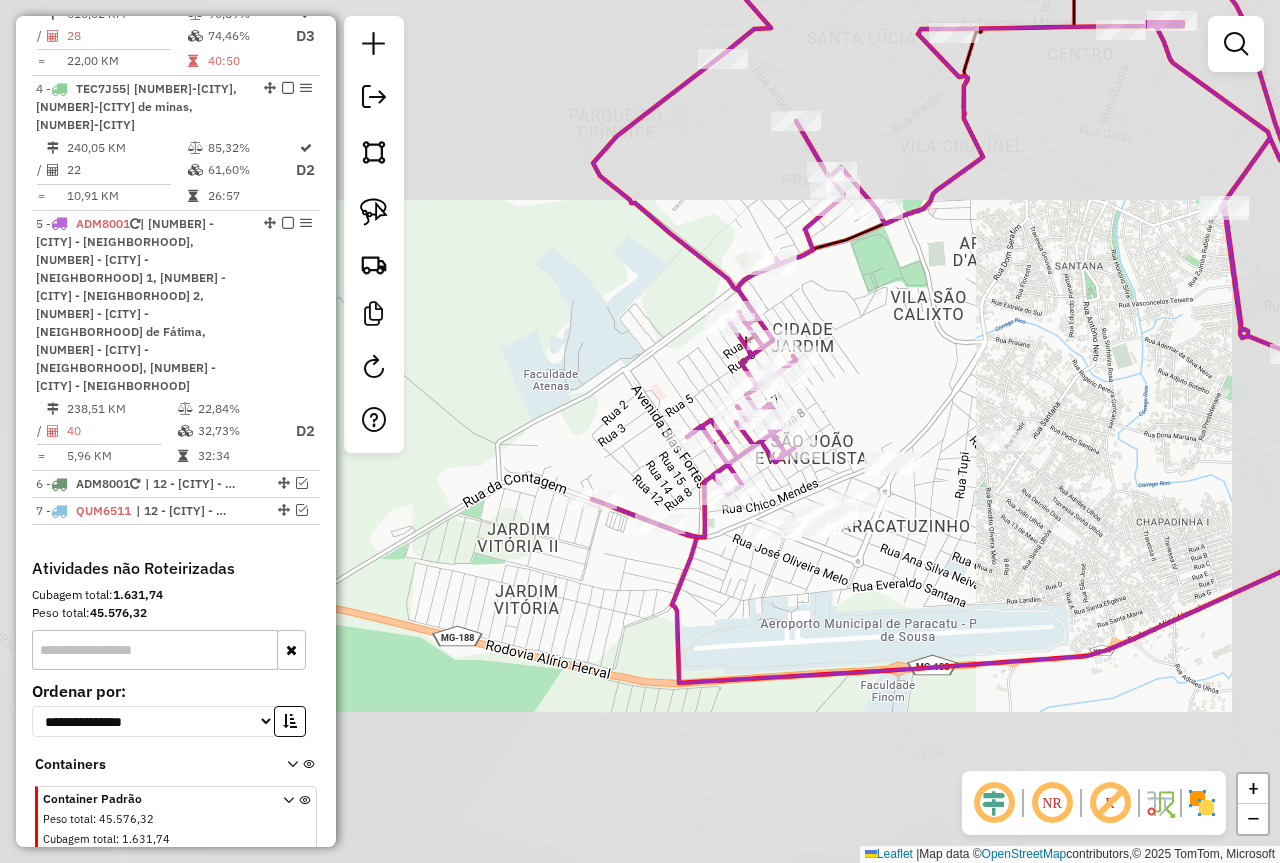 click on "Janela de atendimento Grade de atendimento Capacidade Transportadoras Veículos Cliente Pedidos  Rotas Selecione os dias de semana para filtrar as janelas de atendimento  Seg   Ter   Qua   Qui   Sex   Sáb   Dom  Informe o período da janela de atendimento: De: Até:  Filtrar exatamente a janela do cliente  Considerar janela de atendimento padrão  Selecione os dias de semana para filtrar as grades de atendimento  Seg   Ter   Qua   Qui   Sex   Sáb   Dom   Considerar clientes sem dia de atendimento cadastrado  Clientes fora do dia de atendimento selecionado Filtrar as atividades entre os valores definidos abaixo:  Peso mínimo:   Peso máximo:   Cubagem mínima:   Cubagem máxima:   De:   Até:  Filtrar as atividades entre o tempo de atendimento definido abaixo:  De:   Até:   Considerar capacidade total dos clientes não roteirizados Transportadora: Selecione um ou mais itens Tipo de veículo: Selecione um ou mais itens Veículo: Selecione um ou mais itens Motorista: Selecione um ou mais itens Nome: Rótulo:" 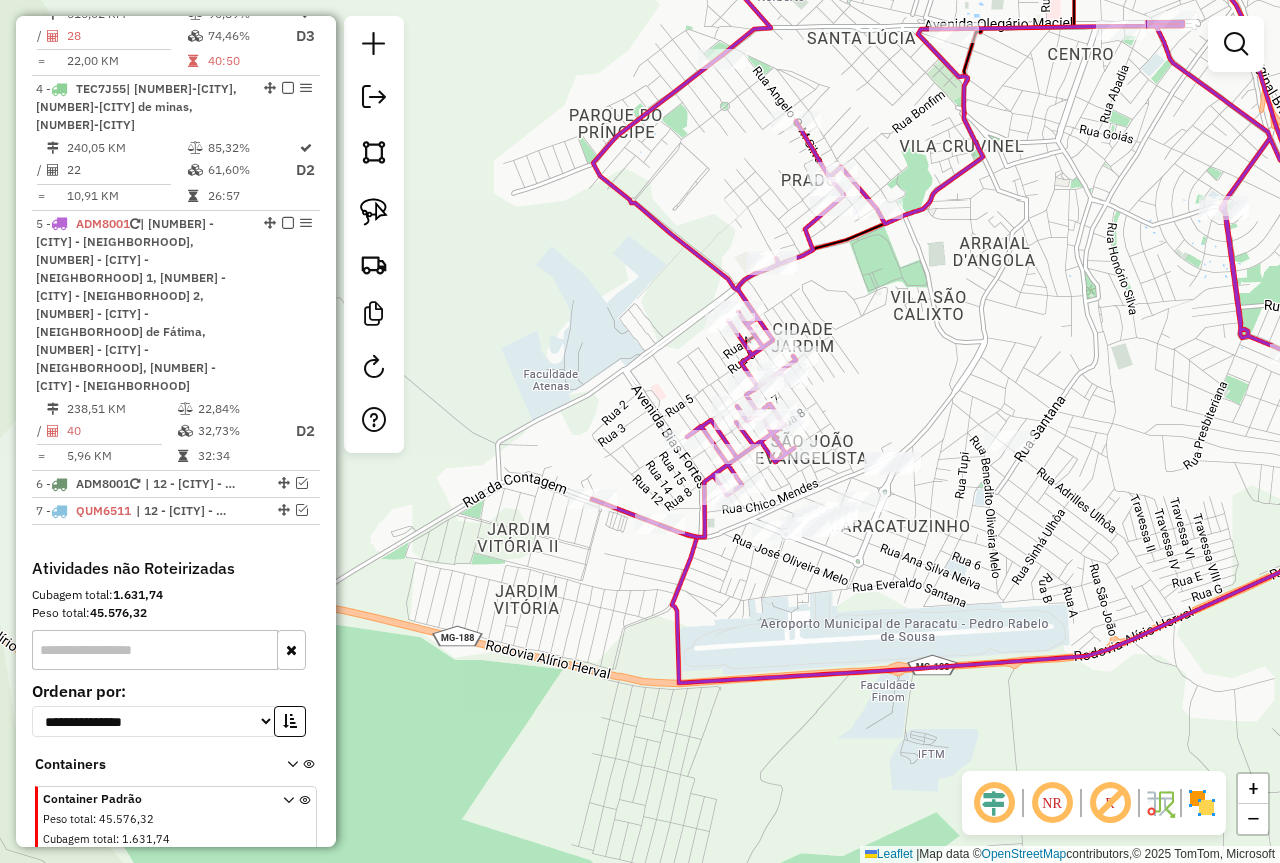 click on "Janela de atendimento Grade de atendimento Capacidade Transportadoras Veículos Cliente Pedidos  Rotas Selecione os dias de semana para filtrar as janelas de atendimento  Seg   Ter   Qua   Qui   Sex   Sáb   Dom  Informe o período da janela de atendimento: De: Até:  Filtrar exatamente a janela do cliente  Considerar janela de atendimento padrão  Selecione os dias de semana para filtrar as grades de atendimento  Seg   Ter   Qua   Qui   Sex   Sáb   Dom   Considerar clientes sem dia de atendimento cadastrado  Clientes fora do dia de atendimento selecionado Filtrar as atividades entre os valores definidos abaixo:  Peso mínimo:   Peso máximo:   Cubagem mínima:   Cubagem máxima:   De:   Até:  Filtrar as atividades entre o tempo de atendimento definido abaixo:  De:   Até:   Considerar capacidade total dos clientes não roteirizados Transportadora: Selecione um ou mais itens Tipo de veículo: Selecione um ou mais itens Veículo: Selecione um ou mais itens Motorista: Selecione um ou mais itens Nome: Rótulo:" 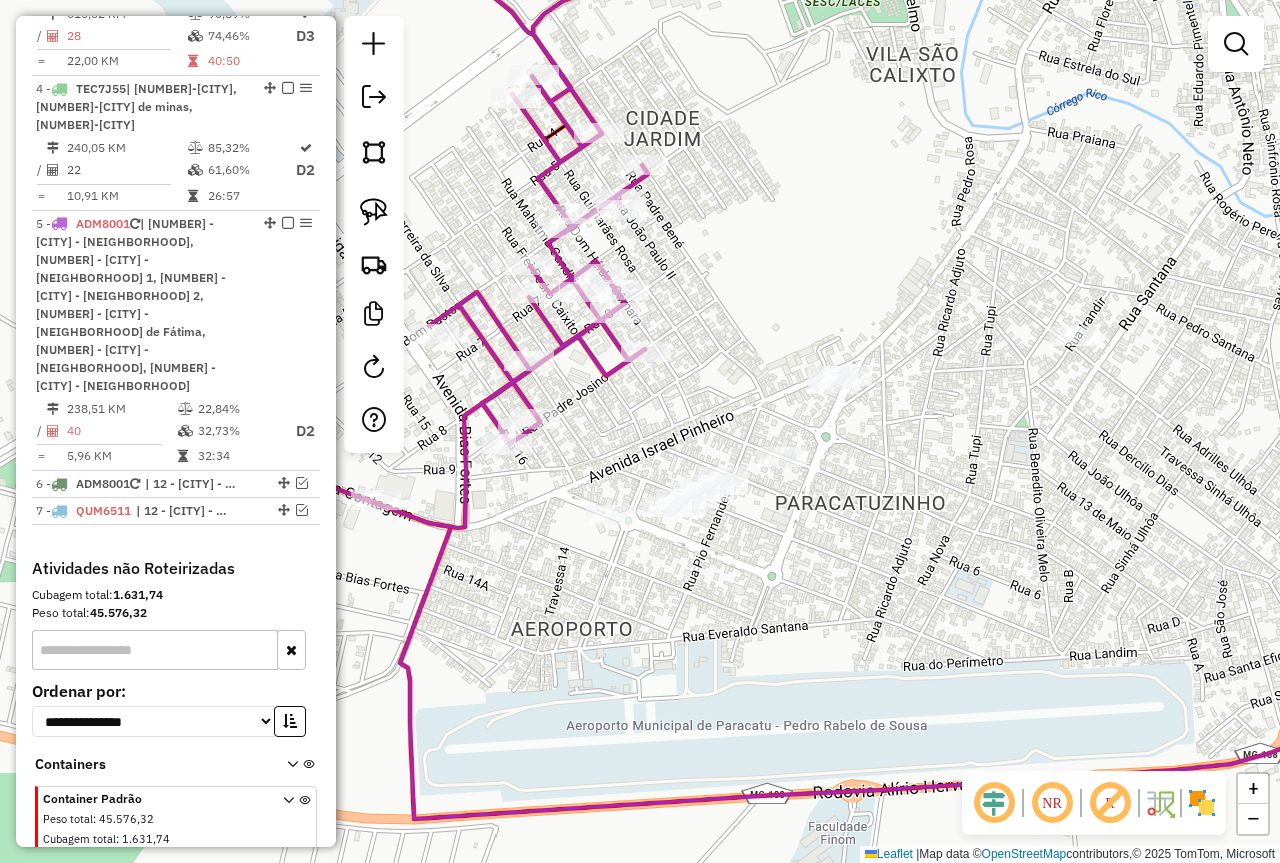 click on "Janela de atendimento Grade de atendimento Capacidade Transportadoras Veículos Cliente Pedidos  Rotas Selecione os dias de semana para filtrar as janelas de atendimento  Seg   Ter   Qua   Qui   Sex   Sáb   Dom  Informe o período da janela de atendimento: De: Até:  Filtrar exatamente a janela do cliente  Considerar janela de atendimento padrão  Selecione os dias de semana para filtrar as grades de atendimento  Seg   Ter   Qua   Qui   Sex   Sáb   Dom   Considerar clientes sem dia de atendimento cadastrado  Clientes fora do dia de atendimento selecionado Filtrar as atividades entre os valores definidos abaixo:  Peso mínimo:   Peso máximo:   Cubagem mínima:   Cubagem máxima:   De:   Até:  Filtrar as atividades entre o tempo de atendimento definido abaixo:  De:   Até:   Considerar capacidade total dos clientes não roteirizados Transportadora: Selecione um ou mais itens Tipo de veículo: Selecione um ou mais itens Veículo: Selecione um ou mais itens Motorista: Selecione um ou mais itens Nome: Rótulo:" 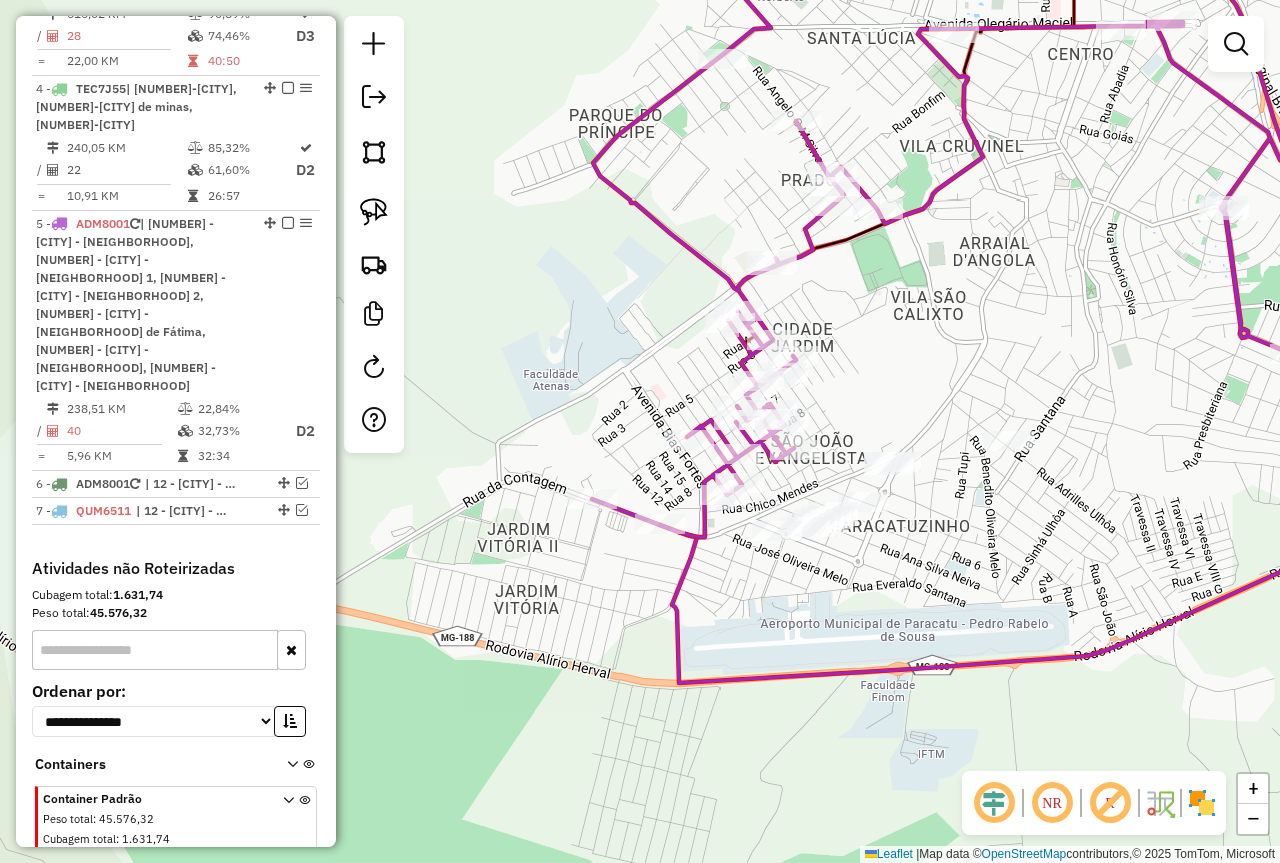 click on "Janela de atendimento Grade de atendimento Capacidade Transportadoras Veículos Cliente Pedidos  Rotas Selecione os dias de semana para filtrar as janelas de atendimento  Seg   Ter   Qua   Qui   Sex   Sáb   Dom  Informe o período da janela de atendimento: De: Até:  Filtrar exatamente a janela do cliente  Considerar janela de atendimento padrão  Selecione os dias de semana para filtrar as grades de atendimento  Seg   Ter   Qua   Qui   Sex   Sáb   Dom   Considerar clientes sem dia de atendimento cadastrado  Clientes fora do dia de atendimento selecionado Filtrar as atividades entre os valores definidos abaixo:  Peso mínimo:   Peso máximo:   Cubagem mínima:   Cubagem máxima:   De:   Até:  Filtrar as atividades entre o tempo de atendimento definido abaixo:  De:   Até:   Considerar capacidade total dos clientes não roteirizados Transportadora: Selecione um ou mais itens Tipo de veículo: Selecione um ou mais itens Veículo: Selecione um ou mais itens Motorista: Selecione um ou mais itens Nome: Rótulo:" 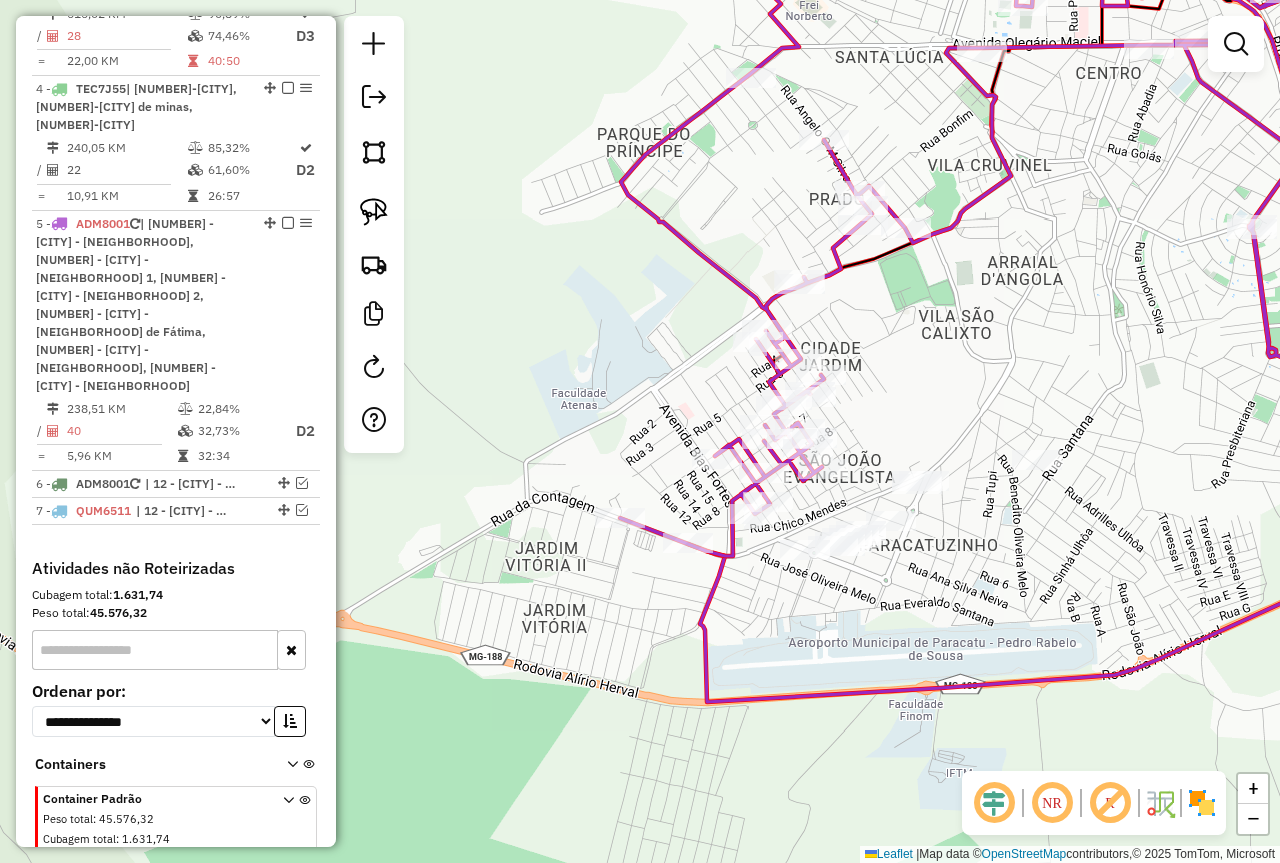 drag, startPoint x: 1044, startPoint y: 420, endPoint x: 1095, endPoint y: 441, distance: 55.154327 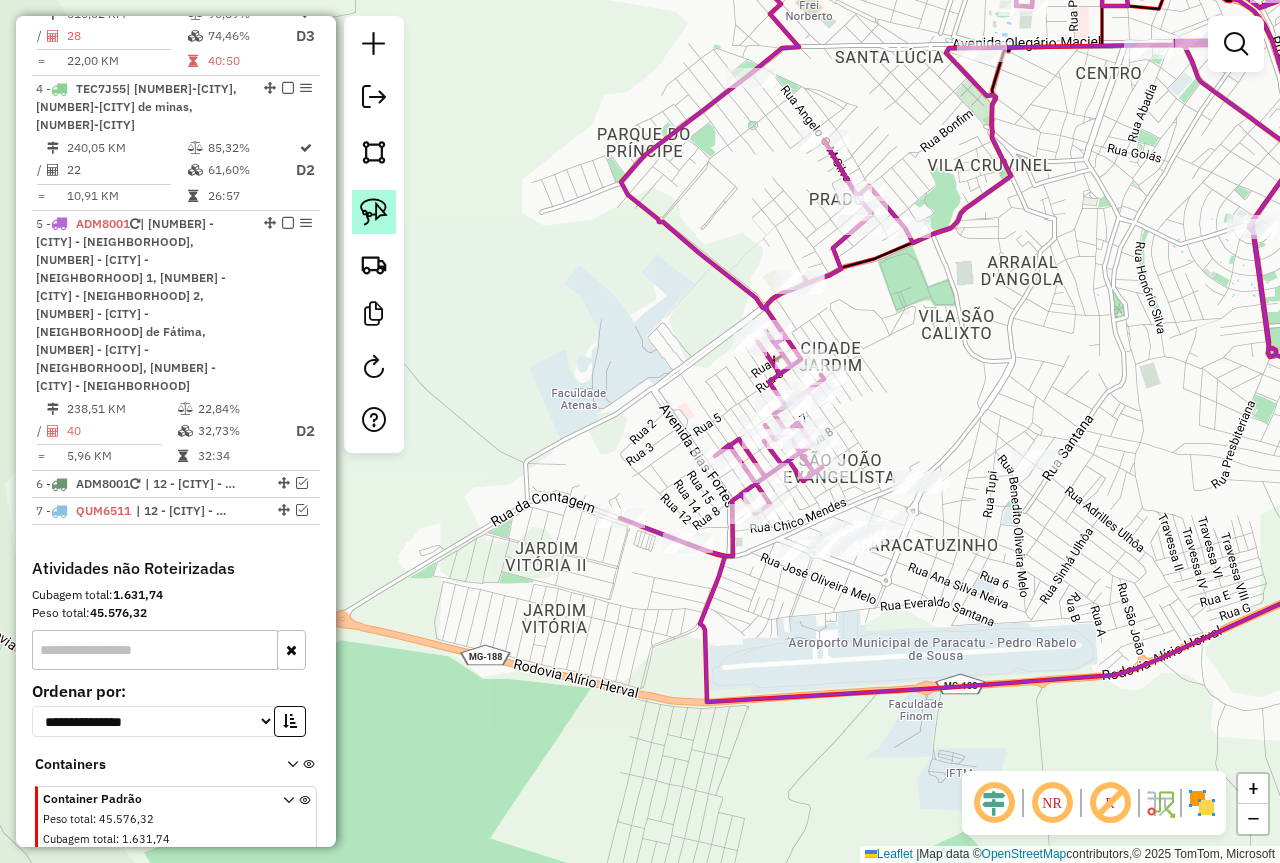 click 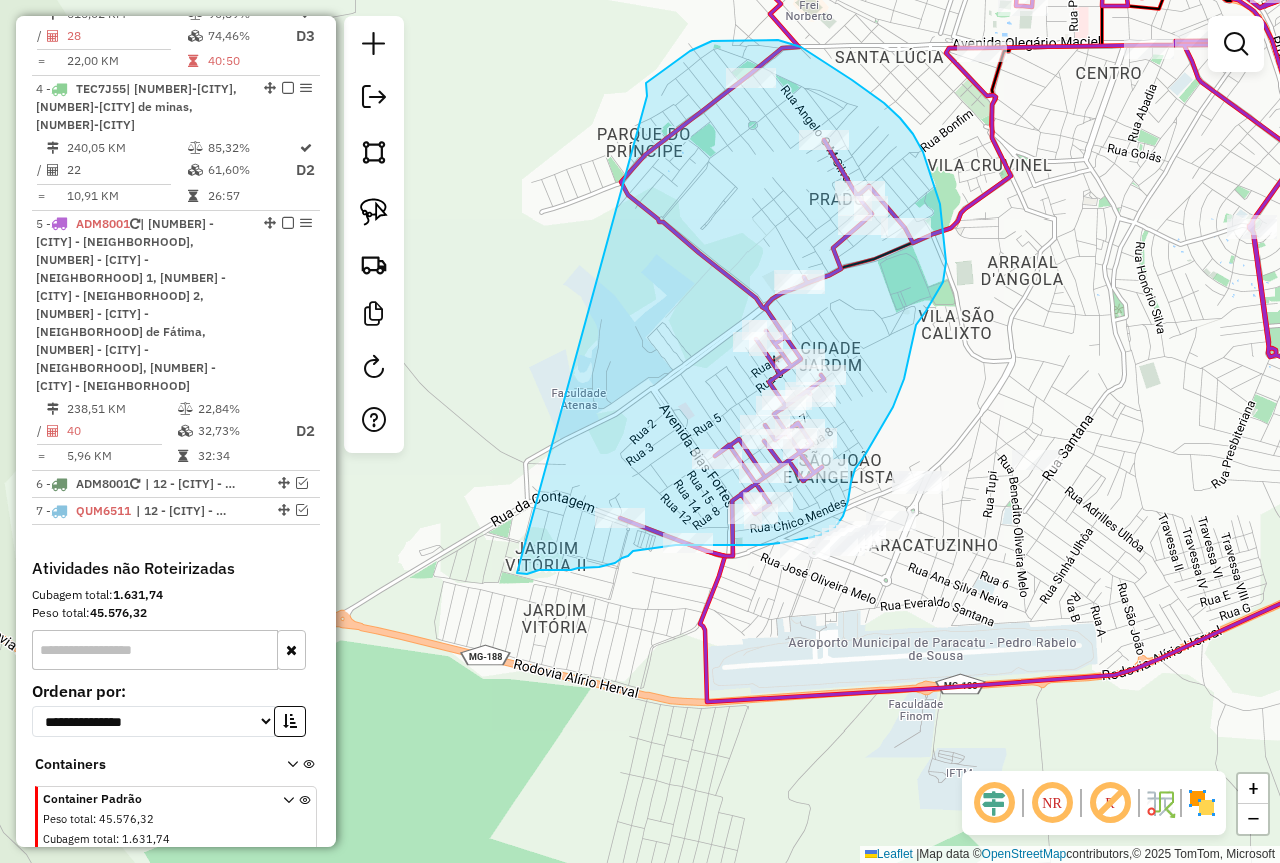 drag, startPoint x: 647, startPoint y: 96, endPoint x: 517, endPoint y: 573, distance: 494.3976 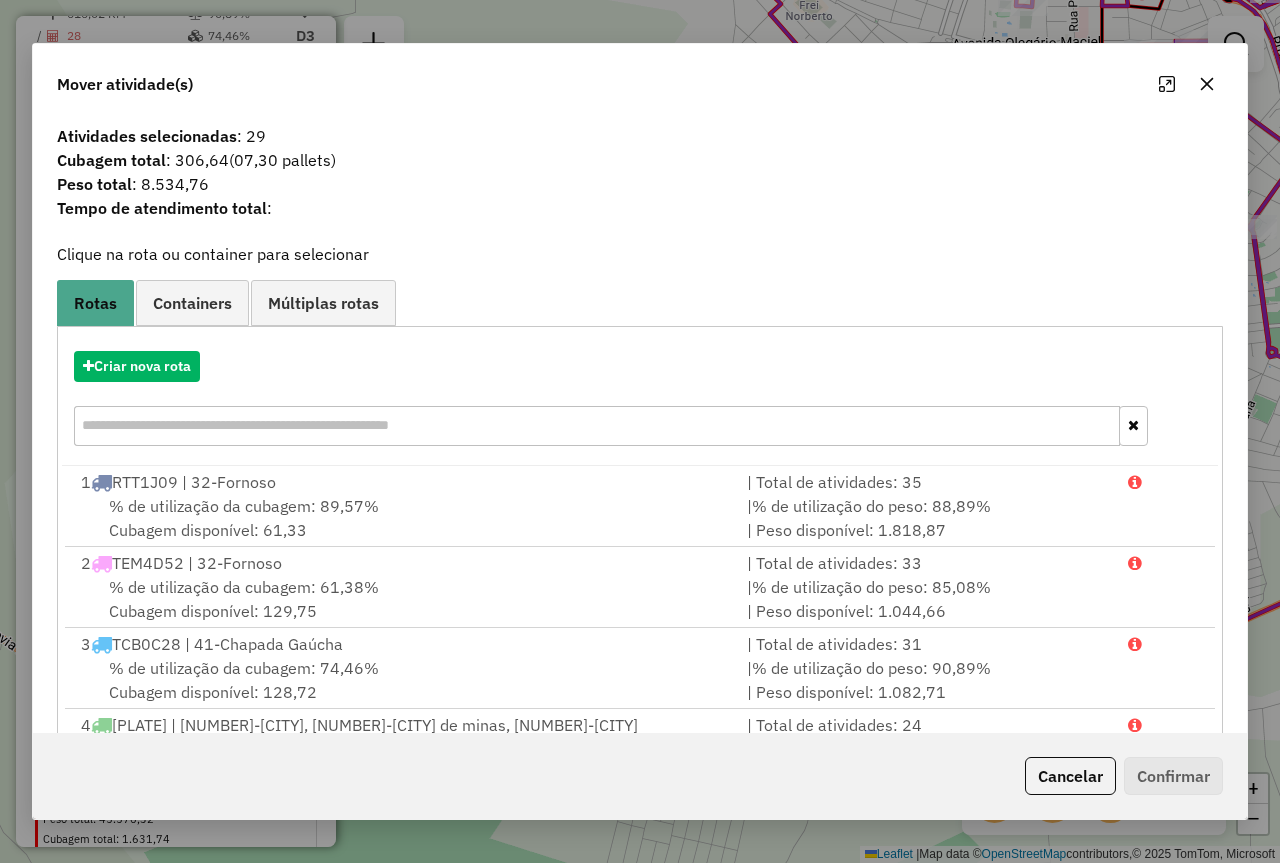 click on "Cancelar" 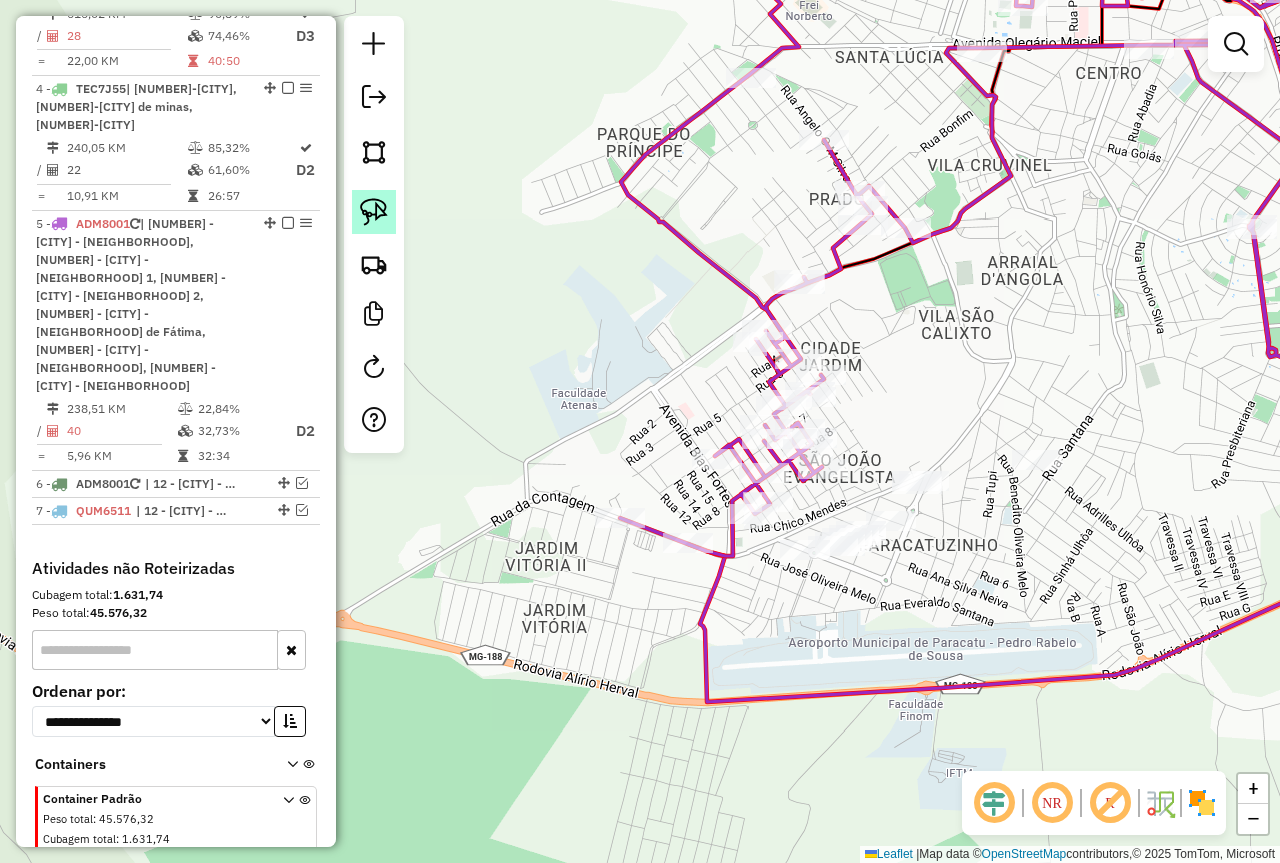 click 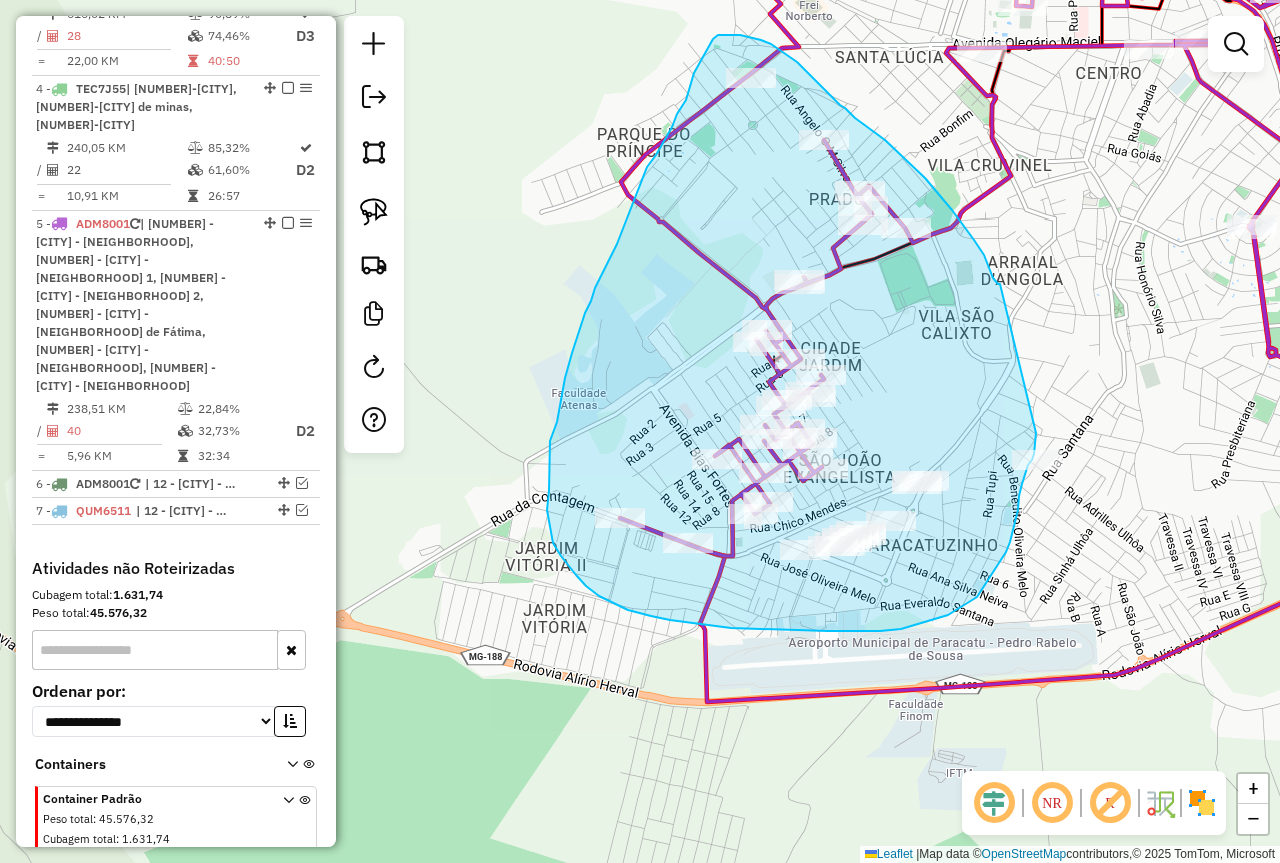 drag, startPoint x: 1000, startPoint y: 284, endPoint x: 1036, endPoint y: 433, distance: 153.28731 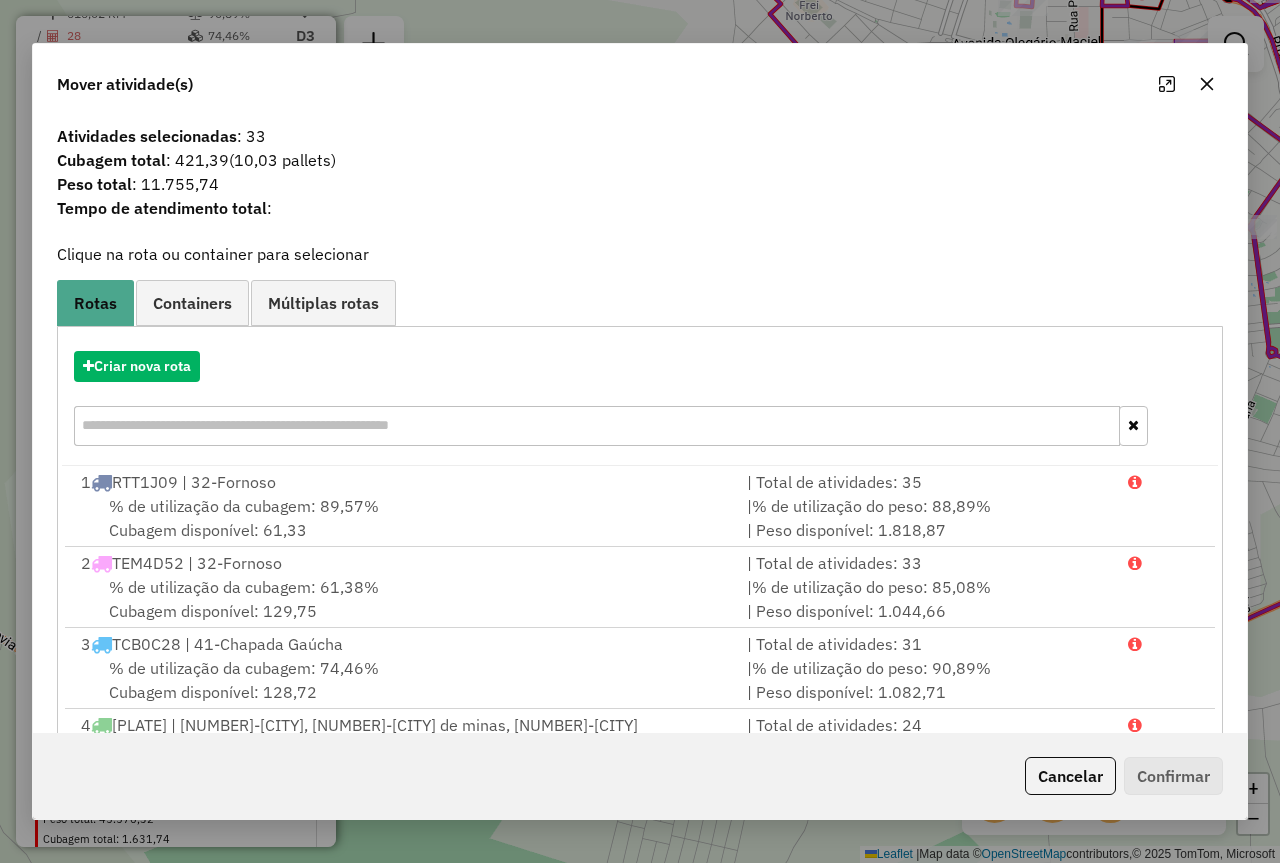 click 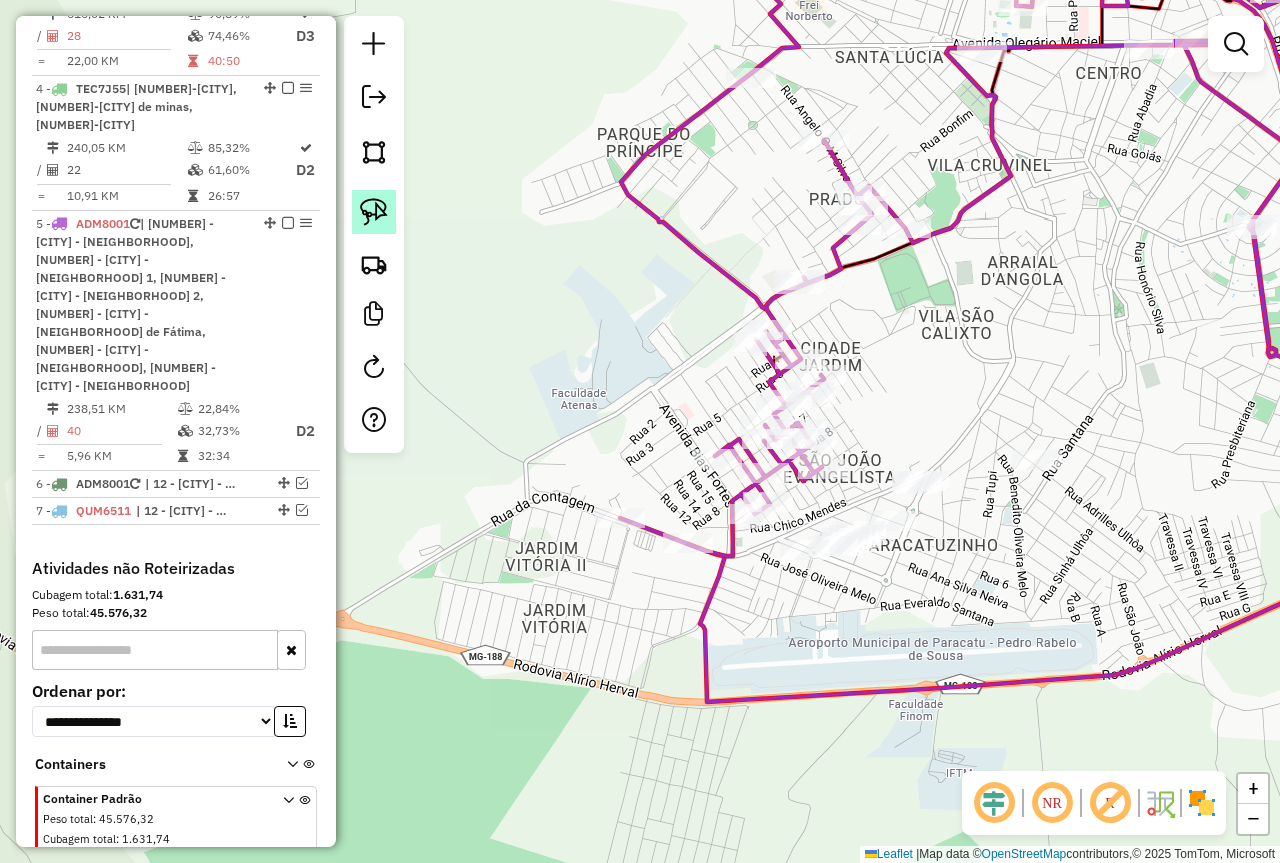 click 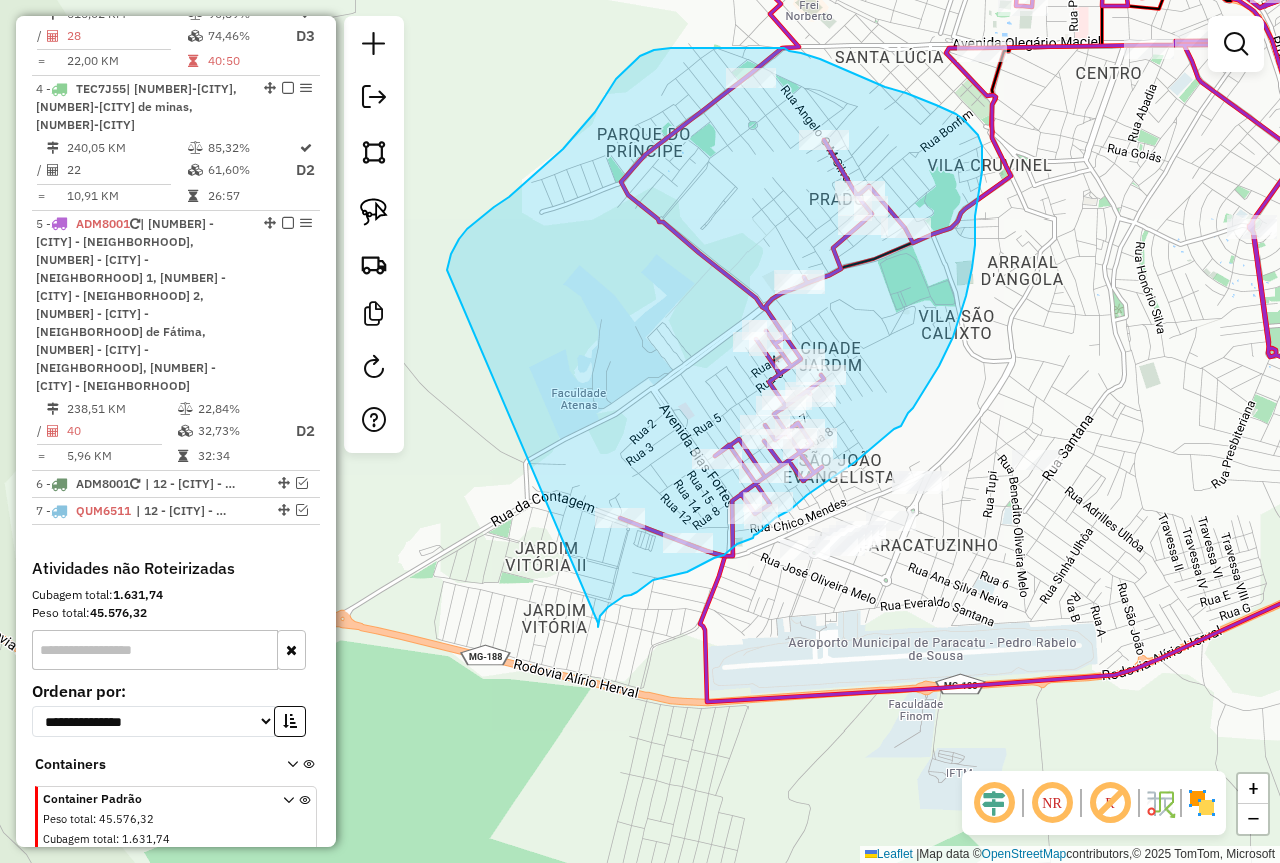 drag, startPoint x: 598, startPoint y: 627, endPoint x: 441, endPoint y: 283, distance: 378.13358 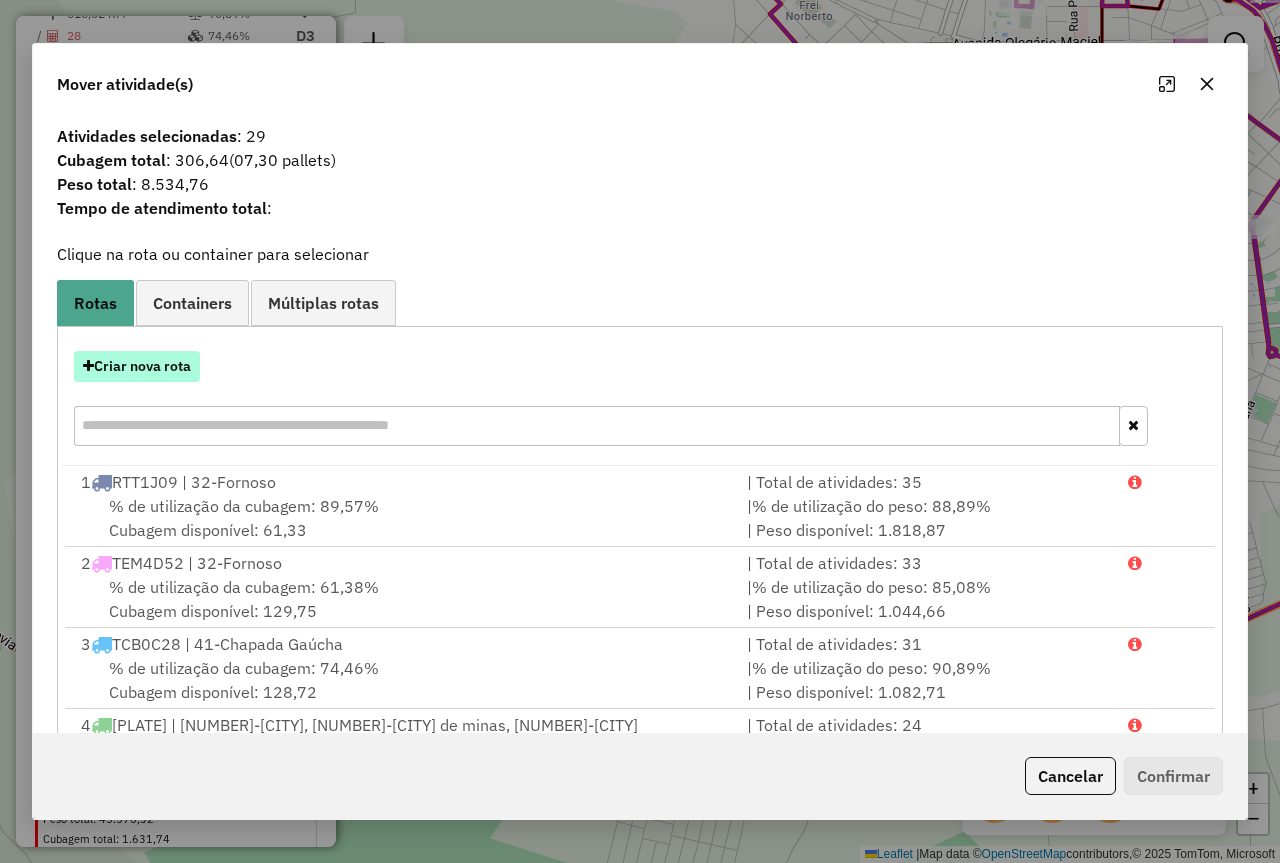 click on "Criar nova rota" at bounding box center [137, 366] 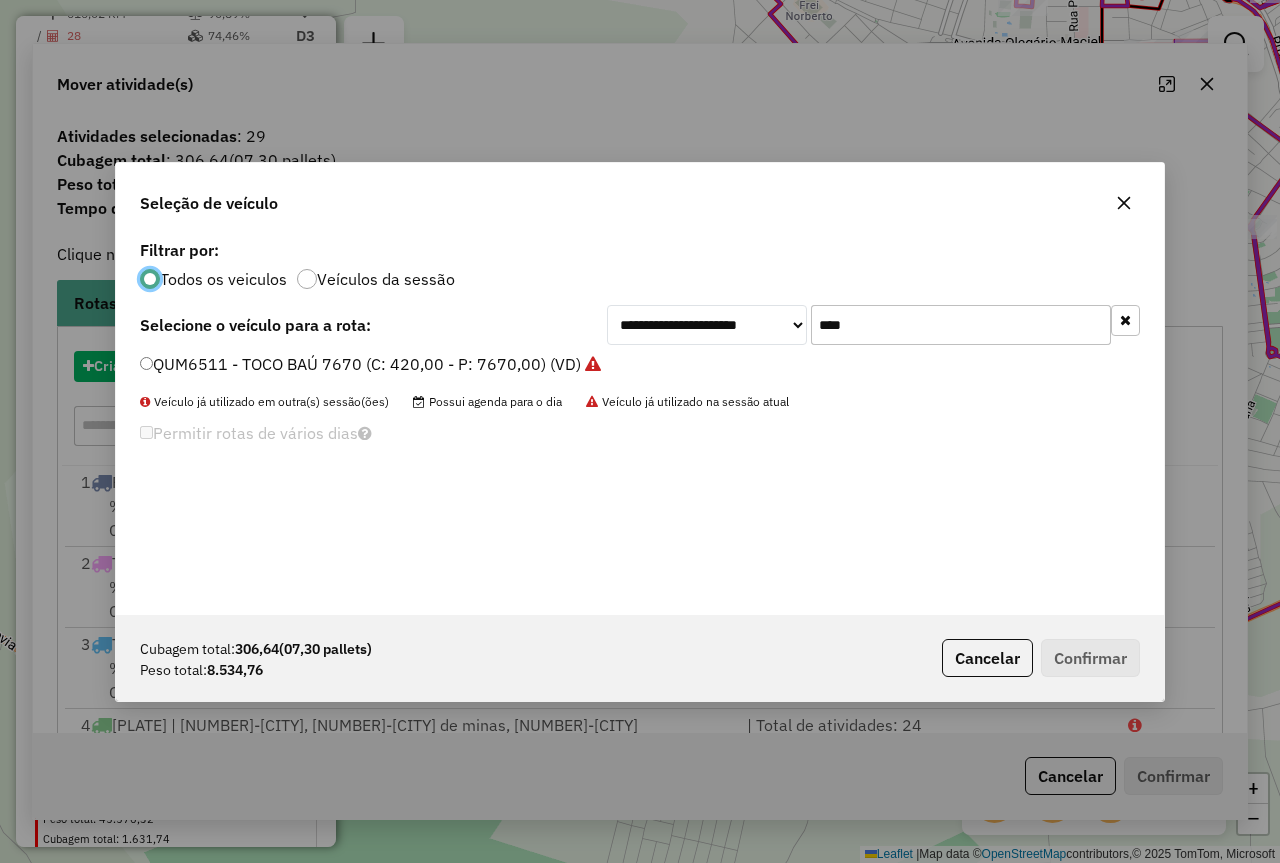 scroll, scrollTop: 11, scrollLeft: 6, axis: both 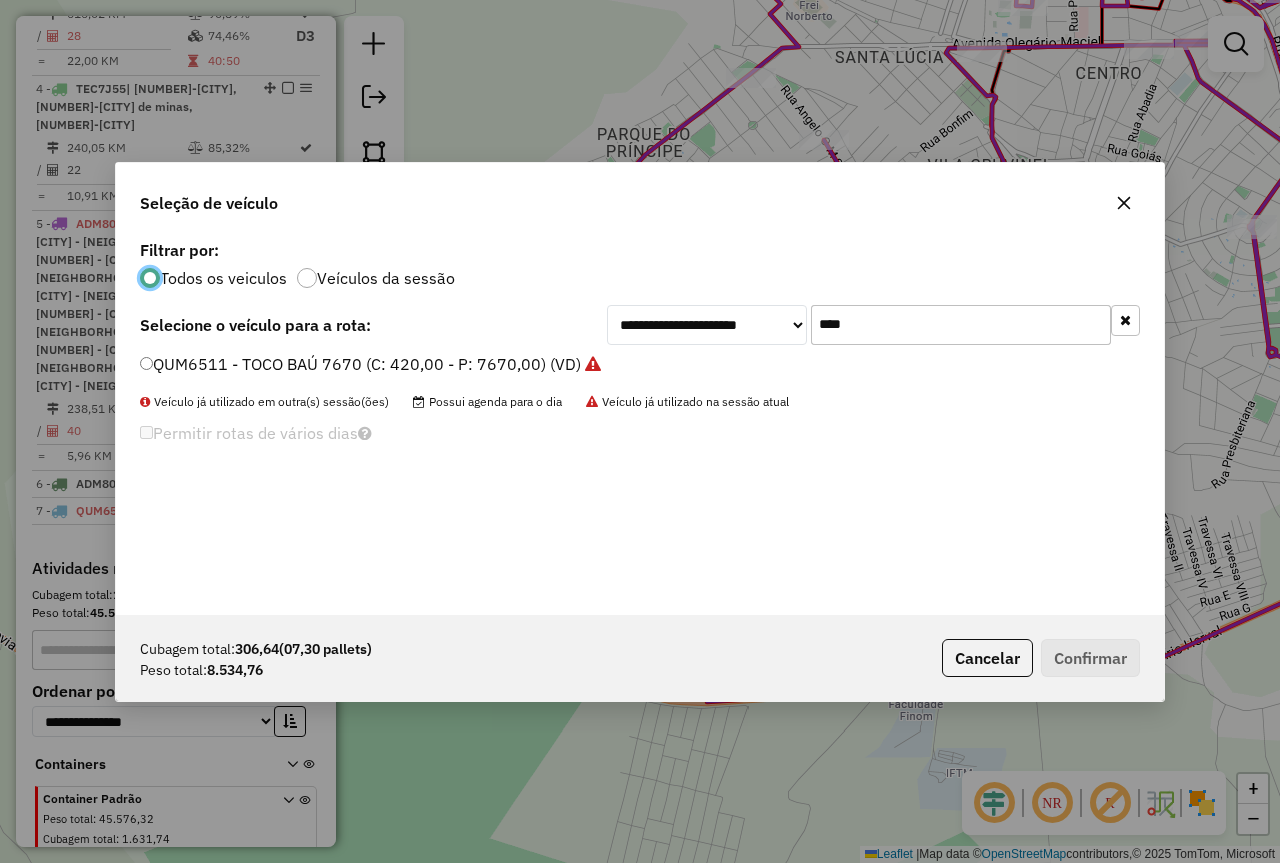 click on "****" 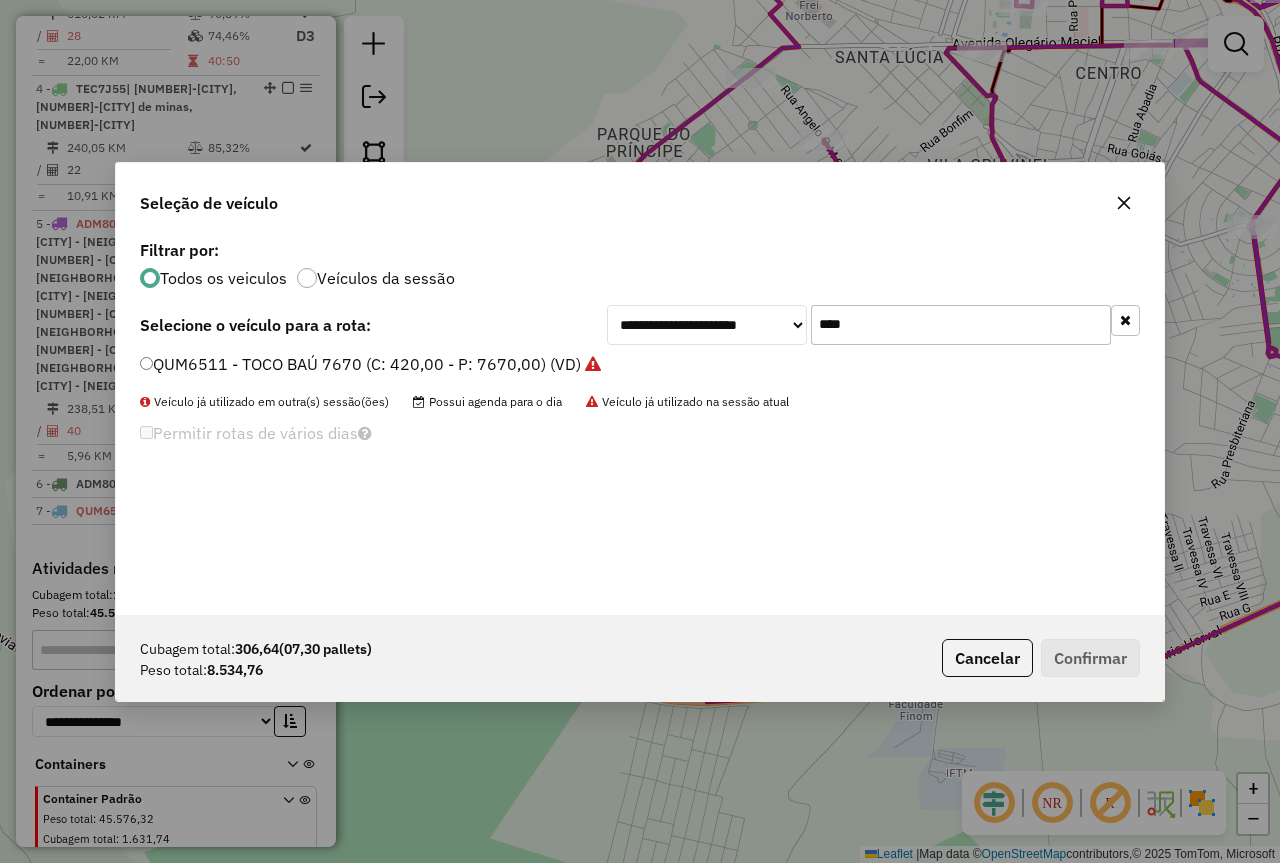 click on "****" 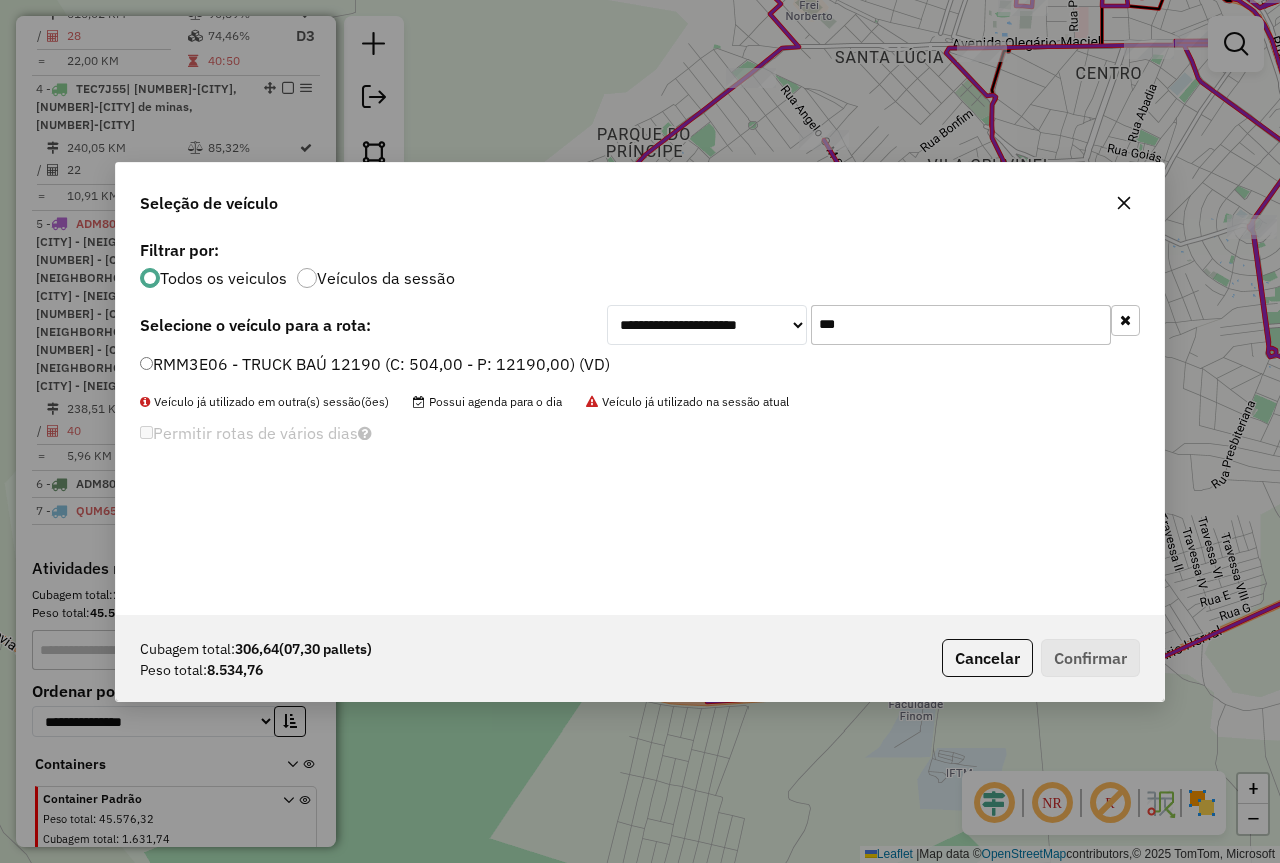 type on "***" 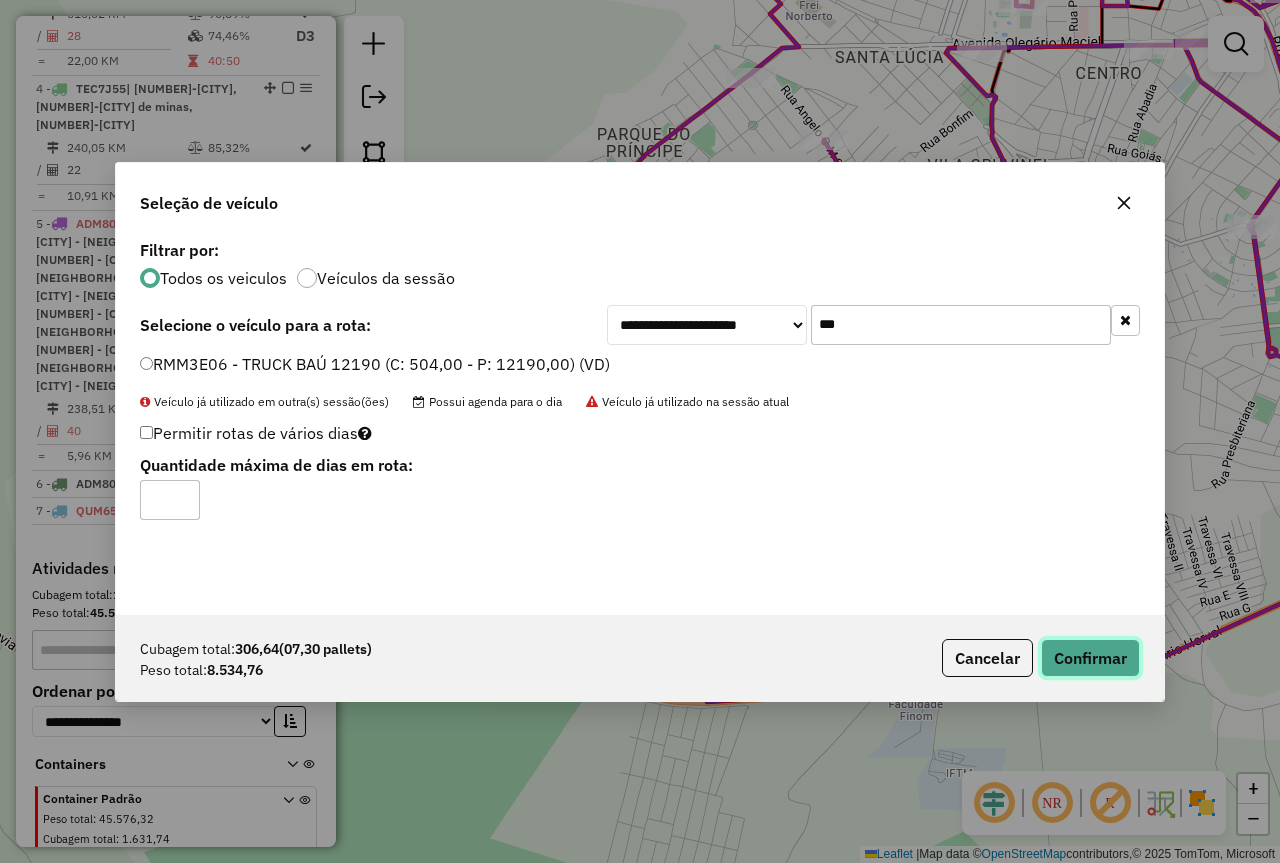 click on "Confirmar" 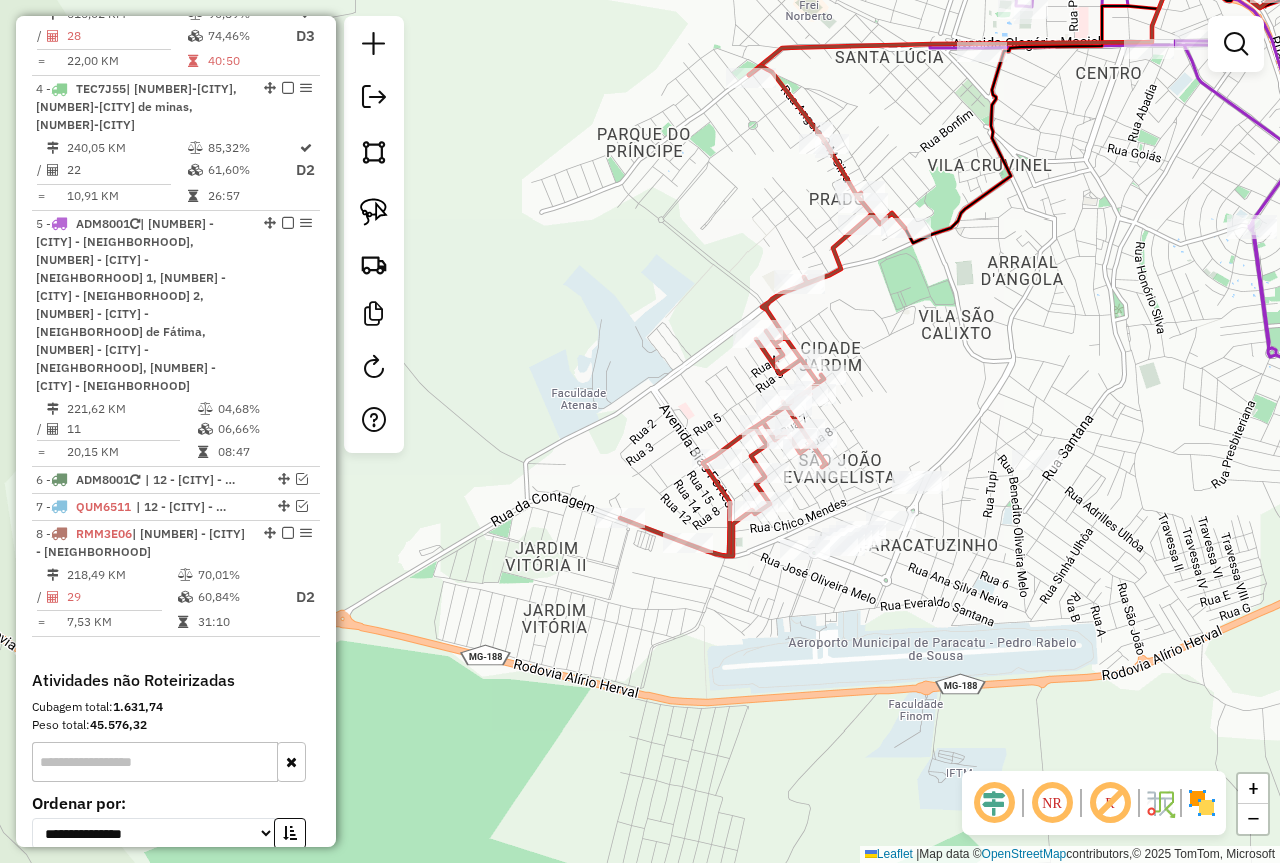scroll, scrollTop: 1115, scrollLeft: 0, axis: vertical 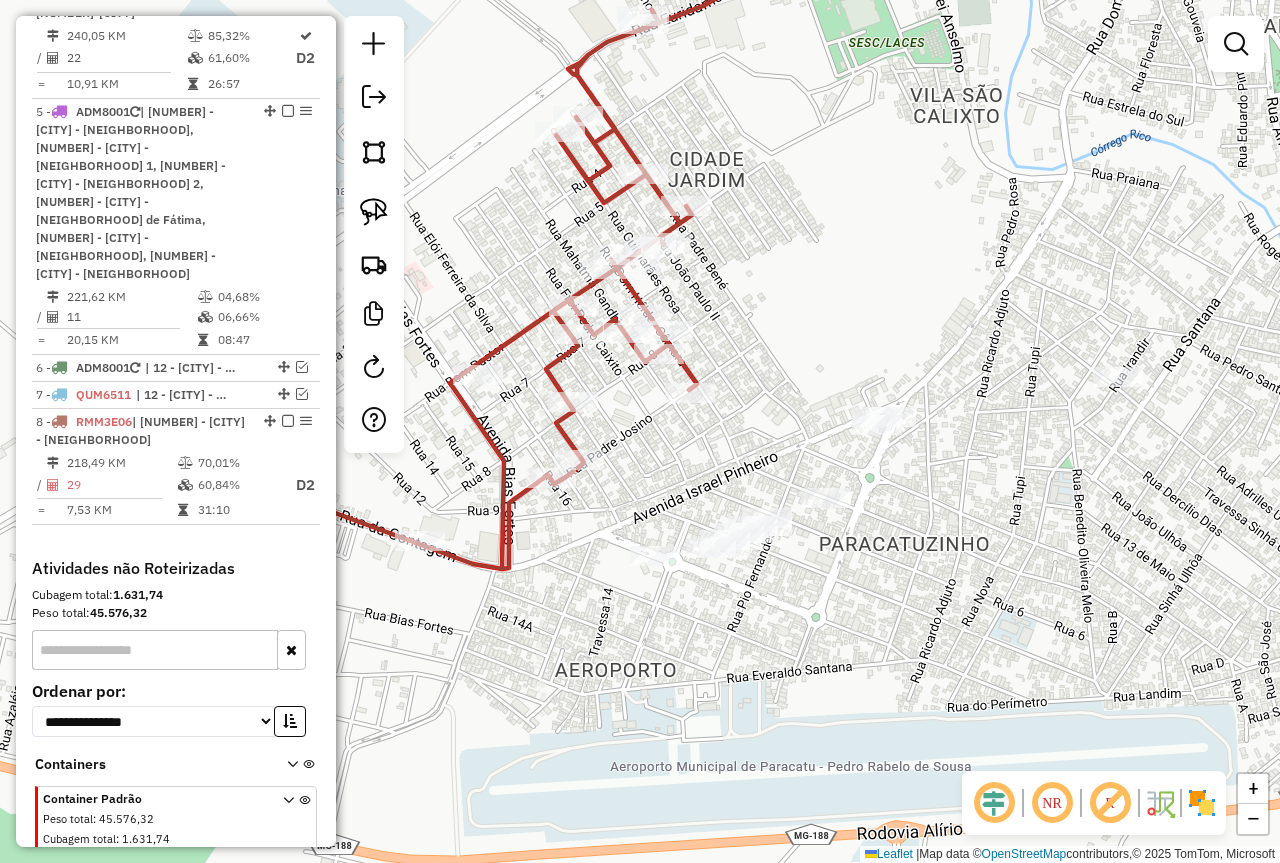 click on "Janela de atendimento Grade de atendimento Capacidade Transportadoras Veículos Cliente Pedidos  Rotas Selecione os dias de semana para filtrar as janelas de atendimento  Seg   Ter   Qua   Qui   Sex   Sáb   Dom  Informe o período da janela de atendimento: De: Até:  Filtrar exatamente a janela do cliente  Considerar janela de atendimento padrão  Selecione os dias de semana para filtrar as grades de atendimento  Seg   Ter   Qua   Qui   Sex   Sáb   Dom   Considerar clientes sem dia de atendimento cadastrado  Clientes fora do dia de atendimento selecionado Filtrar as atividades entre os valores definidos abaixo:  Peso mínimo:   Peso máximo:   Cubagem mínima:   Cubagem máxima:   De:   Até:  Filtrar as atividades entre o tempo de atendimento definido abaixo:  De:   Até:   Considerar capacidade total dos clientes não roteirizados Transportadora: Selecione um ou mais itens Tipo de veículo: Selecione um ou mais itens Veículo: Selecione um ou mais itens Motorista: Selecione um ou mais itens Nome: Rótulo:" 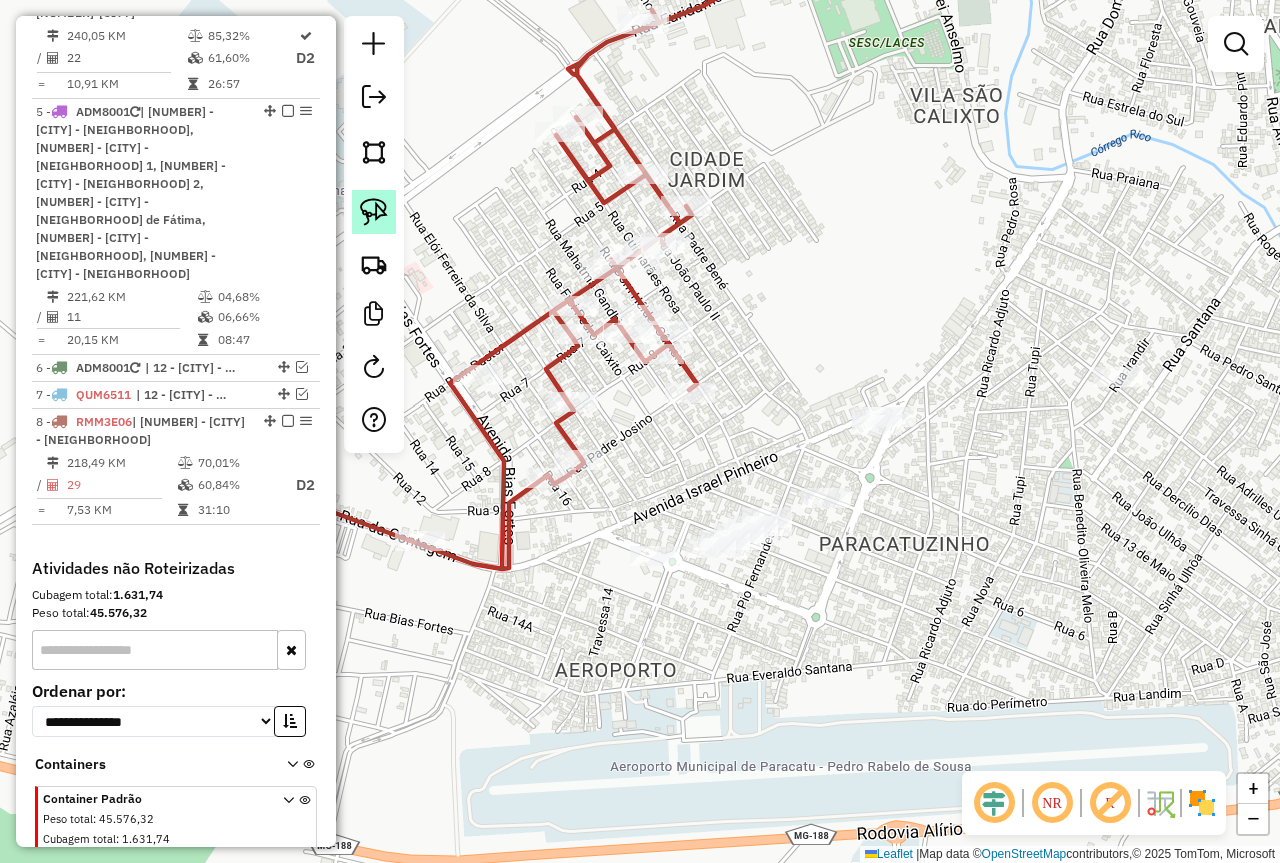 click 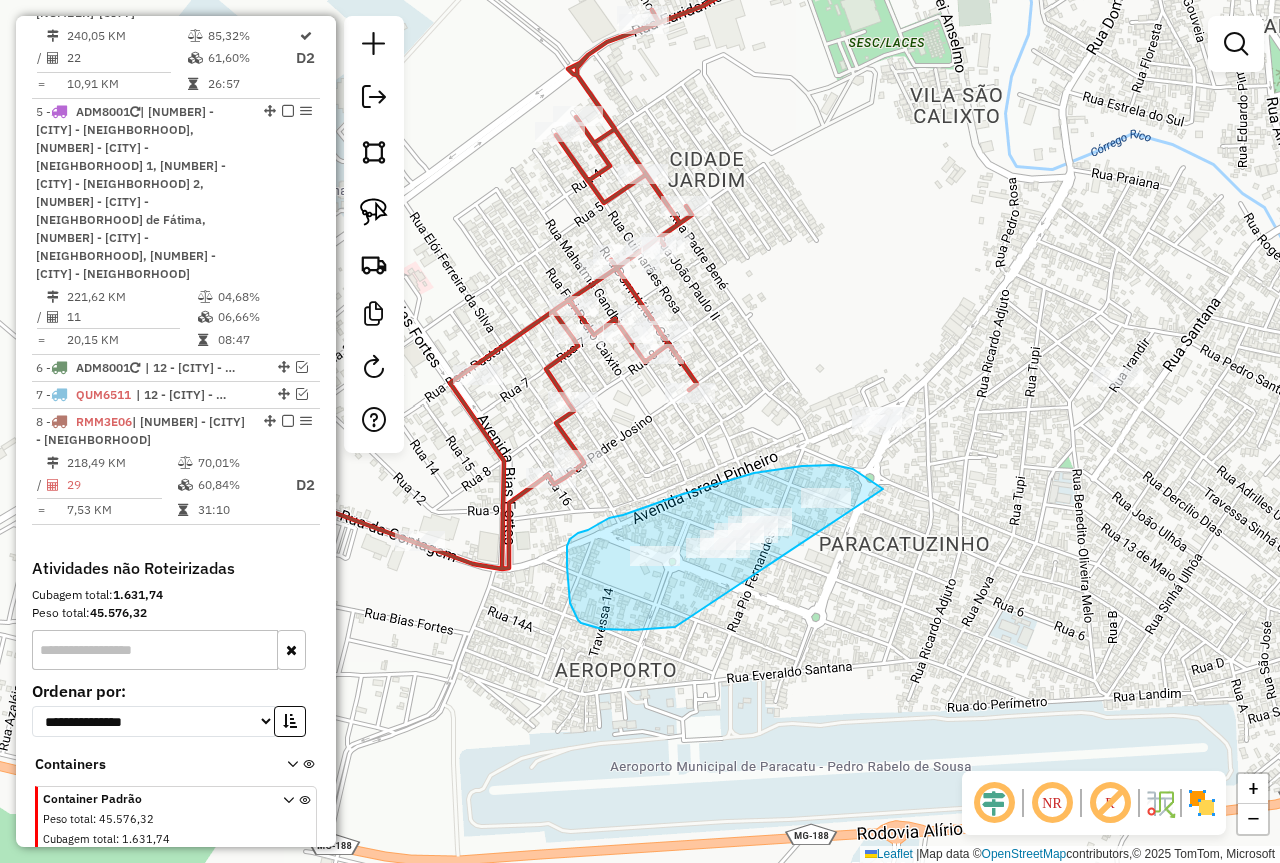drag, startPoint x: 583, startPoint y: 623, endPoint x: 886, endPoint y: 506, distance: 324.80457 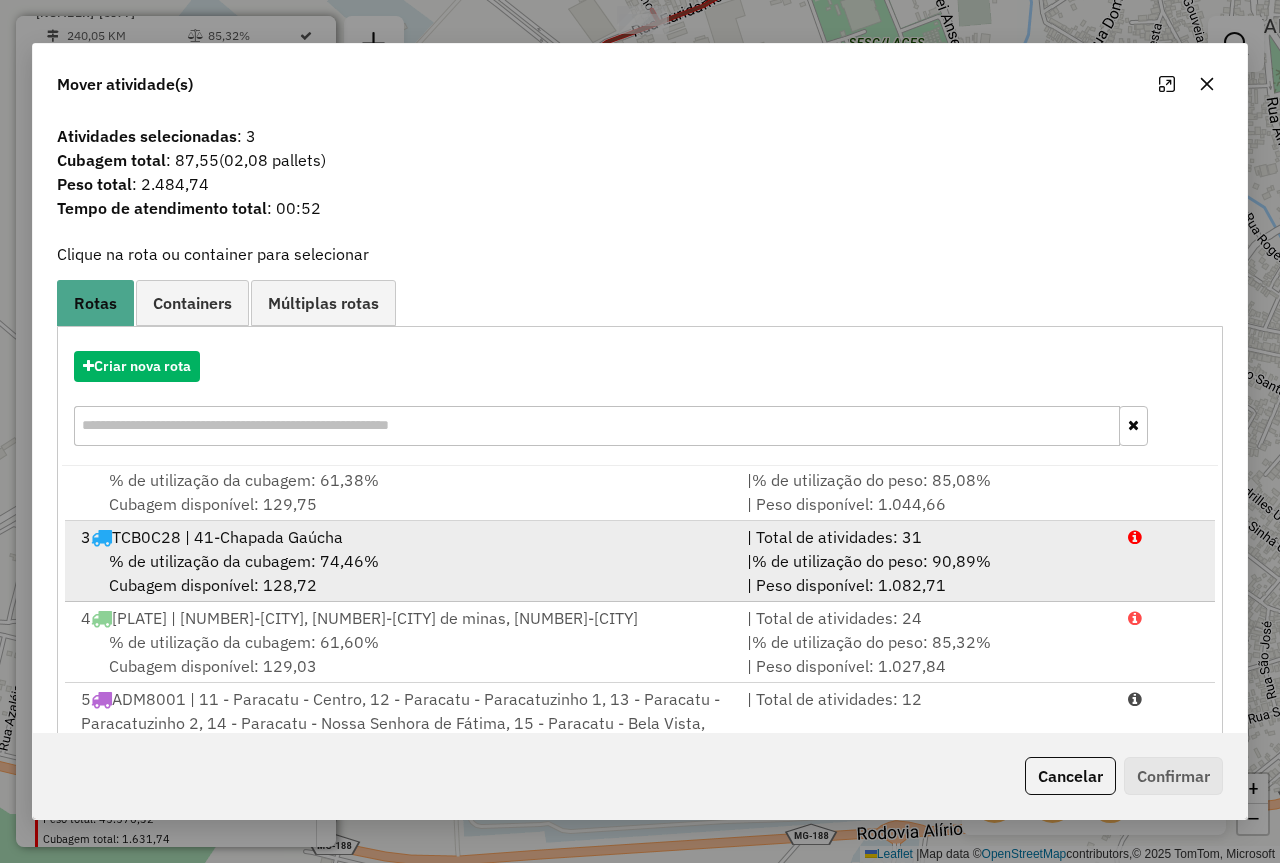 scroll, scrollTop: 134, scrollLeft: 0, axis: vertical 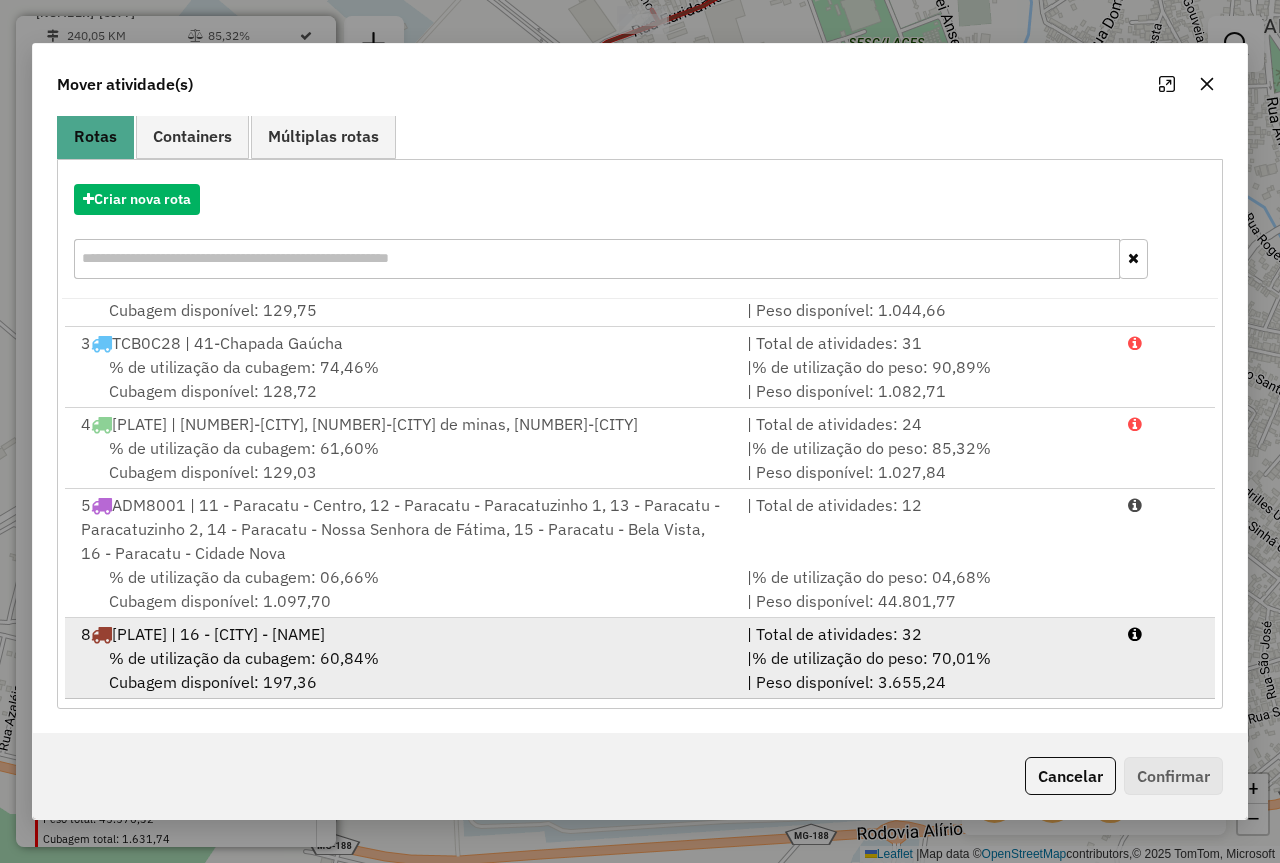 click on "8  RMM3E06 | 16 - Paracatu - Cidade Nova" at bounding box center [402, 634] 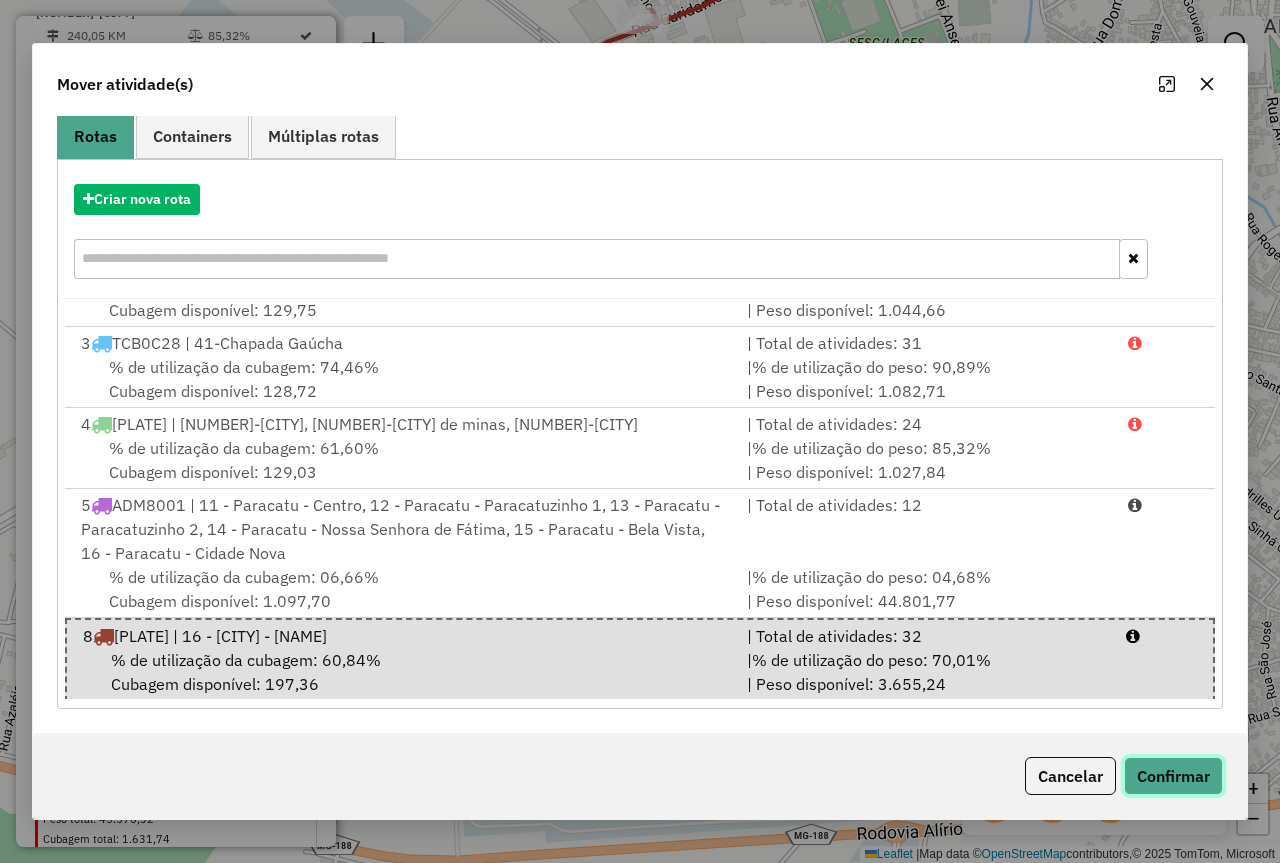 click on "Confirmar" 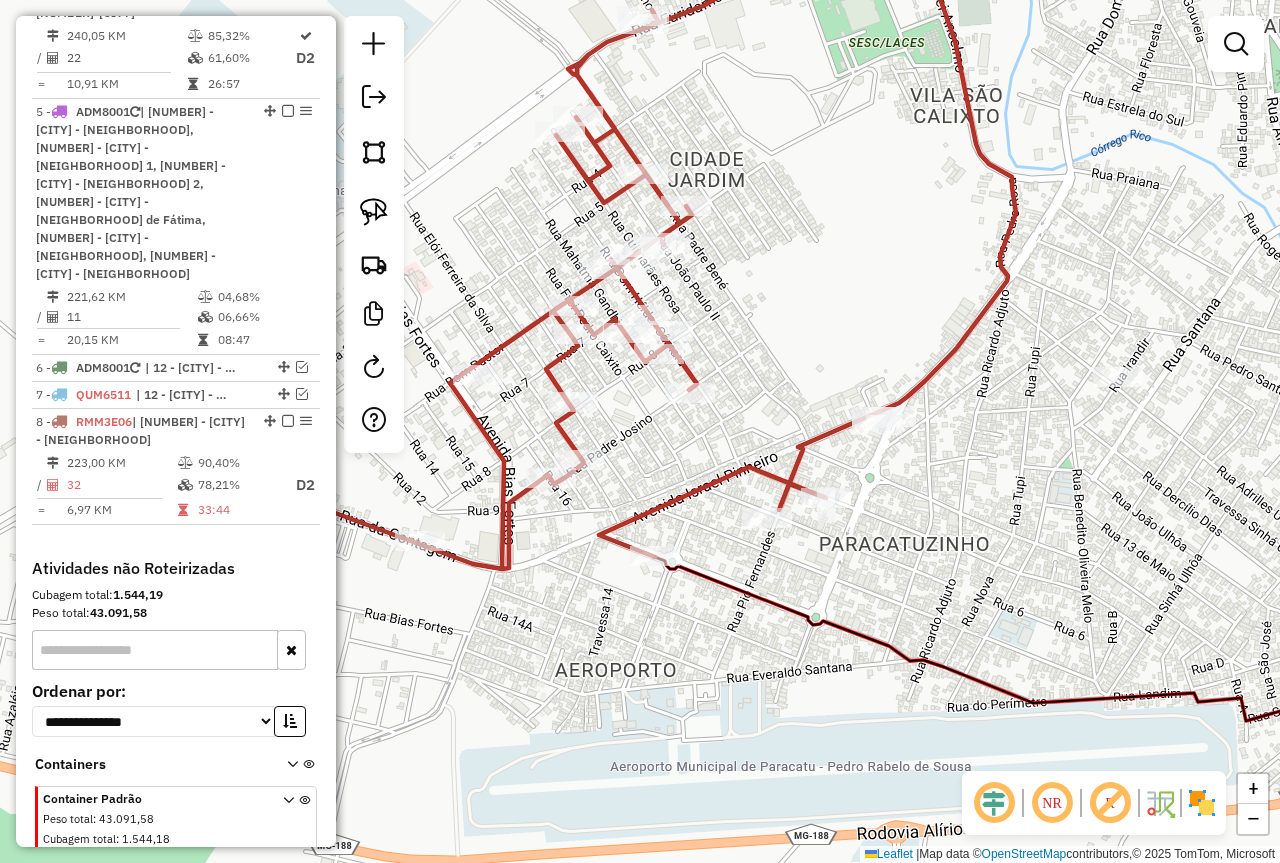 scroll, scrollTop: 0, scrollLeft: 0, axis: both 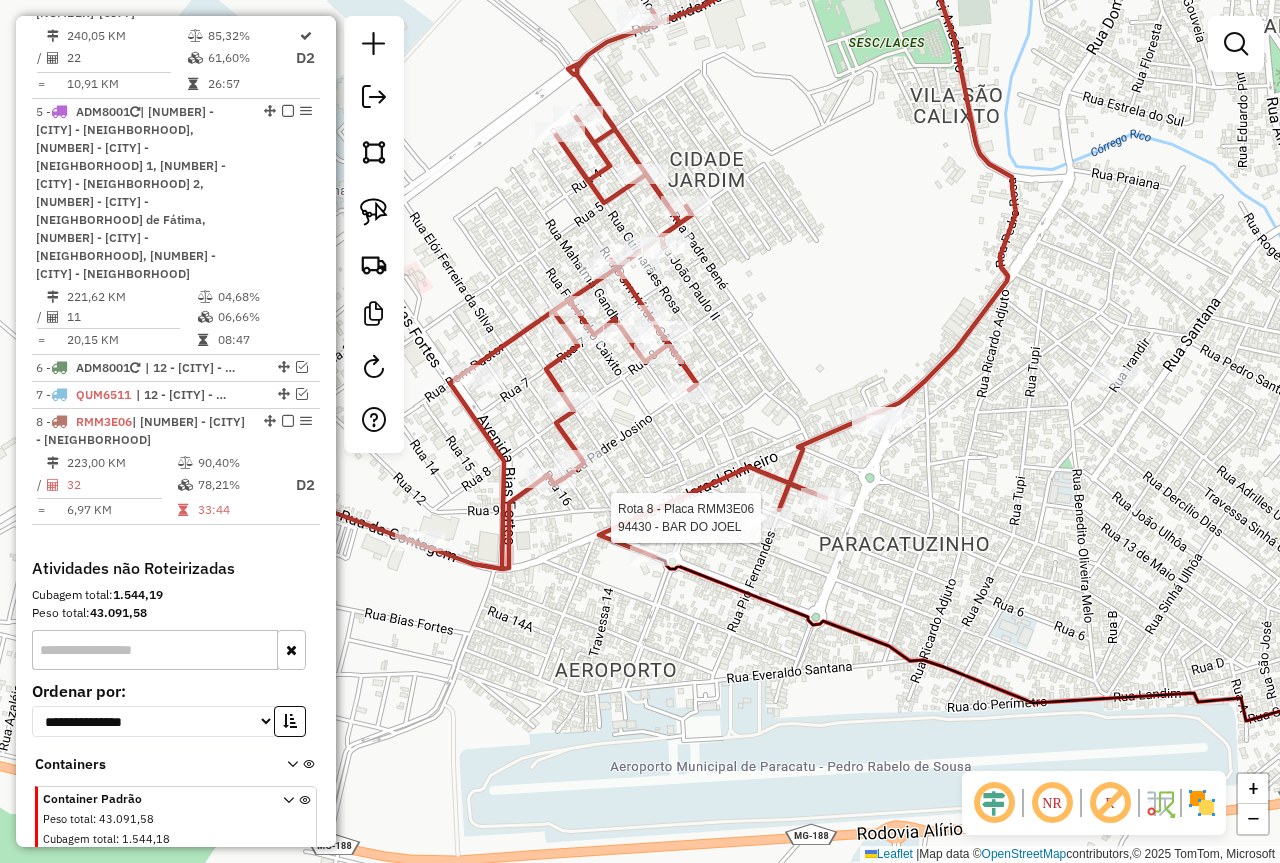select on "*********" 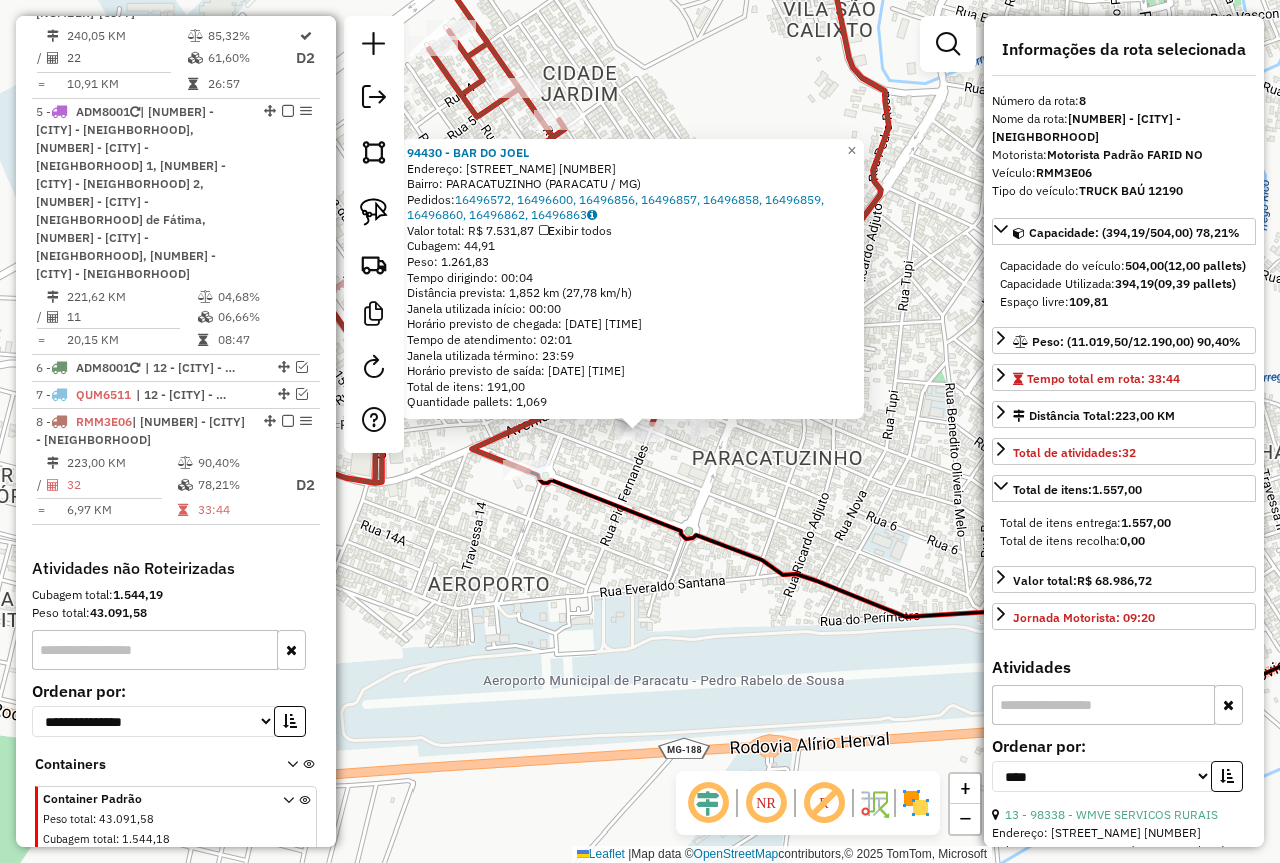click on "94430 - BAR DO JOEL  Endereço:  NAIR CUNHA CARDOSO 201   Bairro: PARACATUZINHO (PARACATU / MG)   Pedidos:  16496572, 16496600, 16496856, 16496857, 16496858, 16496859, 16496860, 16496862, 16496863   Valor total: R$ 7.531,87   Exibir todos   Cubagem: 44,91  Peso: 1.261,83  Tempo dirigindo: 00:04   Distância prevista: 1,852 km (27,78 km/h)   Janela utilizada início: 00:00   Horário previsto de chegada: 18/07/2025 09:56   Tempo de atendimento: 02:01   Janela utilizada término: 23:59   Horário previsto de saída: 18/07/2025 11:57   Total de itens: 191,00   Quantidade pallets: 1,069  × Janela de atendimento Grade de atendimento Capacidade Transportadoras Veículos Cliente Pedidos  Rotas Selecione os dias de semana para filtrar as janelas de atendimento  Seg   Ter   Qua   Qui   Sex   Sáb   Dom  Informe o período da janela de atendimento: De: Até:  Filtrar exatamente a janela do cliente  Considerar janela de atendimento padrão  Selecione os dias de semana para filtrar as grades de atendimento  Seg   Ter  +" 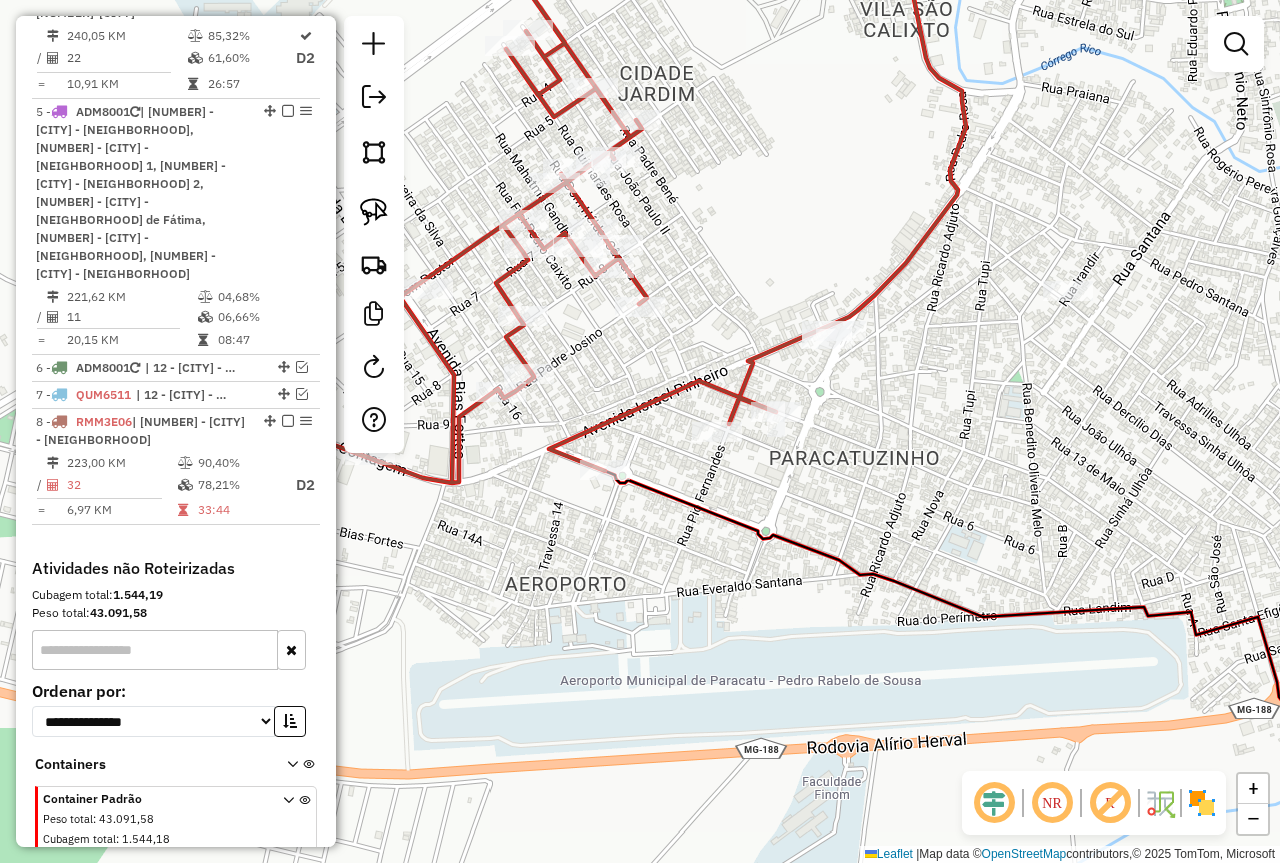 drag, startPoint x: 731, startPoint y: 609, endPoint x: 878, endPoint y: 615, distance: 147.12239 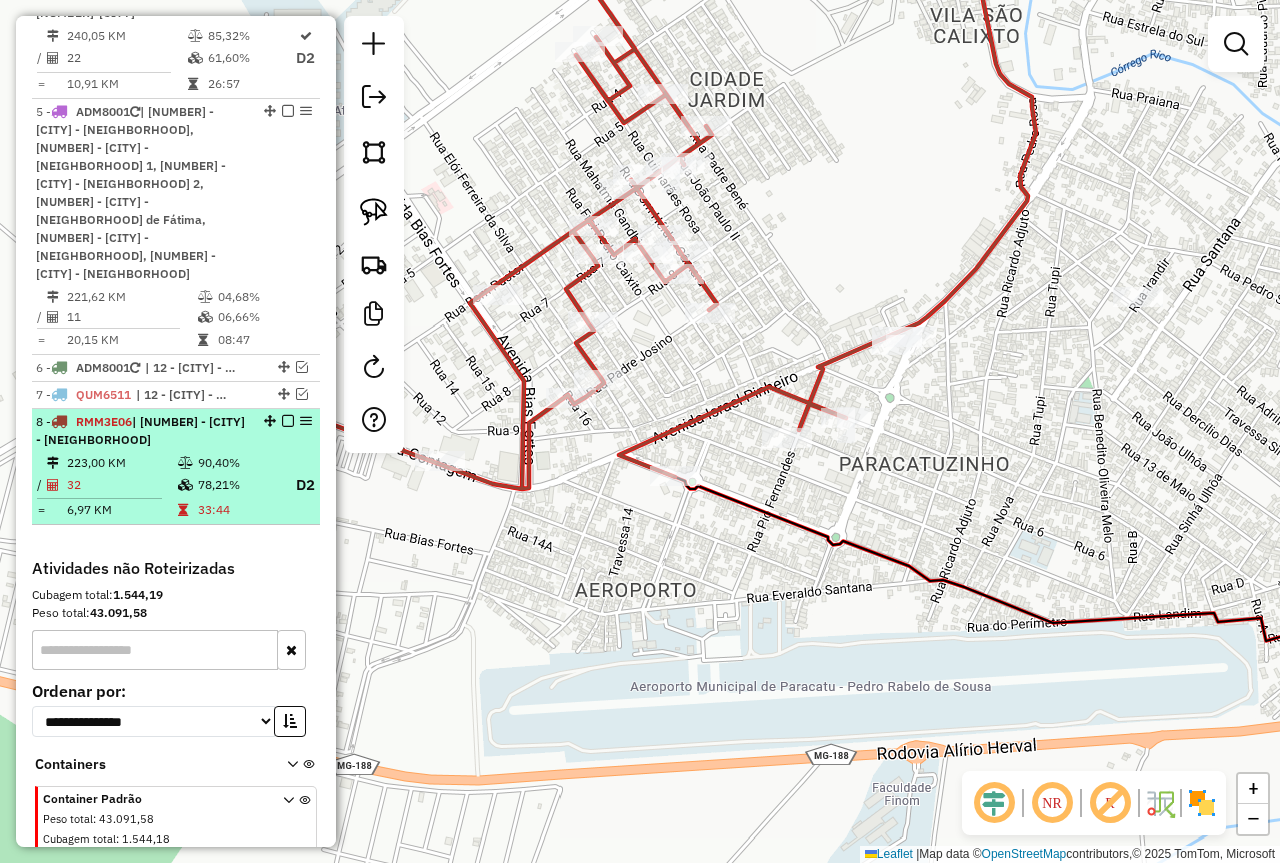 click at bounding box center (288, 421) 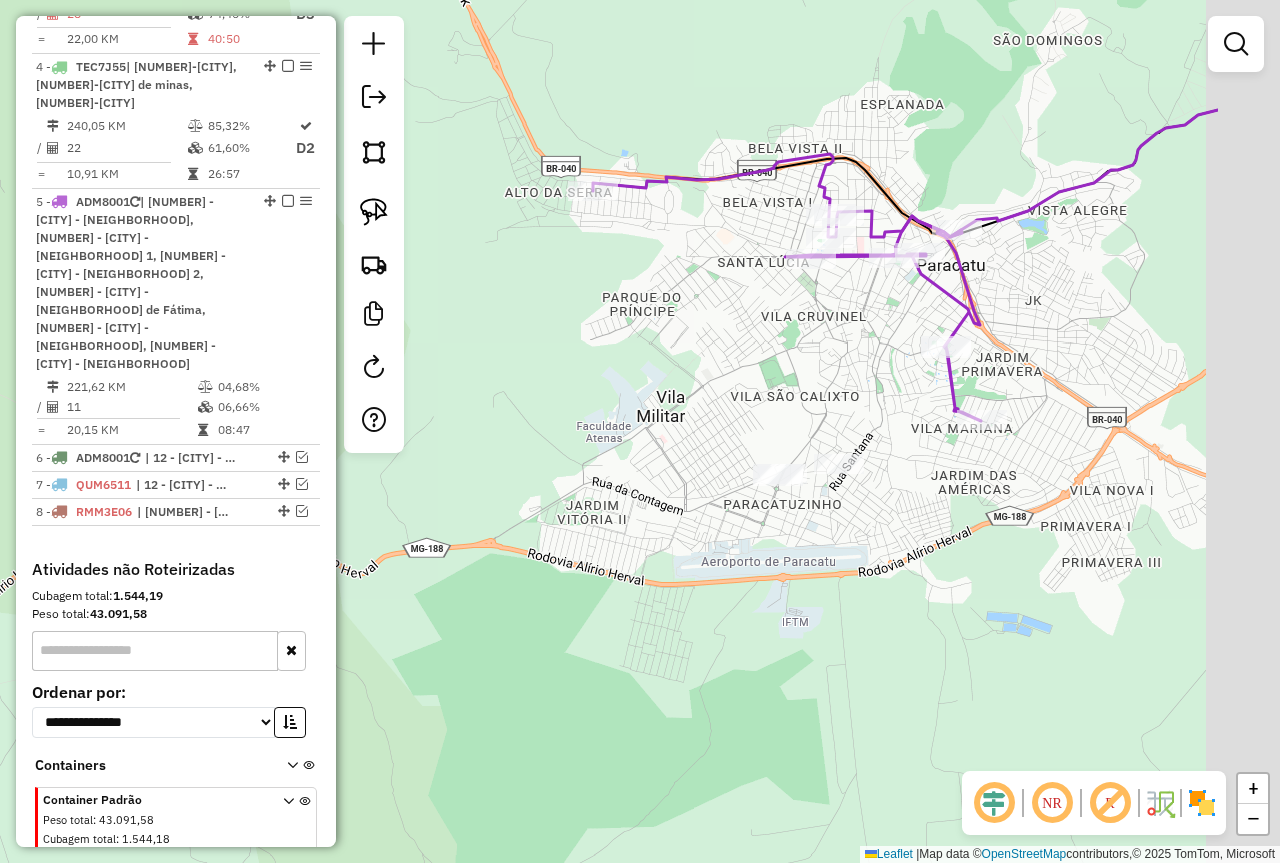 drag, startPoint x: 1104, startPoint y: 500, endPoint x: 884, endPoint y: 544, distance: 224.35686 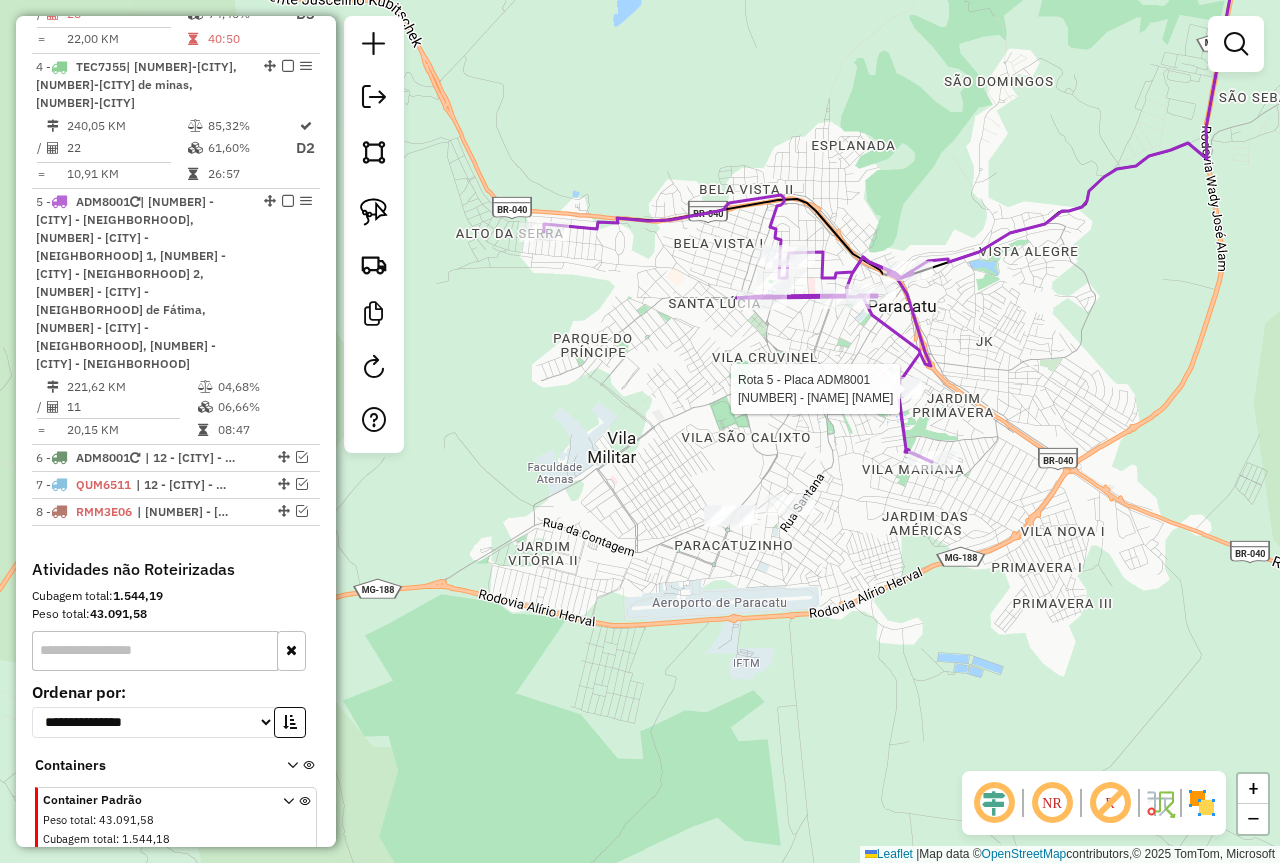 click 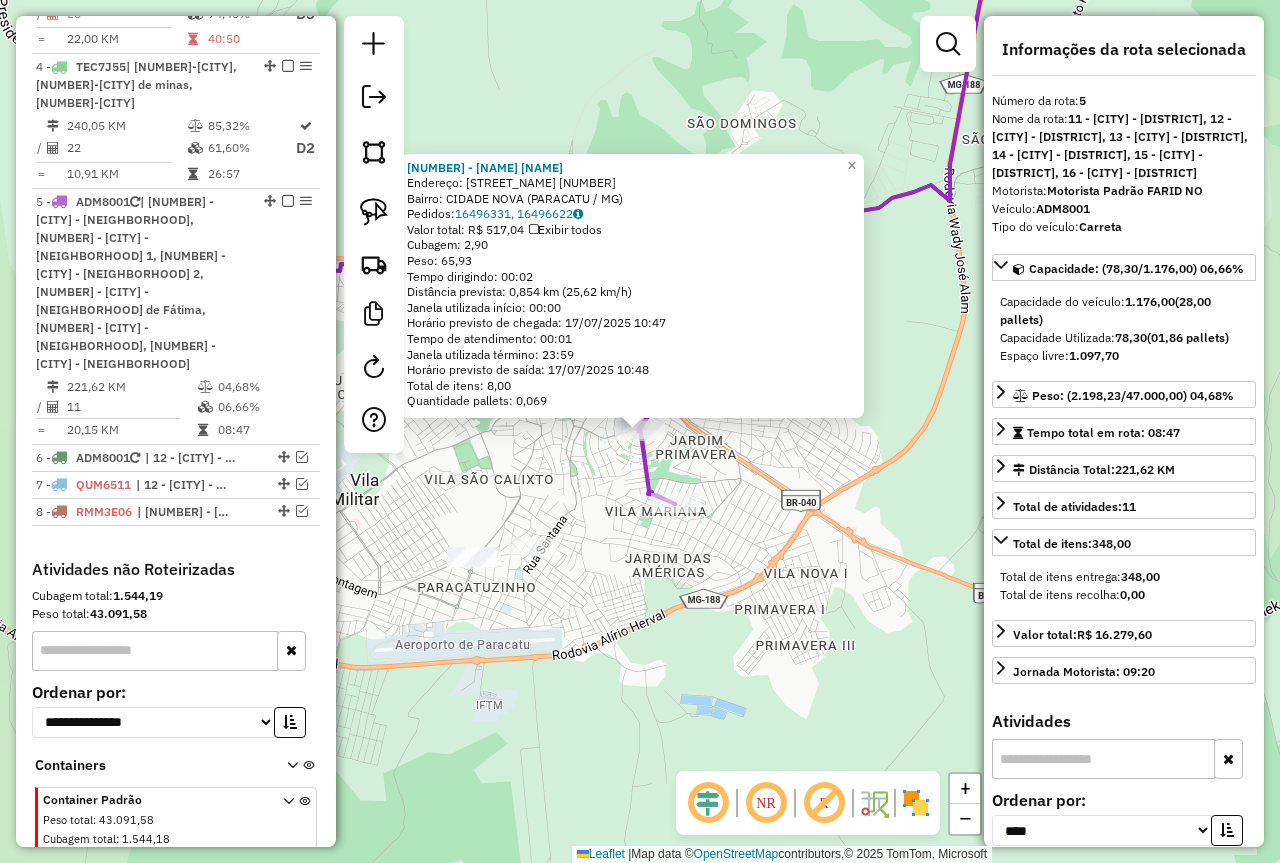 click on "99378 - MILENA CORREIA  Endereço:  MANOEL GONCALVES DE CARVALHO 241   Bairro: CIDADE NOVA (PARACATU / MG)   Pedidos:  16496331, 16496622   Valor total: R$ 517,04   Exibir todos   Cubagem: 2,90  Peso: 65,93  Tempo dirigindo: 00:02   Distância prevista: 0,854 km (25,62 km/h)   Janela utilizada início: 00:00   Horário previsto de chegada: 17/07/2025 10:47   Tempo de atendimento: 00:01   Janela utilizada término: 23:59   Horário previsto de saída: 17/07/2025 10:48   Total de itens: 8,00   Quantidade pallets: 0,069  × Janela de atendimento Grade de atendimento Capacidade Transportadoras Veículos Cliente Pedidos  Rotas Selecione os dias de semana para filtrar as janelas de atendimento  Seg   Ter   Qua   Qui   Sex   Sáb   Dom  Informe o período da janela de atendimento: De: Até:  Filtrar exatamente a janela do cliente  Considerar janela de atendimento padrão  Selecione os dias de semana para filtrar as grades de atendimento  Seg   Ter   Qua   Qui   Sex   Sáb   Dom   Peso mínimo:   Peso máximo:   De:" 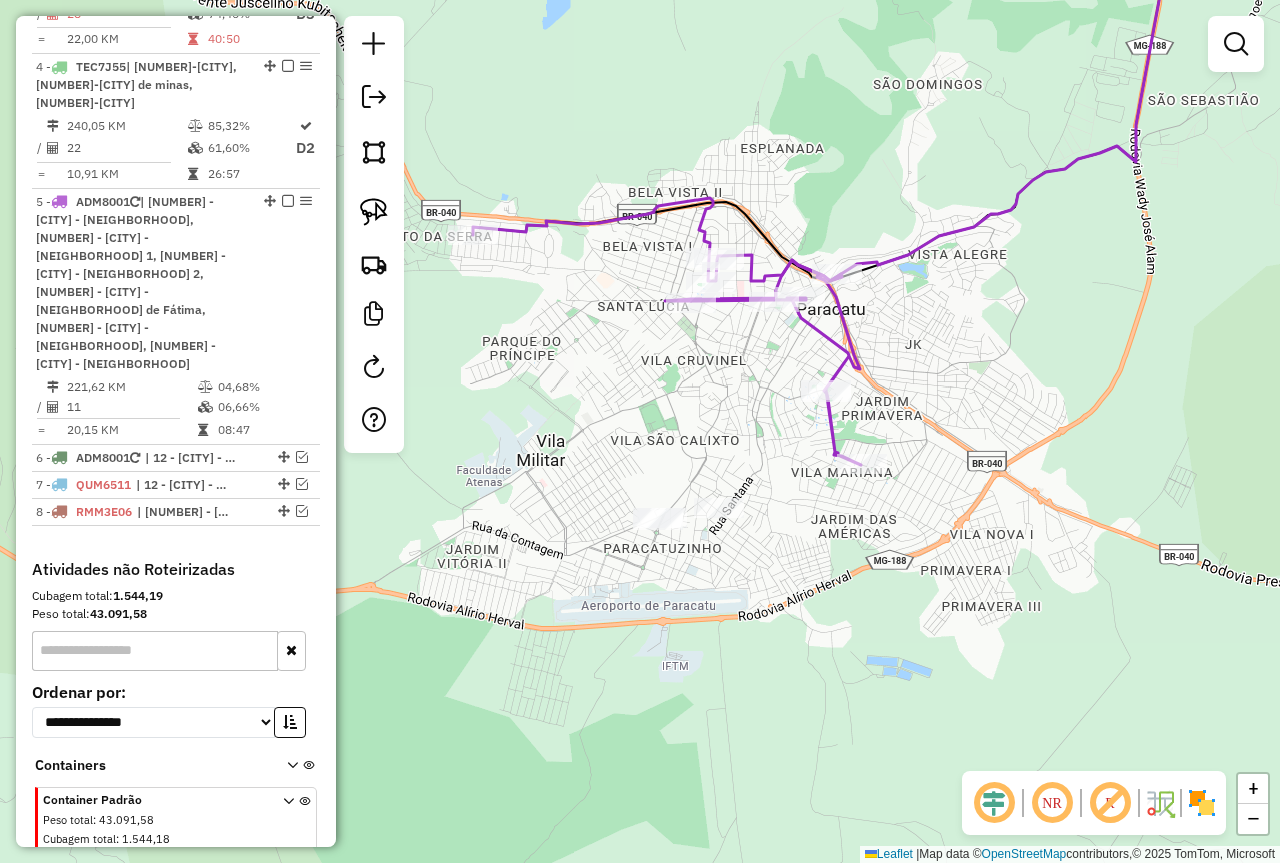 drag, startPoint x: 741, startPoint y: 601, endPoint x: 939, endPoint y: 559, distance: 202.40553 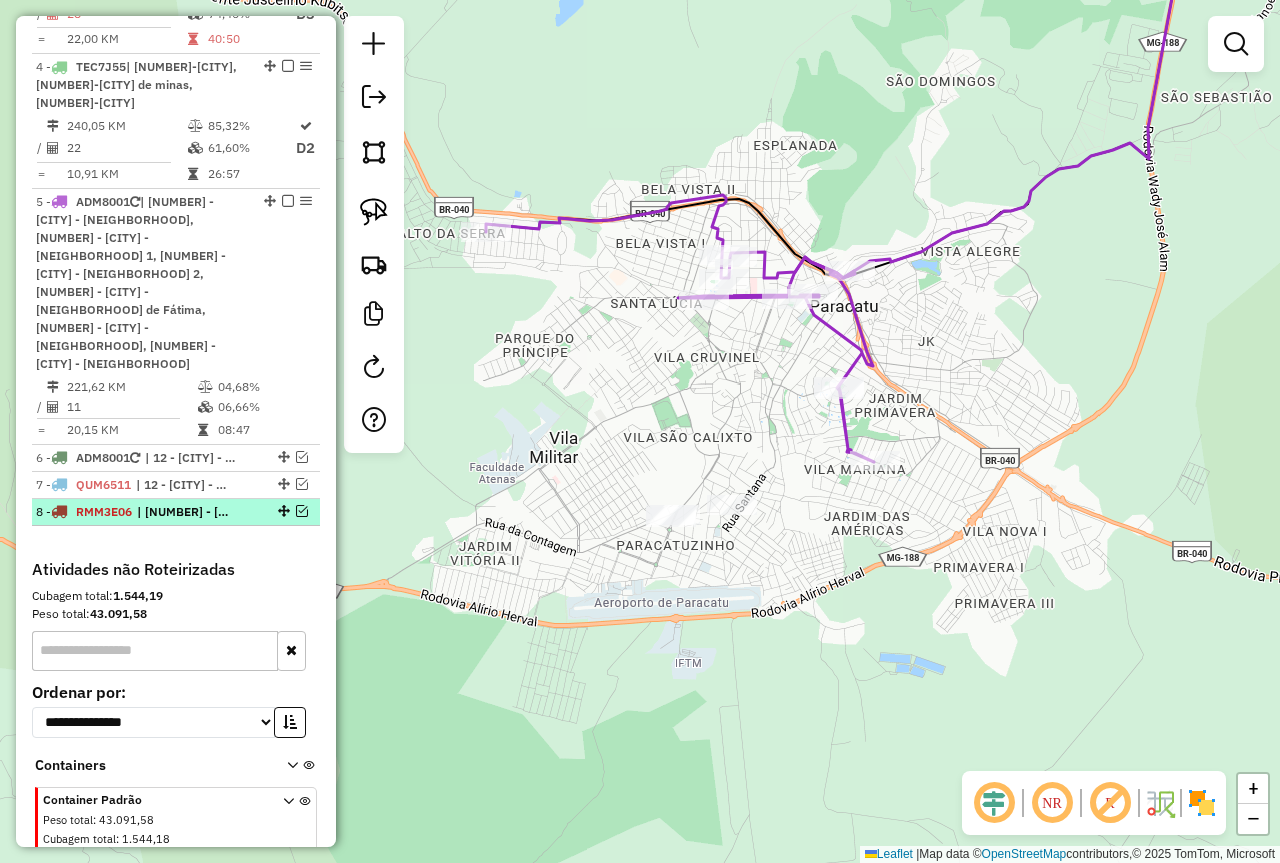 click at bounding box center (302, 511) 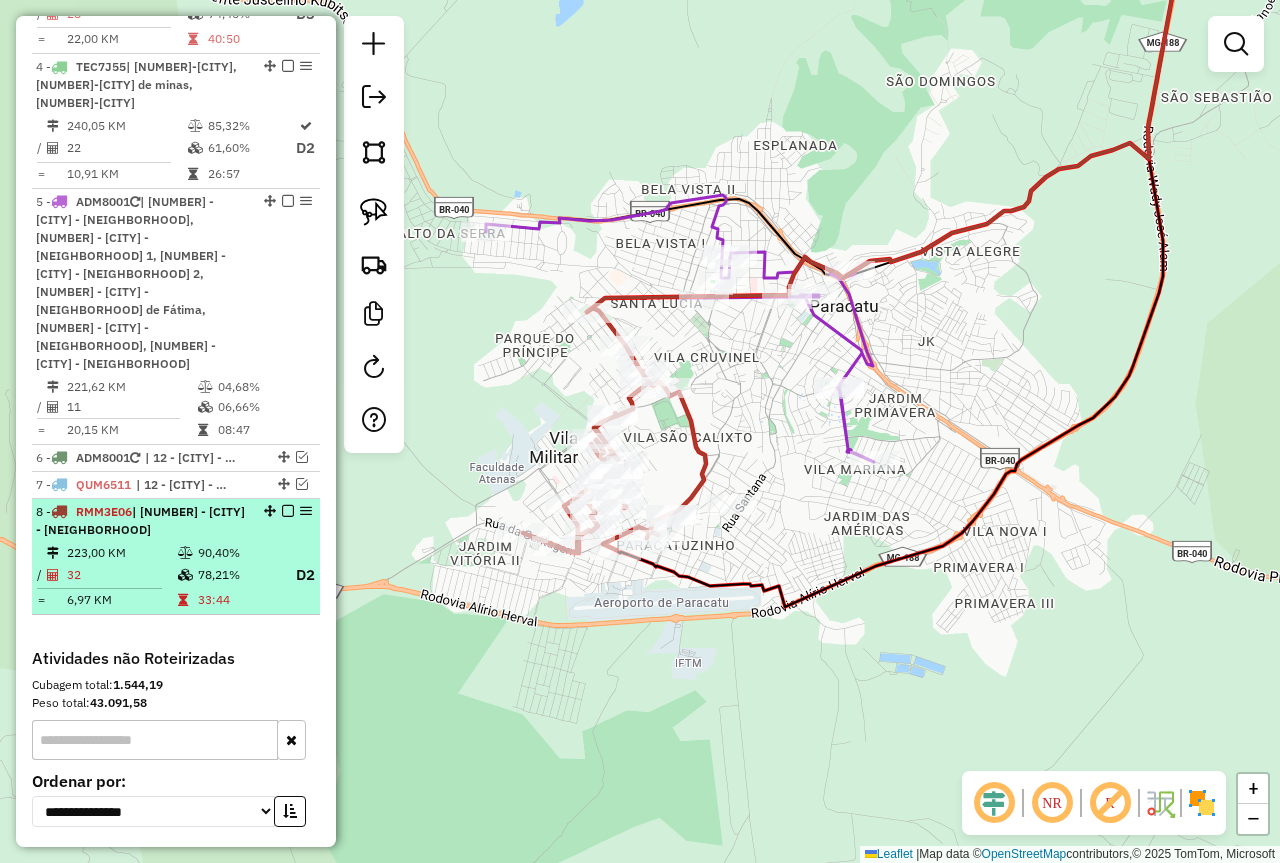 scroll, scrollTop: 1115, scrollLeft: 0, axis: vertical 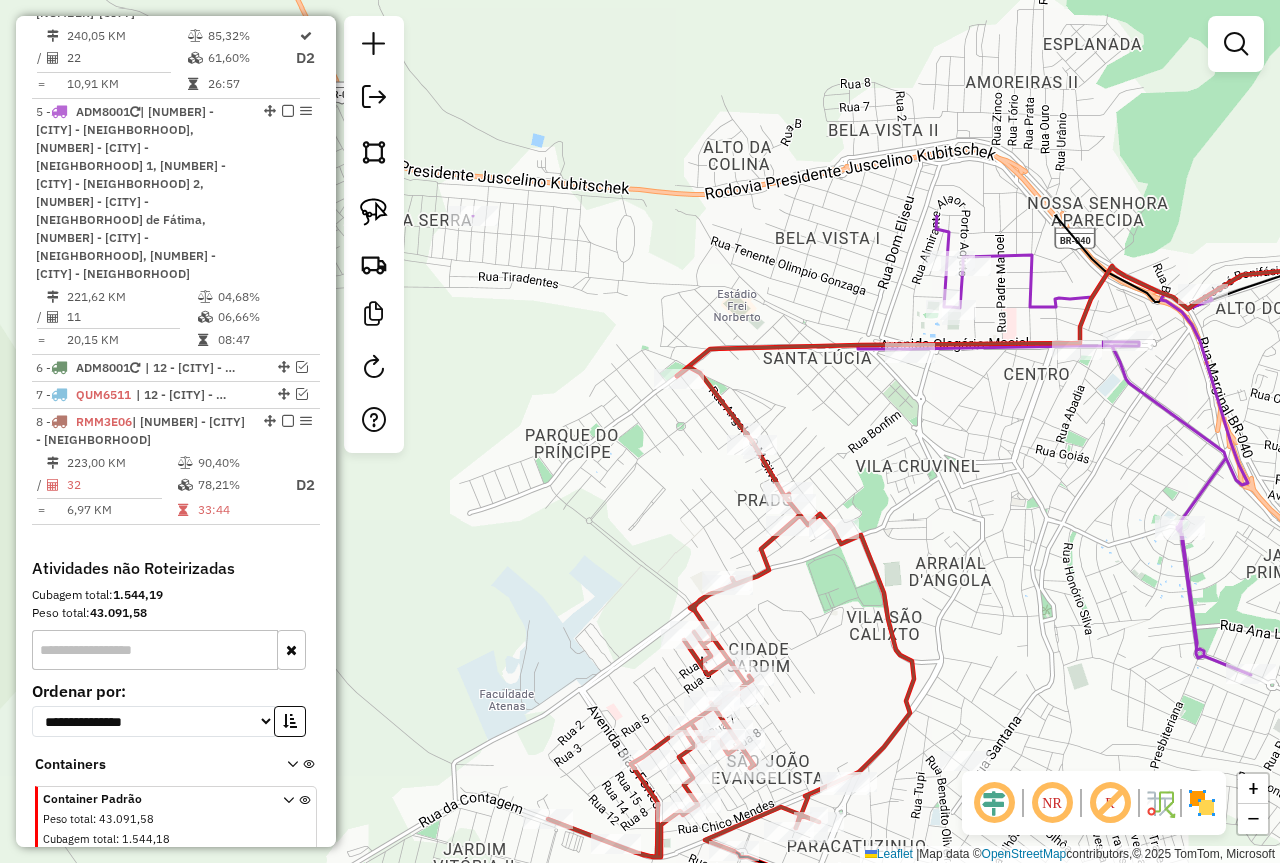 drag, startPoint x: 839, startPoint y: 323, endPoint x: 952, endPoint y: 326, distance: 113.03982 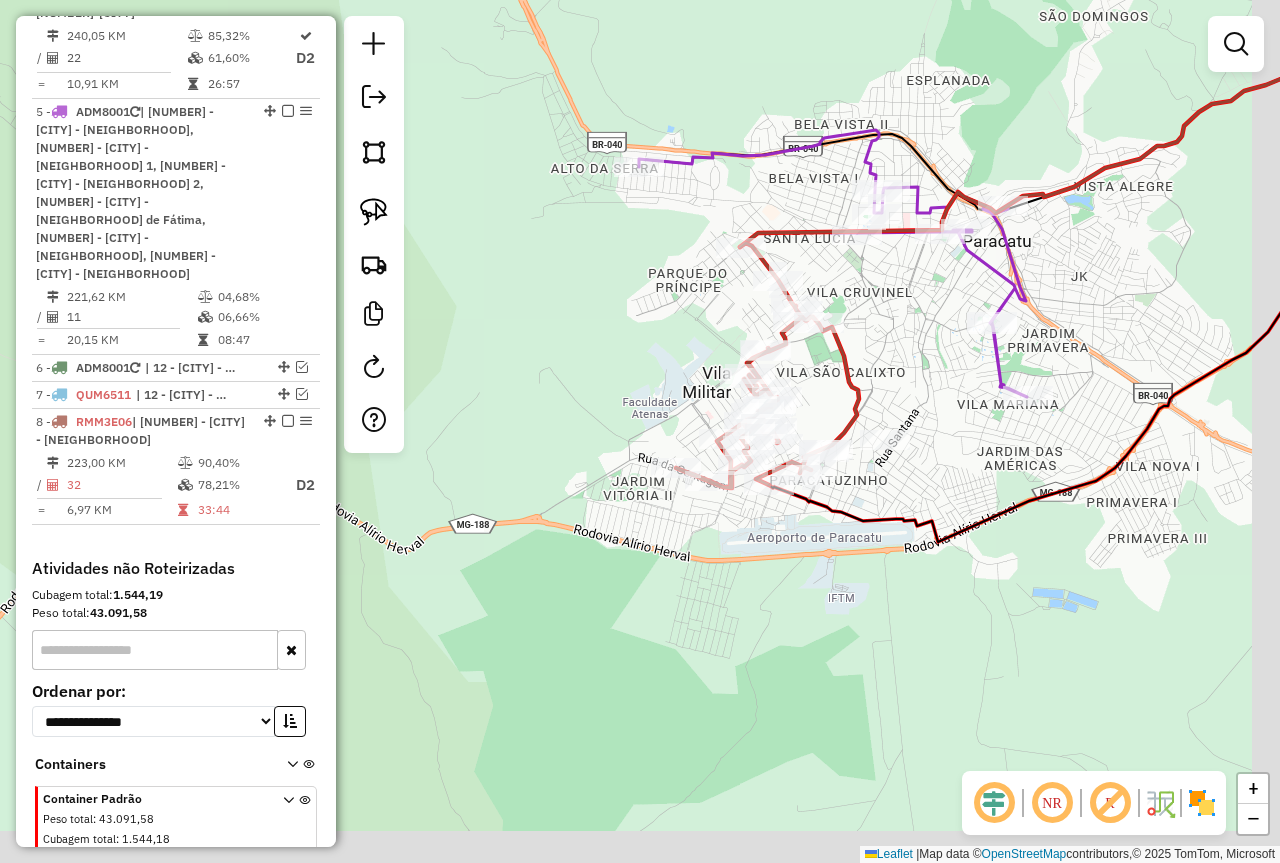 drag, startPoint x: 996, startPoint y: 462, endPoint x: 942, endPoint y: 378, distance: 99.8599 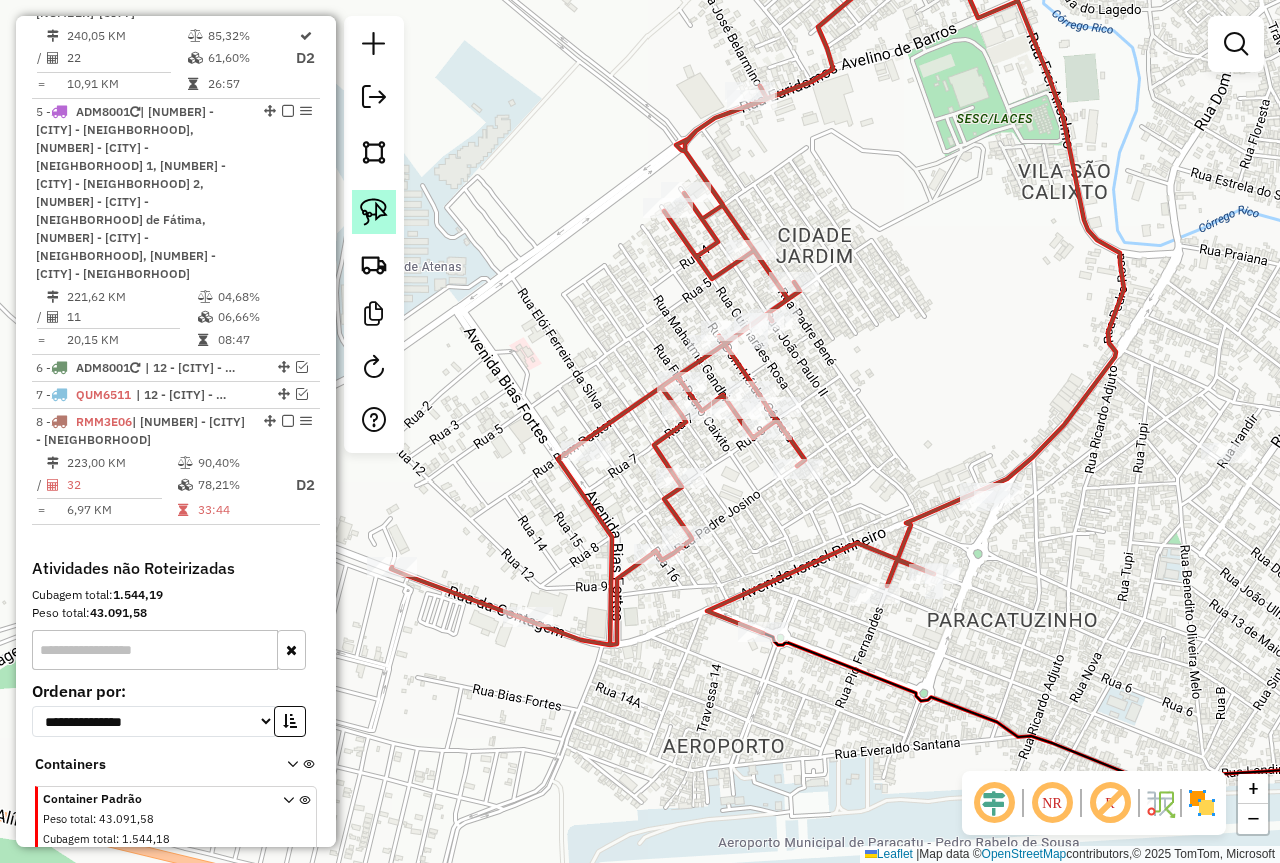 click 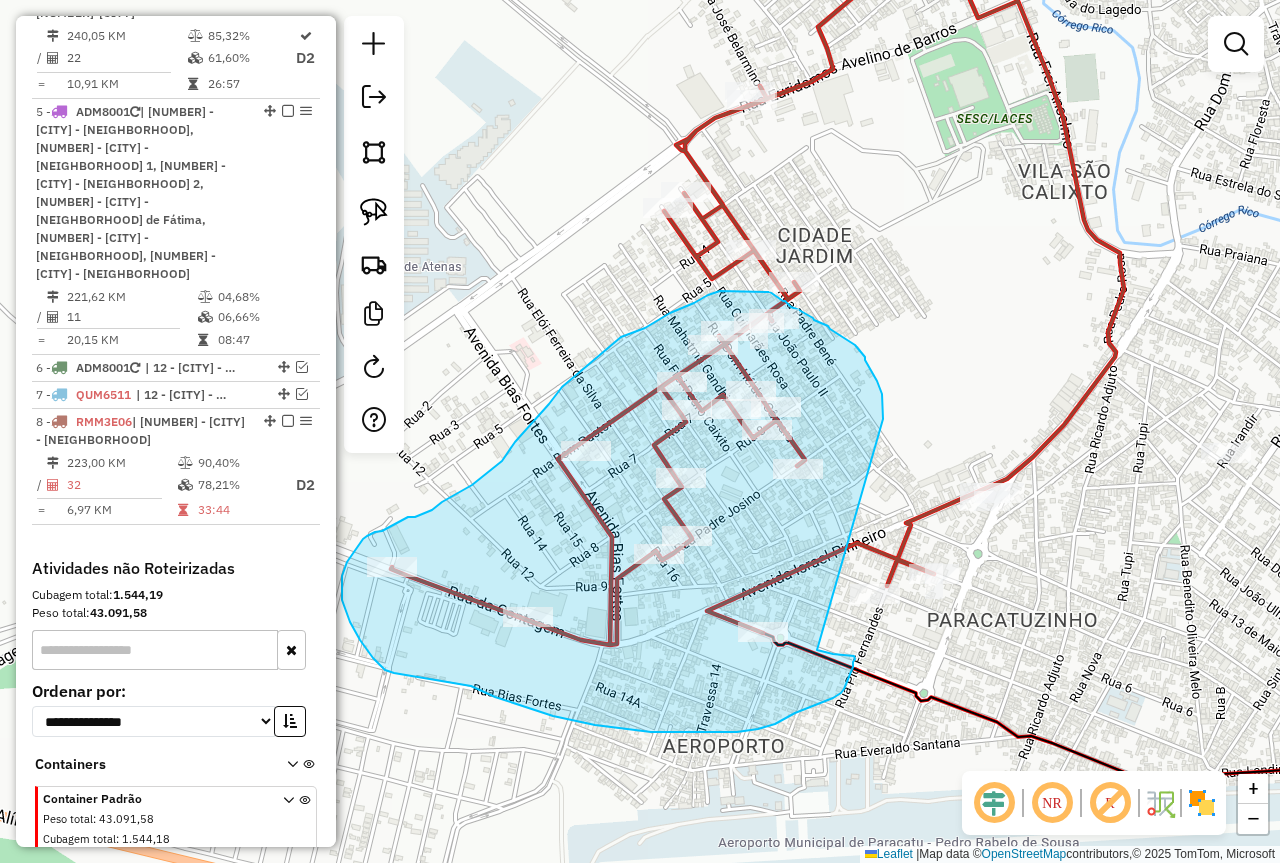 drag, startPoint x: 881, startPoint y: 426, endPoint x: 817, endPoint y: 650, distance: 232.96352 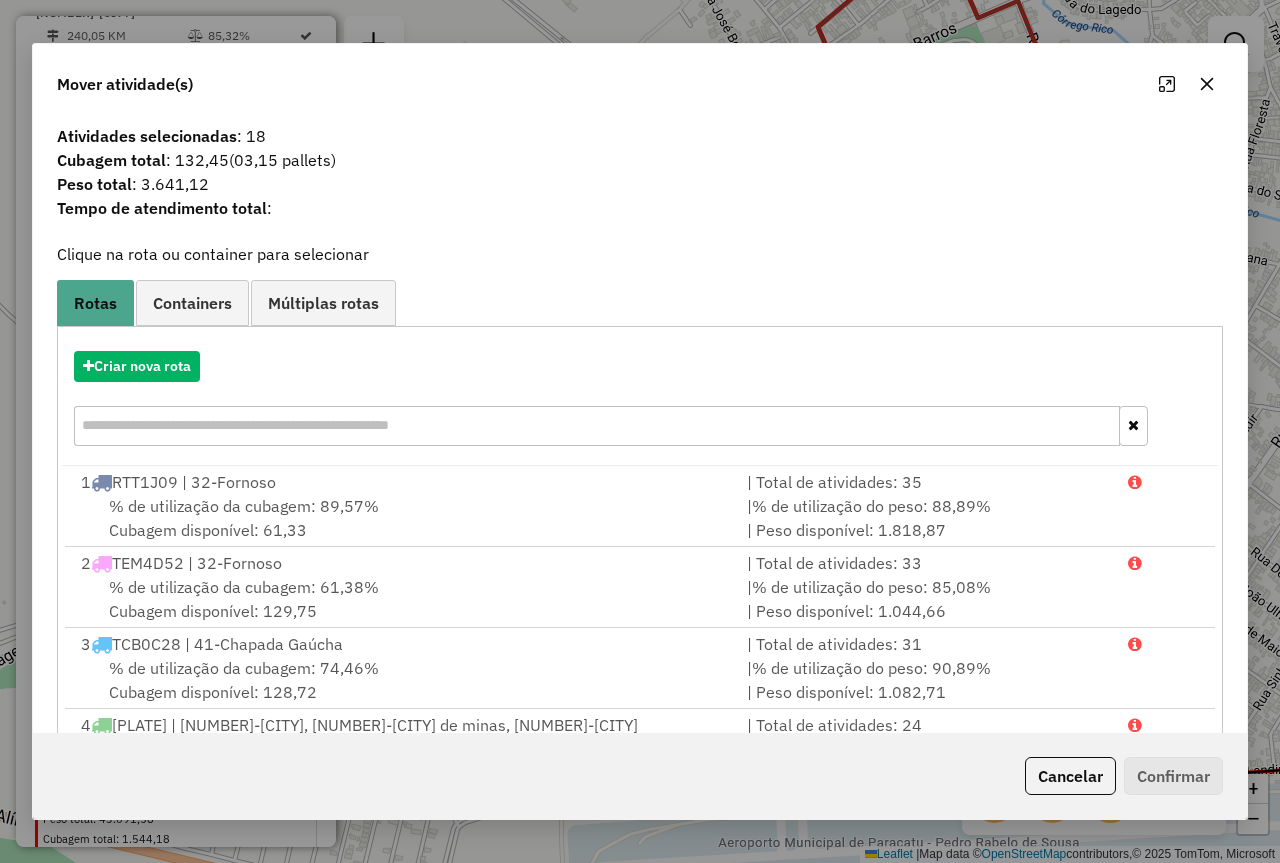click 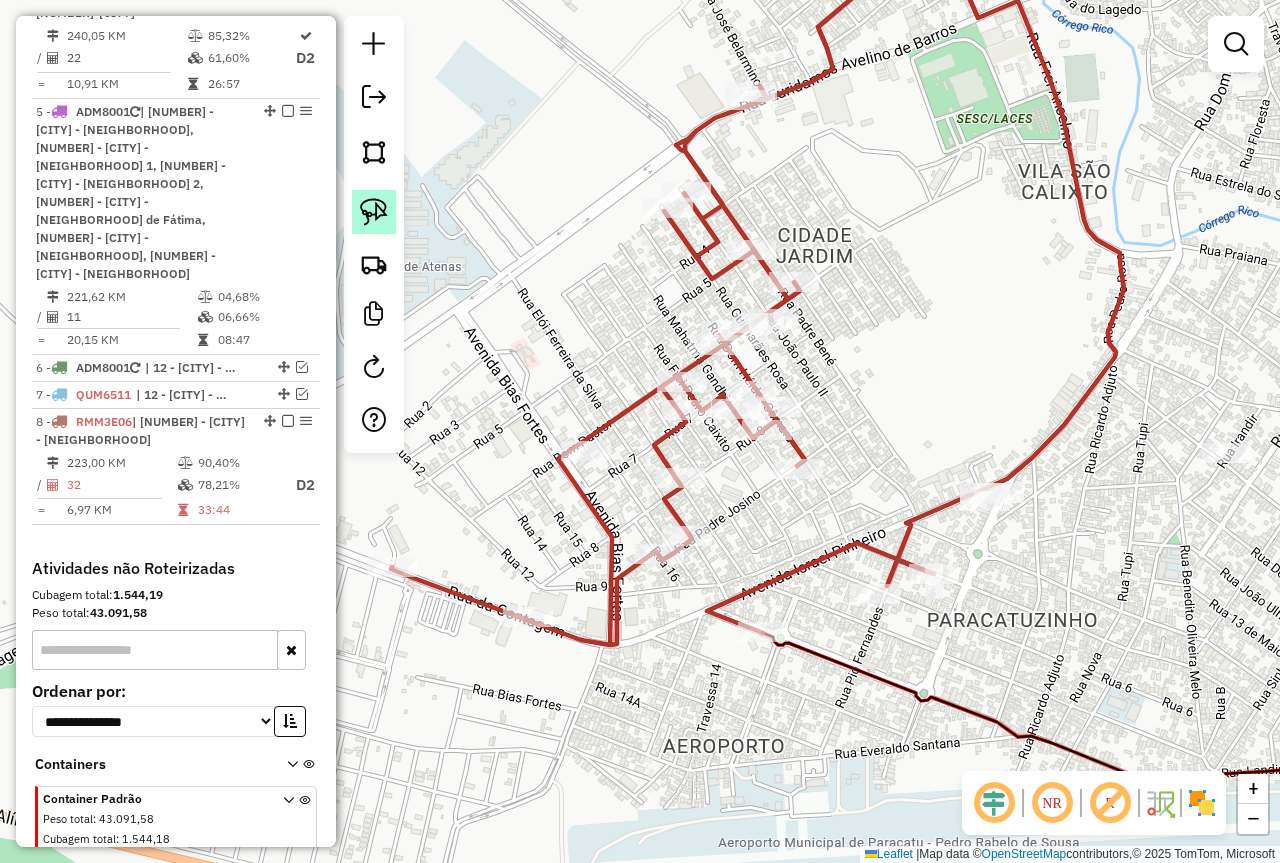 click 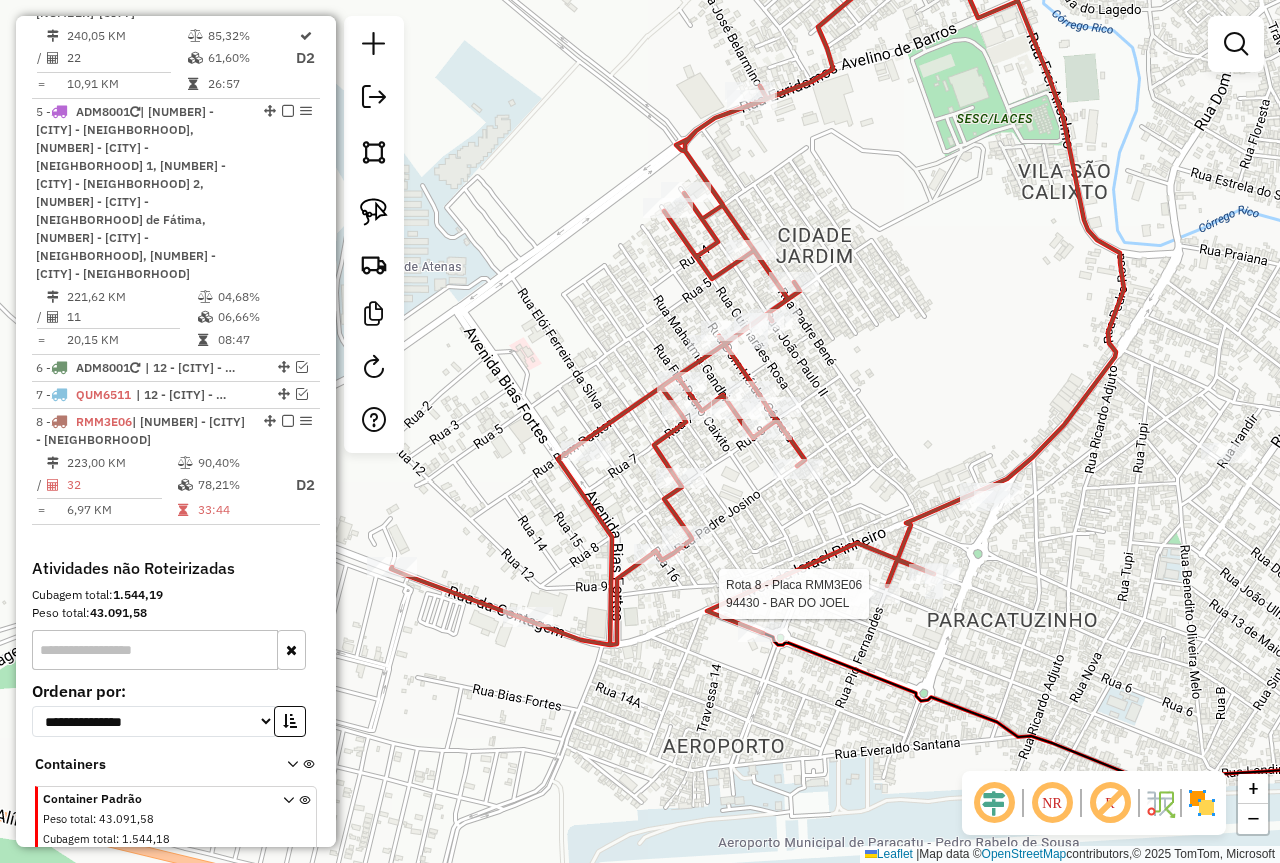 select on "*********" 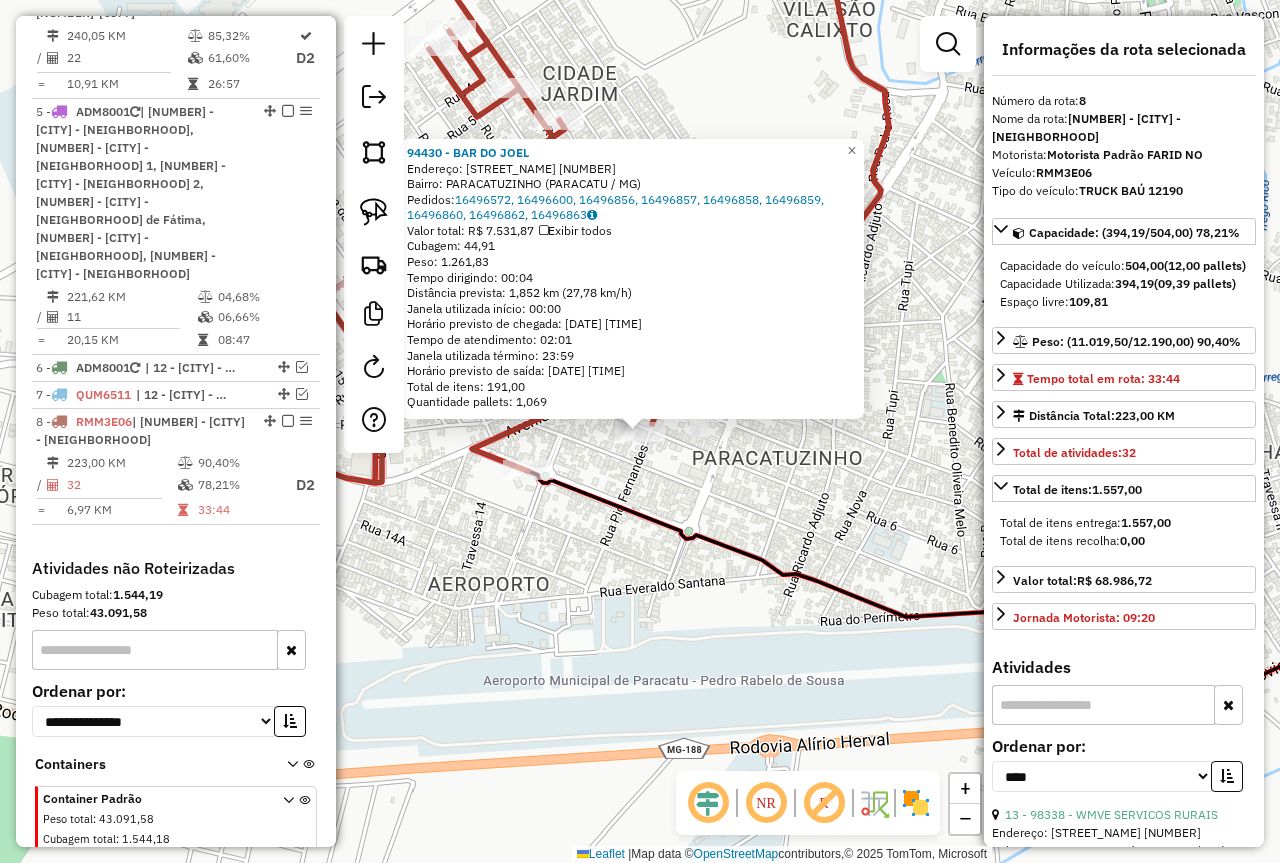 click on "94430 - BAR DO JOEL  Endereço:  NAIR CUNHA CARDOSO 201   Bairro: PARACATUZINHO (PARACATU / MG)   Pedidos:  16496572, 16496600, 16496856, 16496857, 16496858, 16496859, 16496860, 16496862, 16496863   Valor total: R$ 7.531,87   Exibir todos   Cubagem: 44,91  Peso: 1.261,83  Tempo dirigindo: 00:04   Distância prevista: 1,852 km (27,78 km/h)   Janela utilizada início: 00:00   Horário previsto de chegada: 18/07/2025 09:56   Tempo de atendimento: 02:01   Janela utilizada término: 23:59   Horário previsto de saída: 18/07/2025 11:57   Total de itens: 191,00   Quantidade pallets: 1,069  × Janela de atendimento Grade de atendimento Capacidade Transportadoras Veículos Cliente Pedidos  Rotas Selecione os dias de semana para filtrar as janelas de atendimento  Seg   Ter   Qua   Qui   Sex   Sáb   Dom  Informe o período da janela de atendimento: De: Até:  Filtrar exatamente a janela do cliente  Considerar janela de atendimento padrão  Selecione os dias de semana para filtrar as grades de atendimento  Seg   Ter  +" 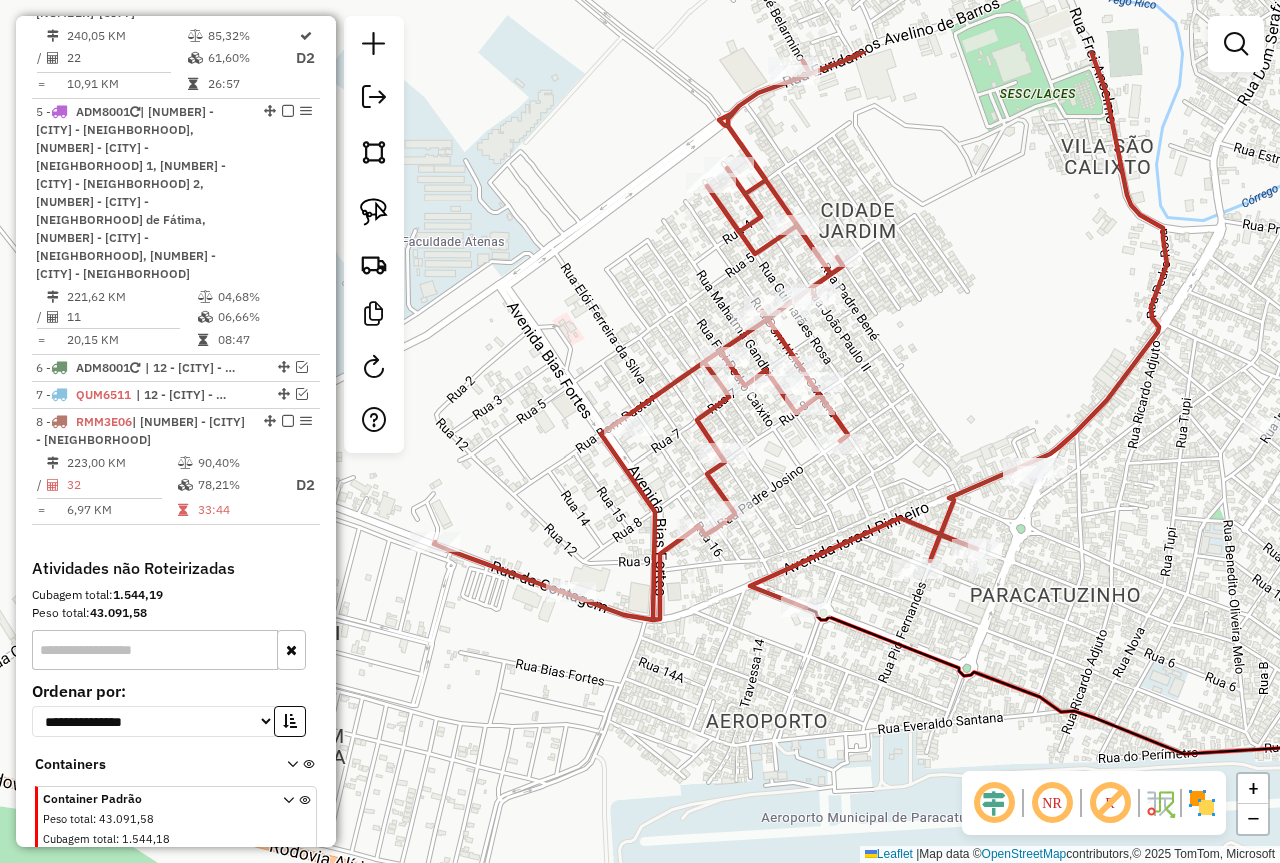 drag, startPoint x: 595, startPoint y: 490, endPoint x: 873, endPoint y: 627, distance: 309.9242 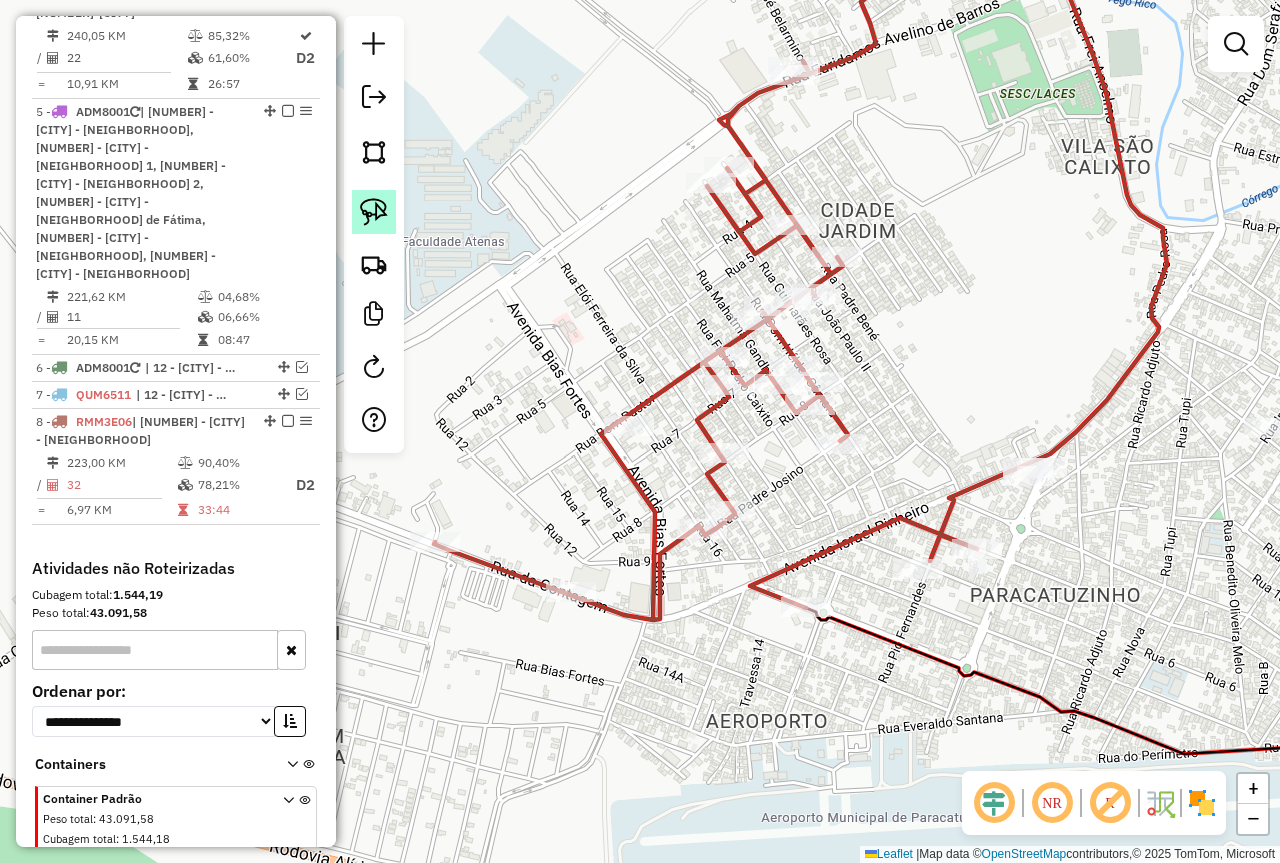 click 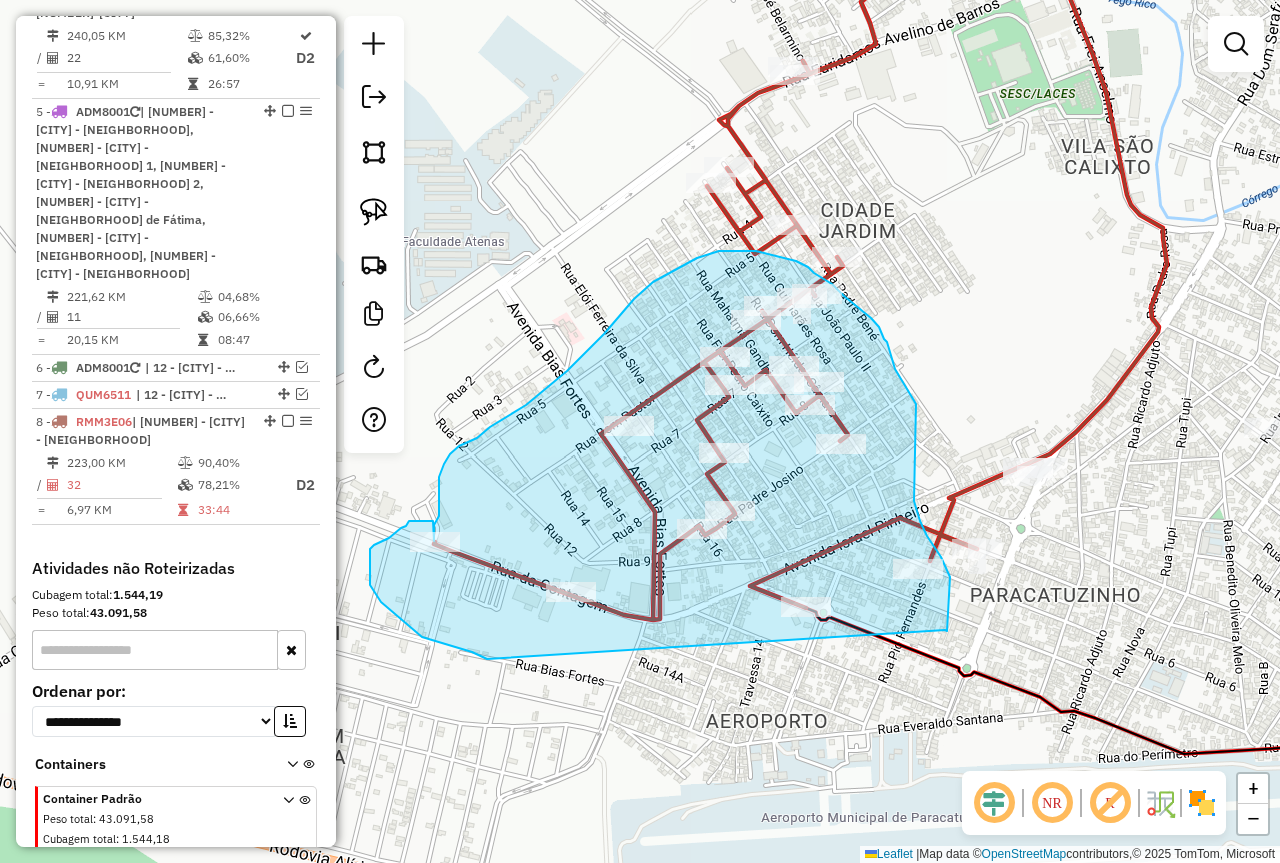 drag, startPoint x: 945, startPoint y: 630, endPoint x: 487, endPoint y: 659, distance: 458.9172 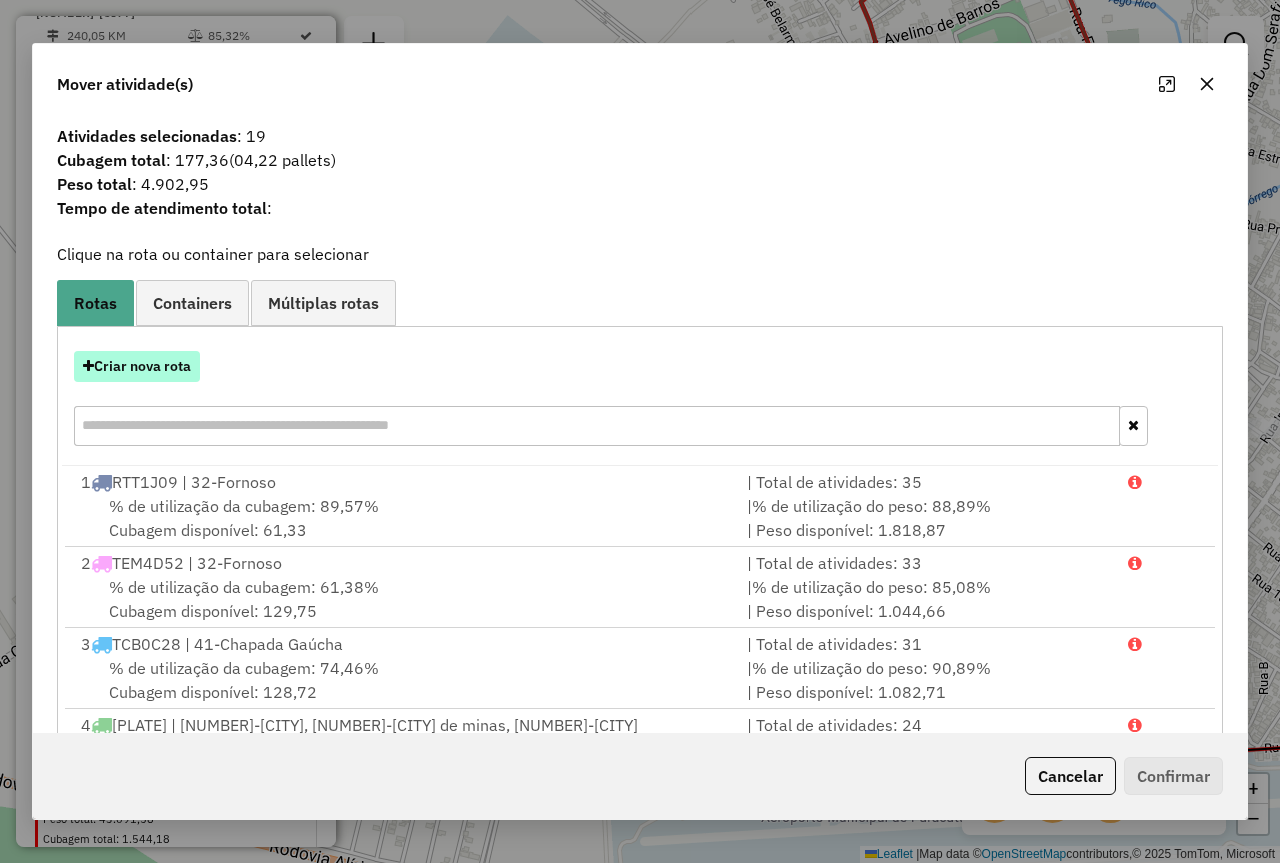 click on "Criar nova rota" at bounding box center (137, 366) 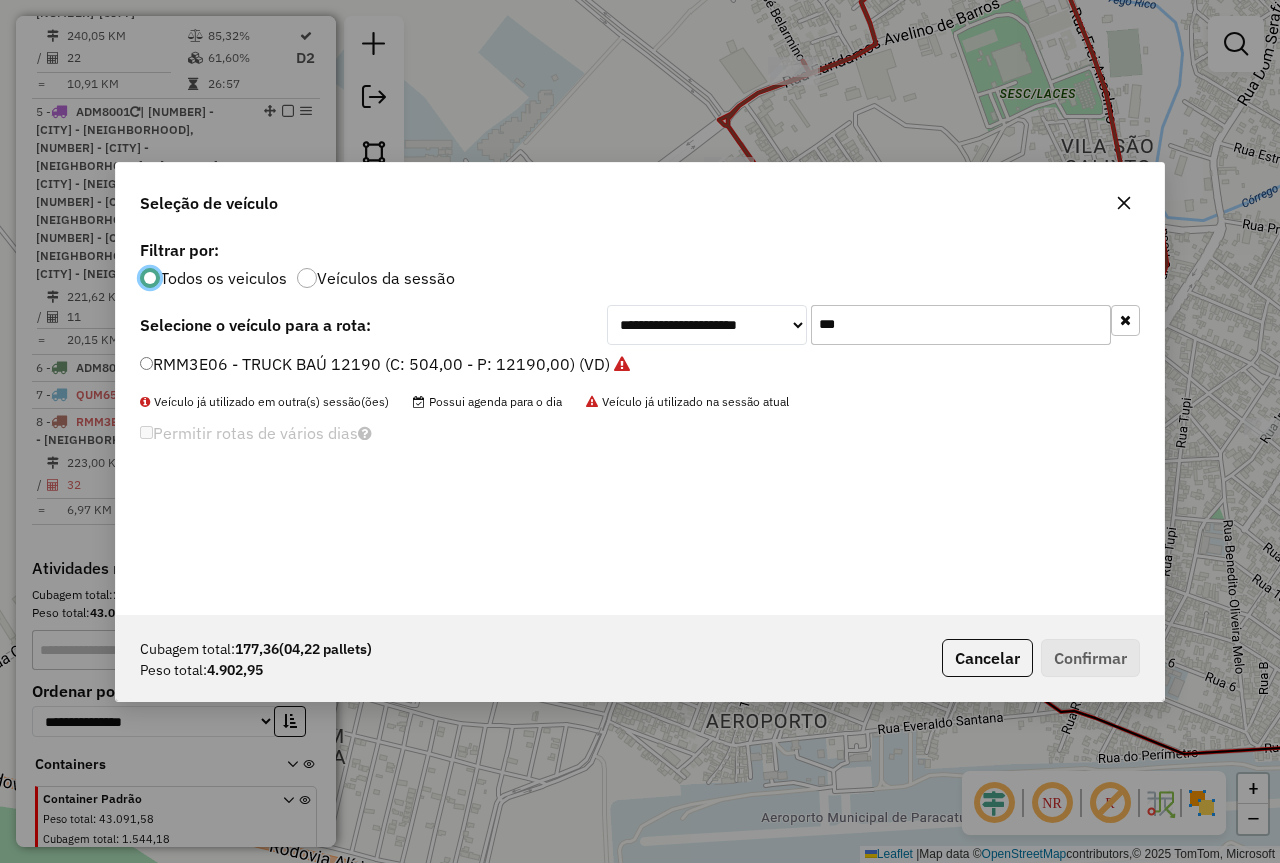 scroll, scrollTop: 11, scrollLeft: 6, axis: both 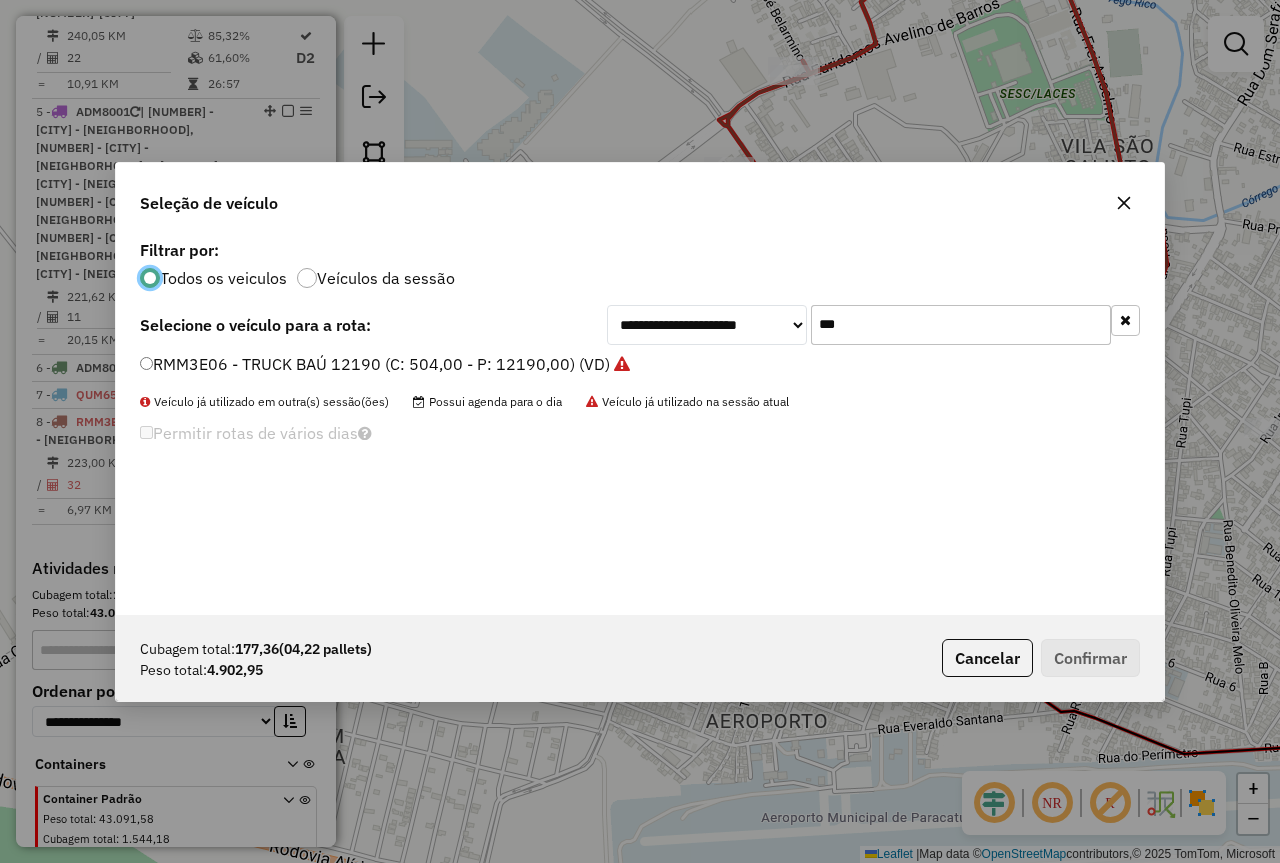 click on "***" 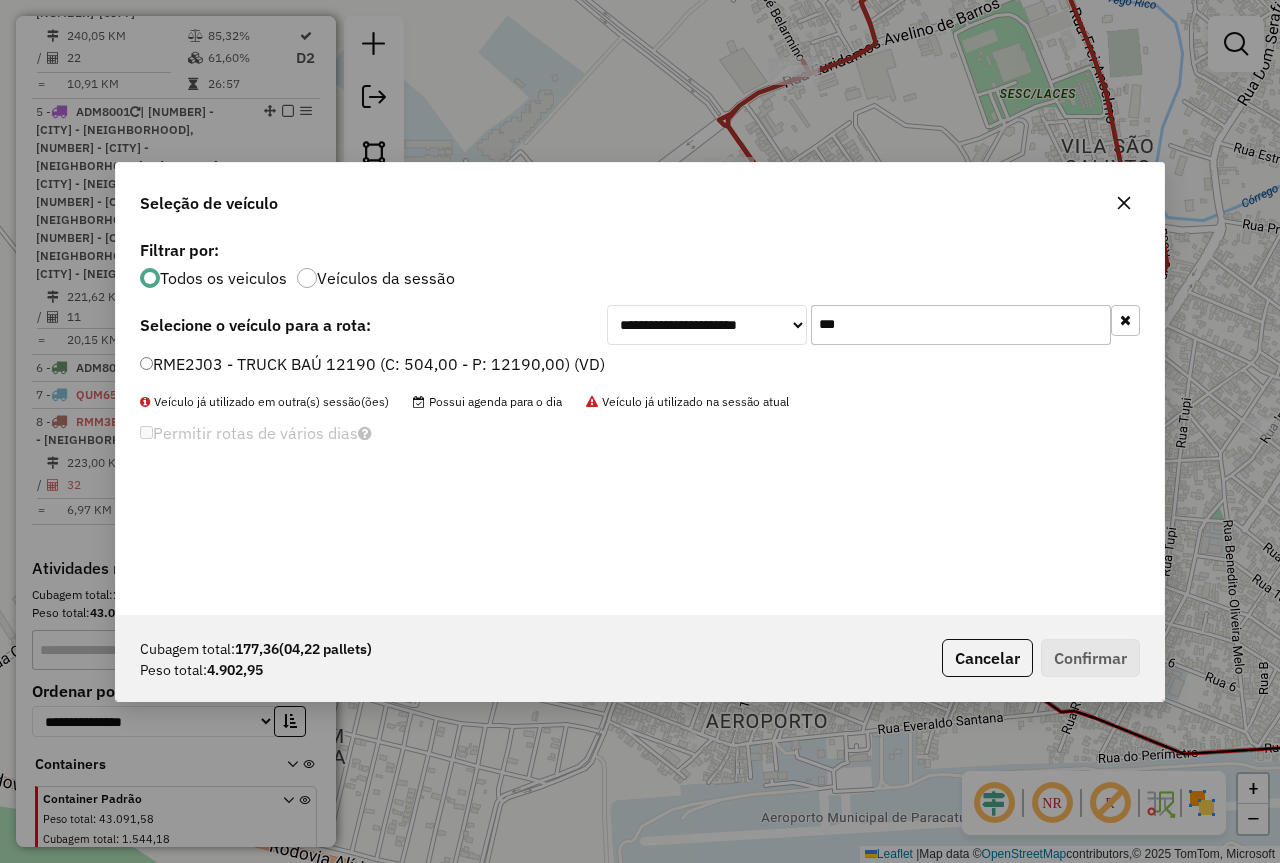 type on "***" 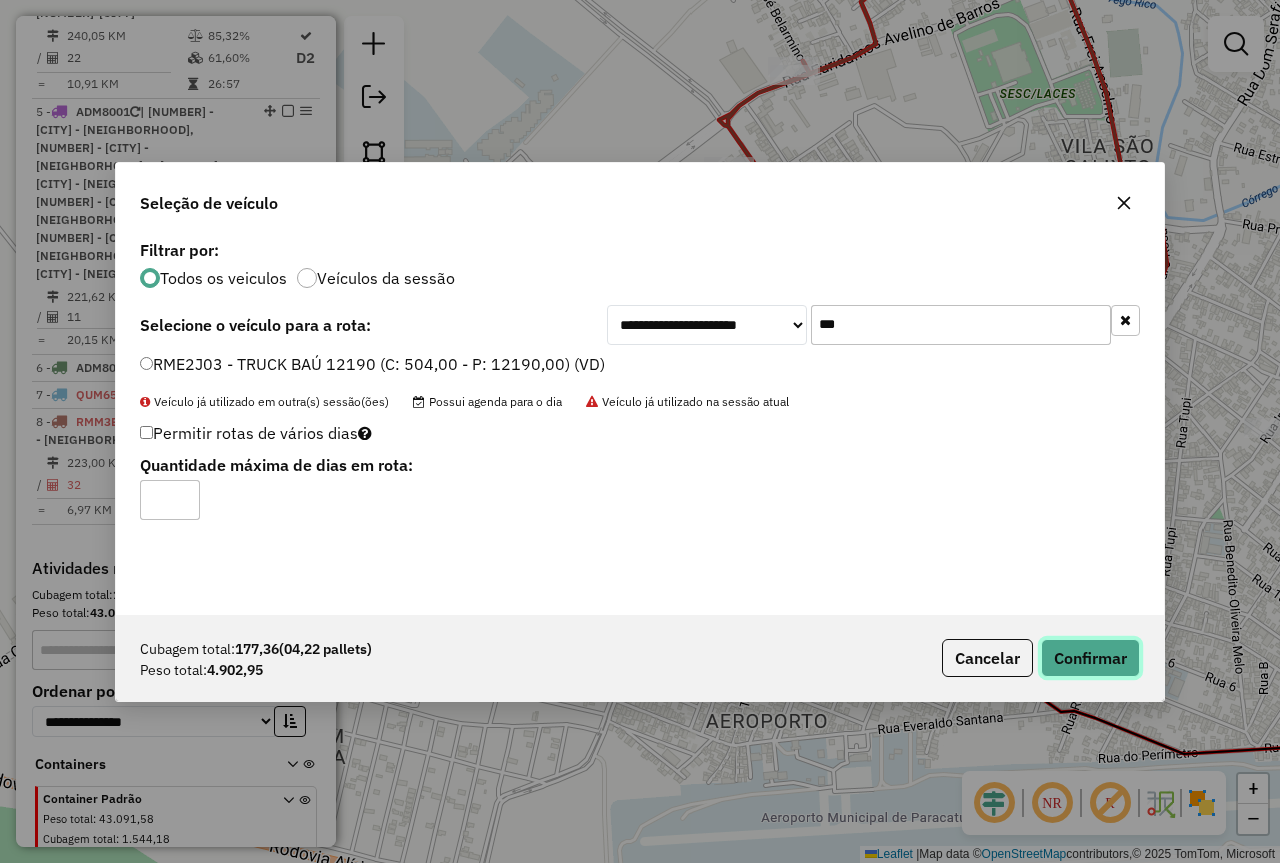 click on "Confirmar" 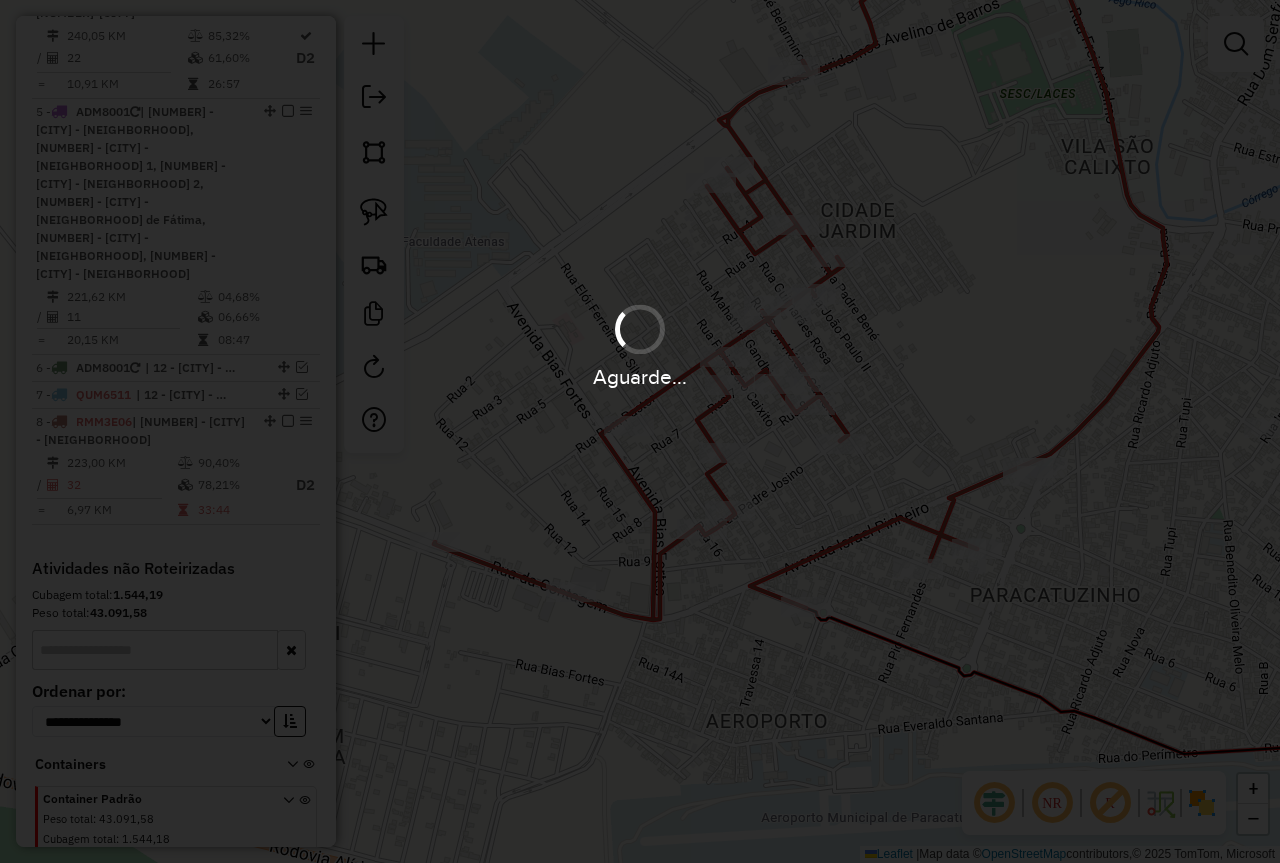 scroll, scrollTop: 1128, scrollLeft: 0, axis: vertical 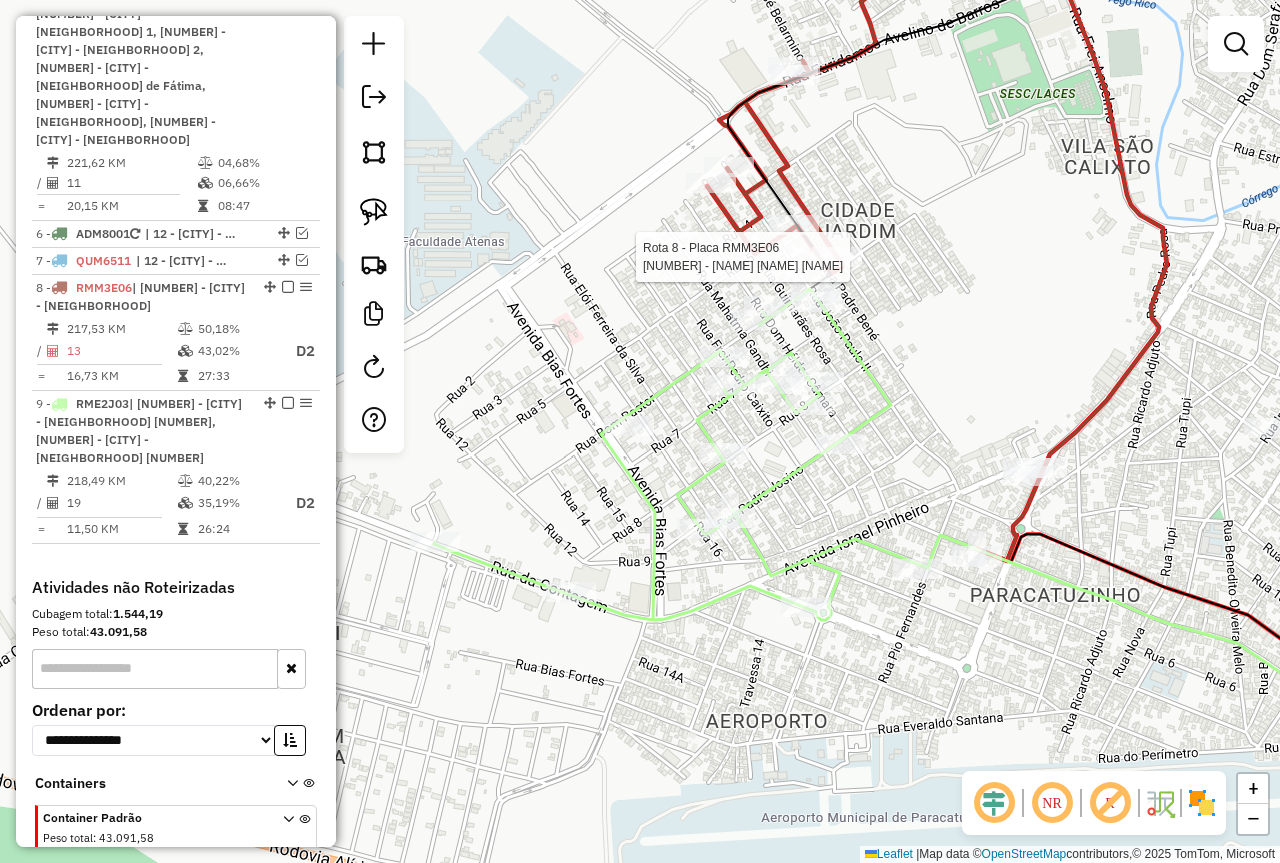 select on "*********" 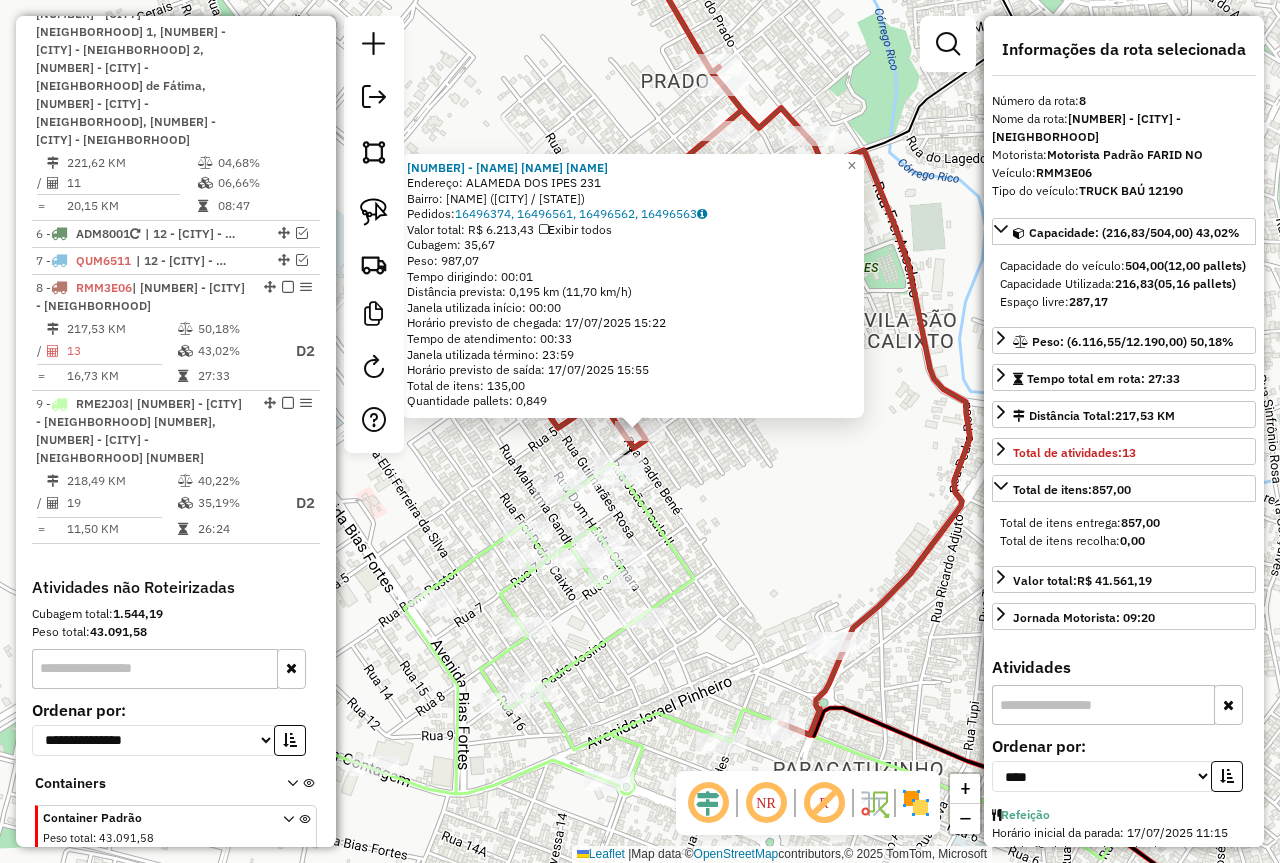 click on "99999 - VITOR OLIVEIRA COIMB  Endereço:  ALAMEDA DOS IPES 231   Bairro: CIDADE JARDIM (PARACATU / MG)   Pedidos:  16496374, 16496561, 16496562, 16496563   Valor total: R$ 6.213,43   Exibir todos   Cubagem: 35,67  Peso: 987,07  Tempo dirigindo: 00:01   Distância prevista: 0,195 km (11,70 km/h)   Janela utilizada início: 00:00   Horário previsto de chegada: 17/07/2025 15:22   Tempo de atendimento: 00:33   Janela utilizada término: 23:59   Horário previsto de saída: 17/07/2025 15:55   Total de itens: 135,00   Quantidade pallets: 0,849  × Janela de atendimento Grade de atendimento Capacidade Transportadoras Veículos Cliente Pedidos  Rotas Selecione os dias de semana para filtrar as janelas de atendimento  Seg   Ter   Qua   Qui   Sex   Sáb   Dom  Informe o período da janela de atendimento: De: Até:  Filtrar exatamente a janela do cliente  Considerar janela de atendimento padrão  Selecione os dias de semana para filtrar as grades de atendimento  Seg   Ter   Qua   Qui   Sex   Sáb   Dom   Peso mínimo:" 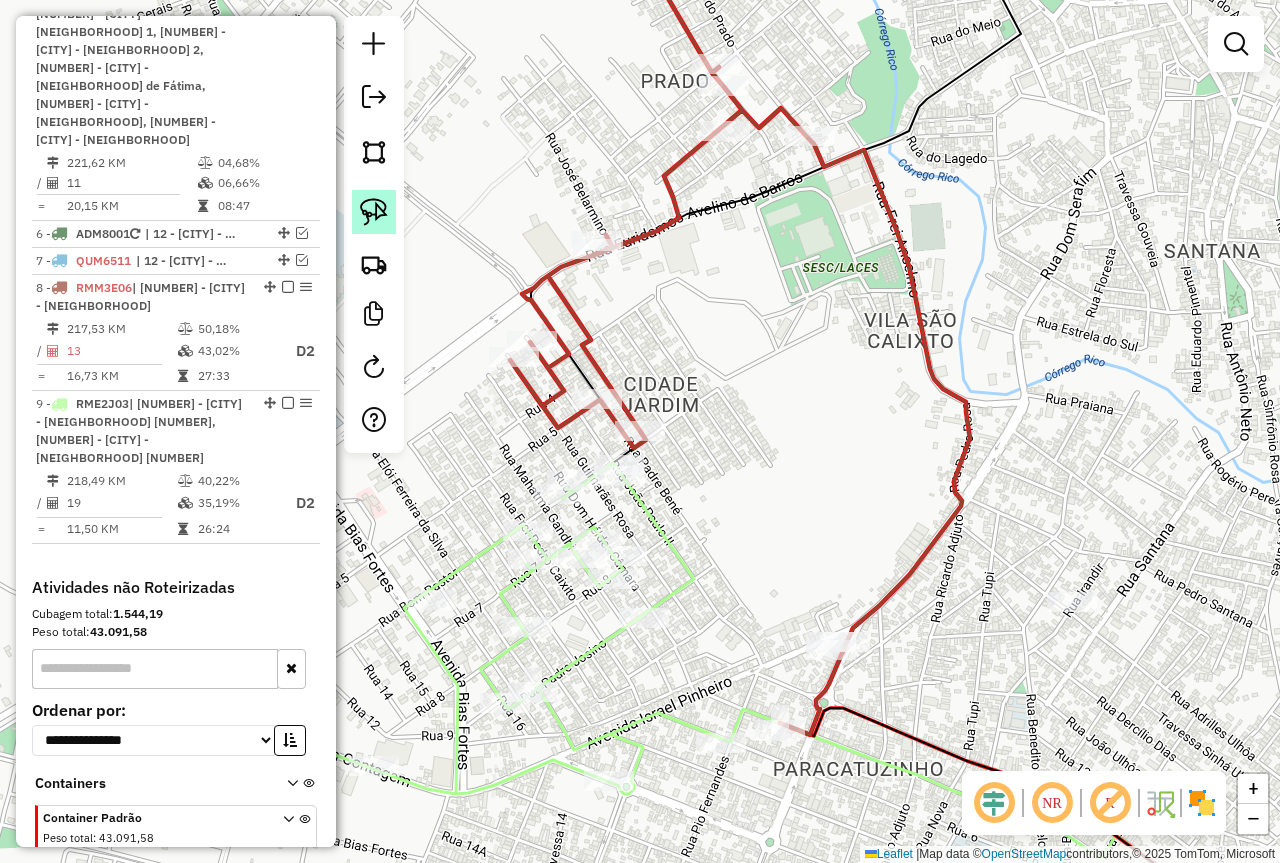 click 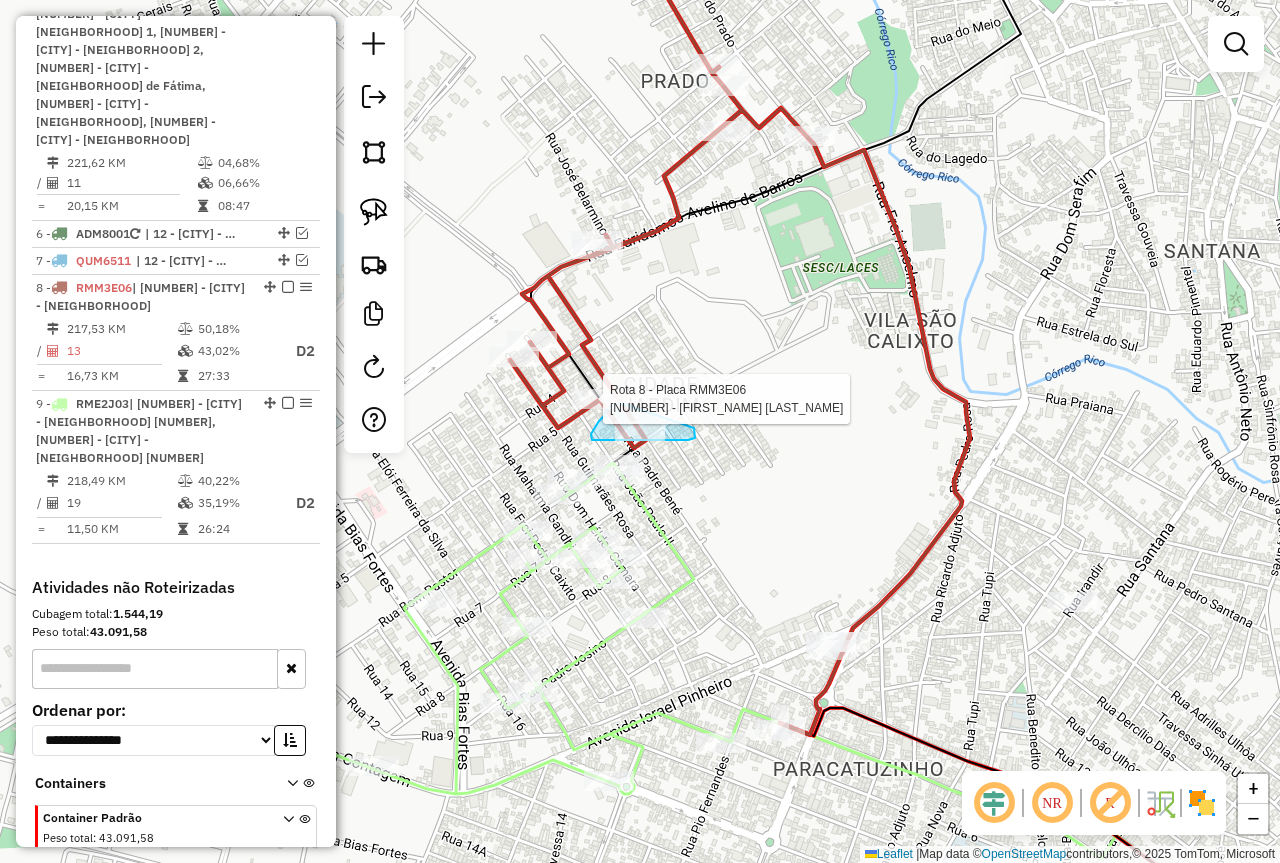 drag, startPoint x: 695, startPoint y: 436, endPoint x: 631, endPoint y: 399, distance: 73.92564 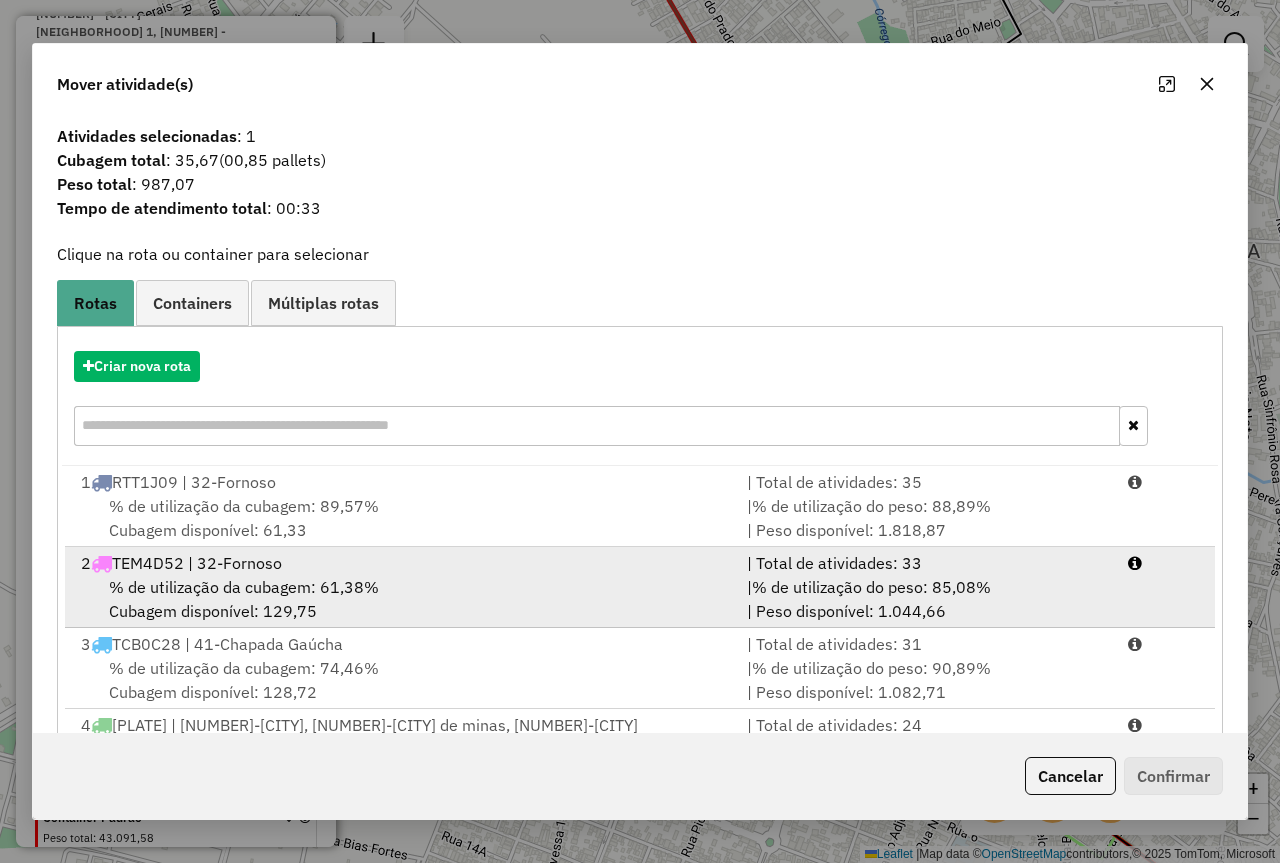 scroll, scrollTop: 134, scrollLeft: 0, axis: vertical 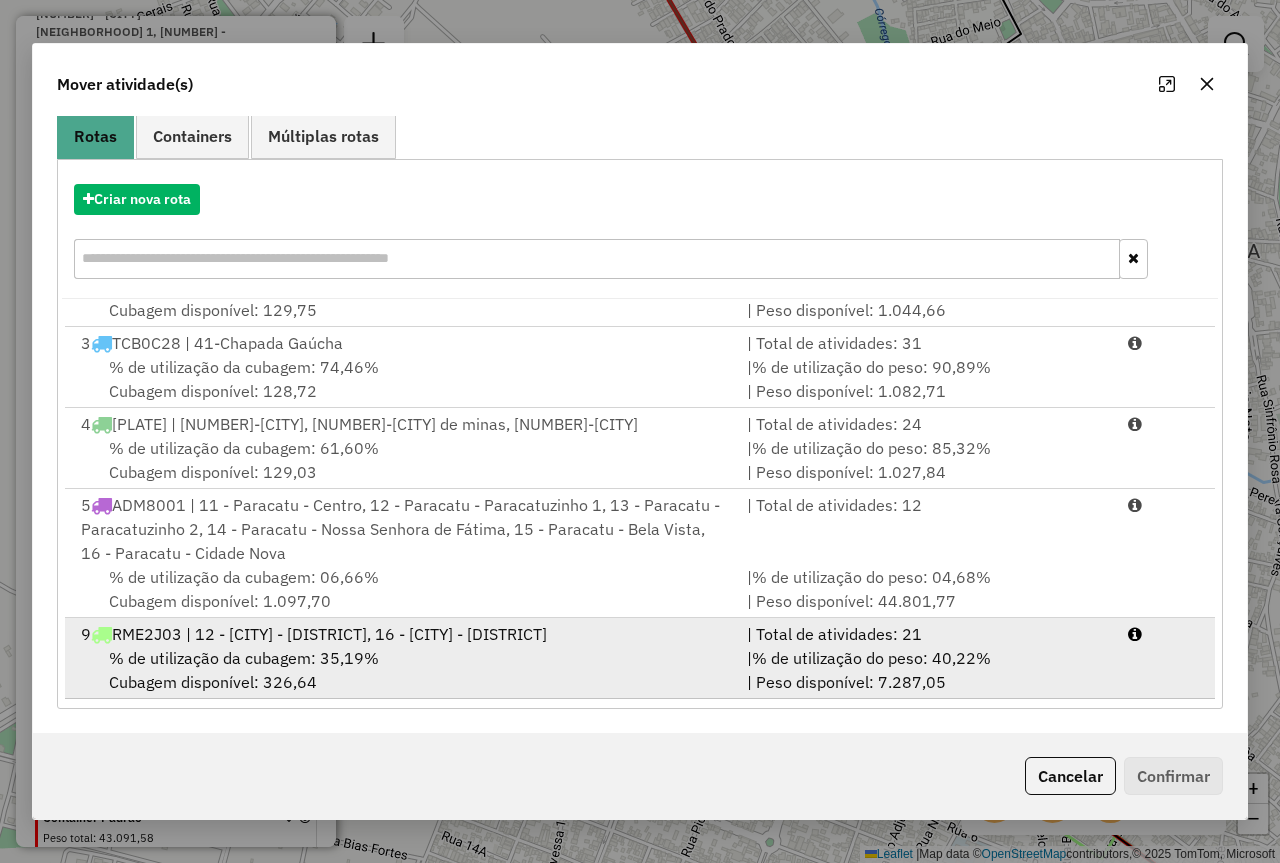 click on "| Total de atividades: 21" at bounding box center [925, 634] 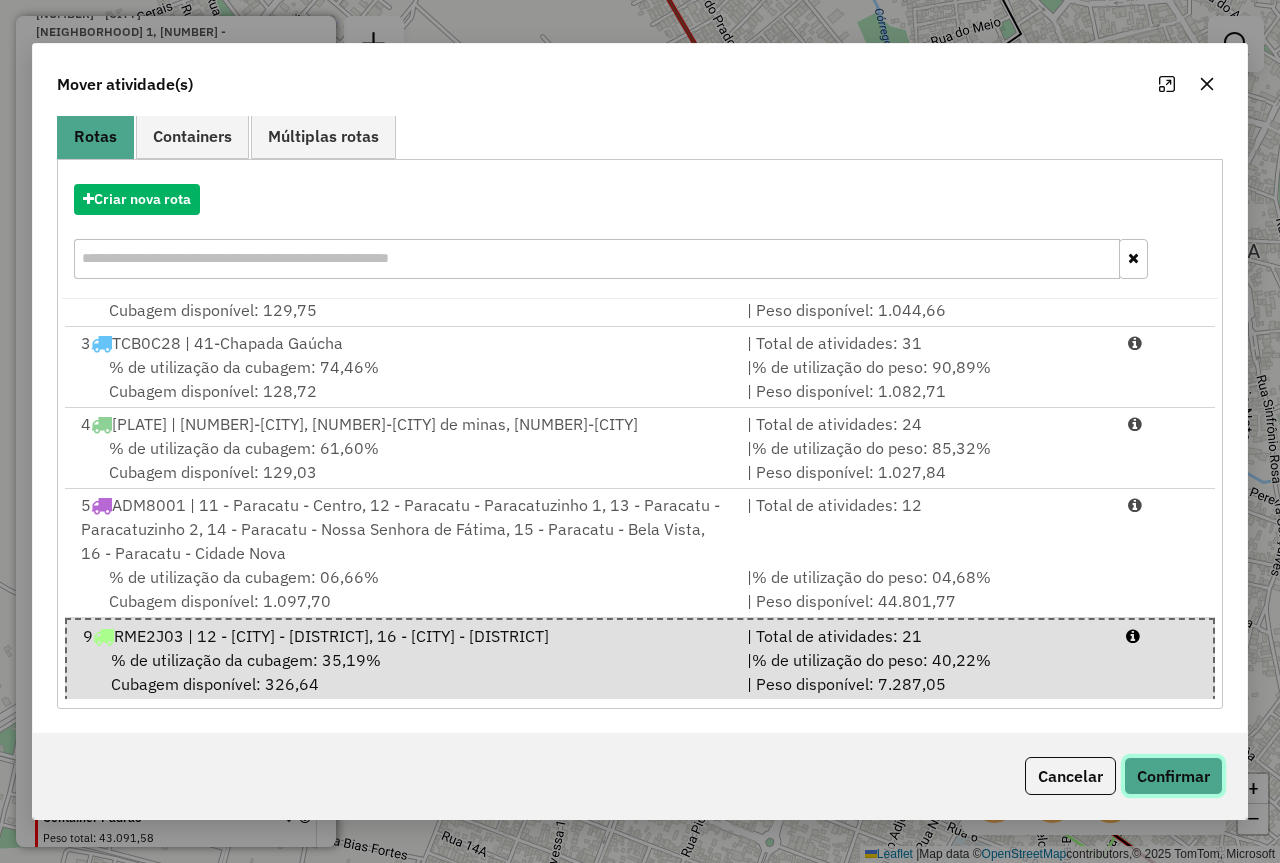 click on "Confirmar" 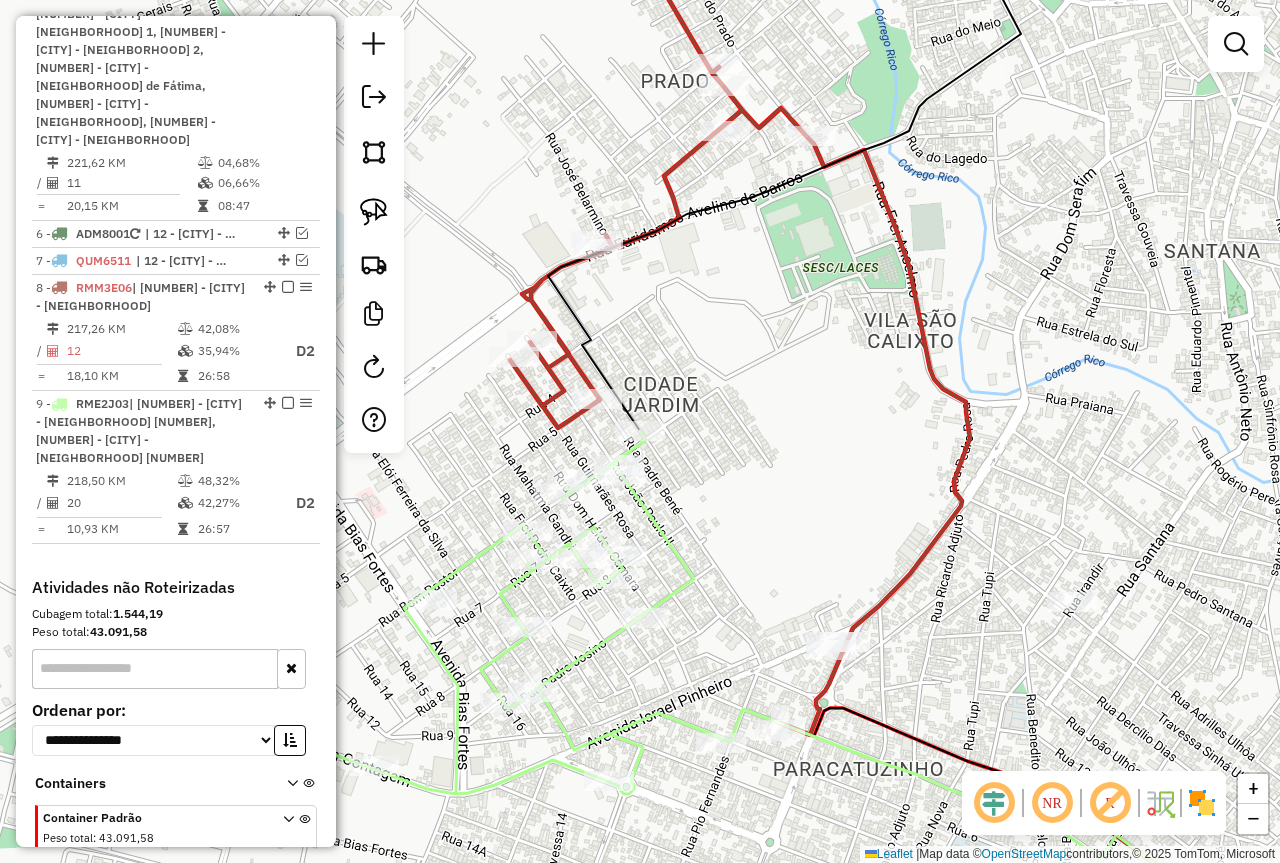 scroll, scrollTop: 0, scrollLeft: 0, axis: both 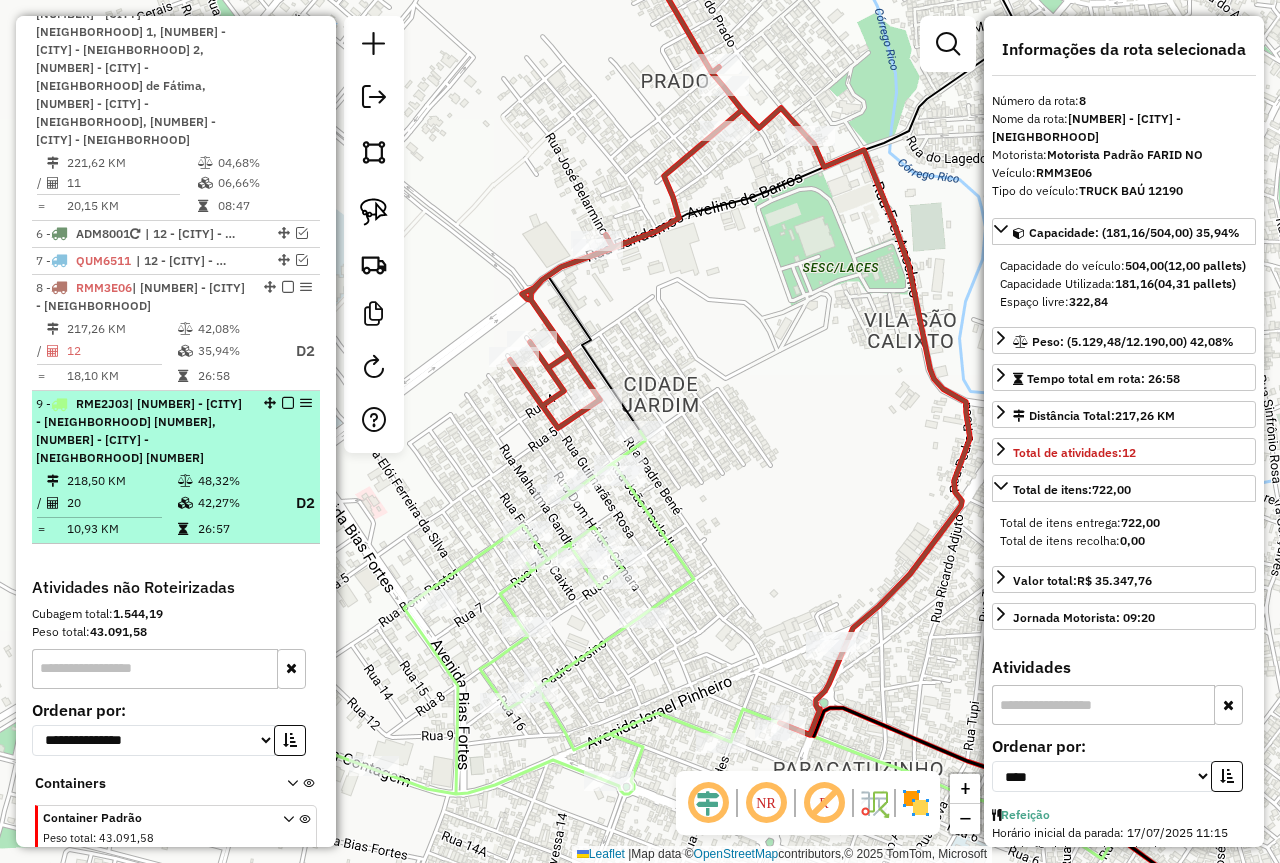 click at bounding box center (288, 403) 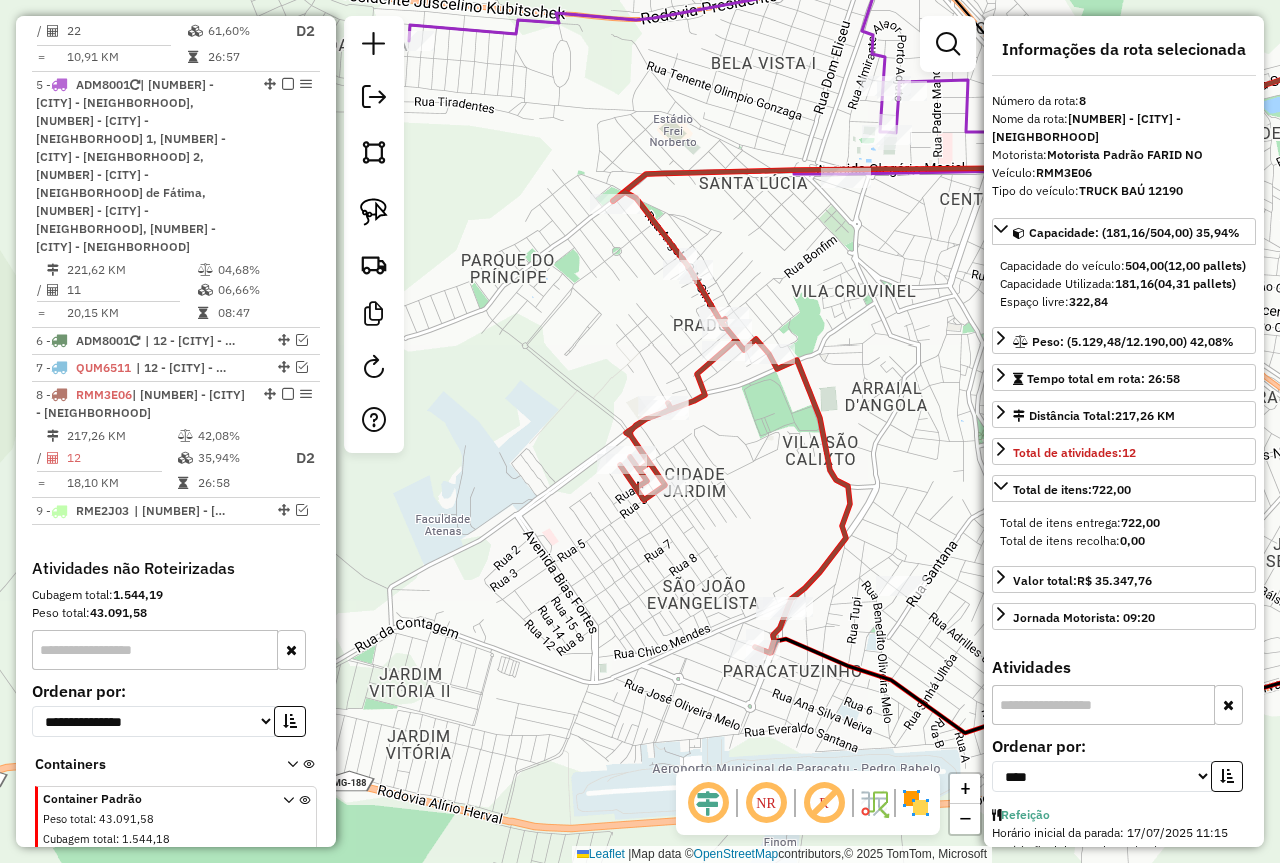 click 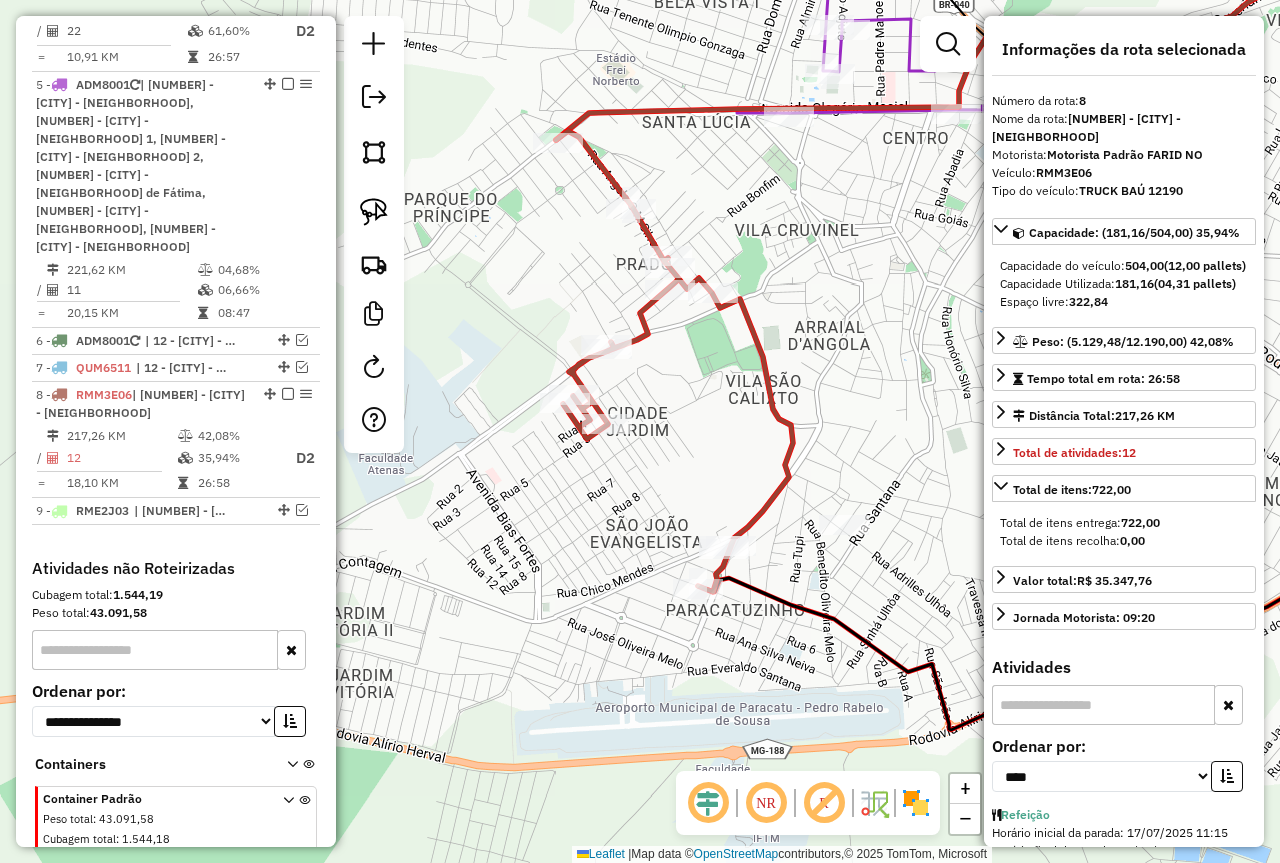drag, startPoint x: 825, startPoint y: 553, endPoint x: 758, endPoint y: 478, distance: 100.56838 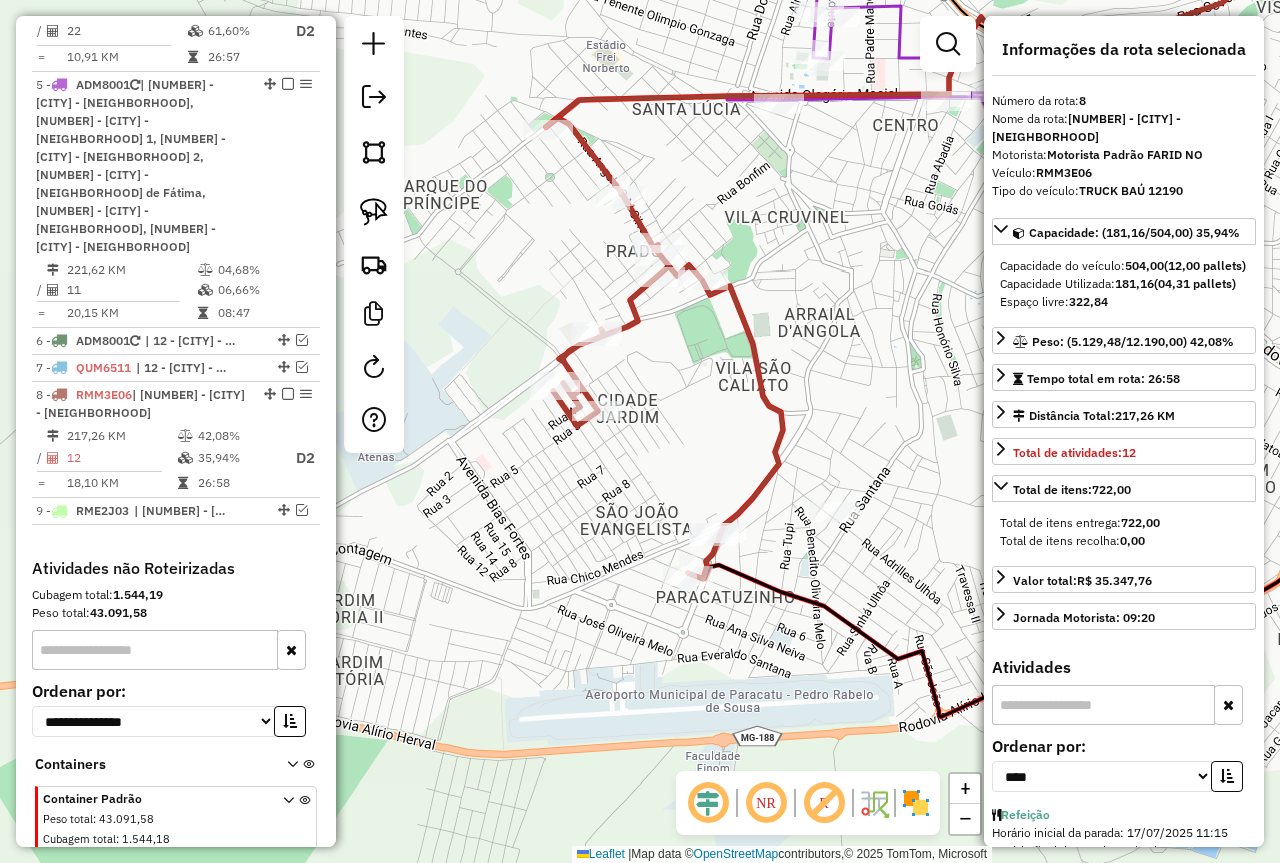 click on "Janela de atendimento Grade de atendimento Capacidade Transportadoras Veículos Cliente Pedidos  Rotas Selecione os dias de semana para filtrar as janelas de atendimento  Seg   Ter   Qua   Qui   Sex   Sáb   Dom  Informe o período da janela de atendimento: De: Até:  Filtrar exatamente a janela do cliente  Considerar janela de atendimento padrão  Selecione os dias de semana para filtrar as grades de atendimento  Seg   Ter   Qua   Qui   Sex   Sáb   Dom   Considerar clientes sem dia de atendimento cadastrado  Clientes fora do dia de atendimento selecionado Filtrar as atividades entre os valores definidos abaixo:  Peso mínimo:   Peso máximo:   Cubagem mínima:   Cubagem máxima:   De:   Até:  Filtrar as atividades entre o tempo de atendimento definido abaixo:  De:   Até:   Considerar capacidade total dos clientes não roteirizados Transportadora: Selecione um ou mais itens Tipo de veículo: Selecione um ou mais itens Veículo: Selecione um ou mais itens Motorista: Selecione um ou mais itens Nome: Rótulo:" 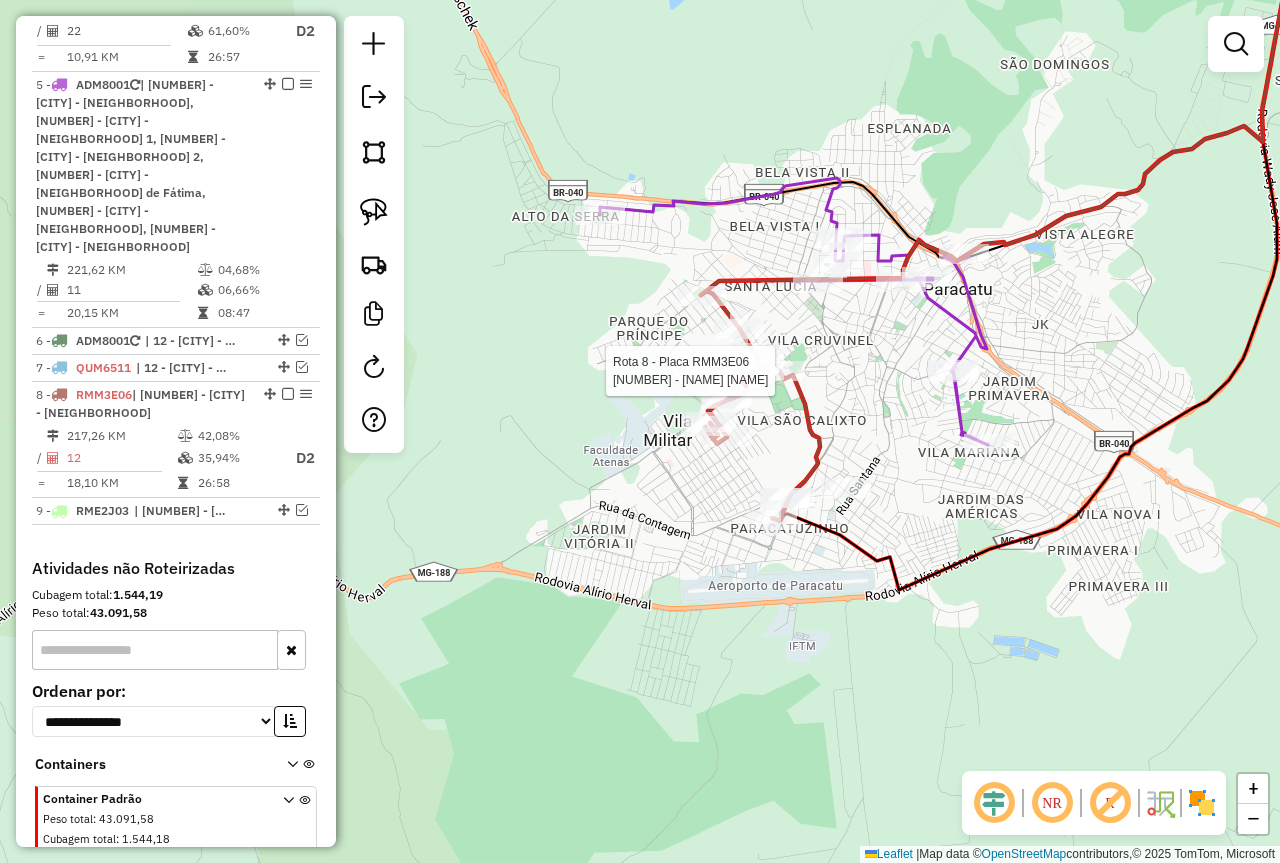 select on "*********" 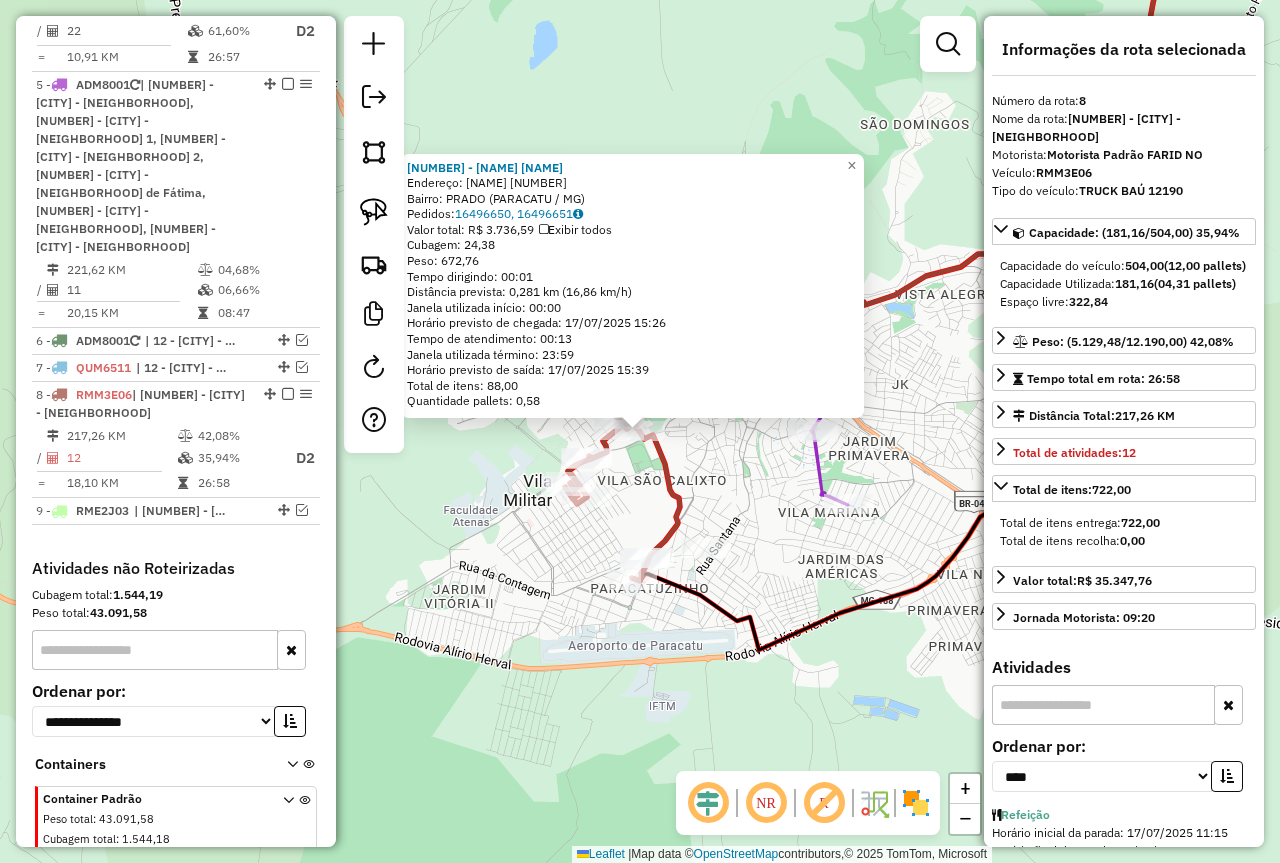 click on "98952 - RAFAEL FERREIRA  Endereço:  ROMUALDA LEMOS DO PRADO 71   Bairro: PRADO (PARACATU / MG)   Pedidos:  16496650, 16496651   Valor total: R$ 3.736,59   Exibir todos   Cubagem: 24,38  Peso: 672,76  Tempo dirigindo: 00:01   Distância prevista: 0,281 km (16,86 km/h)   Janela utilizada início: 00:00   Horário previsto de chegada: 17/07/2025 15:26   Tempo de atendimento: 00:13   Janela utilizada término: 23:59   Horário previsto de saída: 17/07/2025 15:39   Total de itens: 88,00   Quantidade pallets: 0,58  × Janela de atendimento Grade de atendimento Capacidade Transportadoras Veículos Cliente Pedidos  Rotas Selecione os dias de semana para filtrar as janelas de atendimento  Seg   Ter   Qua   Qui   Sex   Sáb   Dom  Informe o período da janela de atendimento: De: Até:  Filtrar exatamente a janela do cliente  Considerar janela de atendimento padrão  Selecione os dias de semana para filtrar as grades de atendimento  Seg   Ter   Qua   Qui   Sex   Sáb   Dom   Peso mínimo:   Peso máximo:   De:   De:" 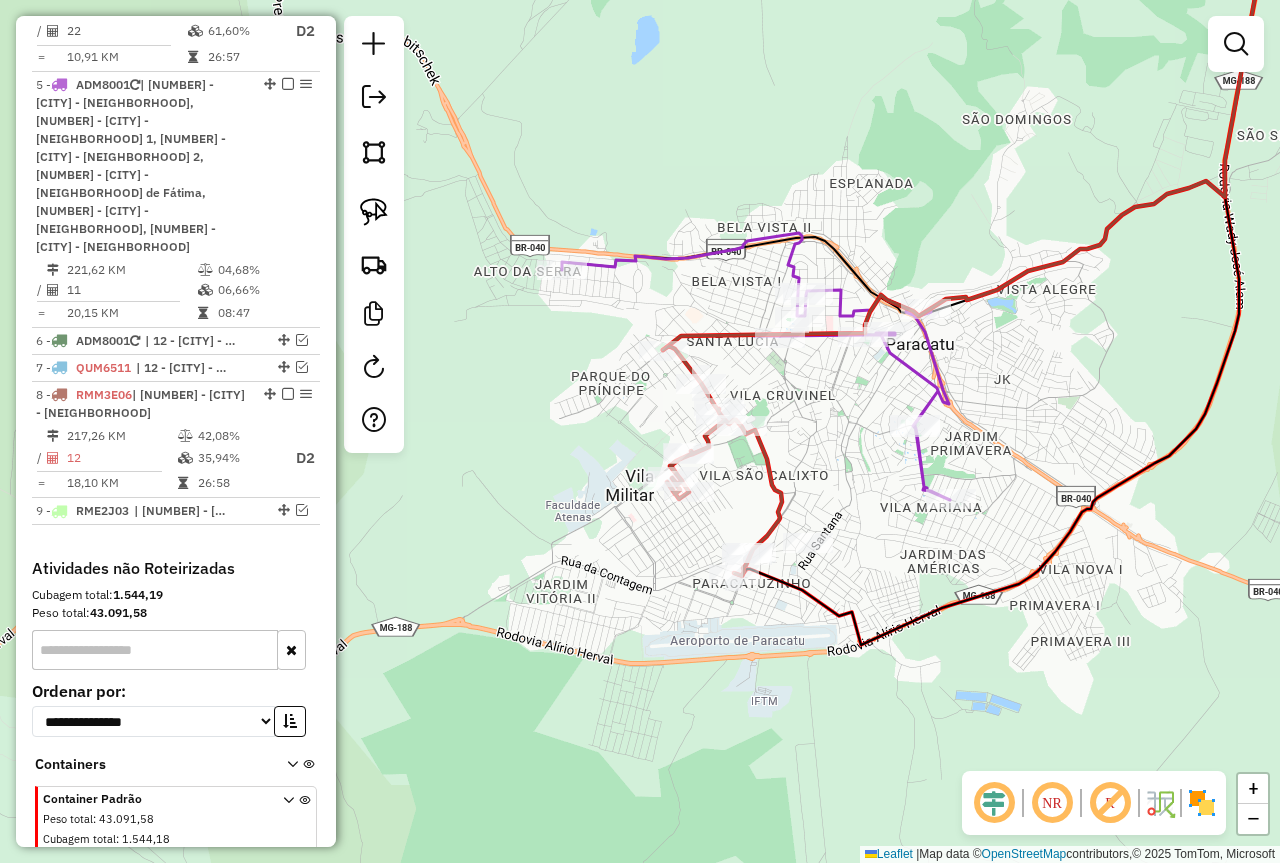 drag, startPoint x: 781, startPoint y: 651, endPoint x: 883, endPoint y: 646, distance: 102.122475 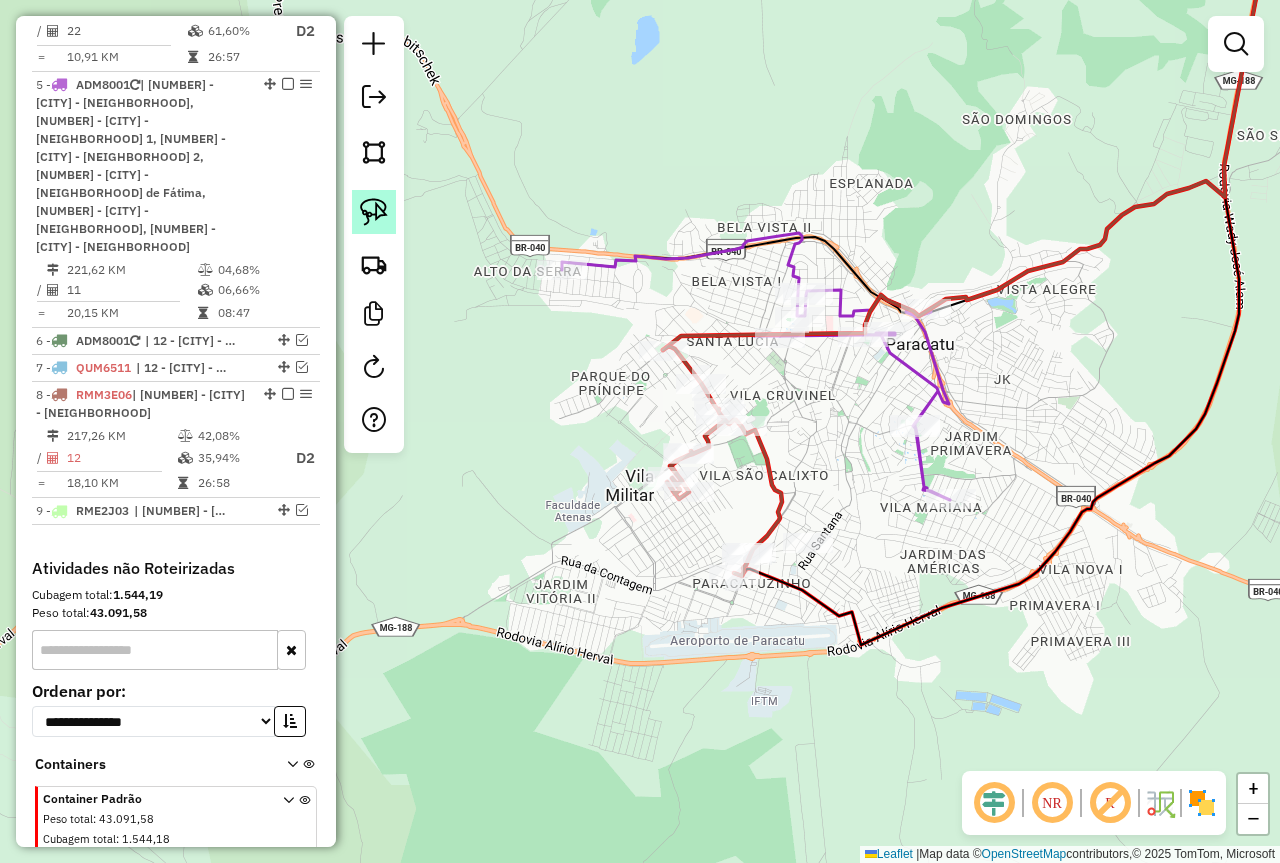 click 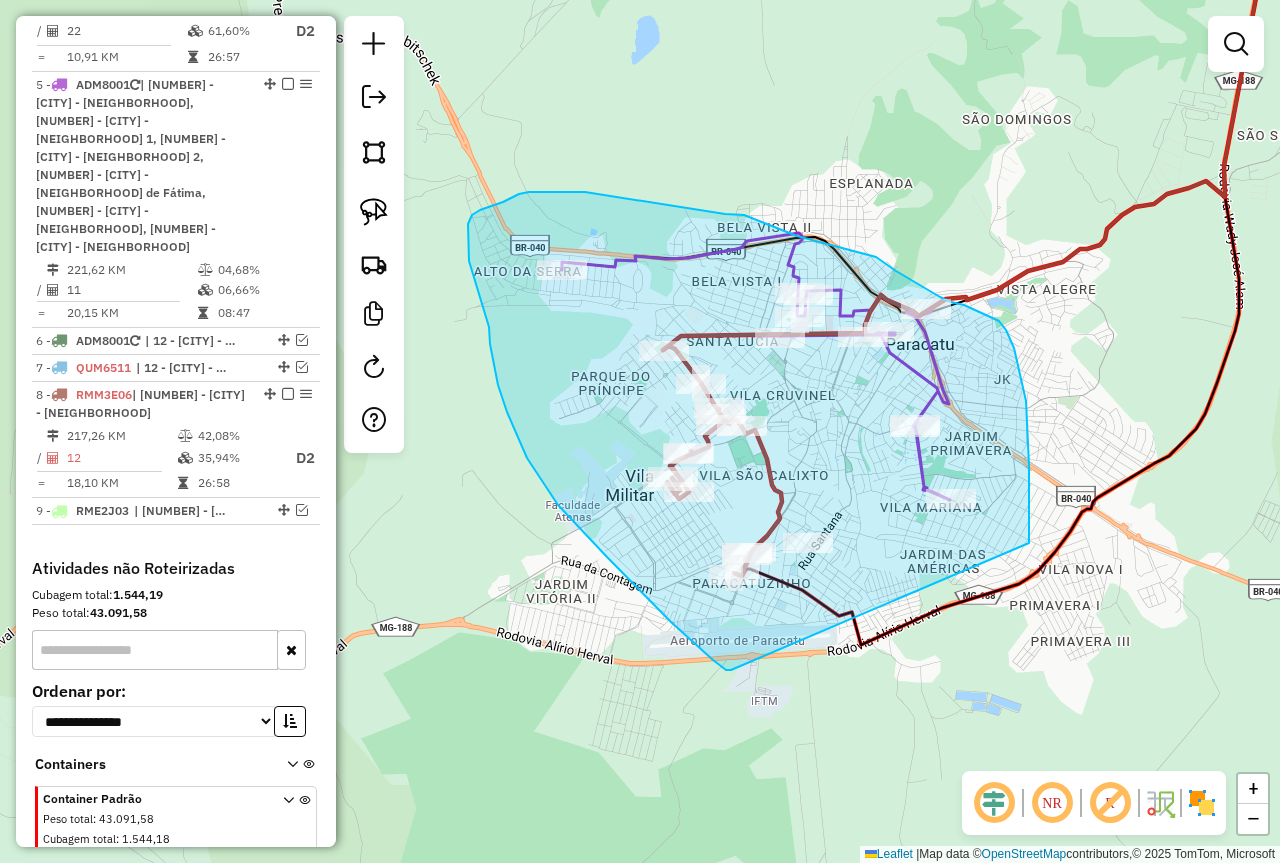 drag, startPoint x: 731, startPoint y: 670, endPoint x: 1029, endPoint y: 543, distance: 323.93362 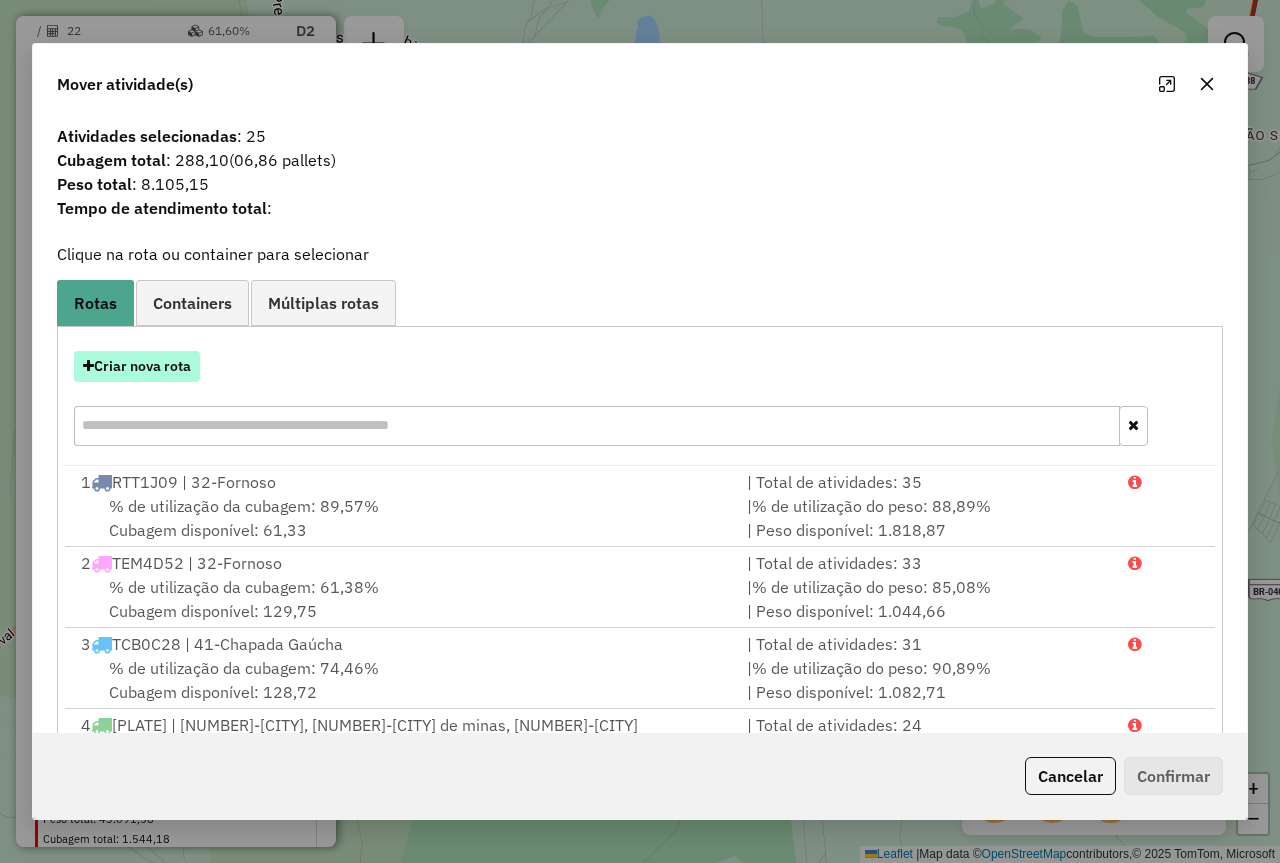 click on "Criar nova rota" at bounding box center (137, 366) 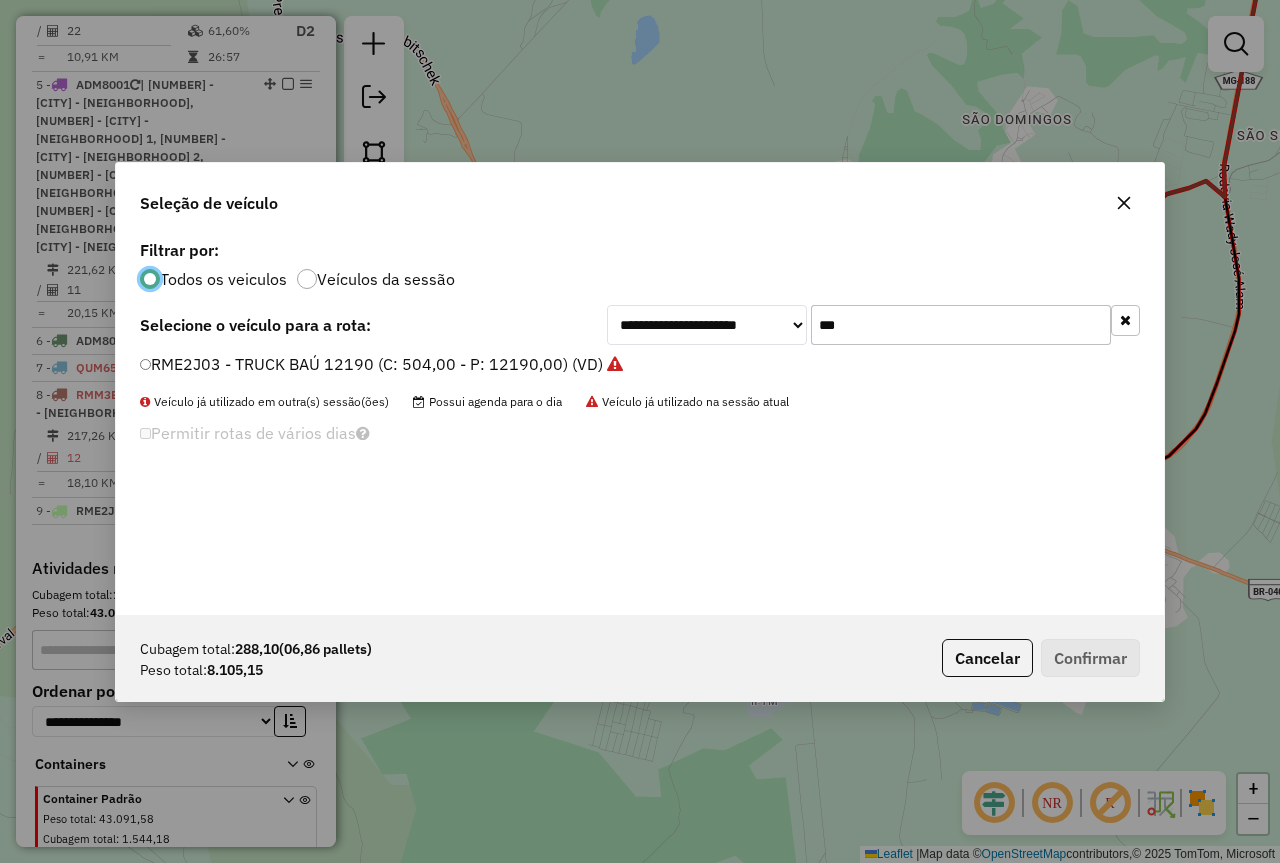 scroll, scrollTop: 11, scrollLeft: 6, axis: both 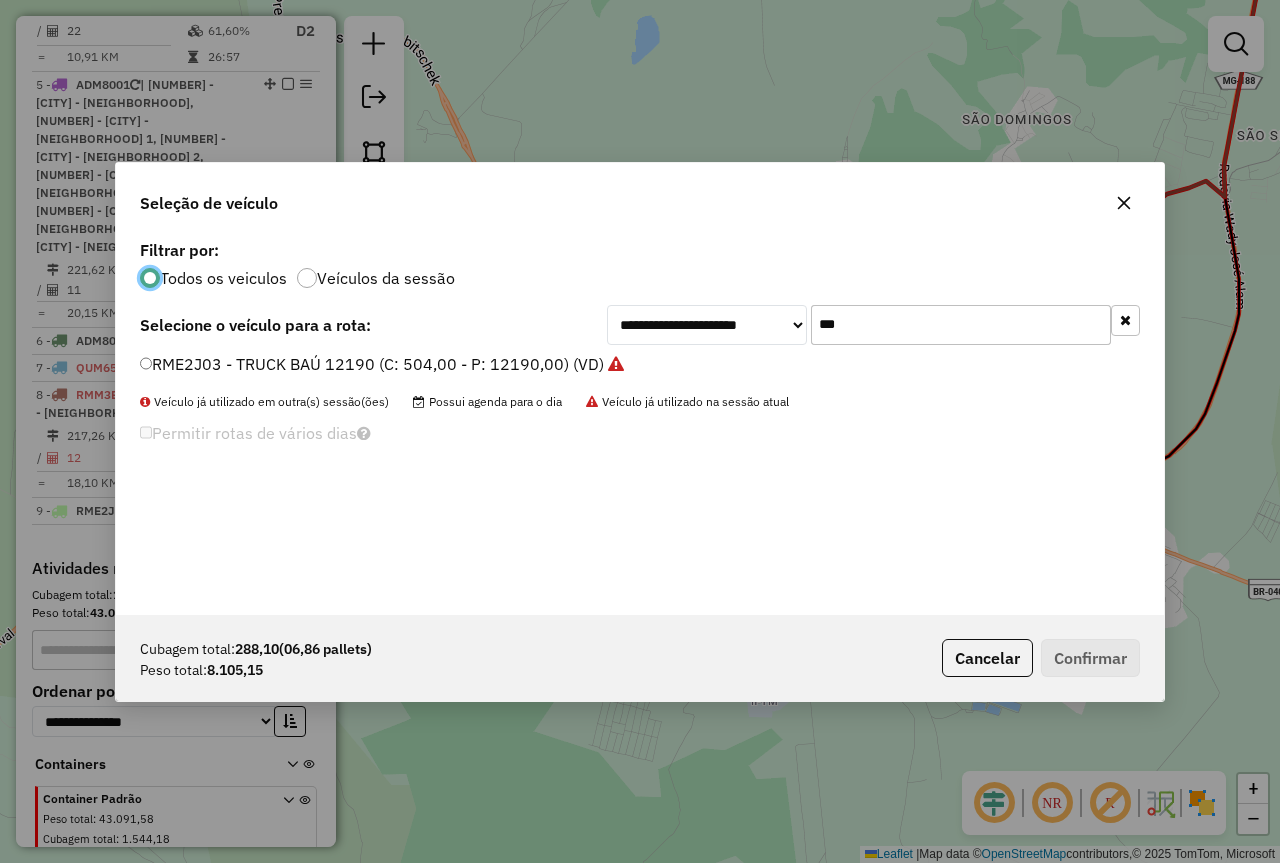 click on "***" 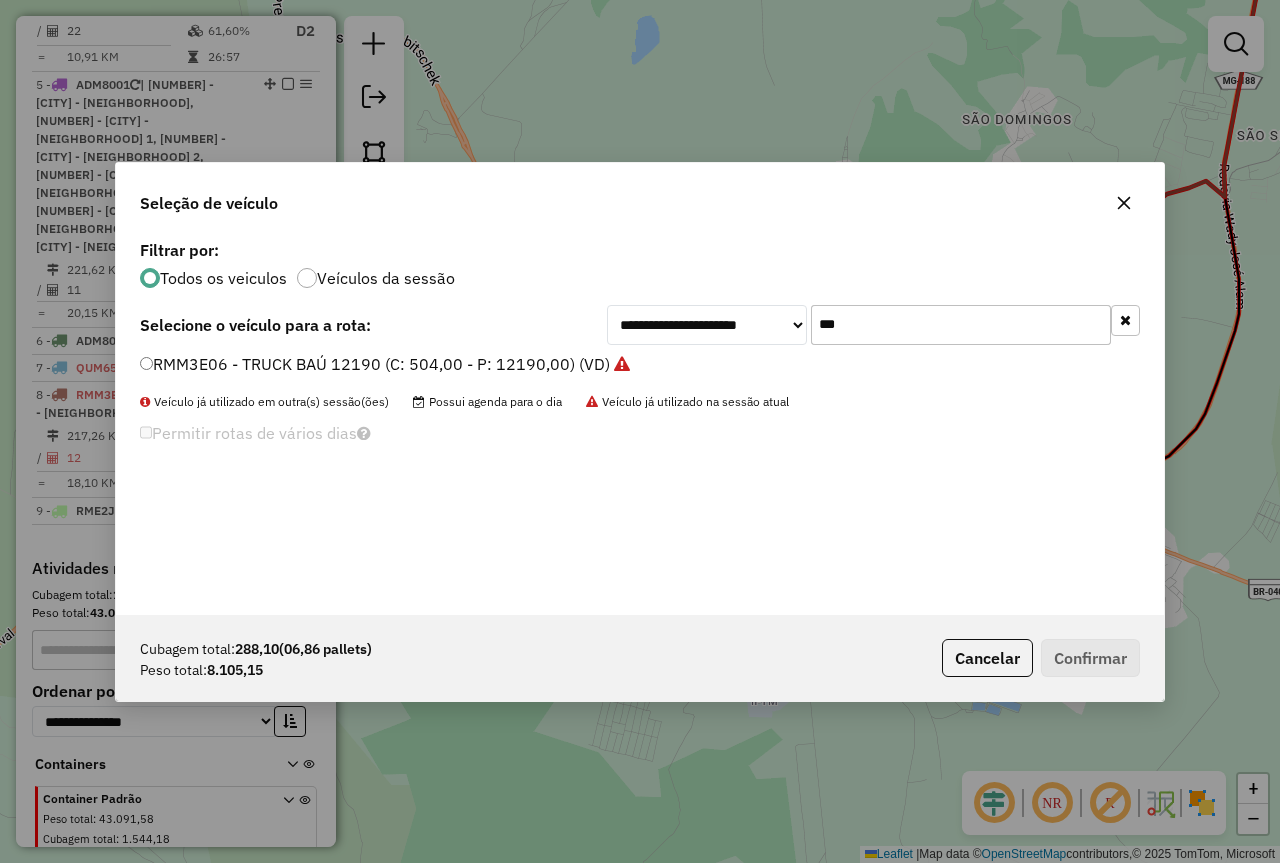 type on "***" 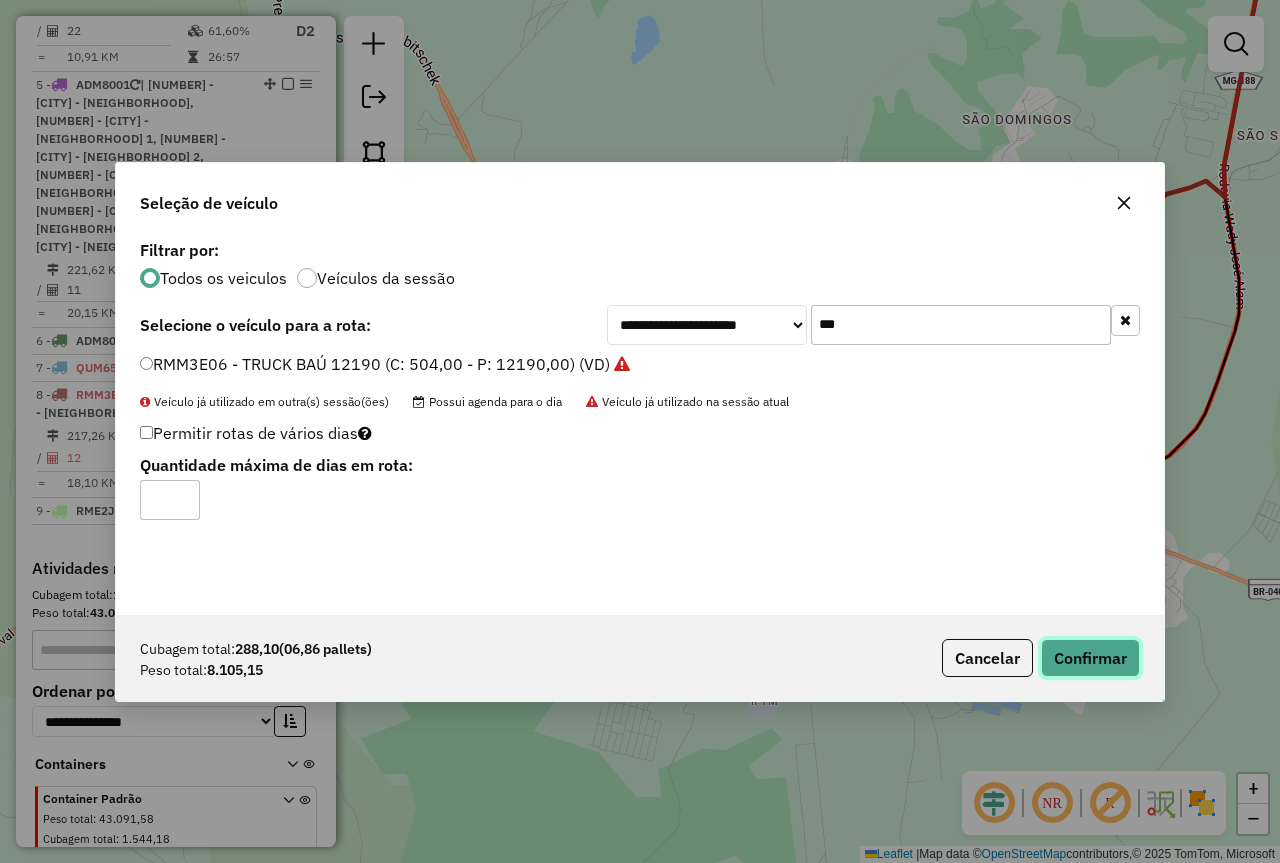 click on "Confirmar" 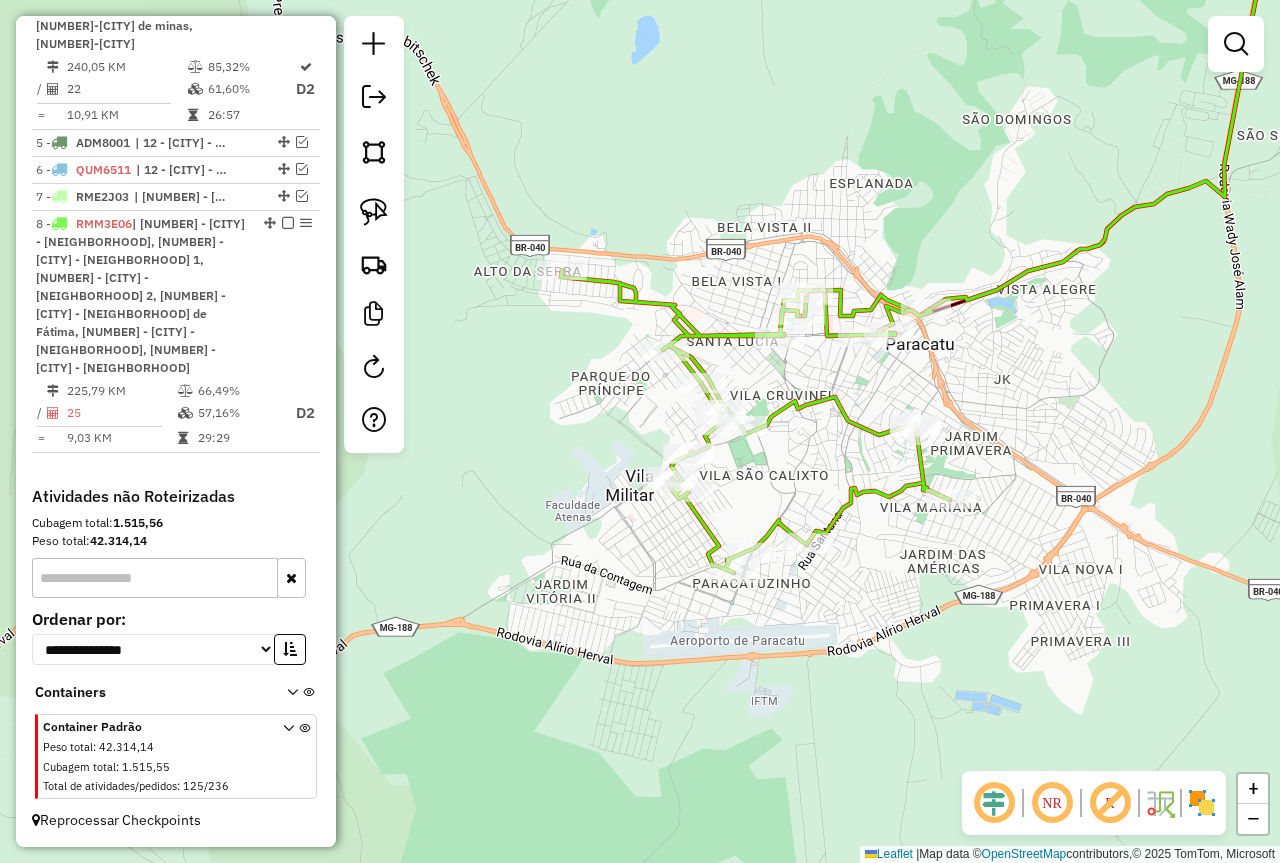 scroll, scrollTop: 1030, scrollLeft: 0, axis: vertical 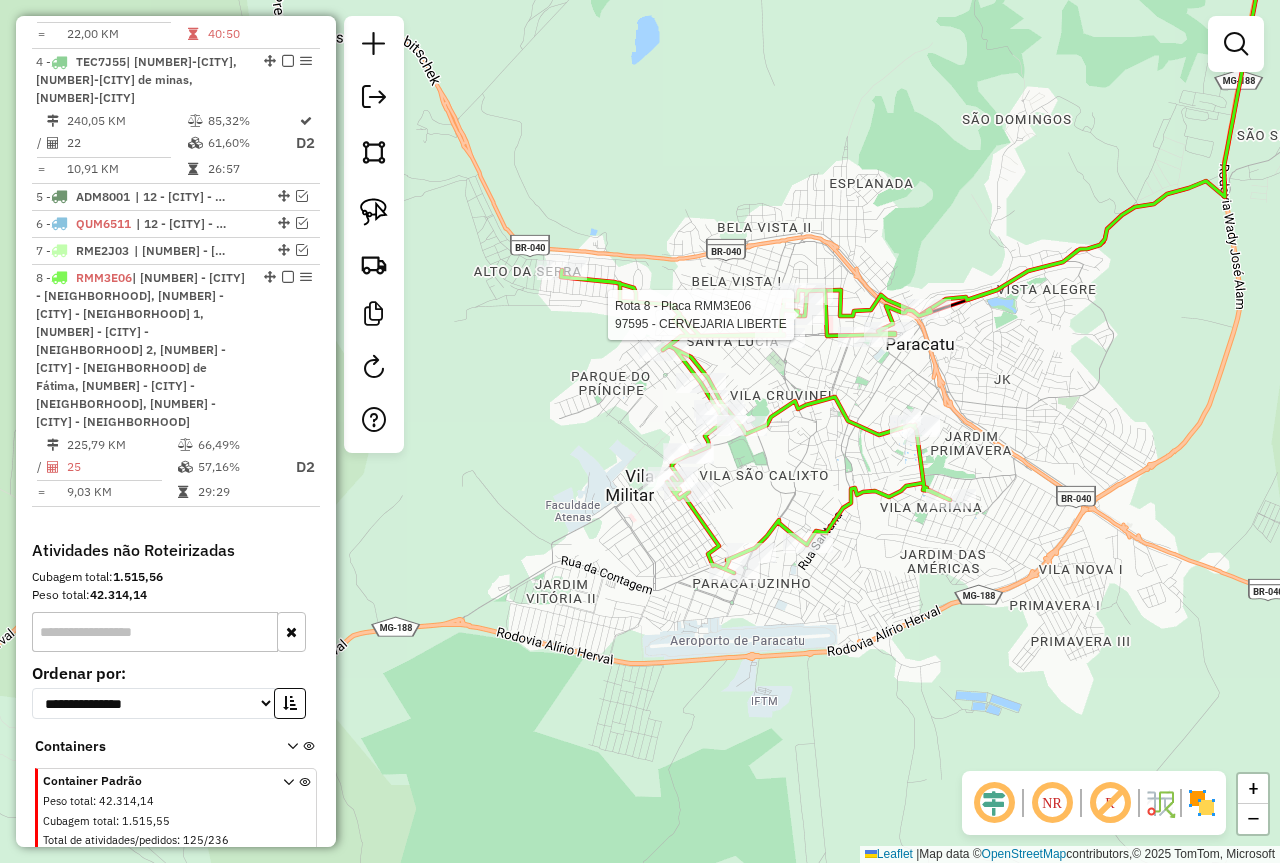 select on "*********" 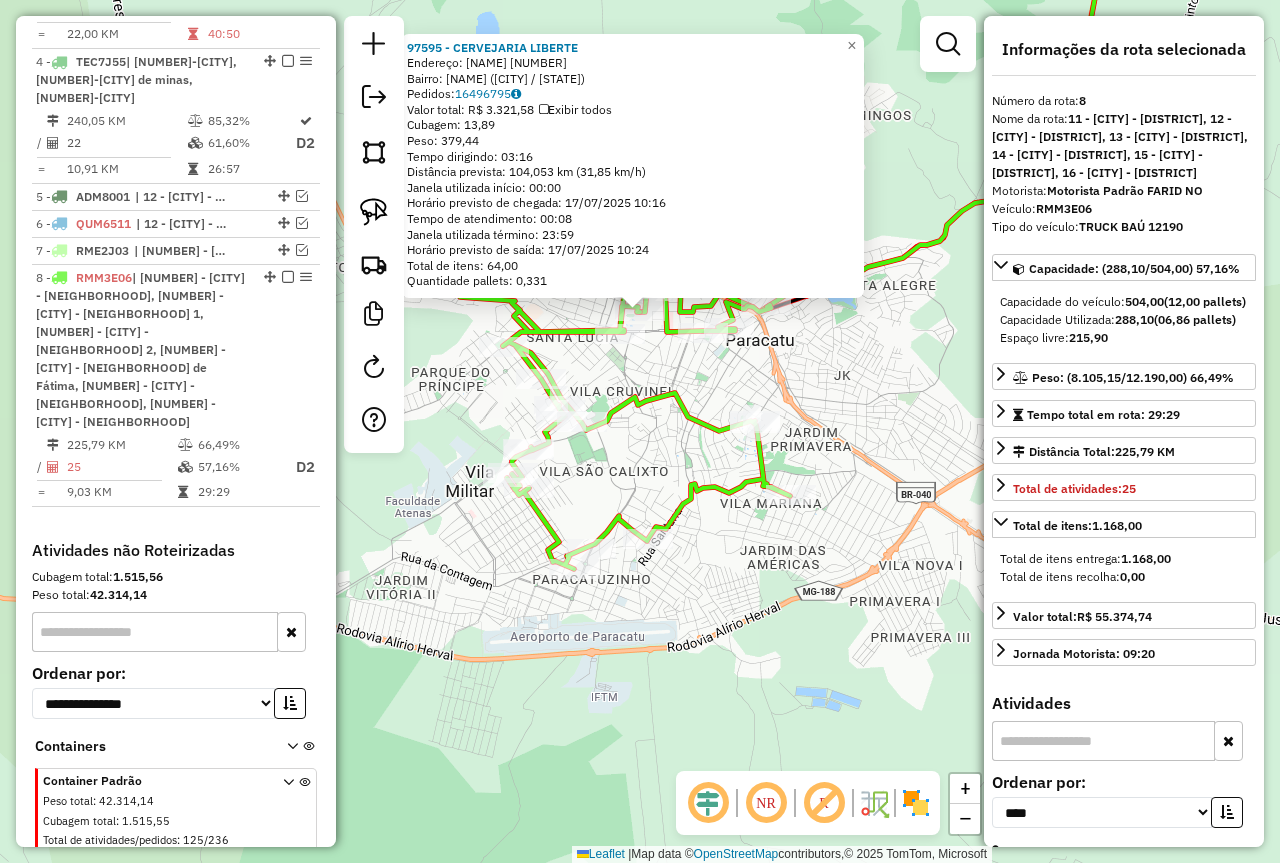 drag, startPoint x: 853, startPoint y: 637, endPoint x: 856, endPoint y: 496, distance: 141.0319 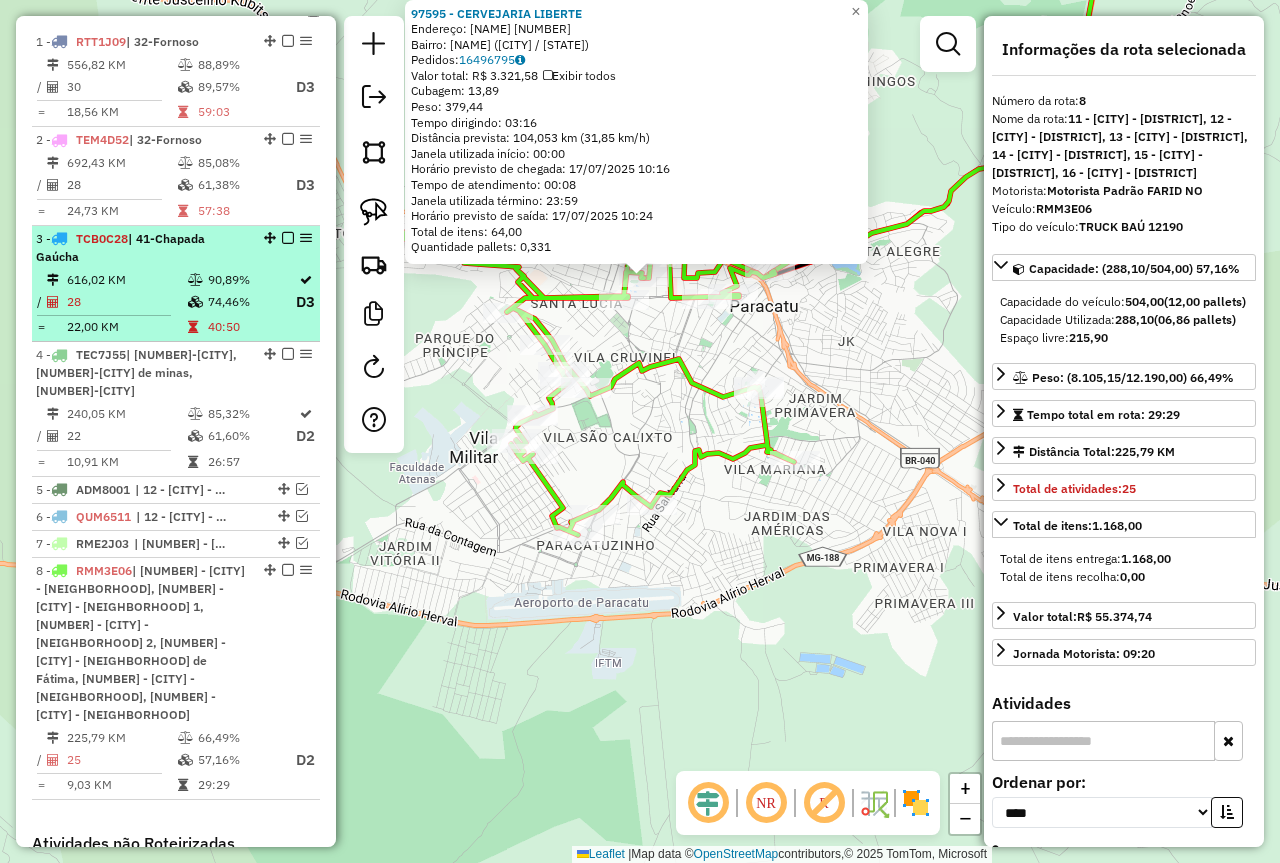 scroll, scrollTop: 830, scrollLeft: 0, axis: vertical 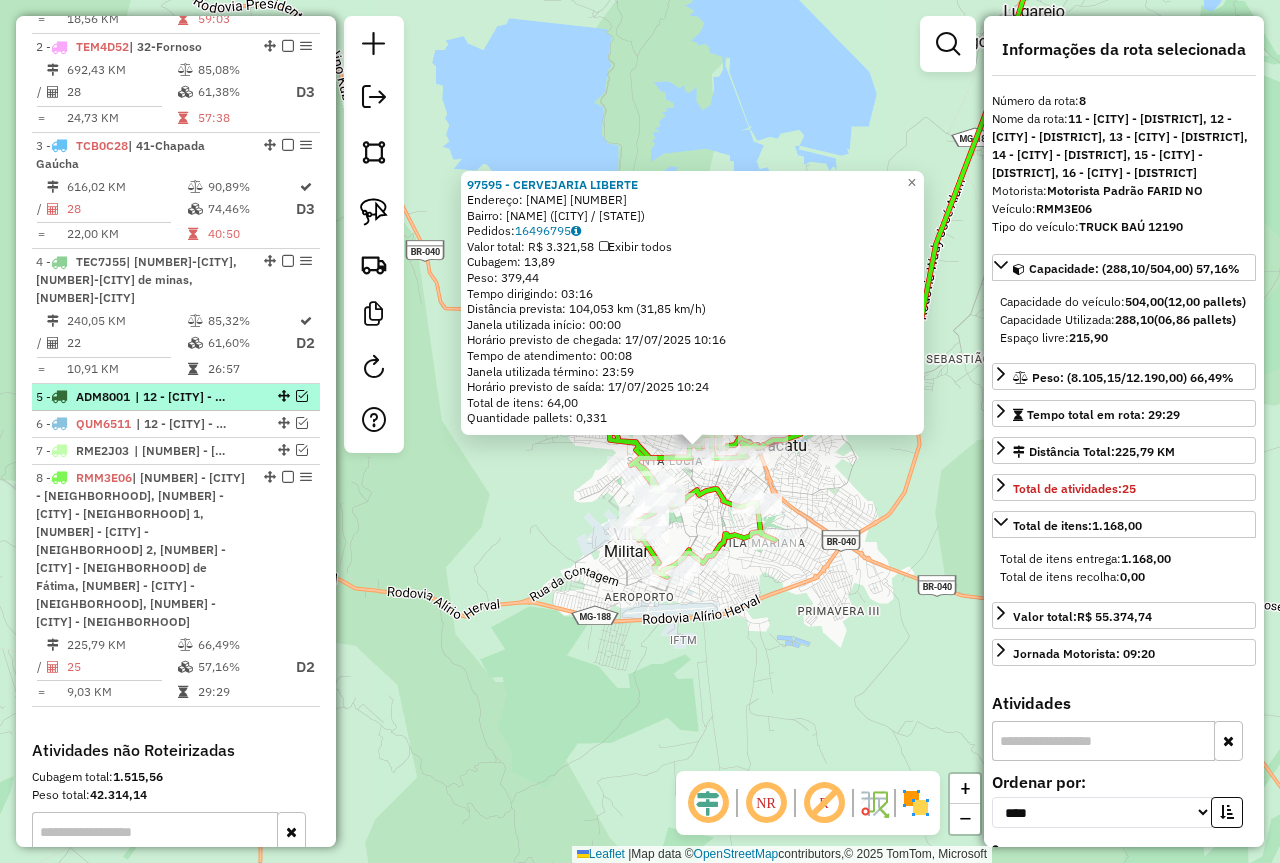 click at bounding box center [302, 396] 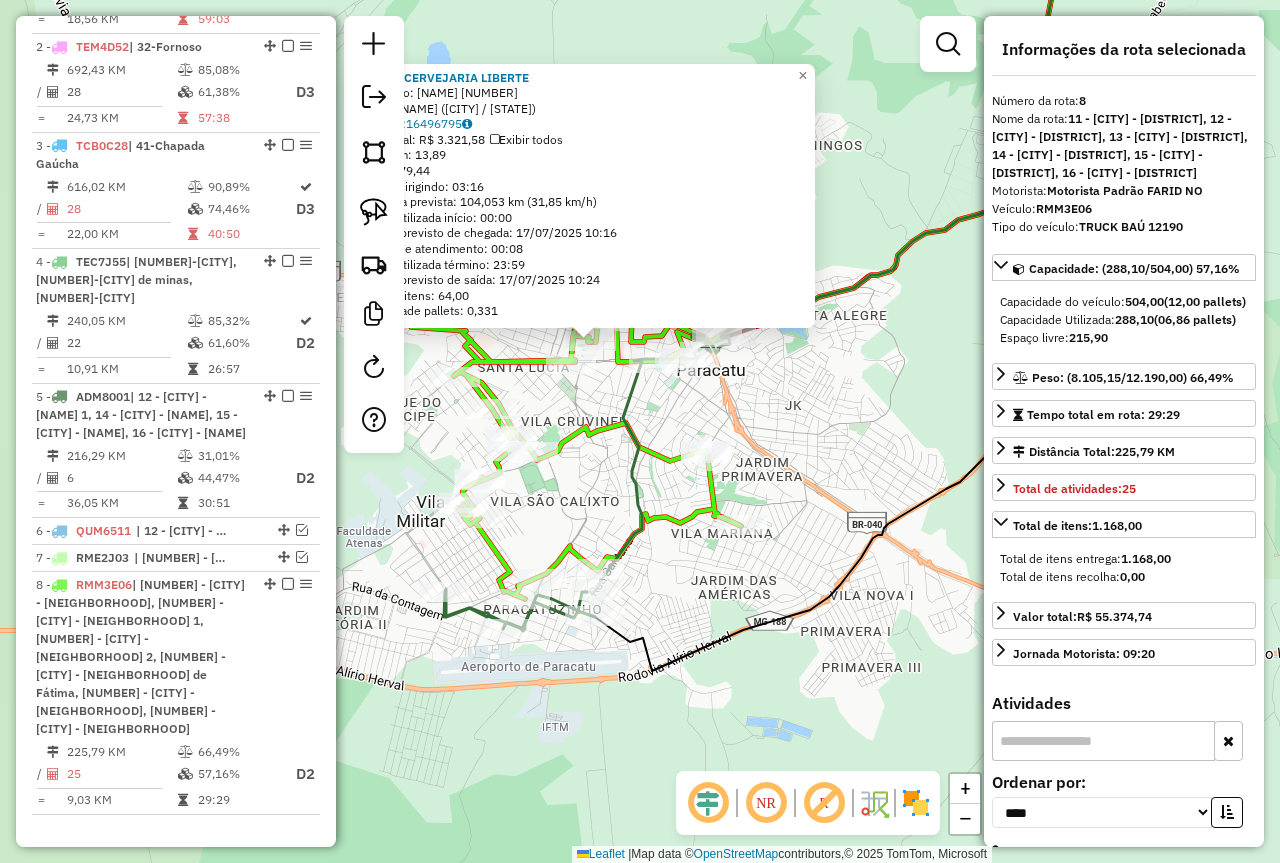 drag, startPoint x: 706, startPoint y: 615, endPoint x: 775, endPoint y: 478, distance: 153.39491 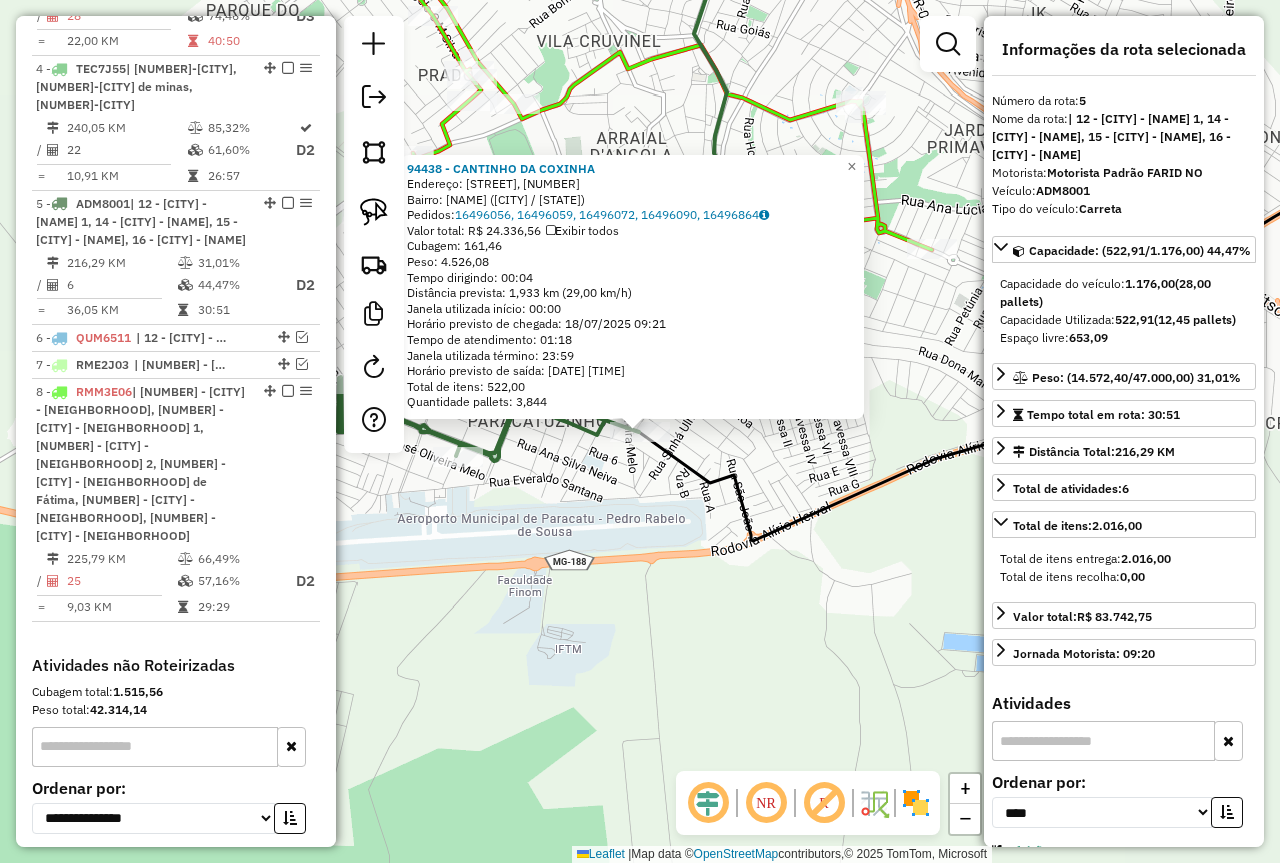 scroll, scrollTop: 1173, scrollLeft: 0, axis: vertical 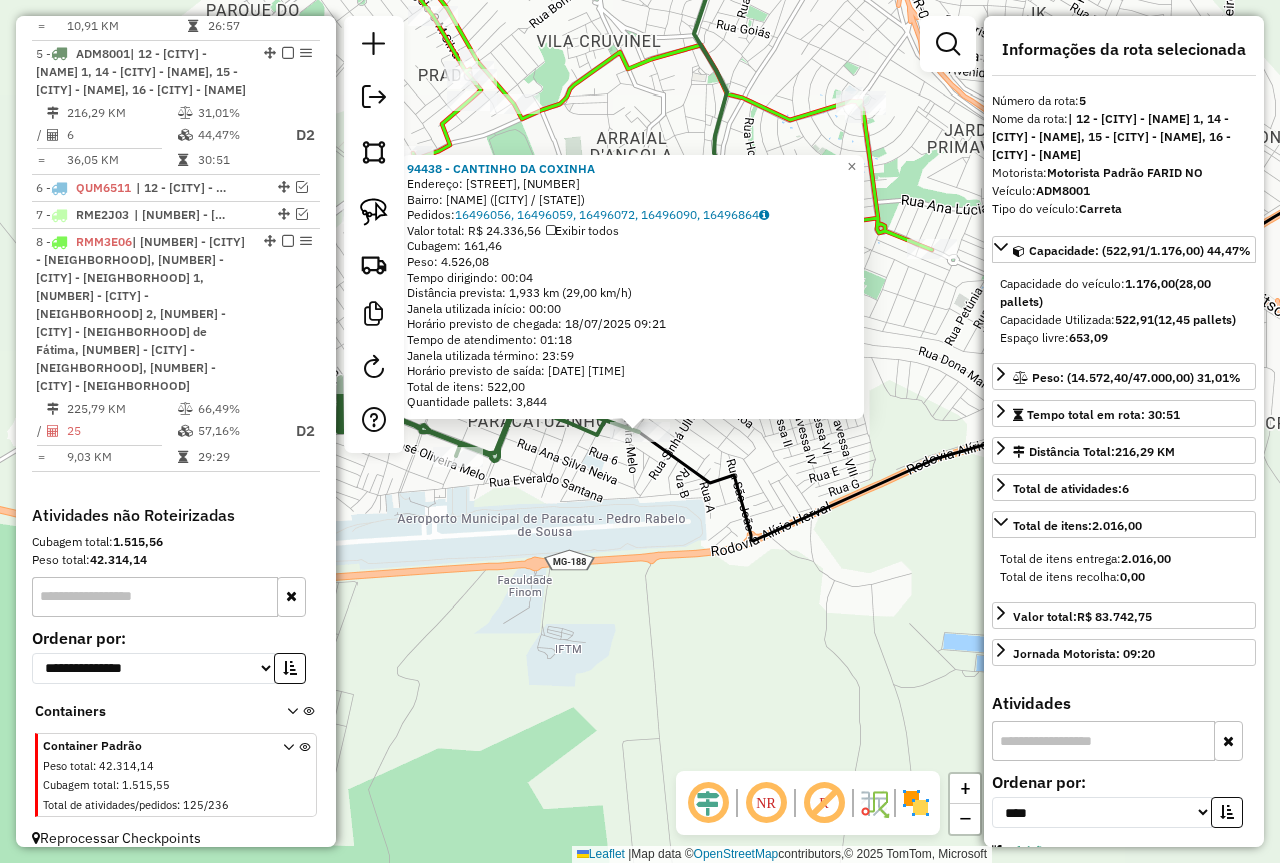 click on "94438 - CANTINHO DA COXINHA  Endereço: Rua Sara Costa Roriz, 31   Bairro: PARACATUZINHO (Paracatu / MG)   Pedidos:  16496056, 16496059, 16496072, 16496090, 16496864   Valor total: R$ 24.336,56   Exibir todos   Cubagem: 161,46  Peso: 4.526,08  Tempo dirigindo: 00:04   Distância prevista: 1,933 km (29,00 km/h)   Janela utilizada início: 00:00   Horário previsto de chegada: 18/07/2025 09:21   Tempo de atendimento: 01:18   Janela utilizada término: 23:59   Horário previsto de saída: 18/07/2025 10:39   Total de itens: 522,00   Quantidade pallets: 3,844  × Janela de atendimento Grade de atendimento Capacidade Transportadoras Veículos Cliente Pedidos  Rotas Selecione os dias de semana para filtrar as janelas de atendimento  Seg   Ter   Qua   Qui   Sex   Sáb   Dom  Informe o período da janela de atendimento: De: Até:  Filtrar exatamente a janela do cliente  Considerar janela de atendimento padrão  Selecione os dias de semana para filtrar as grades de atendimento  Seg   Ter   Qua   Qui   Sex   Sáb   Dom" 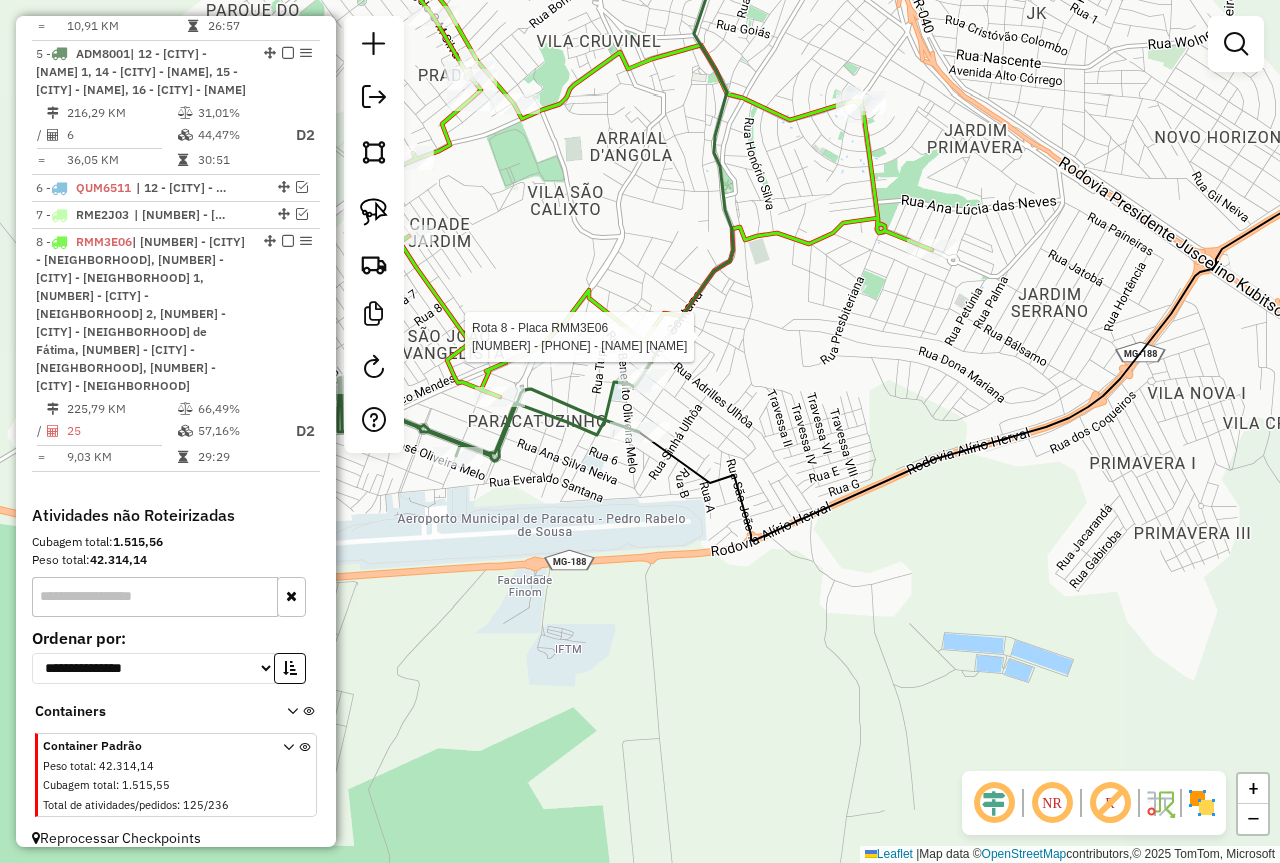 select on "*********" 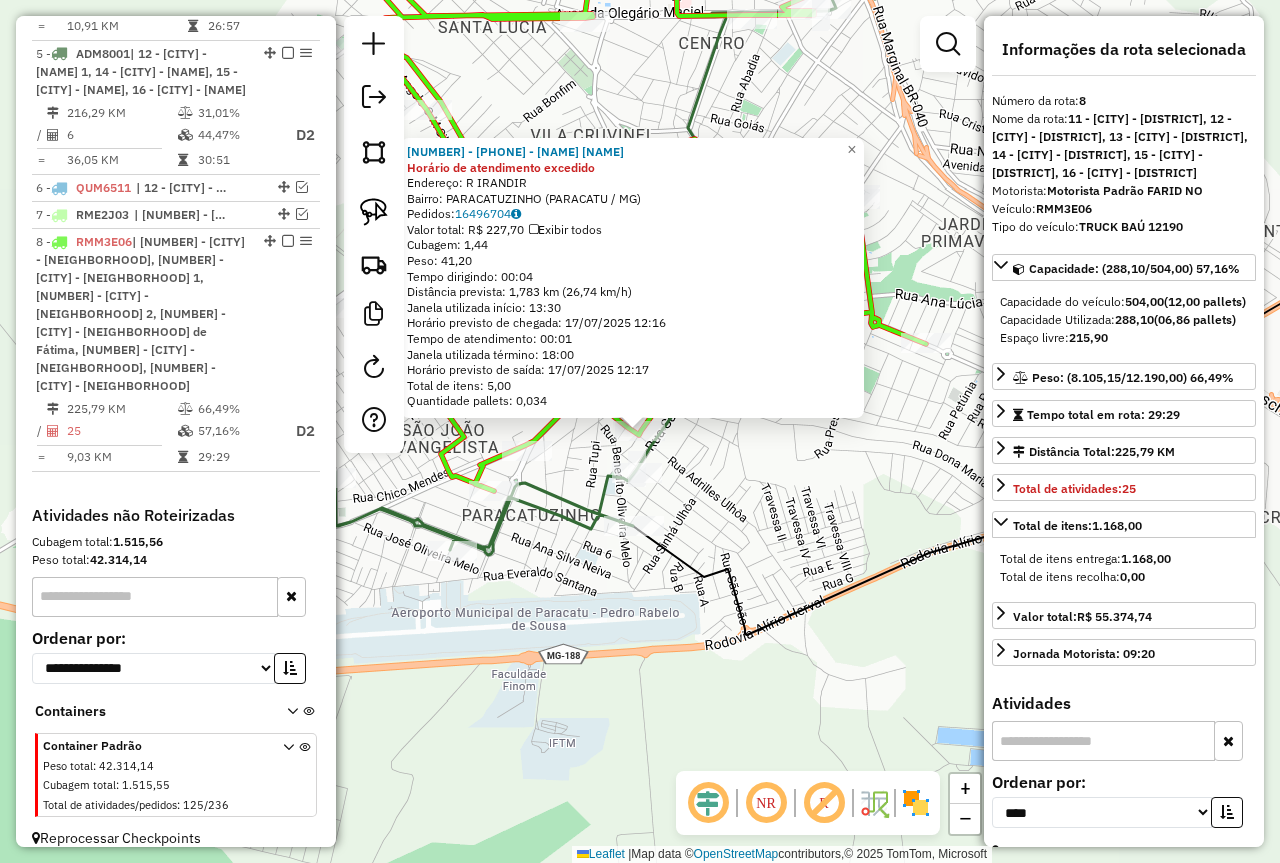 click 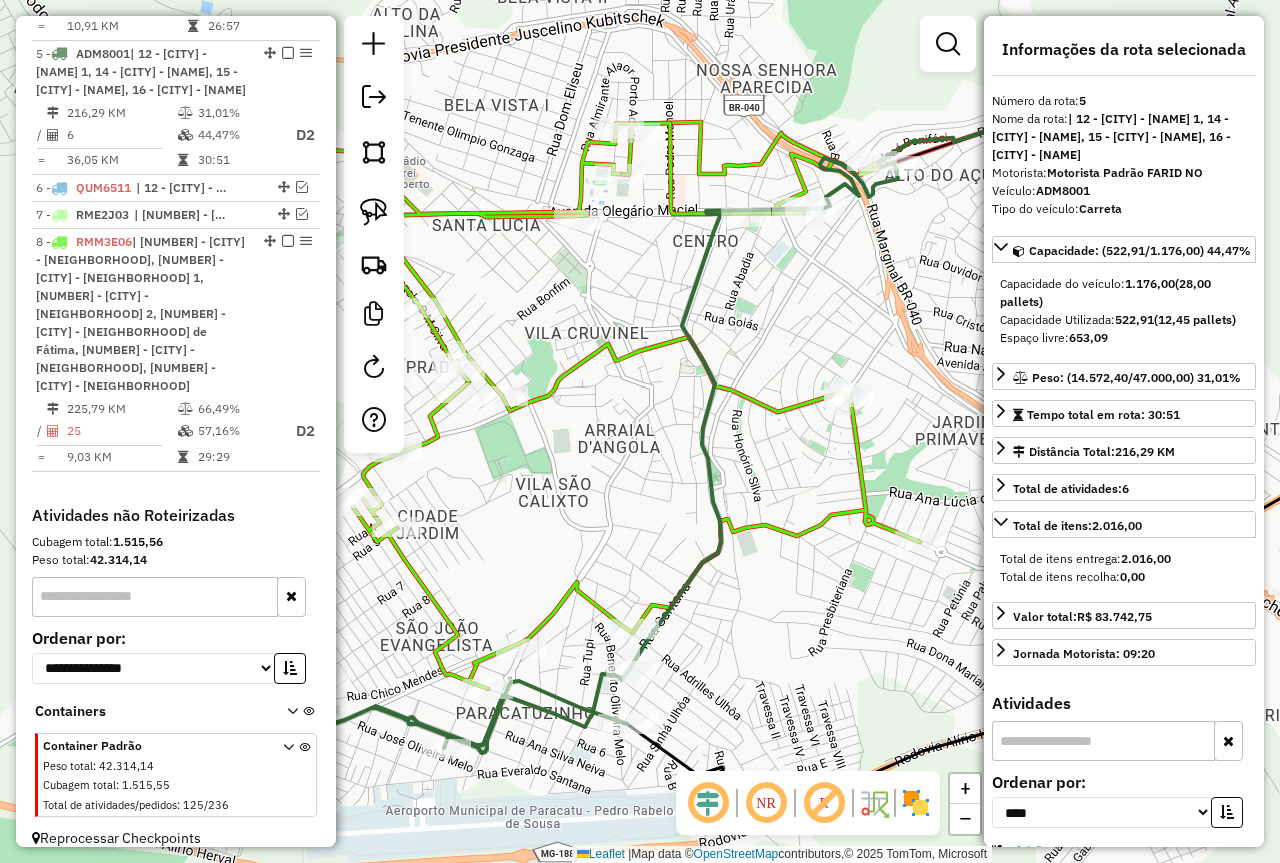 drag, startPoint x: 770, startPoint y: 435, endPoint x: 854, endPoint y: 507, distance: 110.63454 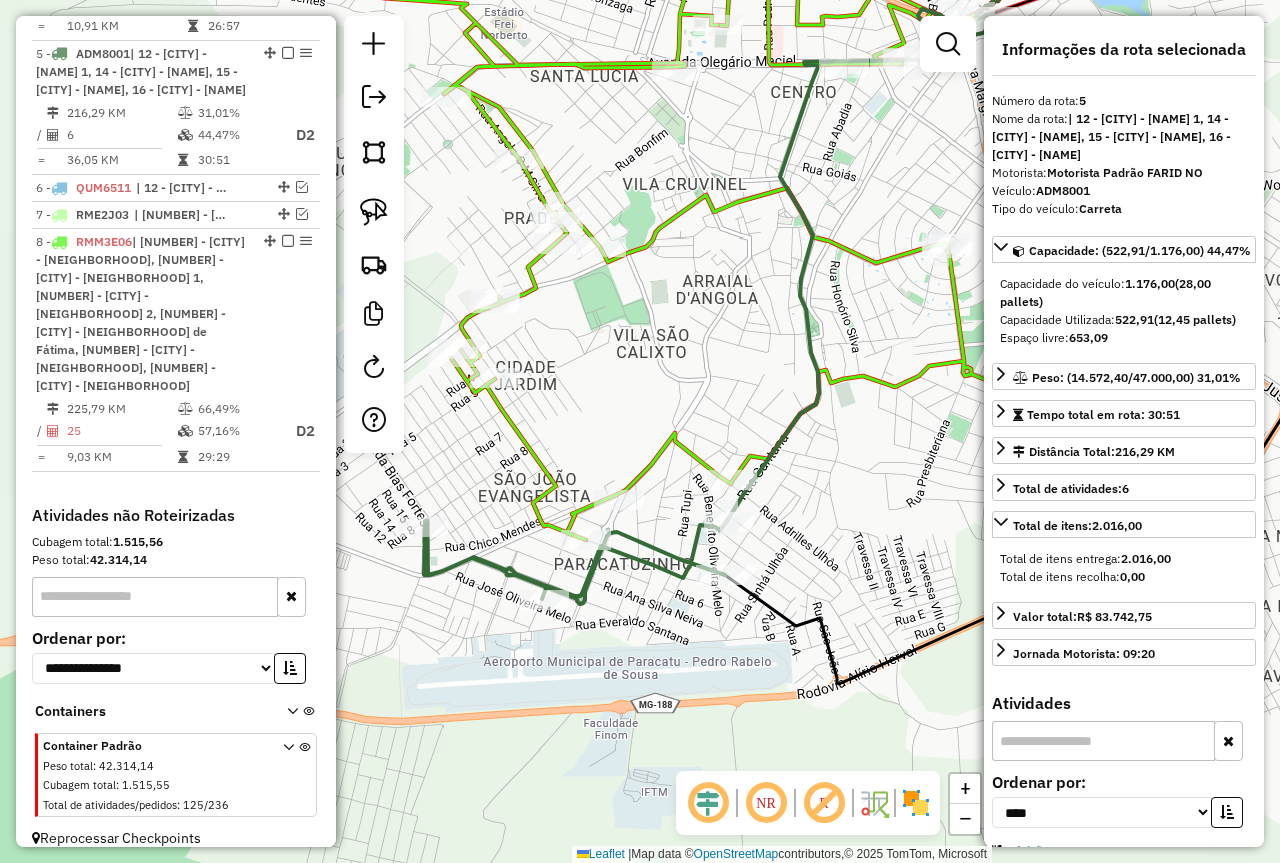 drag, startPoint x: 638, startPoint y: 668, endPoint x: 753, endPoint y: 587, distance: 140.66272 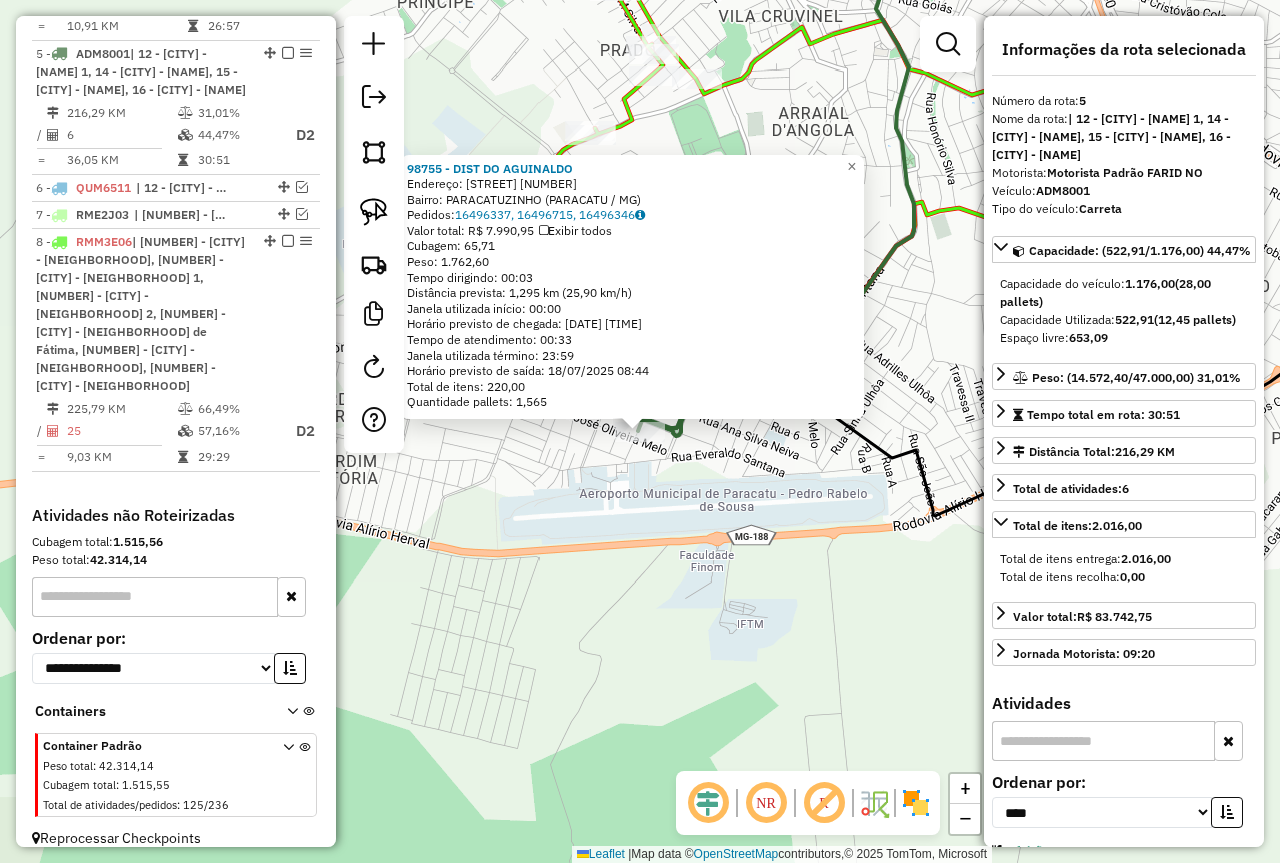 click on "98755 - DIST DO AGUINALDO  Endereço:  PIO FERNANDES 339   Bairro: PARACATUZINHO (PARACATU / MG)   Pedidos:  16496337, 16496715, 16496346   Valor total: R$ 7.990,95   Exibir todos   Cubagem: 65,71  Peso: 1.762,60  Tempo dirigindo: 00:03   Distância prevista: 1,295 km (25,90 km/h)   Janela utilizada início: 00:00   Horário previsto de chegada: 18/07/2025 08:11   Tempo de atendimento: 00:33   Janela utilizada término: 23:59   Horário previsto de saída: 18/07/2025 08:44   Total de itens: 220,00   Quantidade pallets: 1,565  × Janela de atendimento Grade de atendimento Capacidade Transportadoras Veículos Cliente Pedidos  Rotas Selecione os dias de semana para filtrar as janelas de atendimento  Seg   Ter   Qua   Qui   Sex   Sáb   Dom  Informe o período da janela de atendimento: De: Até:  Filtrar exatamente a janela do cliente  Considerar janela de atendimento padrão  Selecione os dias de semana para filtrar as grades de atendimento  Seg   Ter   Qua   Qui   Sex   Sáb   Dom   Peso mínimo:   De:   Até:" 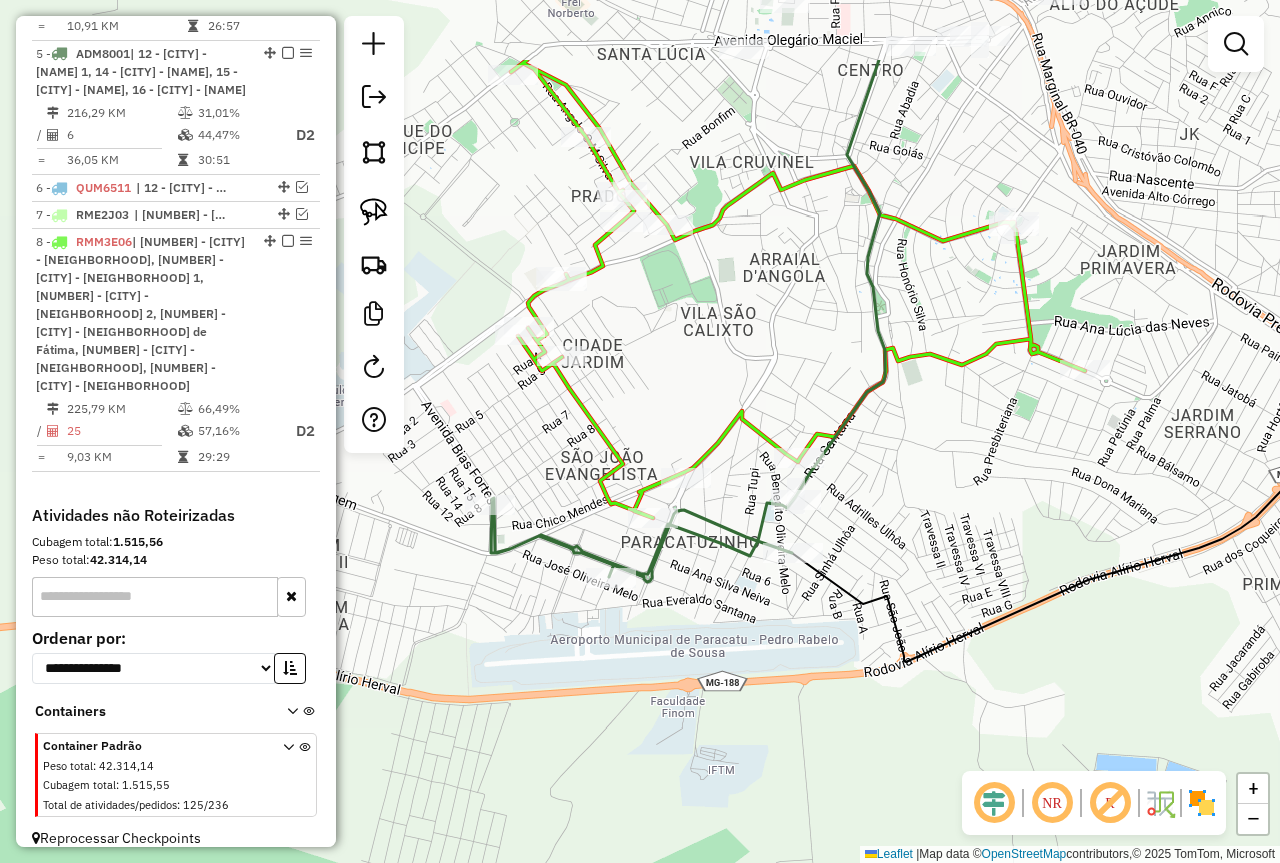 drag, startPoint x: 874, startPoint y: 348, endPoint x: 846, endPoint y: 485, distance: 139.83205 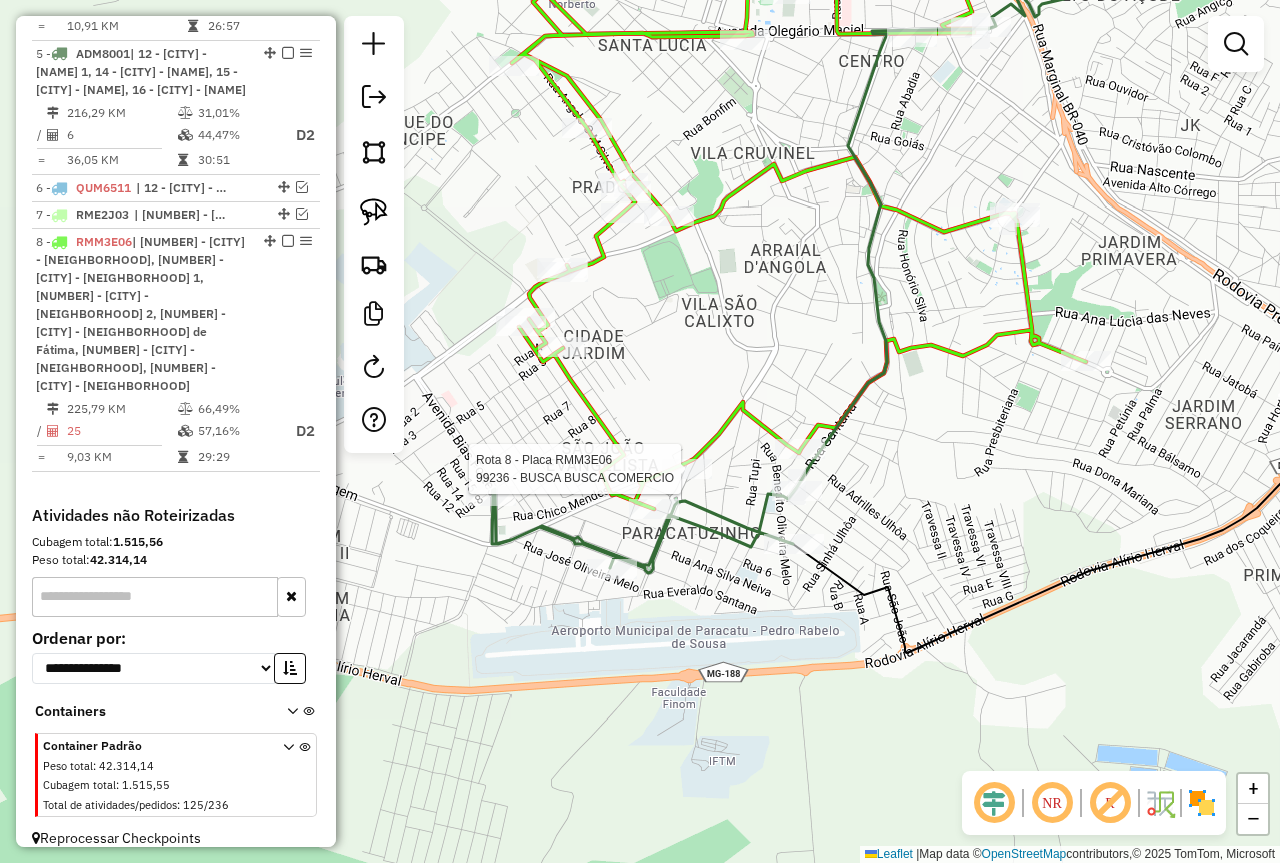 select on "*********" 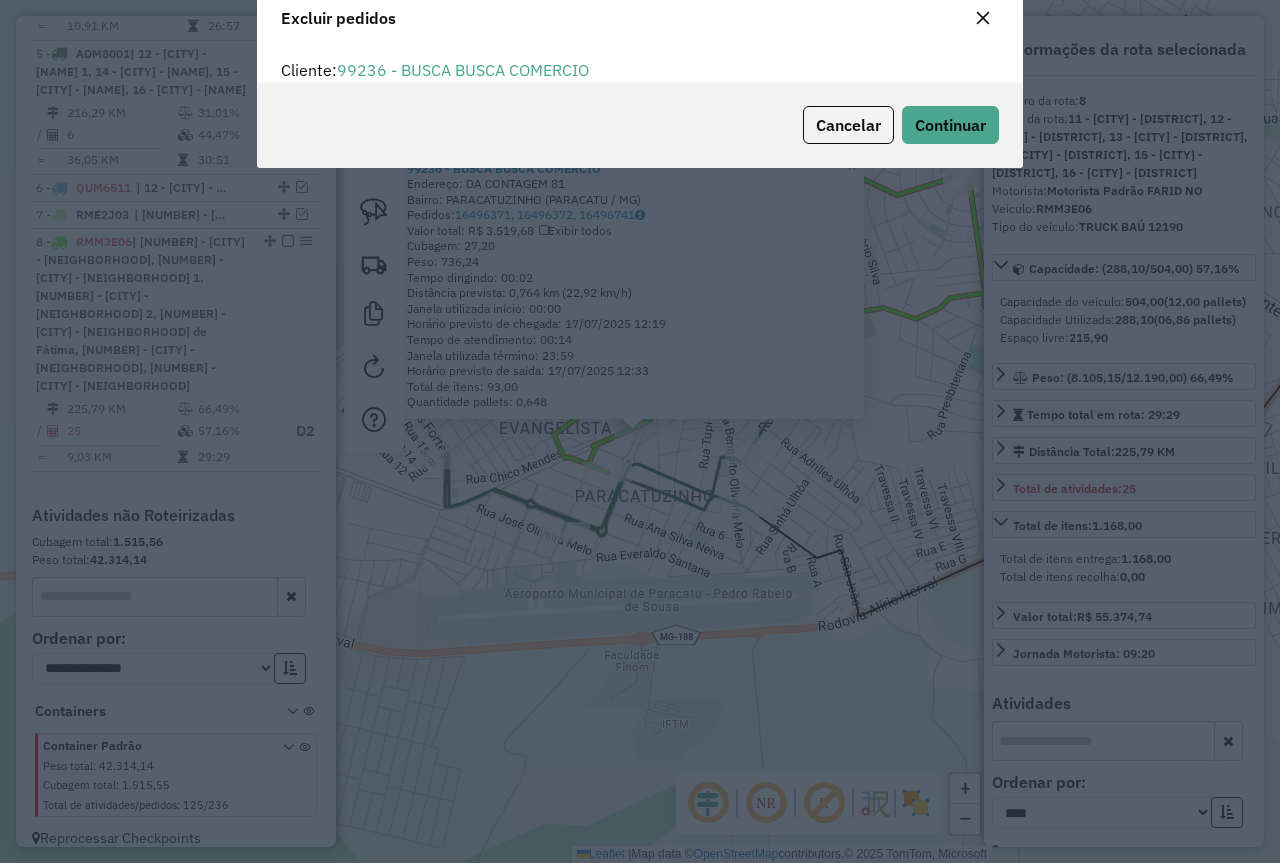 scroll, scrollTop: 12, scrollLeft: 6, axis: both 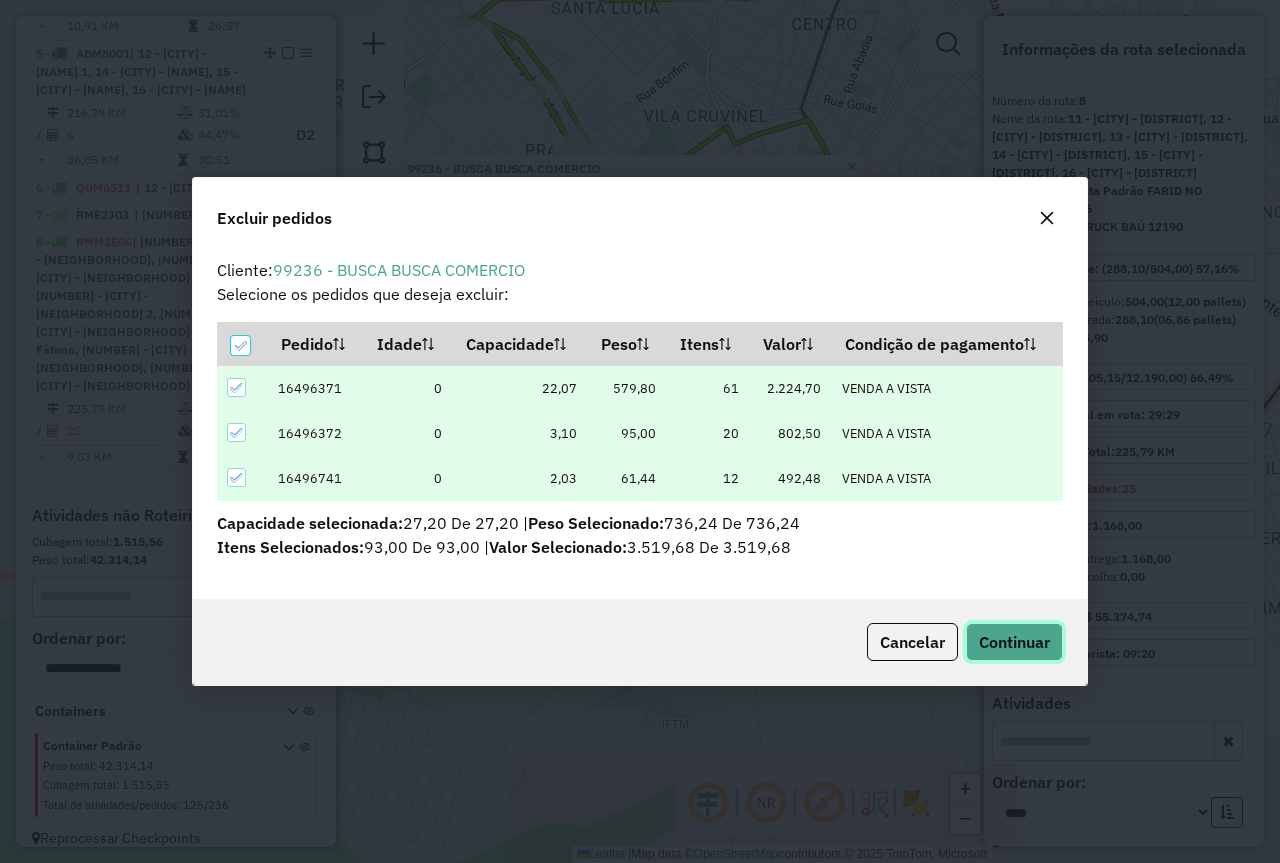 click on "Continuar" 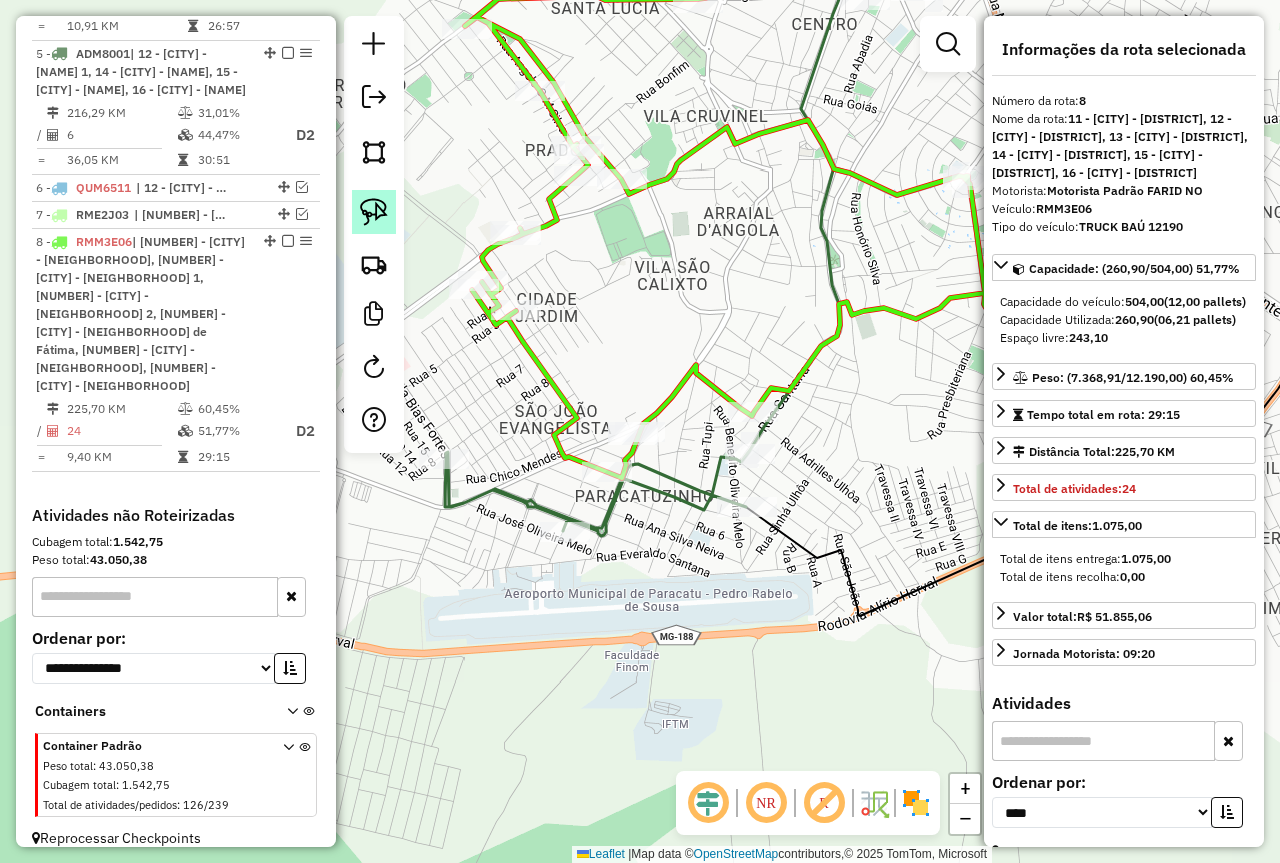 click 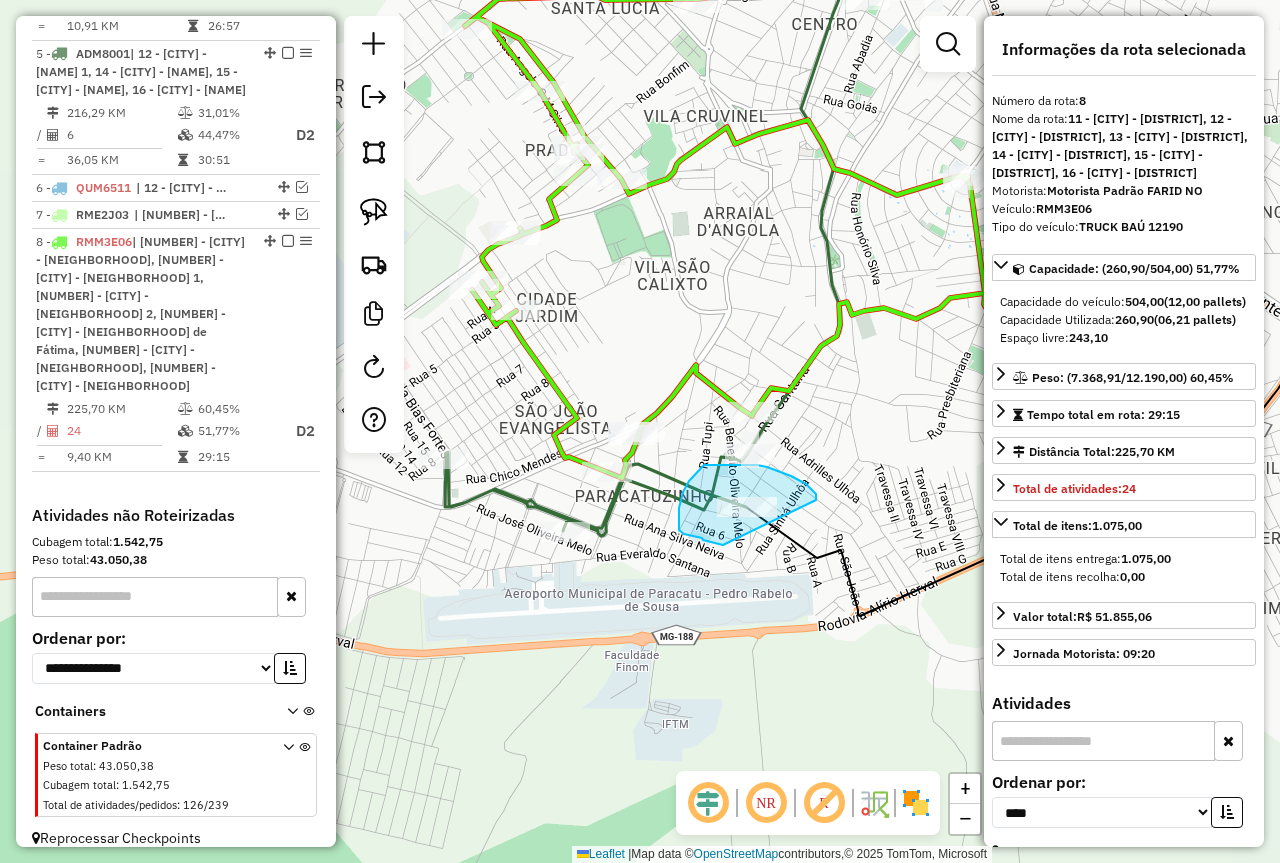 drag, startPoint x: 816, startPoint y: 500, endPoint x: 740, endPoint y: 548, distance: 89.88882 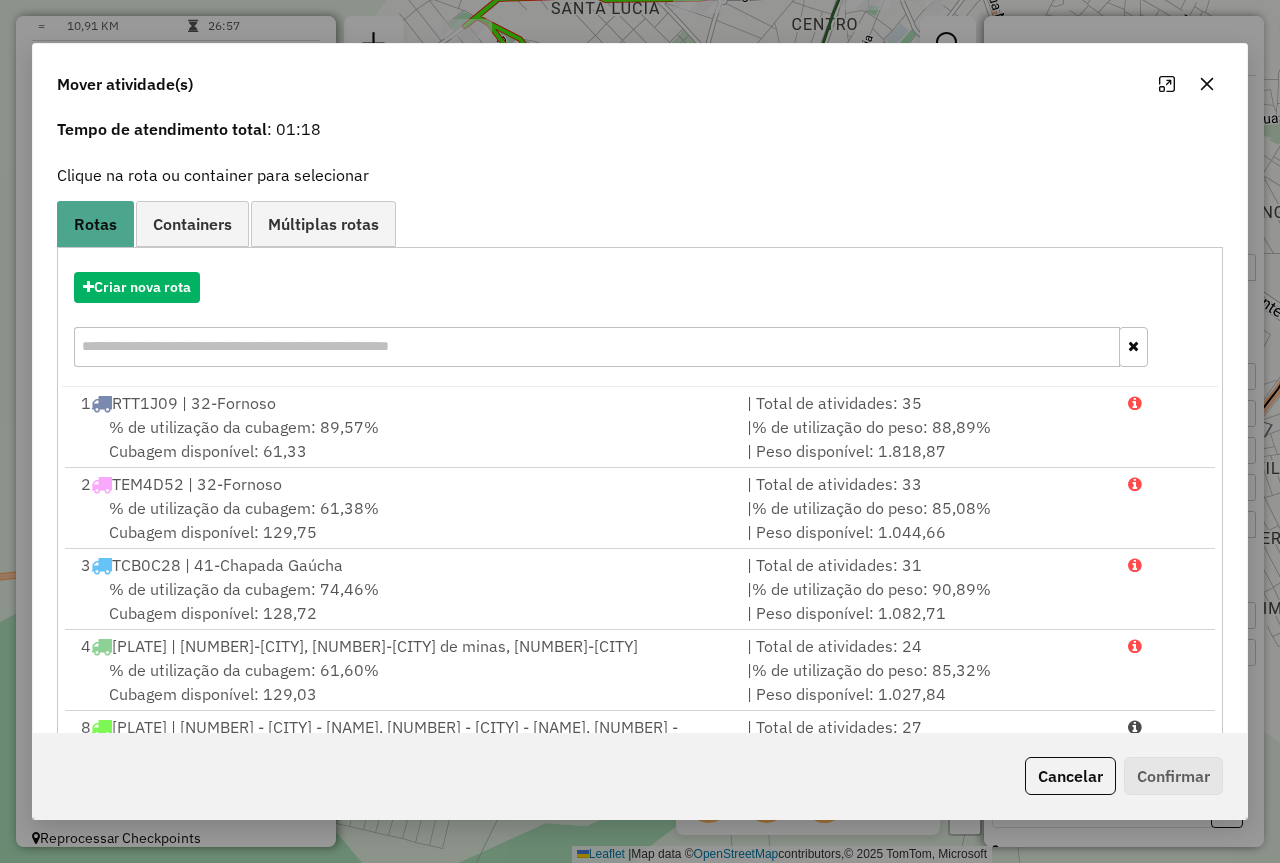 scroll, scrollTop: 167, scrollLeft: 0, axis: vertical 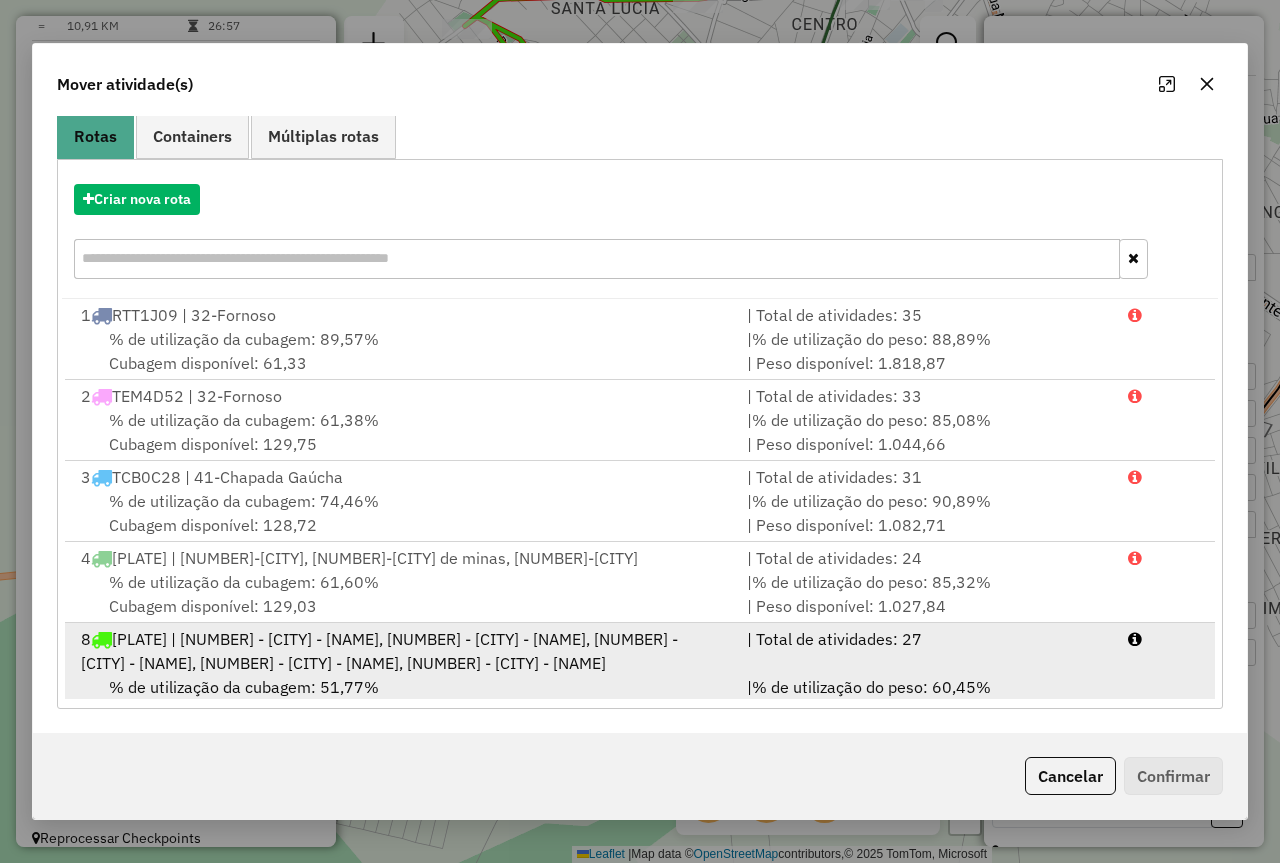 click on "| Total de atividades: 27" at bounding box center (925, 651) 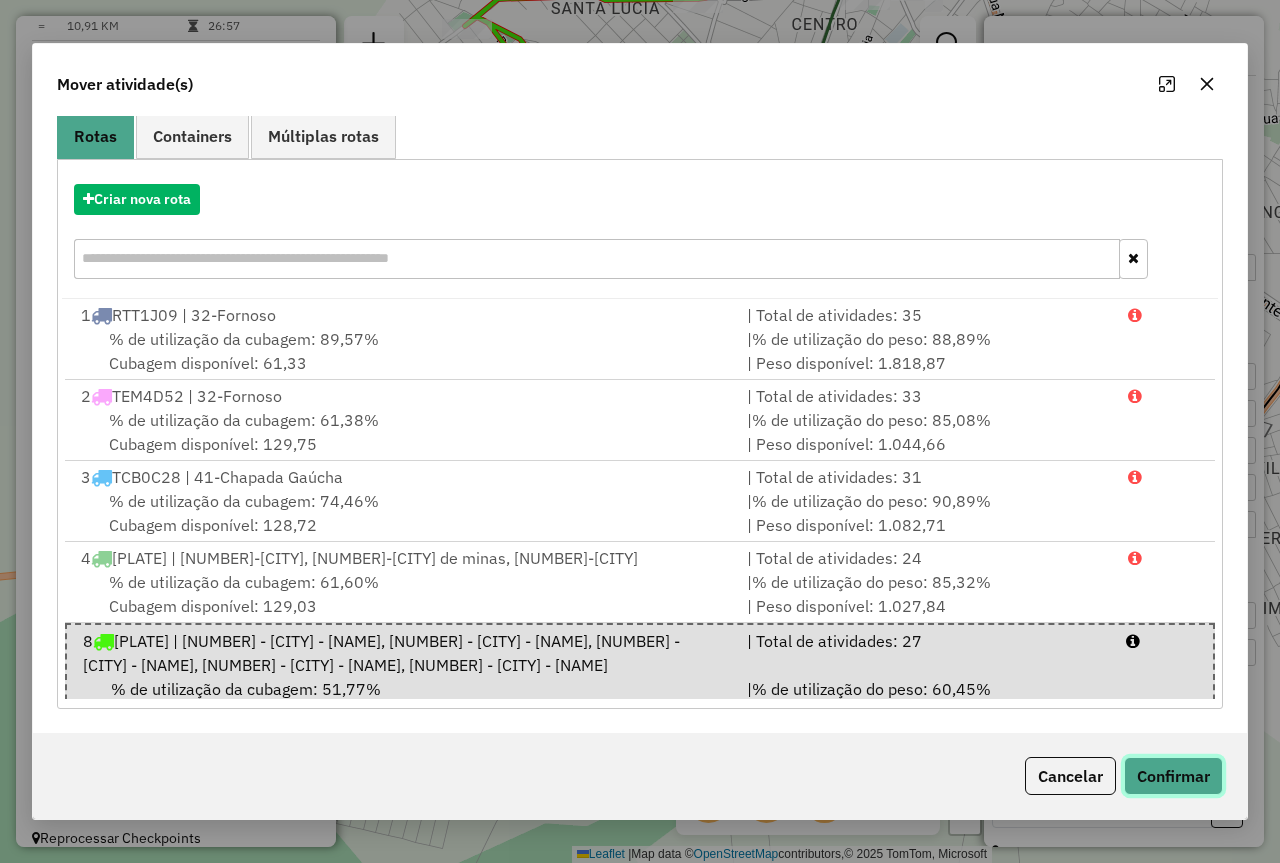 click on "Confirmar" 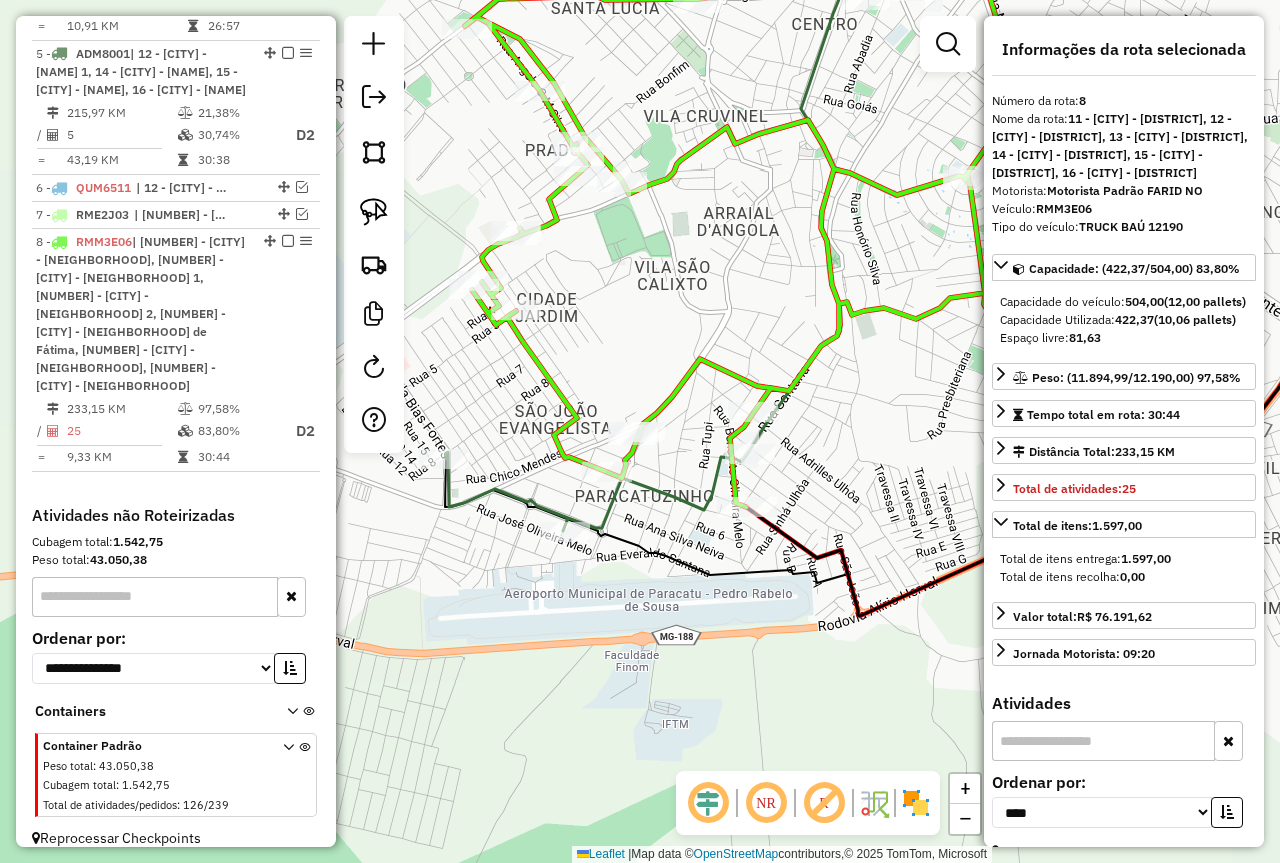 scroll, scrollTop: 0, scrollLeft: 0, axis: both 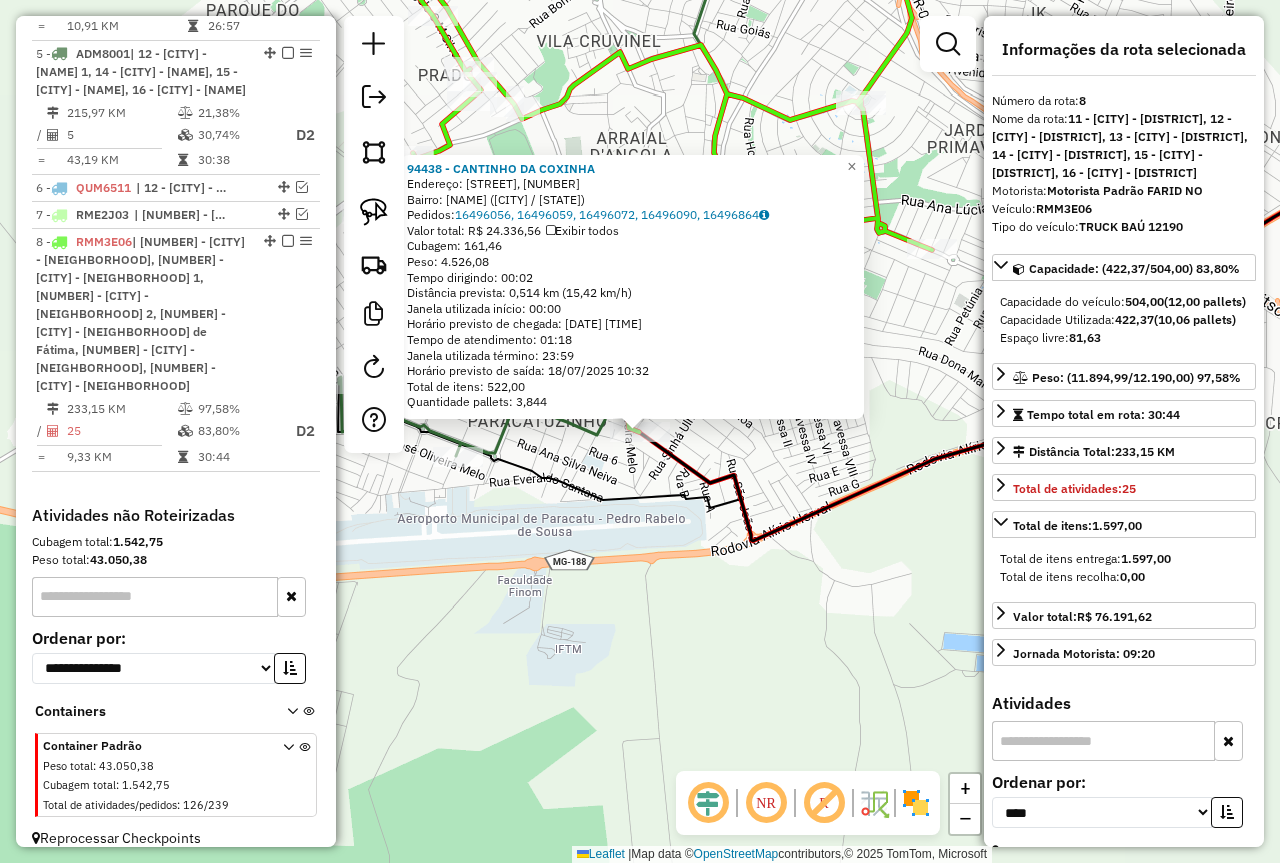 click on "94438 - CANTINHO DA COXINHA  Endereço: Rua Sara Costa Roriz, 31   Bairro: PARACATUZINHO (Paracatu / MG)   Pedidos:  16496056, 16496059, 16496072, 16496090, 16496864   Valor total: R$ 24.336,56   Exibir todos   Cubagem: 161,46  Peso: 4.526,08  Tempo dirigindo: 00:02   Distância prevista: 0,514 km (15,42 km/h)   Janela utilizada início: 00:00   Horário previsto de chegada: 18/07/2025 09:14   Tempo de atendimento: 01:18   Janela utilizada término: 23:59   Horário previsto de saída: 18/07/2025 10:32   Total de itens: 522,00   Quantidade pallets: 3,844  × Janela de atendimento Grade de atendimento Capacidade Transportadoras Veículos Cliente Pedidos  Rotas Selecione os dias de semana para filtrar as janelas de atendimento  Seg   Ter   Qua   Qui   Sex   Sáb   Dom  Informe o período da janela de atendimento: De: Até:  Filtrar exatamente a janela do cliente  Considerar janela de atendimento padrão  Selecione os dias de semana para filtrar as grades de atendimento  Seg   Ter   Qua   Qui   Sex   Sáb   Dom" 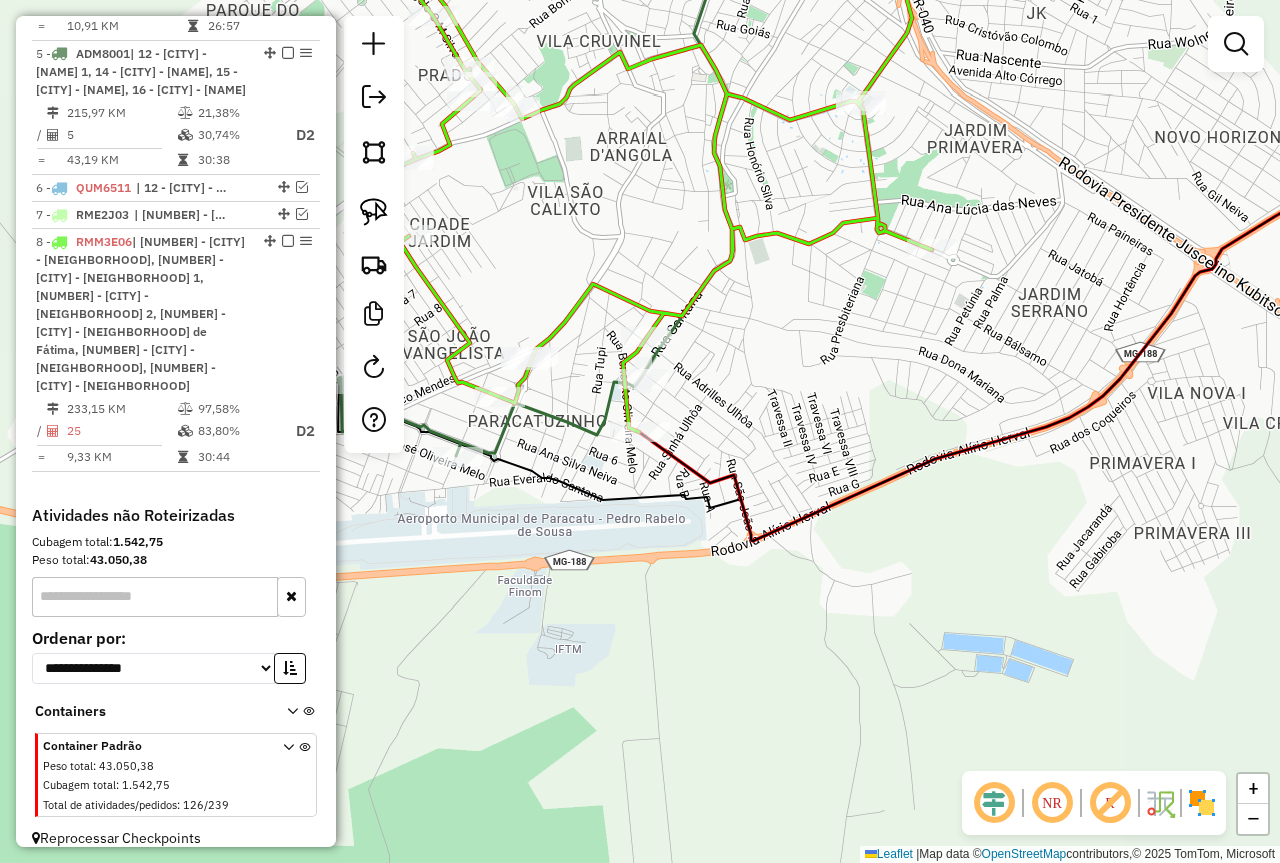drag, startPoint x: 730, startPoint y: 533, endPoint x: 877, endPoint y: 589, distance: 157.30544 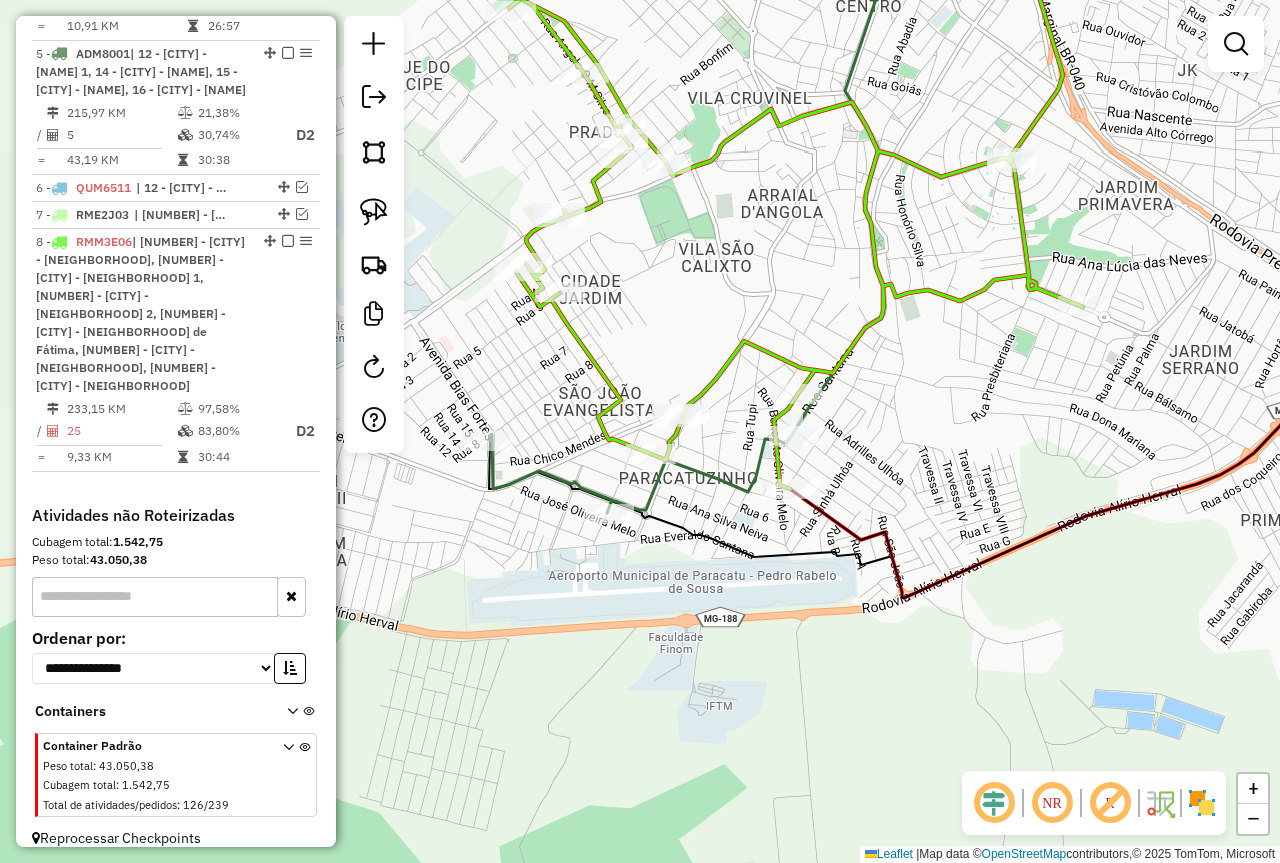 drag, startPoint x: 874, startPoint y: 590, endPoint x: 948, endPoint y: 613, distance: 77.491936 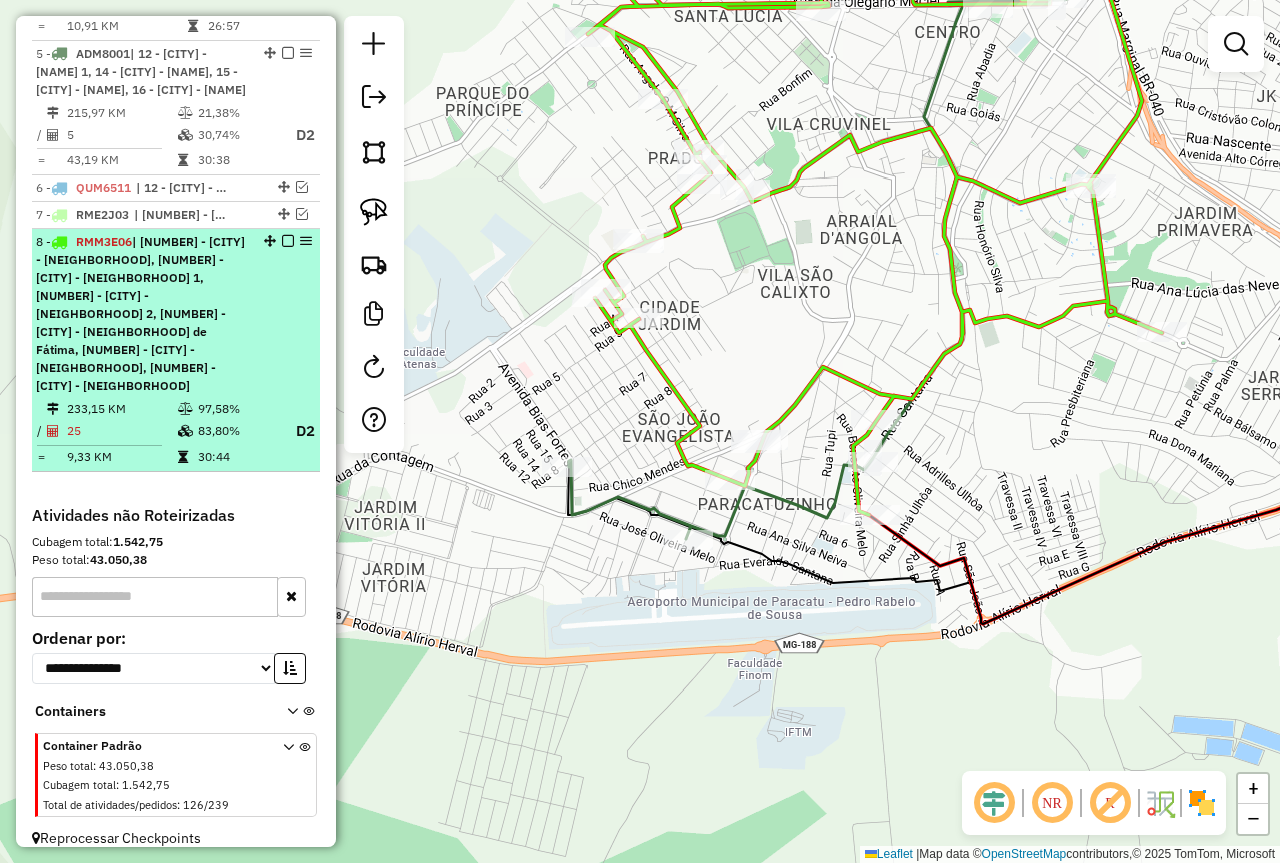 click at bounding box center (288, 241) 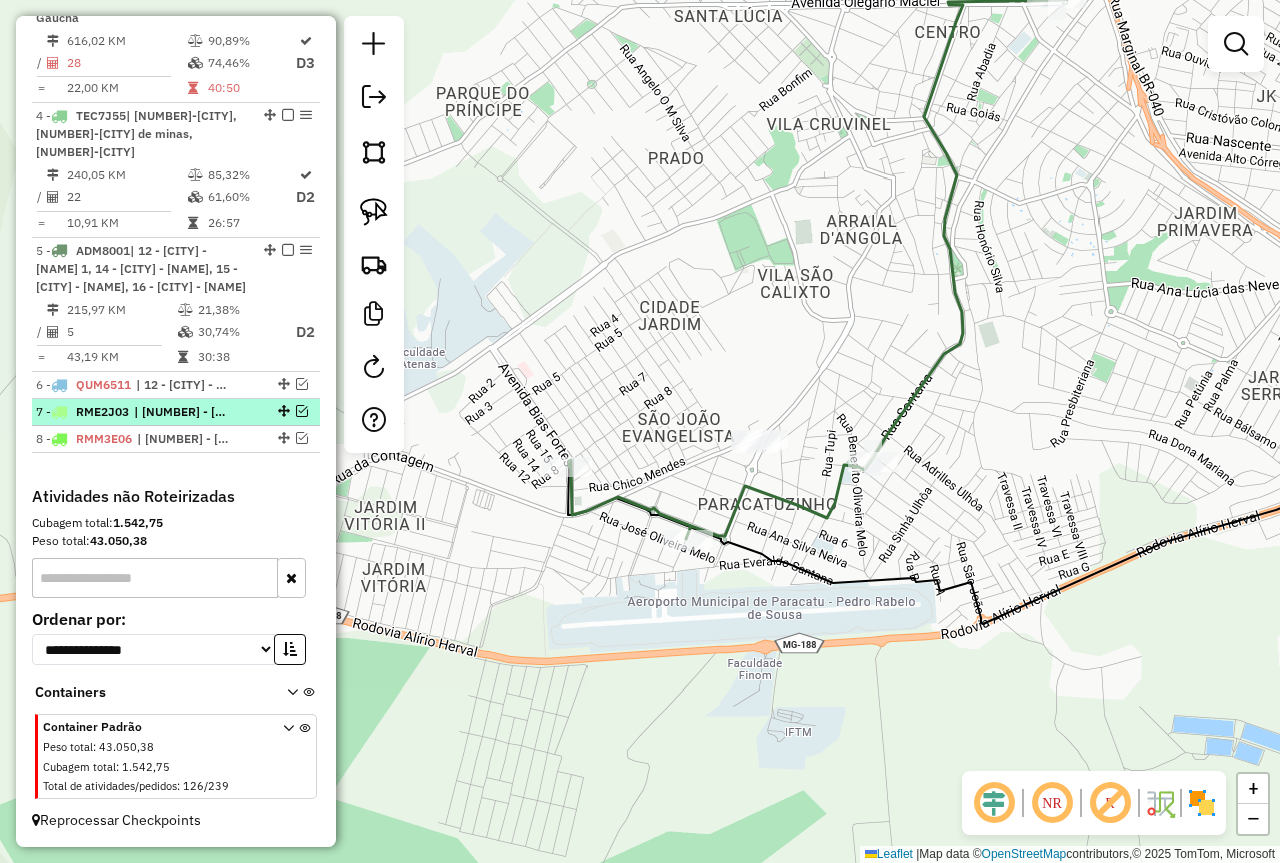 click at bounding box center [302, 411] 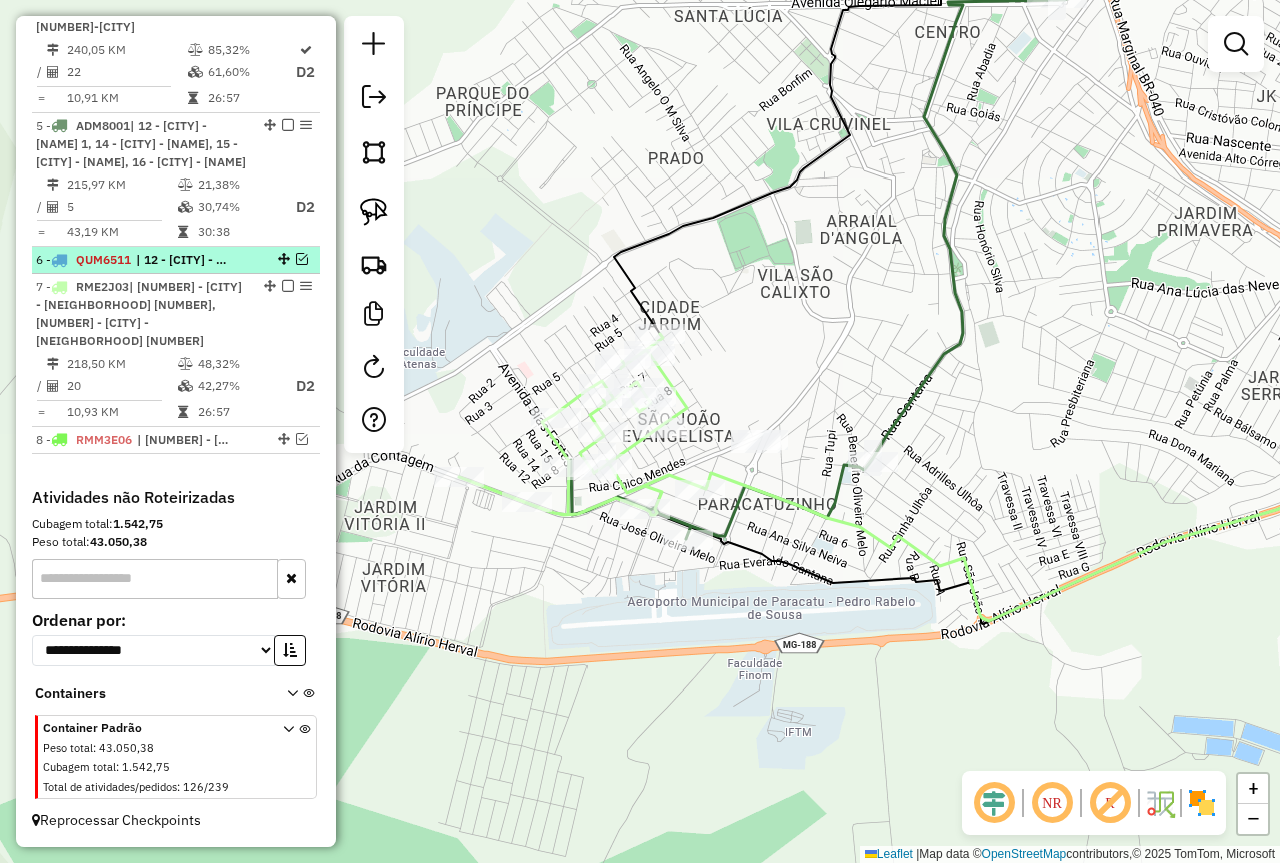 click at bounding box center (302, 259) 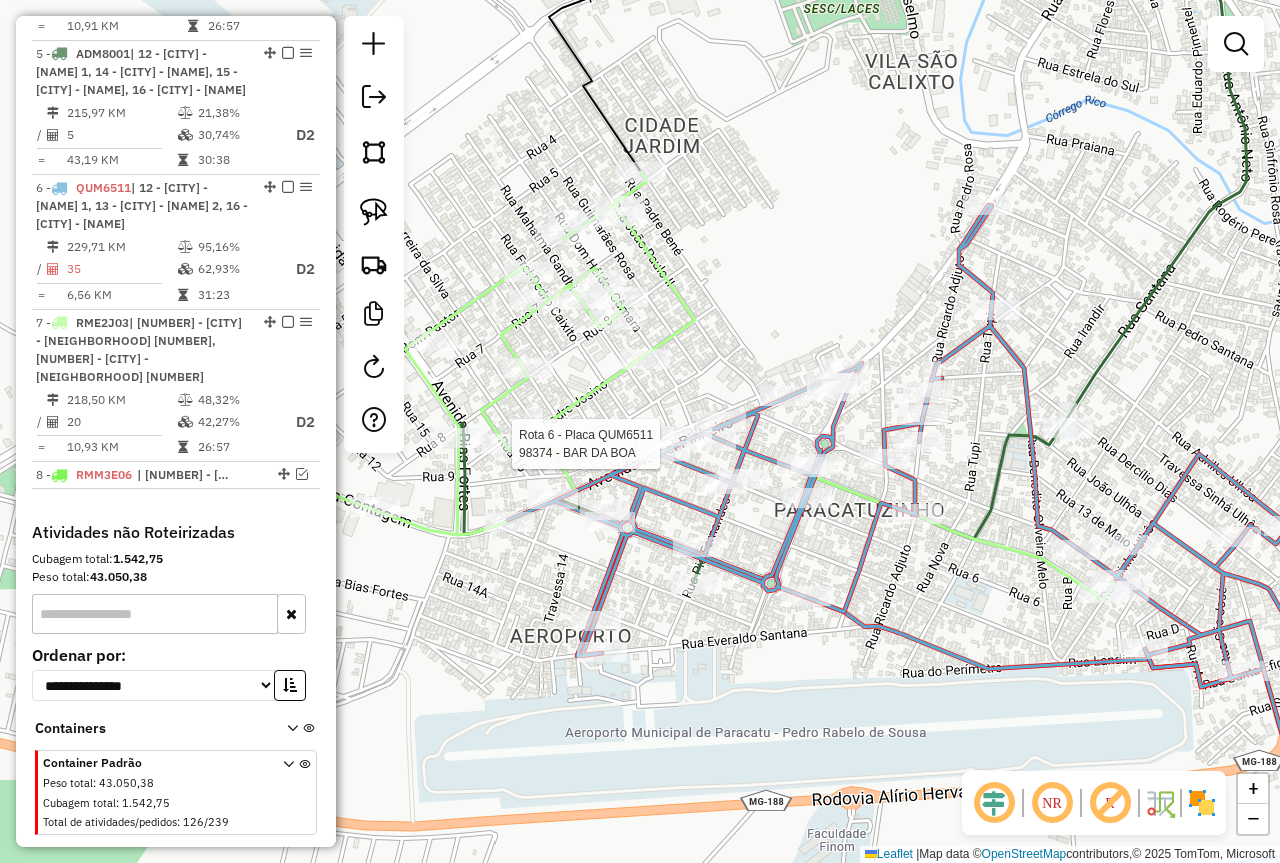 select on "*********" 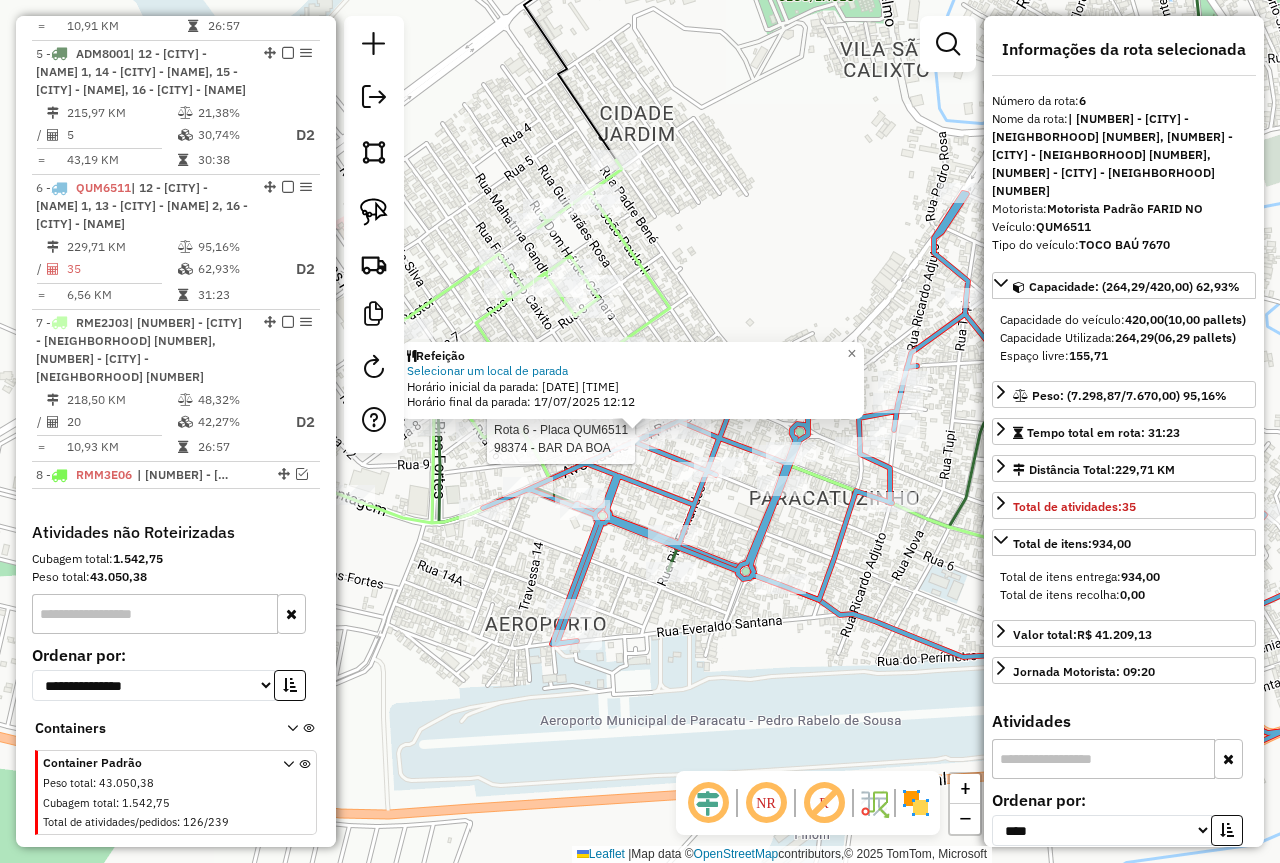 scroll, scrollTop: 1227, scrollLeft: 0, axis: vertical 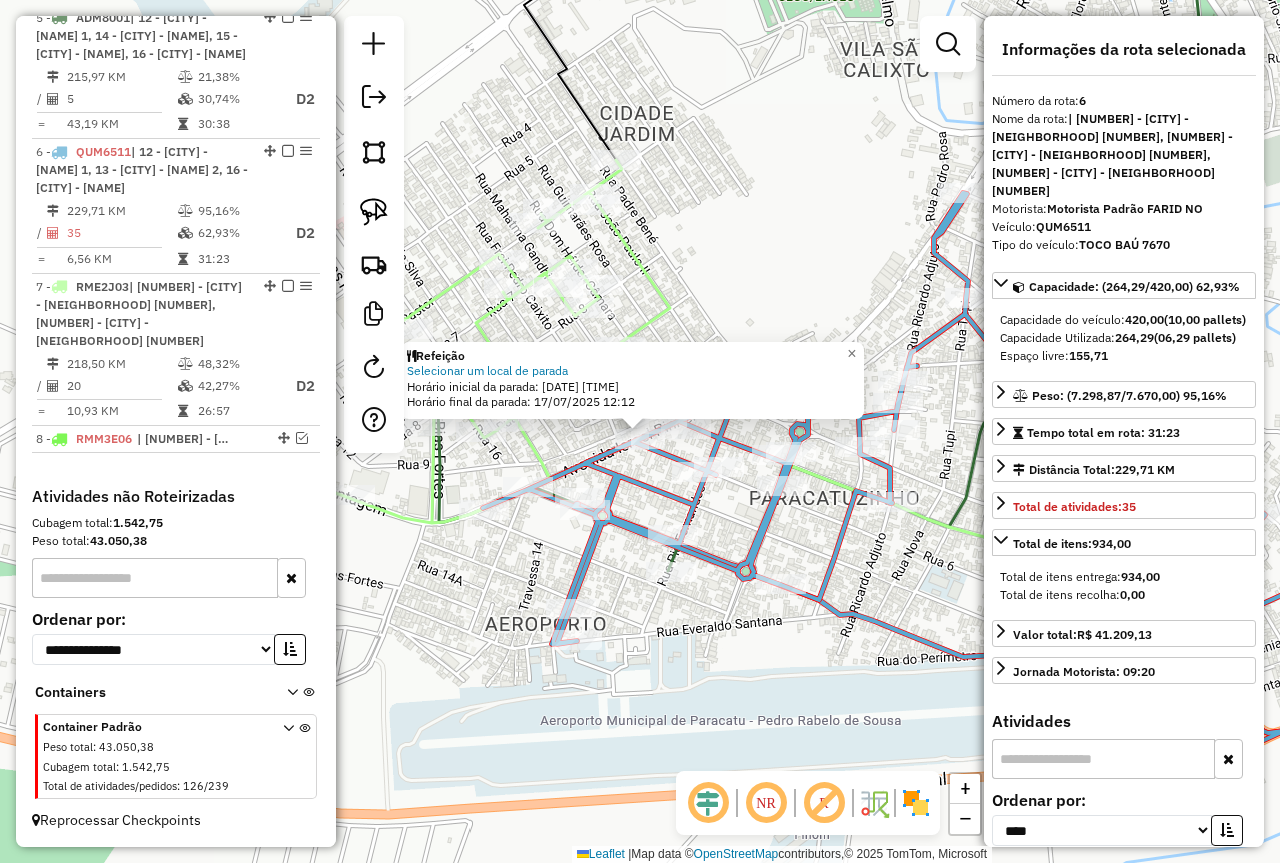 click on "Refeição Selecionar um local de parada  Horário inicial da parada: 17/07/2025 11:12   Horário final da parada: 17/07/2025 12:12  × Janela de atendimento Grade de atendimento Capacidade Transportadoras Veículos Cliente Pedidos  Rotas Selecione os dias de semana para filtrar as janelas de atendimento  Seg   Ter   Qua   Qui   Sex   Sáb   Dom  Informe o período da janela de atendimento: De: Até:  Filtrar exatamente a janela do cliente  Considerar janela de atendimento padrão  Selecione os dias de semana para filtrar as grades de atendimento  Seg   Ter   Qua   Qui   Sex   Sáb   Dom   Considerar clientes sem dia de atendimento cadastrado  Clientes fora do dia de atendimento selecionado Filtrar as atividades entre os valores definidos abaixo:  Peso mínimo:   Peso máximo:   Cubagem mínima:   Cubagem máxima:   De:   Até:  Filtrar as atividades entre o tempo de atendimento definido abaixo:  De:   Até:   Considerar capacidade total dos clientes não roteirizados Transportadora: Tipo de veículo: Nome:" 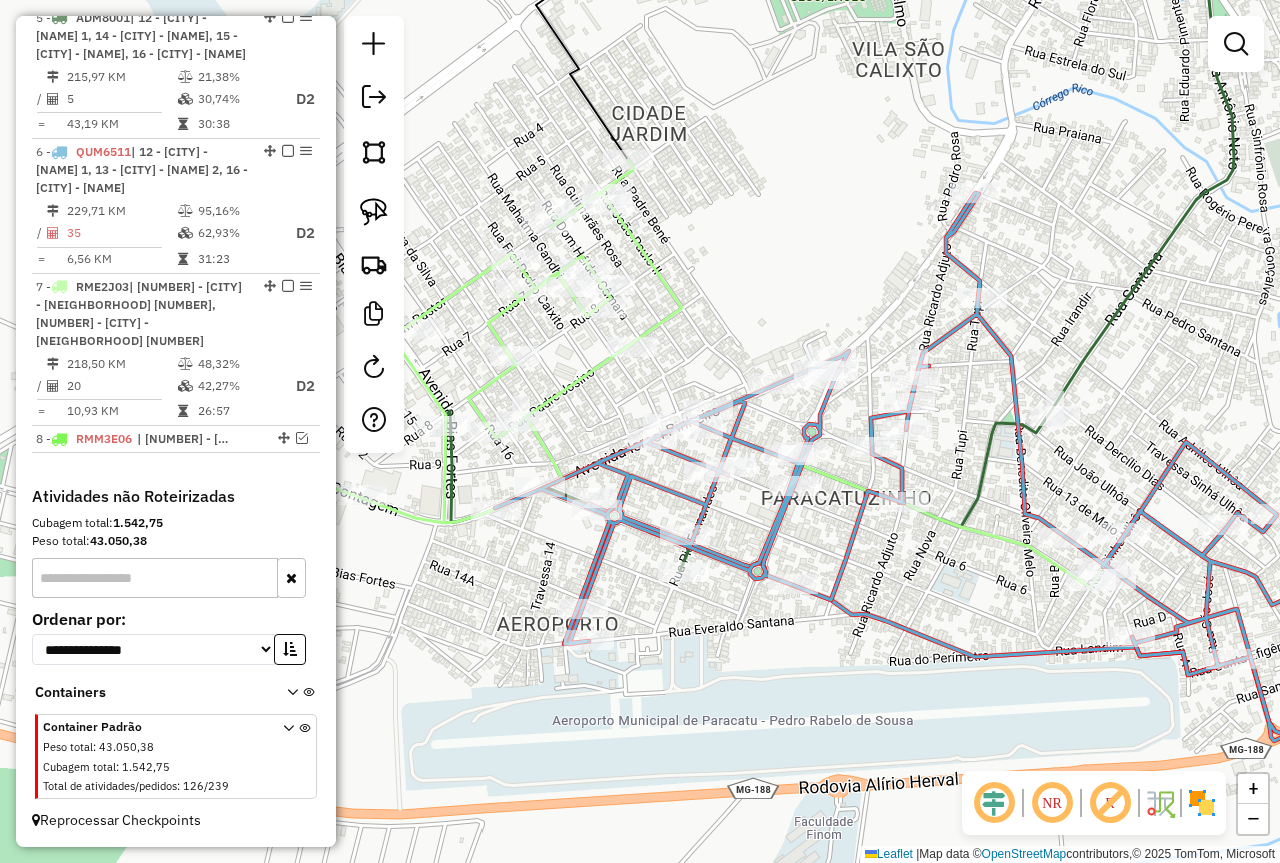 drag, startPoint x: 713, startPoint y: 605, endPoint x: 875, endPoint y: 585, distance: 163.2299 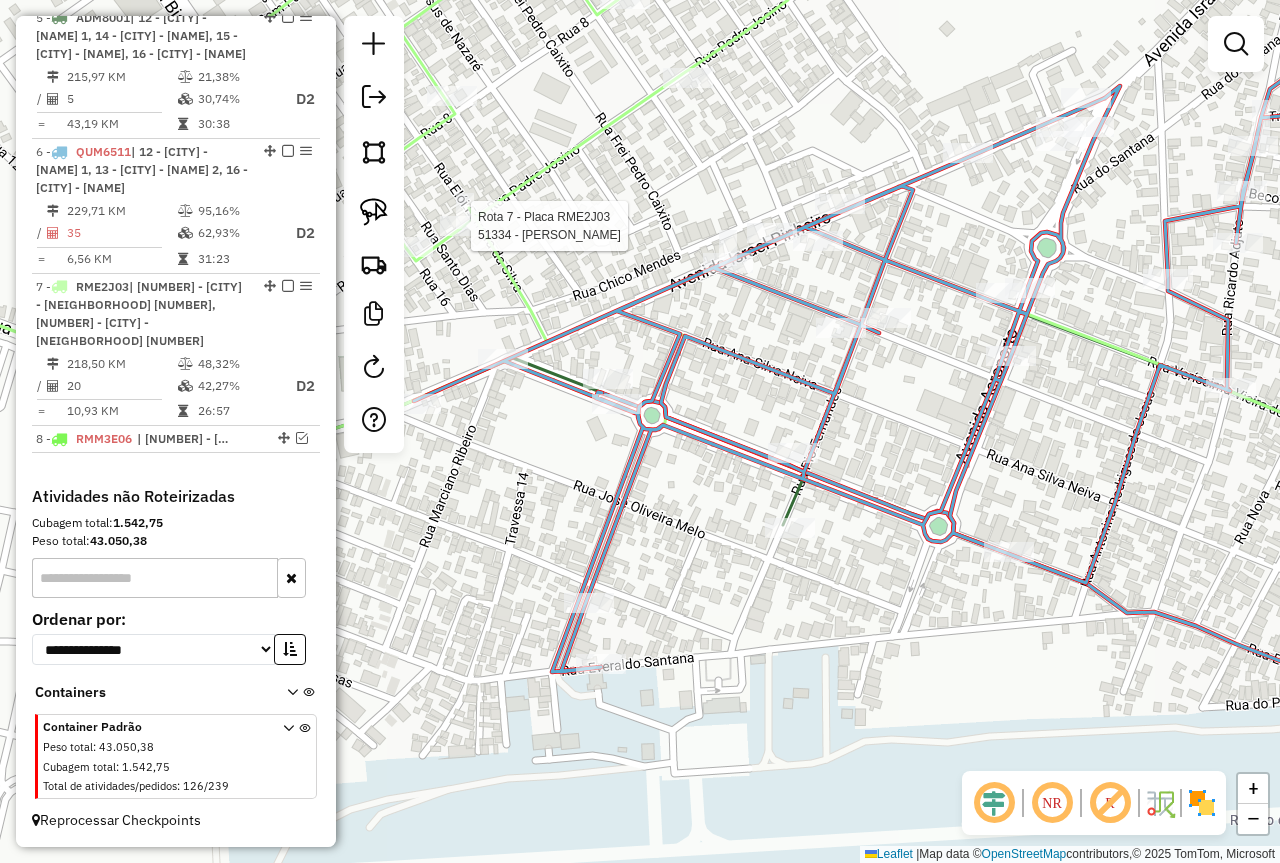 select on "*********" 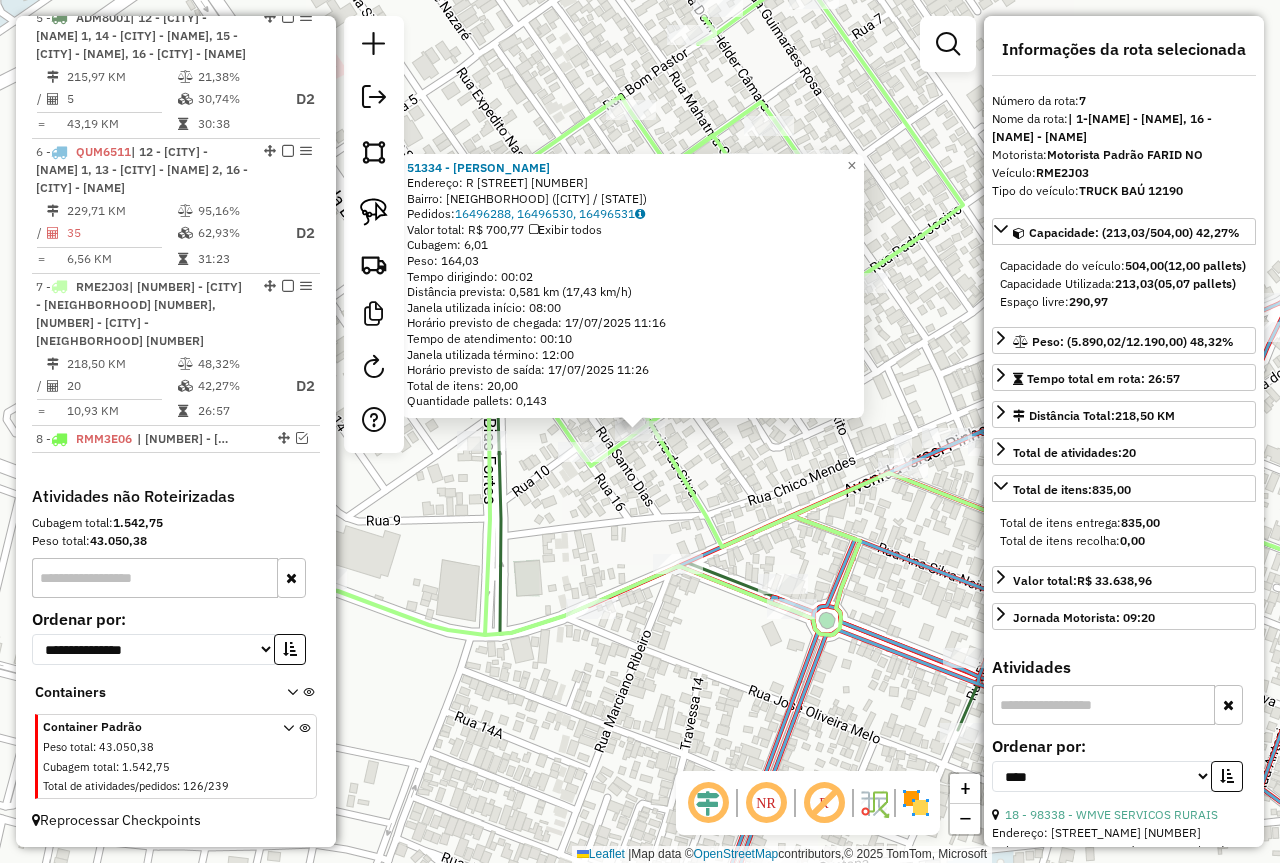 click on "51334 - DOMINGOS DE SOUSA MA  Endereço: R   ELOI FERREIRA DA SILVA        105   Bairro: SAO JOAO EVANGELISTA (PARACATU / MG)   Pedidos:  16496288, 16496530, 16496531   Valor total: R$ 700,77   Exibir todos   Cubagem: 6,01  Peso: 164,03  Tempo dirigindo: 00:02   Distância prevista: 0,581 km (17,43 km/h)   Janela utilizada início: 08:00   Horário previsto de chegada: 17/07/2025 11:16   Tempo de atendimento: 00:10   Janela utilizada término: 12:00   Horário previsto de saída: 17/07/2025 11:26   Total de itens: 20,00   Quantidade pallets: 0,143  × Janela de atendimento Grade de atendimento Capacidade Transportadoras Veículos Cliente Pedidos  Rotas Selecione os dias de semana para filtrar as janelas de atendimento  Seg   Ter   Qua   Qui   Sex   Sáb   Dom  Informe o período da janela de atendimento: De: Até:  Filtrar exatamente a janela do cliente  Considerar janela de atendimento padrão  Selecione os dias de semana para filtrar as grades de atendimento  Seg   Ter   Qua   Qui   Sex   Sáb   Dom   De:" 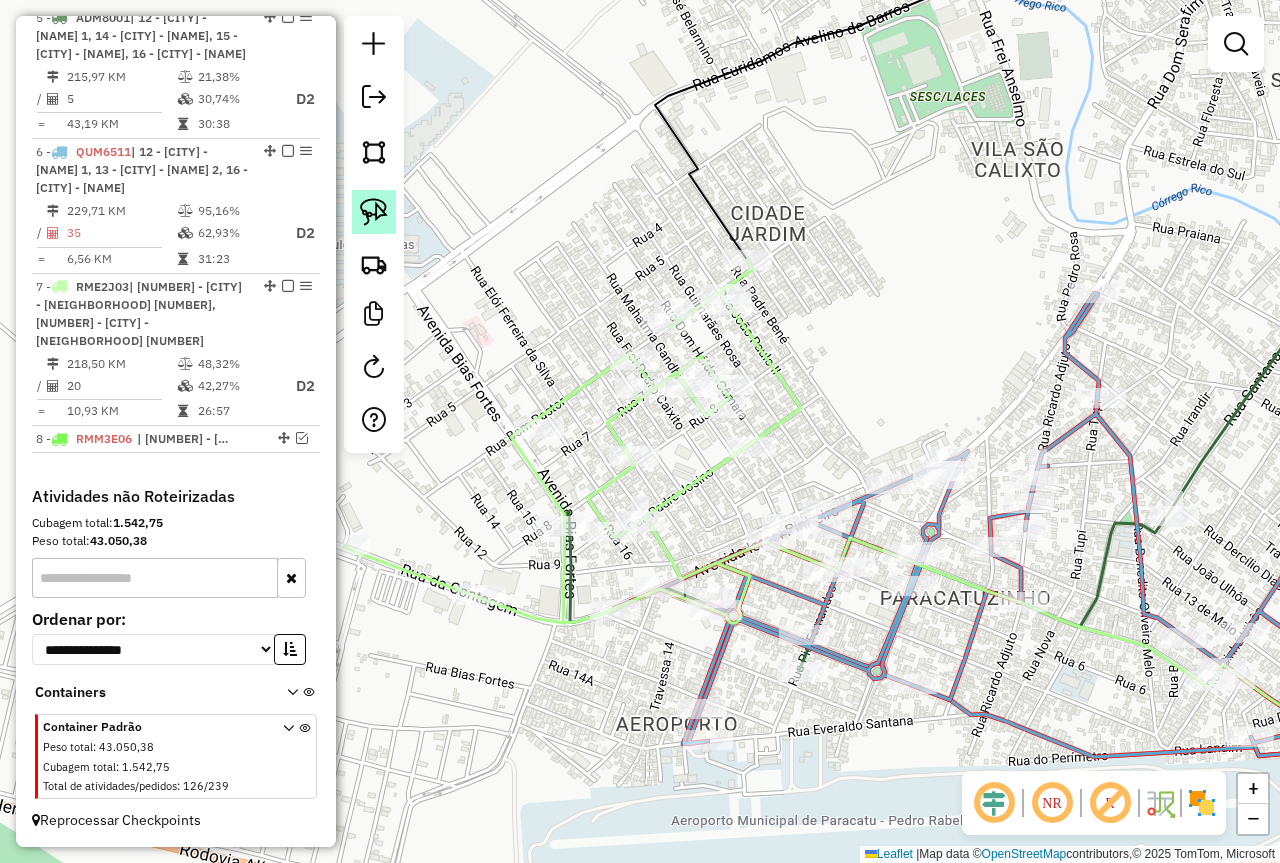 click 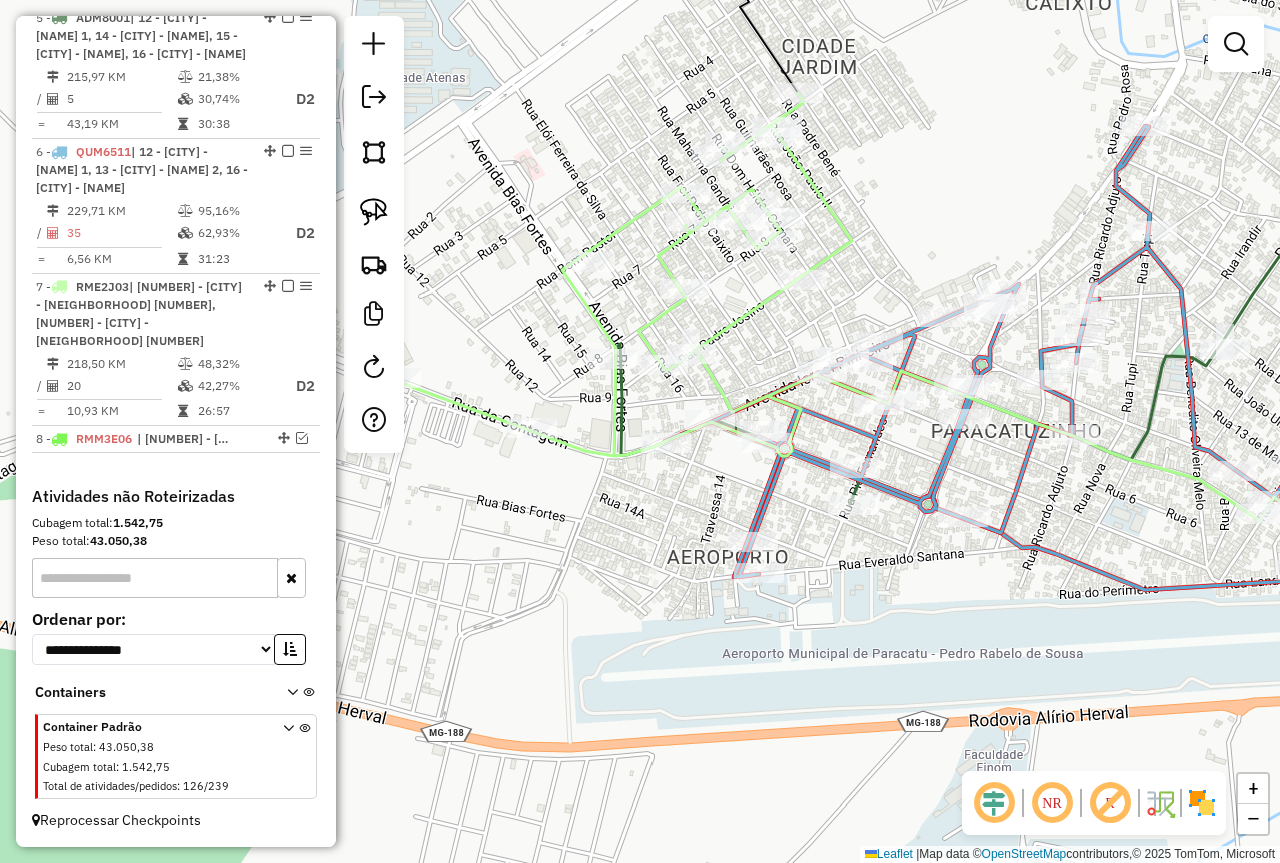 drag, startPoint x: 675, startPoint y: 643, endPoint x: 727, endPoint y: 469, distance: 181.60396 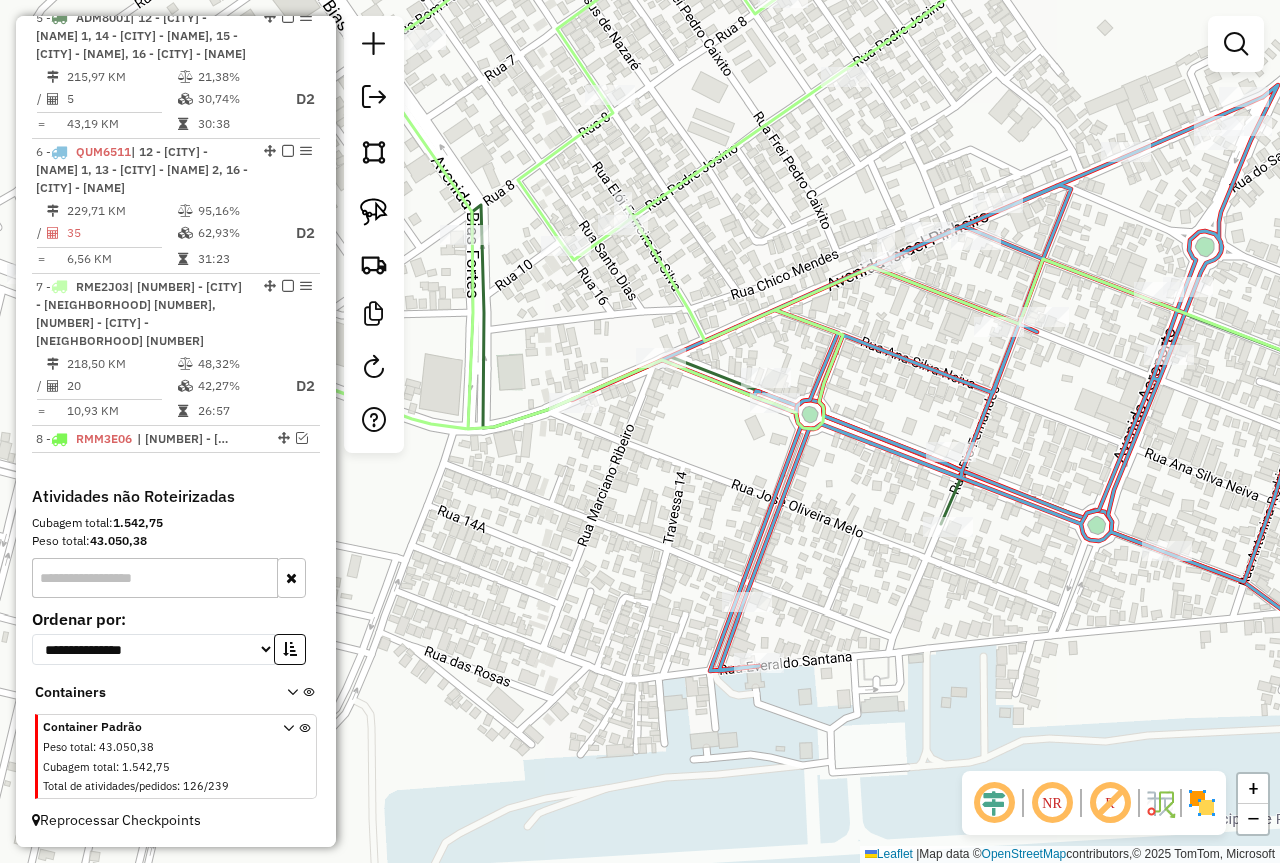 drag, startPoint x: 737, startPoint y: 473, endPoint x: 692, endPoint y: 463, distance: 46.09772 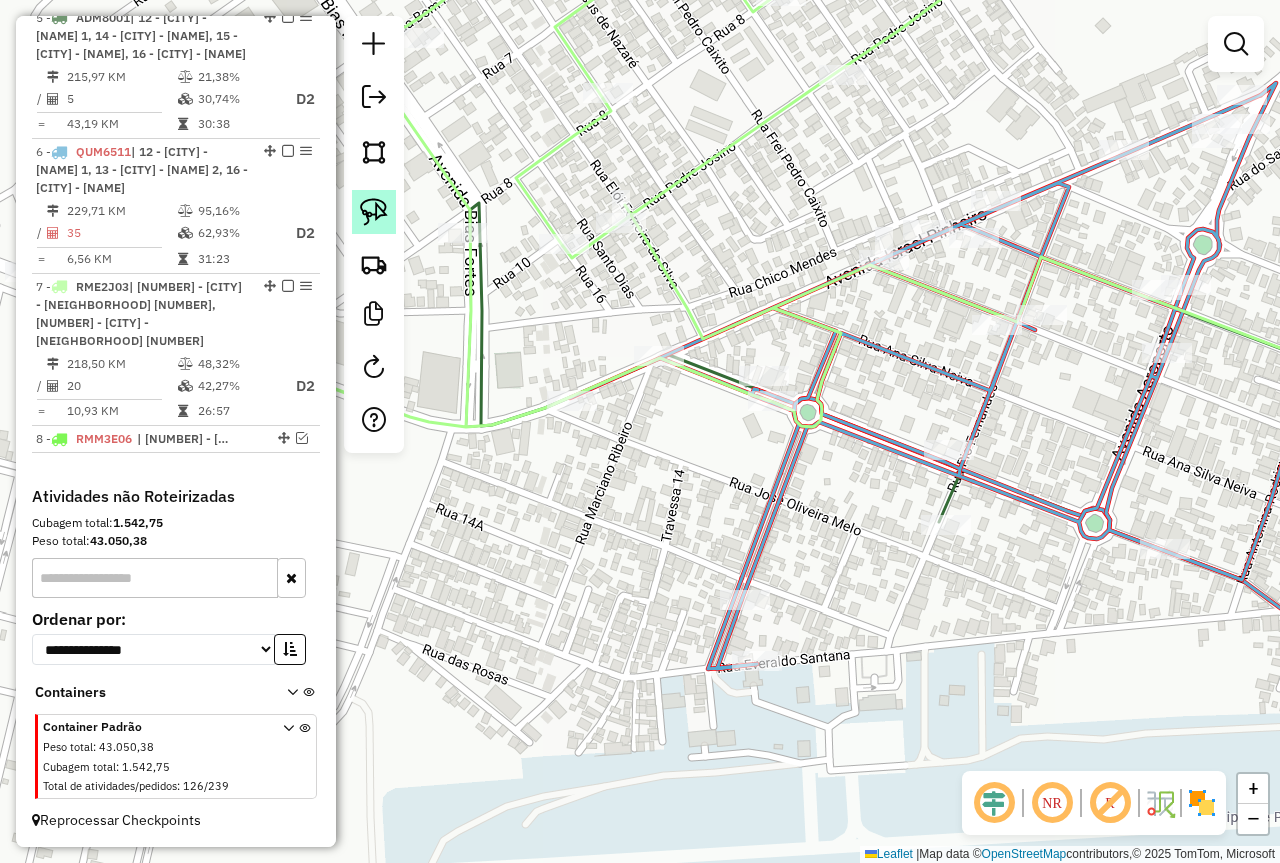 click 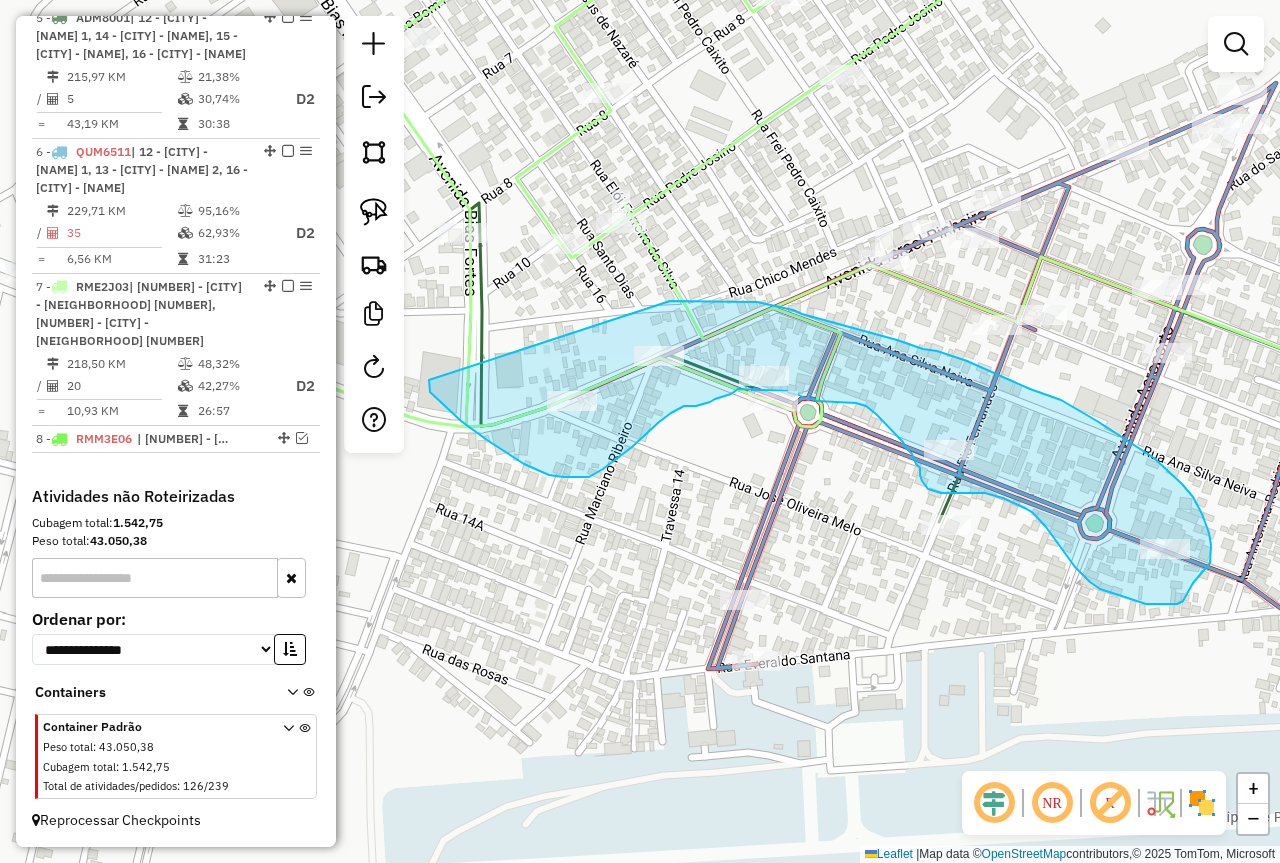 drag, startPoint x: 442, startPoint y: 404, endPoint x: 661, endPoint y: 301, distance: 242.01239 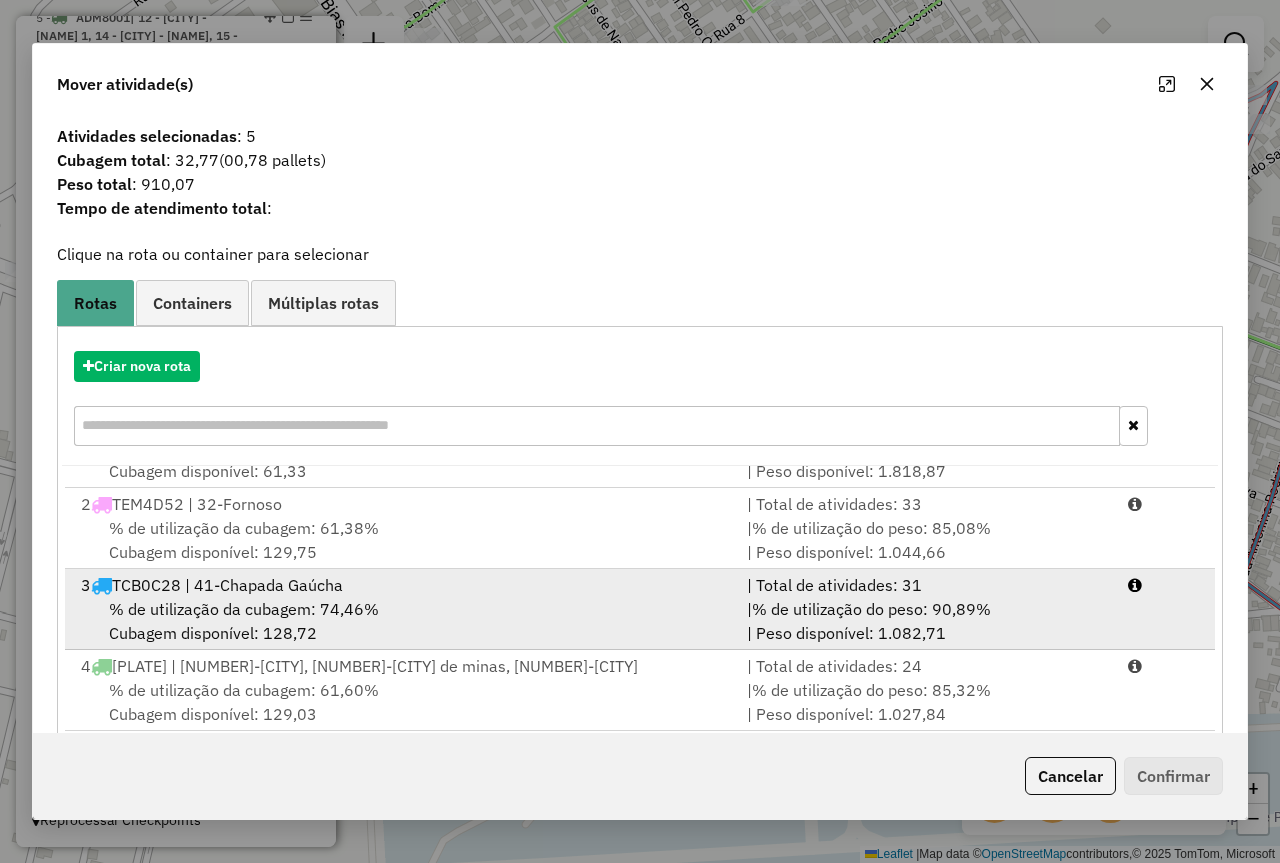 scroll, scrollTop: 110, scrollLeft: 0, axis: vertical 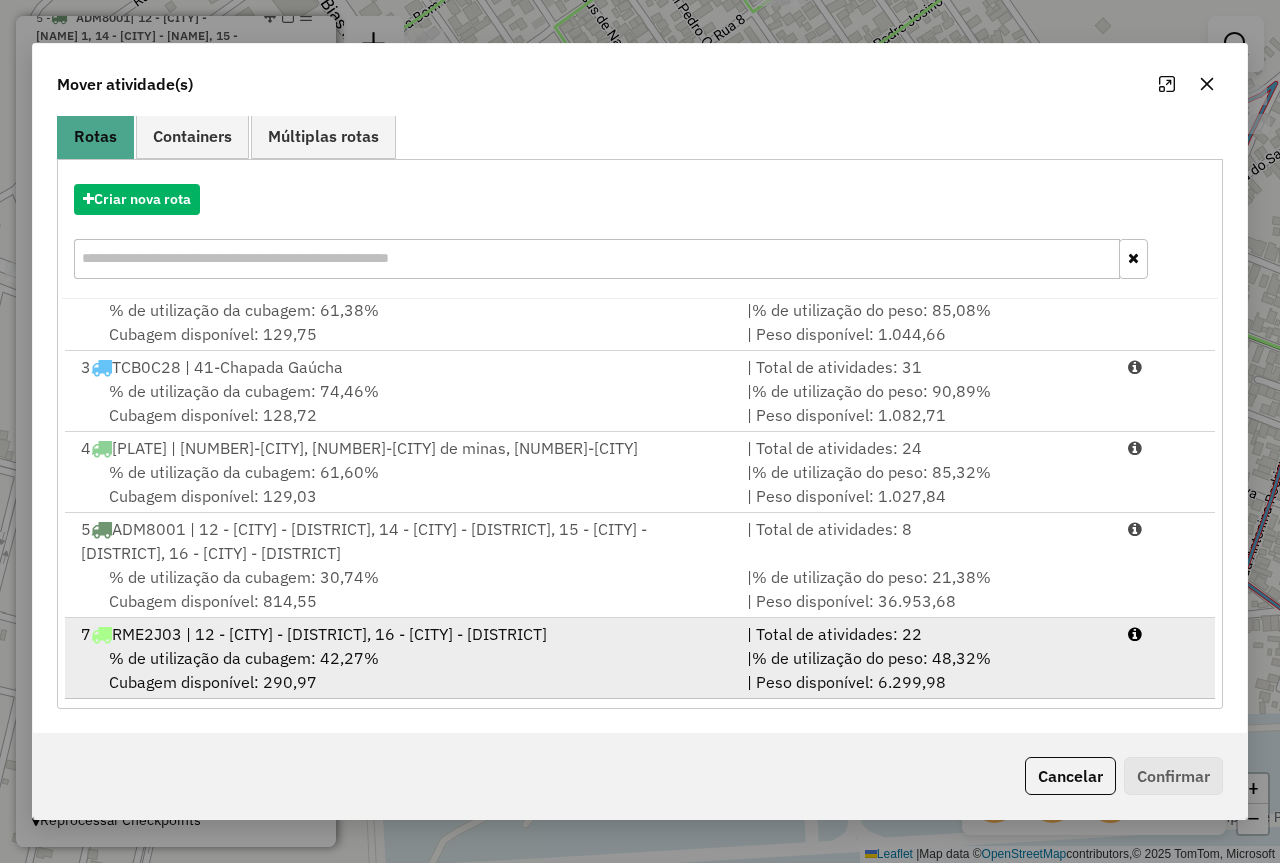 click on "% de utilização da cubagem: 42,27%" at bounding box center [244, 658] 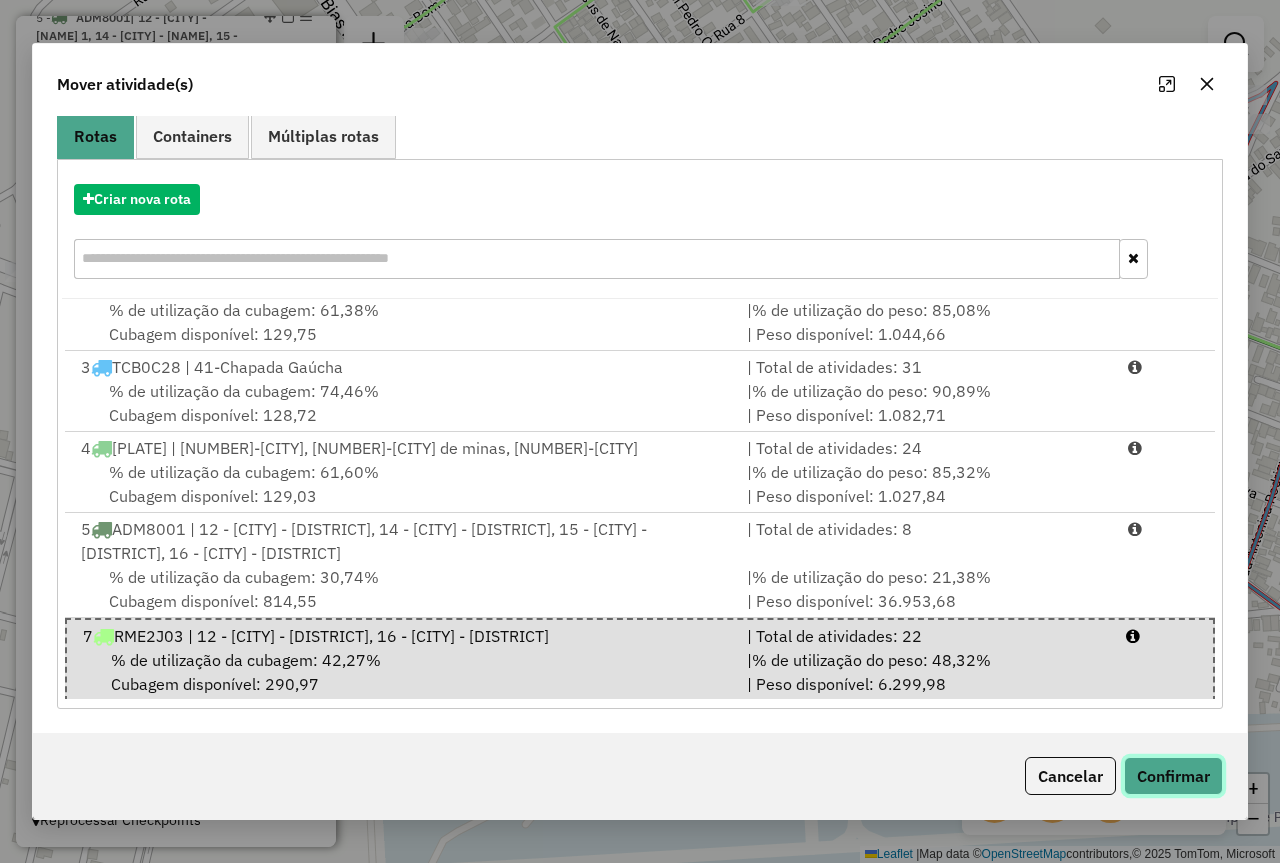 click on "Confirmar" 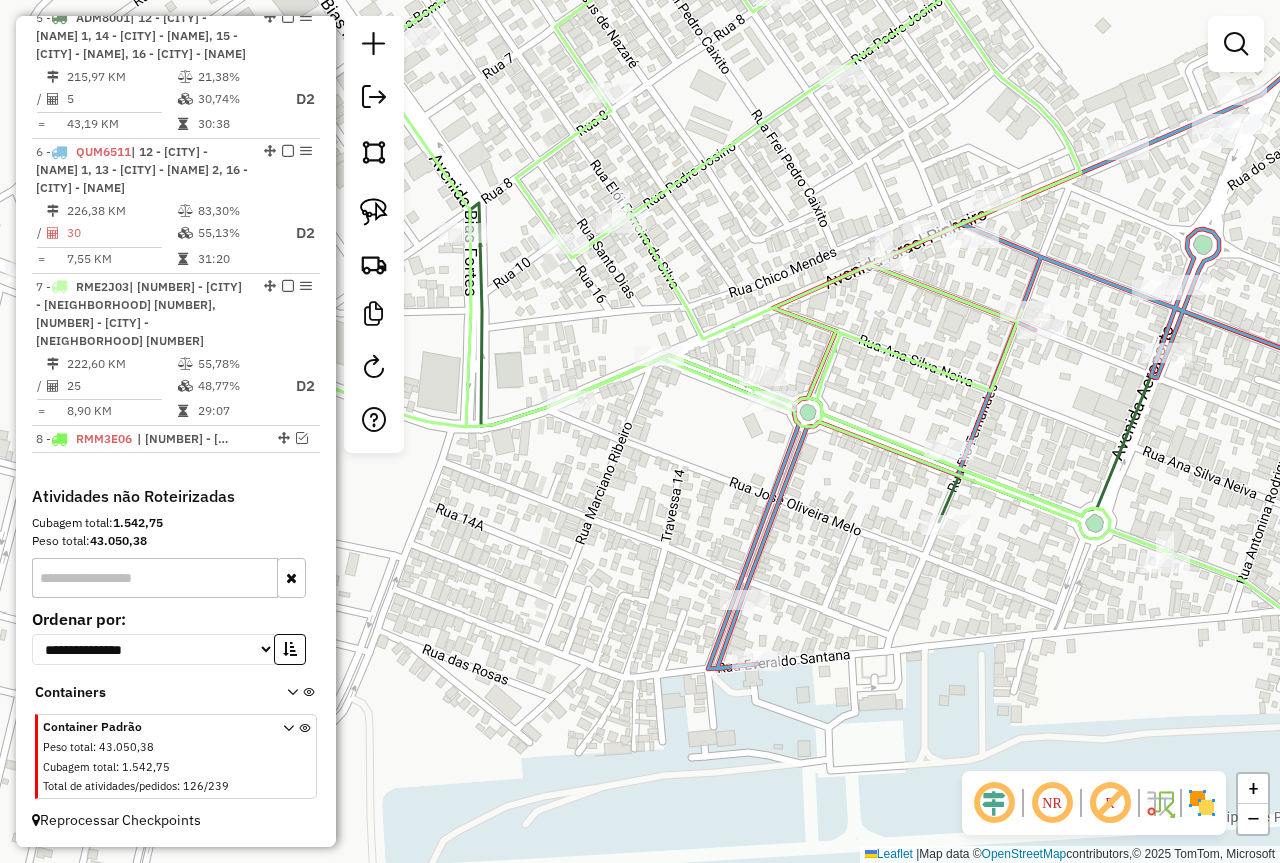 scroll, scrollTop: 0, scrollLeft: 0, axis: both 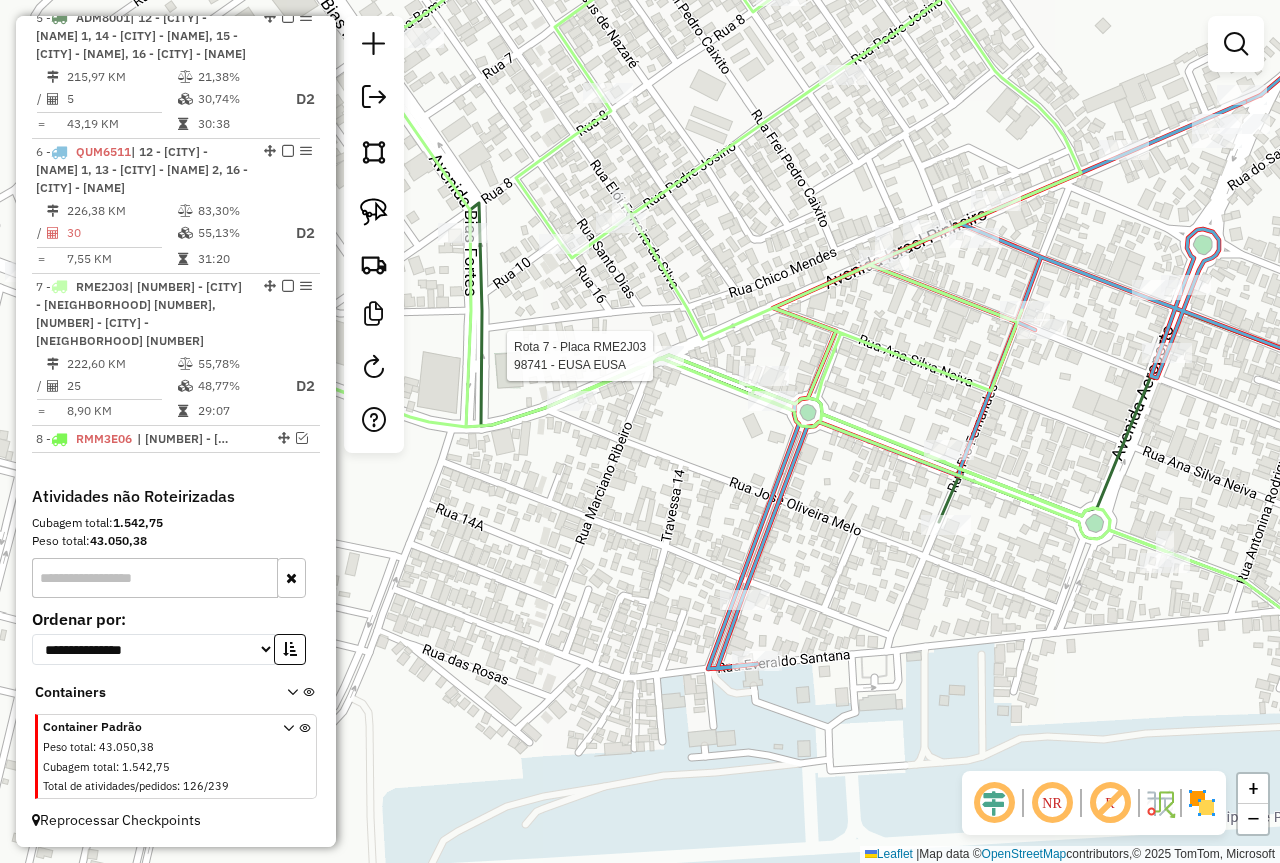 select on "*********" 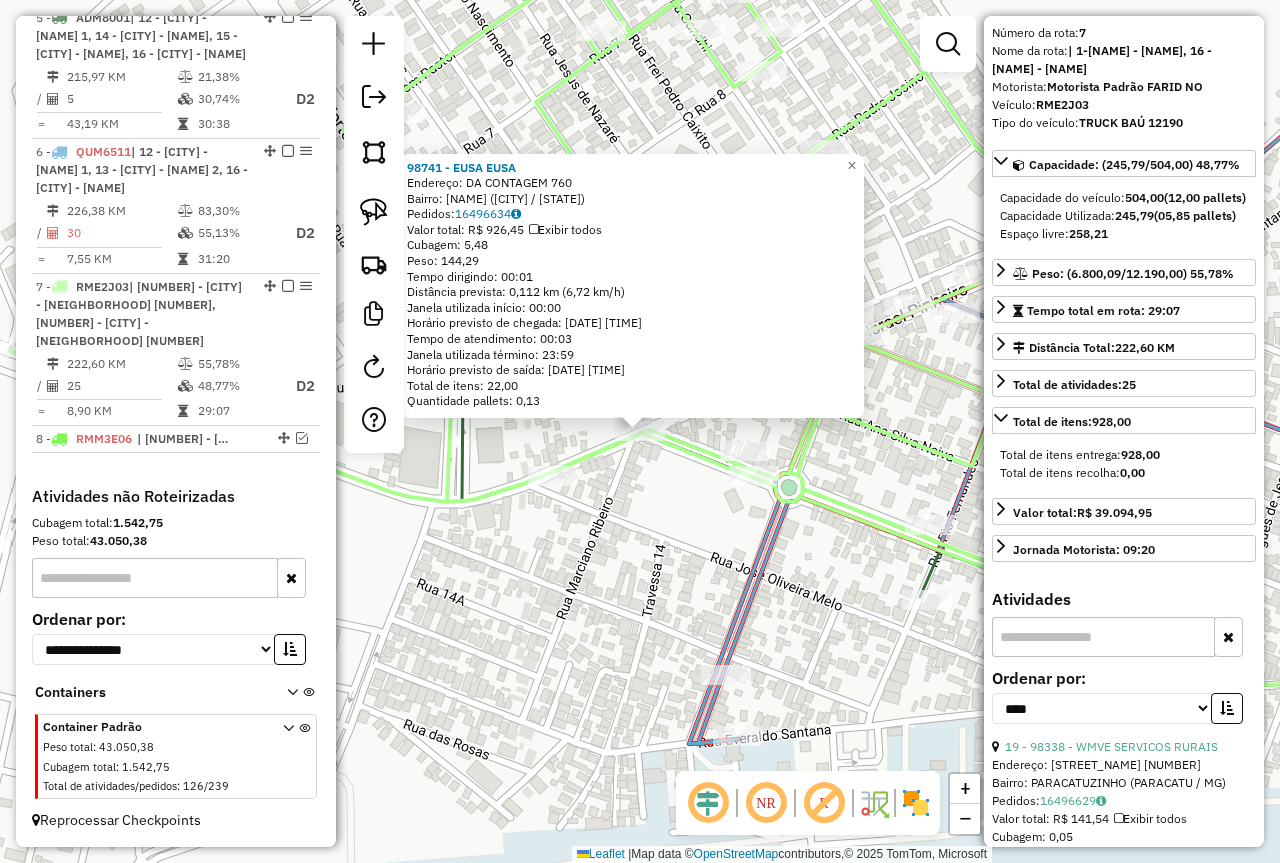 scroll, scrollTop: 100, scrollLeft: 0, axis: vertical 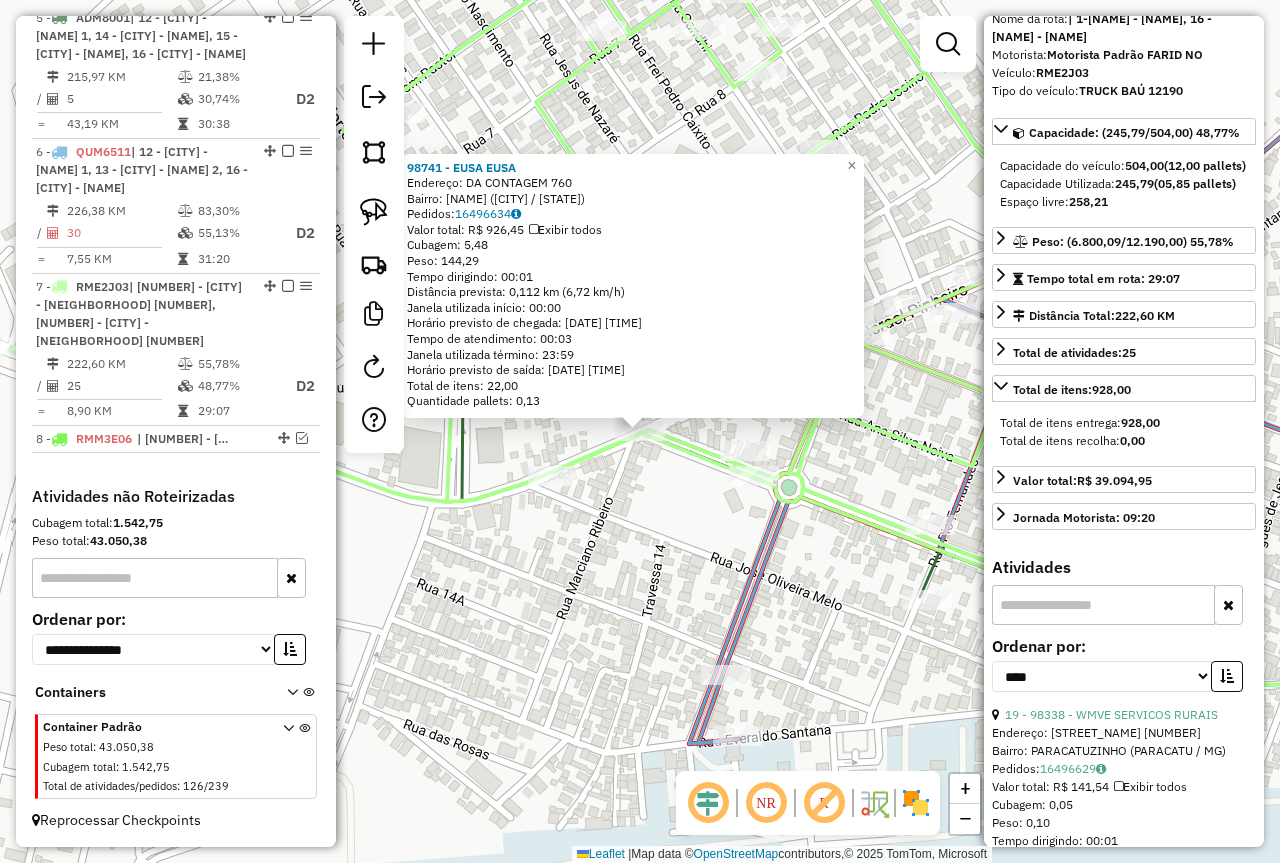 click on "98741 - EUSA  EUSA  Endereço:  DA CONTAGEM 760   Bairro: CENTRO (PARACATU / MG)   Pedidos:  16496634   Valor total: R$ 926,45   Exibir todos   Cubagem: 5,48  Peso: 144,29  Tempo dirigindo: 00:01   Distância prevista: 0,112 km (6,72 km/h)   Janela utilizada início: 00:00   Horário previsto de chegada: 18/07/2025 07:44   Tempo de atendimento: 00:03   Janela utilizada término: 23:59   Horário previsto de saída: 18/07/2025 07:47   Total de itens: 22,00   Quantidade pallets: 0,13  × Janela de atendimento Grade de atendimento Capacidade Transportadoras Veículos Cliente Pedidos  Rotas Selecione os dias de semana para filtrar as janelas de atendimento  Seg   Ter   Qua   Qui   Sex   Sáb   Dom  Informe o período da janela de atendimento: De: Até:  Filtrar exatamente a janela do cliente  Considerar janela de atendimento padrão  Selecione os dias de semana para filtrar as grades de atendimento  Seg   Ter   Qua   Qui   Sex   Sáb   Dom   Considerar clientes sem dia de atendimento cadastrado  Peso mínimo:  +" 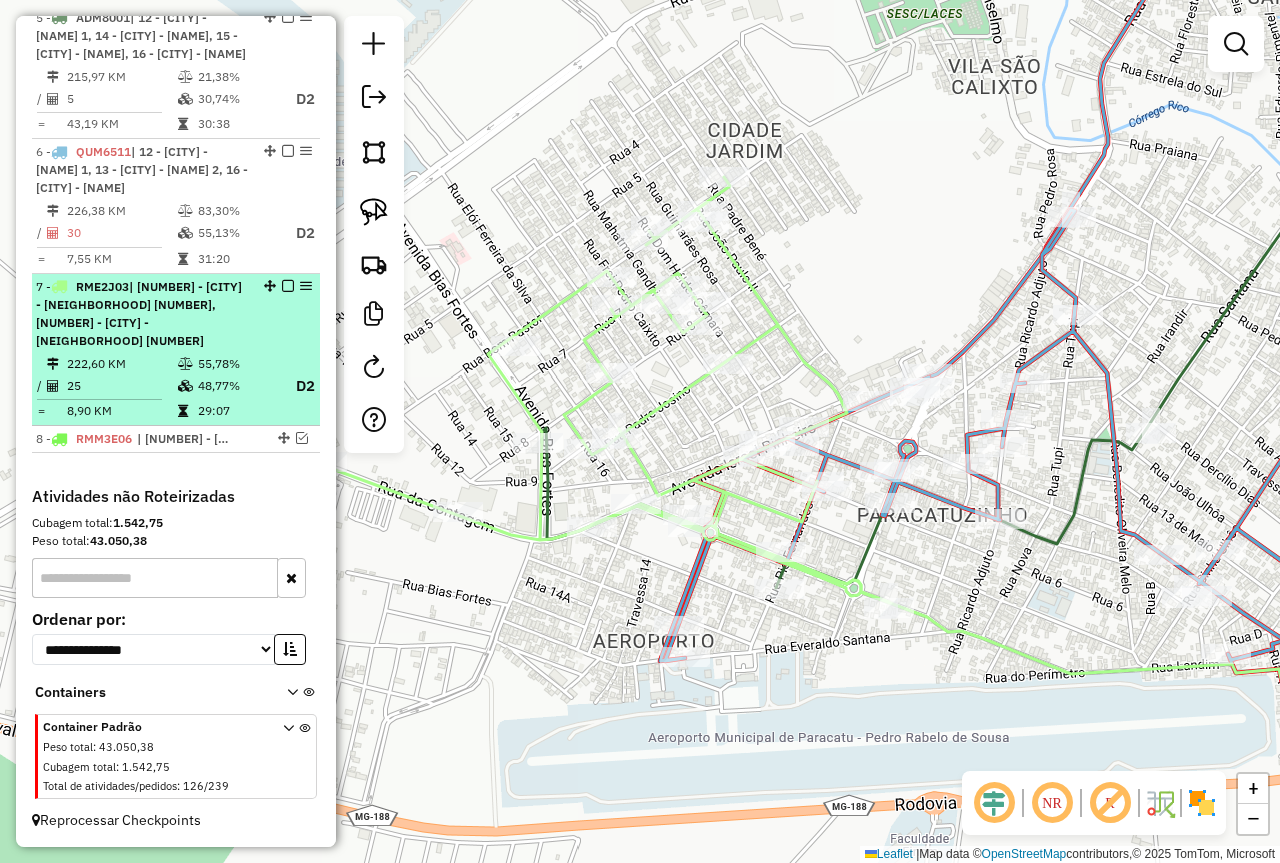 click at bounding box center (288, 286) 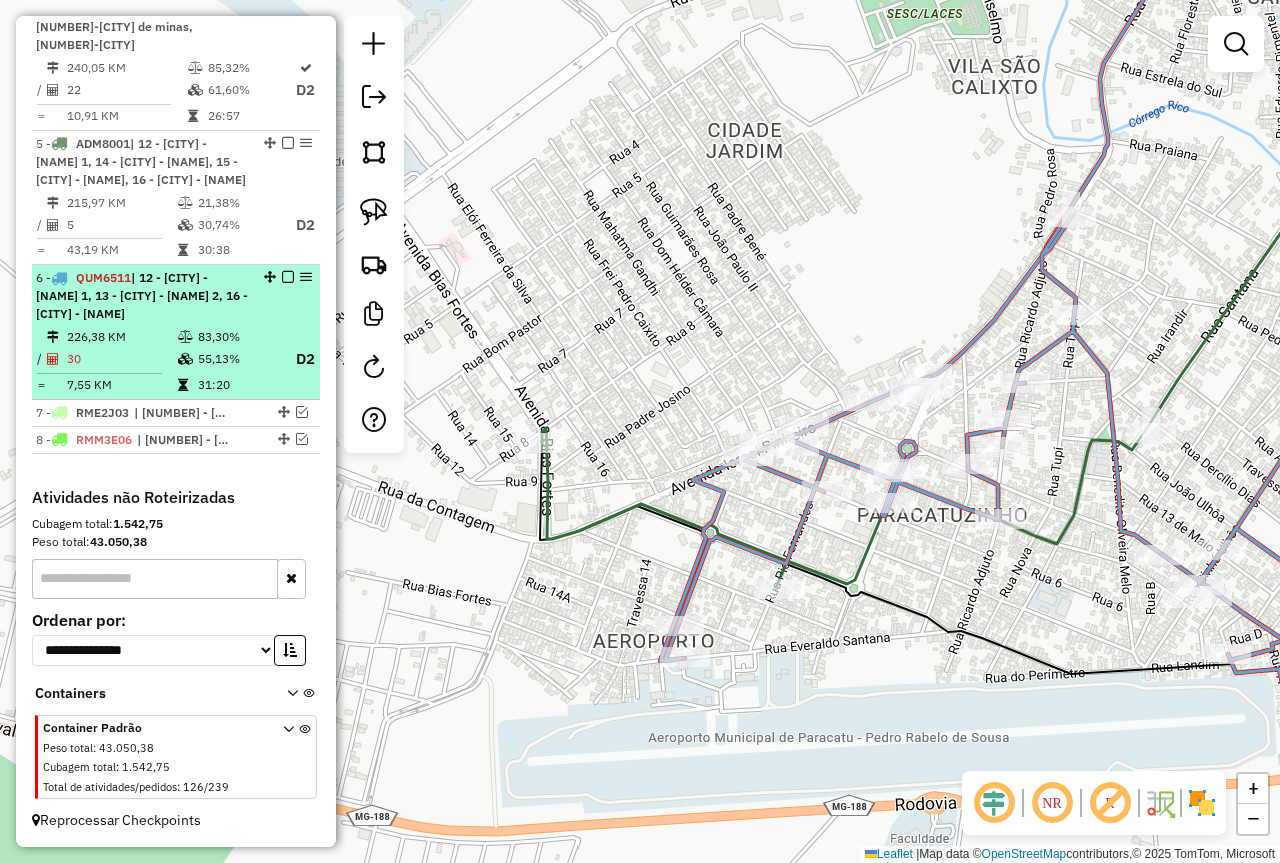 click at bounding box center [288, 277] 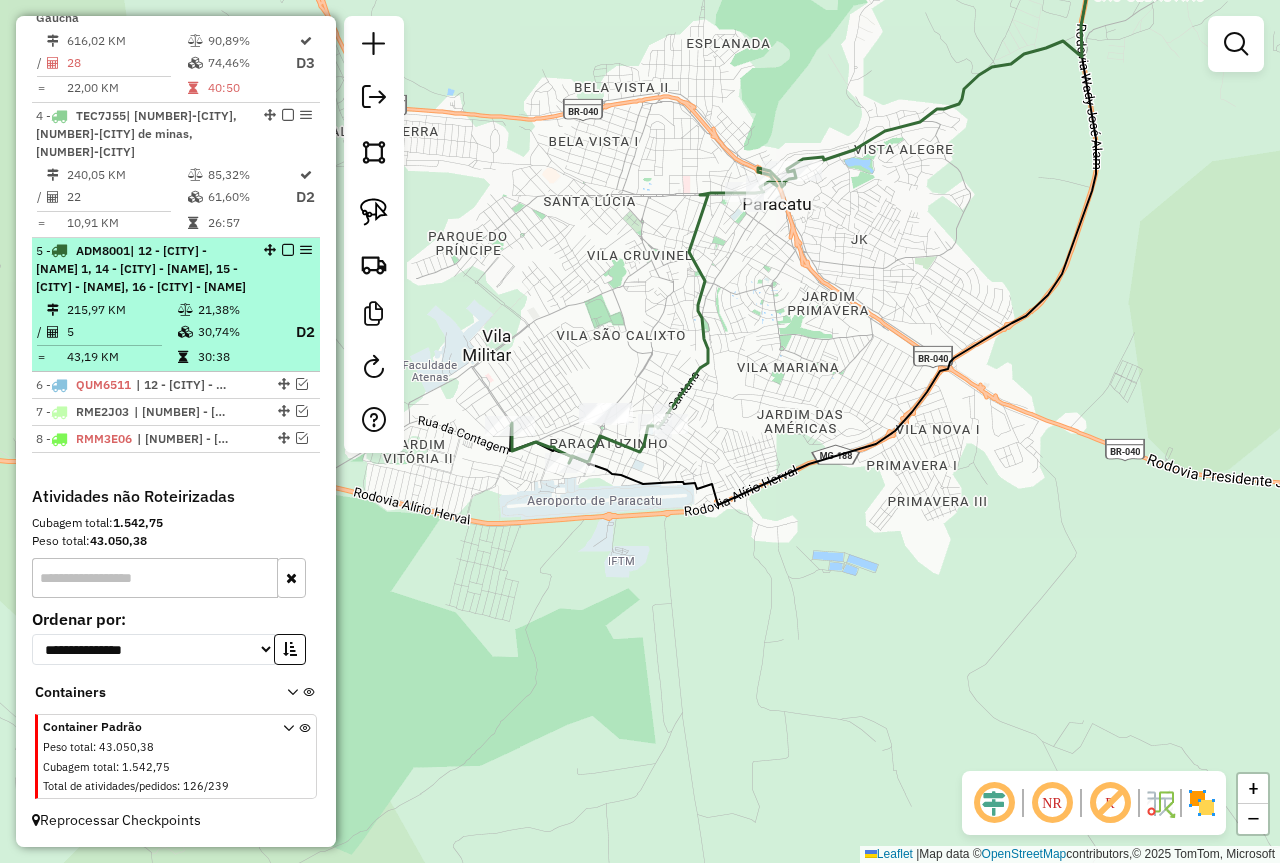 select on "*********" 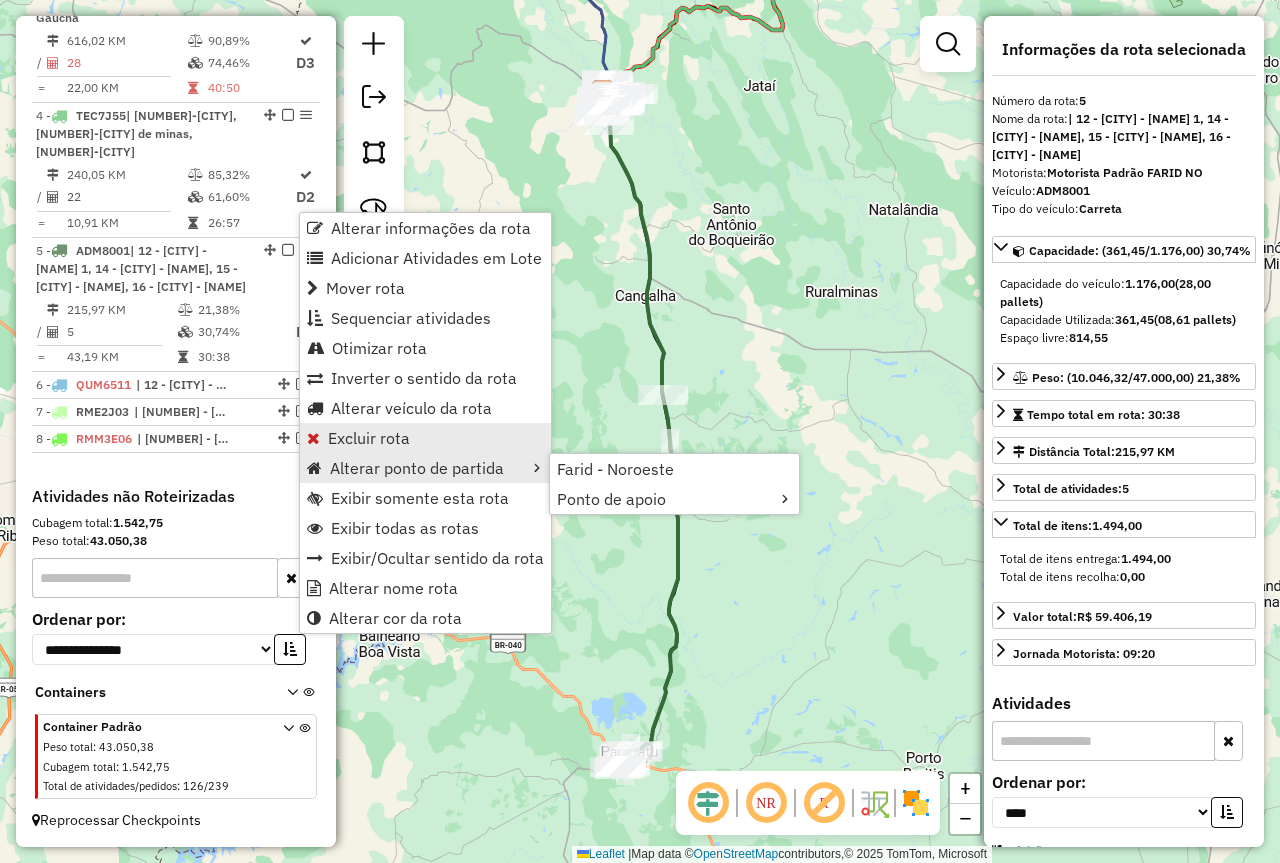 click on "Excluir rota" at bounding box center [369, 438] 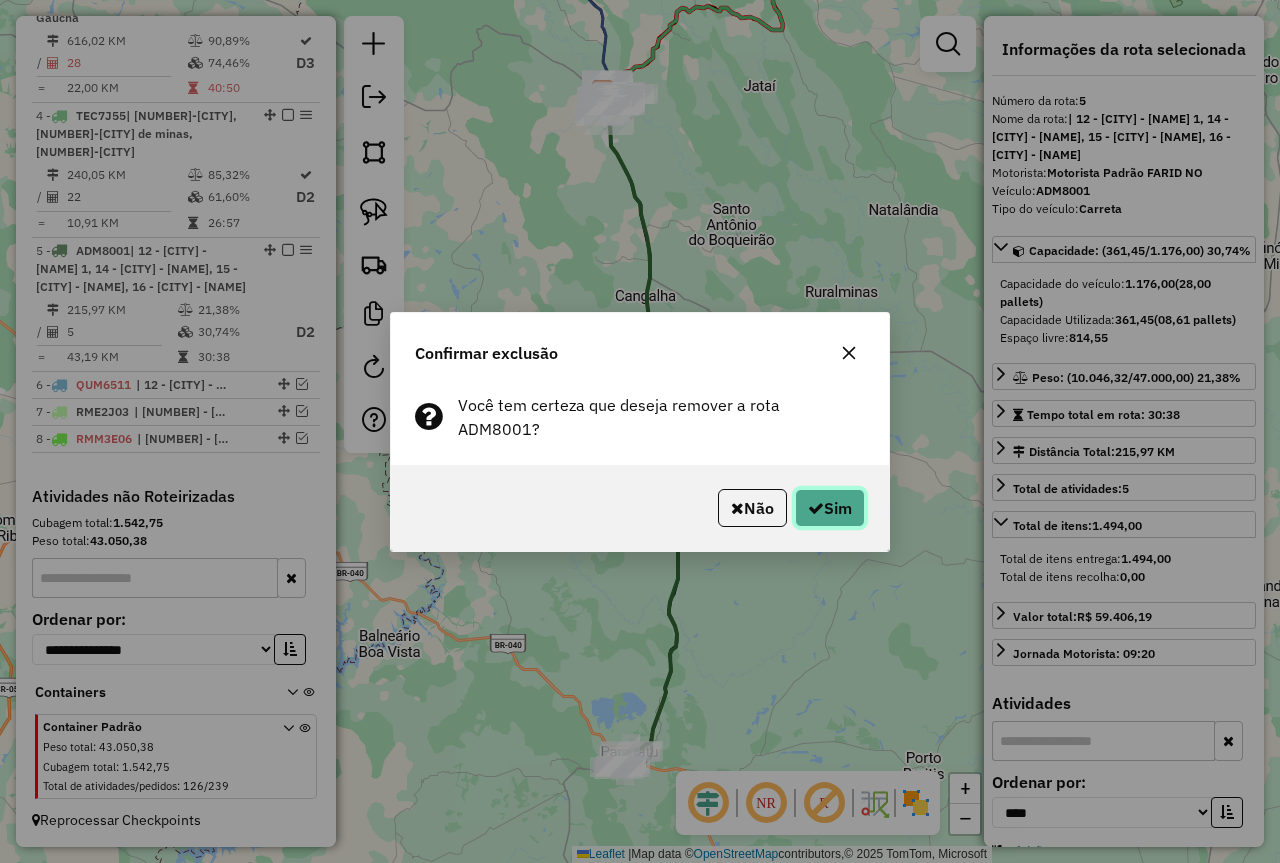 click on "Sim" 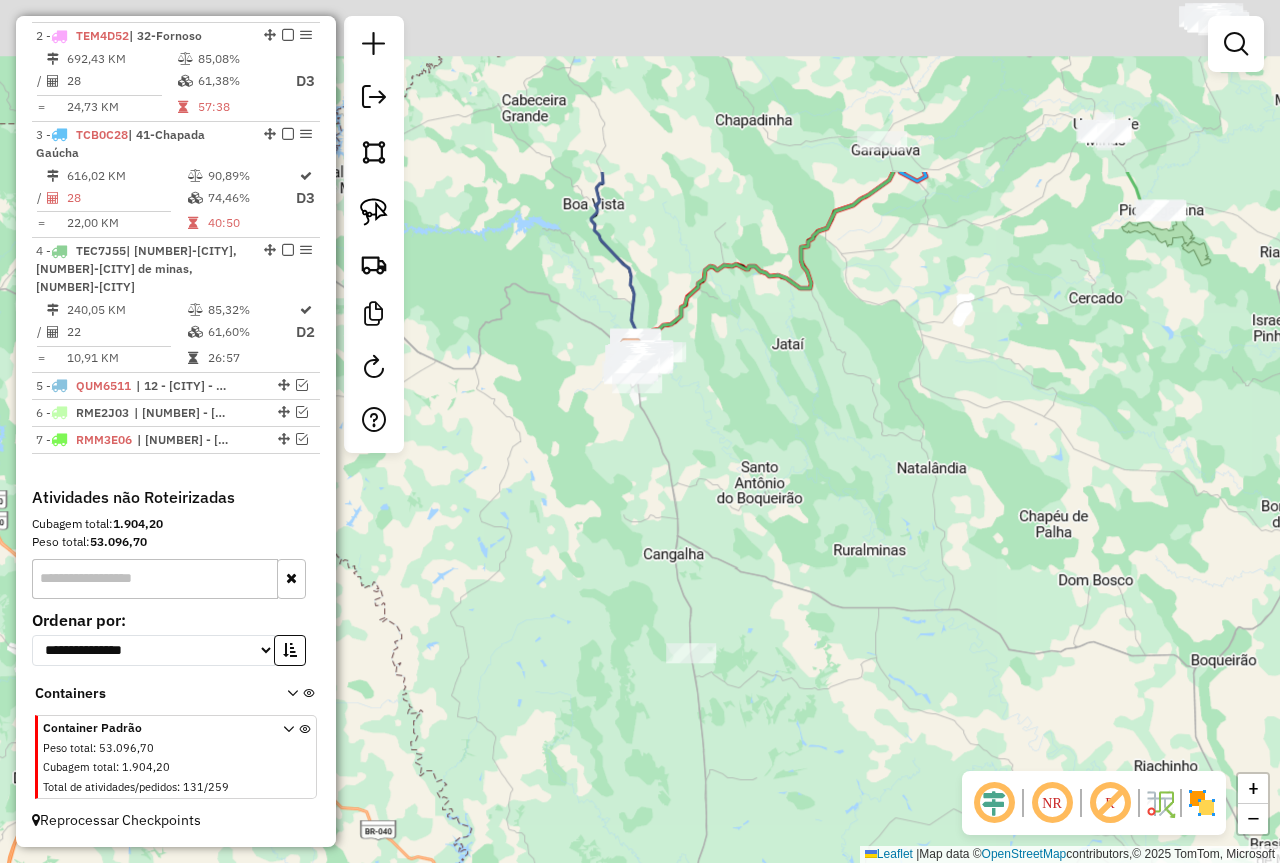 scroll, scrollTop: 823, scrollLeft: 0, axis: vertical 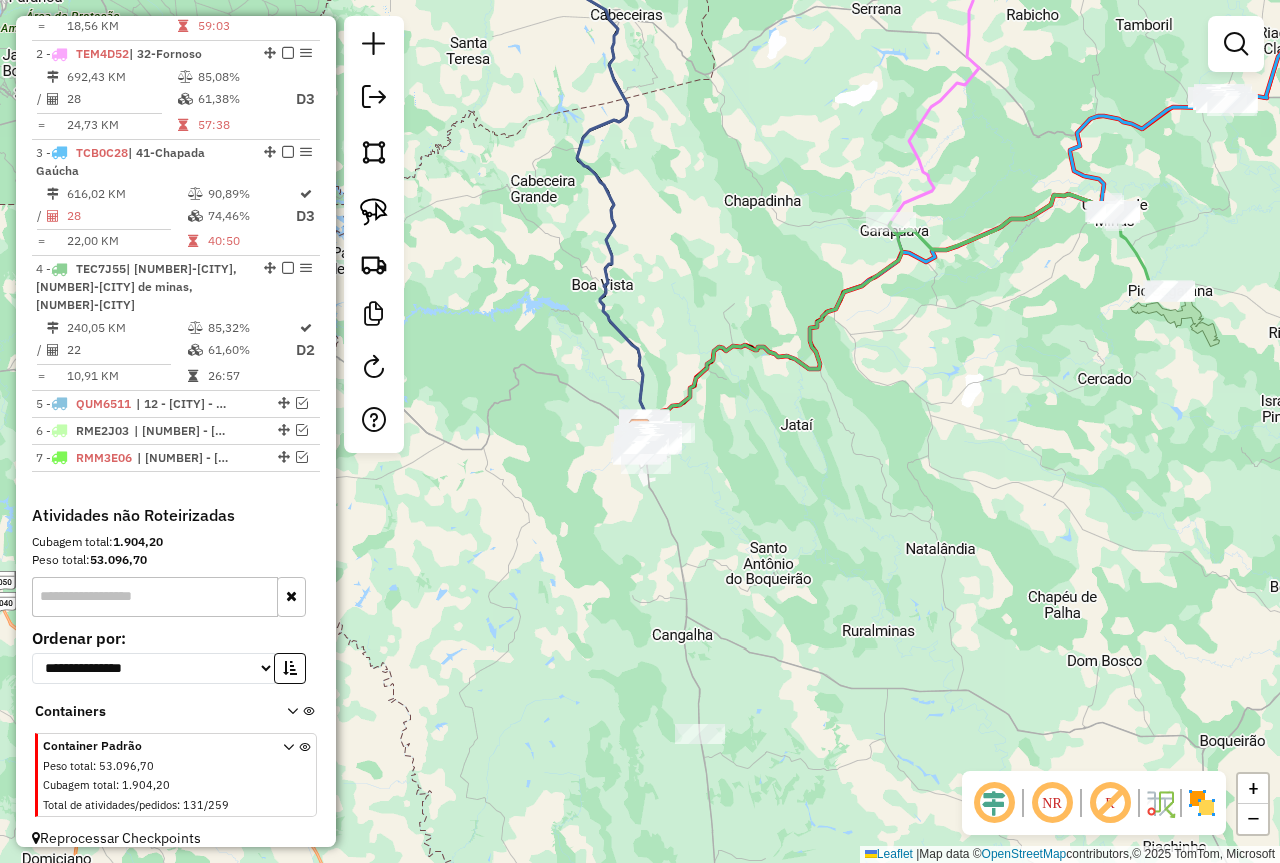 click 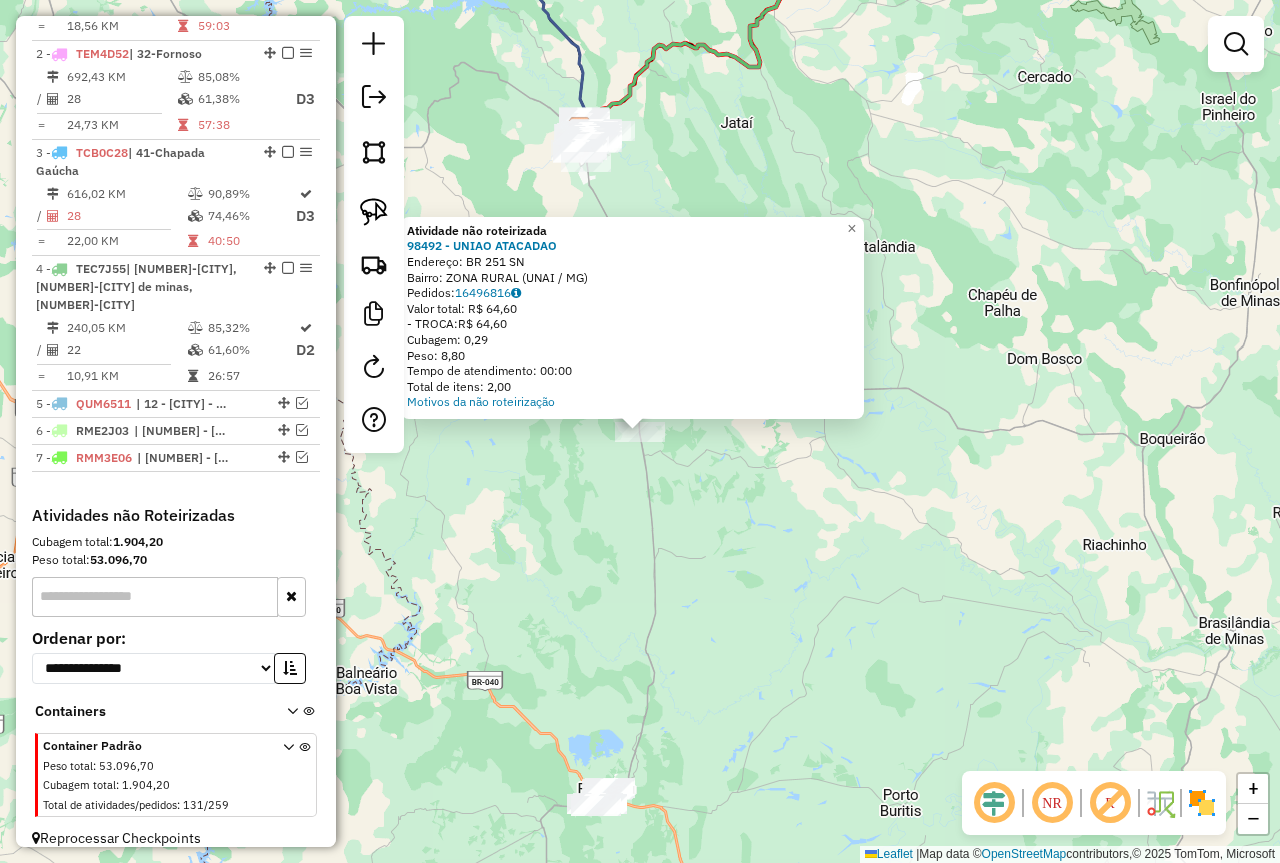 click on "Atividade não roteirizada 98492 - UNIAO ATACADAO  Endereço:  BR 251 SN   Bairro: ZONA RURAL (UNAI / MG)   Pedidos:  16496816   Valor total: R$ 64,60   - TROCA:  R$ 64,60   Cubagem: 0,29   Peso: 8,80   Tempo de atendimento: 00:00   Total de itens: 2,00  Motivos da não roteirização × Janela de atendimento Grade de atendimento Capacidade Transportadoras Veículos Cliente Pedidos  Rotas Selecione os dias de semana para filtrar as janelas de atendimento  Seg   Ter   Qua   Qui   Sex   Sáb   Dom  Informe o período da janela de atendimento: De: Até:  Filtrar exatamente a janela do cliente  Considerar janela de atendimento padrão  Selecione os dias de semana para filtrar as grades de atendimento  Seg   Ter   Qua   Qui   Sex   Sáb   Dom   Considerar clientes sem dia de atendimento cadastrado  Clientes fora do dia de atendimento selecionado Filtrar as atividades entre os valores definidos abaixo:  Peso mínimo:   Peso máximo:   Cubagem mínima:   Cubagem máxima:   De:   Até:   De:   Até:  Transportadora:" 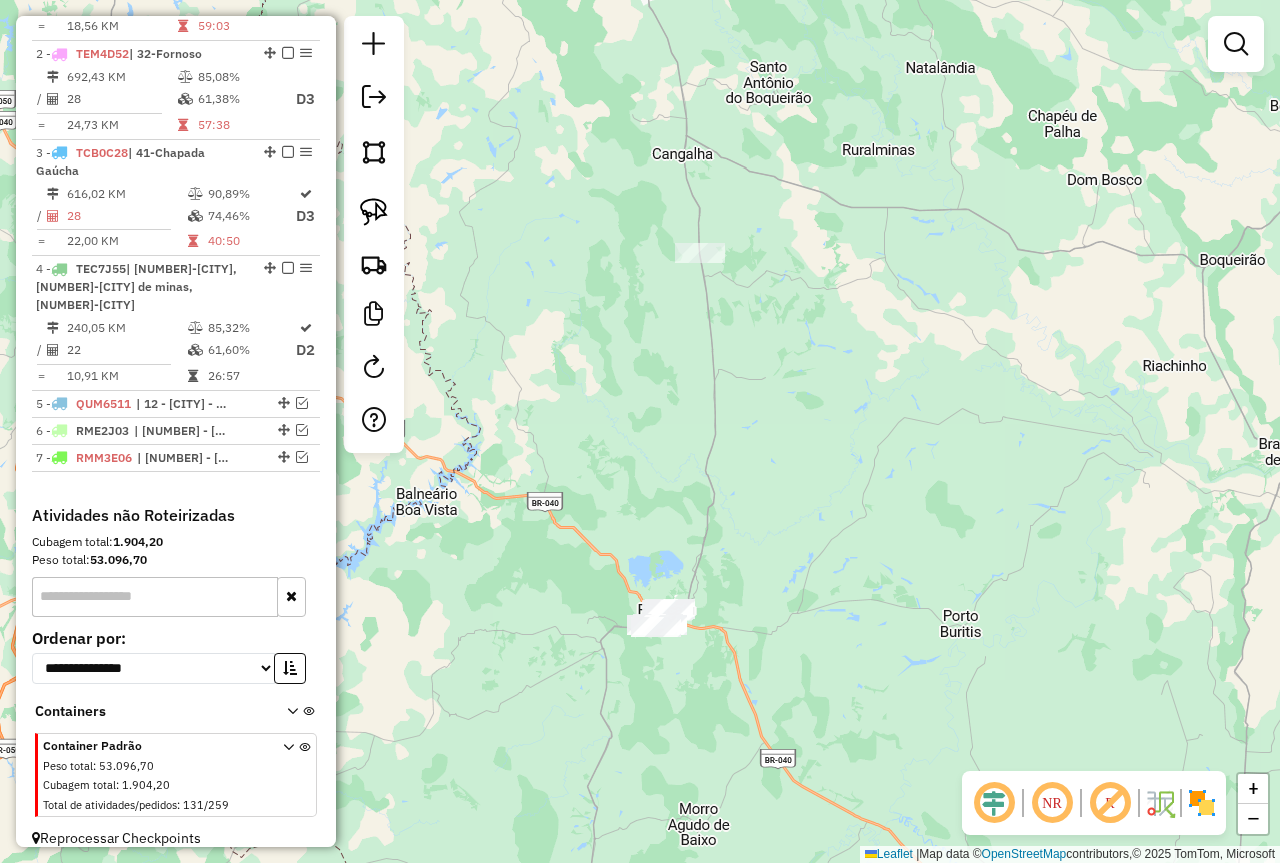 drag, startPoint x: 724, startPoint y: 601, endPoint x: 784, endPoint y: 422, distance: 188.78824 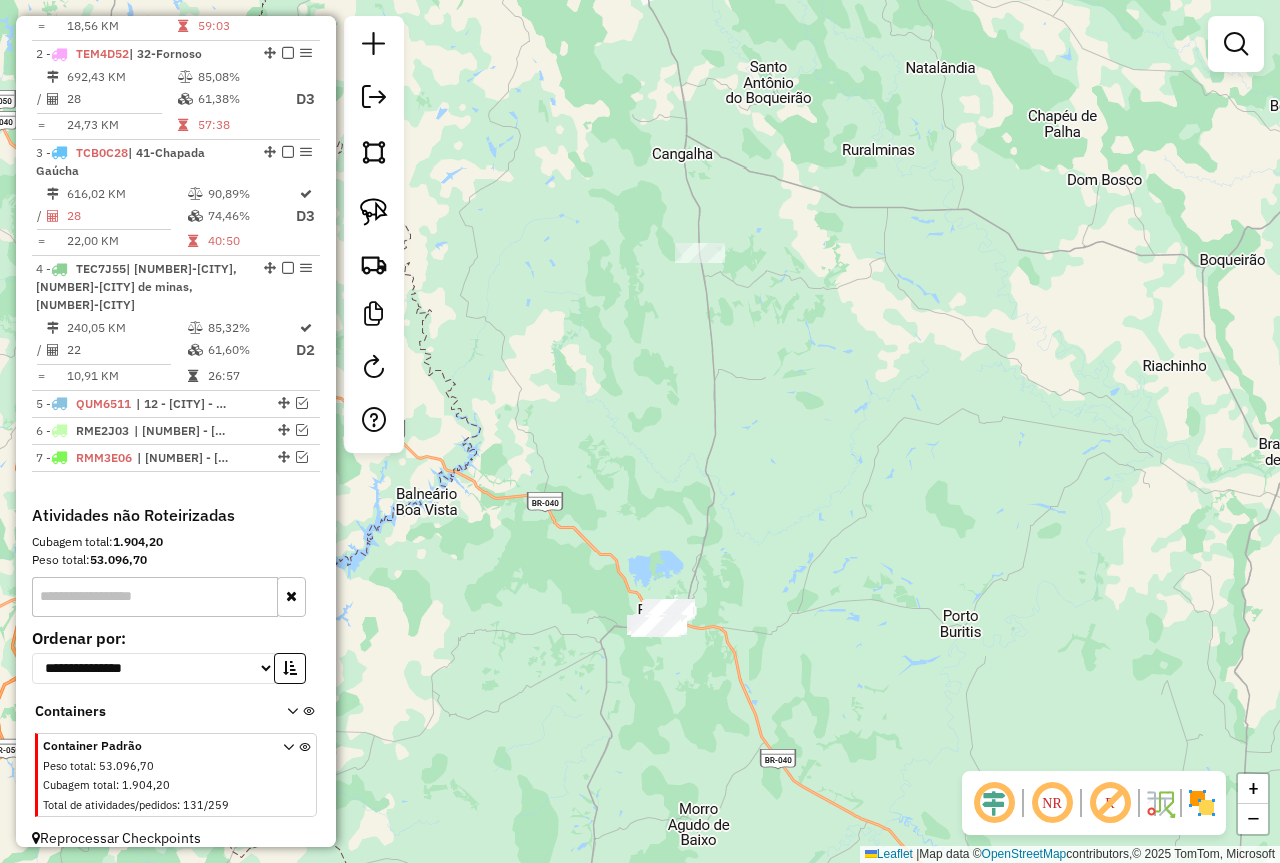 click 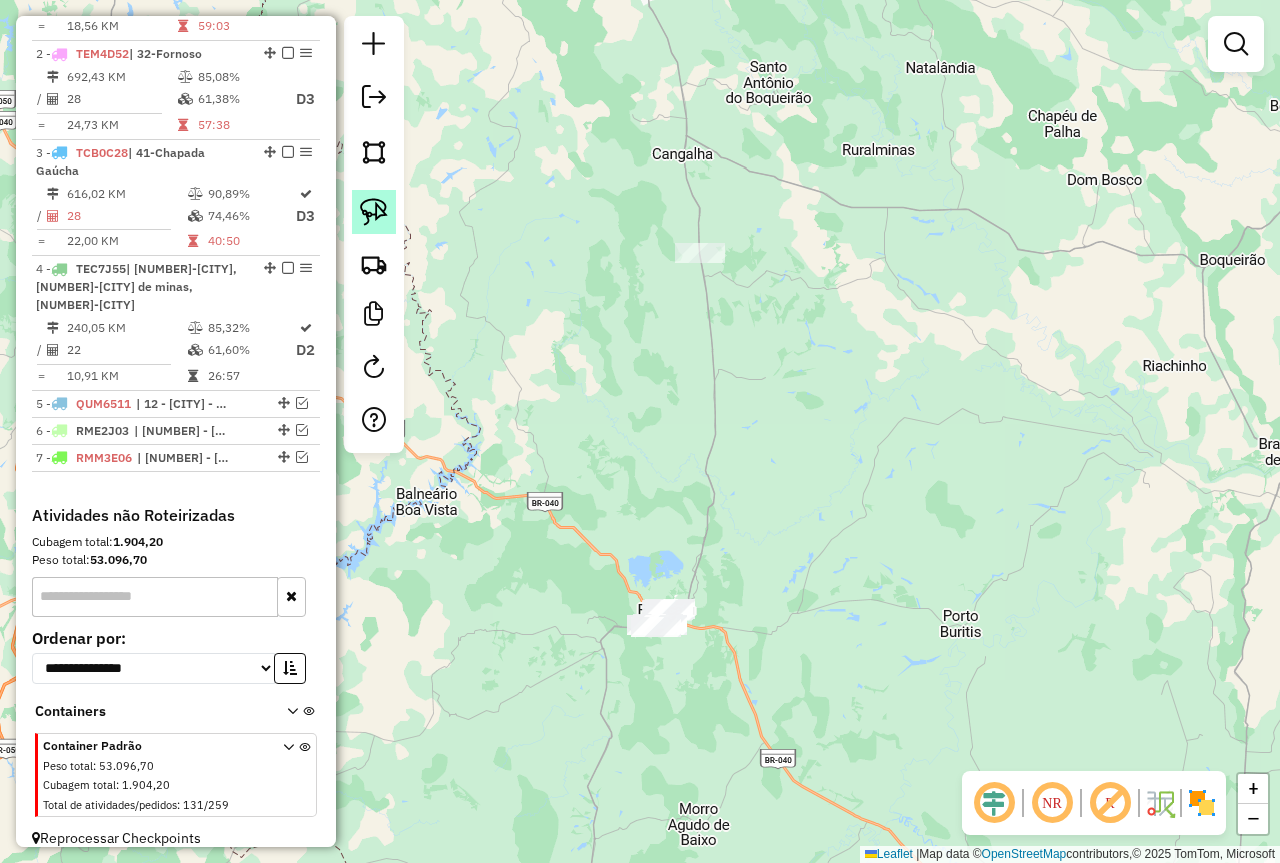 click 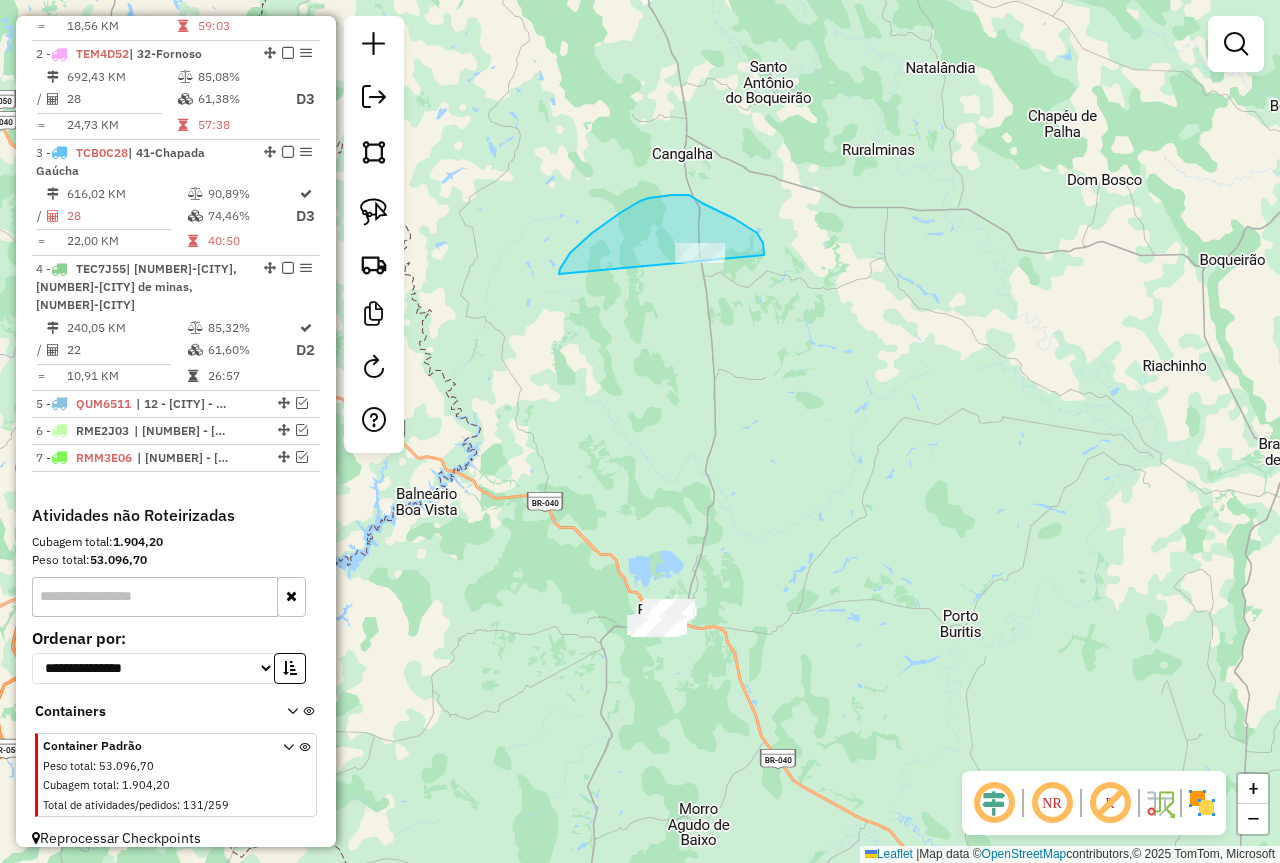 drag, startPoint x: 559, startPoint y: 274, endPoint x: 762, endPoint y: 296, distance: 204.18864 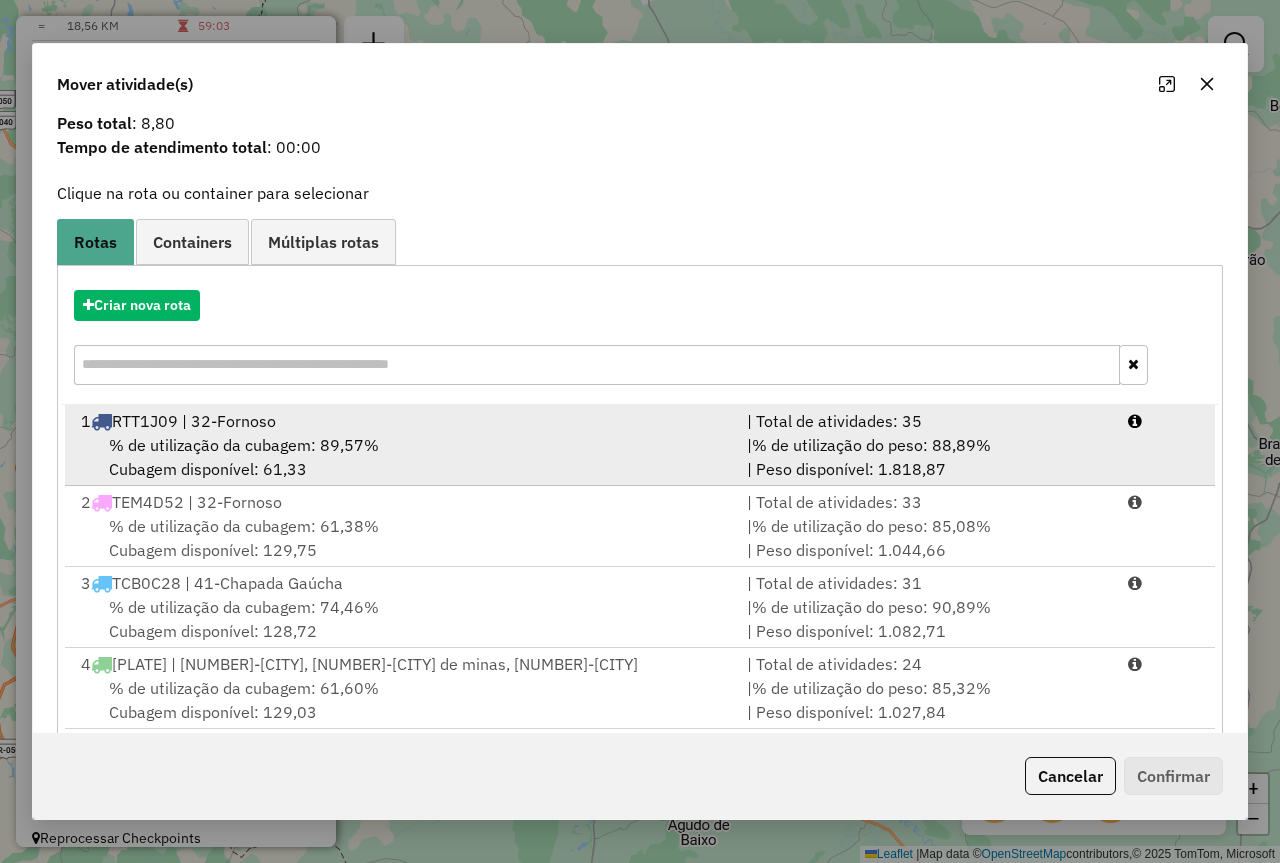 scroll, scrollTop: 91, scrollLeft: 0, axis: vertical 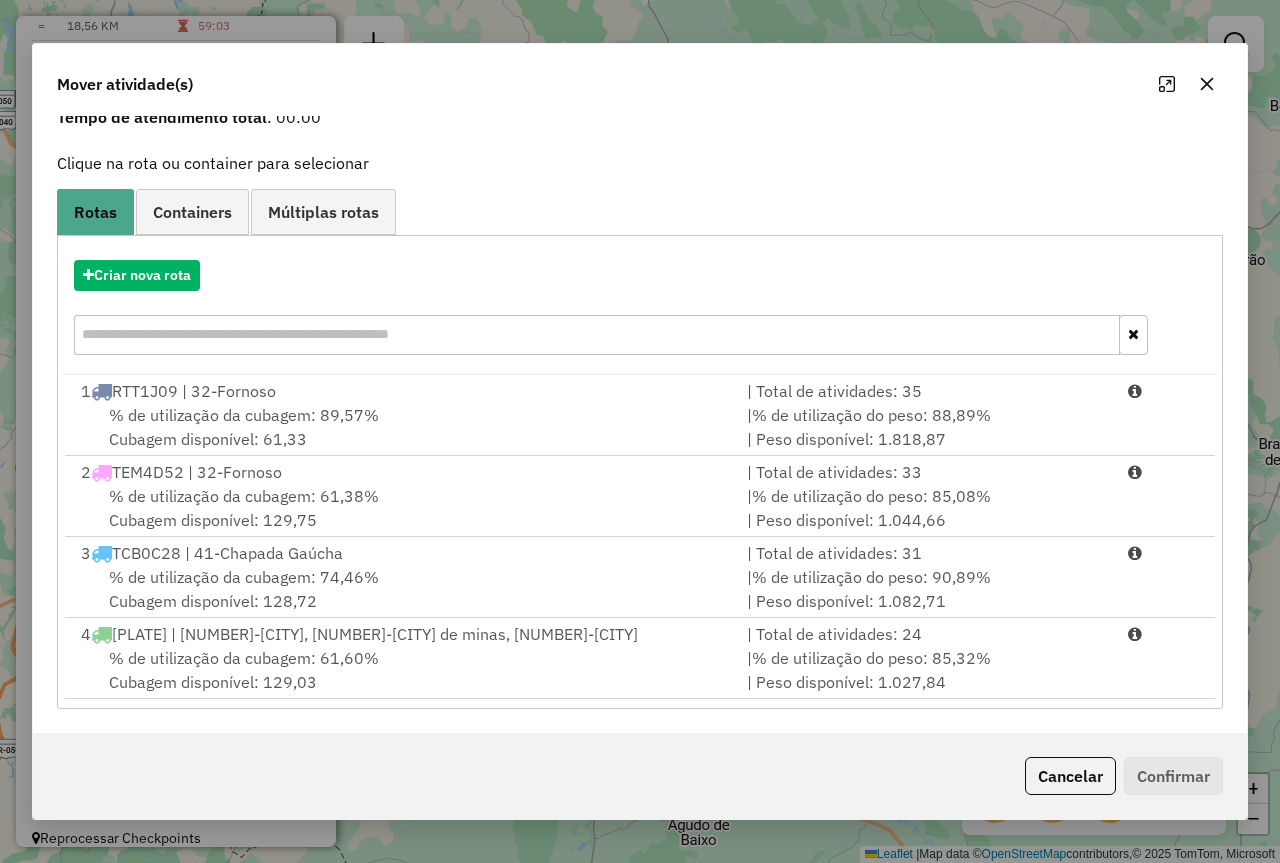 click 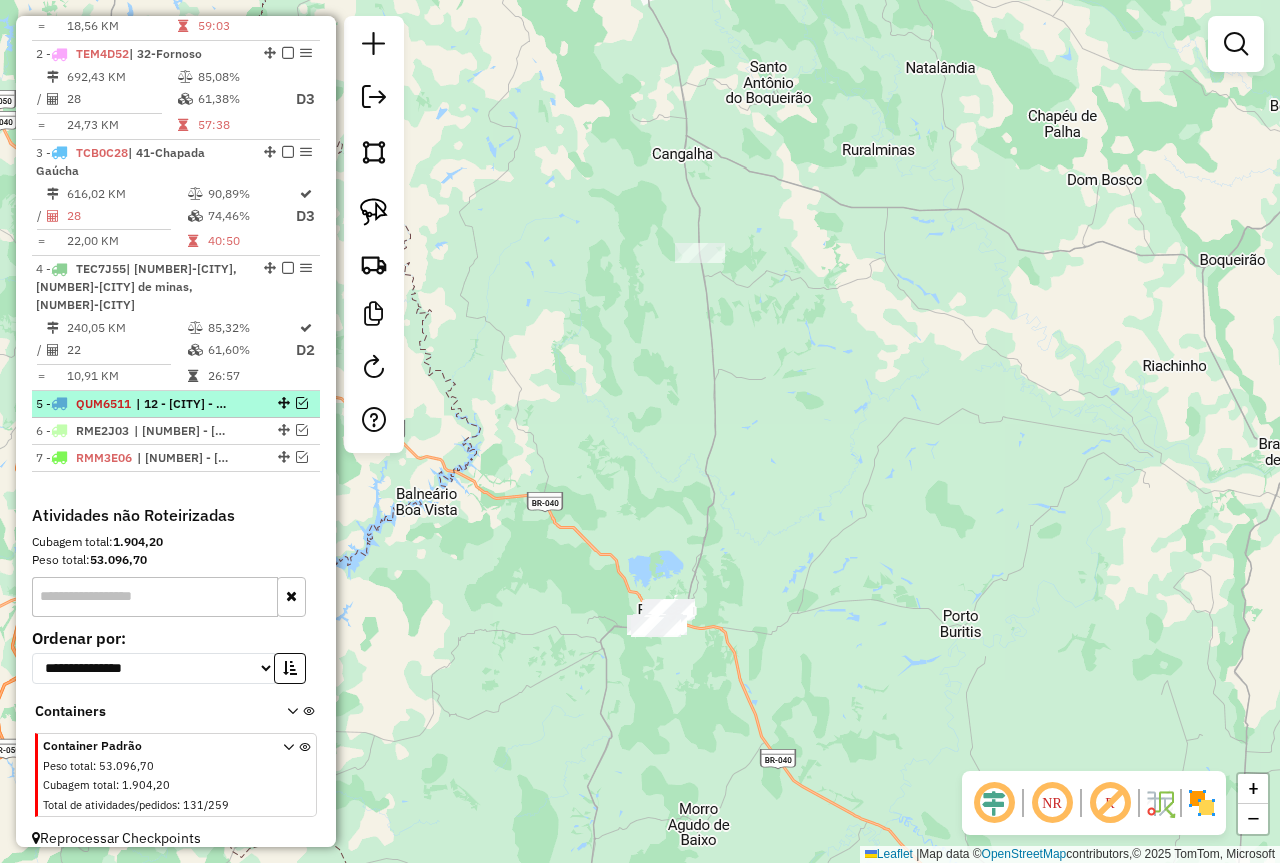 click at bounding box center [302, 403] 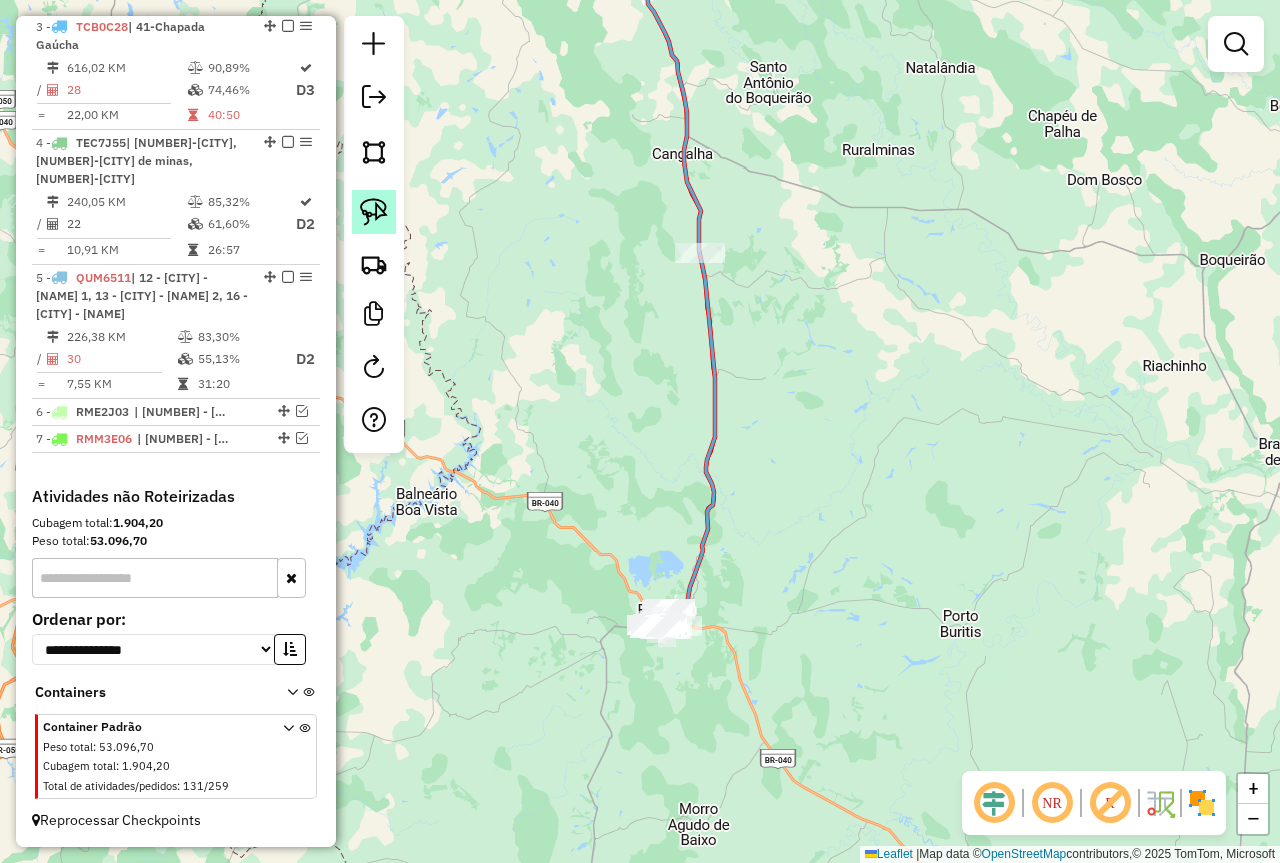 click 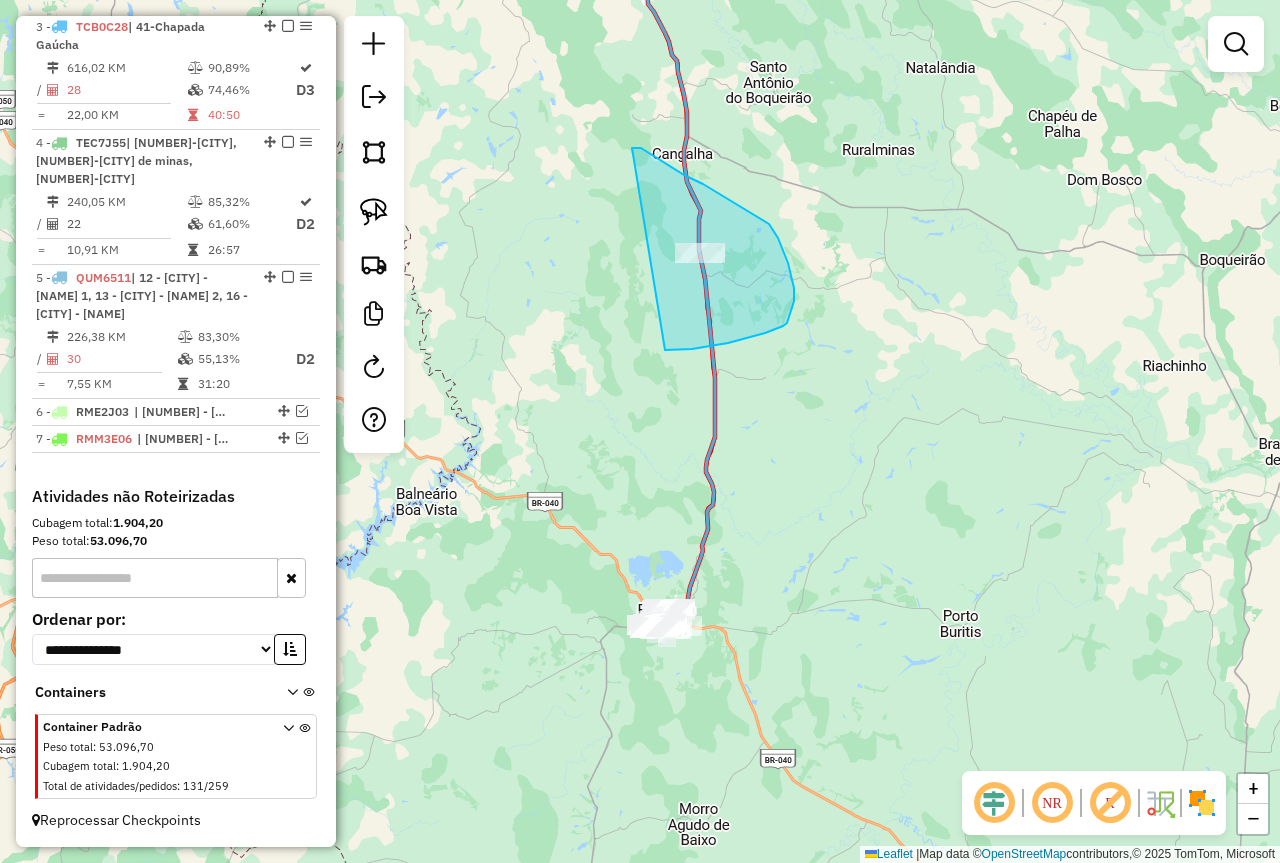 drag, startPoint x: 642, startPoint y: 149, endPoint x: 634, endPoint y: 350, distance: 201.15913 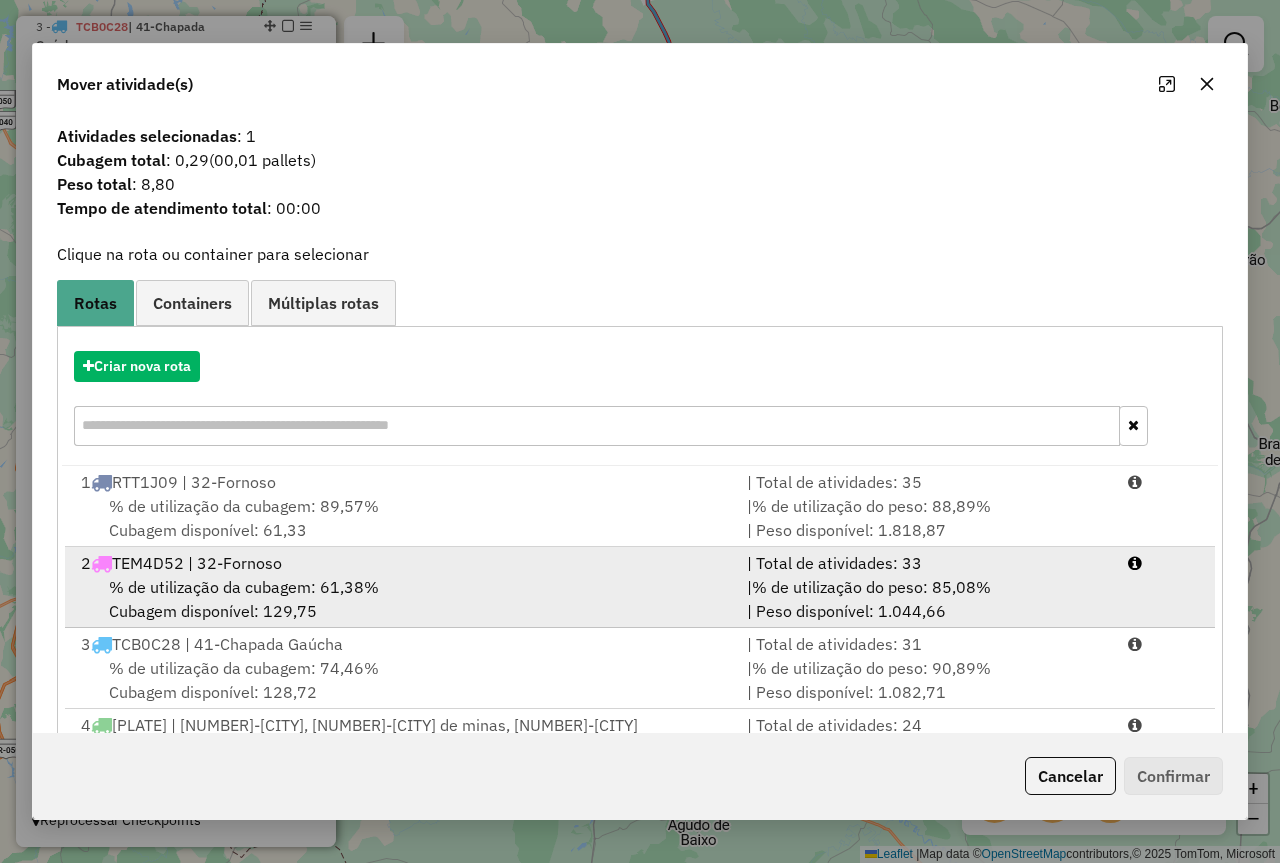 scroll, scrollTop: 29, scrollLeft: 0, axis: vertical 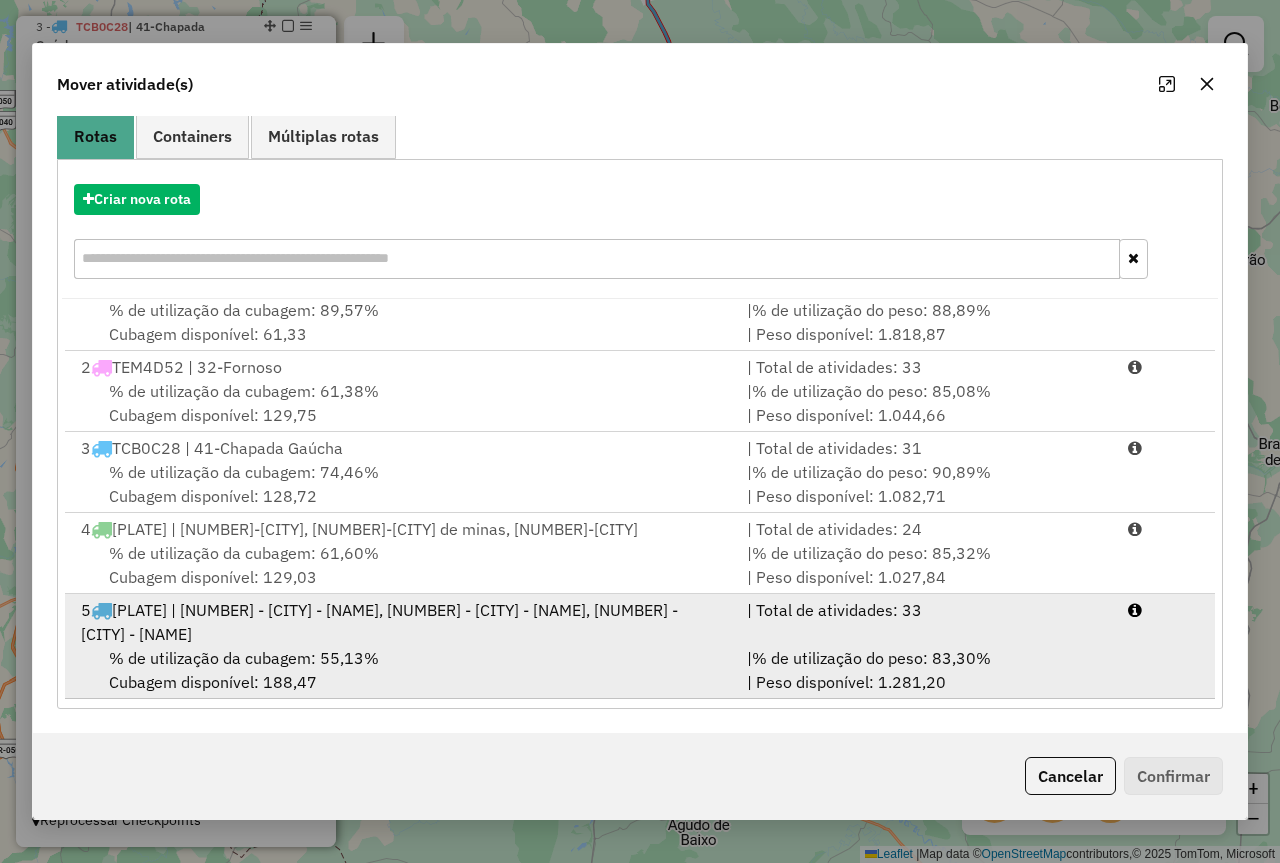 click on "% de utilização da cubagem: 55,13%  Cubagem disponível: 188,47" at bounding box center [402, 670] 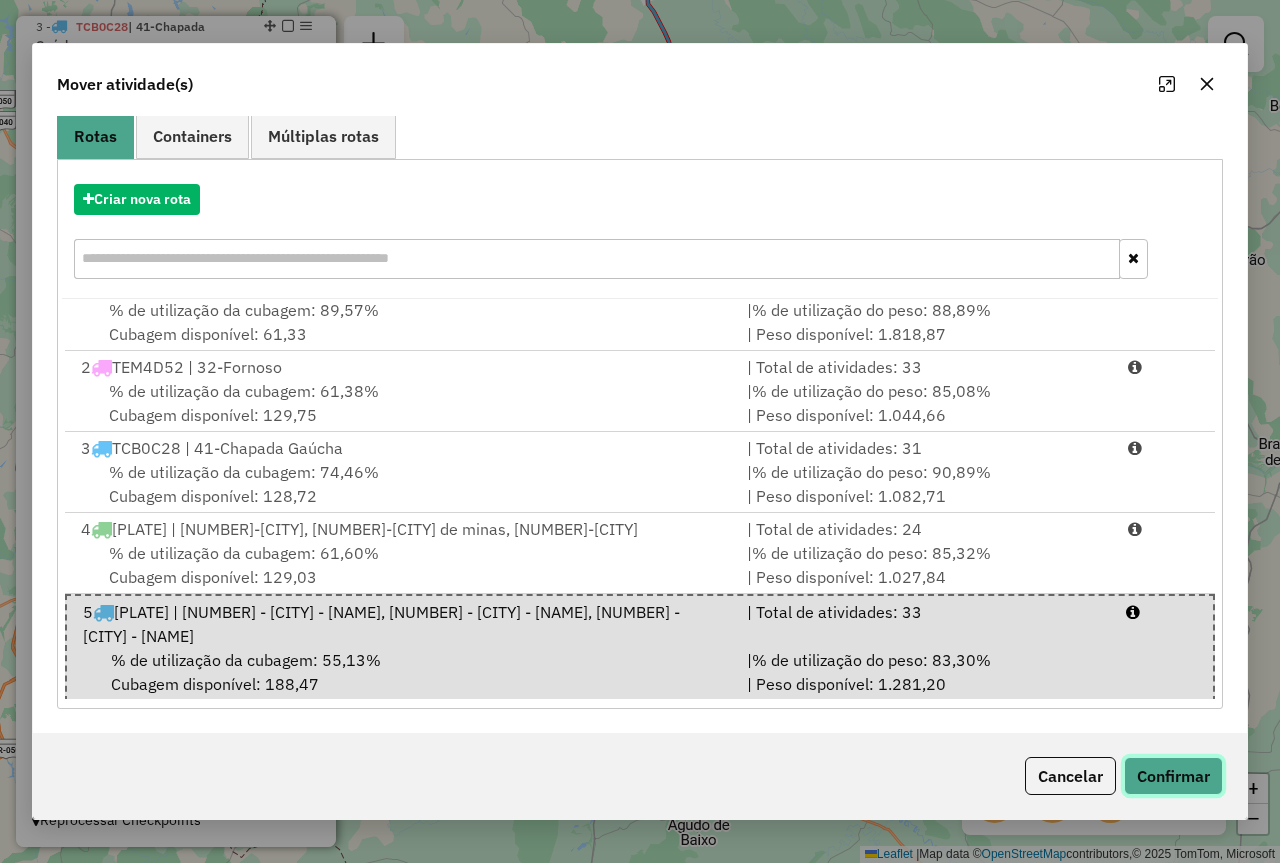 click on "Confirmar" 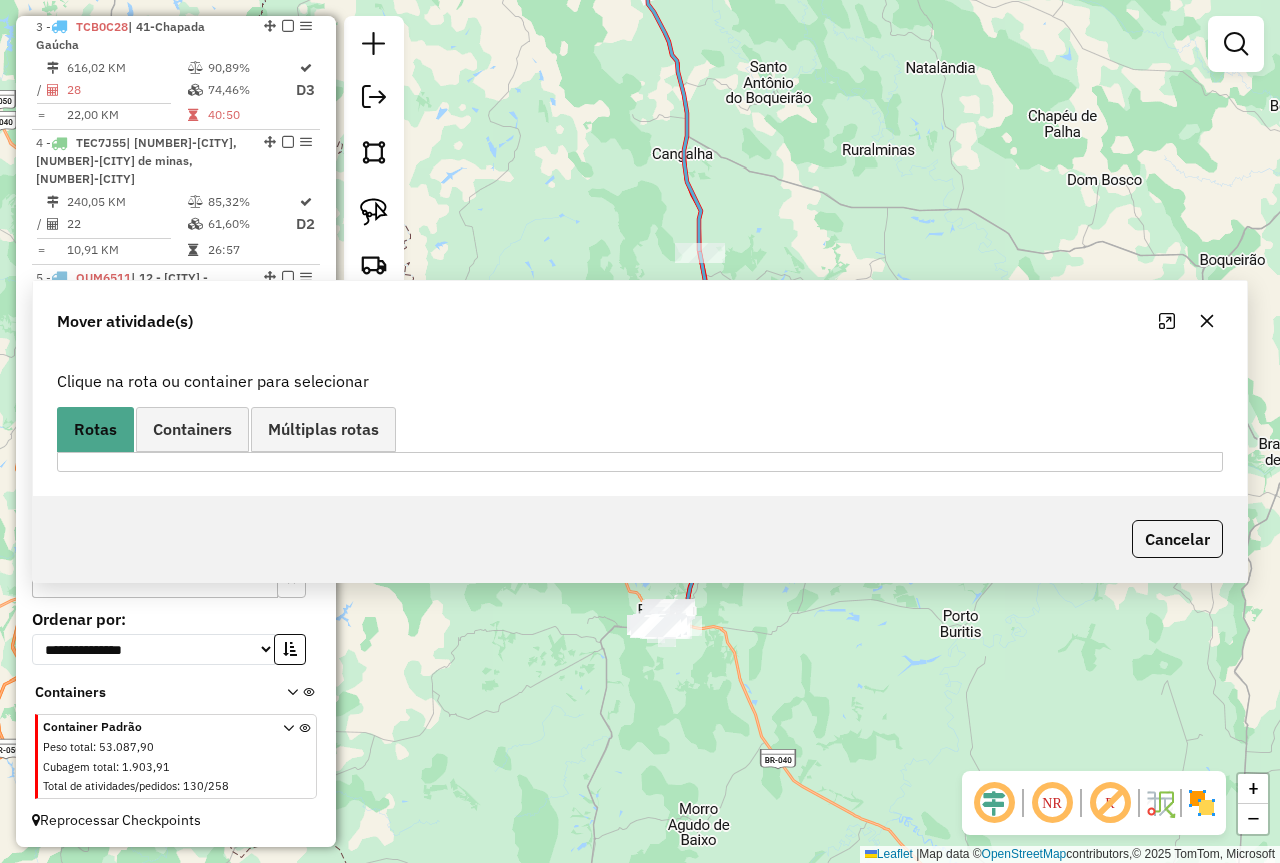 scroll, scrollTop: 0, scrollLeft: 0, axis: both 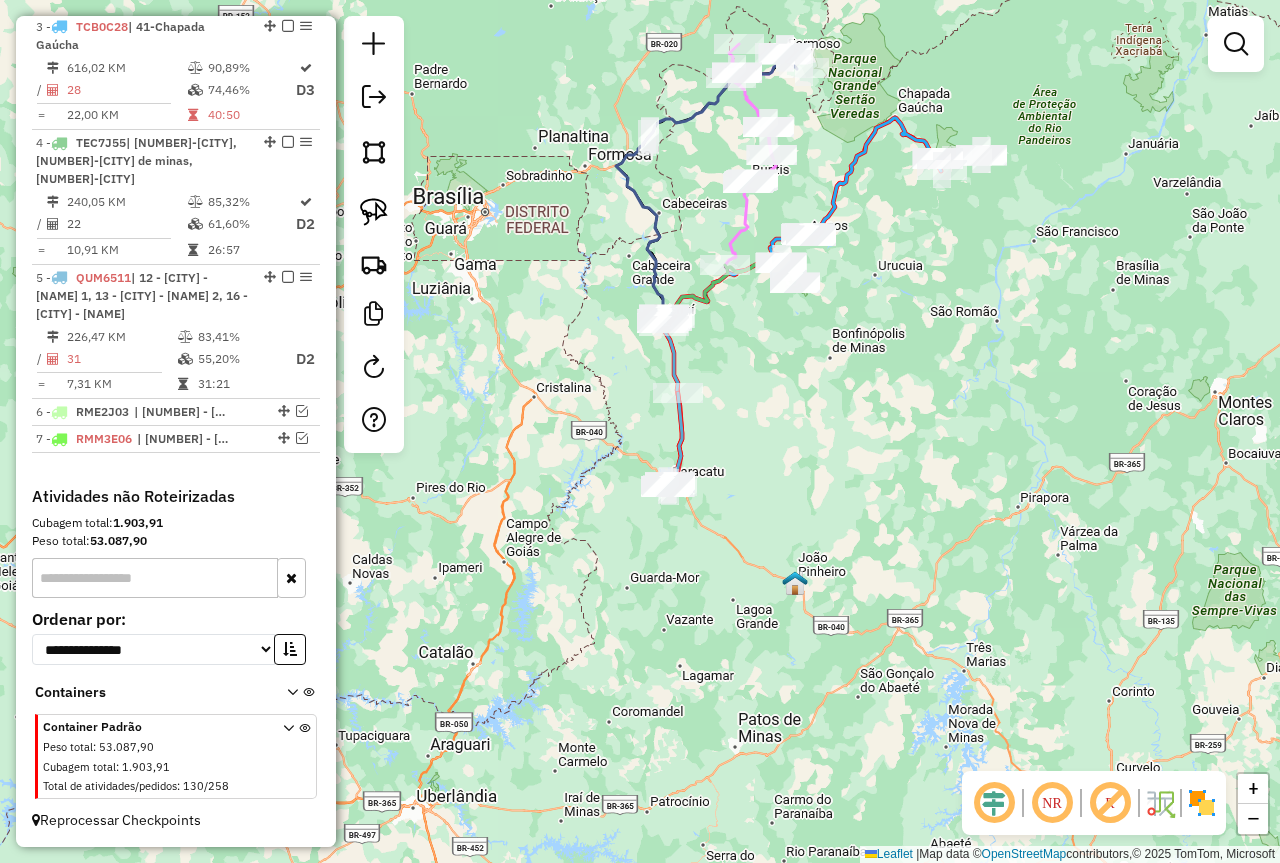 drag, startPoint x: 833, startPoint y: 380, endPoint x: 843, endPoint y: 529, distance: 149.33519 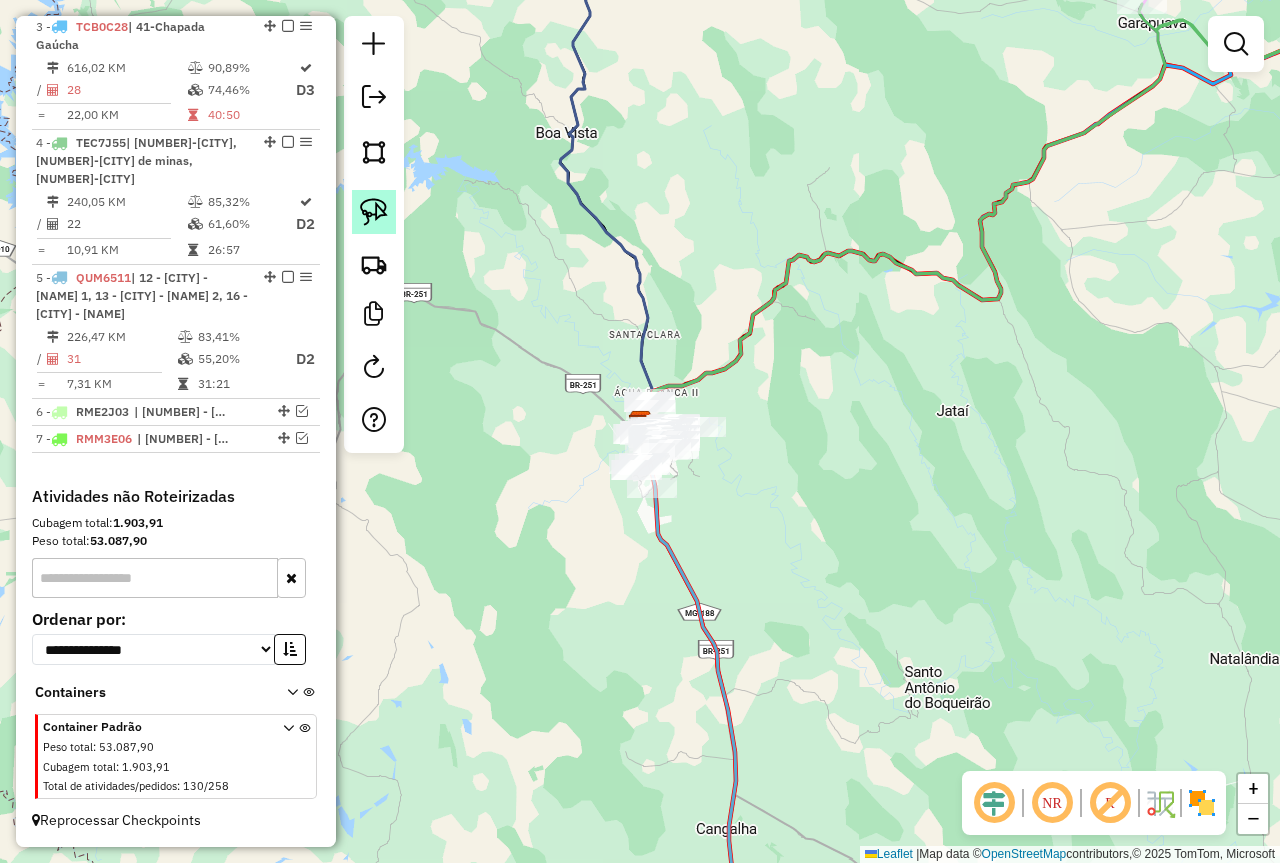 click 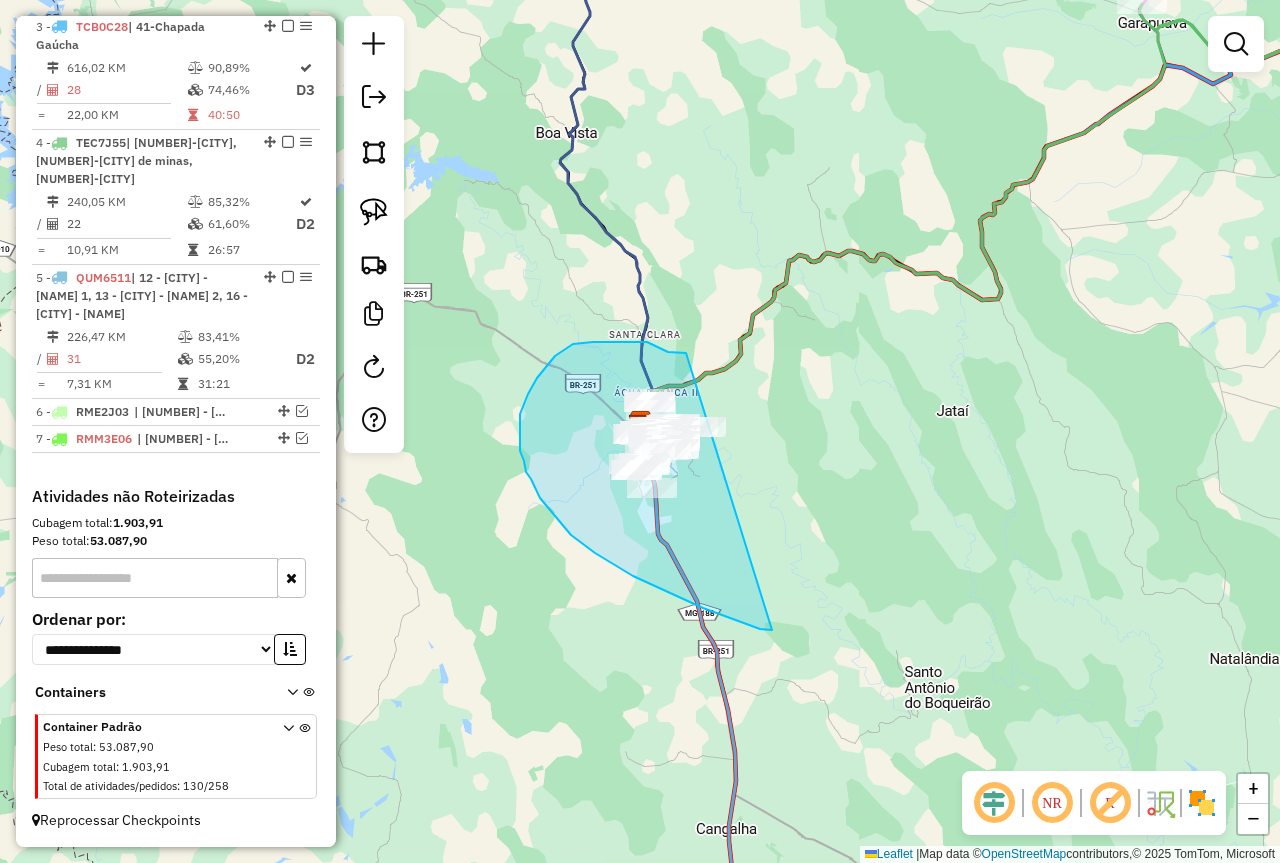 drag, startPoint x: 772, startPoint y: 630, endPoint x: 722, endPoint y: 358, distance: 276.5574 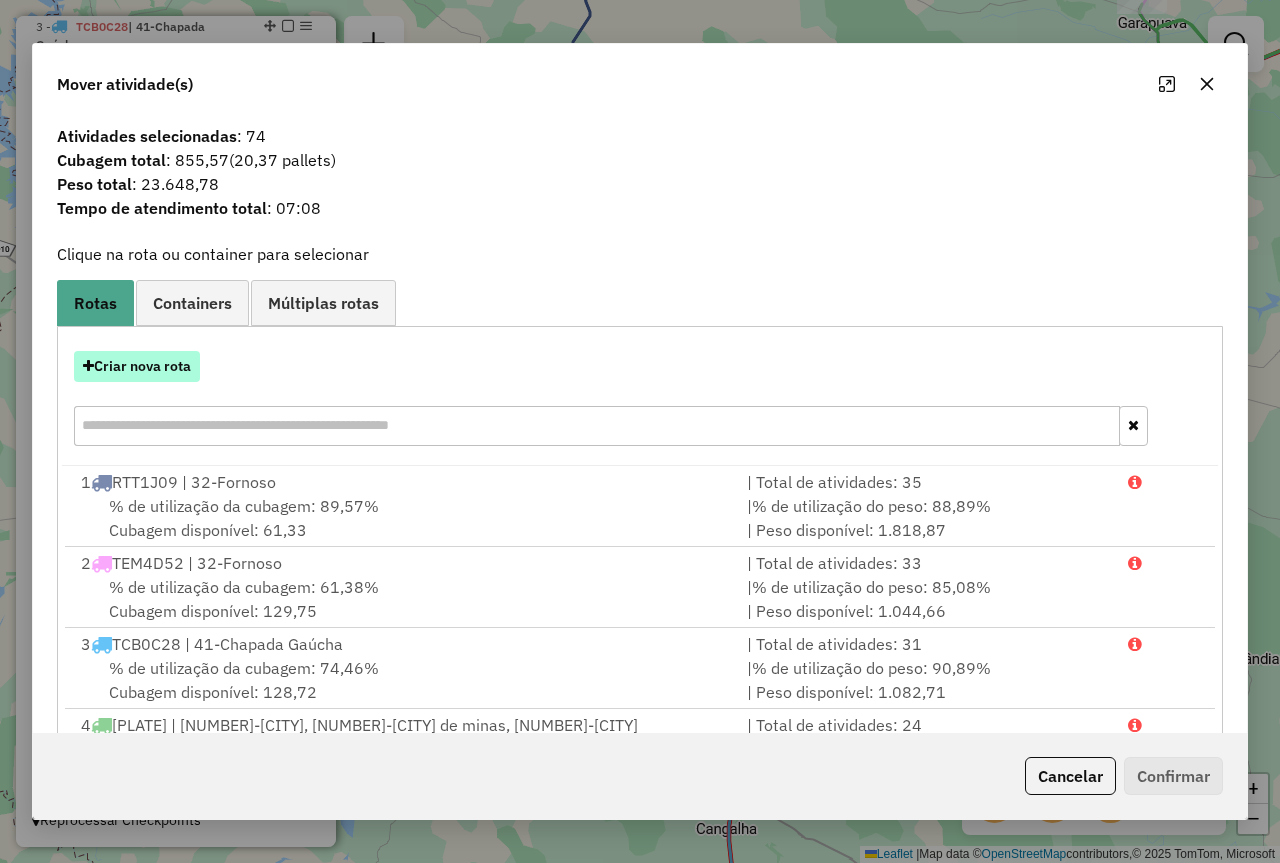 click on "Criar nova rota" at bounding box center [137, 366] 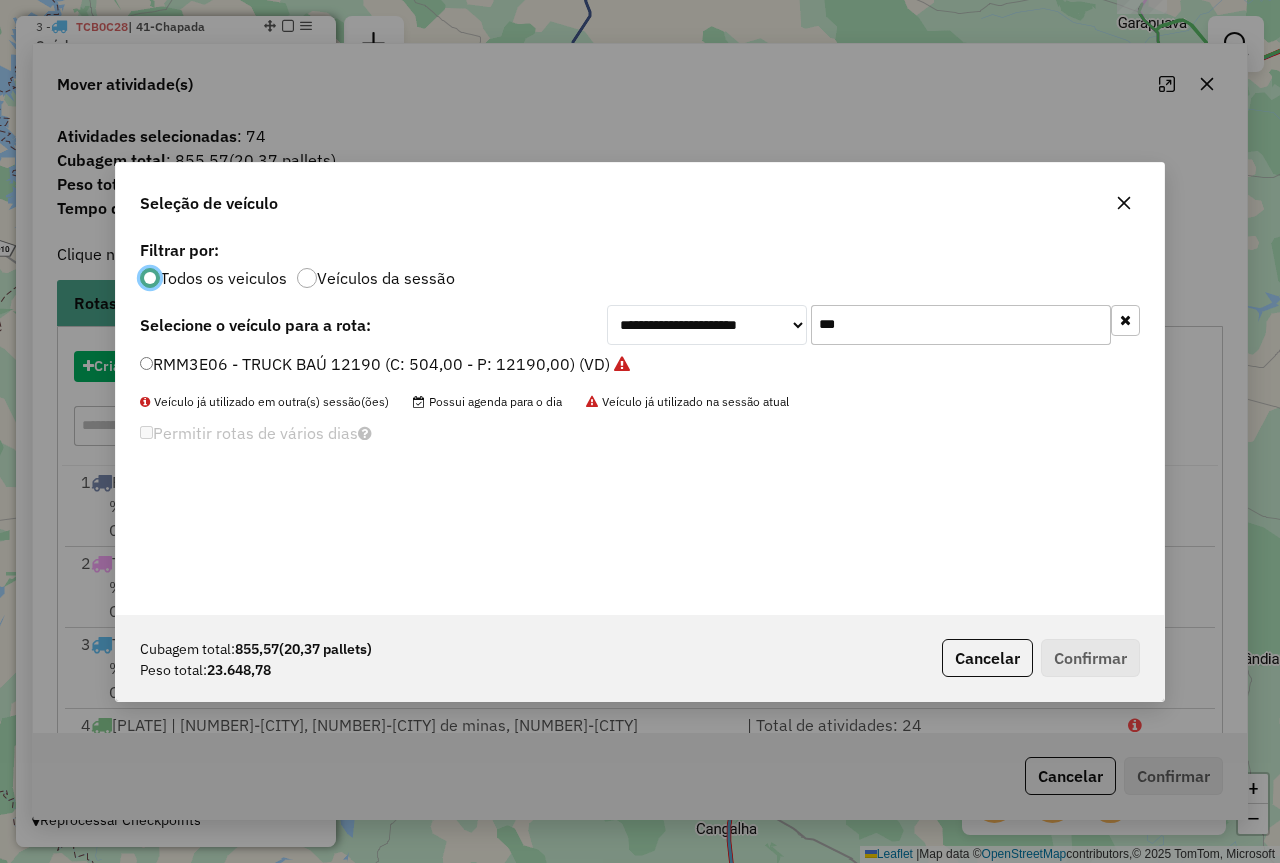 scroll, scrollTop: 11, scrollLeft: 6, axis: both 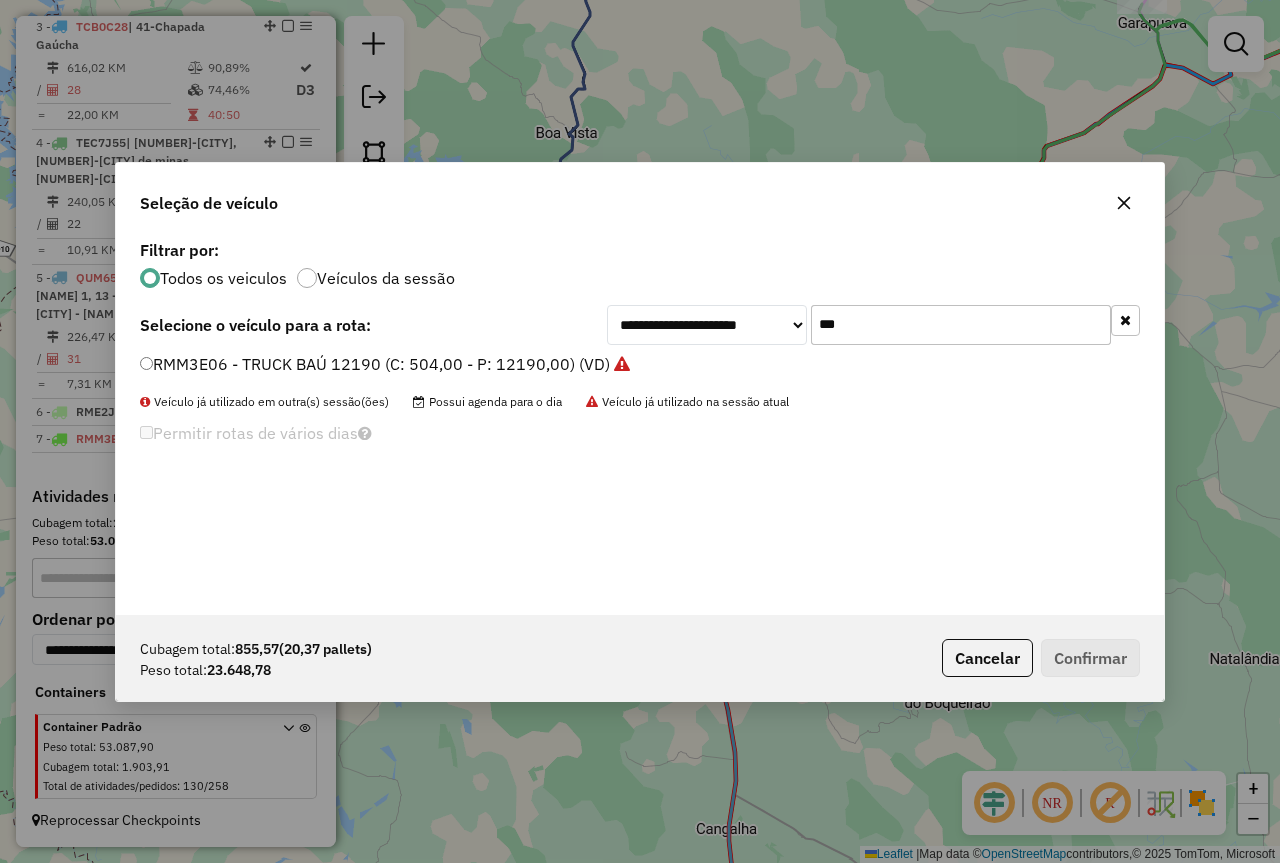 click on "RMM3E06 - TRUCK BAÚ 12190 (C: 504,00 - P: 12190,00) (VD)" 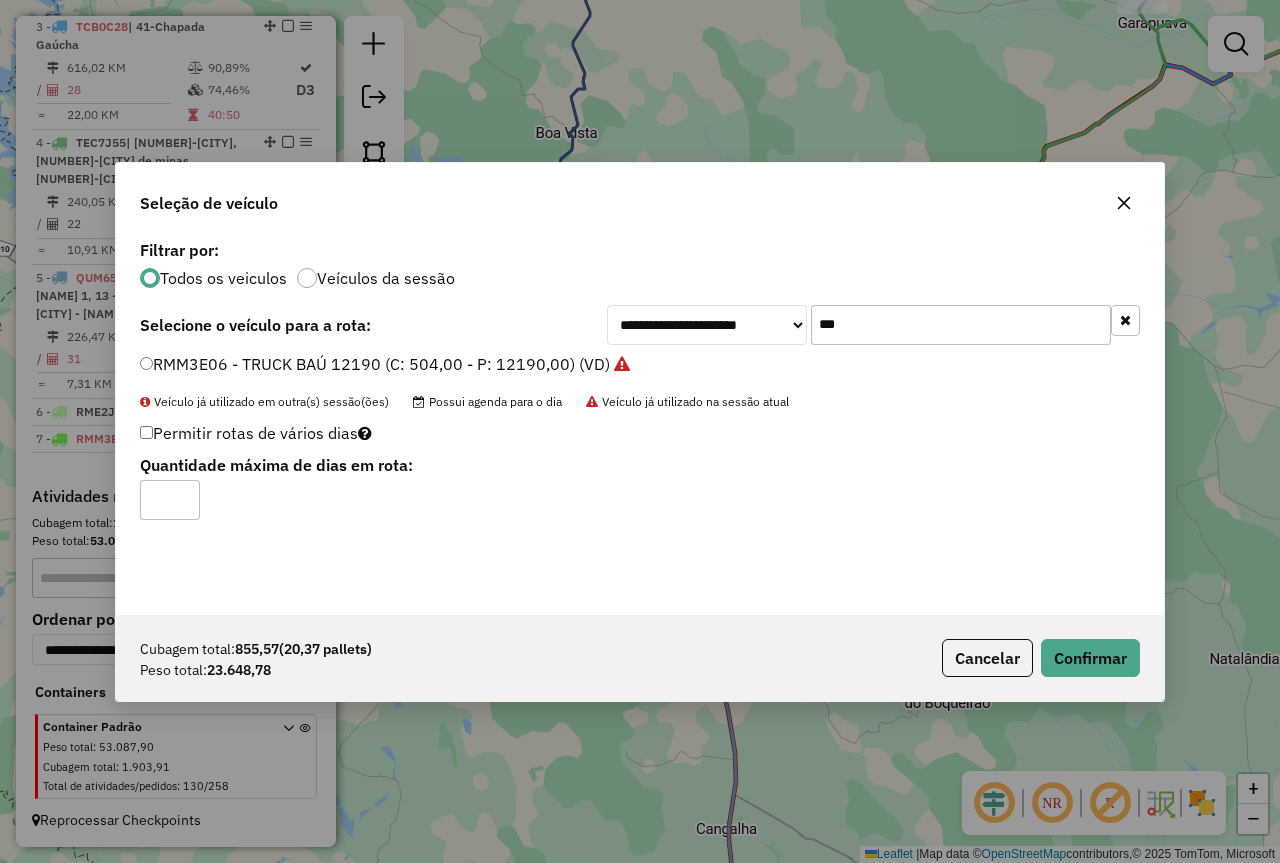 click on "***" 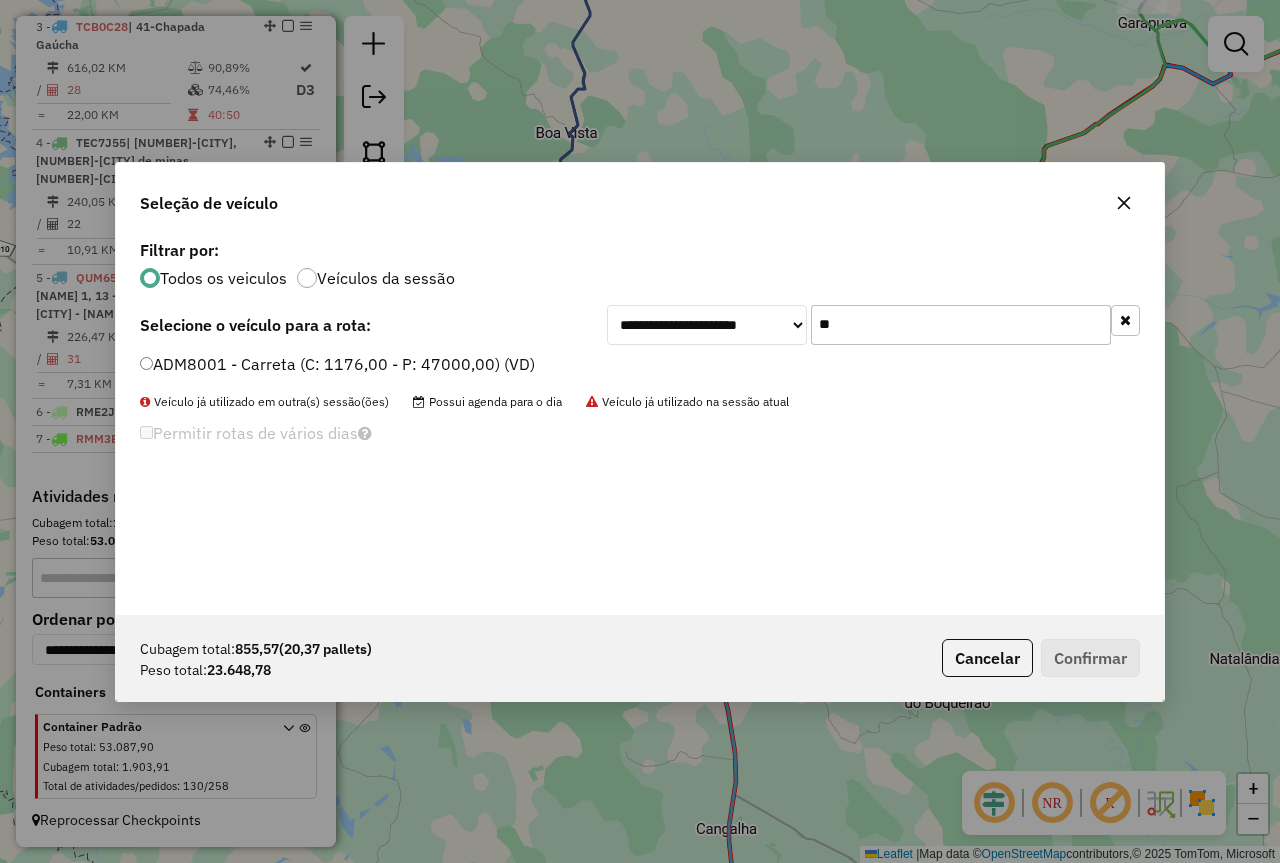 type on "**" 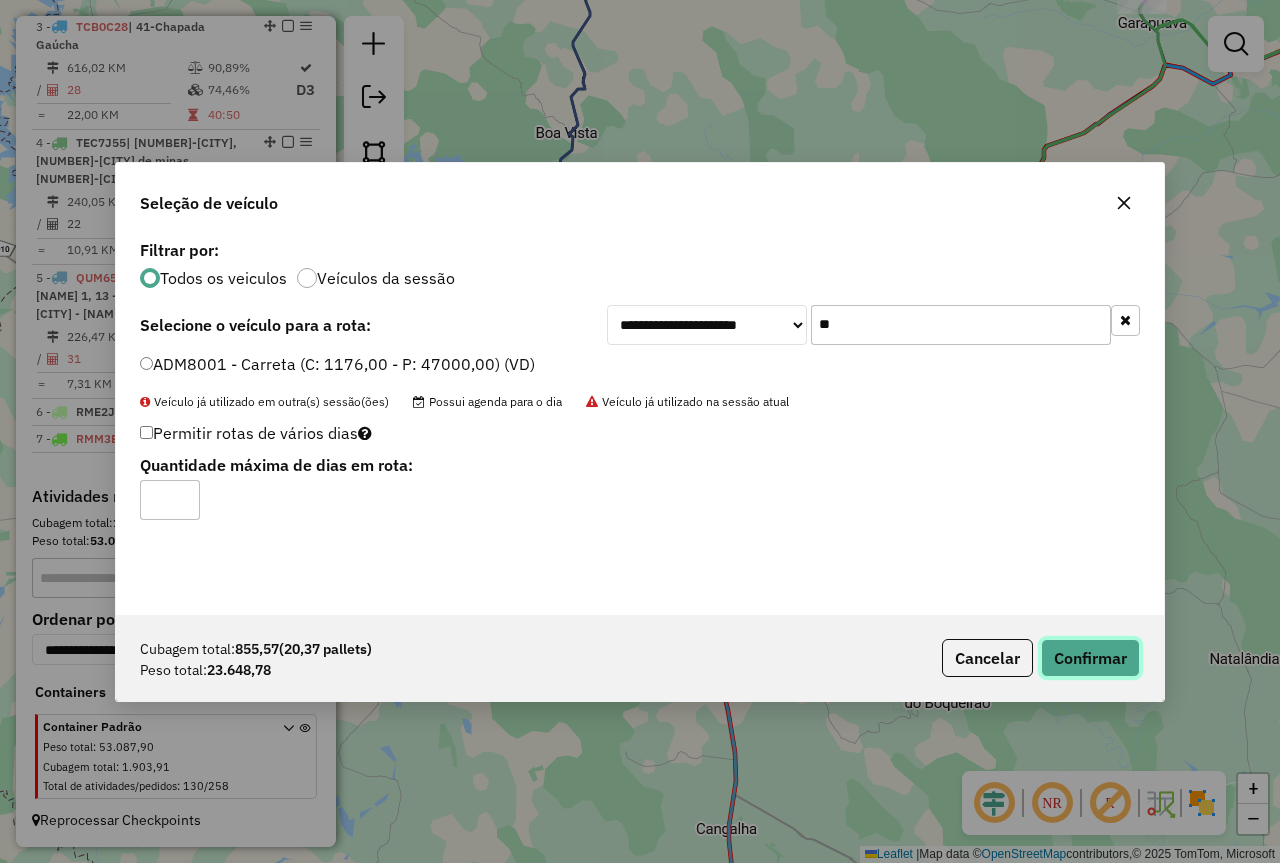 click on "Confirmar" 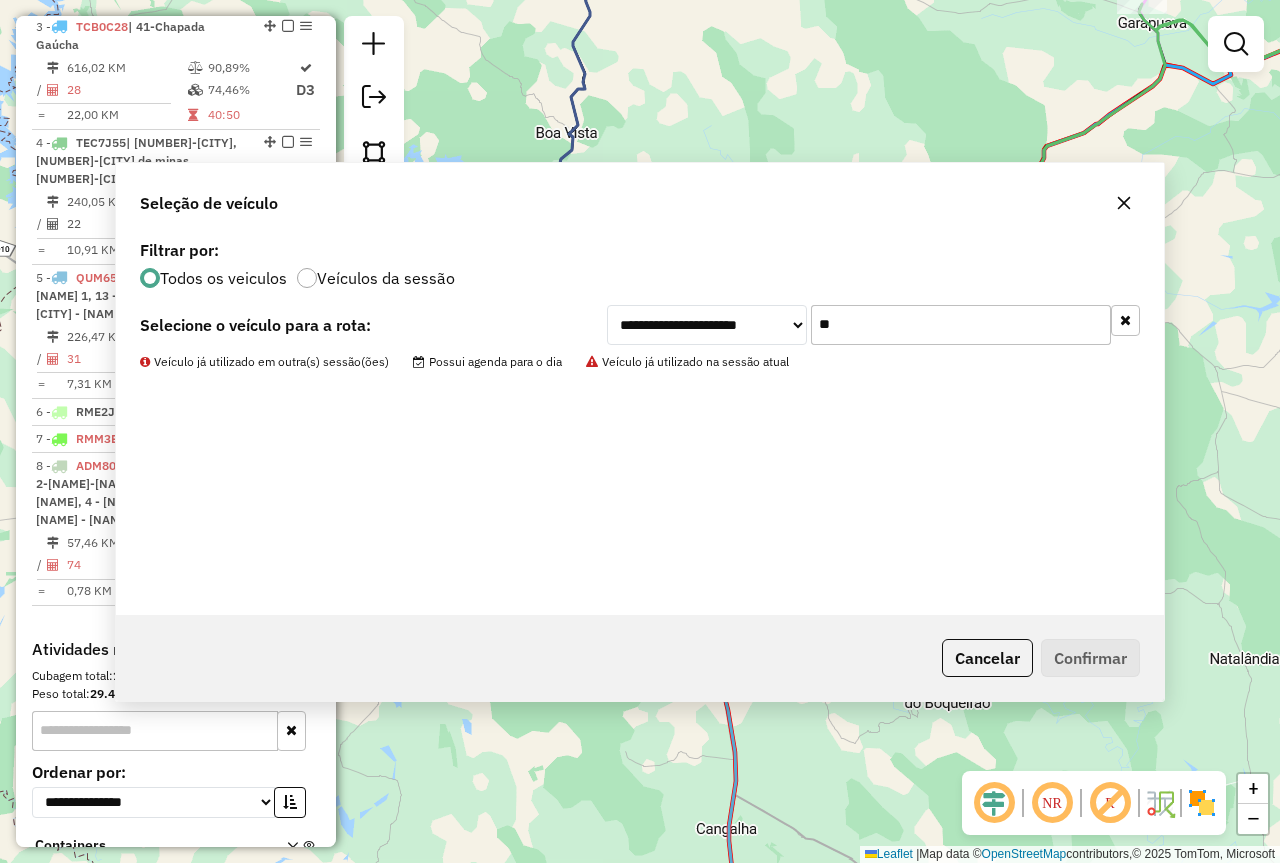 scroll, scrollTop: 994, scrollLeft: 0, axis: vertical 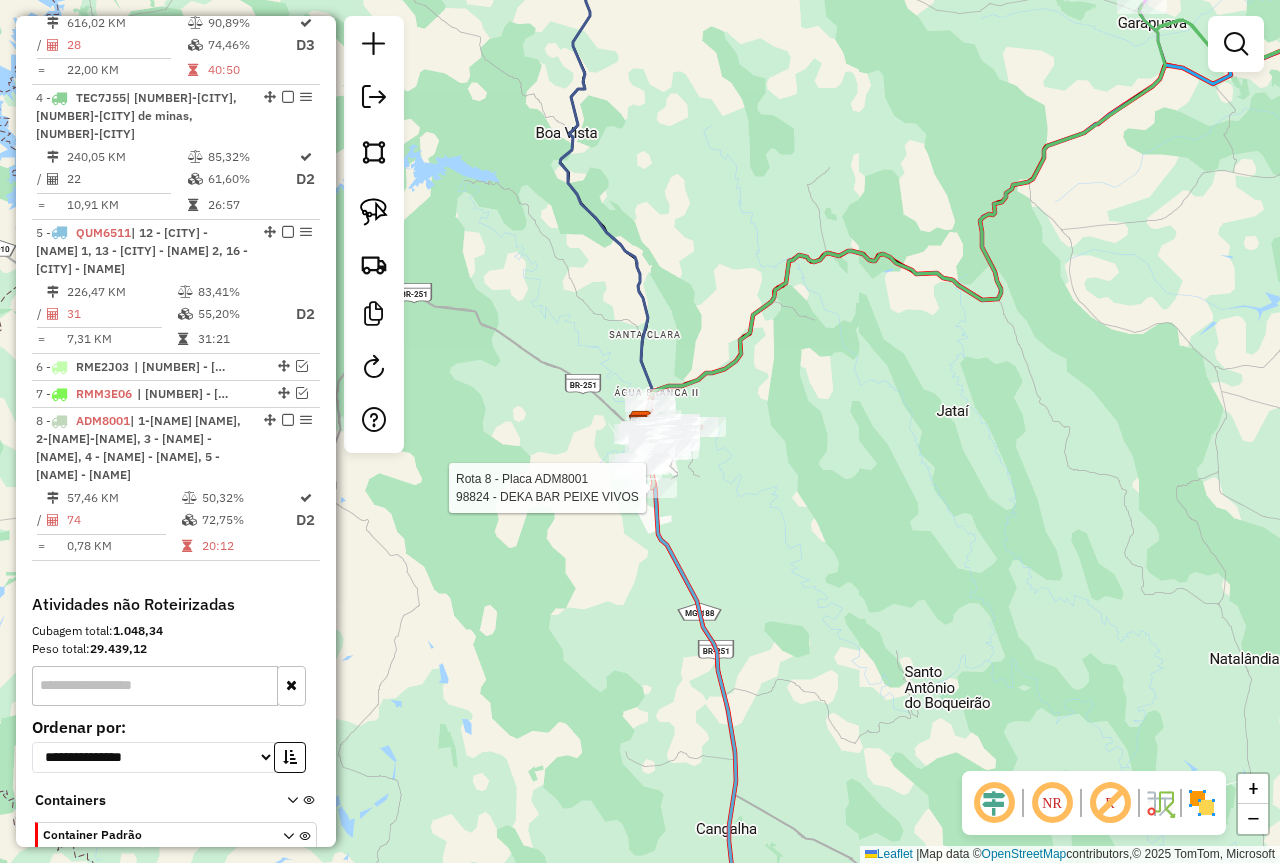 select on "*********" 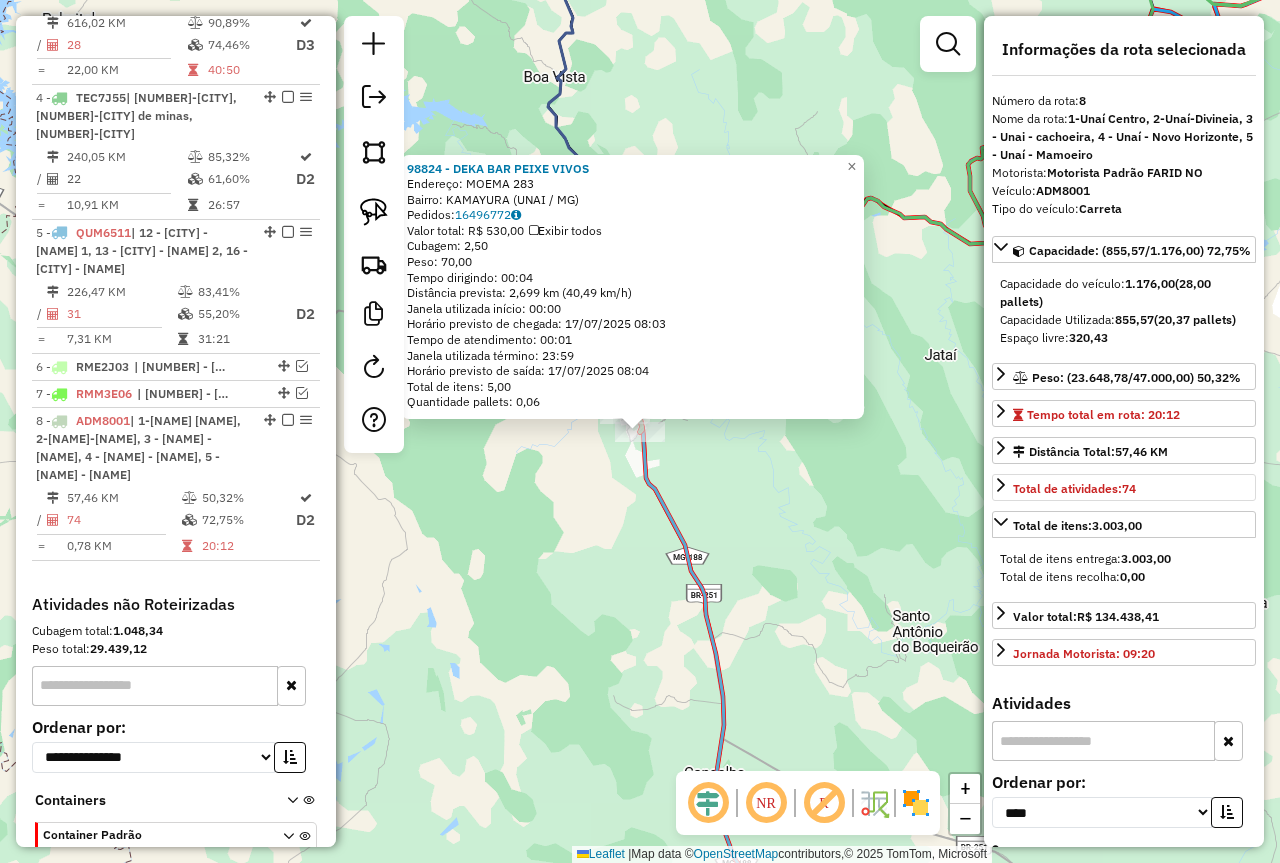 scroll, scrollTop: 1101, scrollLeft: 0, axis: vertical 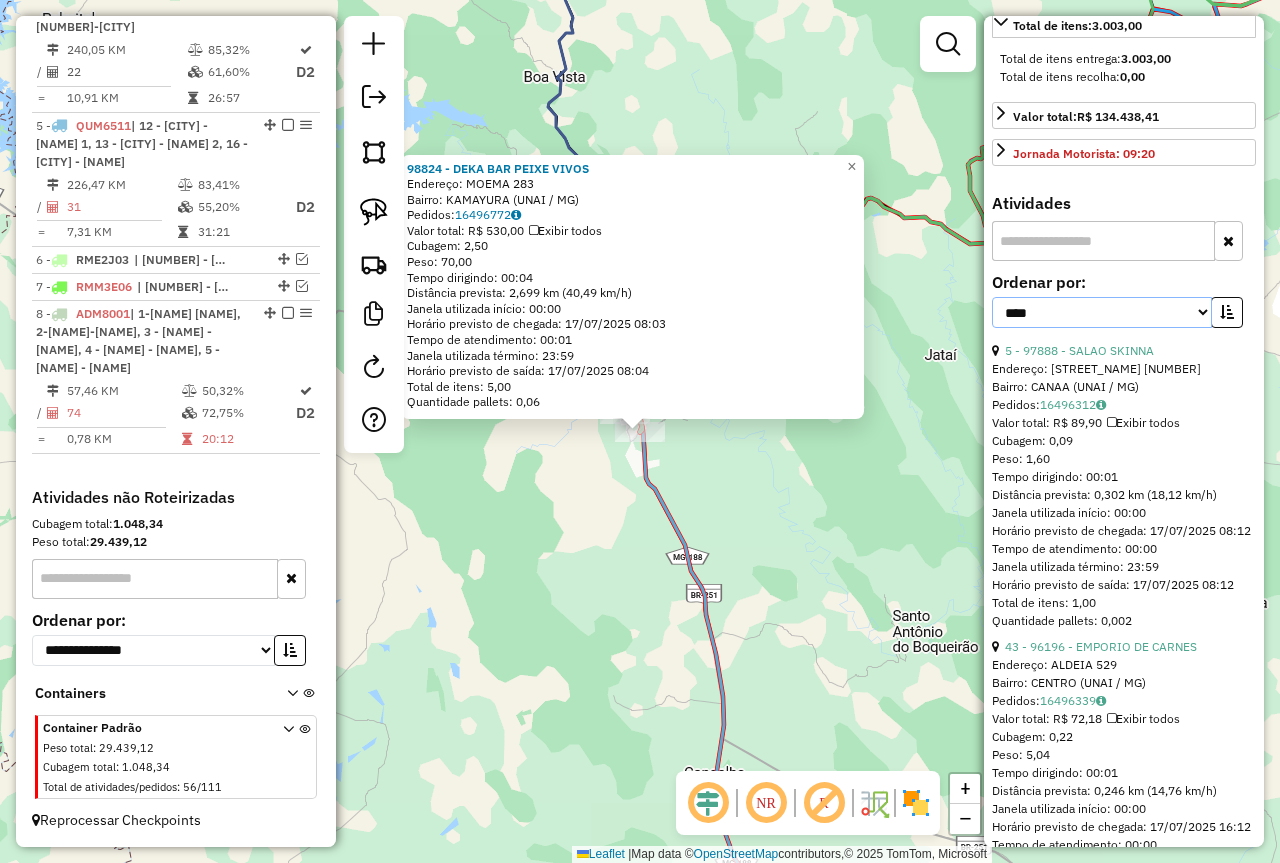 click on "**********" at bounding box center (1102, 312) 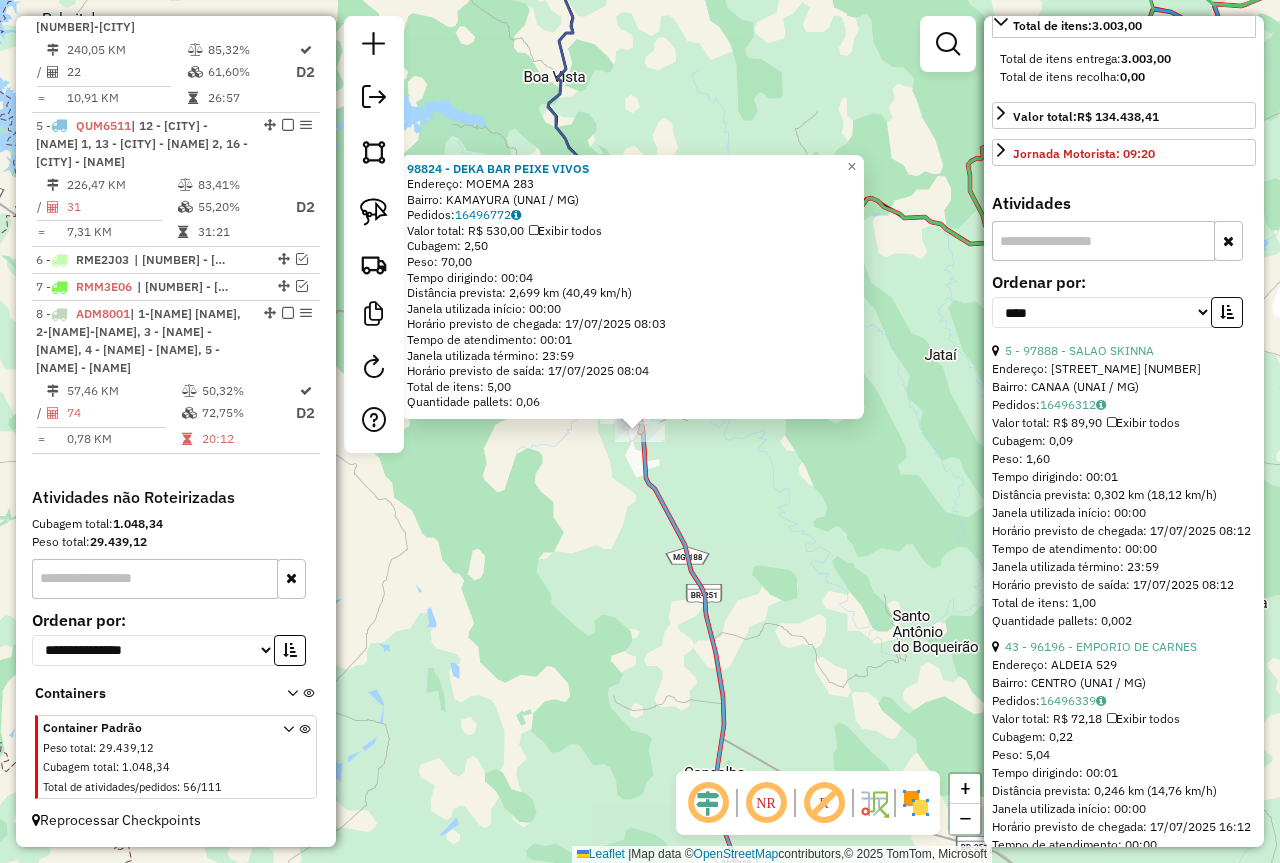 click at bounding box center [1103, 241] 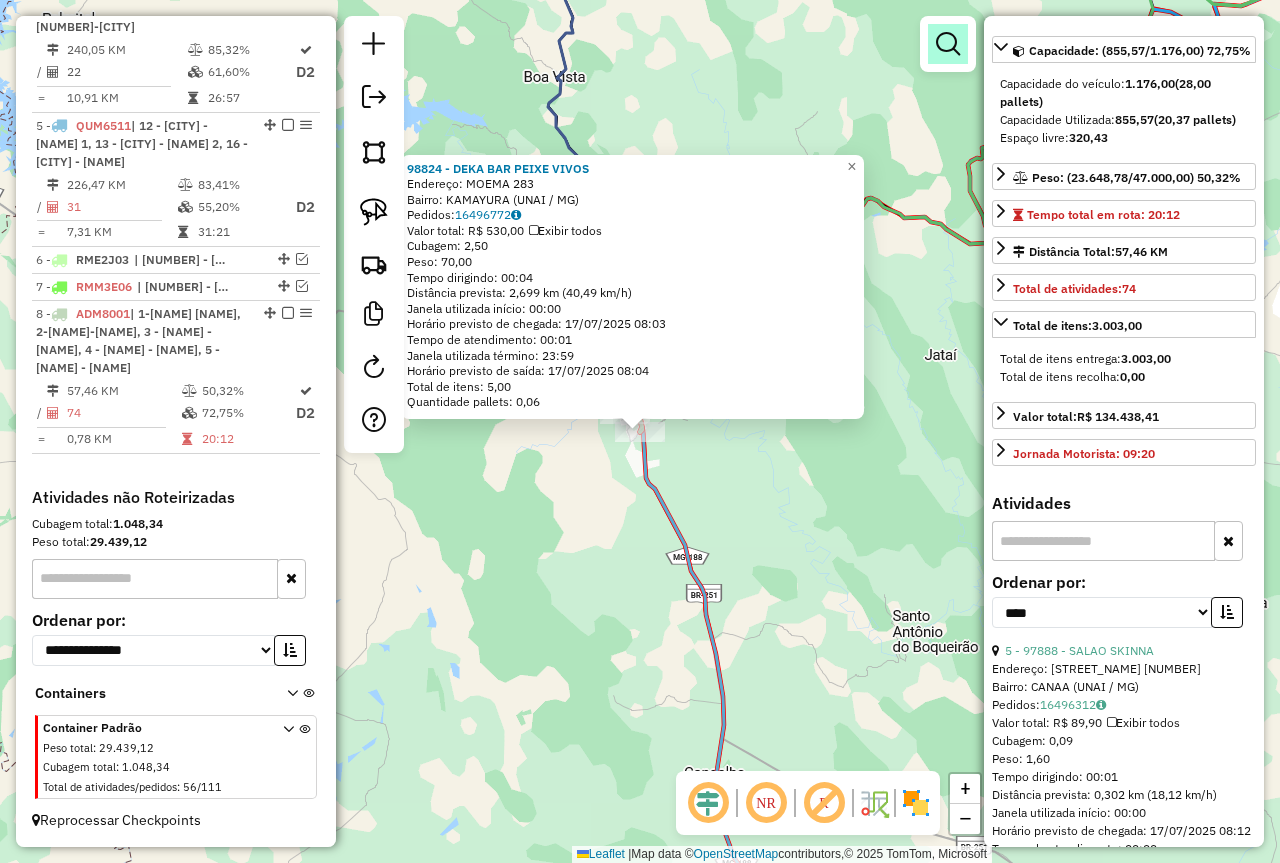 click at bounding box center (948, 44) 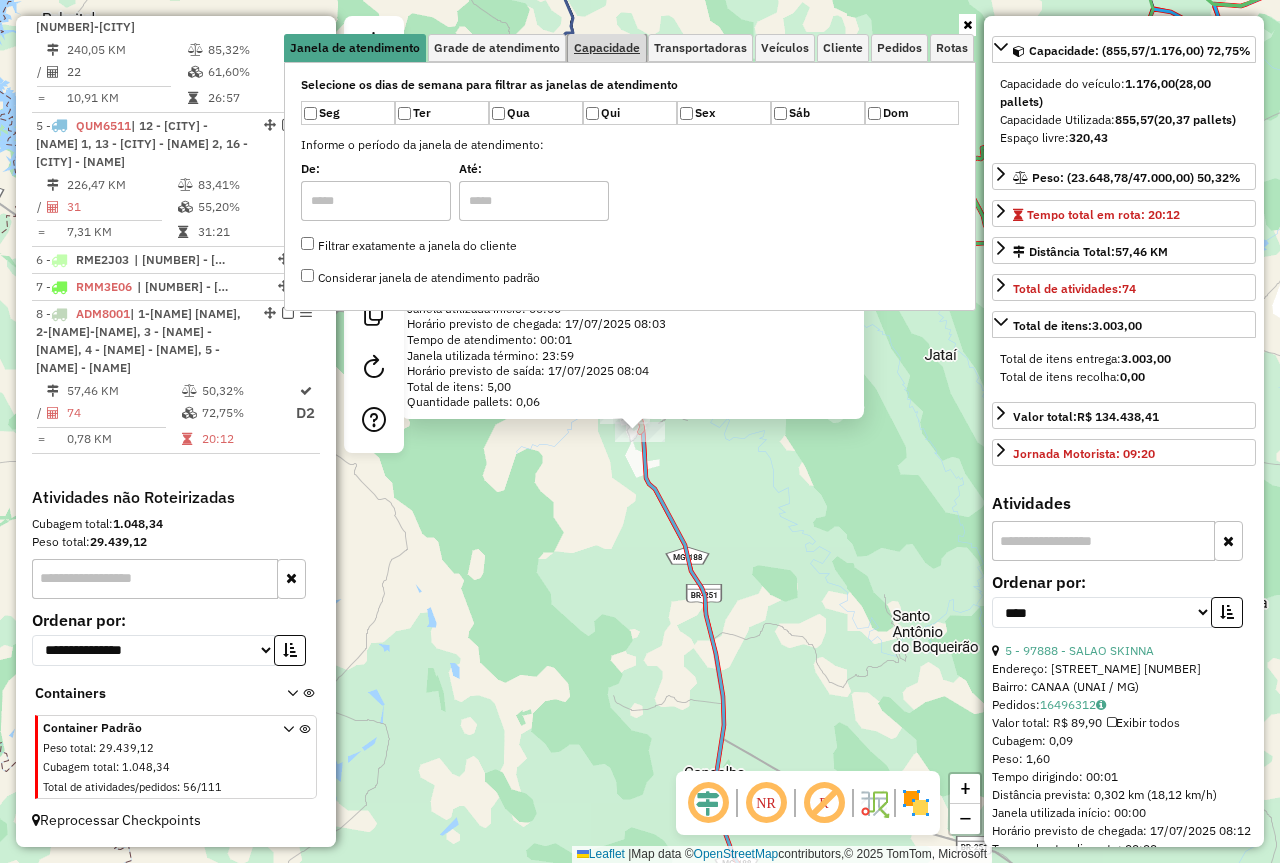 click on "Capacidade" at bounding box center (607, 48) 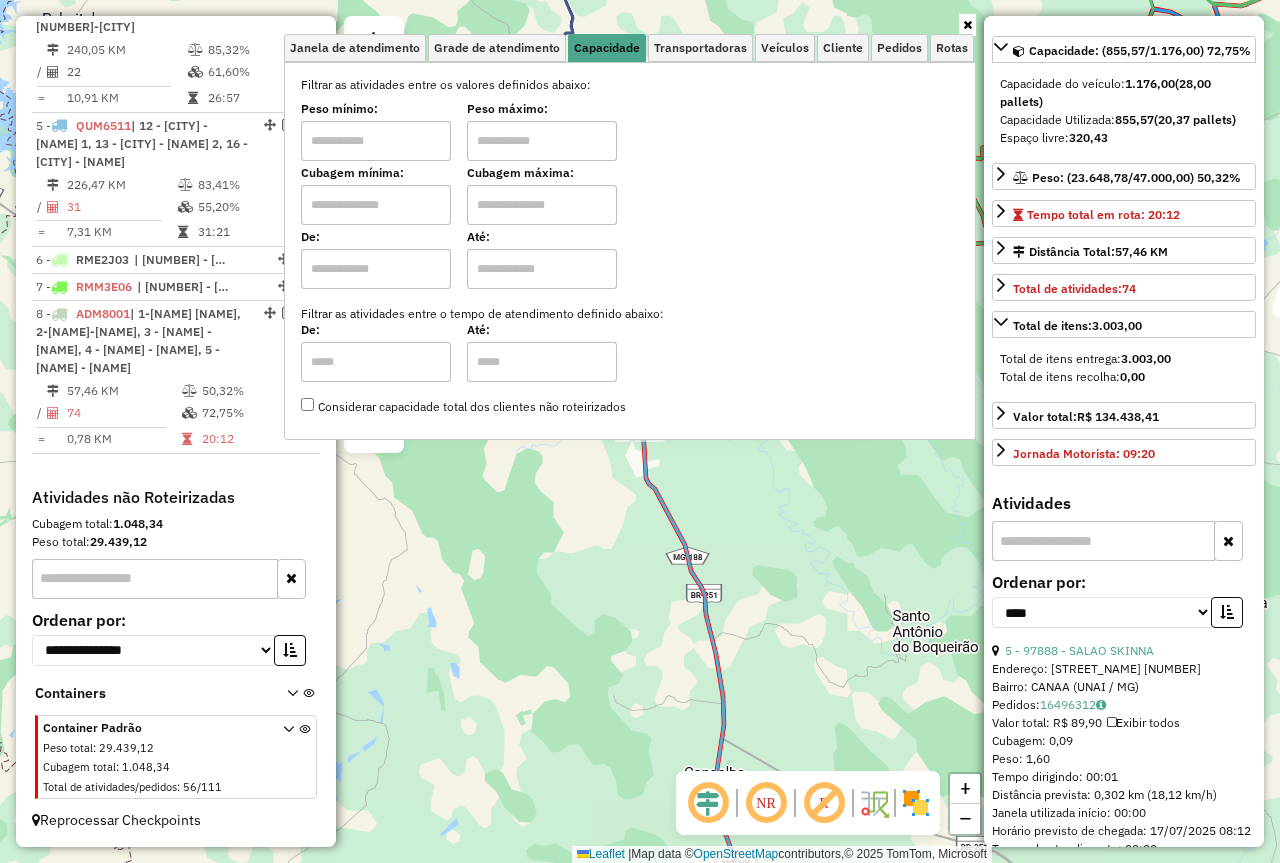 click at bounding box center (376, 141) 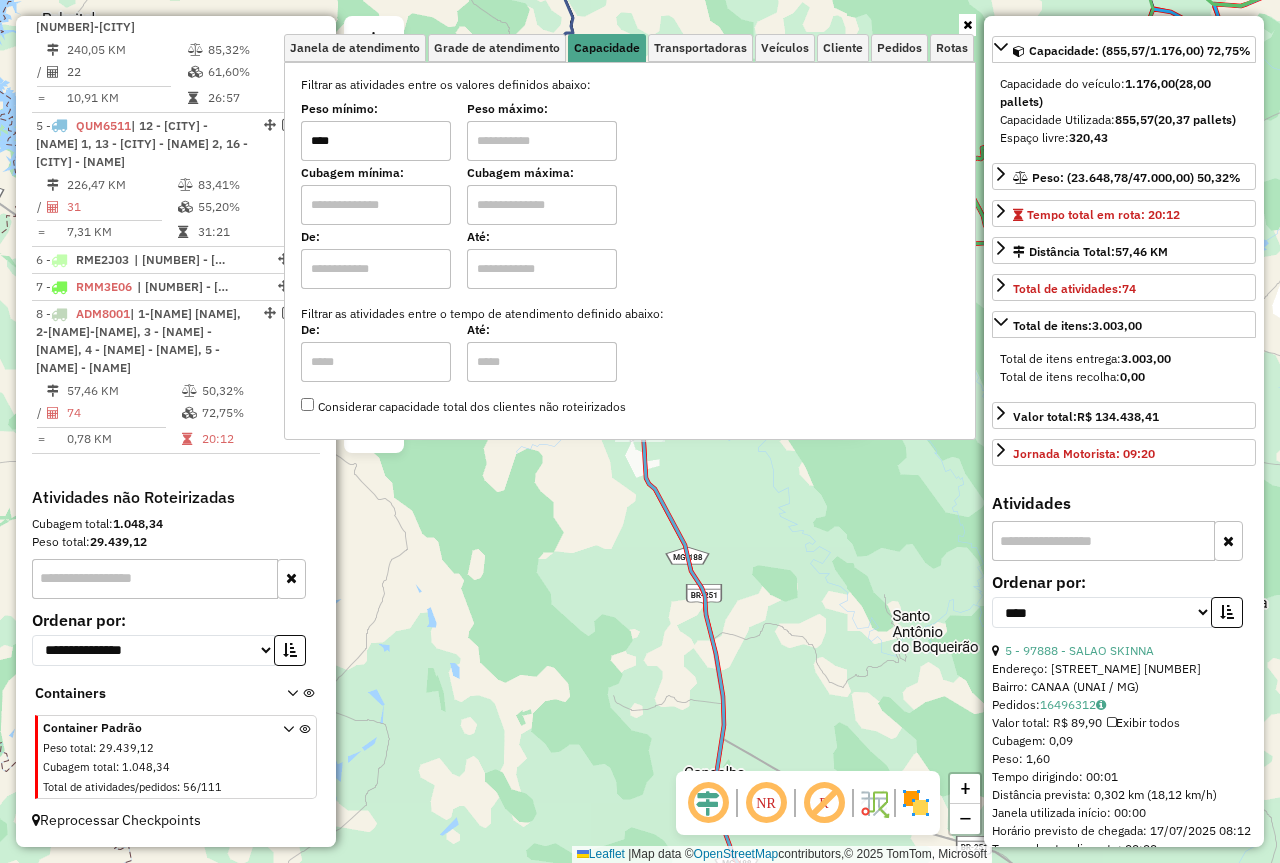 click at bounding box center (542, 141) 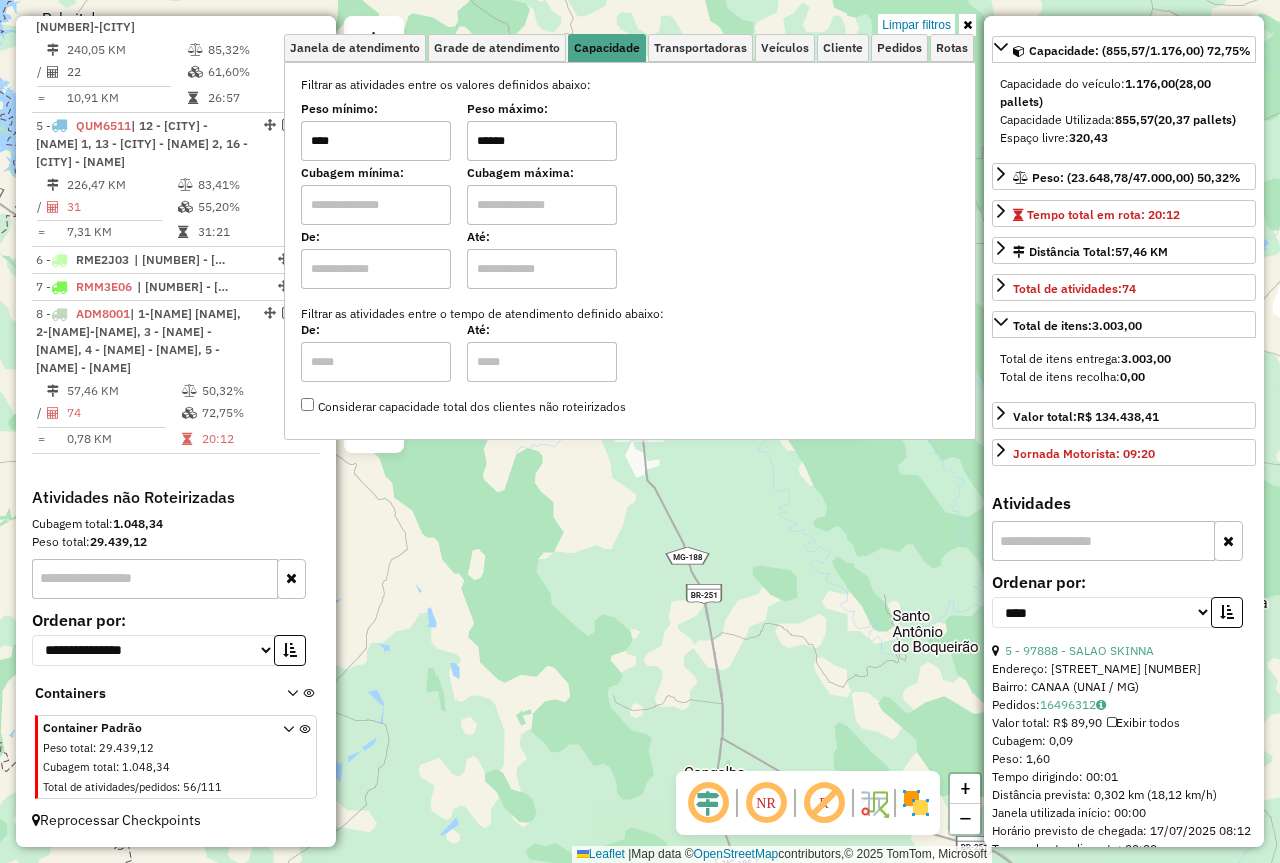 click on "98824 - DEKA BAR PEIXE VIVOS  Endereço:  MOEMA 283   Bairro: KAMAYURA (UNAI / MG)   Pedidos:  16496772   Valor total: R$ 530,00   Exibir todos   Cubagem: 2,50  Peso: 70,00  Tempo dirigindo: 00:04   Distância prevista: 2,699 km (40,49 km/h)   Janela utilizada início: 00:00   Horário previsto de chegada: 17/07/2025 08:03   Tempo de atendimento: 00:01   Janela utilizada término: 23:59   Horário previsto de saída: 17/07/2025 08:04   Total de itens: 5,00   Quantidade pallets: 0,06  × Limpar filtros Janela de atendimento Grade de atendimento Capacidade Transportadoras Veículos Cliente Pedidos  Rotas Selecione os dias de semana para filtrar as janelas de atendimento  Seg   Ter   Qua   Qui   Sex   Sáb   Dom  Informe o período da janela de atendimento: De: Até:  Filtrar exatamente a janela do cliente  Considerar janela de atendimento padrão  Selecione os dias de semana para filtrar as grades de atendimento  Seg   Ter   Qua   Qui   Sex   Sáb   Dom   Considerar clientes sem dia de atendimento cadastrado +" 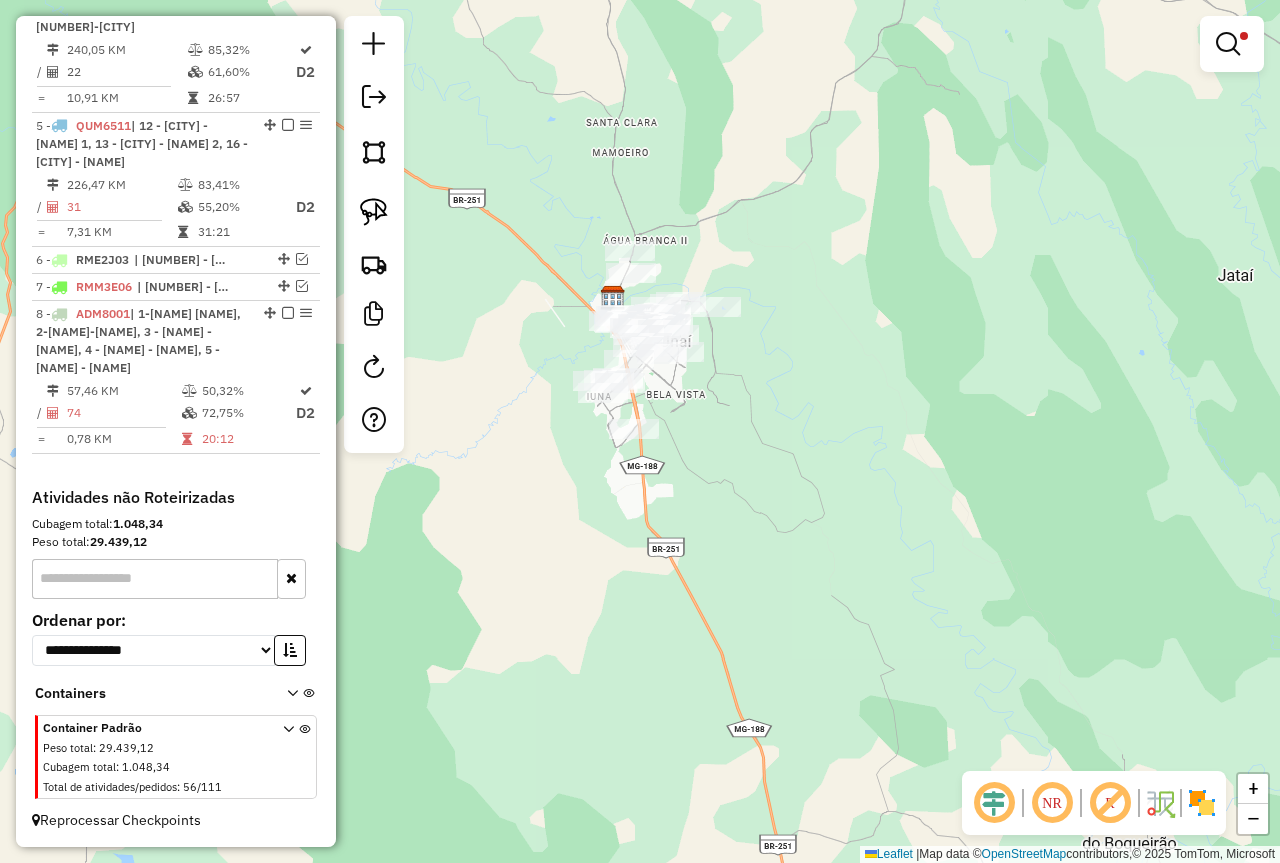 click 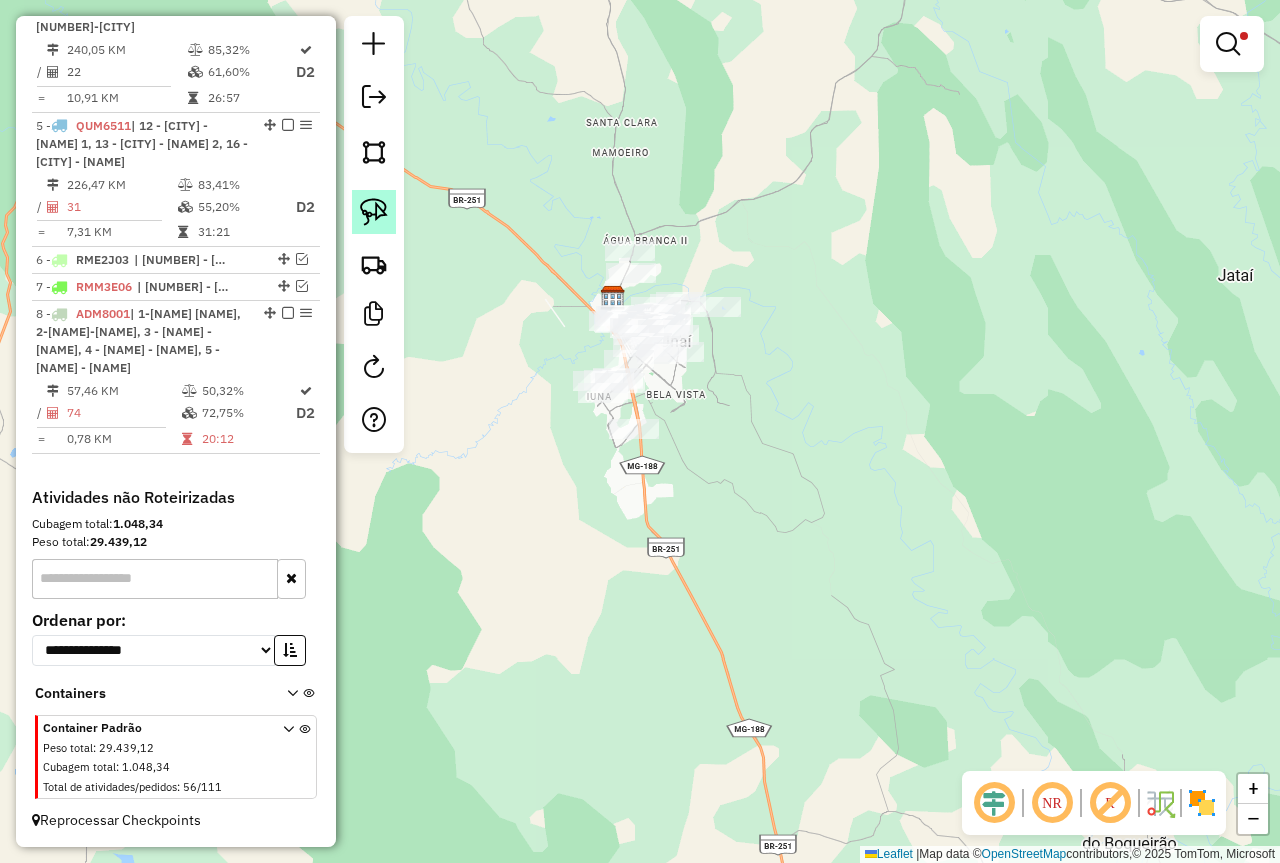 click 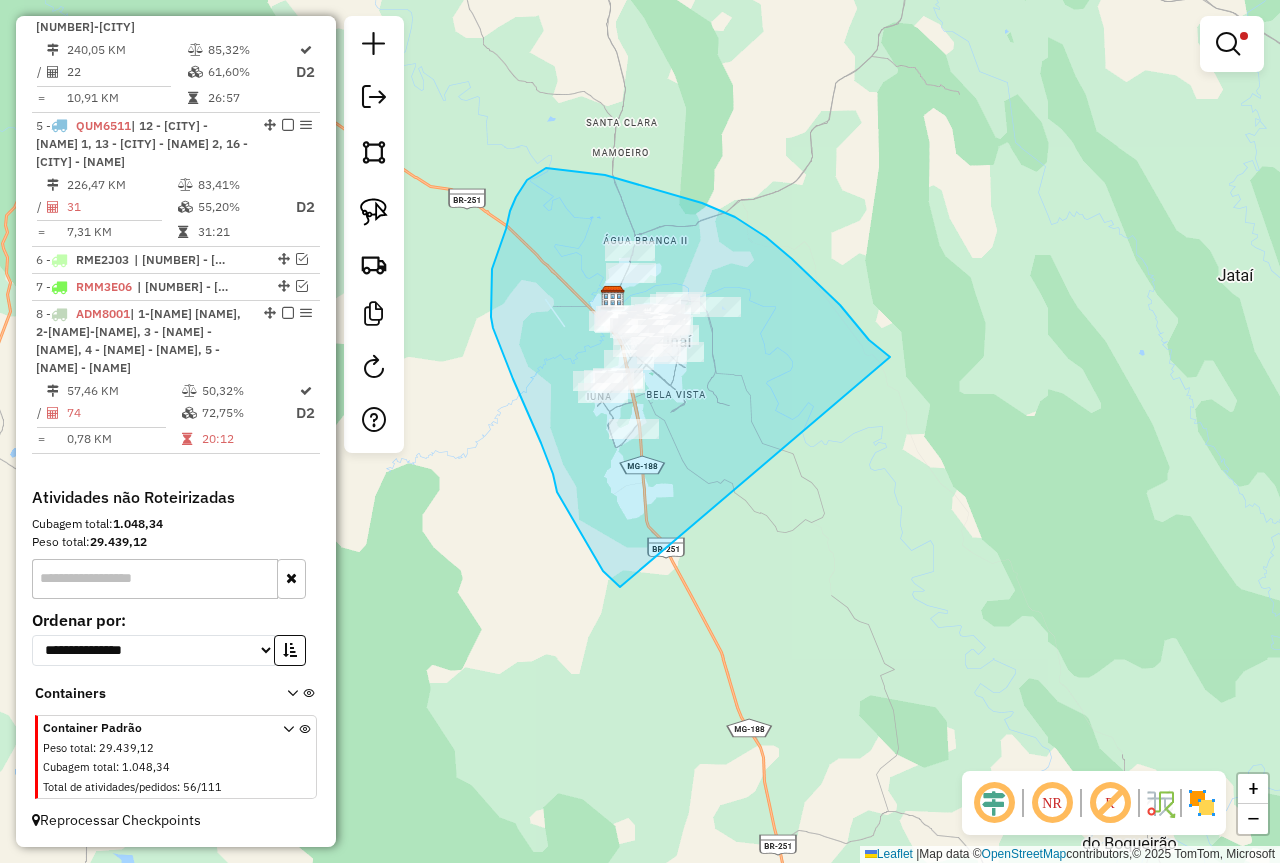 drag, startPoint x: 869, startPoint y: 340, endPoint x: 634, endPoint y: 596, distance: 347.50684 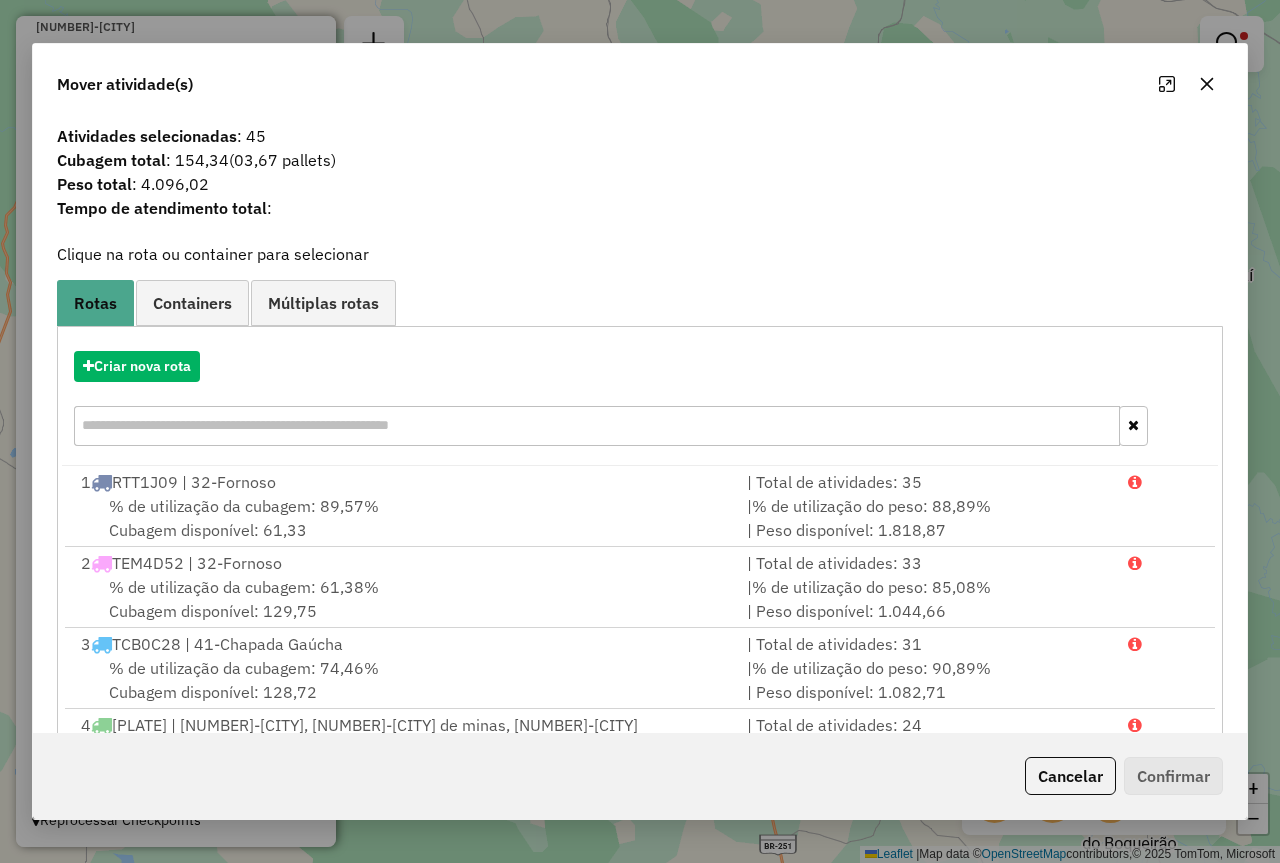 click 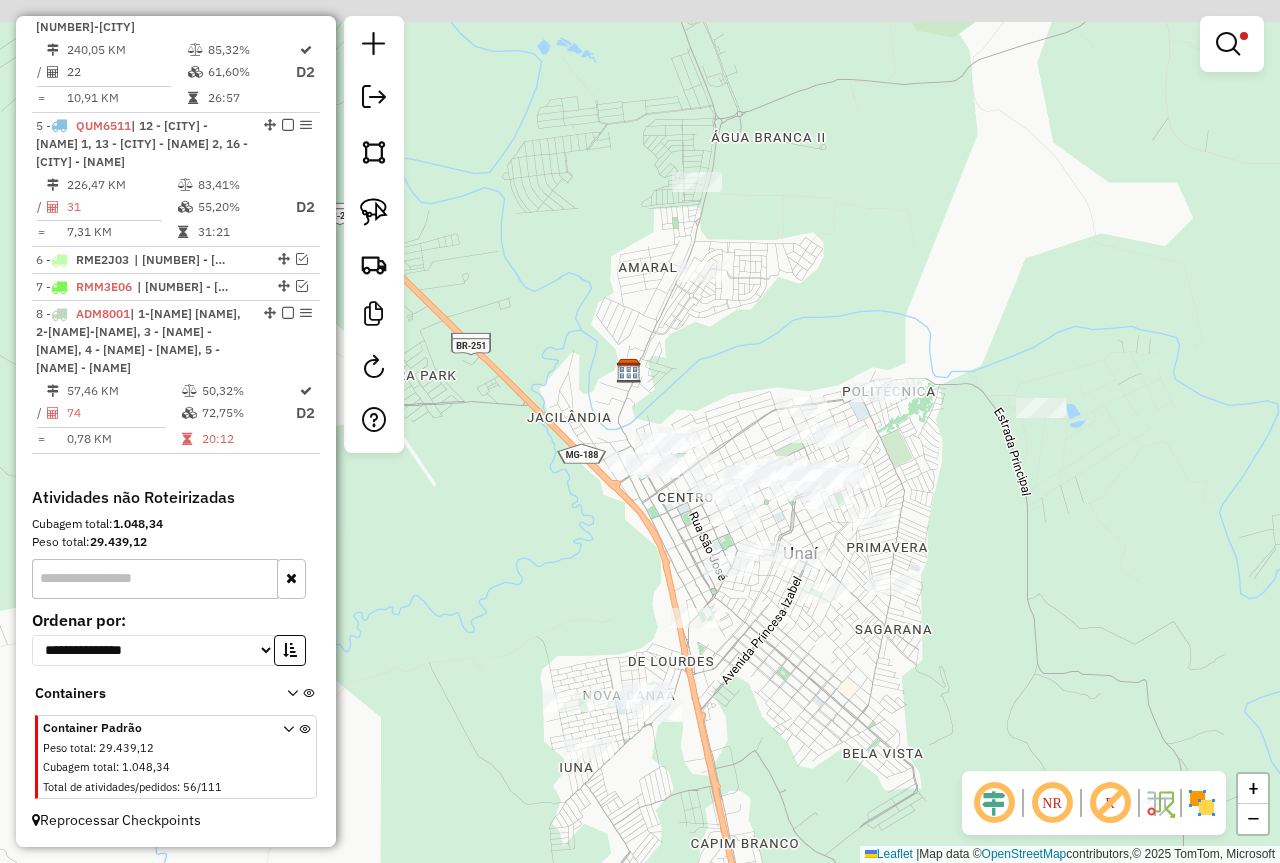 drag, startPoint x: 851, startPoint y: 363, endPoint x: 928, endPoint y: 559, distance: 210.58252 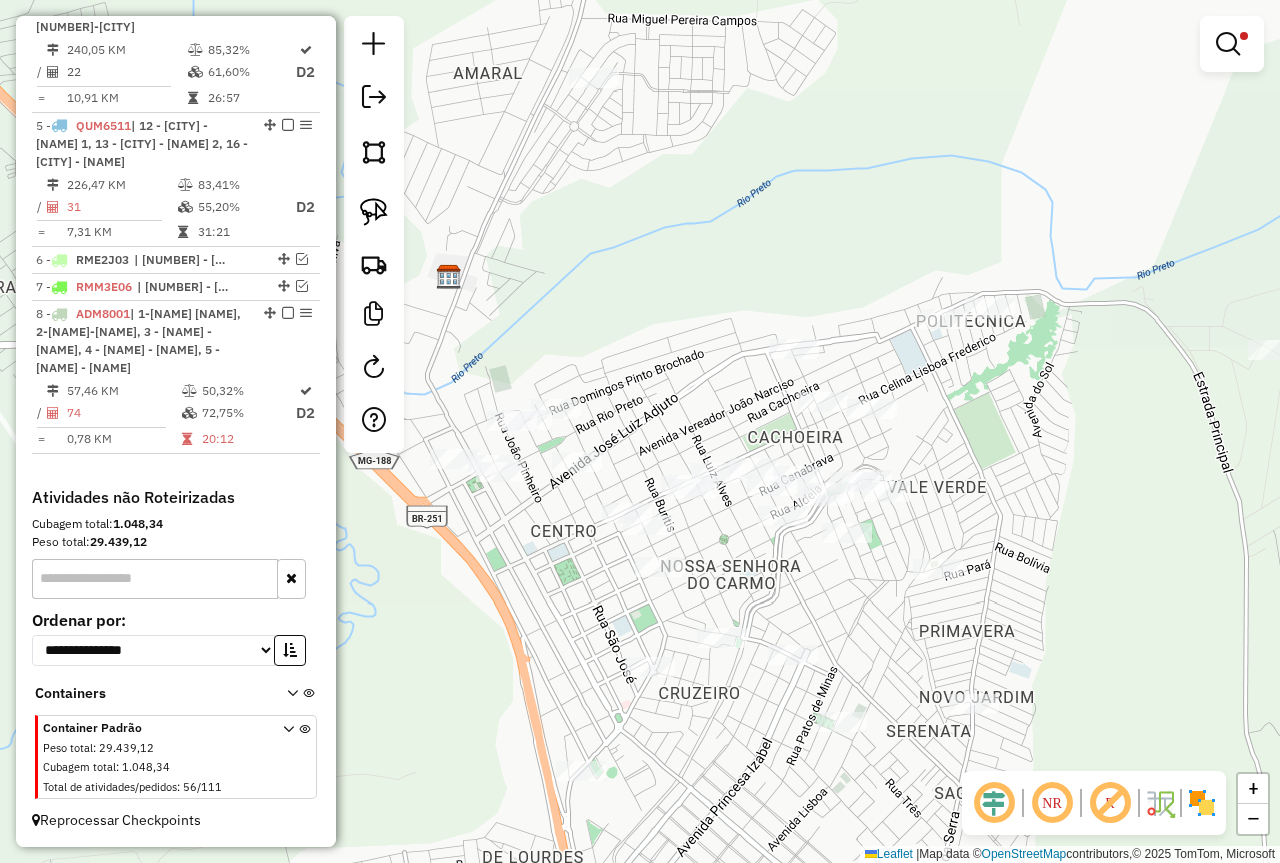 click on "Limpar filtros Janela de atendimento Grade de atendimento Capacidade Transportadoras Veículos Cliente Pedidos  Rotas Selecione os dias de semana para filtrar as janelas de atendimento  Seg   Ter   Qua   Qui   Sex   Sáb   Dom  Informe o período da janela de atendimento: De: Até:  Filtrar exatamente a janela do cliente  Considerar janela de atendimento padrão  Selecione os dias de semana para filtrar as grades de atendimento  Seg   Ter   Qua   Qui   Sex   Sáb   Dom   Considerar clientes sem dia de atendimento cadastrado  Clientes fora do dia de atendimento selecionado Filtrar as atividades entre os valores definidos abaixo:  Peso mínimo:  ****  Peso máximo:  ******  Cubagem mínima:   Cubagem máxima:   De:   Até:  Filtrar as atividades entre o tempo de atendimento definido abaixo:  De:   Até:   Considerar capacidade total dos clientes não roteirizados Transportadora: Selecione um ou mais itens Tipo de veículo: Selecione um ou mais itens Veículo: Selecione um ou mais itens Motorista: Nome: Rótulo:" 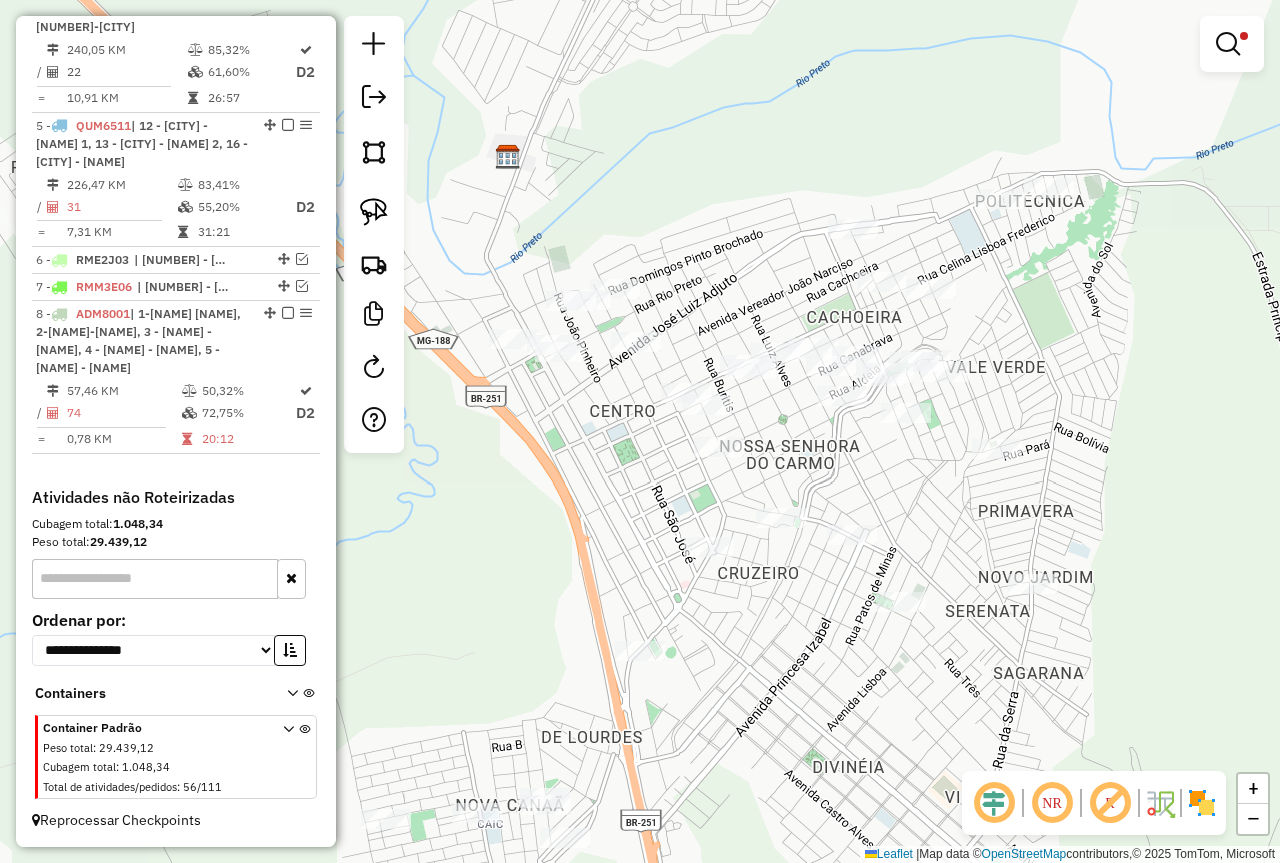 drag, startPoint x: 1075, startPoint y: 574, endPoint x: 1134, endPoint y: 454, distance: 133.71986 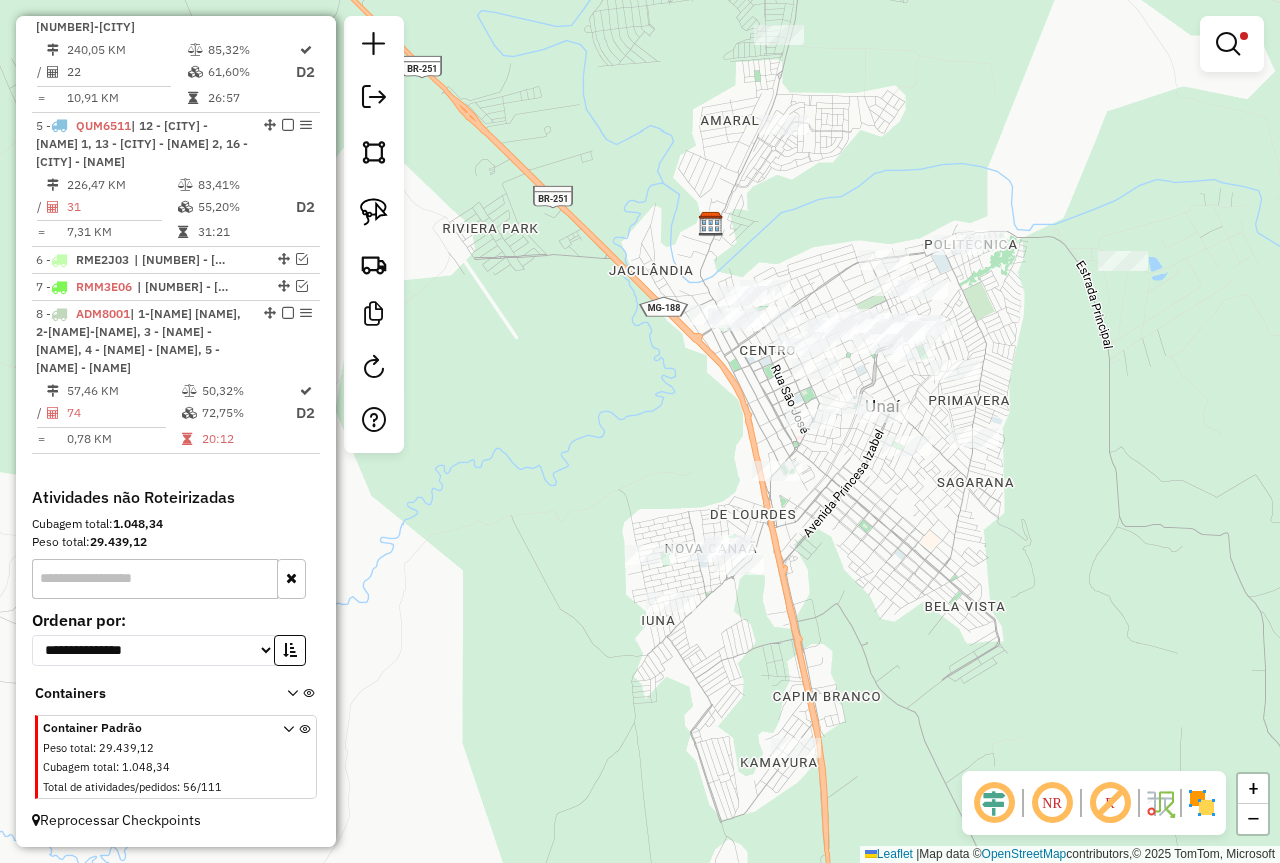 drag, startPoint x: 817, startPoint y: 337, endPoint x: 1045, endPoint y: 328, distance: 228.17757 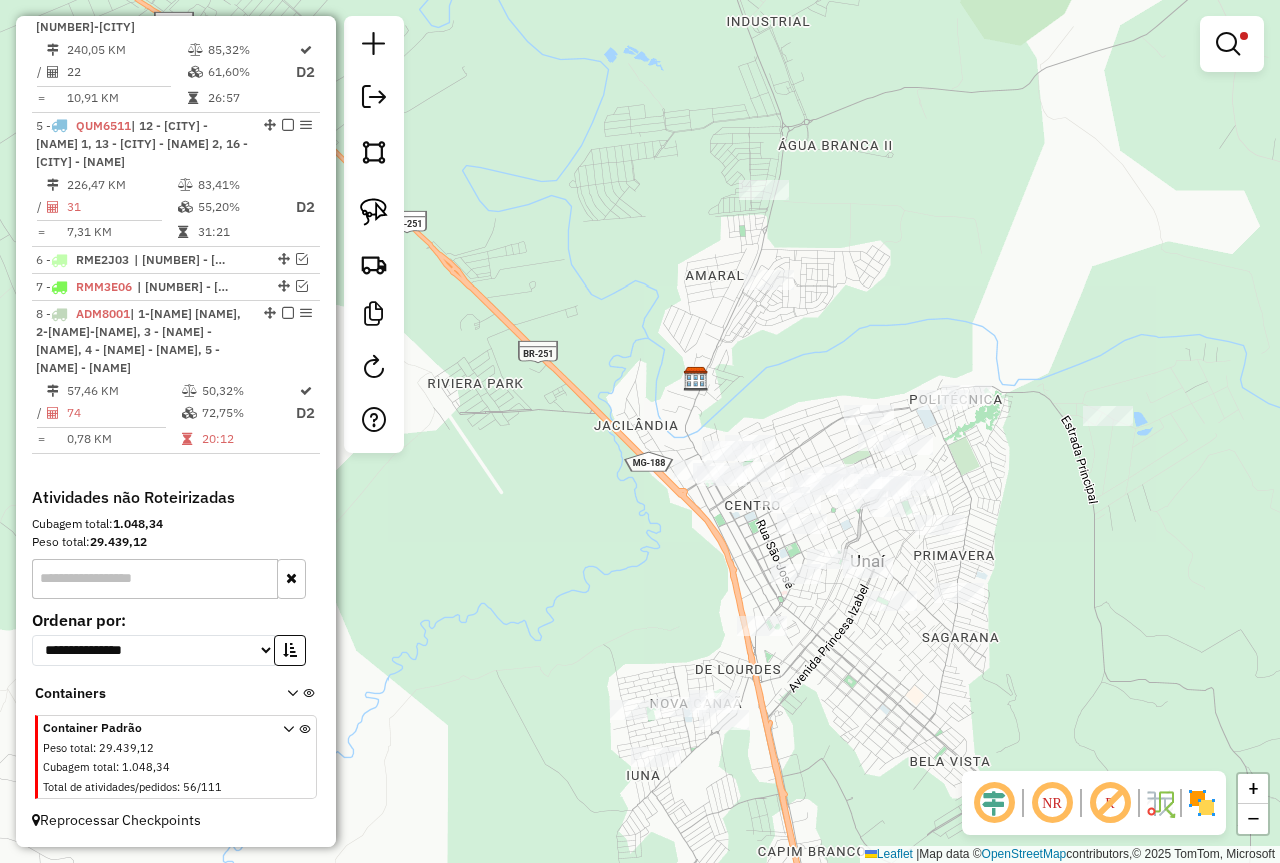 drag, startPoint x: 1011, startPoint y: 338, endPoint x: 976, endPoint y: 504, distance: 169.64964 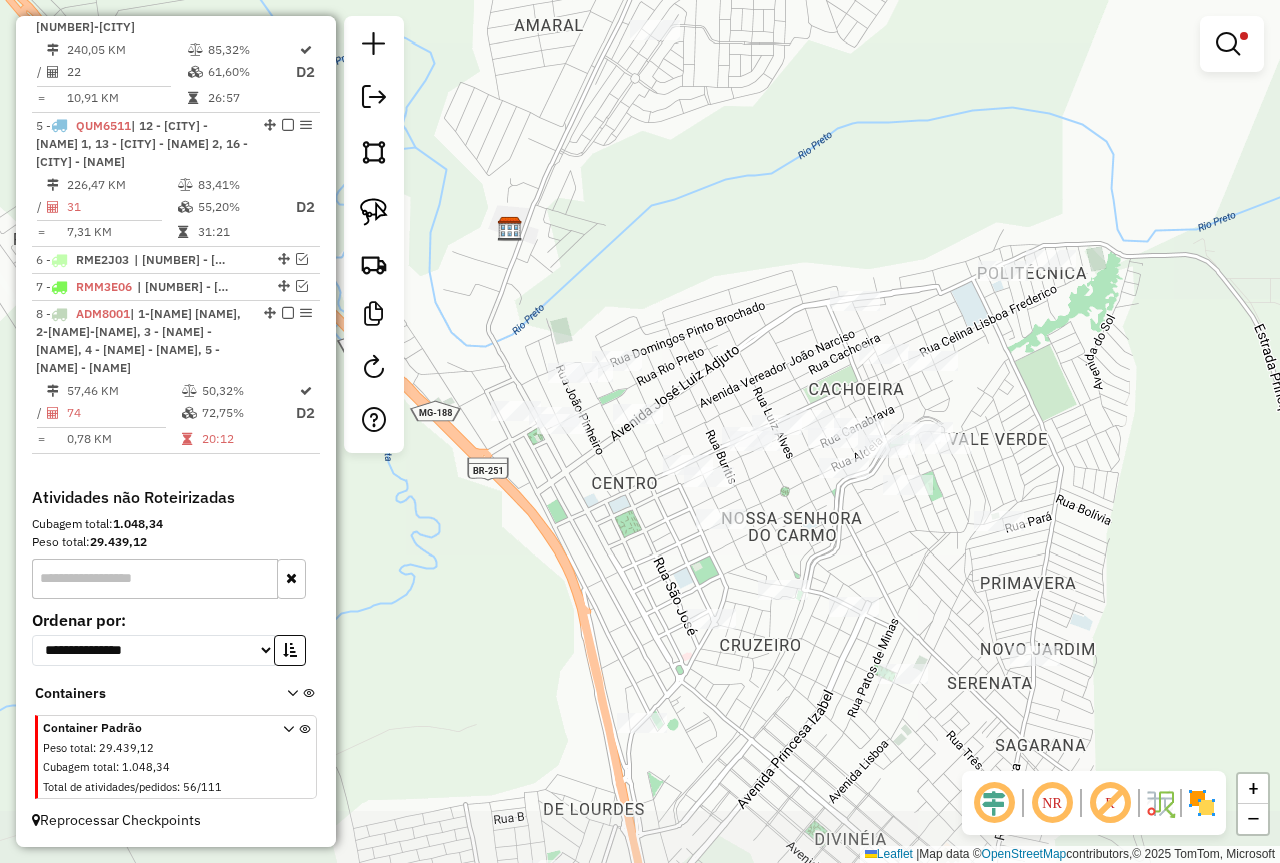 drag, startPoint x: 1096, startPoint y: 457, endPoint x: 1224, endPoint y: 392, distance: 143.55835 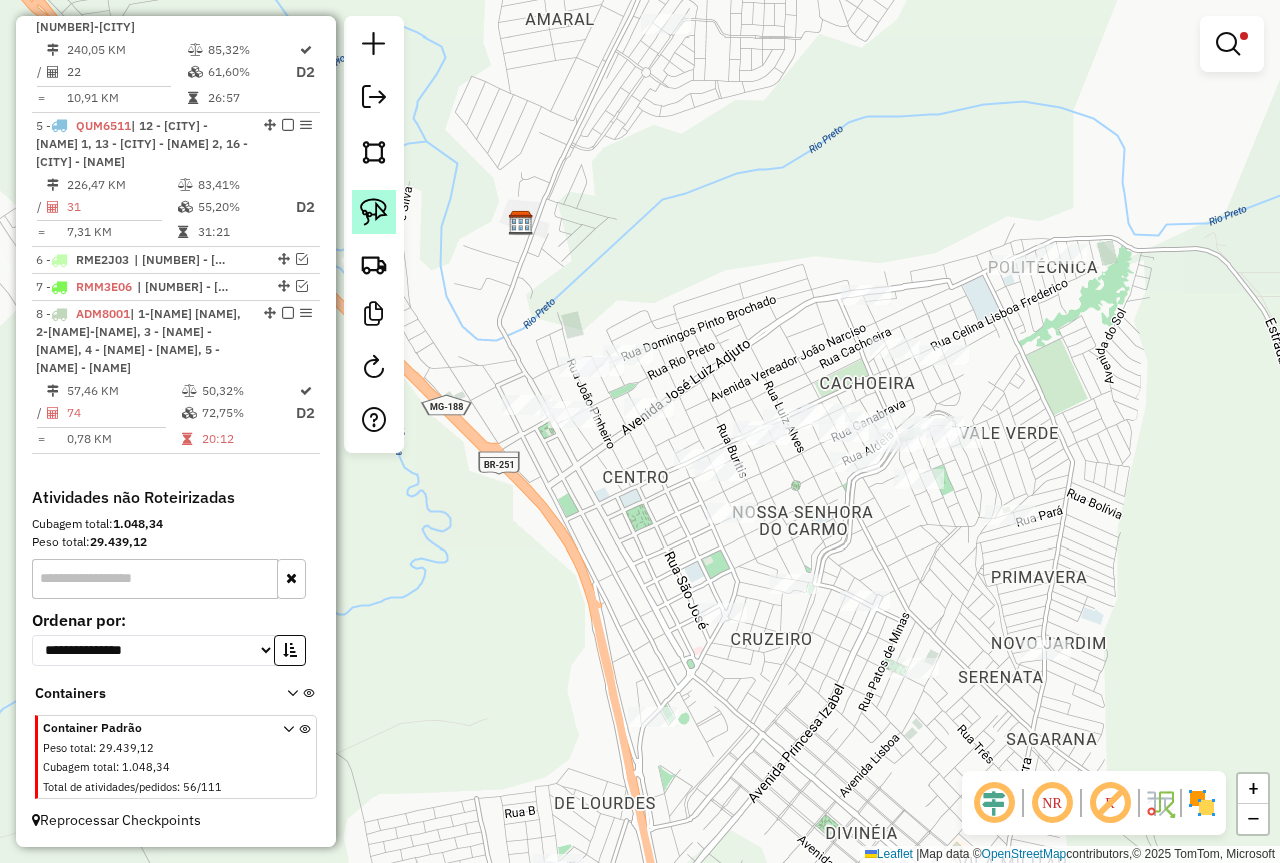 click 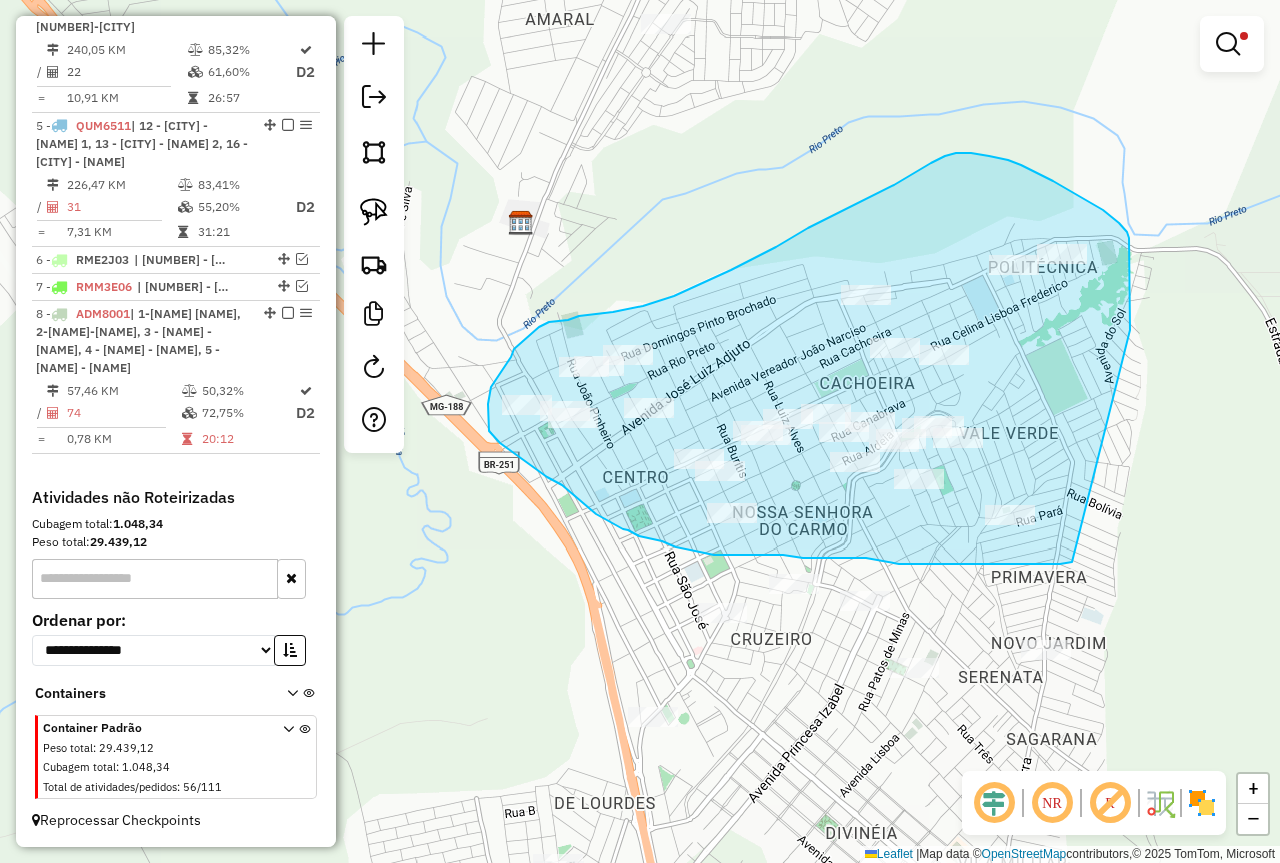 drag, startPoint x: 1130, startPoint y: 273, endPoint x: 1072, endPoint y: 562, distance: 294.7626 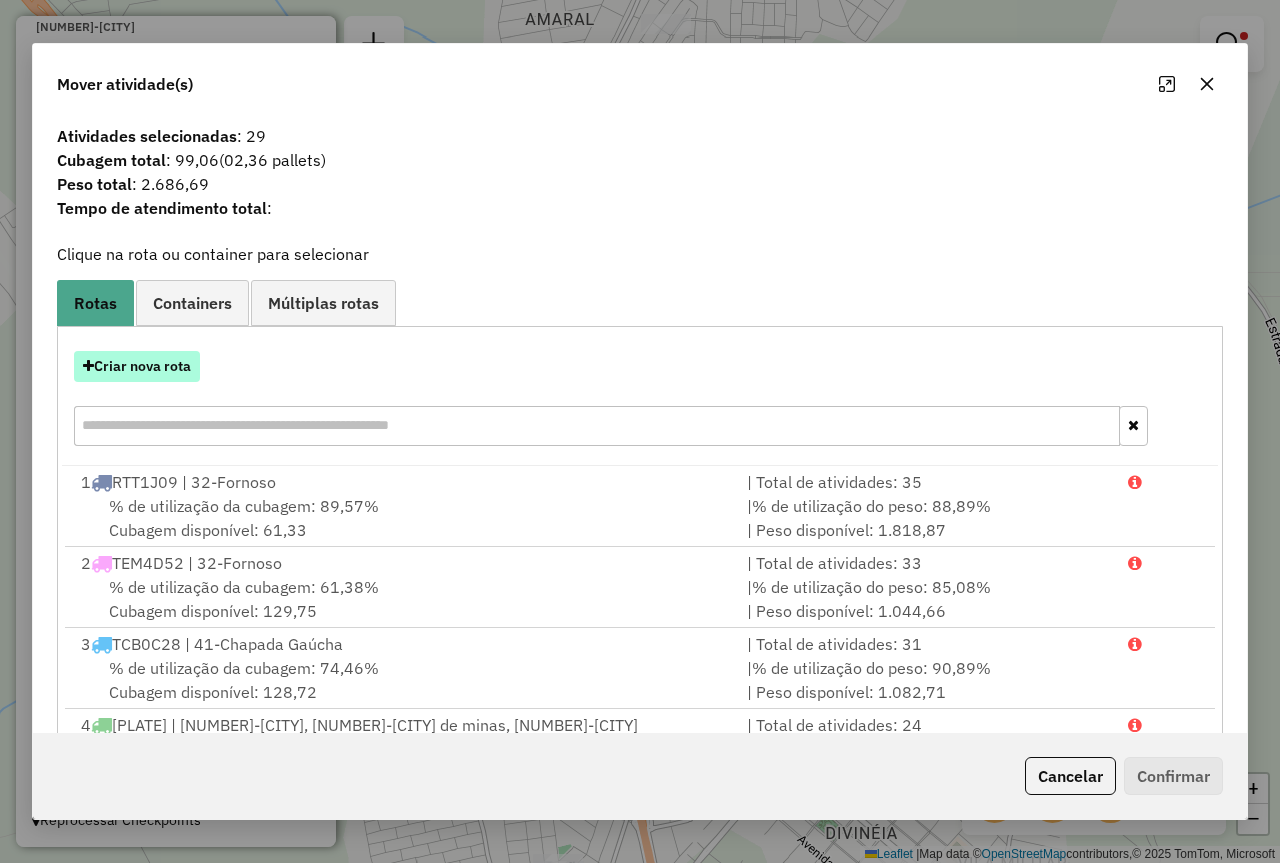 click on "Criar nova rota" at bounding box center (137, 366) 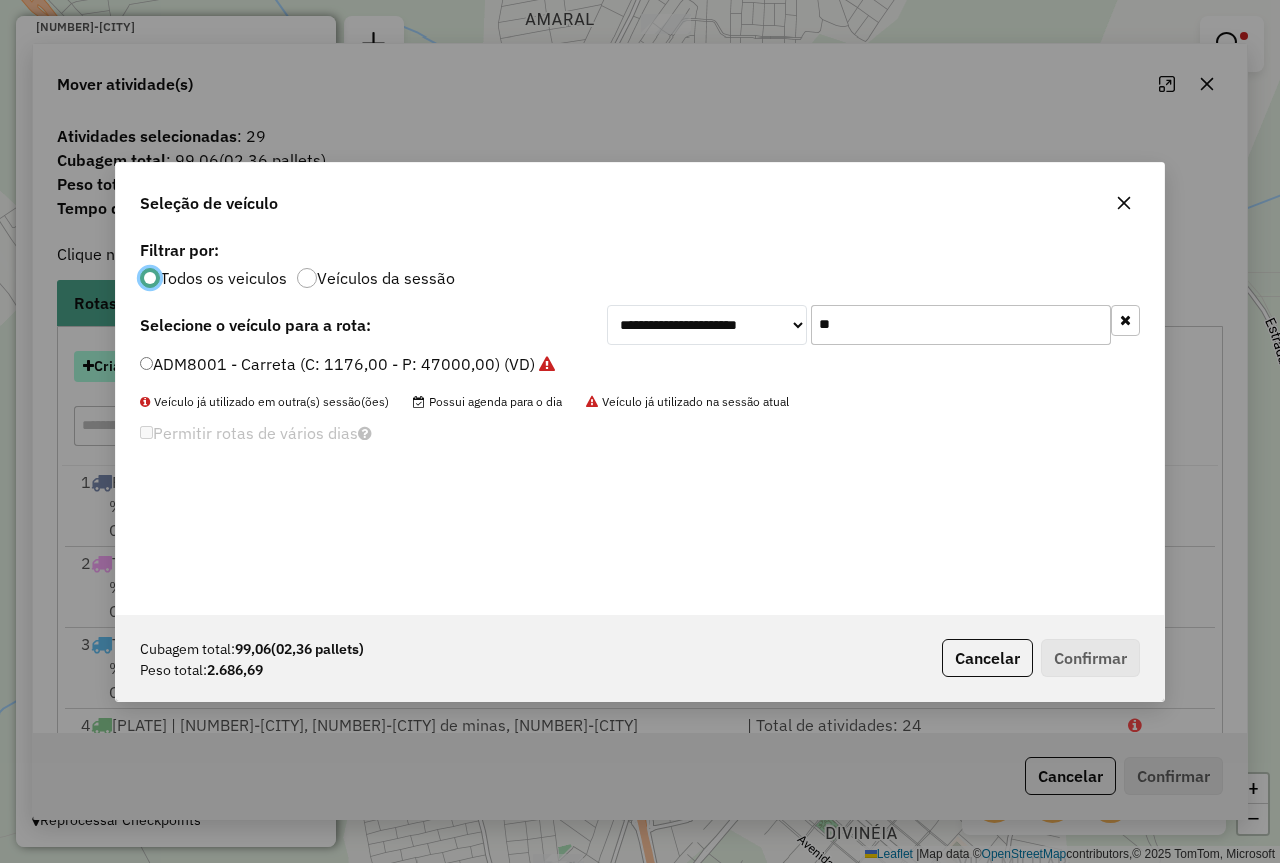 scroll, scrollTop: 11, scrollLeft: 6, axis: both 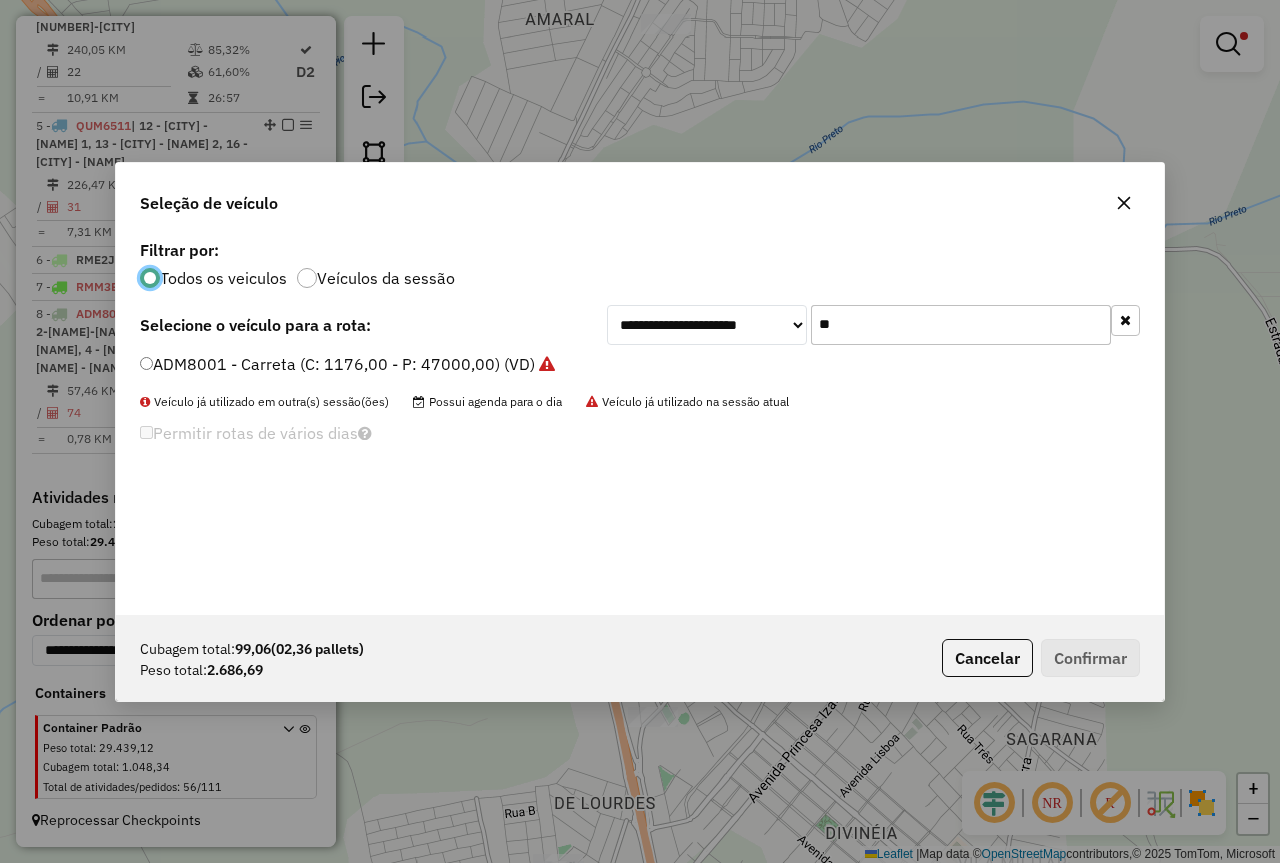 click on "**" 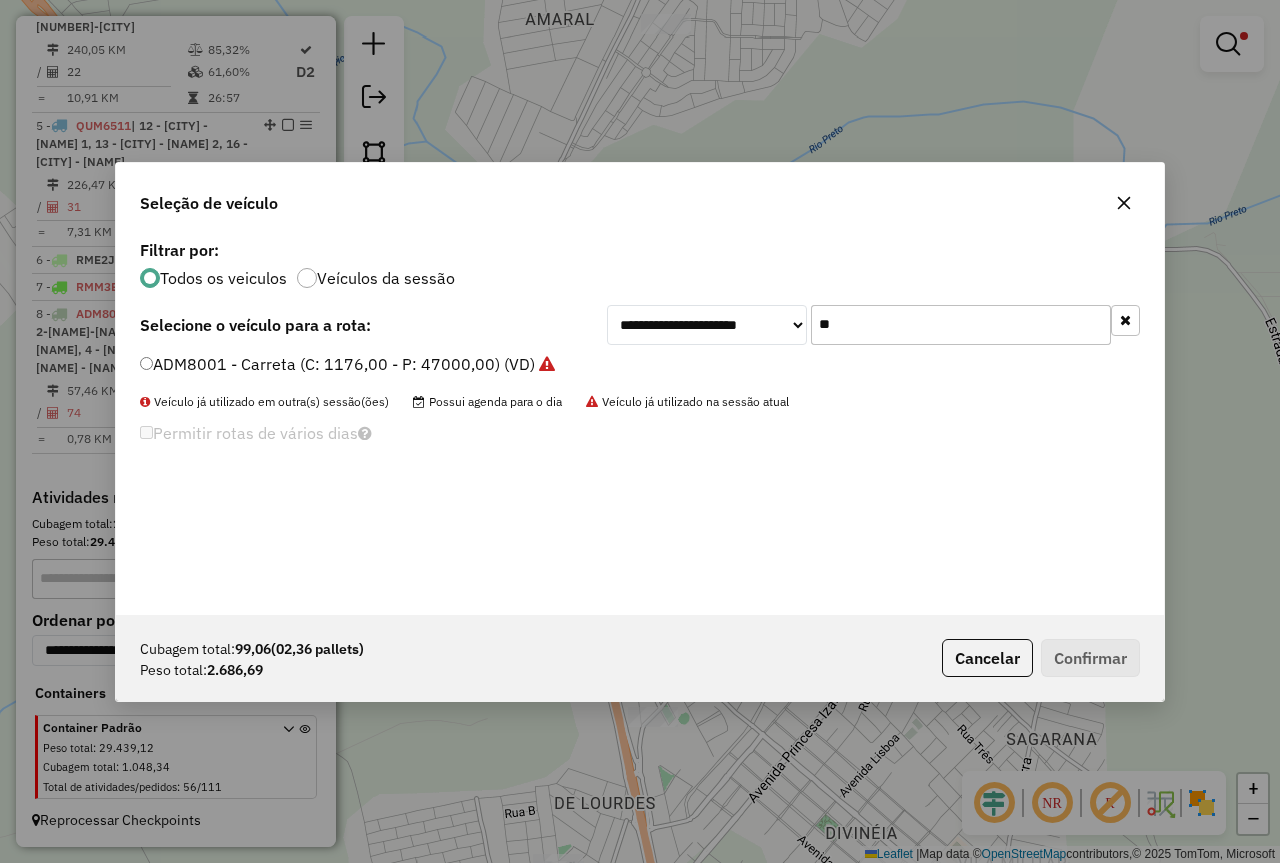 click on "**" 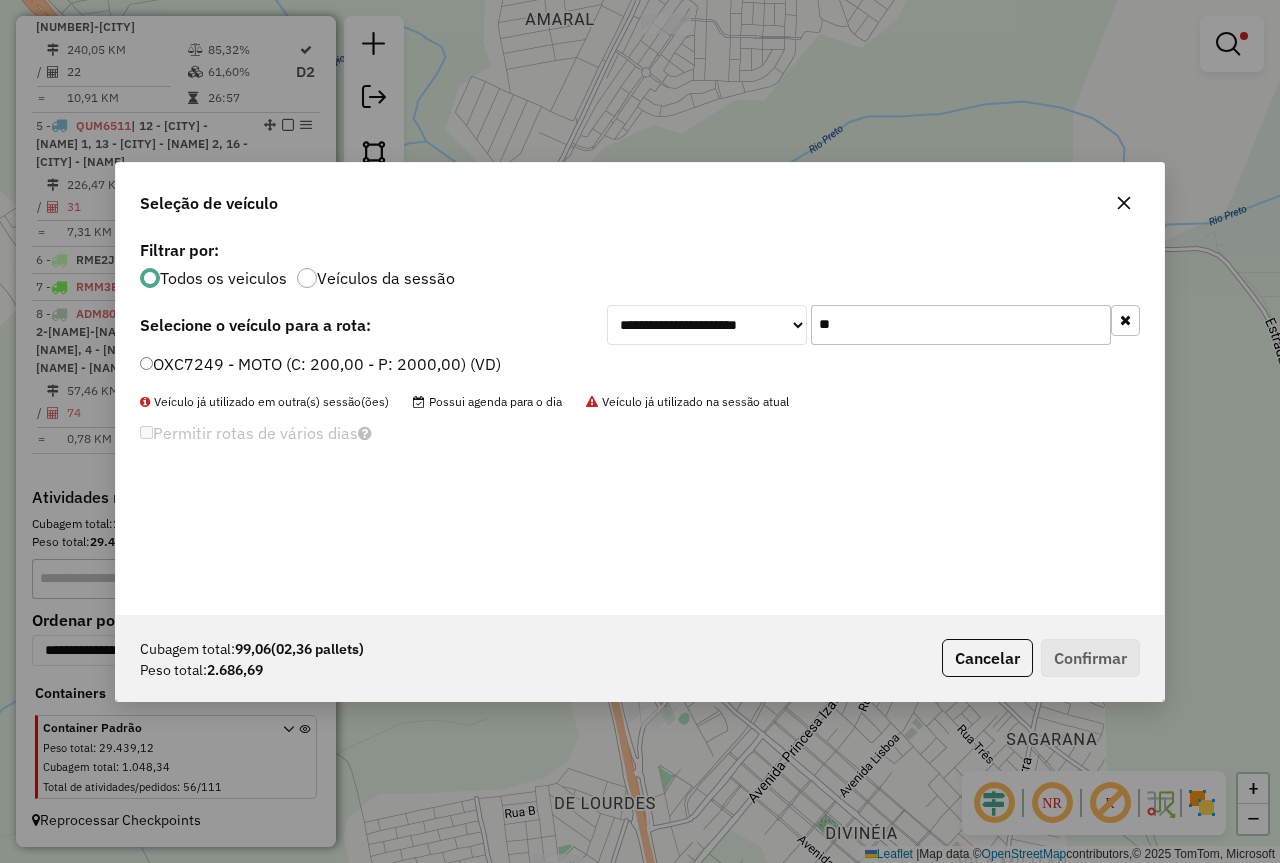 type on "*" 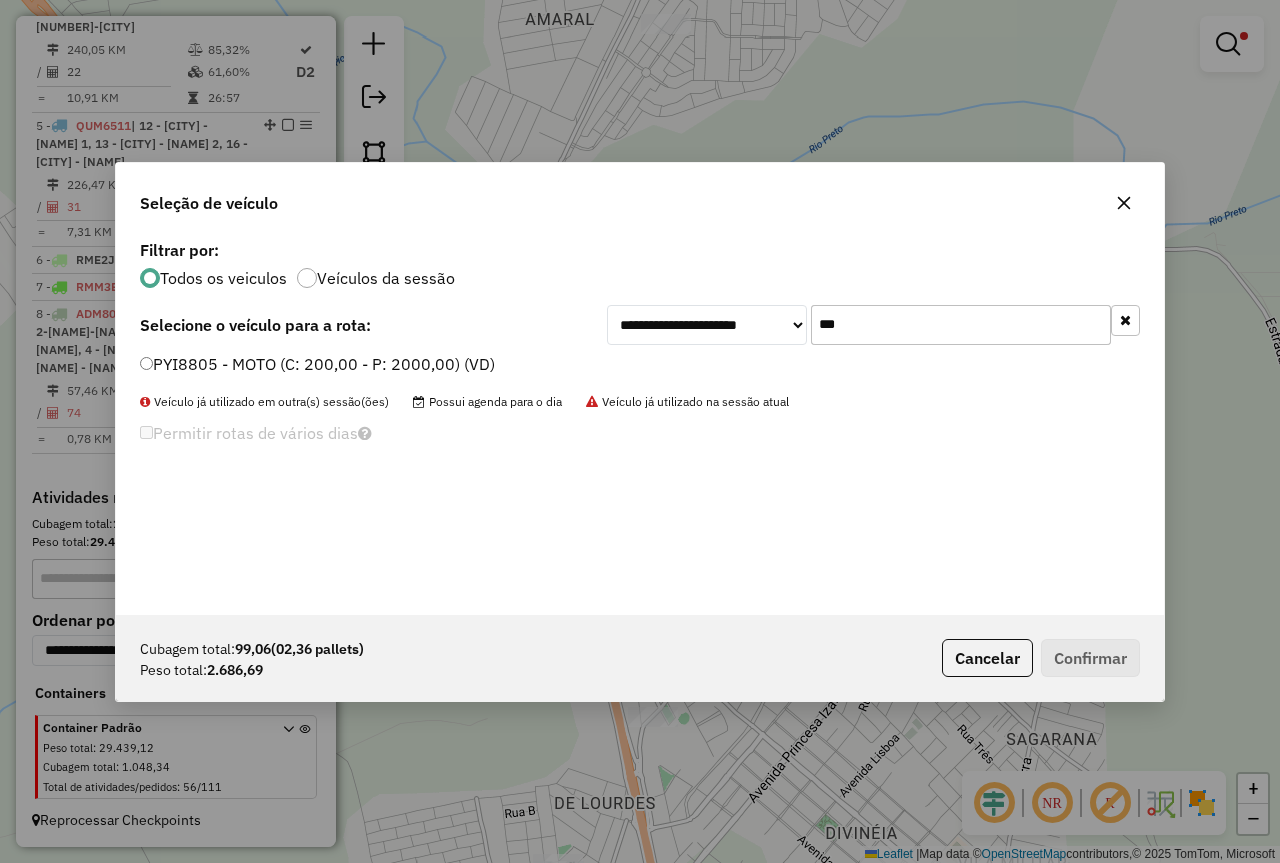 type on "***" 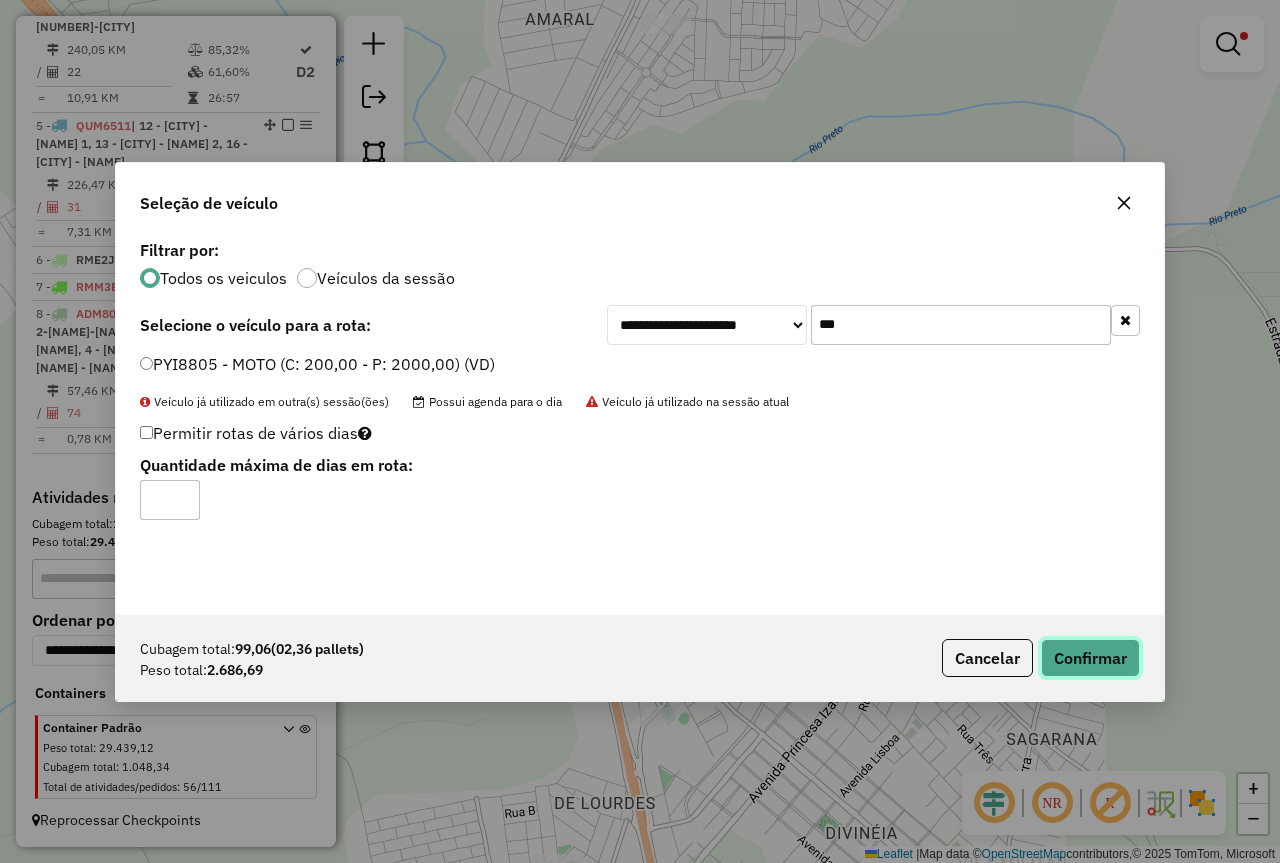 click on "Confirmar" 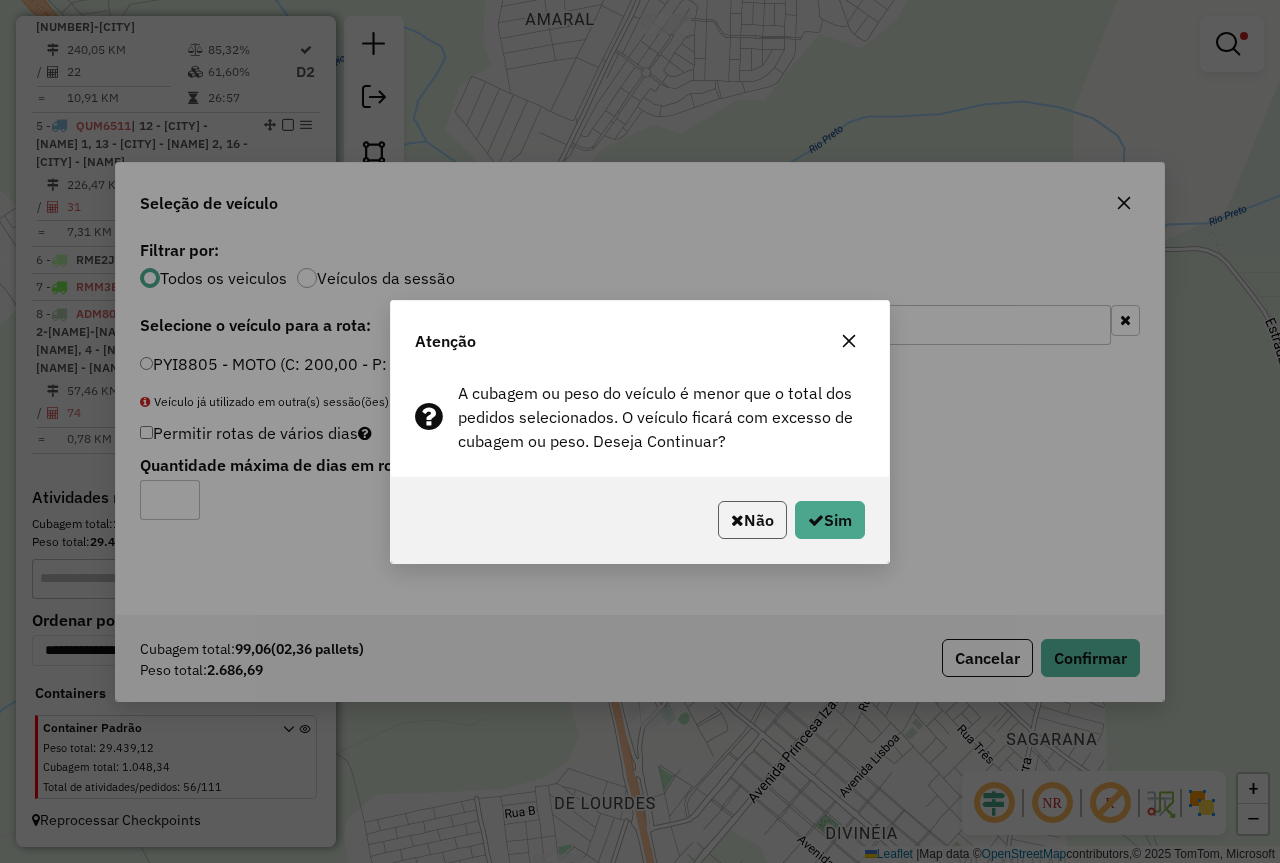click on "Não" 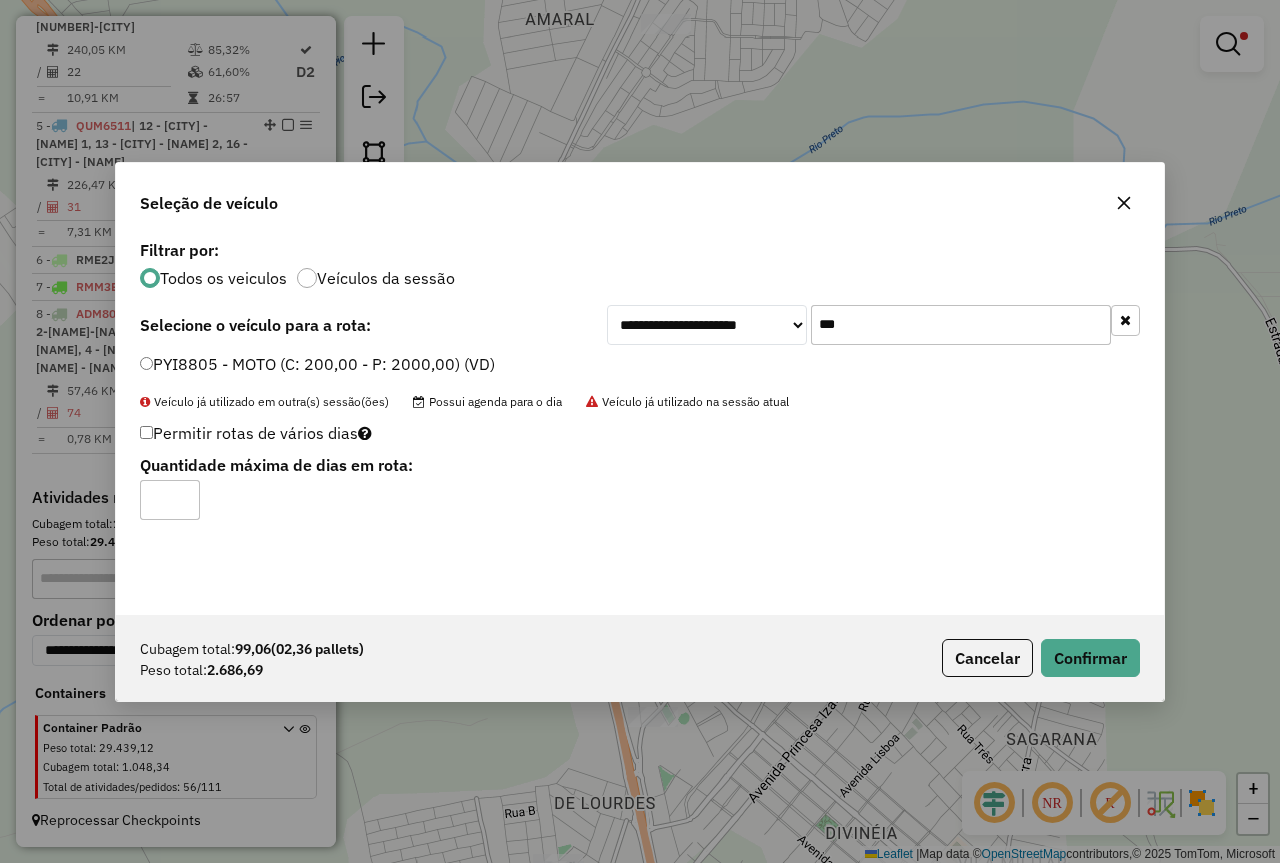 click 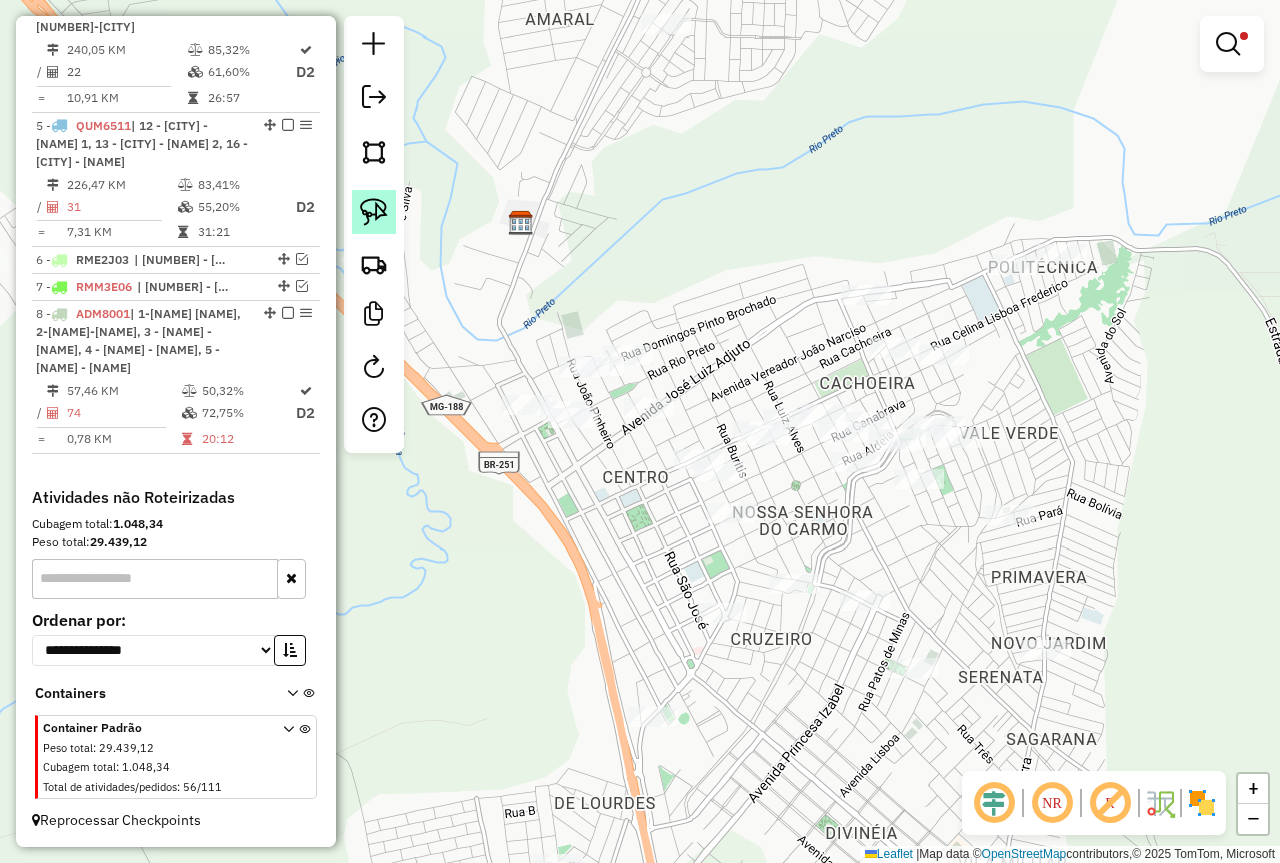 click 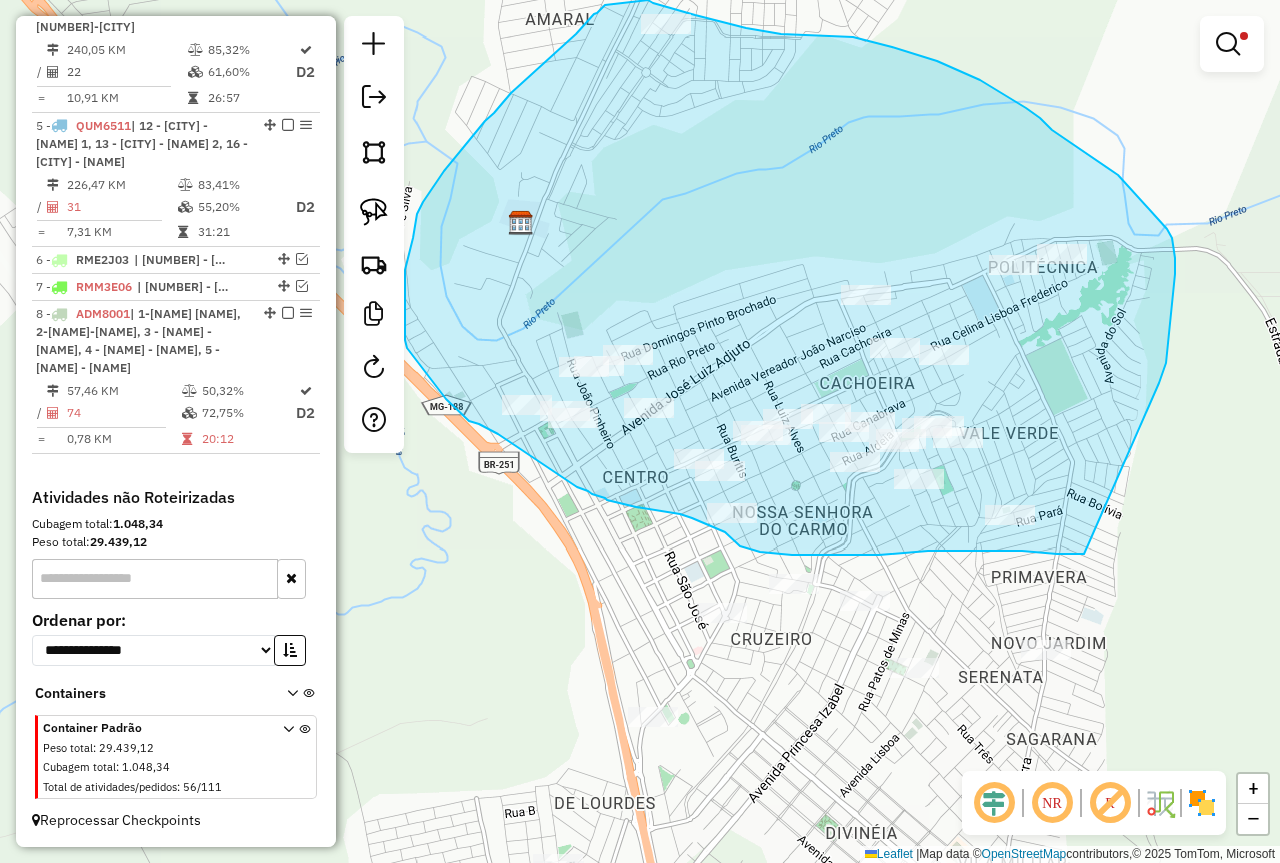 drag, startPoint x: 1159, startPoint y: 383, endPoint x: 1096, endPoint y: 554, distance: 182.23611 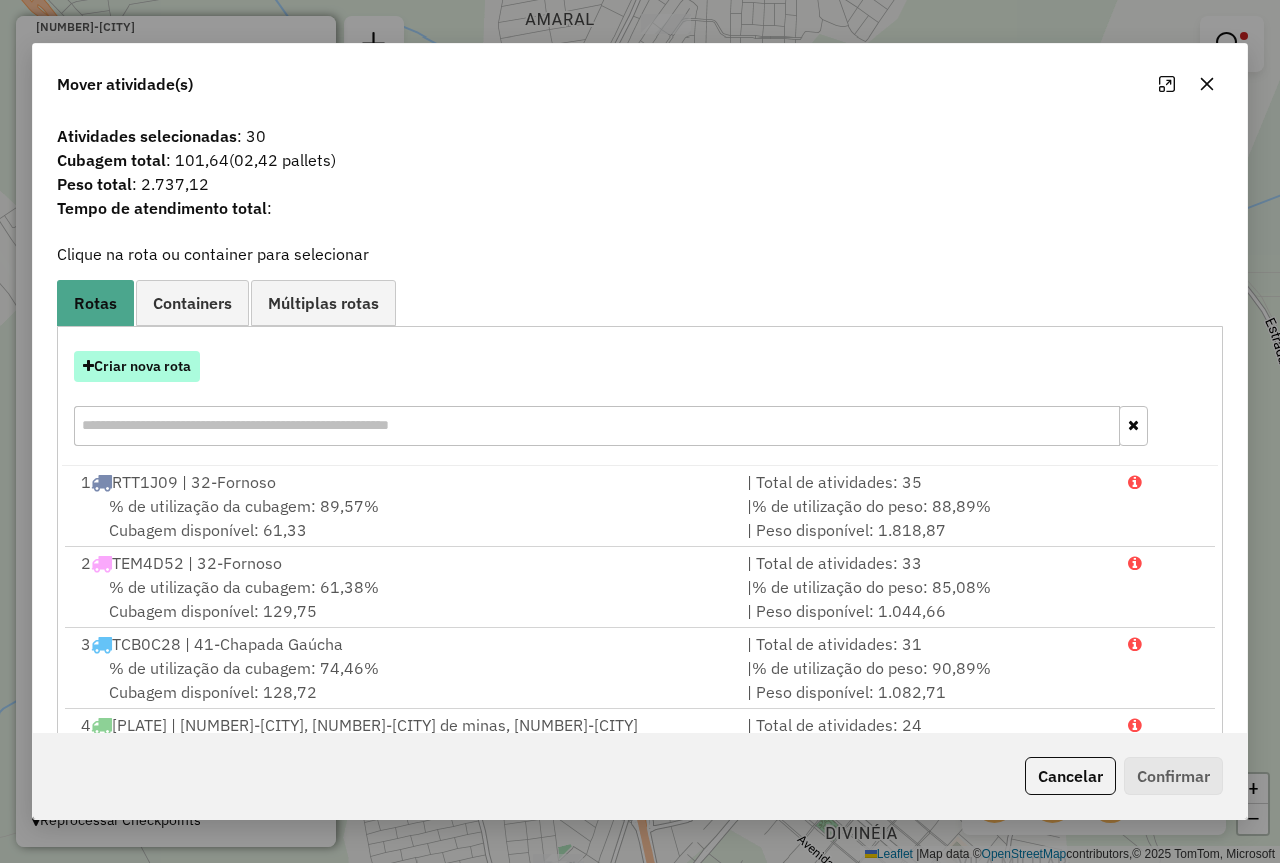 click on "Criar nova rota" at bounding box center (137, 366) 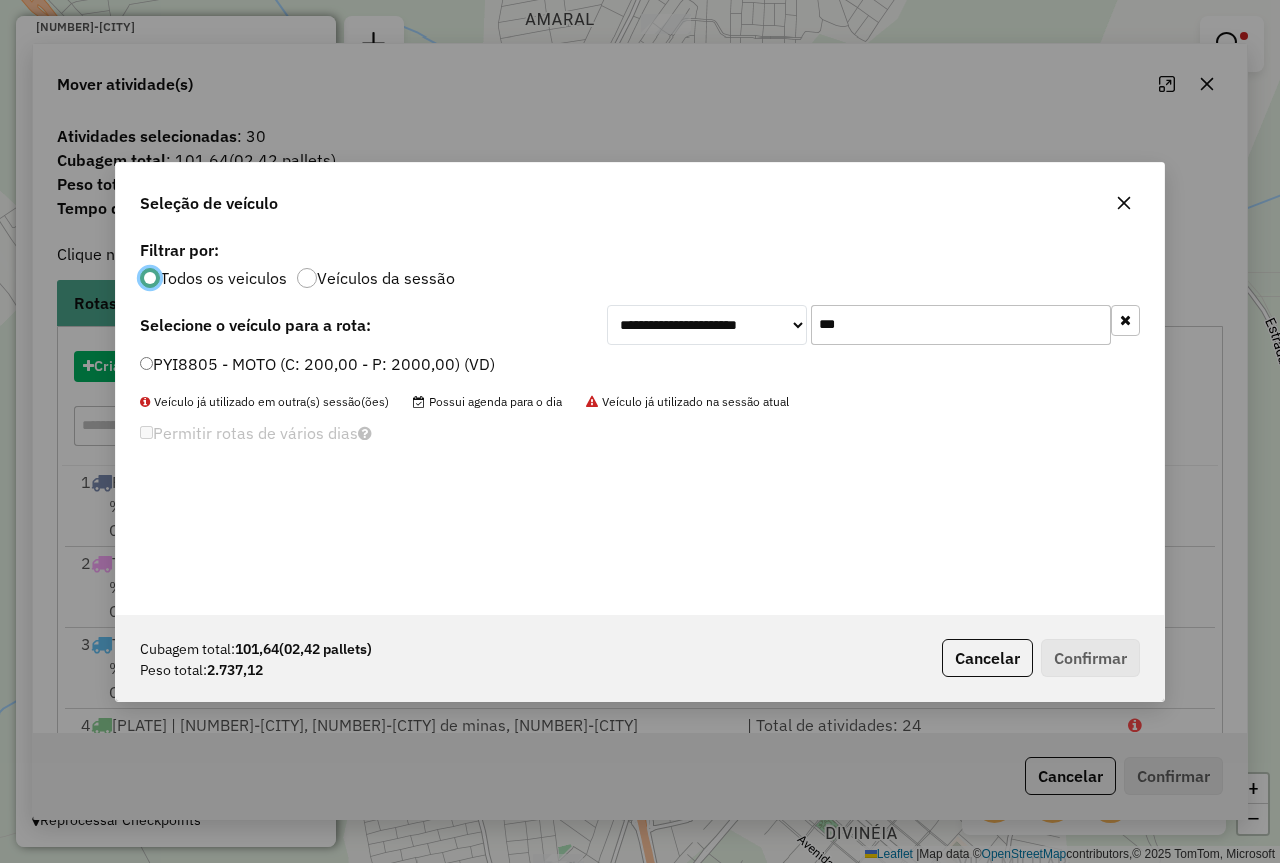 scroll, scrollTop: 11, scrollLeft: 6, axis: both 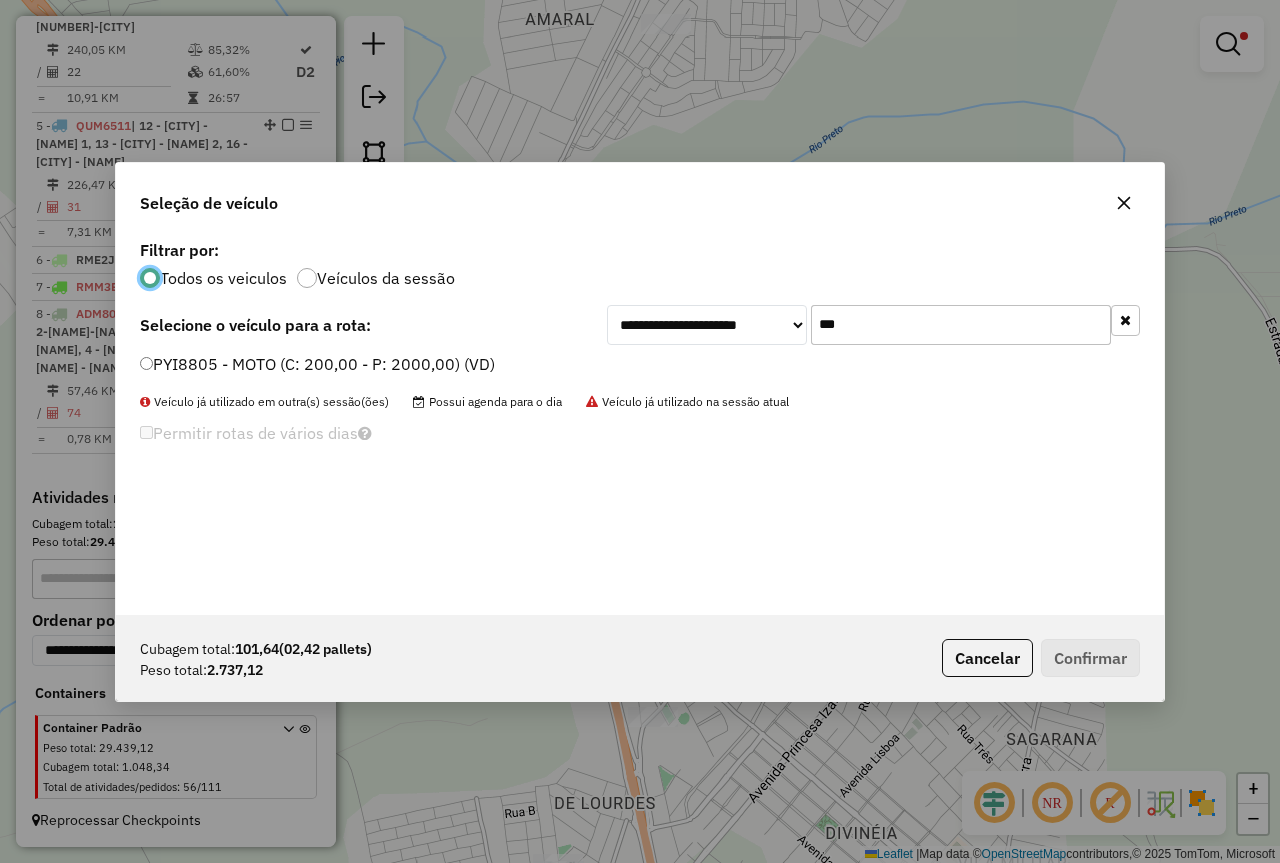 click on "***" 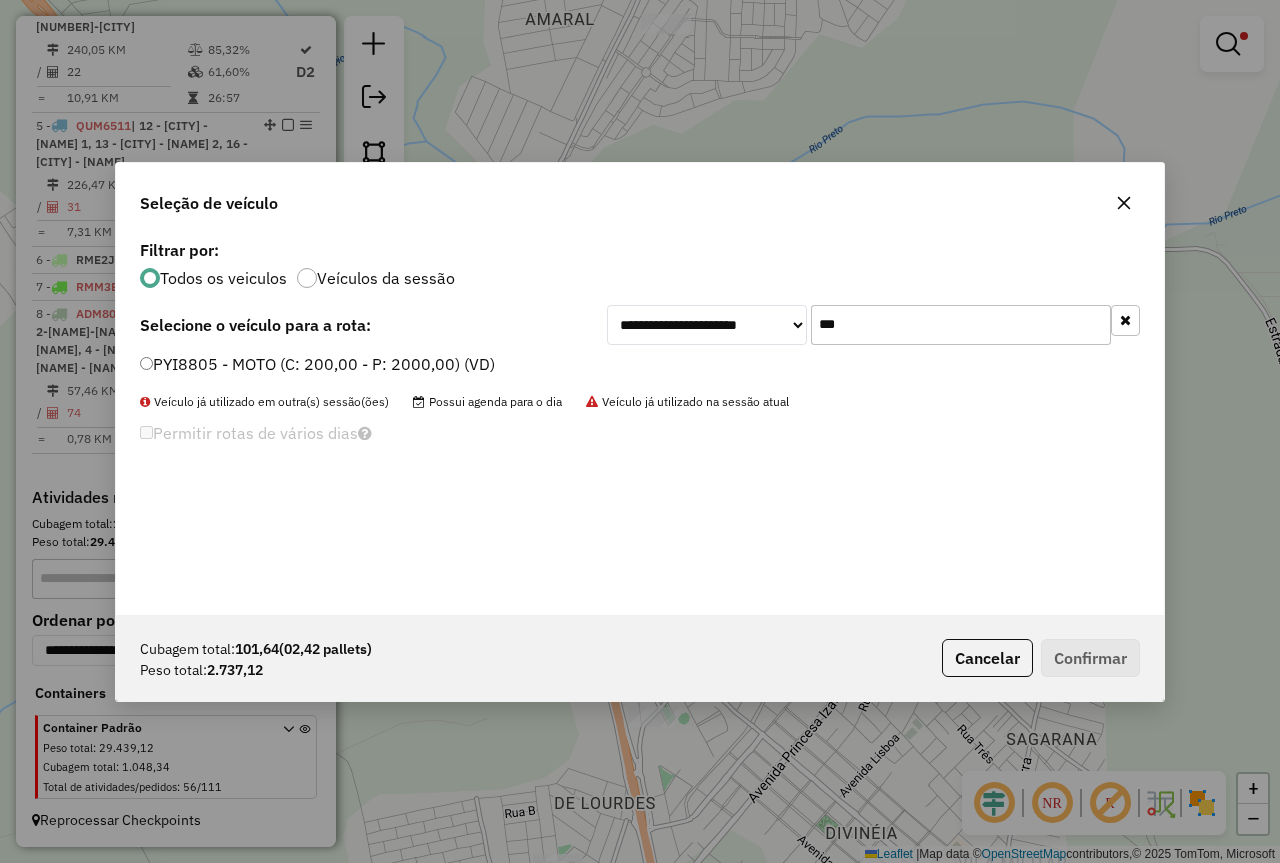 click on "***" 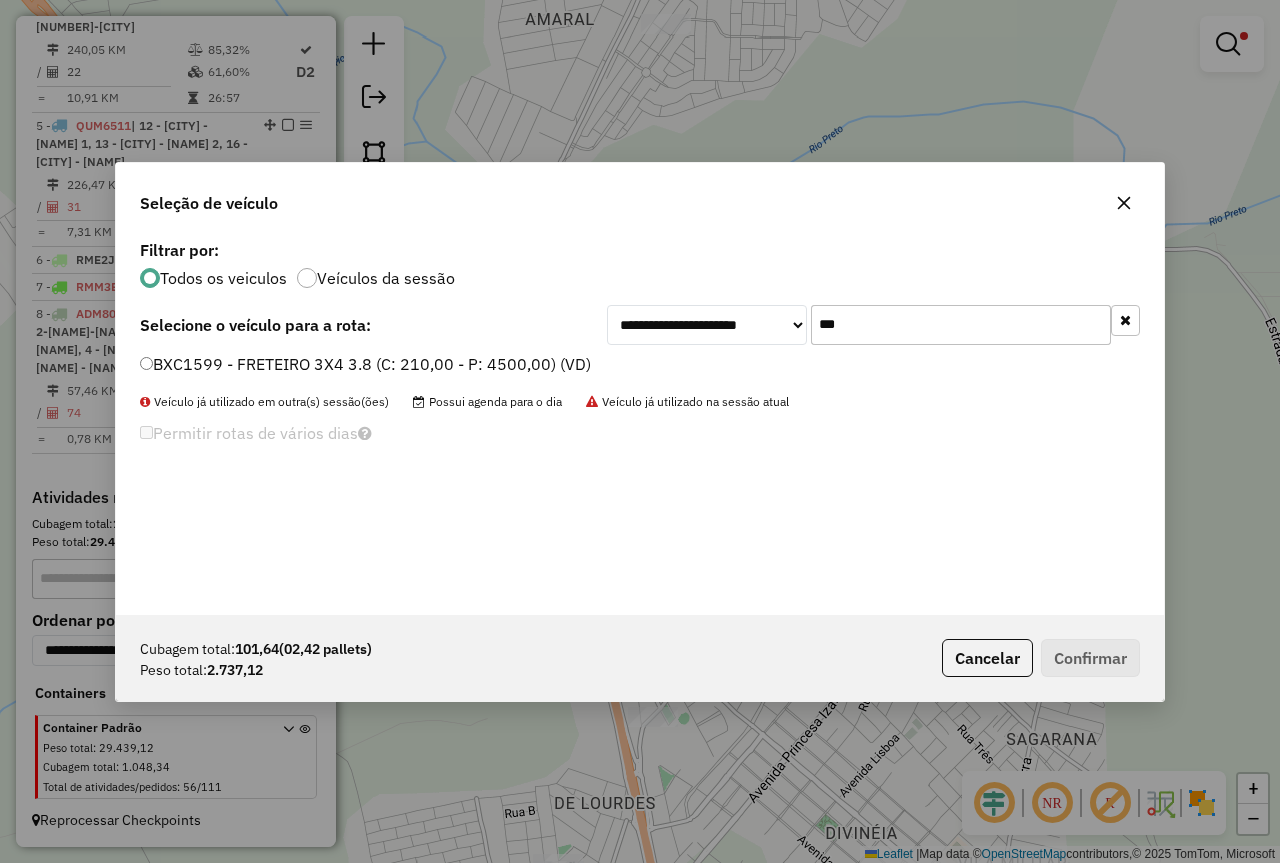 type on "***" 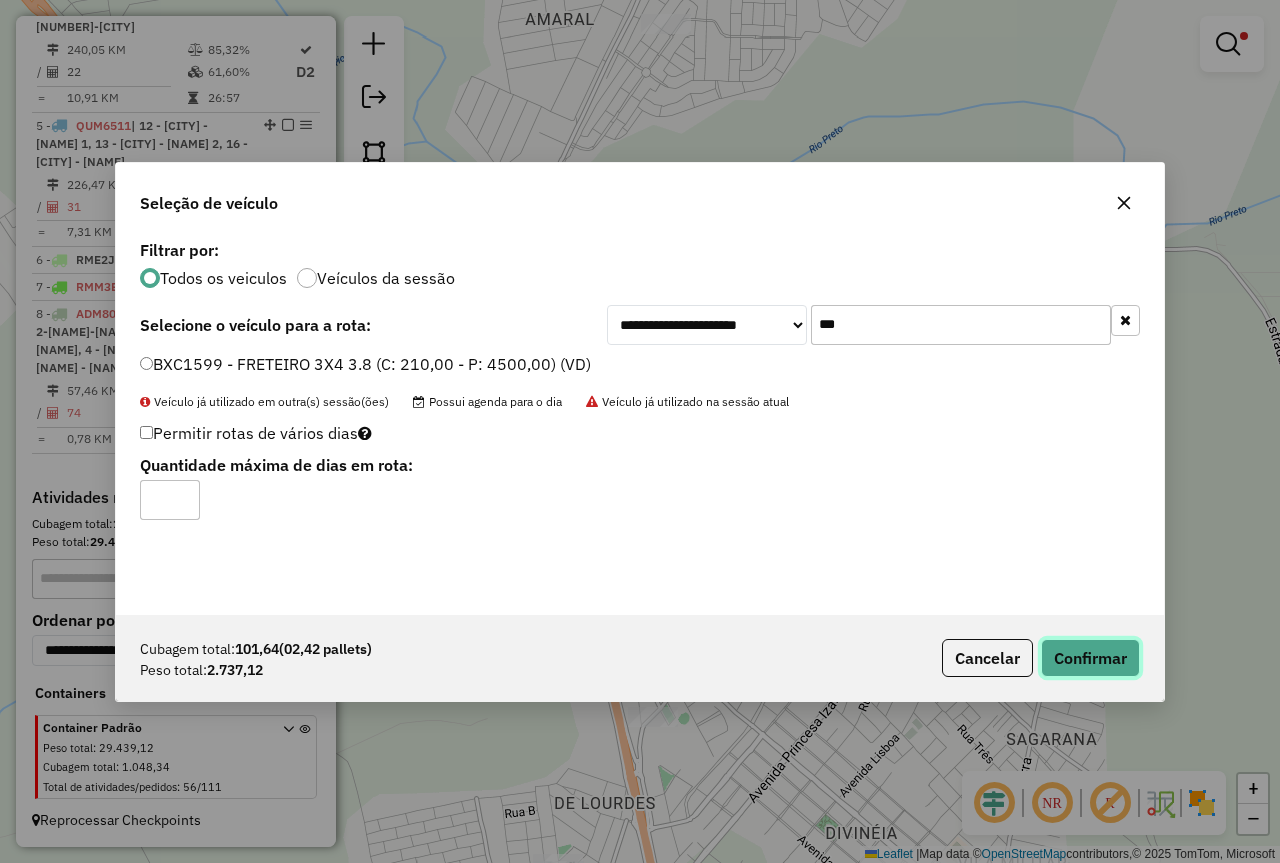 click on "Confirmar" 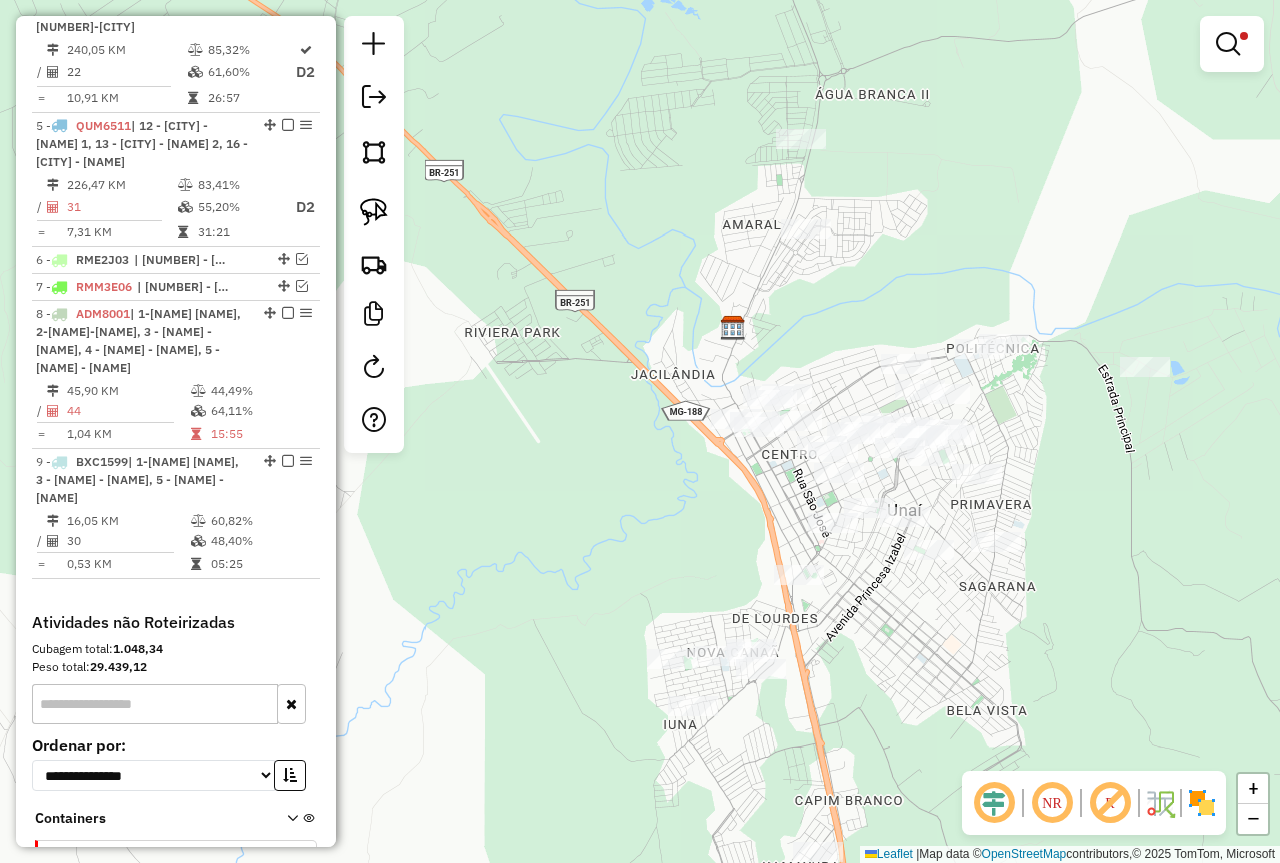 drag, startPoint x: 1064, startPoint y: 470, endPoint x: 1067, endPoint y: 438, distance: 32.140316 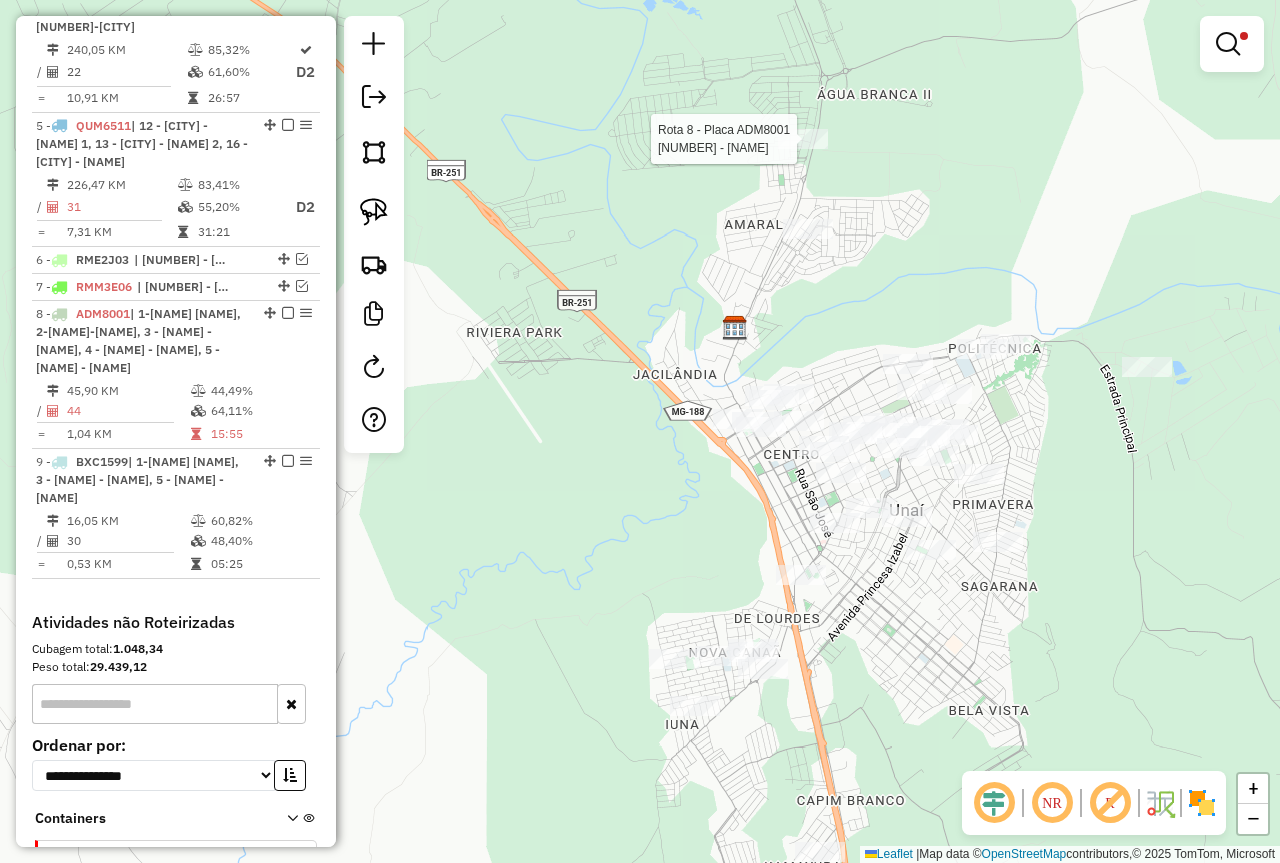 select on "*********" 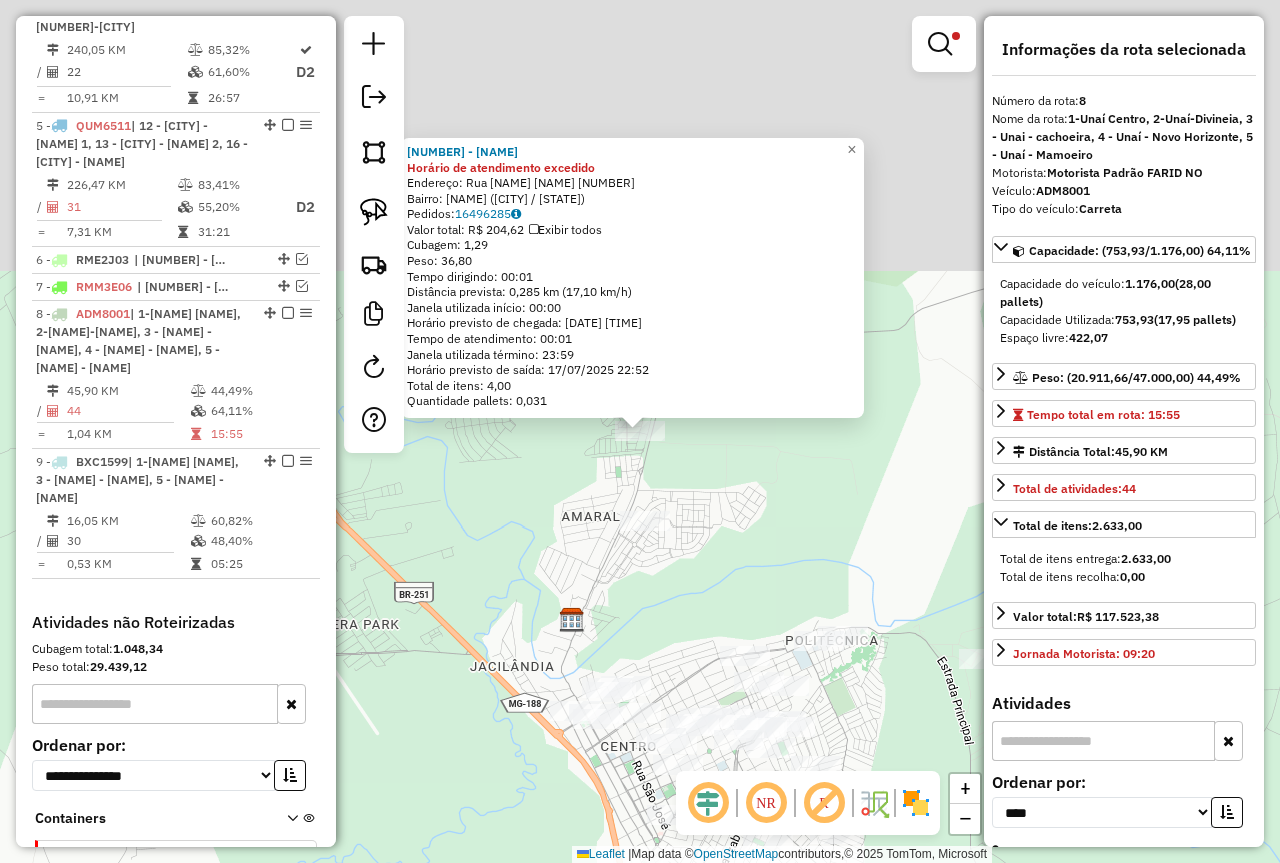 scroll, scrollTop: 1209, scrollLeft: 0, axis: vertical 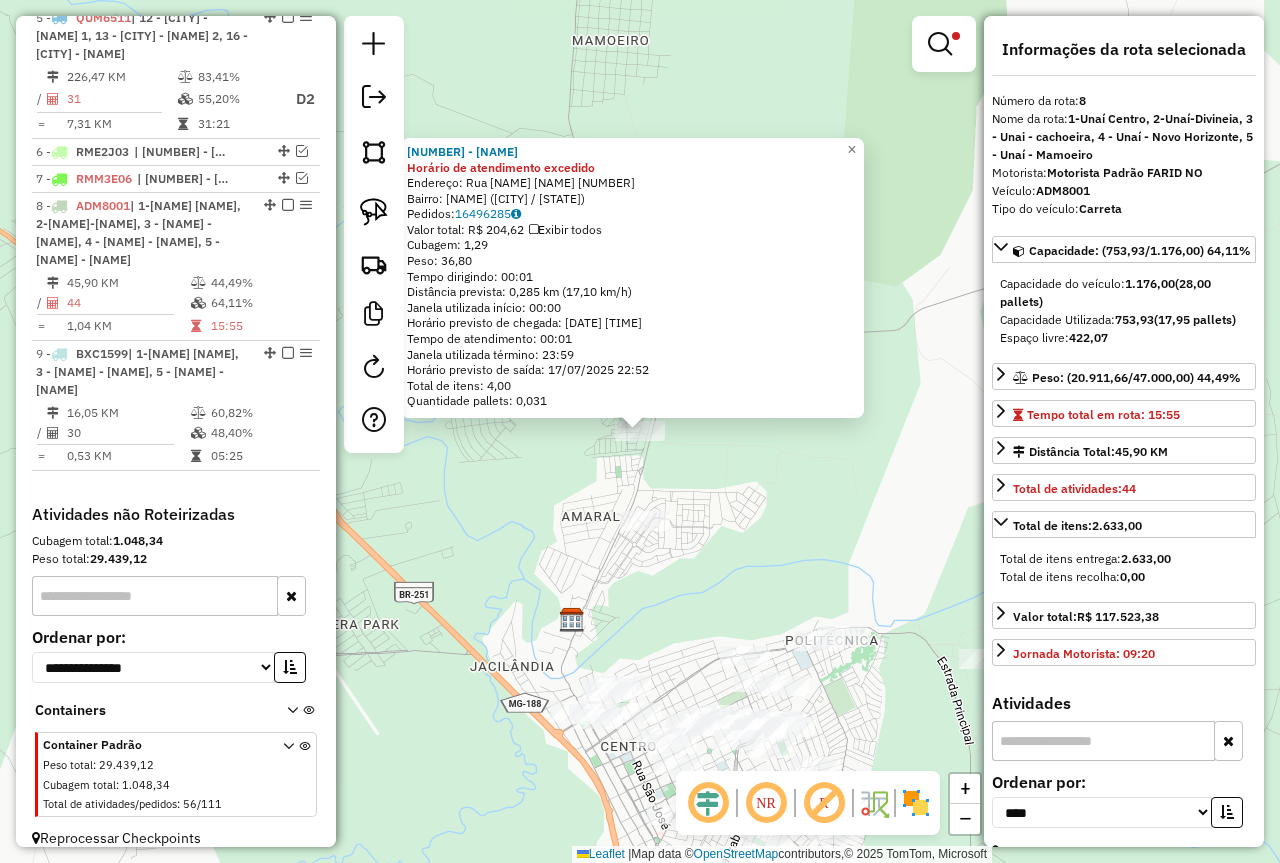 click on "96512 - Bar Fo Gilmar Horário de atendimento excedido  Endereço:  Rua Ribeir o Extrema 88   Bairro: RESIDENCIAL  JARDIM AMARAL (UNAI / MG)   Pedidos:  16496285   Valor total: R$ 204,62   Exibir todos   Cubagem: 1,29  Peso: 36,80  Tempo dirigindo: 00:01   Distância prevista: 0,285 km (17,10 km/h)   Janela utilizada início: 00:00   Horário previsto de chegada: 17/07/2025 22:51   Tempo de atendimento: 00:01   Janela utilizada término: 23:59   Horário previsto de saída: 17/07/2025 22:52   Total de itens: 4,00   Quantidade pallets: 0,031  × Limpar filtros Janela de atendimento Grade de atendimento Capacidade Transportadoras Veículos Cliente Pedidos  Rotas Selecione os dias de semana para filtrar as janelas de atendimento  Seg   Ter   Qua   Qui   Sex   Sáb   Dom  Informe o período da janela de atendimento: De: Até:  Filtrar exatamente a janela do cliente  Considerar janela de atendimento padrão  Selecione os dias de semana para filtrar as grades de atendimento  Seg   Ter   Qua   Qui   Sex   Sáb  ****" 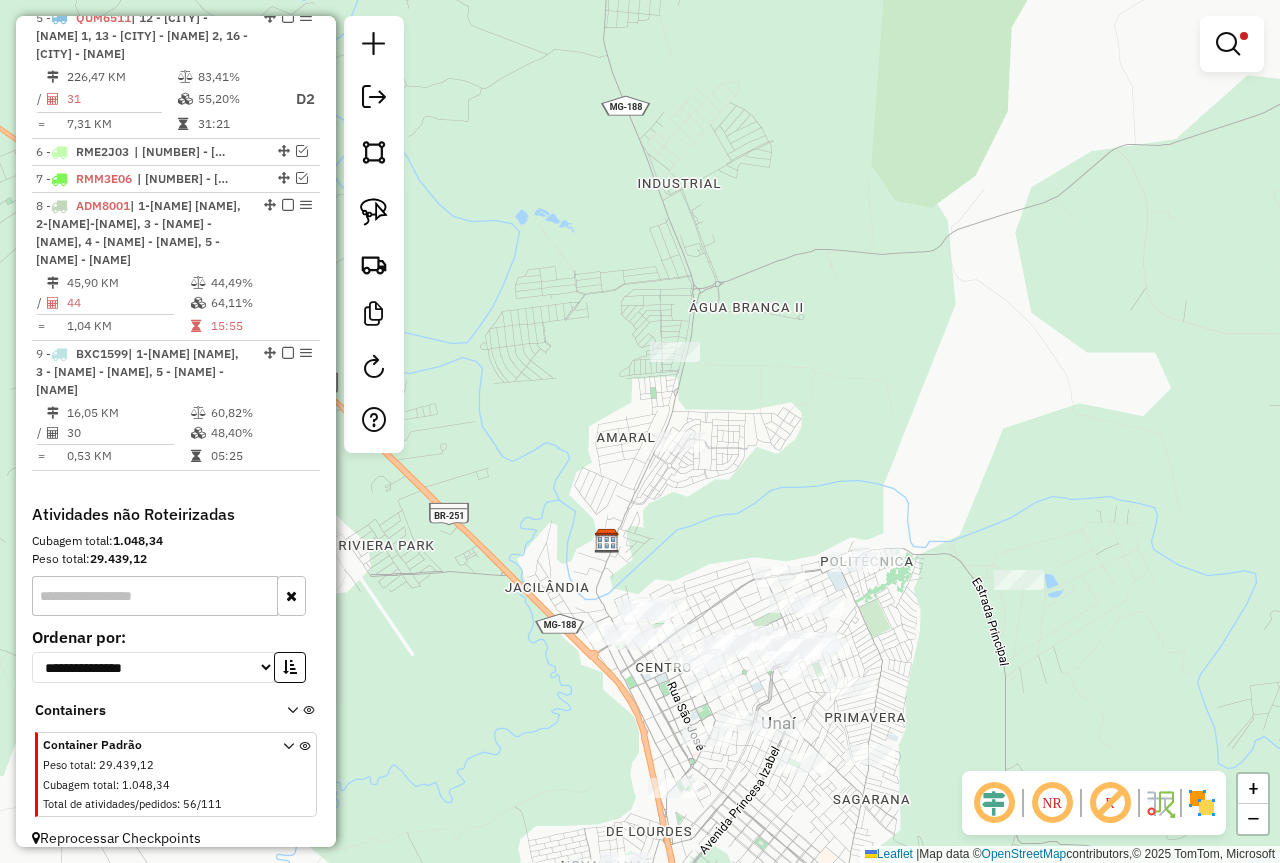 drag, startPoint x: 771, startPoint y: 537, endPoint x: 829, endPoint y: 385, distance: 162.6899 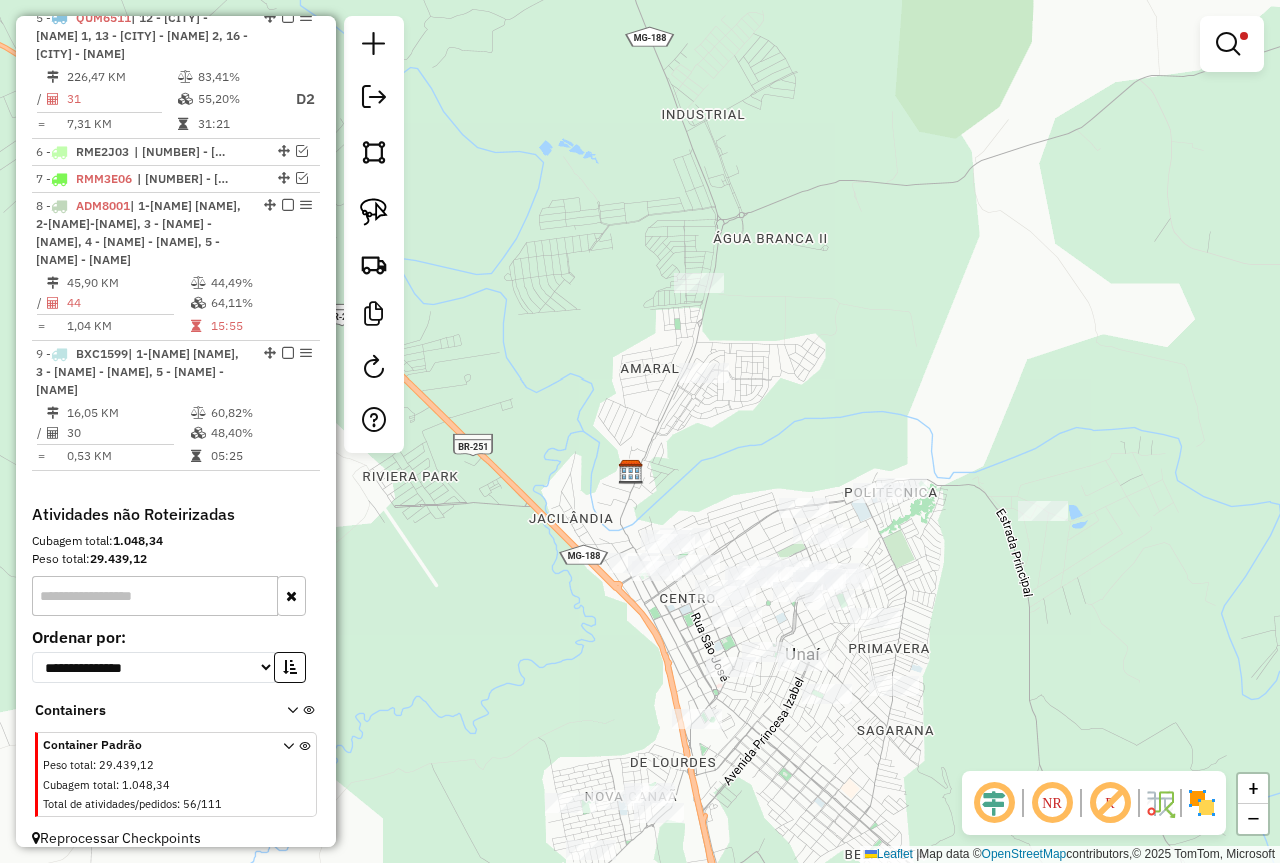 click on "Limpar filtros Janela de atendimento Grade de atendimento Capacidade Transportadoras Veículos Cliente Pedidos  Rotas Selecione os dias de semana para filtrar as janelas de atendimento  Seg   Ter   Qua   Qui   Sex   Sáb   Dom  Informe o período da janela de atendimento: De: Até:  Filtrar exatamente a janela do cliente  Considerar janela de atendimento padrão  Selecione os dias de semana para filtrar as grades de atendimento  Seg   Ter   Qua   Qui   Sex   Sáb   Dom   Considerar clientes sem dia de atendimento cadastrado  Clientes fora do dia de atendimento selecionado Filtrar as atividades entre os valores definidos abaixo:  Peso mínimo:  ****  Peso máximo:  ******  Cubagem mínima:   Cubagem máxima:   De:   Até:  Filtrar as atividades entre o tempo de atendimento definido abaixo:  De:   Até:   Considerar capacidade total dos clientes não roteirizados Transportadora: Selecione um ou mais itens Tipo de veículo: Selecione um ou mais itens Veículo: Selecione um ou mais itens Motorista: Nome: Rótulo:" 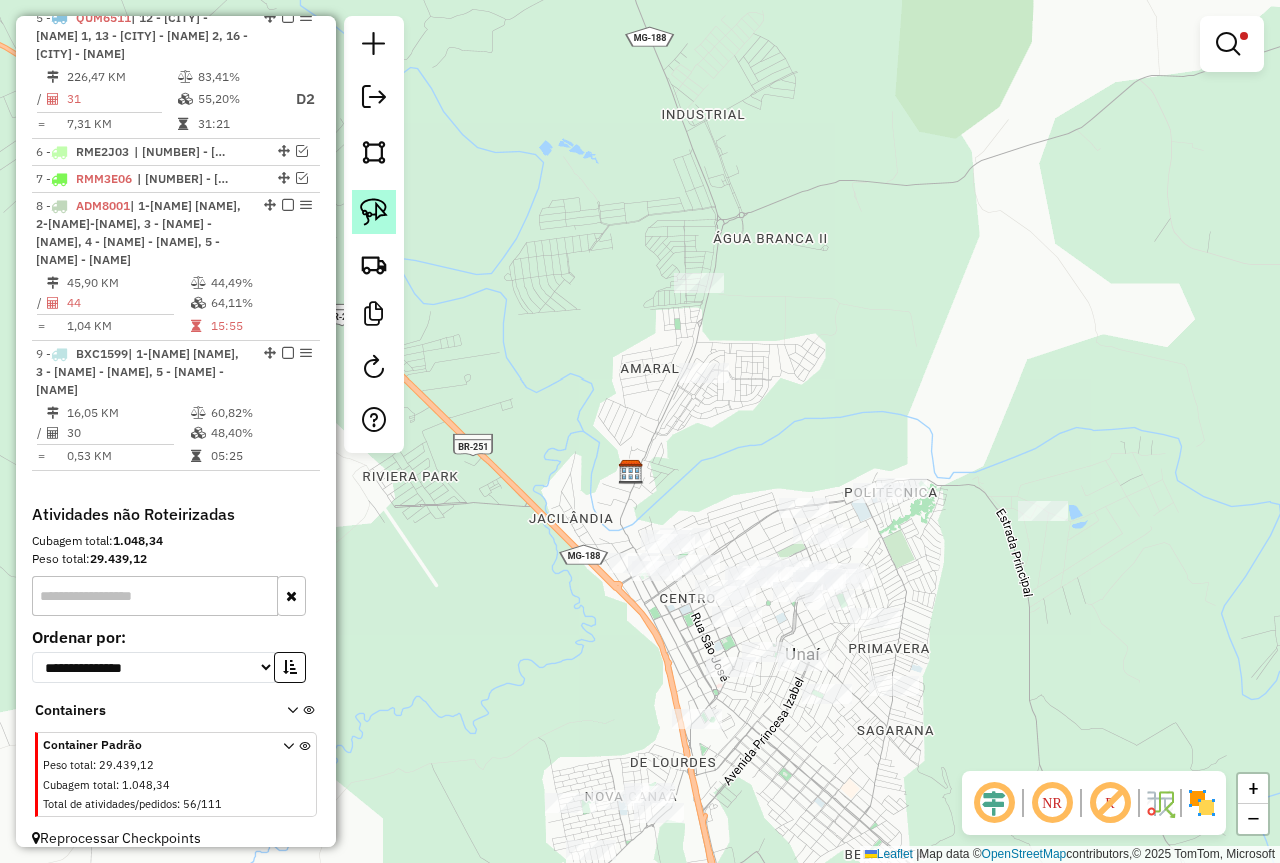 click 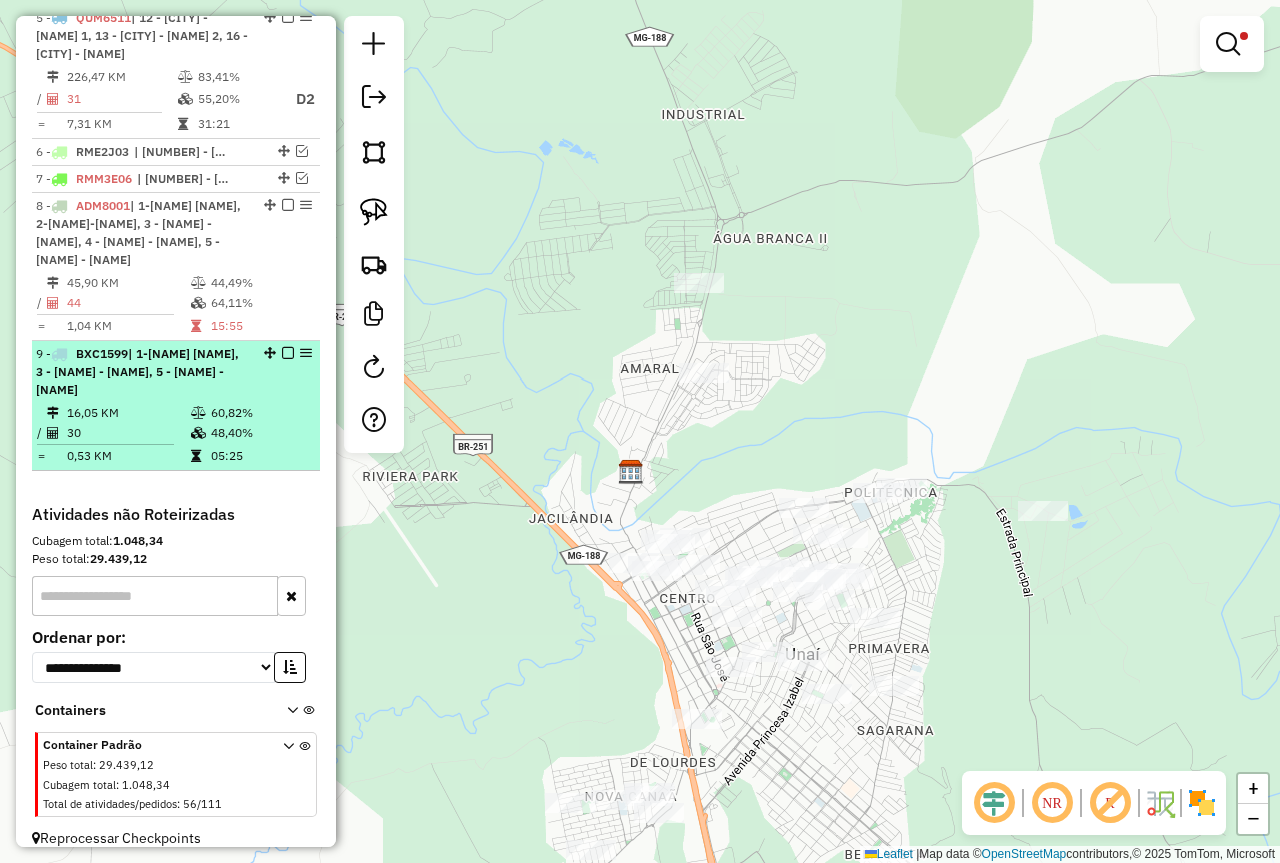 click at bounding box center [288, 353] 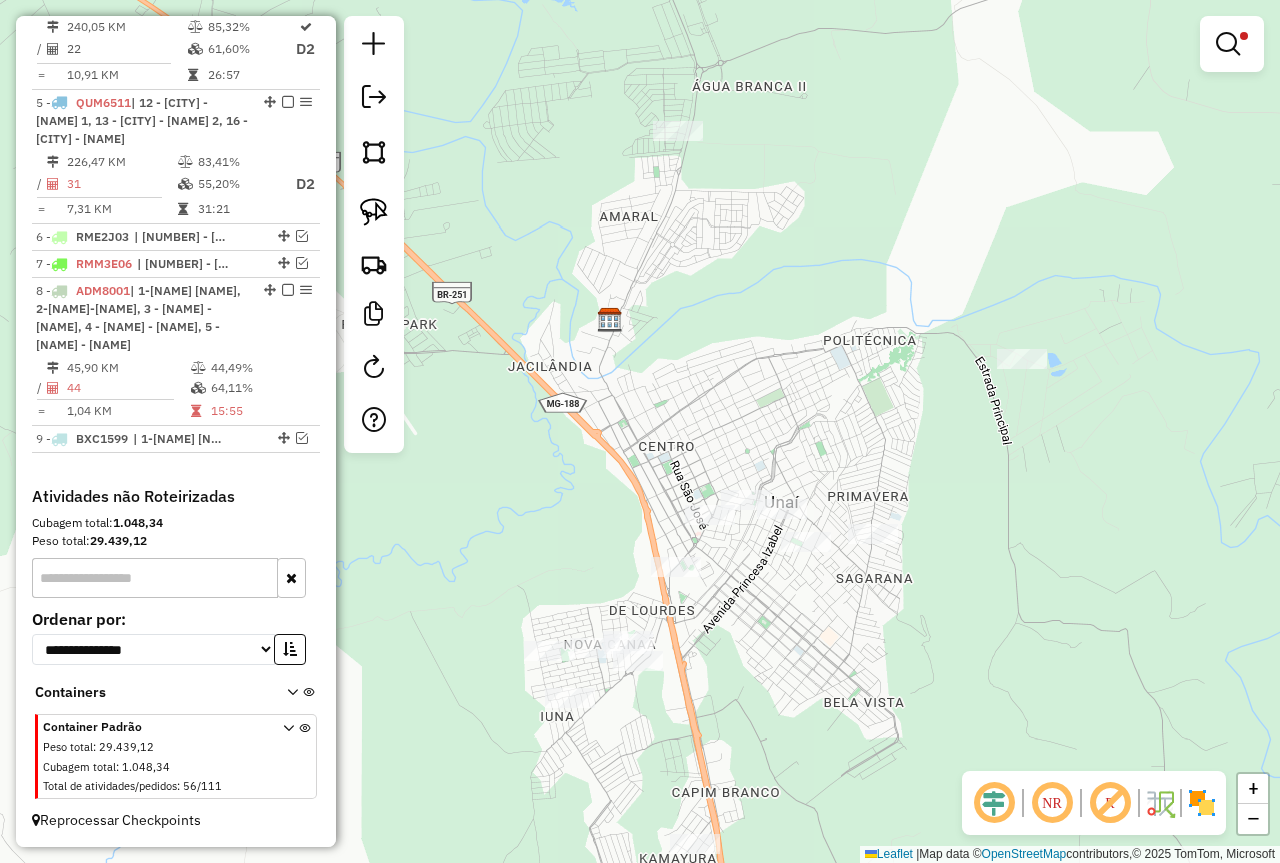 drag, startPoint x: 1033, startPoint y: 634, endPoint x: 1009, endPoint y: 394, distance: 241.19702 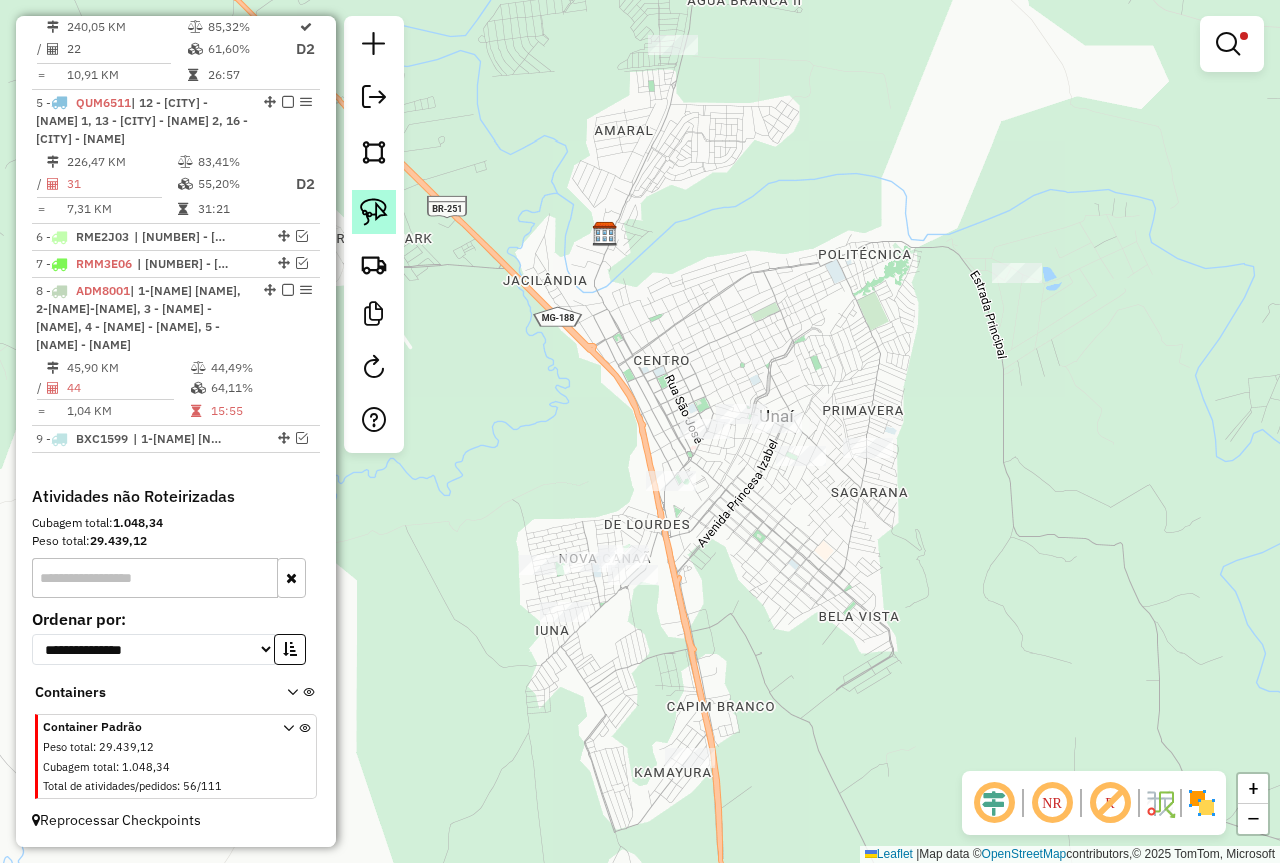 click 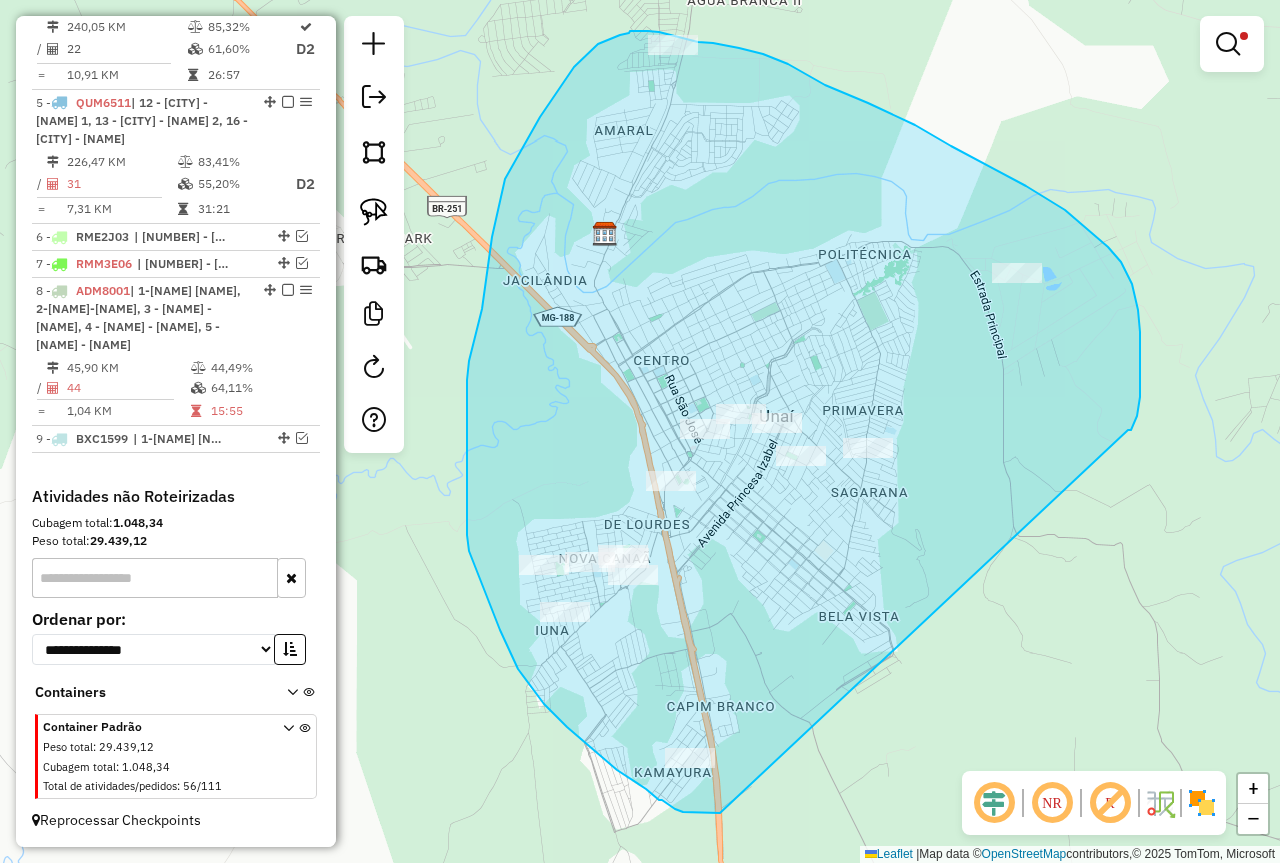 drag, startPoint x: 1140, startPoint y: 376, endPoint x: 721, endPoint y: 813, distance: 605.41724 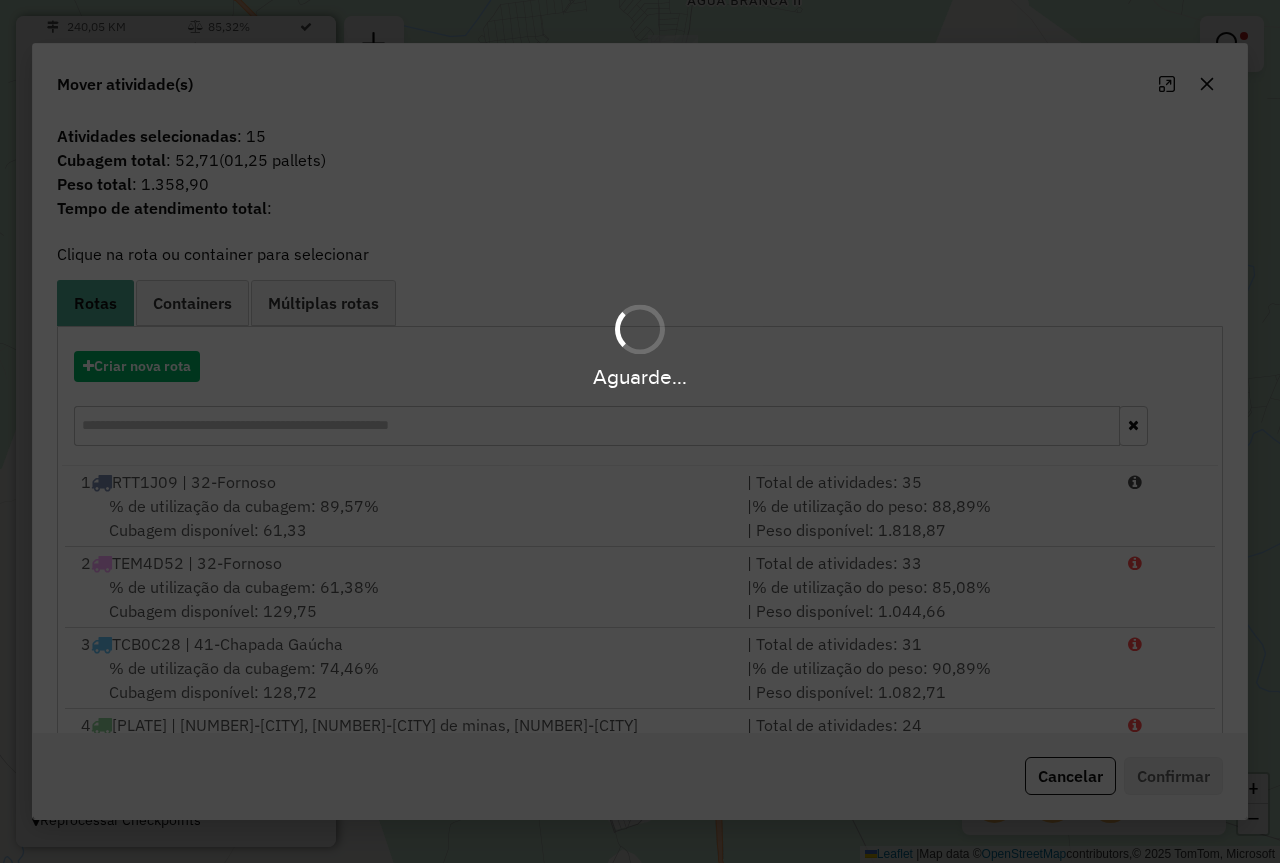 click on "Aguarde..." at bounding box center [640, 431] 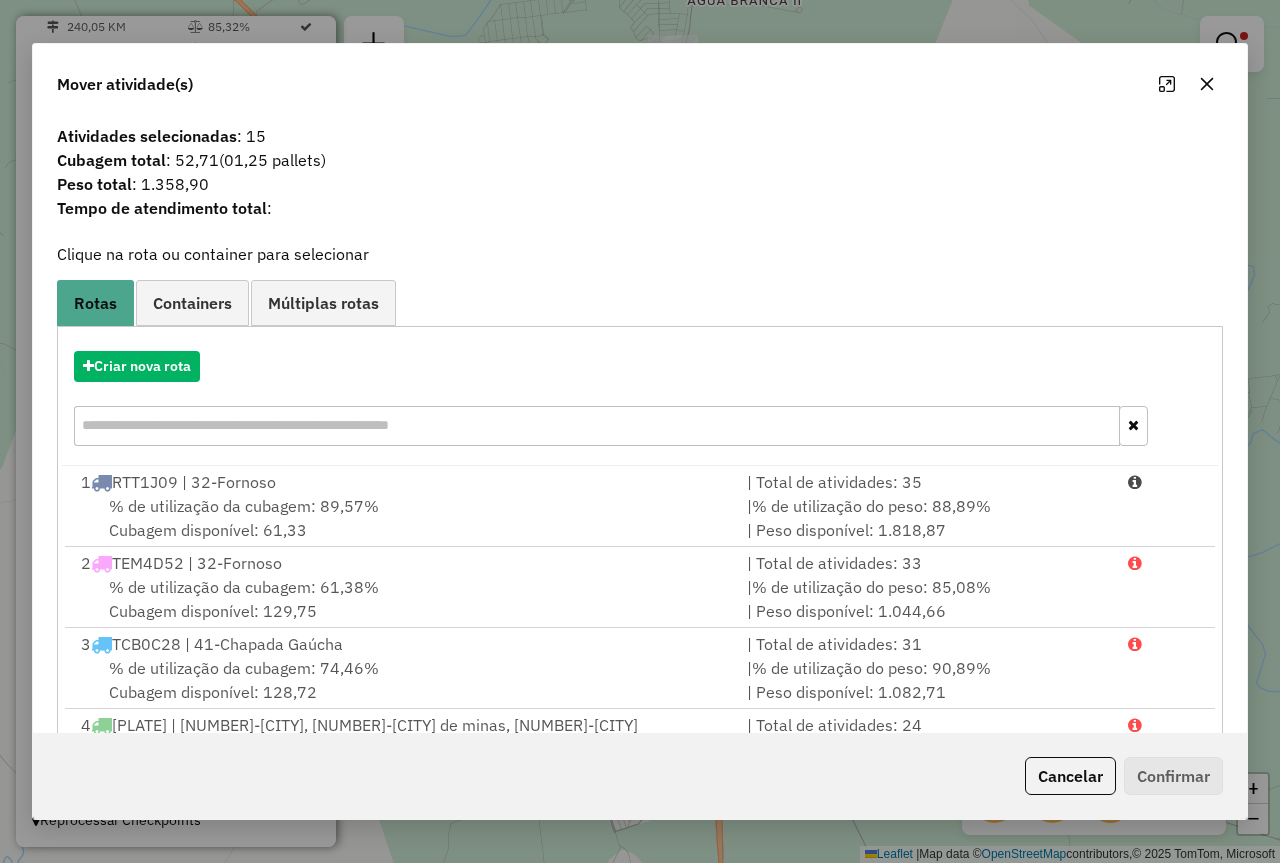 click on "Cancelar" 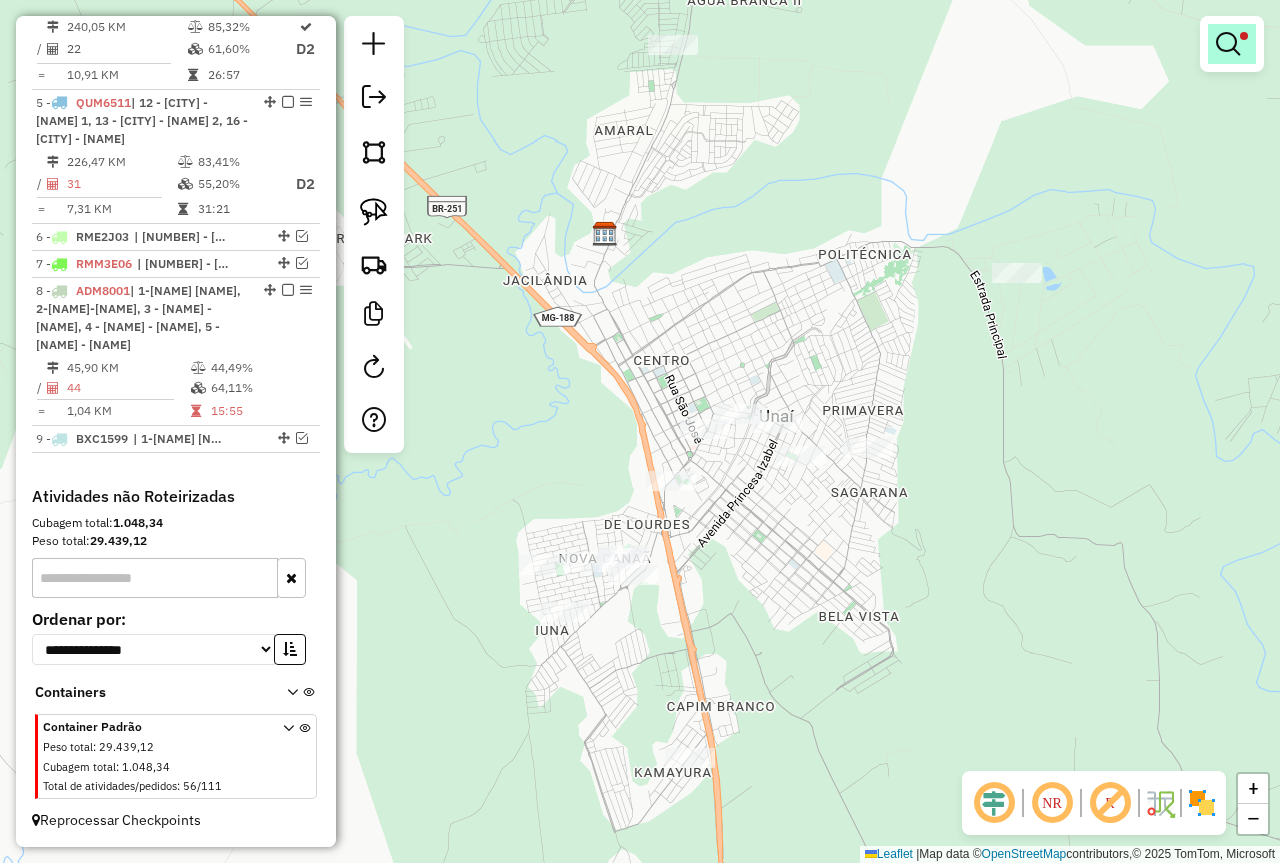 click at bounding box center [1228, 44] 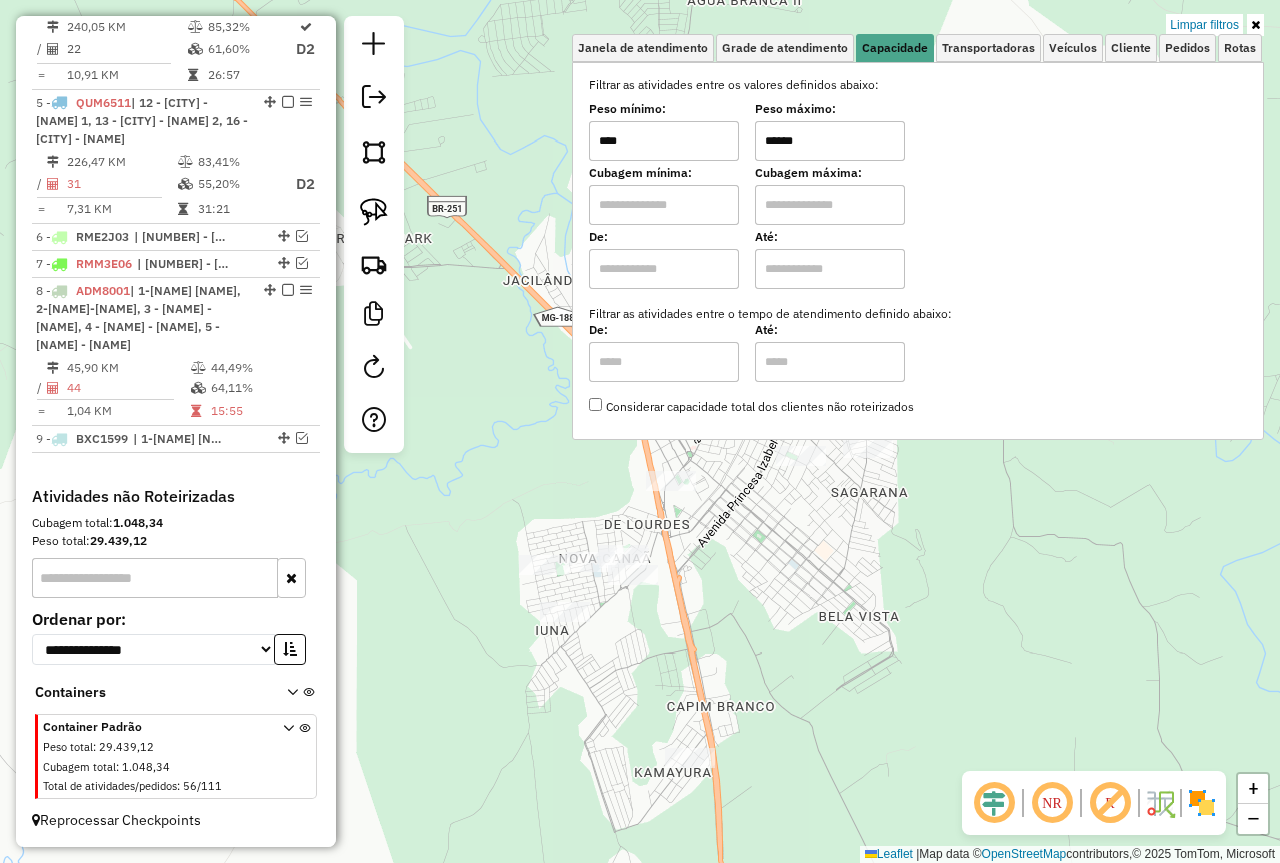 click on "******" at bounding box center (830, 141) 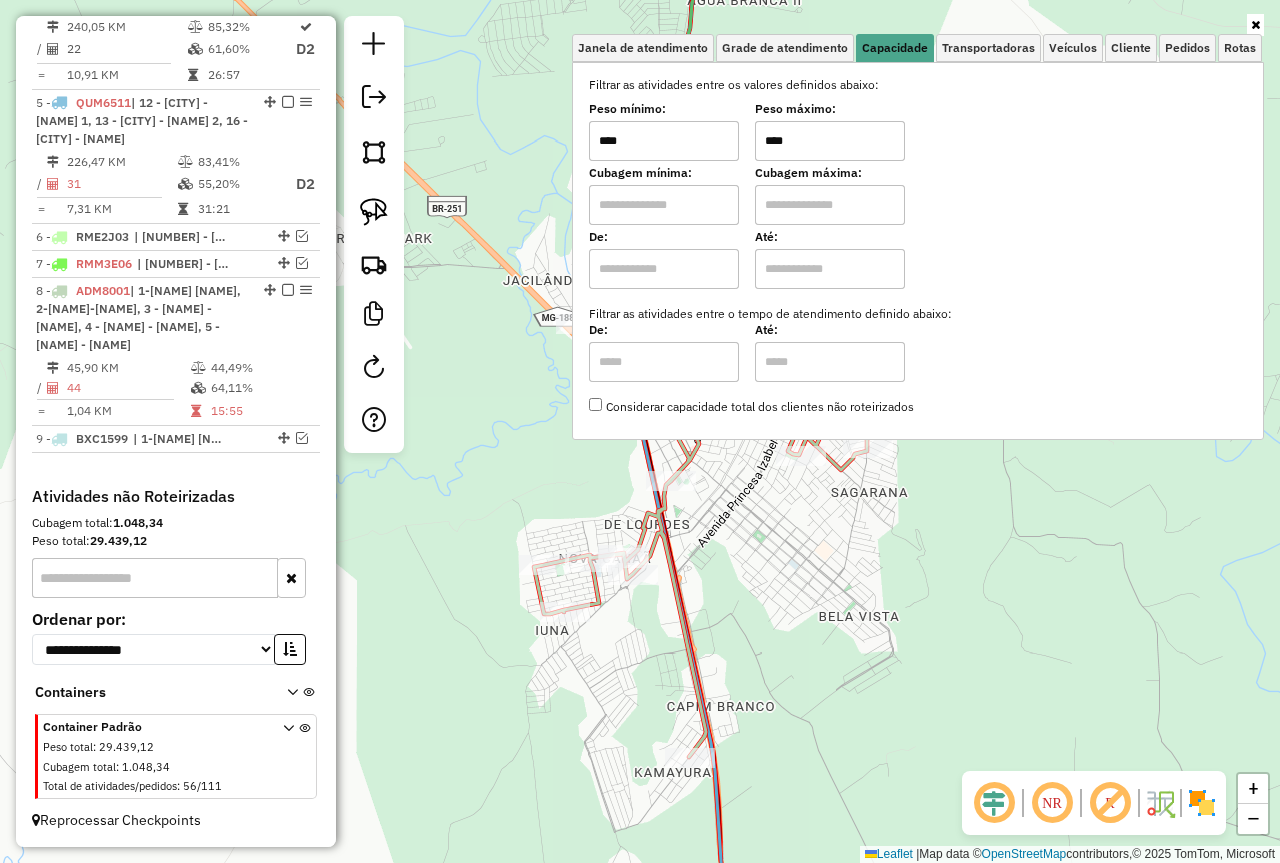 click on "****" at bounding box center [830, 141] 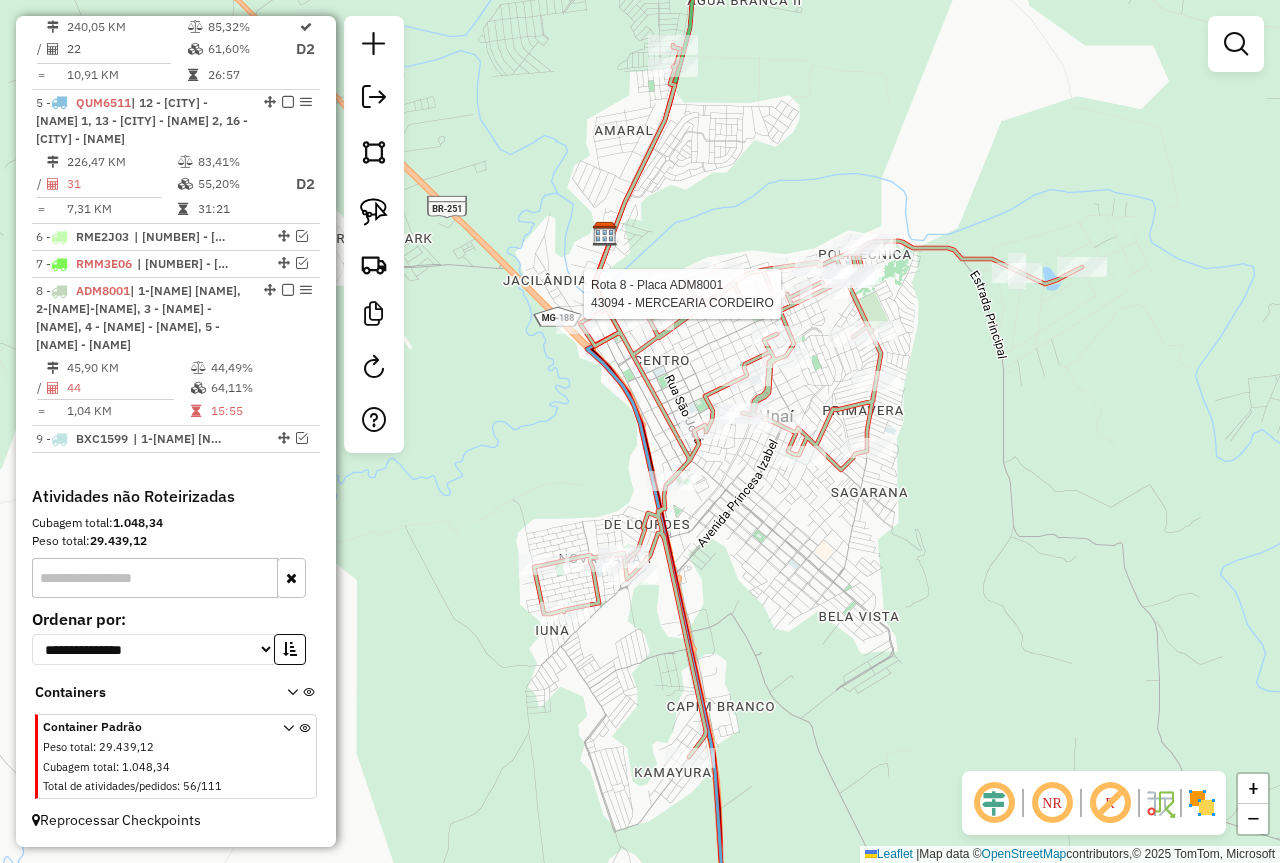 select on "*********" 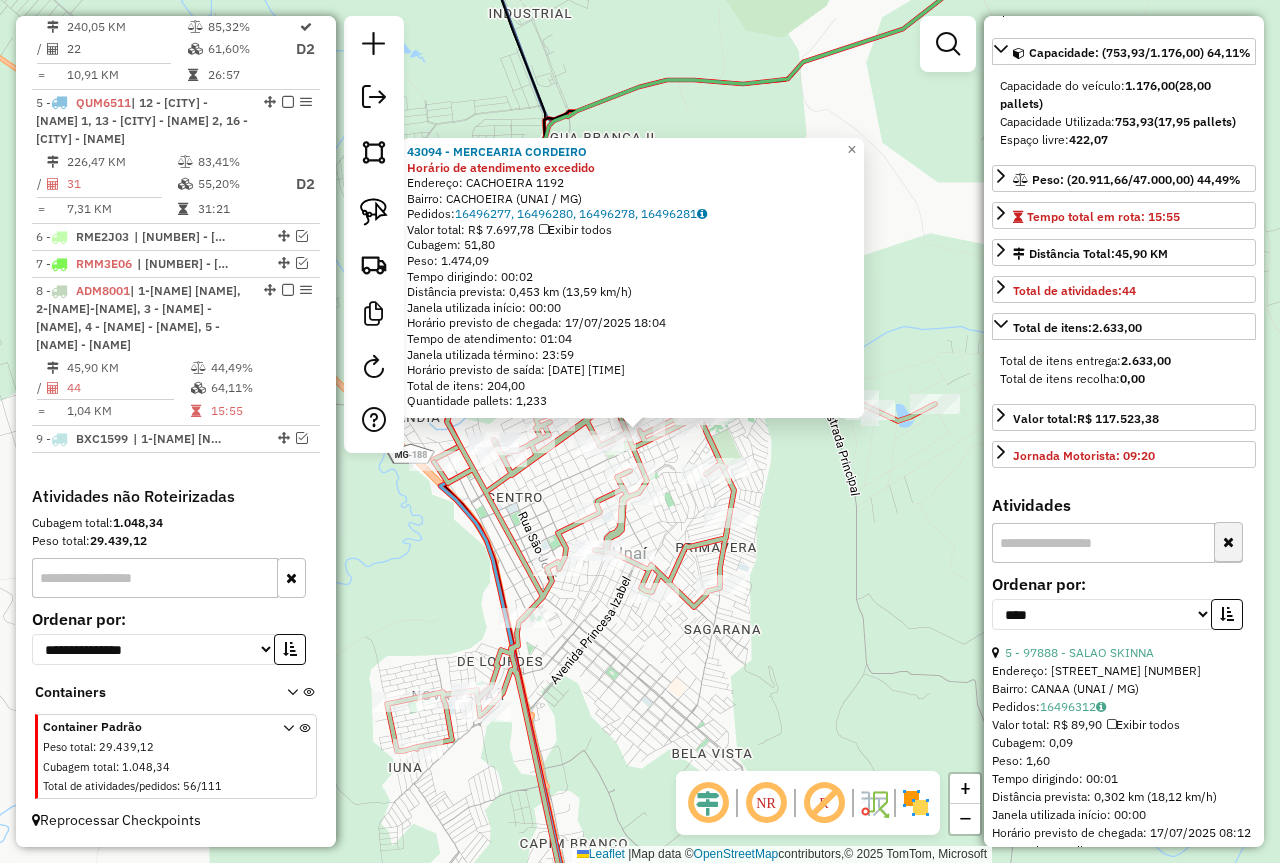 scroll, scrollTop: 500, scrollLeft: 0, axis: vertical 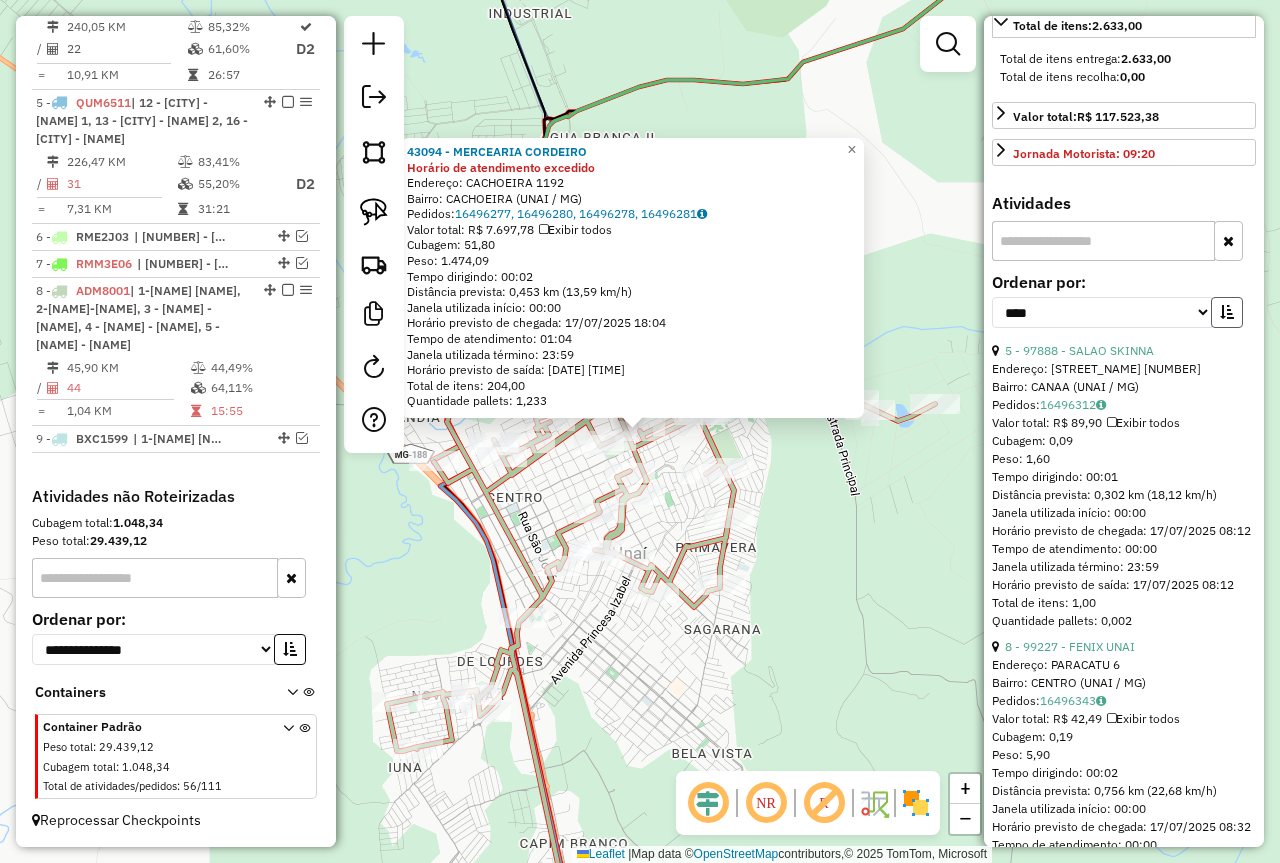 click at bounding box center [1227, 312] 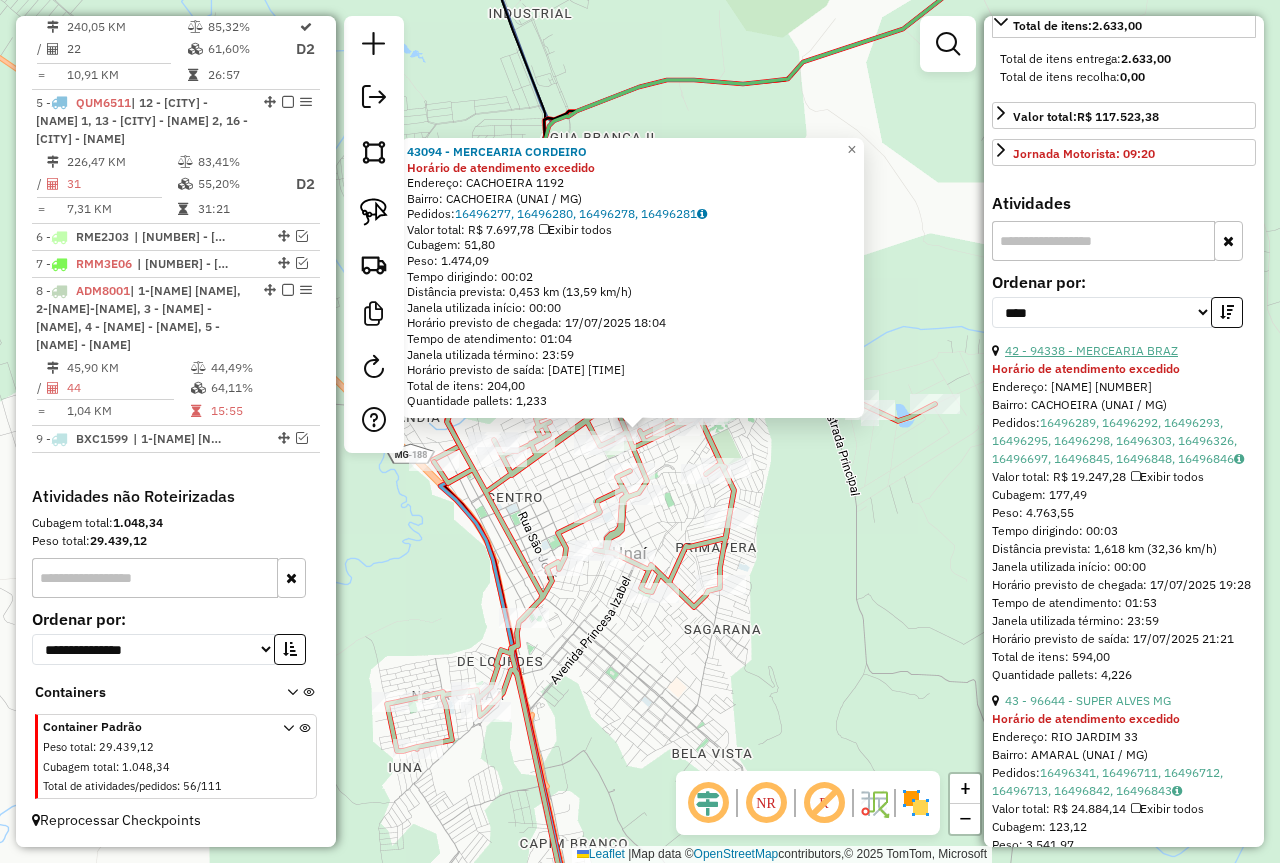 click on "42 - 94338 - MERCEARIA BRAZ" at bounding box center [1091, 350] 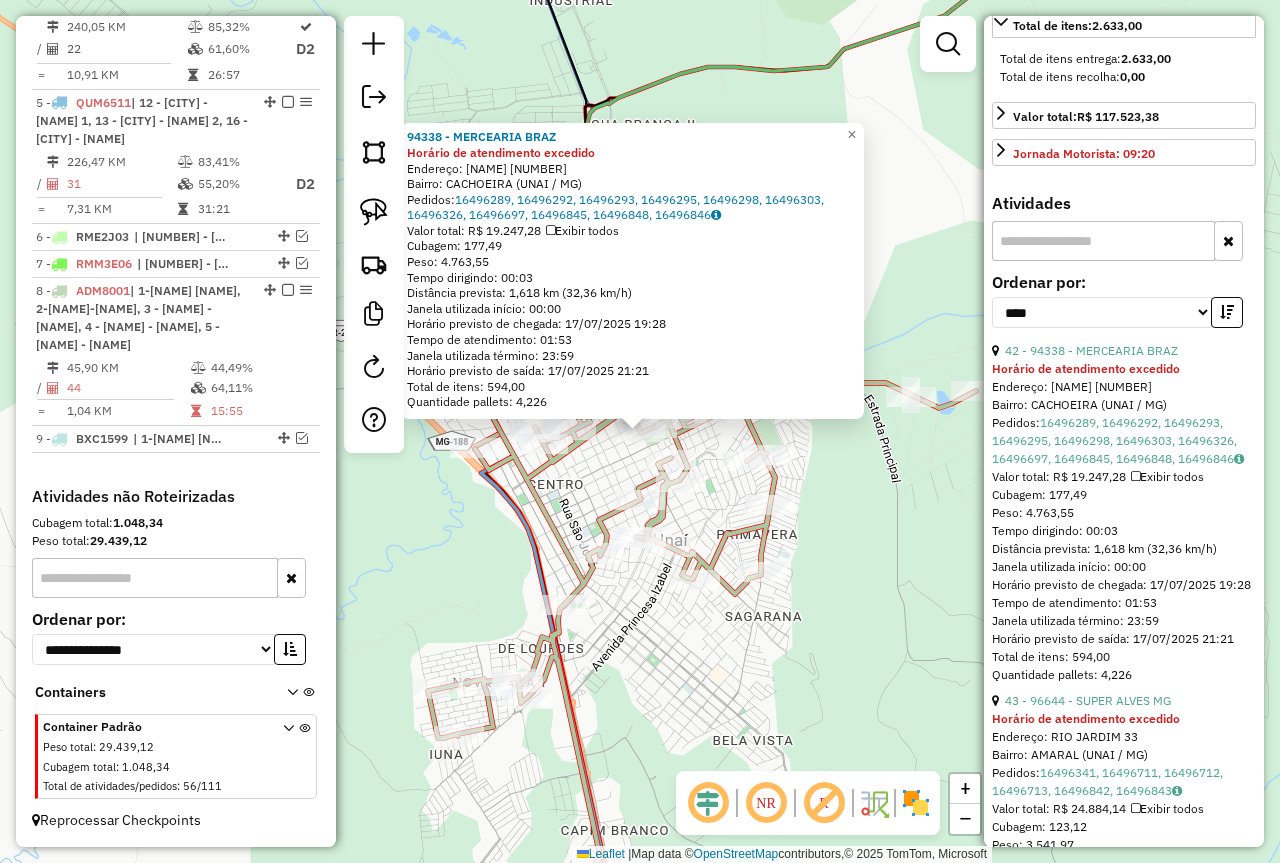 click on "94338 - MERCEARIA BRAZ Horário de atendimento excedido  Endereço:  SANTA LUZIA 380   Bairro: CACHOEIRA (UNAI / MG)   Pedidos:  16496289, 16496292, 16496293, 16496295, 16496298, 16496303, 16496326, 16496697, 16496845, 16496848, 16496846   Valor total: R$ 19.247,28   Exibir todos   Cubagem: 177,49  Peso: 4.763,55  Tempo dirigindo: 00:03   Distância prevista: 1,618 km (32,36 km/h)   Janela utilizada início: 00:00   Horário previsto de chegada: 17/07/2025 19:28   Tempo de atendimento: 01:53   Janela utilizada término: 23:59   Horário previsto de saída: 17/07/2025 21:21   Total de itens: 594,00   Quantidade pallets: 4,226  × Janela de atendimento Grade de atendimento Capacidade Transportadoras Veículos Cliente Pedidos  Rotas Selecione os dias de semana para filtrar as janelas de atendimento  Seg   Ter   Qua   Qui   Sex   Sáb   Dom  Informe o período da janela de atendimento: De: Até:  Filtrar exatamente a janela do cliente  Considerar janela de atendimento padrão   Seg   Ter   Qua   Qui   Sex   Sáb" 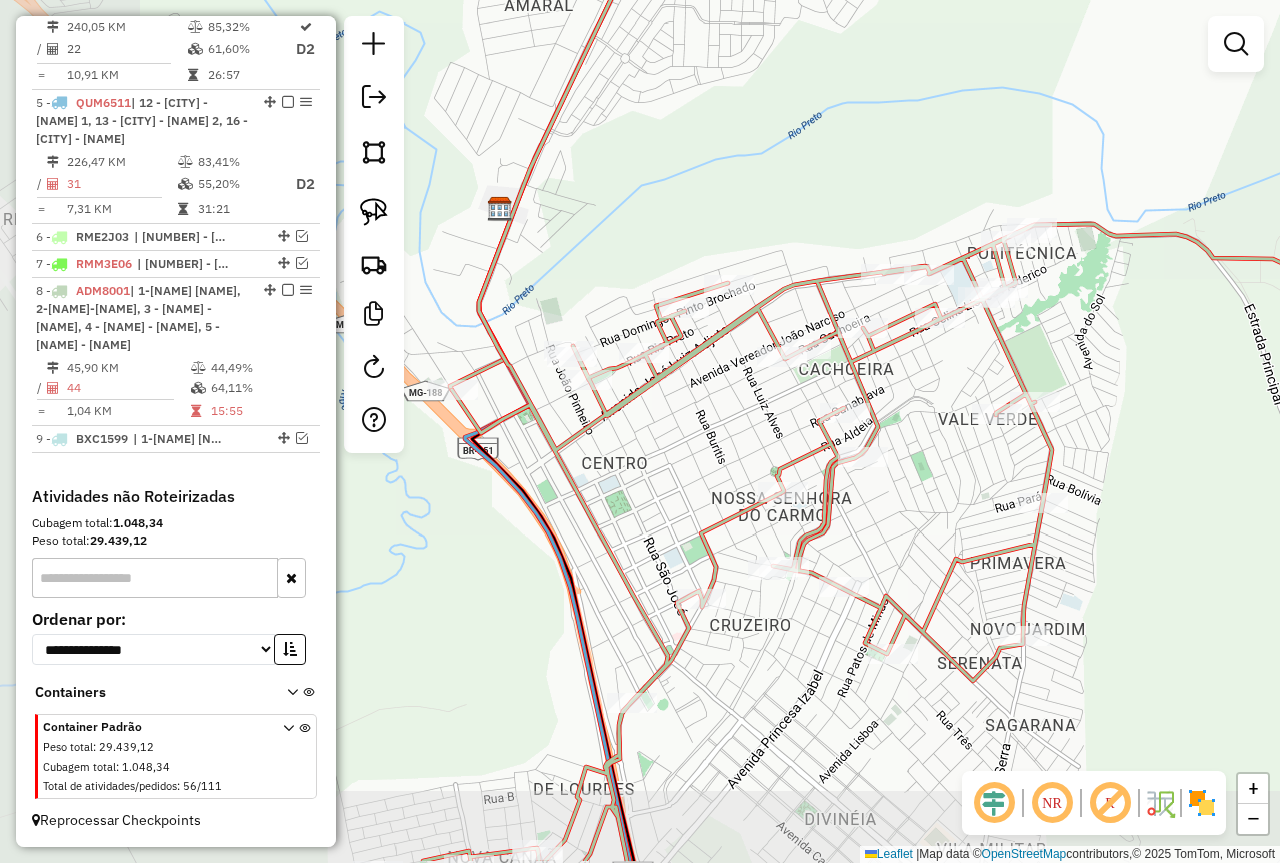 drag, startPoint x: 881, startPoint y: 431, endPoint x: 1125, endPoint y: 321, distance: 267.64902 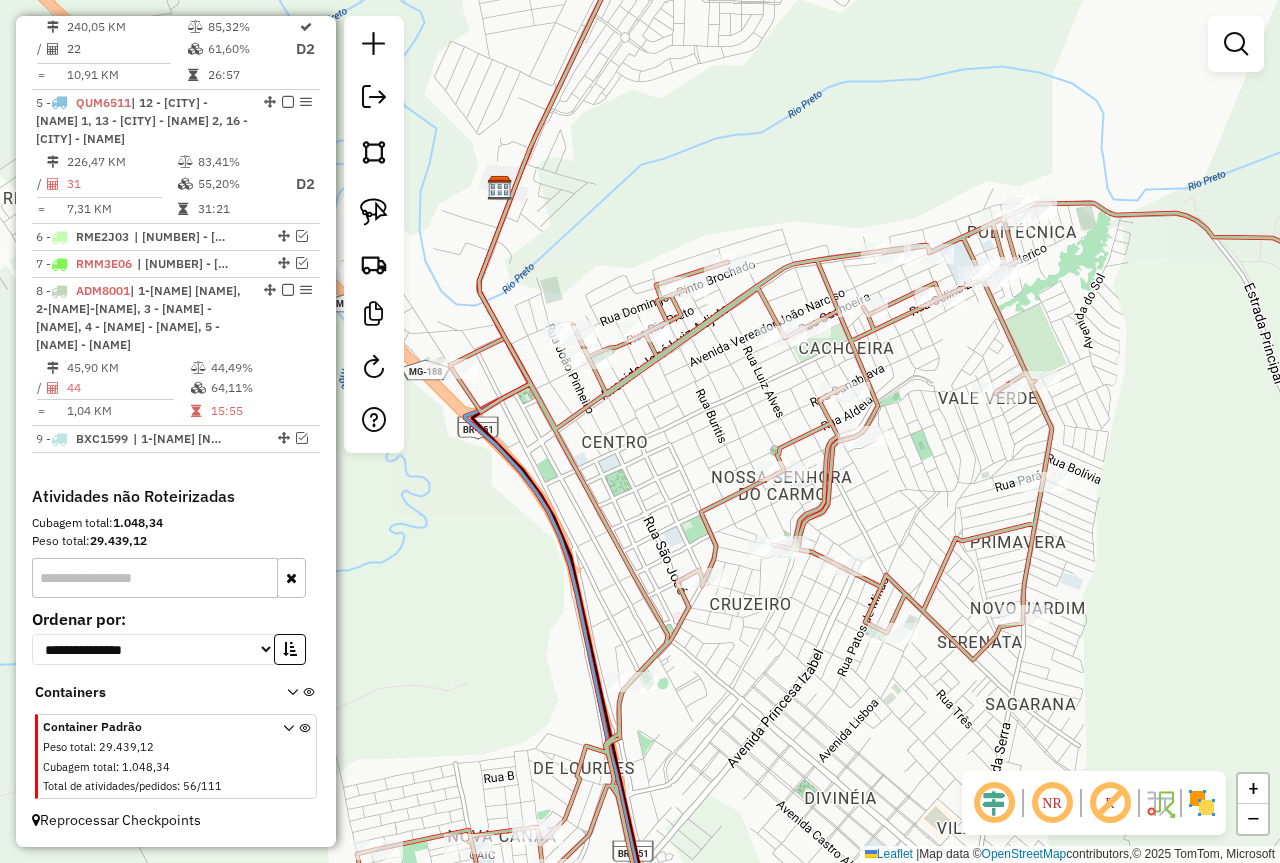 drag, startPoint x: 1125, startPoint y: 321, endPoint x: 1083, endPoint y: 331, distance: 43.174065 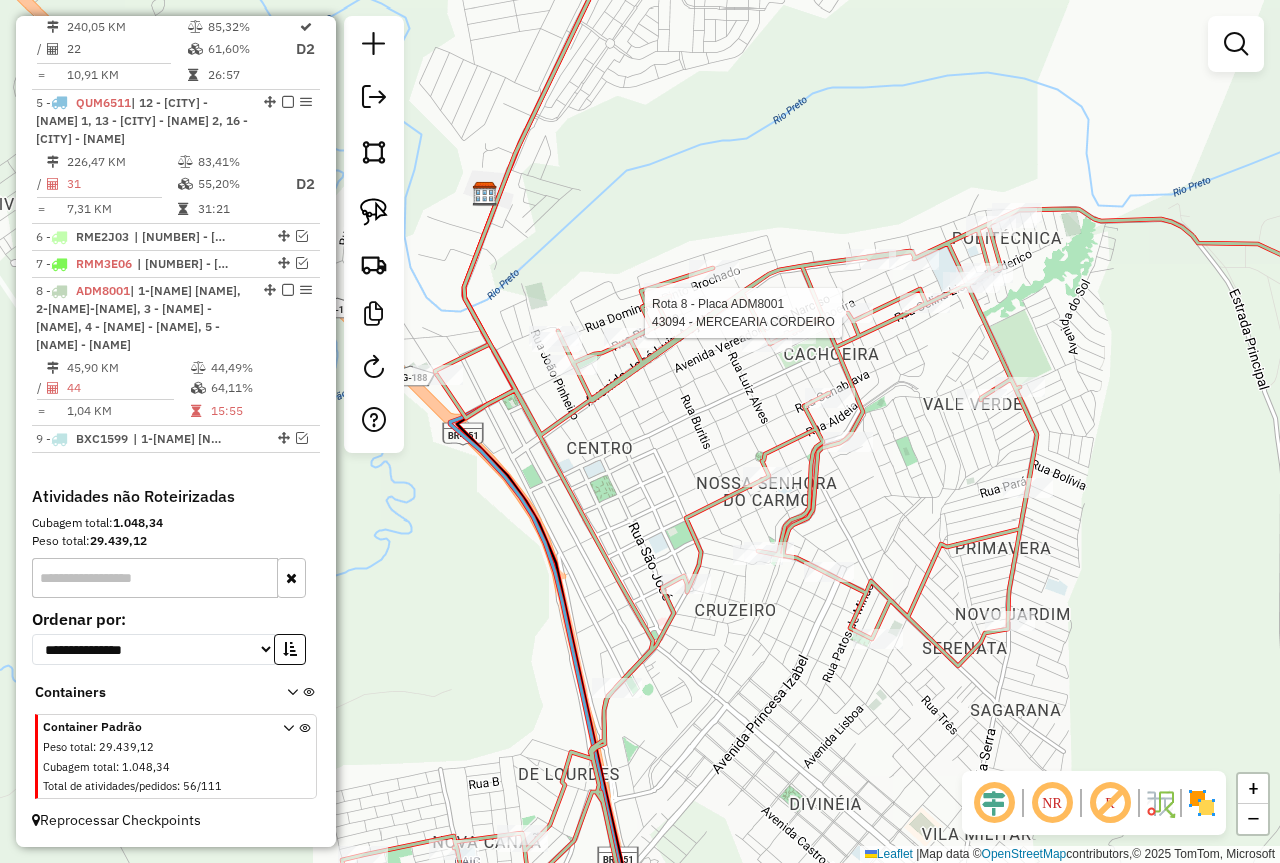 select on "*********" 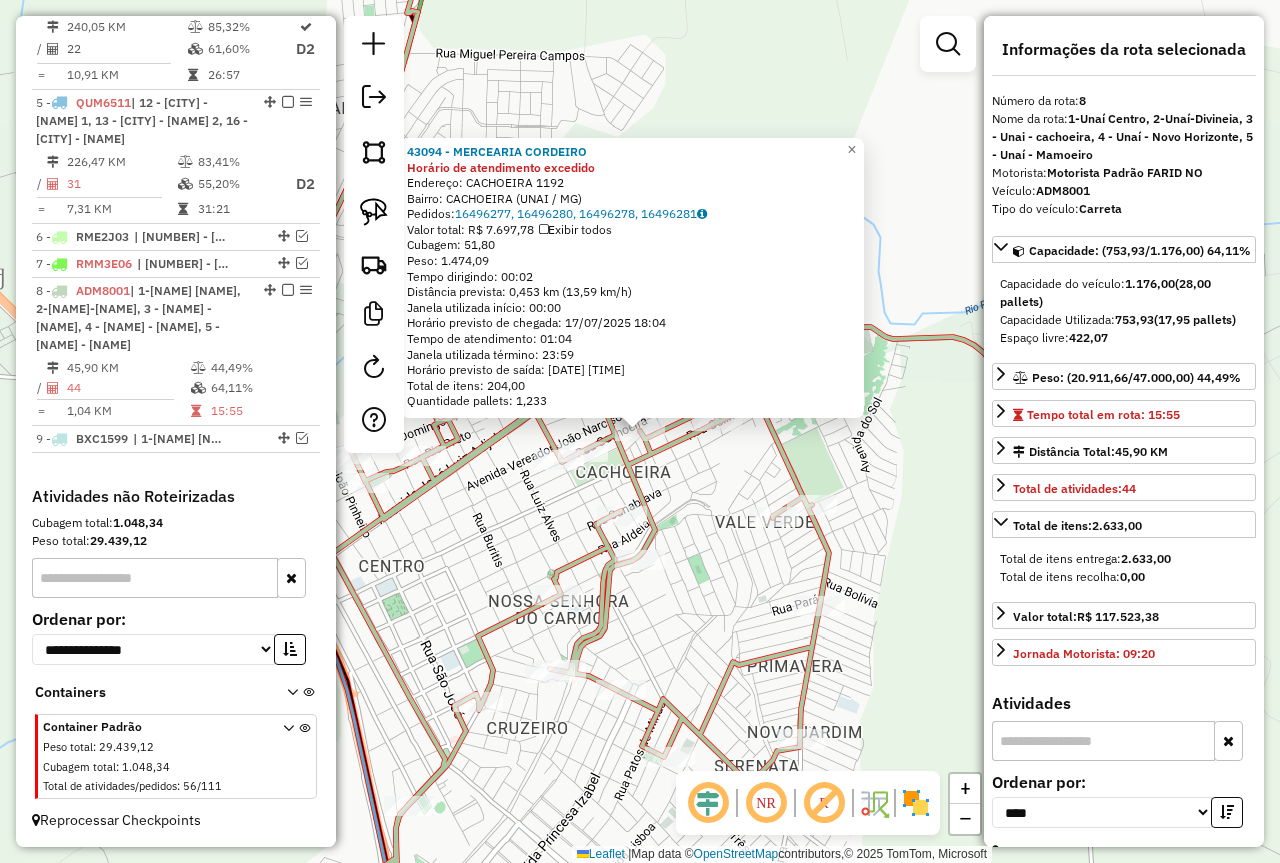 click on "43094 - MERCEARIA CORDEIRO Horário de atendimento excedido  Endereço:  CACHOEIRA 1192   Bairro: CACHOEIRA (UNAI / MG)   Pedidos:  16496277, 16496280, 16496278, 16496281   Valor total: R$ 7.697,78   Exibir todos   Cubagem: 51,80  Peso: 1.474,09  Tempo dirigindo: 00:02   Distância prevista: 0,453 km (13,59 km/h)   Janela utilizada início: 00:00   Horário previsto de chegada: 17/07/2025 18:04   Tempo de atendimento: 01:04   Janela utilizada término: 23:59   Horário previsto de saída: 17/07/2025 19:08   Total de itens: 204,00   Quantidade pallets: 1,233  × Janela de atendimento Grade de atendimento Capacidade Transportadoras Veículos Cliente Pedidos  Rotas Selecione os dias de semana para filtrar as janelas de atendimento  Seg   Ter   Qua   Qui   Sex   Sáb   Dom  Informe o período da janela de atendimento: De: Até:  Filtrar exatamente a janela do cliente  Considerar janela de atendimento padrão  Selecione os dias de semana para filtrar as grades de atendimento  Seg   Ter   Qua   Qui   Sex   Sáb  +" 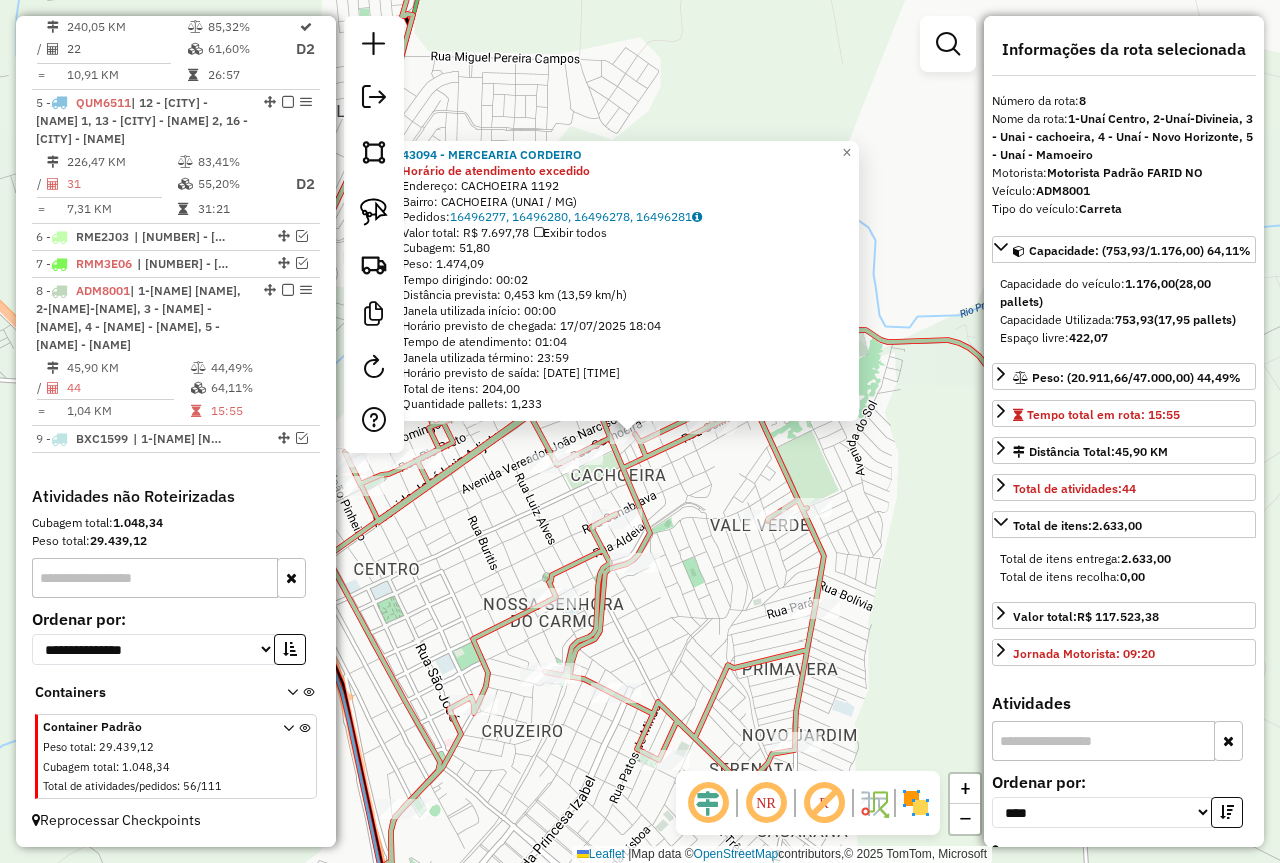 drag, startPoint x: 730, startPoint y: 496, endPoint x: 754, endPoint y: 493, distance: 24.186773 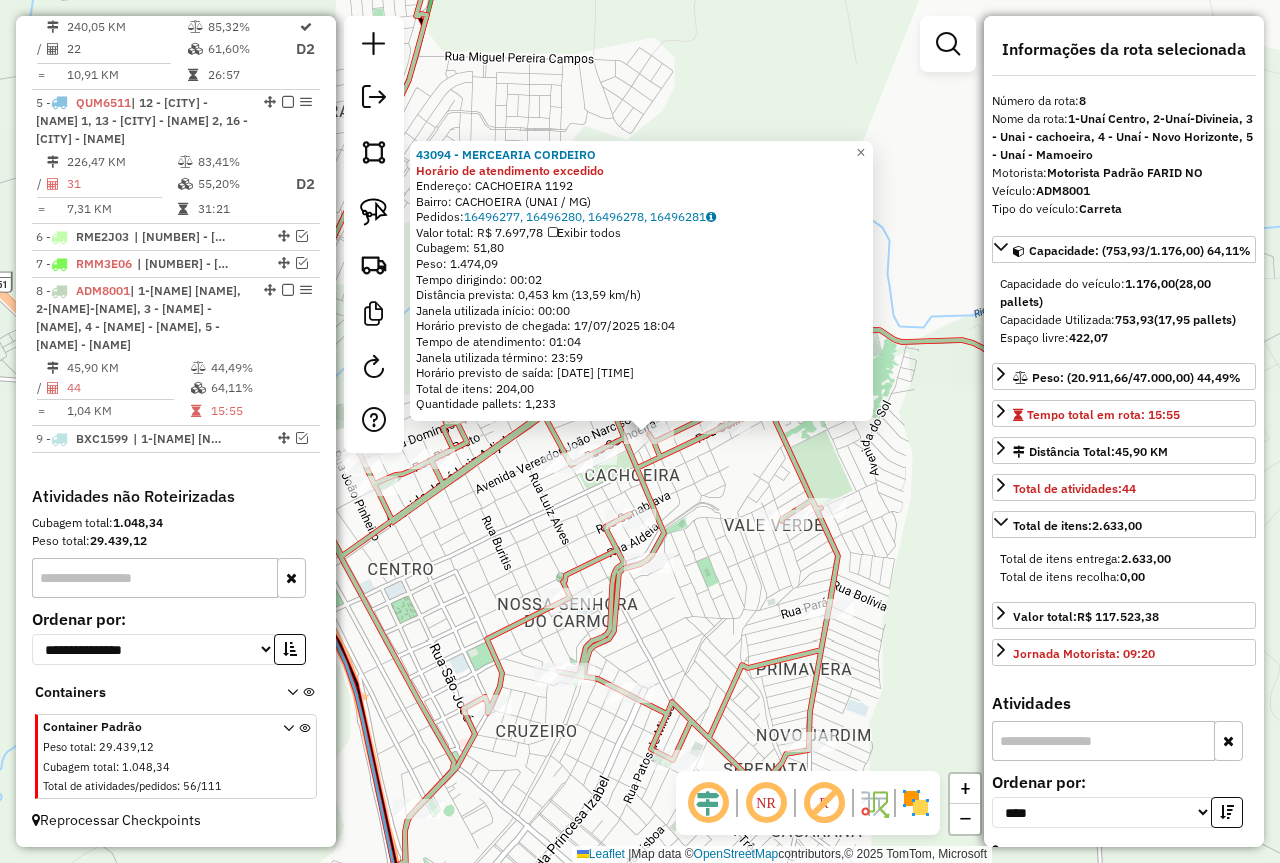 click on "43094 - MERCEARIA CORDEIRO Horário de atendimento excedido  Endereço:  CACHOEIRA 1192   Bairro: CACHOEIRA (UNAI / MG)   Pedidos:  16496277, 16496280, 16496278, 16496281   Valor total: R$ 7.697,78   Exibir todos   Cubagem: 51,80  Peso: 1.474,09  Tempo dirigindo: 00:02   Distância prevista: 0,453 km (13,59 km/h)   Janela utilizada início: 00:00   Horário previsto de chegada: 17/07/2025 18:04   Tempo de atendimento: 01:04   Janela utilizada término: 23:59   Horário previsto de saída: 17/07/2025 19:08   Total de itens: 204,00   Quantidade pallets: 1,233  × Janela de atendimento Grade de atendimento Capacidade Transportadoras Veículos Cliente Pedidos  Rotas Selecione os dias de semana para filtrar as janelas de atendimento  Seg   Ter   Qua   Qui   Sex   Sáb   Dom  Informe o período da janela de atendimento: De: Até:  Filtrar exatamente a janela do cliente  Considerar janela de atendimento padrão  Selecione os dias de semana para filtrar as grades de atendimento  Seg   Ter   Qua   Qui   Sex   Sáb  +" 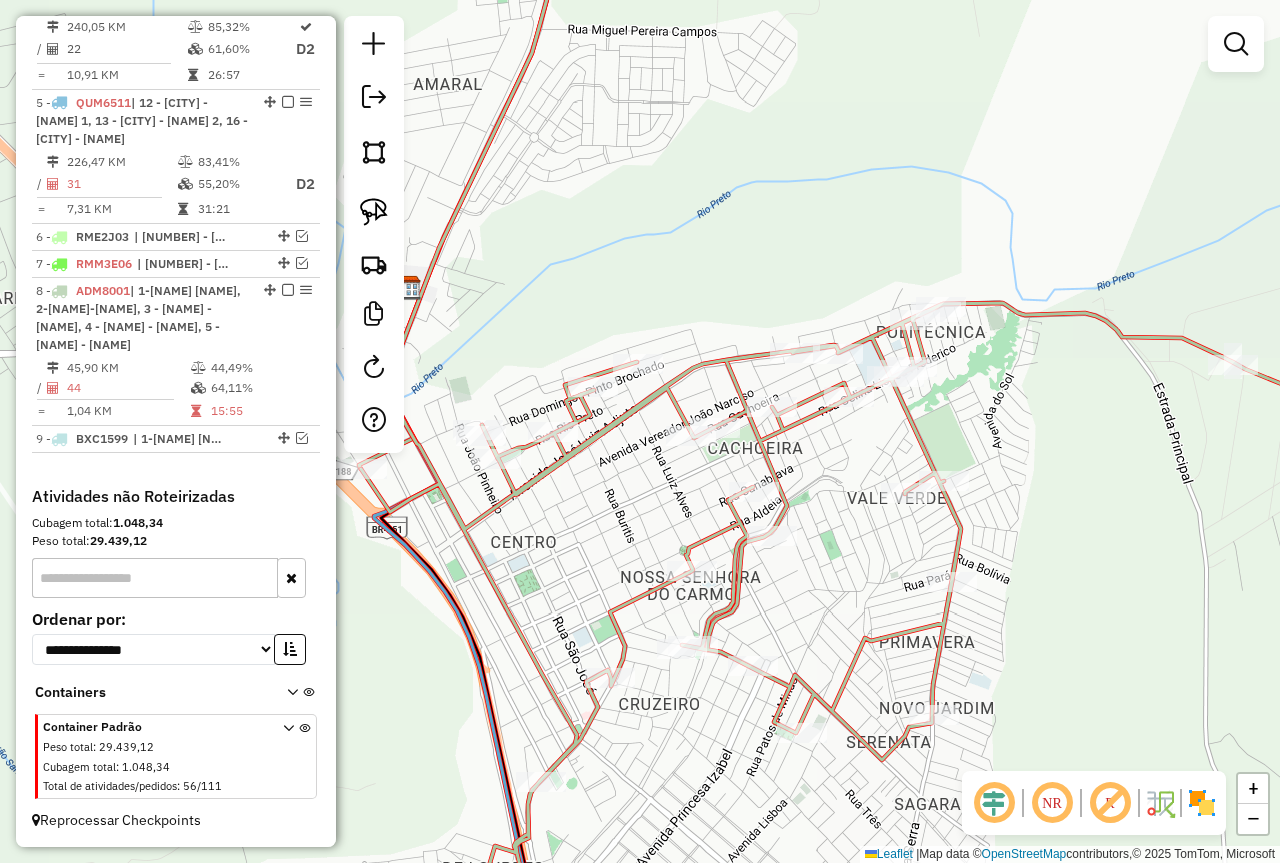 drag, startPoint x: 754, startPoint y: 493, endPoint x: 877, endPoint y: 466, distance: 125.92855 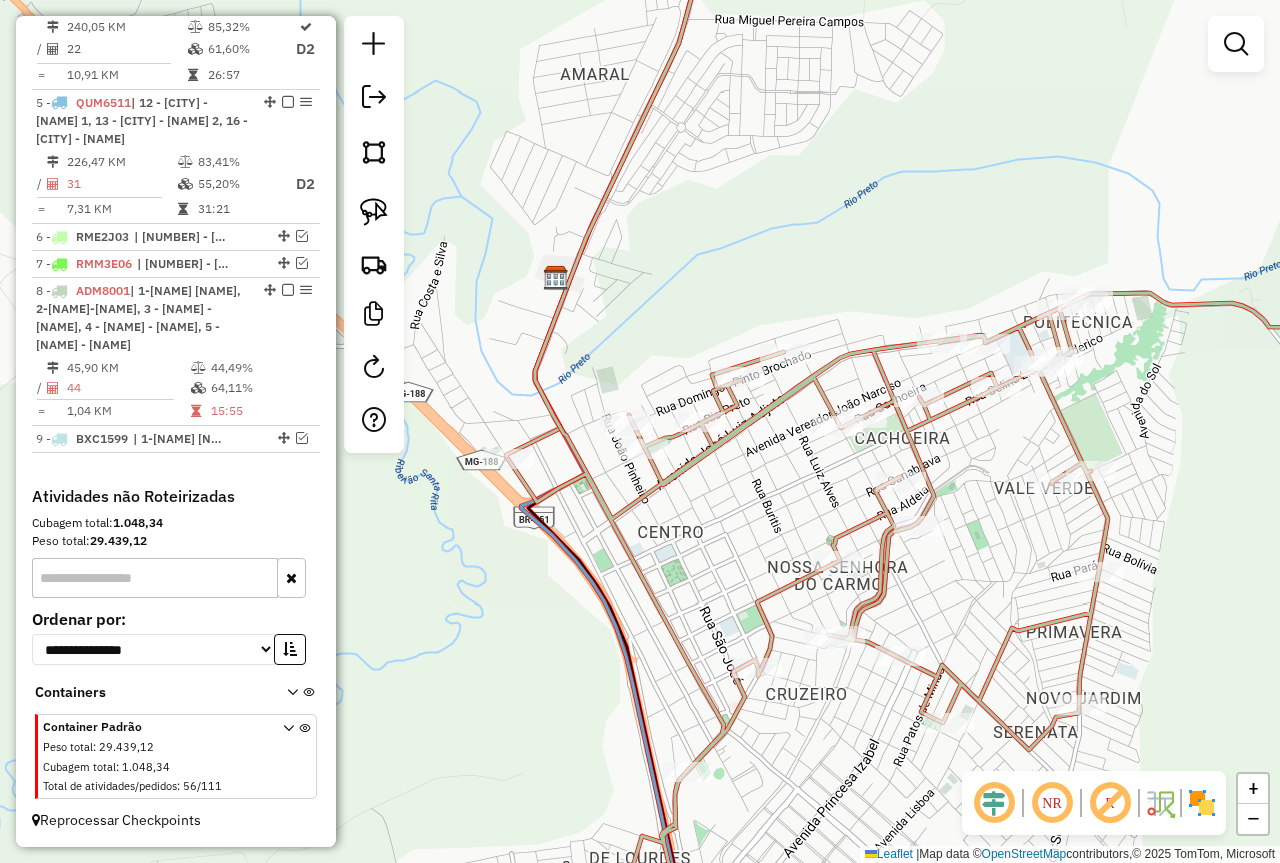 drag, startPoint x: 862, startPoint y: 483, endPoint x: 978, endPoint y: 522, distance: 122.380554 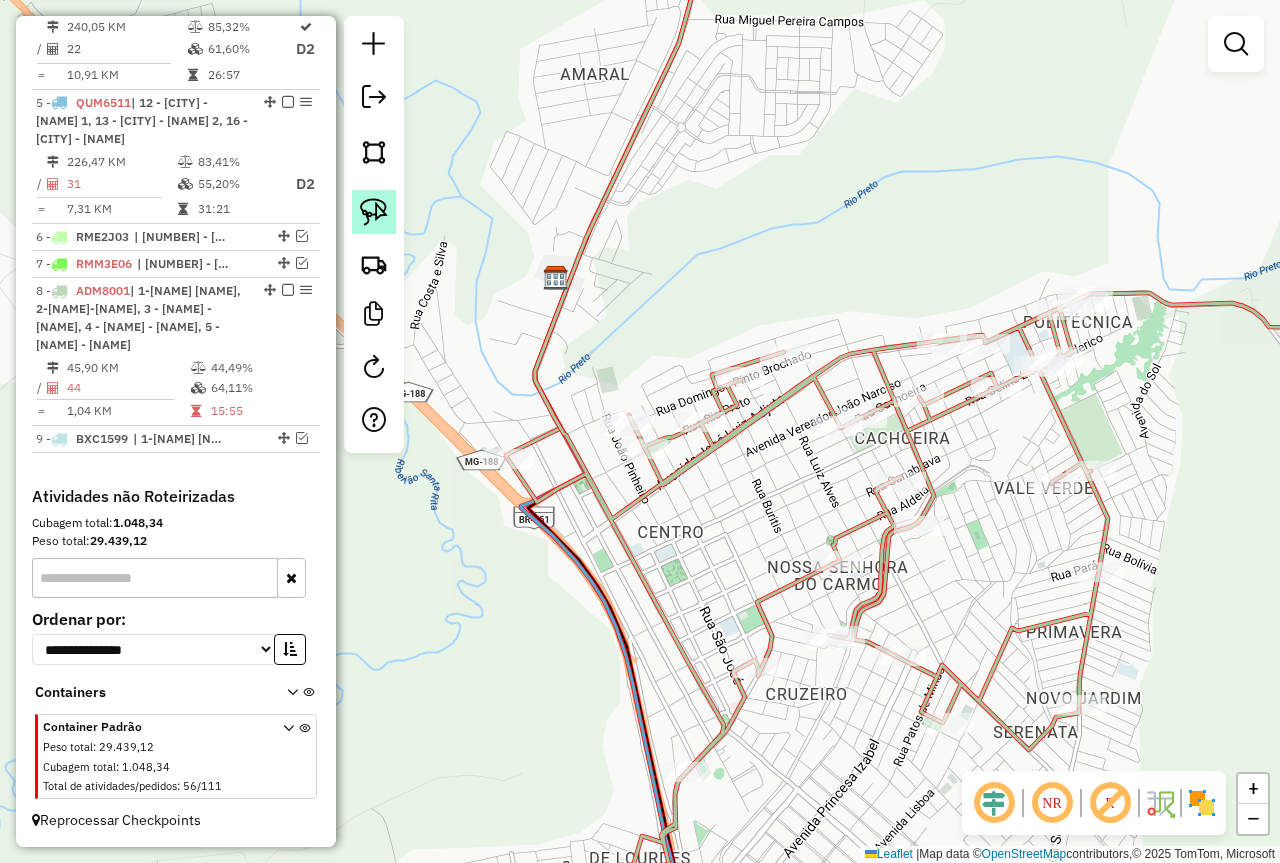 click 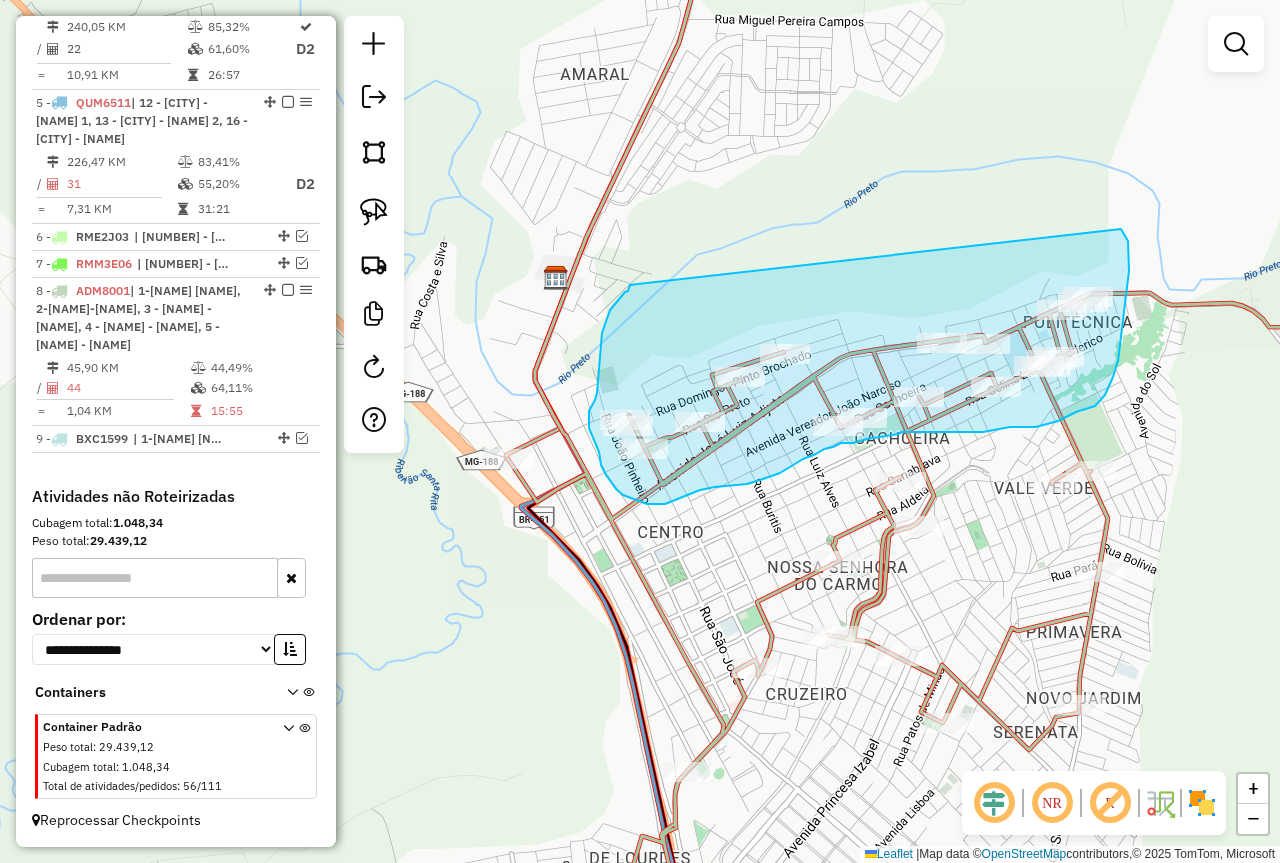 drag, startPoint x: 630, startPoint y: 285, endPoint x: 1105, endPoint y: 210, distance: 480.8846 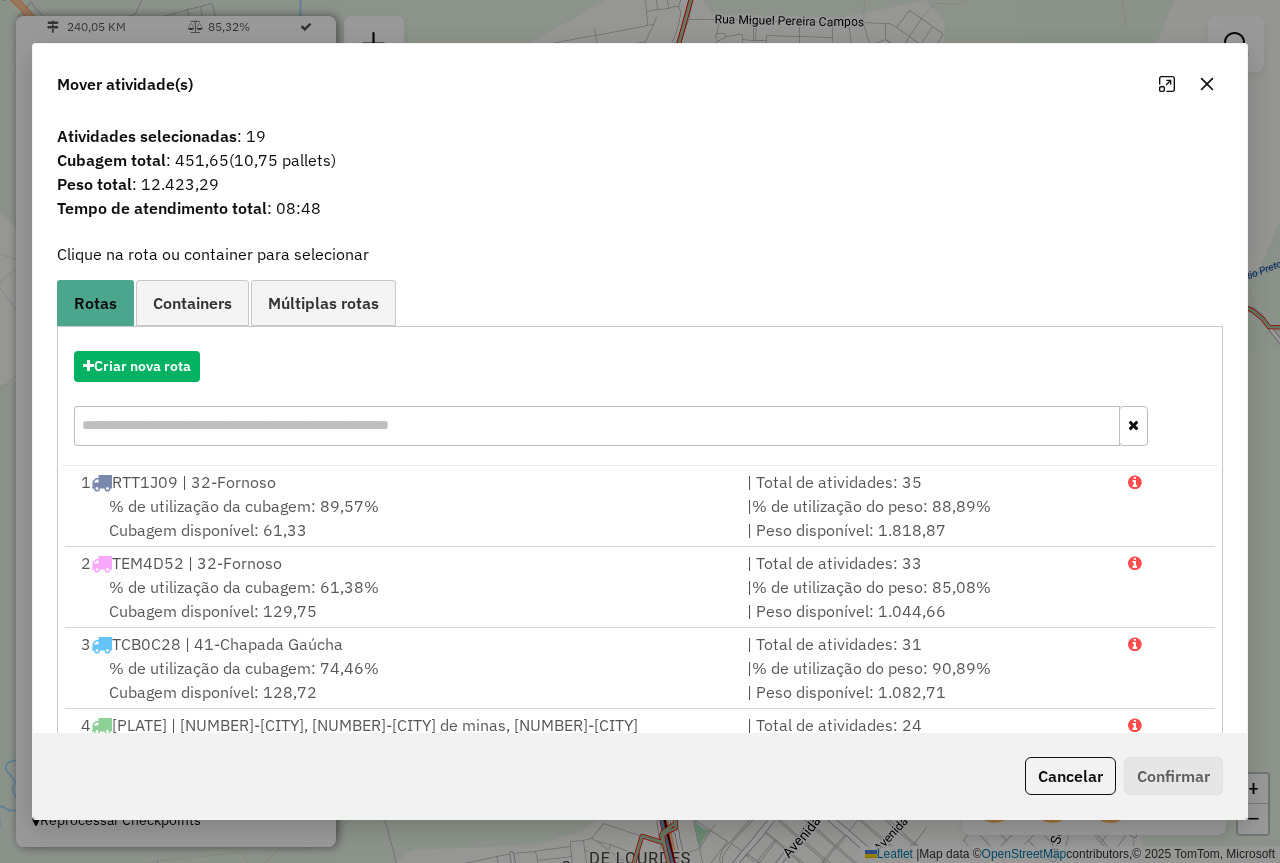 click on "Cancelar" 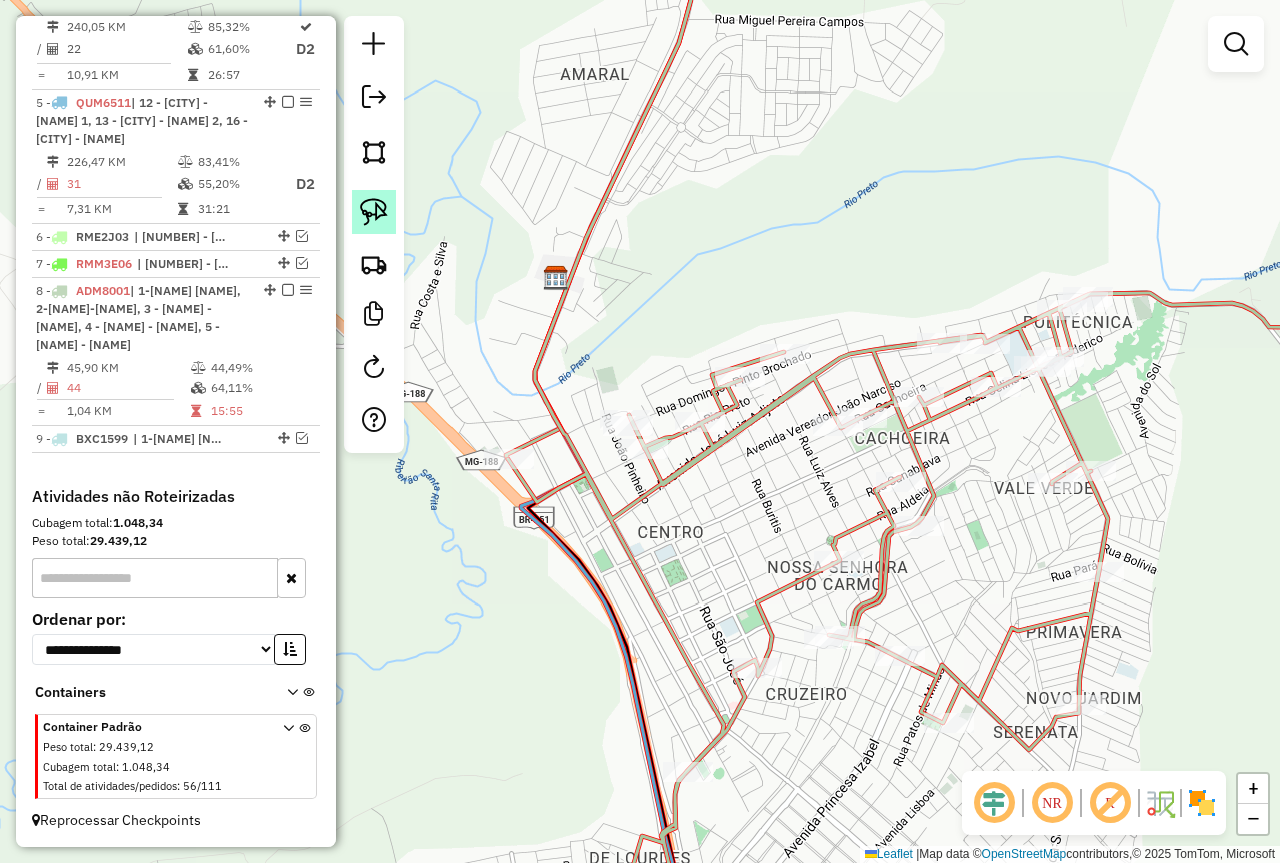 click 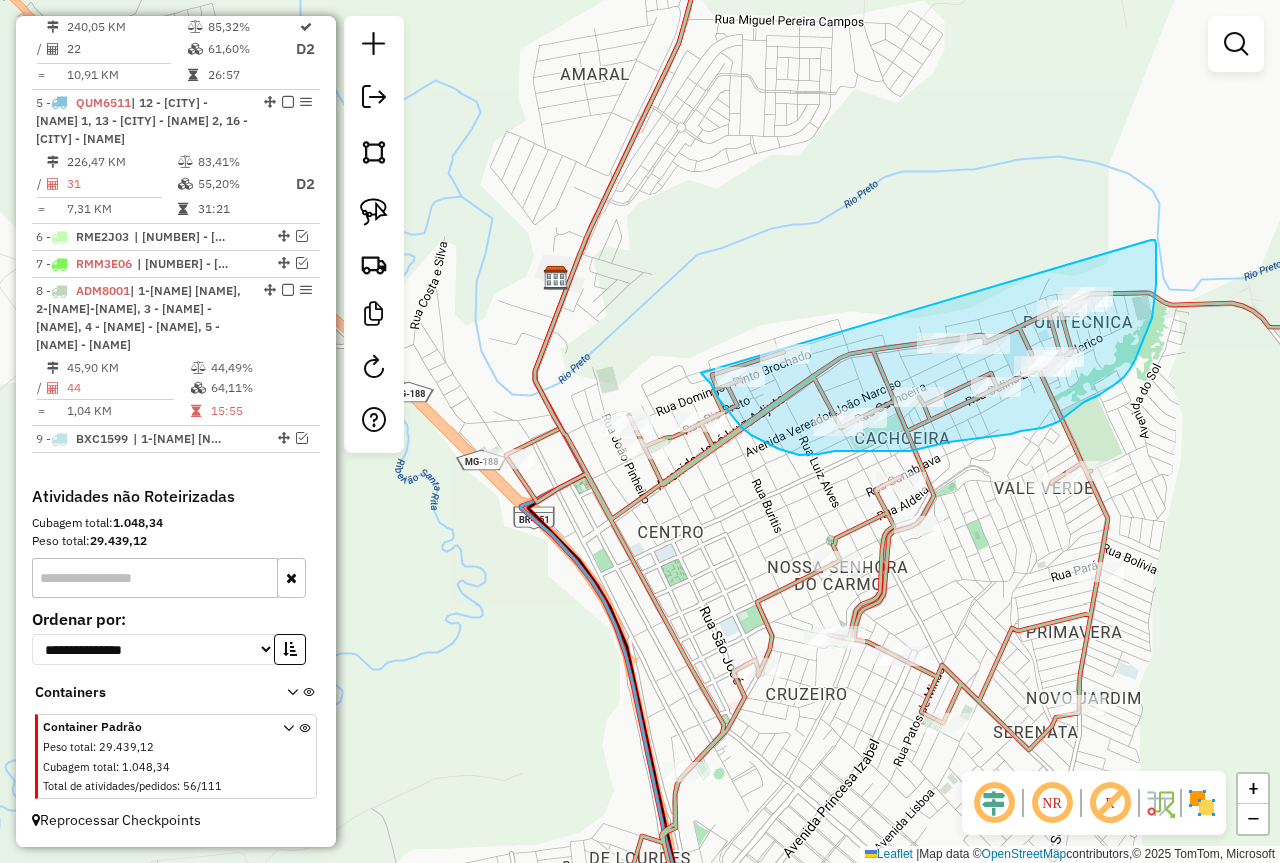 drag, startPoint x: 1151, startPoint y: 240, endPoint x: 685, endPoint y: 347, distance: 478.12656 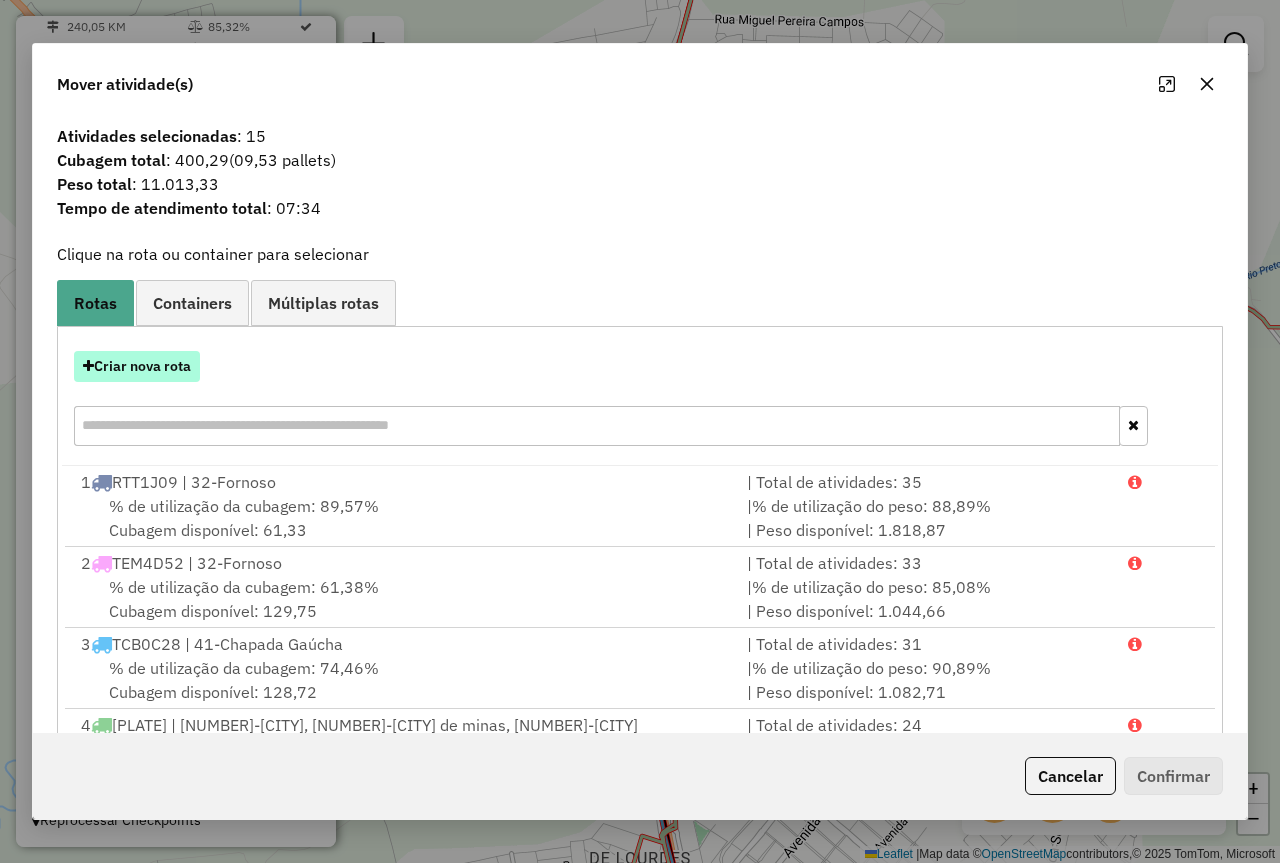 click on "Criar nova rota" at bounding box center (137, 366) 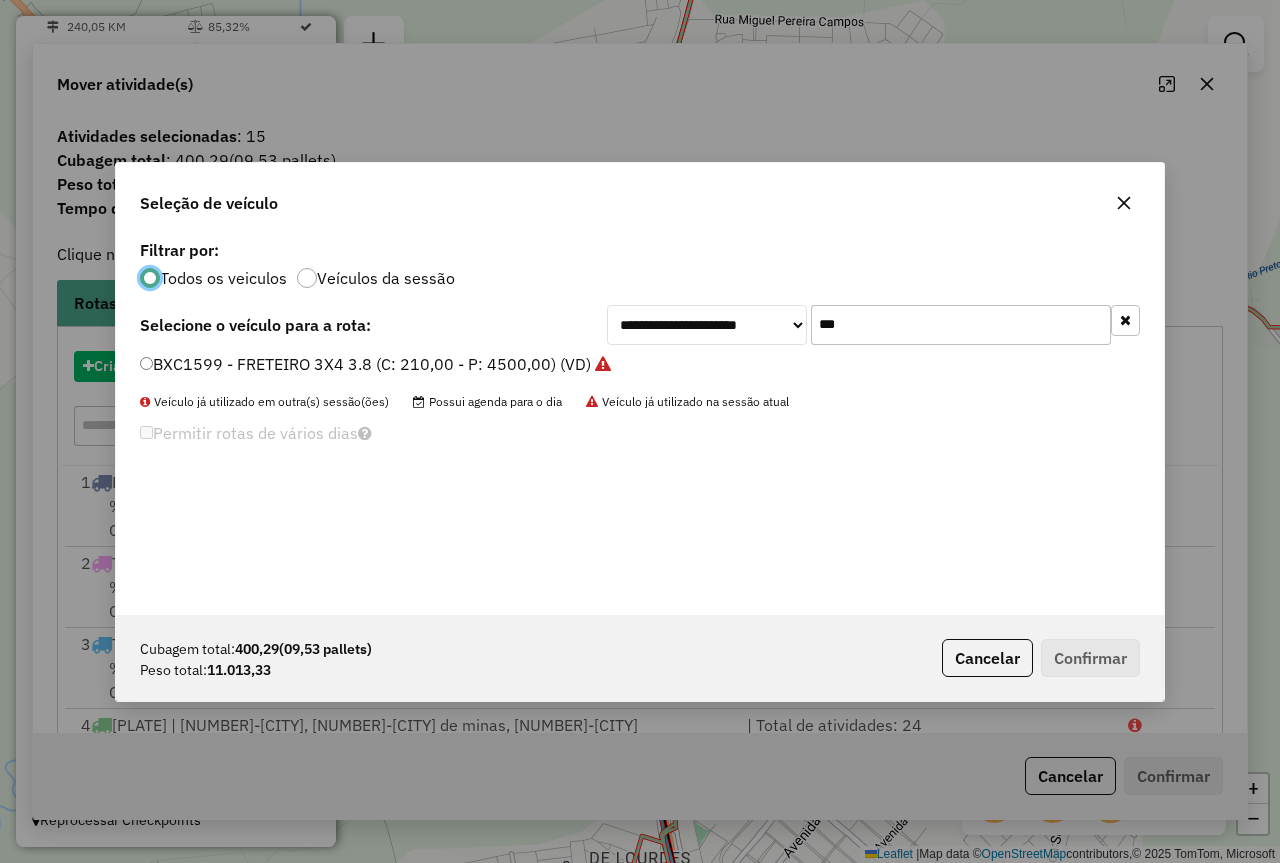 scroll, scrollTop: 11, scrollLeft: 6, axis: both 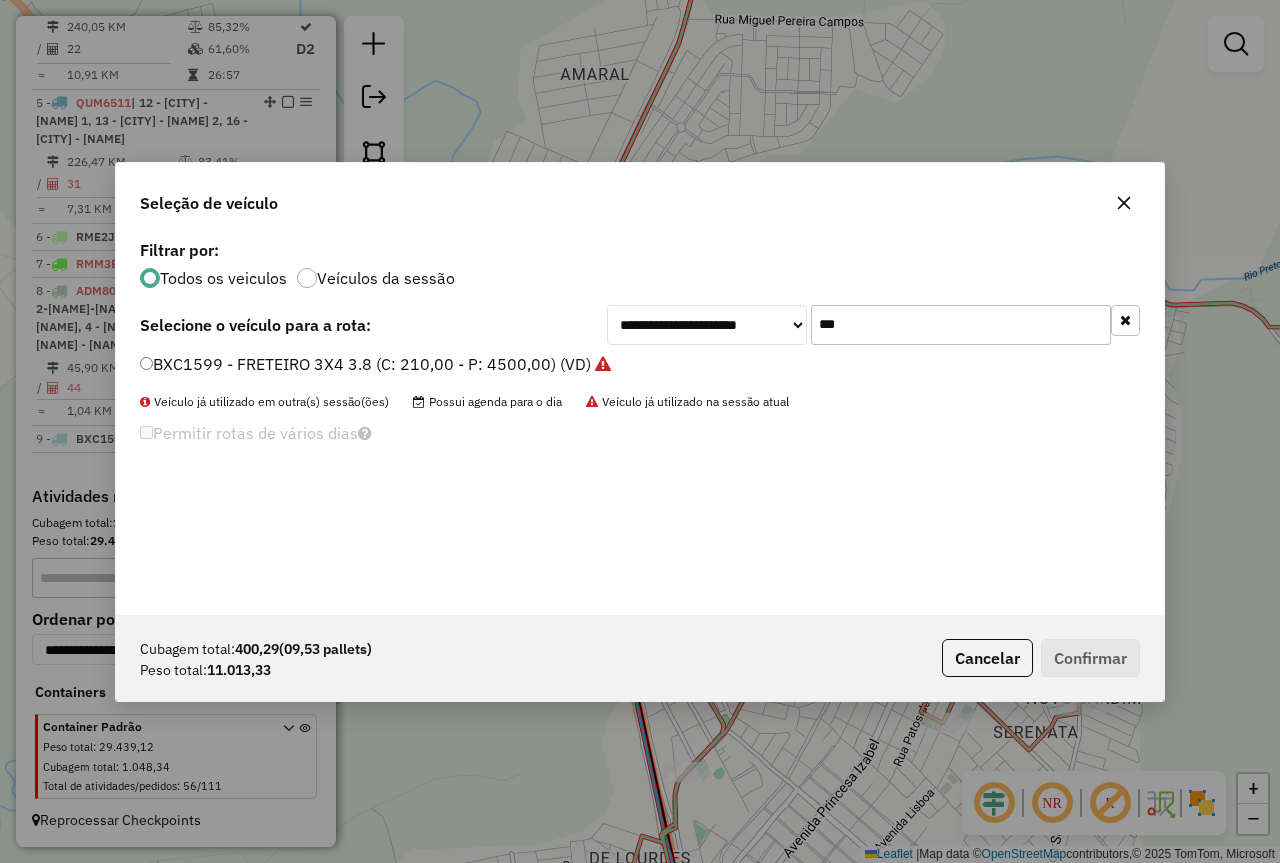 click on "***" 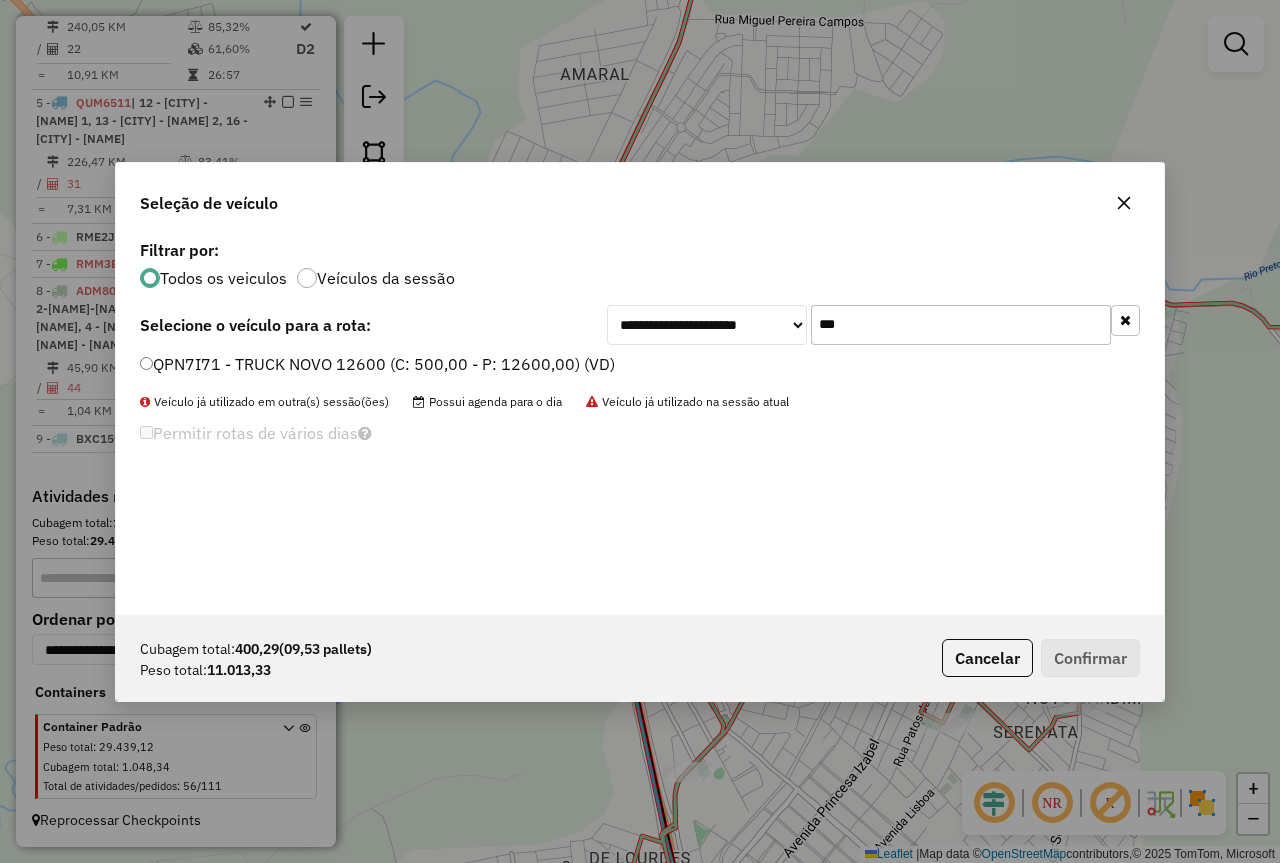 type on "***" 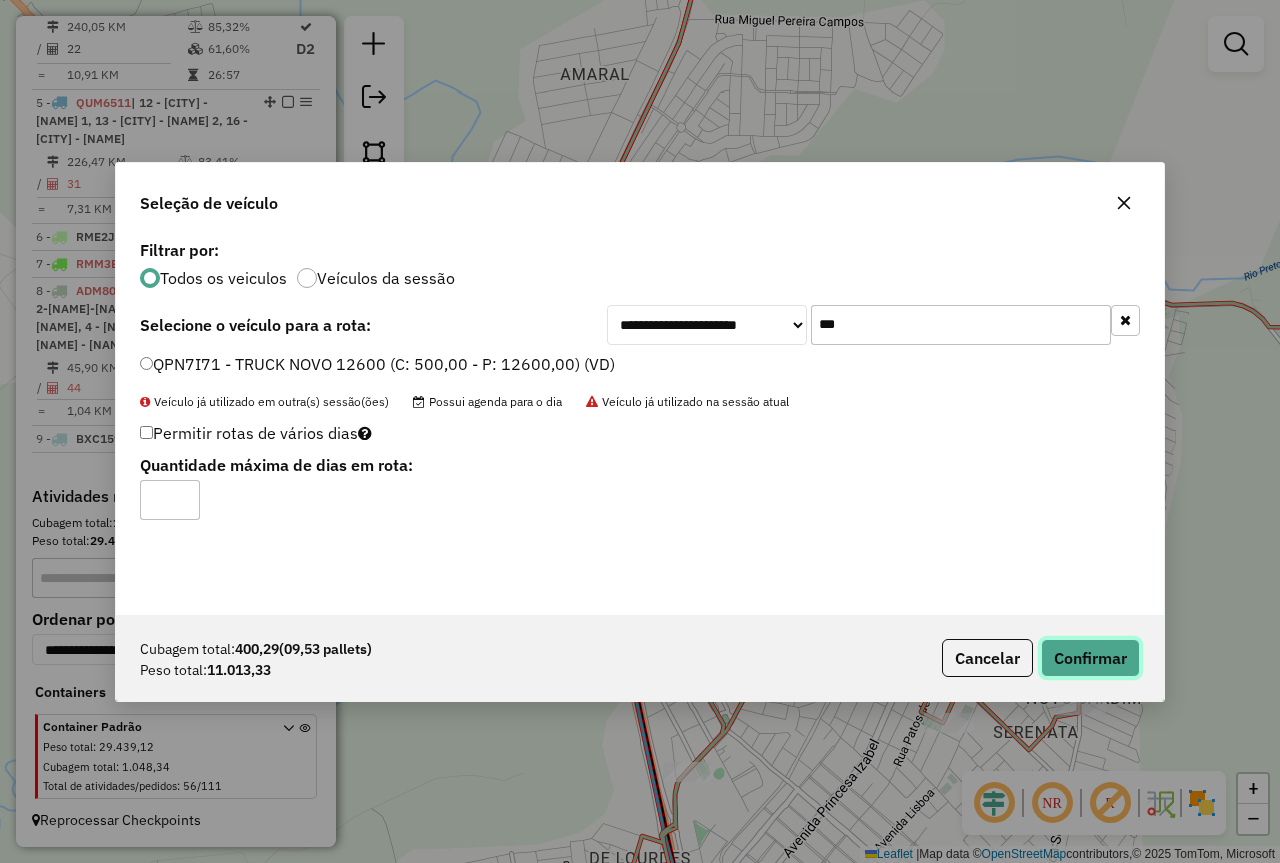 click on "Confirmar" 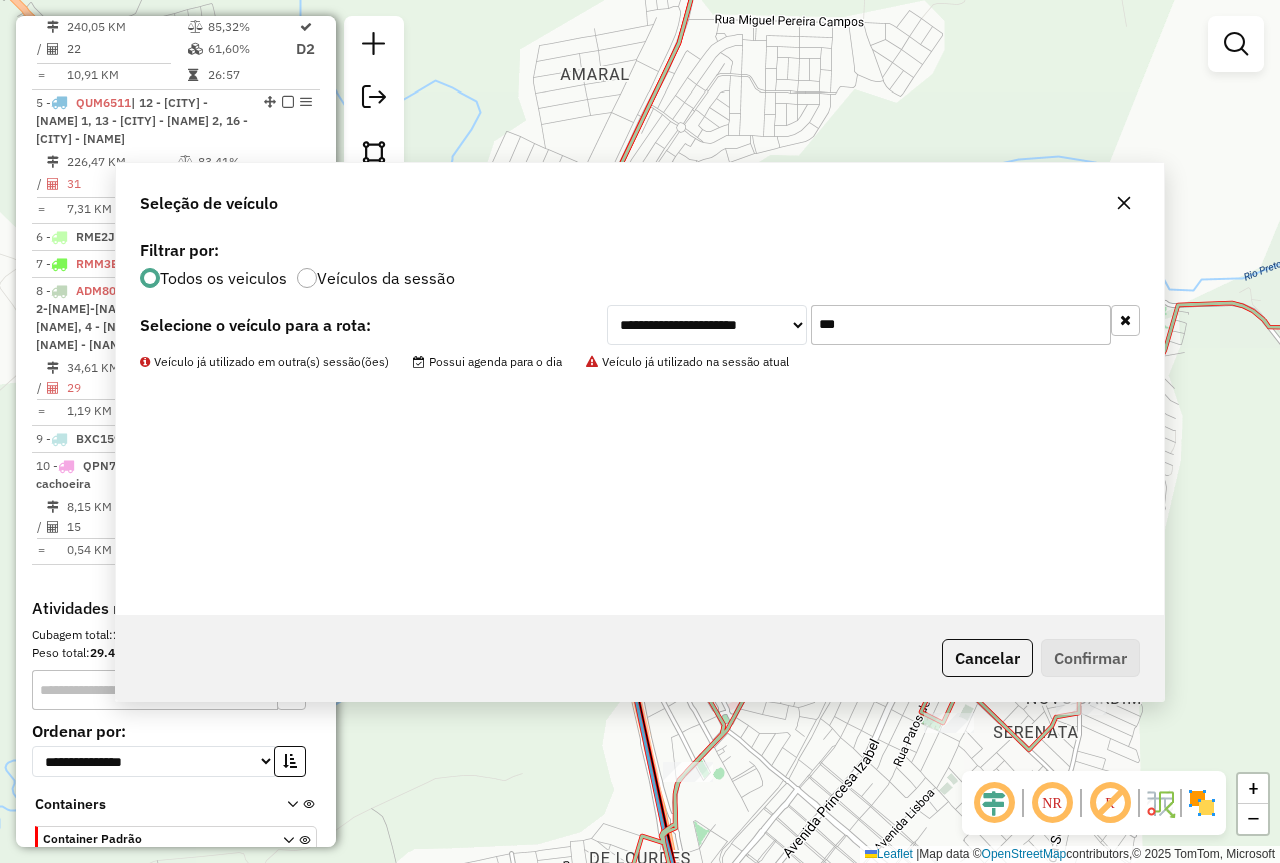 scroll, scrollTop: 1209, scrollLeft: 0, axis: vertical 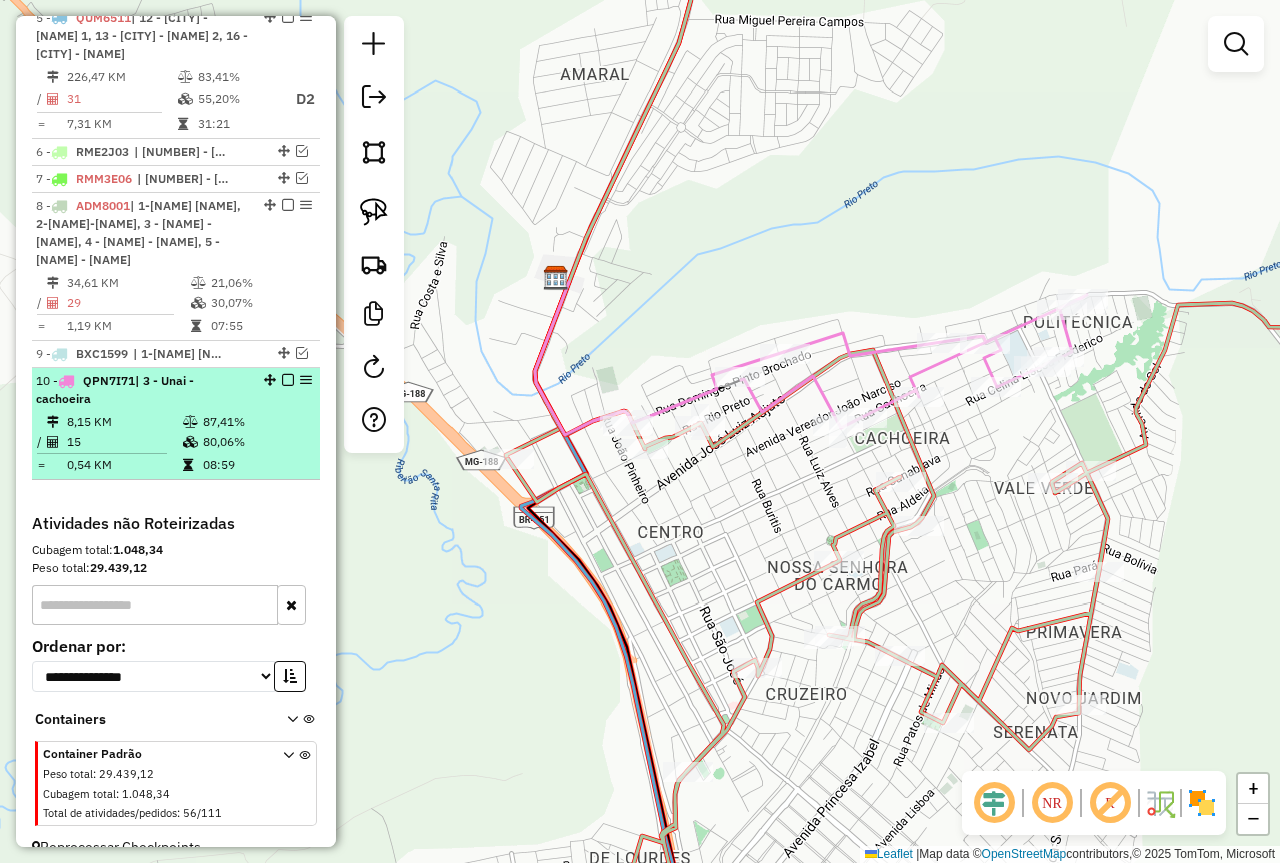 click at bounding box center (288, 380) 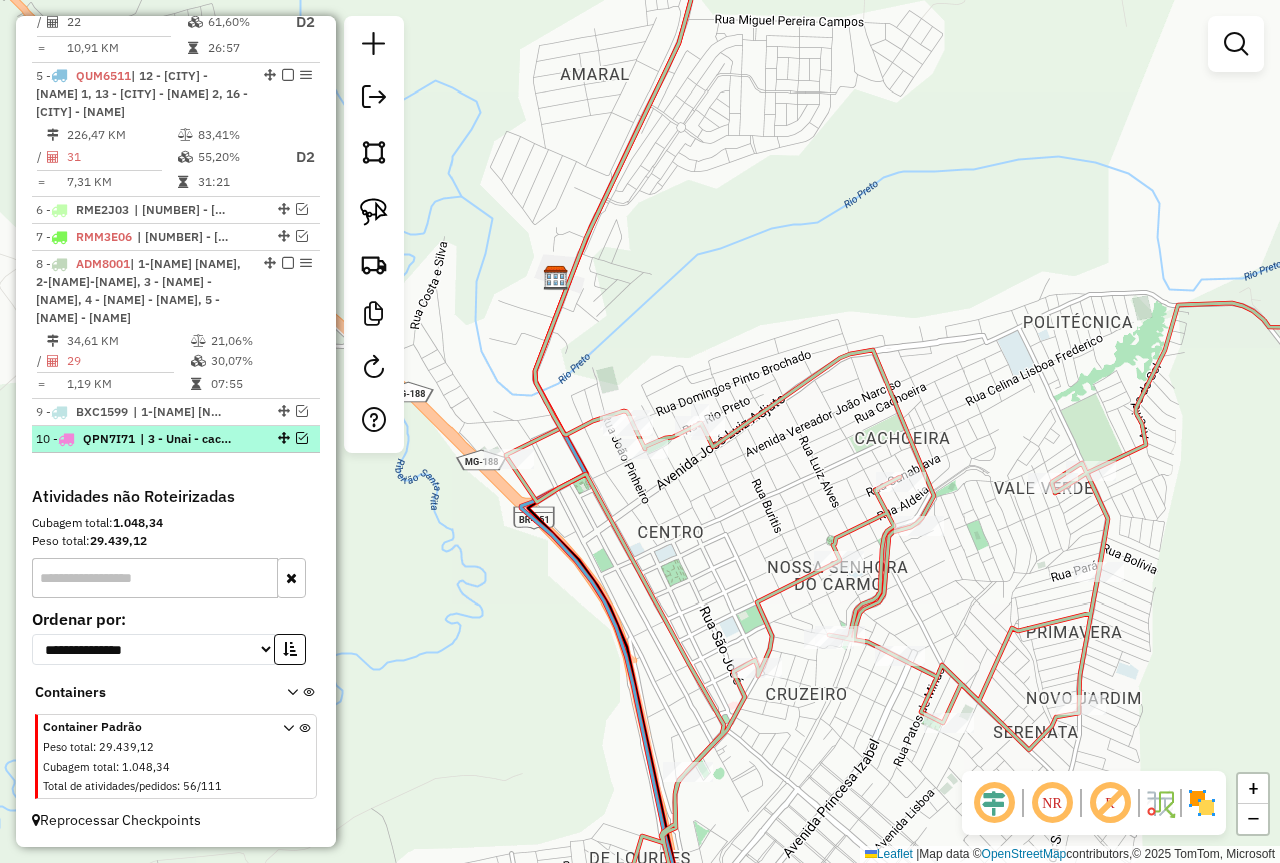 scroll, scrollTop: 1151, scrollLeft: 0, axis: vertical 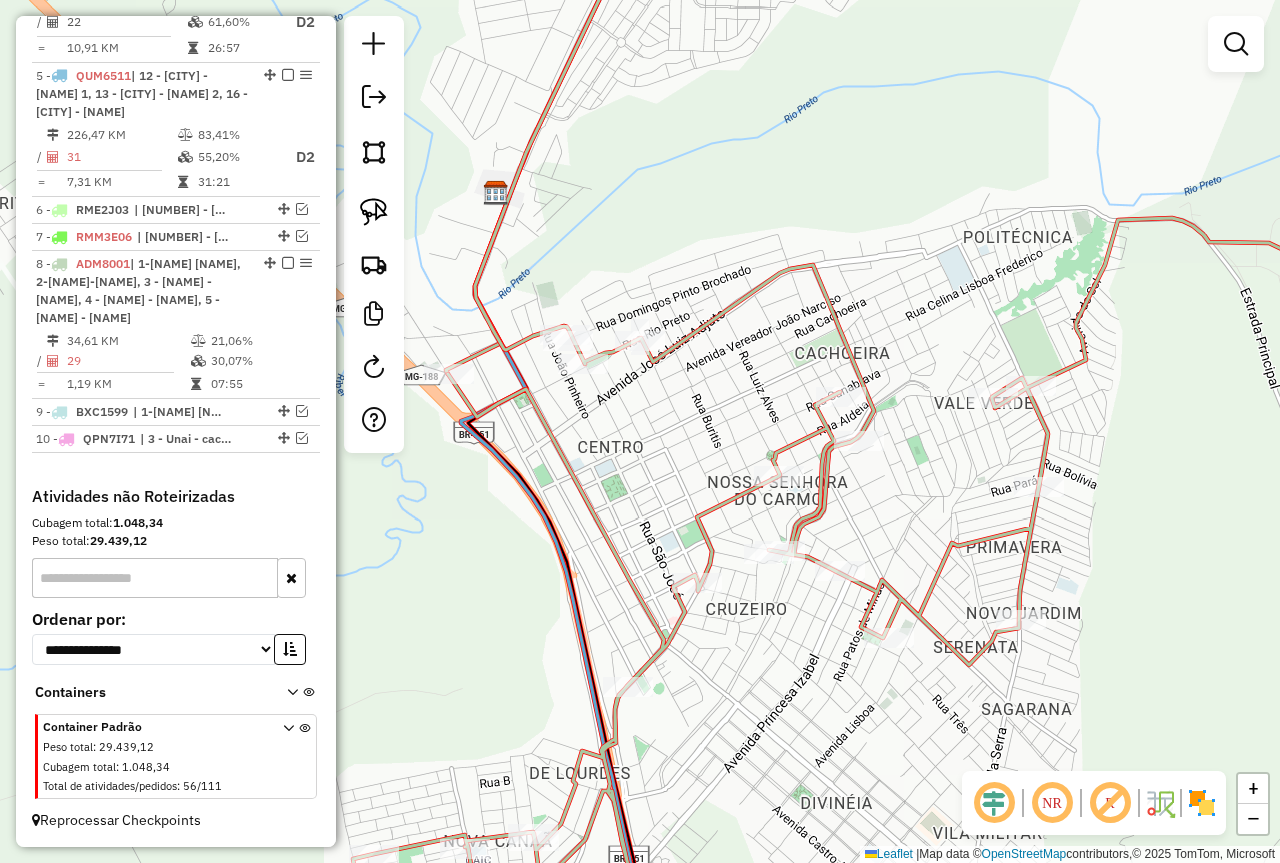 drag, startPoint x: 970, startPoint y: 609, endPoint x: 809, endPoint y: 403, distance: 261.45172 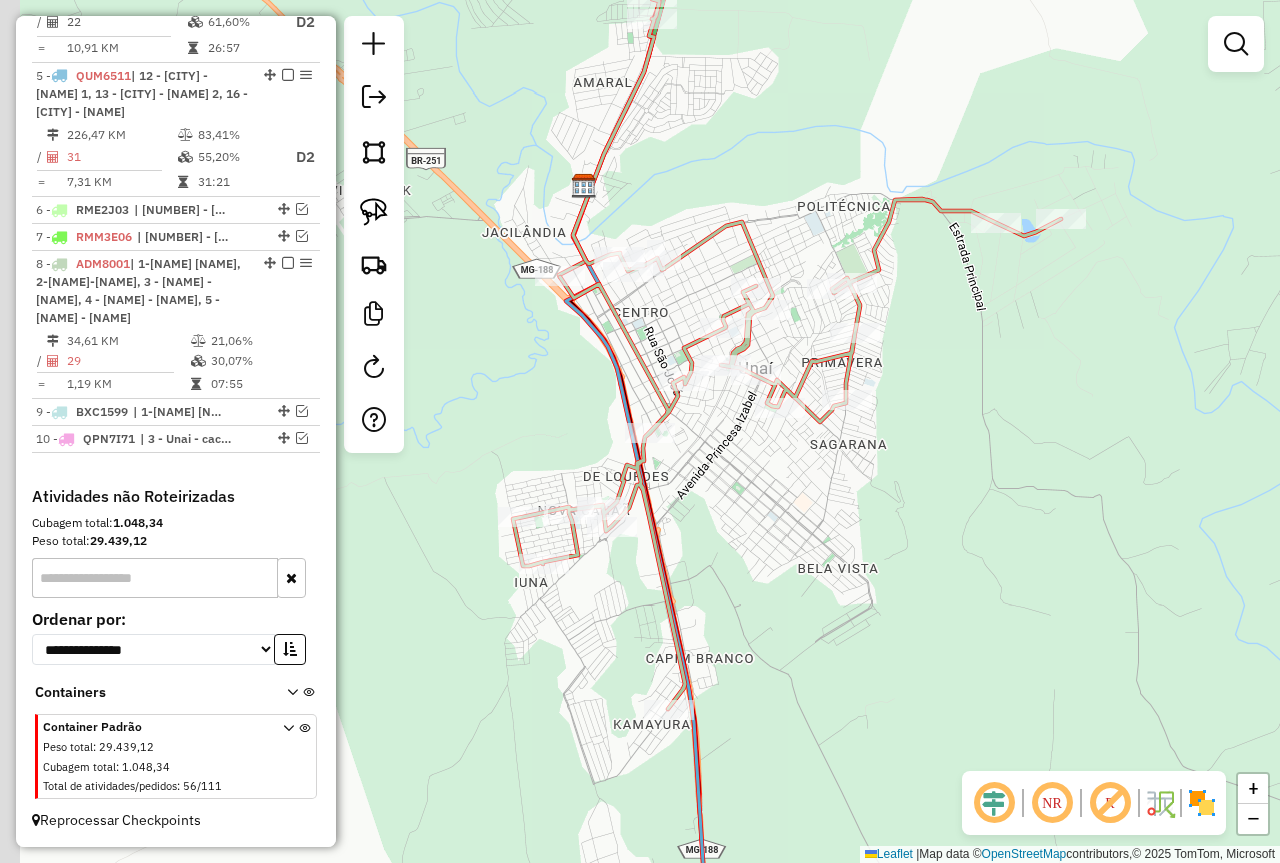 drag, startPoint x: 900, startPoint y: 404, endPoint x: 966, endPoint y: 440, distance: 75.17979 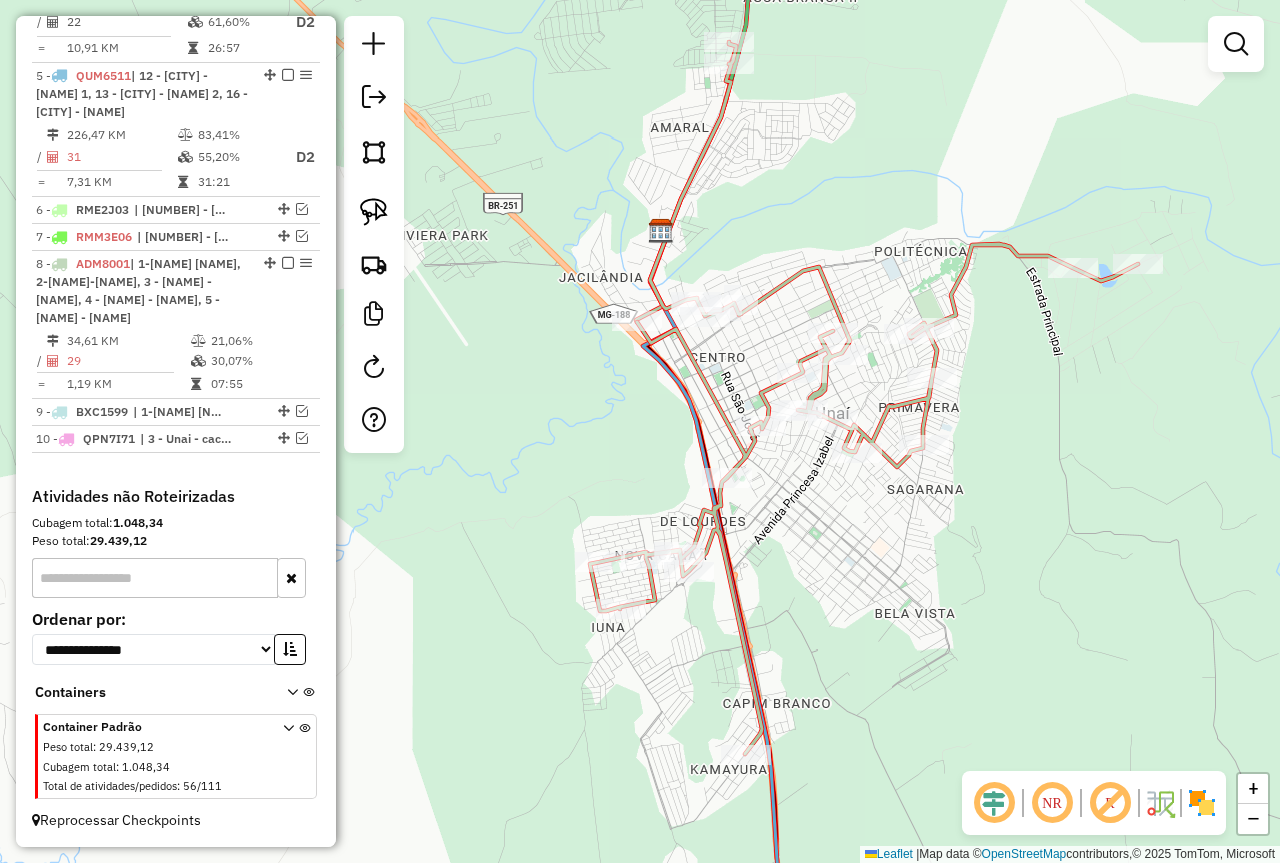 click 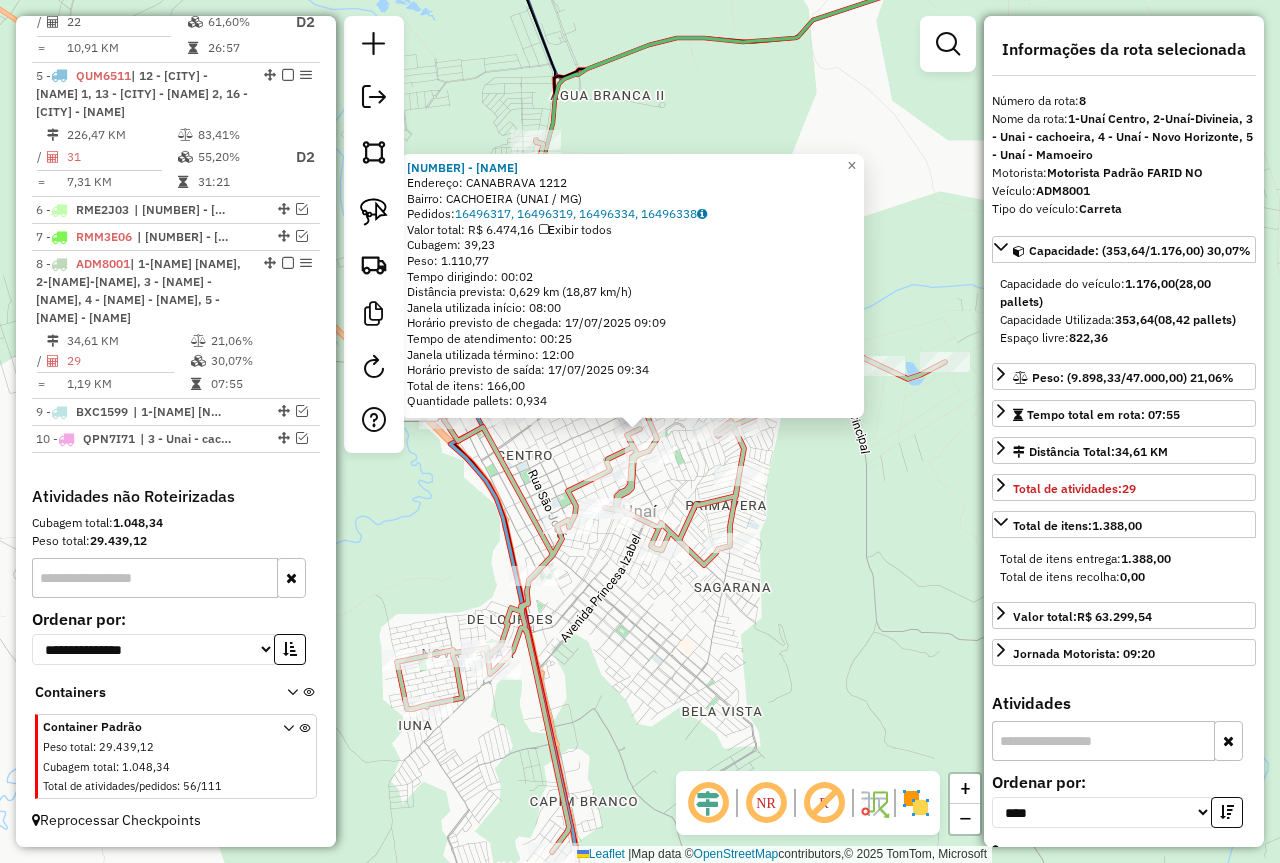 click on "96710 - DISTRIBUIDORA EDUARD  Endereço:  CANABRAVA 1212   Bairro: CACHOEIRA (UNAI / MG)   Pedidos:  16496317, 16496319, 16496334, 16496338   Valor total: R$ 6.474,16   Exibir todos   Cubagem: 39,23  Peso: 1.110,77  Tempo dirigindo: 00:02   Distância prevista: 0,629 km (18,87 km/h)   Janela utilizada início: 08:00   Horário previsto de chegada: 17/07/2025 09:09   Tempo de atendimento: 00:25   Janela utilizada término: 12:00   Horário previsto de saída: 17/07/2025 09:34   Total de itens: 166,00   Quantidade pallets: 0,934  × Janela de atendimento Grade de atendimento Capacidade Transportadoras Veículos Cliente Pedidos  Rotas Selecione os dias de semana para filtrar as janelas de atendimento  Seg   Ter   Qua   Qui   Sex   Sáb   Dom  Informe o período da janela de atendimento: De: Até:  Filtrar exatamente a janela do cliente  Considerar janela de atendimento padrão  Selecione os dias de semana para filtrar as grades de atendimento  Seg   Ter   Qua   Qui   Sex   Sáb   Dom   Peso mínimo:  **** **** +" 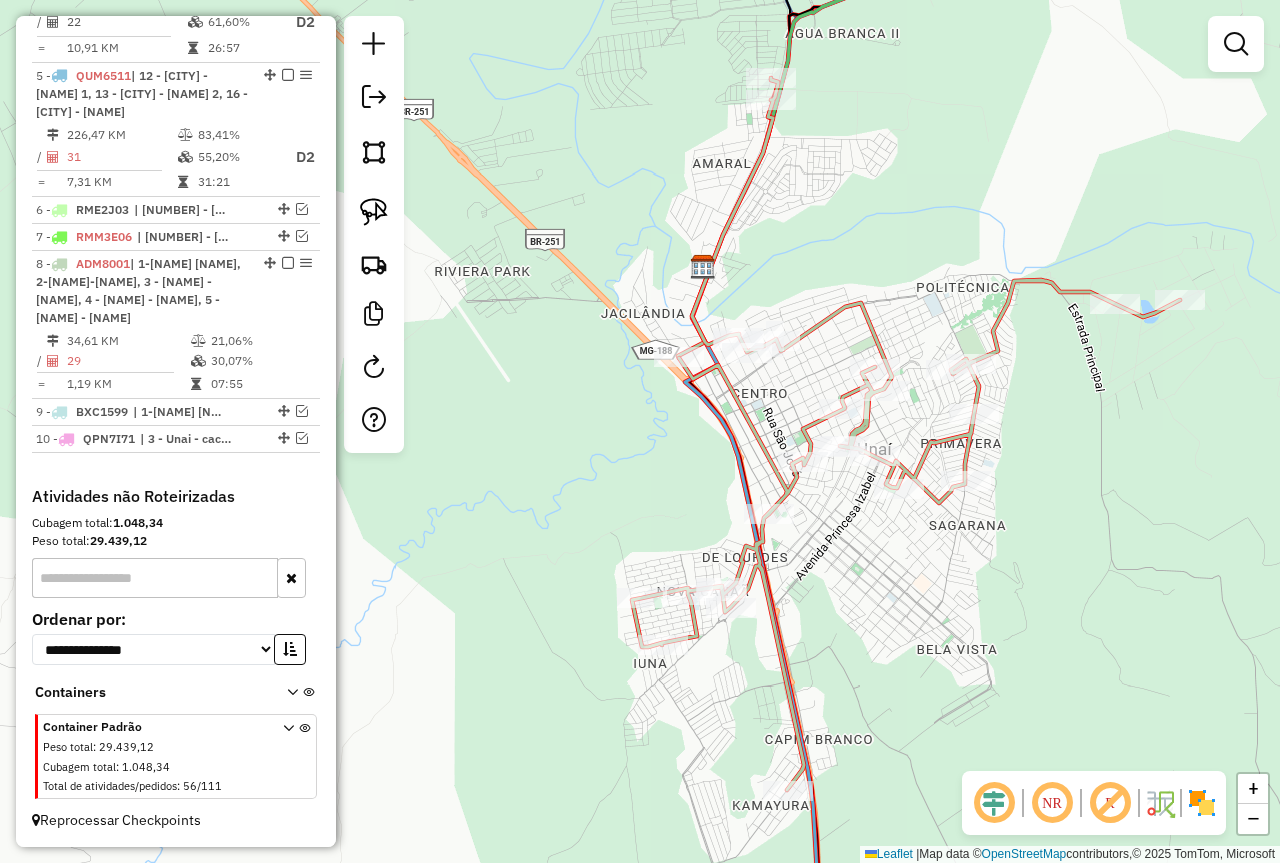 drag, startPoint x: 804, startPoint y: 570, endPoint x: 1027, endPoint y: 505, distance: 232.28 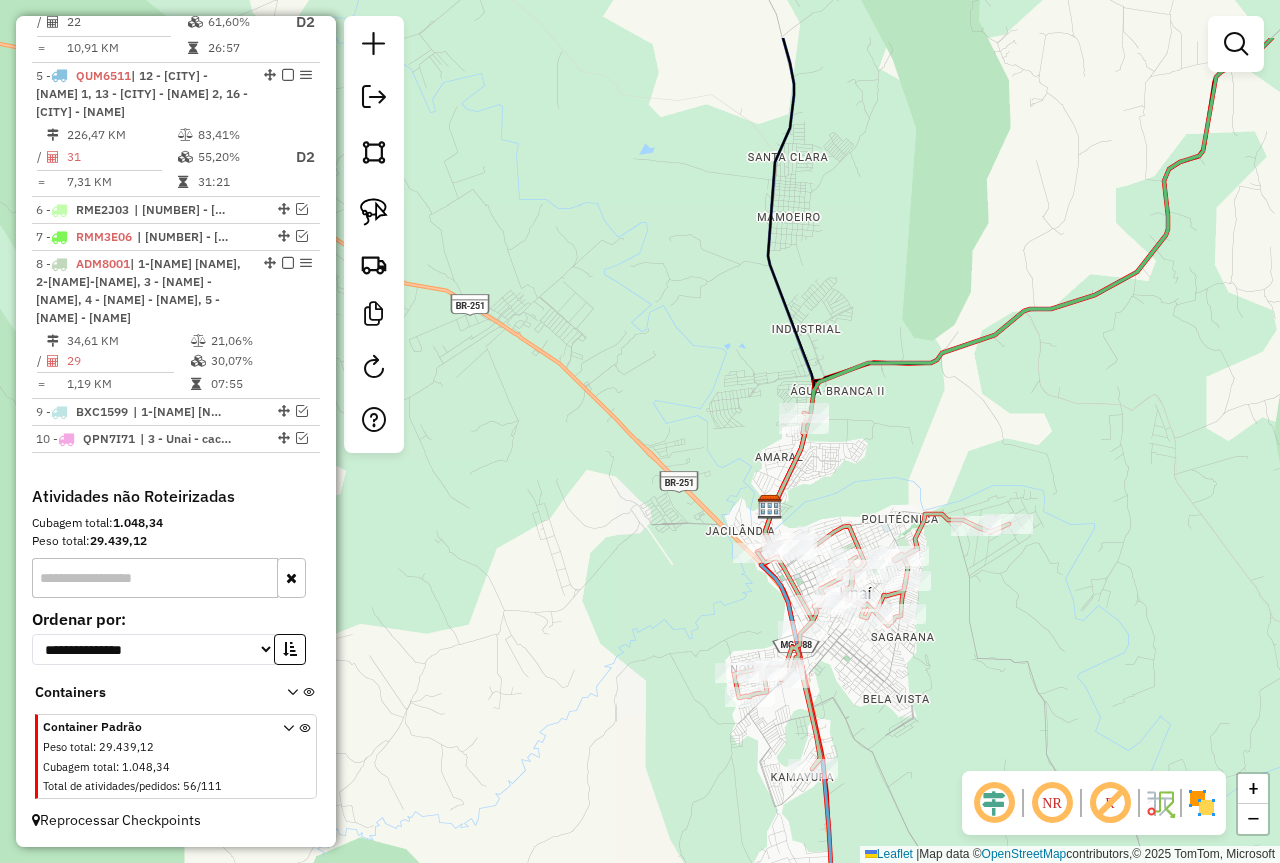 drag, startPoint x: 1026, startPoint y: 299, endPoint x: 828, endPoint y: 527, distance: 301.9735 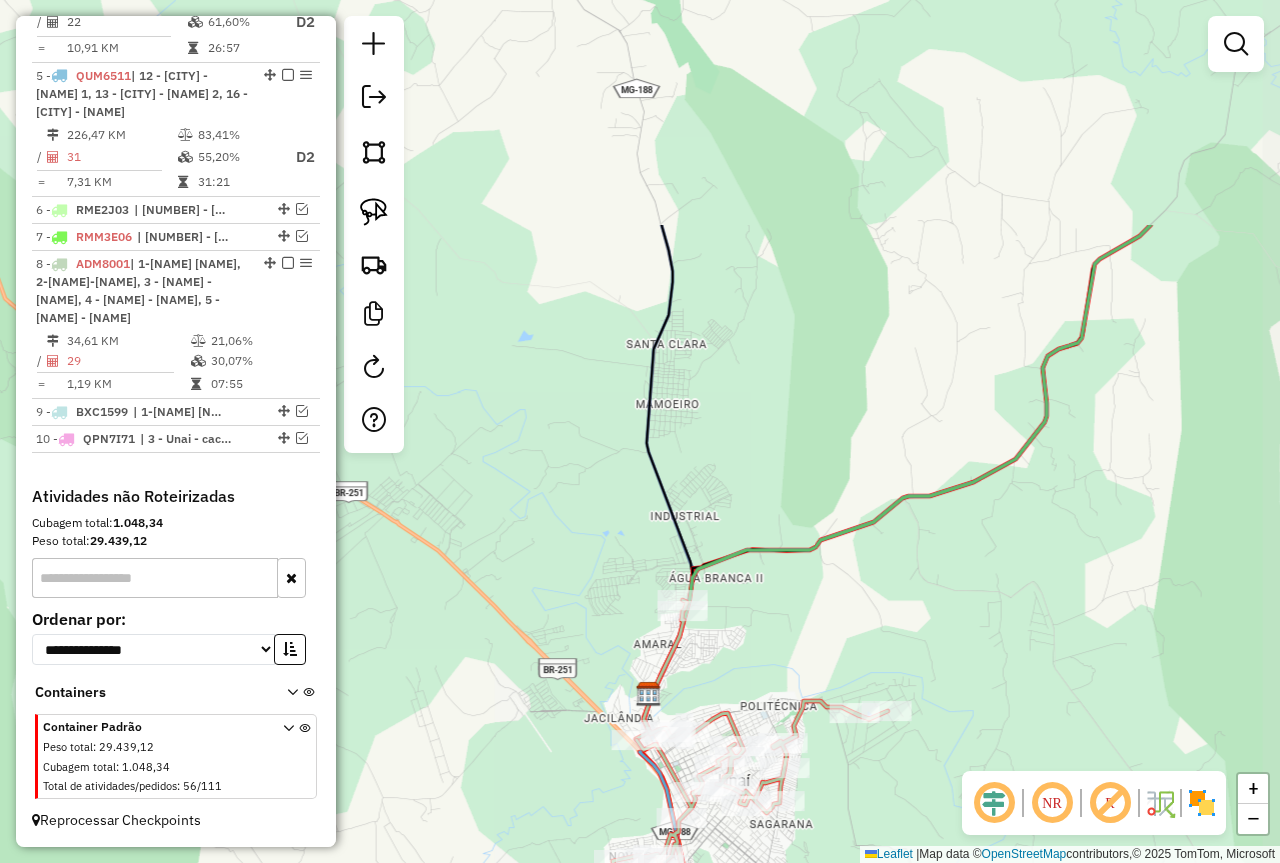drag, startPoint x: 914, startPoint y: 367, endPoint x: 698, endPoint y: 595, distance: 314.07007 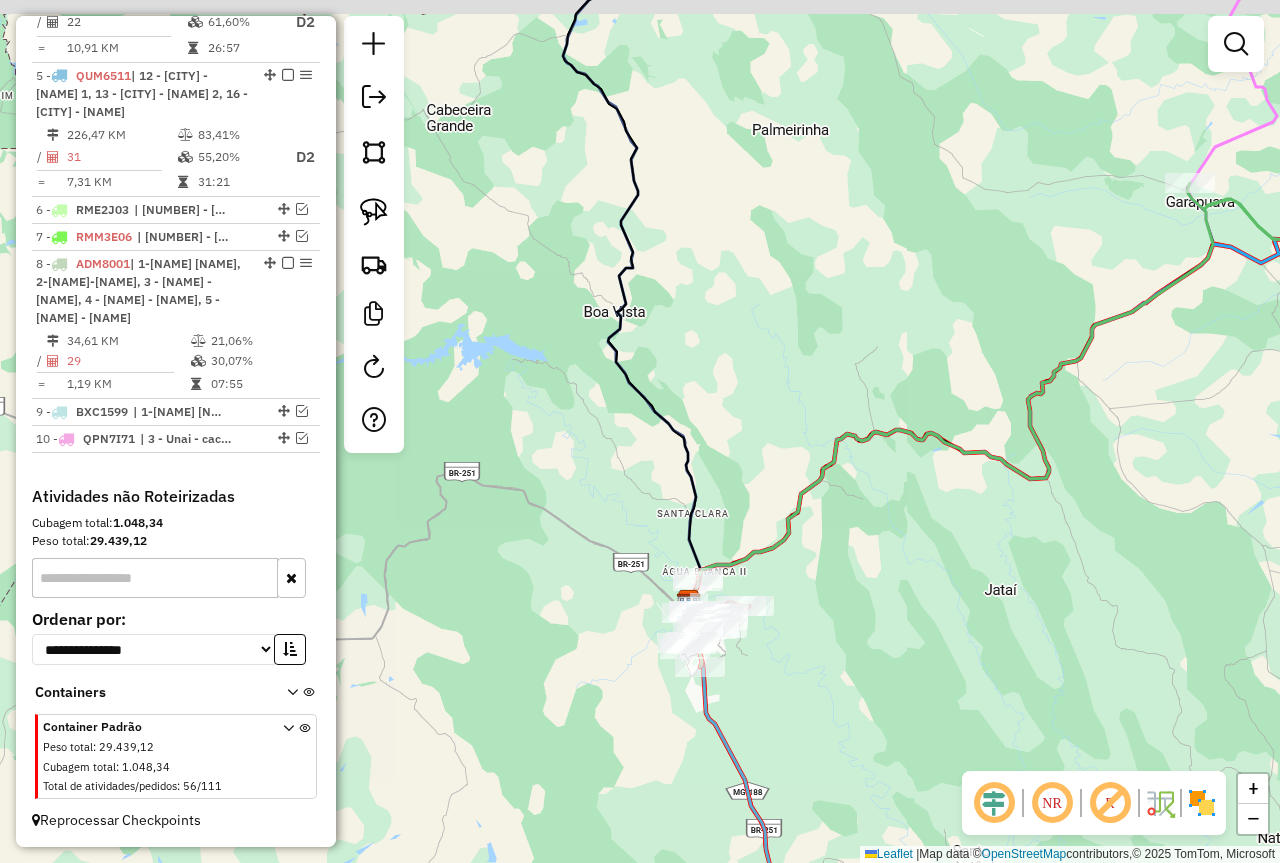 drag, startPoint x: 934, startPoint y: 337, endPoint x: 824, endPoint y: 435, distance: 147.32277 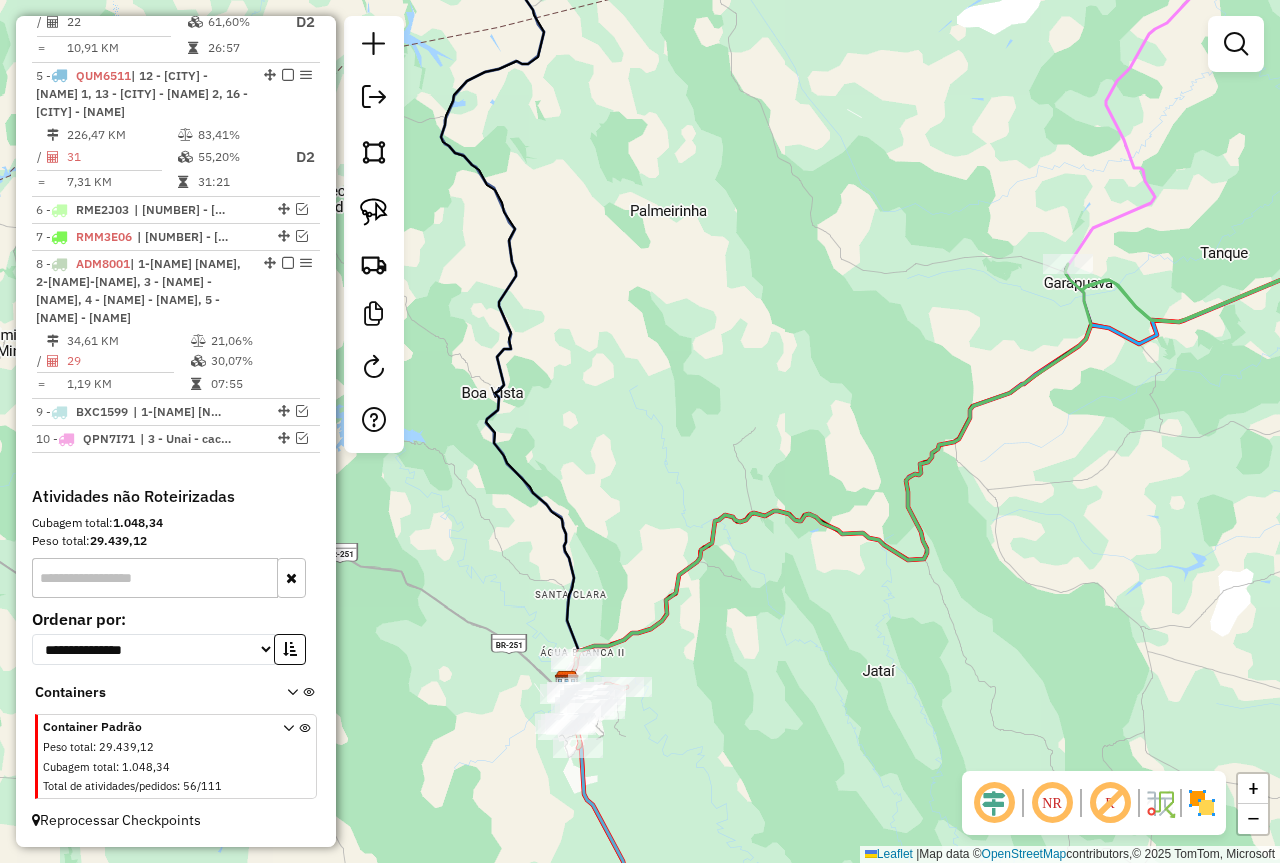 drag, startPoint x: 938, startPoint y: 349, endPoint x: 620, endPoint y: 449, distance: 333.35266 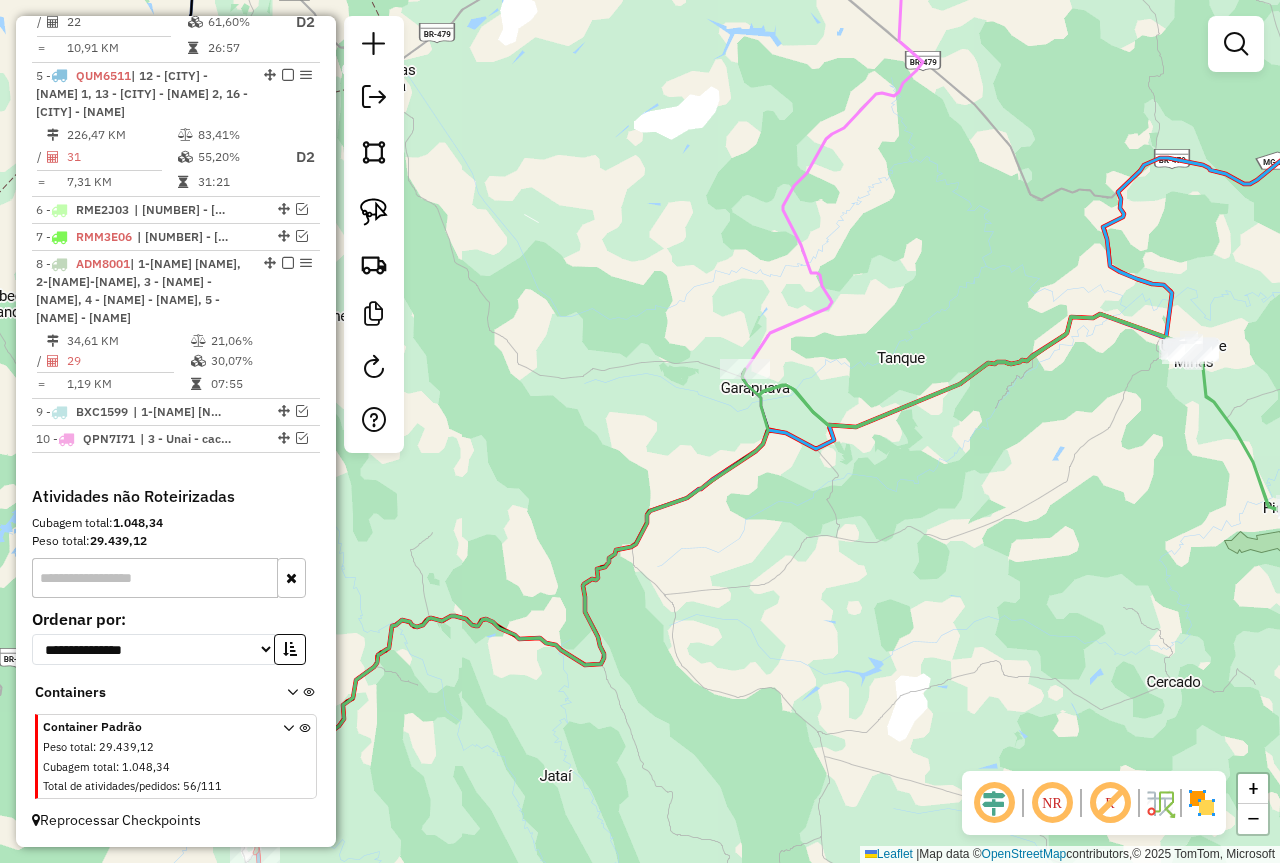 drag, startPoint x: 889, startPoint y: 251, endPoint x: 812, endPoint y: 498, distance: 258.7238 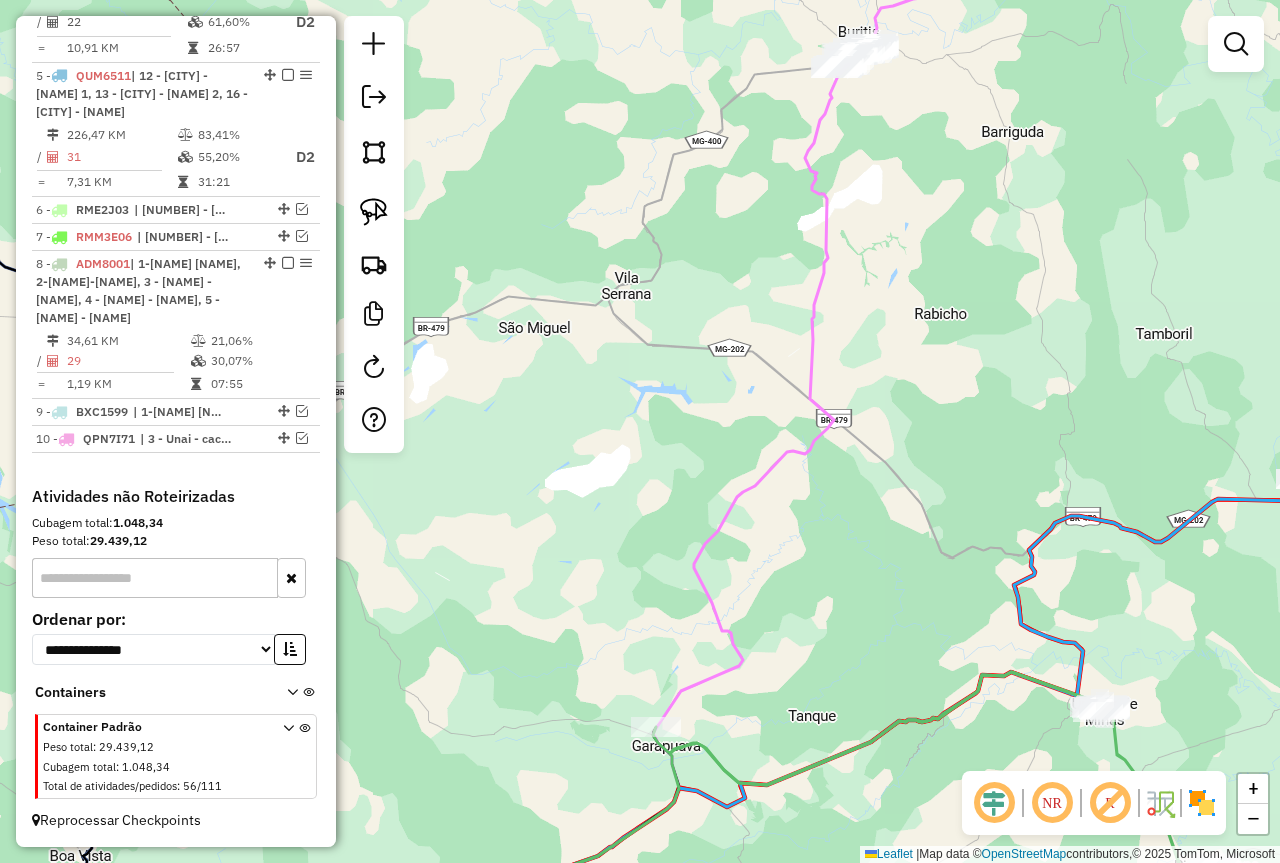 drag, startPoint x: 880, startPoint y: 586, endPoint x: 759, endPoint y: 303, distance: 307.78238 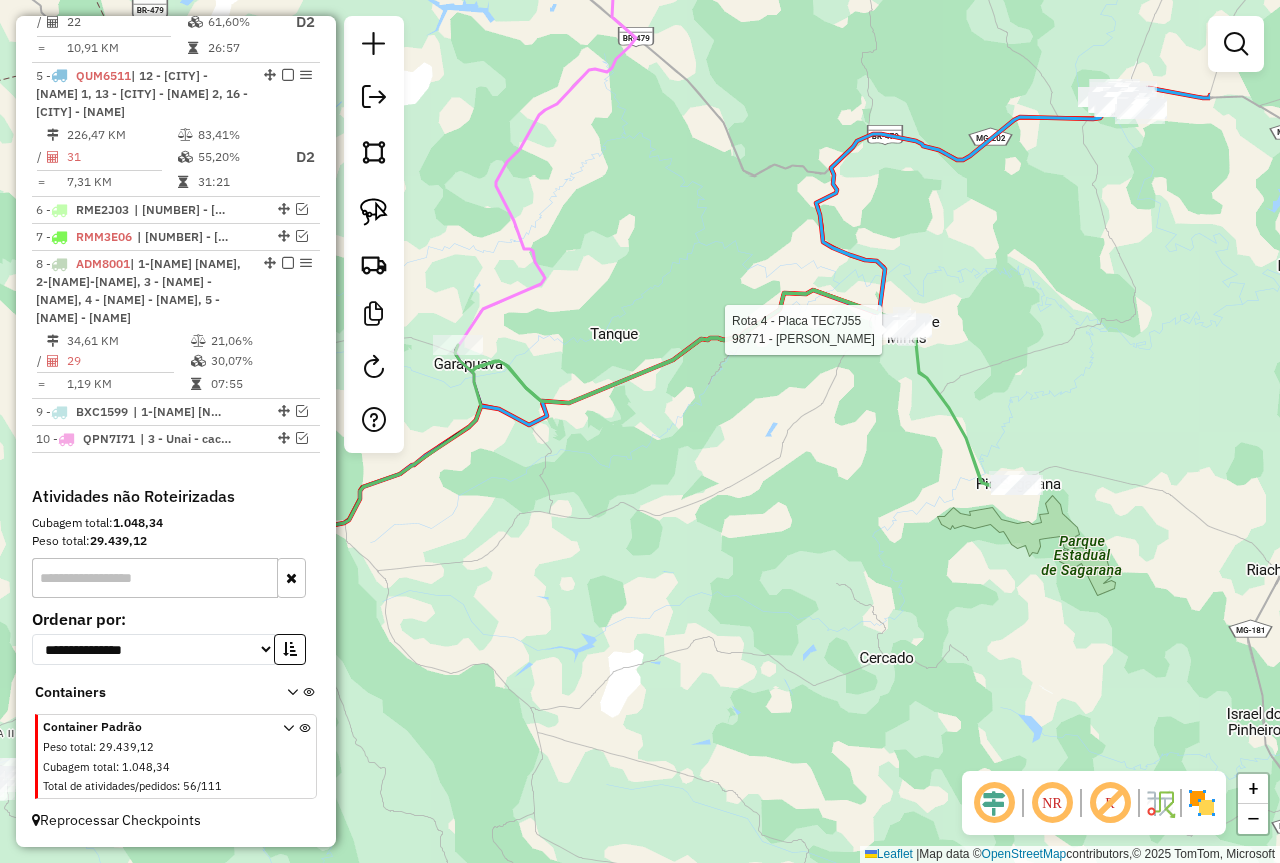 select on "*********" 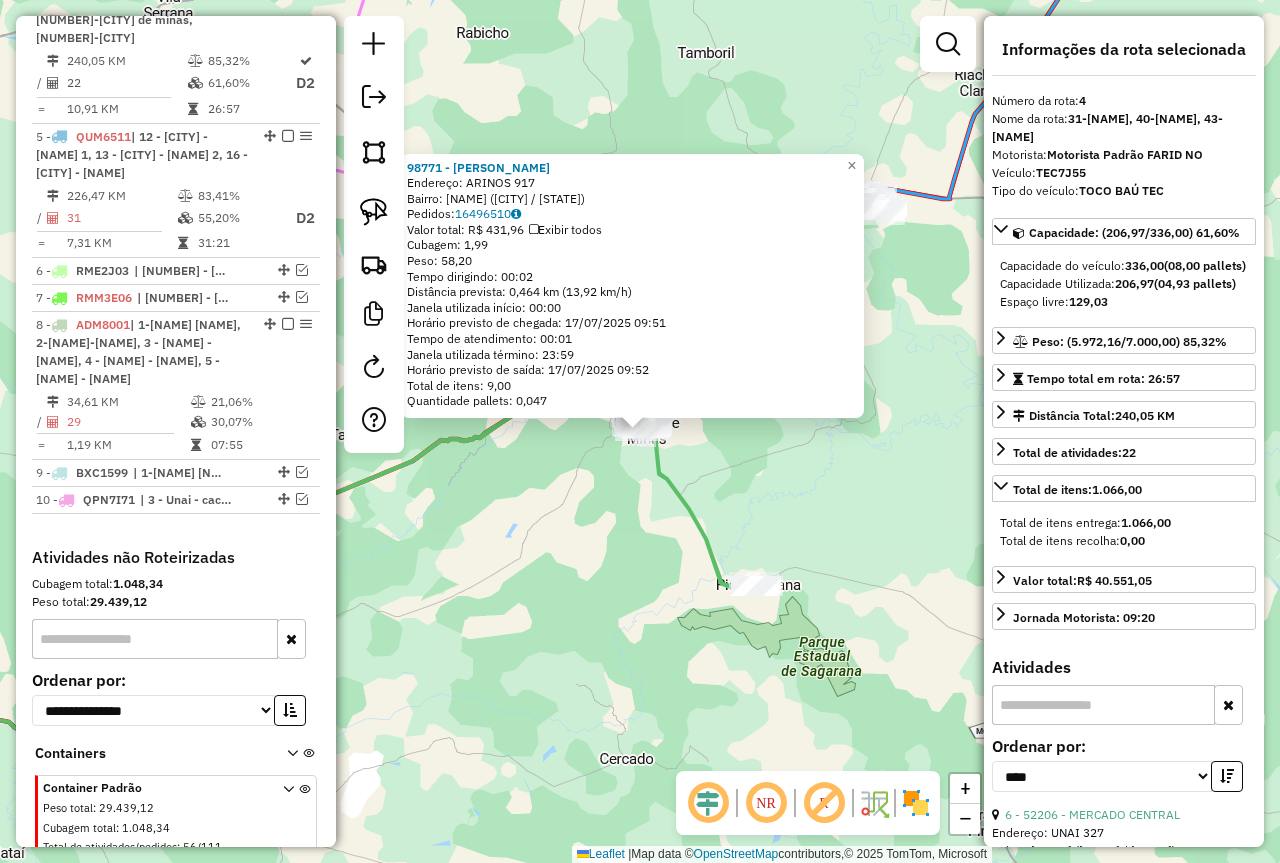 scroll, scrollTop: 1063, scrollLeft: 0, axis: vertical 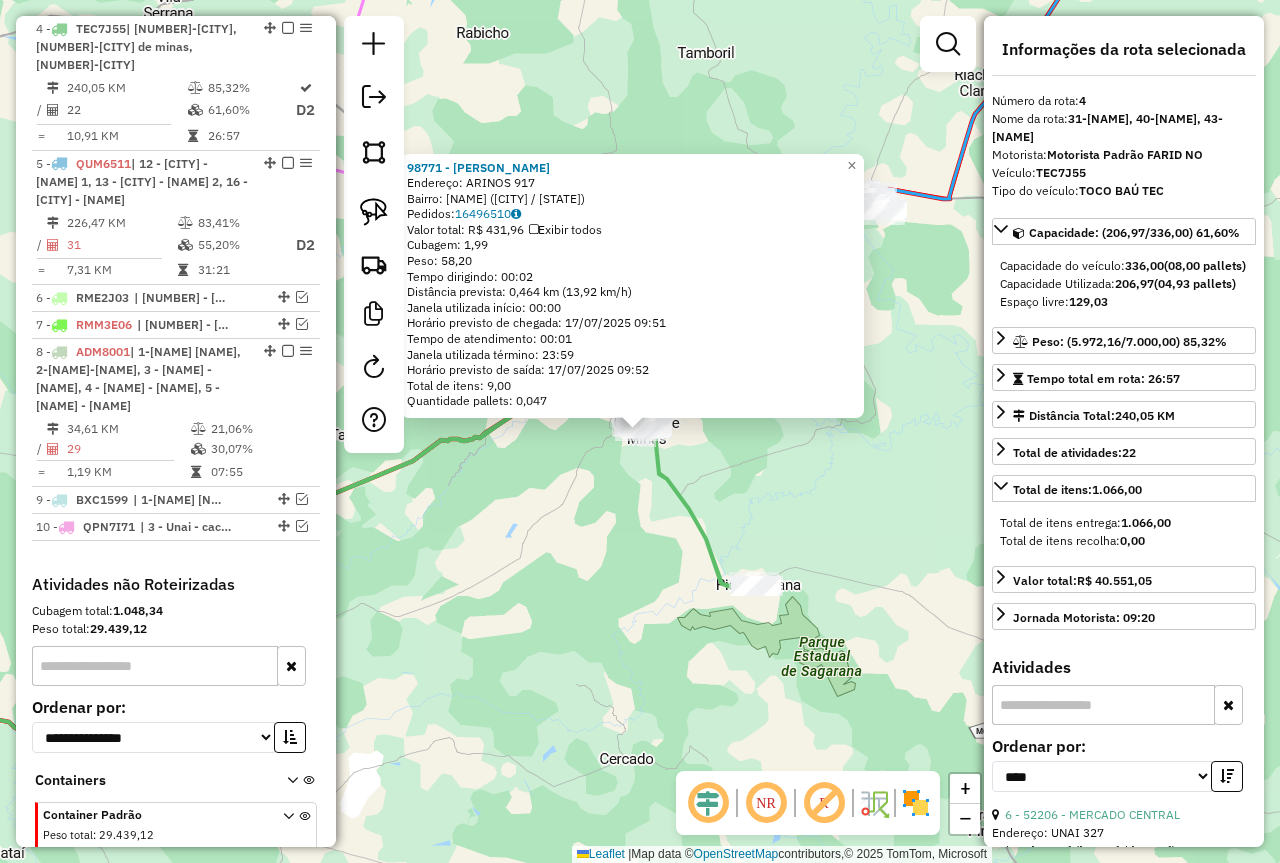 click 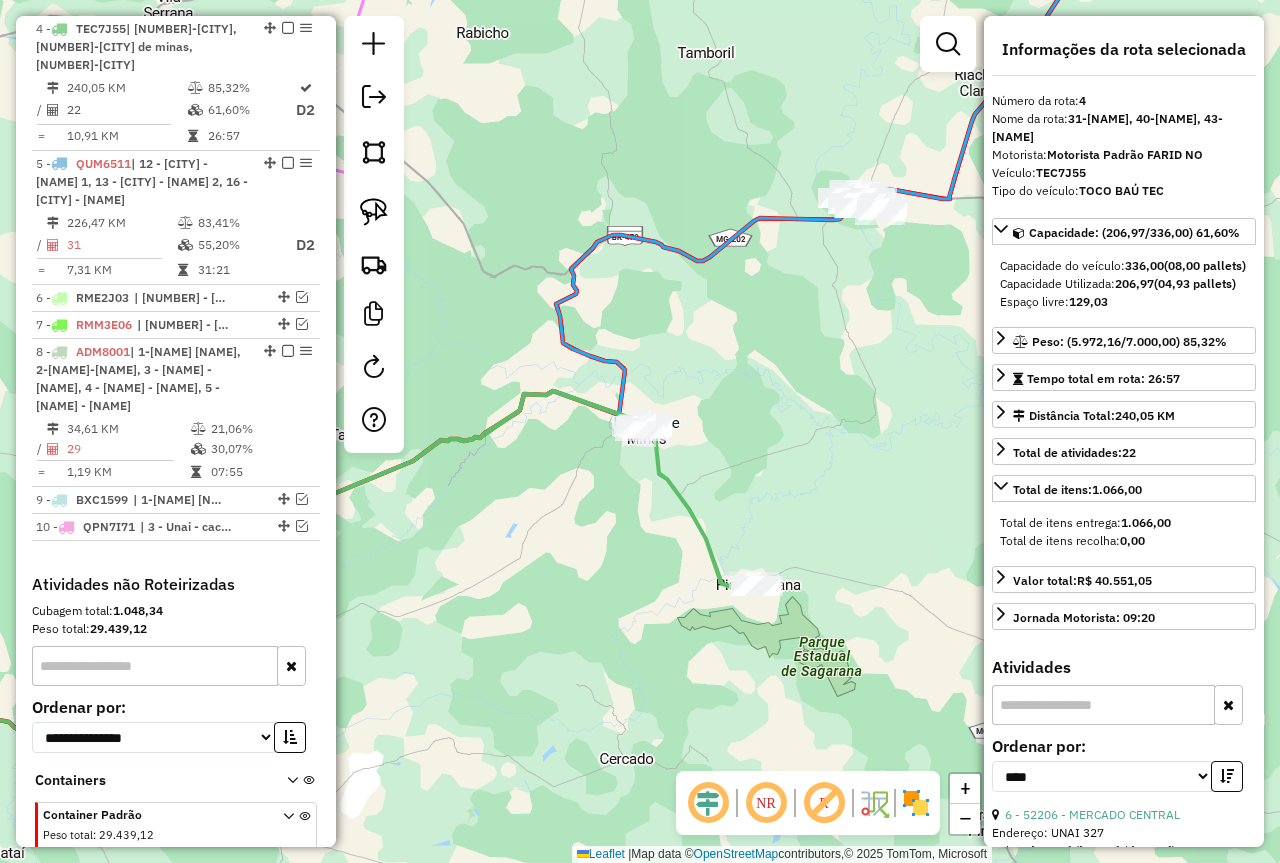 drag, startPoint x: 616, startPoint y: 553, endPoint x: 729, endPoint y: 476, distance: 136.74063 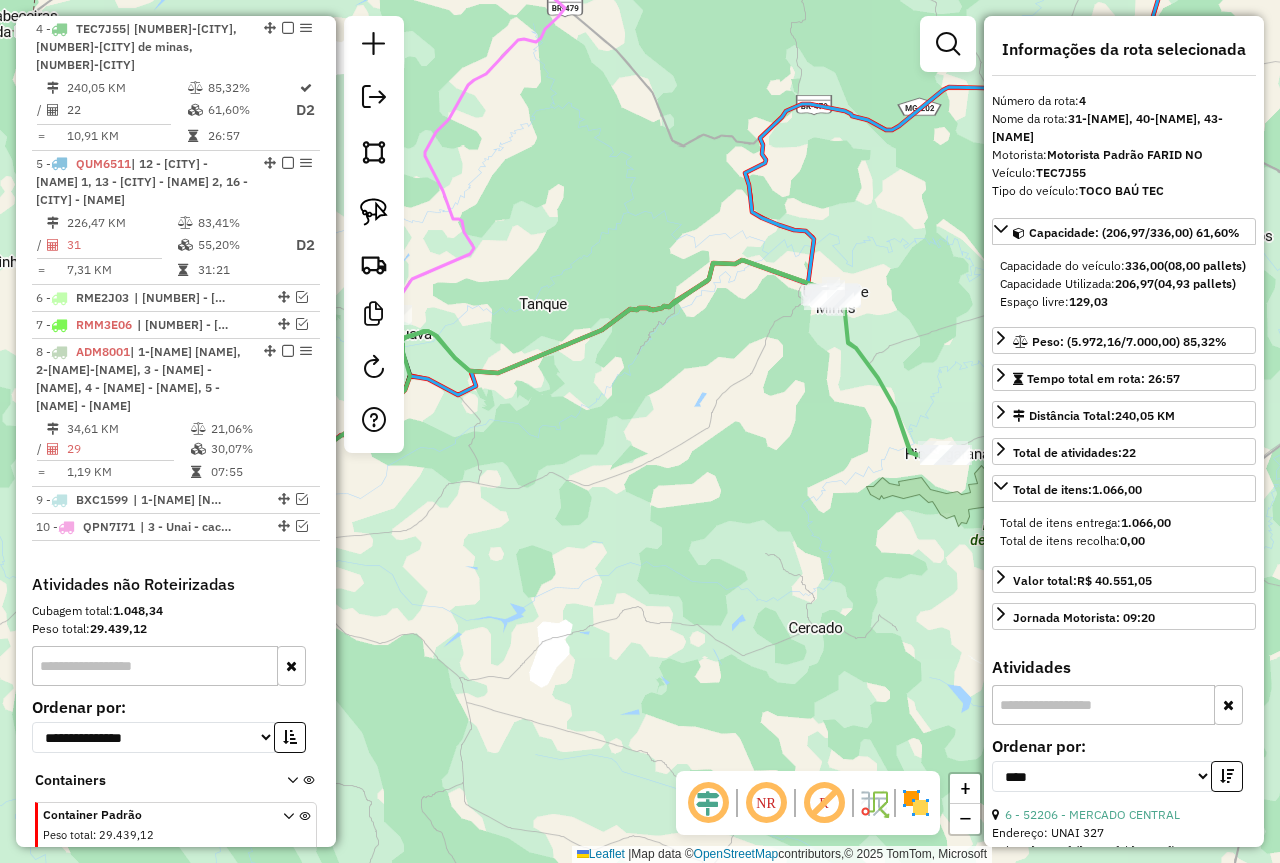 drag, startPoint x: 541, startPoint y: 497, endPoint x: 919, endPoint y: 370, distance: 398.76434 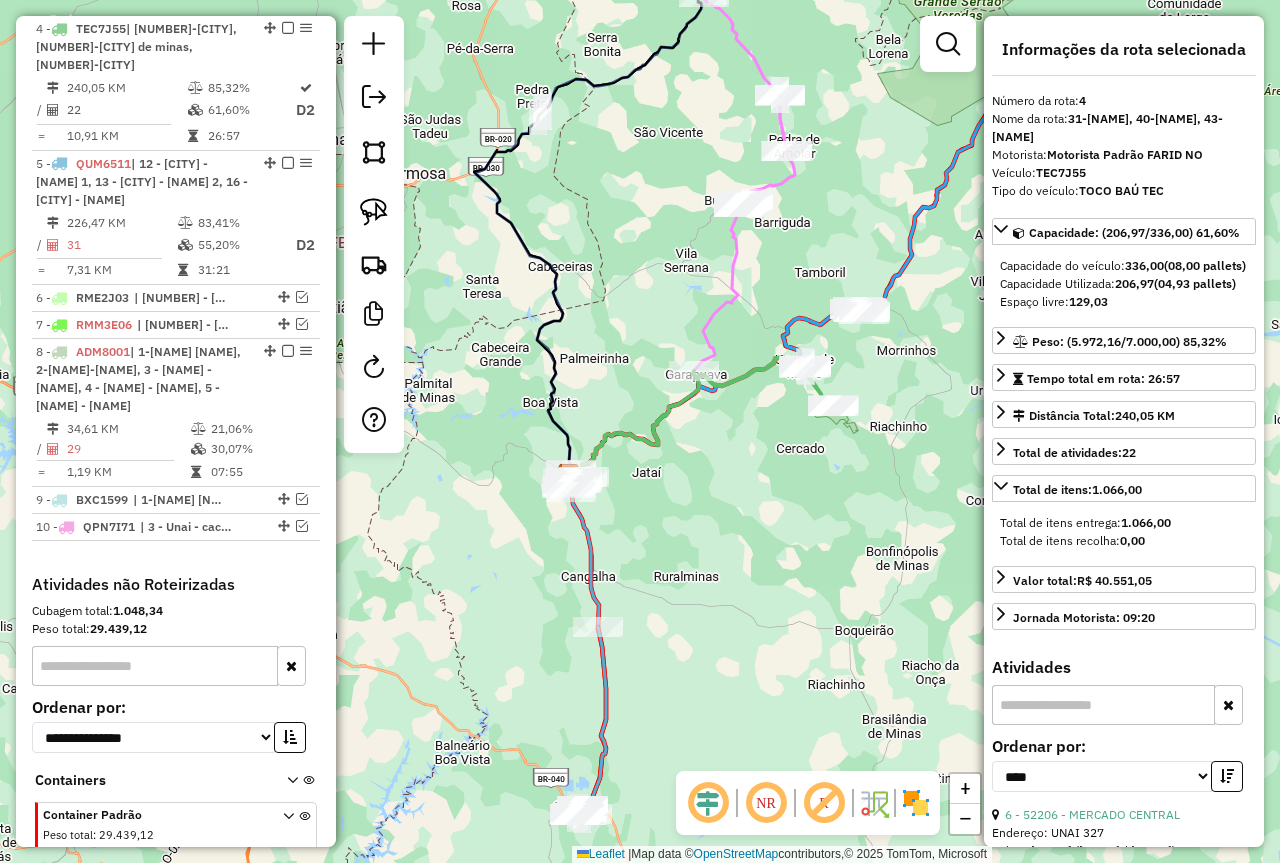 drag, startPoint x: 852, startPoint y: 346, endPoint x: 754, endPoint y: 398, distance: 110.94143 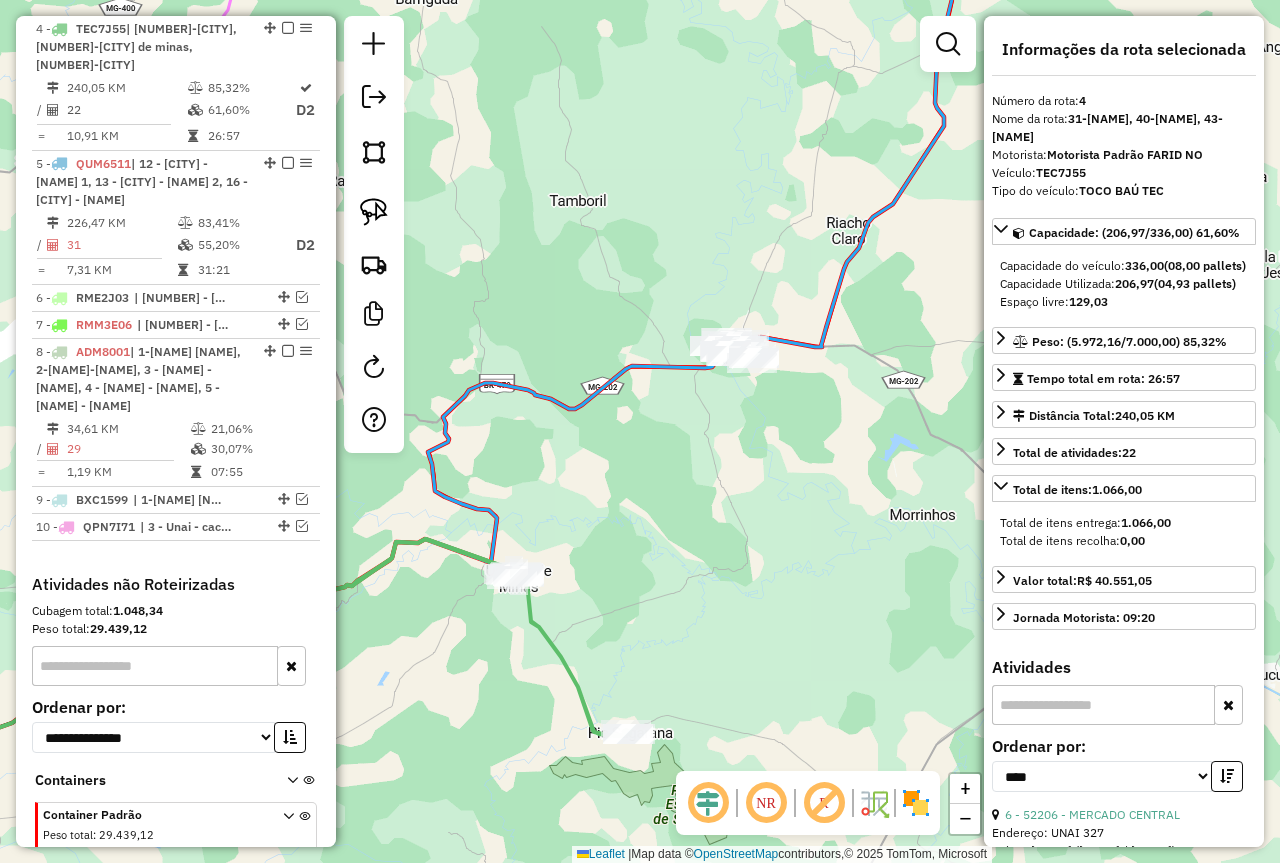 drag, startPoint x: 783, startPoint y: 427, endPoint x: 732, endPoint y: 410, distance: 53.75872 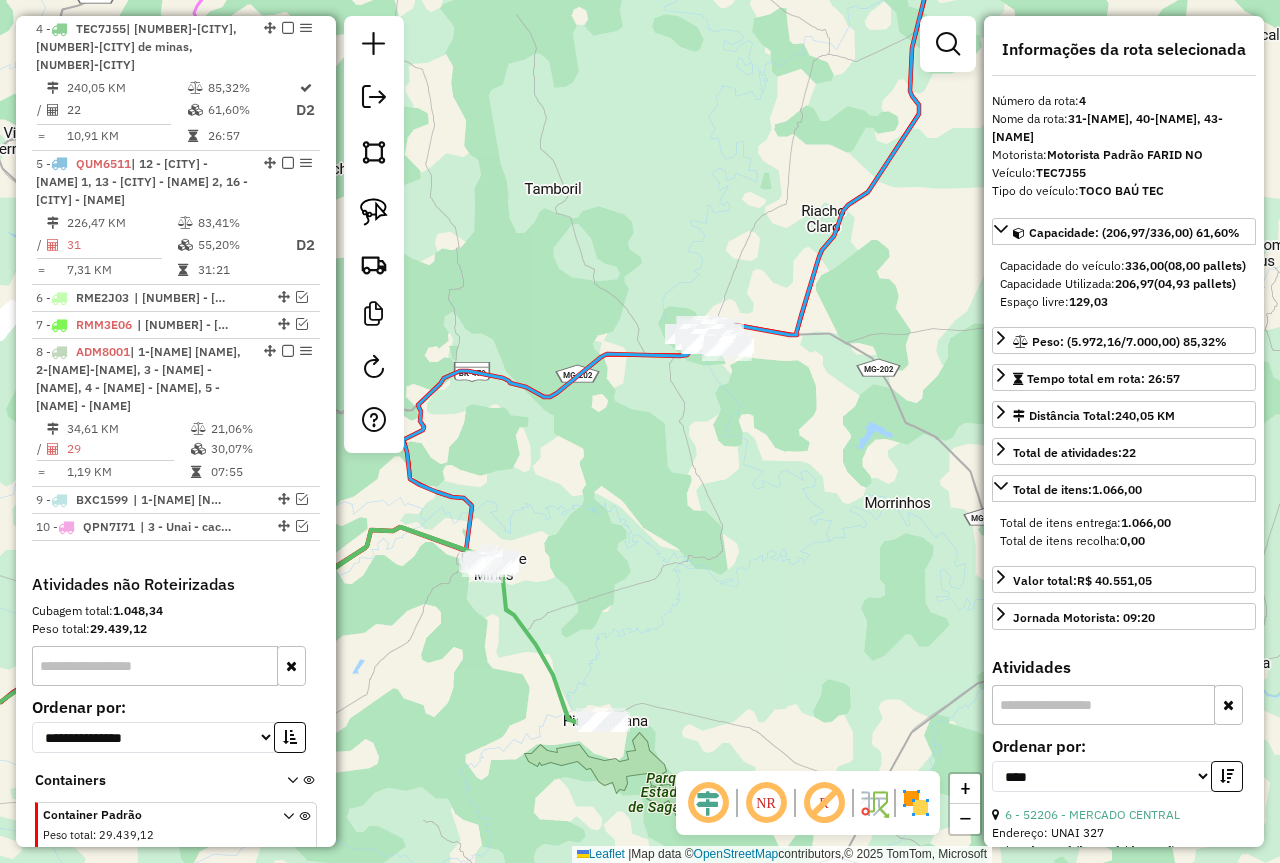 click on "Janela de atendimento Grade de atendimento Capacidade Transportadoras Veículos Cliente Pedidos  Rotas Selecione os dias de semana para filtrar as janelas de atendimento  Seg   Ter   Qua   Qui   Sex   Sáb   Dom  Informe o período da janela de atendimento: De: Até:  Filtrar exatamente a janela do cliente  Considerar janela de atendimento padrão  Selecione os dias de semana para filtrar as grades de atendimento  Seg   Ter   Qua   Qui   Sex   Sáb   Dom   Considerar clientes sem dia de atendimento cadastrado  Clientes fora do dia de atendimento selecionado Filtrar as atividades entre os valores definidos abaixo:  Peso mínimo:  ****  Peso máximo:  ****  Cubagem mínima:   Cubagem máxima:   De:   Até:  Filtrar as atividades entre o tempo de atendimento definido abaixo:  De:   Até:   Considerar capacidade total dos clientes não roteirizados Transportadora: Selecione um ou mais itens Tipo de veículo: Selecione um ou mais itens Veículo: Selecione um ou mais itens Motorista: Selecione um ou mais itens De:" 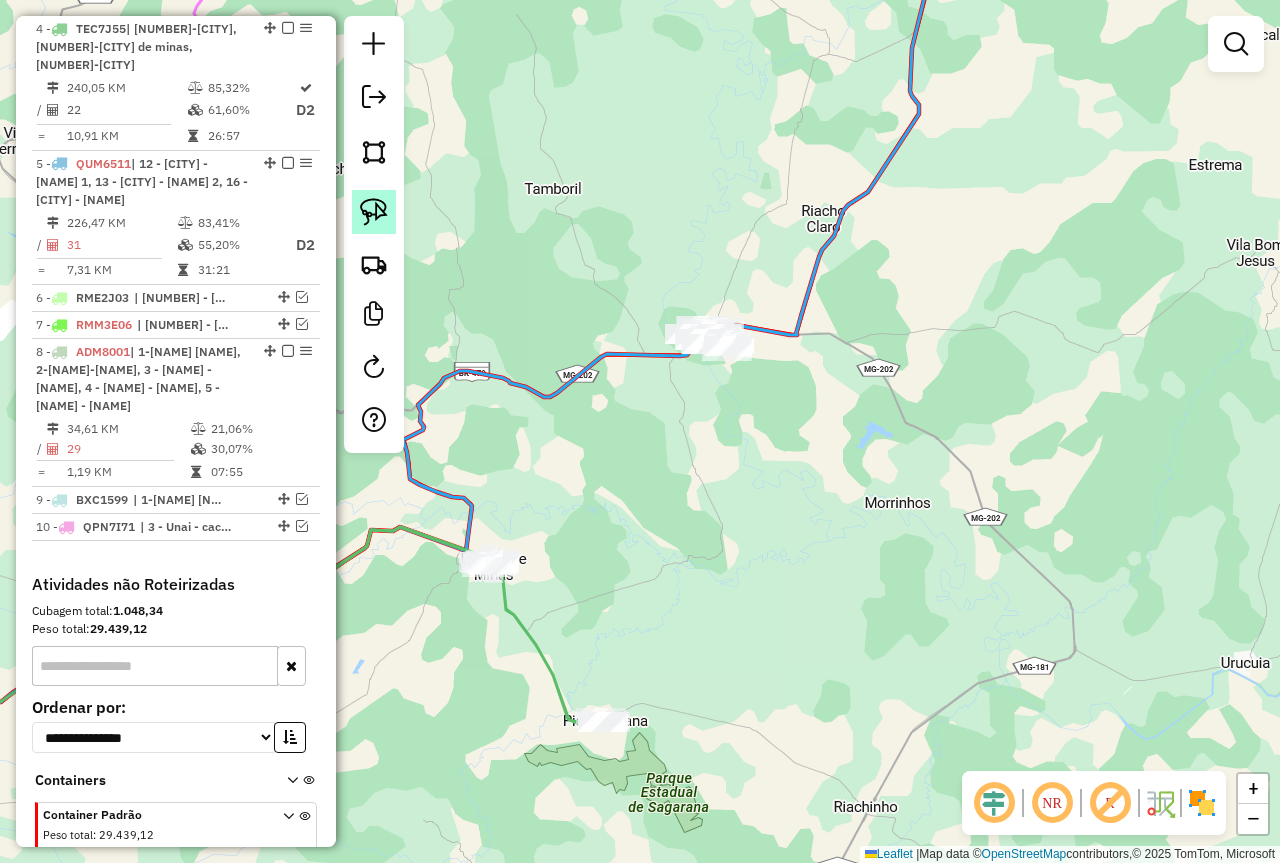 click 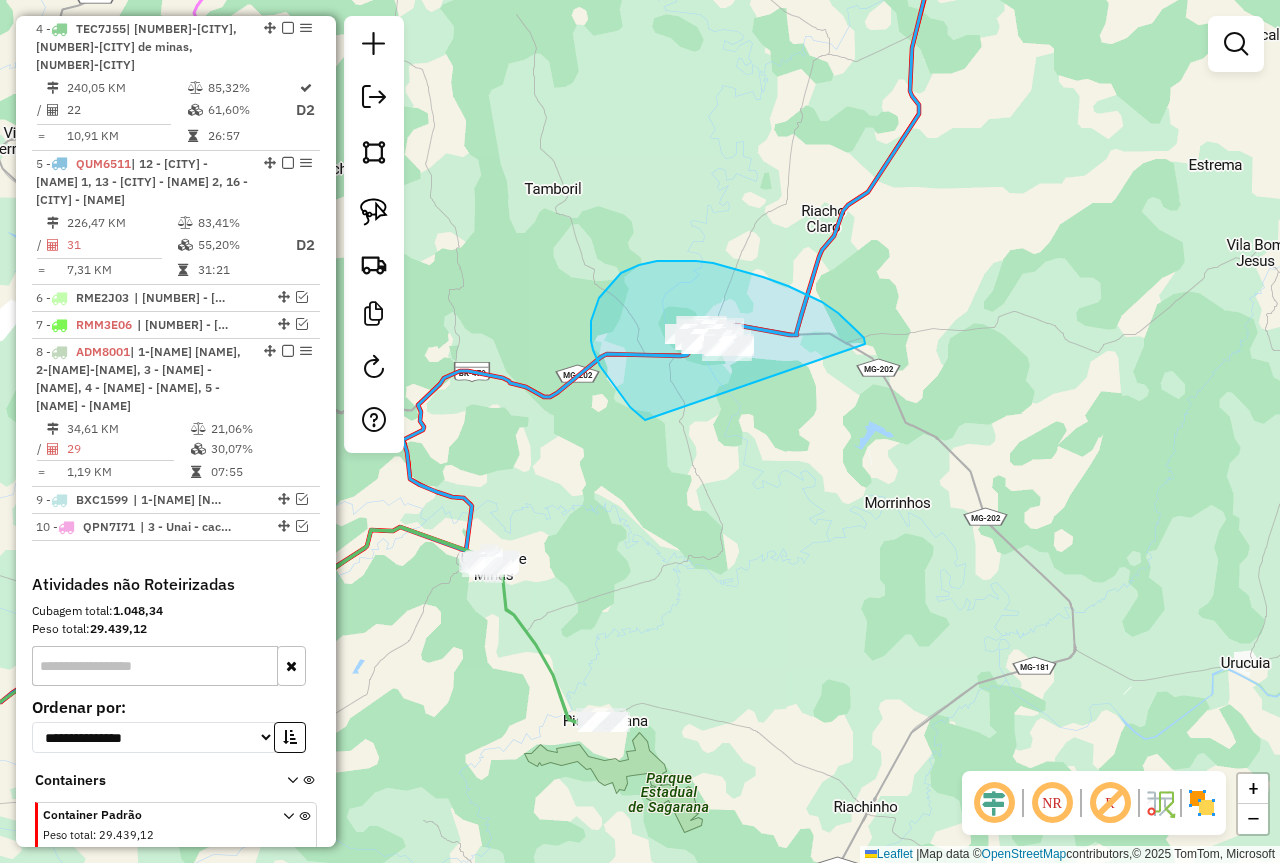 drag, startPoint x: 645, startPoint y: 420, endPoint x: 863, endPoint y: 374, distance: 222.80035 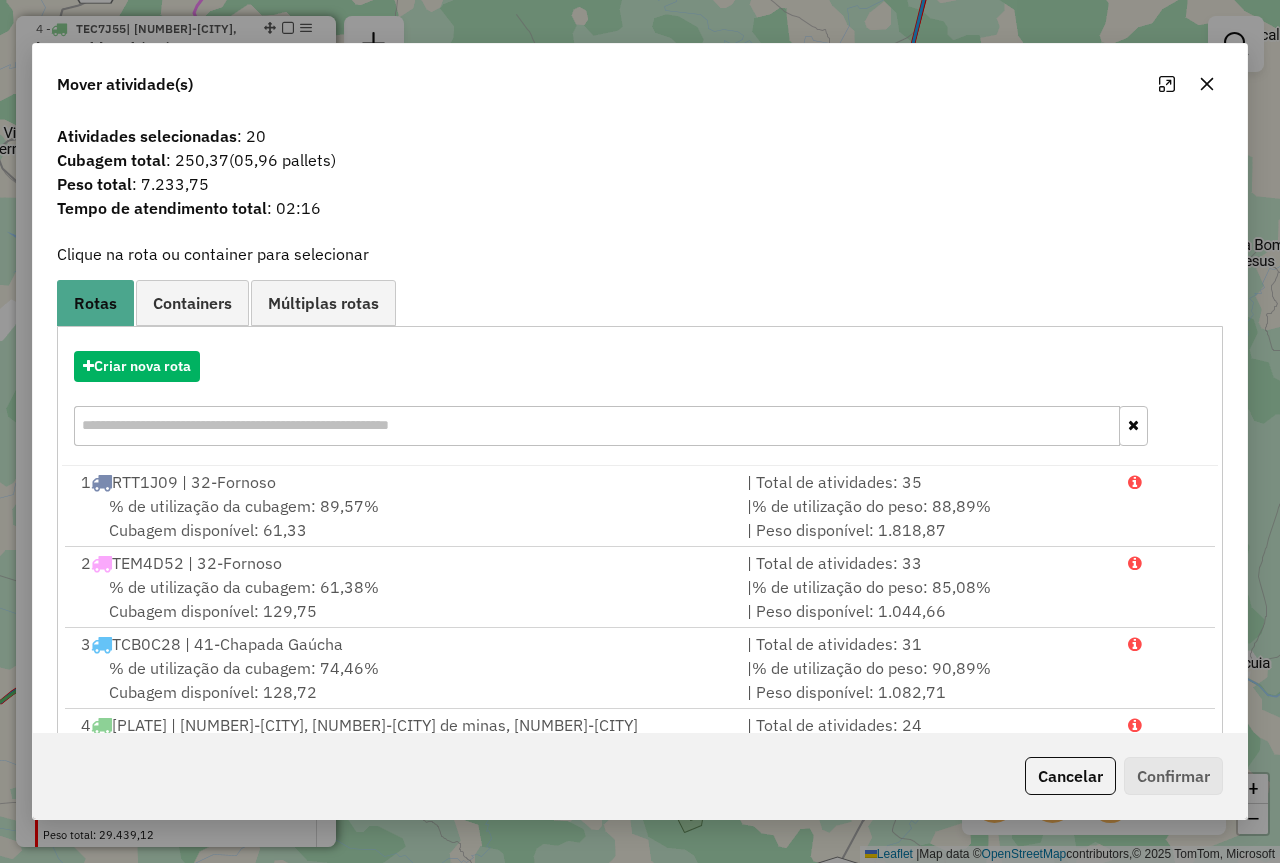 click on "Cancelar" 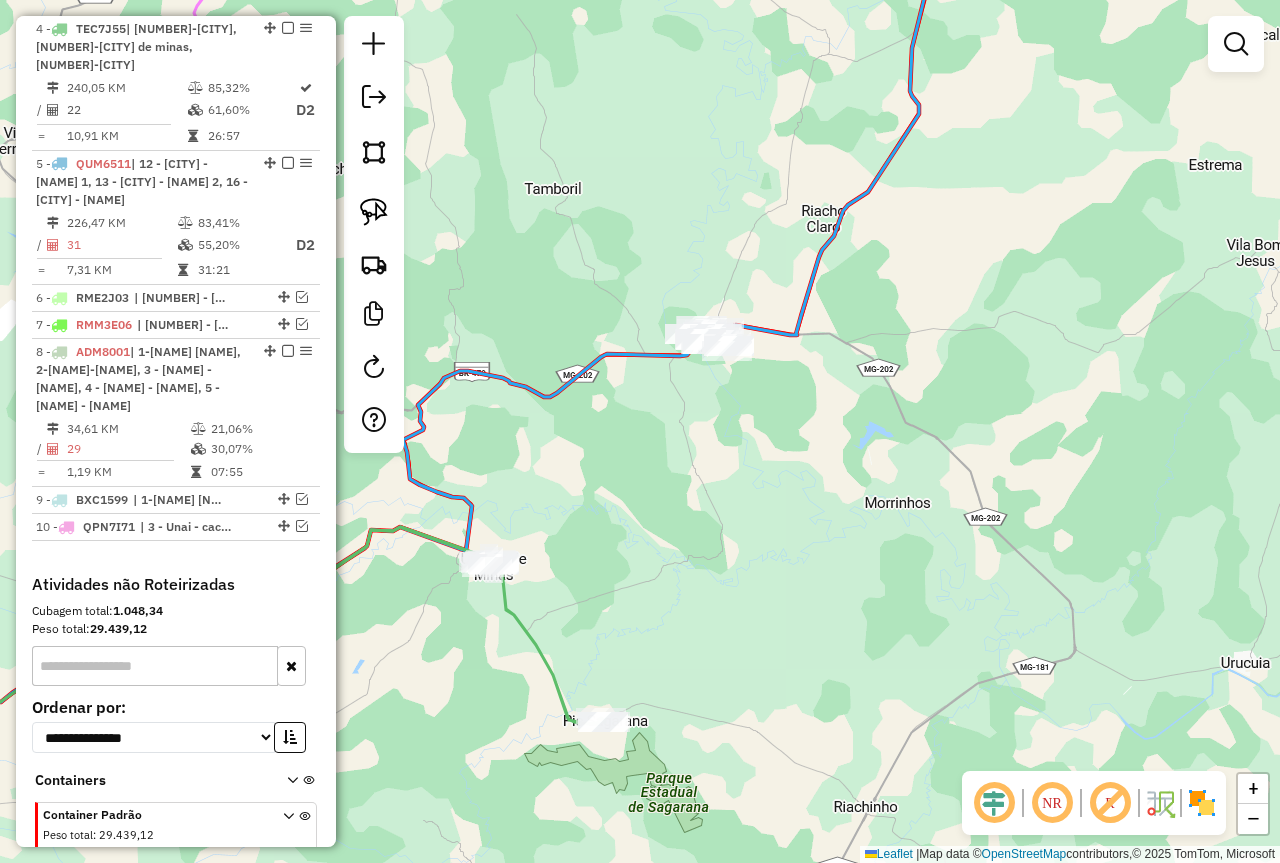 drag, startPoint x: 645, startPoint y: 447, endPoint x: 826, endPoint y: 589, distance: 230.05434 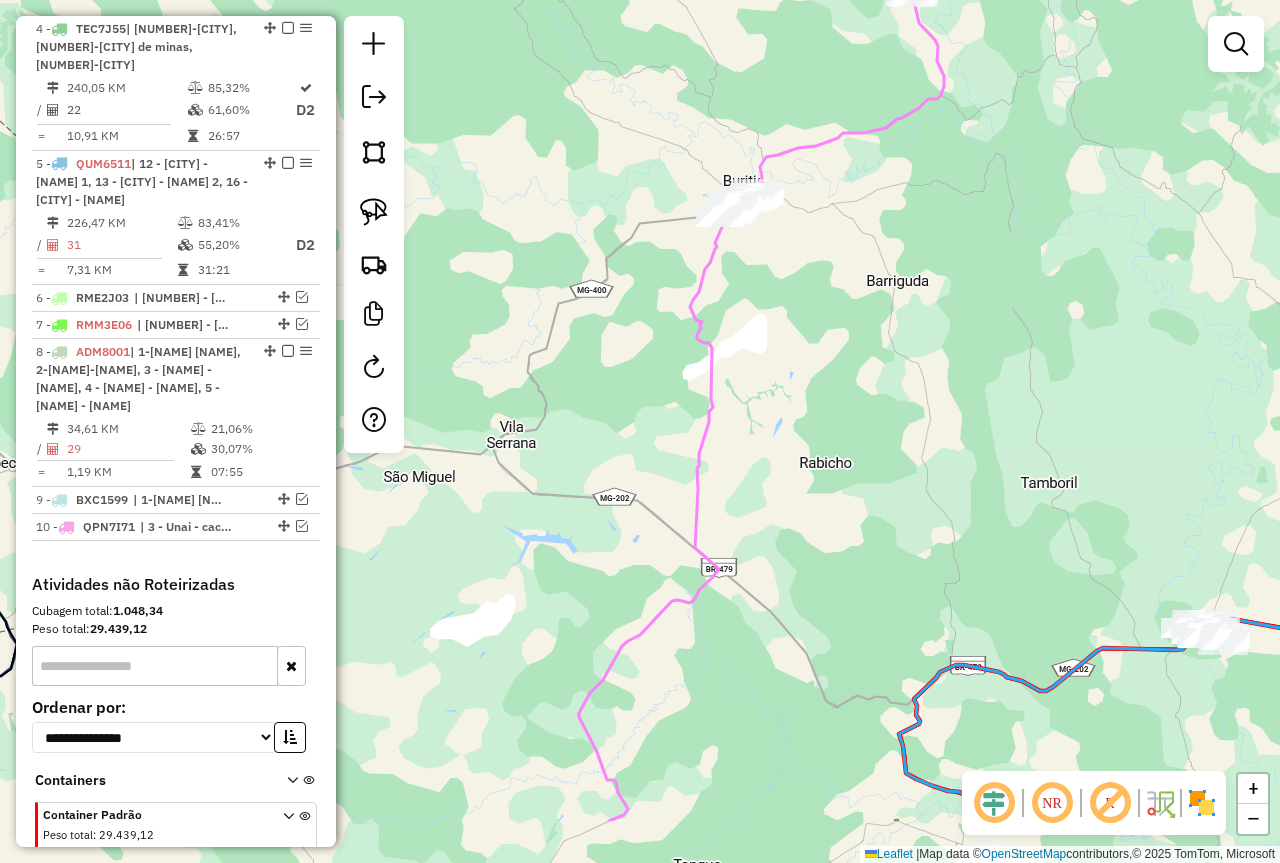 drag, startPoint x: 843, startPoint y: 522, endPoint x: 739, endPoint y: 259, distance: 282.8162 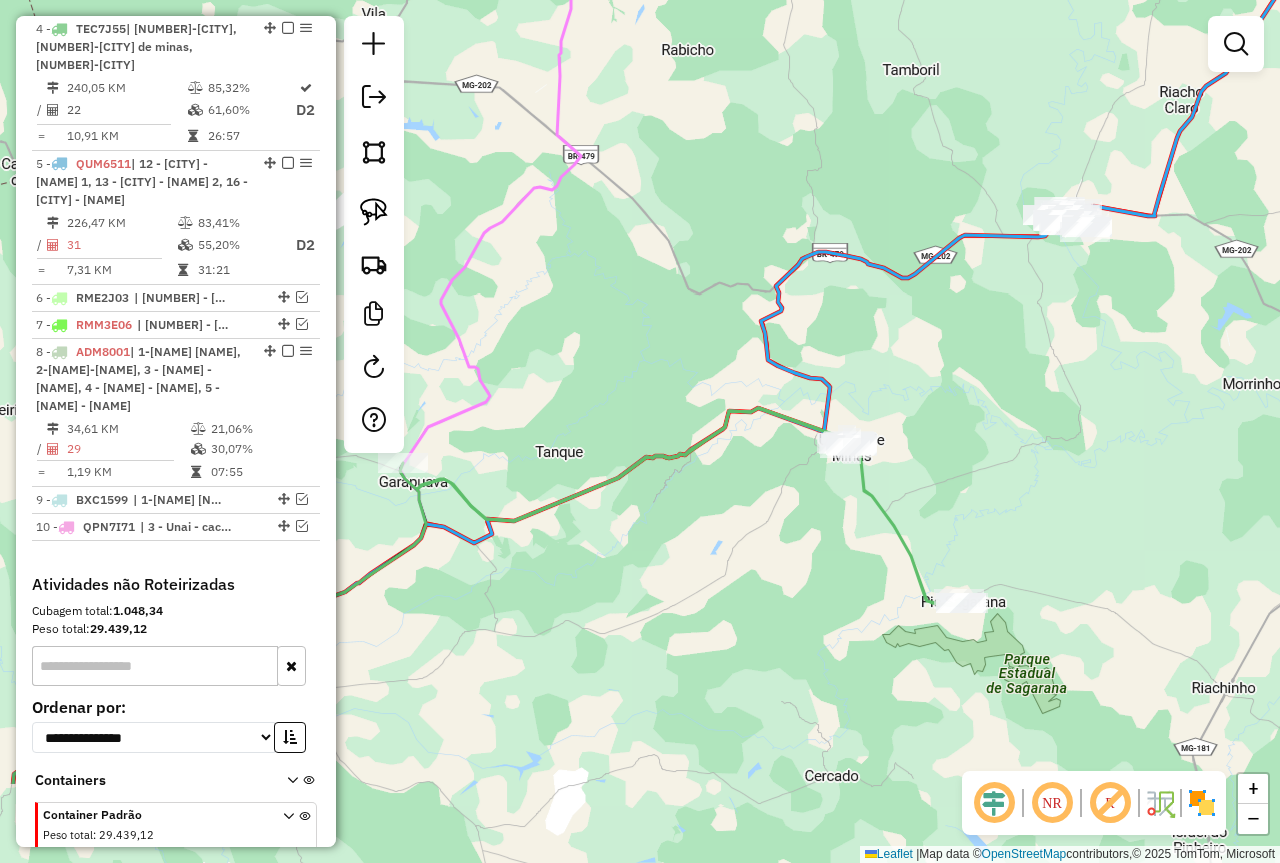 drag, startPoint x: 966, startPoint y: 548, endPoint x: 920, endPoint y: 382, distance: 172.25563 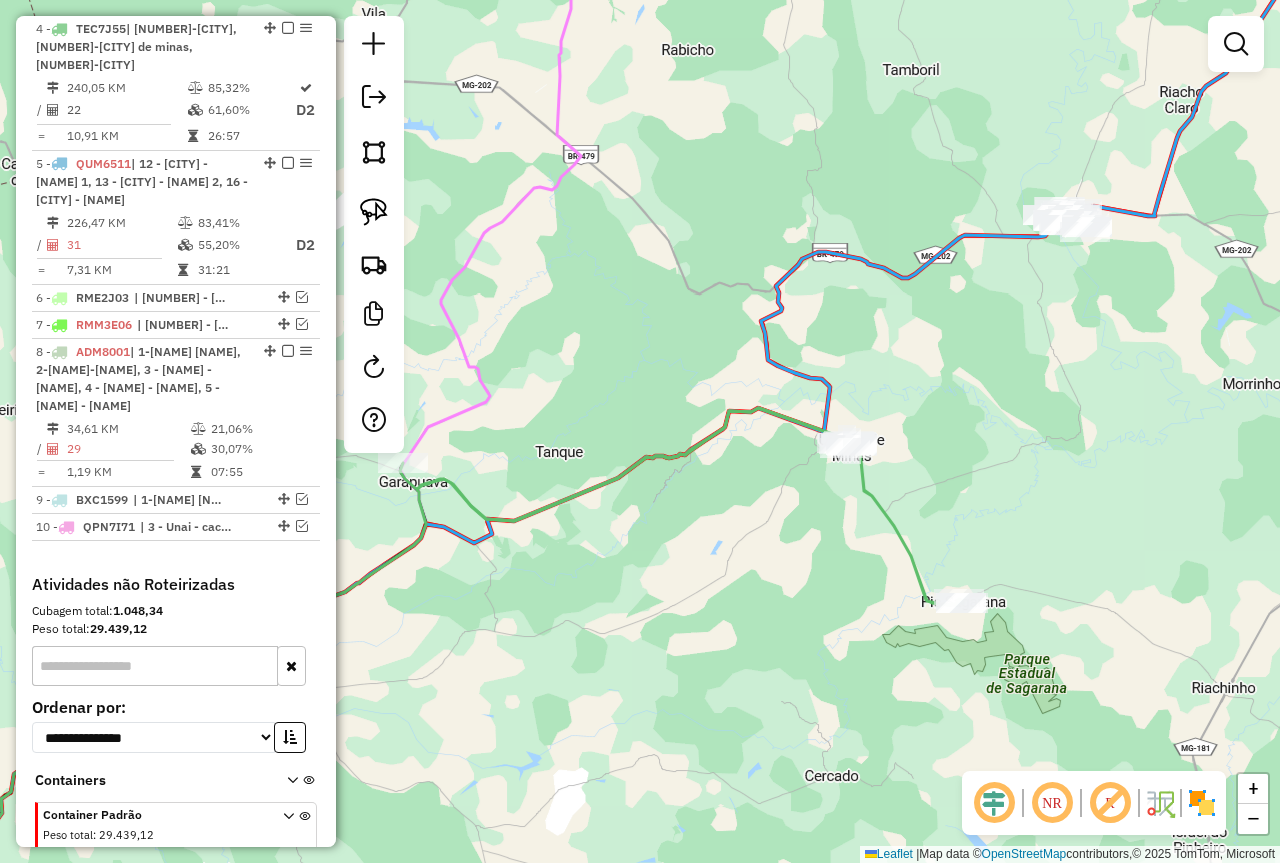 drag, startPoint x: 920, startPoint y: 382, endPoint x: 930, endPoint y: 482, distance: 100.49876 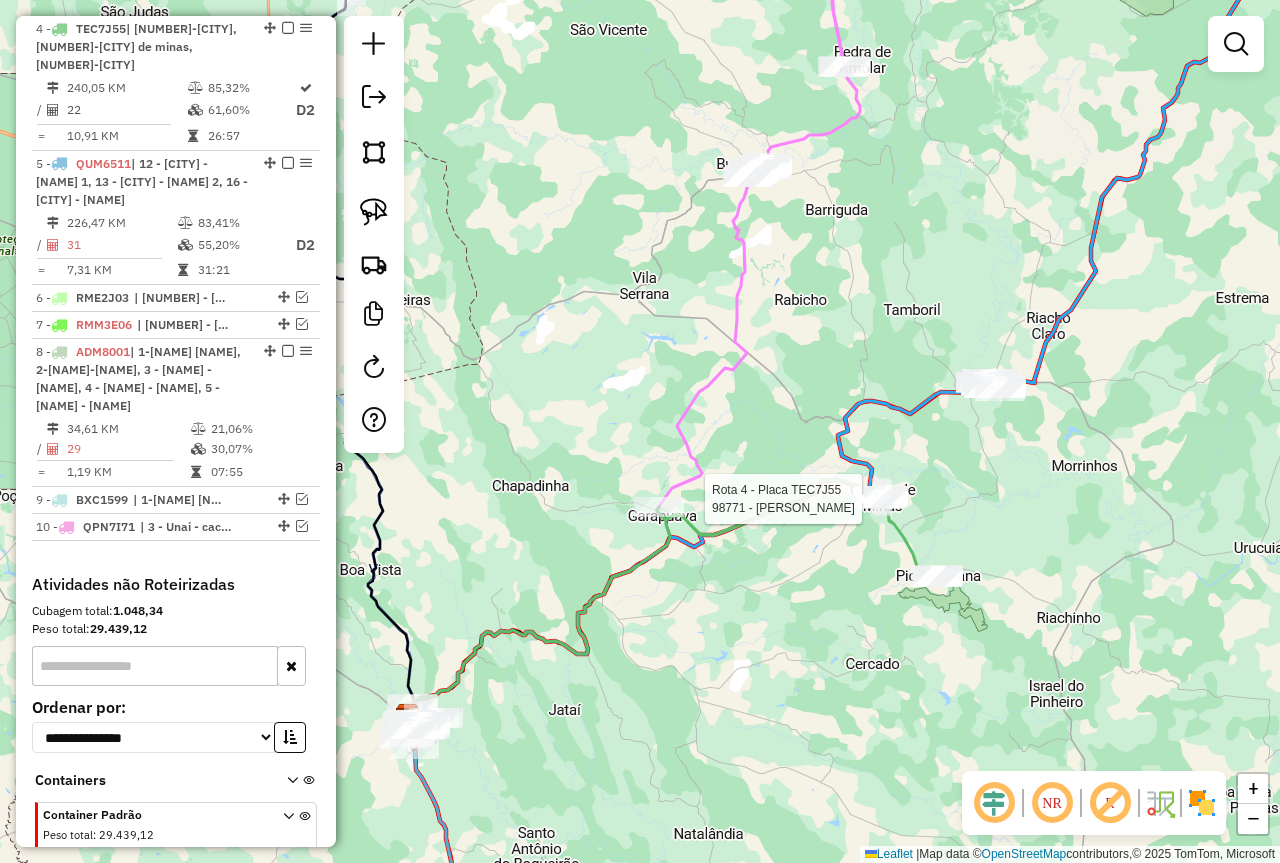 select on "*********" 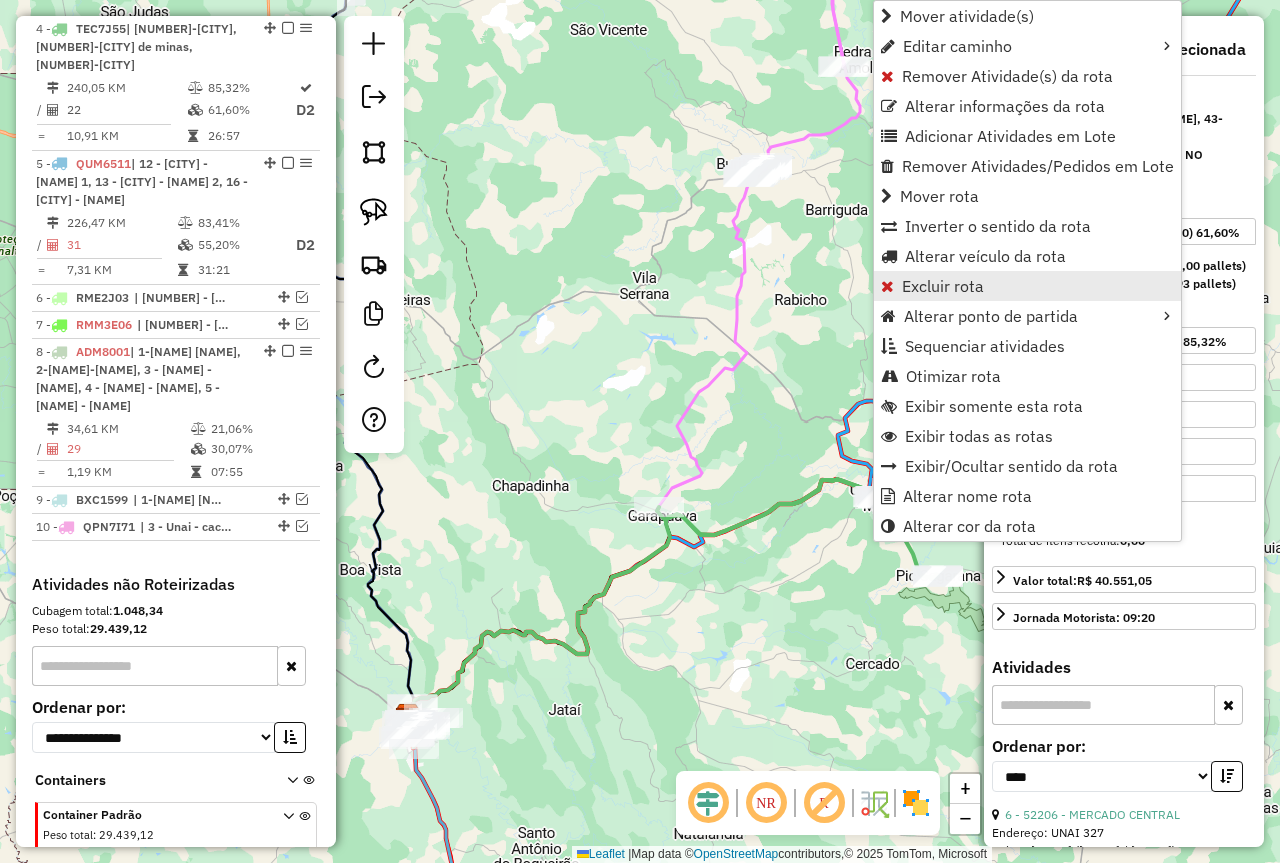 click on "Excluir rota" at bounding box center (943, 286) 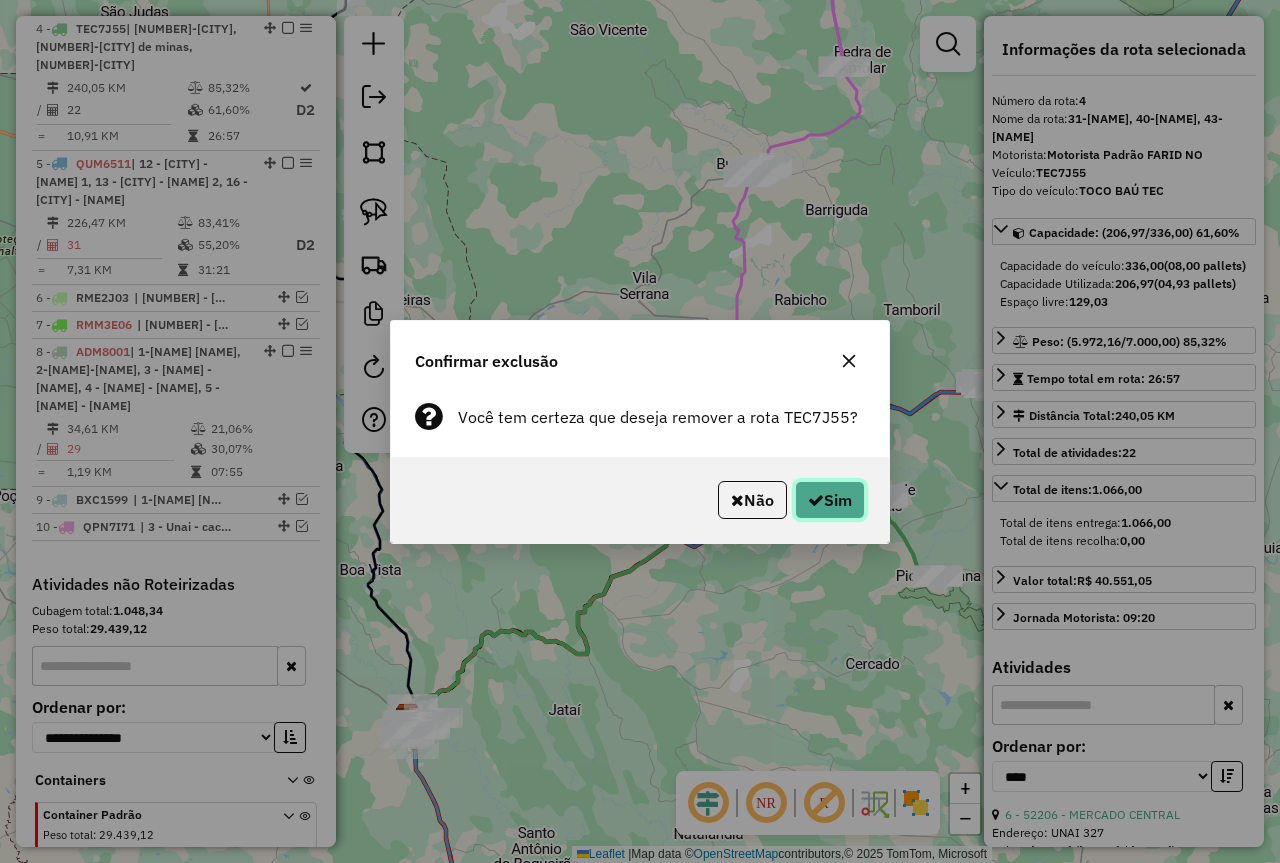 click on "Sim" 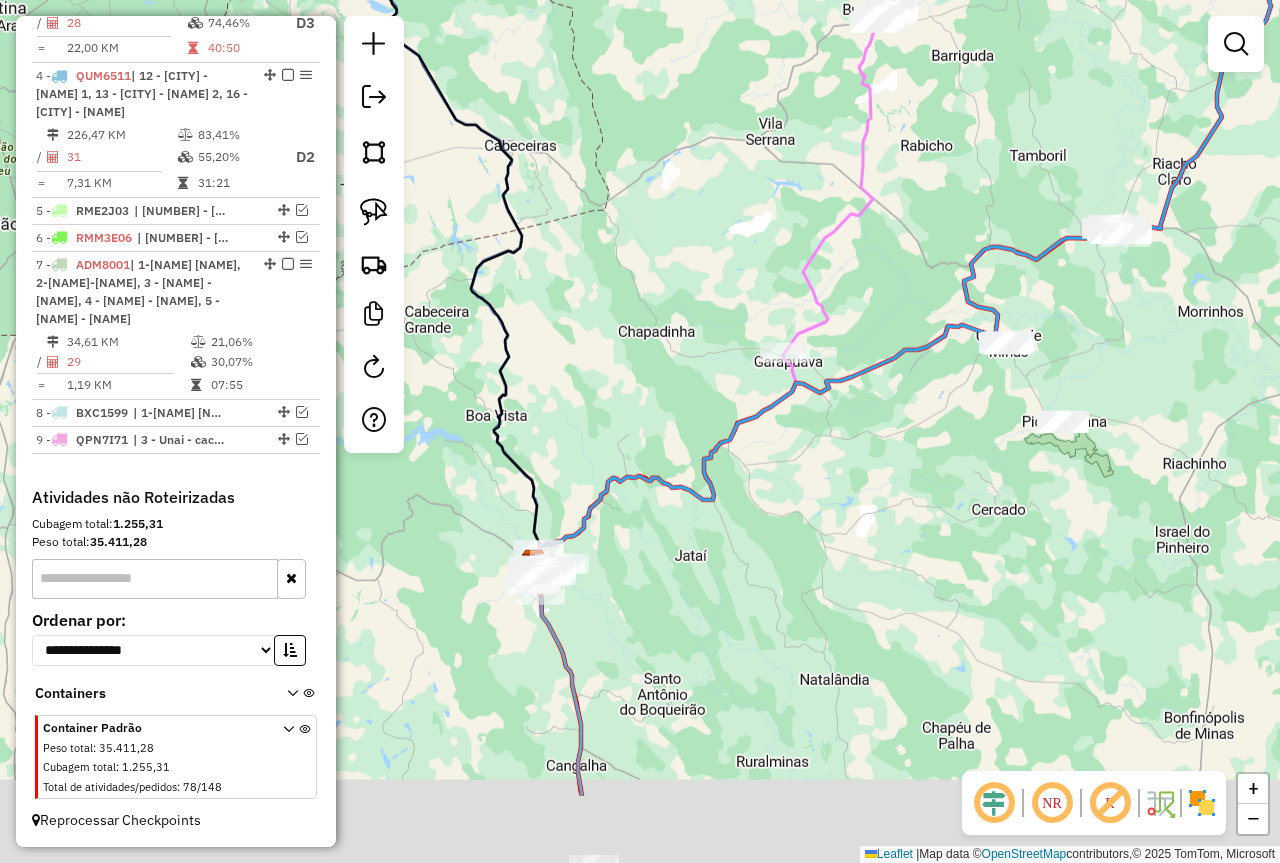 scroll, scrollTop: 1034, scrollLeft: 0, axis: vertical 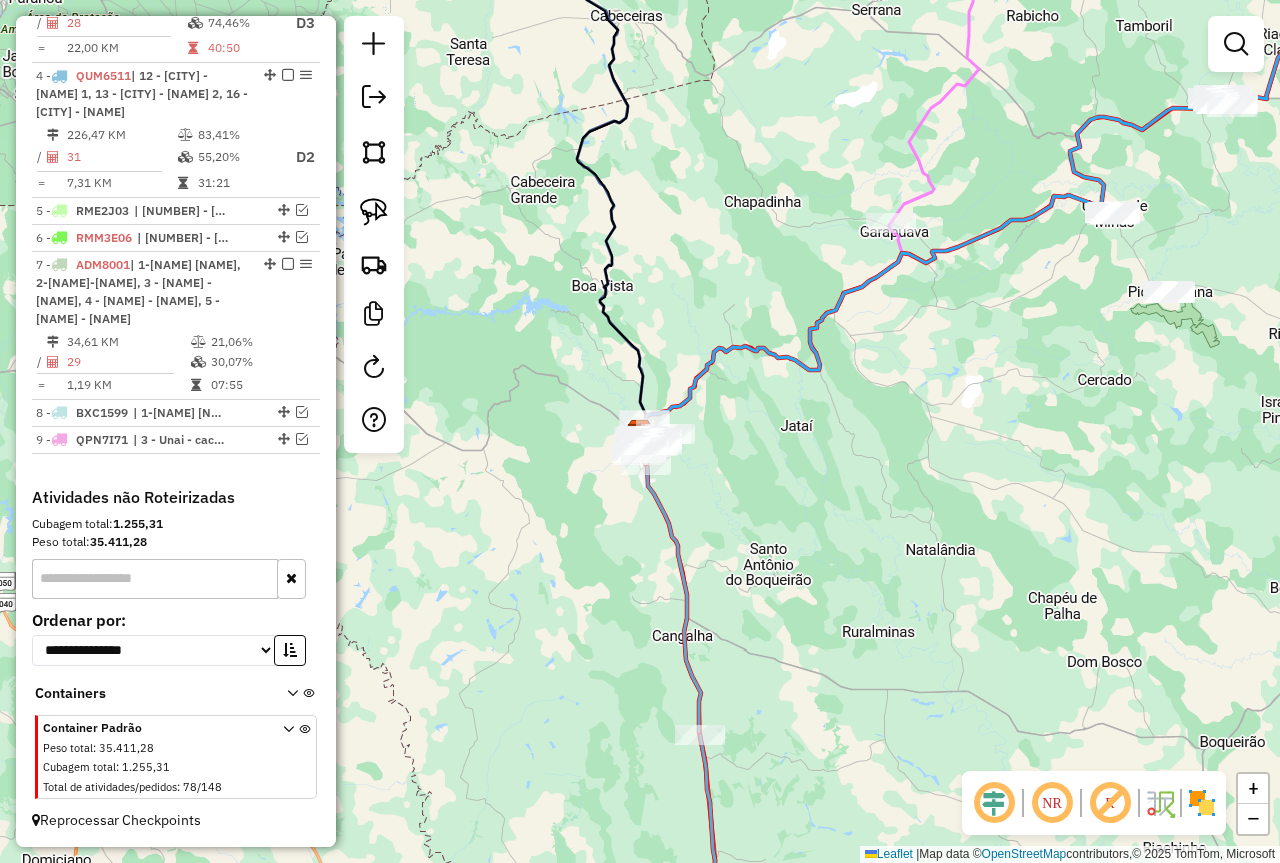 drag, startPoint x: 873, startPoint y: 428, endPoint x: 801, endPoint y: 648, distance: 231.48218 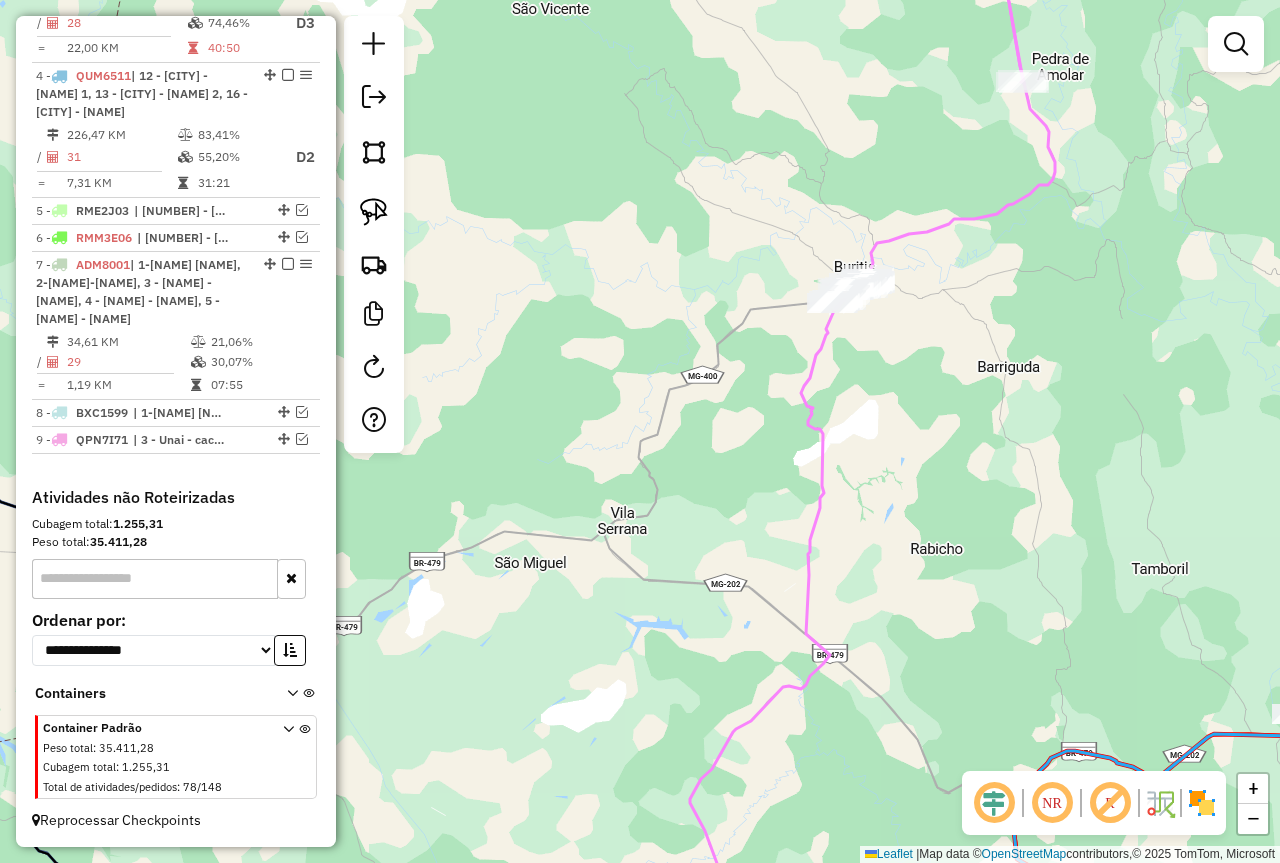 click 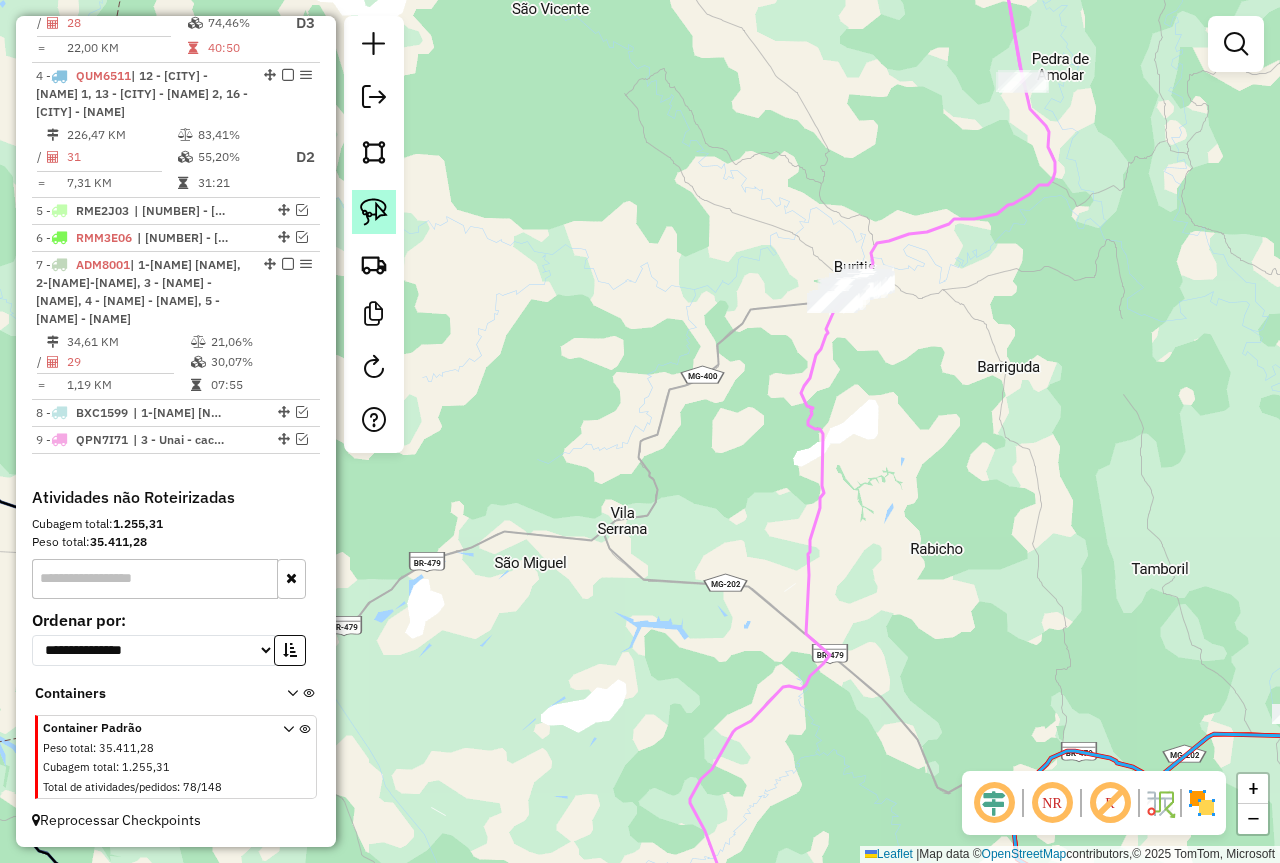 click 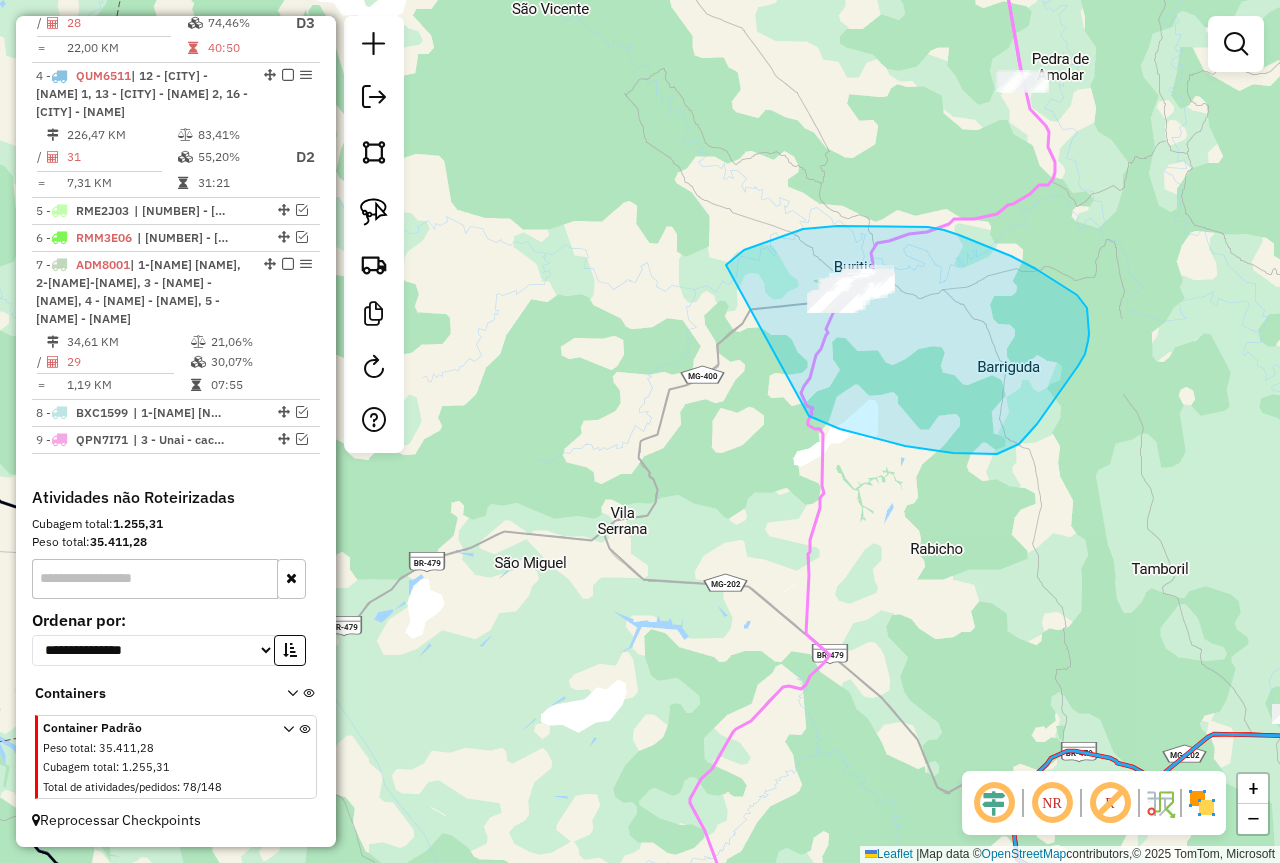 drag, startPoint x: 840, startPoint y: 429, endPoint x: 693, endPoint y: 287, distance: 204.38445 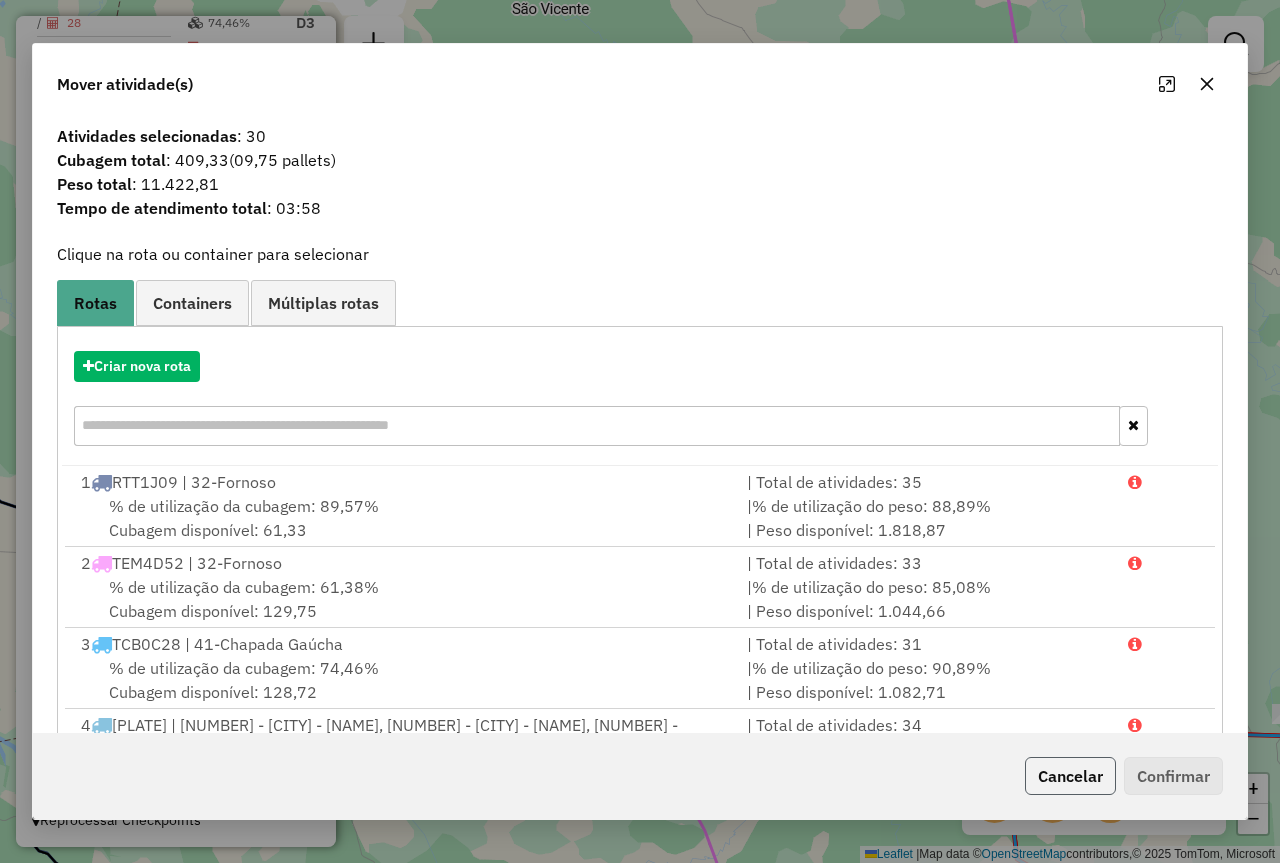 click on "Cancelar" 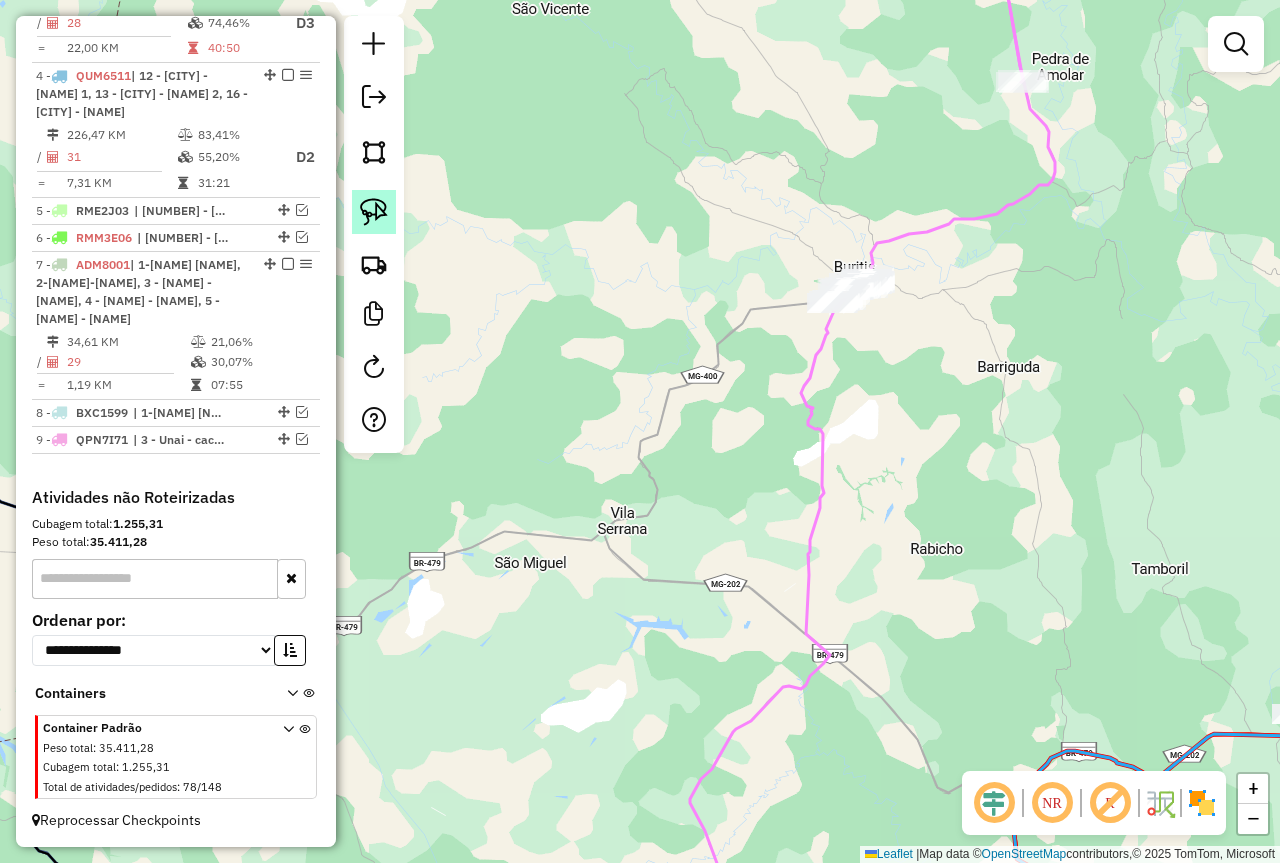 click 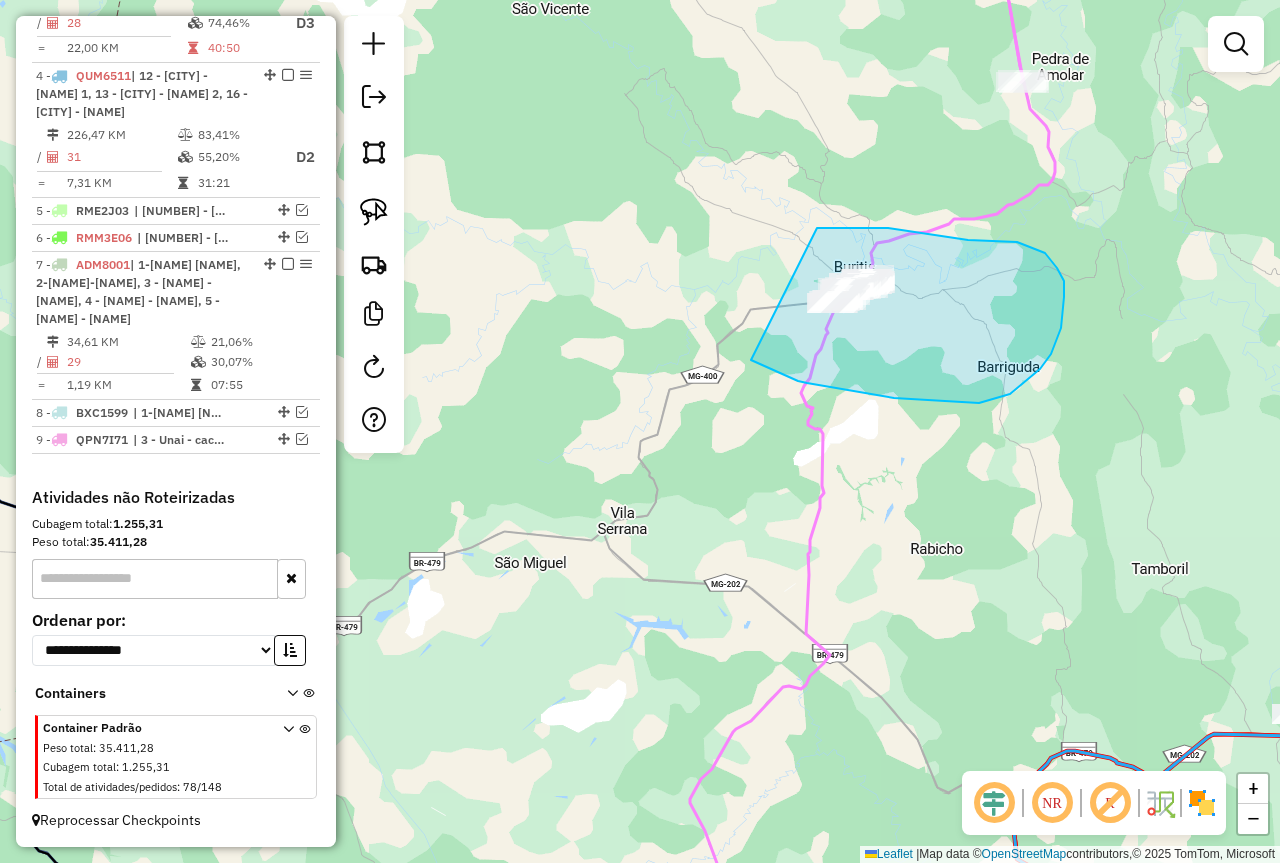drag, startPoint x: 763, startPoint y: 366, endPoint x: 806, endPoint y: 230, distance: 142.6359 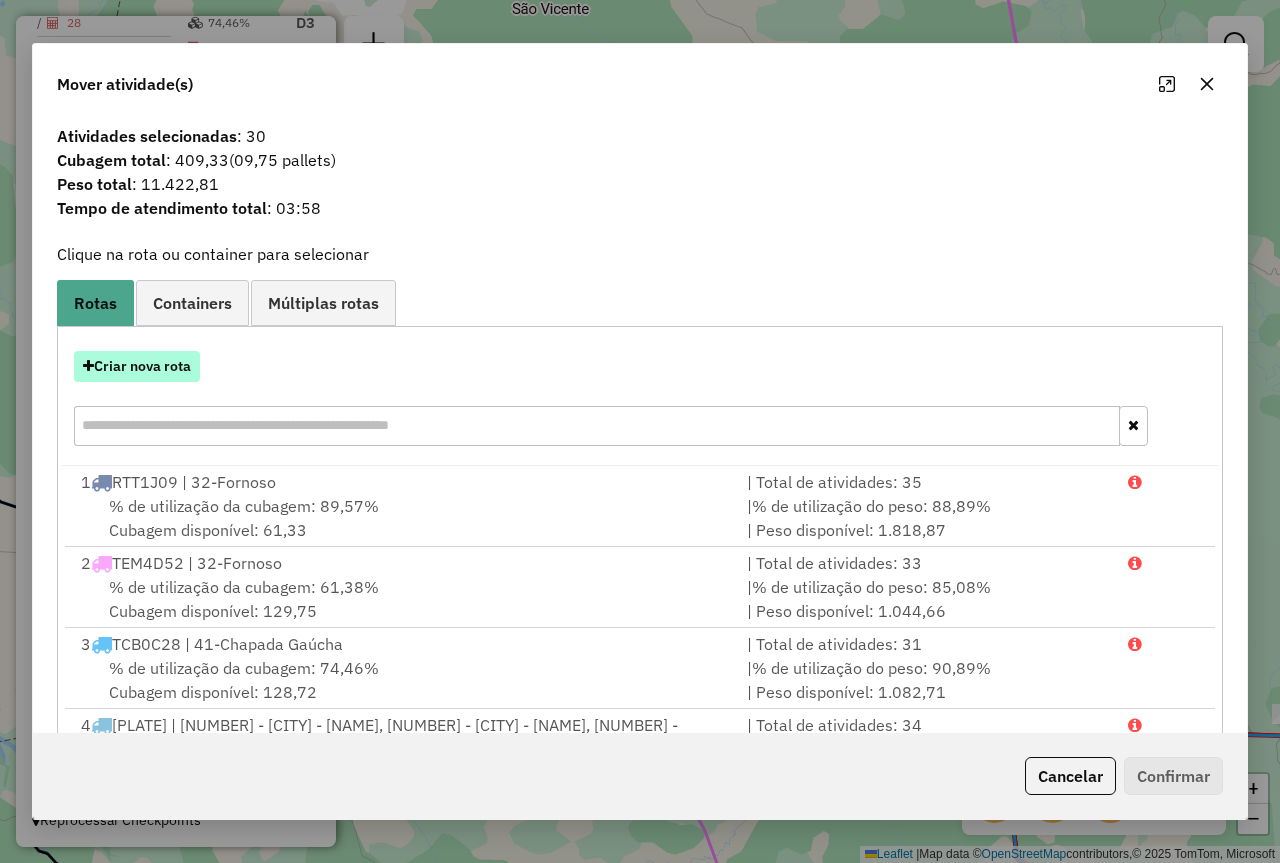 click on "Criar nova rota" at bounding box center (137, 366) 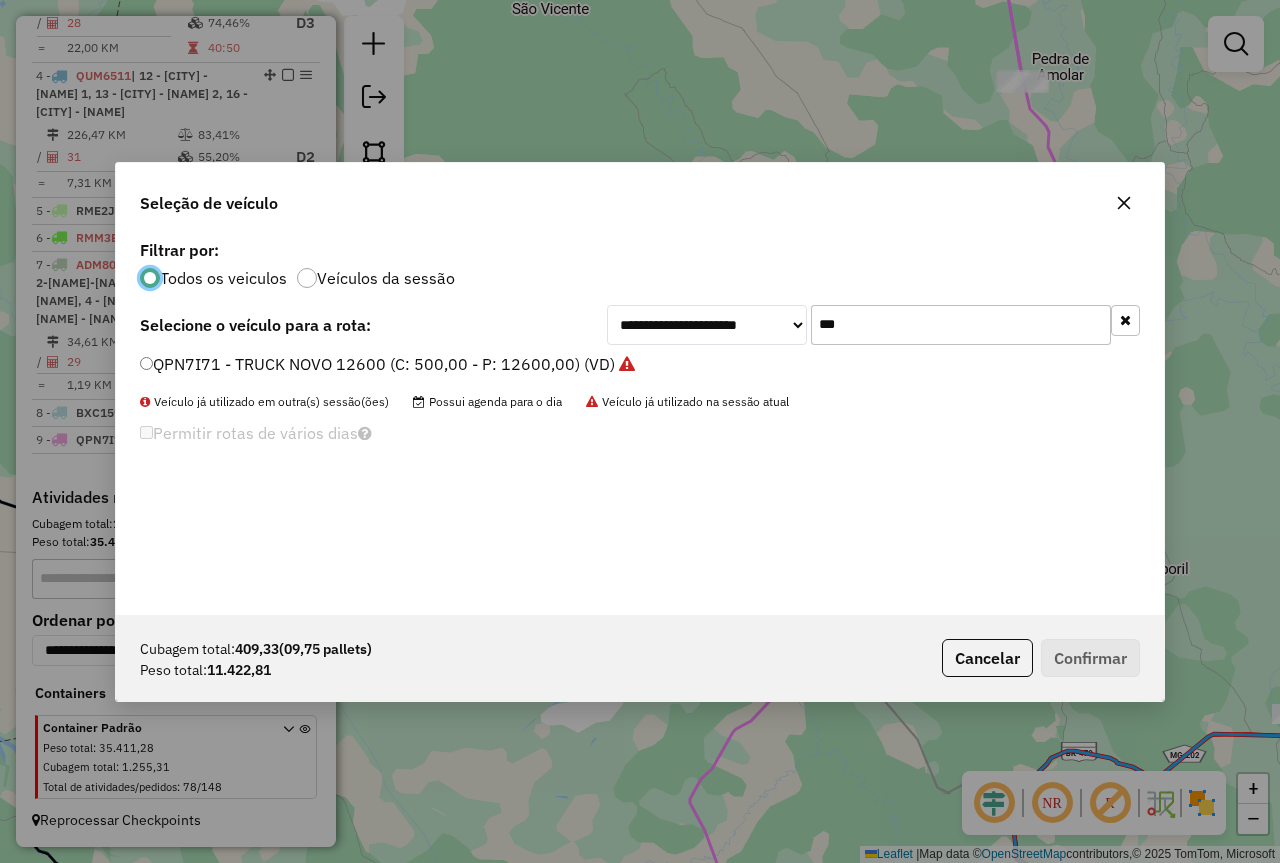 scroll, scrollTop: 11, scrollLeft: 6, axis: both 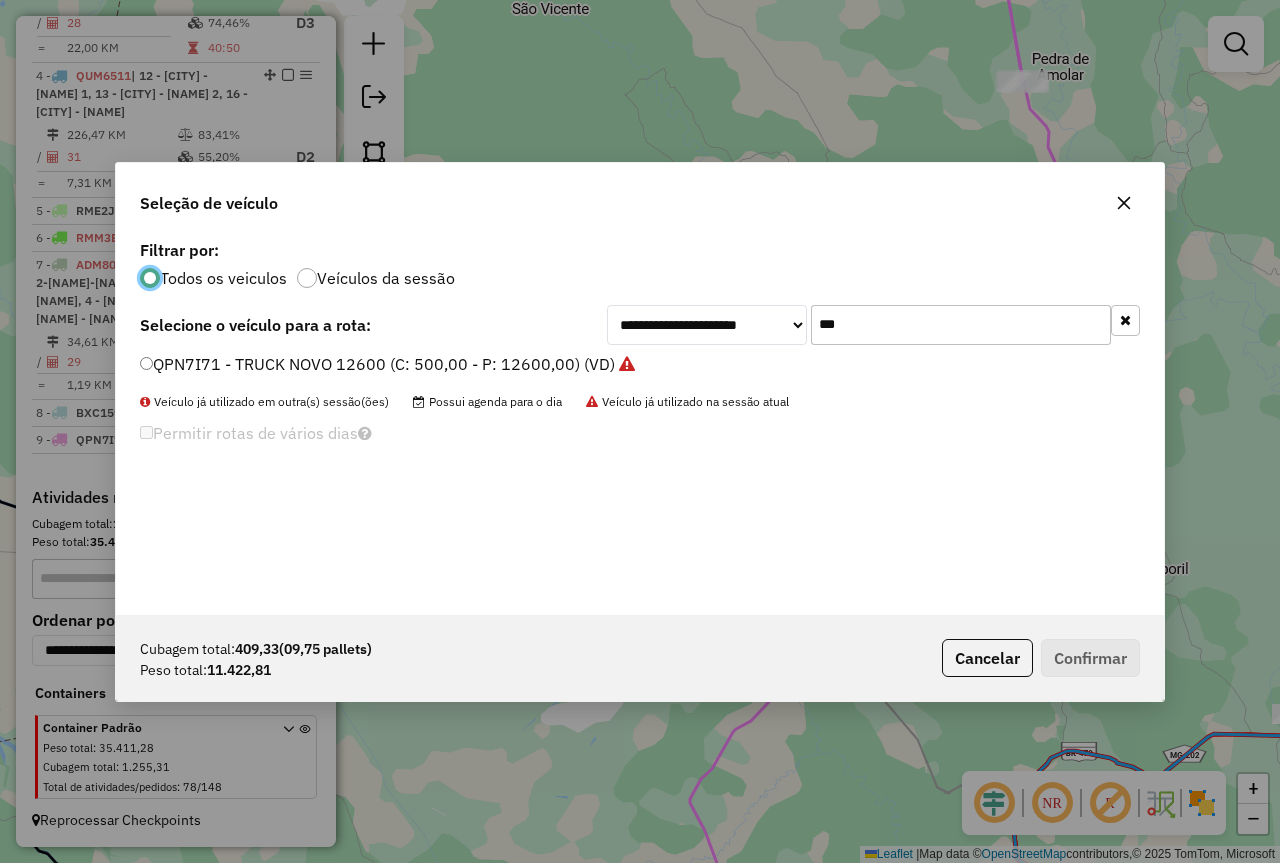 click on "***" 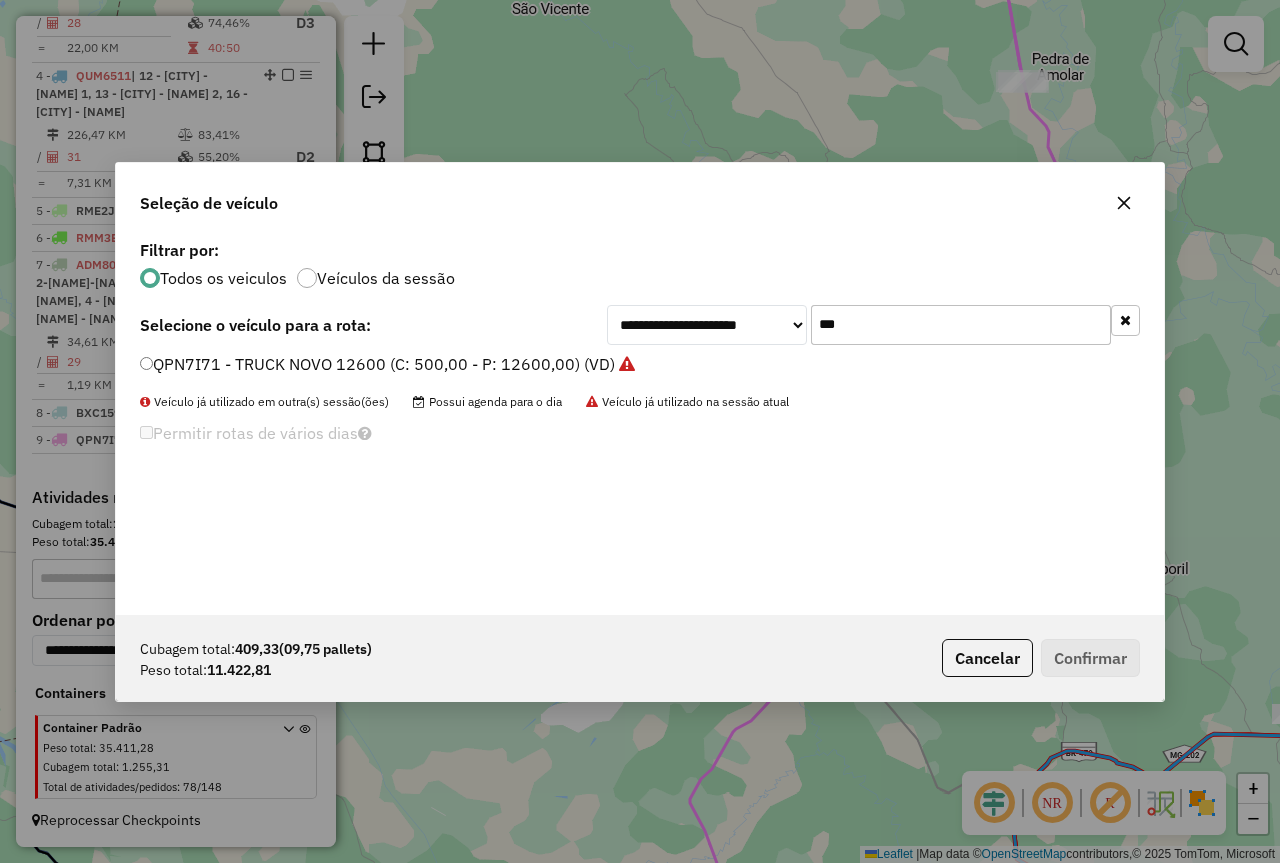 click on "***" 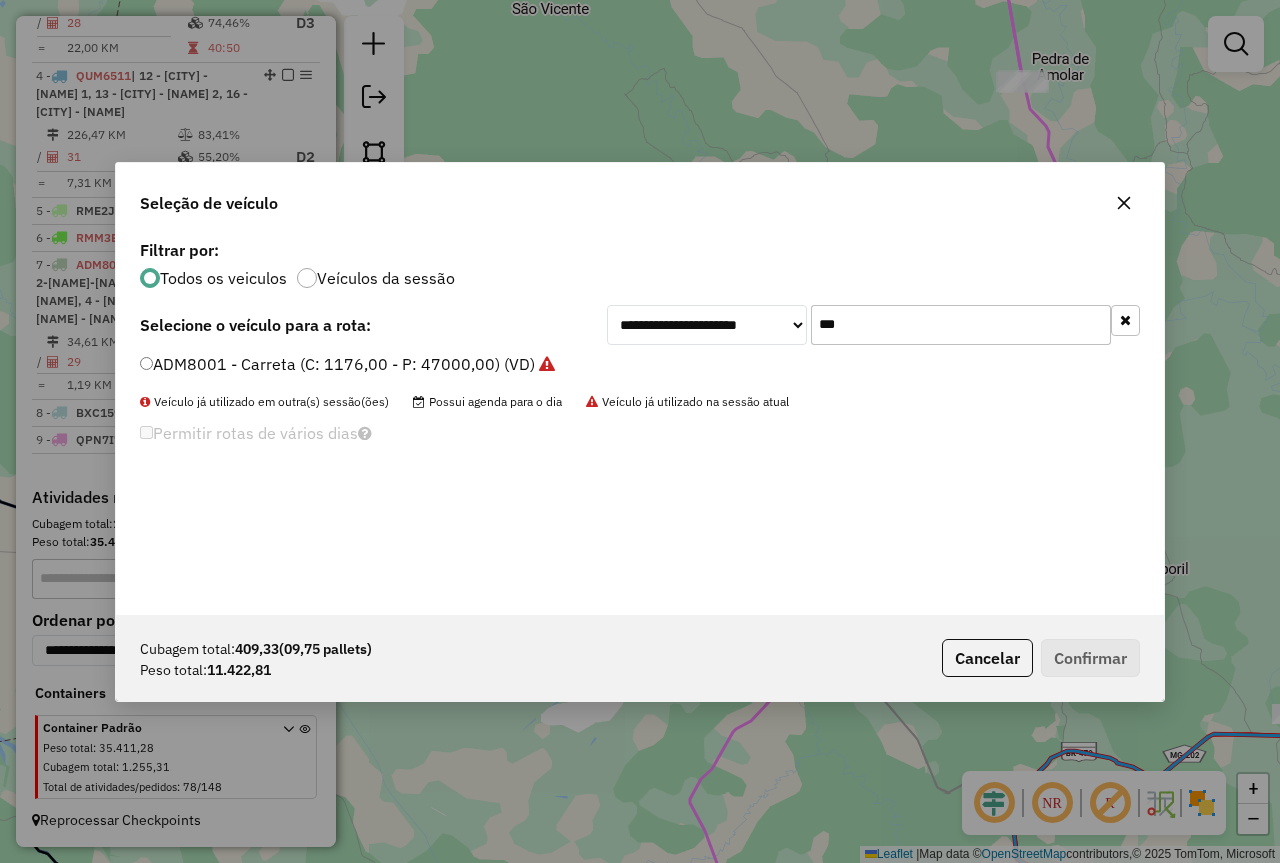 type on "***" 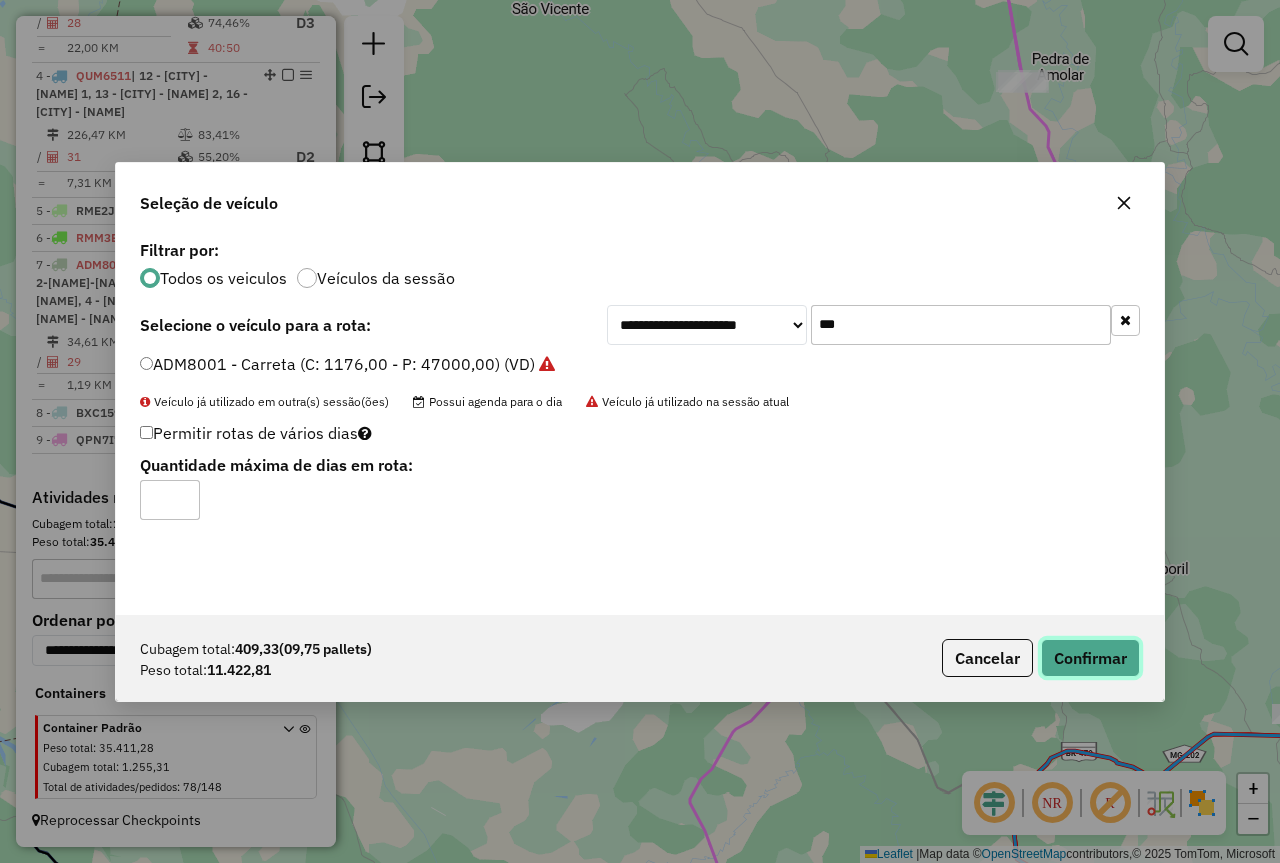 click on "Confirmar" 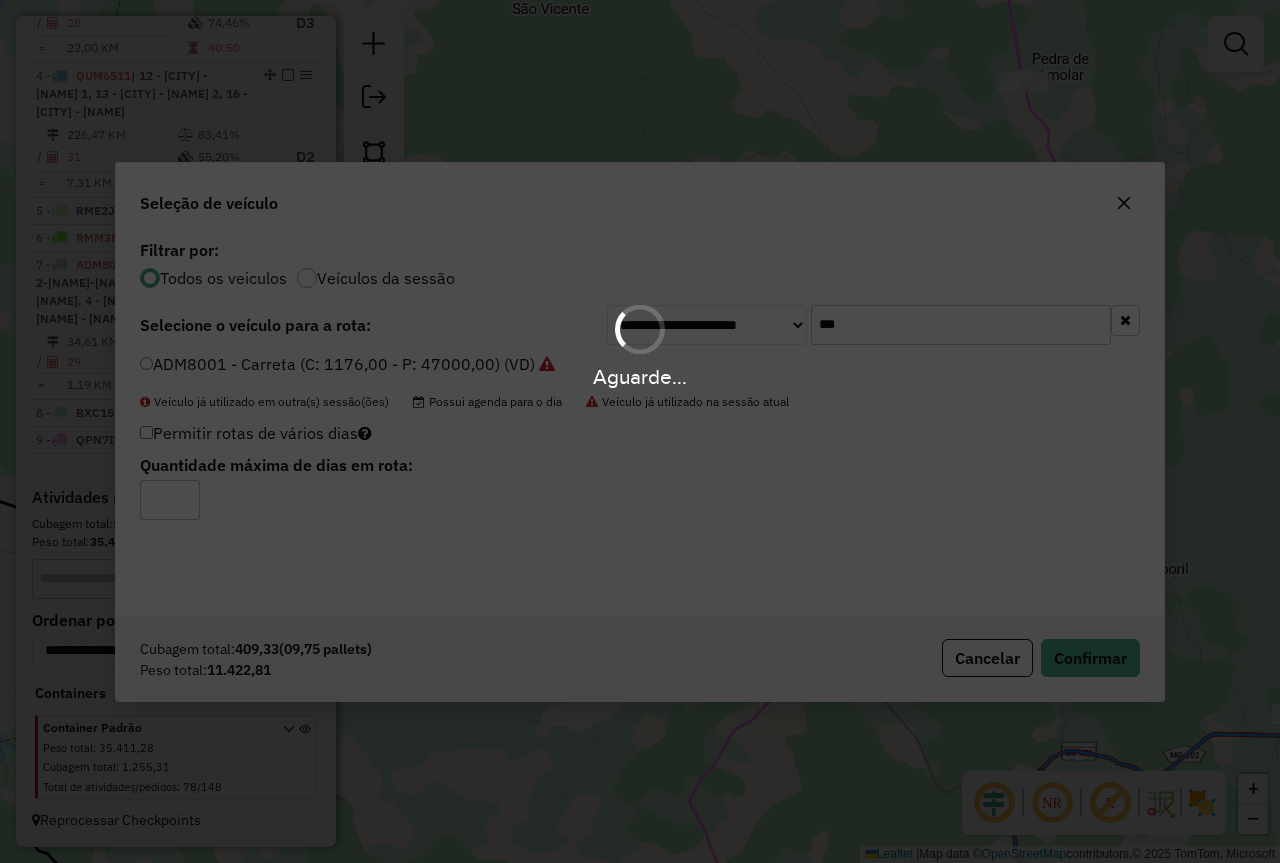 scroll, scrollTop: 1063, scrollLeft: 0, axis: vertical 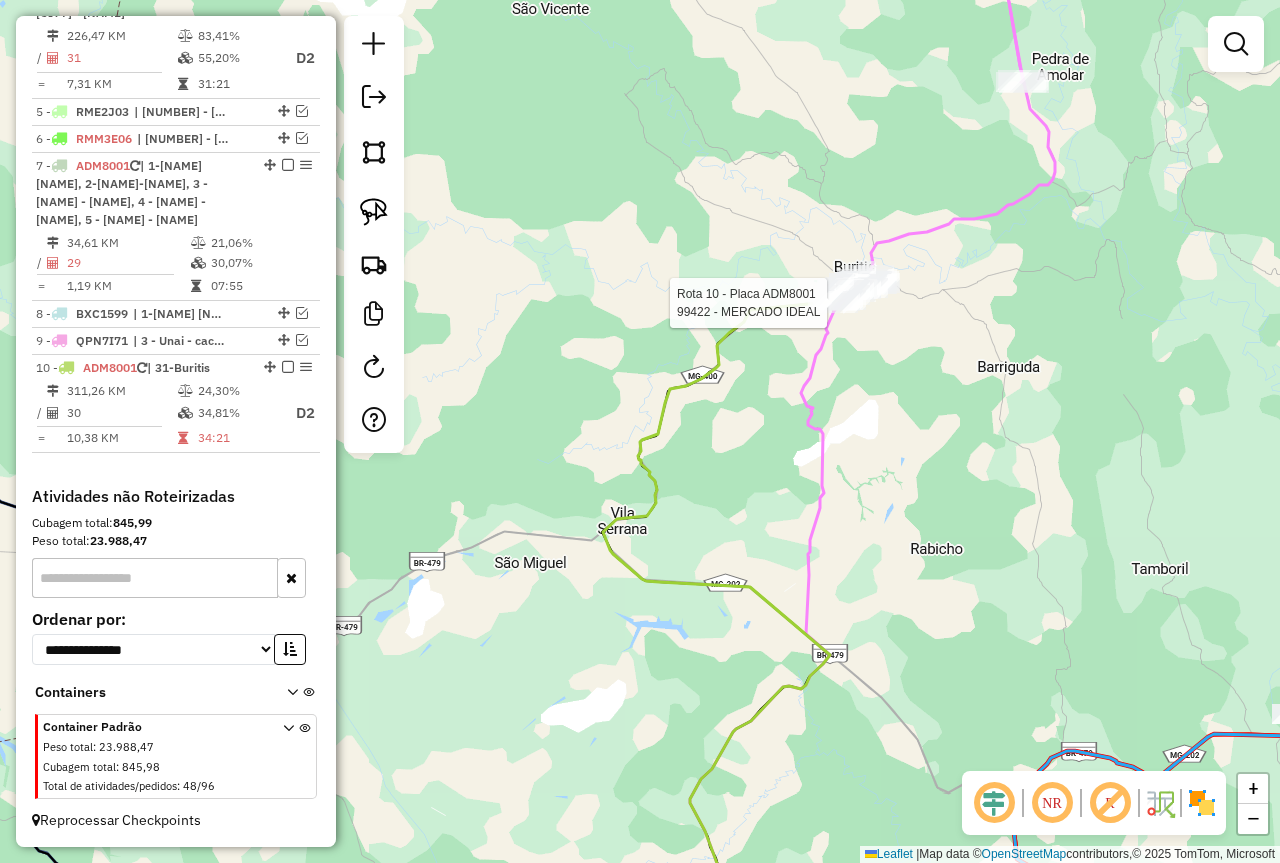 select on "*********" 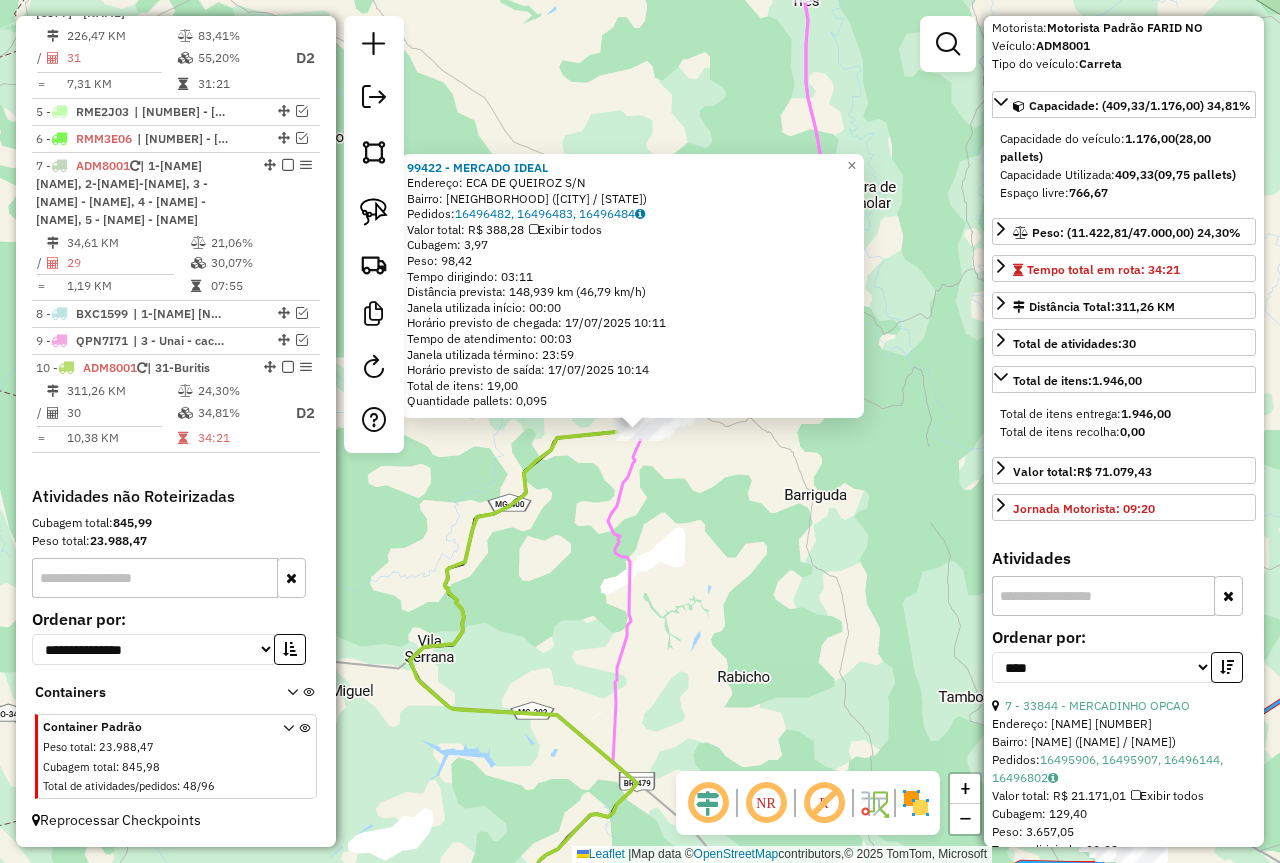 scroll, scrollTop: 400, scrollLeft: 0, axis: vertical 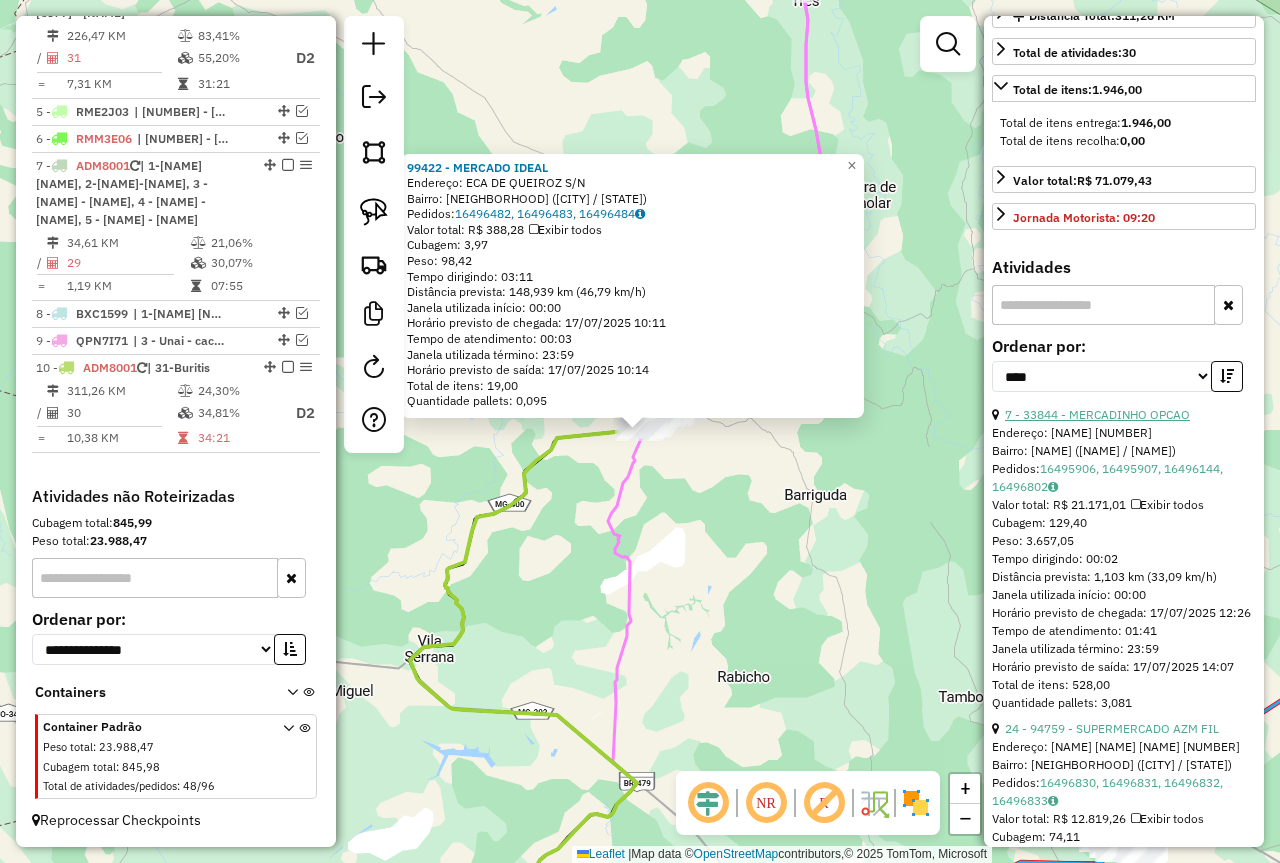 click on "7 - 33844 - MERCADINHO OPCAO" at bounding box center (1097, 414) 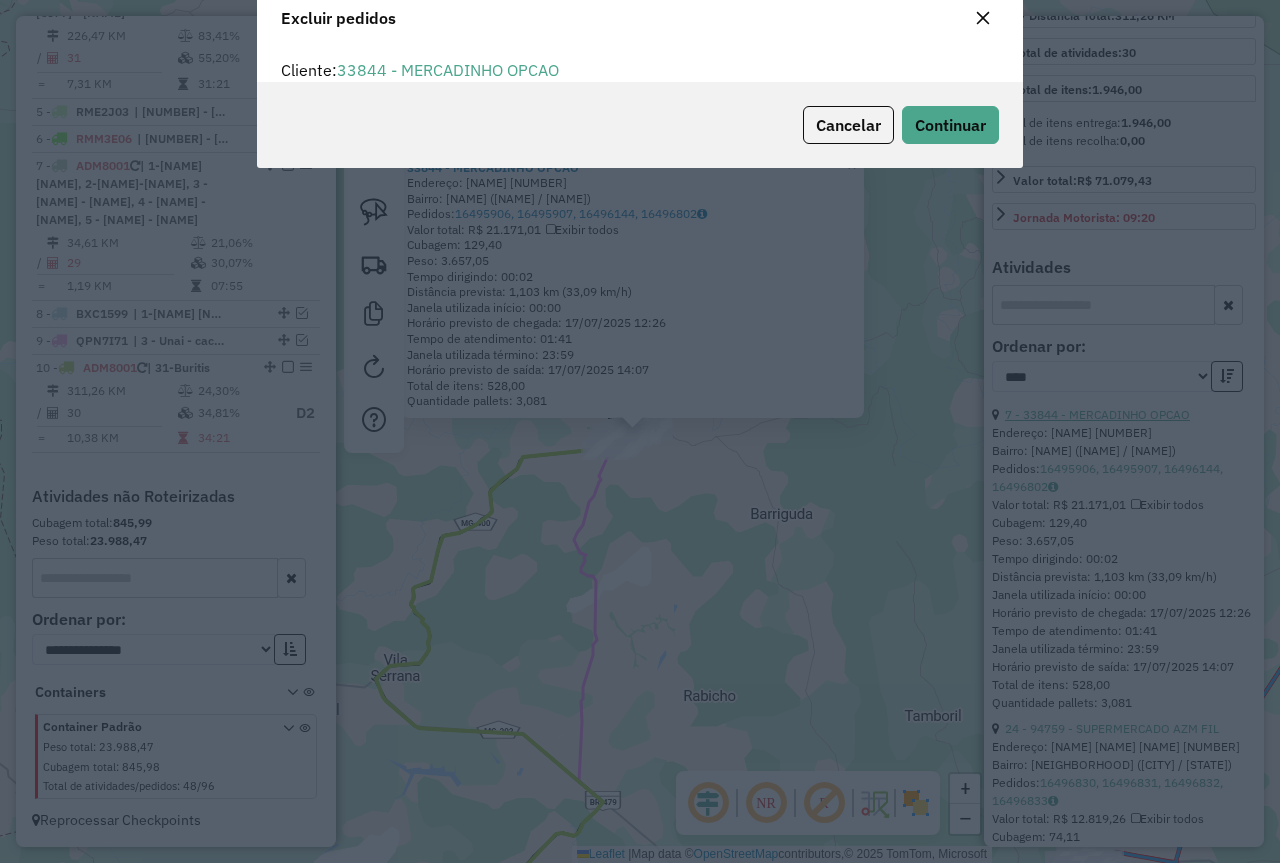 scroll, scrollTop: 12, scrollLeft: 6, axis: both 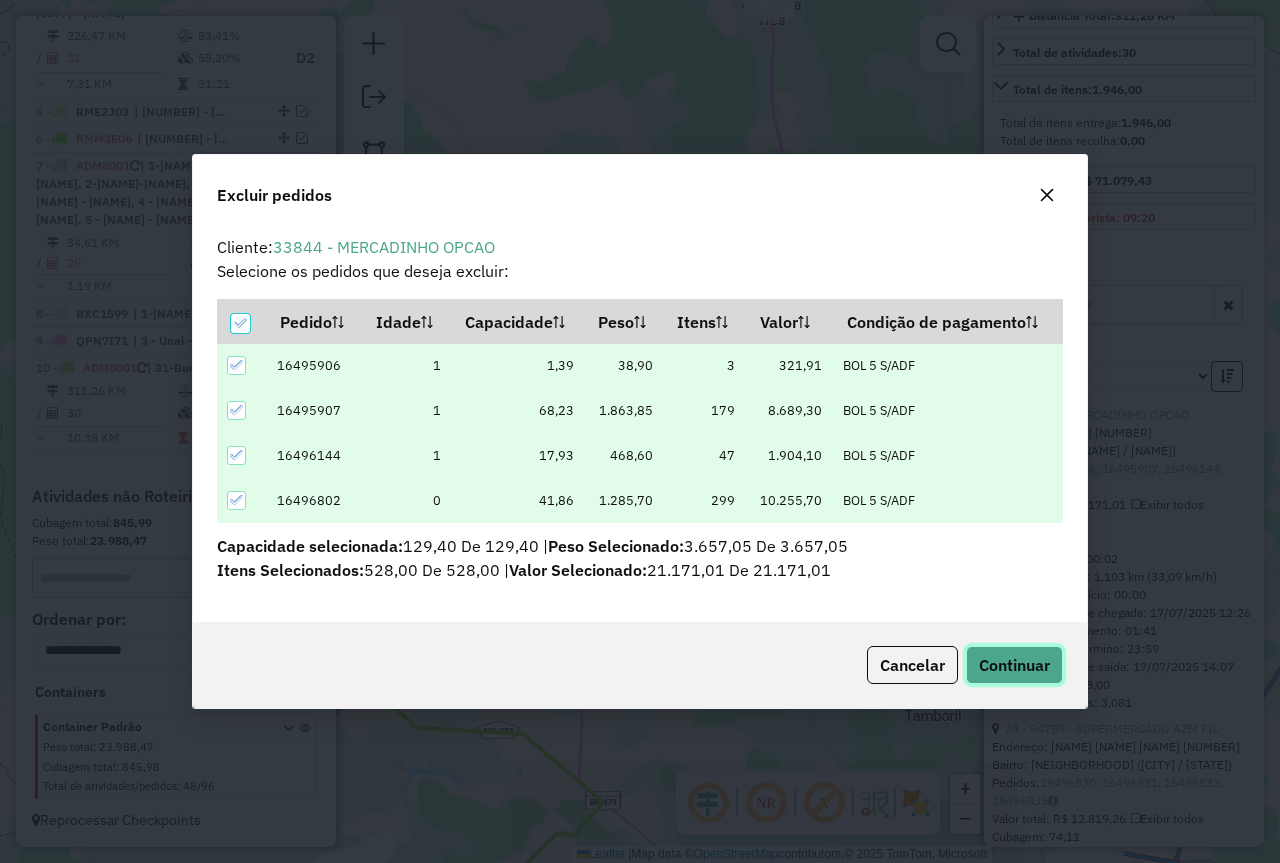 click on "Continuar" 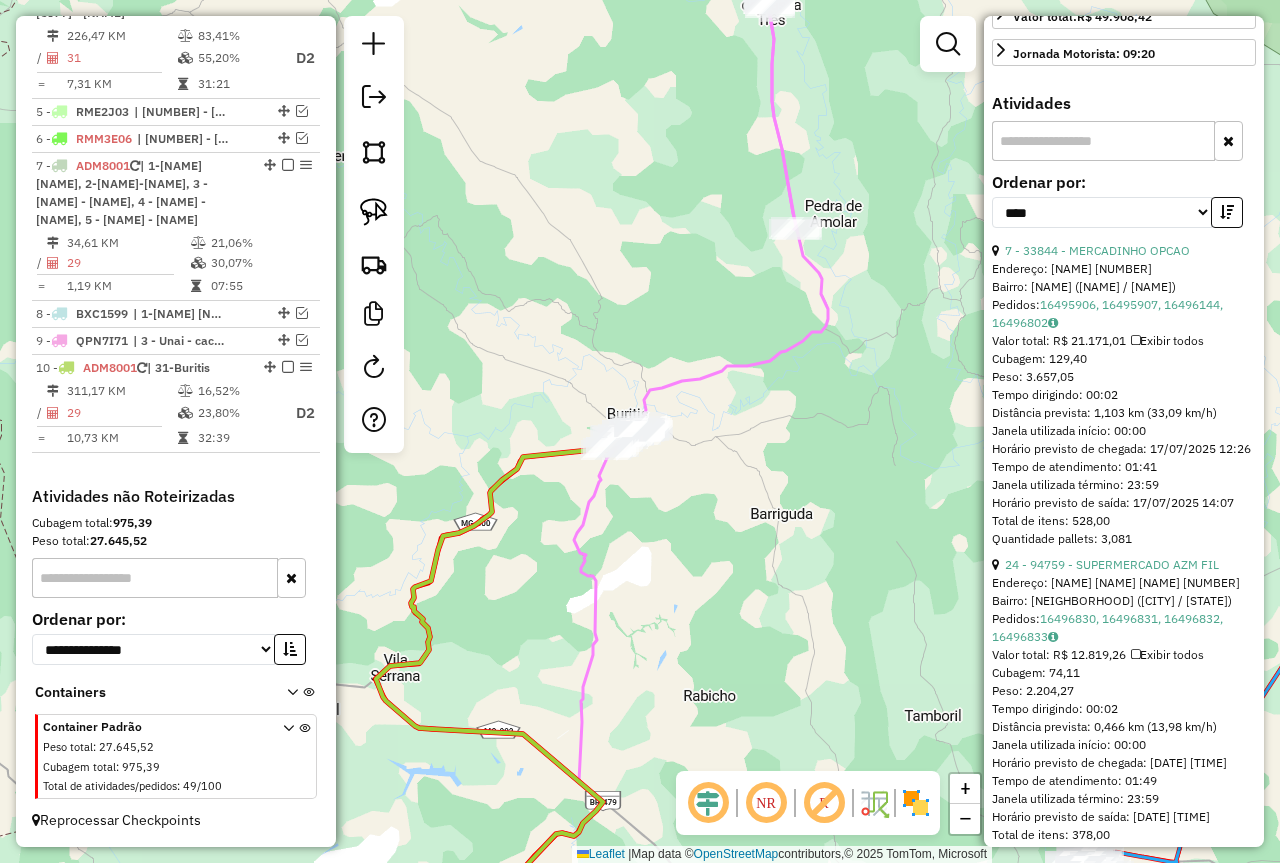 scroll, scrollTop: 600, scrollLeft: 0, axis: vertical 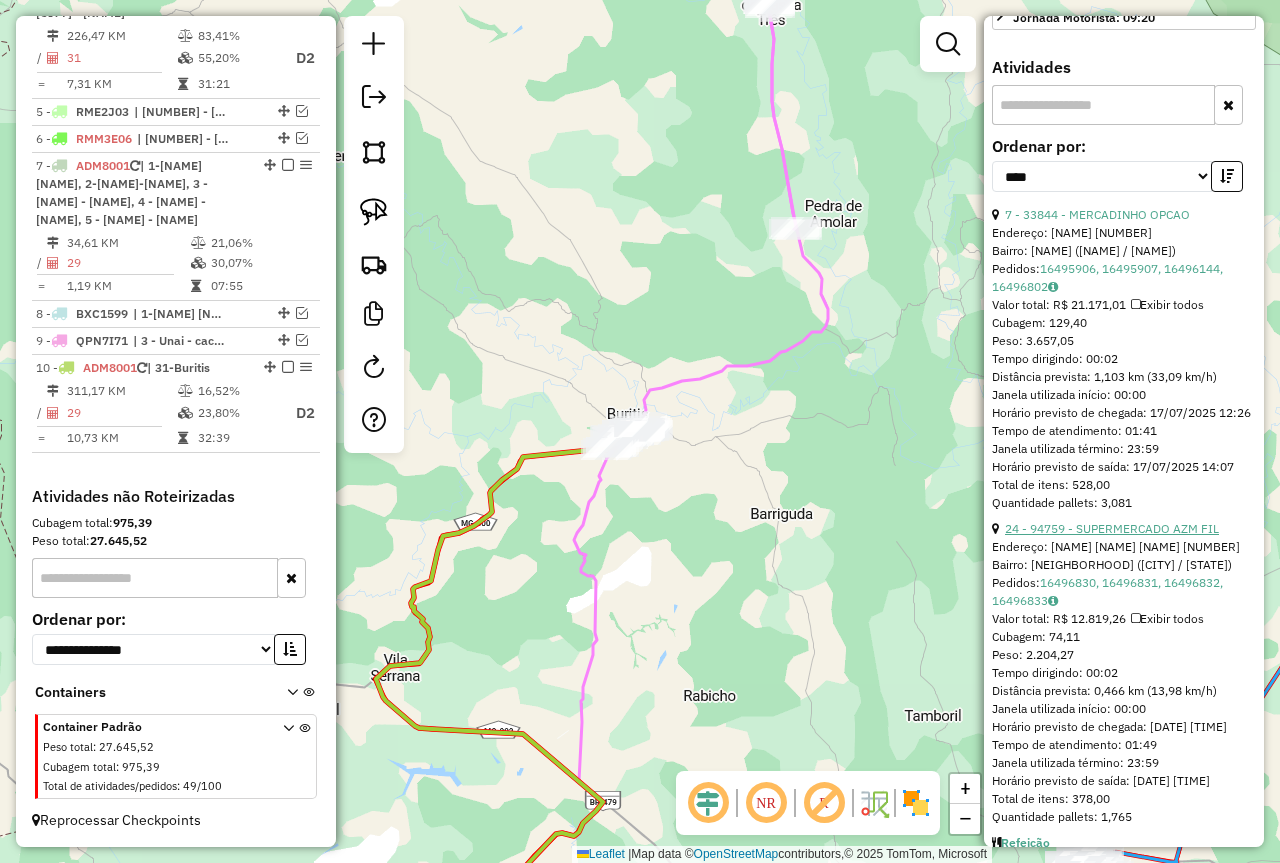 click on "24 - 94759 - SUPERMERCADO AZM FIL" at bounding box center [1112, 528] 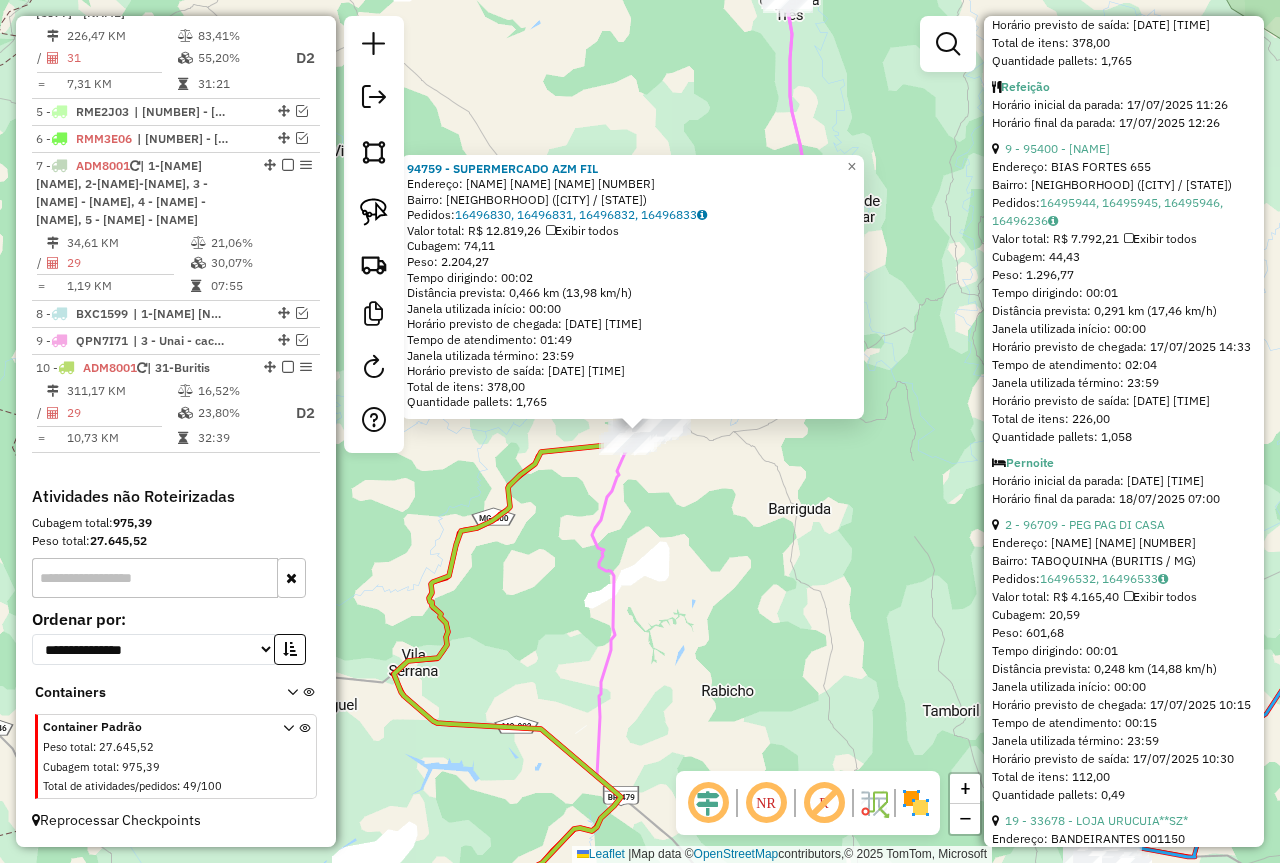 scroll, scrollTop: 1400, scrollLeft: 0, axis: vertical 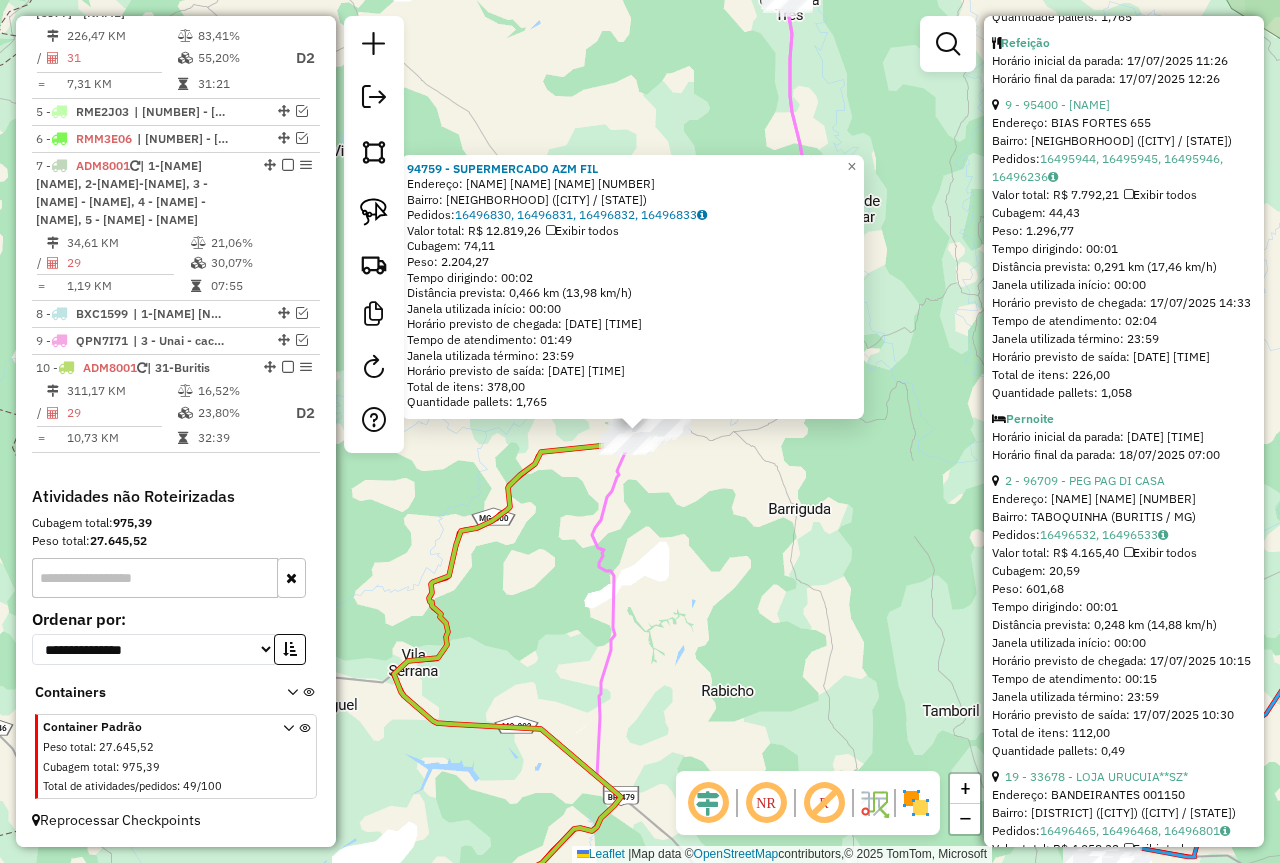 click on "2 - 96709 - PEG PAG DI CASA" at bounding box center [1085, 480] 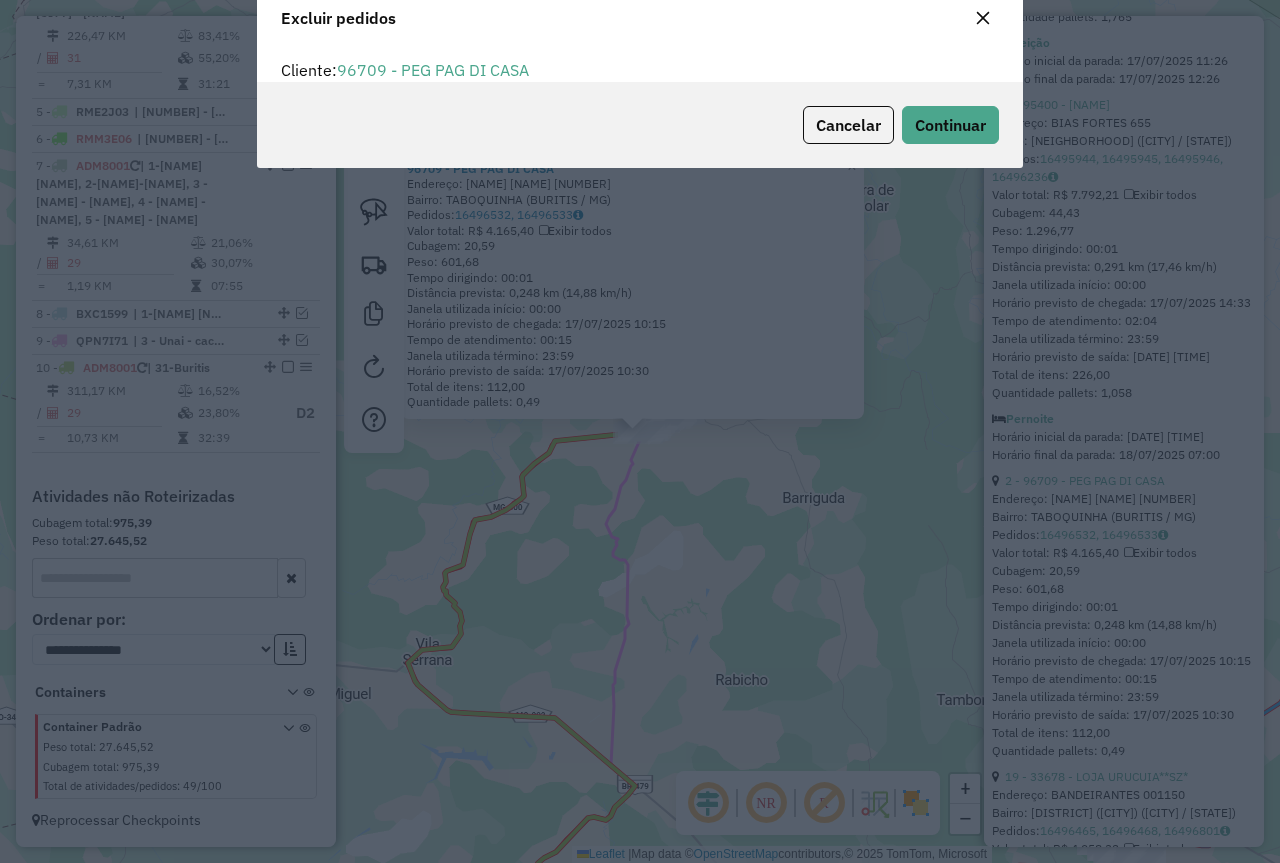 scroll, scrollTop: 82, scrollLeft: 0, axis: vertical 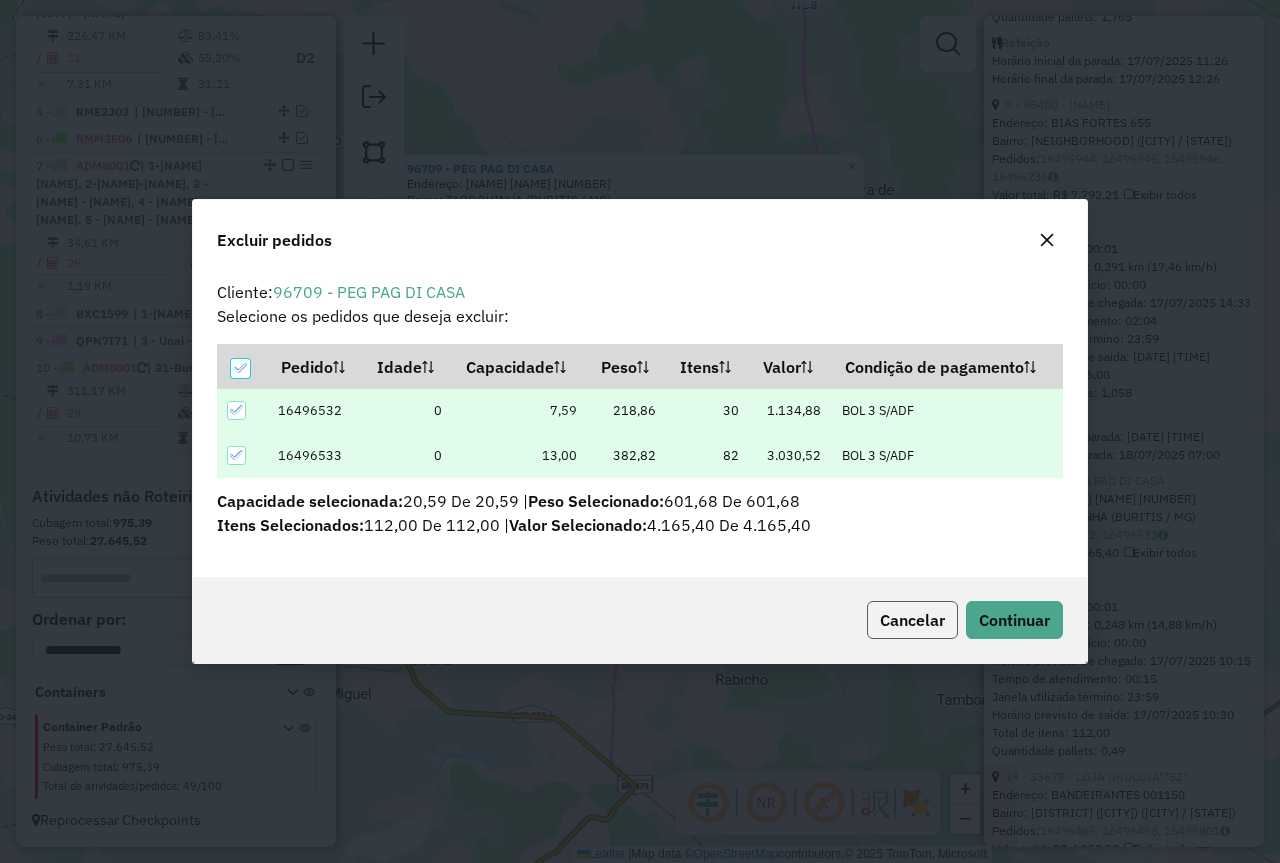 click on "Cancelar" 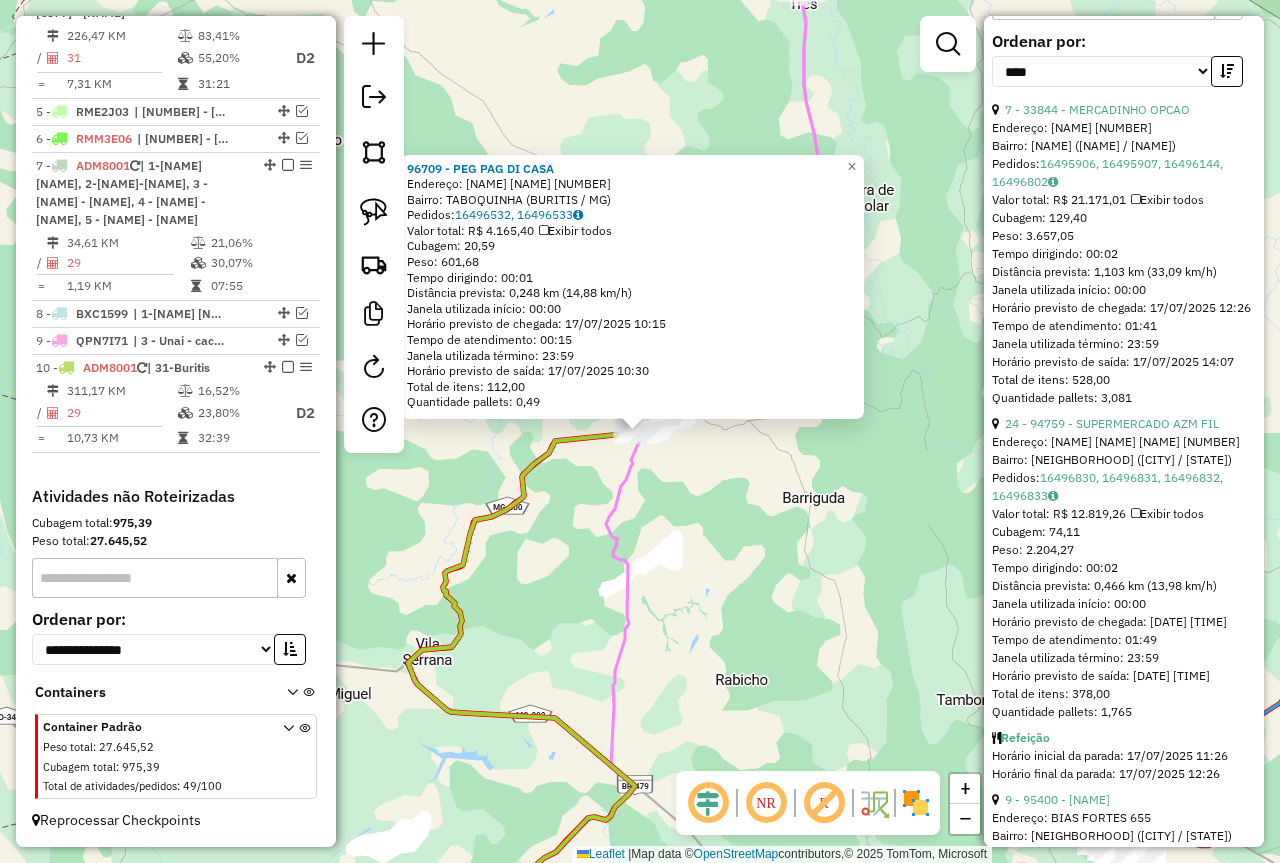 scroll, scrollTop: 700, scrollLeft: 0, axis: vertical 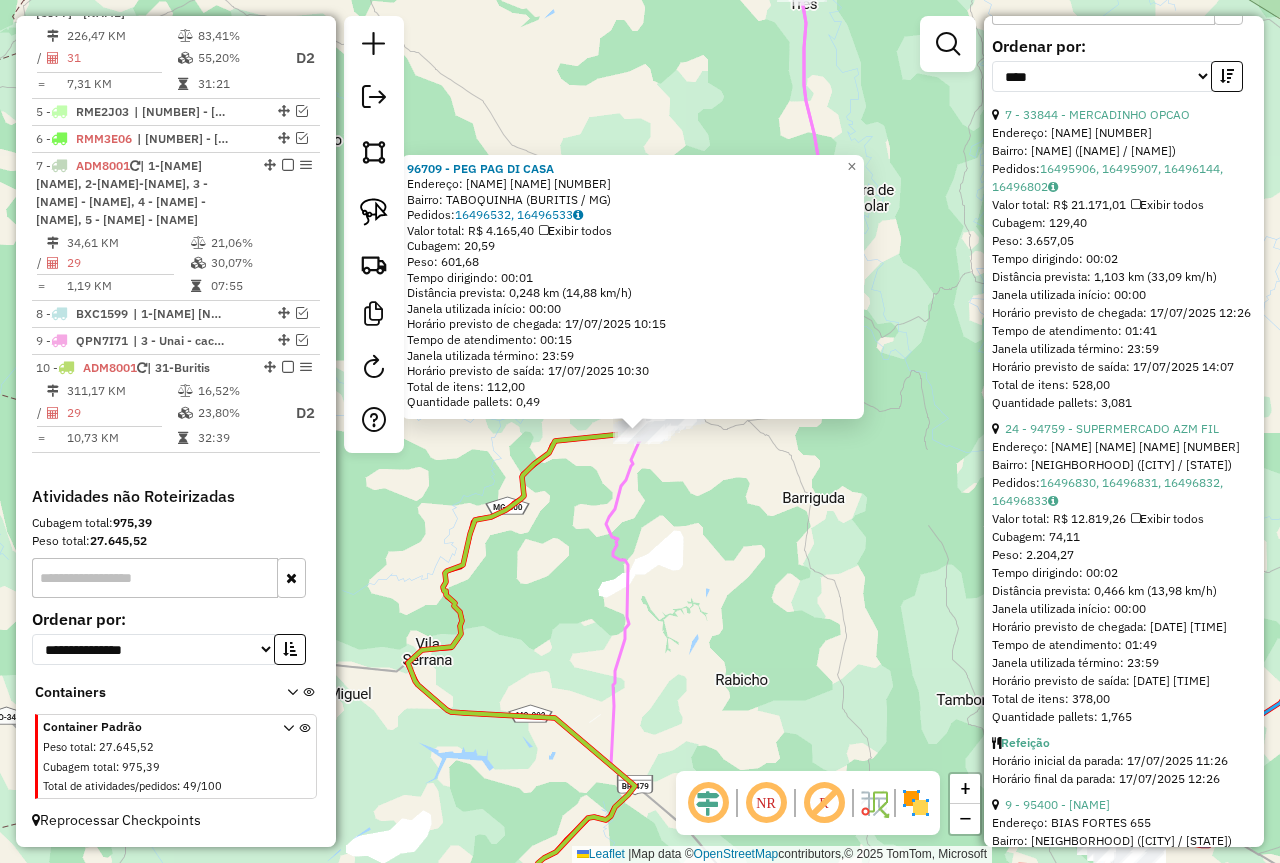 click on "Endereço:  [STREET_NAME] [NUMBER]" at bounding box center (1124, 447) 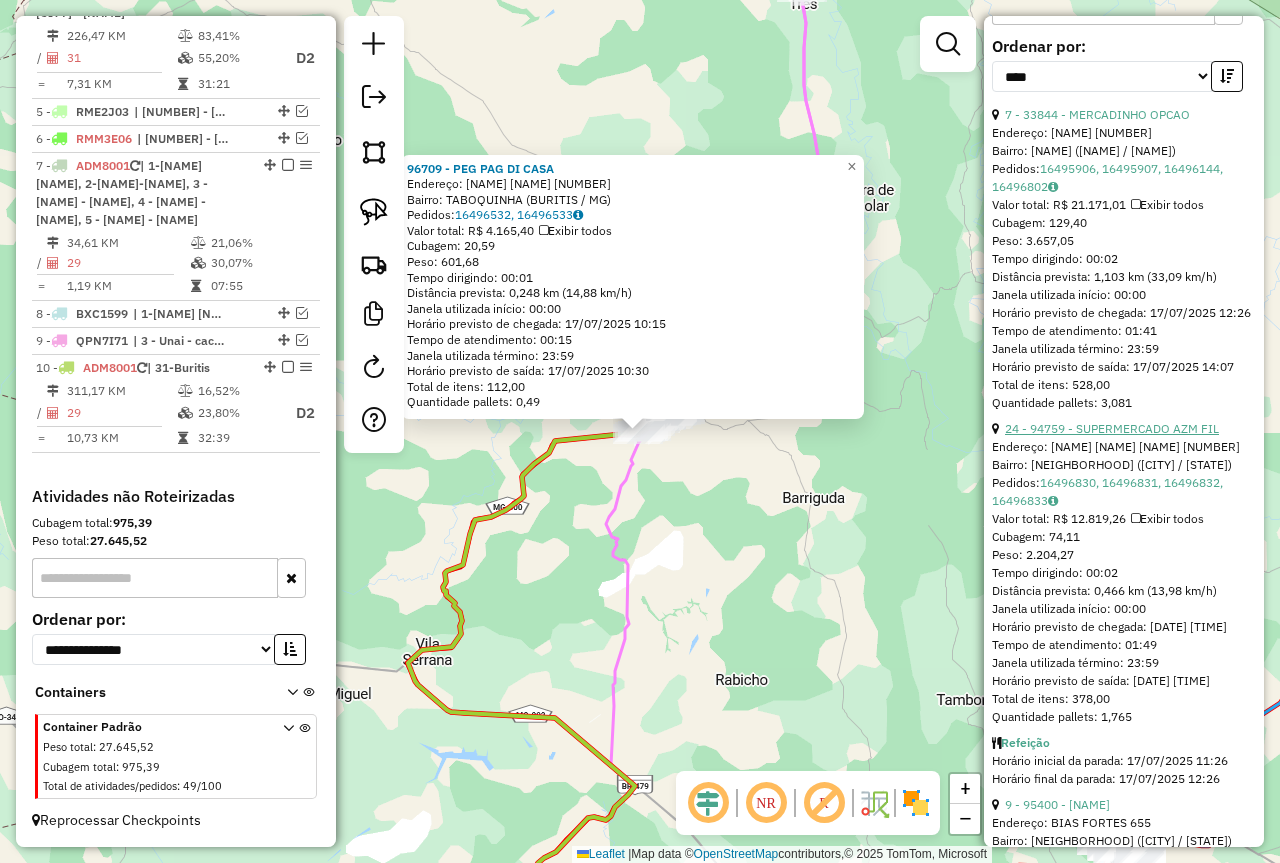 click on "24 - 94759 - SUPERMERCADO AZM FIL" at bounding box center [1112, 428] 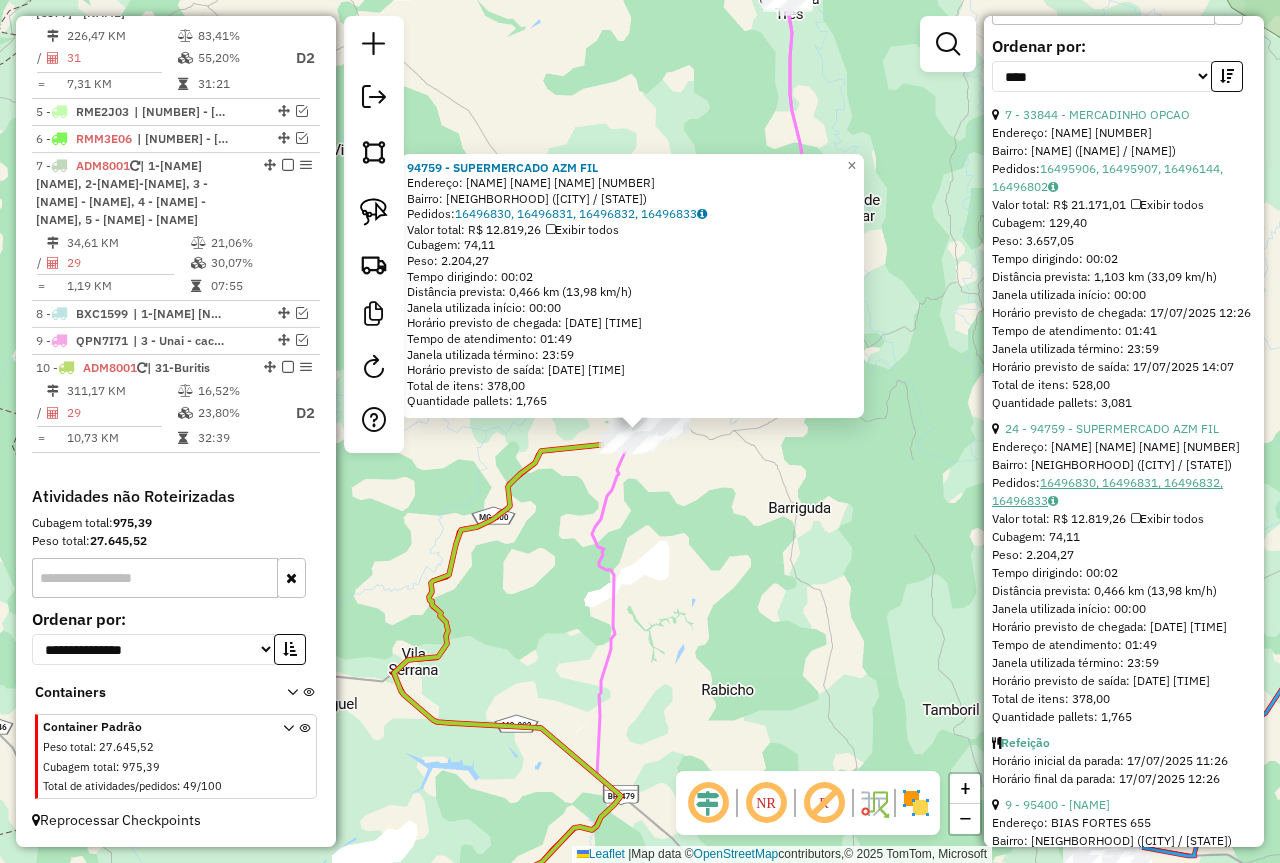 click on "16496830, 16496831, 16496832, 16496833" at bounding box center (1107, 491) 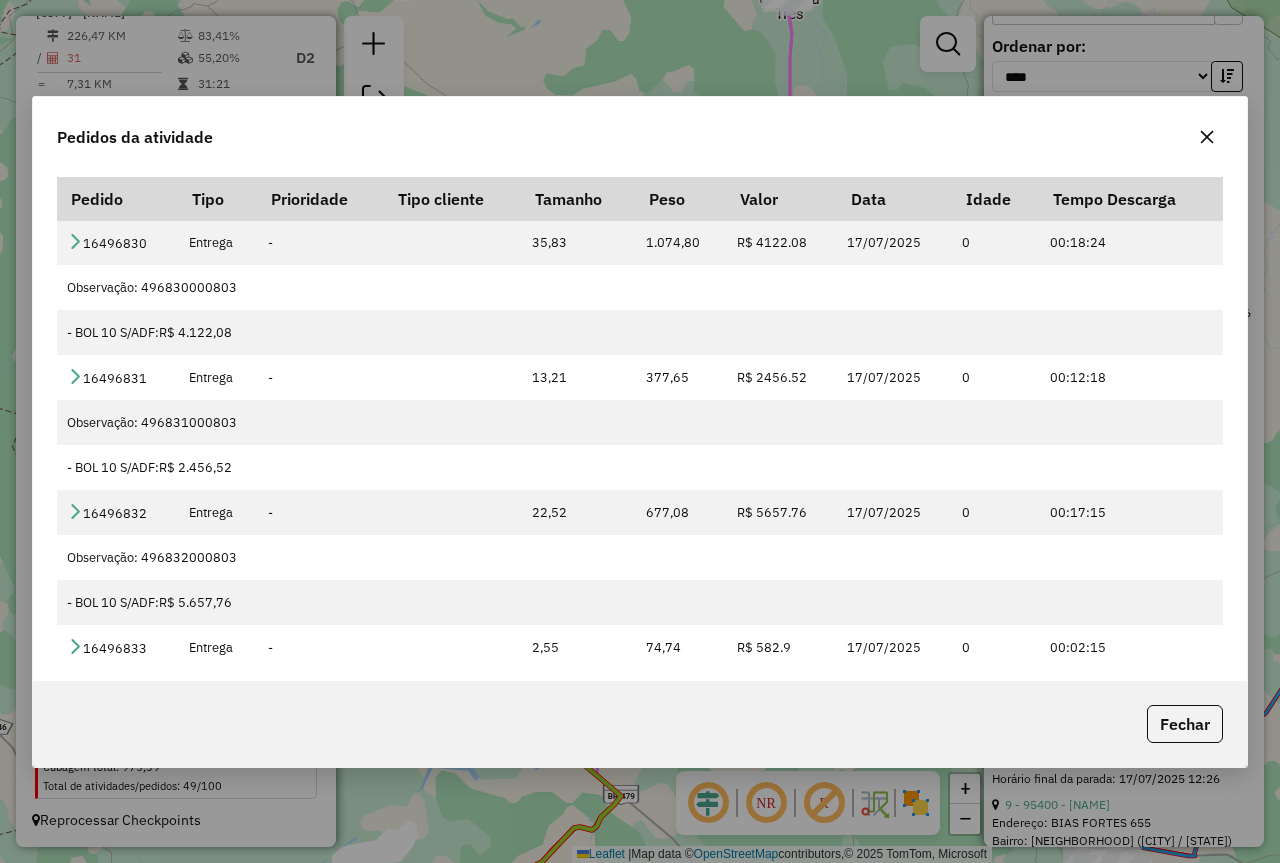 click 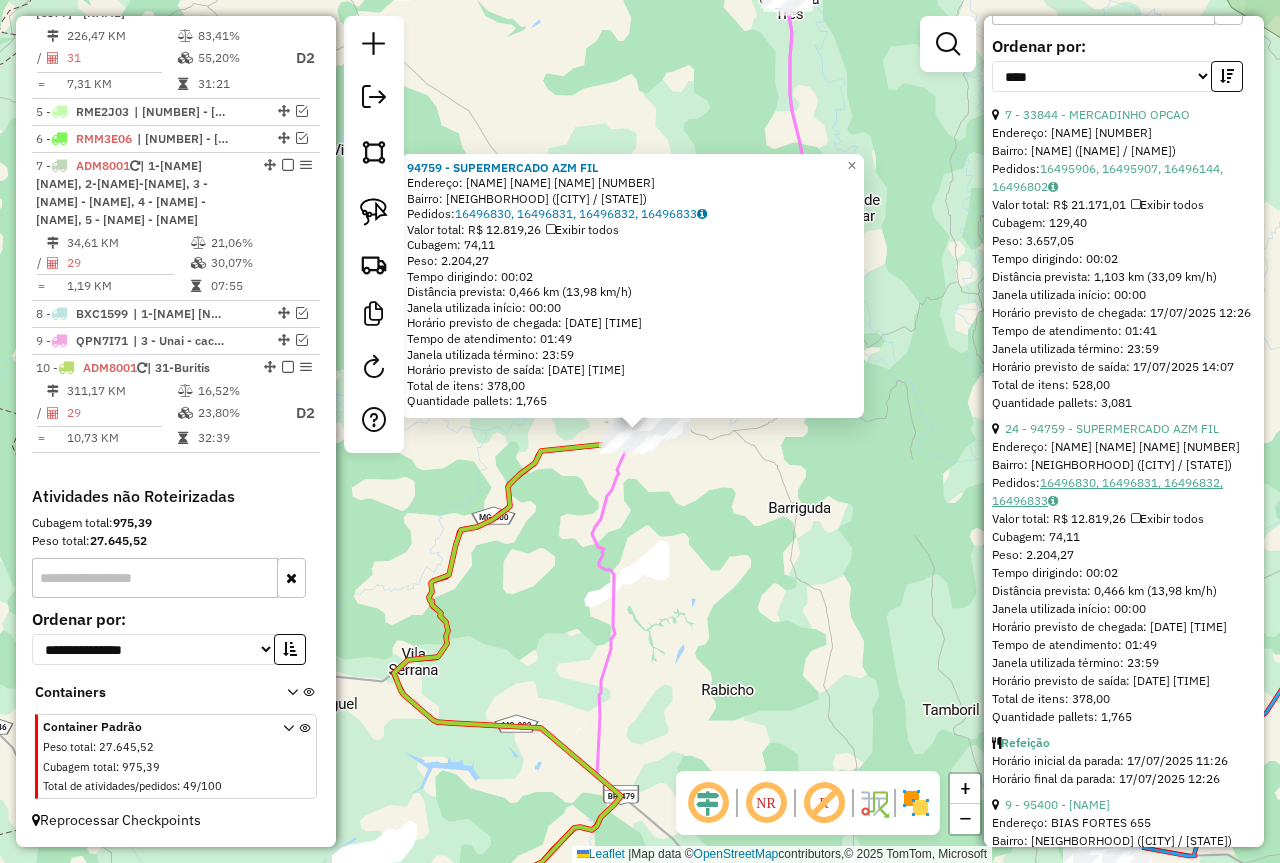 click on "16496830, 16496831, 16496832, 16496833" at bounding box center (1107, 491) 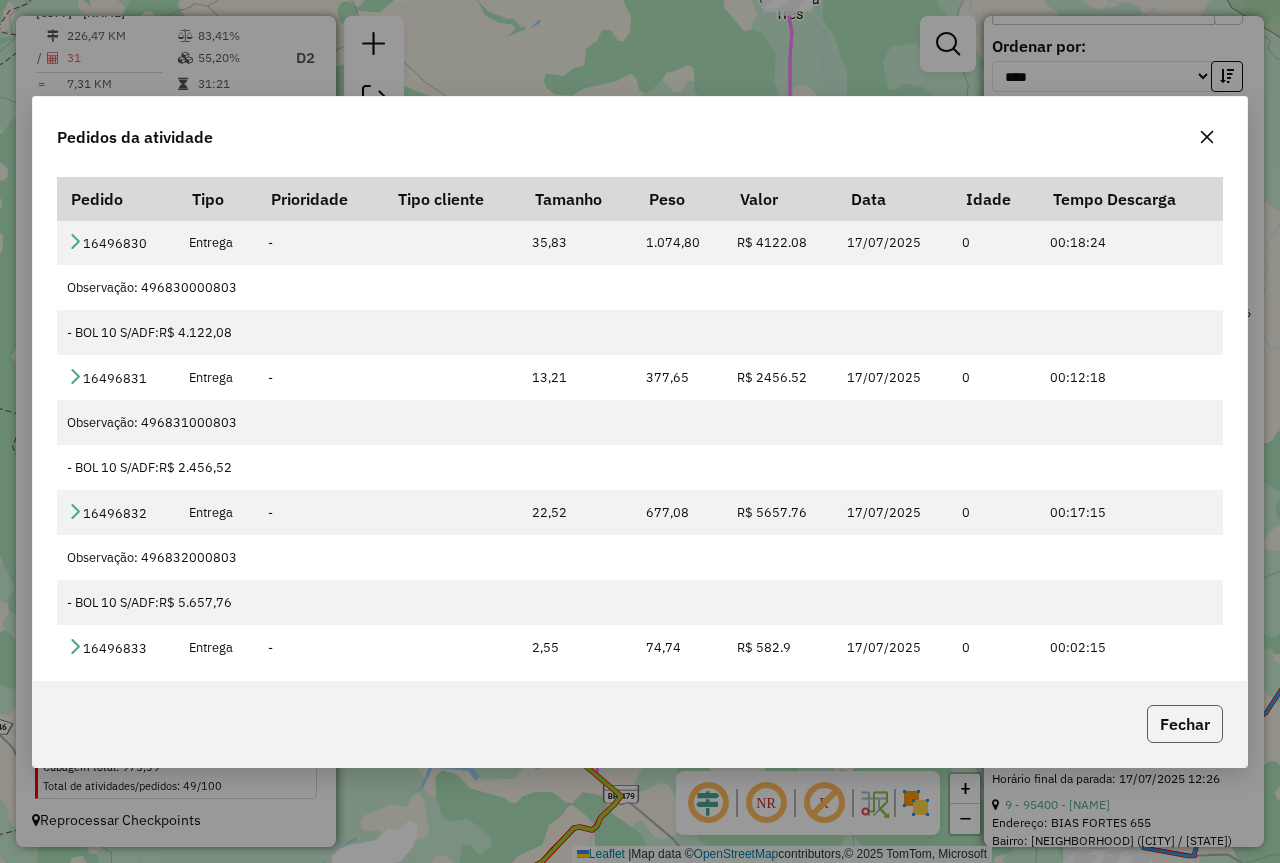 click on "Fechar" 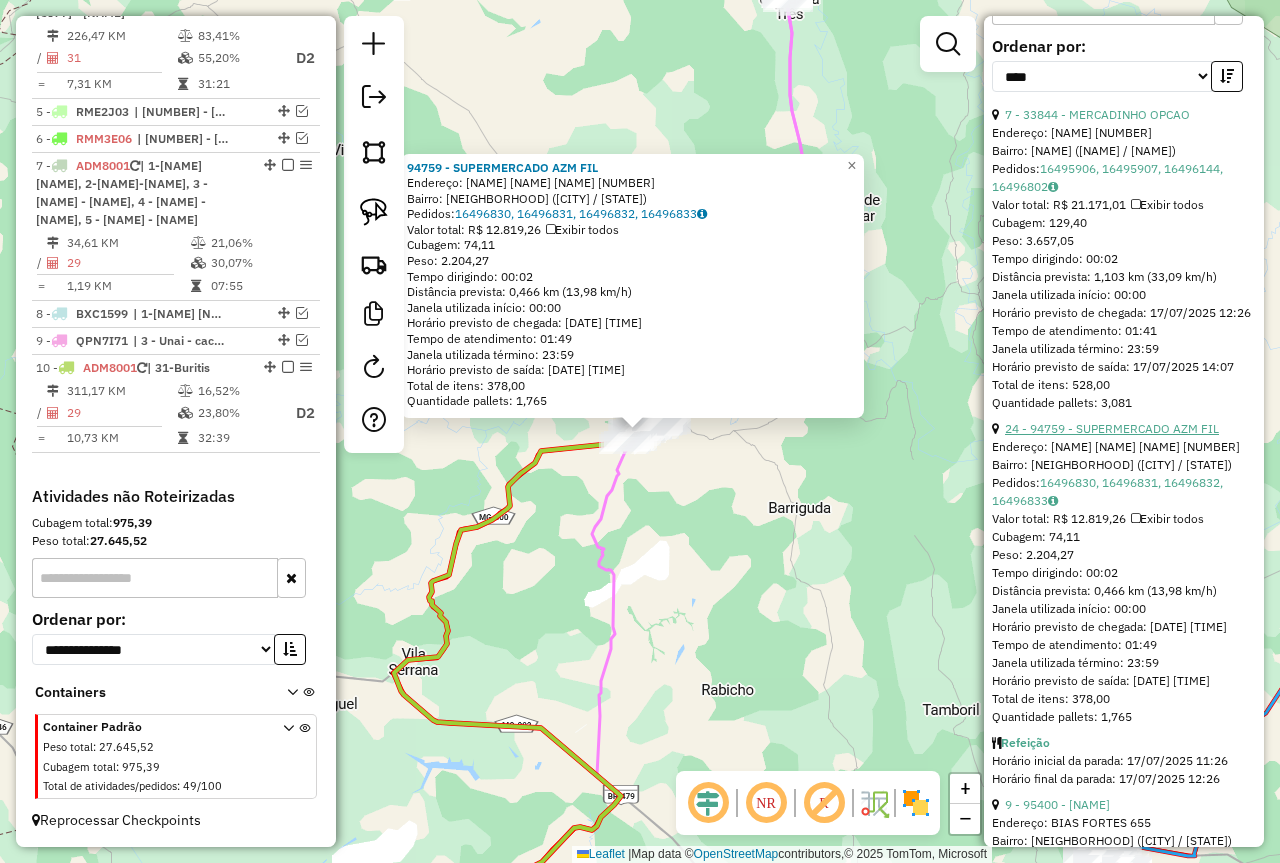 click on "24 - 94759 - SUPERMERCADO AZM FIL" at bounding box center [1112, 428] 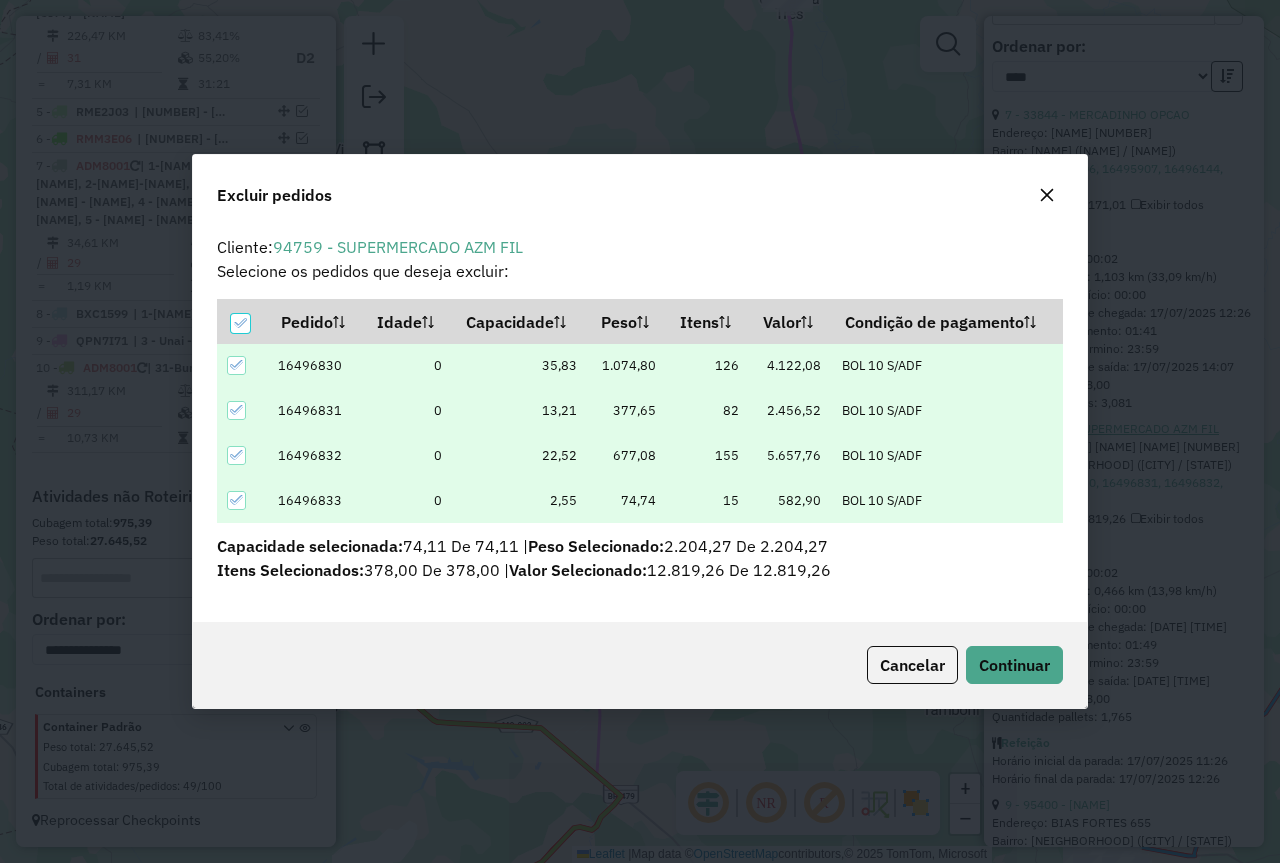 scroll, scrollTop: 82, scrollLeft: 0, axis: vertical 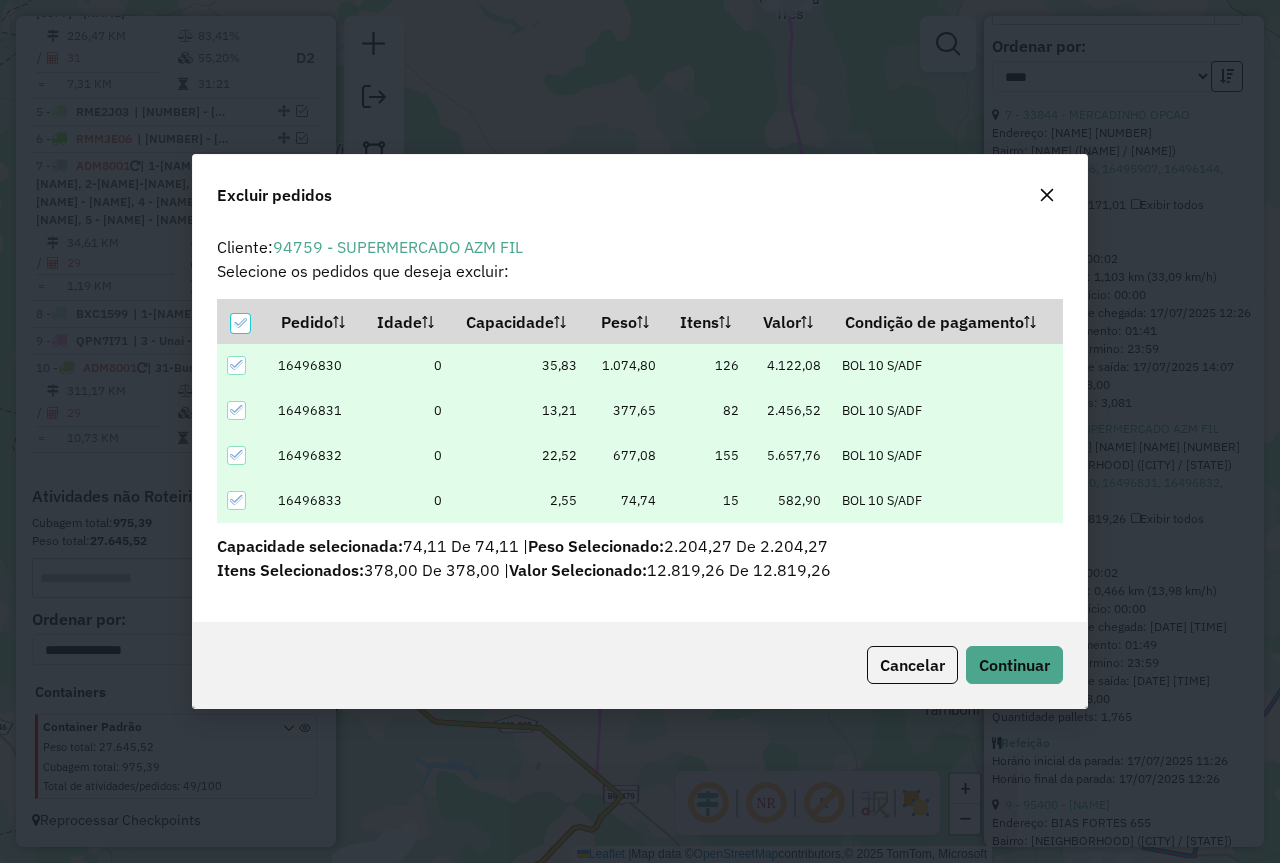 click 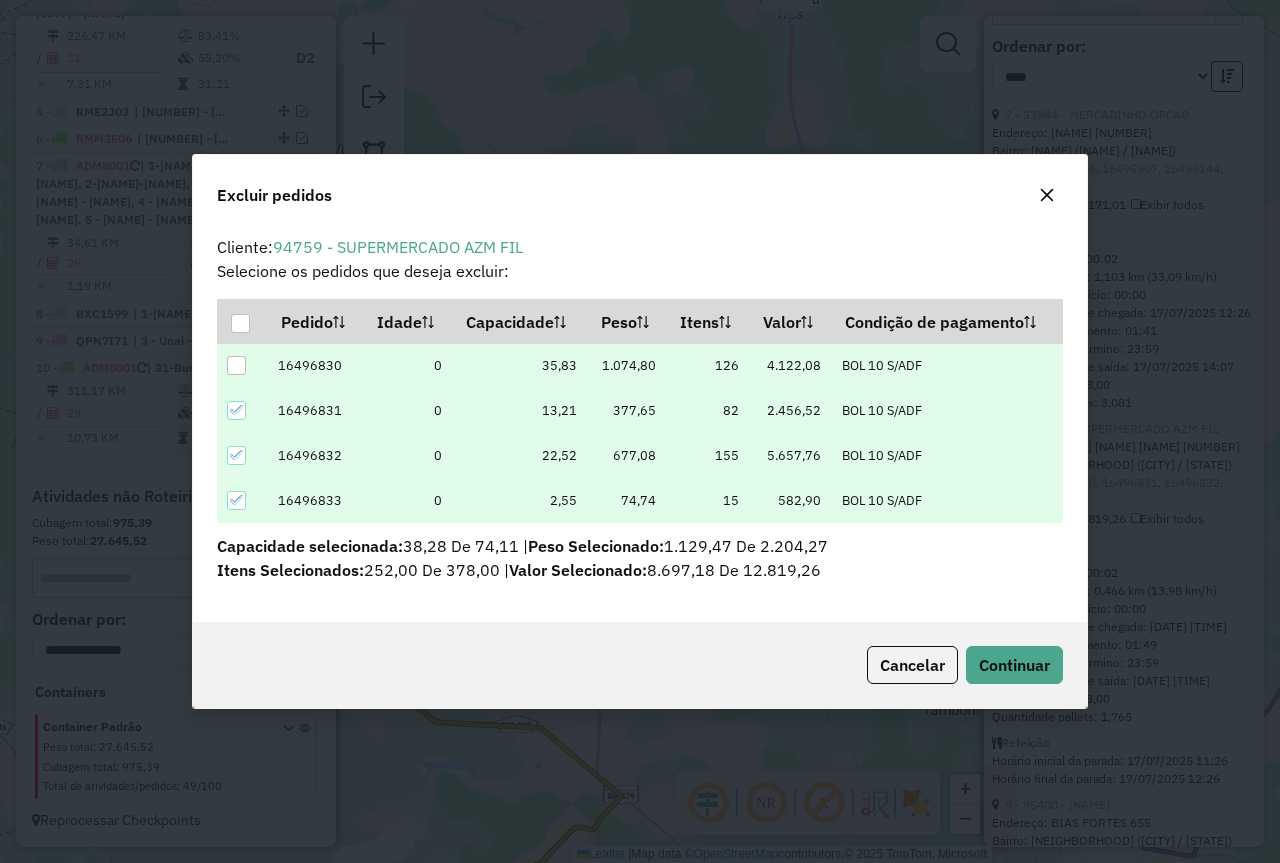 click at bounding box center [236, 365] 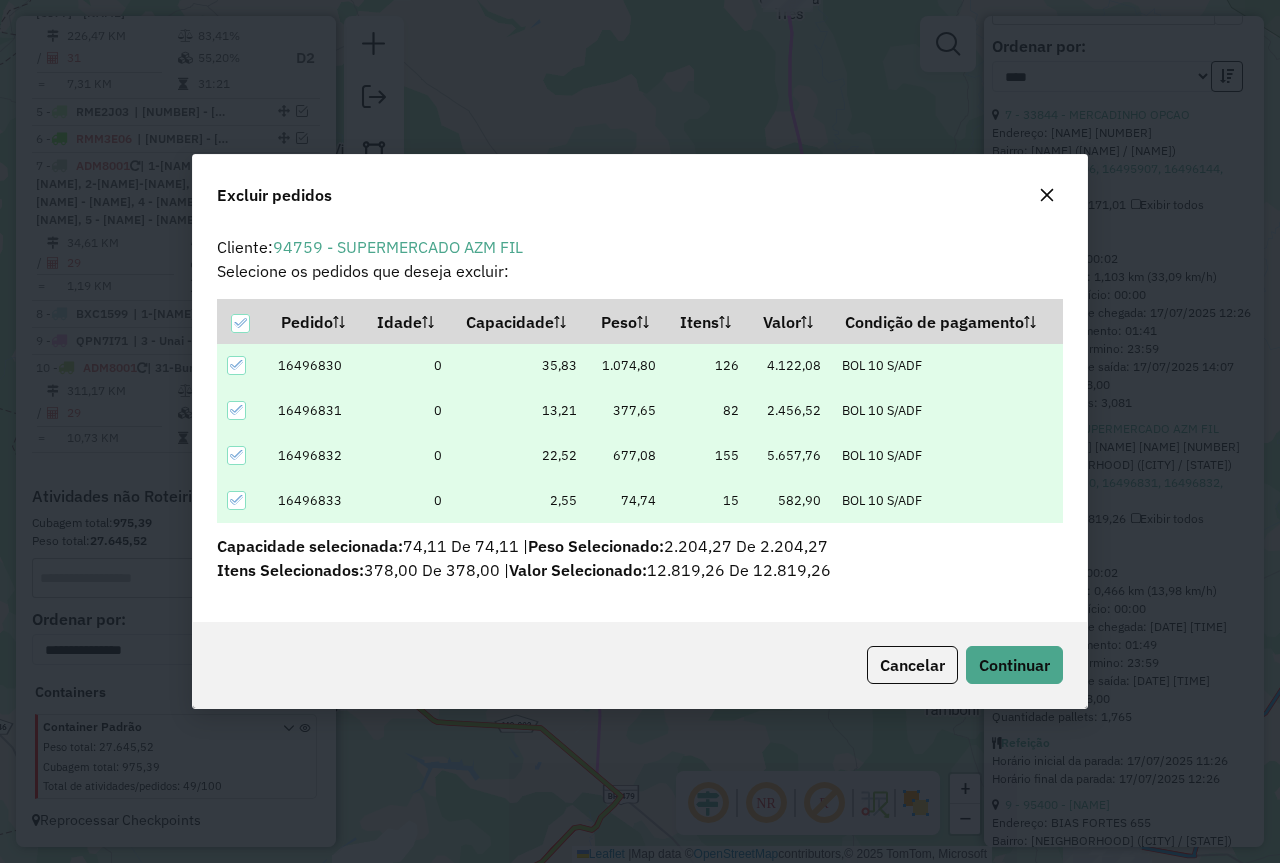 click 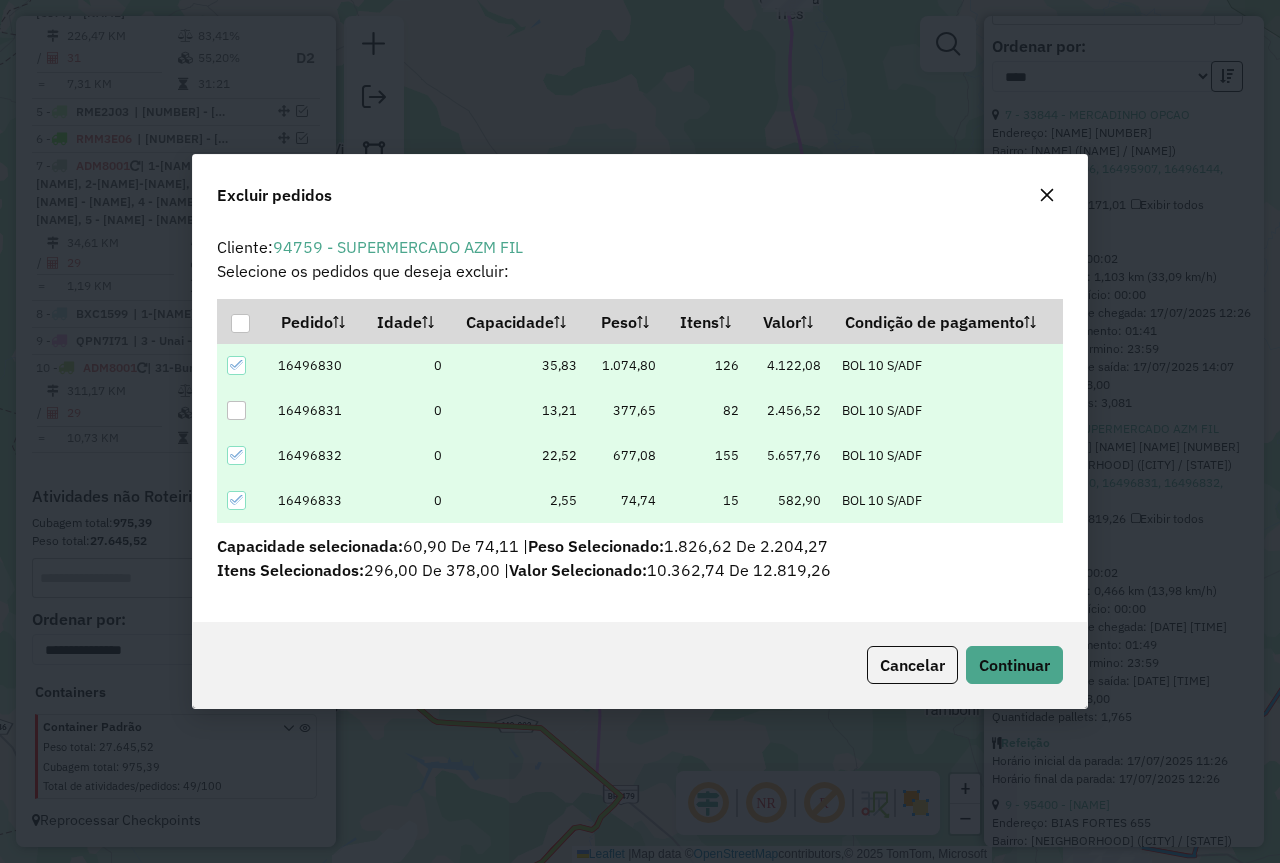 click 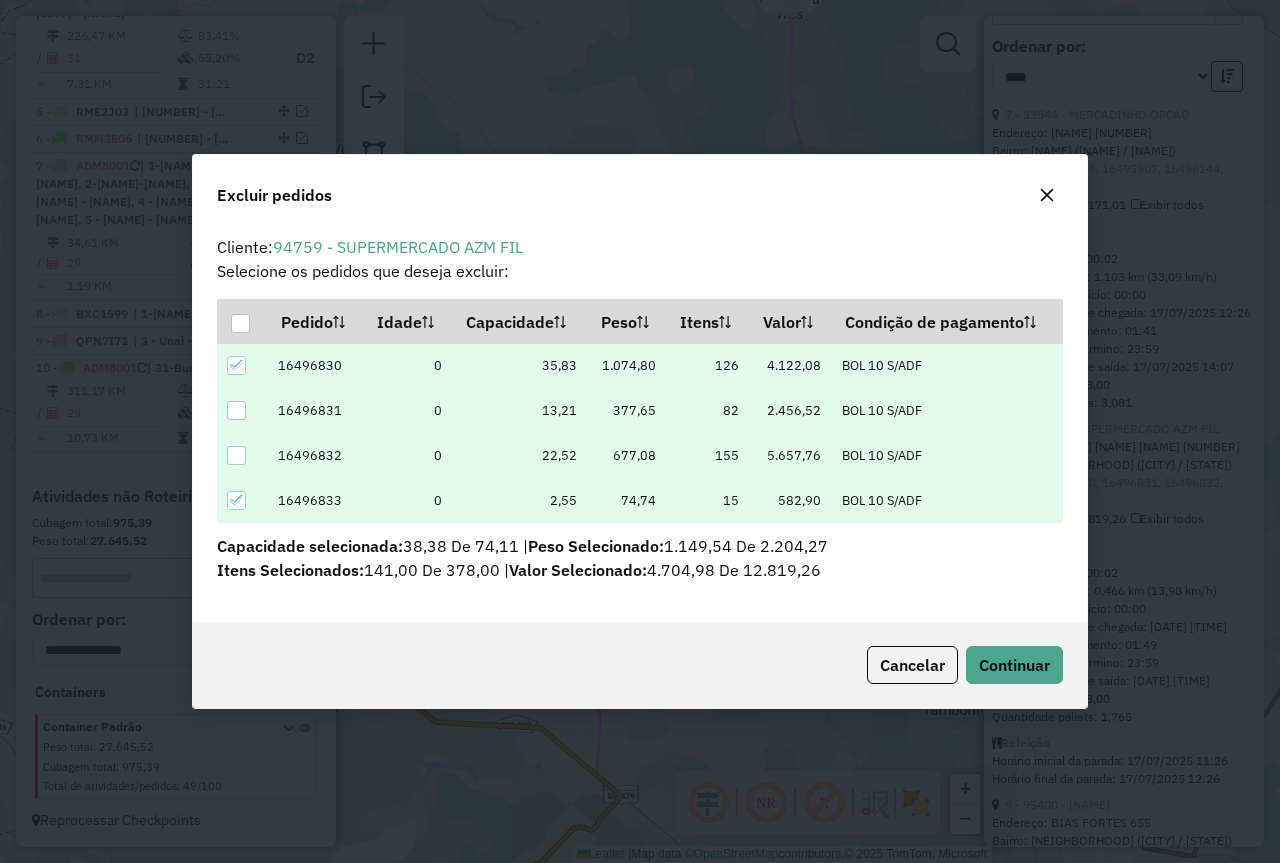 click at bounding box center (236, 500) 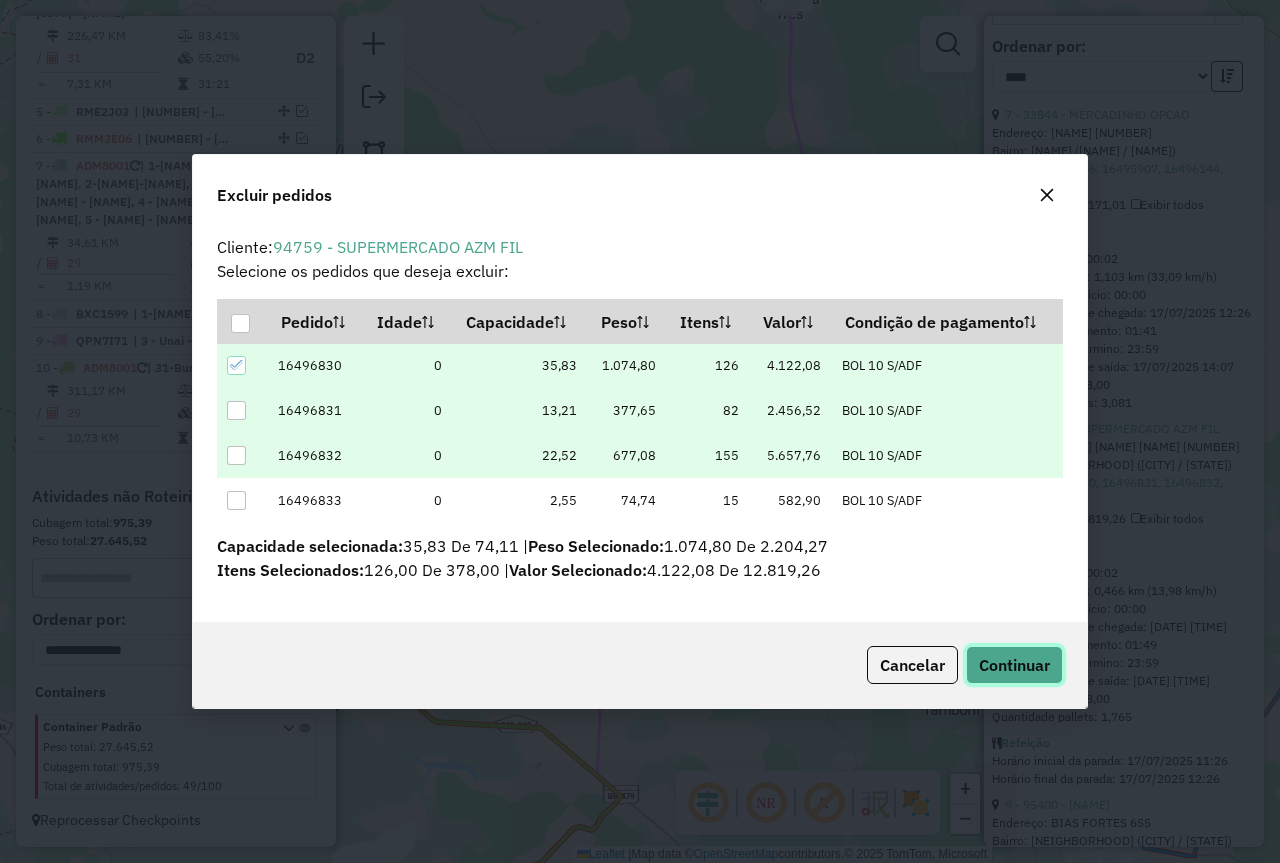 click on "Continuar" 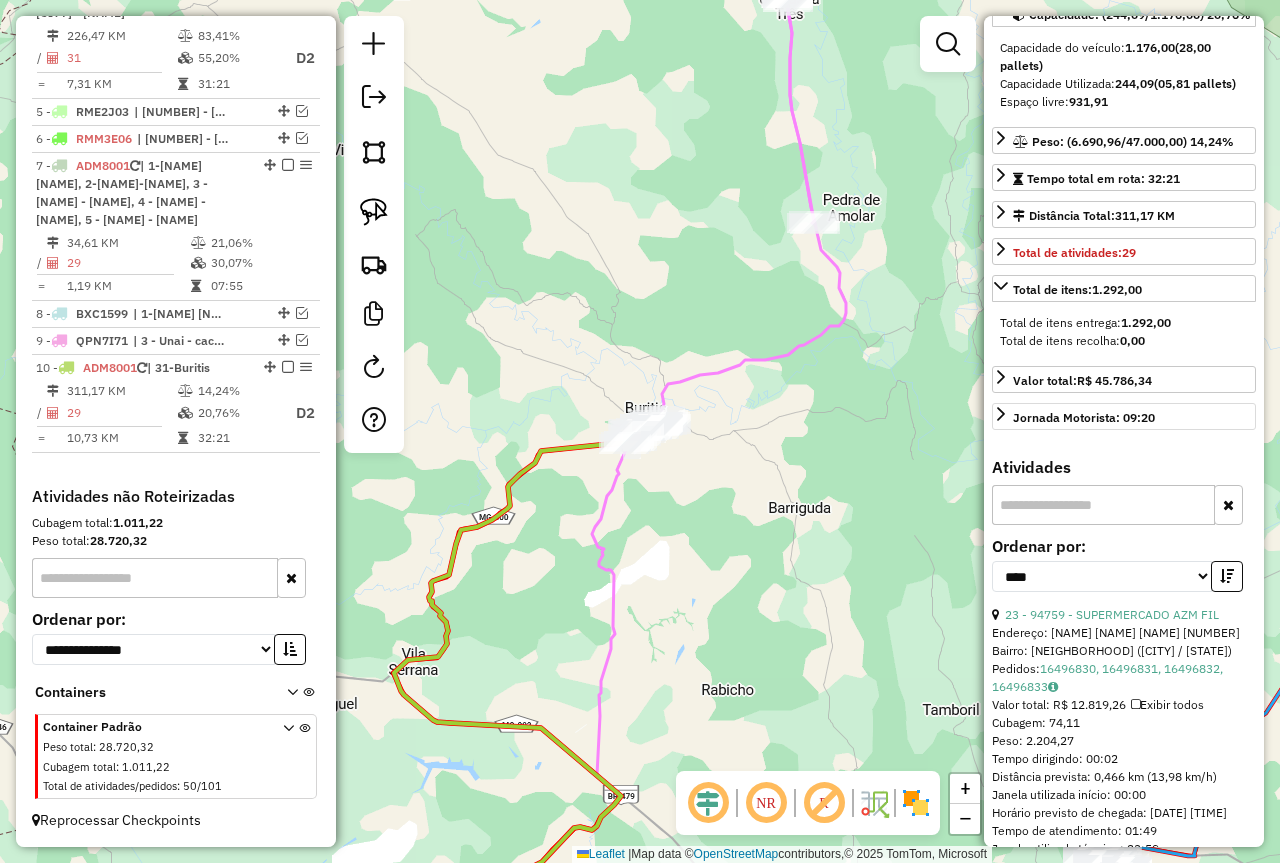 scroll, scrollTop: 0, scrollLeft: 0, axis: both 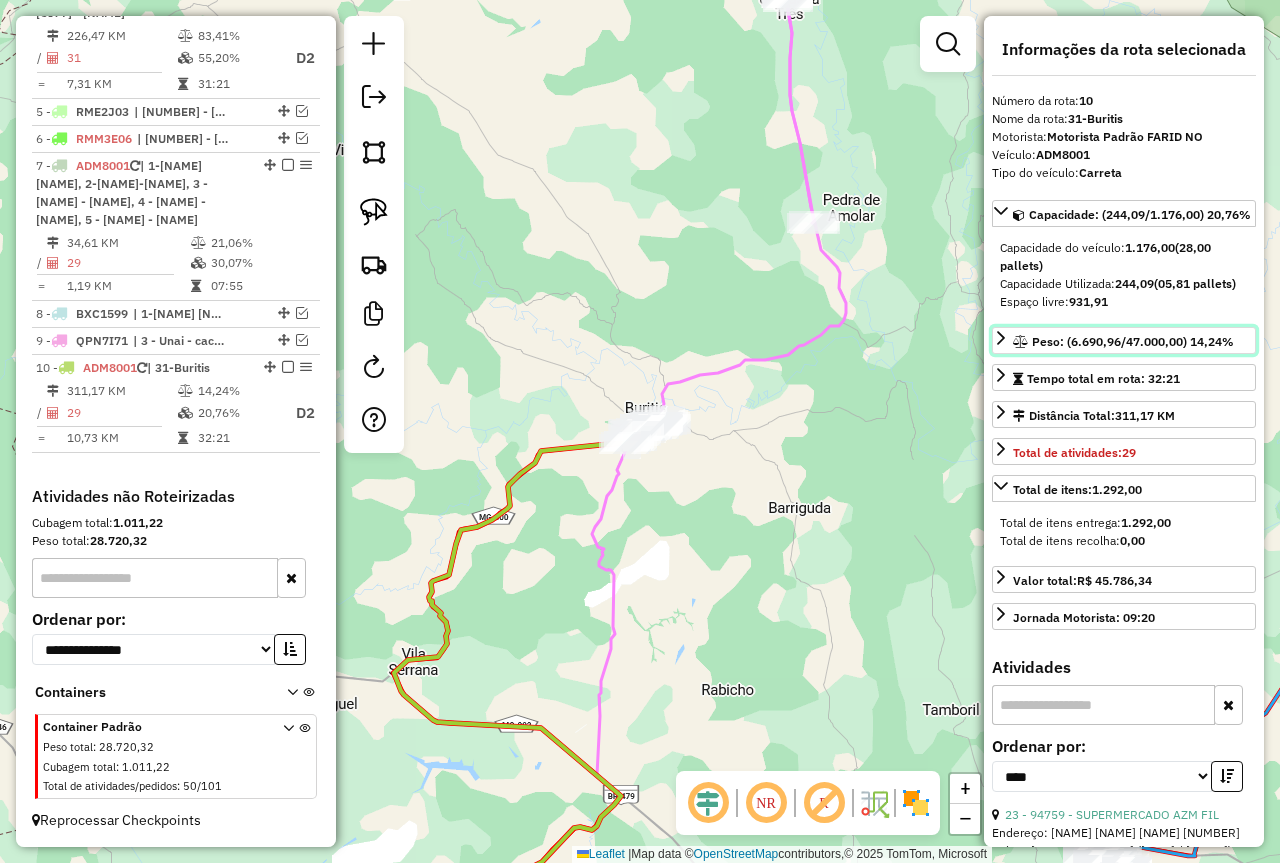 click on "Peso: (6.690,96/47.000,00) 14,24%" at bounding box center [1124, 340] 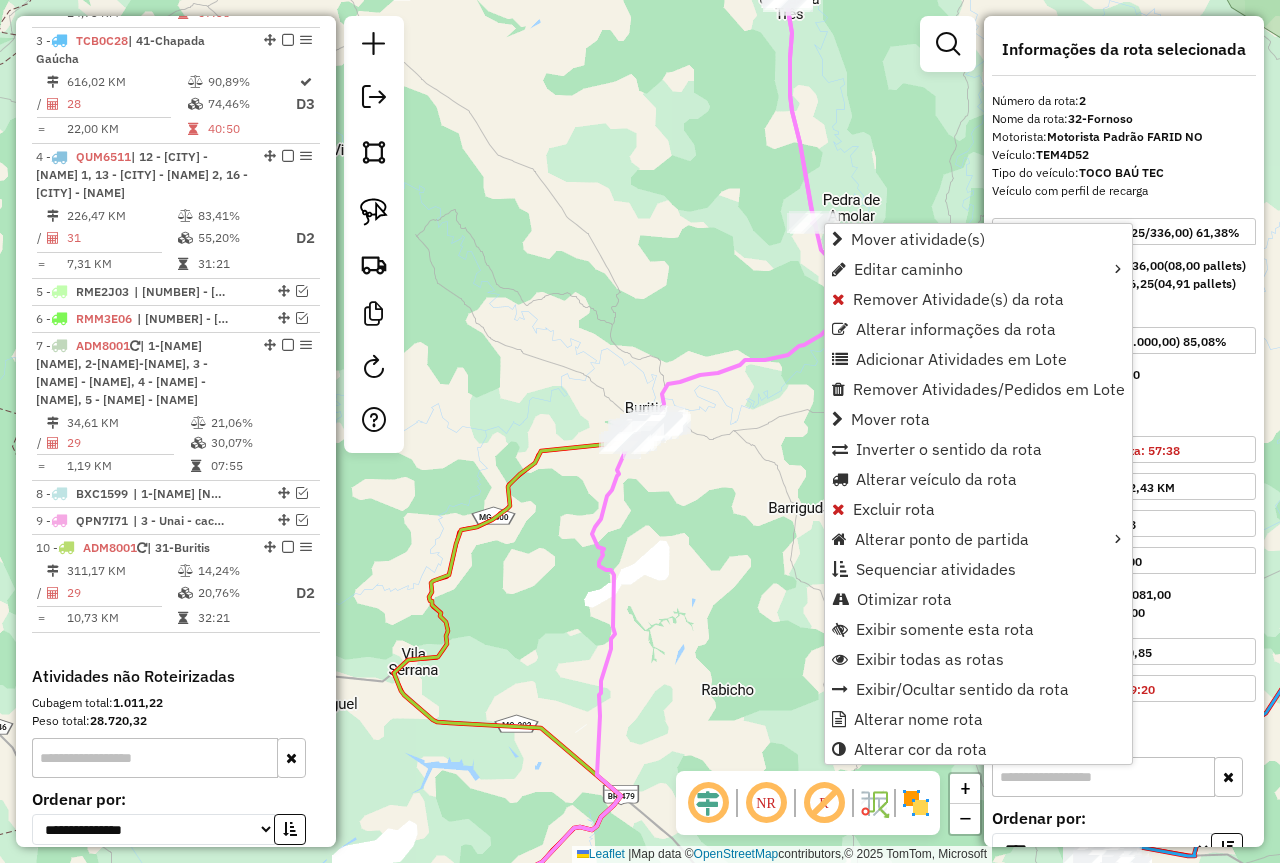 scroll, scrollTop: 848, scrollLeft: 0, axis: vertical 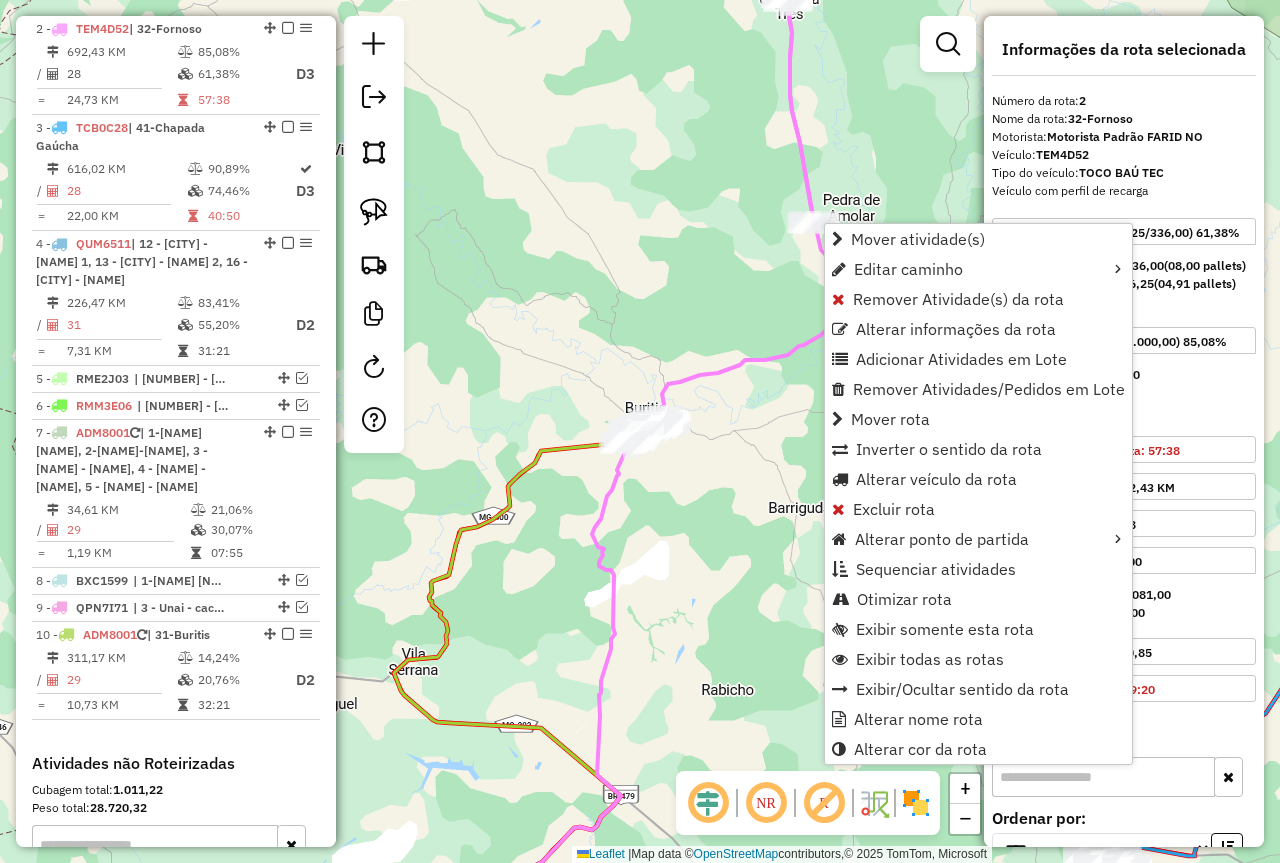 click on "Janela de atendimento Grade de atendimento Capacidade Transportadoras Veículos Cliente Pedidos  Rotas Selecione os dias de semana para filtrar as janelas de atendimento  Seg   Ter   Qua   Qui   Sex   Sáb   Dom  Informe o período da janela de atendimento: De: Até:  Filtrar exatamente a janela do cliente  Considerar janela de atendimento padrão  Selecione os dias de semana para filtrar as grades de atendimento  Seg   Ter   Qua   Qui   Sex   Sáb   Dom   Considerar clientes sem dia de atendimento cadastrado  Clientes fora do dia de atendimento selecionado Filtrar as atividades entre os valores definidos abaixo:  Peso mínimo:  ****  Peso máximo:  ****  Cubagem mínima:   Cubagem máxima:   De:   Até:  Filtrar as atividades entre o tempo de atendimento definido abaixo:  De:   Até:   Considerar capacidade total dos clientes não roteirizados Transportadora: Selecione um ou mais itens Tipo de veículo: Selecione um ou mais itens Veículo: Selecione um ou mais itens Motorista: Selecione um ou mais itens De:" 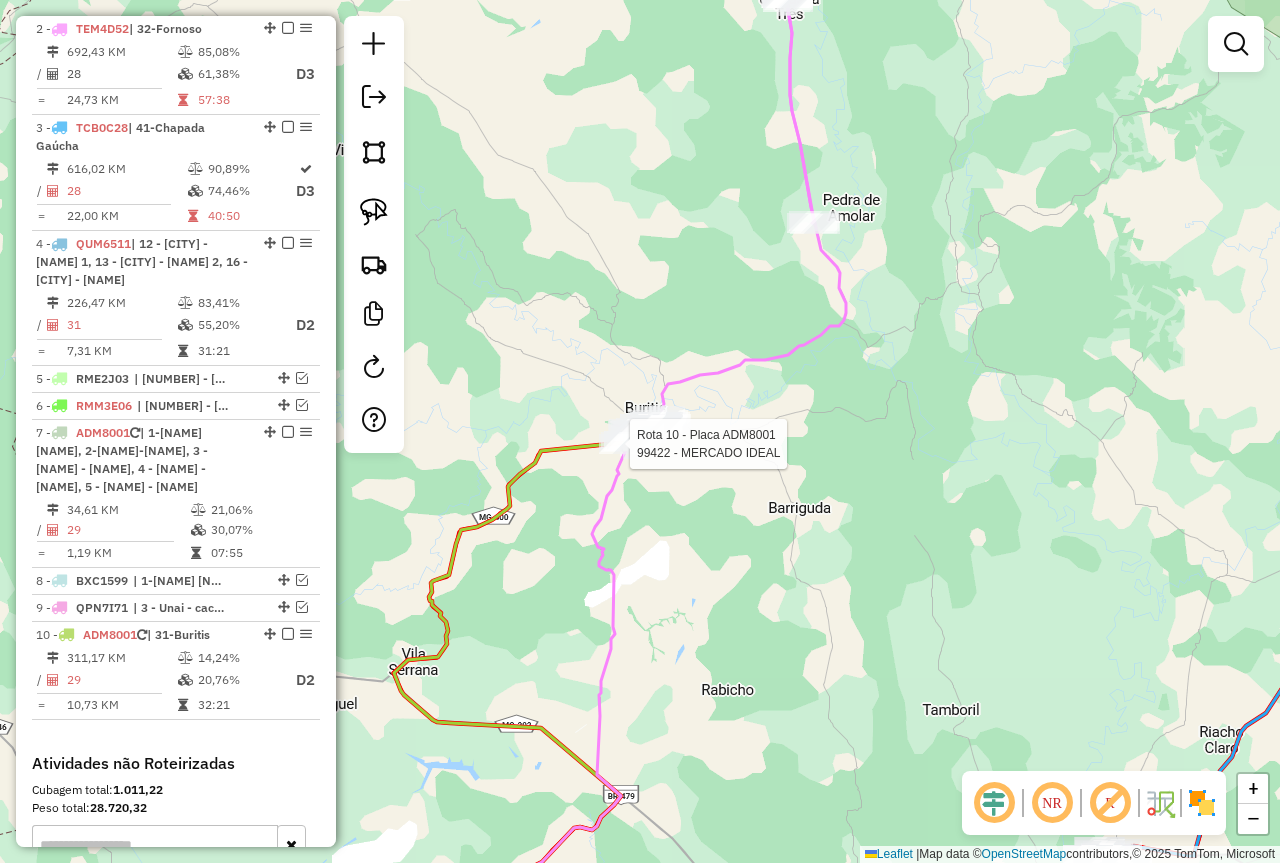 select on "*********" 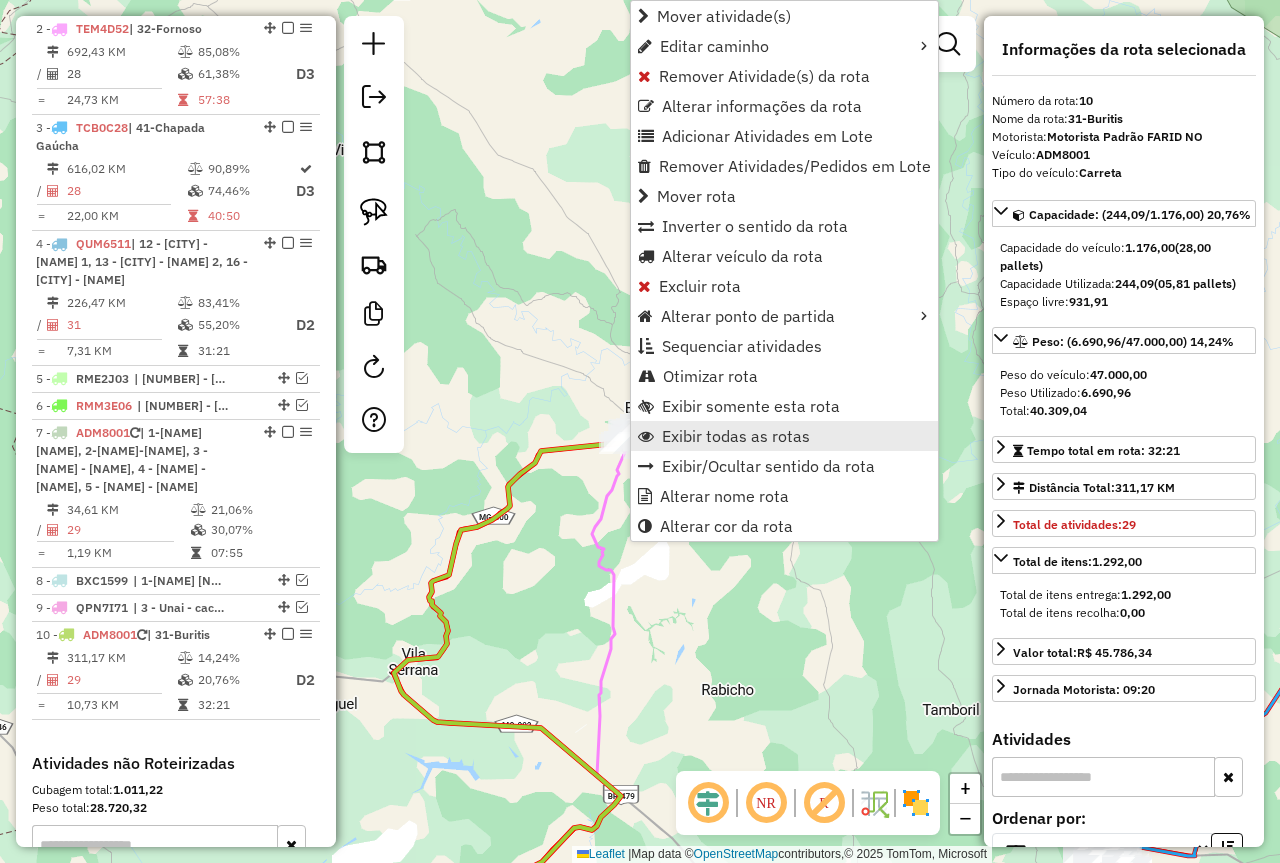 scroll, scrollTop: 1133, scrollLeft: 0, axis: vertical 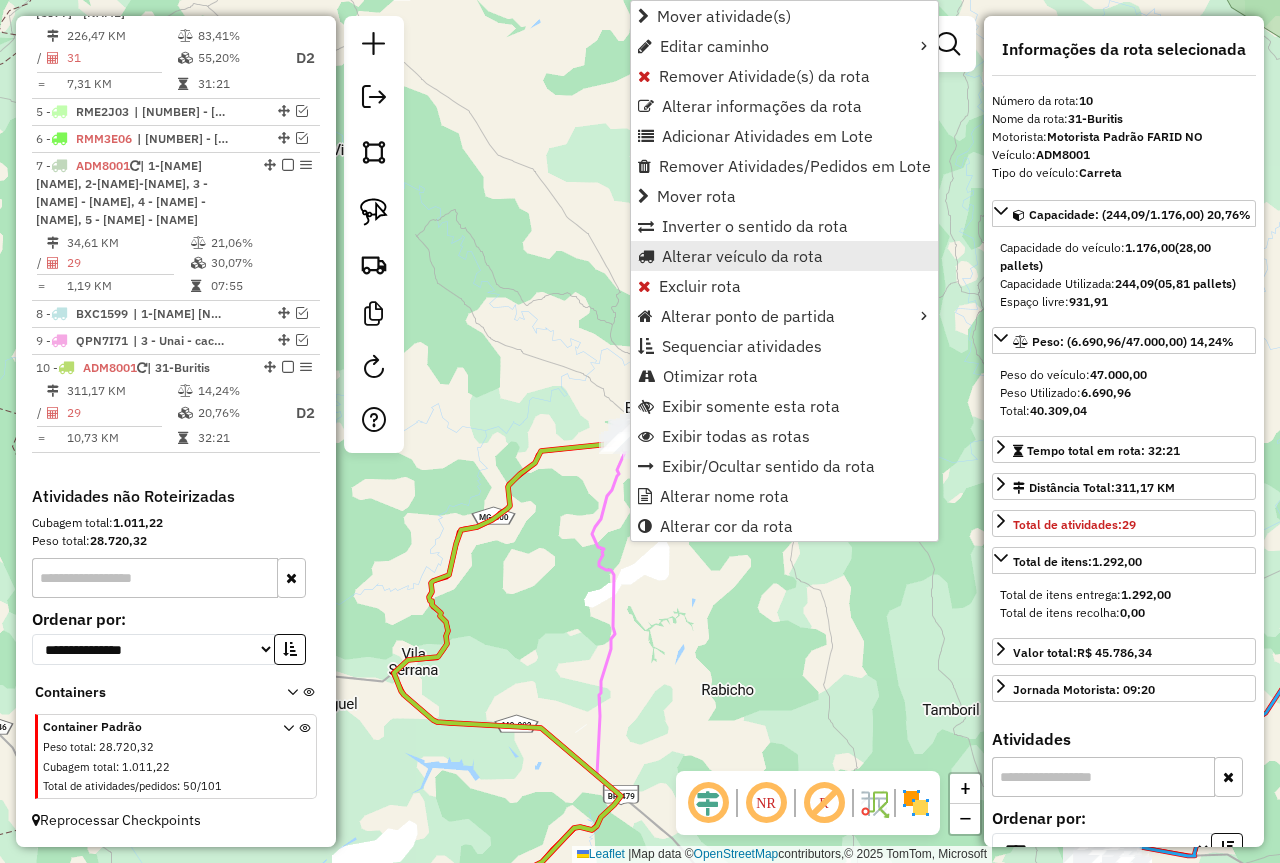 click on "Alterar veículo da rota" at bounding box center (742, 256) 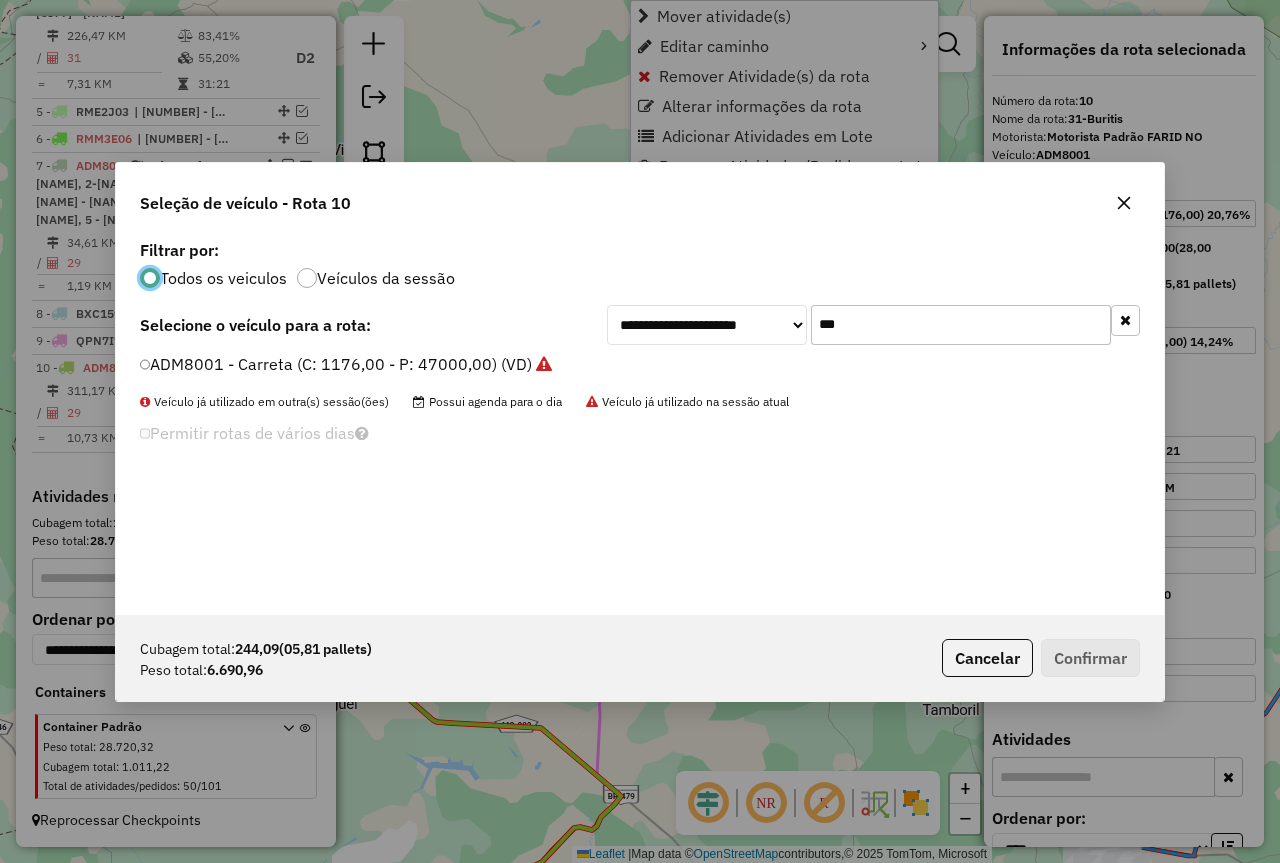 scroll, scrollTop: 11, scrollLeft: 6, axis: both 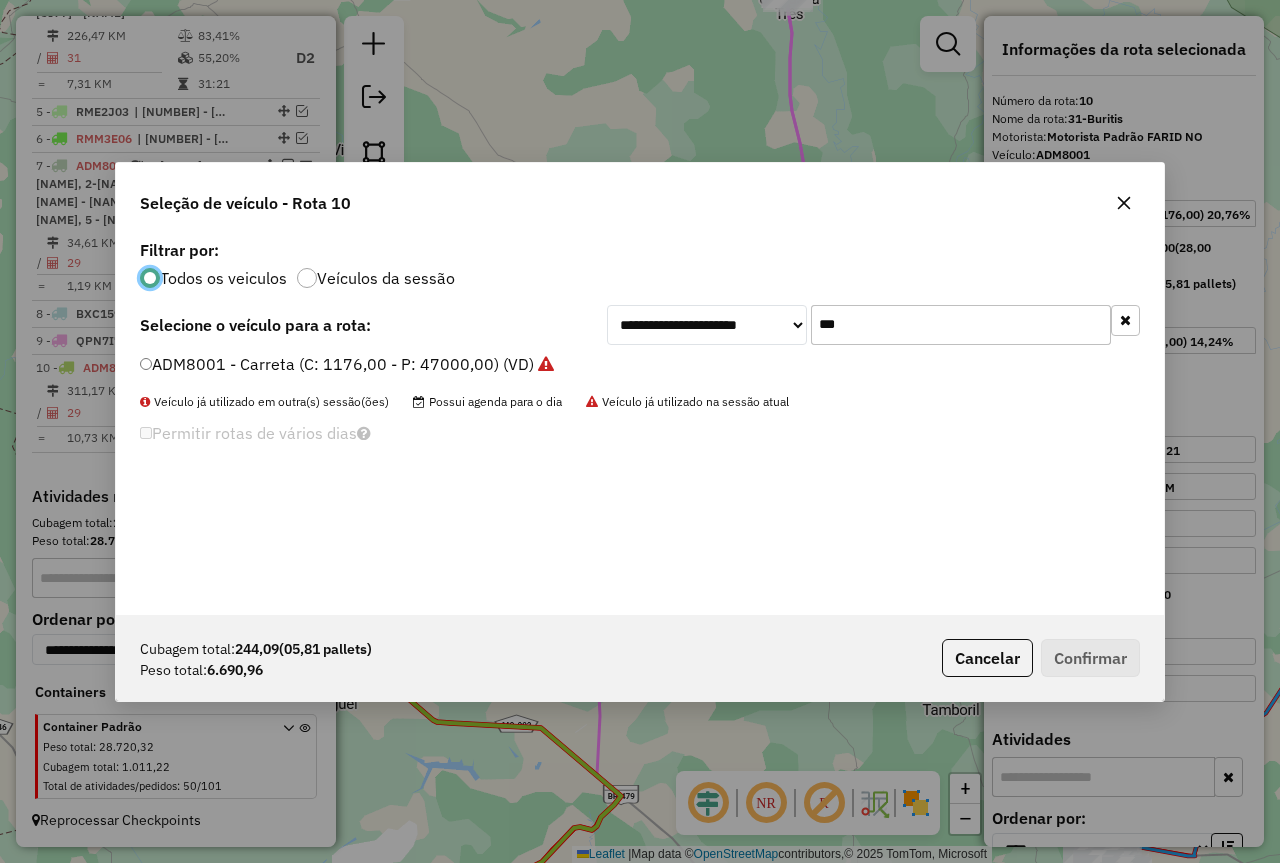 click on "***" 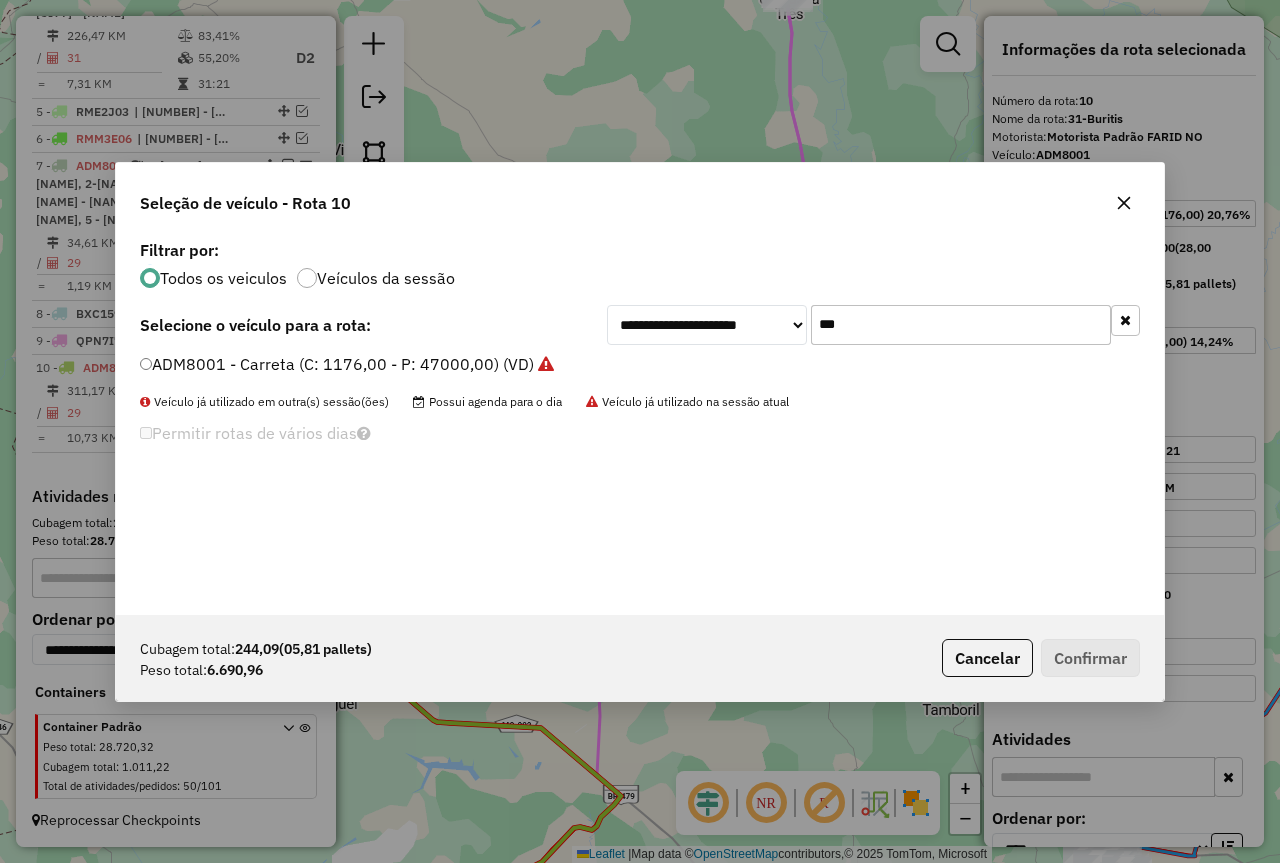 click on "***" 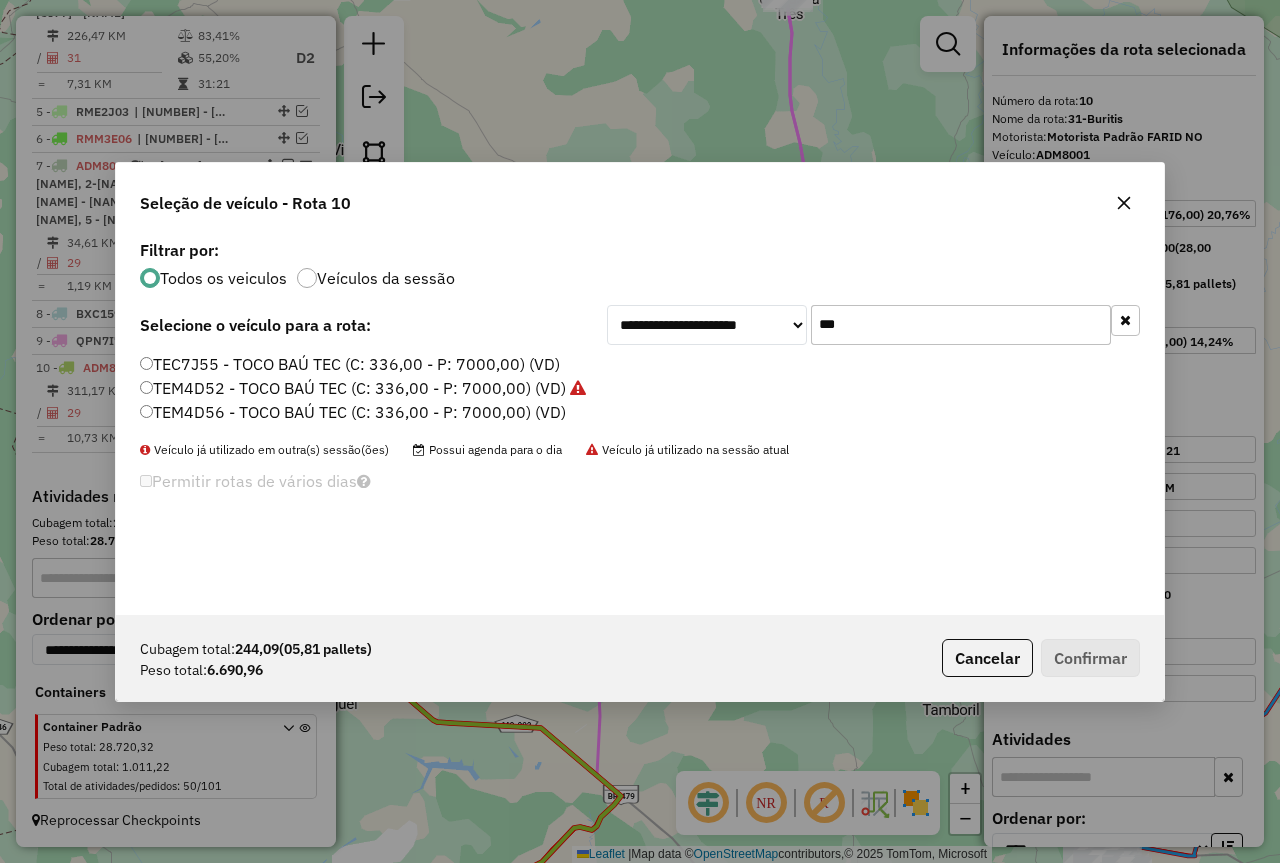 type on "***" 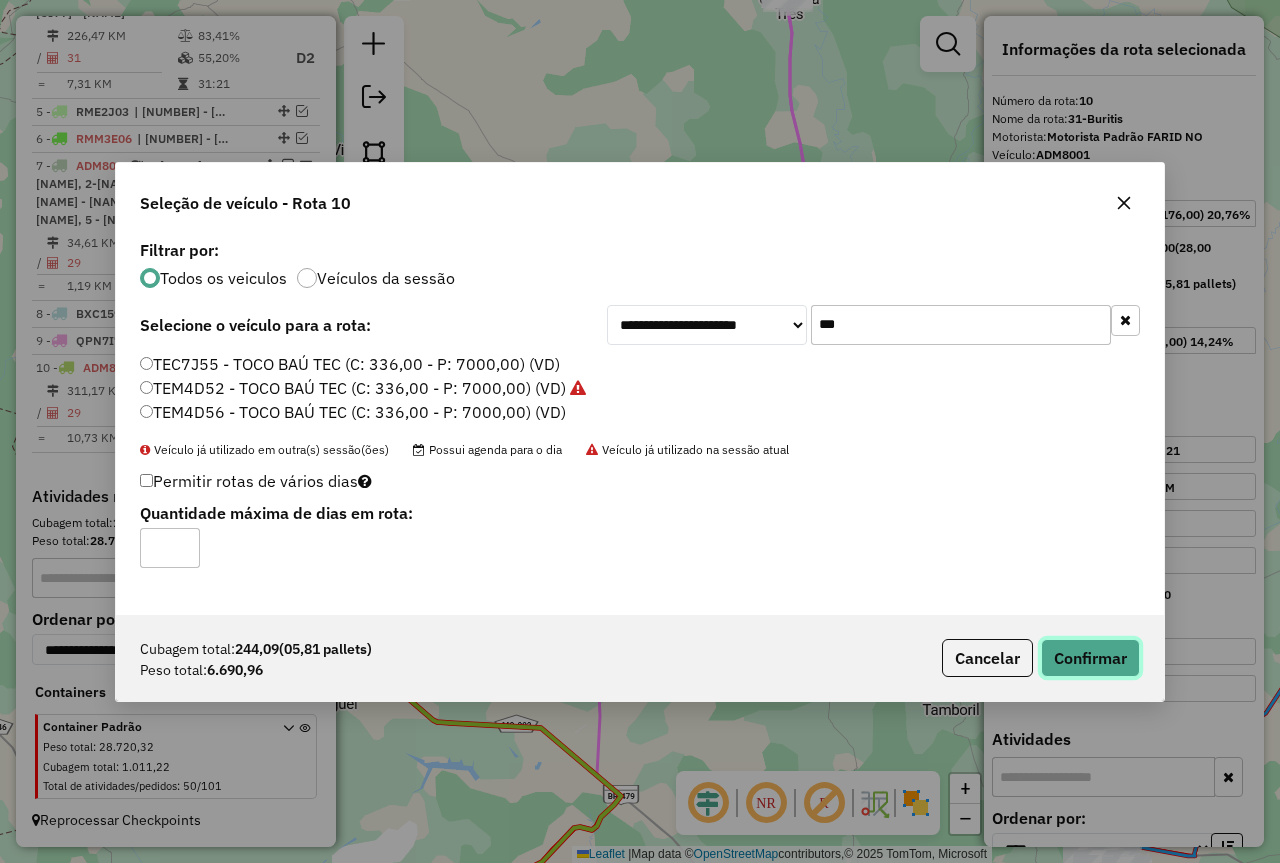 click on "Confirmar" 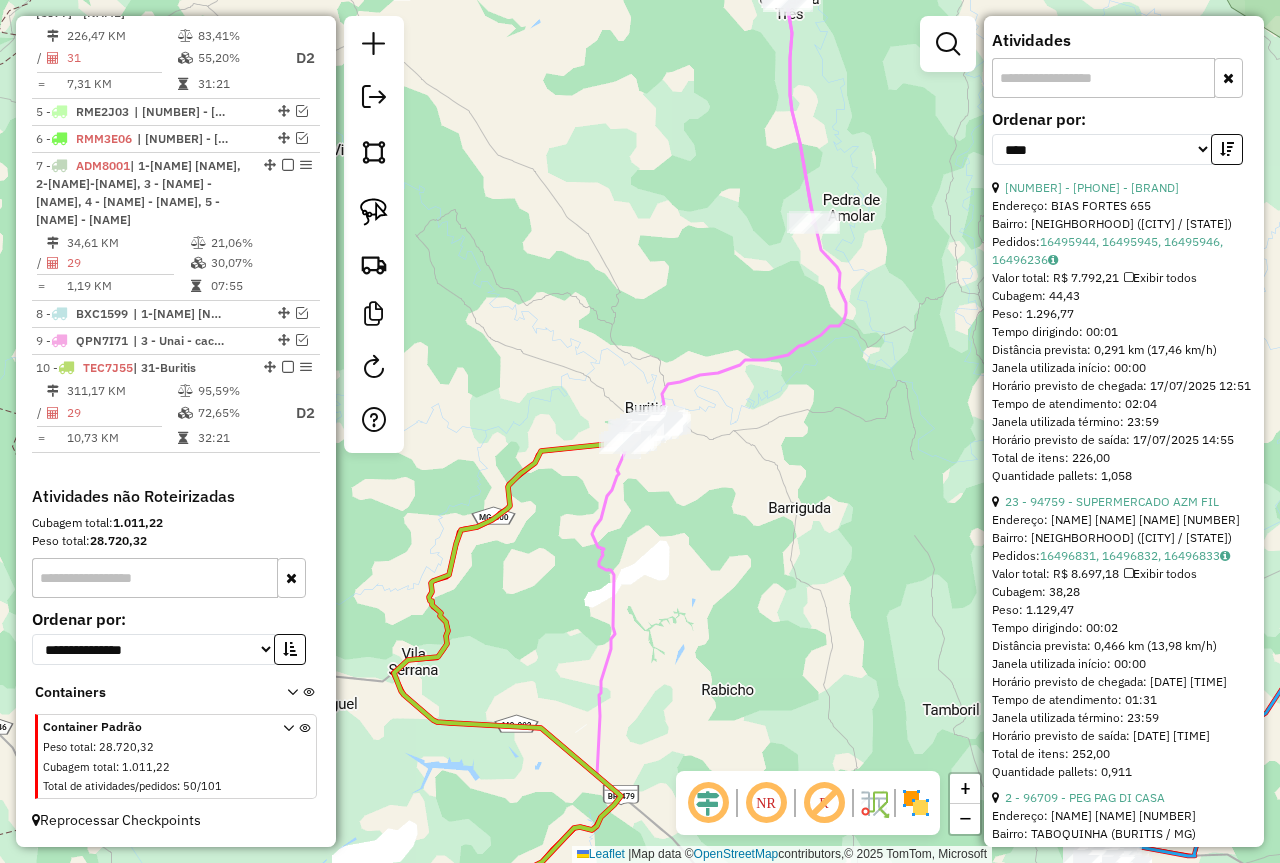 scroll, scrollTop: 900, scrollLeft: 0, axis: vertical 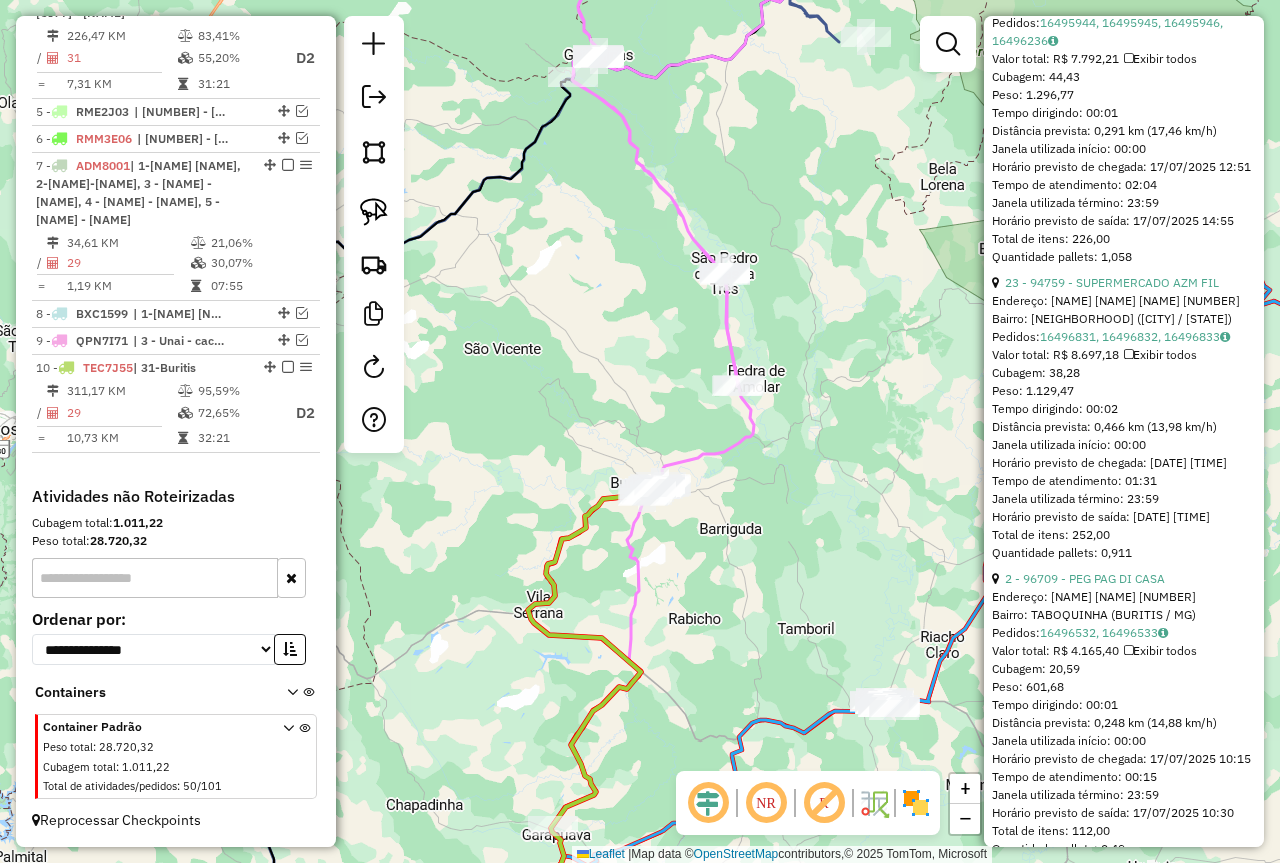 drag, startPoint x: 729, startPoint y: 583, endPoint x: 699, endPoint y: 368, distance: 217.08293 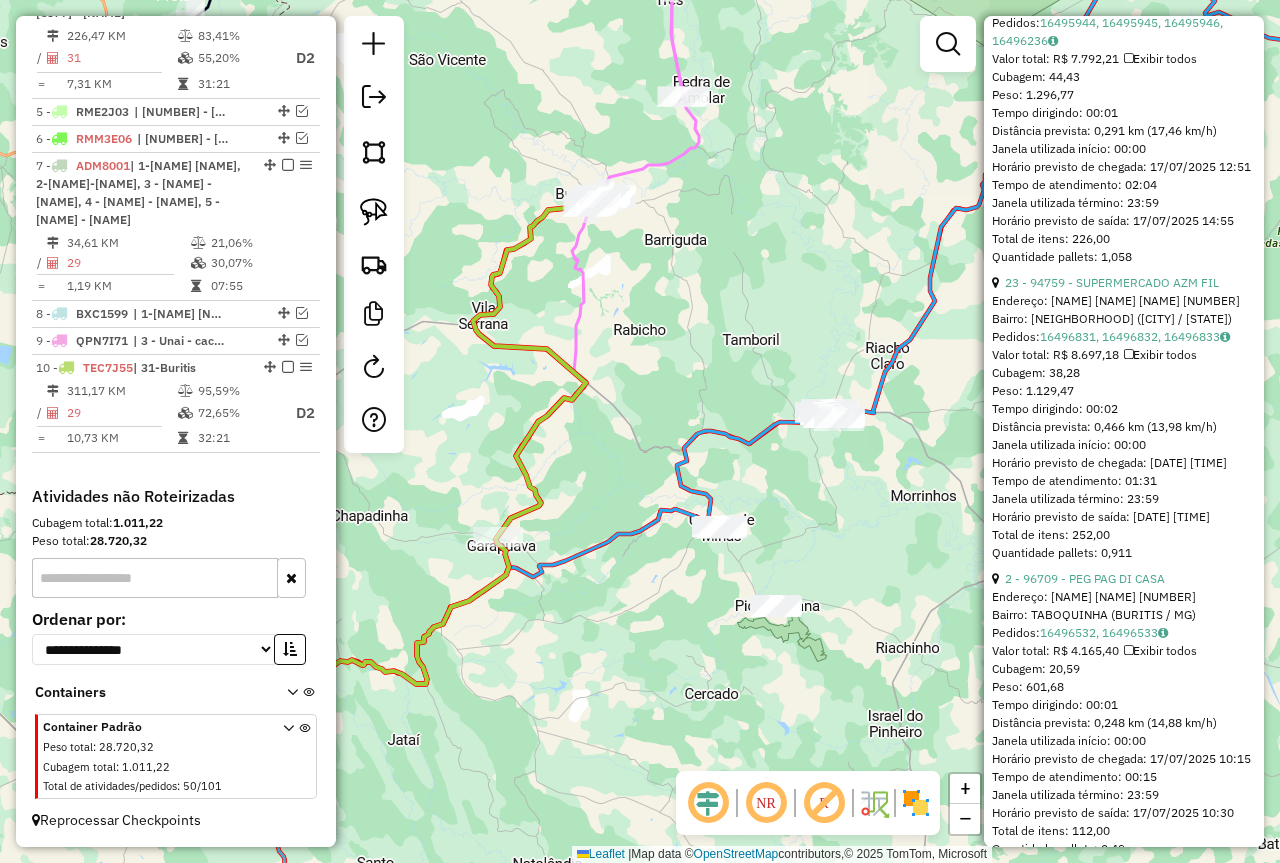 drag, startPoint x: 872, startPoint y: 577, endPoint x: 776, endPoint y: 412, distance: 190.89526 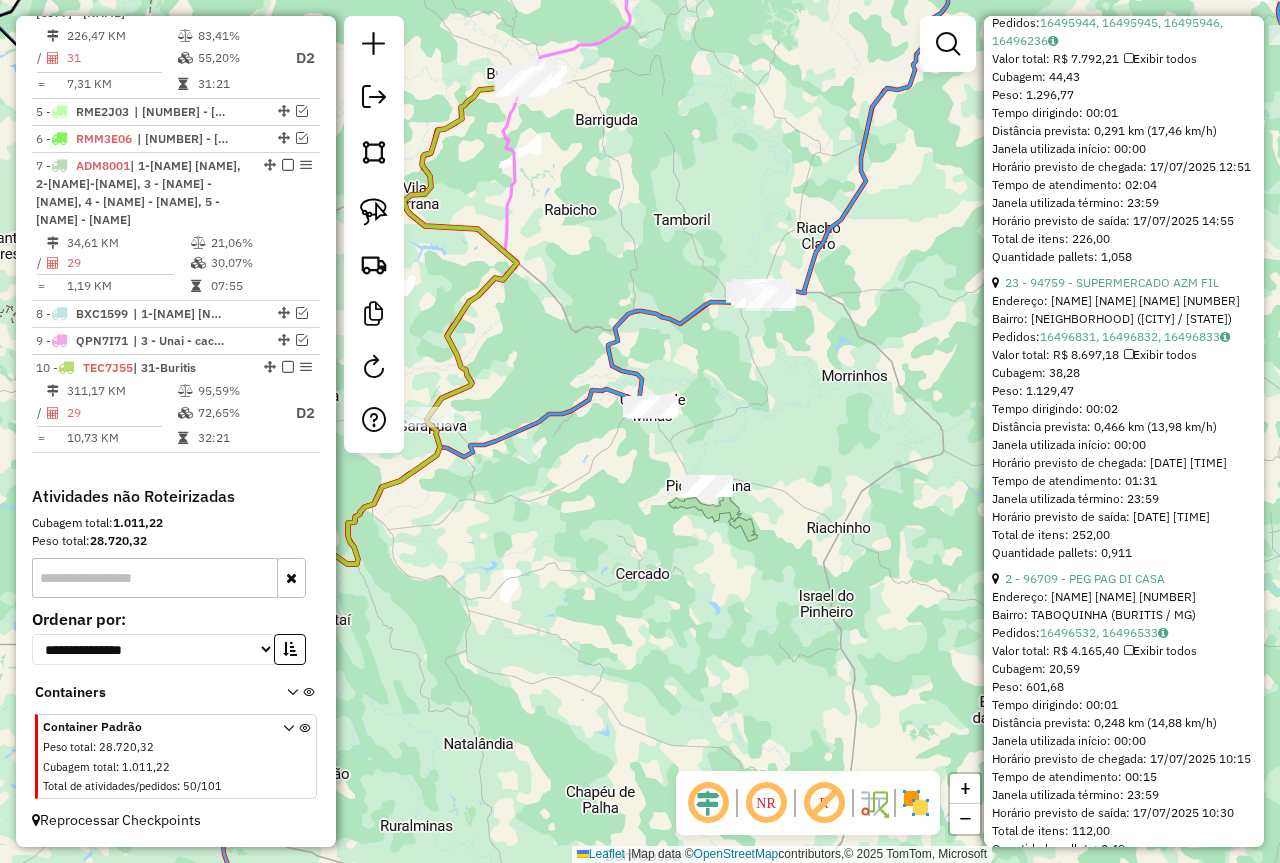drag, startPoint x: 639, startPoint y: 499, endPoint x: 752, endPoint y: 401, distance: 149.57607 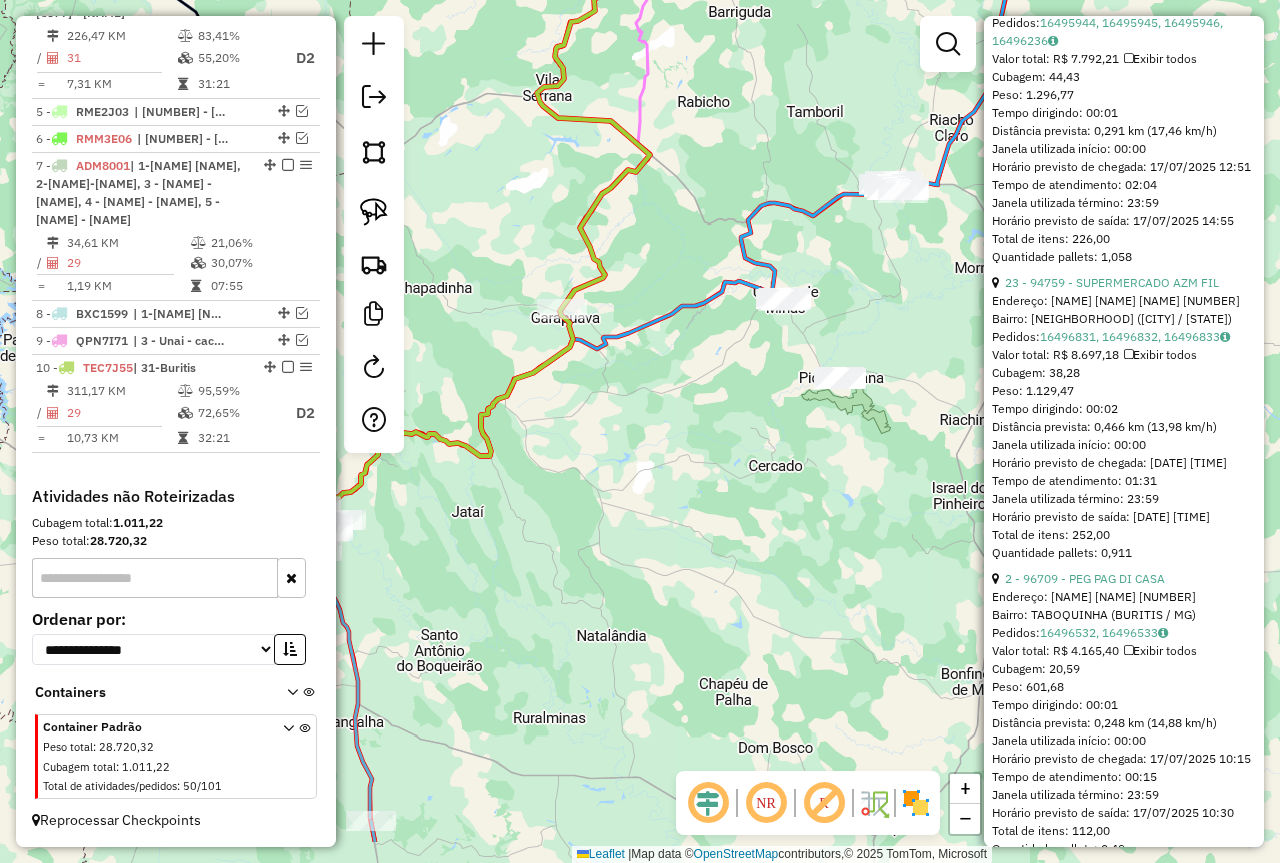 drag, startPoint x: 662, startPoint y: 414, endPoint x: 737, endPoint y: 472, distance: 94.81033 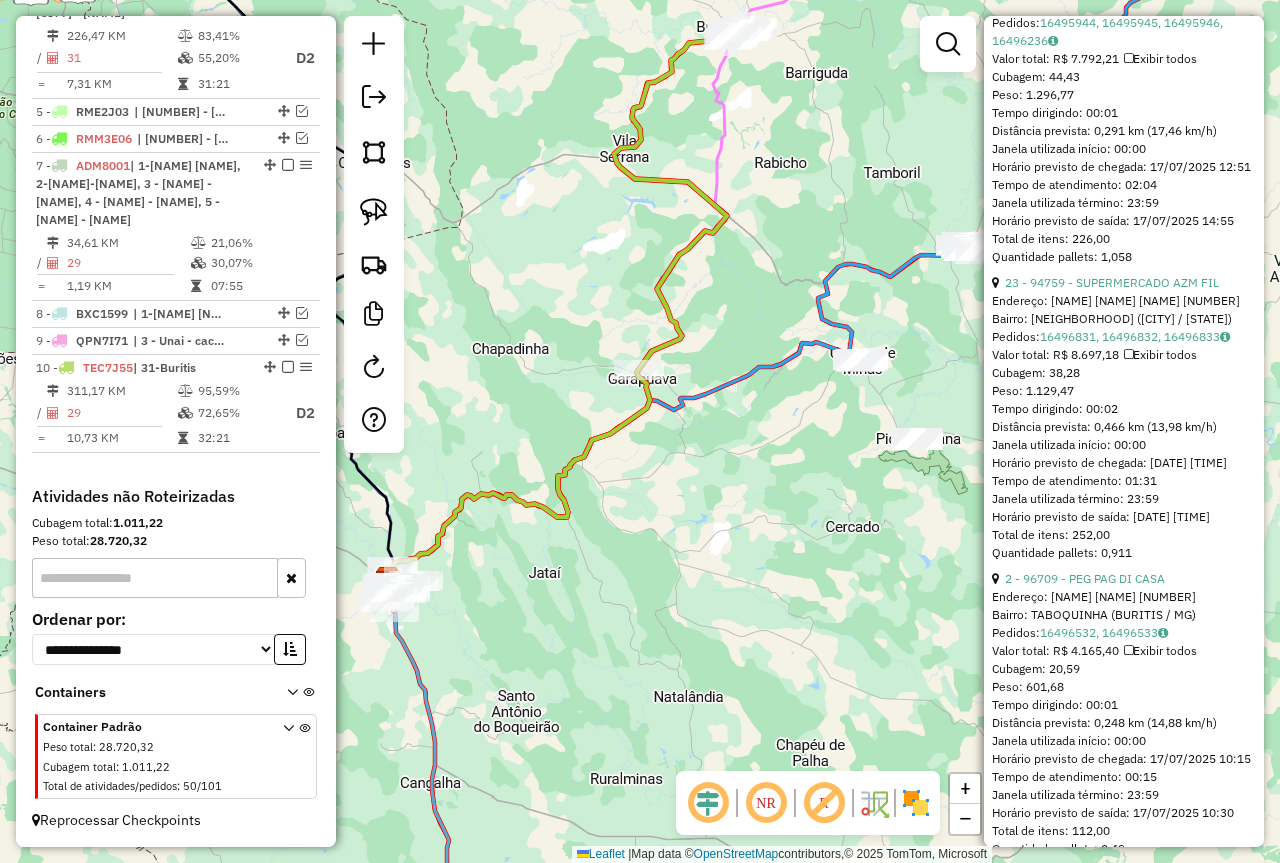 click 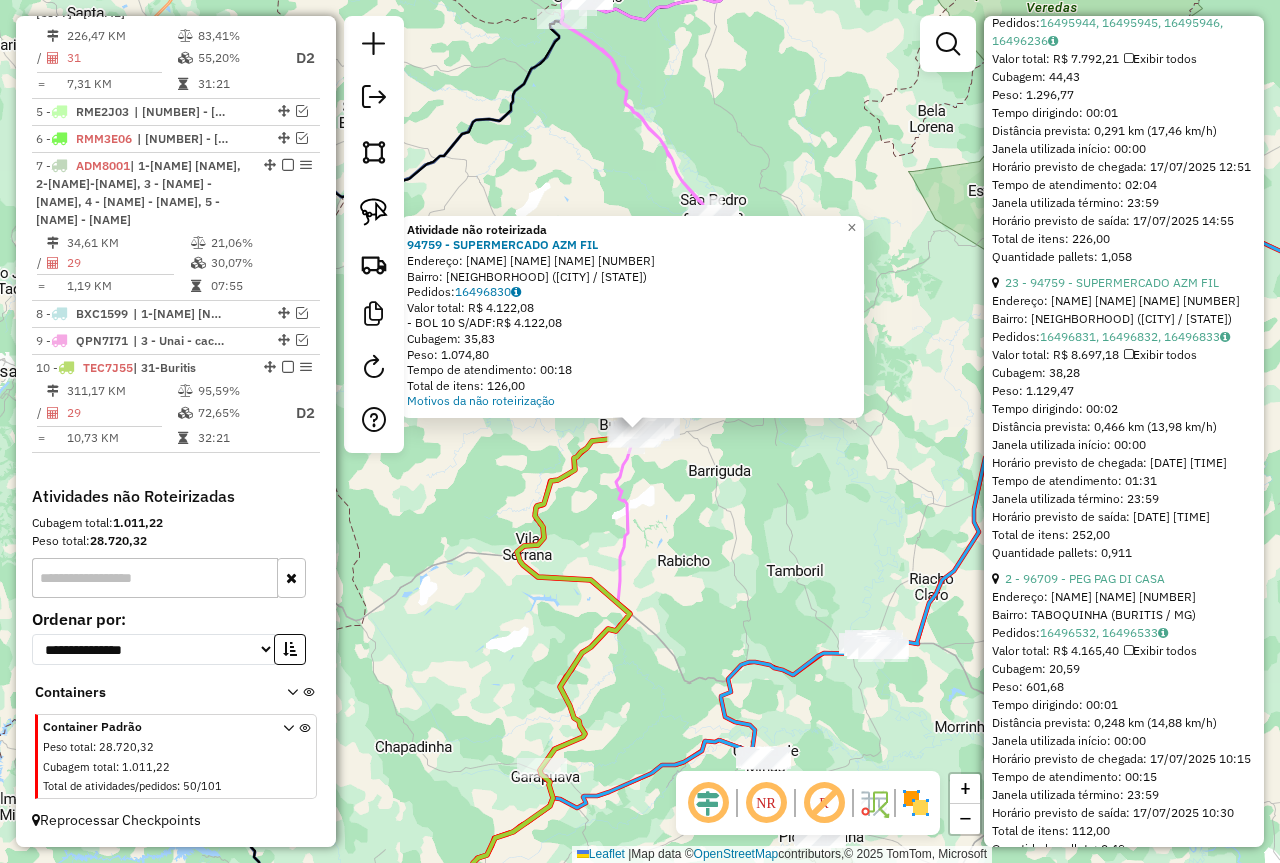 click on "Atividade não roteirizada 94759 - SUPERMERCADO AZM FIL  Endereço:  PEDRO VALADARES VERSSIANE 263   Bairro: CENTRO (BURITIS / MG)   Pedidos:  16496830   Valor total: R$ 4.122,08   - BOL 10 S/ADF:  R$ 4.122,08   Cubagem: 35,83   Peso: 1.074,80   Tempo de atendimento: 00:18   Total de itens: 126,00  Motivos da não roteirização × Janela de atendimento Grade de atendimento Capacidade Transportadoras Veículos Cliente Pedidos  Rotas Selecione os dias de semana para filtrar as janelas de atendimento  Seg   Ter   Qua   Qui   Sex   Sáb   Dom  Informe o período da janela de atendimento: De: Até:  Filtrar exatamente a janela do cliente  Considerar janela de atendimento padrão  Selecione os dias de semana para filtrar as grades de atendimento  Seg   Ter   Qua   Qui   Sex   Sáb   Dom   Considerar clientes sem dia de atendimento cadastrado  Clientes fora do dia de atendimento selecionado Filtrar as atividades entre os valores definidos abaixo:  Peso mínimo:  ****  Peso máximo:  ****  Cubagem mínima:   De:  +" 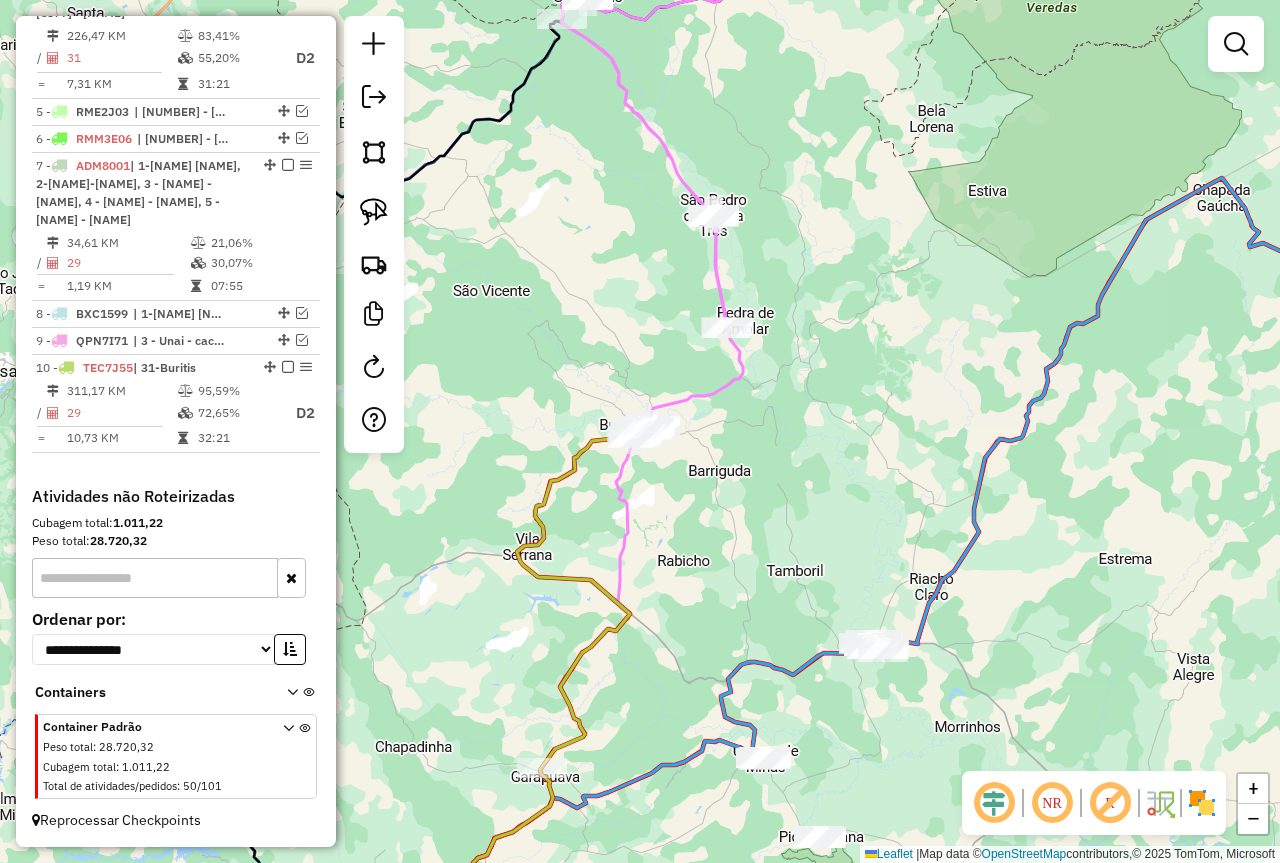 drag, startPoint x: 670, startPoint y: 587, endPoint x: 826, endPoint y: 269, distance: 354.20334 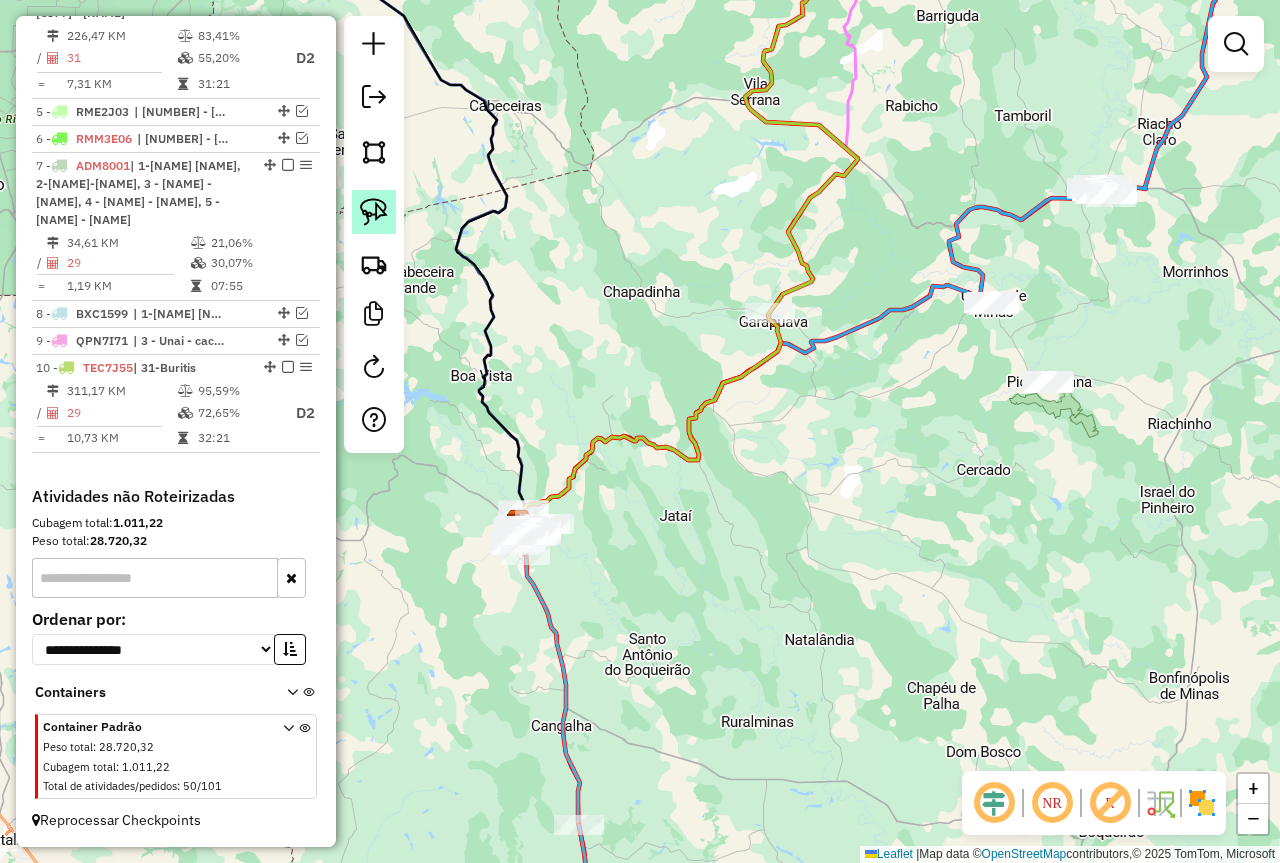 click 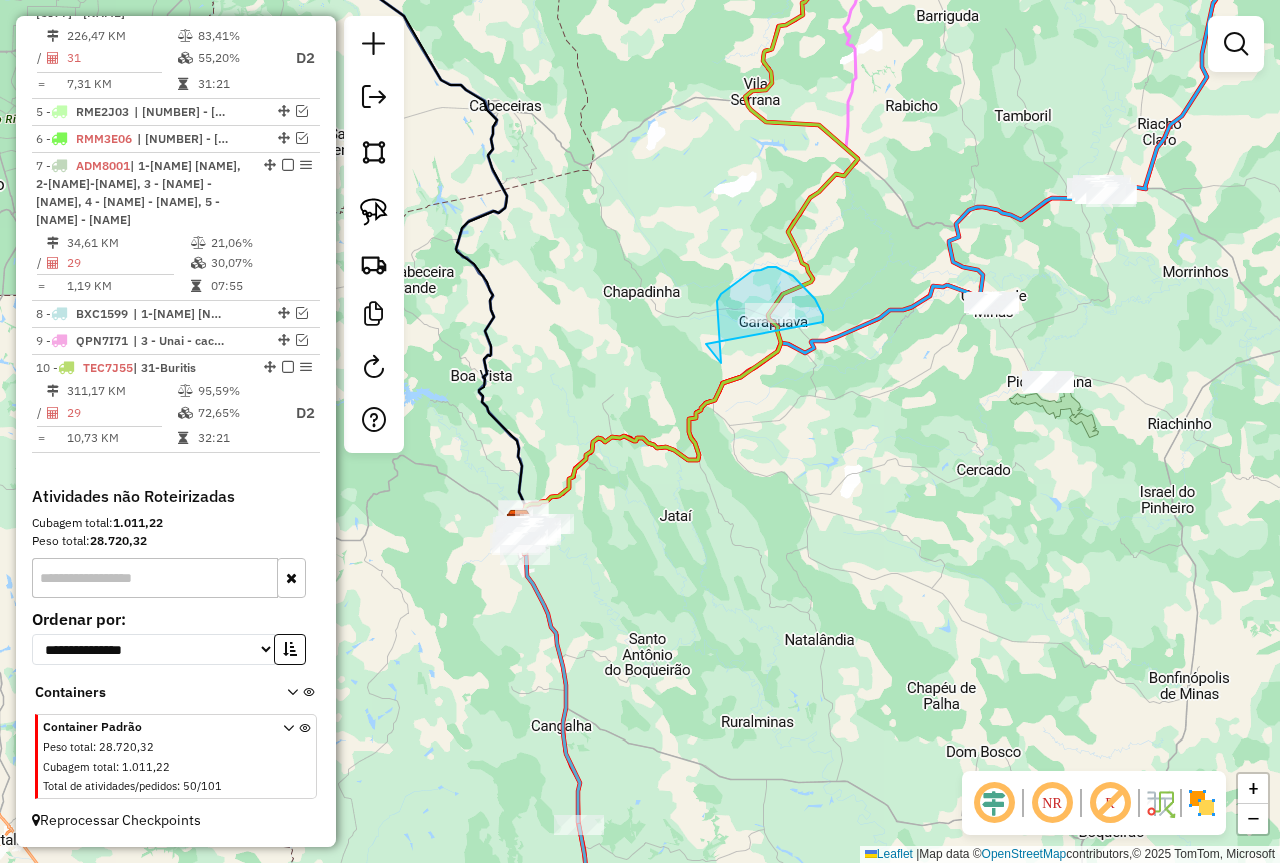 drag, startPoint x: 707, startPoint y: 345, endPoint x: 823, endPoint y: 322, distance: 118.258194 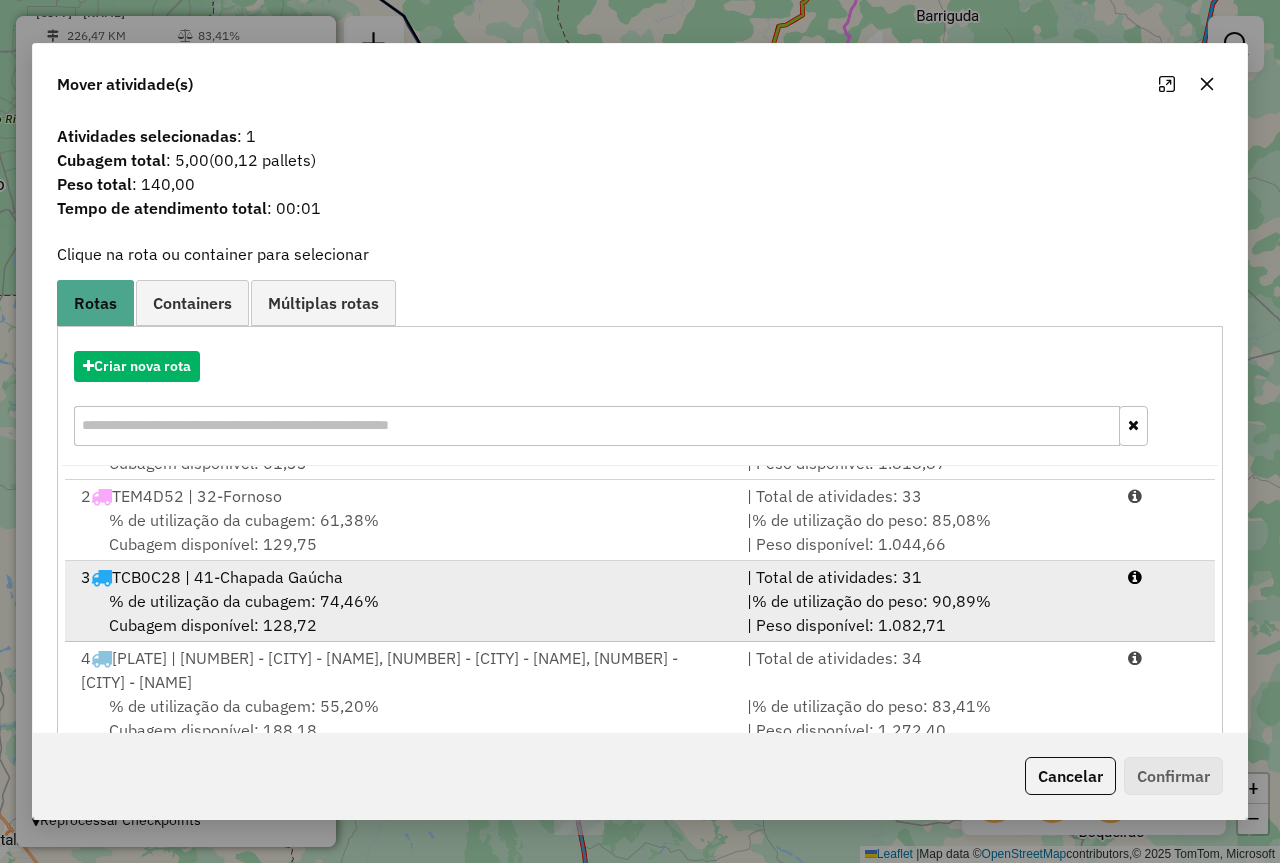 scroll, scrollTop: 134, scrollLeft: 0, axis: vertical 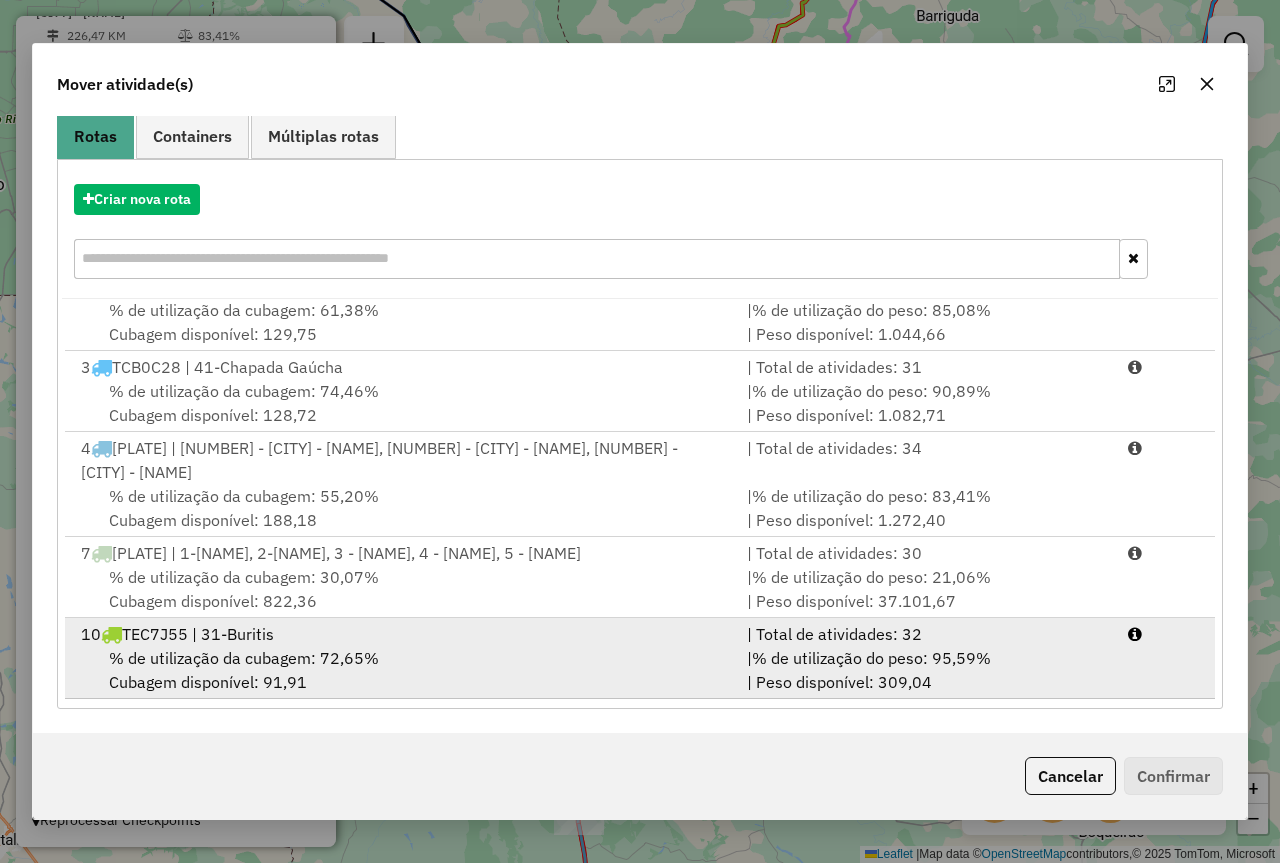 click on "10  TEC7J55 | 31-Buritis" at bounding box center [402, 634] 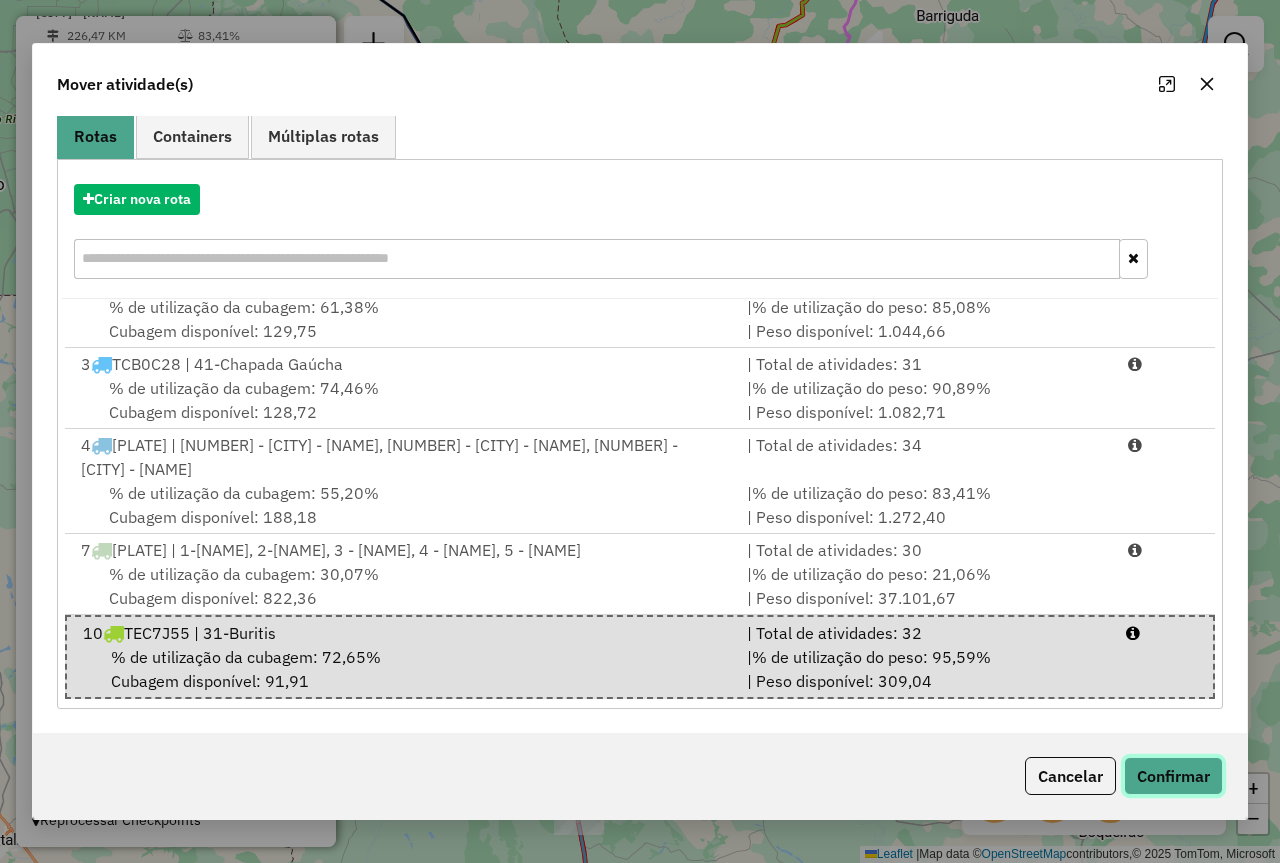 click on "Confirmar" 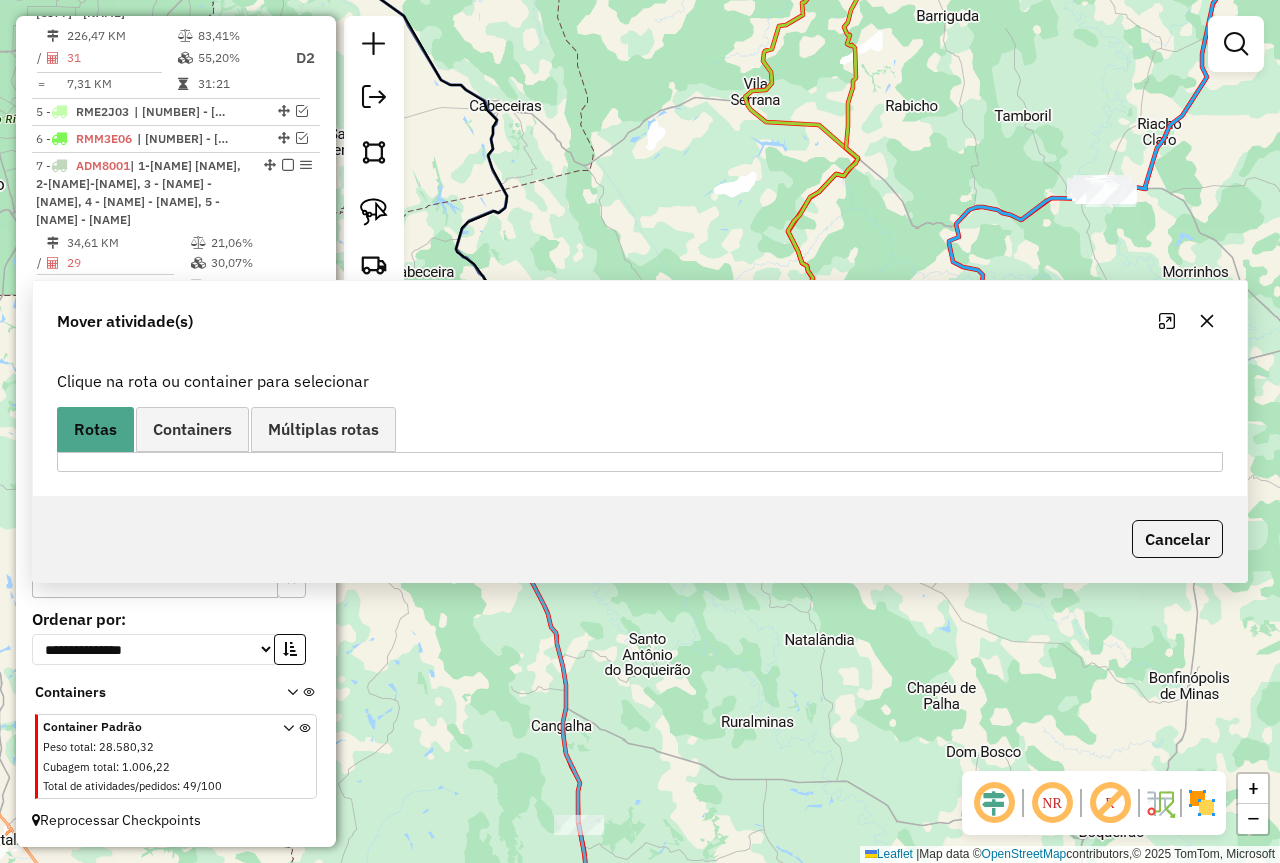 scroll, scrollTop: 0, scrollLeft: 0, axis: both 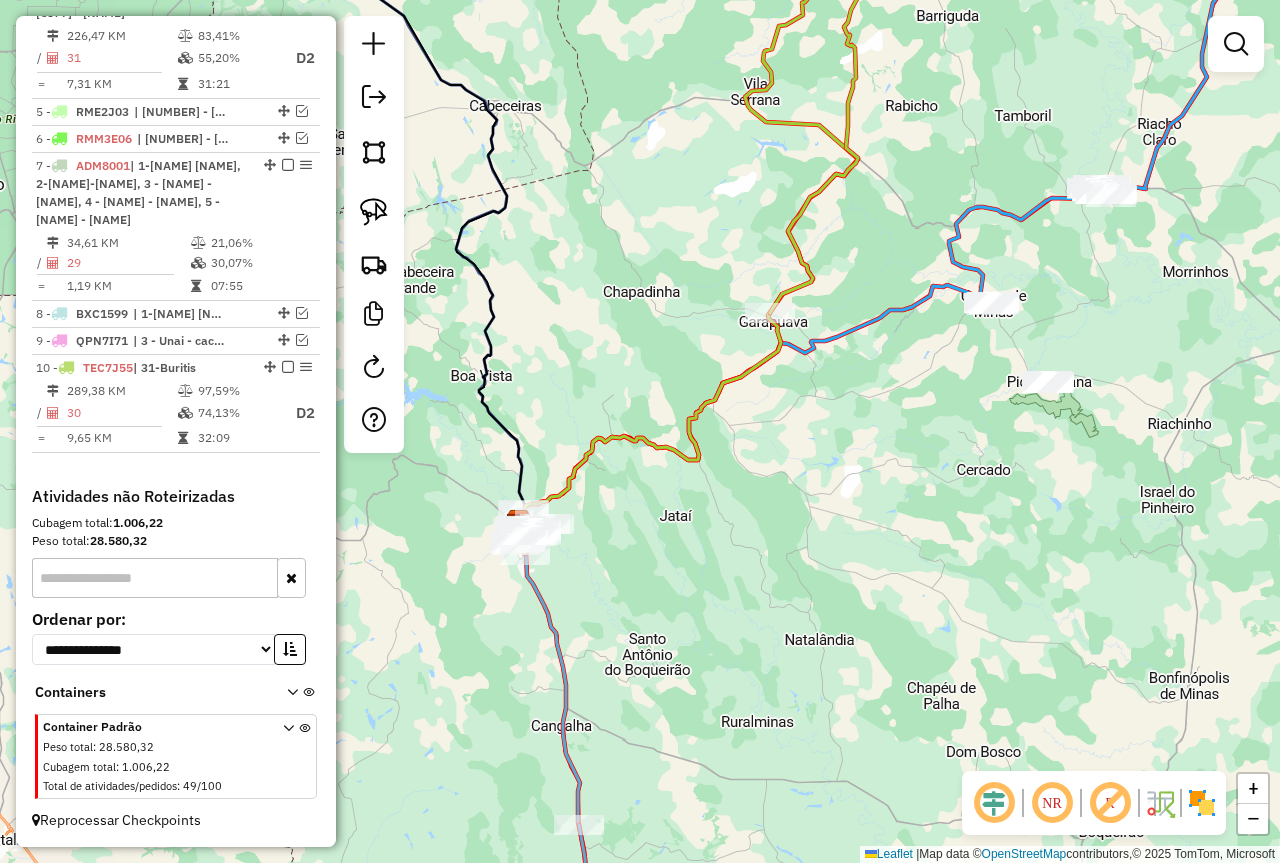 drag, startPoint x: 698, startPoint y: 491, endPoint x: 712, endPoint y: 407, distance: 85.158676 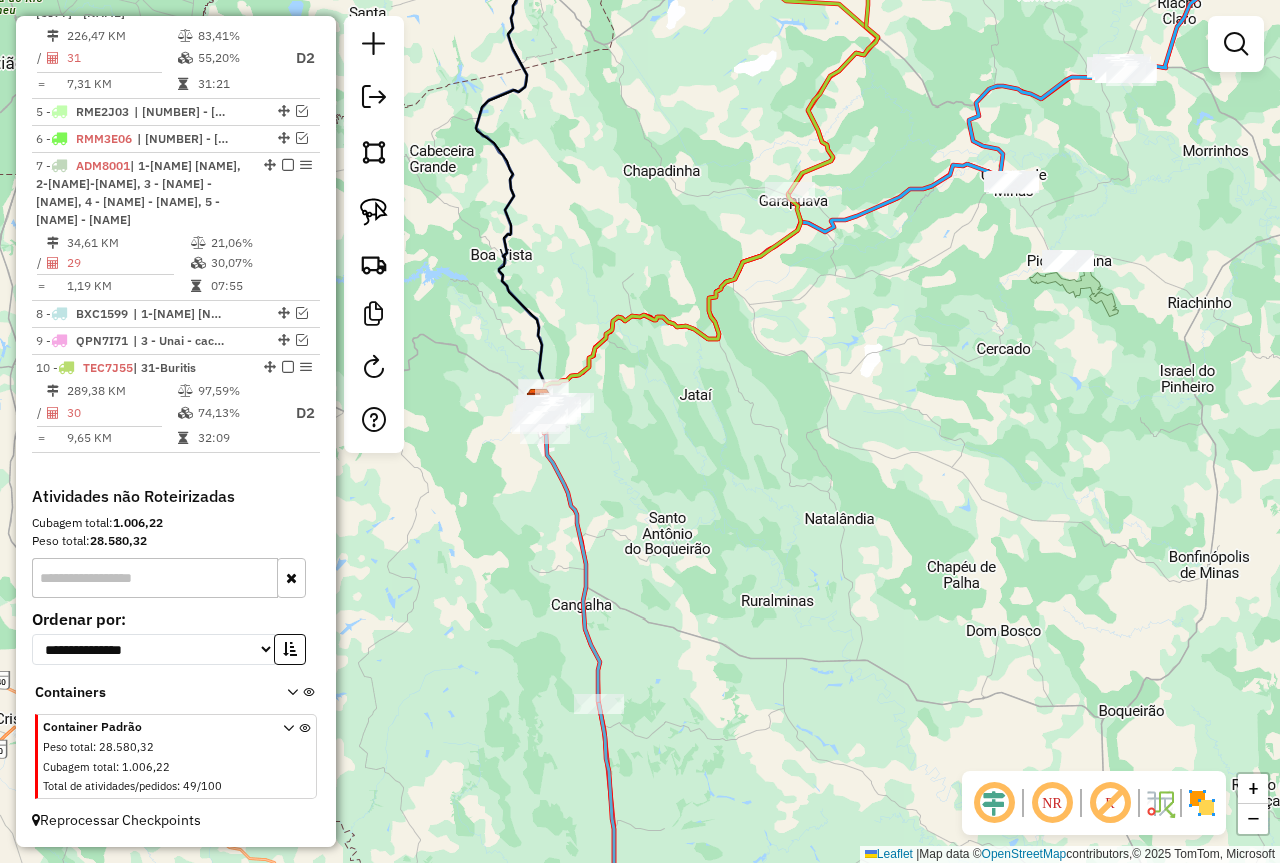 drag, startPoint x: 734, startPoint y: 564, endPoint x: 862, endPoint y: 458, distance: 166.19266 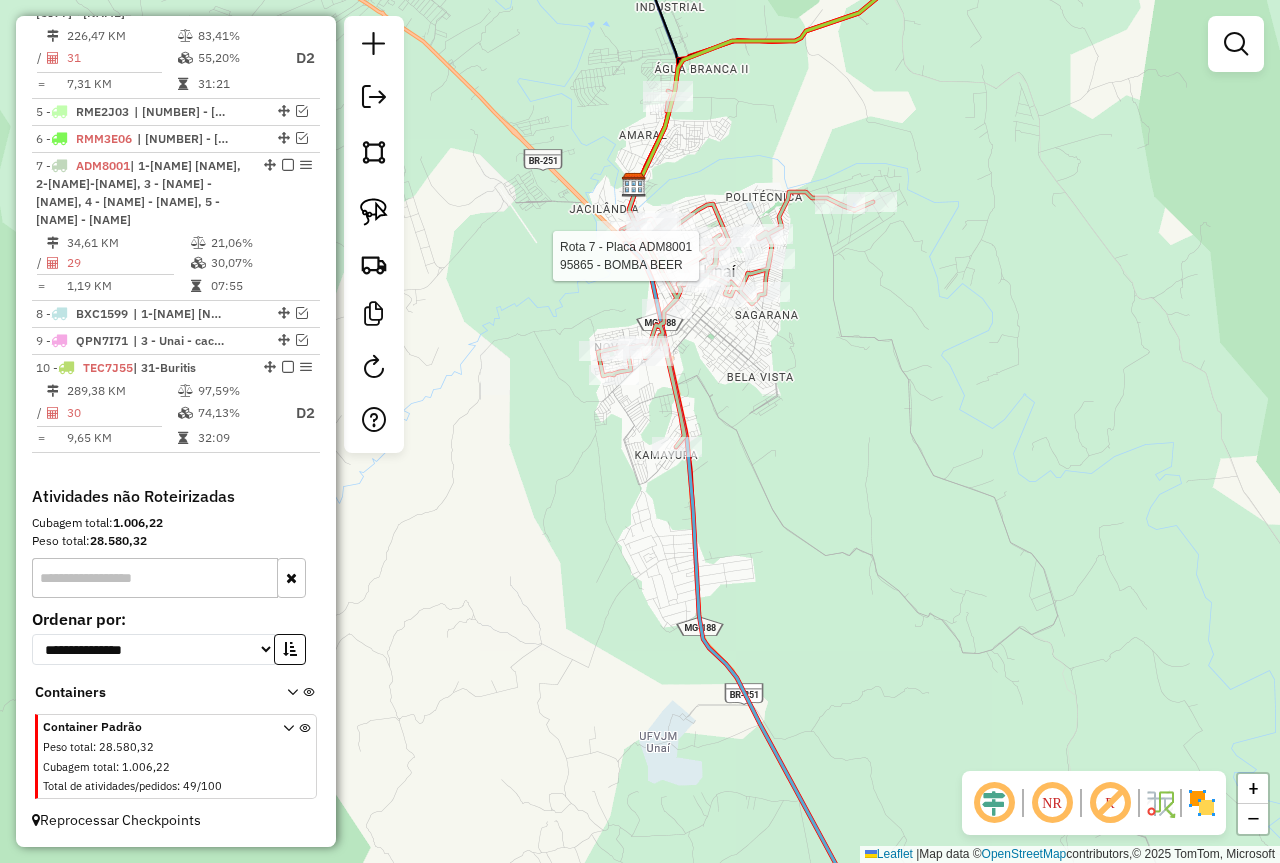 select on "*********" 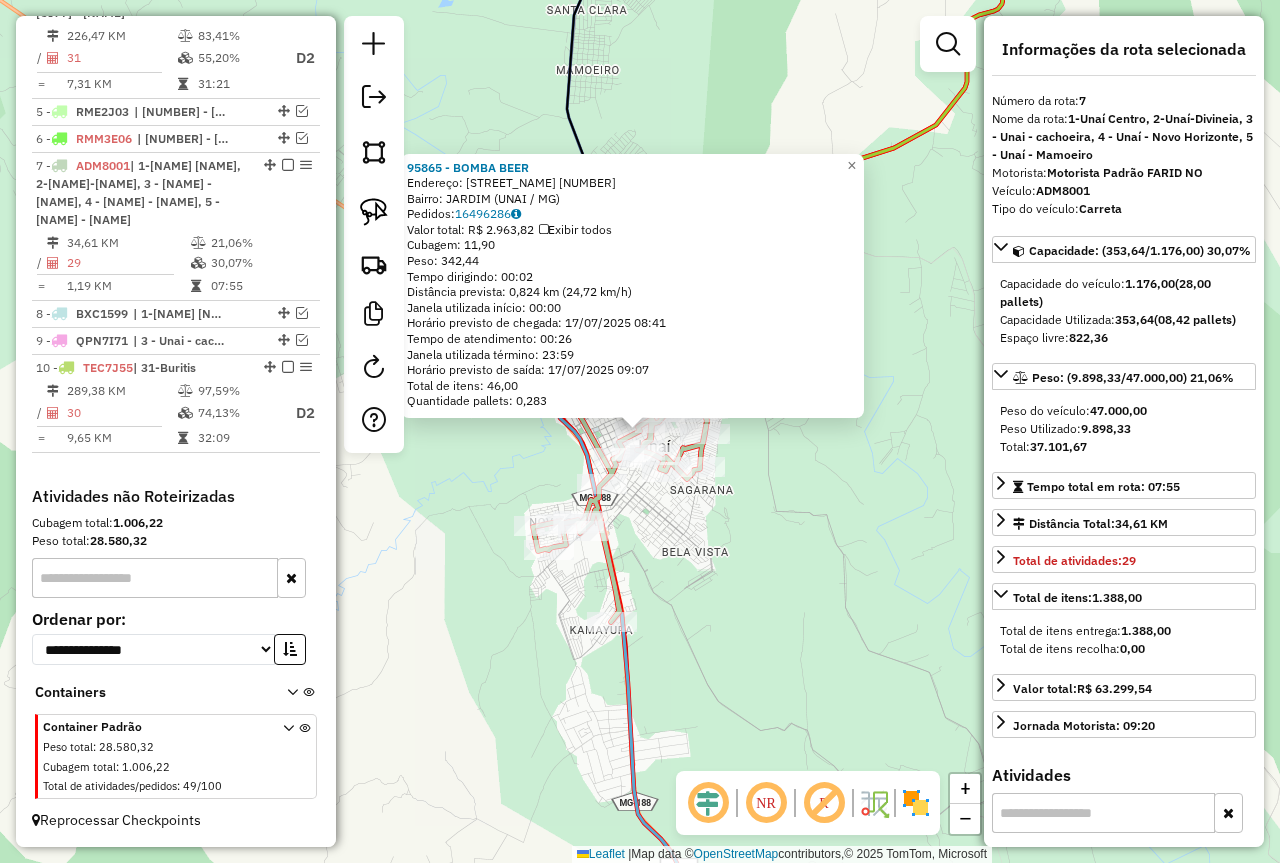 click on "95865 - BOMBA BEER  Endereço:  PRESIDENTE BERNADES 902   Bairro: JARDIM (UNAI / MG)   Pedidos:  16496286   Valor total: R$ 2.963,82   Exibir todos   Cubagem: 11,90  Peso: 342,44  Tempo dirigindo: 00:02   Distância prevista: 0,824 km (24,72 km/h)   Janela utilizada início: 00:00   Horário previsto de chegada: 17/07/2025 08:41   Tempo de atendimento: 00:26   Janela utilizada término: 23:59   Horário previsto de saída: 17/07/2025 09:07   Total de itens: 46,00   Quantidade pallets: 0,283  × Janela de atendimento Grade de atendimento Capacidade Transportadoras Veículos Cliente Pedidos  Rotas Selecione os dias de semana para filtrar as janelas de atendimento  Seg   Ter   Qua   Qui   Sex   Sáb   Dom  Informe o período da janela de atendimento: De: Até:  Filtrar exatamente a janela do cliente  Considerar janela de atendimento padrão  Selecione os dias de semana para filtrar as grades de atendimento  Seg   Ter   Qua   Qui   Sex   Sáb   Dom   Considerar clientes sem dia de atendimento cadastrado **** ****" 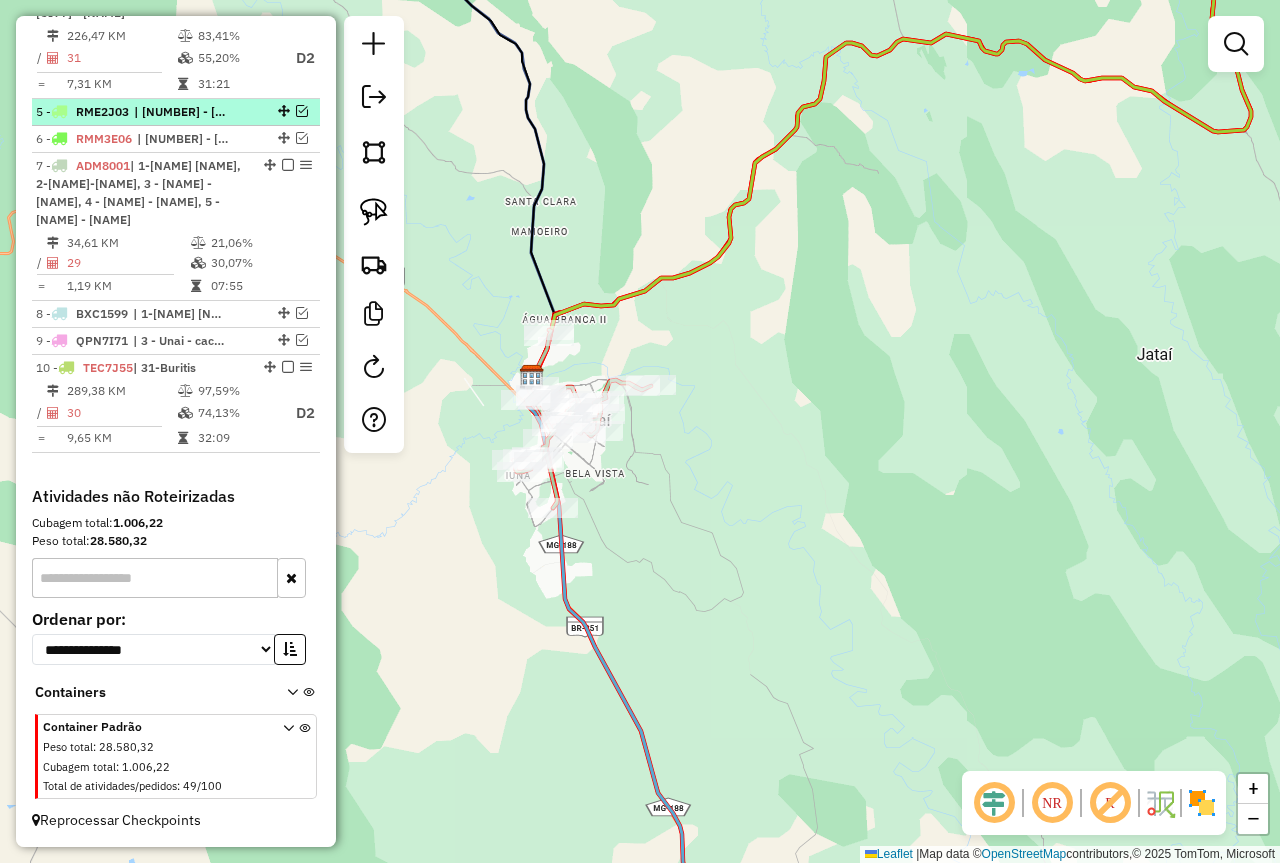 scroll, scrollTop: 1133, scrollLeft: 0, axis: vertical 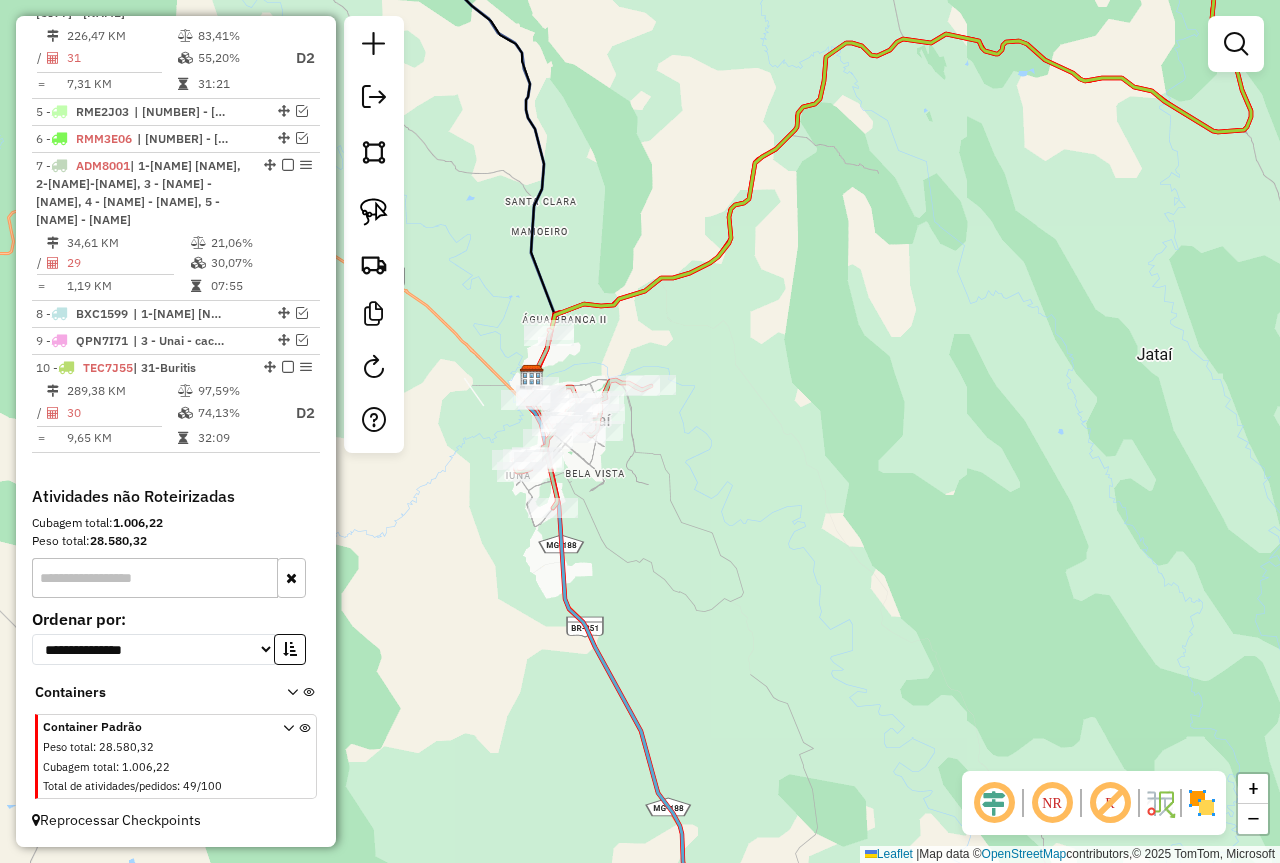 drag, startPoint x: 819, startPoint y: 322, endPoint x: 769, endPoint y: 706, distance: 387.24152 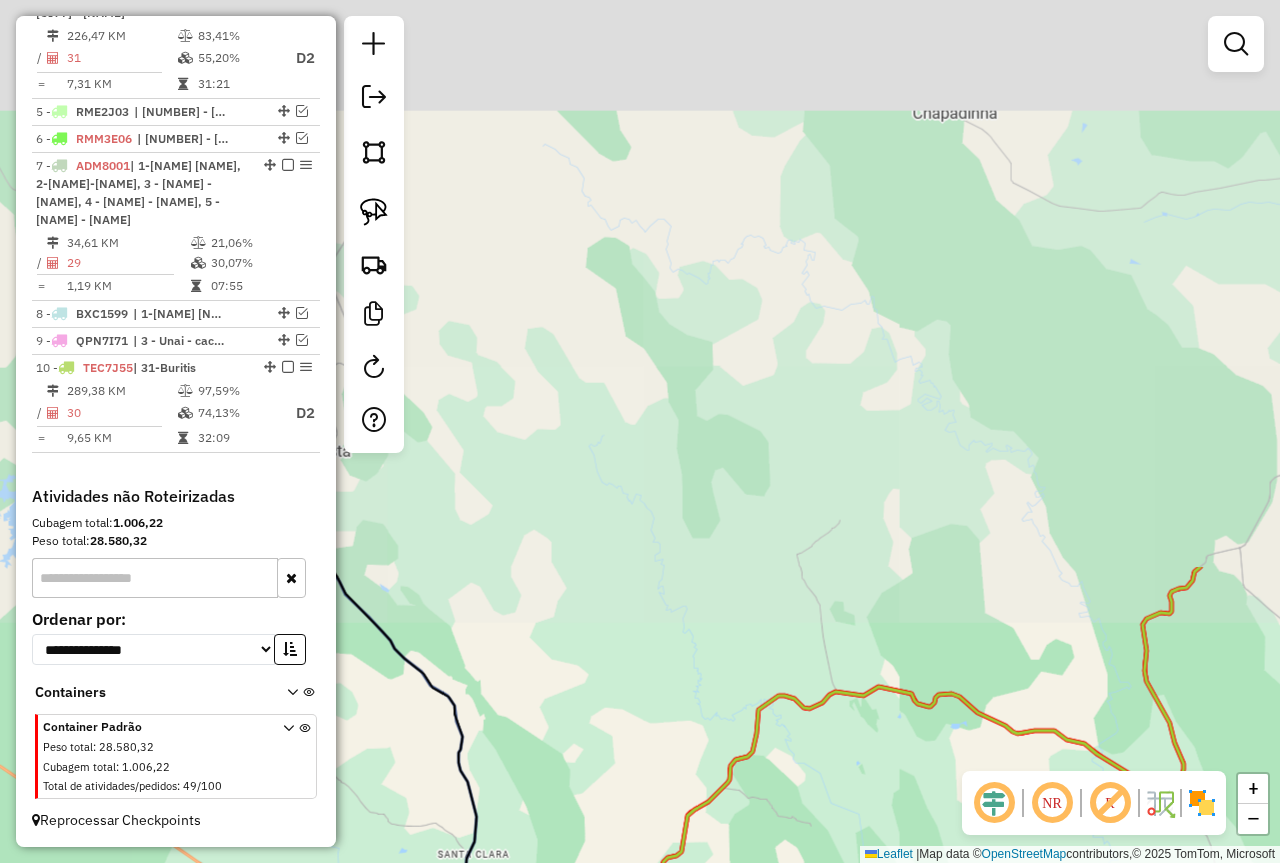 drag, startPoint x: 819, startPoint y: 471, endPoint x: 719, endPoint y: 664, distance: 217.36835 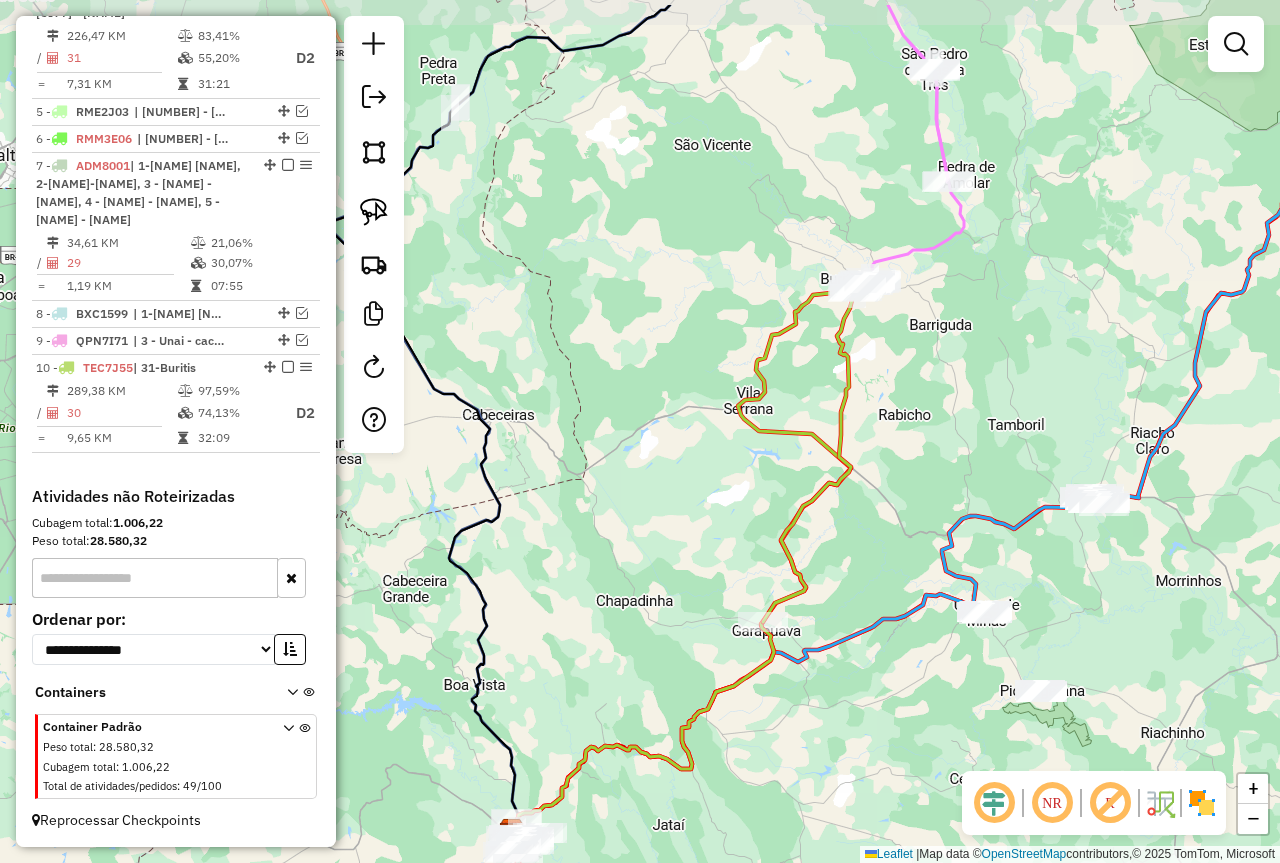 drag, startPoint x: 987, startPoint y: 267, endPoint x: 861, endPoint y: 358, distance: 155.42522 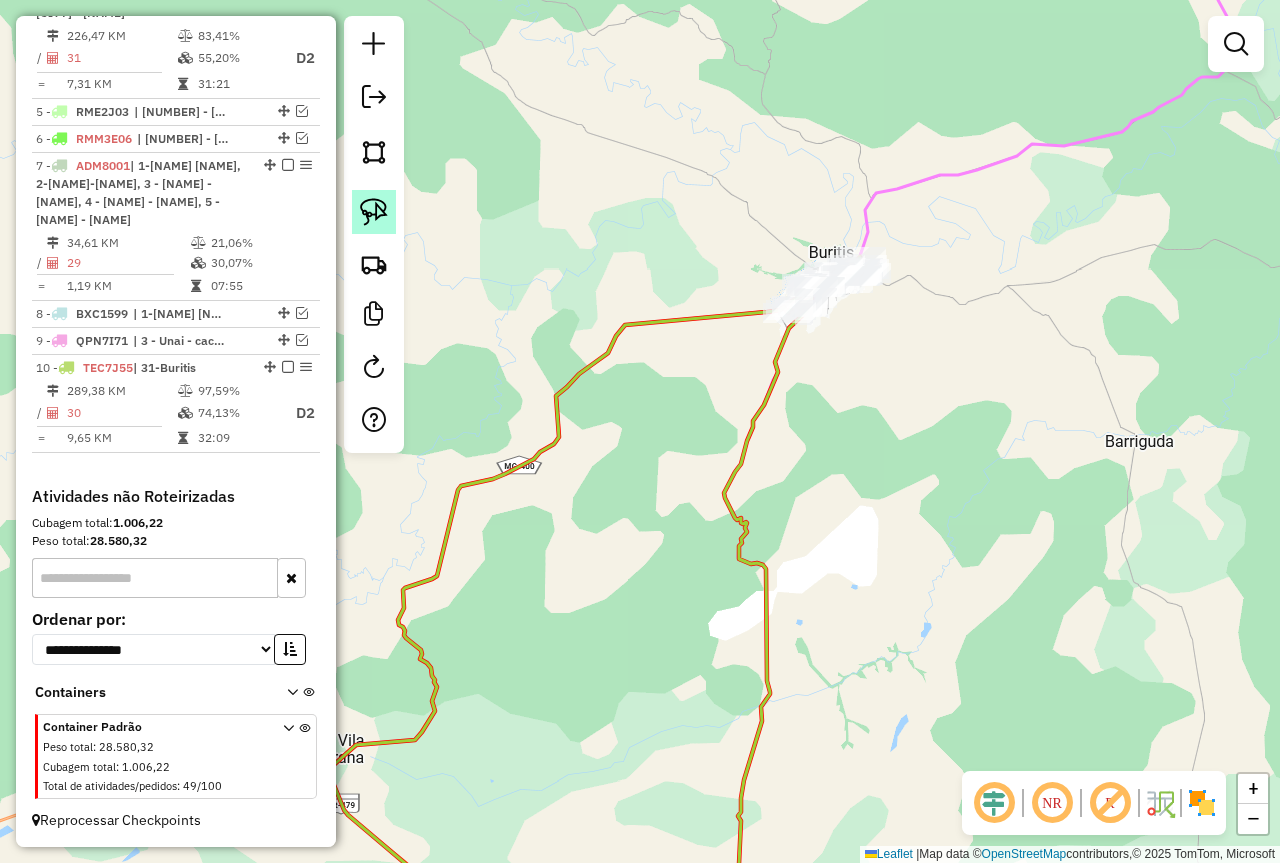 click 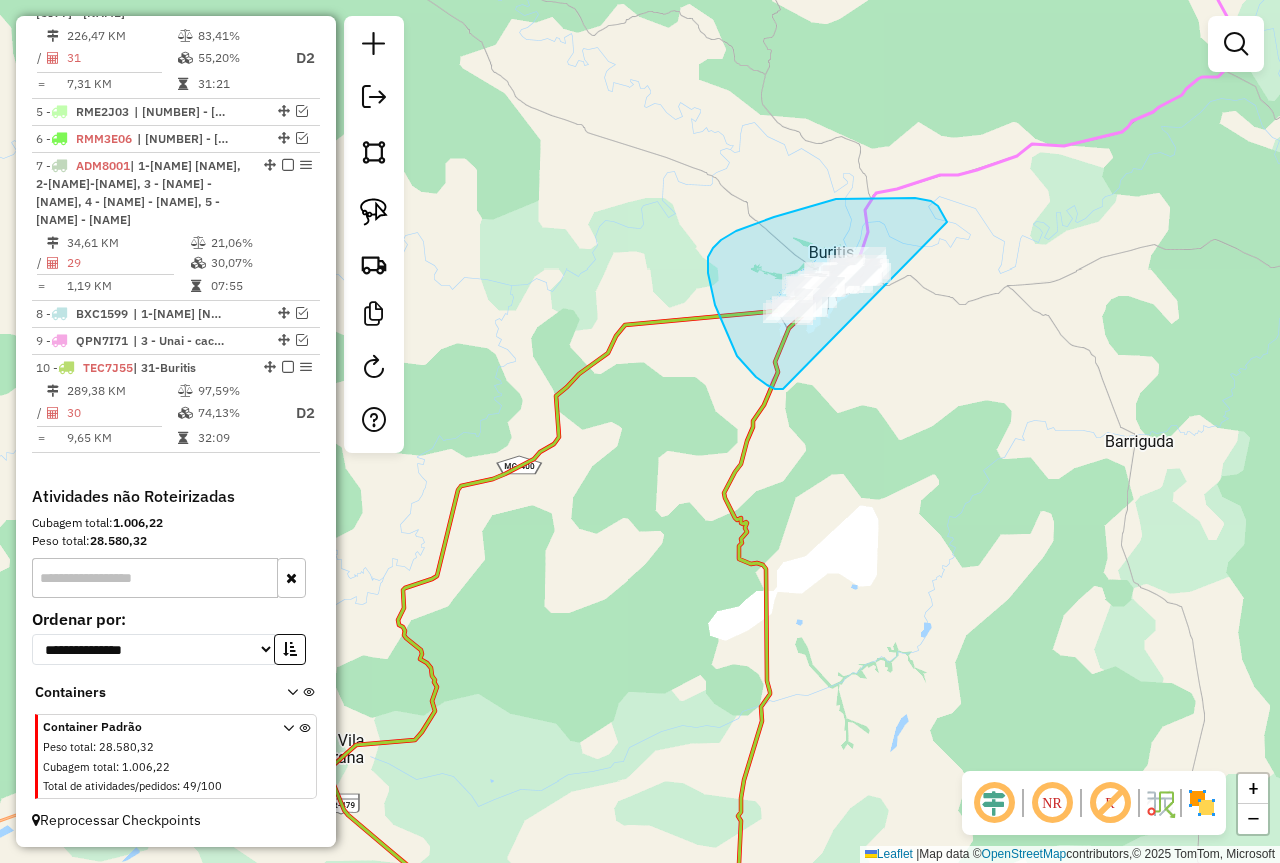 drag, startPoint x: 783, startPoint y: 389, endPoint x: 951, endPoint y: 273, distance: 204.1568 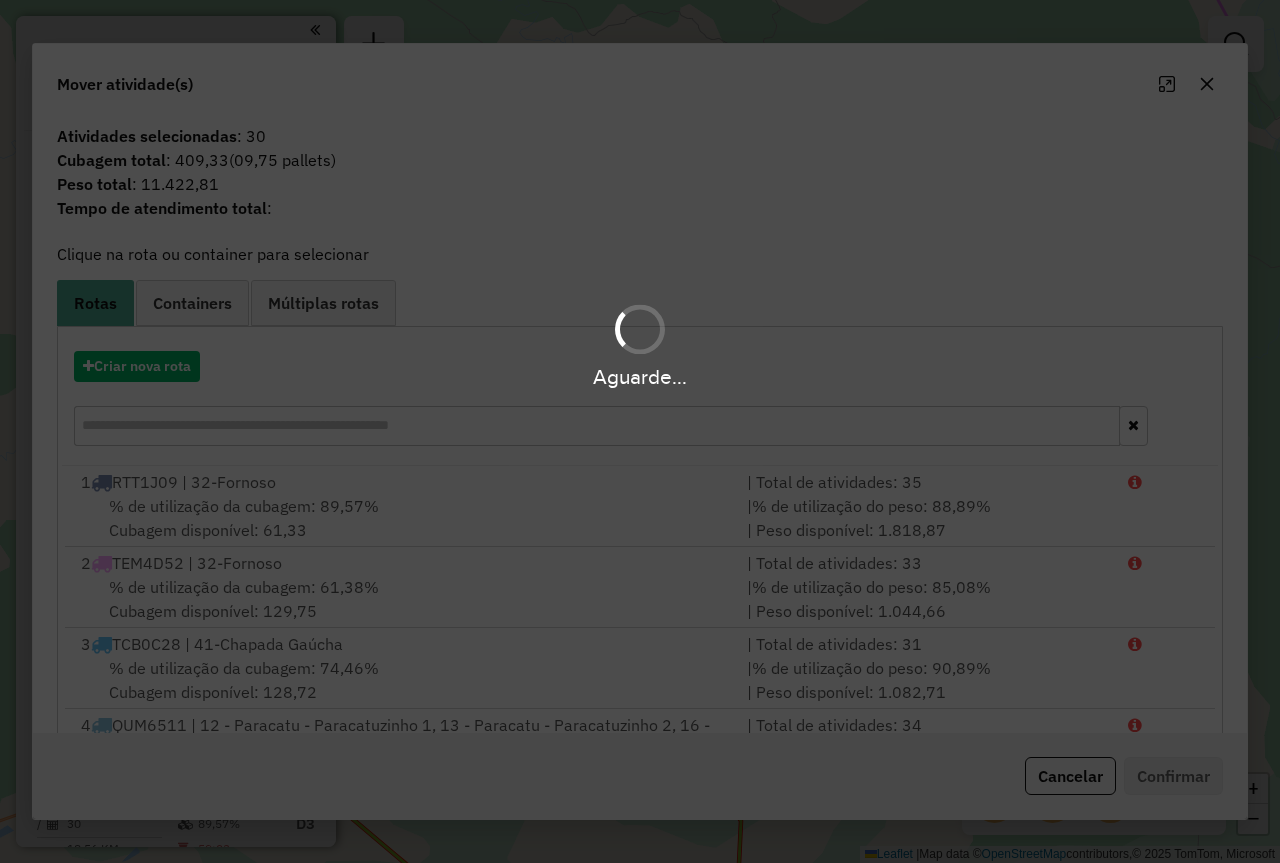 scroll, scrollTop: 0, scrollLeft: 0, axis: both 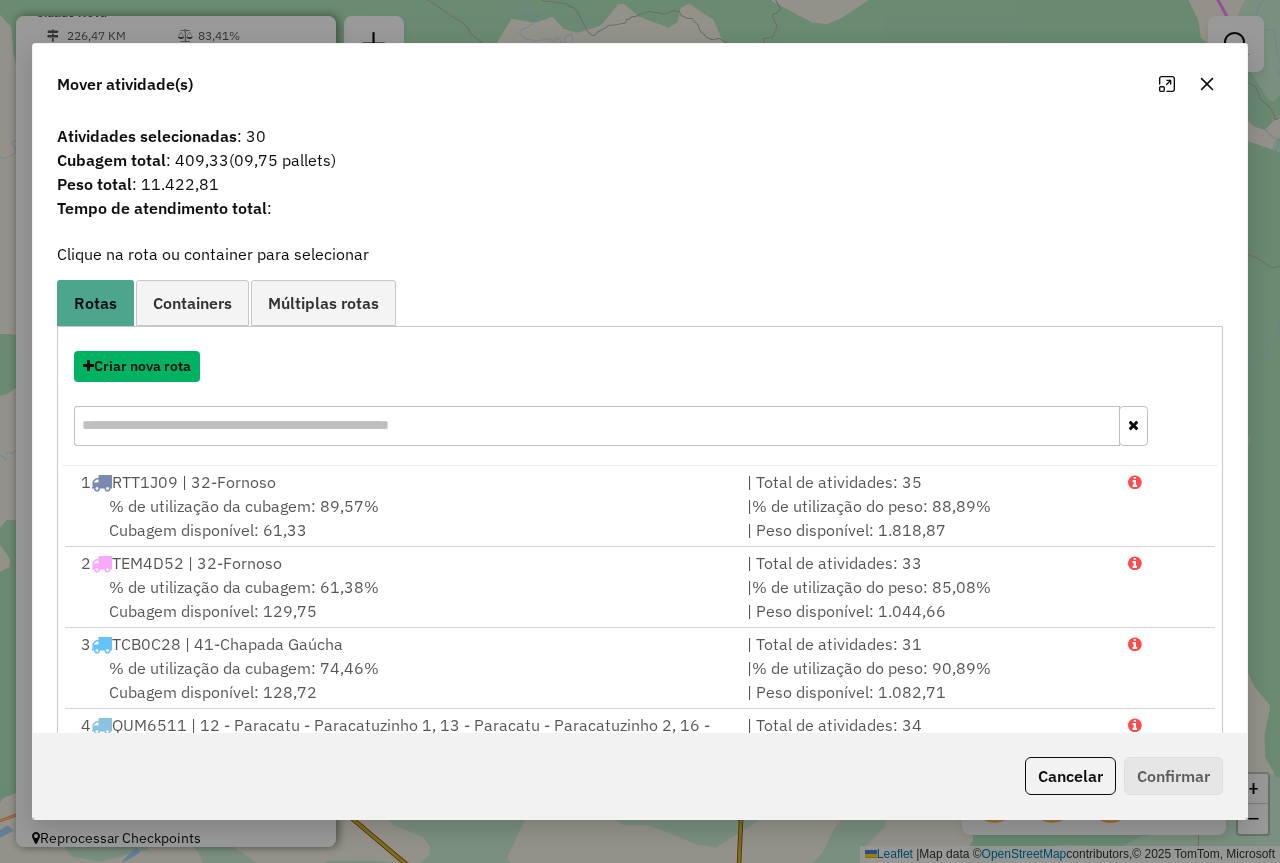 click on "Criar nova rota" at bounding box center [137, 366] 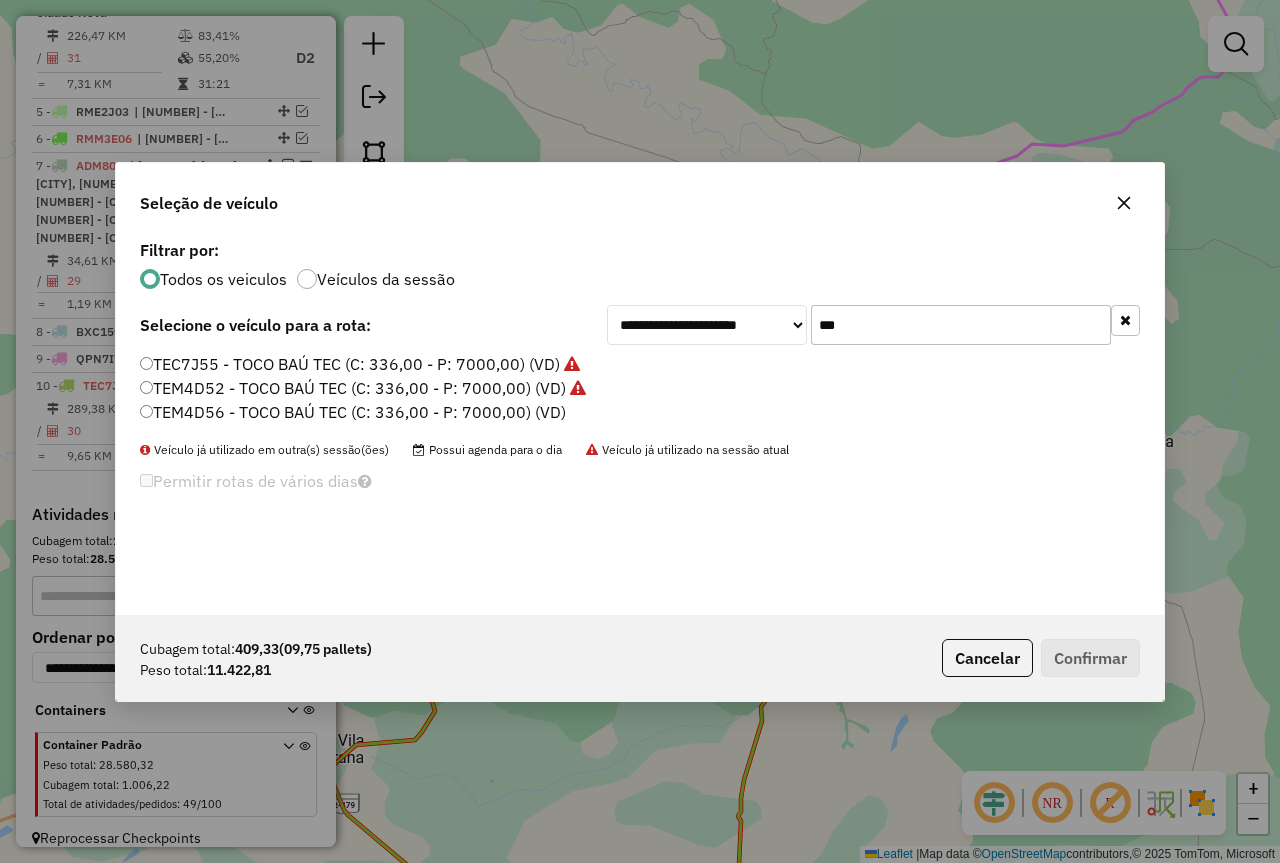 scroll, scrollTop: 11, scrollLeft: 6, axis: both 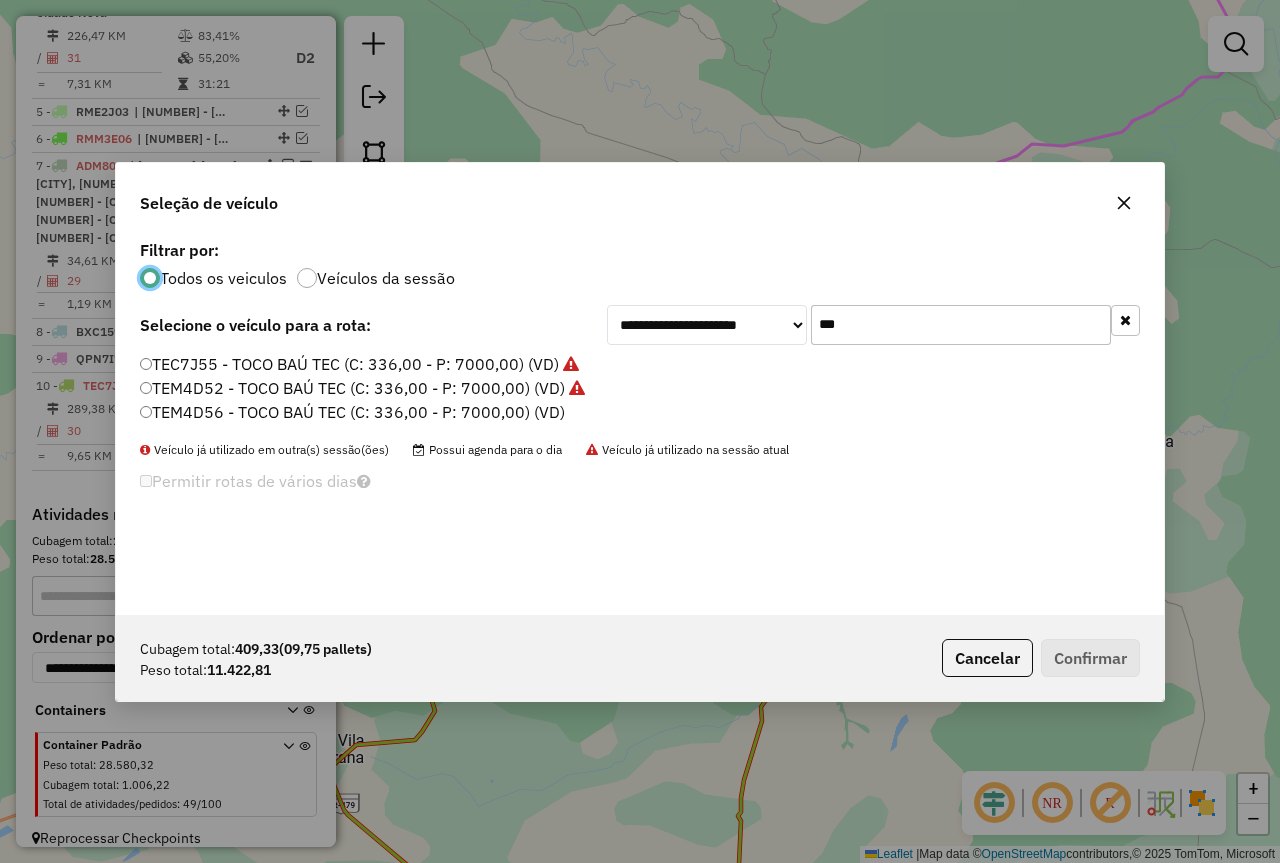 click on "***" 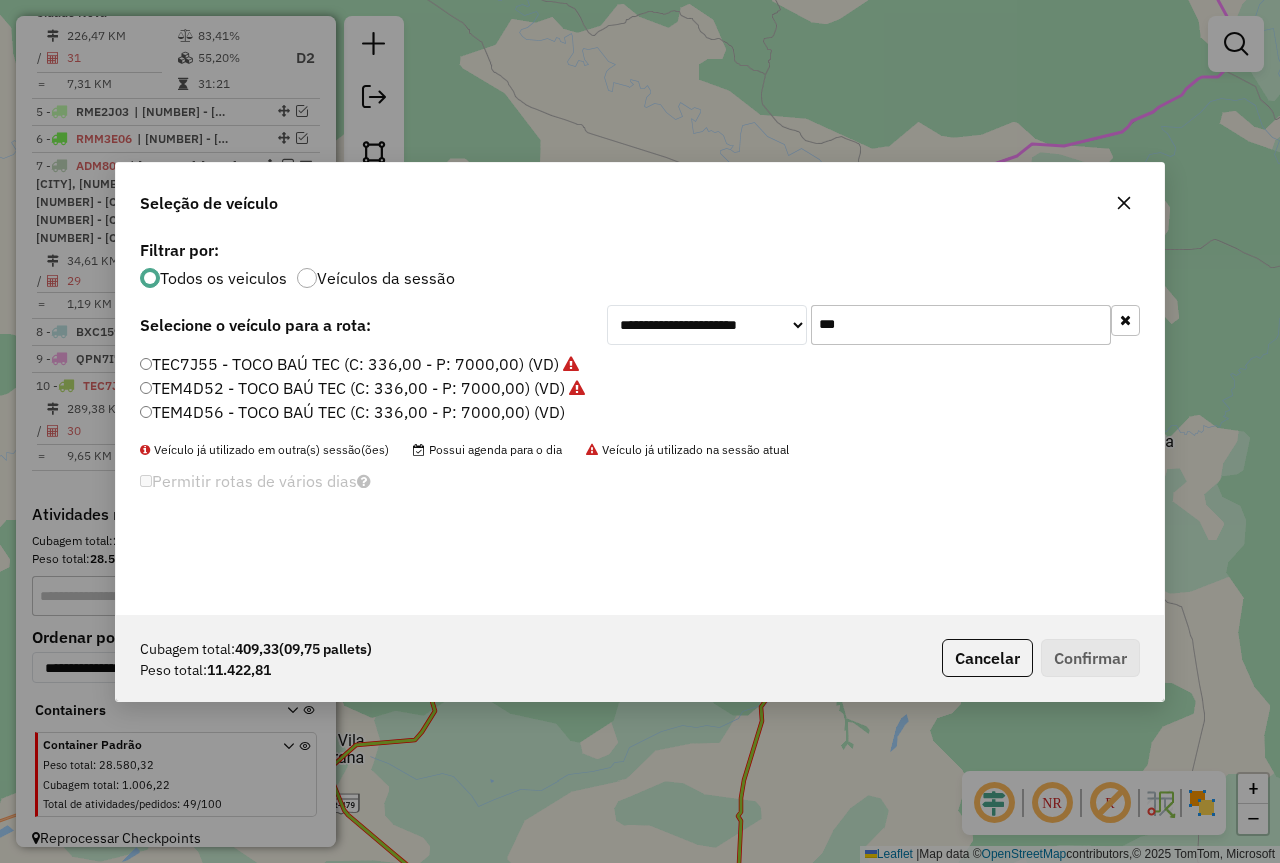 click 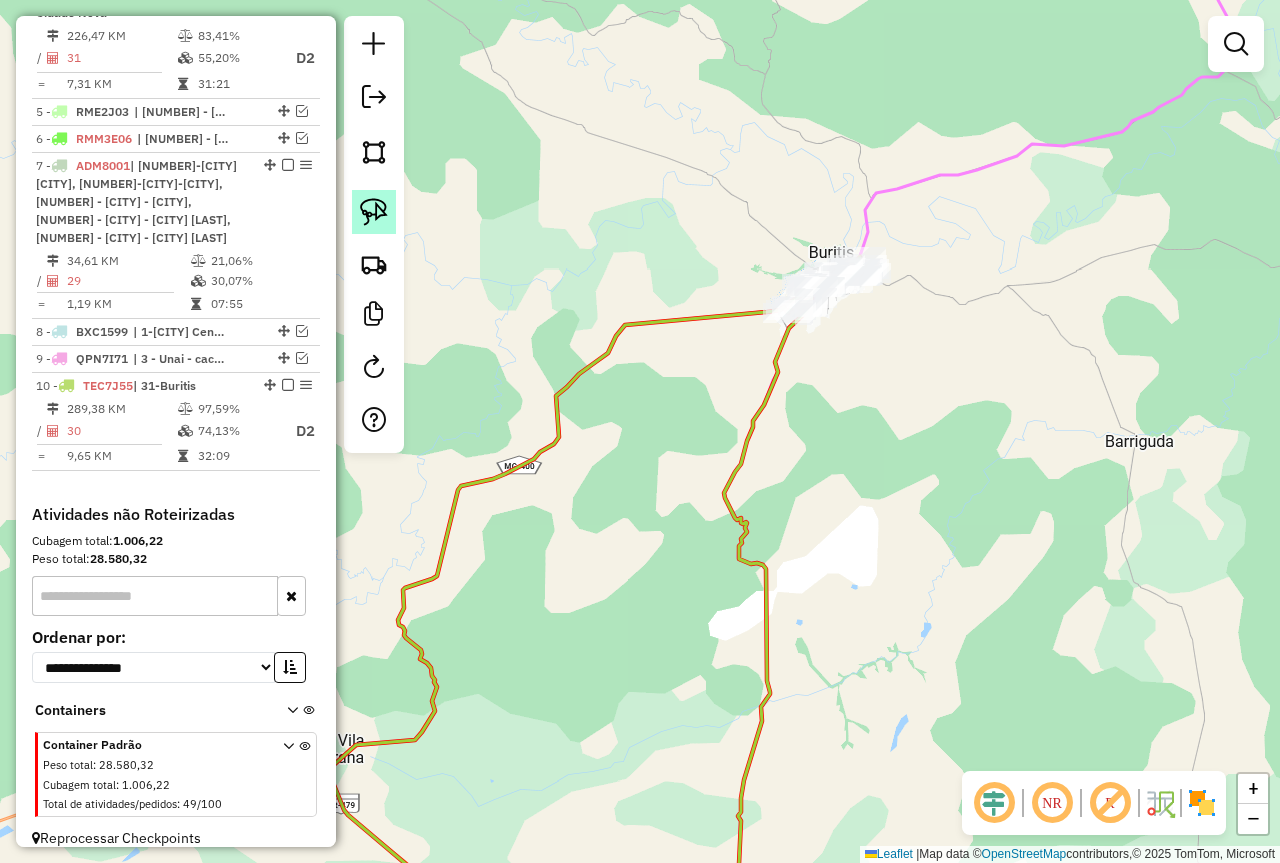 click 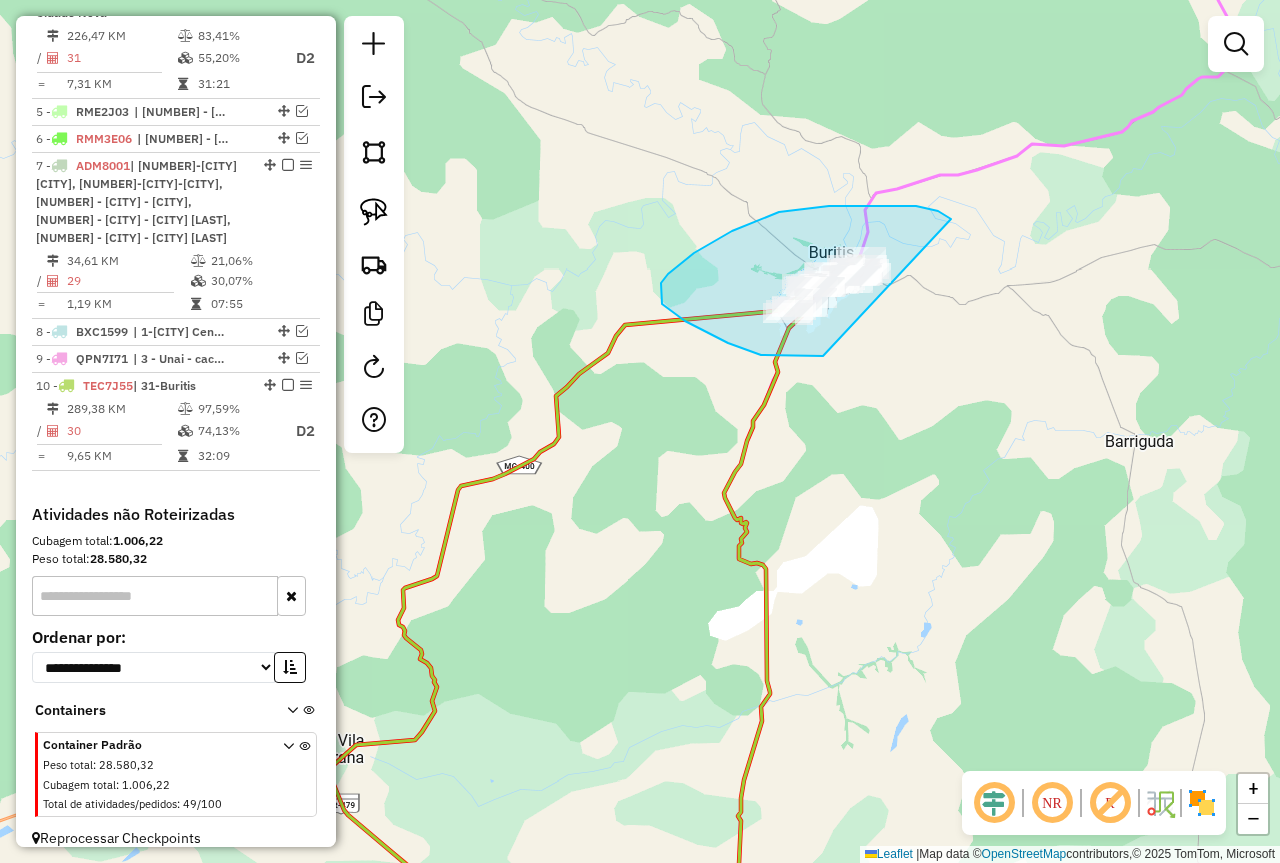 drag, startPoint x: 814, startPoint y: 356, endPoint x: 978, endPoint y: 255, distance: 192.60582 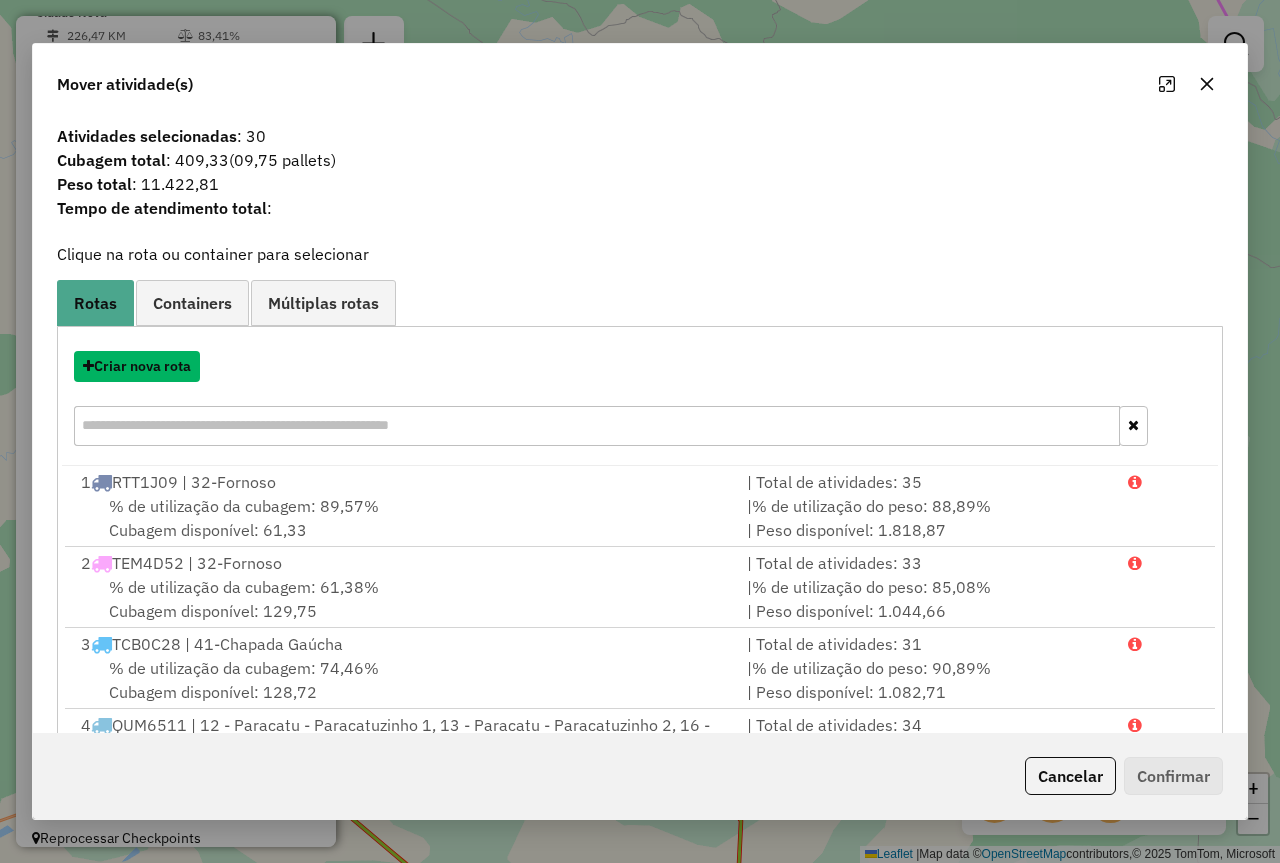 click on "Criar nova rota" at bounding box center (137, 366) 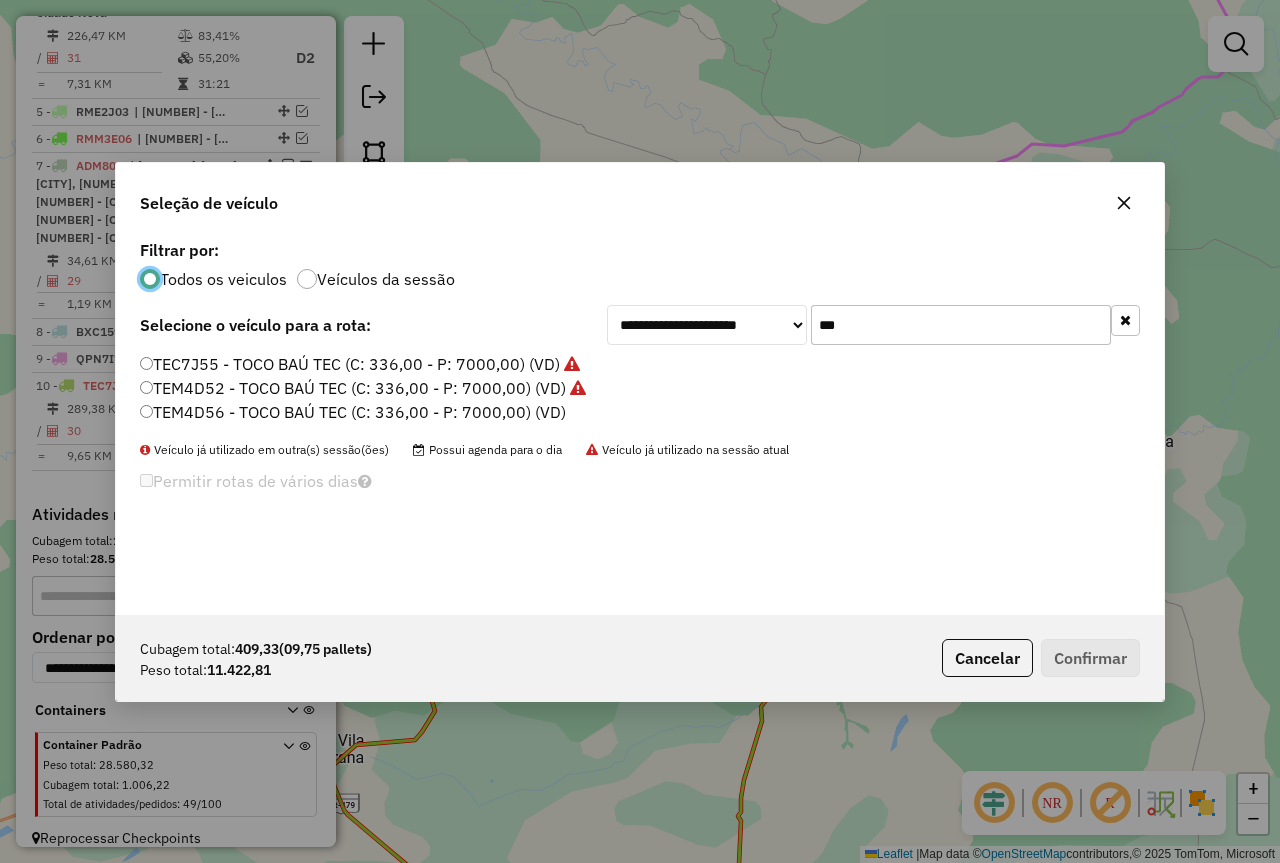 scroll, scrollTop: 11, scrollLeft: 6, axis: both 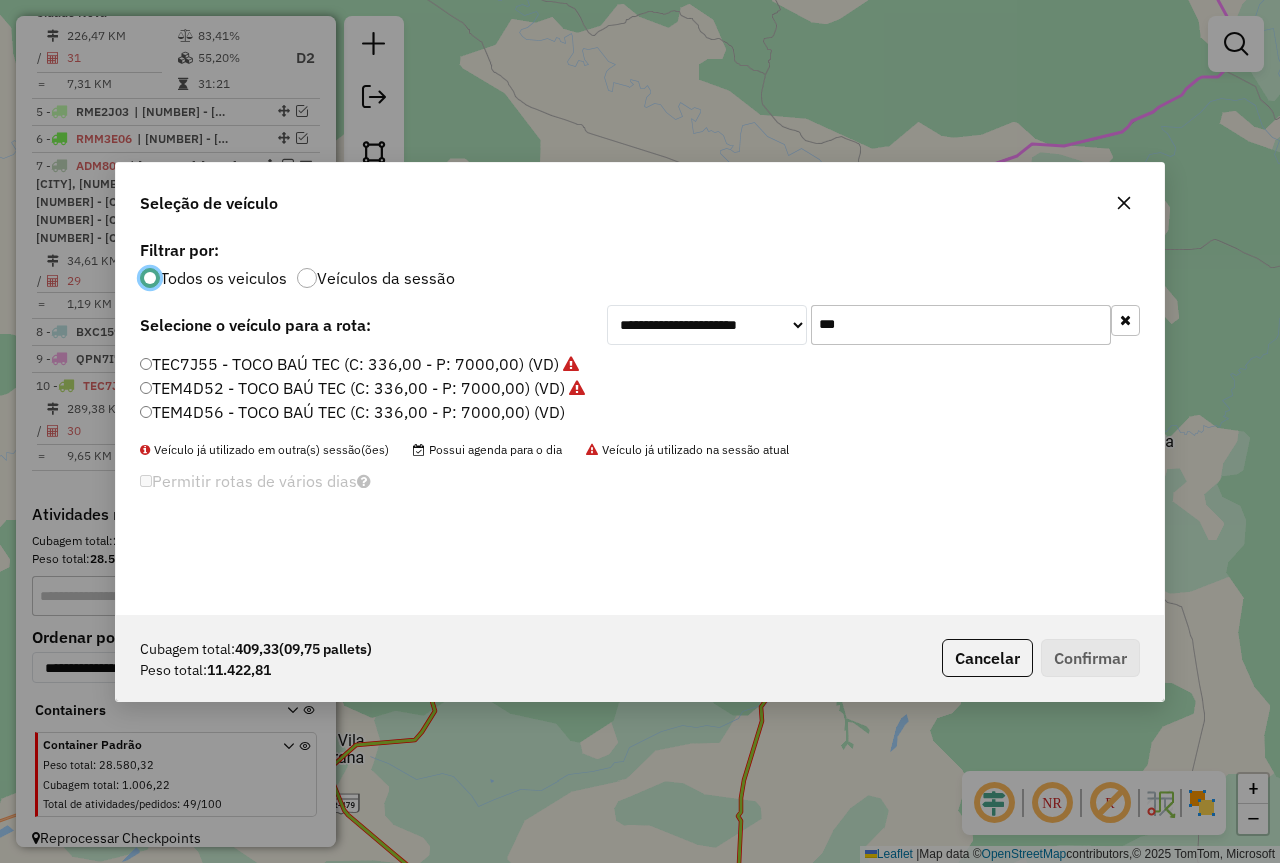 click on "***" 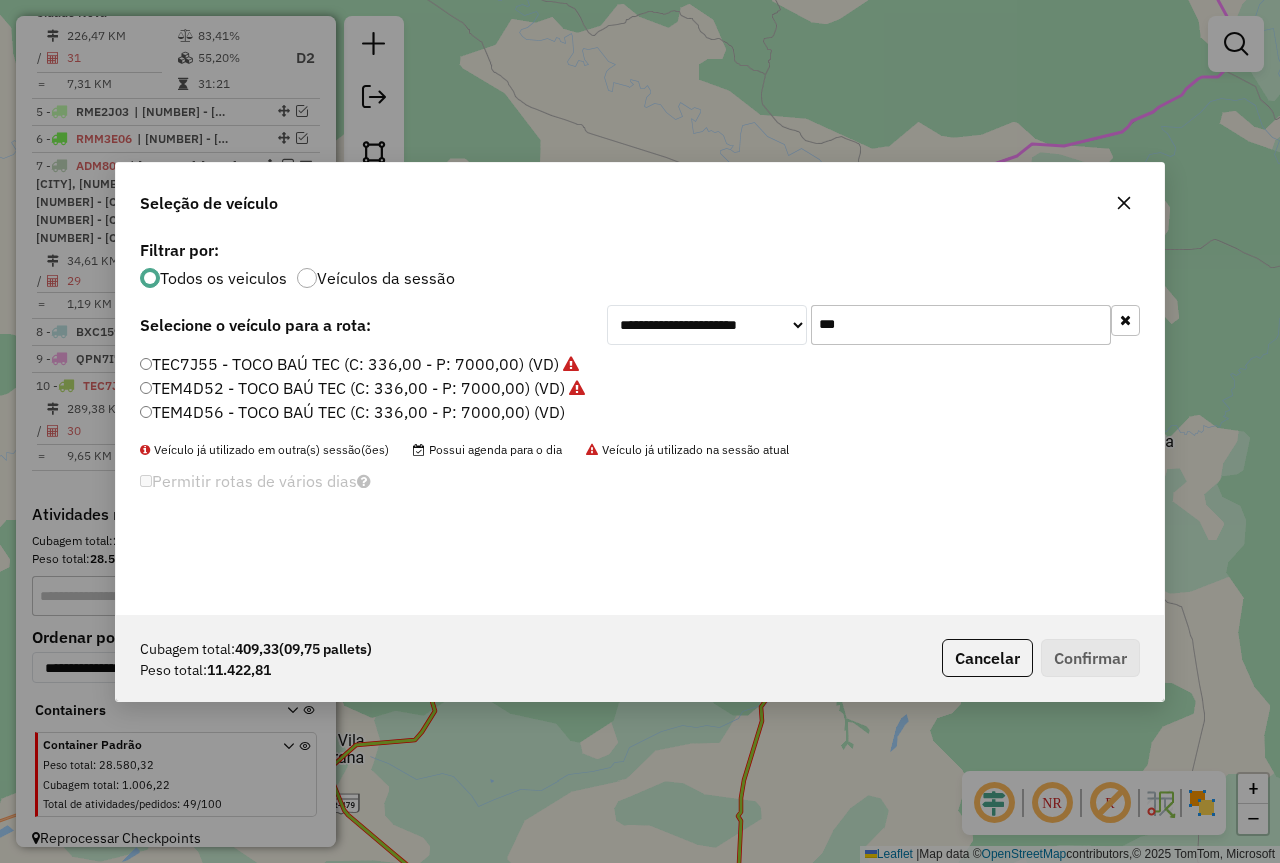 click on "***" 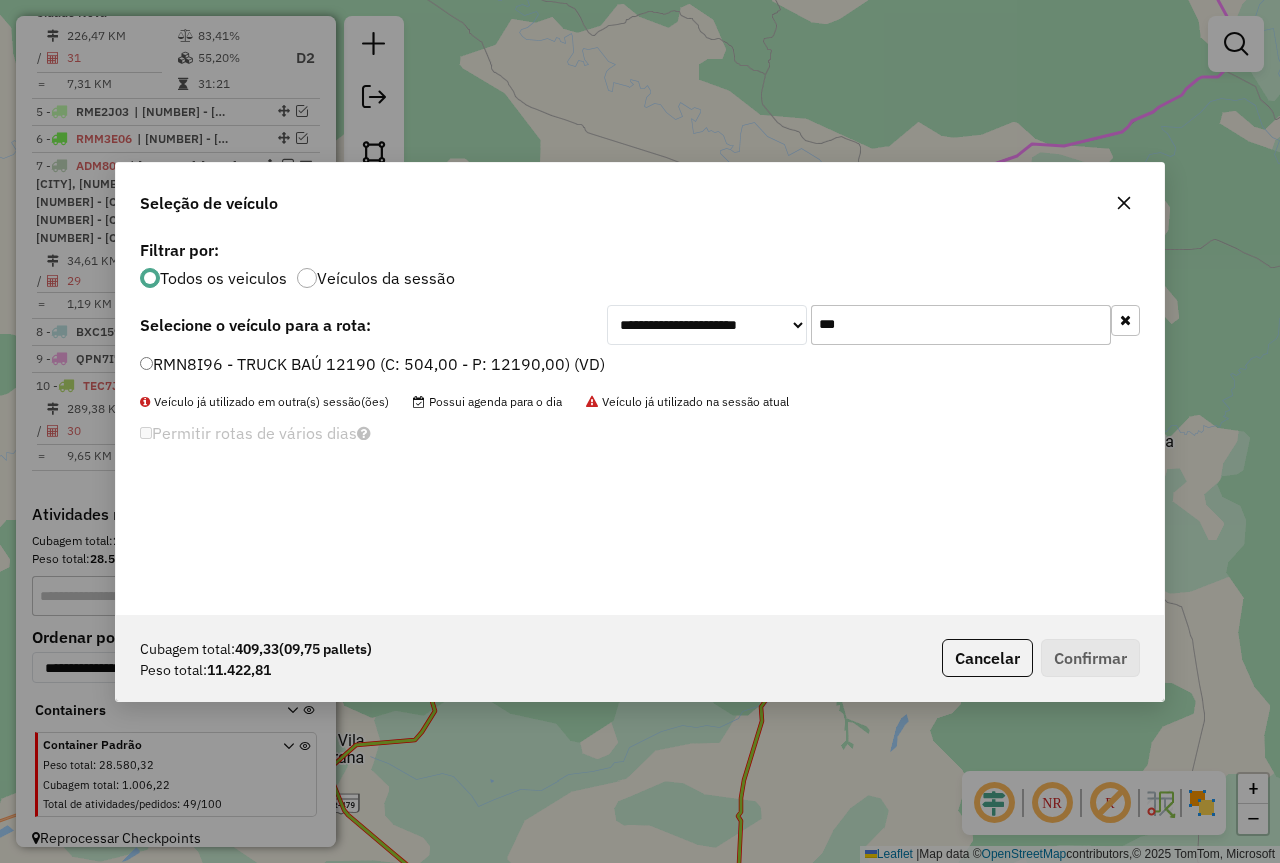 type on "***" 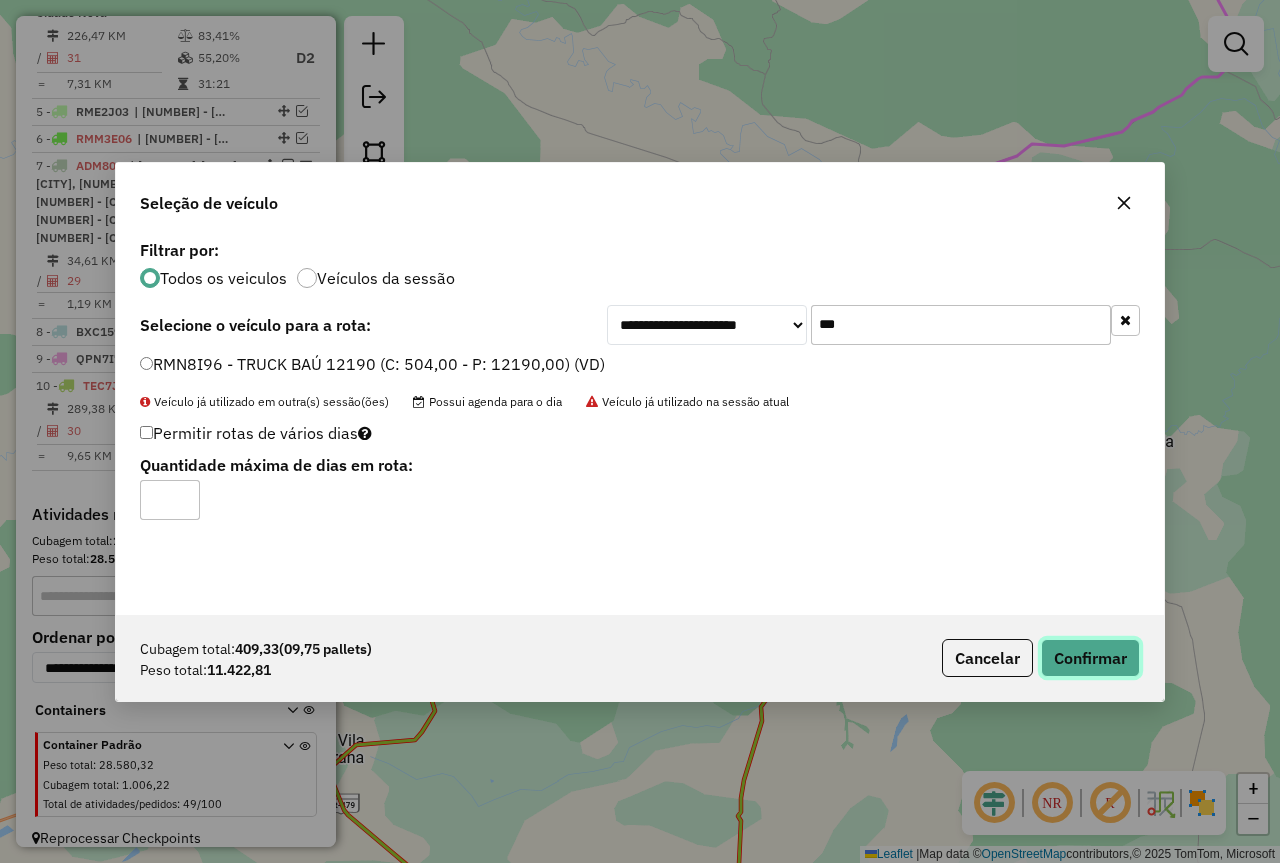click on "Confirmar" 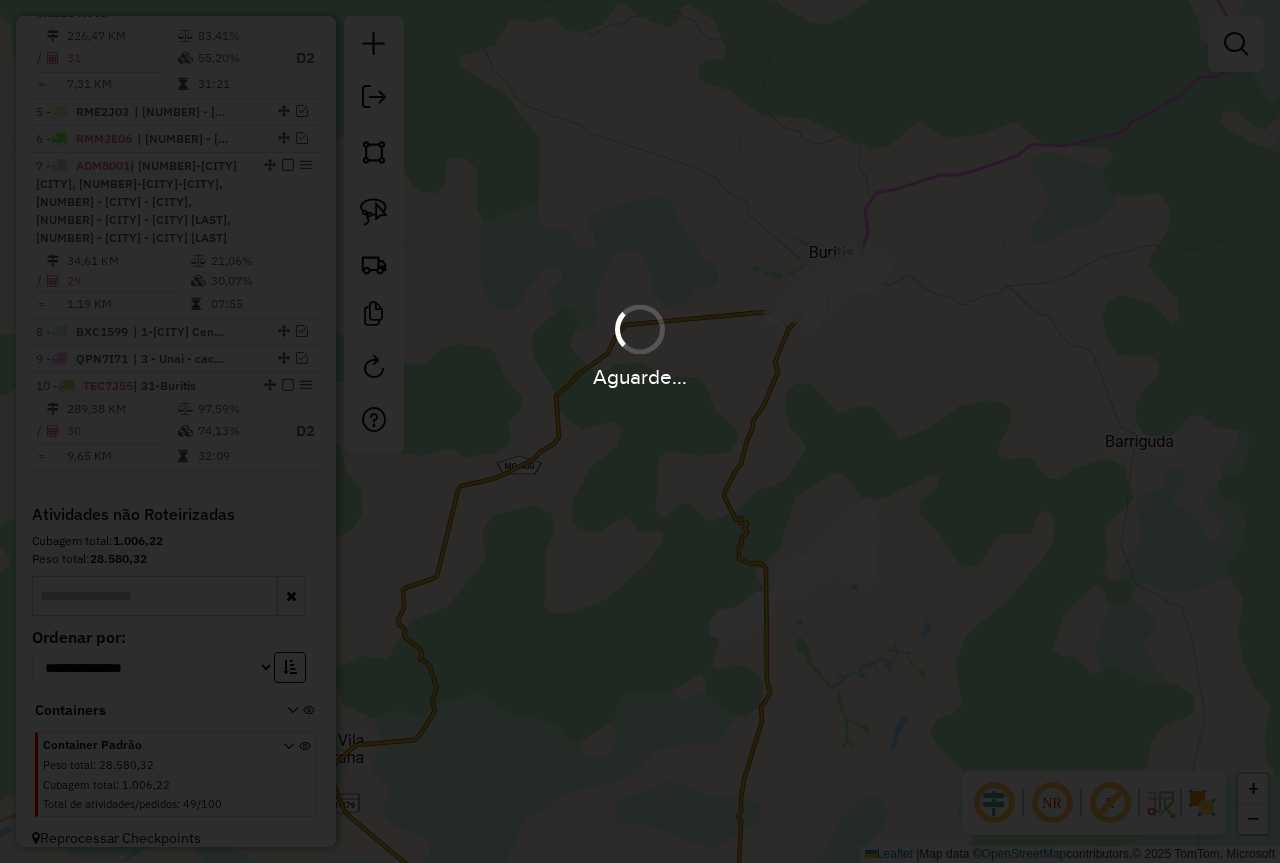 scroll, scrollTop: 1158, scrollLeft: 0, axis: vertical 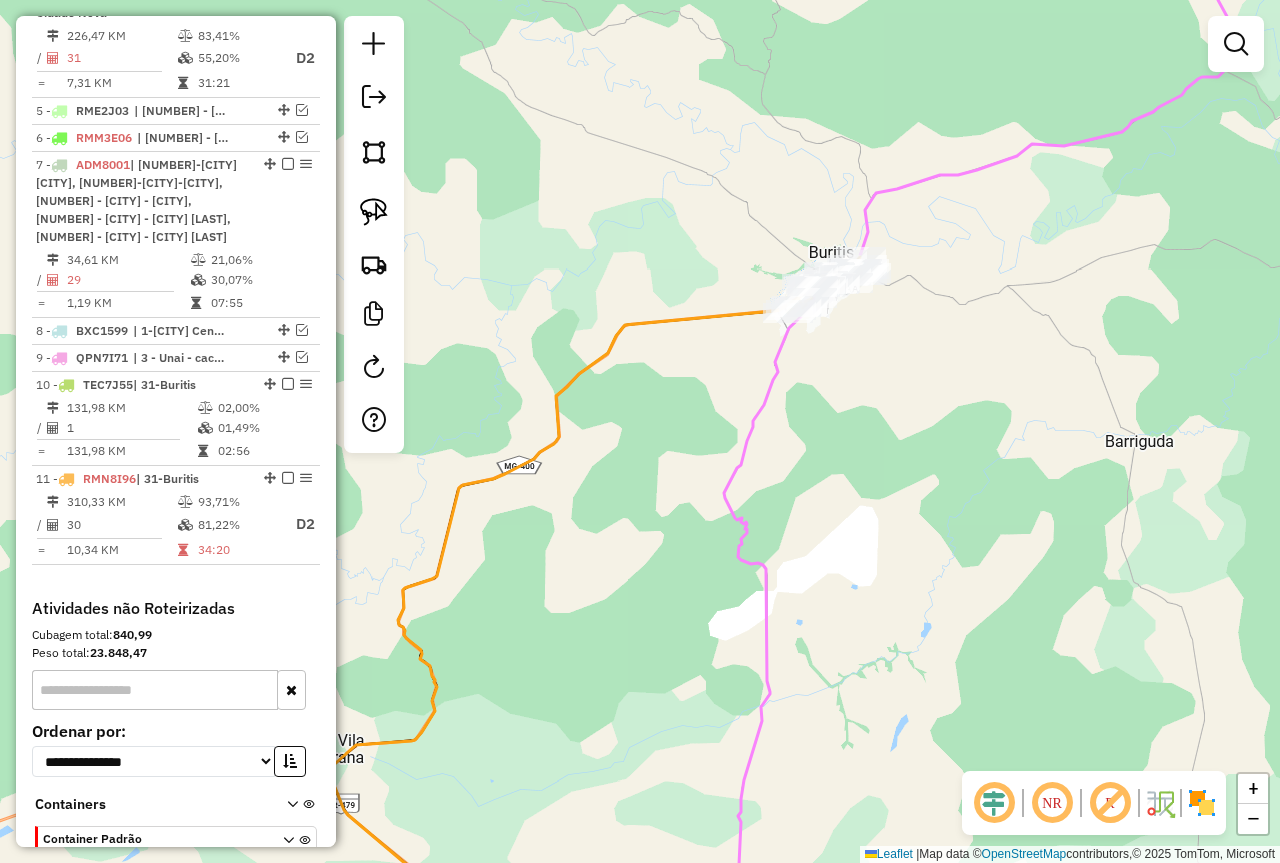 drag, startPoint x: 774, startPoint y: 621, endPoint x: 774, endPoint y: 270, distance: 351 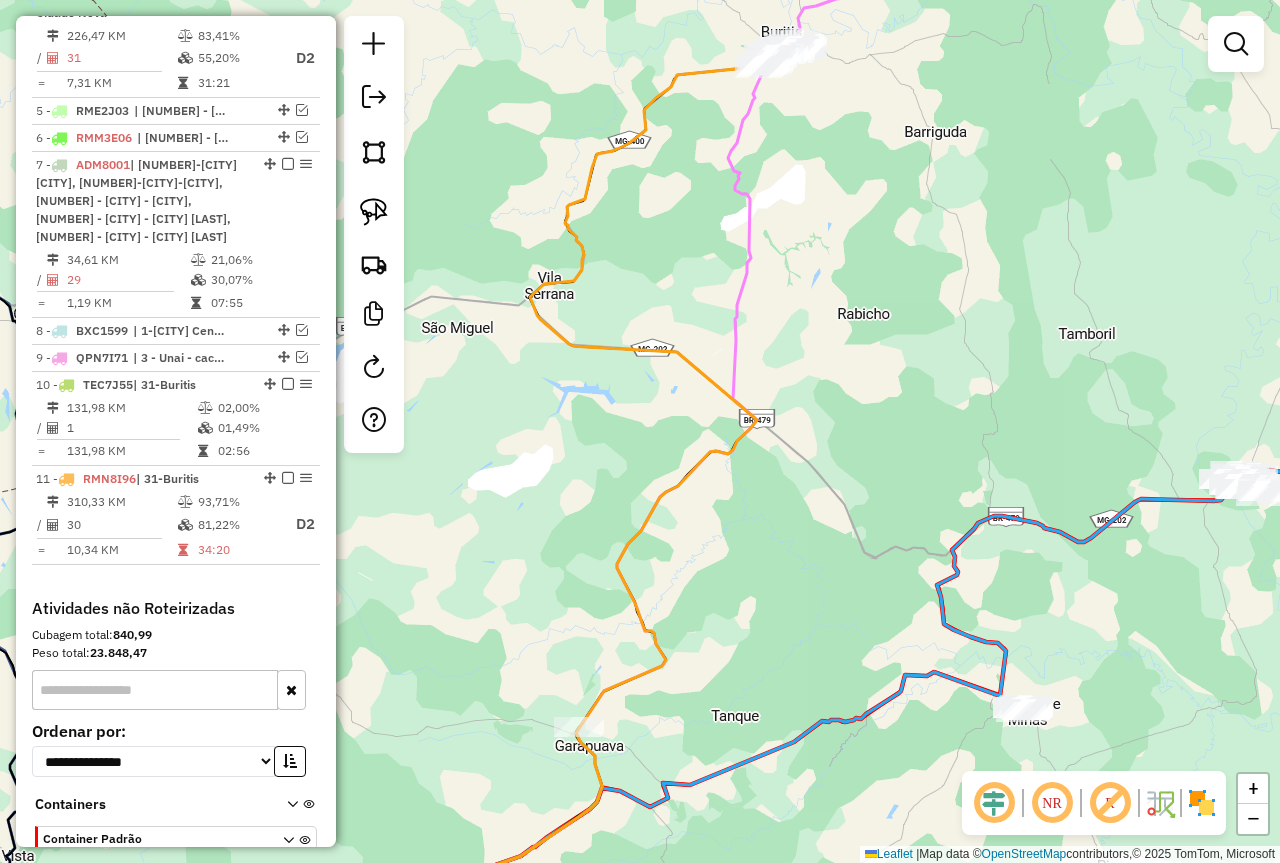 drag, startPoint x: 787, startPoint y: 528, endPoint x: 756, endPoint y: 382, distance: 149.25482 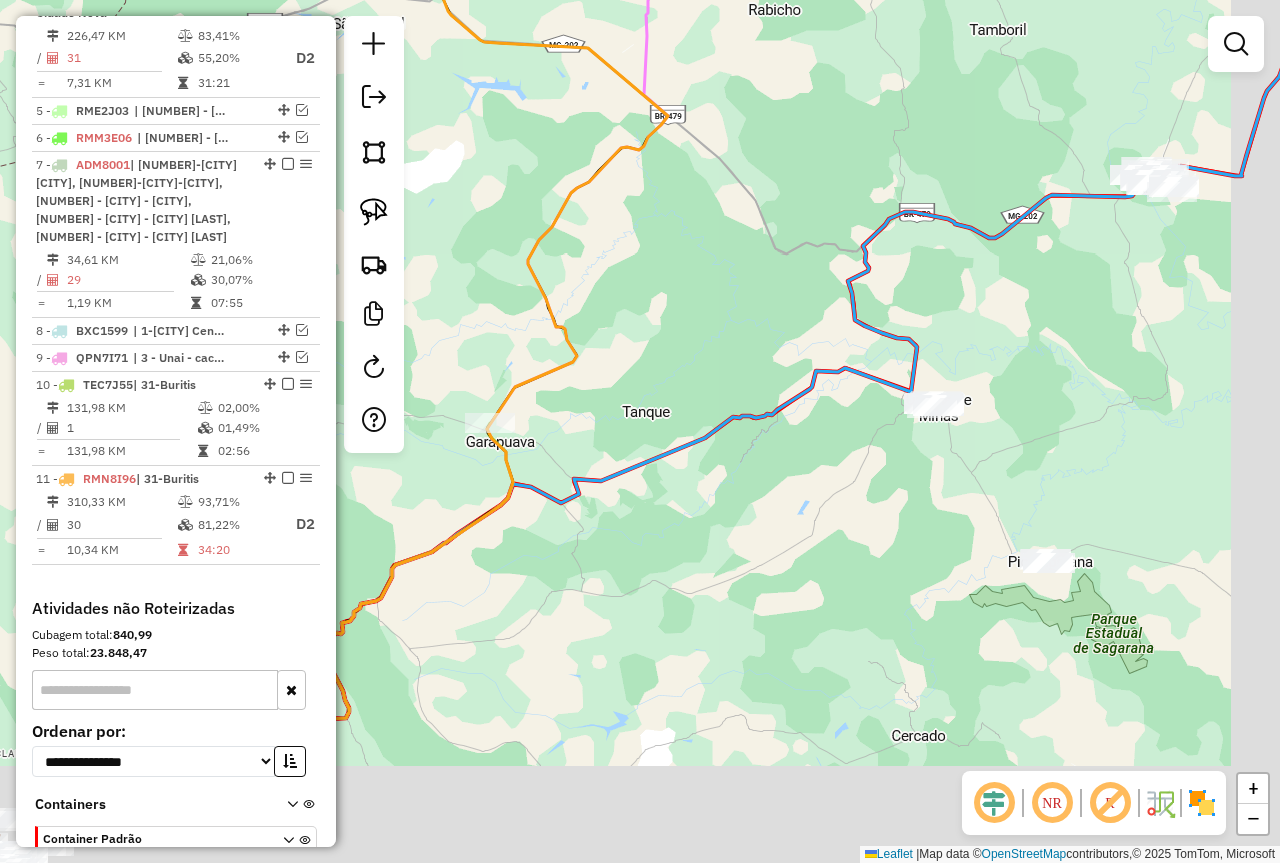 drag, startPoint x: 809, startPoint y: 528, endPoint x: 729, endPoint y: 337, distance: 207.07729 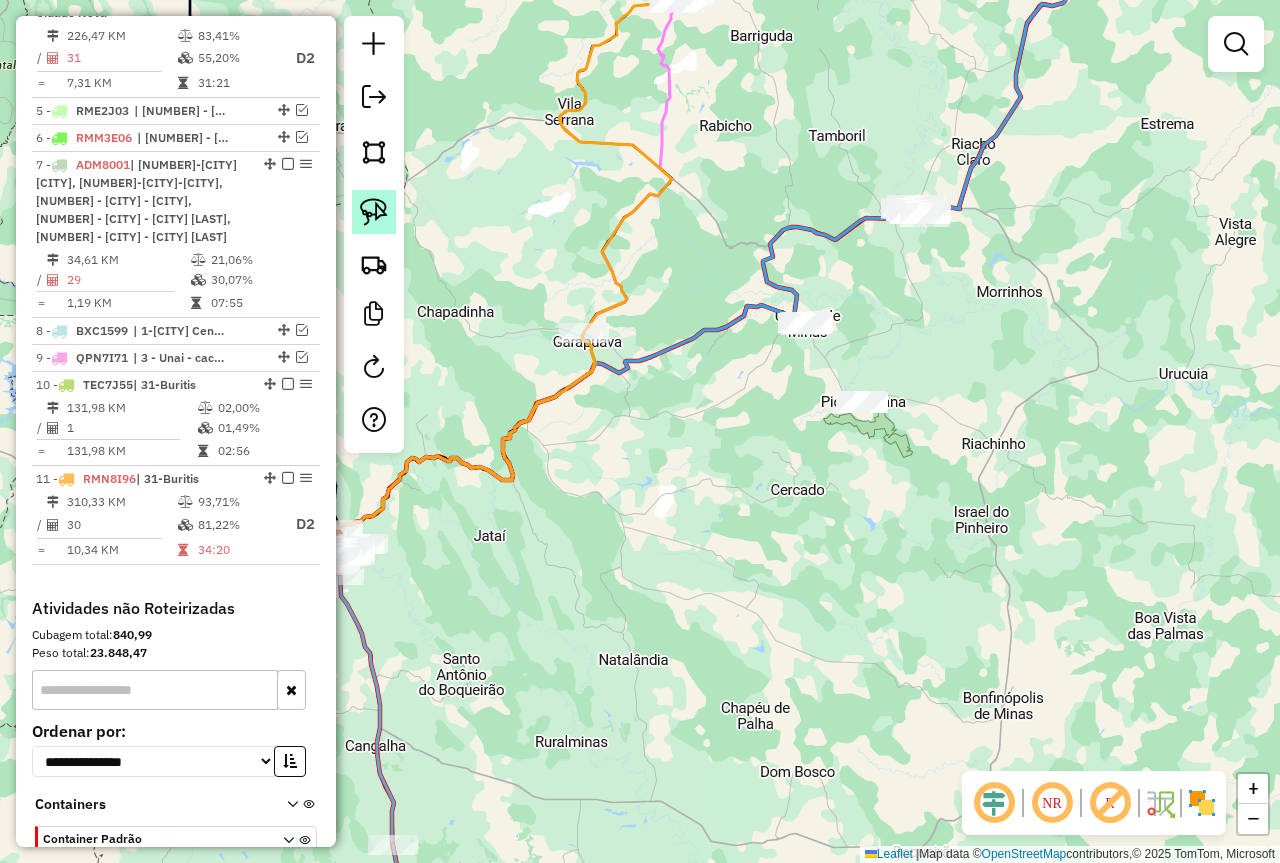 click 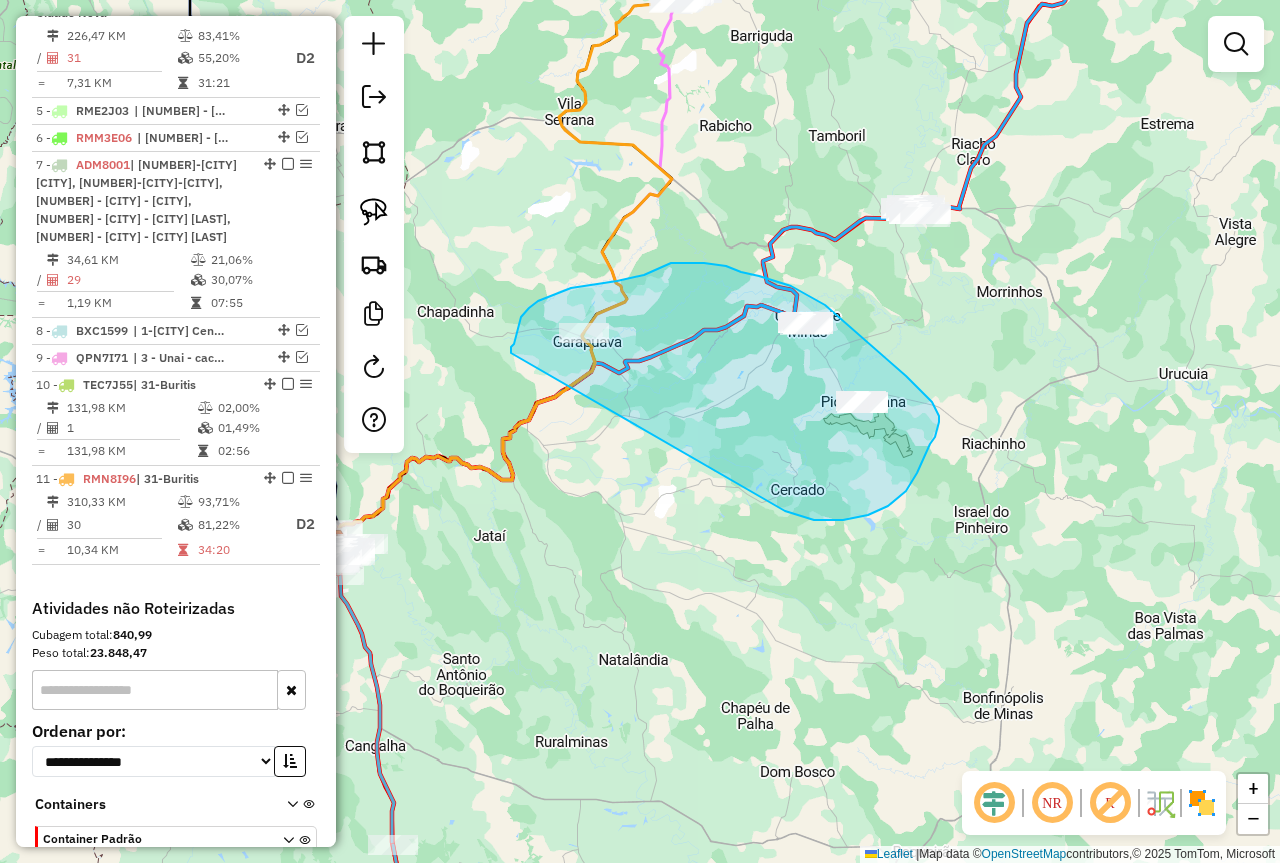 drag, startPoint x: 796, startPoint y: 515, endPoint x: 512, endPoint y: 354, distance: 326.46133 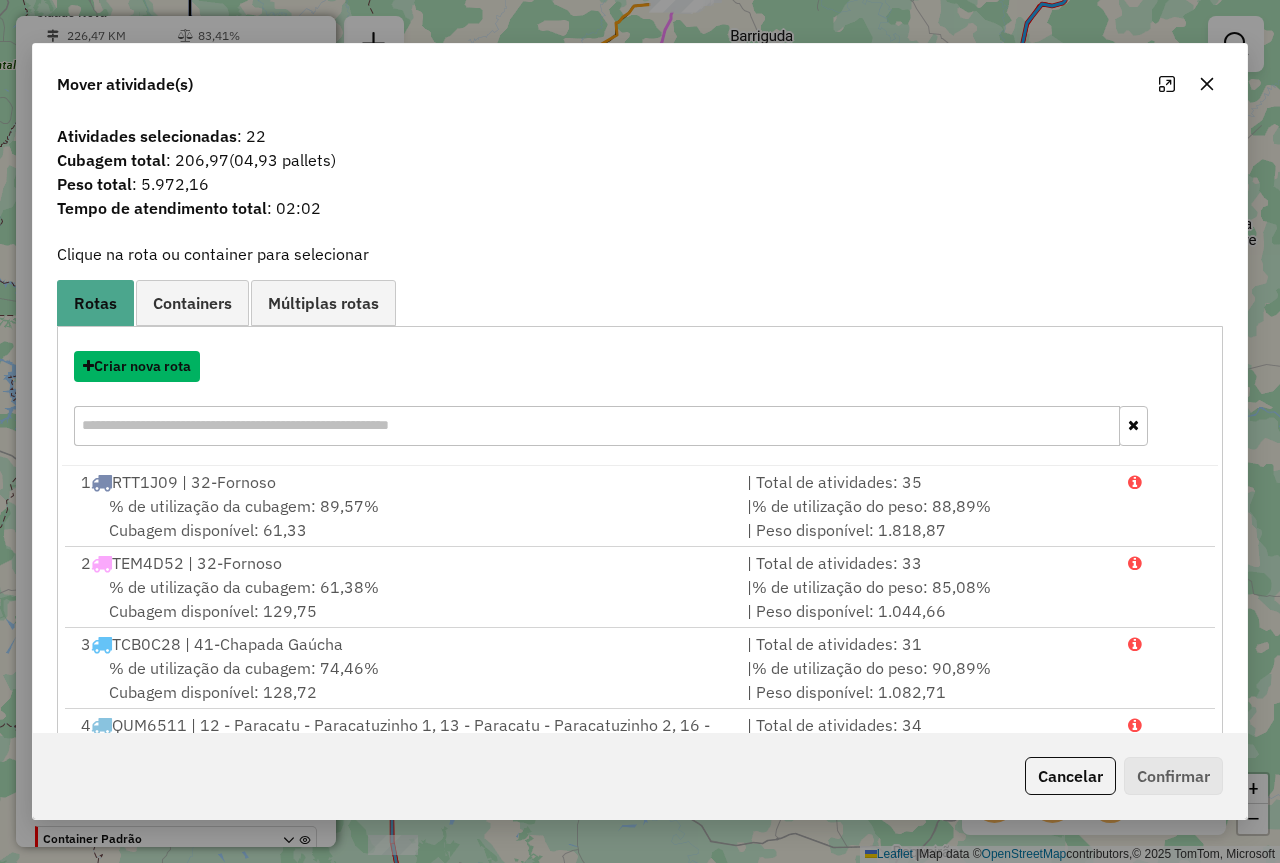 click on "Criar nova rota" at bounding box center (137, 366) 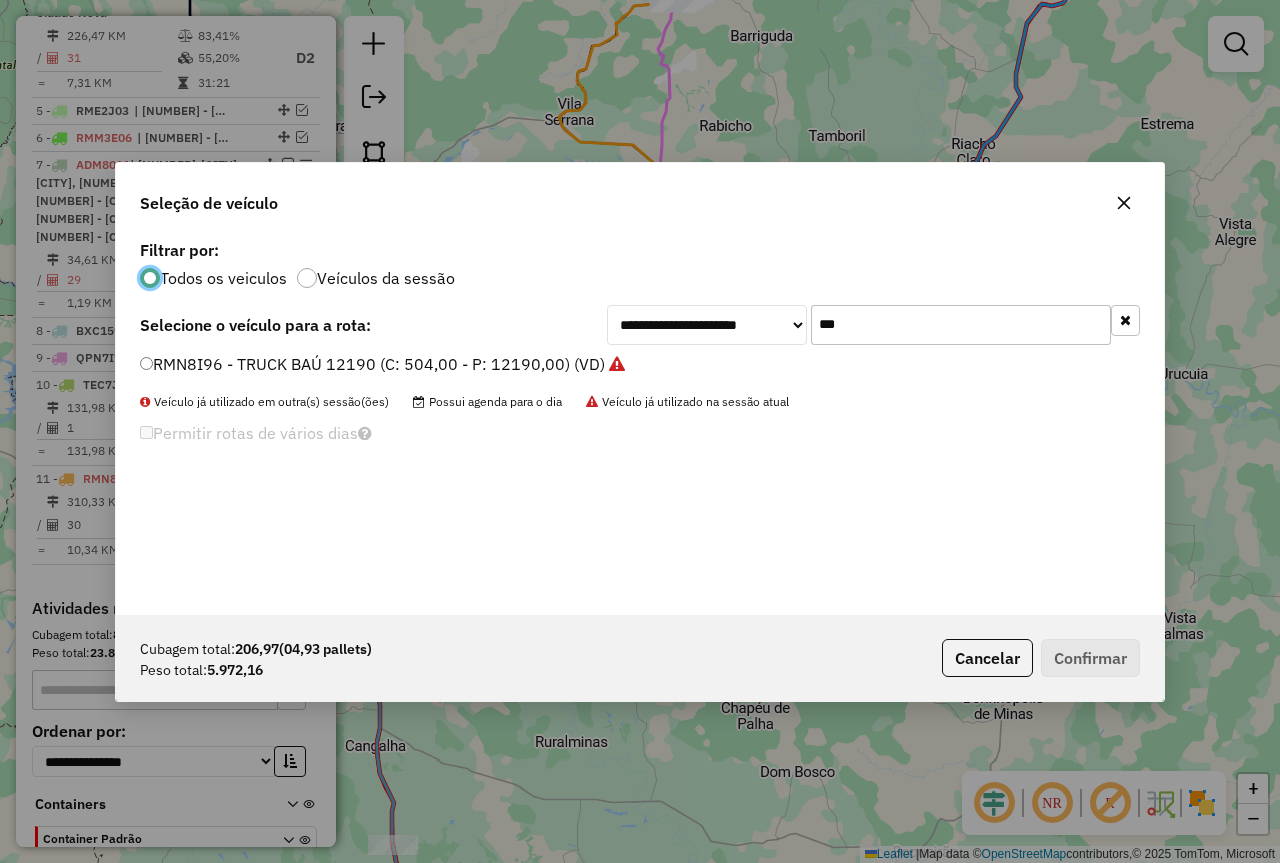 scroll, scrollTop: 11, scrollLeft: 6, axis: both 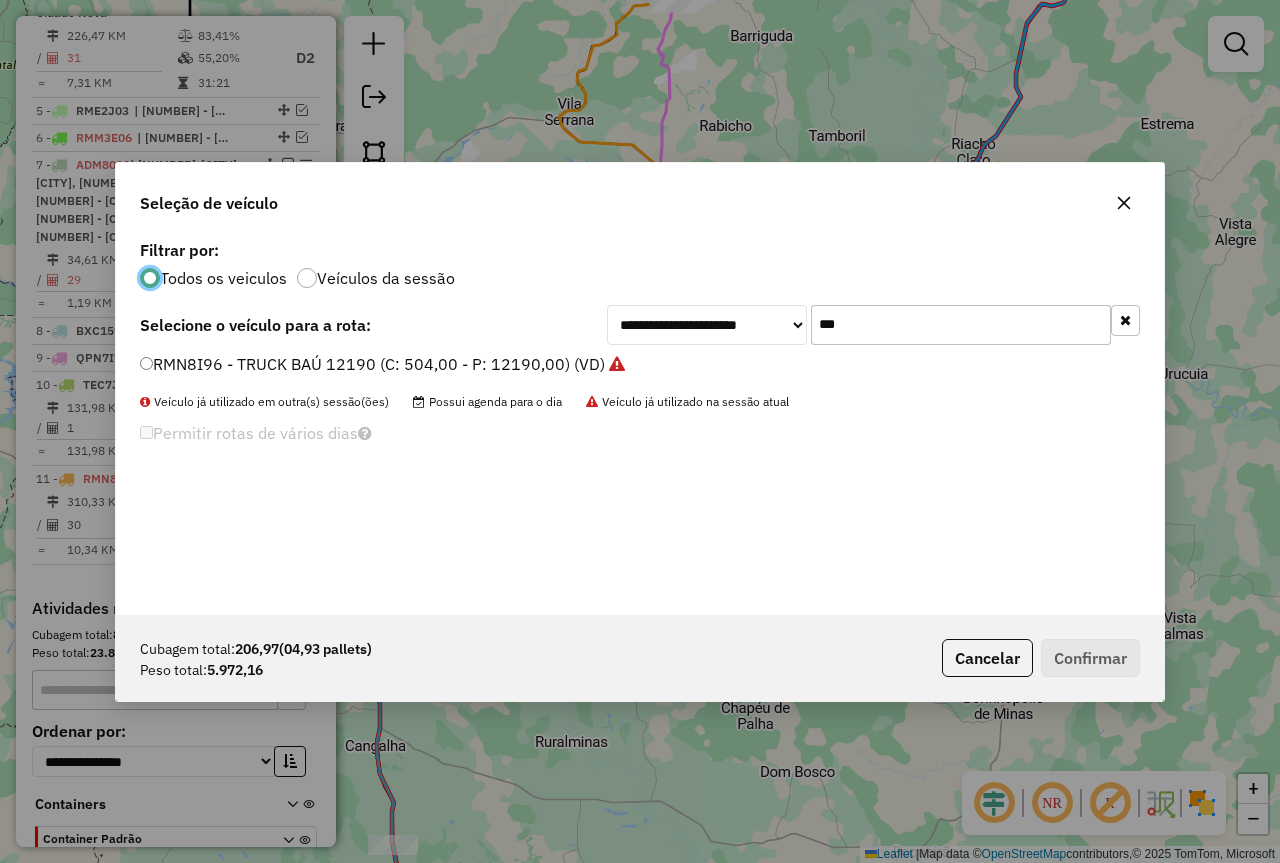 click on "***" 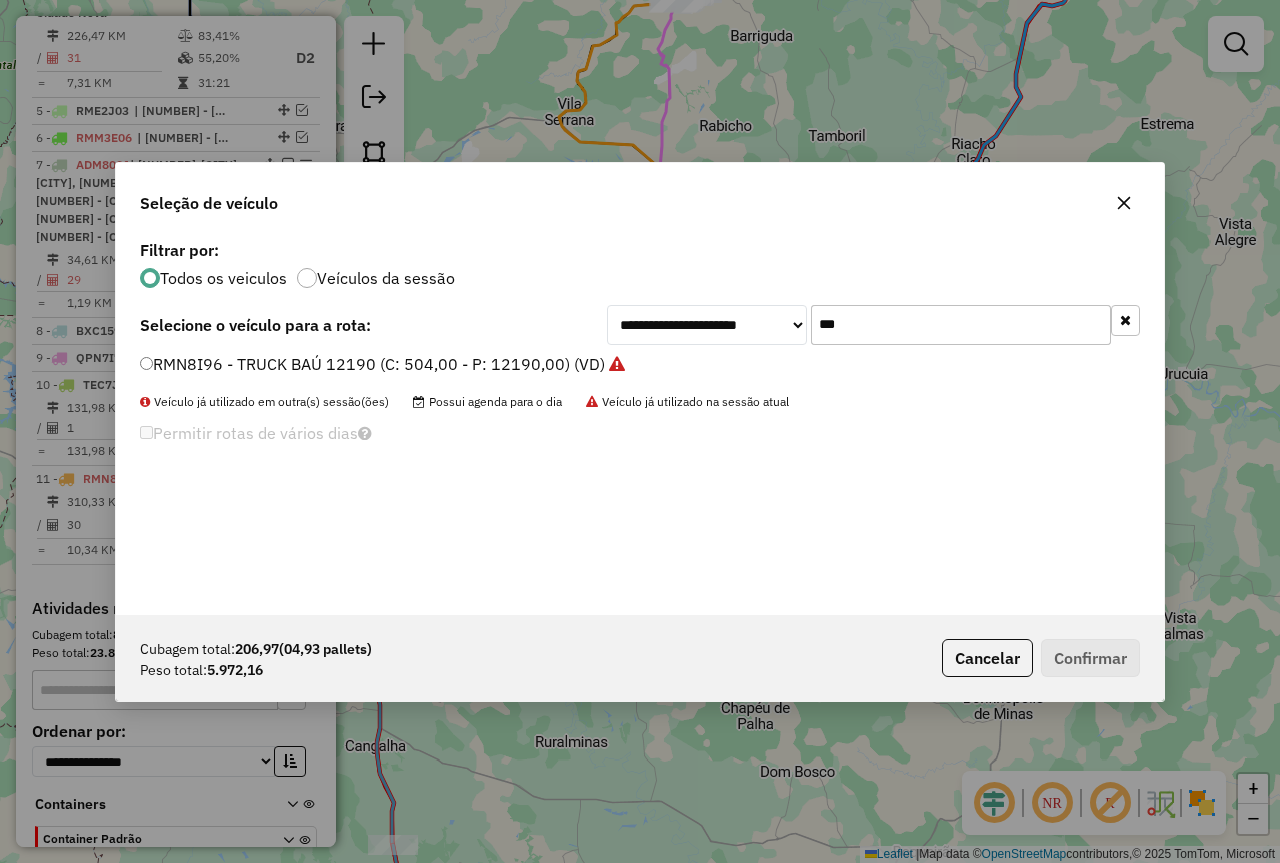 click on "***" 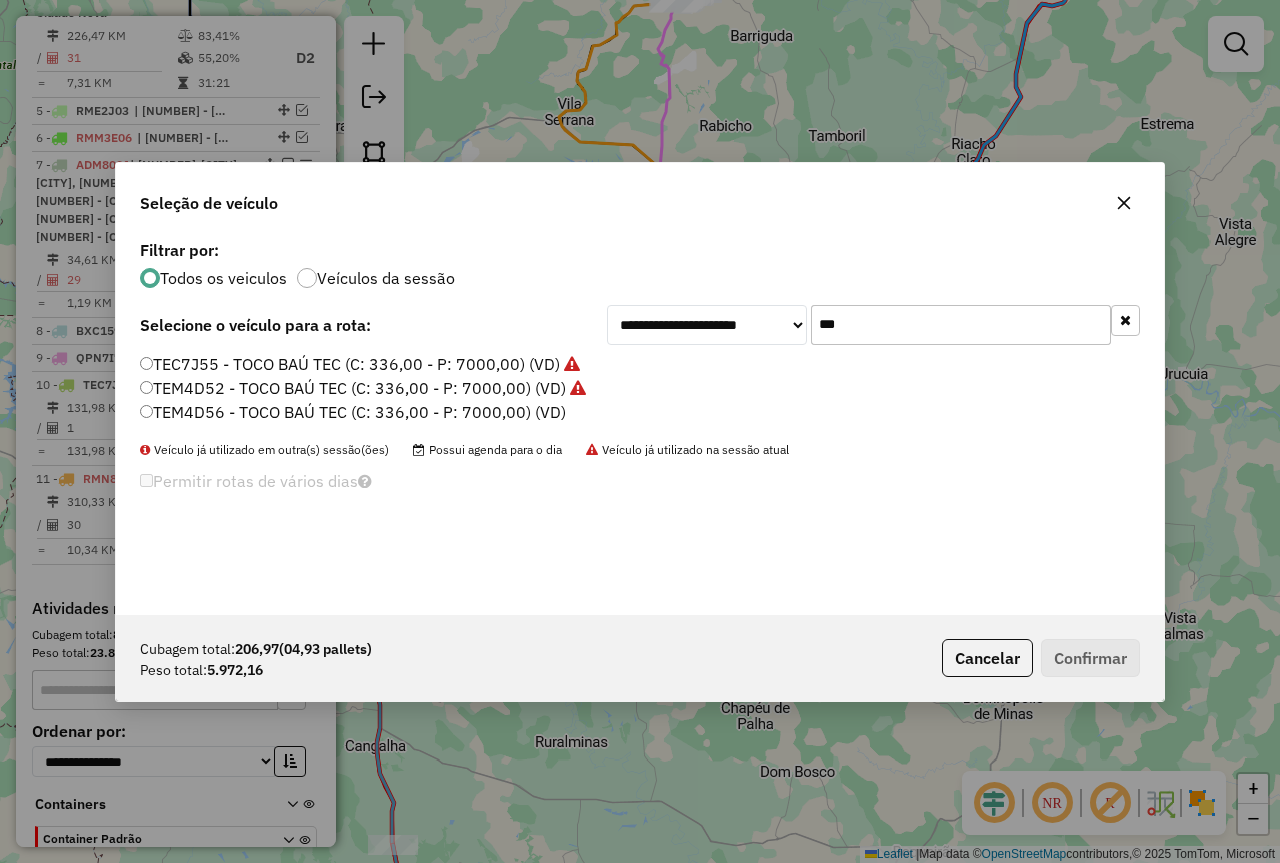 type on "***" 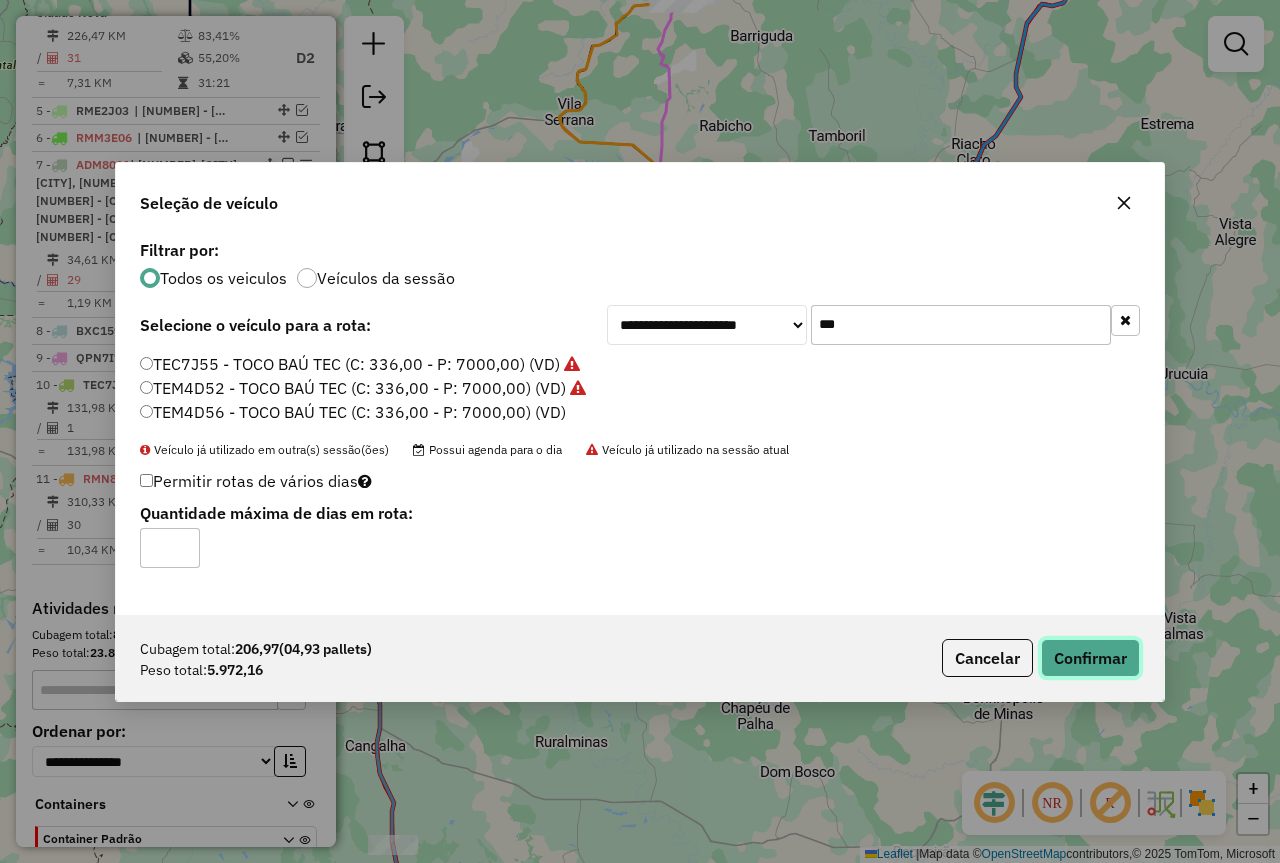 click on "Confirmar" 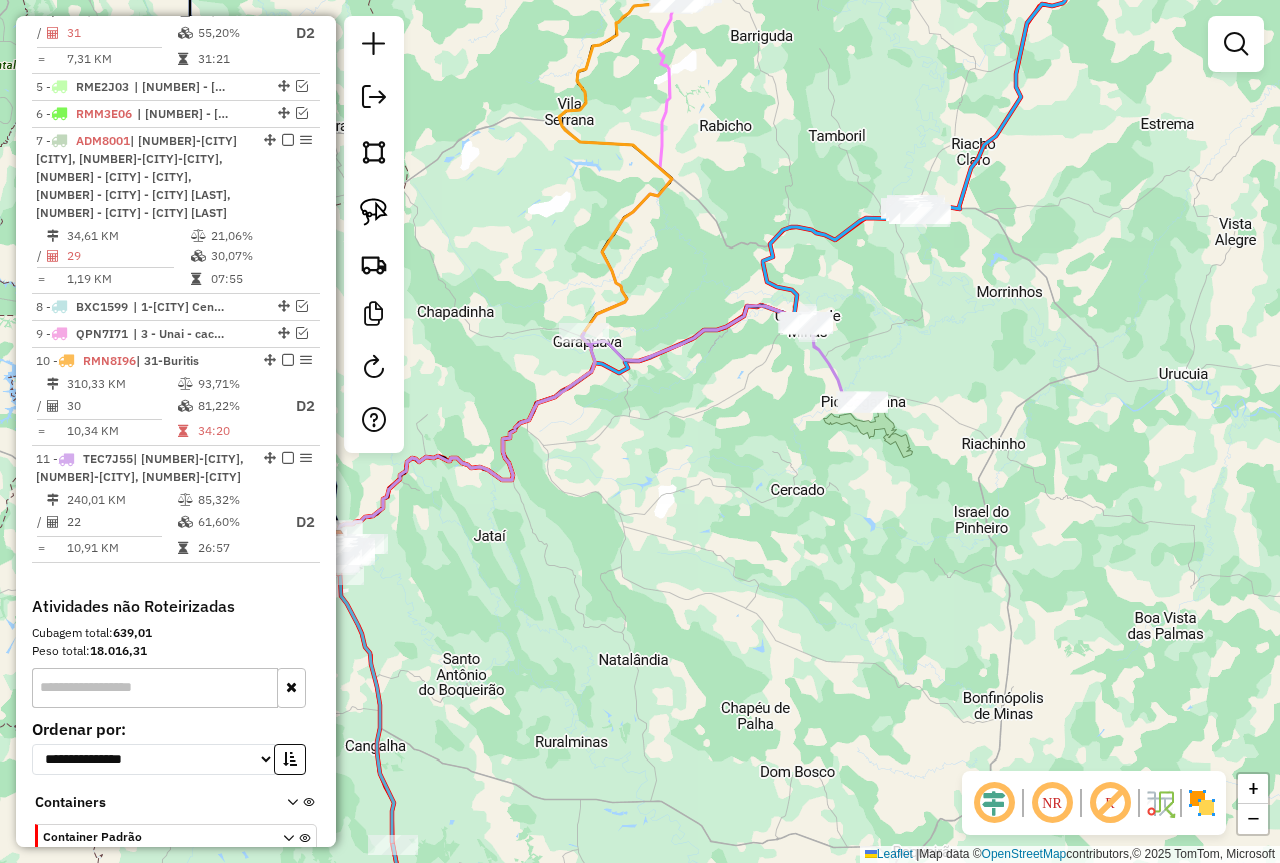 scroll, scrollTop: 1133, scrollLeft: 0, axis: vertical 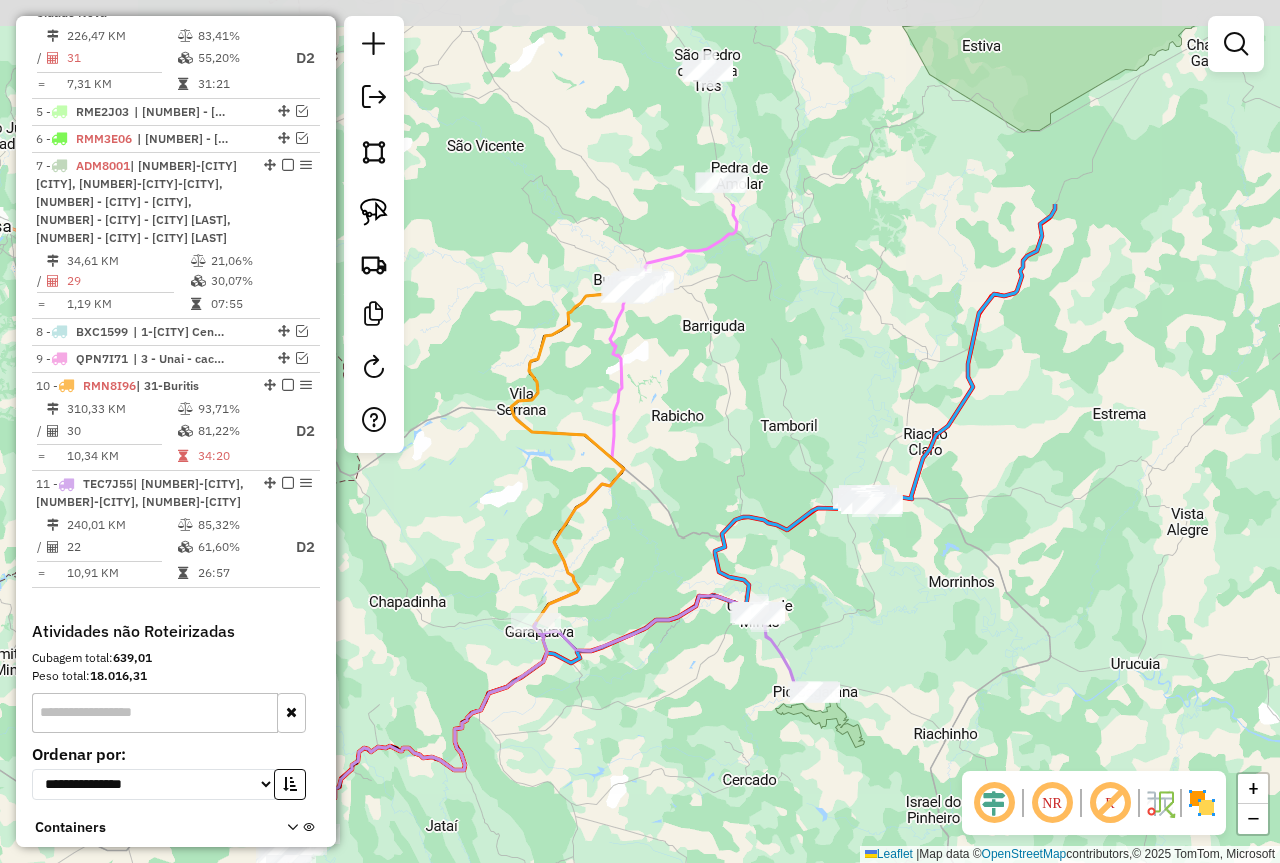 drag, startPoint x: 955, startPoint y: 337, endPoint x: 1024, endPoint y: 347, distance: 69.72087 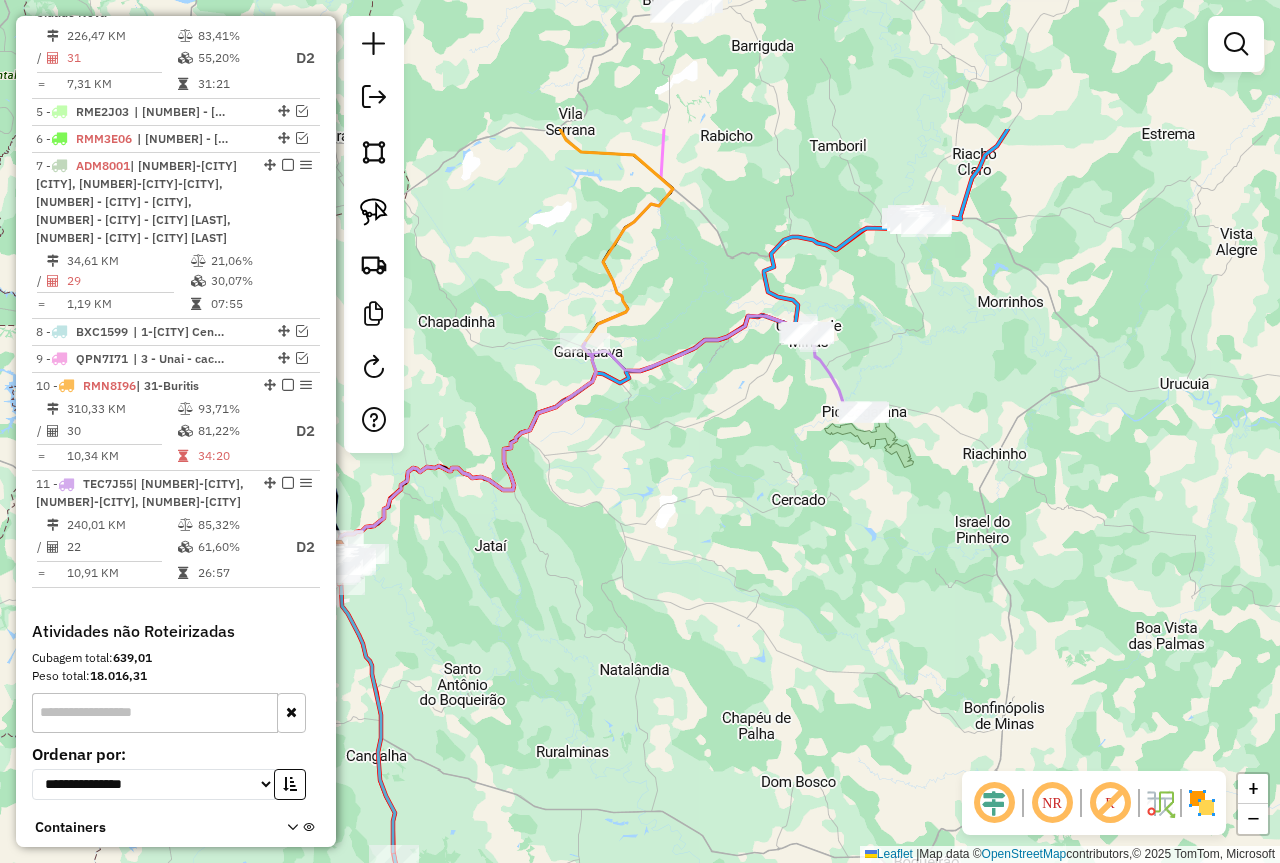 drag, startPoint x: 1045, startPoint y: 290, endPoint x: 870, endPoint y: 542, distance: 306.8045 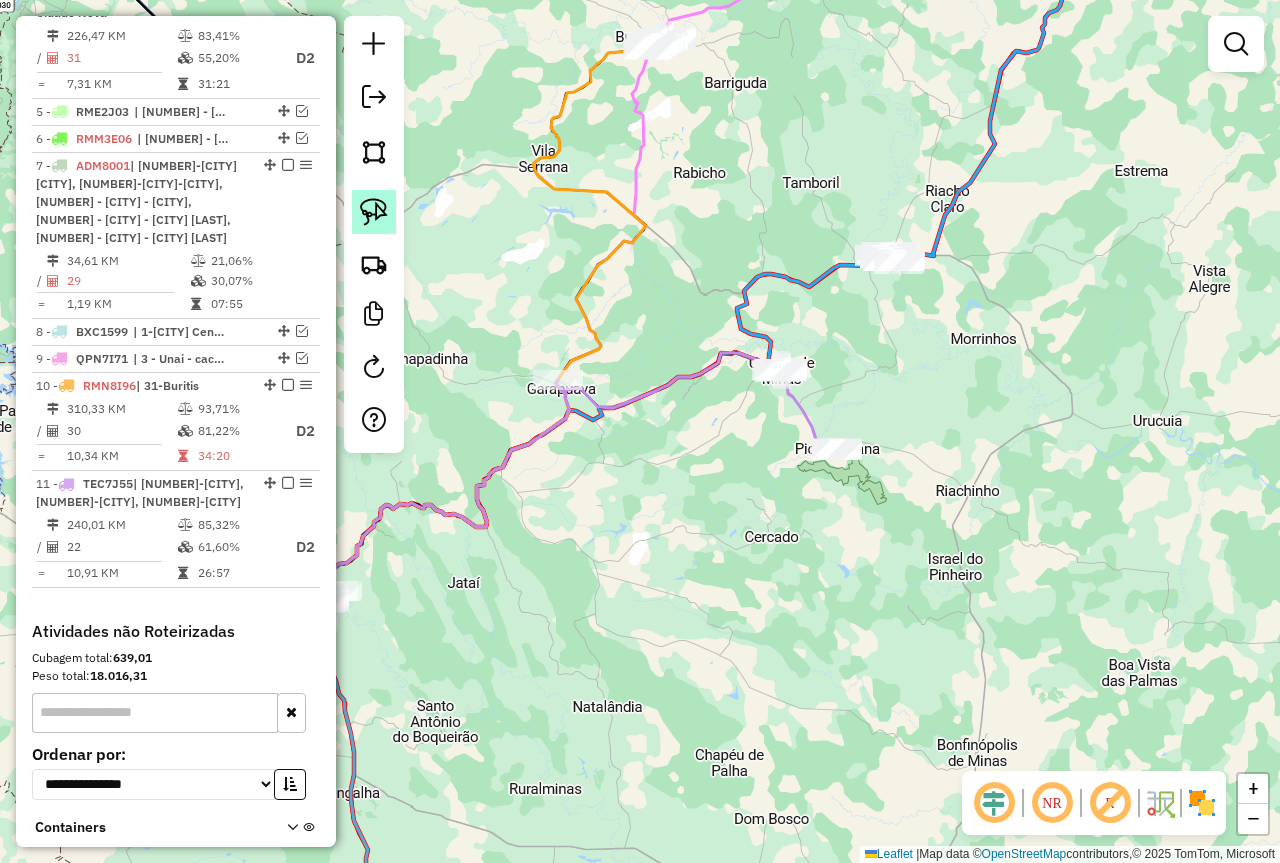 click 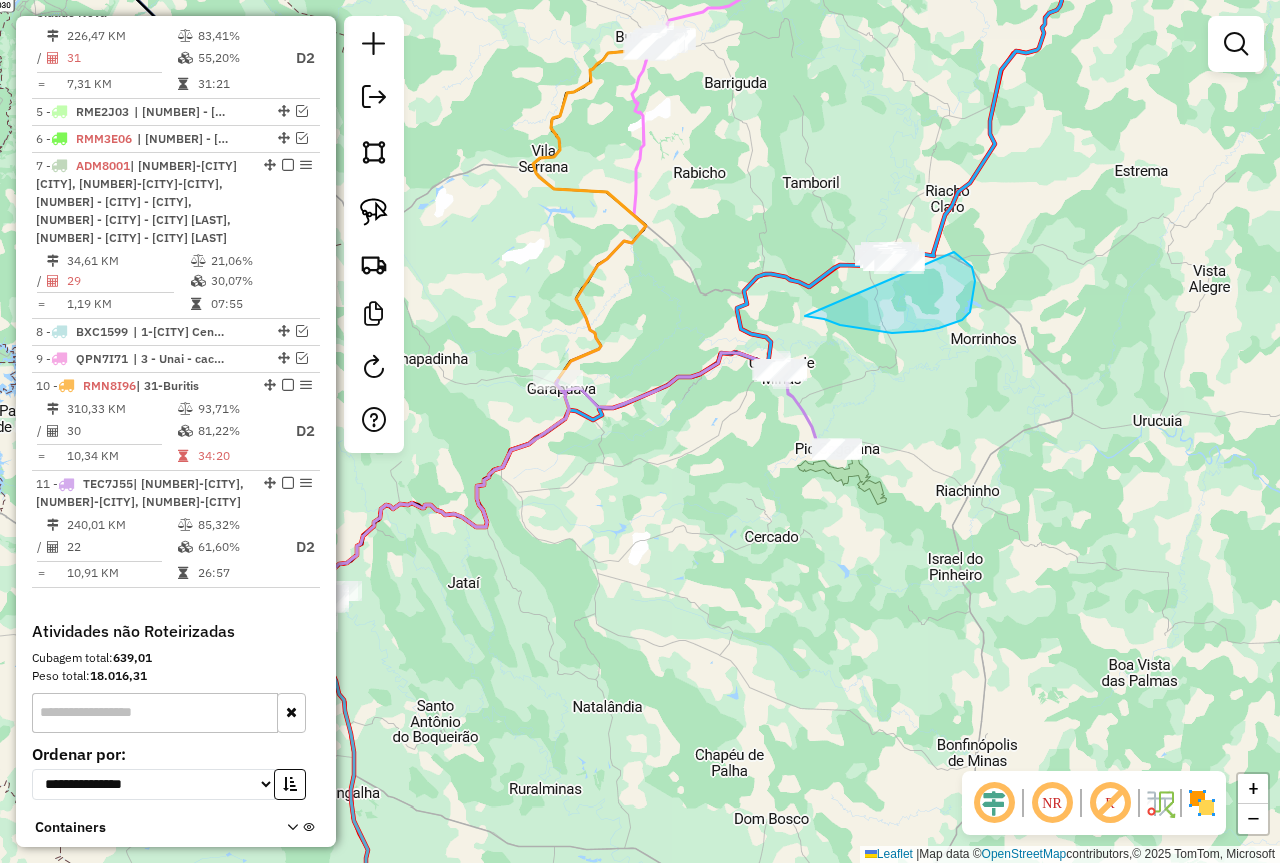 drag, startPoint x: 824, startPoint y: 319, endPoint x: 804, endPoint y: 231, distance: 90.24411 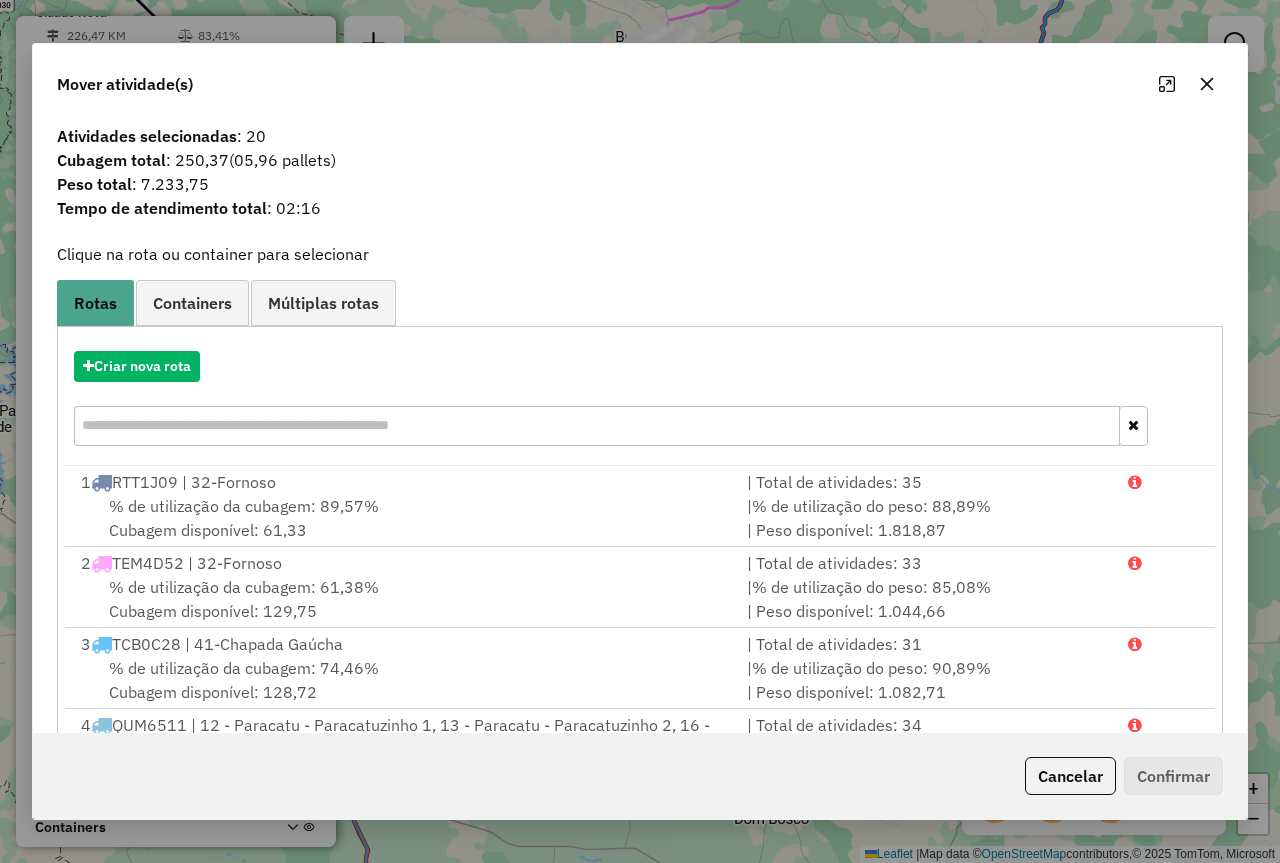 click on "Cancelar" 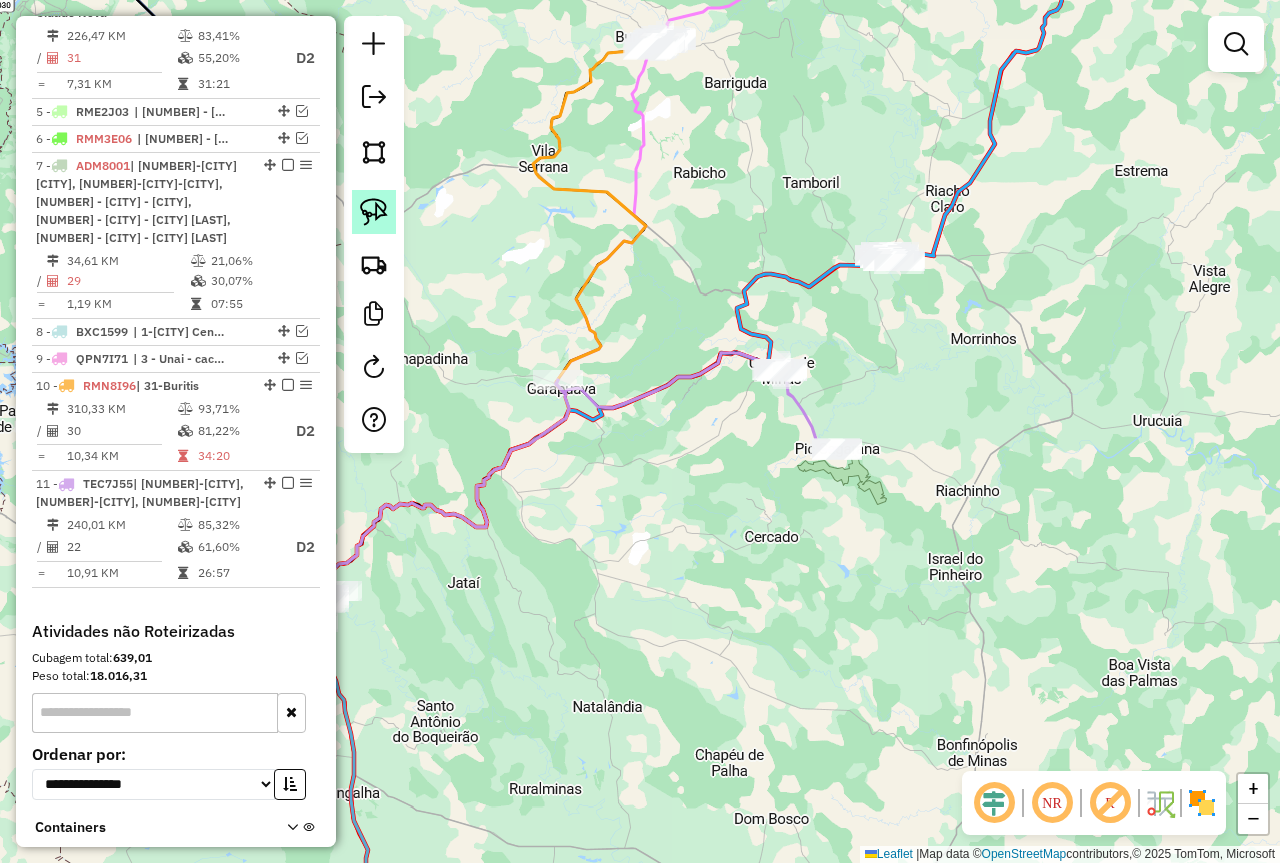 click 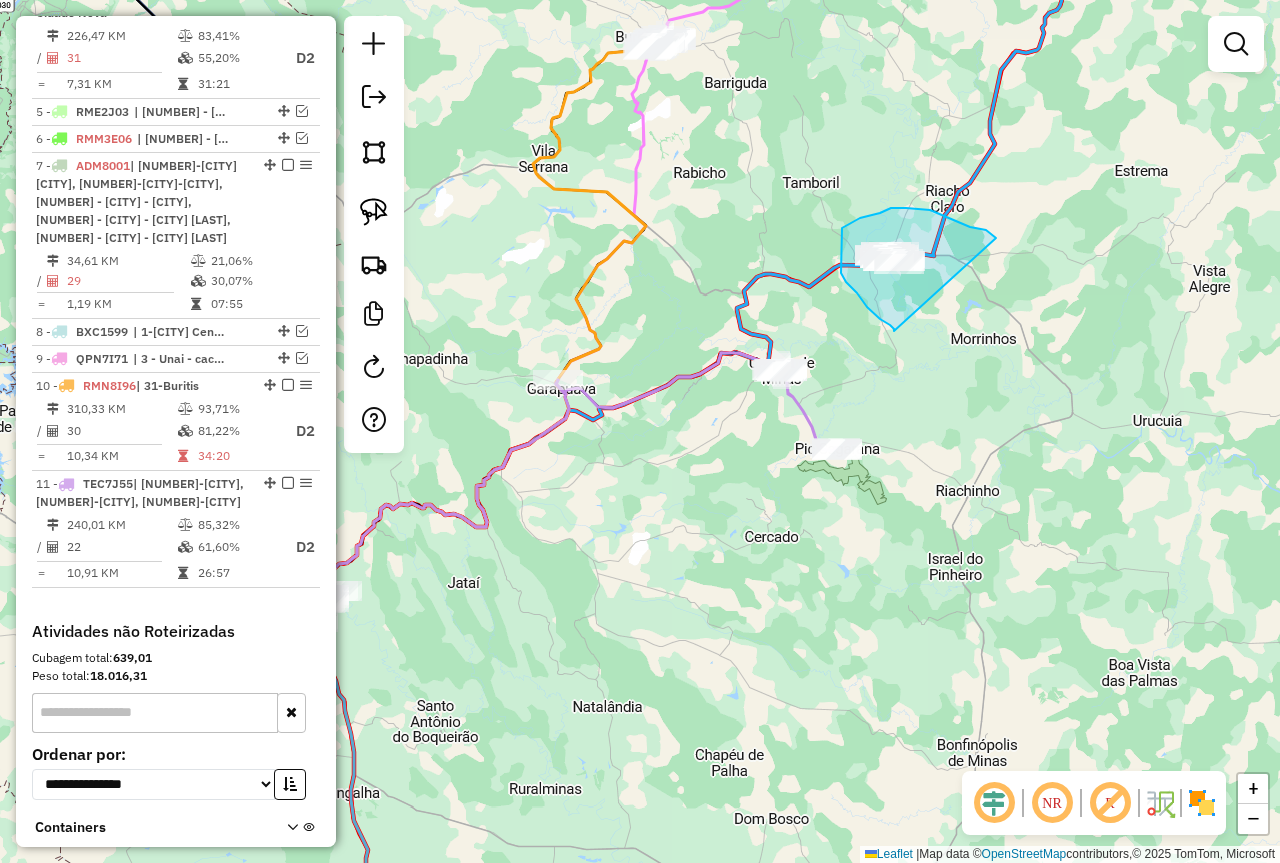 drag, startPoint x: 894, startPoint y: 331, endPoint x: 1002, endPoint y: 245, distance: 138.05795 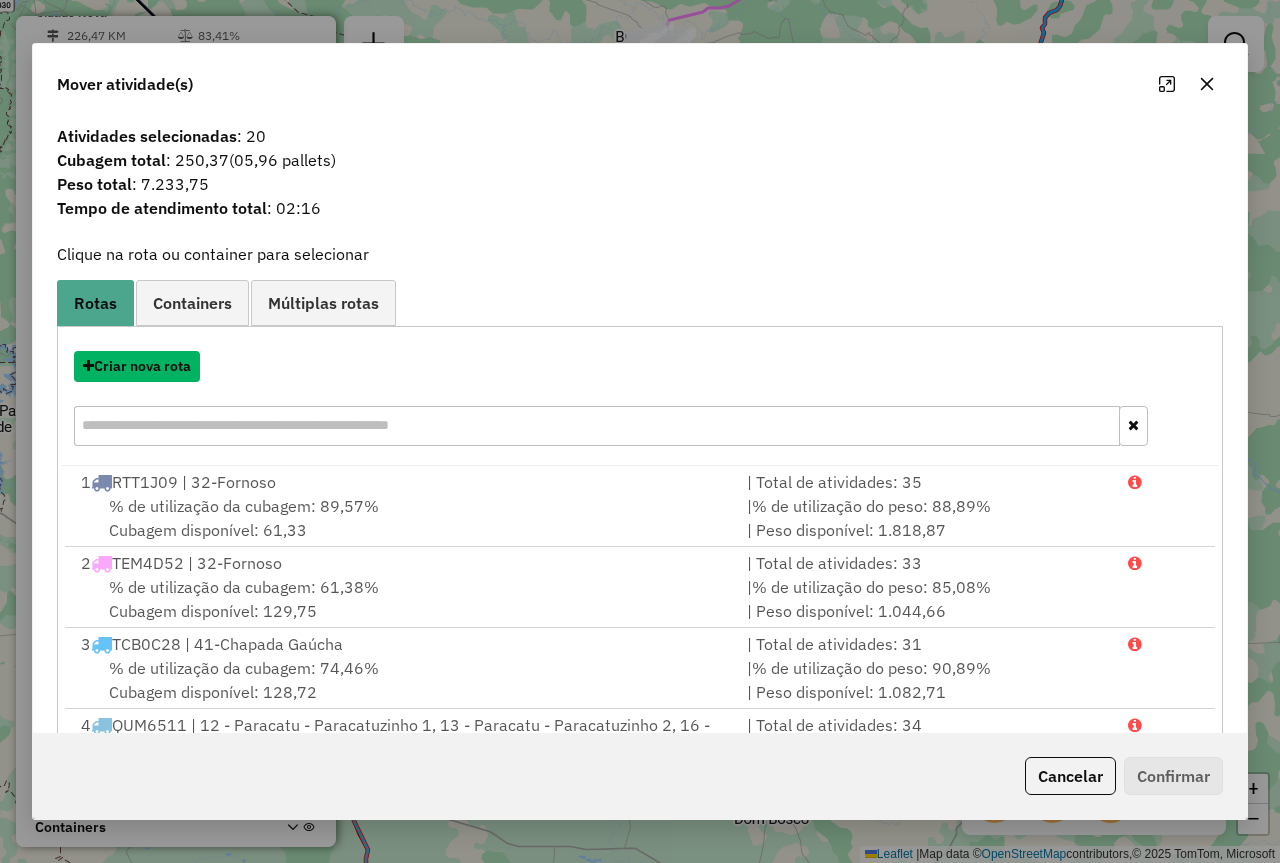 click on "Criar nova rota" at bounding box center (137, 366) 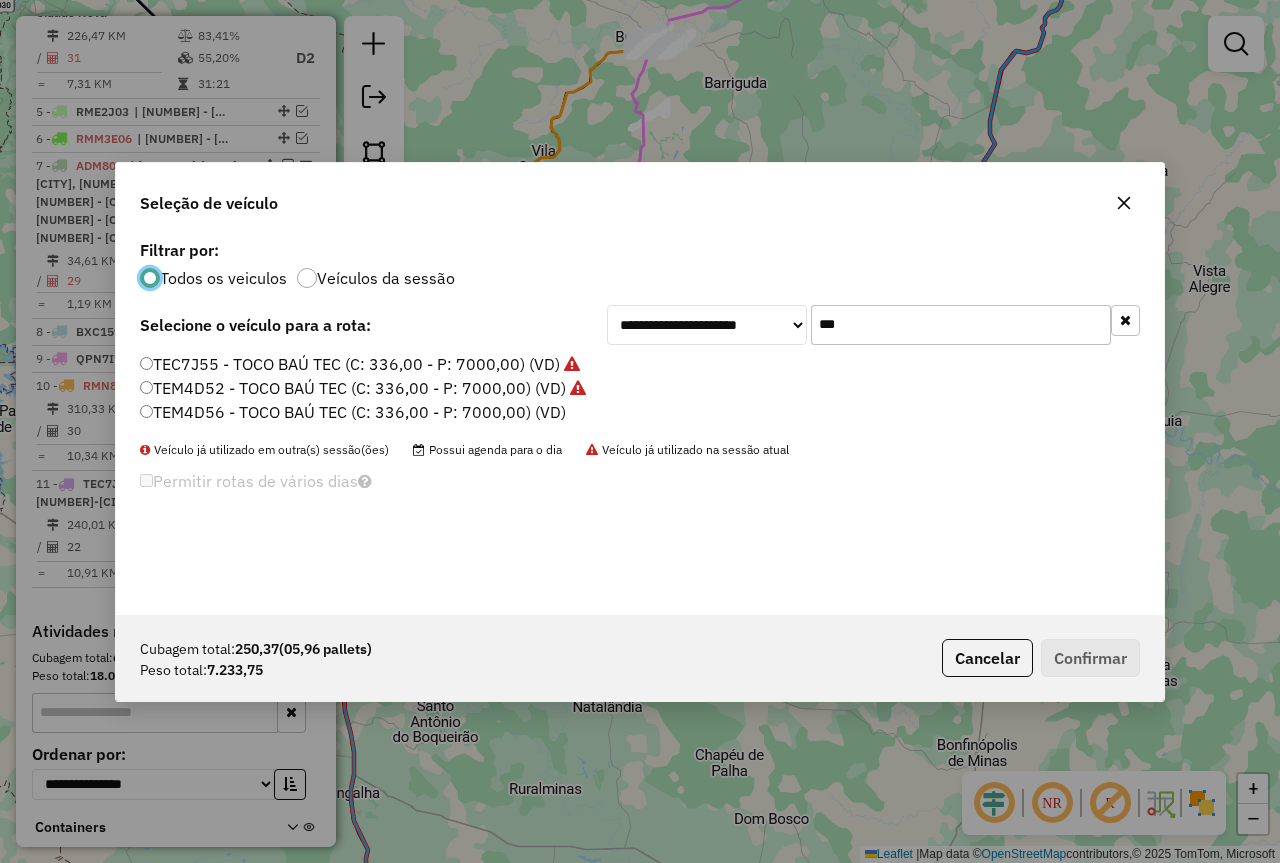 scroll, scrollTop: 11, scrollLeft: 6, axis: both 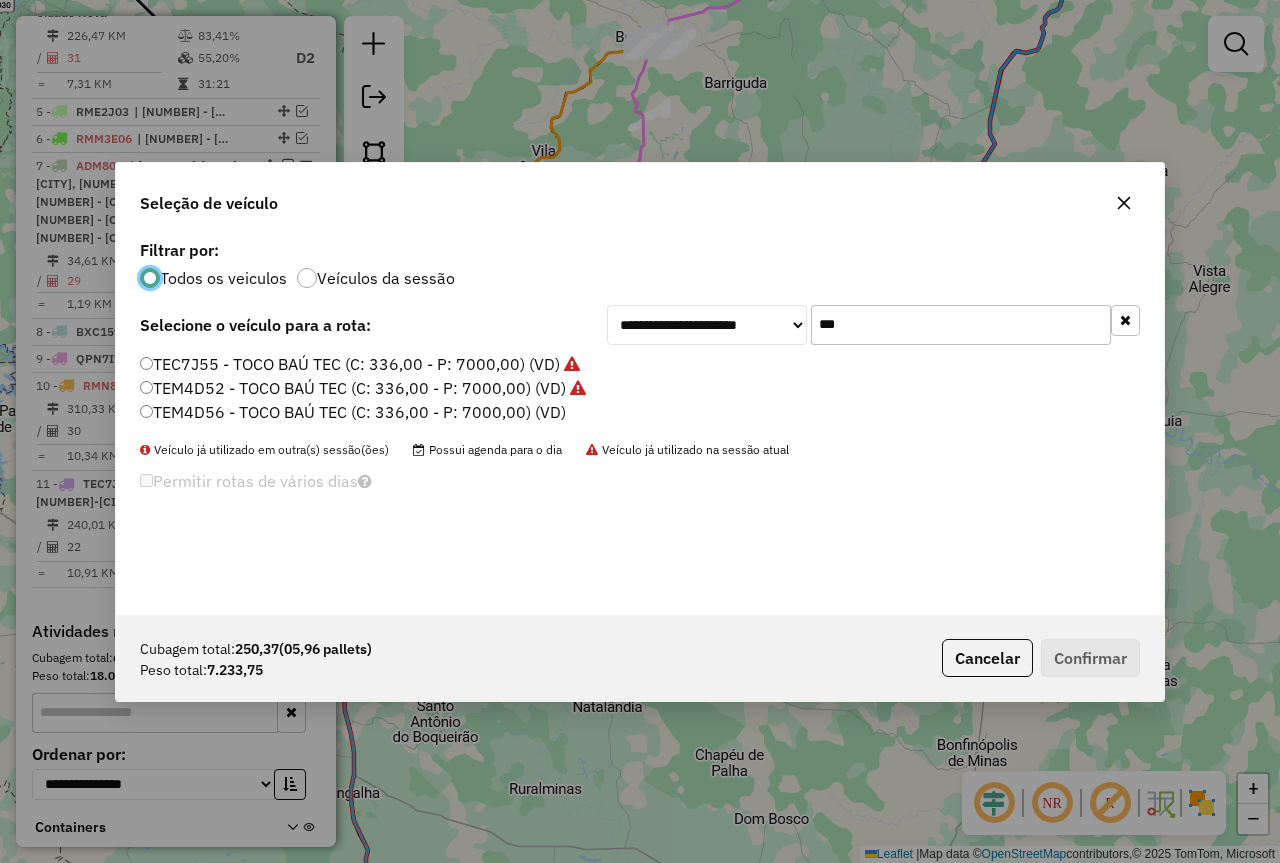 click on "TEC7J55 - TOCO BAÚ TEC (C: 336,00 - P: 7000,00) (VD)" 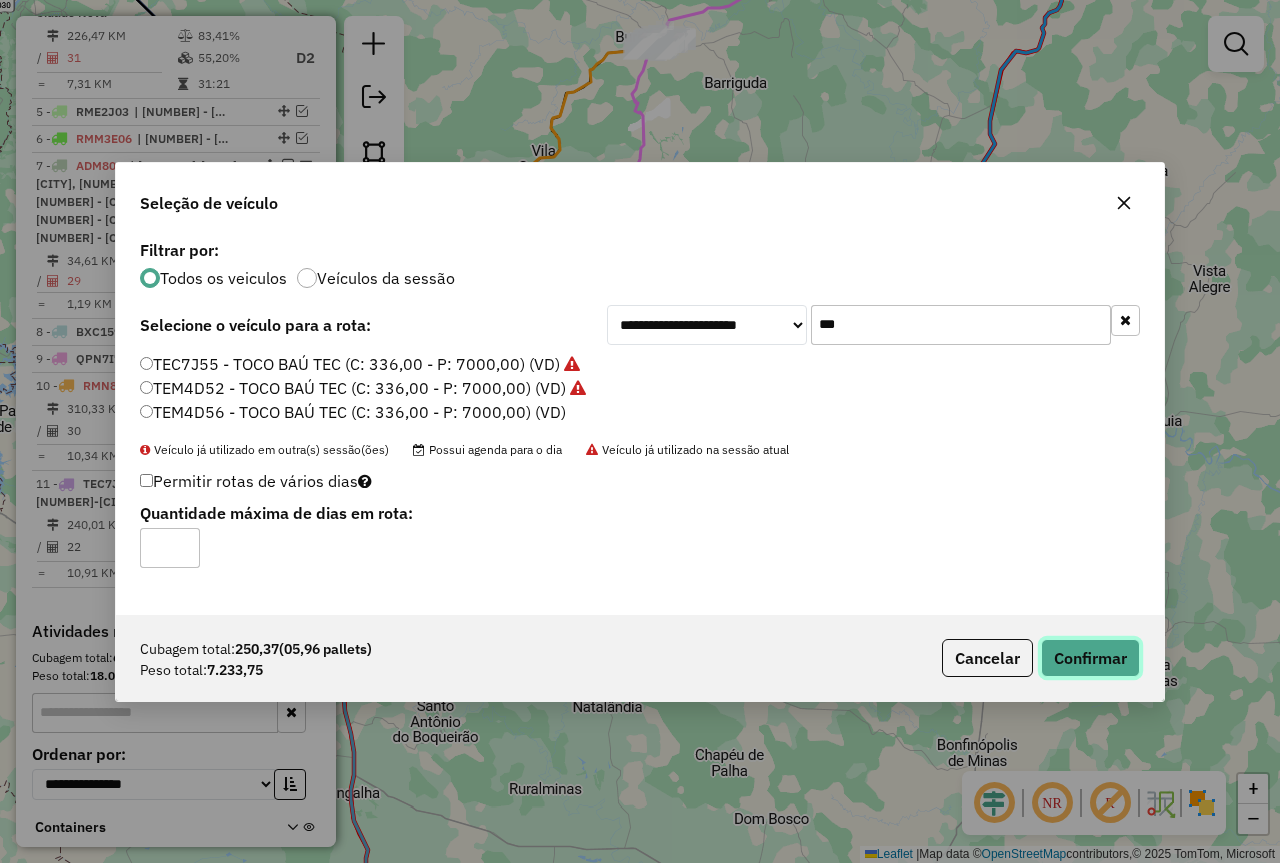 click on "Confirmar" 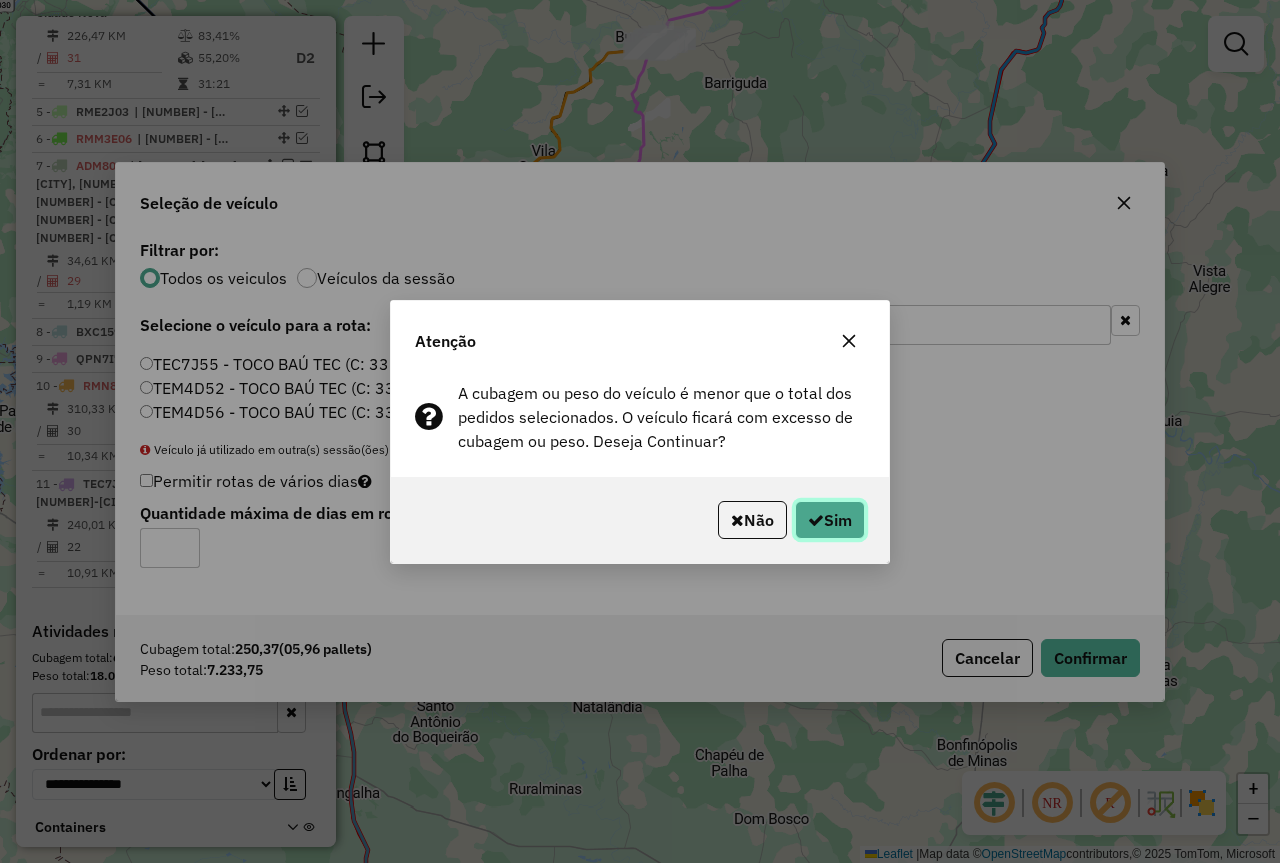 click on "Sim" 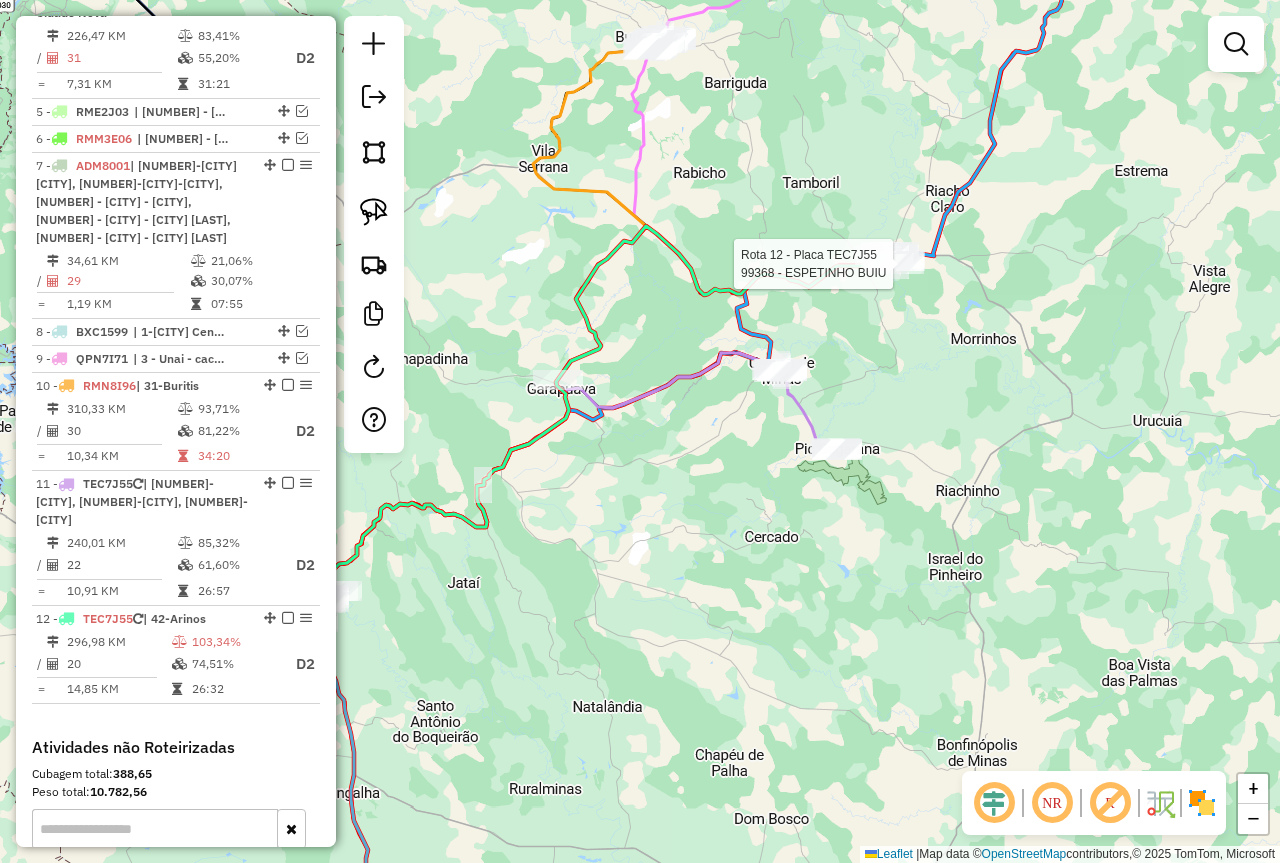 select on "*********" 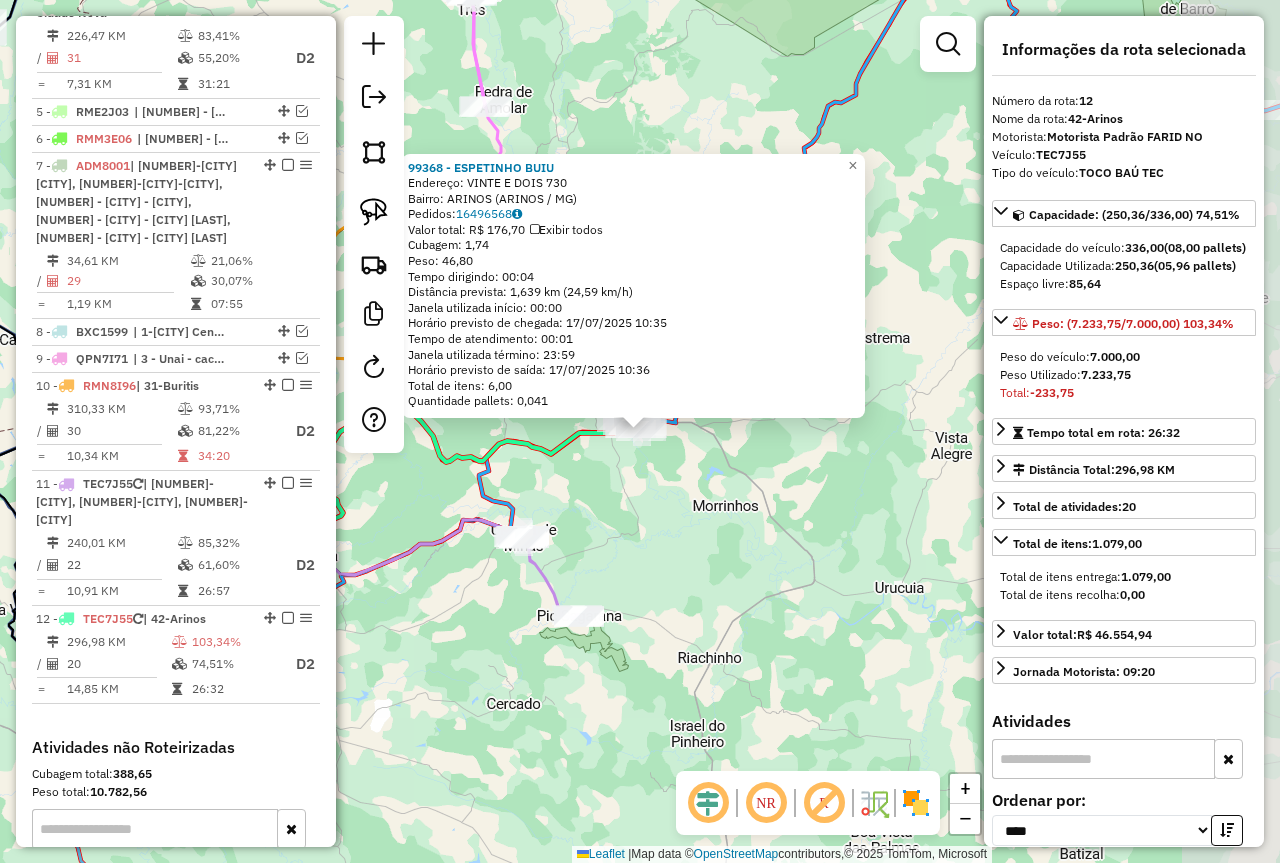 scroll, scrollTop: 1348, scrollLeft: 0, axis: vertical 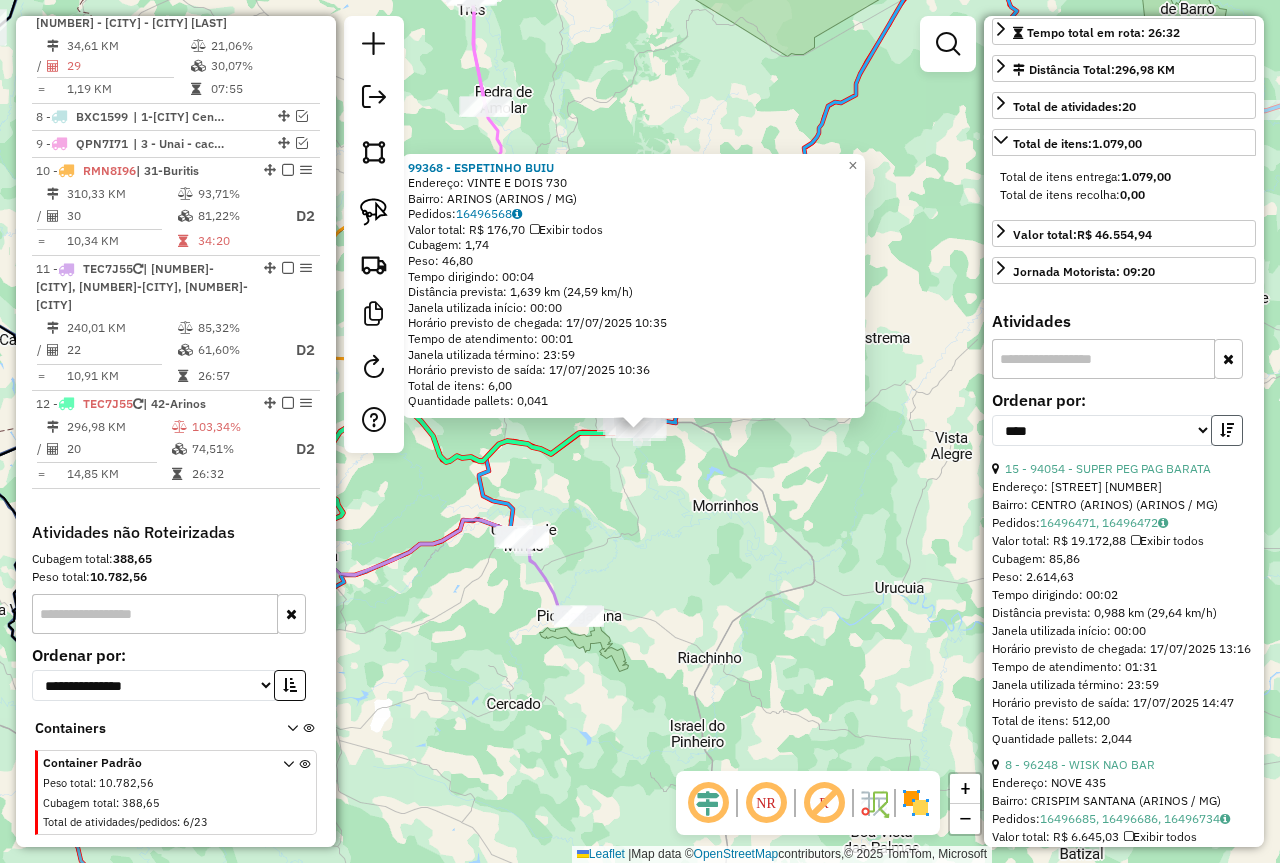 click at bounding box center (1227, 430) 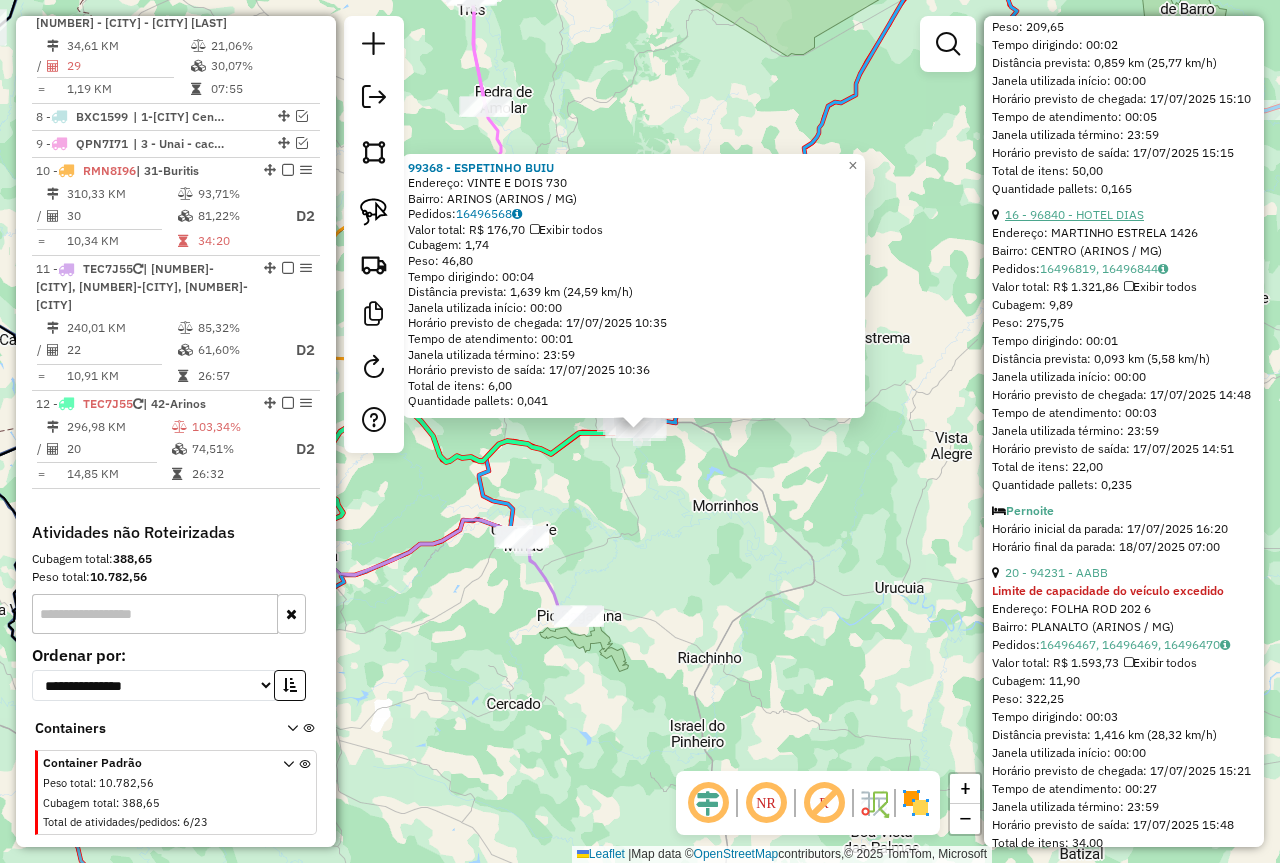 scroll, scrollTop: 4800, scrollLeft: 0, axis: vertical 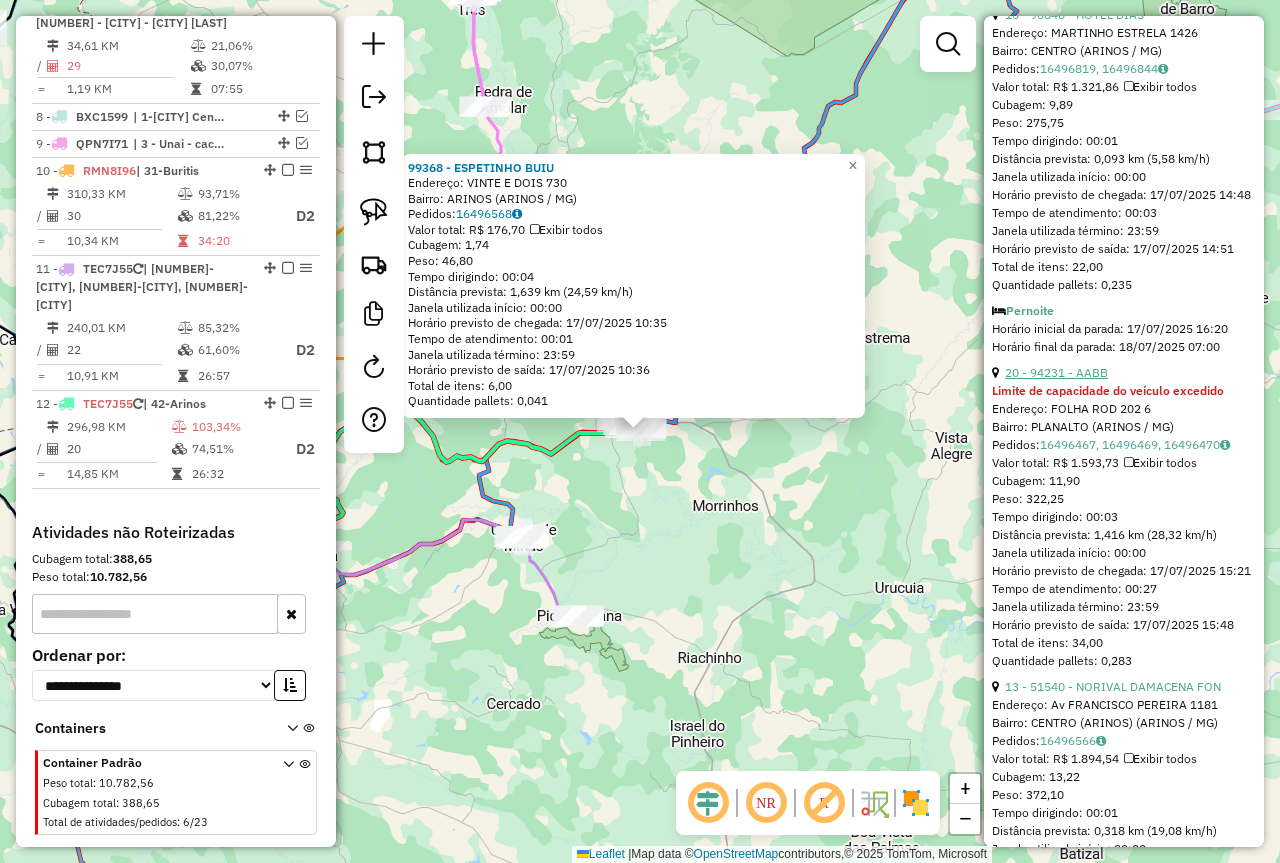 click on "20 - 94231 - AABB" at bounding box center [1056, 354] 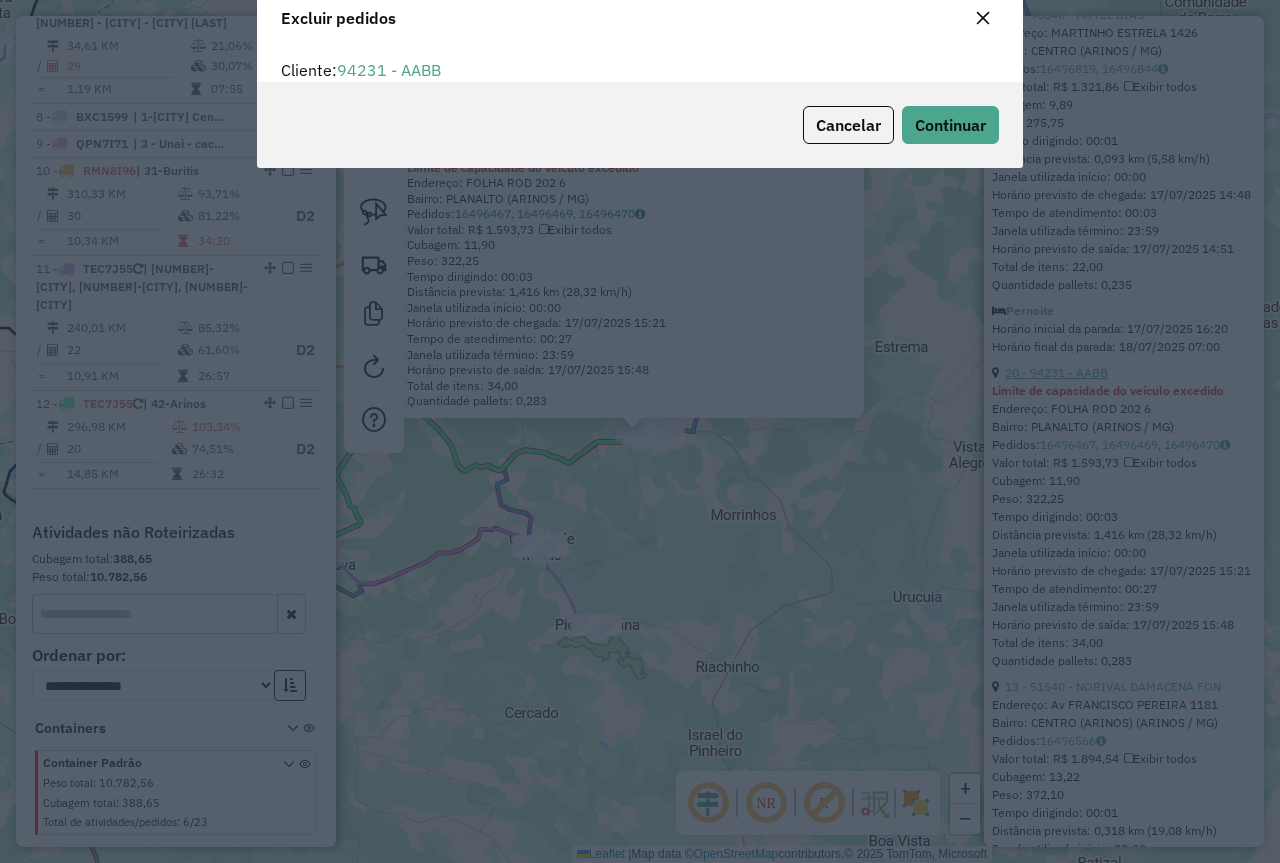 scroll, scrollTop: 82, scrollLeft: 0, axis: vertical 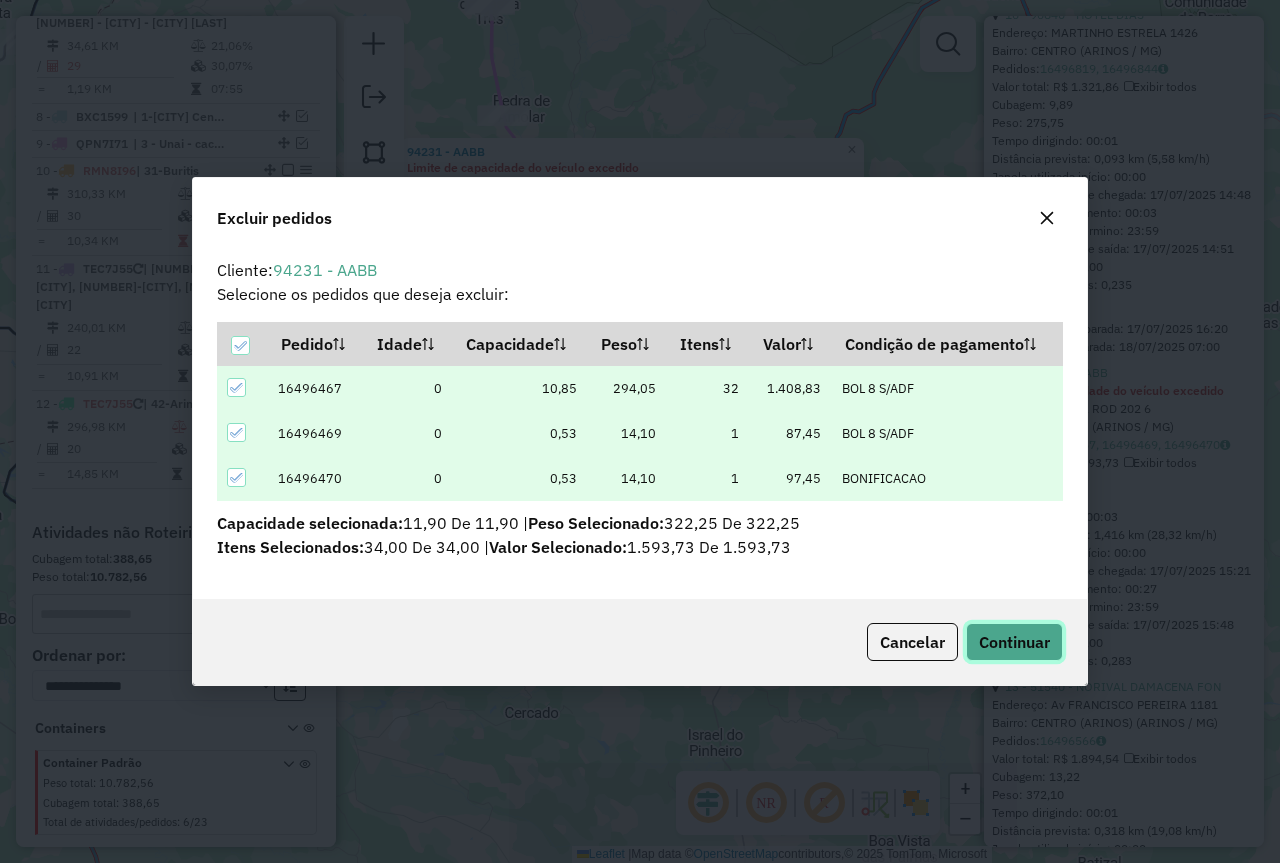 click on "Continuar" 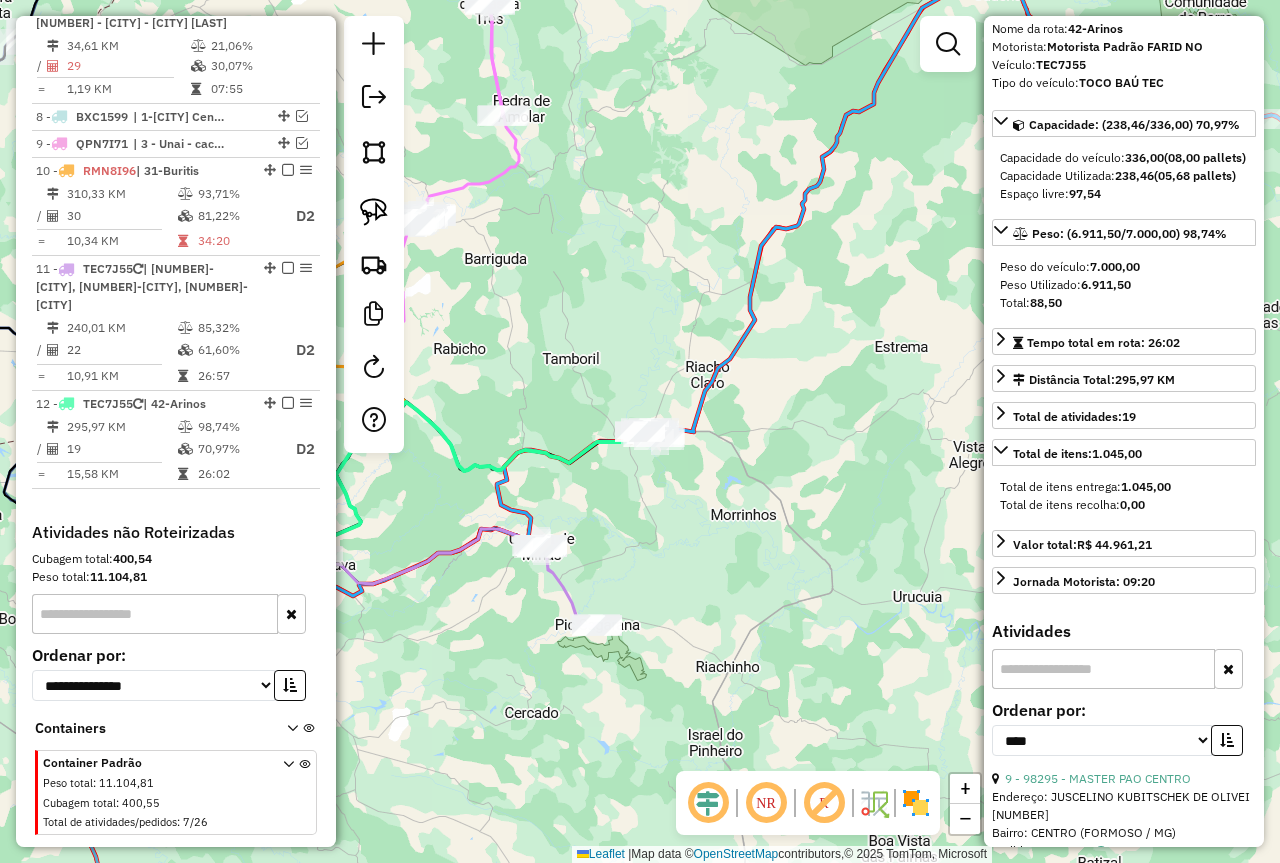 scroll, scrollTop: 0, scrollLeft: 0, axis: both 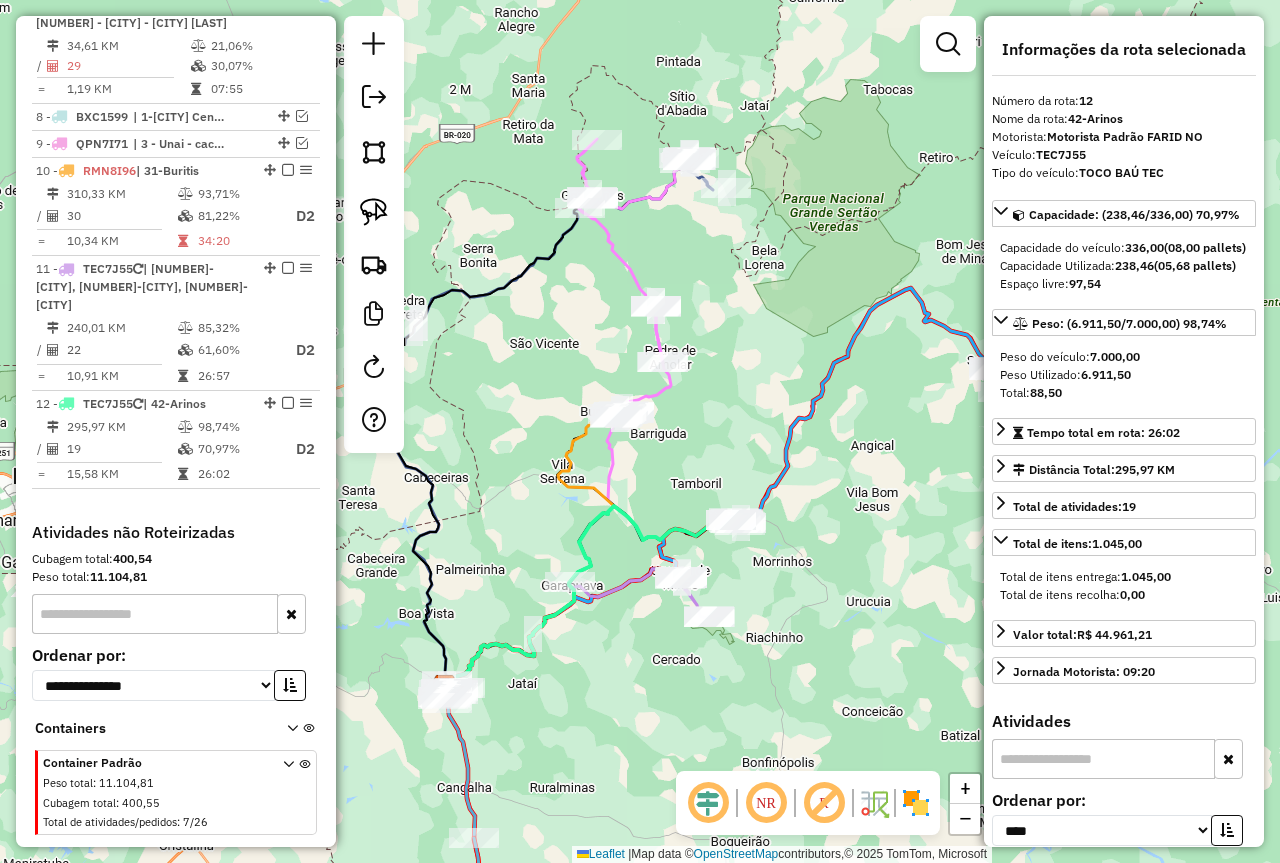 drag, startPoint x: 821, startPoint y: 691, endPoint x: 828, endPoint y: 551, distance: 140.1749 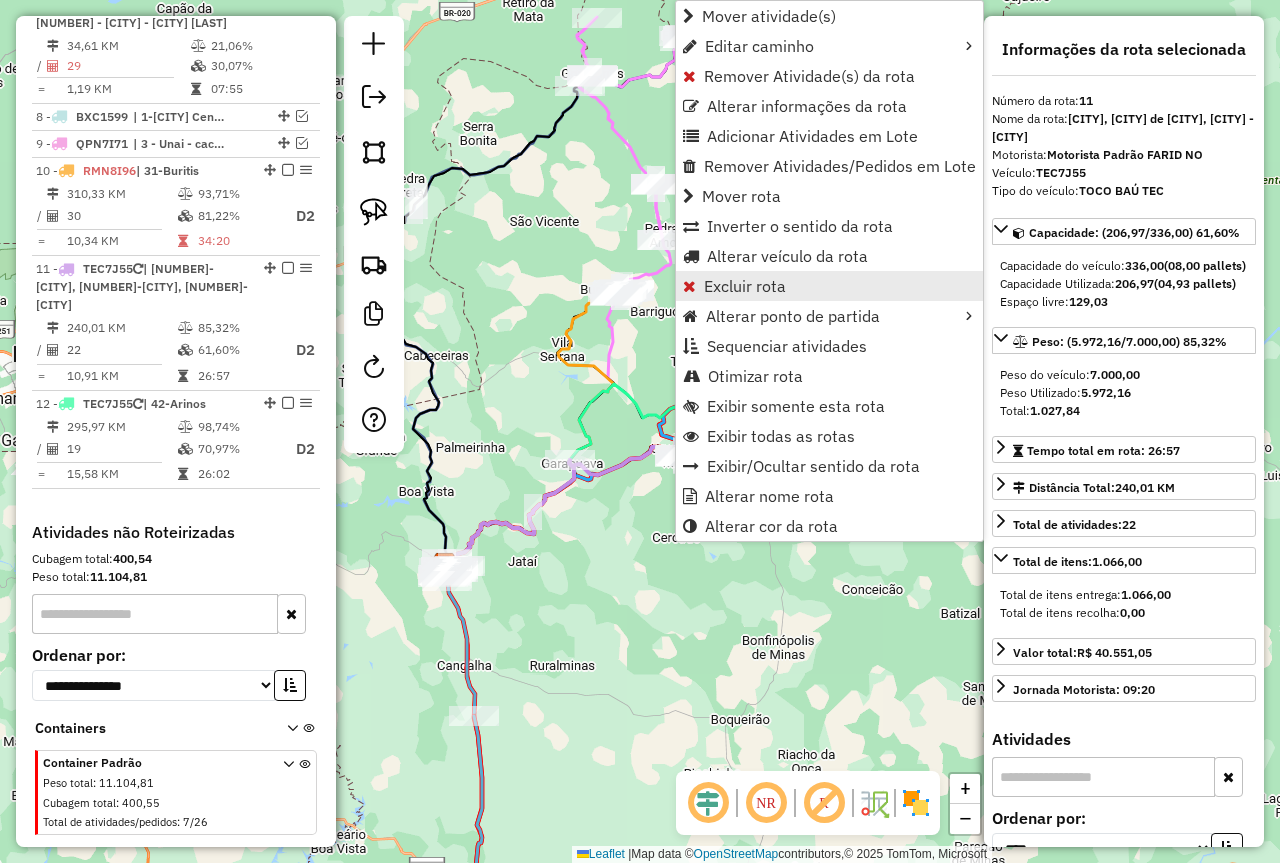 click on "Excluir rota" at bounding box center [745, 286] 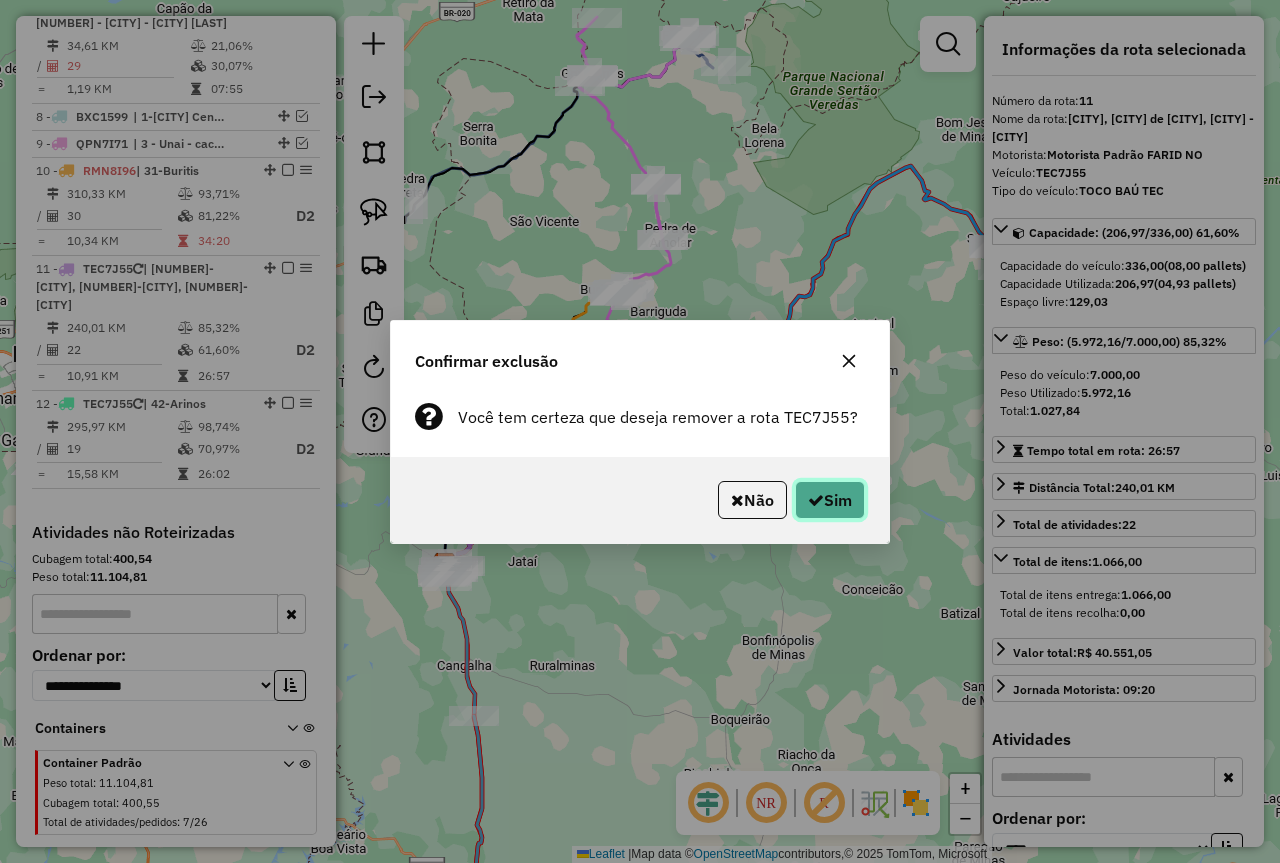click on "Sim" 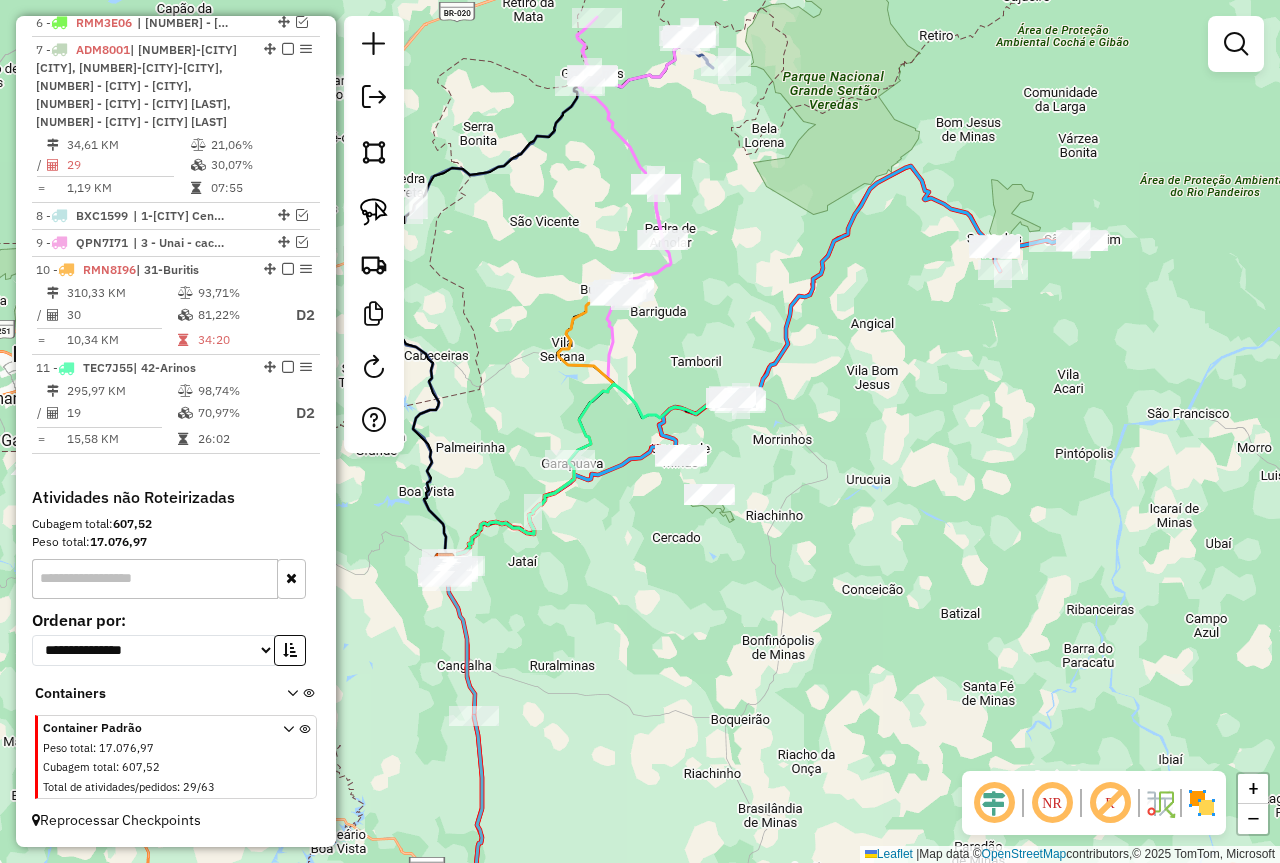 scroll, scrollTop: 1231, scrollLeft: 0, axis: vertical 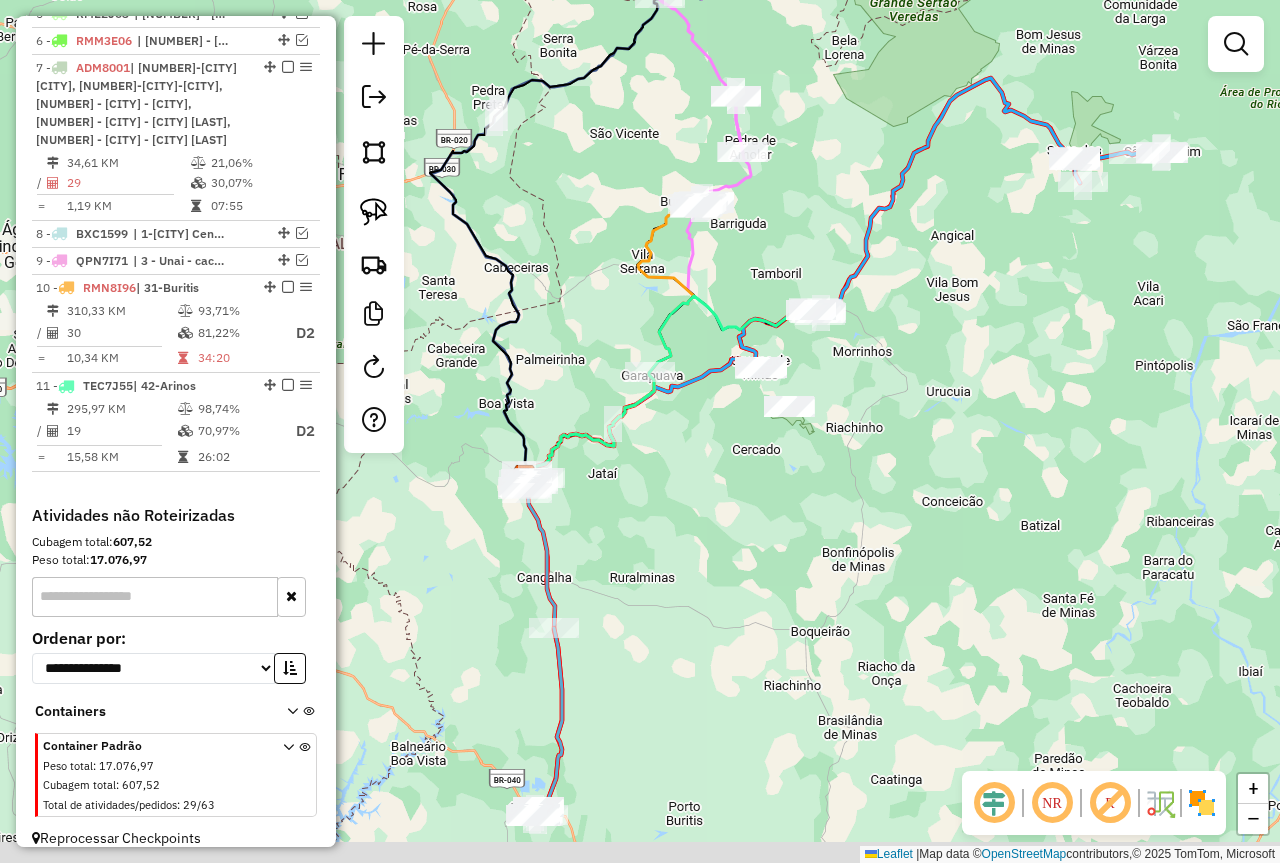 drag, startPoint x: 702, startPoint y: 586, endPoint x: 909, endPoint y: 409, distance: 272.35638 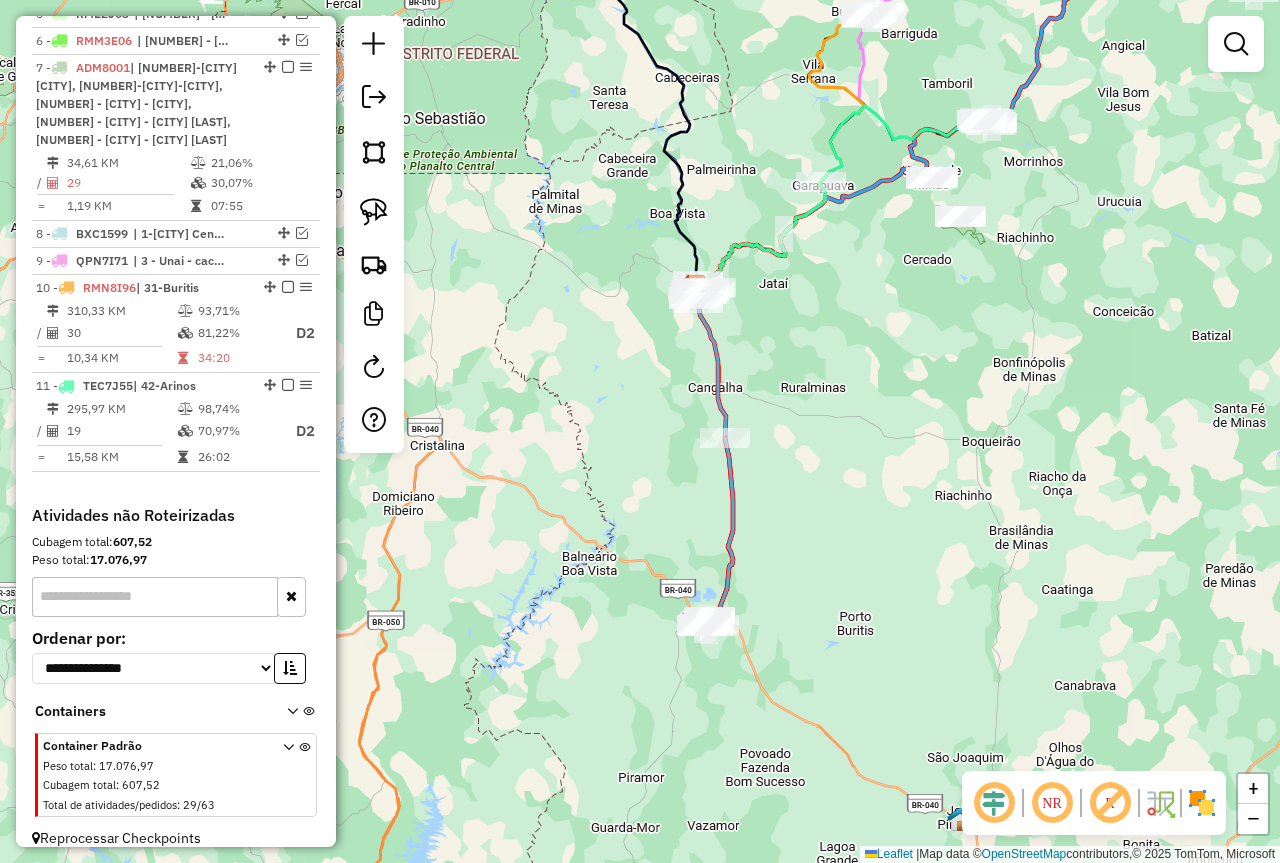 drag, startPoint x: 680, startPoint y: 579, endPoint x: 754, endPoint y: 436, distance: 161.01242 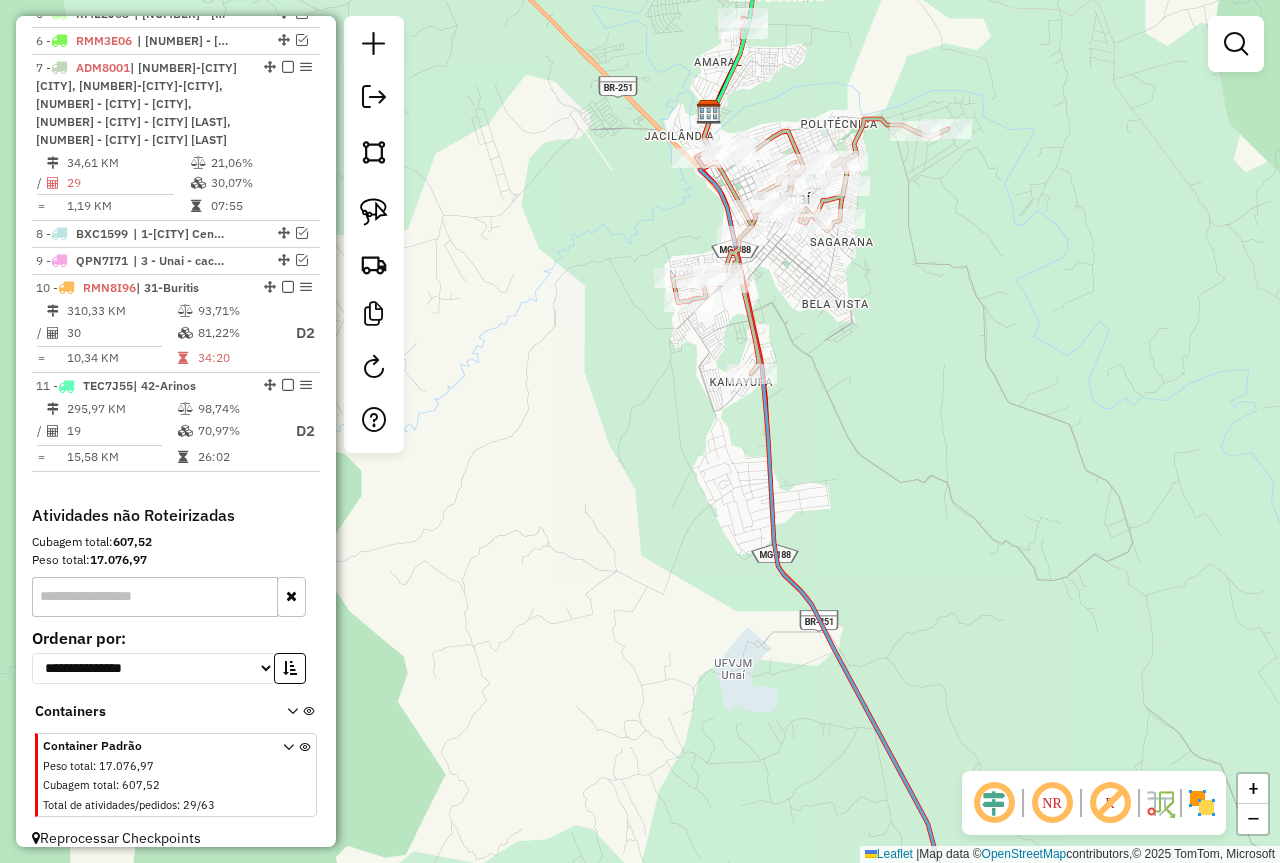 drag, startPoint x: 852, startPoint y: 464, endPoint x: 846, endPoint y: 567, distance: 103.17461 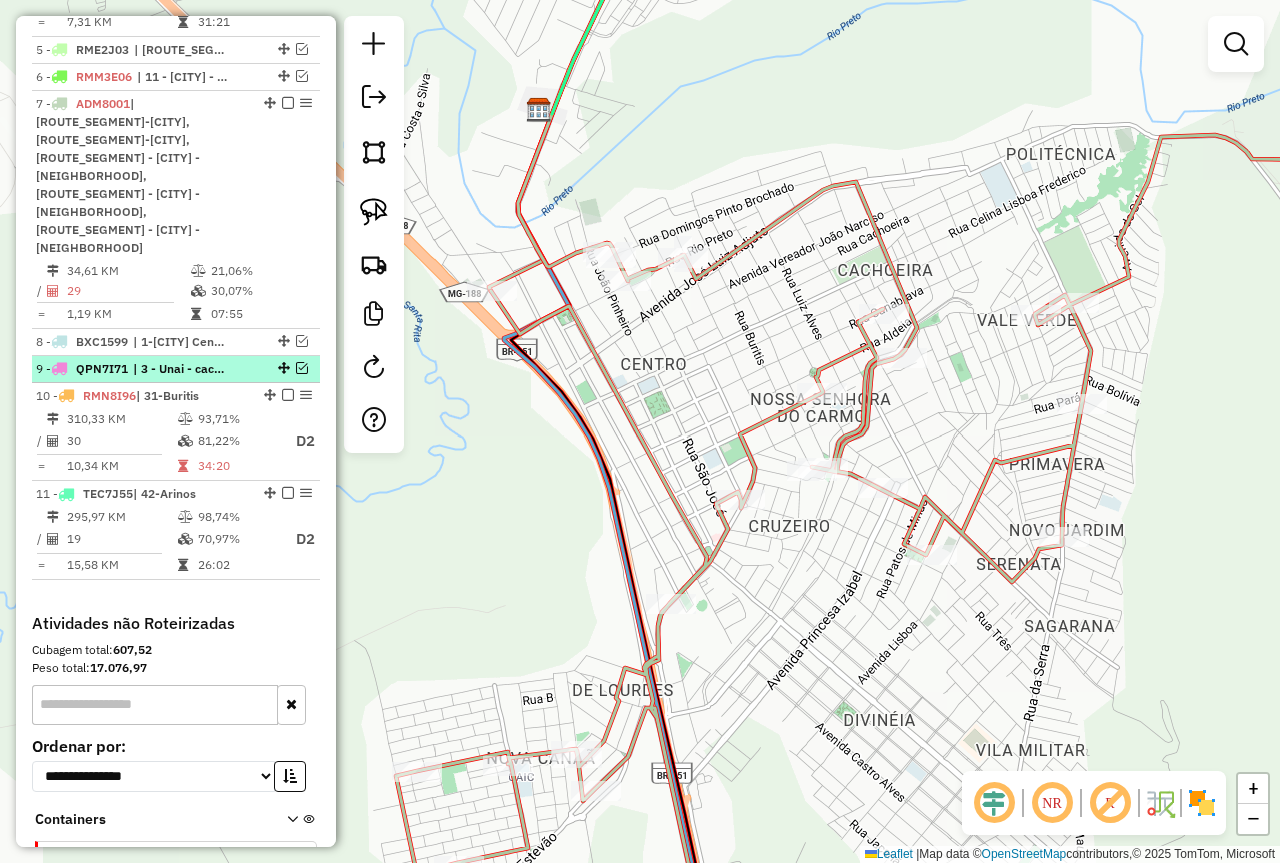 click at bounding box center (302, 368) 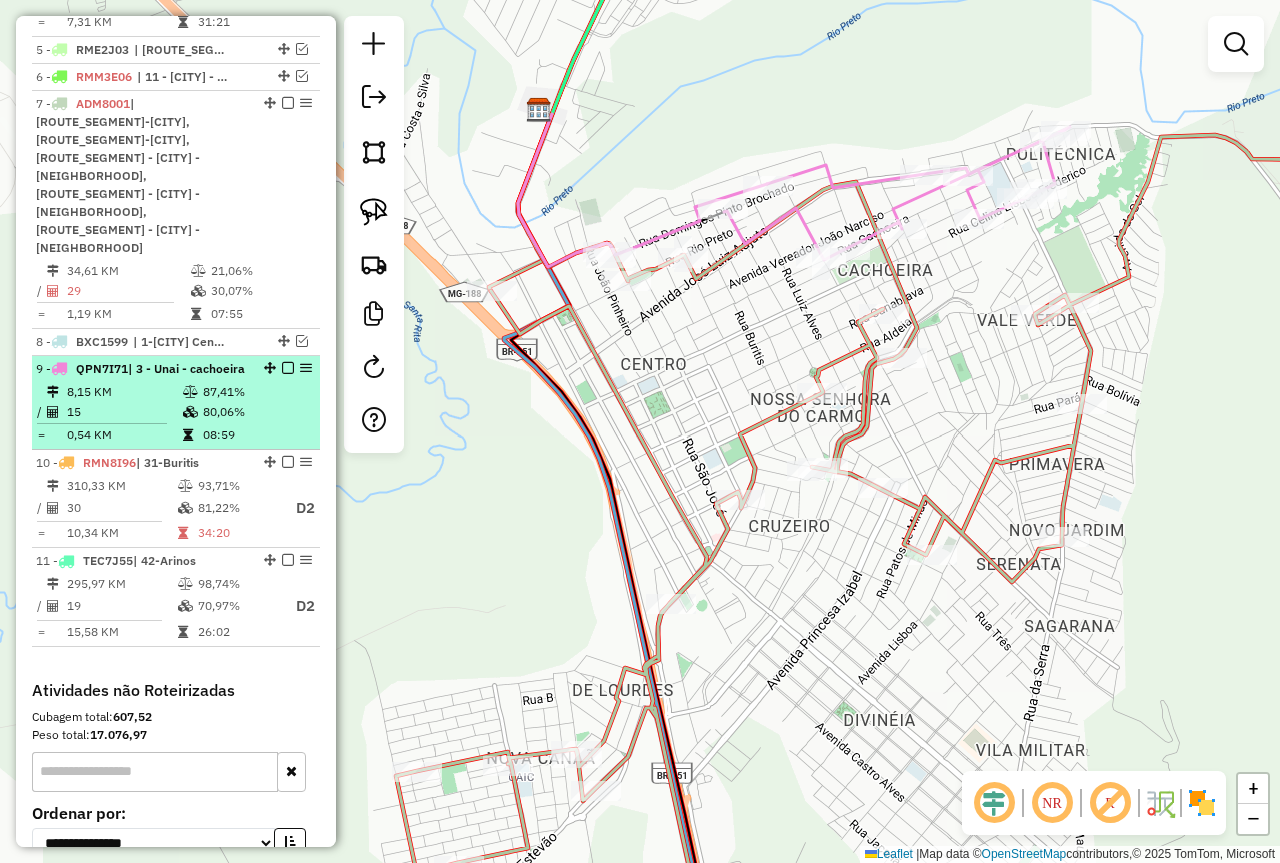 scroll, scrollTop: 1316, scrollLeft: 0, axis: vertical 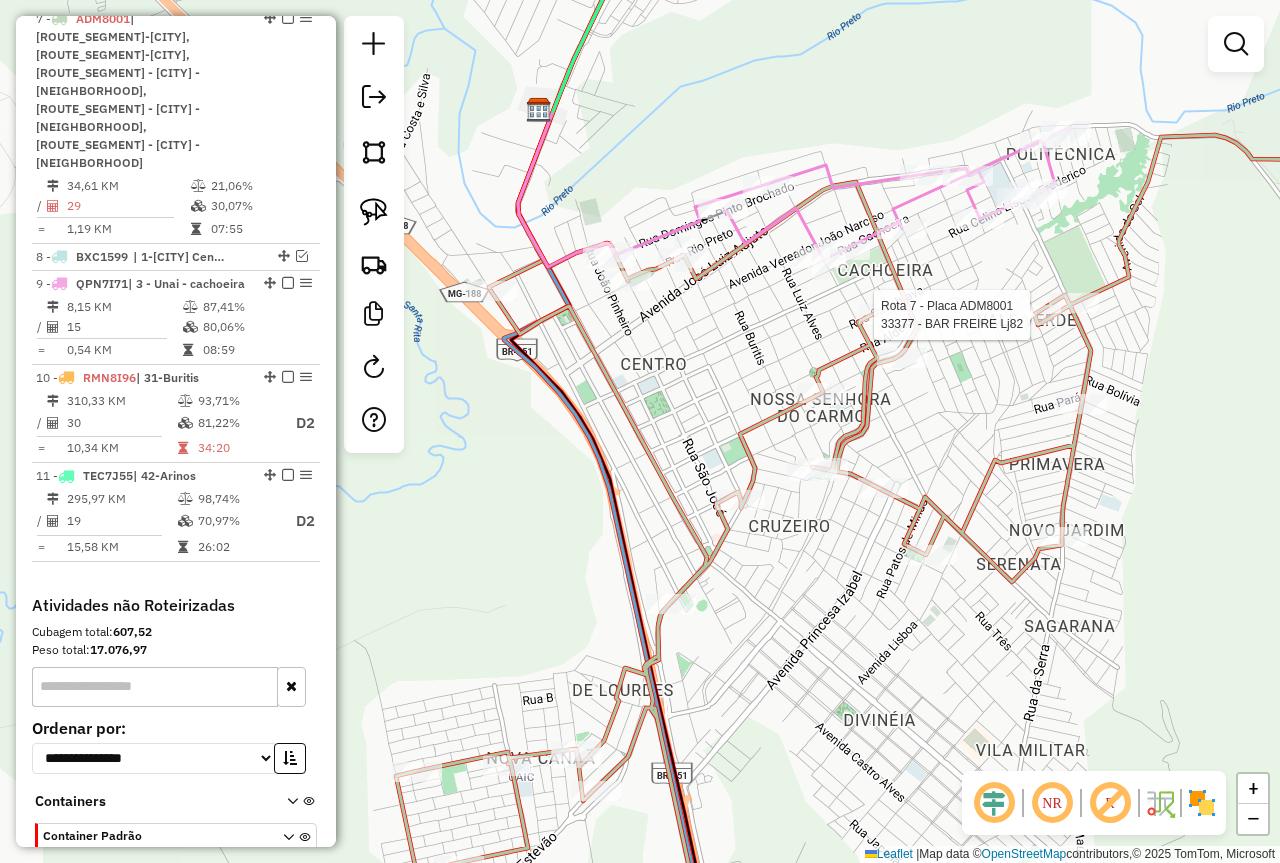 select on "*********" 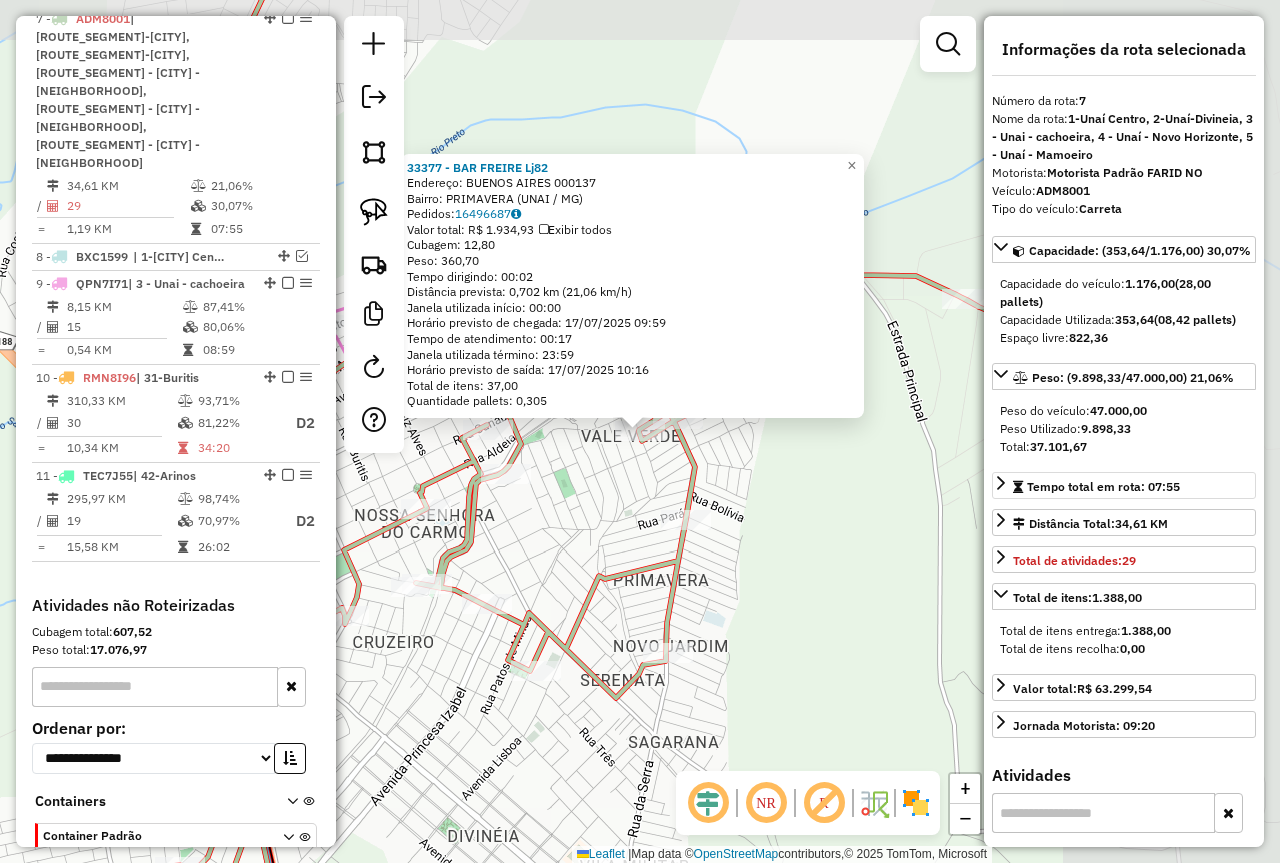 scroll, scrollTop: 1273, scrollLeft: 0, axis: vertical 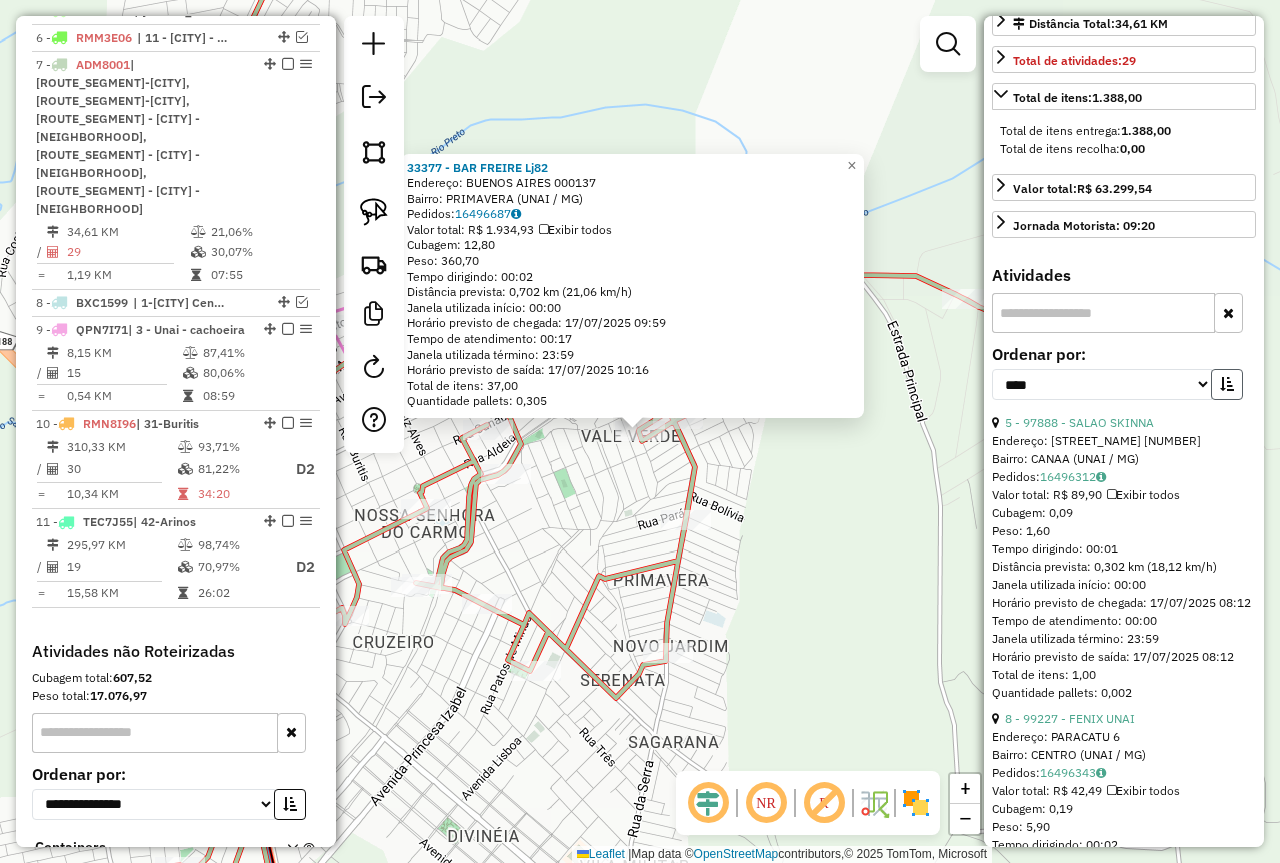 click at bounding box center (1227, 384) 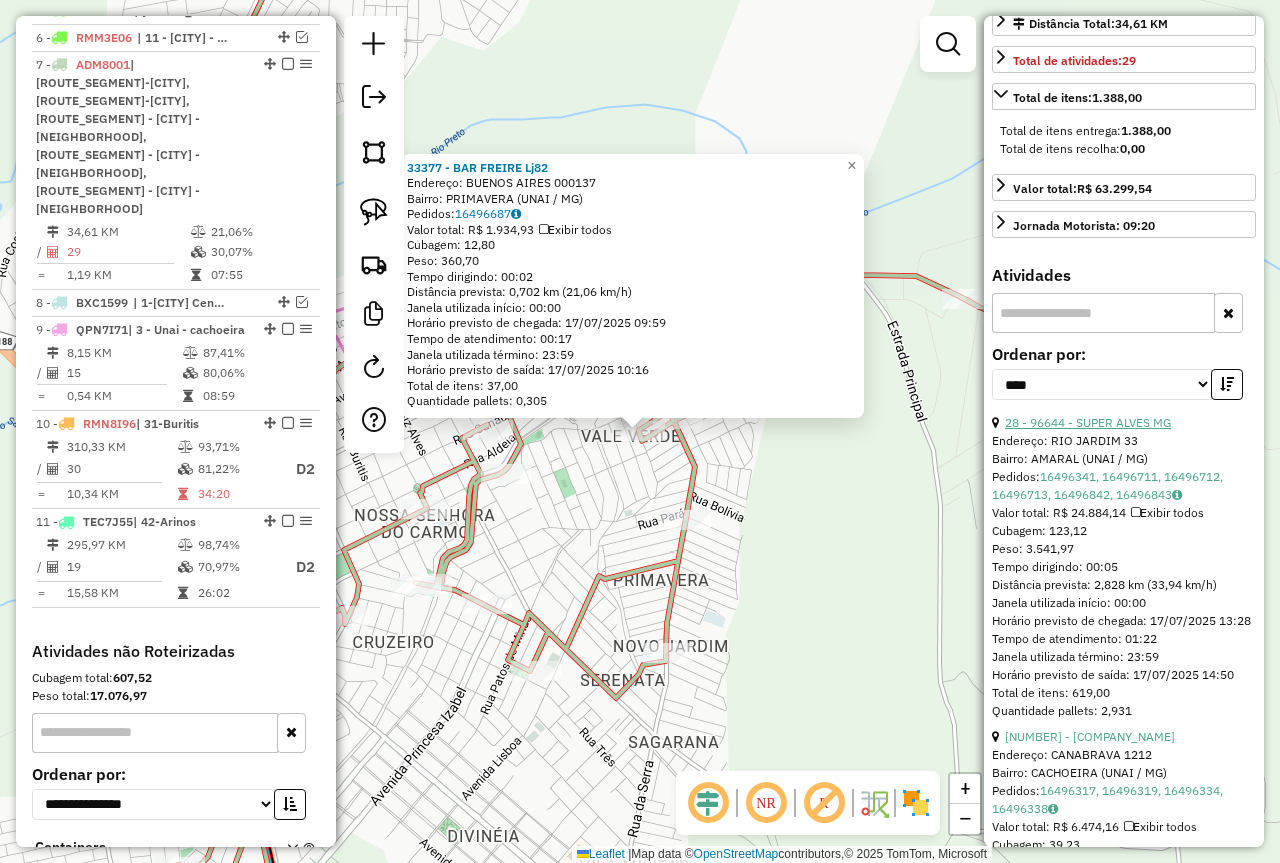 click on "28 - 96644 - SUPER ALVES MG" at bounding box center (1088, 422) 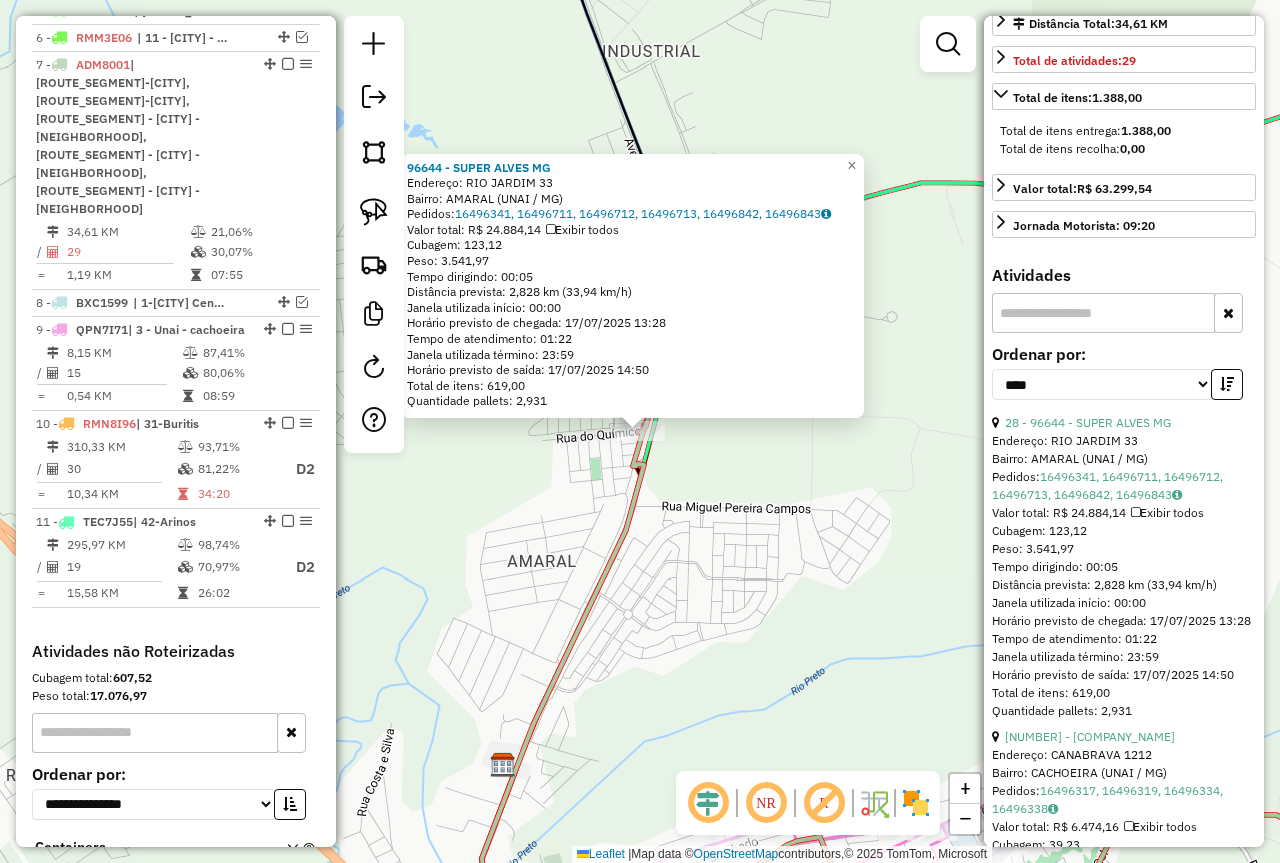 drag, startPoint x: 805, startPoint y: 473, endPoint x: 759, endPoint y: 473, distance: 46 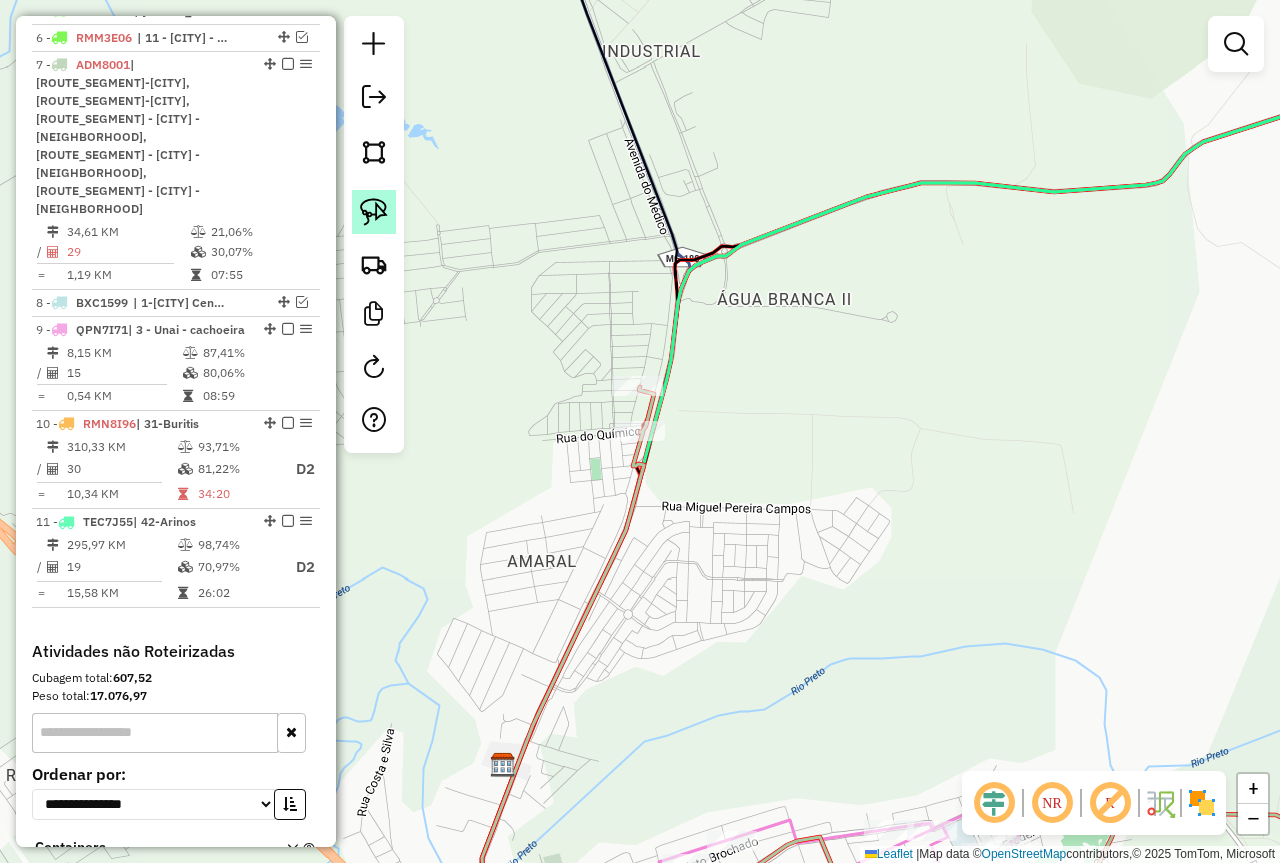 click 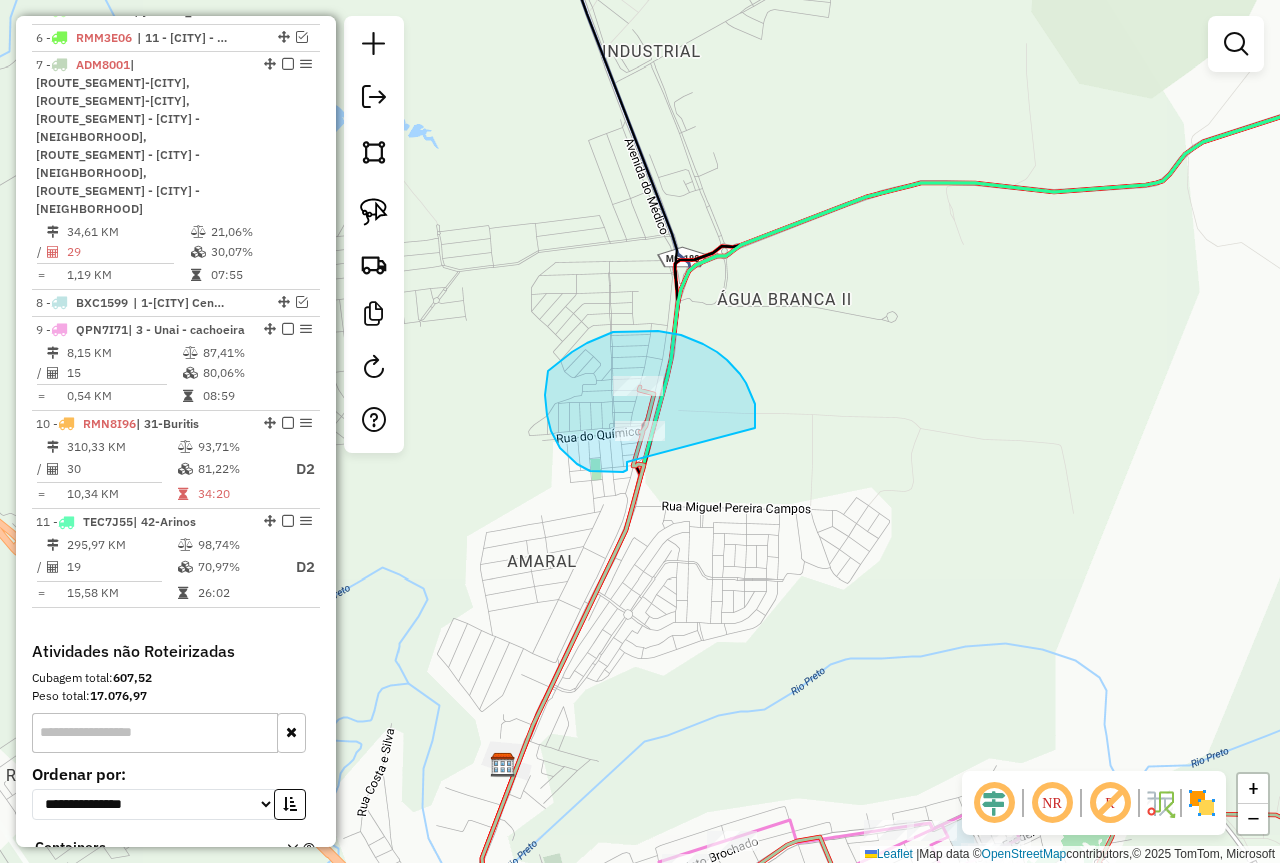 drag, startPoint x: 627, startPoint y: 467, endPoint x: 754, endPoint y: 439, distance: 130.04999 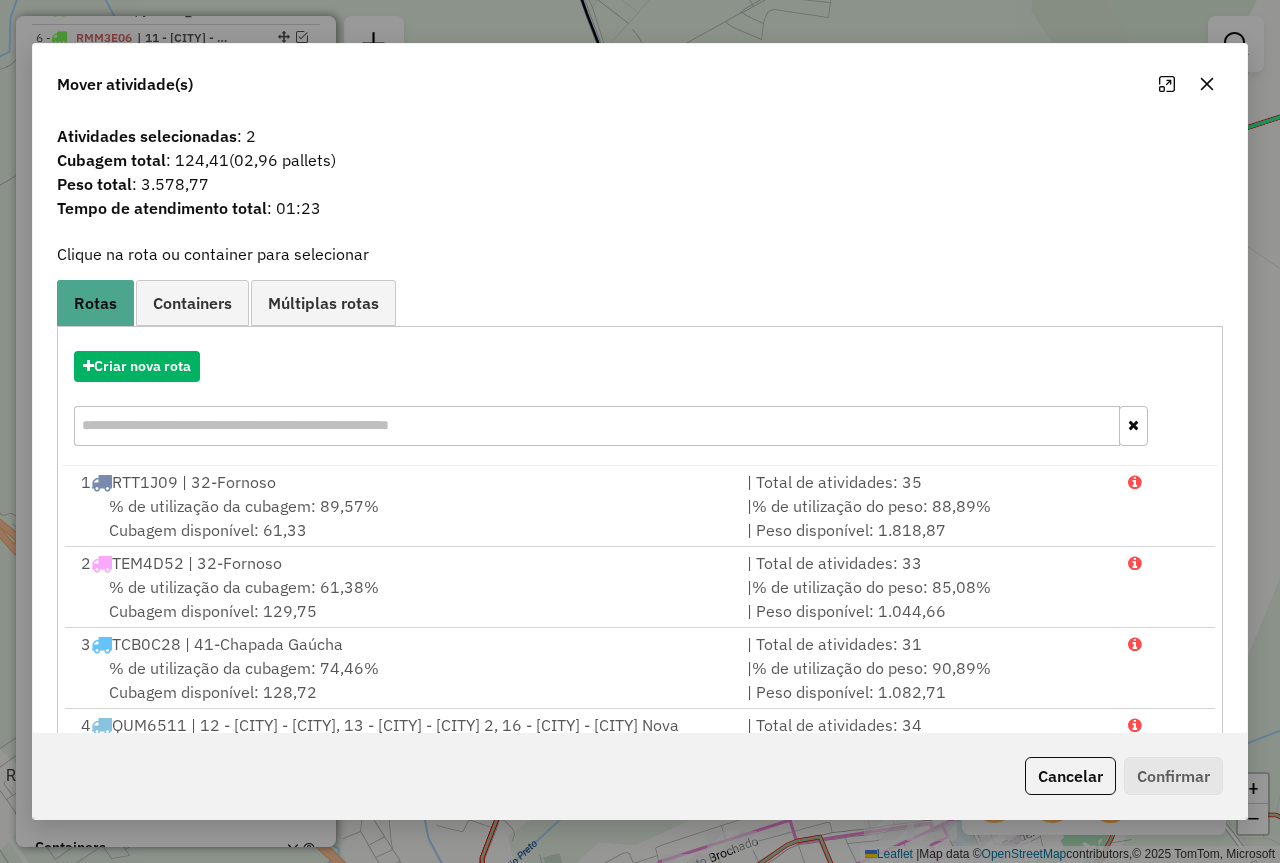 scroll, scrollTop: 191, scrollLeft: 0, axis: vertical 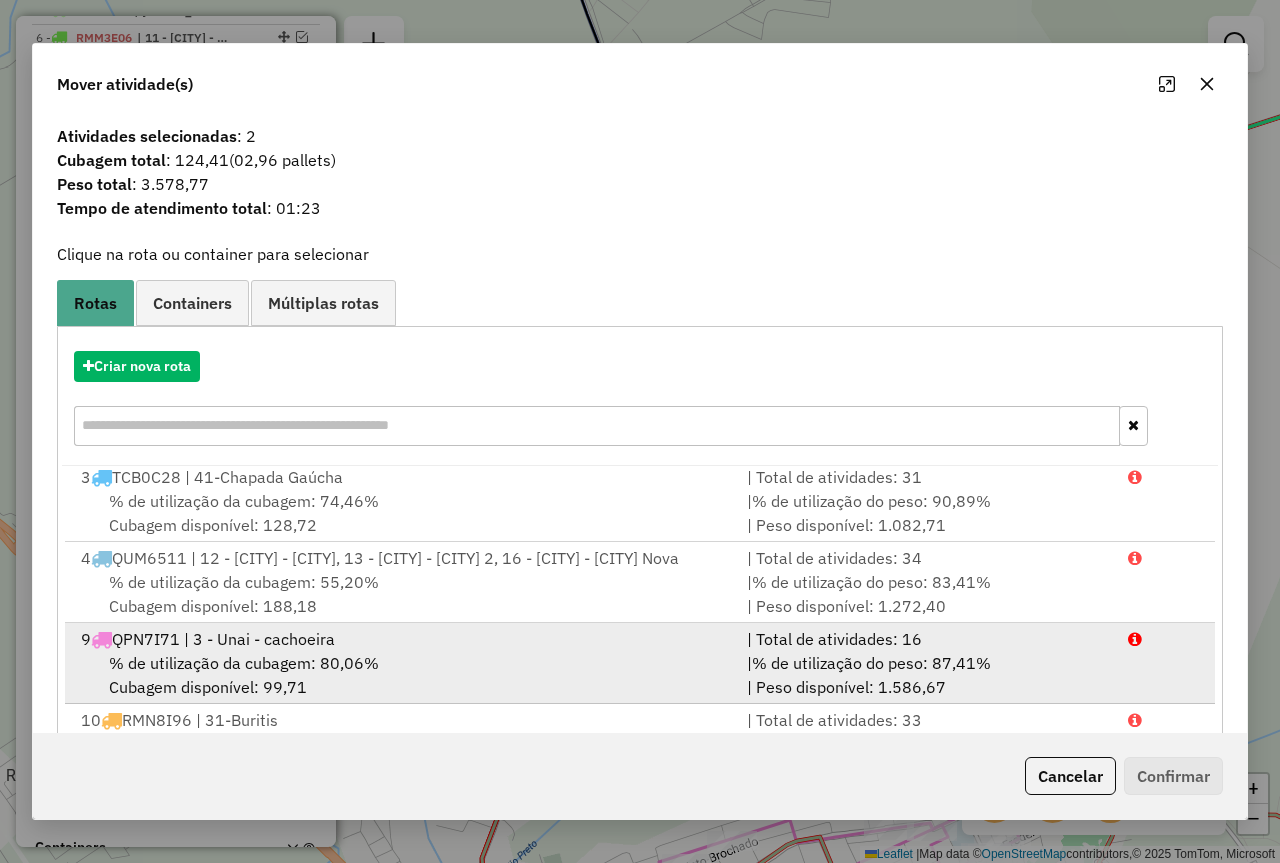 click on "9  QPN7I71 | 3 - Unai - cachoeira" at bounding box center [402, 639] 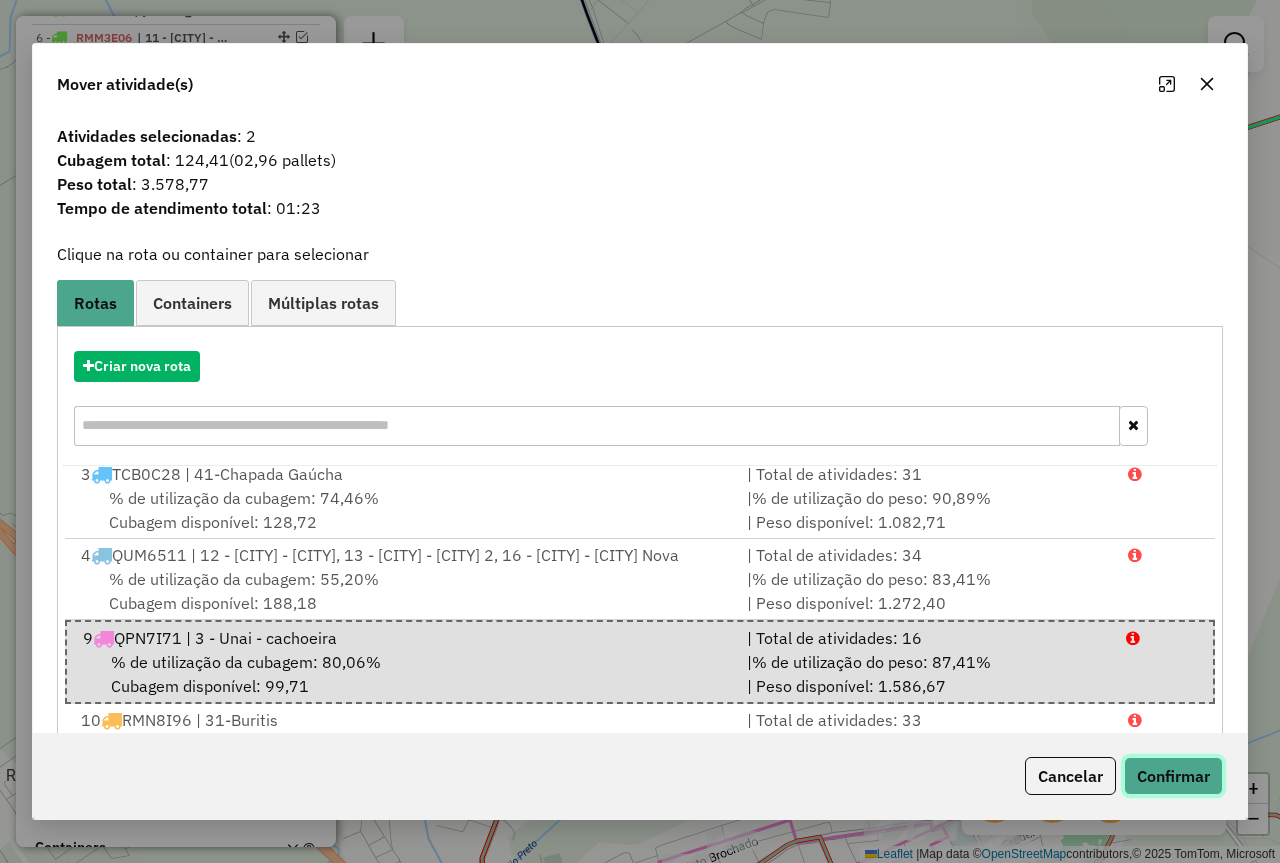 click on "Confirmar" 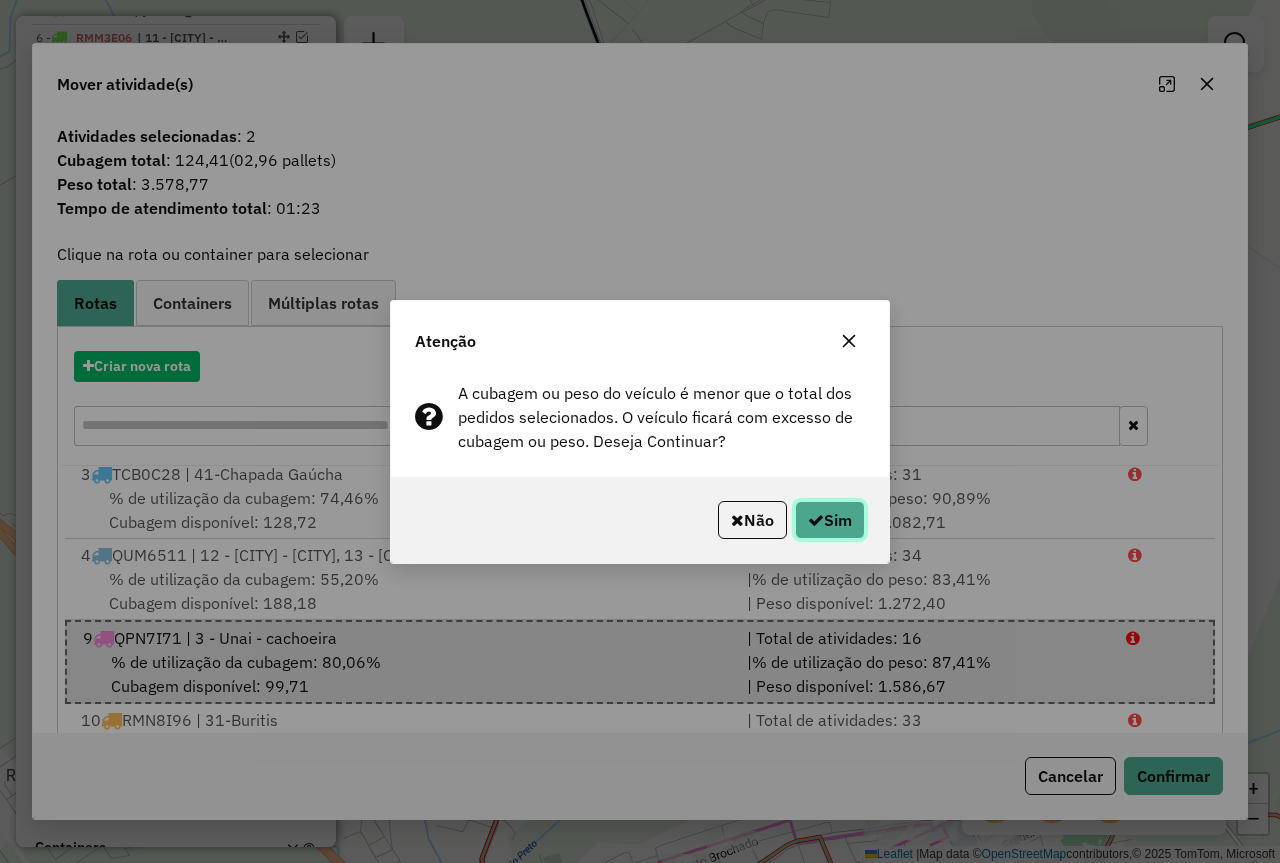 click on "Sim" 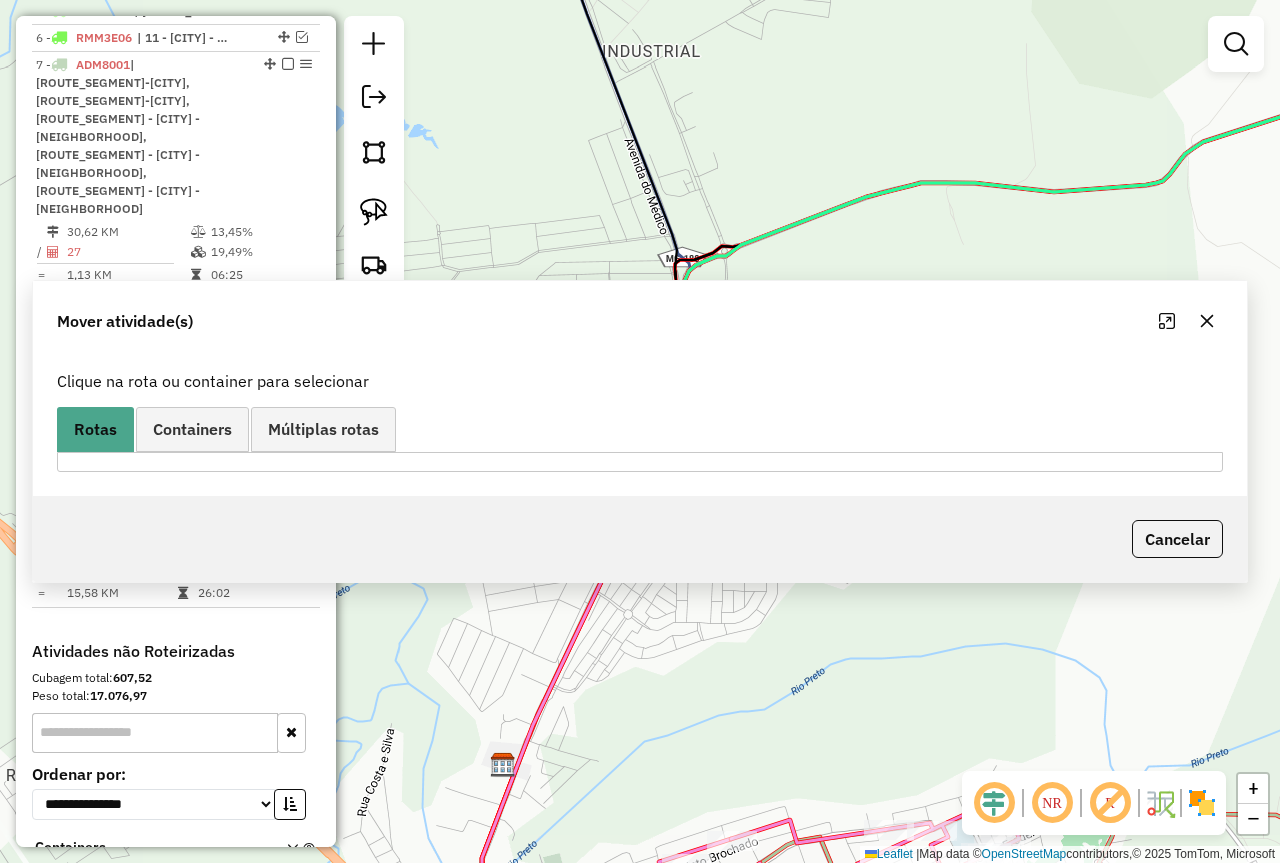 scroll, scrollTop: 1122, scrollLeft: 0, axis: vertical 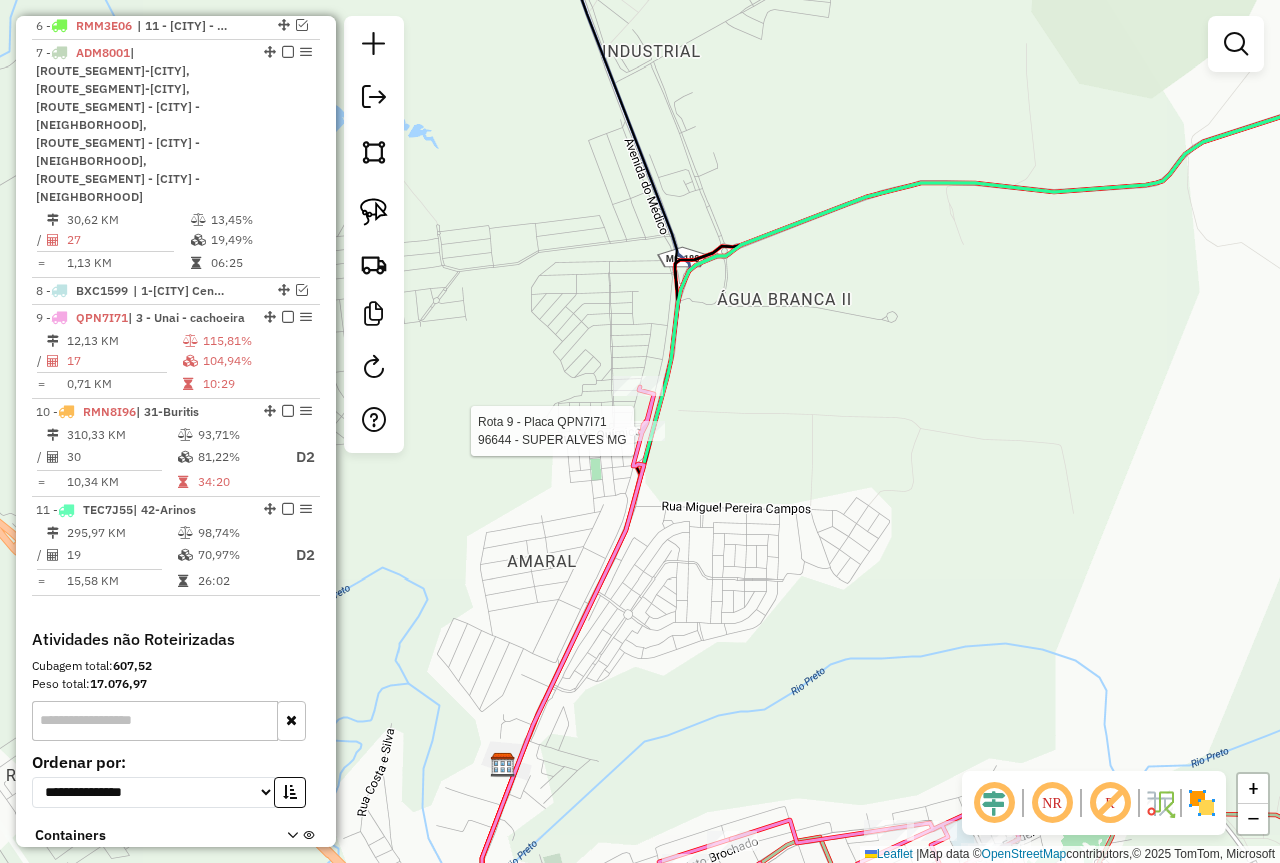 select on "*********" 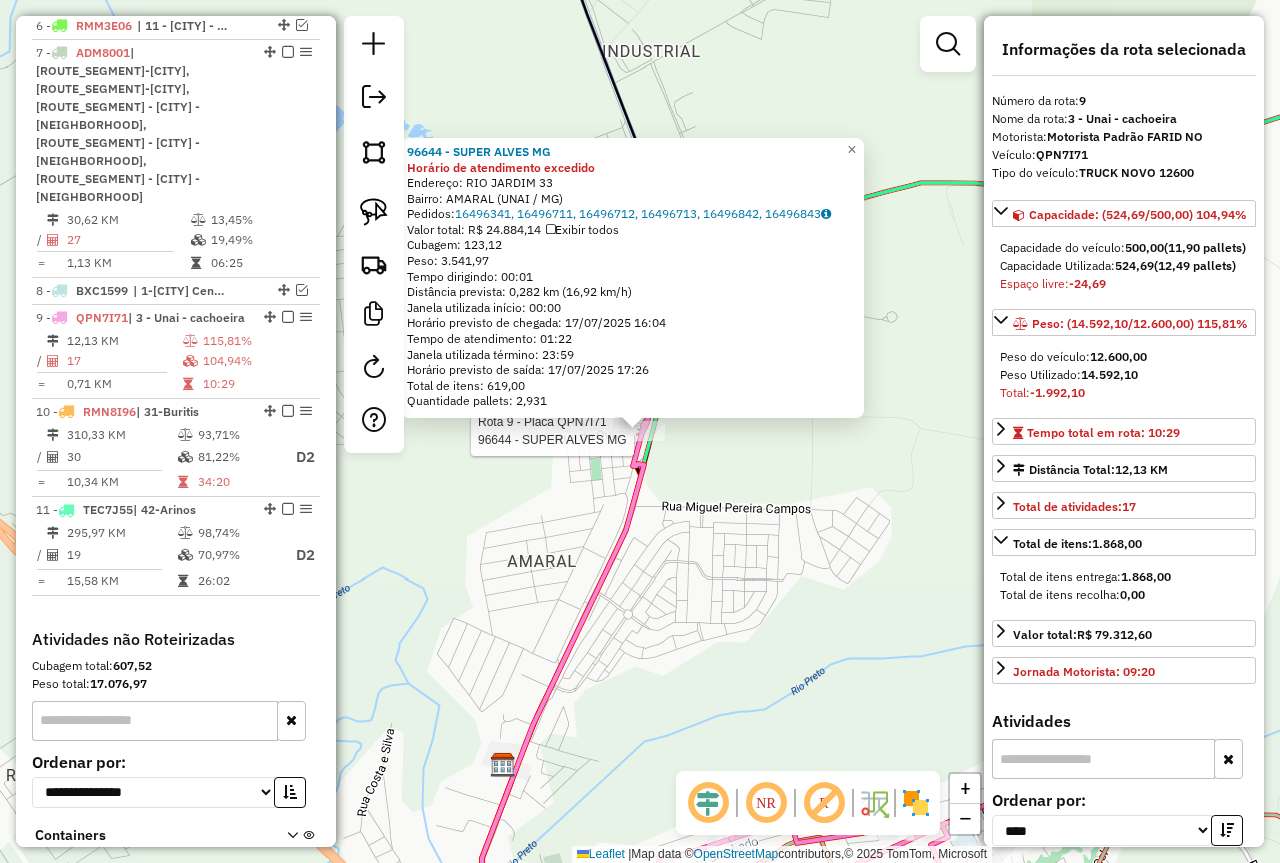 scroll, scrollTop: 1316, scrollLeft: 0, axis: vertical 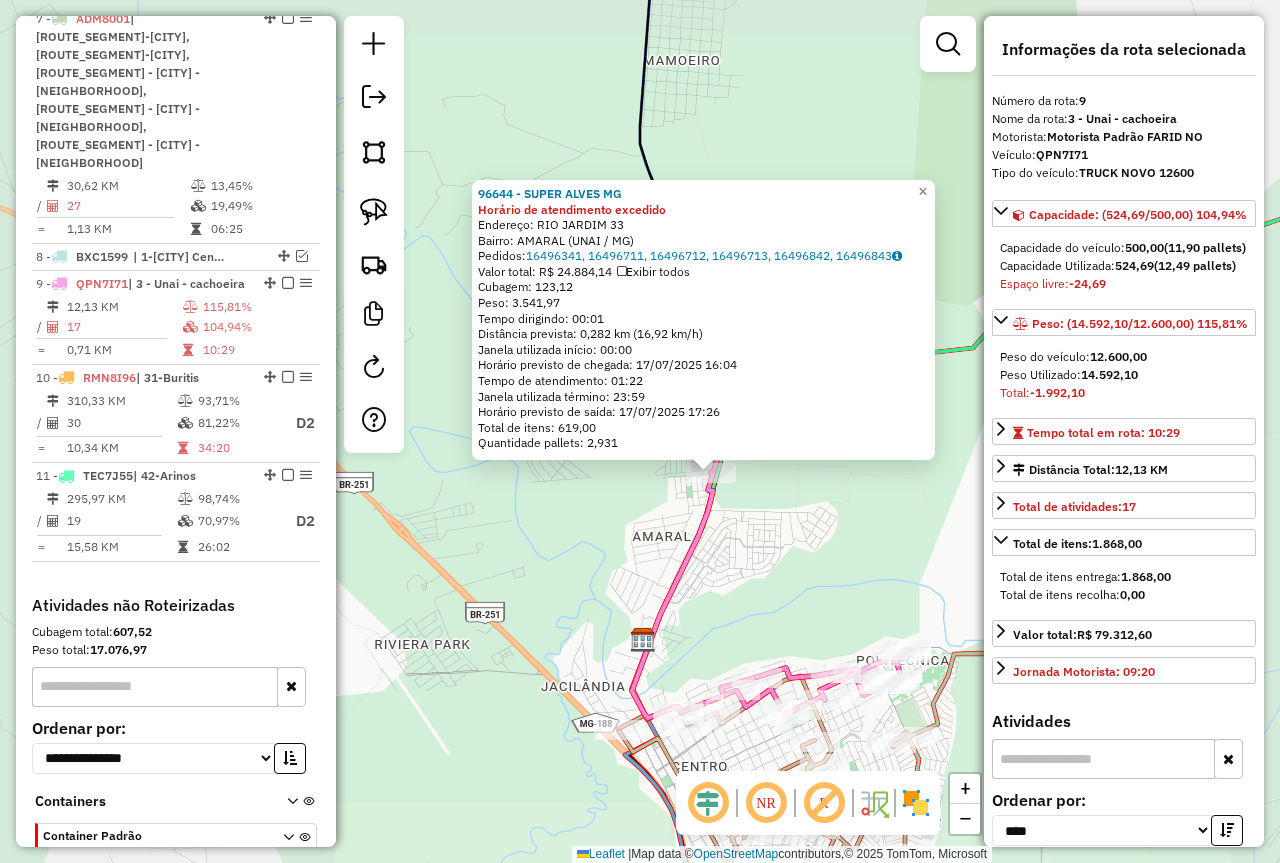 drag, startPoint x: 817, startPoint y: 564, endPoint x: 791, endPoint y: 467, distance: 100.4241 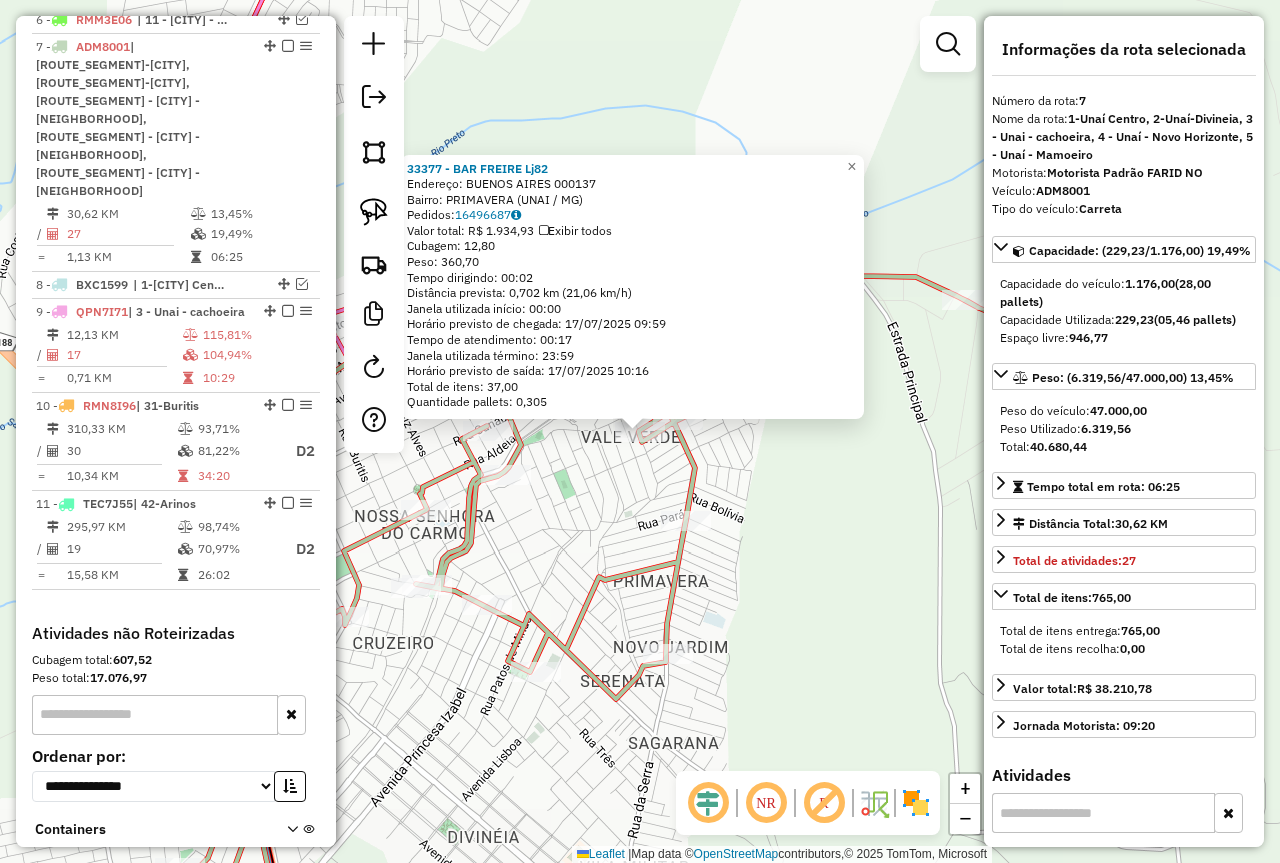 scroll, scrollTop: 1270, scrollLeft: 0, axis: vertical 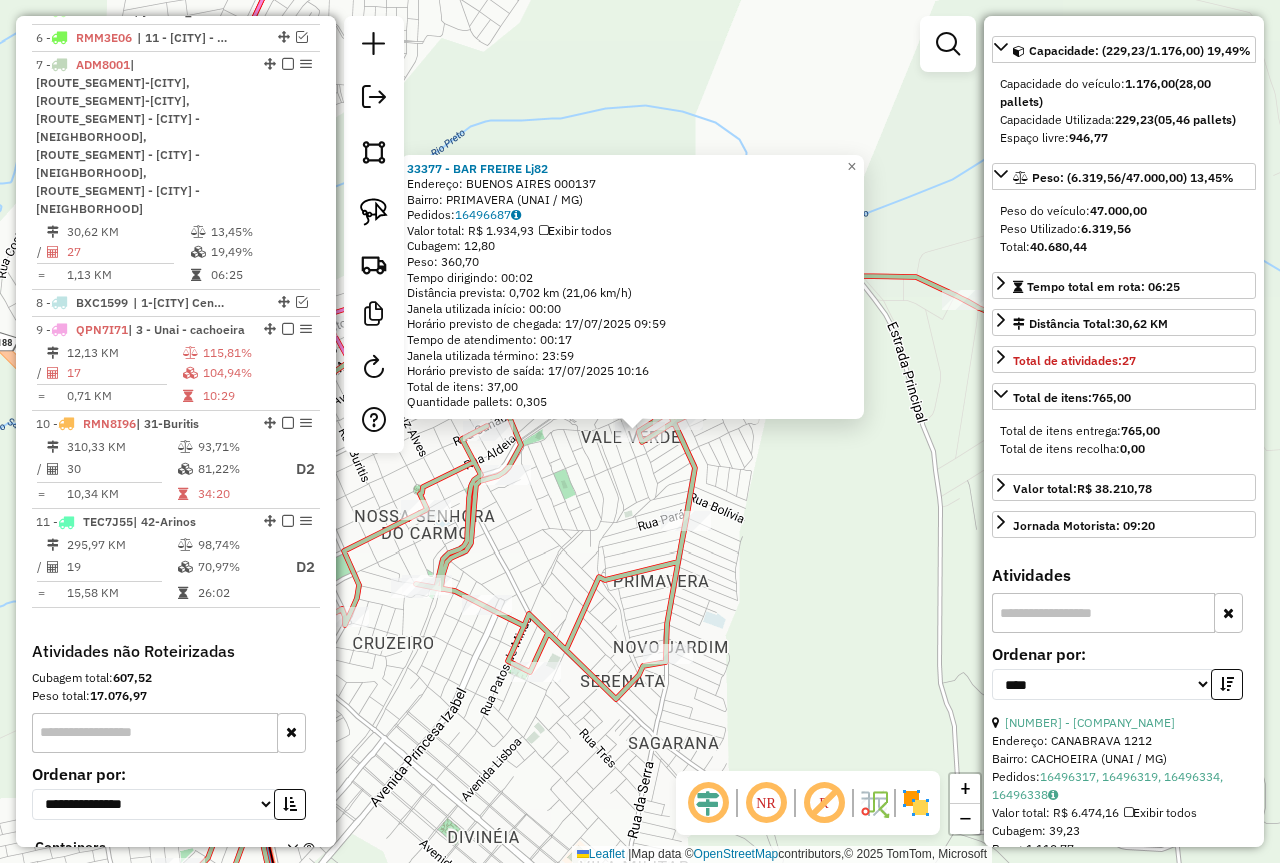 click 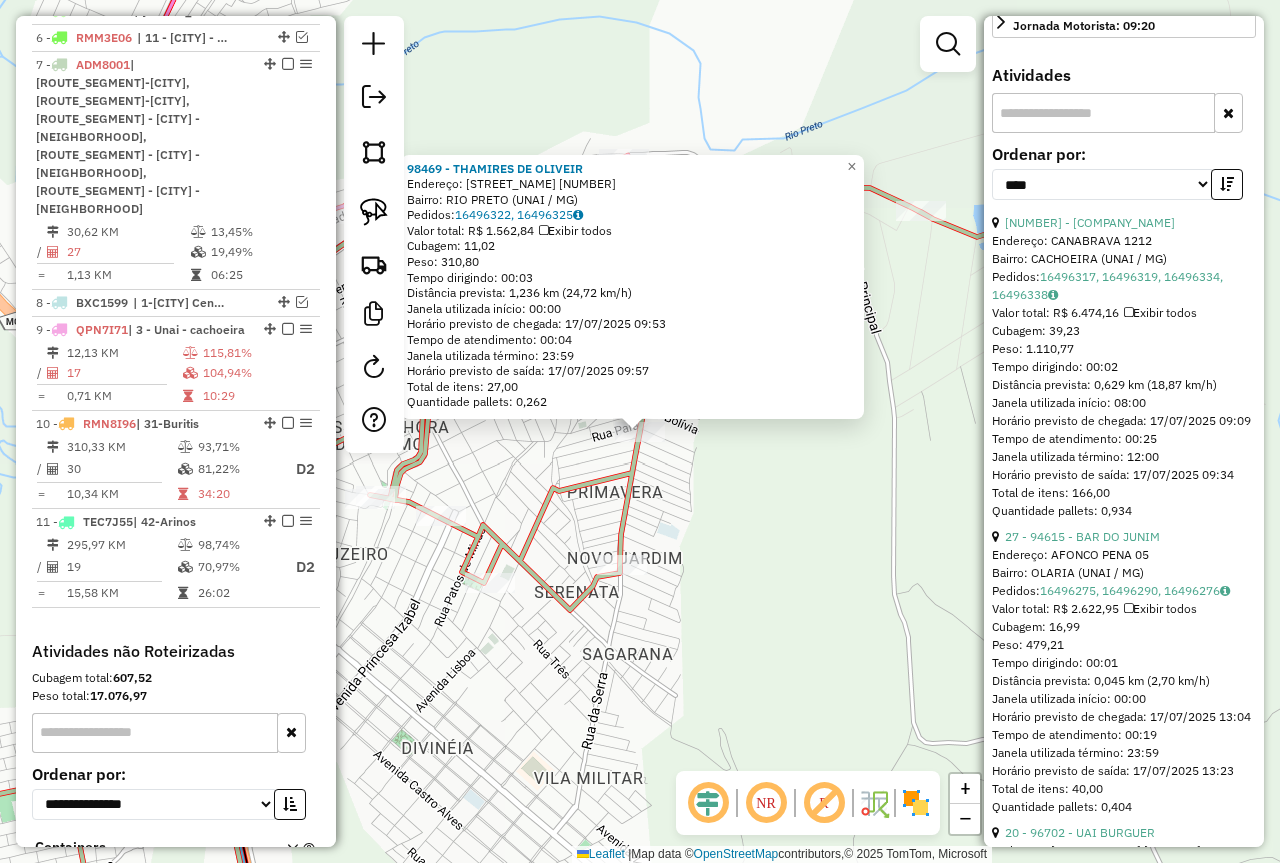 scroll, scrollTop: 400, scrollLeft: 0, axis: vertical 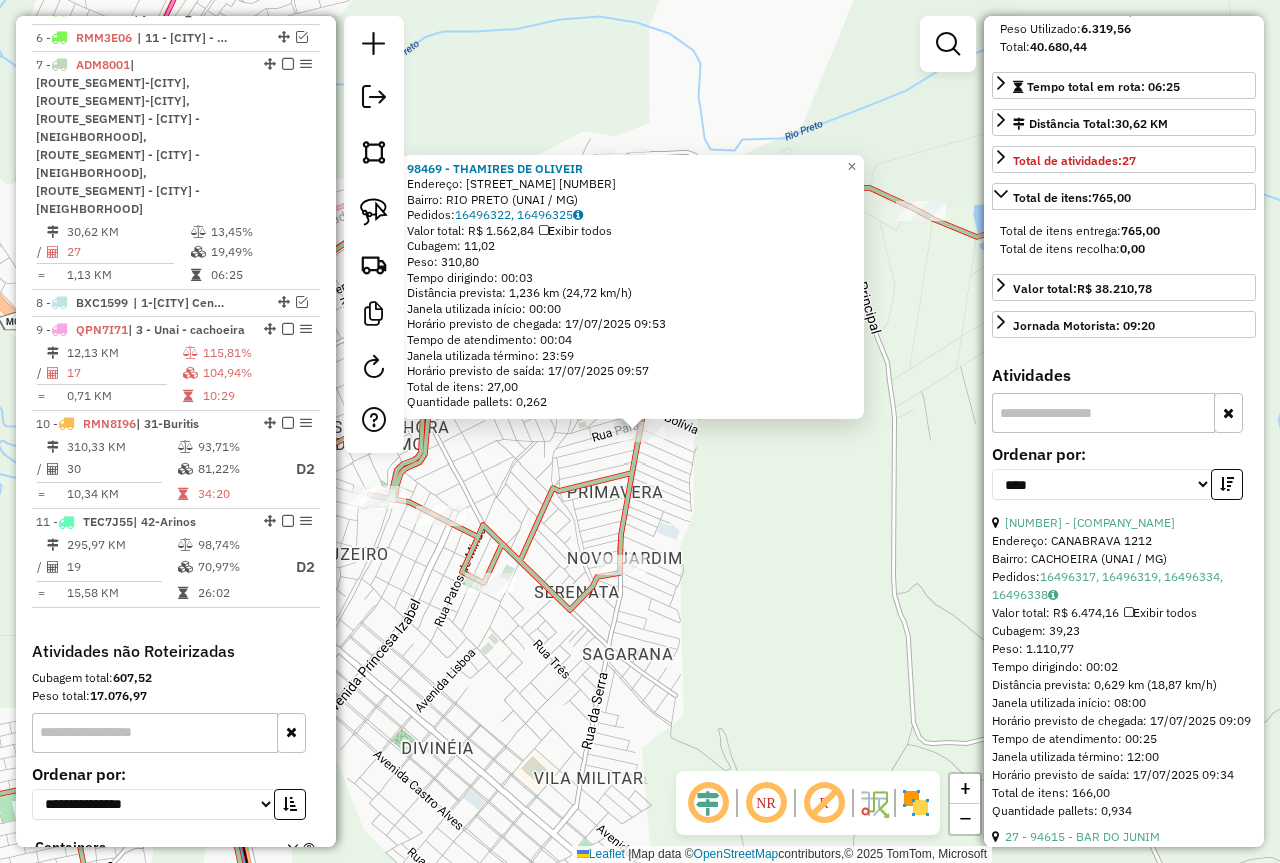 click at bounding box center (948, 44) 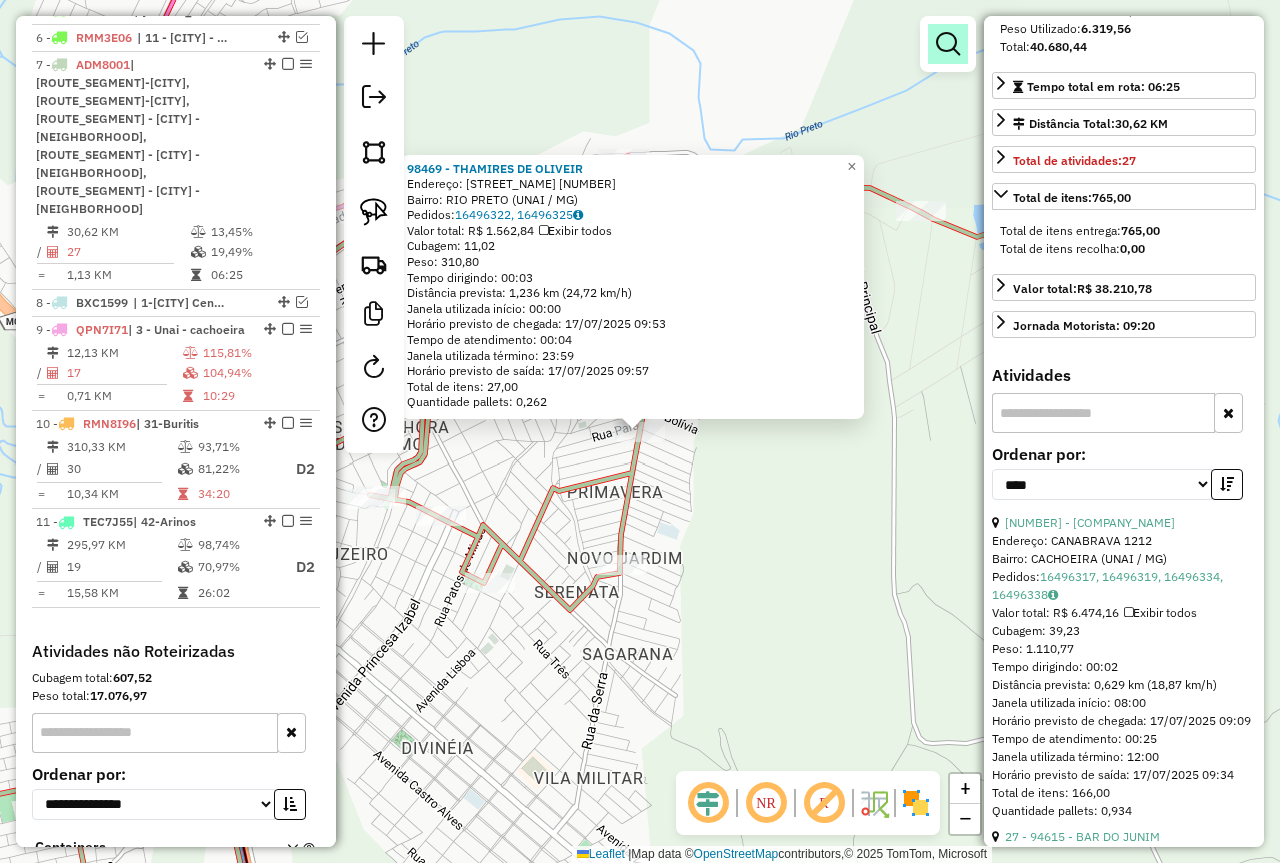 click at bounding box center [948, 44] 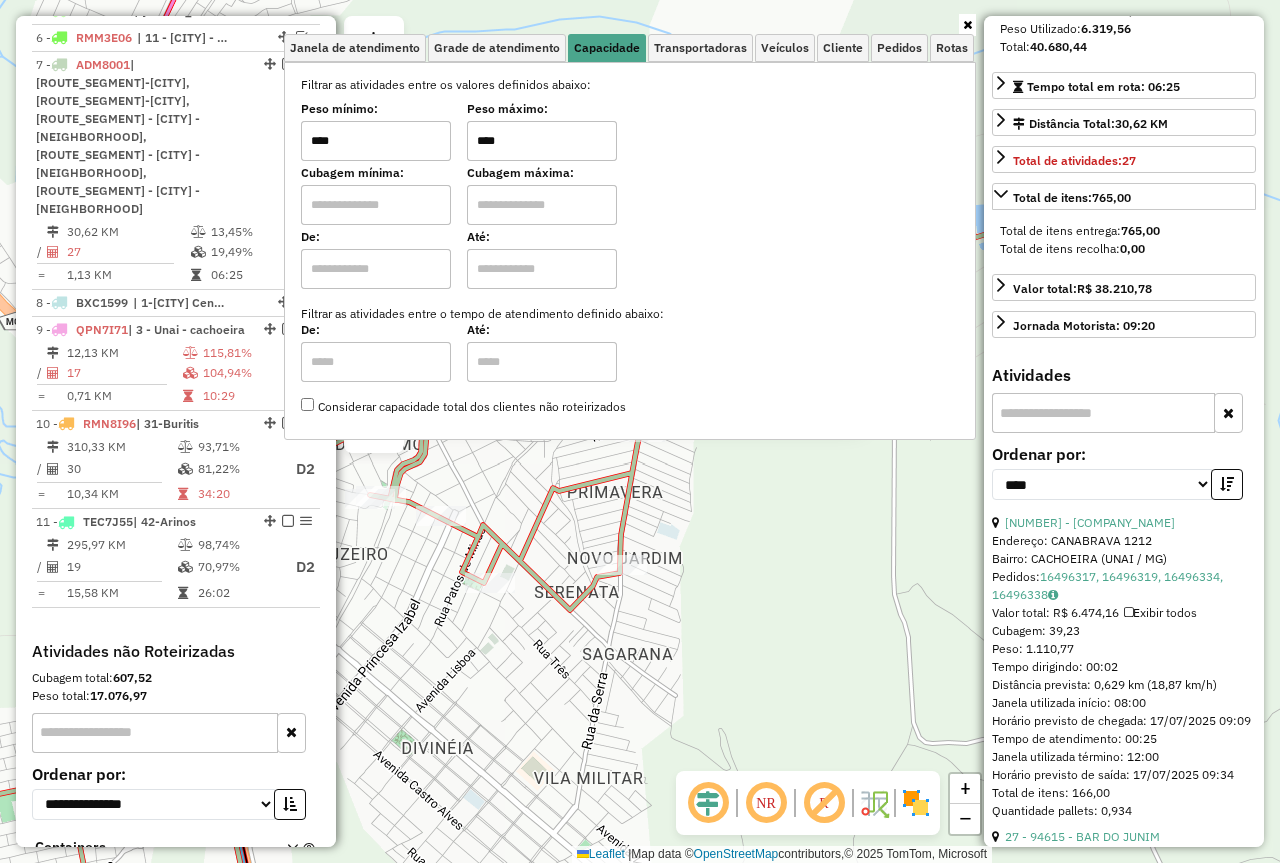 click on "98469 - THAMIRES  DE OLIVEIR  Endereço:  JOSE MARCIANO PINTO 196   Bairro: RIO PRETO (UNAI / MG)   Pedidos:  16496322, 16496325   Valor total: R$ 1.562,84   Exibir todos   Cubagem: 11,02  Peso: 310,80  Tempo dirigindo: 00:03   Distância prevista: 1,236 km (24,72 km/h)   Janela utilizada início: 00:00   Horário previsto de chegada: 17/07/2025 09:53   Tempo de atendimento: 00:04   Janela utilizada término: 23:59   Horário previsto de saída: 17/07/2025 09:57   Total de itens: 27,00   Quantidade pallets: 0,262  × Janela de atendimento Grade de atendimento Capacidade Transportadoras Veículos Cliente Pedidos  Rotas Selecione os dias de semana para filtrar as janelas de atendimento  Seg   Ter   Qua   Qui   Sex   Sáb   Dom  Informe o período da janela de atendimento: De: Até:  Filtrar exatamente a janela do cliente  Considerar janela de atendimento padrão  Selecione os dias de semana para filtrar as grades de atendimento  Seg   Ter   Qua   Qui   Sex   Sáb   Dom   Peso mínimo:  ****  Peso máximo:  ****" 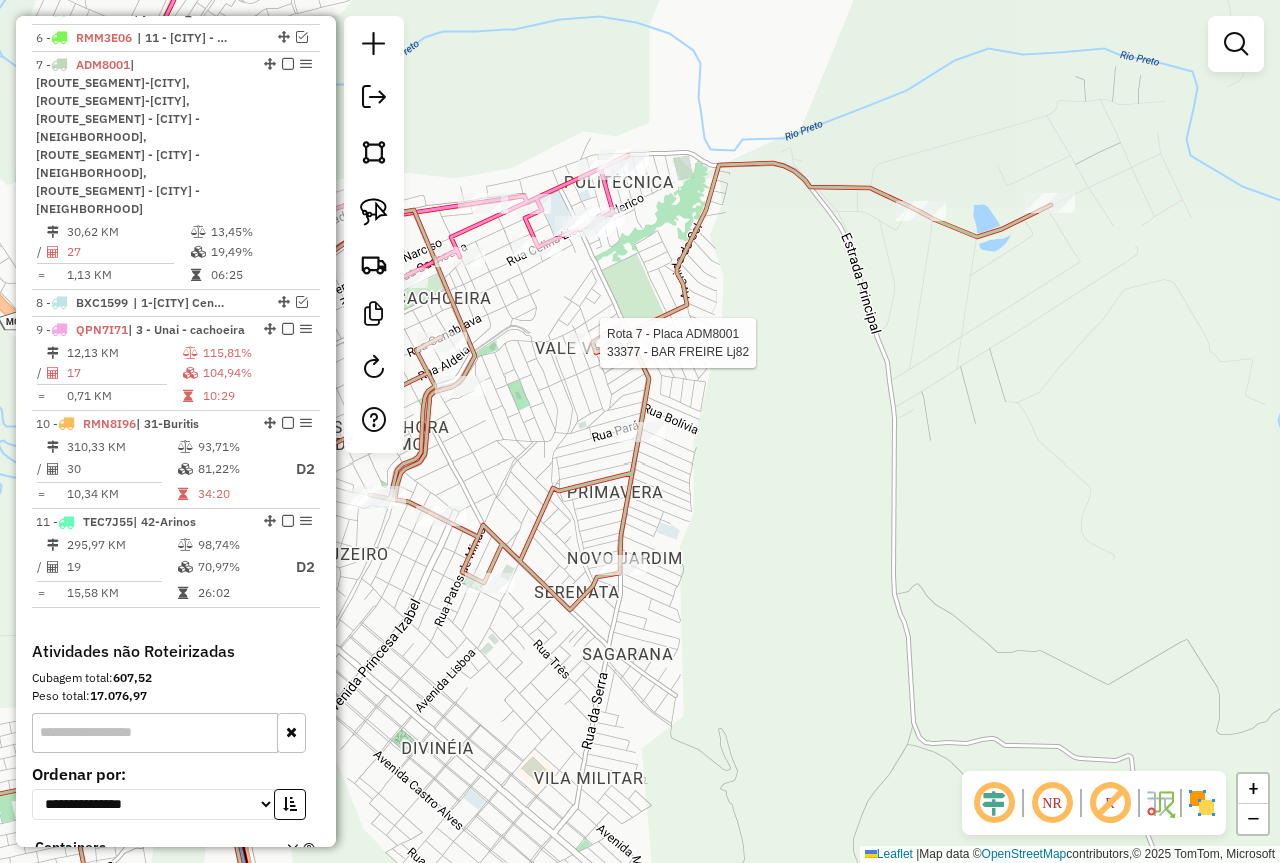 select on "*********" 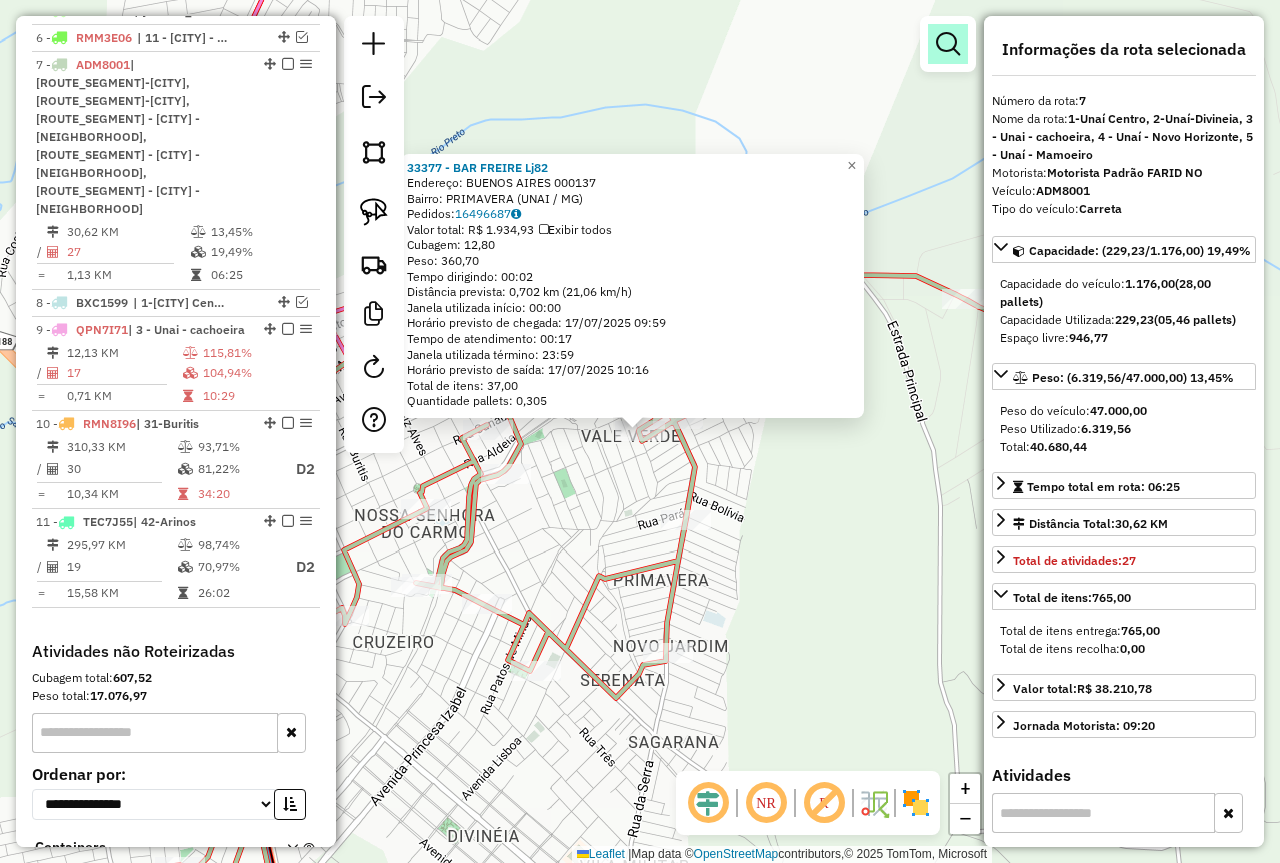 click at bounding box center (948, 44) 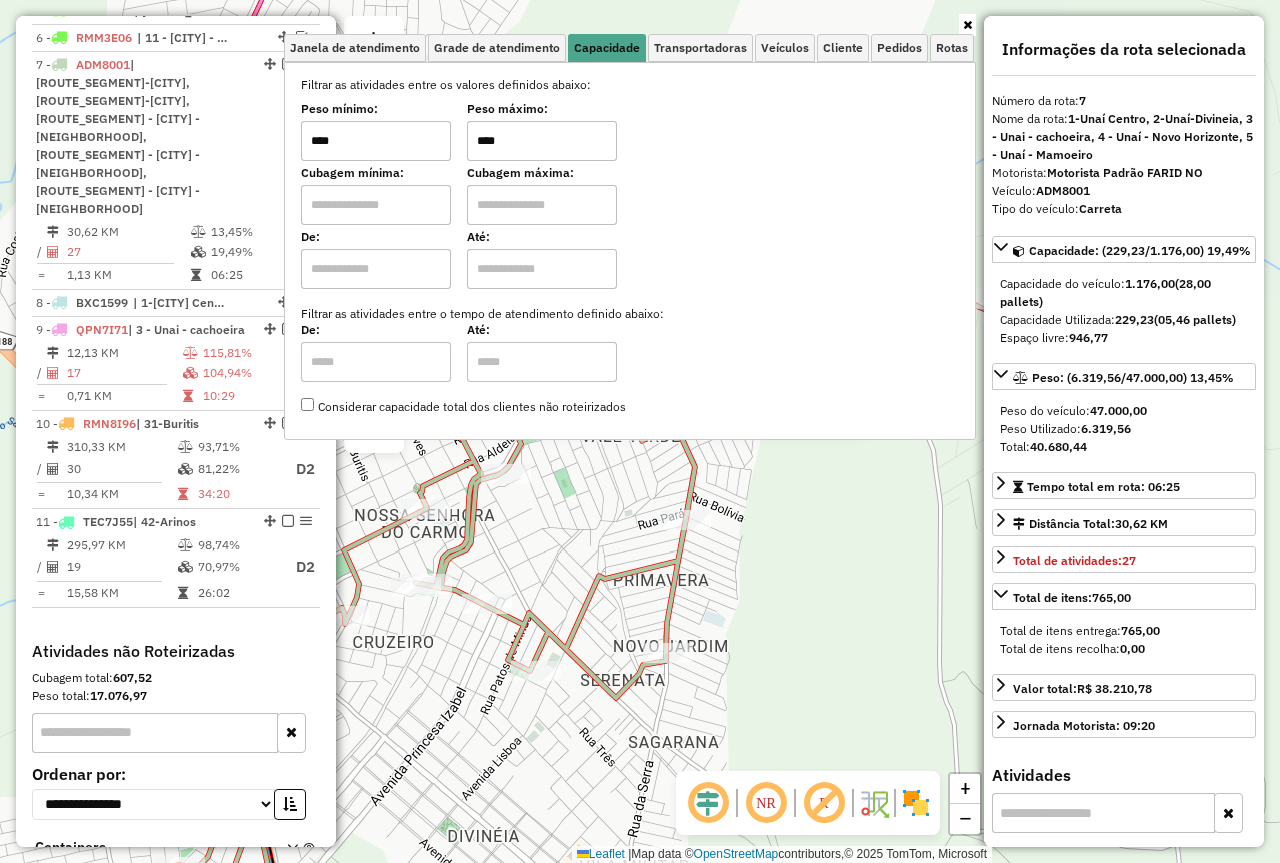 click on "****" at bounding box center [542, 141] 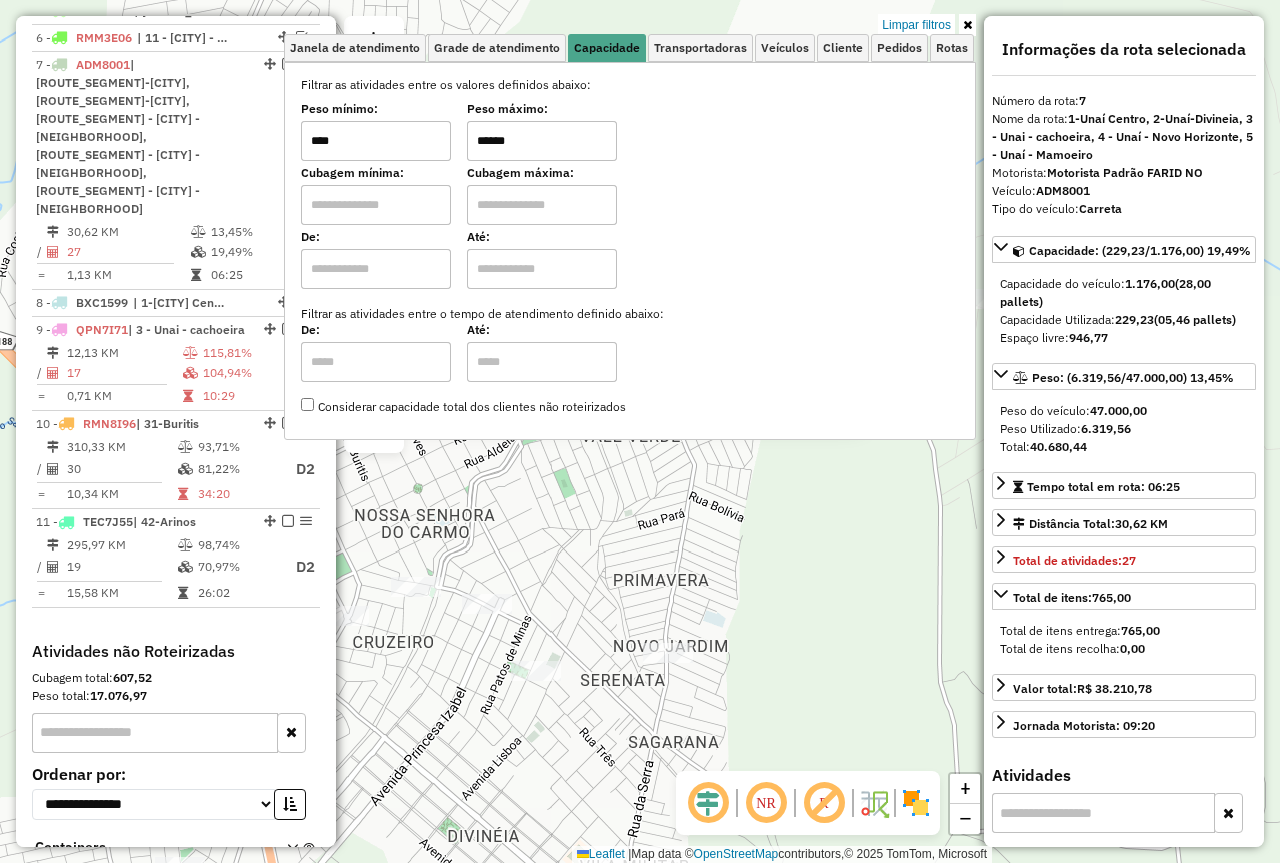 type on "******" 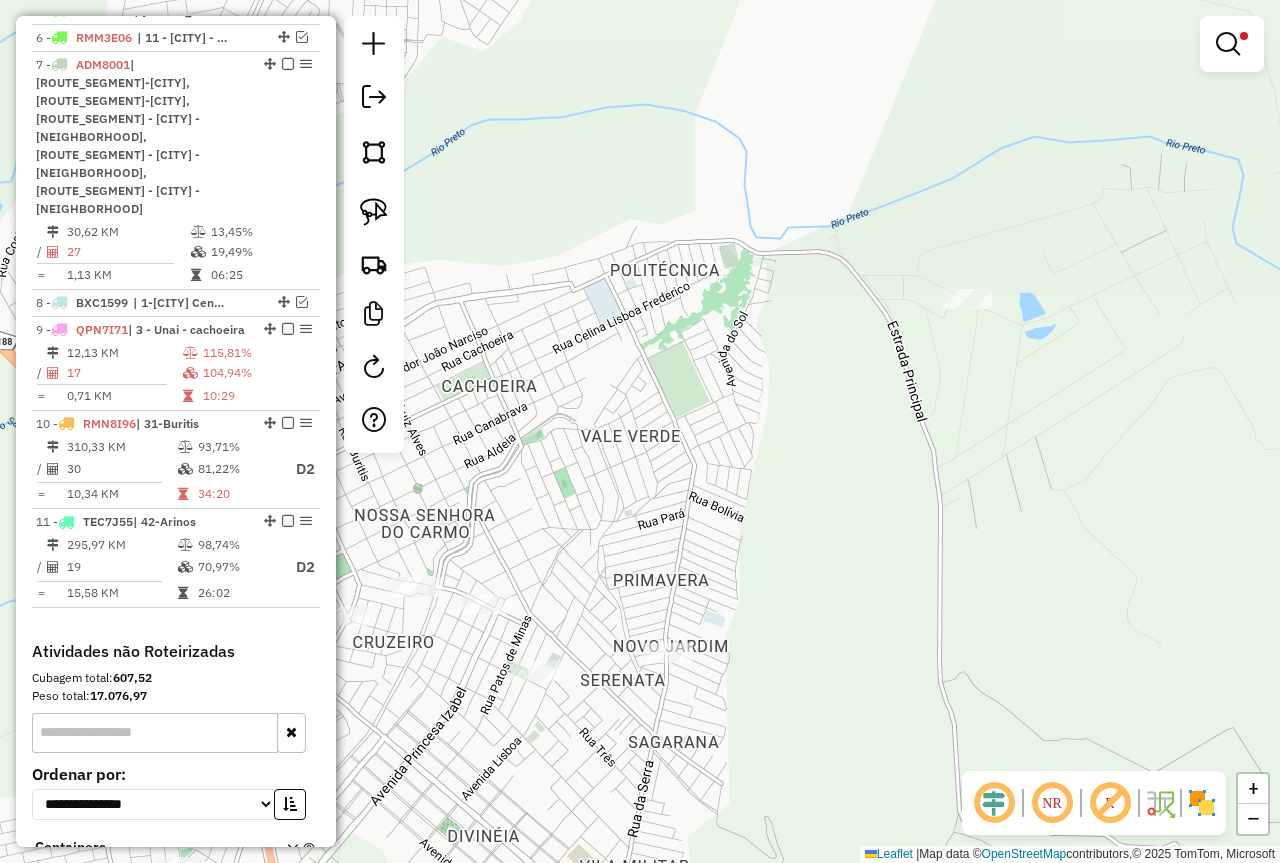 drag, startPoint x: 709, startPoint y: 533, endPoint x: 995, endPoint y: 338, distance: 346.1517 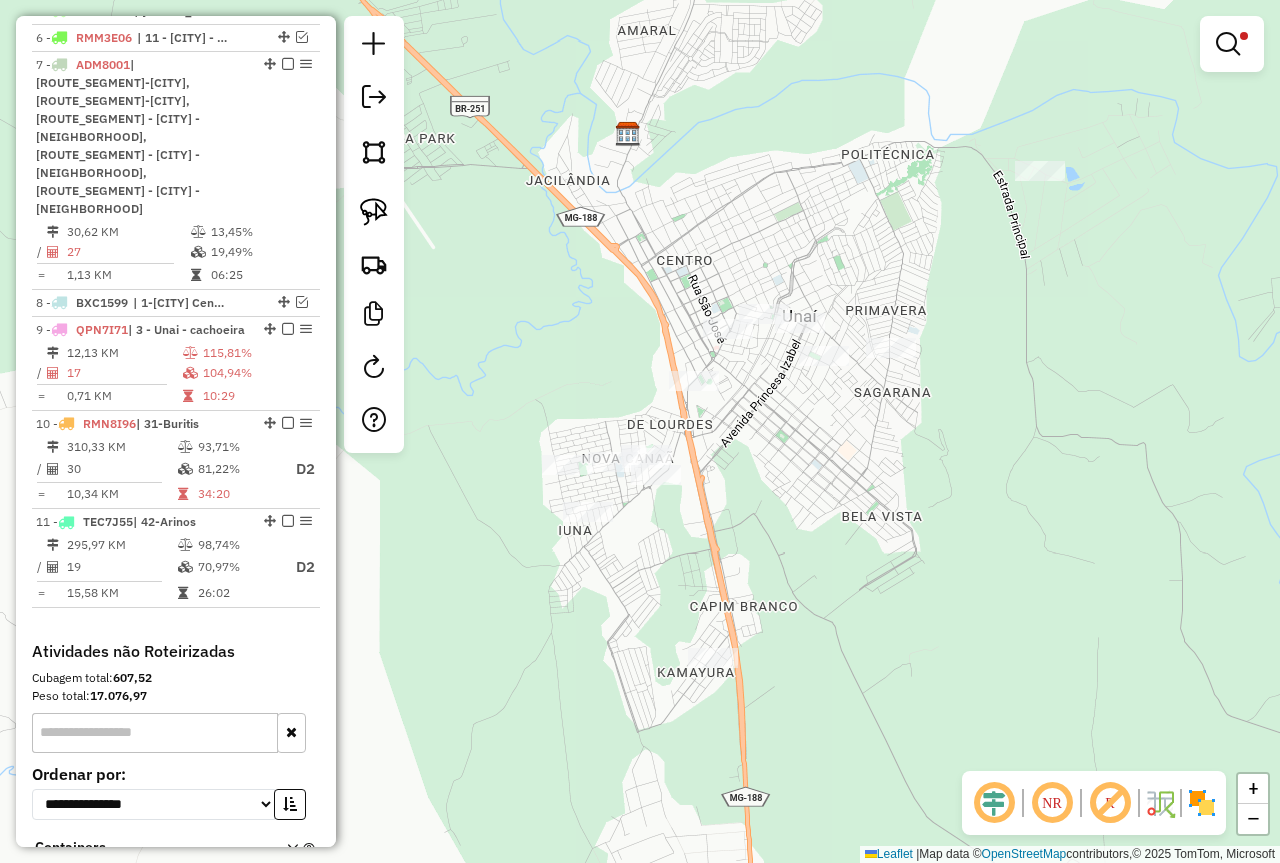 drag, startPoint x: 1035, startPoint y: 412, endPoint x: 880, endPoint y: 412, distance: 155 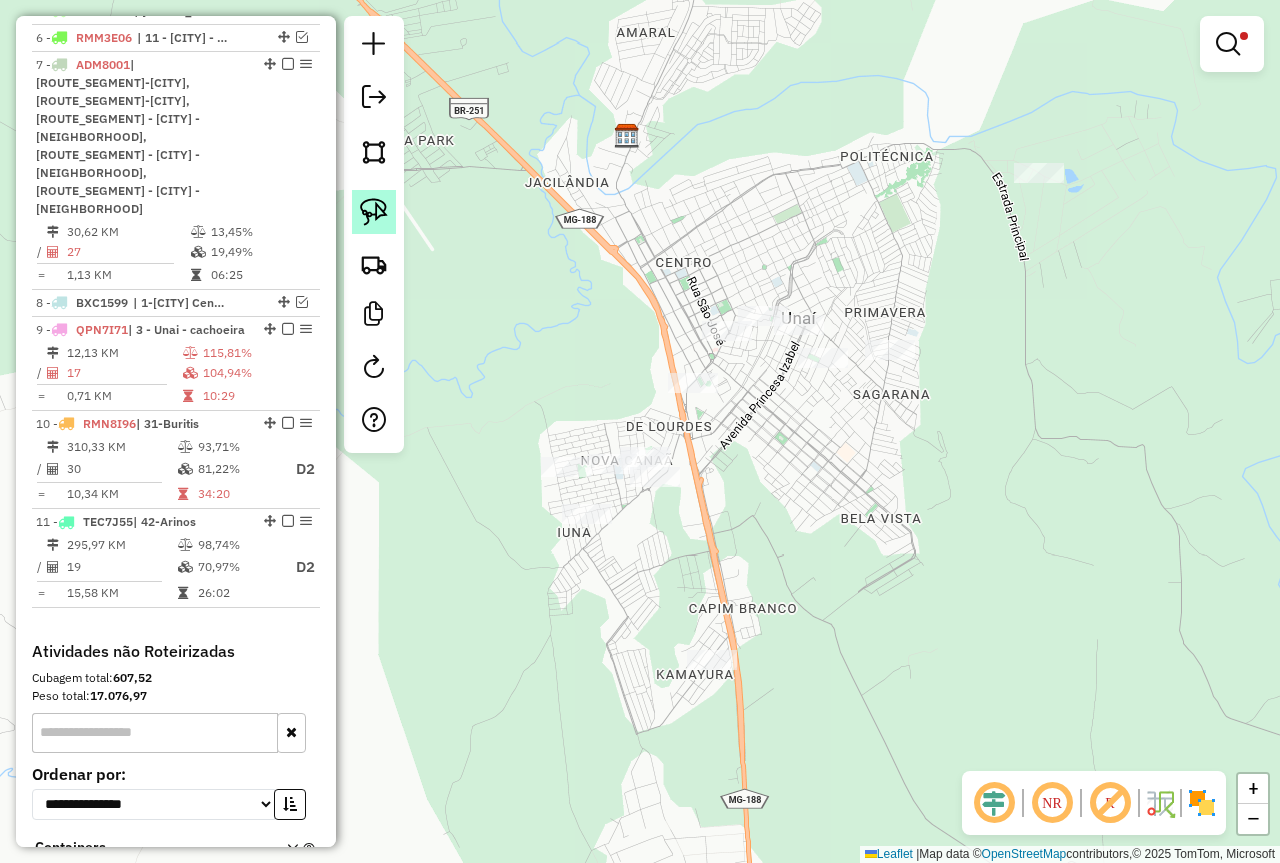 click 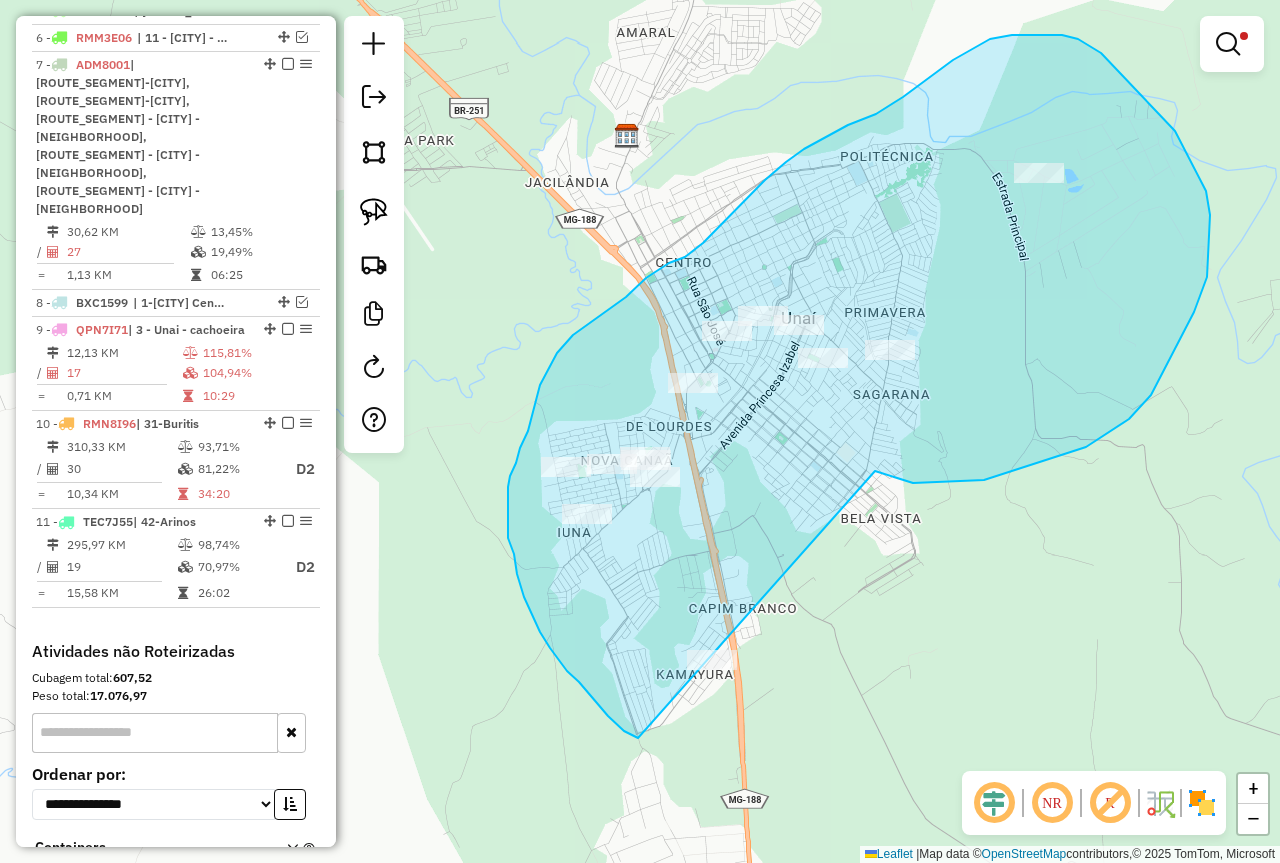 drag, startPoint x: 890, startPoint y: 475, endPoint x: 723, endPoint y: 747, distance: 319.1755 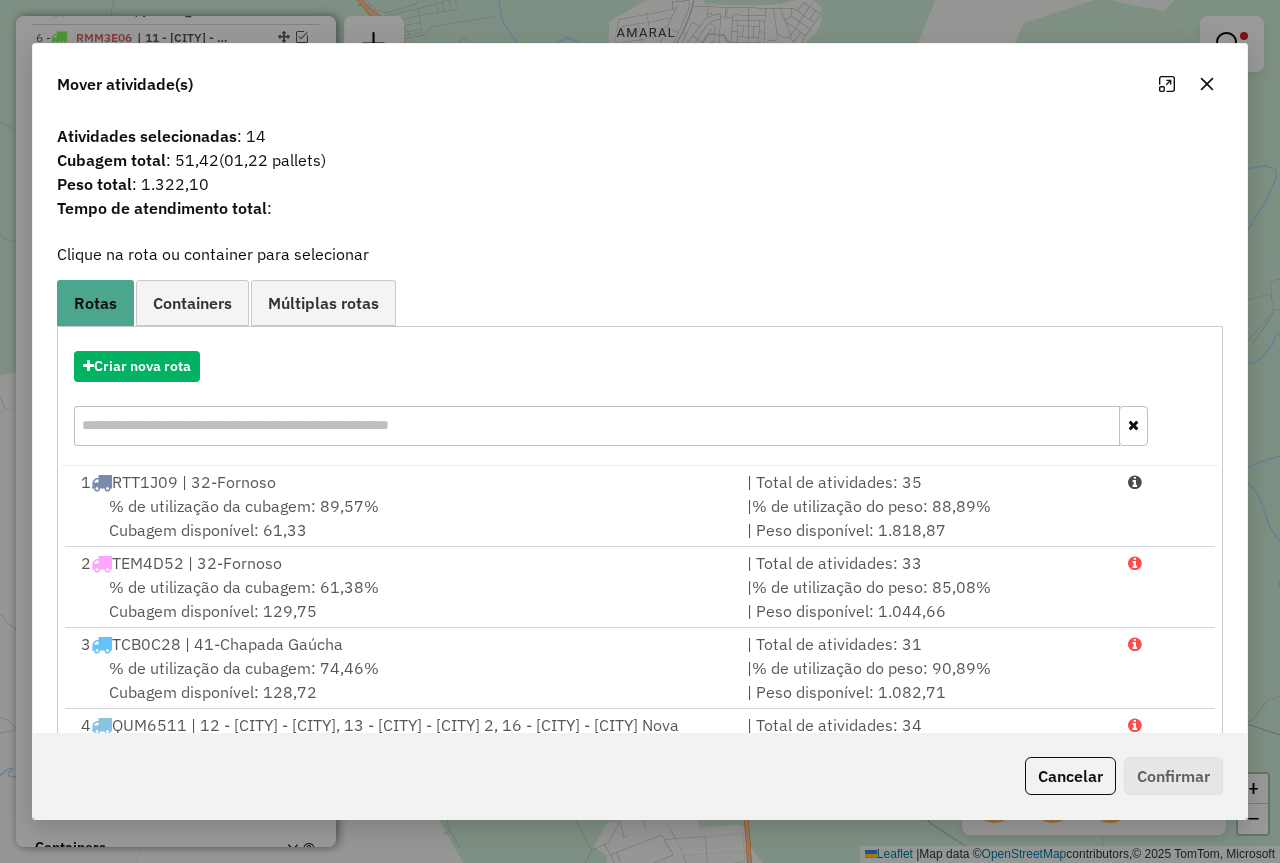 click on "Criar nova rota" at bounding box center [640, 401] 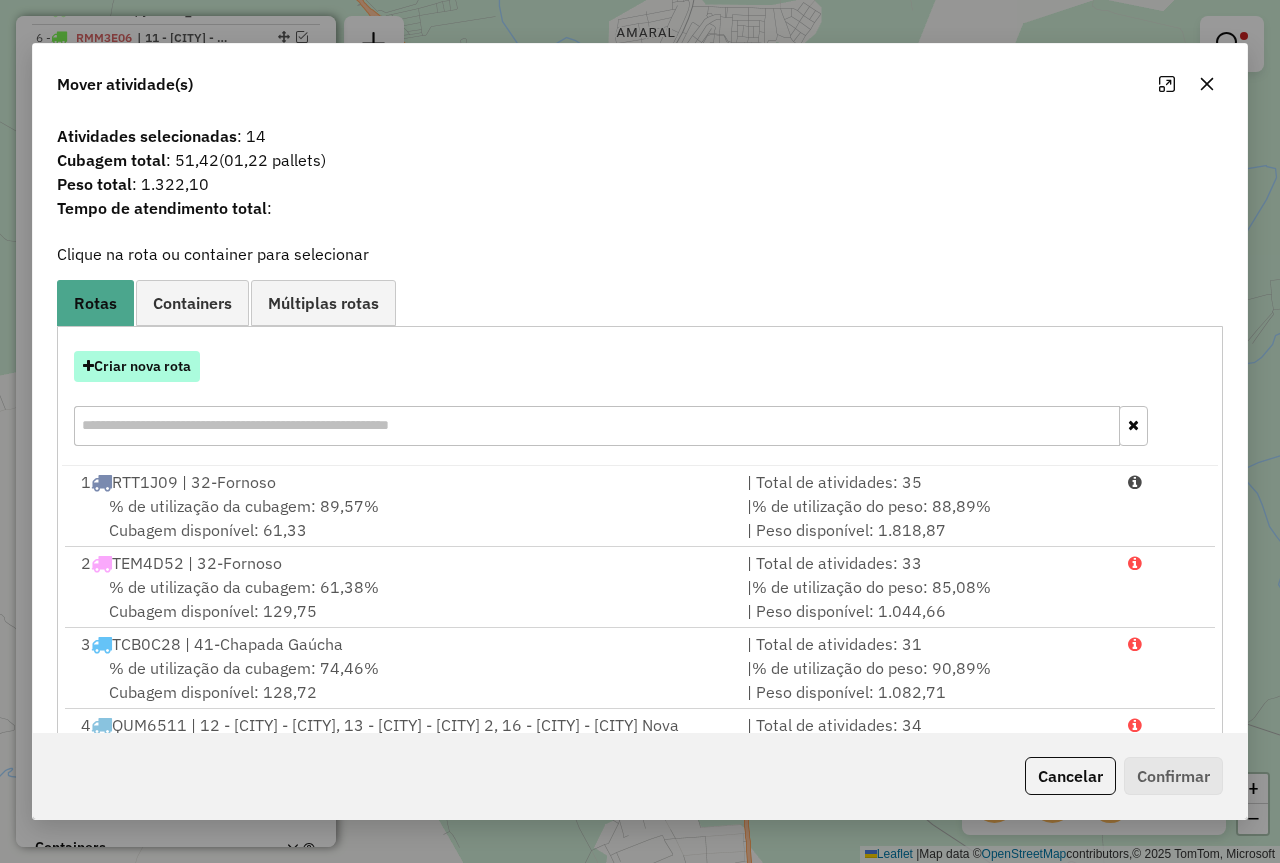 click on "Criar nova rota" at bounding box center [137, 366] 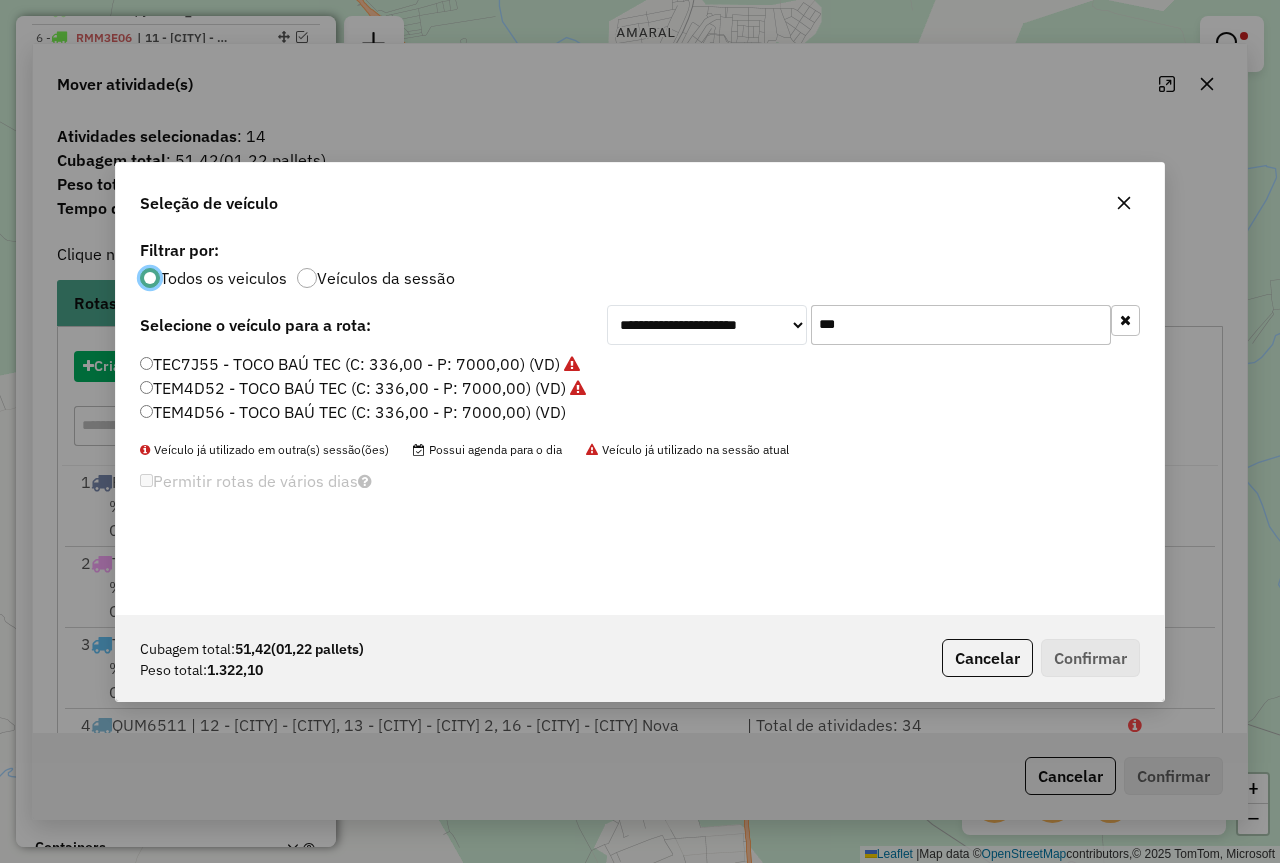 scroll, scrollTop: 11, scrollLeft: 6, axis: both 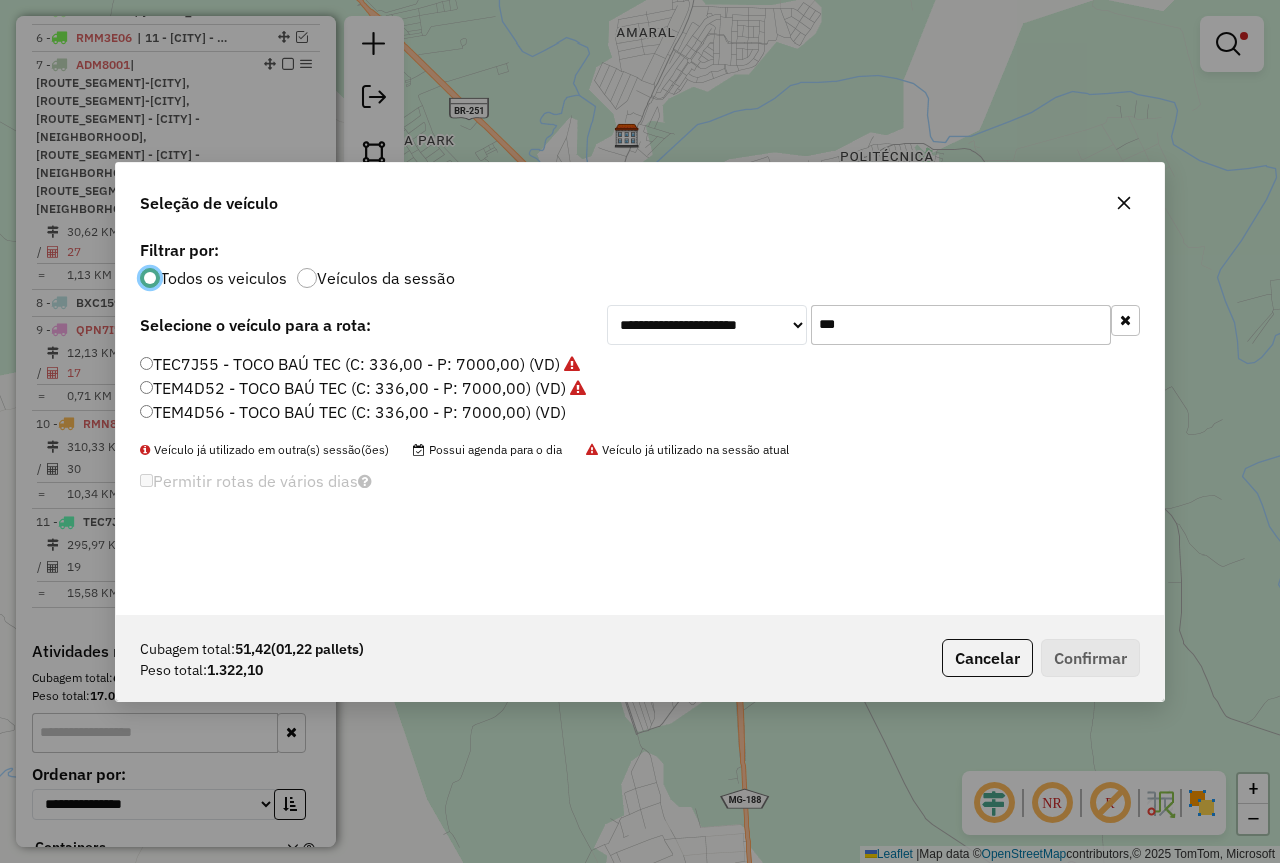 click on "***" 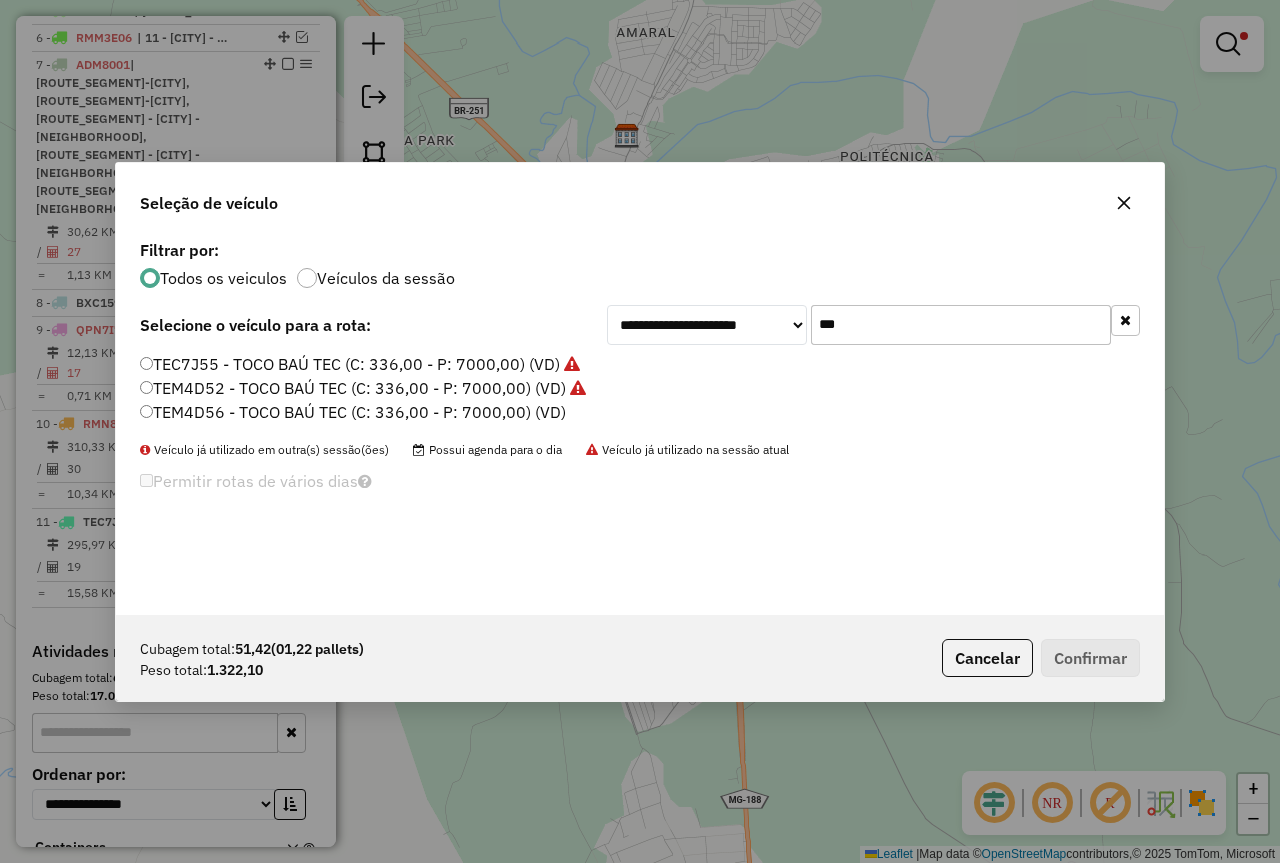 click on "***" 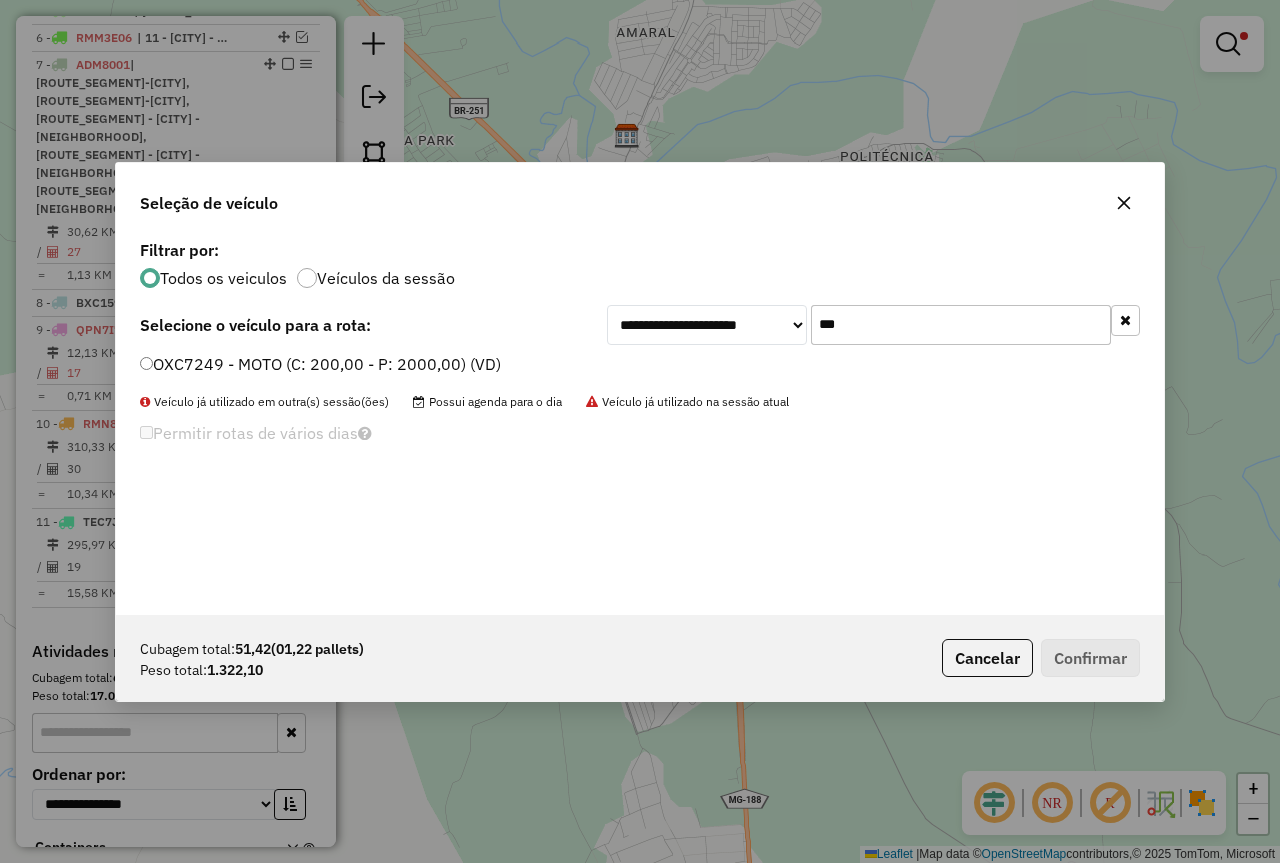 type on "***" 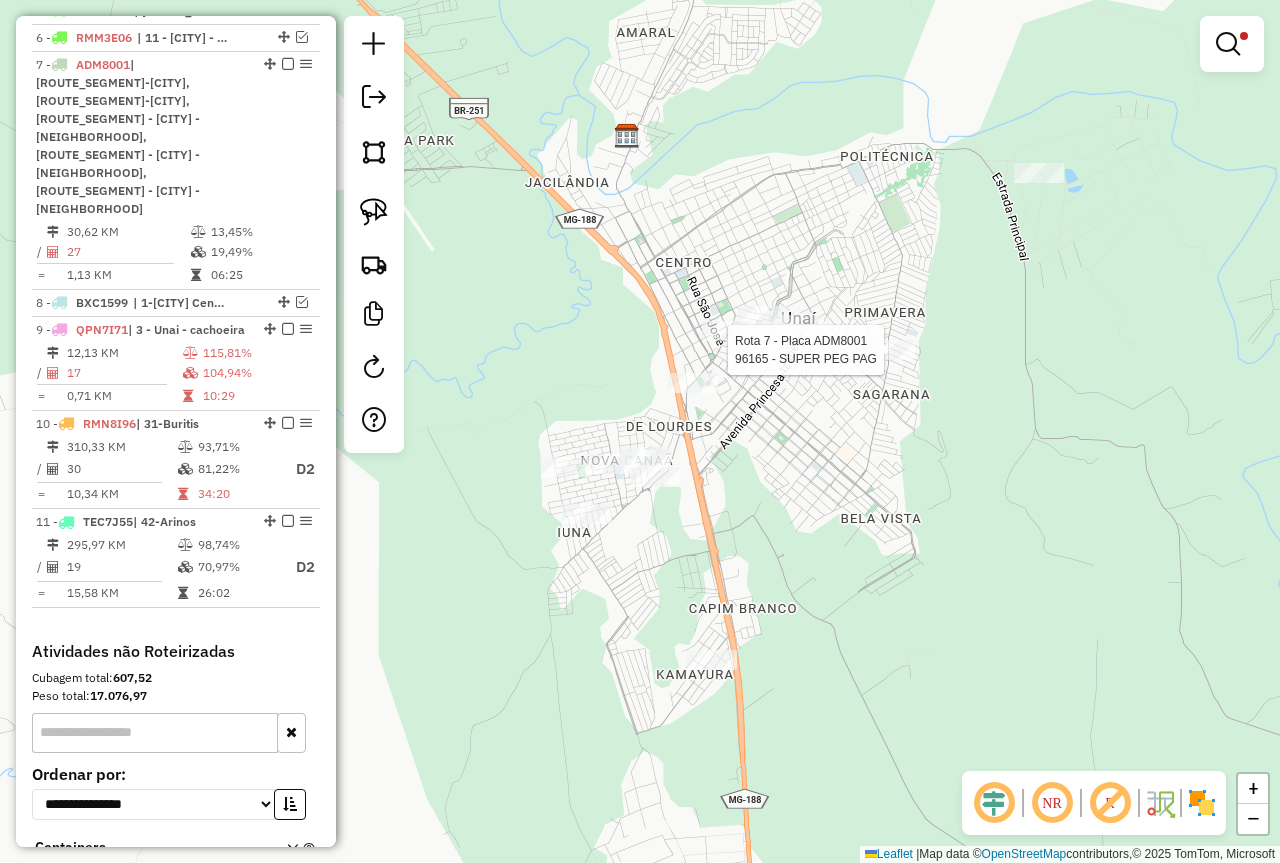 select on "*********" 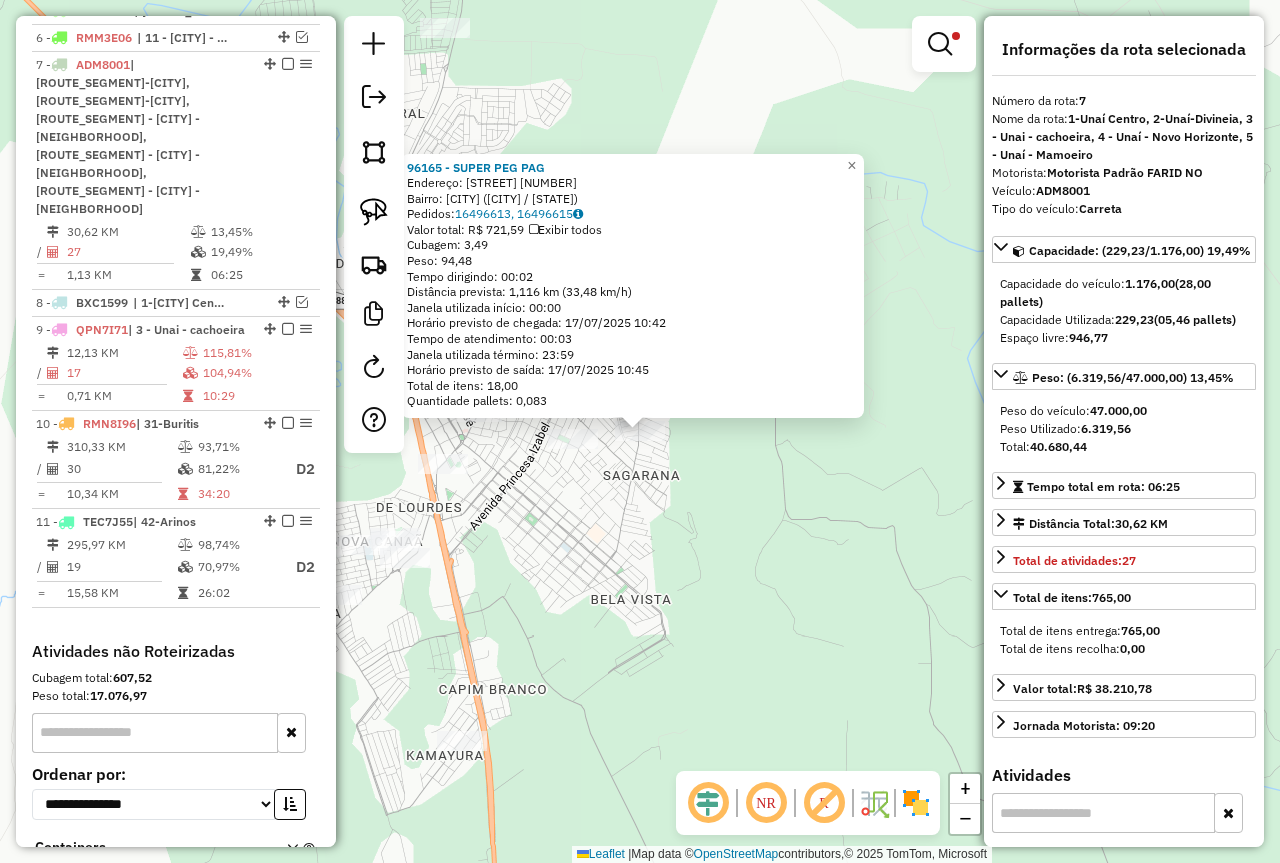 click on "96165 - SUPER PEG PAG  Endereço:  DULCE TORRES BROCHADO 1132   Bairro: NOVO JARDIM (UNAI / MG)   Pedidos:  16496613, 16496615   Valor total: R$ 721,59   Exibir todos   Cubagem: 3,49  Peso: 94,48  Tempo dirigindo: 00:02   Distância prevista: 1,116 km (33,48 km/h)   Janela utilizada início: 00:00   Horário previsto de chegada: 17/07/2025 10:42   Tempo de atendimento: 00:03   Janela utilizada término: 23:59   Horário previsto de saída: 17/07/2025 10:45   Total de itens: 18,00   Quantidade pallets: 0,083  × Limpar filtros Janela de atendimento Grade de atendimento Capacidade Transportadoras Veículos Cliente Pedidos  Rotas Selecione os dias de semana para filtrar as janelas de atendimento  Seg   Ter   Qua   Qui   Sex   Sáb   Dom  Informe o período da janela de atendimento: De: Até:  Filtrar exatamente a janela do cliente  Considerar janela de atendimento padrão  Selecione os dias de semana para filtrar as grades de atendimento  Seg   Ter   Qua   Qui   Sex   Sáb   Dom   Peso mínimo:  **** ****** De:" 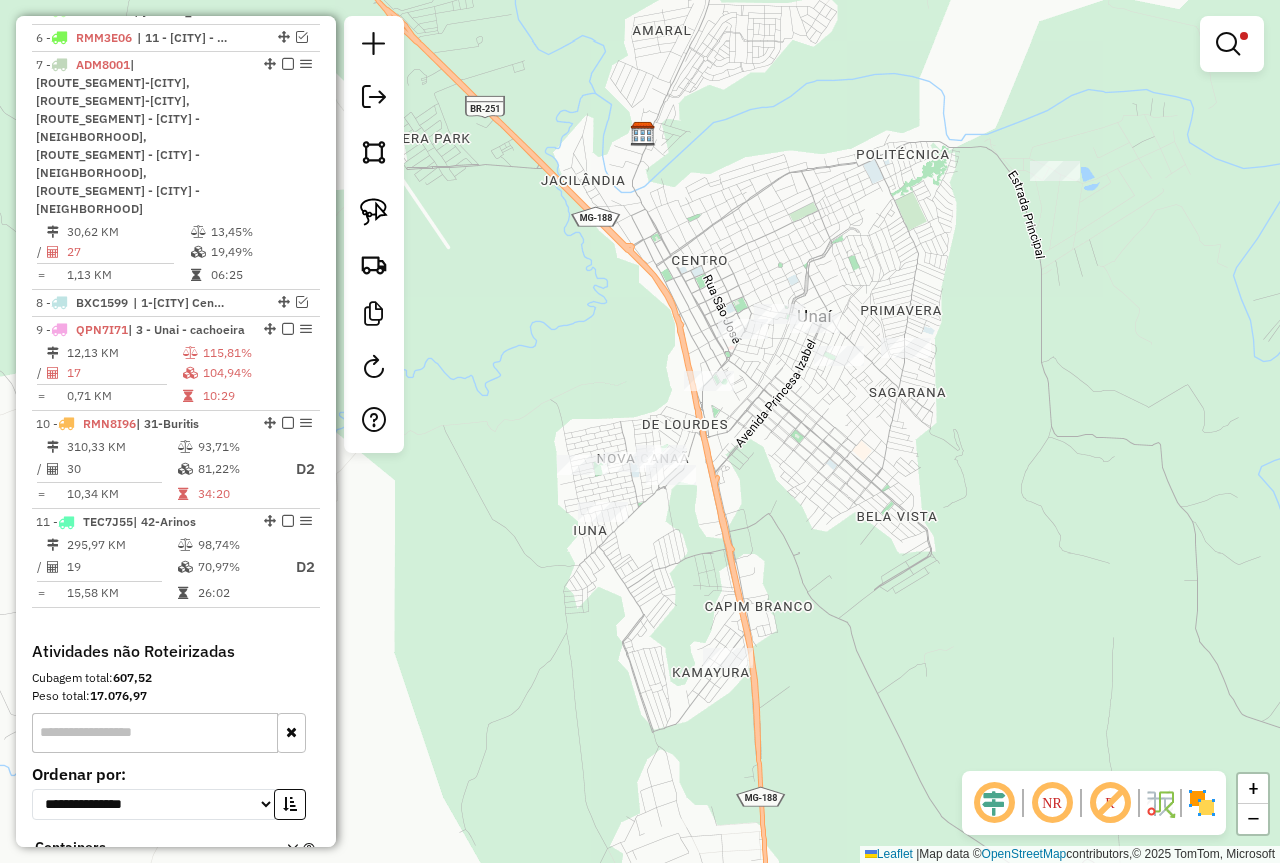 drag, startPoint x: 701, startPoint y: 506, endPoint x: 967, endPoint y: 423, distance: 278.64853 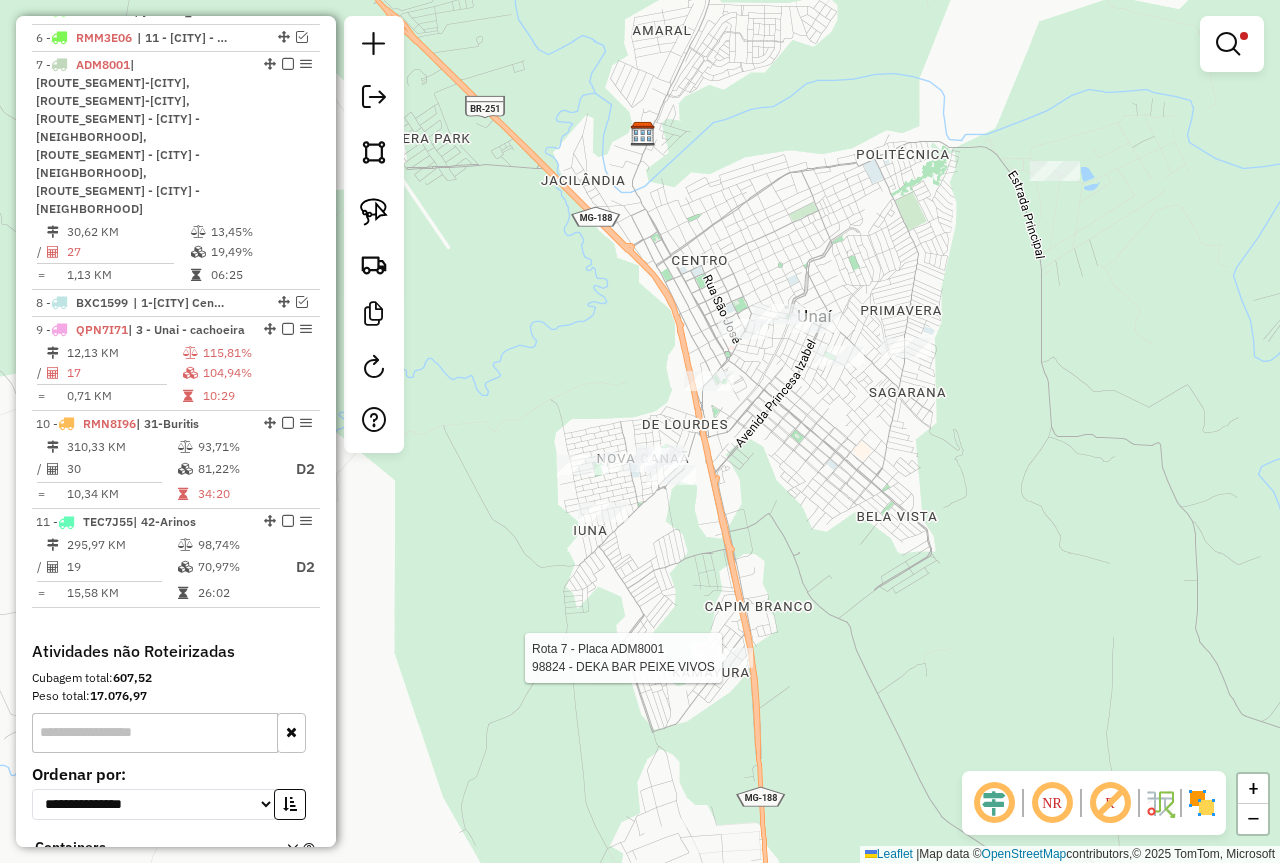 select on "*********" 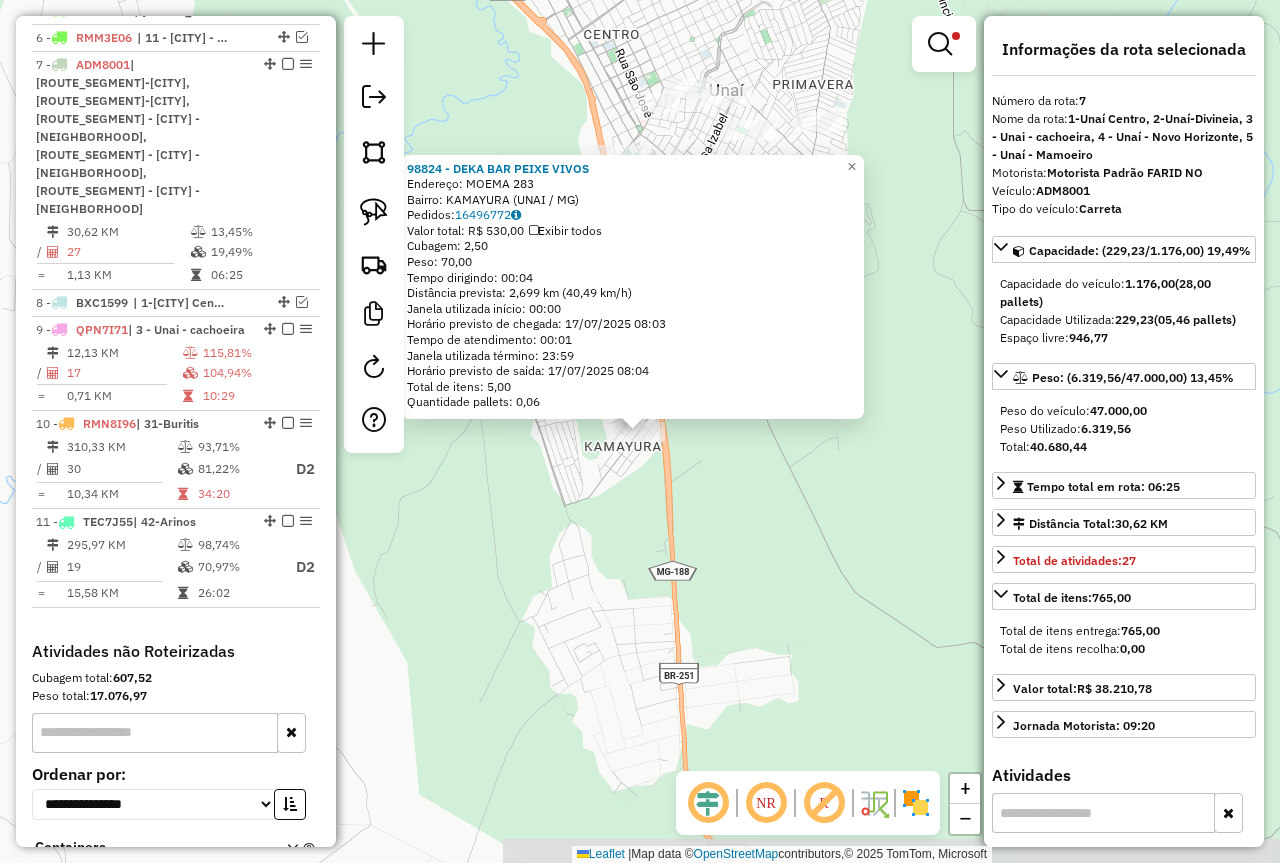 click on "98824 - DEKA BAR PEIXE VIVOS  Endereço:  MOEMA 283   Bairro: KAMAYURA (UNAI / MG)   Pedidos:  16496772   Valor total: R$ 530,00   Exibir todos   Cubagem: 2,50  Peso: 70,00  Tempo dirigindo: 00:04   Distância prevista: 2,699 km (40,49 km/h)   Janela utilizada início: 00:00   Horário previsto de chegada: 17/07/2025 08:03   Tempo de atendimento: 00:01   Janela utilizada término: 23:59   Horário previsto de saída: 17/07/2025 08:04   Total de itens: 5,00   Quantidade pallets: 0,06  × Limpar filtros Janela de atendimento Grade de atendimento Capacidade Transportadoras Veículos Cliente Pedidos  Rotas Selecione os dias de semana para filtrar as janelas de atendimento  Seg   Ter   Qua   Qui   Sex   Sáb   Dom  Informe o período da janela de atendimento: De: Até:  Filtrar exatamente a janela do cliente  Considerar janela de atendimento padrão  Selecione os dias de semana para filtrar as grades de atendimento  Seg   Ter   Qua   Qui   Sex   Sáb   Dom   Considerar clientes sem dia de atendimento cadastrado +" 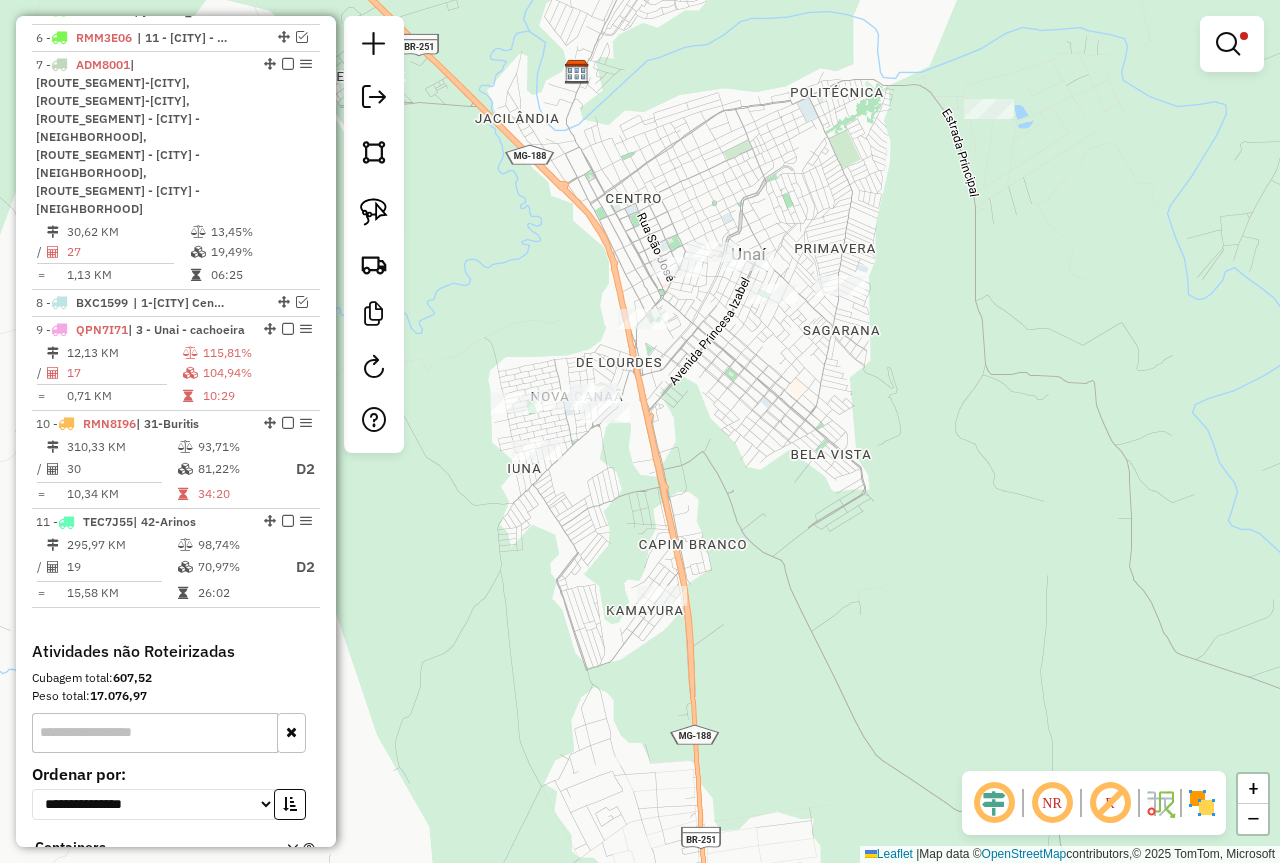 drag, startPoint x: 809, startPoint y: 433, endPoint x: 838, endPoint y: 617, distance: 186.2713 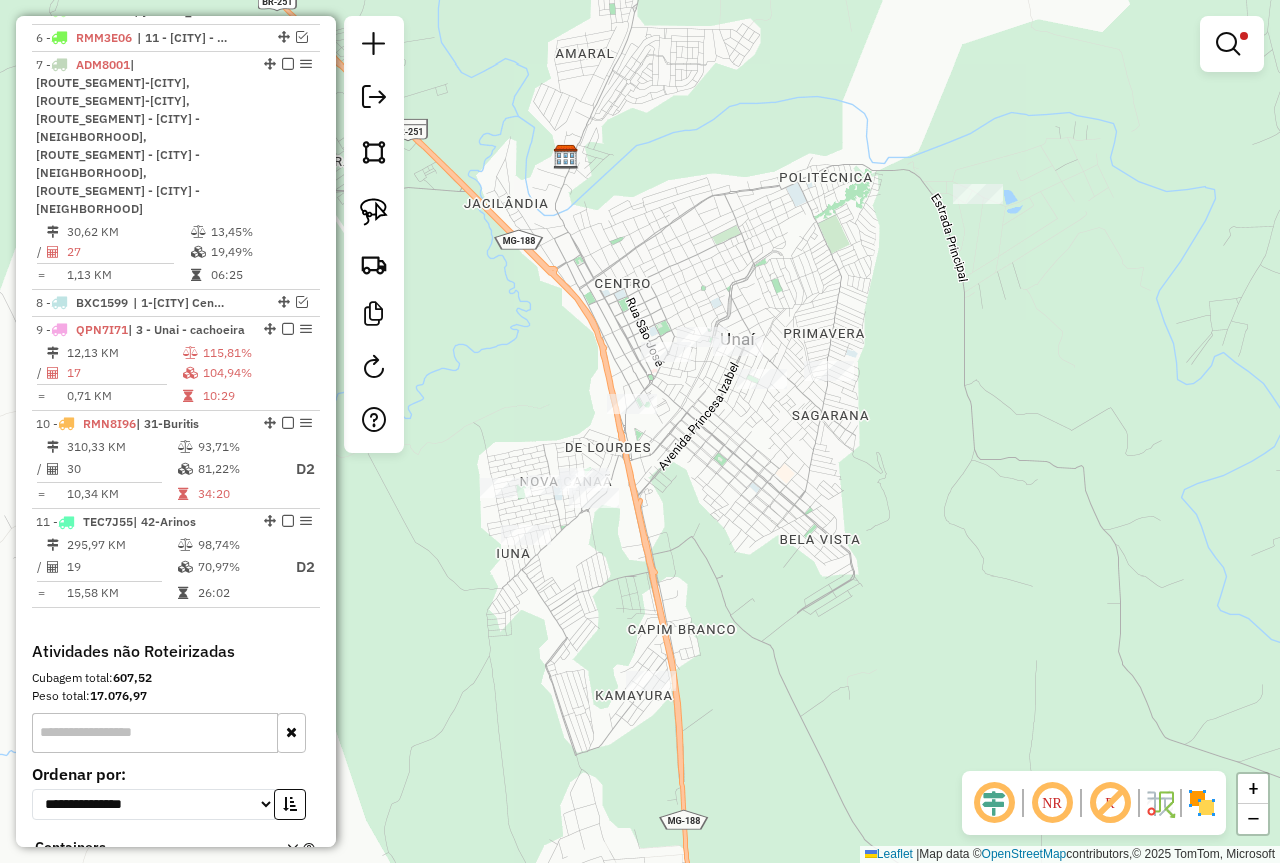 drag, startPoint x: 879, startPoint y: 509, endPoint x: 863, endPoint y: 574, distance: 66.94027 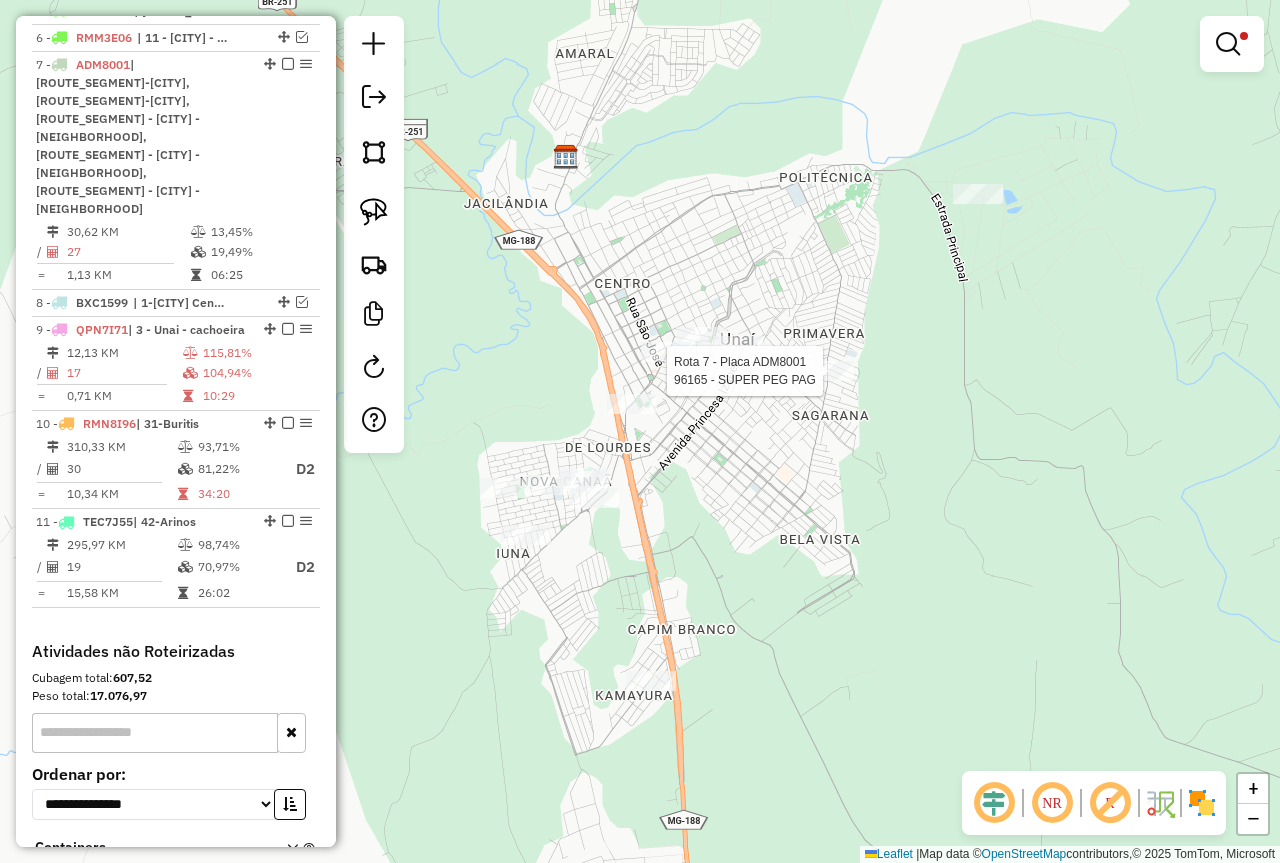 select on "*********" 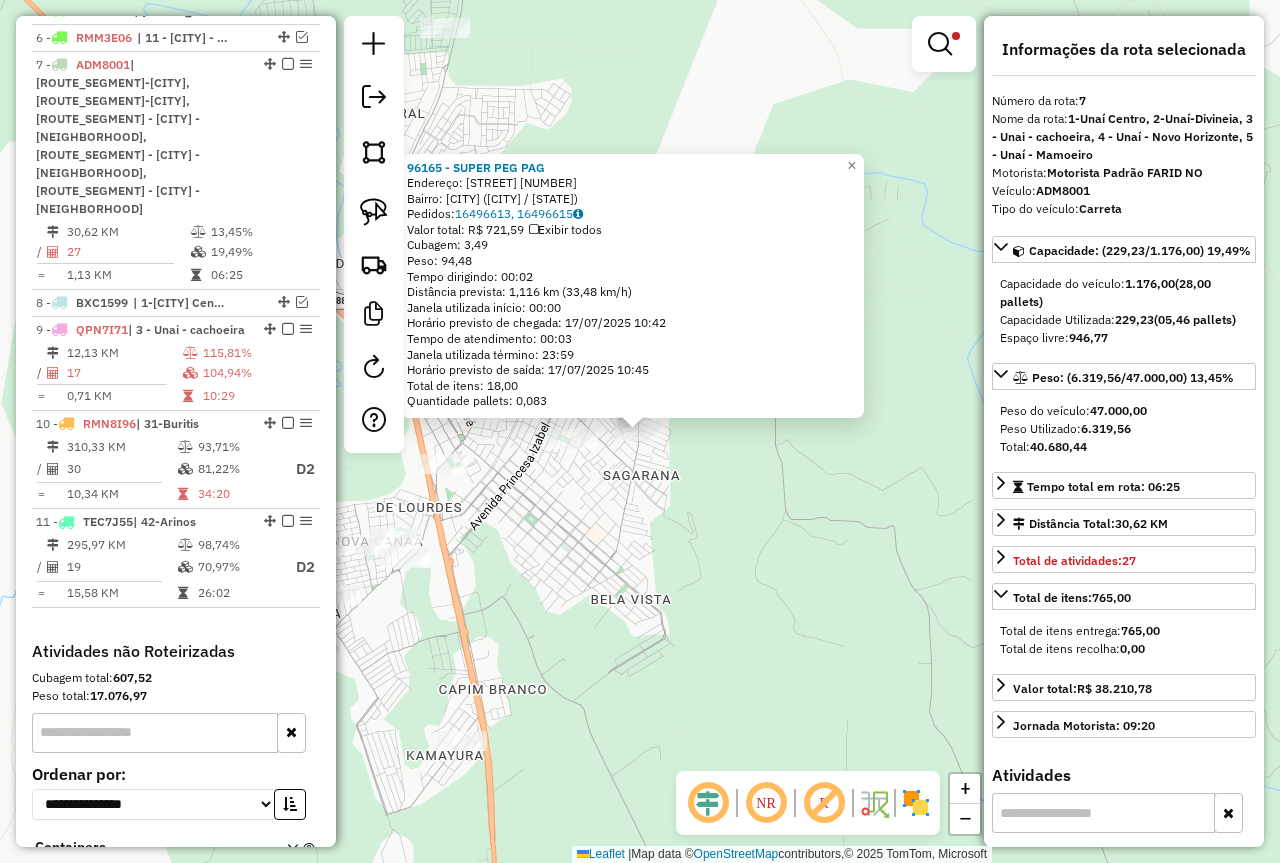 click on "96165 - SUPER PEG PAG  Endereço:  DULCE TORRES BROCHADO 1132   Bairro: NOVO JARDIM (UNAI / MG)   Pedidos:  16496613, 16496615   Valor total: R$ 721,59   Exibir todos   Cubagem: 3,49  Peso: 94,48  Tempo dirigindo: 00:02   Distância prevista: 1,116 km (33,48 km/h)   Janela utilizada início: 00:00   Horário previsto de chegada: 17/07/2025 10:42   Tempo de atendimento: 00:03   Janela utilizada término: 23:59   Horário previsto de saída: 17/07/2025 10:45   Total de itens: 18,00   Quantidade pallets: 0,083  × Limpar filtros Janela de atendimento Grade de atendimento Capacidade Transportadoras Veículos Cliente Pedidos  Rotas Selecione os dias de semana para filtrar as janelas de atendimento  Seg   Ter   Qua   Qui   Sex   Sáb   Dom  Informe o período da janela de atendimento: De: Até:  Filtrar exatamente a janela do cliente  Considerar janela de atendimento padrão  Selecione os dias de semana para filtrar as grades de atendimento  Seg   Ter   Qua   Qui   Sex   Sáb   Dom   Peso mínimo:  **** ****** De:" 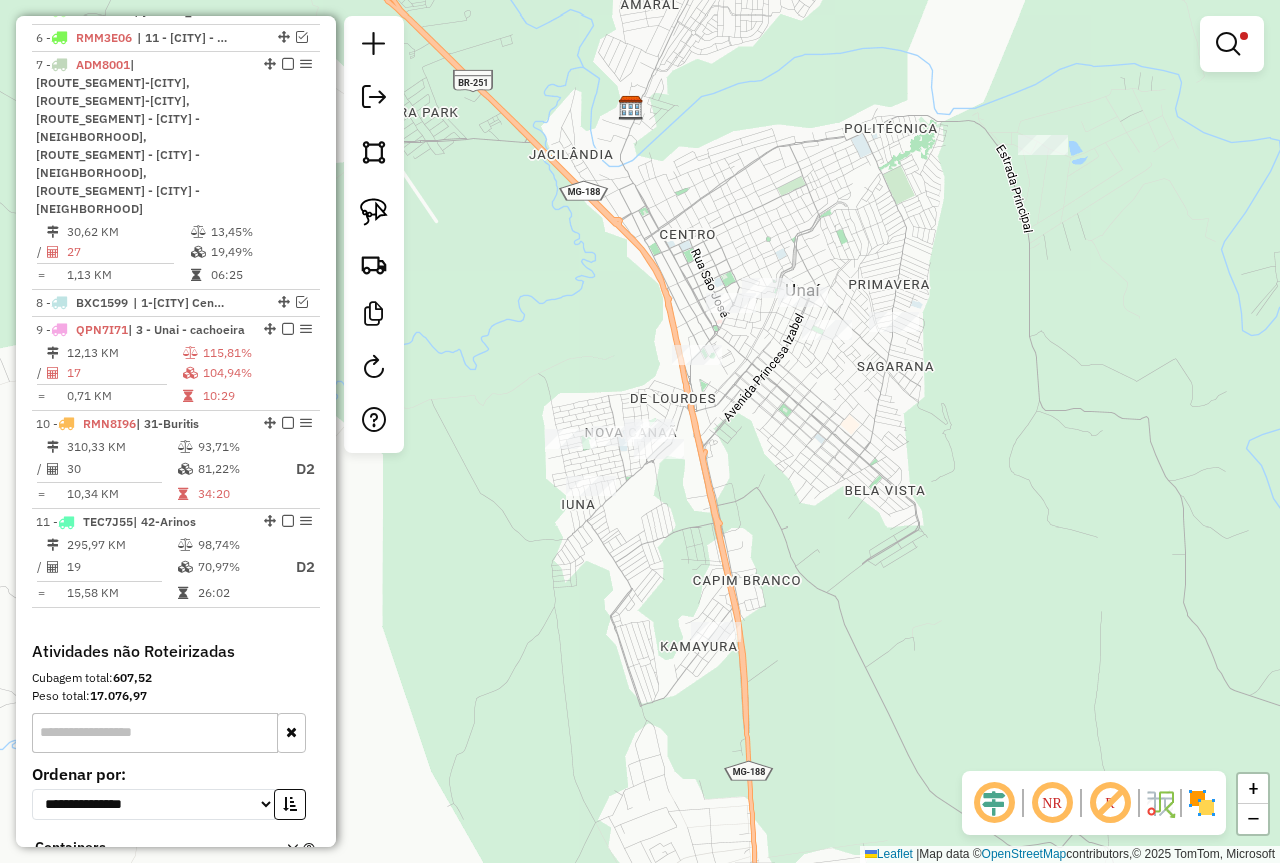 drag, startPoint x: 801, startPoint y: 535, endPoint x: 995, endPoint y: 398, distance: 237.49738 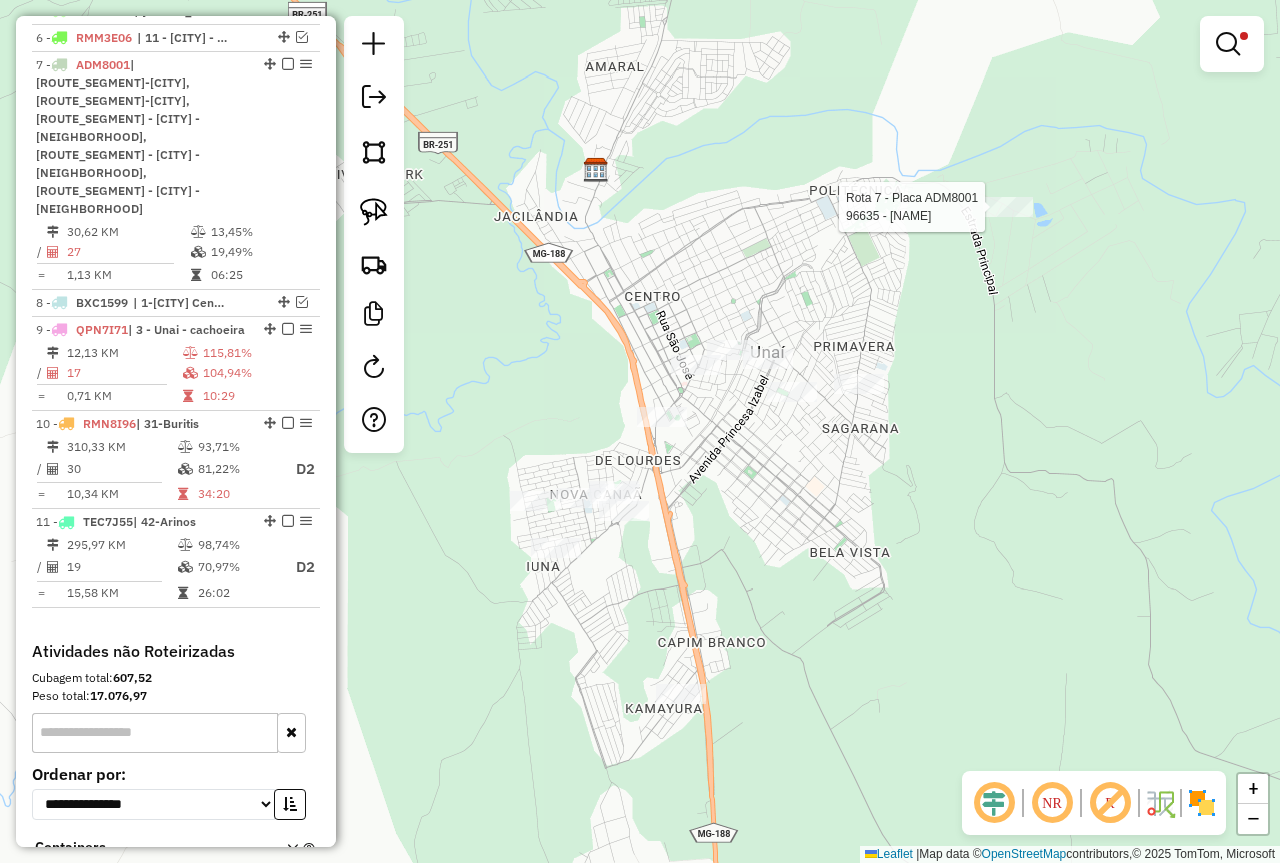 click 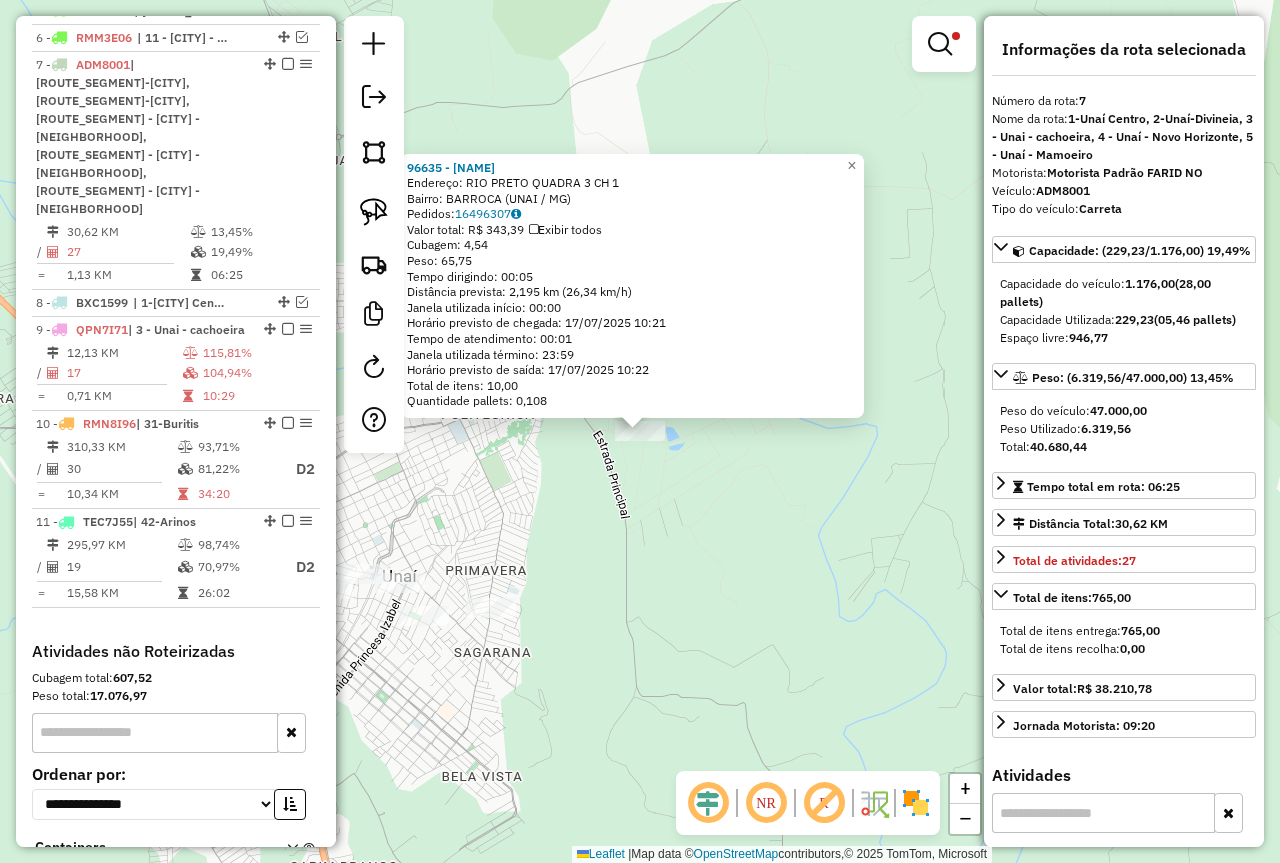 click on "96635 - DISTR RIO PRETO  Endereço:  RIO PRETO QUADRA 3 CH 1   Bairro: BARROCA (UNAI / MG)   Pedidos:  16496307   Valor total: R$ 343,39   Exibir todos   Cubagem: 4,54  Peso: 65,75  Tempo dirigindo: 00:05   Distância prevista: 2,195 km (26,34 km/h)   Janela utilizada início: 00:00   Horário previsto de chegada: 17/07/2025 10:21   Tempo de atendimento: 00:01   Janela utilizada término: 23:59   Horário previsto de saída: 17/07/2025 10:22   Total de itens: 10,00   Quantidade pallets: 0,108  × Limpar filtros Janela de atendimento Grade de atendimento Capacidade Transportadoras Veículos Cliente Pedidos  Rotas Selecione os dias de semana para filtrar as janelas de atendimento  Seg   Ter   Qua   Qui   Sex   Sáb   Dom  Informe o período da janela de atendimento: De: Até:  Filtrar exatamente a janela do cliente  Considerar janela de atendimento padrão  Selecione os dias de semana para filtrar as grades de atendimento  Seg   Ter   Qua   Qui   Sex   Sáb   Dom   Peso mínimo:  ****  Peso máximo:  ****** De:" 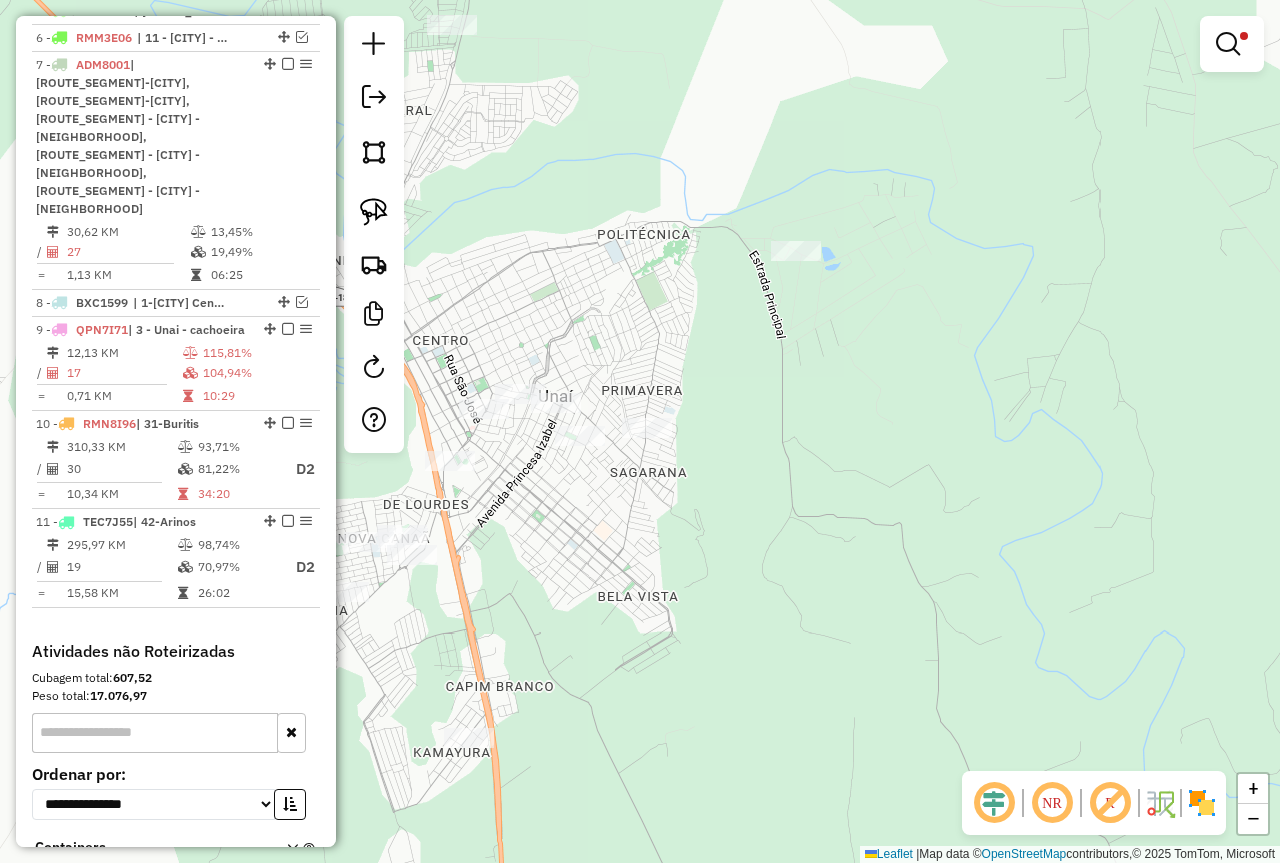 drag, startPoint x: 744, startPoint y: 455, endPoint x: 887, endPoint y: 298, distance: 212.3629 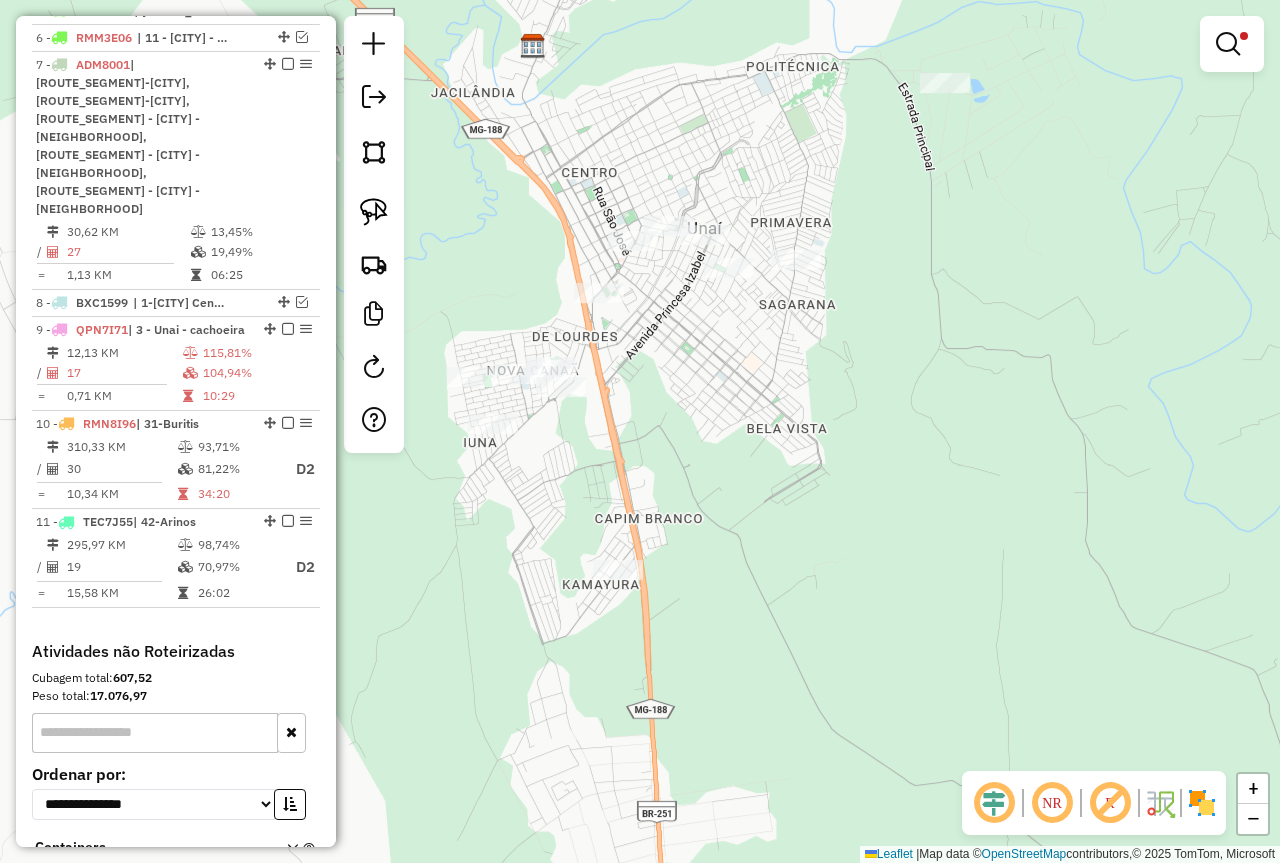 drag, startPoint x: 828, startPoint y: 336, endPoint x: 914, endPoint y: 348, distance: 86.833176 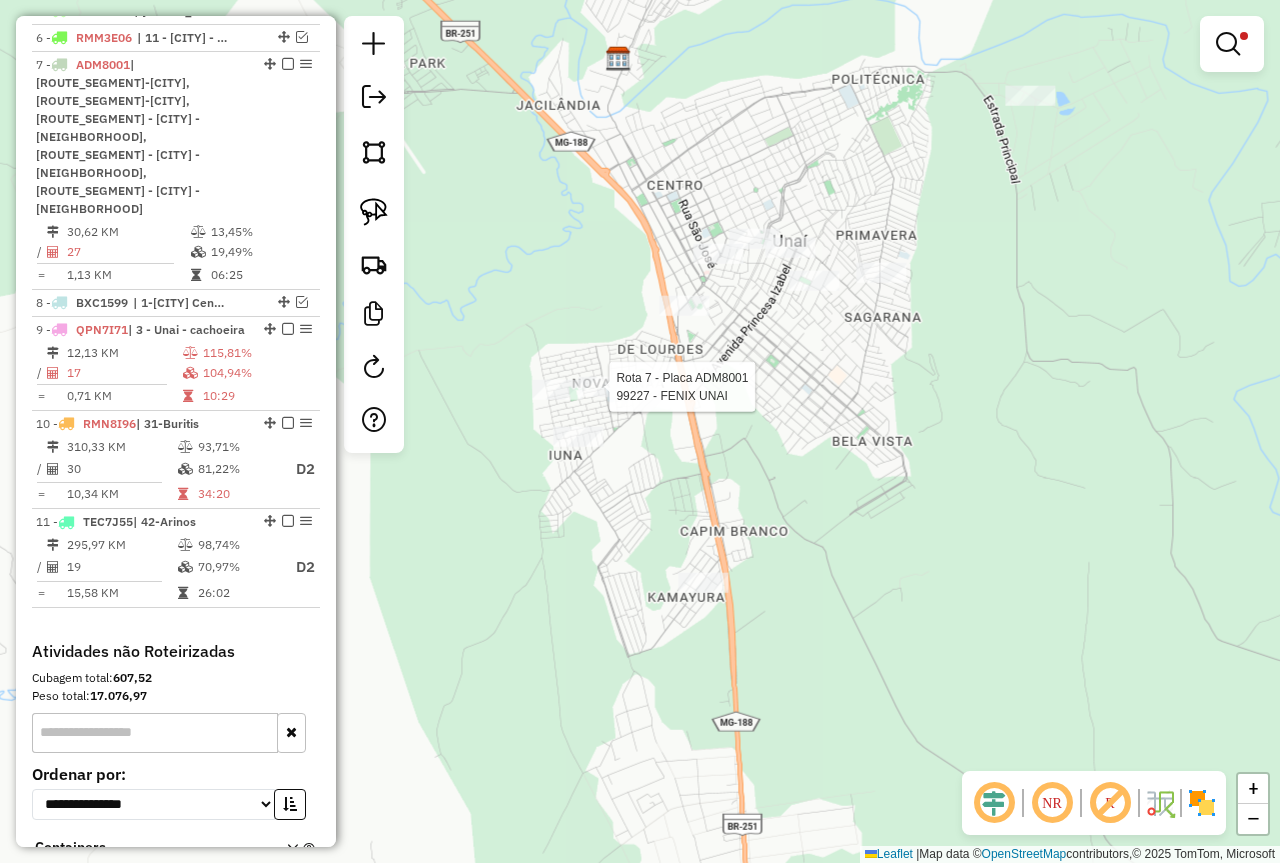 select on "*********" 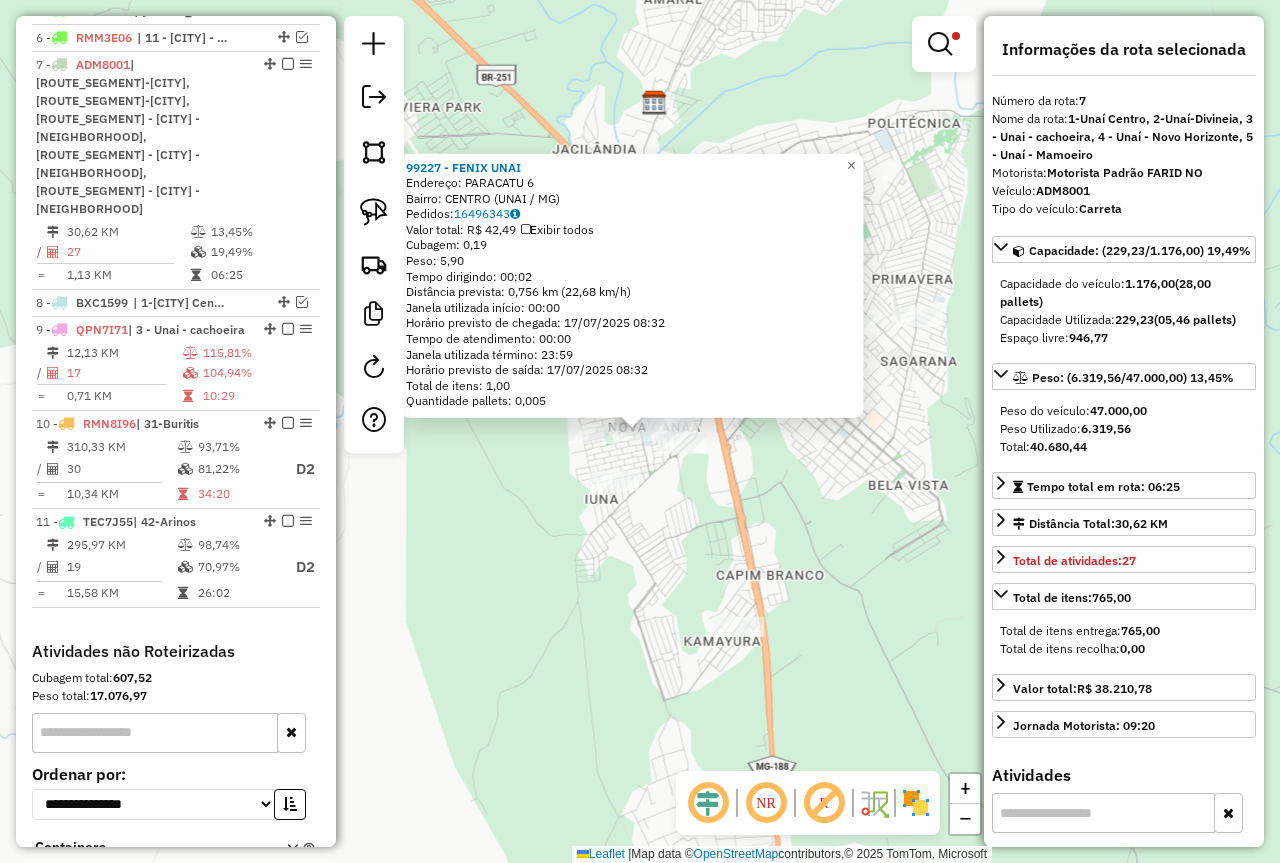 click on "99227 - FENIX UNAI  Endereço:  PARACATU 6   Bairro: CENTRO (UNAI / MG)   Pedidos:  16496343   Valor total: R$ 42,49   Exibir todos   Cubagem: 0,19  Peso: 5,90  Tempo dirigindo: 00:02   Distância prevista: 0,756 km (22,68 km/h)   Janela utilizada início: 00:00   Horário previsto de chegada: 17/07/2025 08:32   Tempo de atendimento: 00:00   Janela utilizada término: 23:59   Horário previsto de saída: 17/07/2025 08:32   Total de itens: 1,00   Quantidade pallets: 0,005  × Limpar filtros Janela de atendimento Grade de atendimento Capacidade Transportadoras Veículos Cliente Pedidos  Rotas Selecione os dias de semana para filtrar as janelas de atendimento  Seg   Ter   Qua   Qui   Sex   Sáb   Dom  Informe o período da janela de atendimento: De: Até:  Filtrar exatamente a janela do cliente  Considerar janela de atendimento padrão  Selecione os dias de semana para filtrar as grades de atendimento  Seg   Ter   Qua   Qui   Sex   Sáb   Dom   Considerar clientes sem dia de atendimento cadastrado **** ****** +" 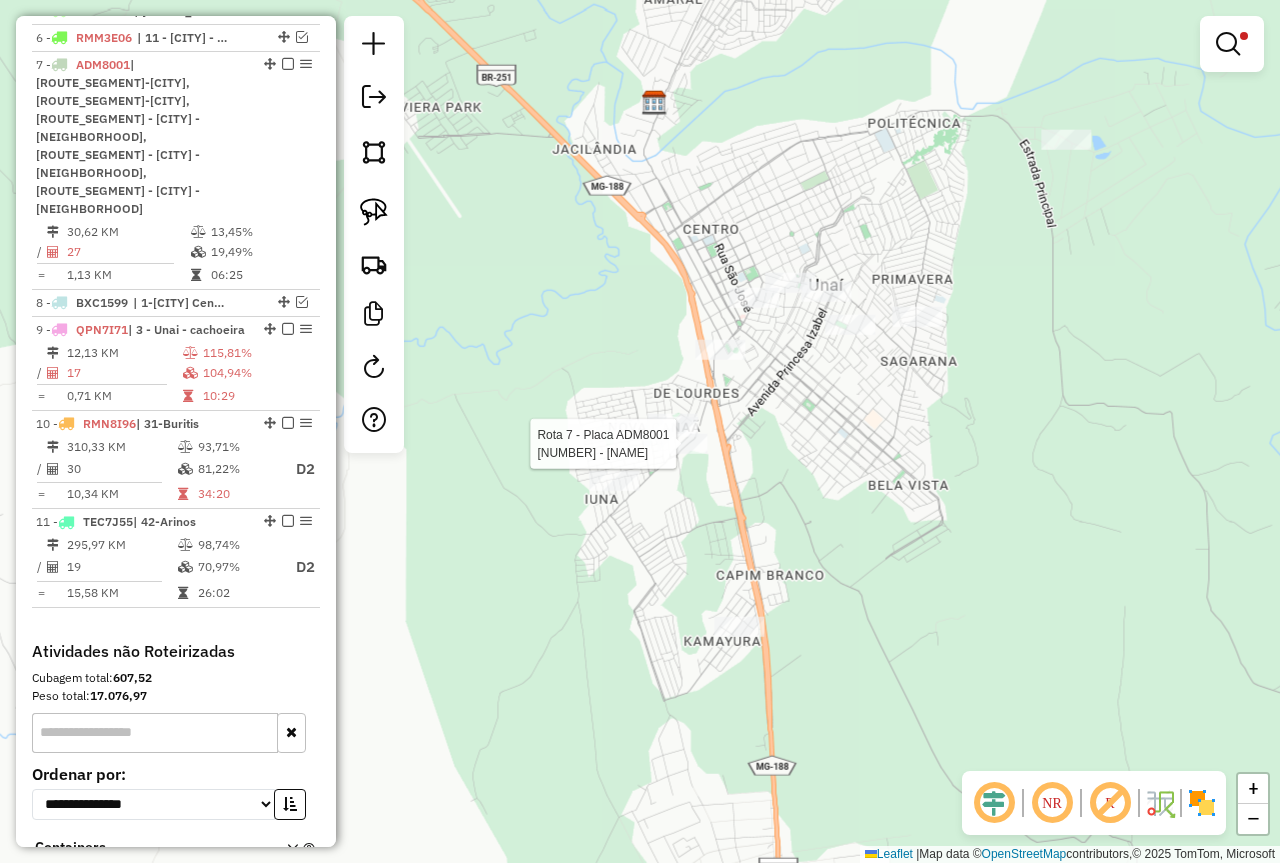 select on "*********" 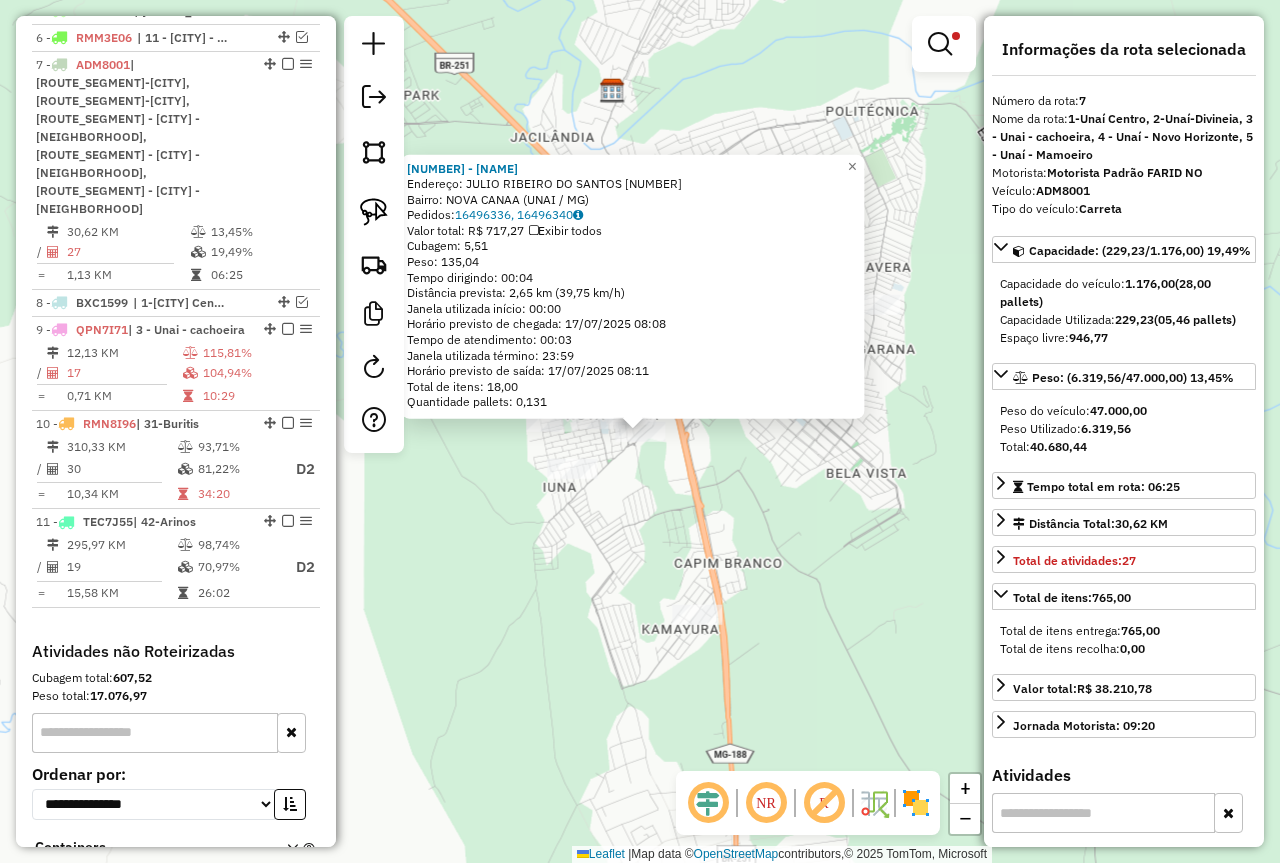 click on "Rota 7 - Placa ADM8001  98986 - BAR DA EDNA 98986 - BAR DA EDNA  Endereço:  JULIO RIBEIRO DO SANTOS 427   Bairro: NOVA CANAA (UNAI / MG)   Pedidos:  16496336, 16496340   Valor total: R$ 717,27   Exibir todos   Cubagem: 5,51  Peso: 135,04  Tempo dirigindo: 00:04   Distância prevista: 2,65 km (39,75 km/h)   Janela utilizada início: 00:00   Horário previsto de chegada: 17/07/2025 08:08   Tempo de atendimento: 00:03   Janela utilizada término: 23:59   Horário previsto de saída: 17/07/2025 08:11   Total de itens: 18,00   Quantidade pallets: 0,131  × Limpar filtros Janela de atendimento Grade de atendimento Capacidade Transportadoras Veículos Cliente Pedidos  Rotas Selecione os dias de semana para filtrar as janelas de atendimento  Seg   Ter   Qua   Qui   Sex   Sáb   Dom  Informe o período da janela de atendimento: De: Até:  Filtrar exatamente a janela do cliente  Considerar janela de atendimento padrão  Selecione os dias de semana para filtrar as grades de atendimento  Seg   Ter   Qua   Qui   Sex  De:" 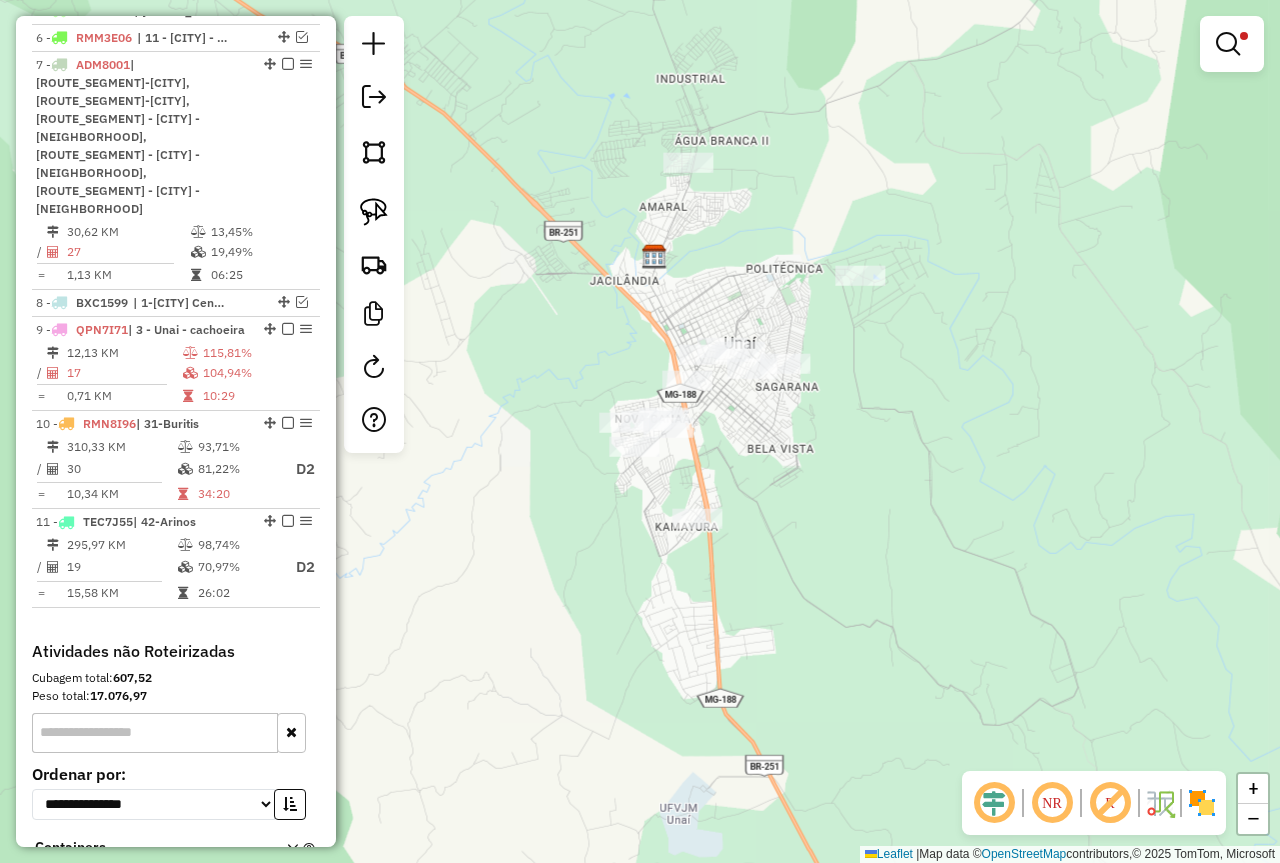 drag, startPoint x: 861, startPoint y: 486, endPoint x: 802, endPoint y: 376, distance: 124.823875 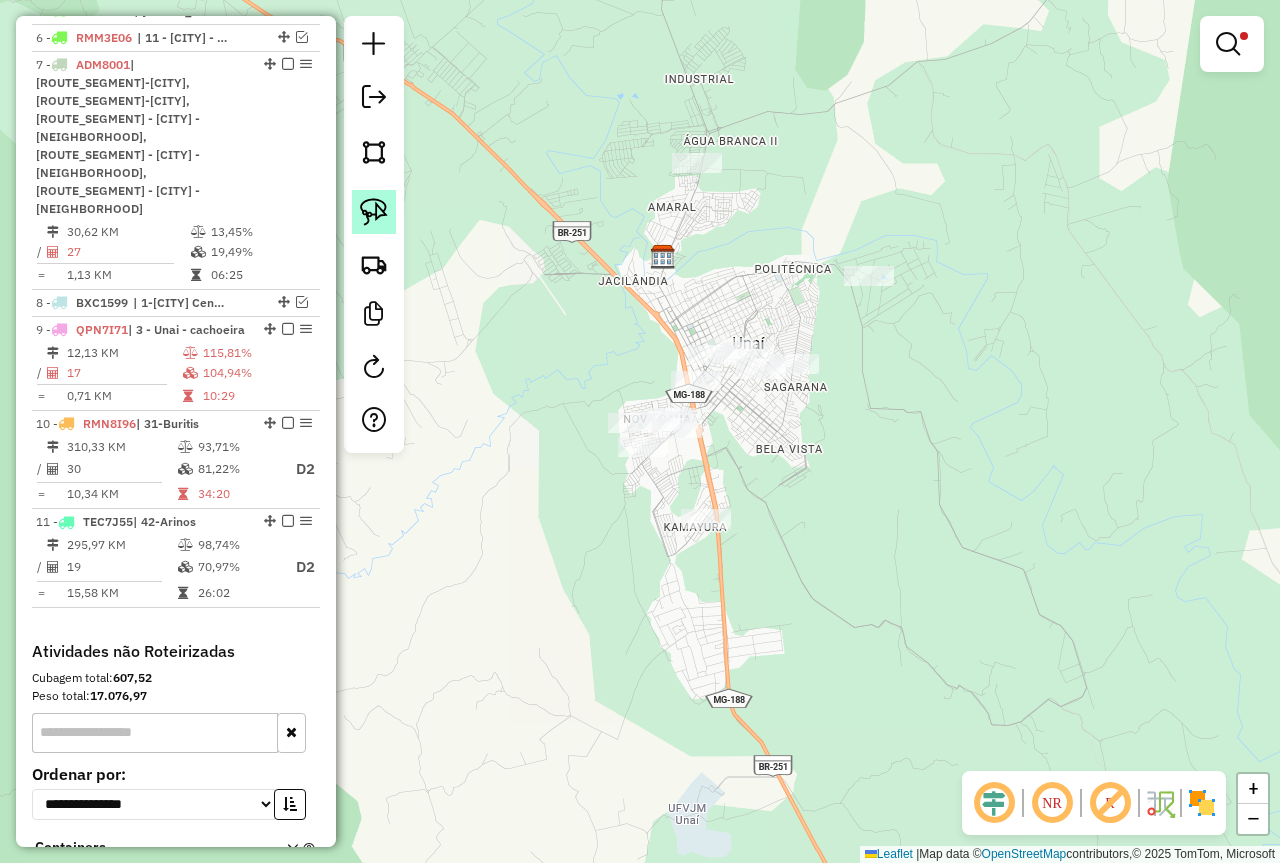 click 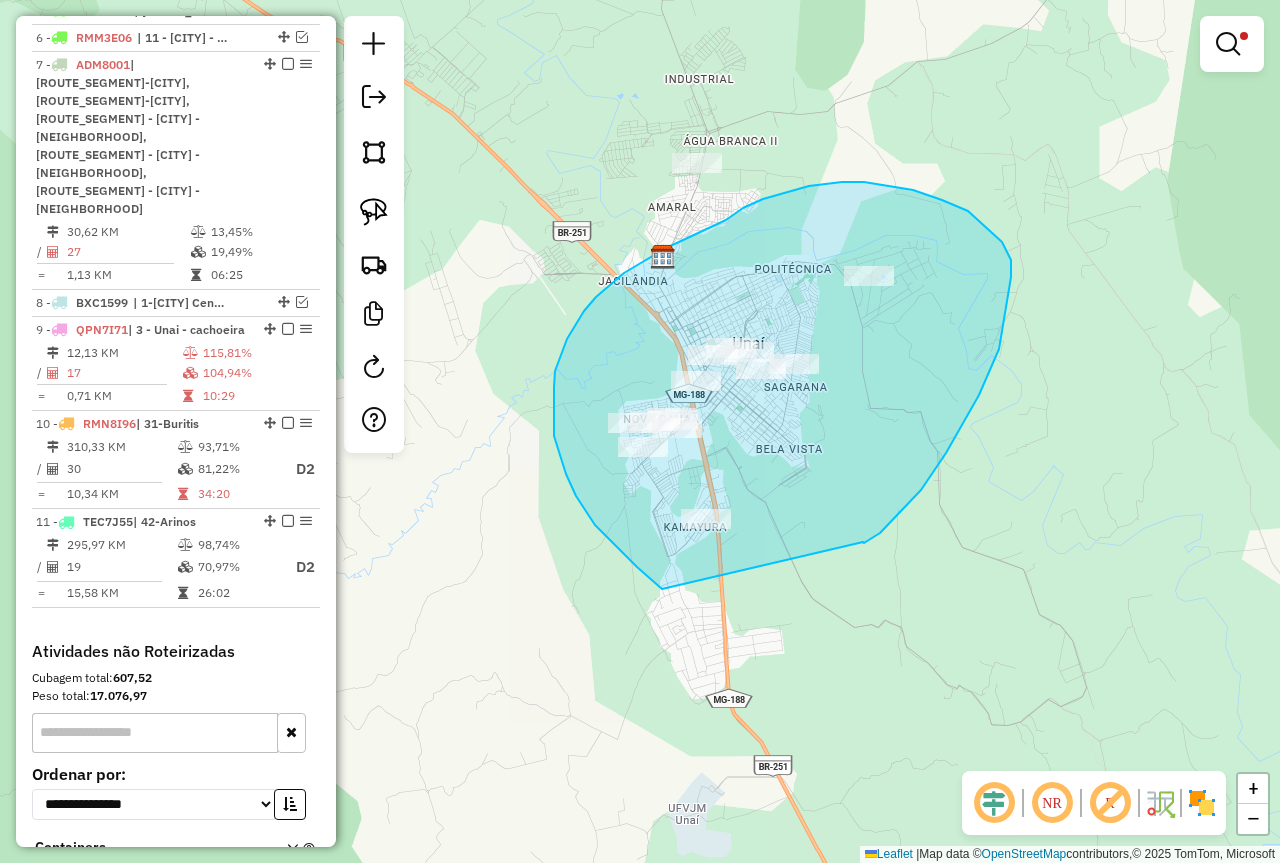 drag, startPoint x: 863, startPoint y: 542, endPoint x: 710, endPoint y: 622, distance: 172.65283 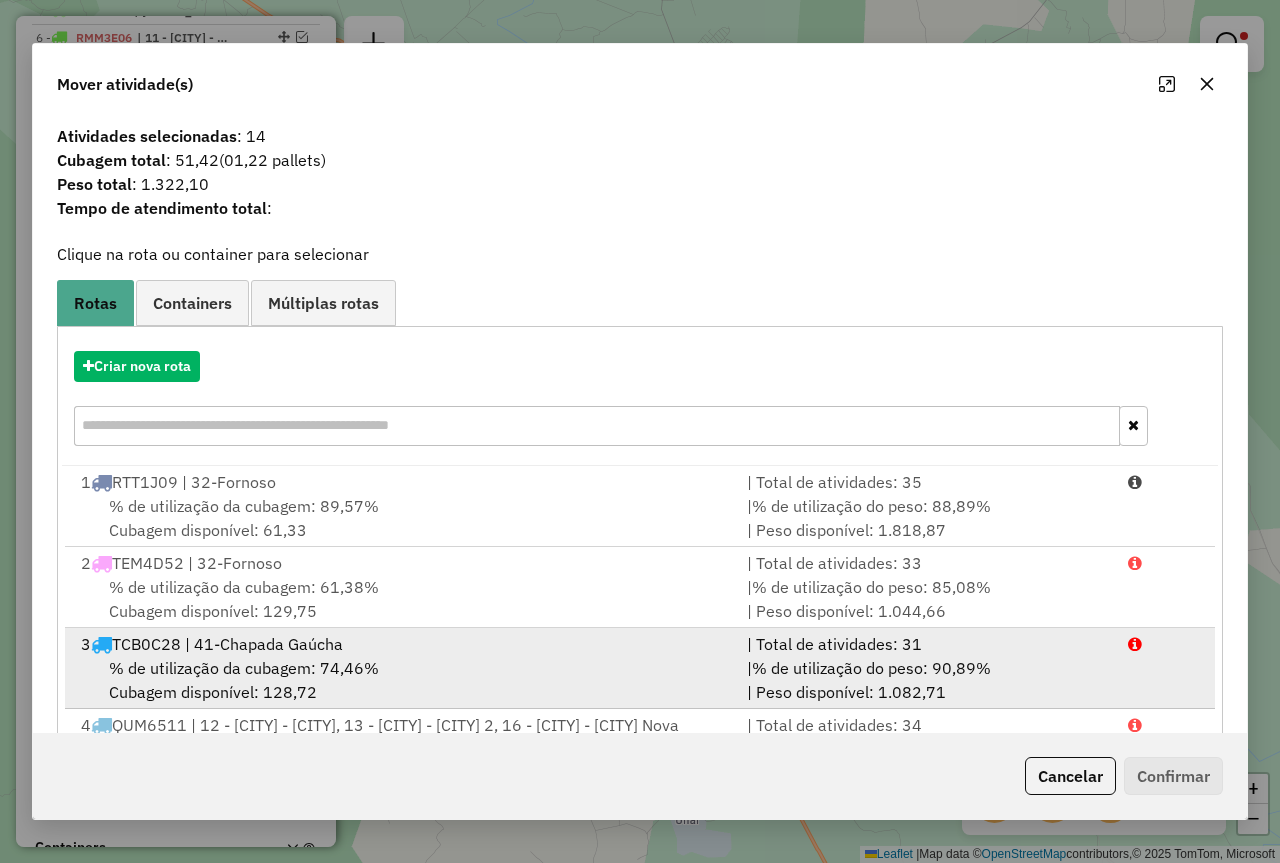 scroll, scrollTop: 191, scrollLeft: 0, axis: vertical 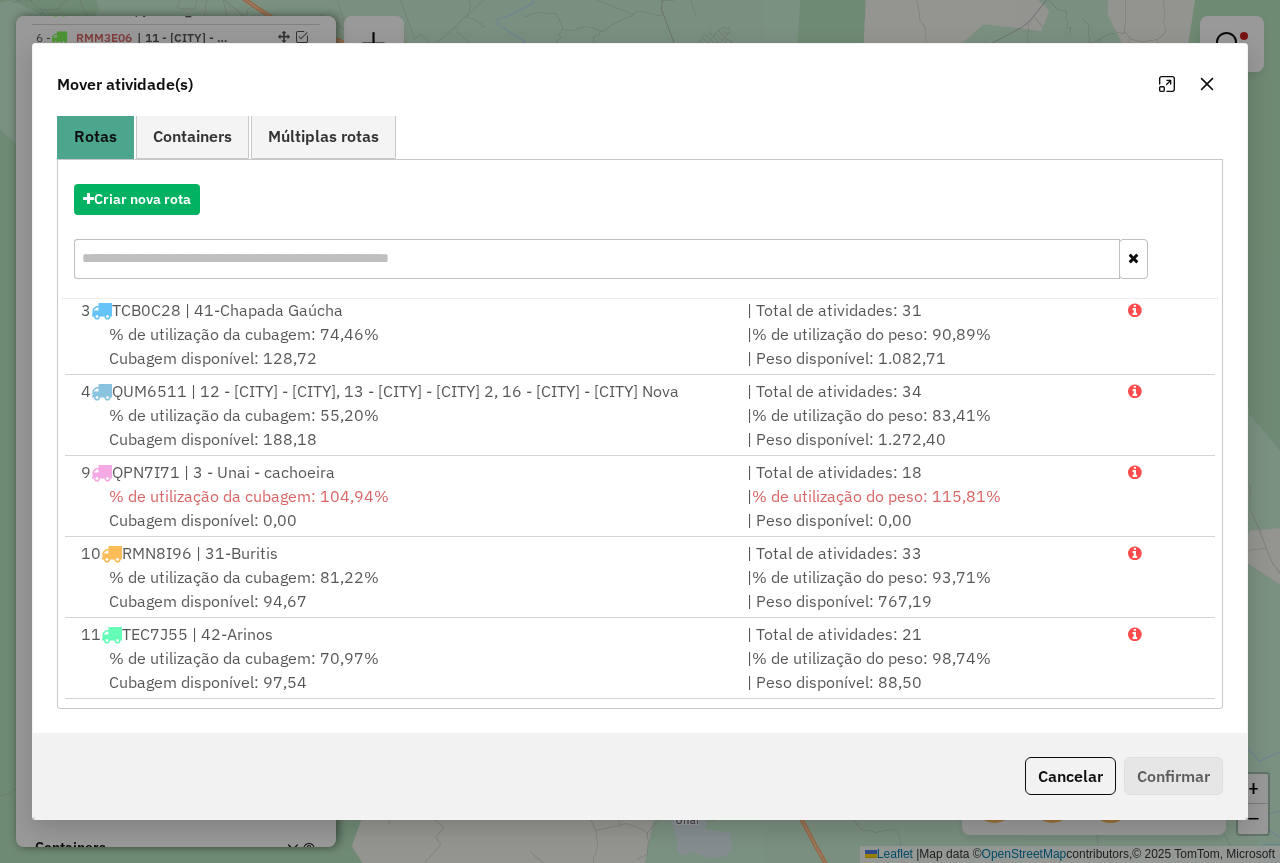 click on "Criar nova rota" at bounding box center [640, 234] 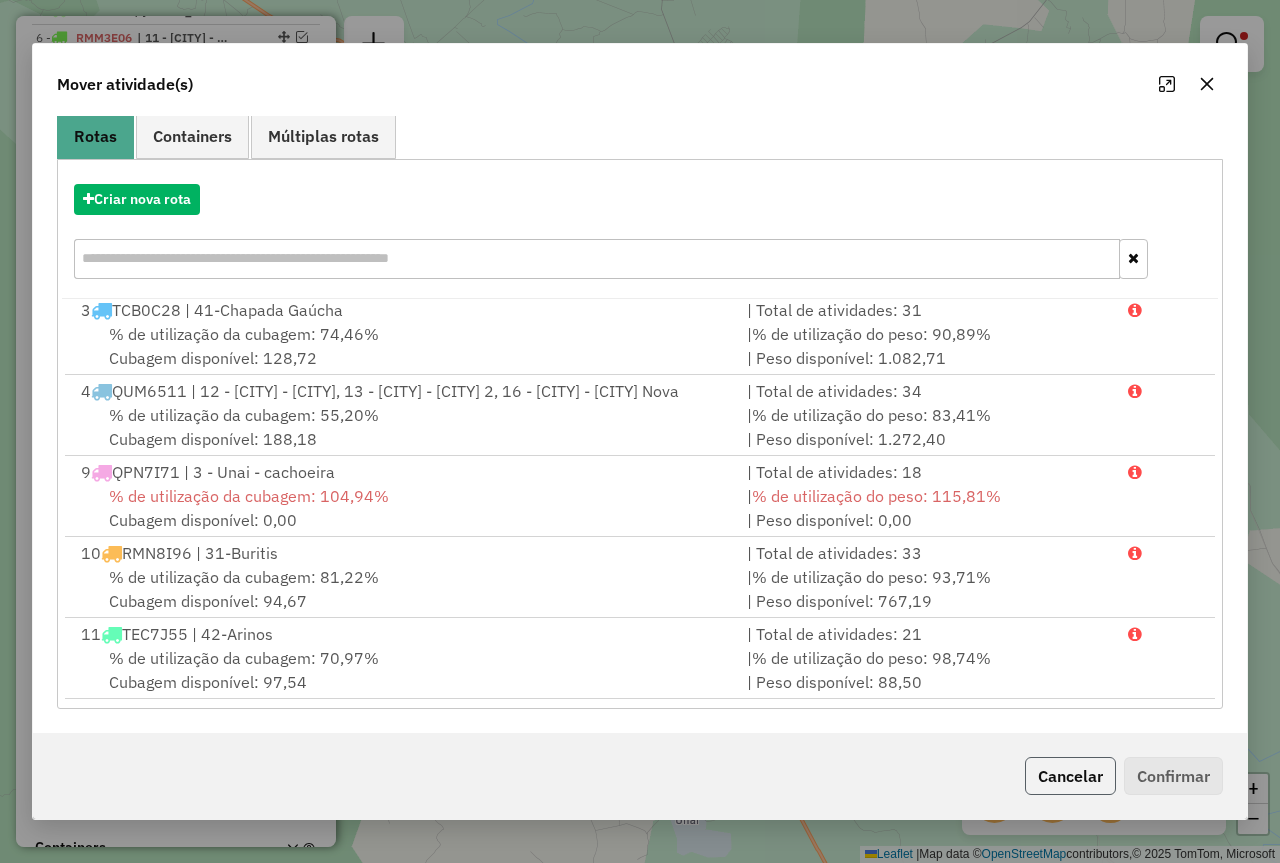 click on "Cancelar" 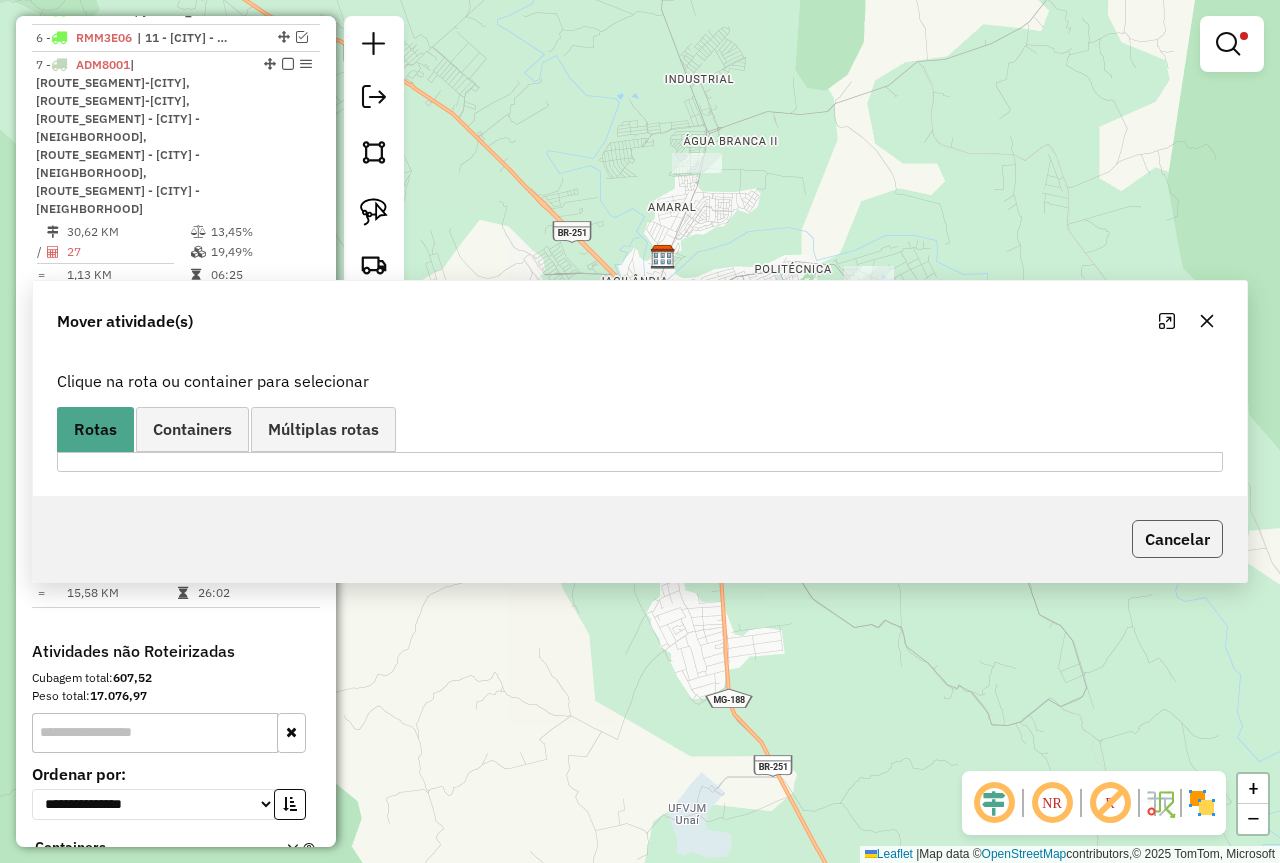scroll, scrollTop: 0, scrollLeft: 0, axis: both 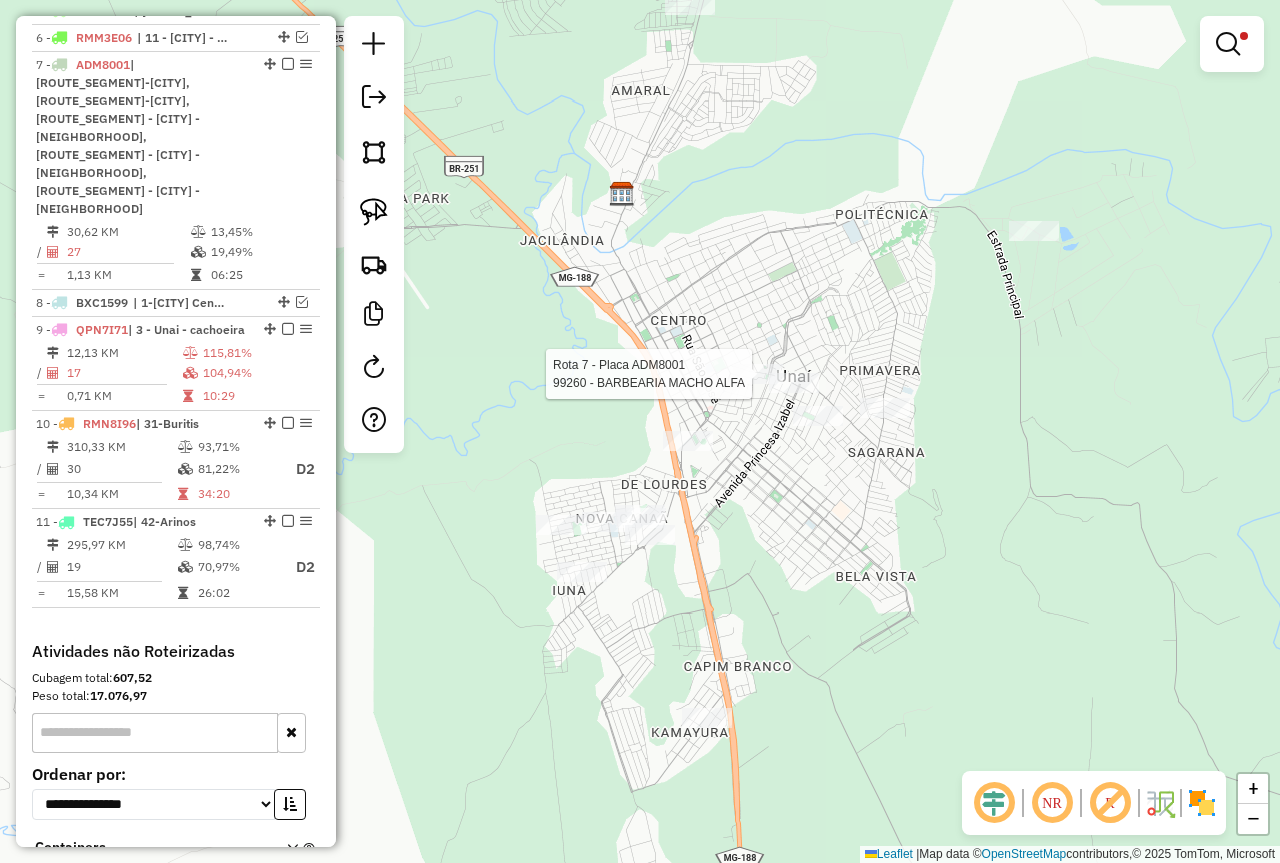 select on "*********" 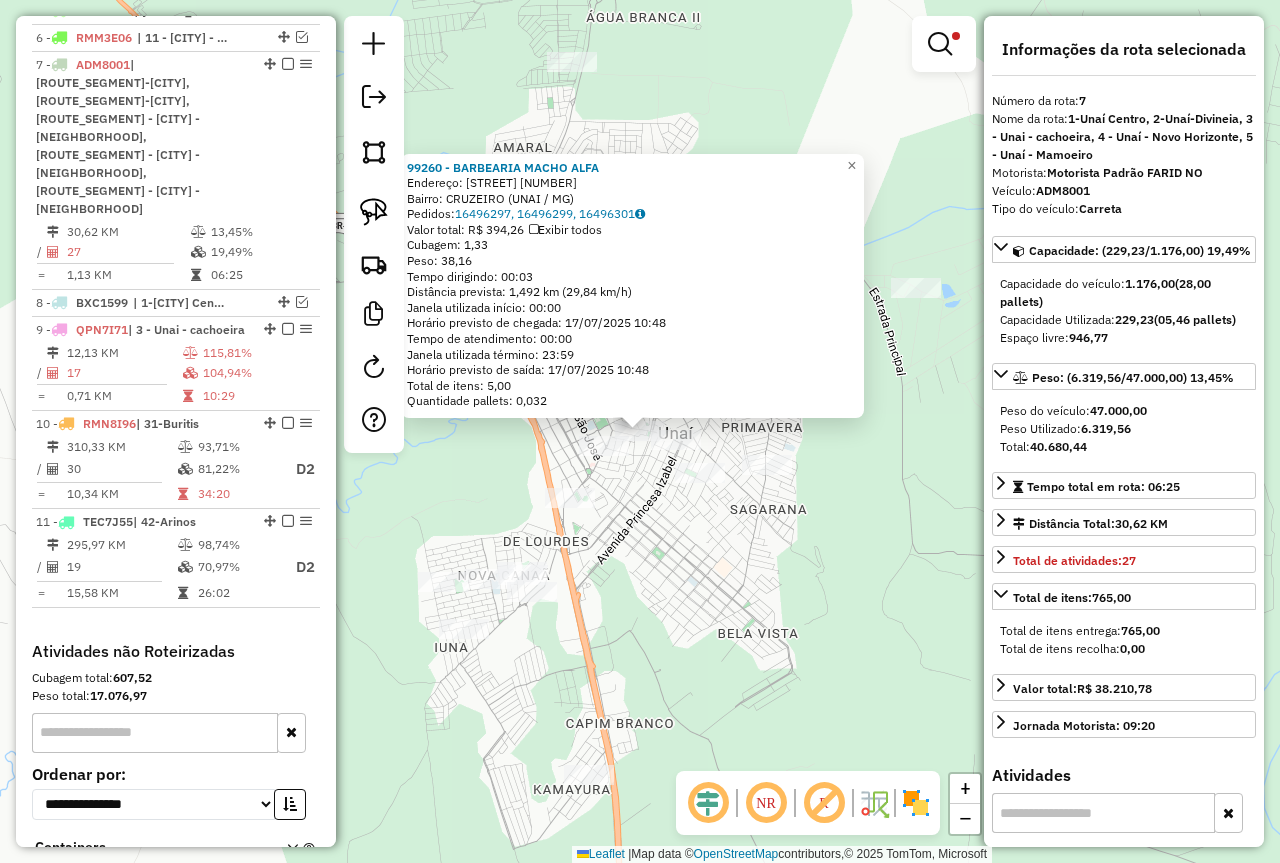 click on "99260 - BARBEARIA MACHO ALFA  Endereço:  FRANCISCO RODRIGUES DA SILVA 248   Bairro: CRUZEIRO (UNAI / MG)   Pedidos:  16496297, 16496299, 16496301   Valor total: R$ 394,26   Exibir todos   Cubagem: 1,33  Peso: 38,16  Tempo dirigindo: 00:03   Distância prevista: 1,492 km (29,84 km/h)   Janela utilizada início: 00:00   Horário previsto de chegada: 17/07/2025 10:48   Tempo de atendimento: 00:00   Janela utilizada término: 23:59   Horário previsto de saída: 17/07/2025 10:48   Total de itens: 5,00   Quantidade pallets: 0,032  × Limpar filtros Janela de atendimento Grade de atendimento Capacidade Transportadoras Veículos Cliente Pedidos  Rotas Selecione os dias de semana para filtrar as janelas de atendimento  Seg   Ter   Qua   Qui   Sex   Sáb   Dom  Informe o período da janela de atendimento: De: Até:  Filtrar exatamente a janela do cliente  Considerar janela de atendimento padrão  Selecione os dias de semana para filtrar as grades de atendimento  Seg   Ter   Qua   Qui   Sex   Sáb   Dom  **** ****** +" 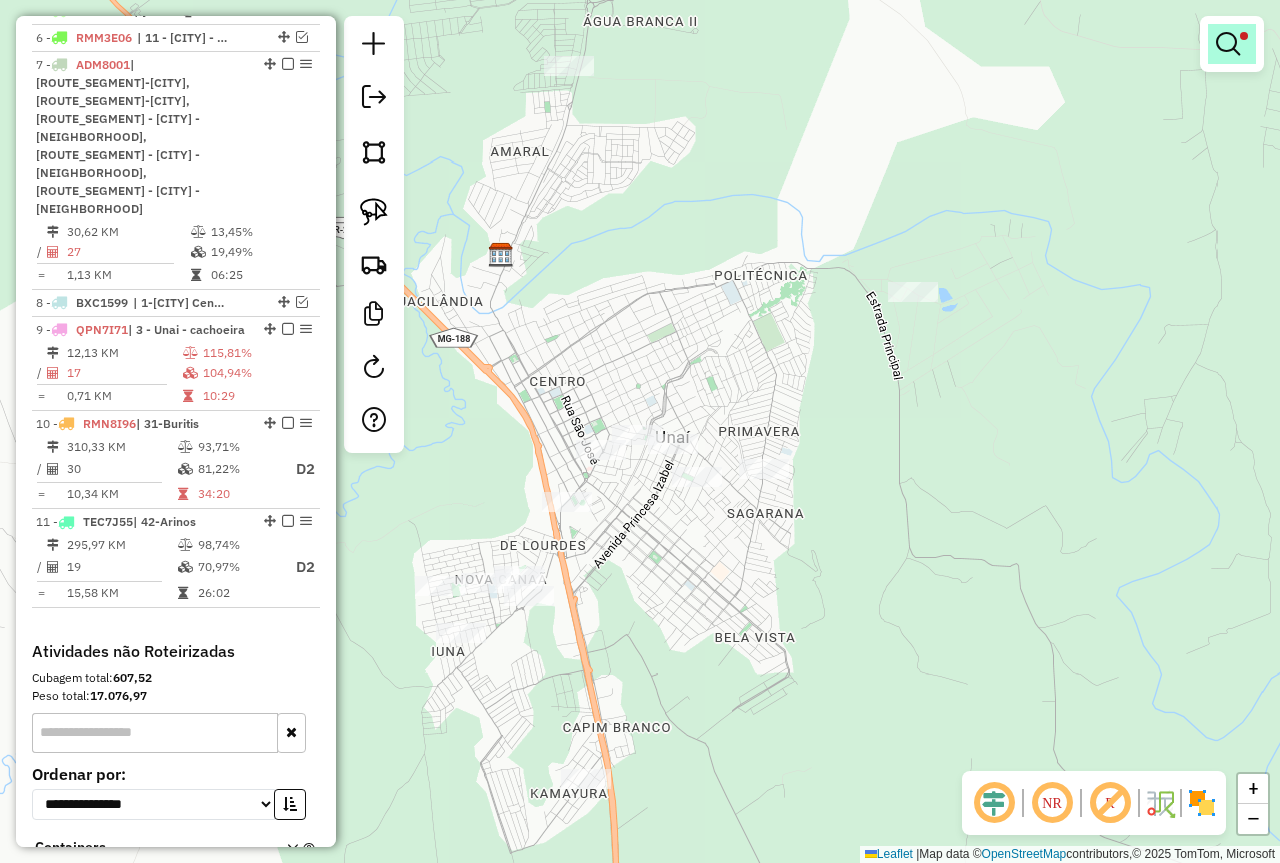 click at bounding box center (1228, 44) 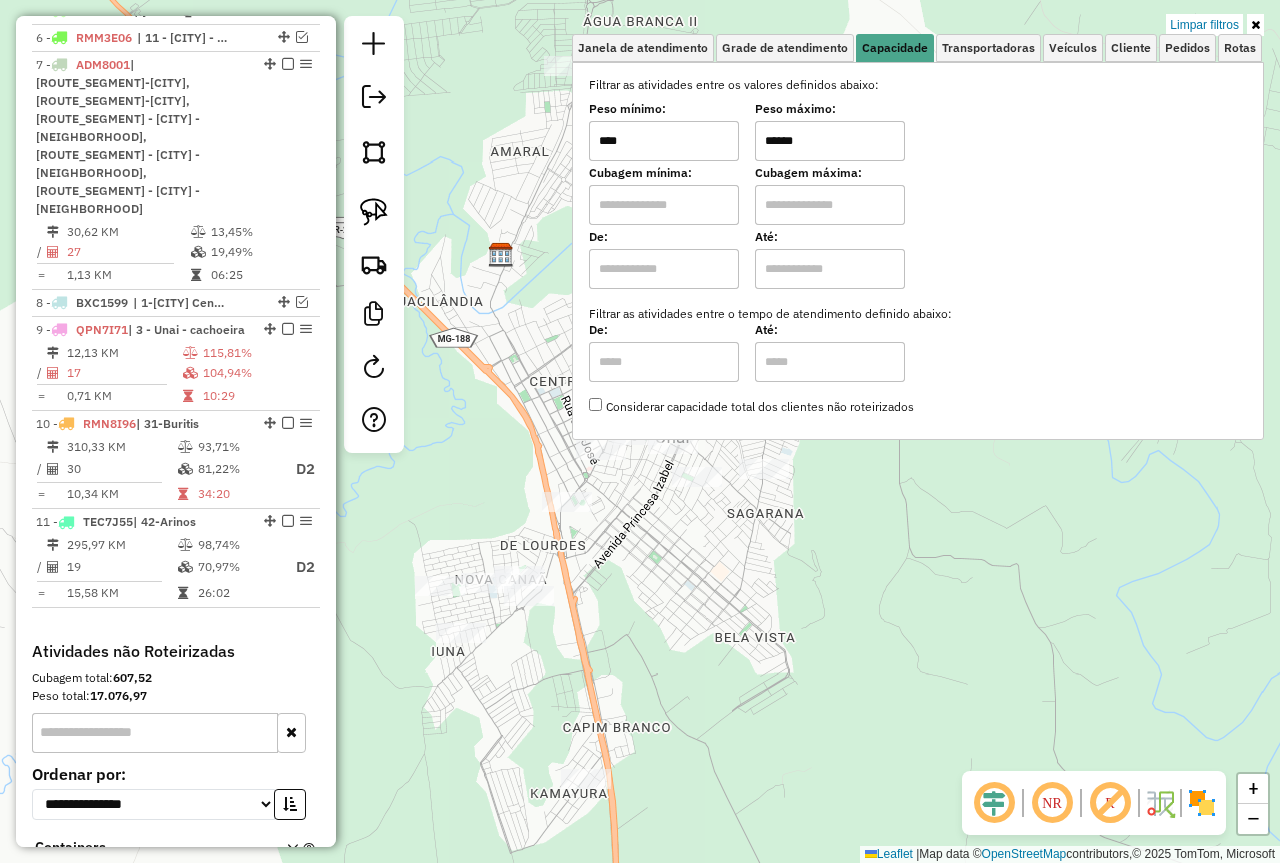 click on "******" at bounding box center [830, 141] 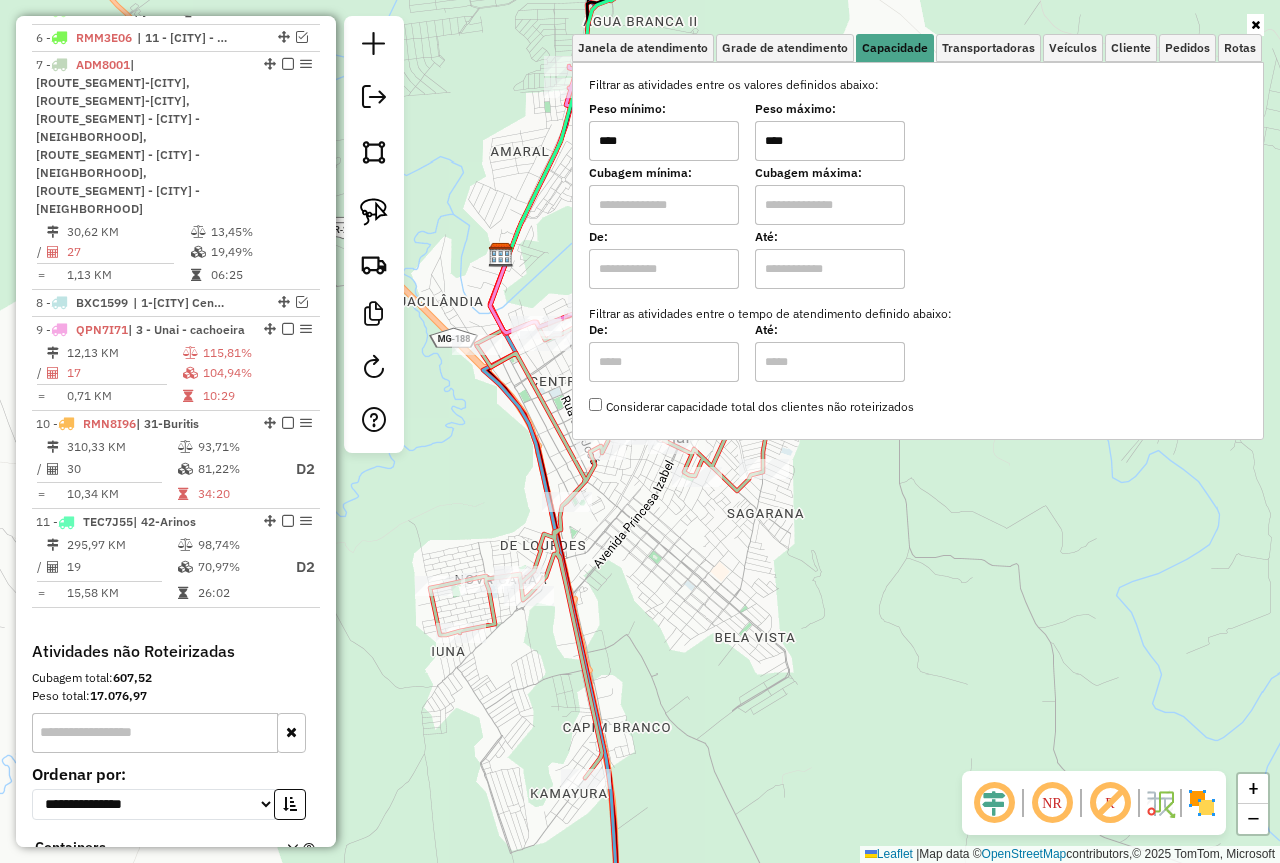 type on "****" 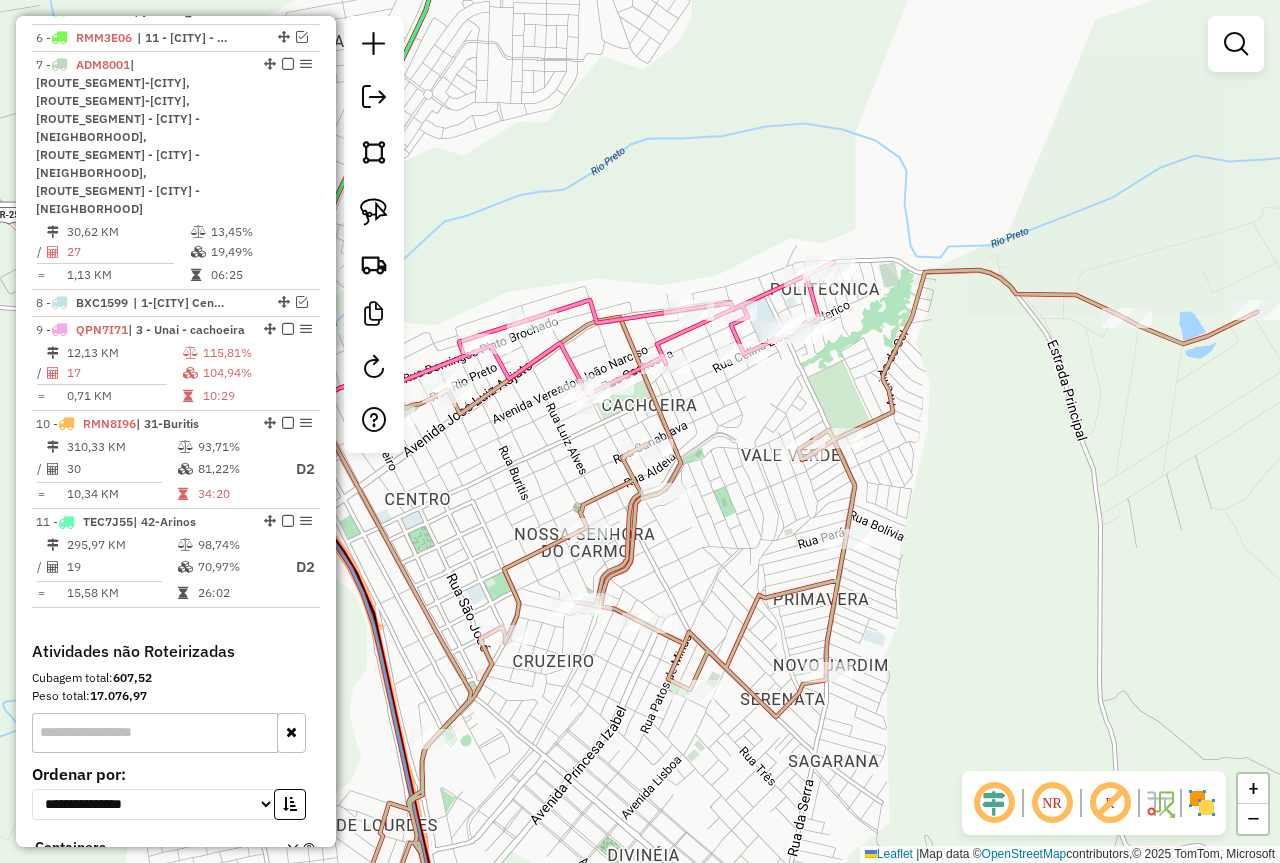 select on "*********" 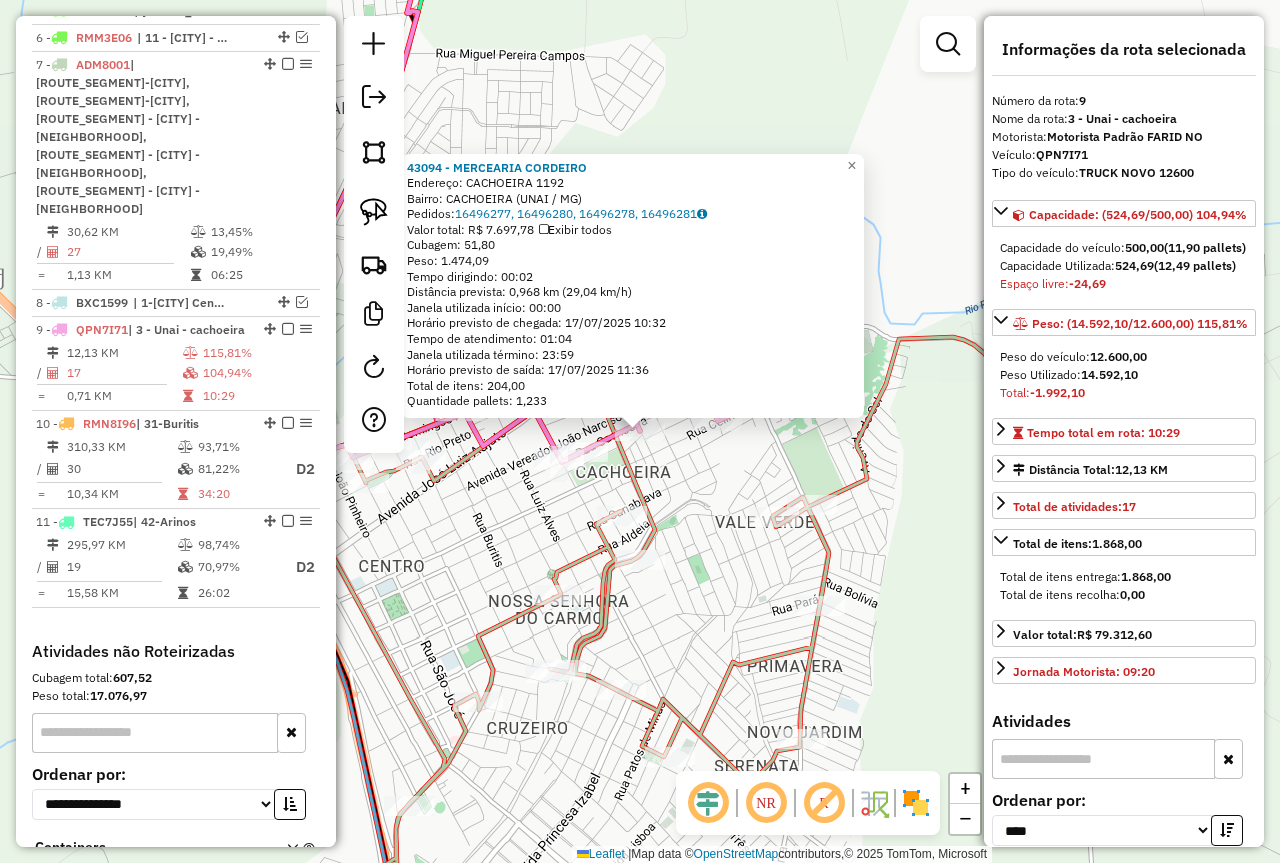 scroll, scrollTop: 1316, scrollLeft: 0, axis: vertical 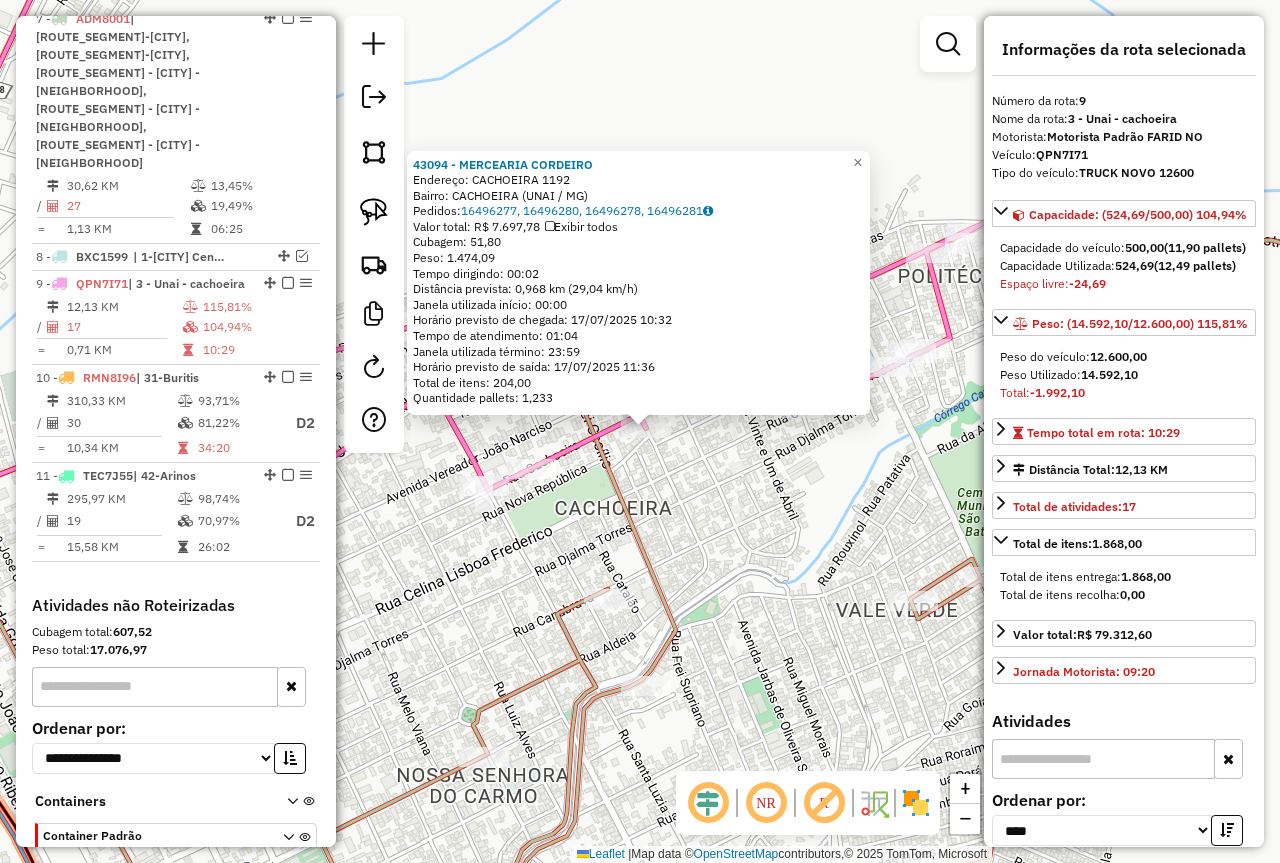 click on "43094 - MERCEARIA CORDEIRO  Endereço:  CACHOEIRA 1192   Bairro: CACHOEIRA (UNAI / MG)   Pedidos:  16496277, 16496280, 16496278, 16496281   Valor total: R$ 7.697,78   Exibir todos   Cubagem: 51,80  Peso: 1.474,09  Tempo dirigindo: 00:02   Distância prevista: 0,968 km (29,04 km/h)   Janela utilizada início: 00:00   Horário previsto de chegada: 17/07/2025 10:32   Tempo de atendimento: 01:04   Janela utilizada término: 23:59   Horário previsto de saída: 17/07/2025 11:36   Total de itens: 204,00   Quantidade pallets: 1,233  × Janela de atendimento Grade de atendimento Capacidade Transportadoras Veículos Cliente Pedidos  Rotas Selecione os dias de semana para filtrar as janelas de atendimento  Seg   Ter   Qua   Qui   Sex   Sáb   Dom  Informe o período da janela de atendimento: De: Até:  Filtrar exatamente a janela do cliente  Considerar janela de atendimento padrão  Selecione os dias de semana para filtrar as grades de atendimento  Seg   Ter   Qua   Qui   Sex   Sáb   Dom   Peso mínimo:  **** **** De:" 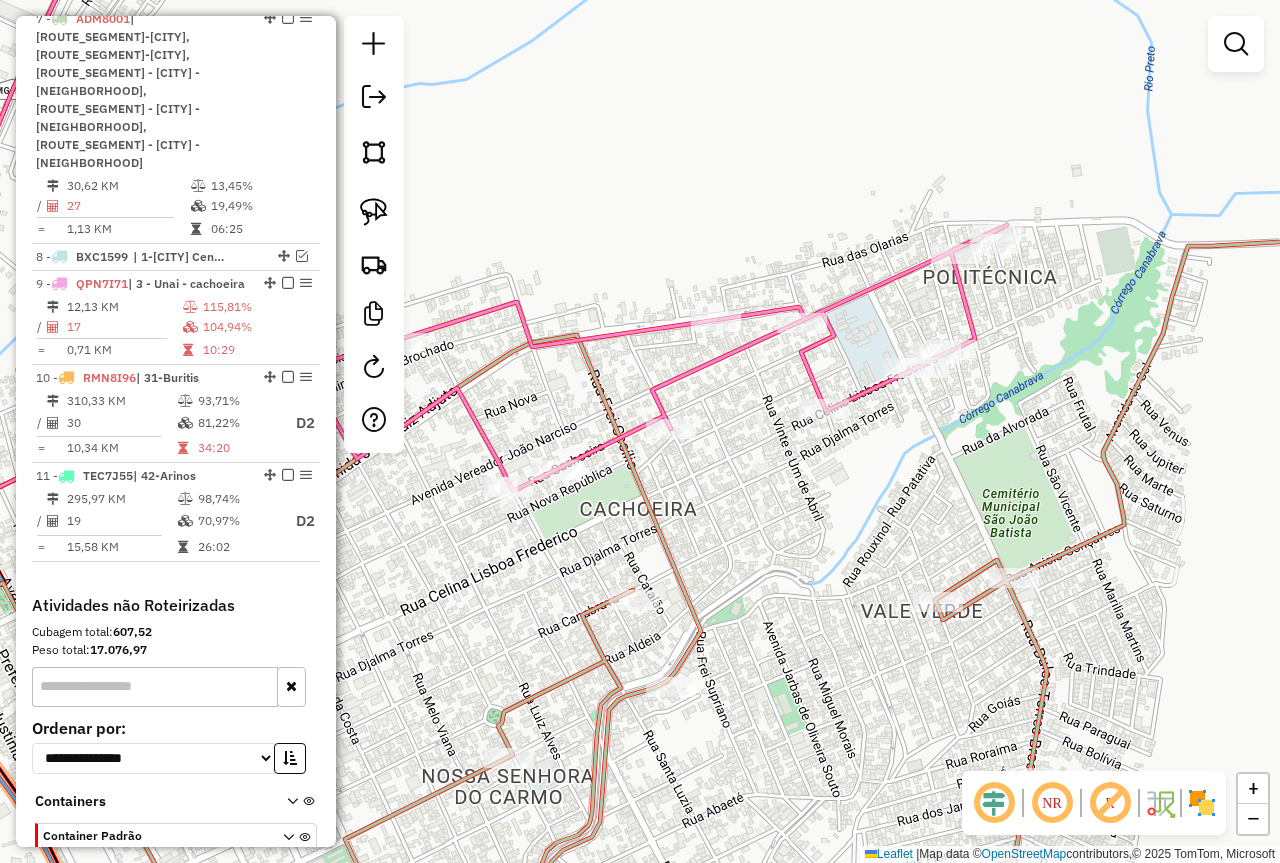 drag, startPoint x: 640, startPoint y: 488, endPoint x: 752, endPoint y: 448, distance: 118.92855 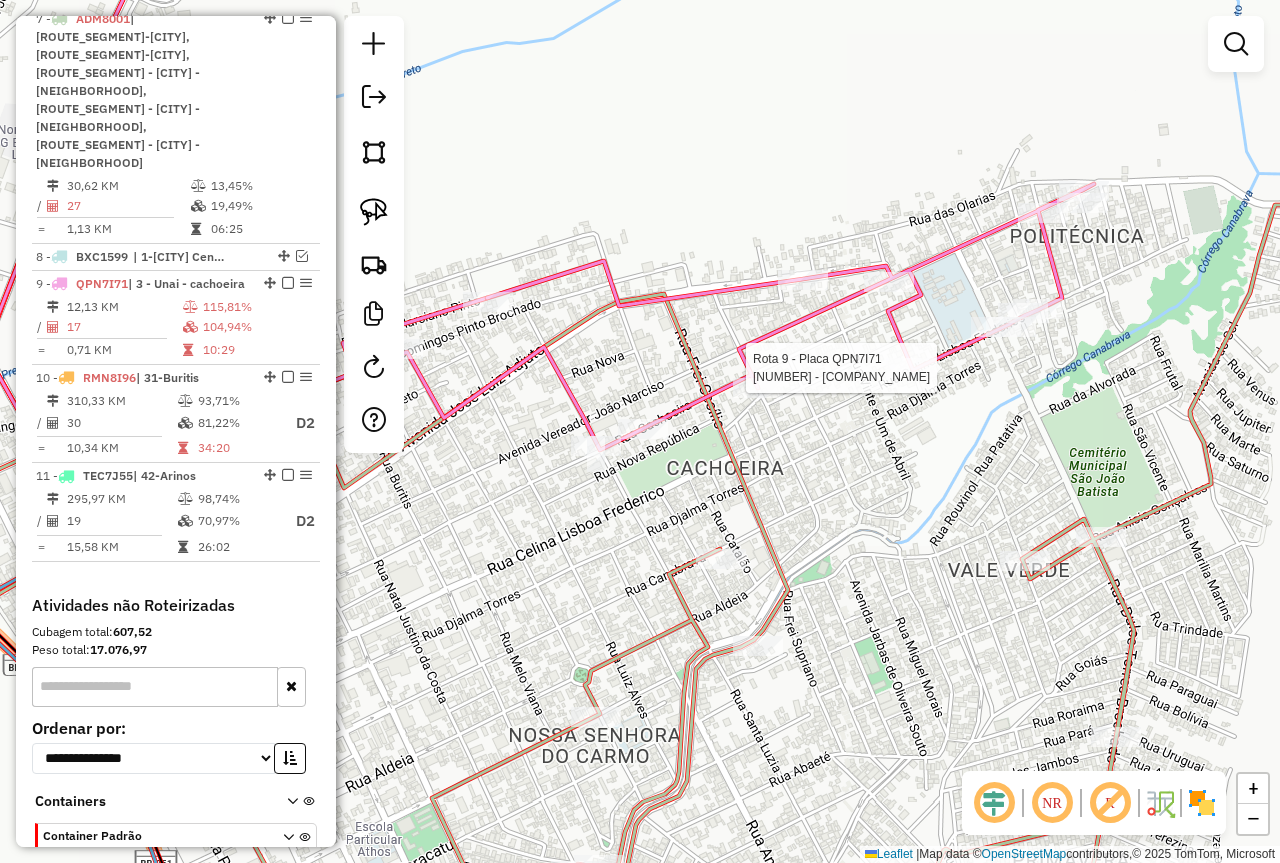 select on "*********" 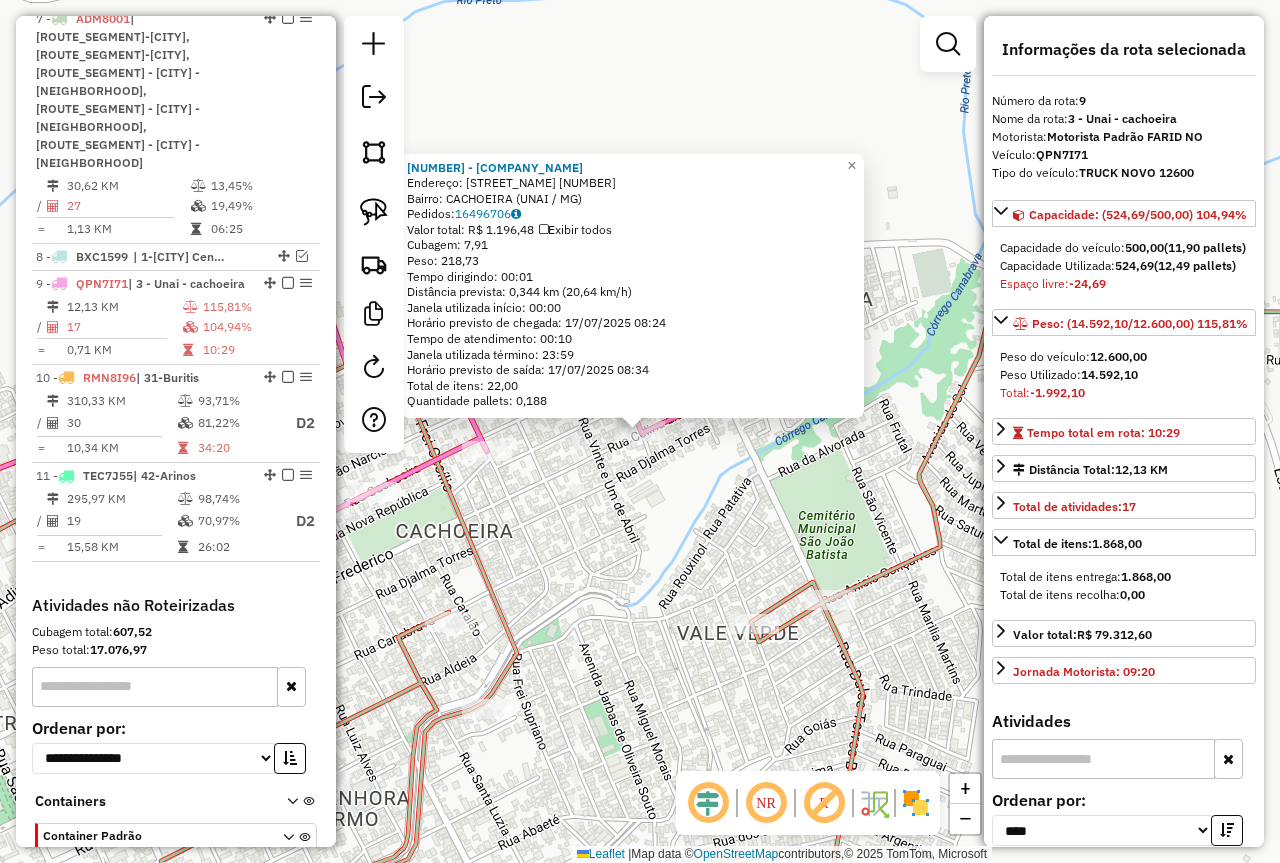 click on "51431 - MERC.  ROBERTO  Endereço:  CELINA LISBOA FREDERICO 1791   Bairro: CACHOEIRA (UNAI / MG)   Pedidos:  16496706   Valor total: R$ 1.196,48   Exibir todos   Cubagem: 7,91  Peso: 218,73  Tempo dirigindo: 00:01   Distância prevista: 0,344 km (20,64 km/h)   Janela utilizada início: 00:00   Horário previsto de chegada: 17/07/2025 08:24   Tempo de atendimento: 00:10   Janela utilizada término: 23:59   Horário previsto de saída: 17/07/2025 08:34   Total de itens: 22,00   Quantidade pallets: 0,188  × Janela de atendimento Grade de atendimento Capacidade Transportadoras Veículos Cliente Pedidos  Rotas Selecione os dias de semana para filtrar as janelas de atendimento  Seg   Ter   Qua   Qui   Sex   Sáb   Dom  Informe o período da janela de atendimento: De: Até:  Filtrar exatamente a janela do cliente  Considerar janela de atendimento padrão  Selecione os dias de semana para filtrar as grades de atendimento  Seg   Ter   Qua   Qui   Sex   Sáb   Dom   Clientes fora do dia de atendimento selecionado ****" 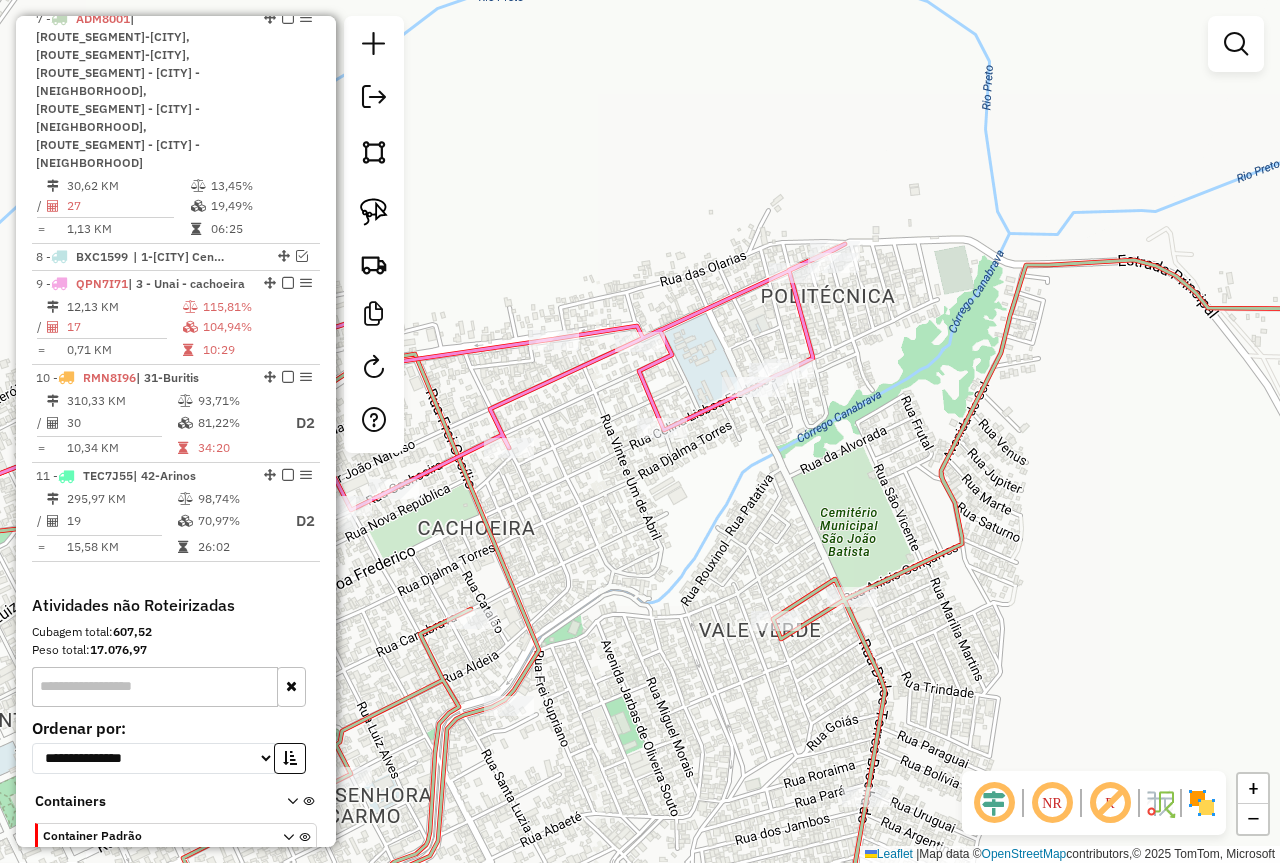 drag, startPoint x: 684, startPoint y: 558, endPoint x: 873, endPoint y: 436, distance: 224.95555 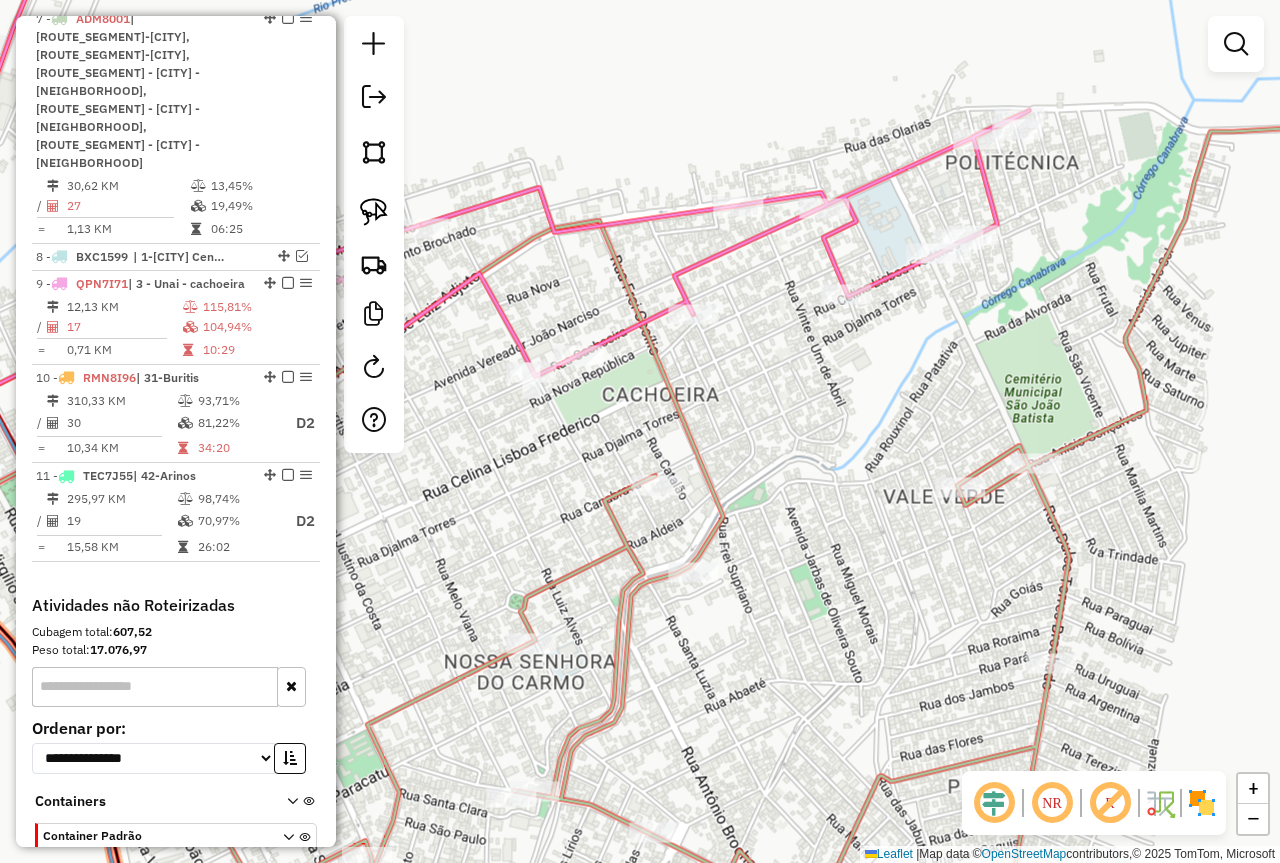 drag, startPoint x: 706, startPoint y: 470, endPoint x: 811, endPoint y: 463, distance: 105.23308 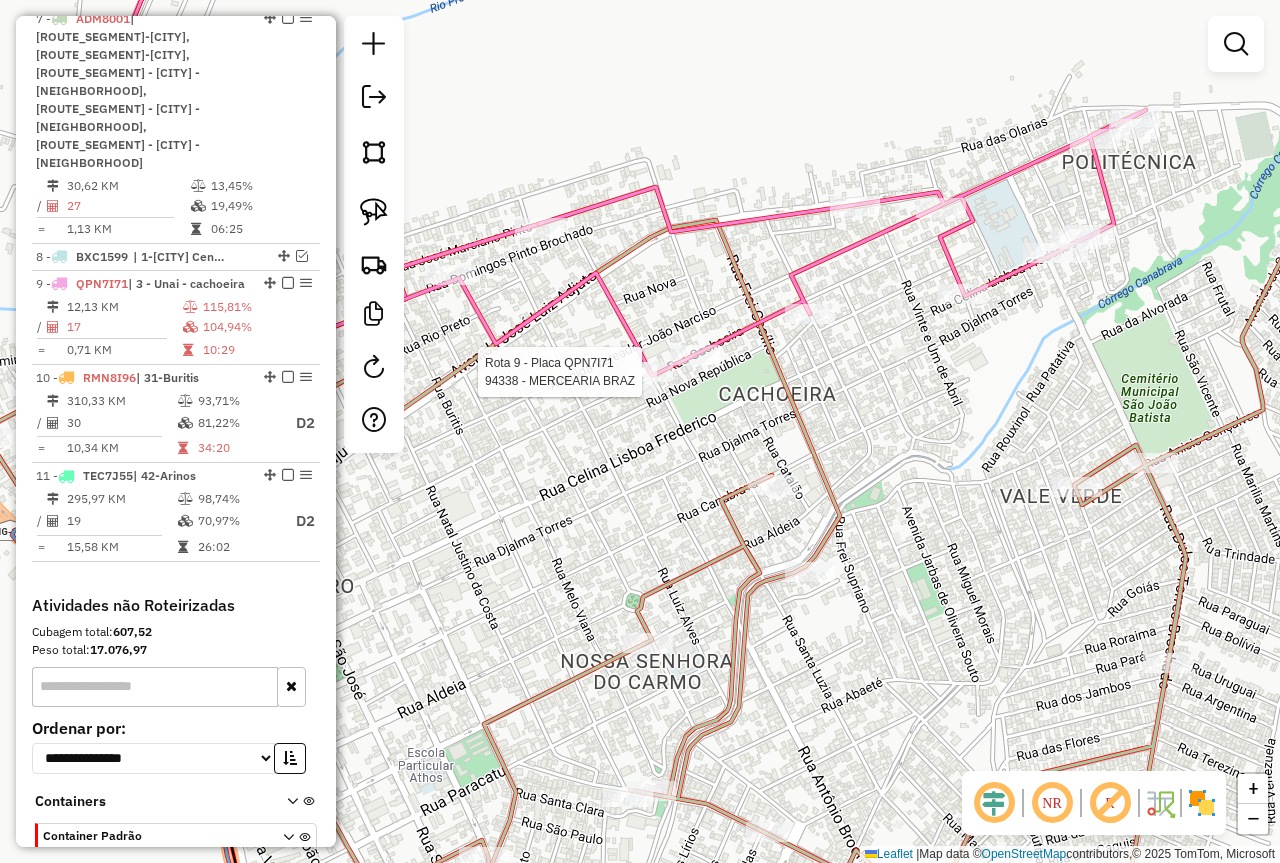 select on "*********" 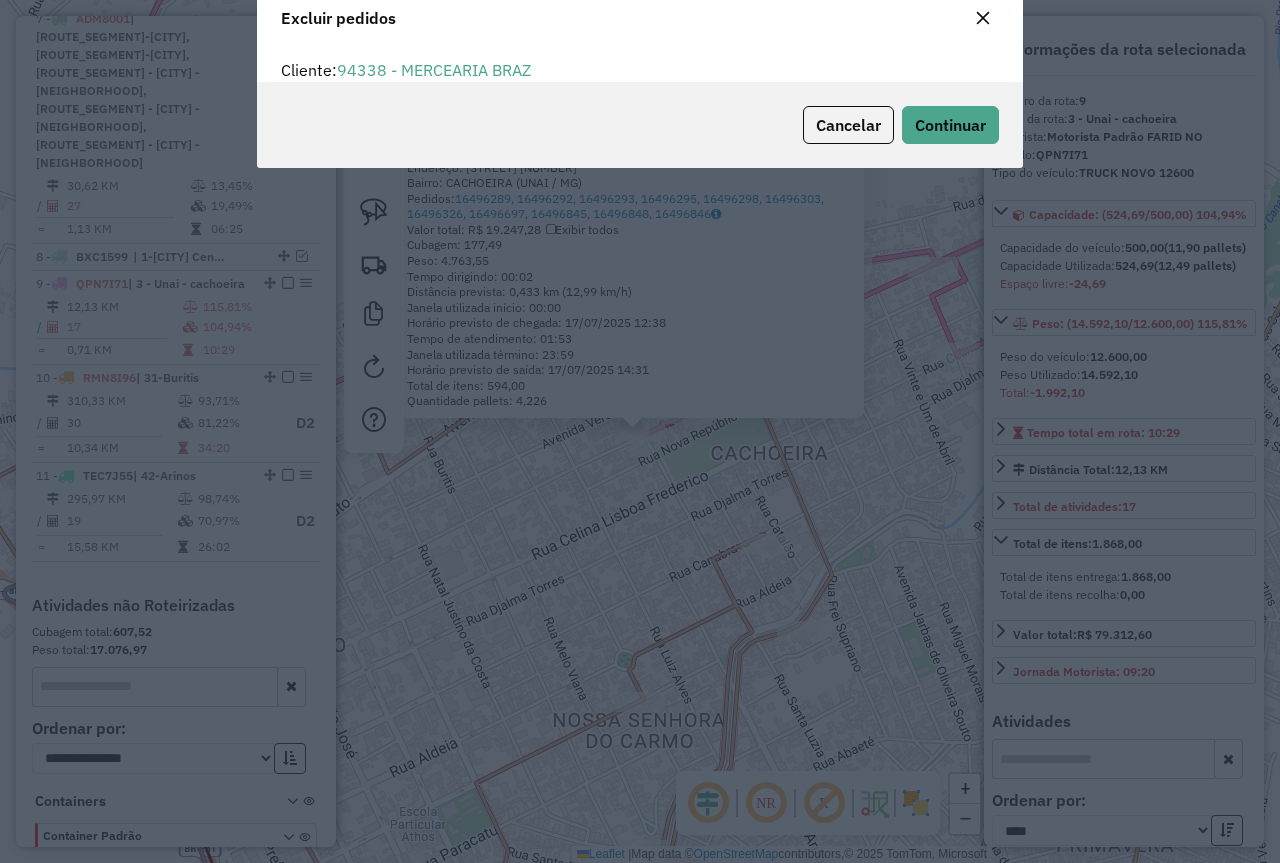 scroll, scrollTop: 82, scrollLeft: 0, axis: vertical 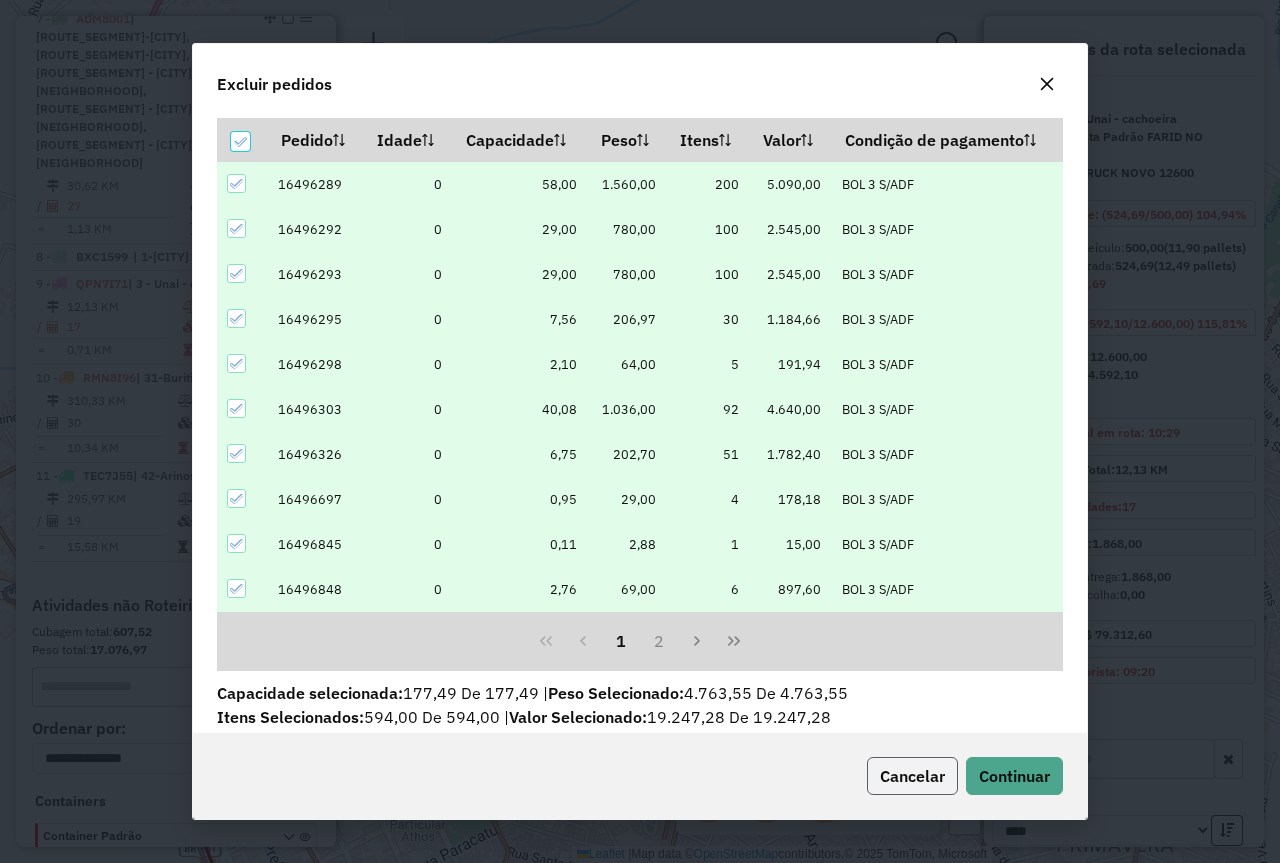 click on "Cancelar" 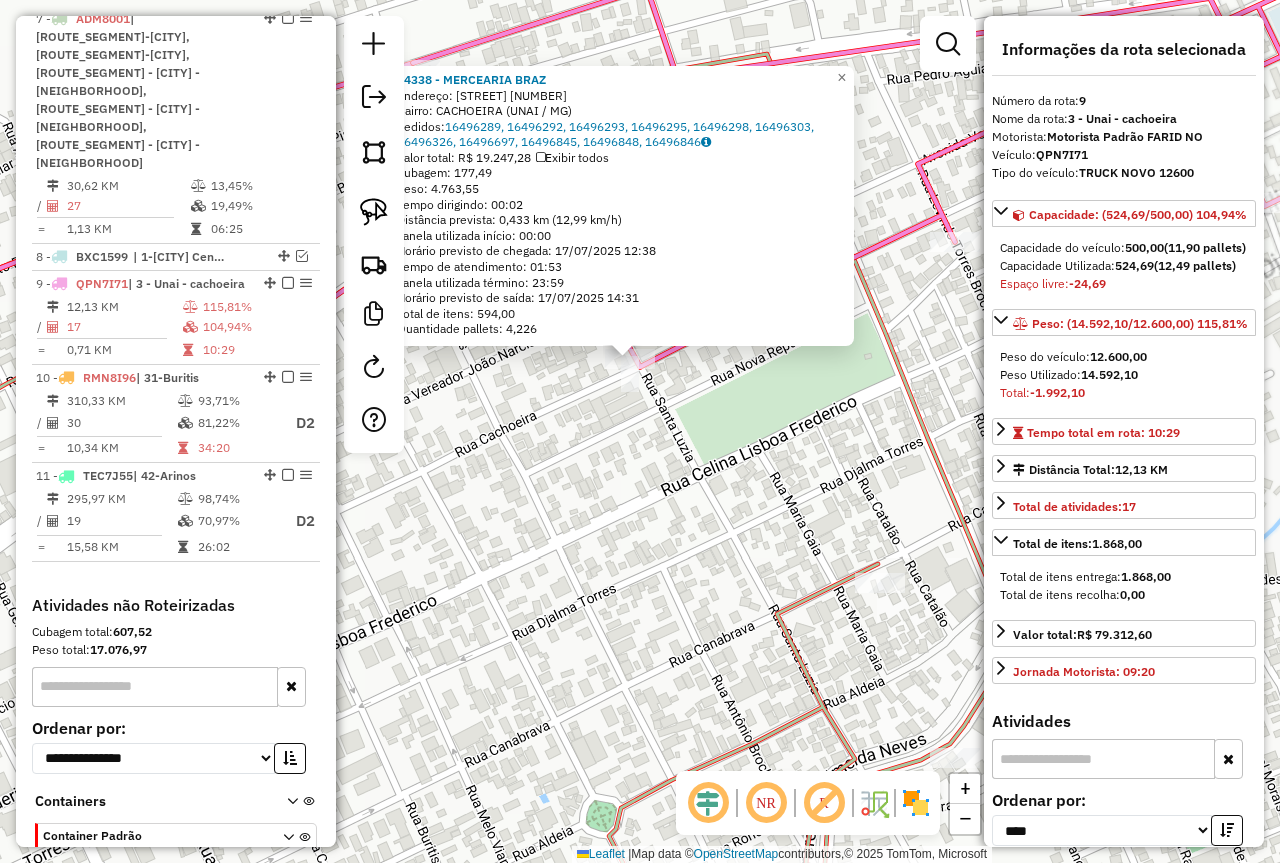 click on "94338 - MERCEARIA BRAZ  Endereço:  SANTA LUZIA 380   Bairro: CACHOEIRA (UNAI / MG)   Pedidos:  16496289, 16496292, 16496293, 16496295, 16496298, 16496303, 16496326, 16496697, 16496845, 16496848, 16496846   Valor total: R$ 19.247,28   Exibir todos   Cubagem: 177,49  Peso: 4.763,55  Tempo dirigindo: 00:02   Distância prevista: 0,433 km (12,99 km/h)   Janela utilizada início: 00:00   Horário previsto de chegada: 17/07/2025 12:38   Tempo de atendimento: 01:53   Janela utilizada término: 23:59   Horário previsto de saída: 17/07/2025 14:31   Total de itens: 594,00   Quantidade pallets: 4,226  × Janela de atendimento Grade de atendimento Capacidade Transportadoras Veículos Cliente Pedidos  Rotas Selecione os dias de semana para filtrar as janelas de atendimento  Seg   Ter   Qua   Qui   Sex   Sáb   Dom  Informe o período da janela de atendimento: De: Até:  Filtrar exatamente a janela do cliente  Considerar janela de atendimento padrão  Selecione os dias de semana para filtrar as grades de atendimento De:" 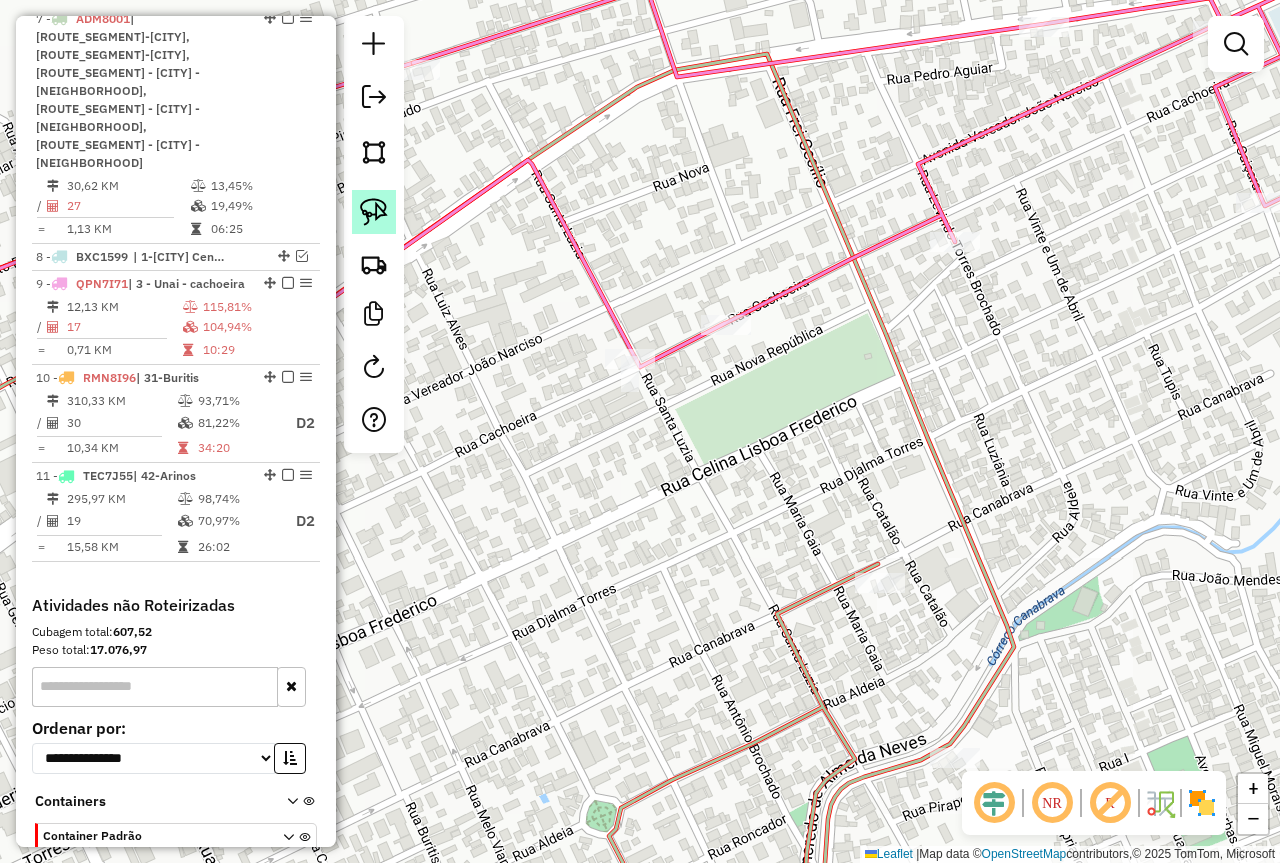 click 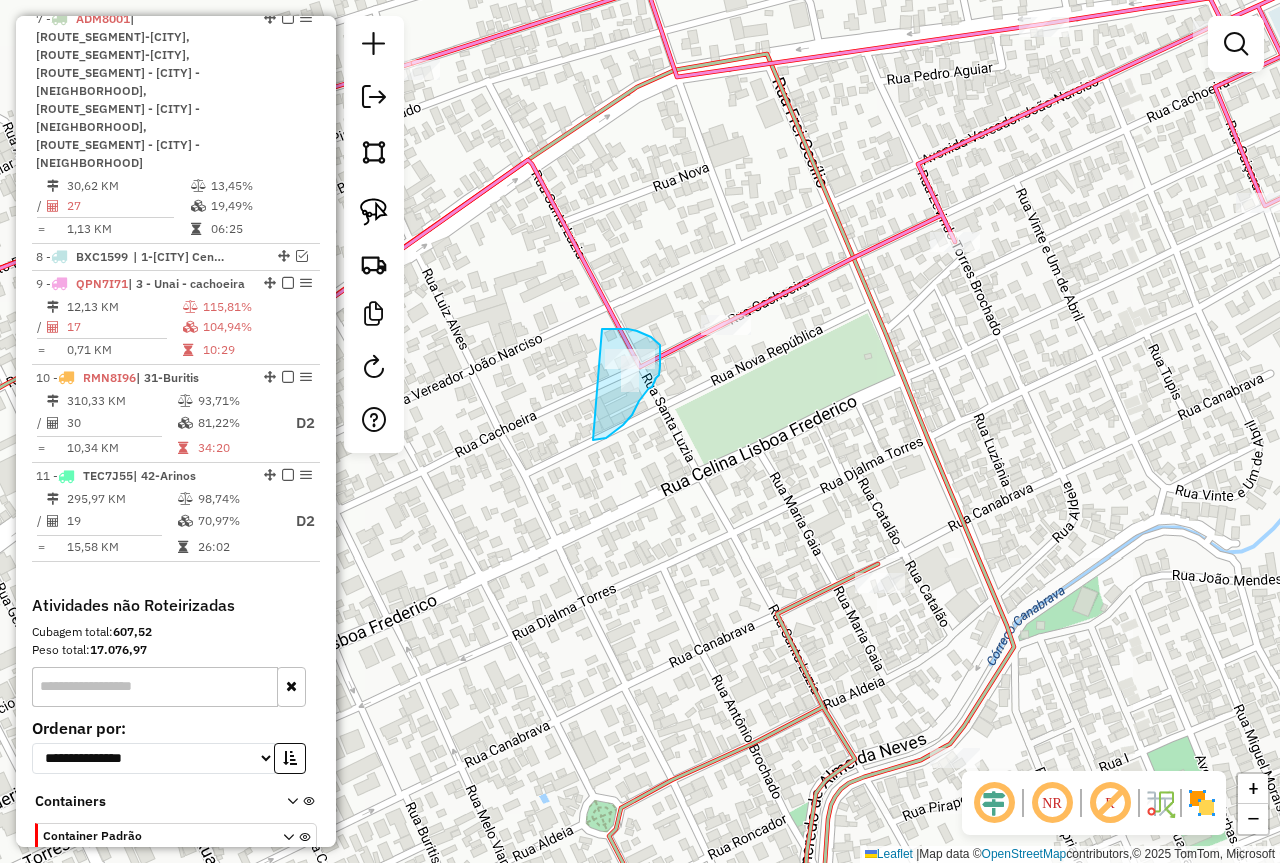 drag, startPoint x: 593, startPoint y: 440, endPoint x: 579, endPoint y: 335, distance: 105.92922 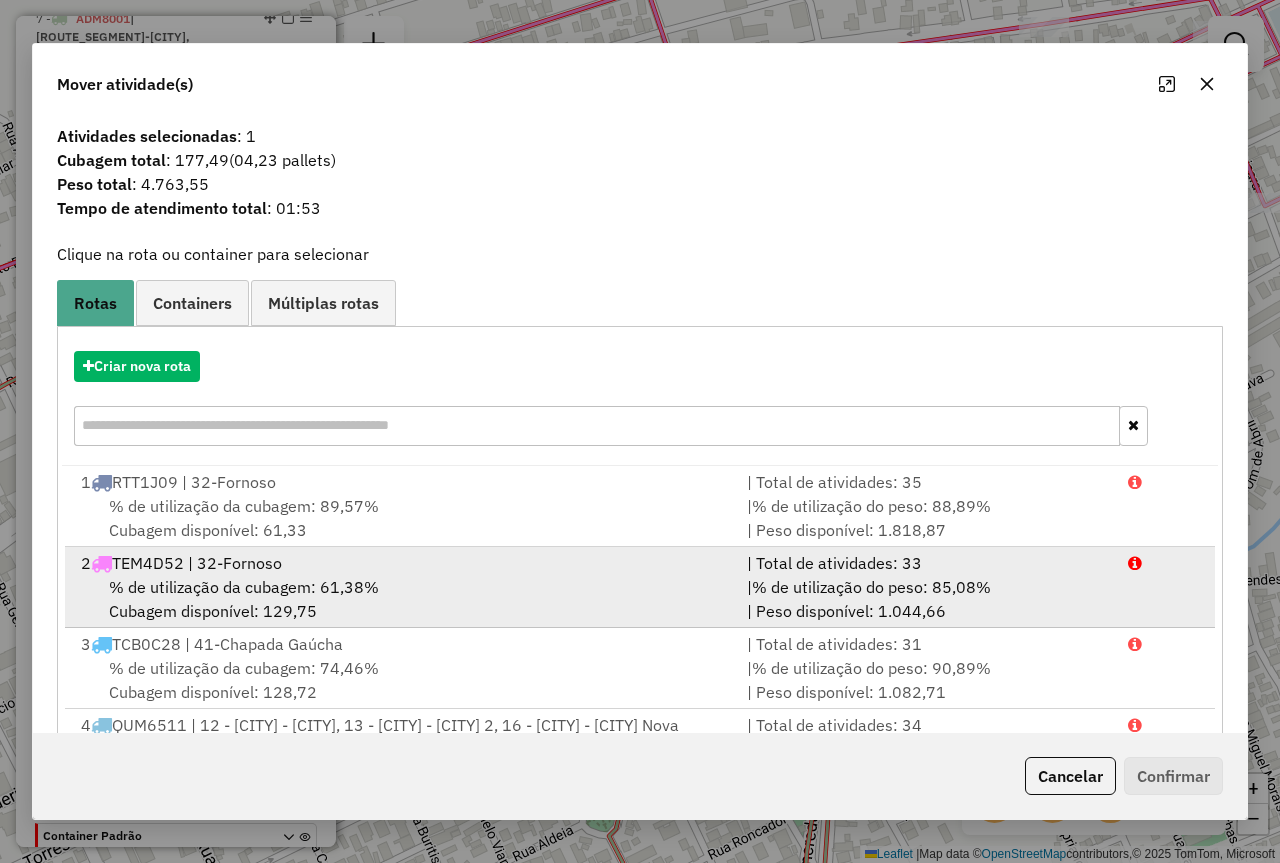 scroll, scrollTop: 215, scrollLeft: 0, axis: vertical 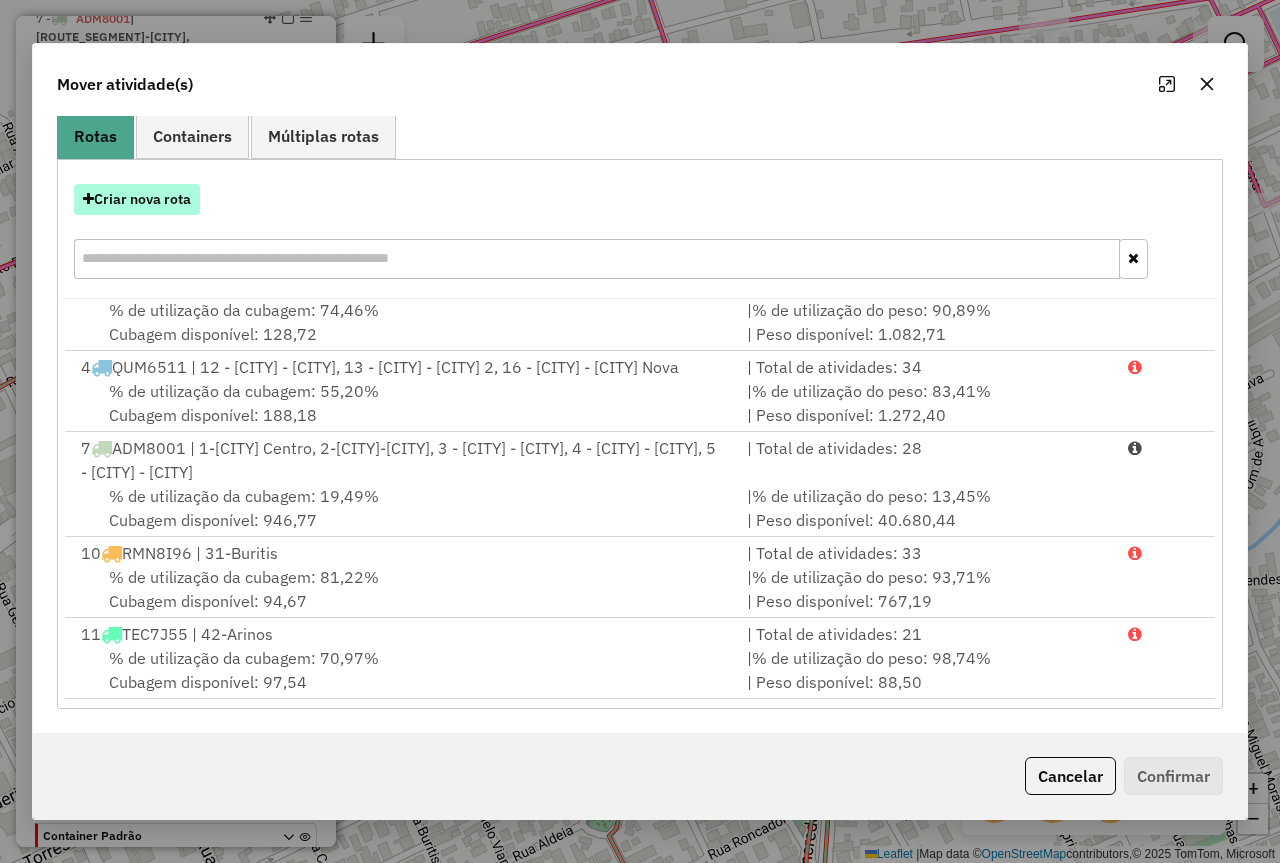 click on "Criar nova rota" at bounding box center [137, 199] 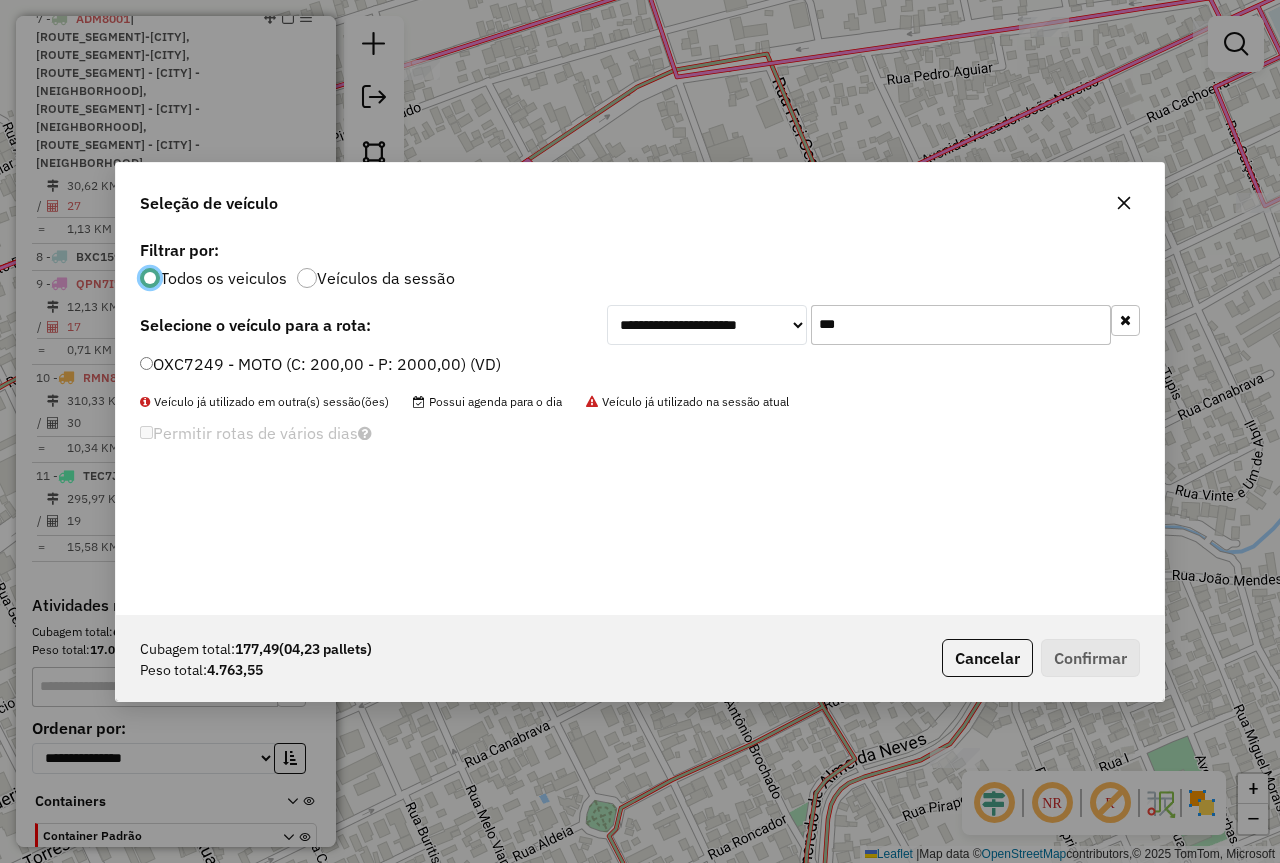 scroll, scrollTop: 11, scrollLeft: 6, axis: both 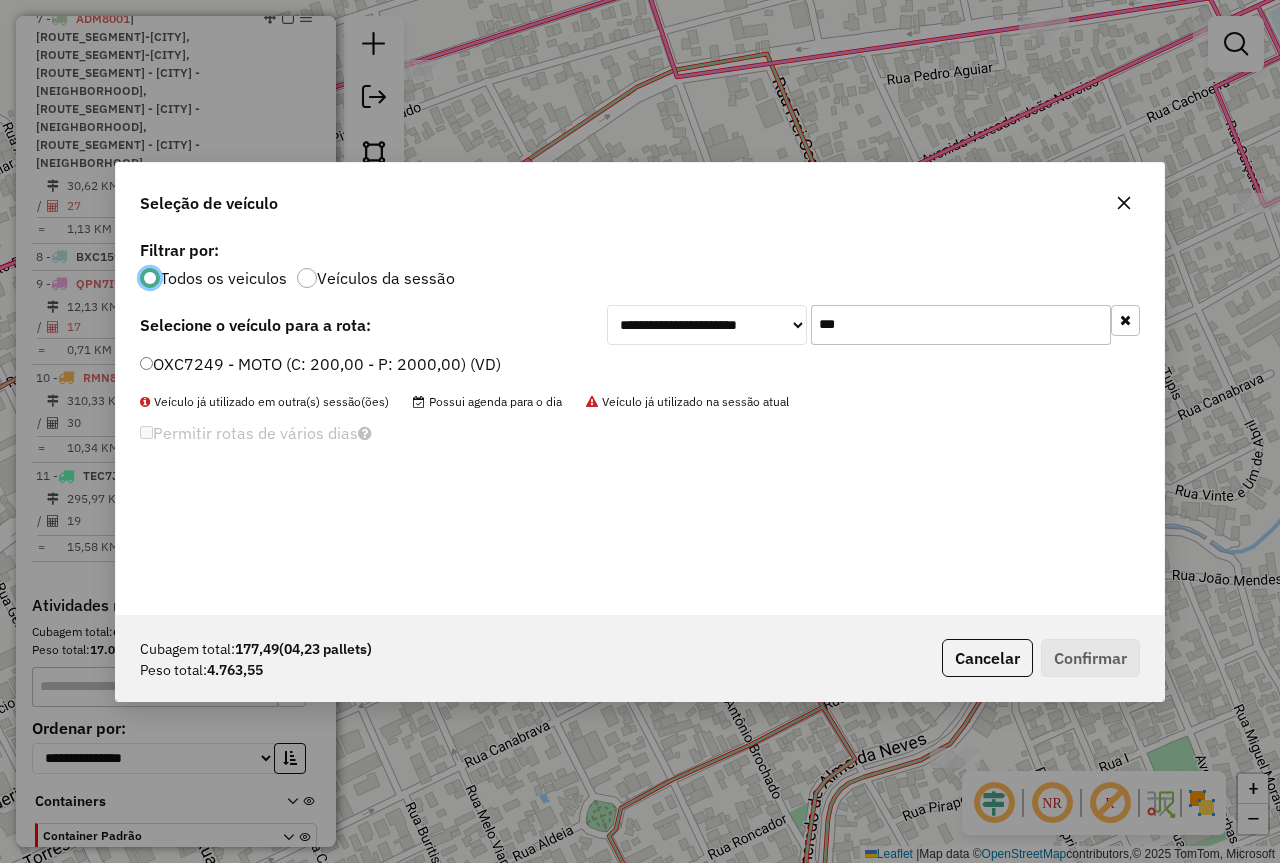 click on "***" 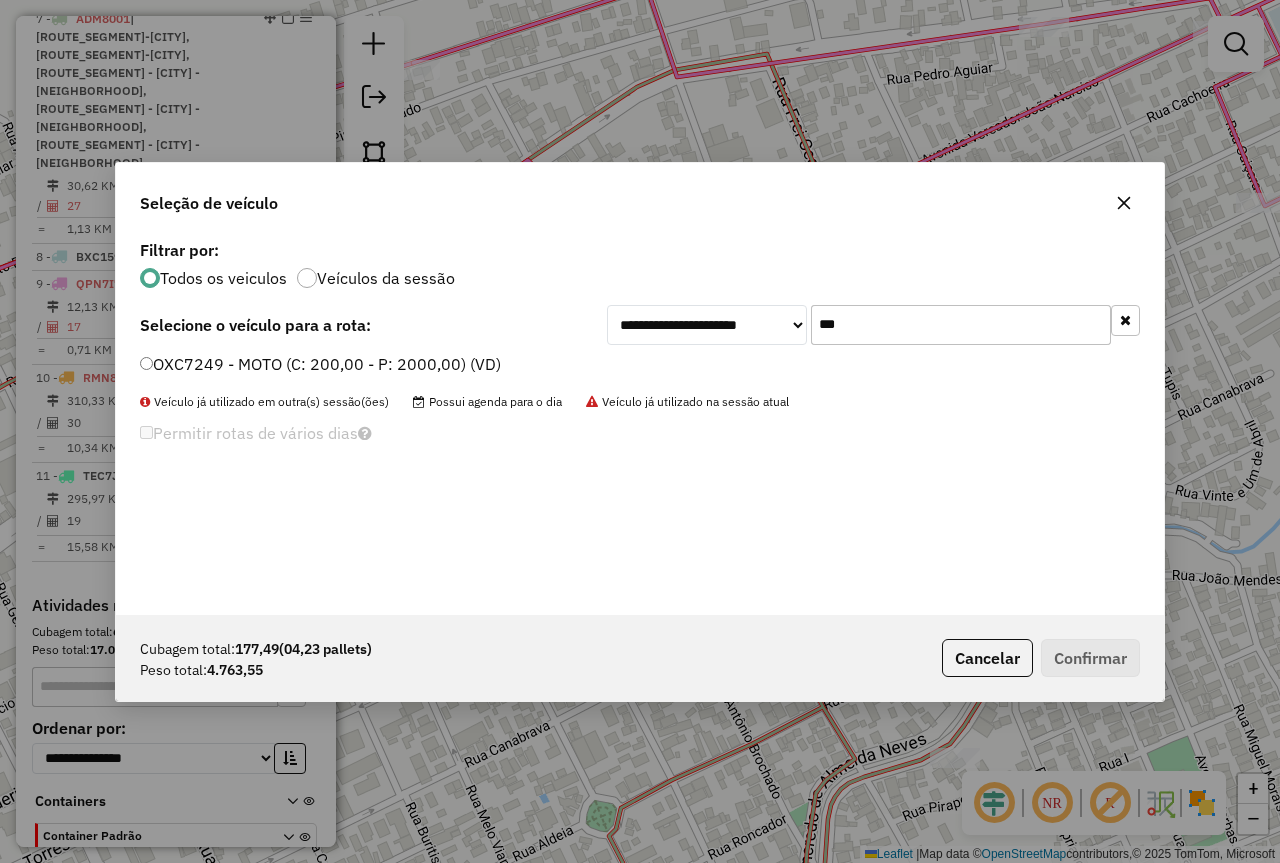 click on "***" 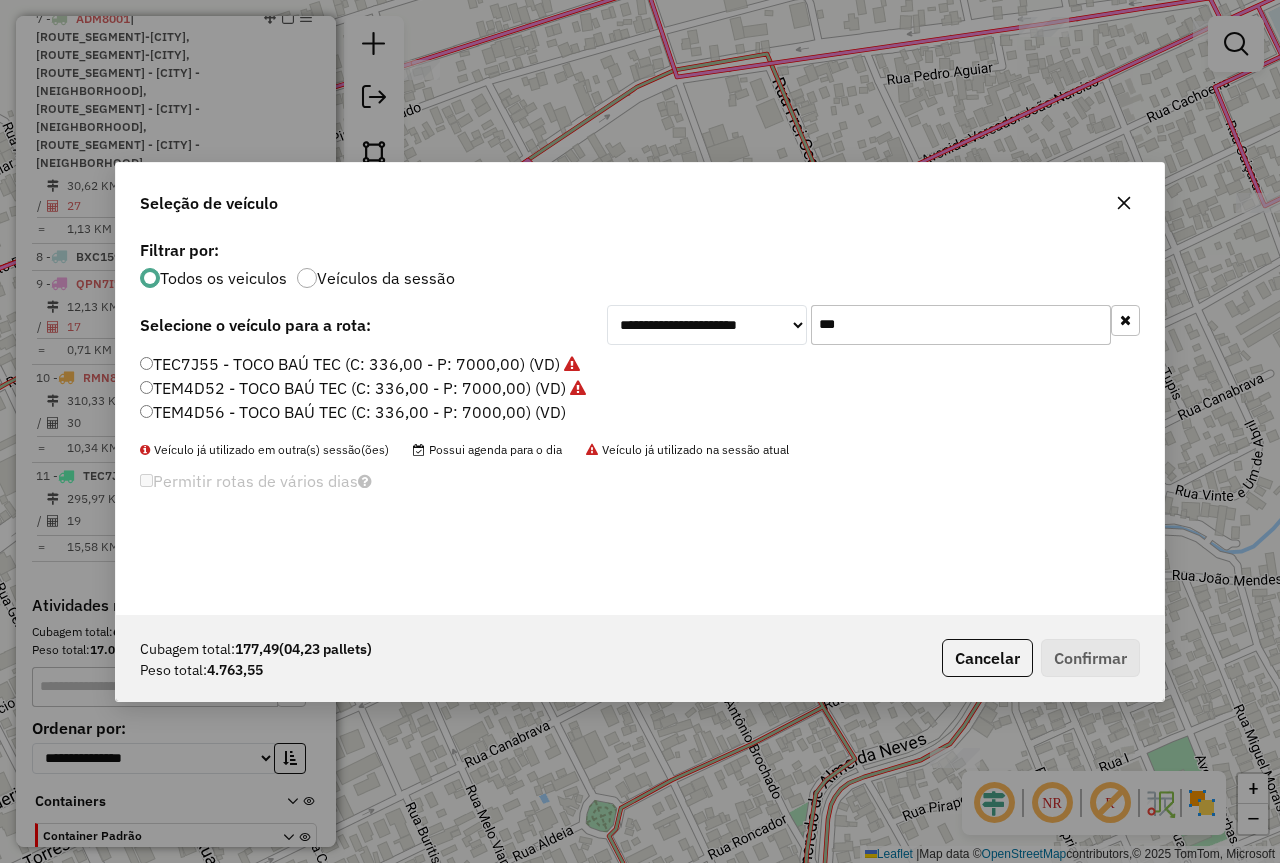 type on "***" 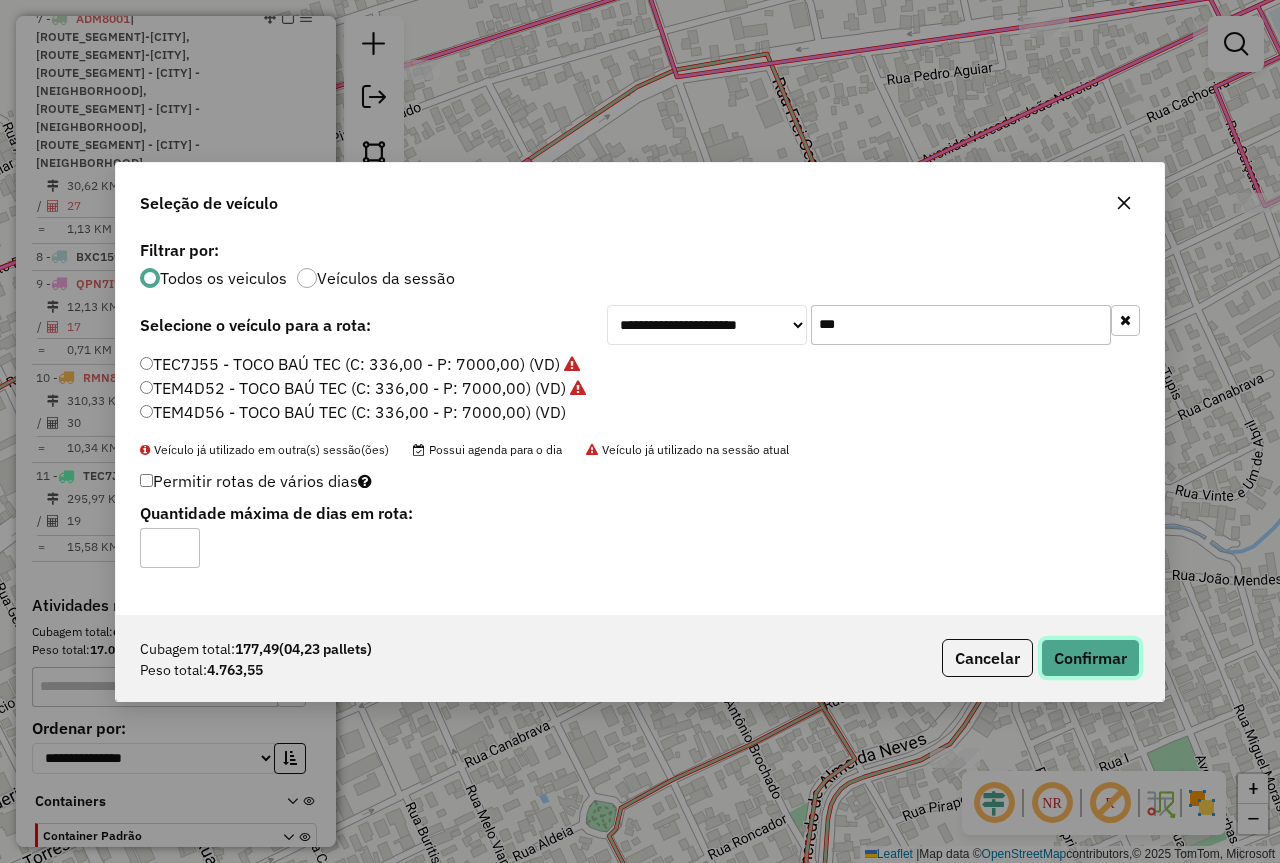 click on "Confirmar" 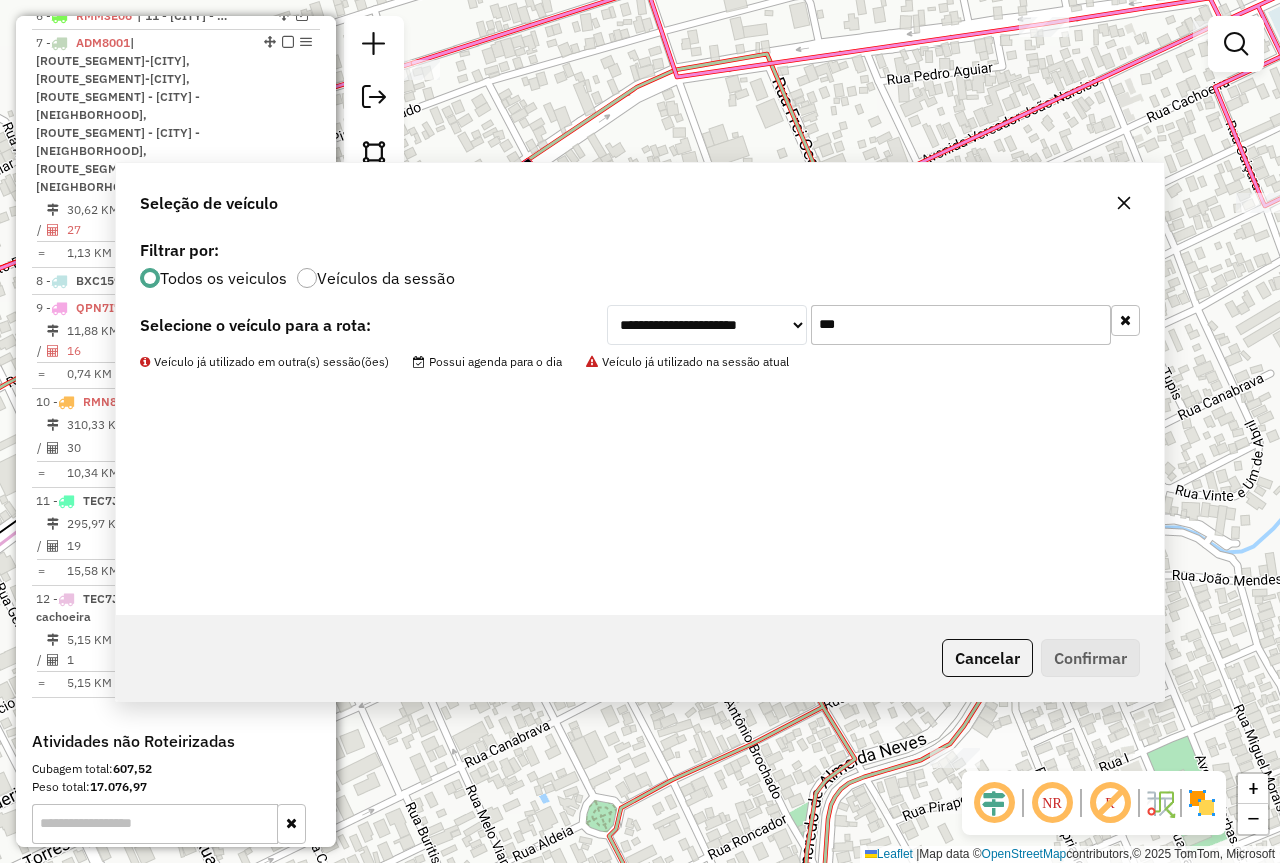 scroll, scrollTop: 1340, scrollLeft: 0, axis: vertical 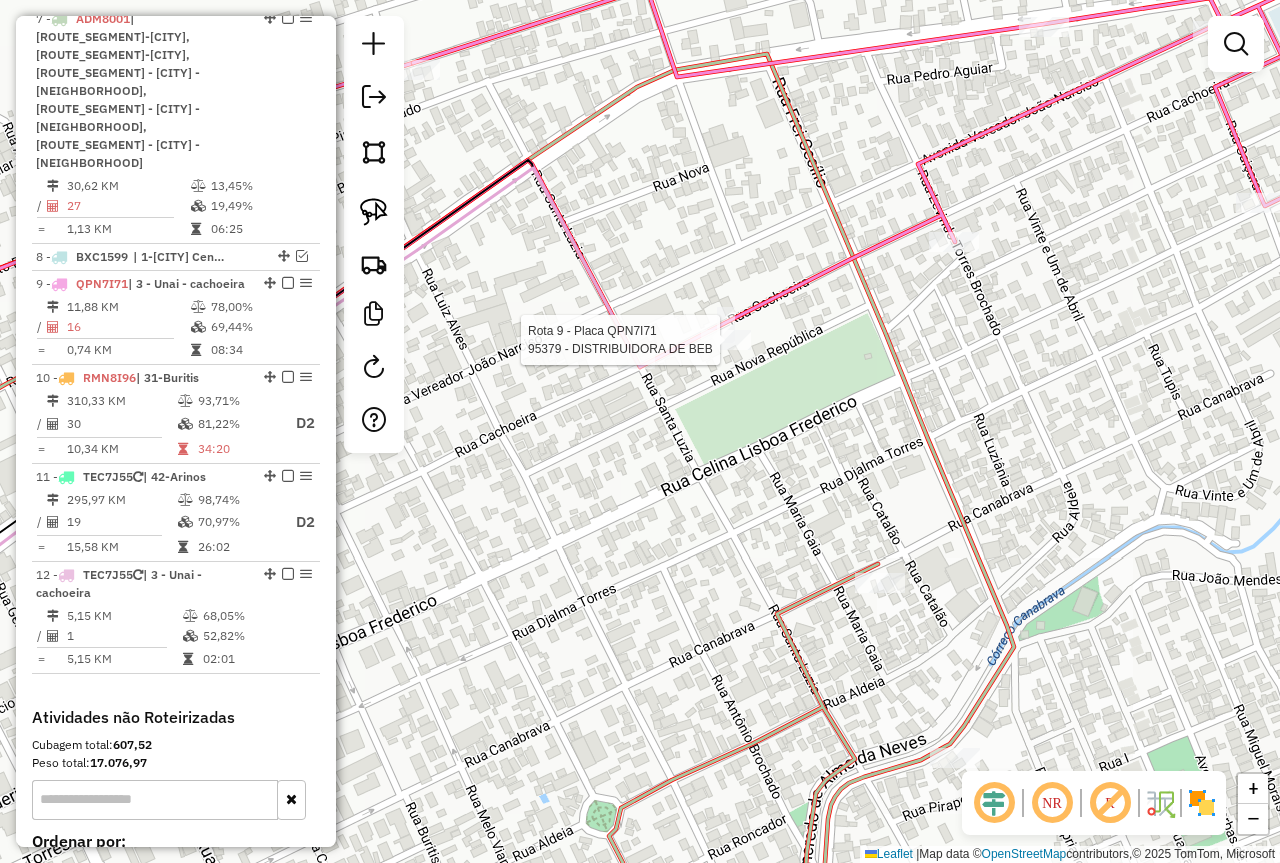 select on "*********" 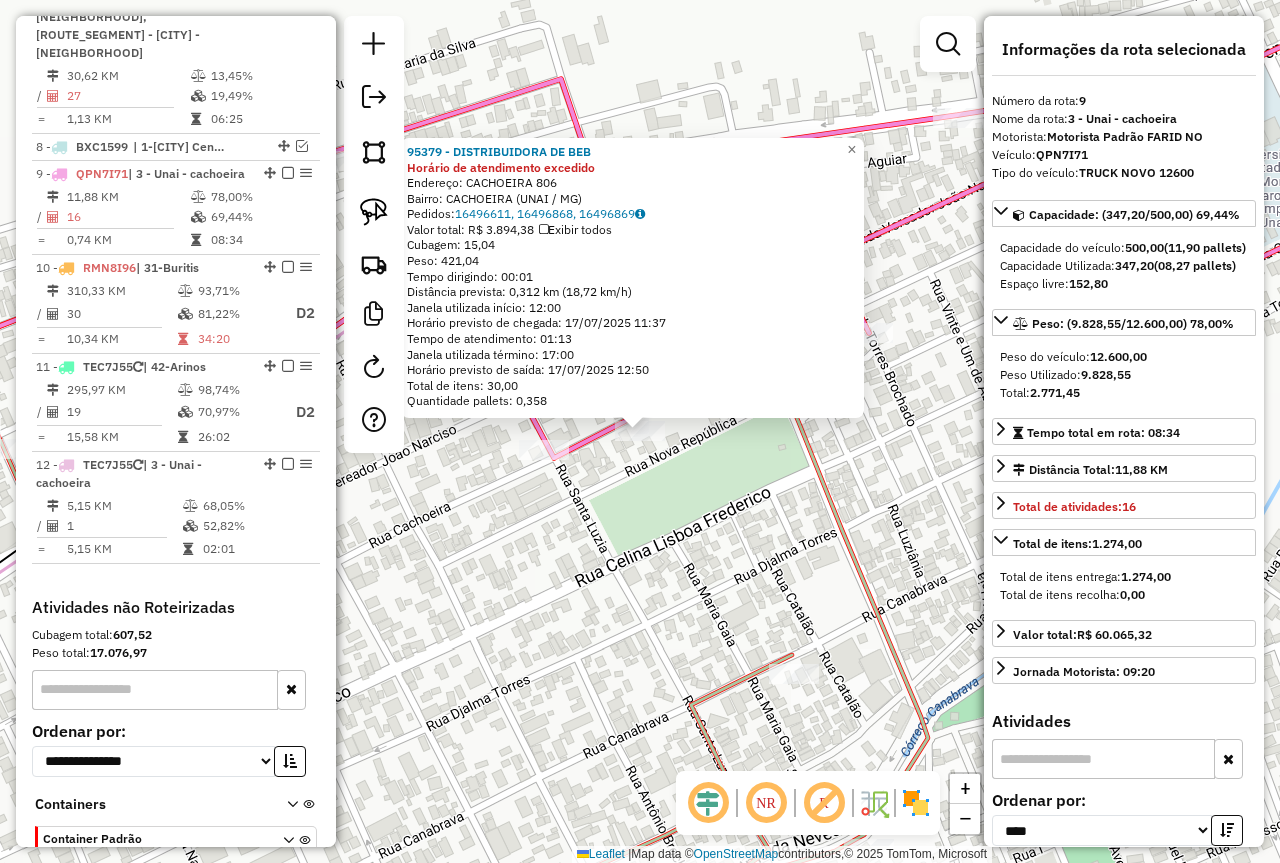 scroll, scrollTop: 1453, scrollLeft: 0, axis: vertical 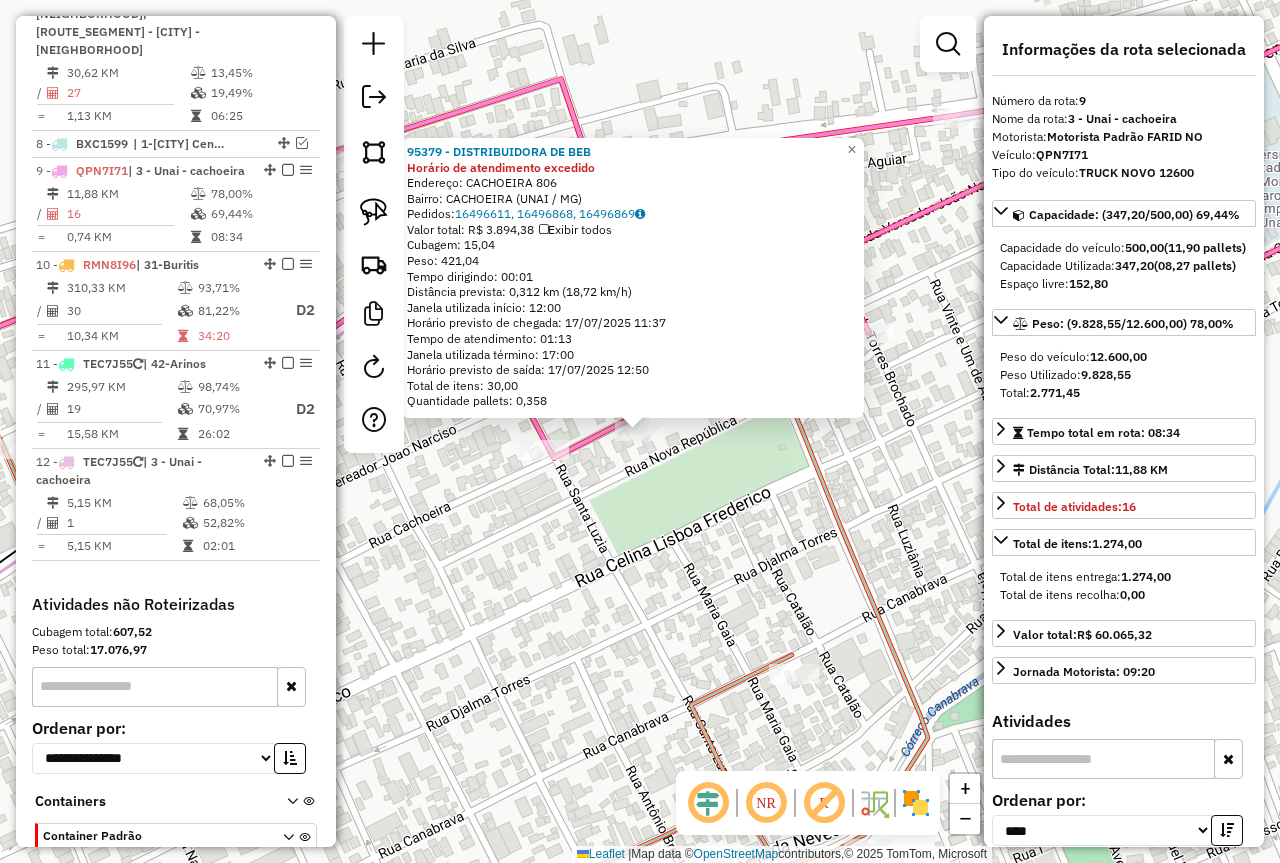 click on "95379 - DISTRIBUIDORA DE BEB Horário de atendimento excedido  Endereço:  CACHOEIRA 806   Bairro: CACHOEIRA (UNAI / MG)   Pedidos:  16496611, 16496868, 16496869   Valor total: R$ 3.894,38   Exibir todos   Cubagem: 15,04  Peso: 421,04  Tempo dirigindo: 00:01   Distância prevista: 0,312 km (18,72 km/h)   Janela utilizada início: 12:00   Horário previsto de chegada: 17/07/2025 11:37   Tempo de atendimento: 01:13   Janela utilizada término: 17:00   Horário previsto de saída: 17/07/2025 12:50   Total de itens: 30,00   Quantidade pallets: 0,358  × Janela de atendimento Grade de atendimento Capacidade Transportadoras Veículos Cliente Pedidos  Rotas Selecione os dias de semana para filtrar as janelas de atendimento  Seg   Ter   Qua   Qui   Sex   Sáb   Dom  Informe o período da janela de atendimento: De: Até:  Filtrar exatamente a janela do cliente  Considerar janela de atendimento padrão  Selecione os dias de semana para filtrar as grades de atendimento  Seg   Ter   Qua   Qui   Sex   Sáb   Dom  **** De:" 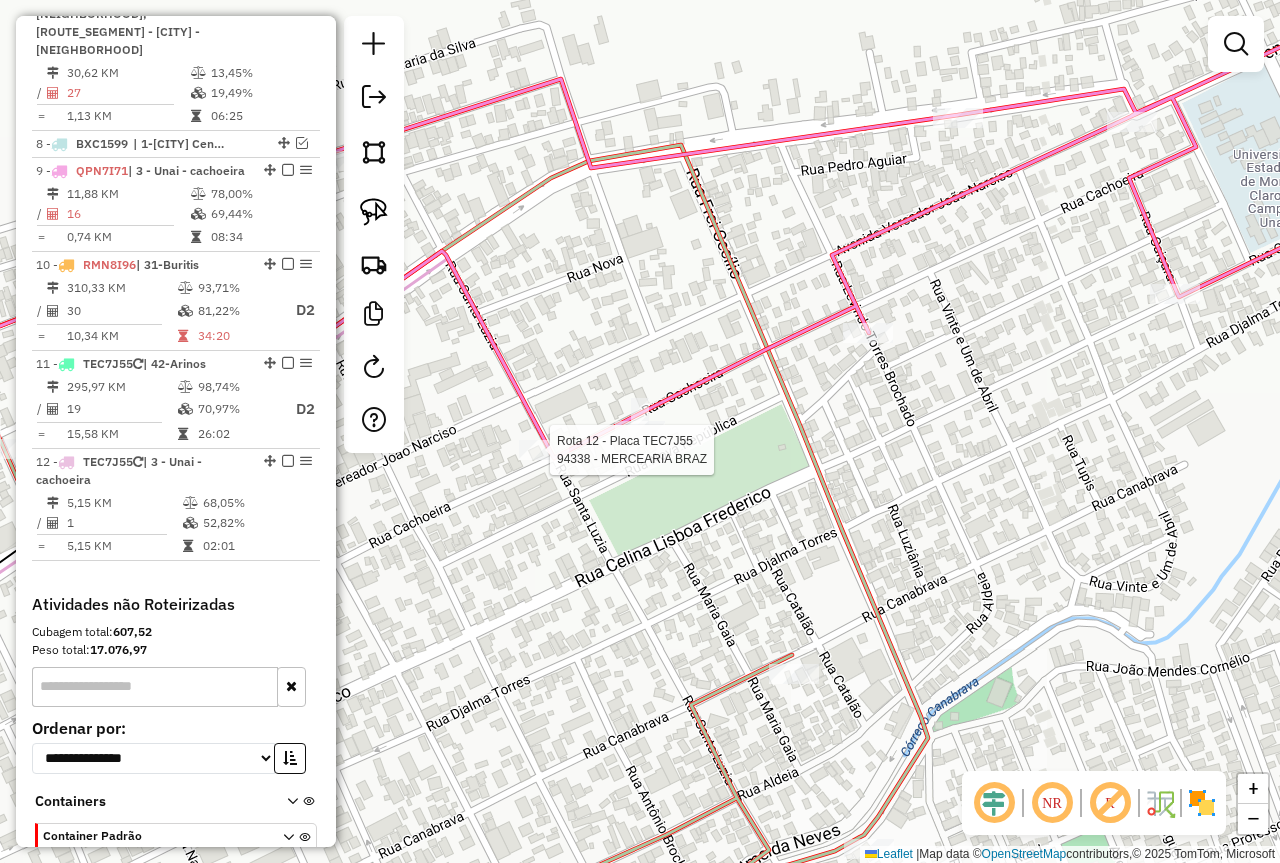 select on "*********" 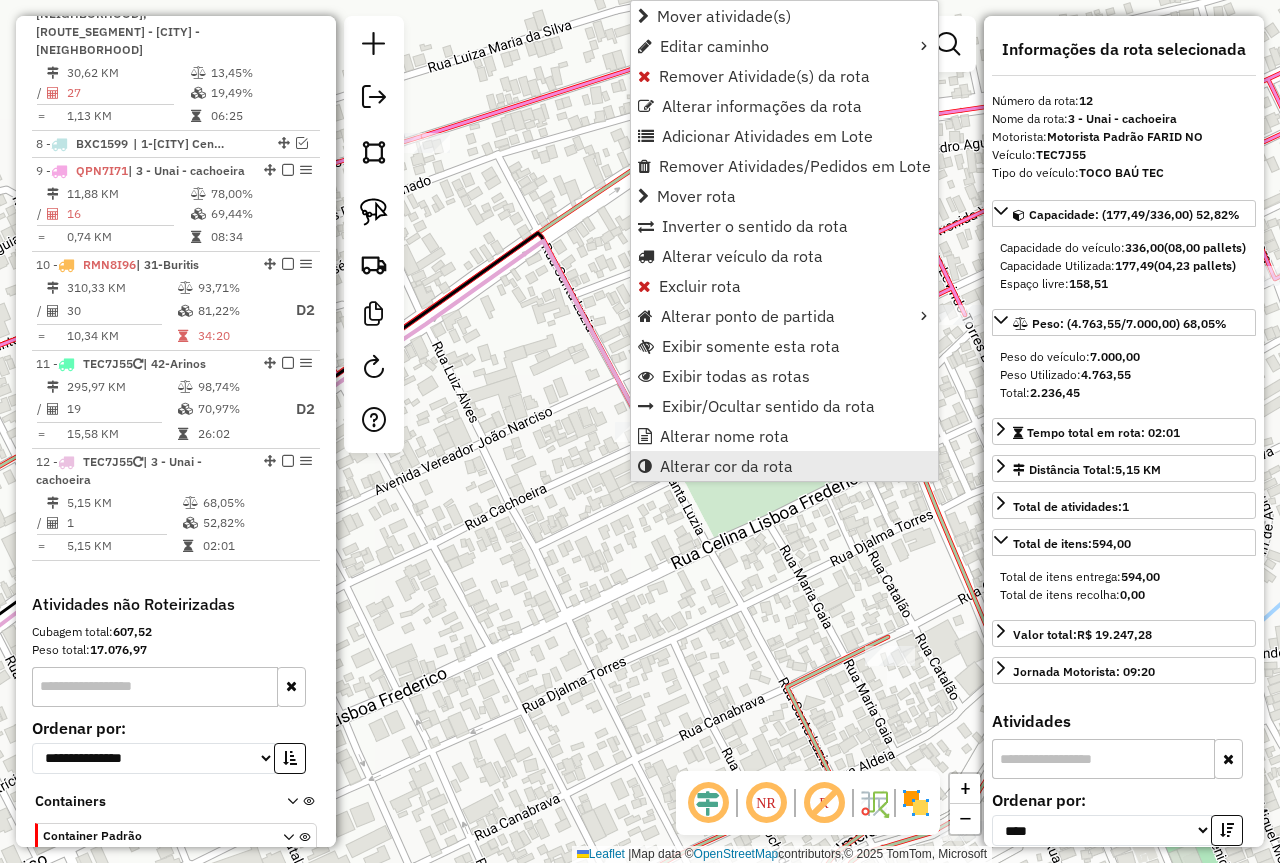 click on "Alterar cor da rota" at bounding box center (726, 466) 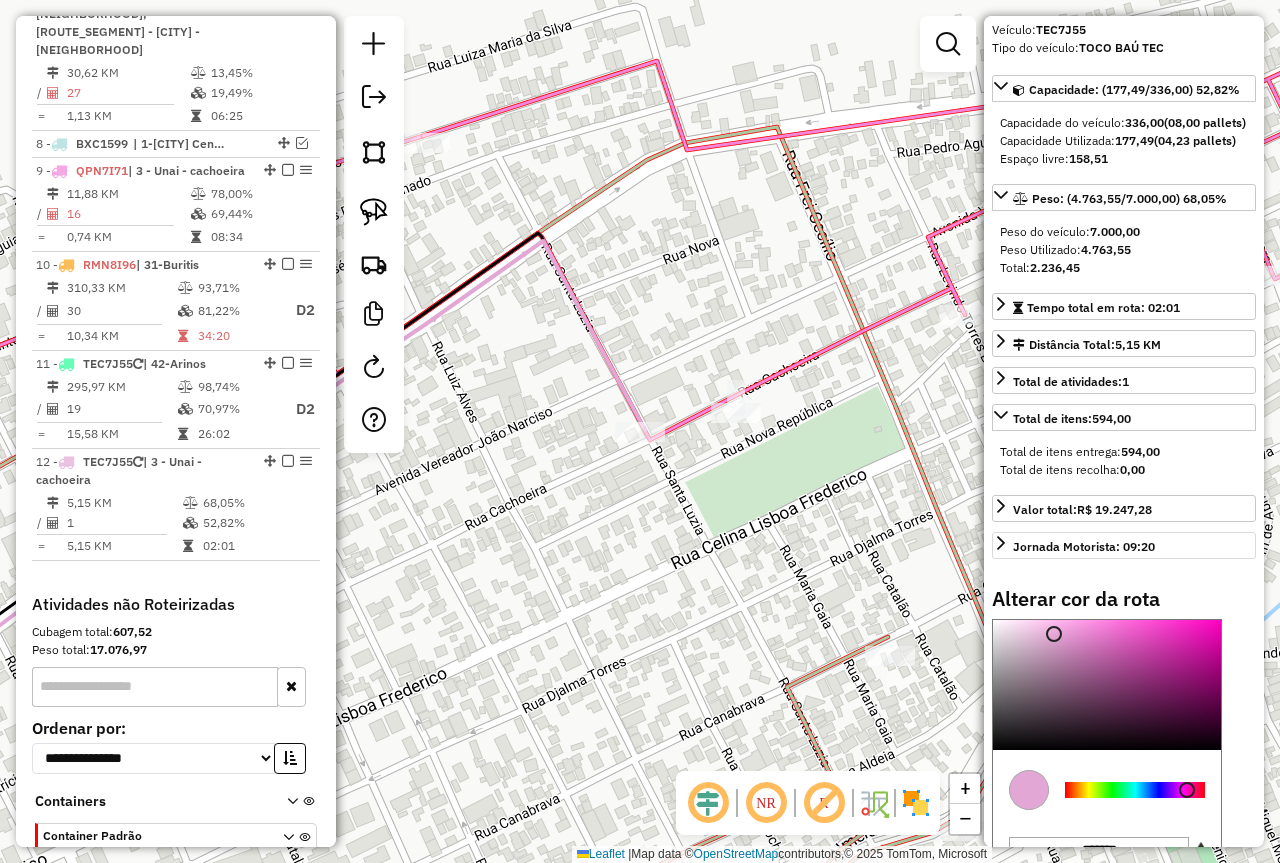scroll, scrollTop: 300, scrollLeft: 0, axis: vertical 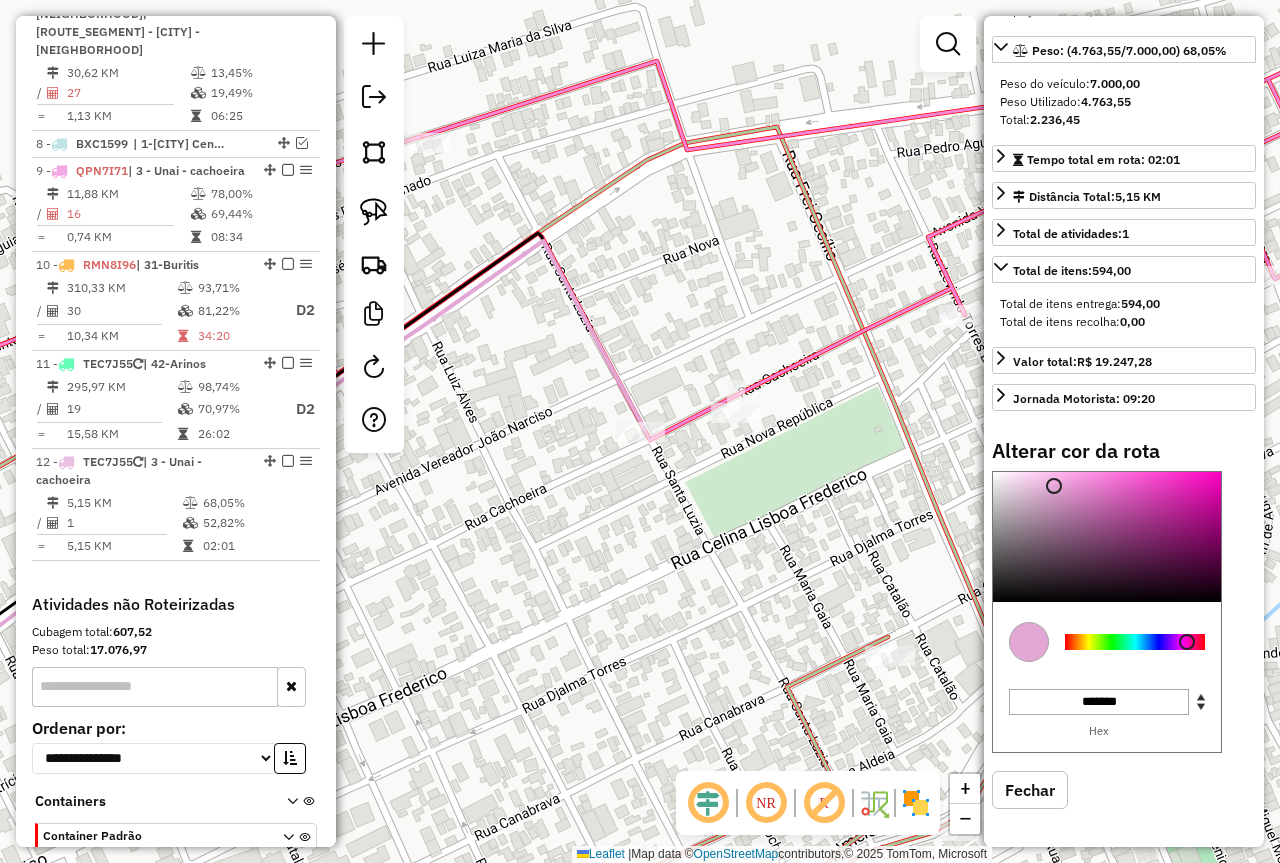 click at bounding box center (1135, 642) 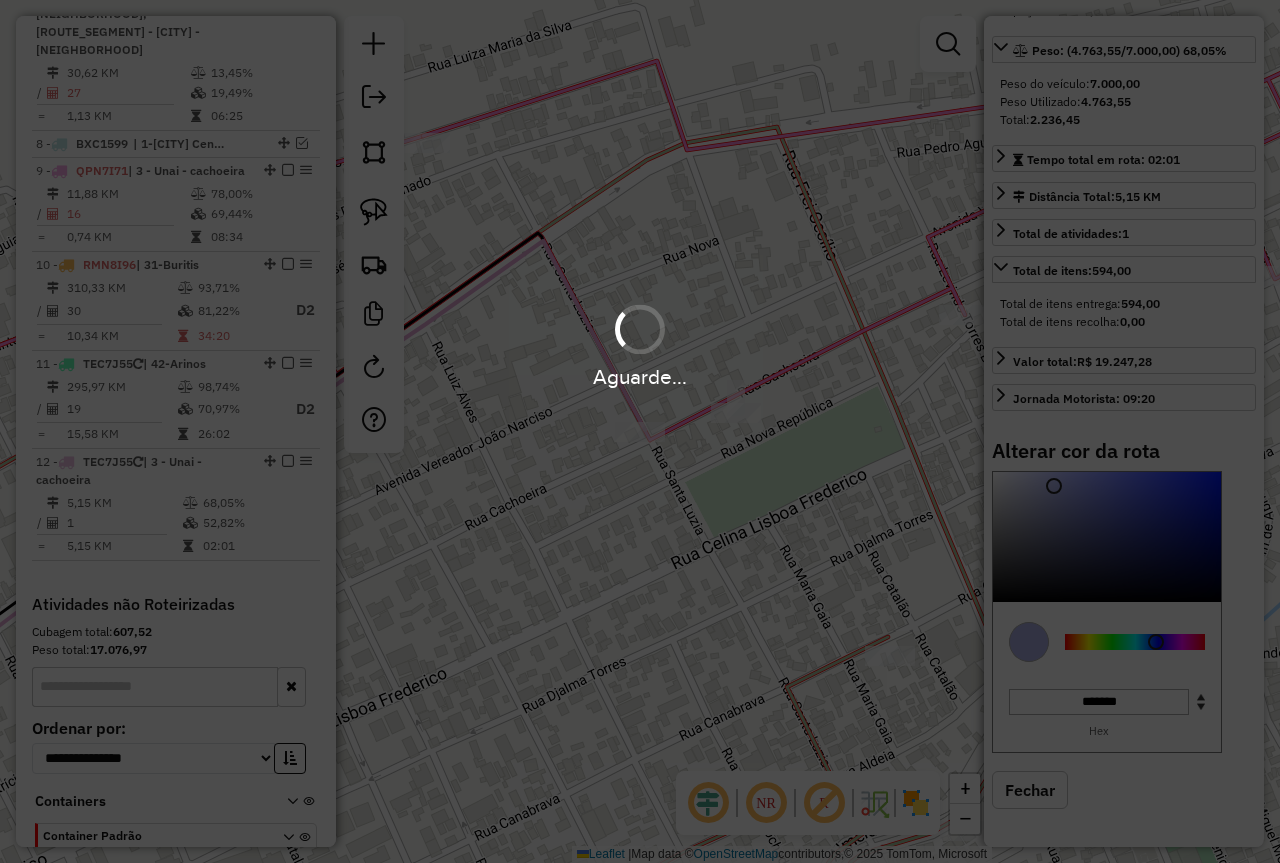click on "Aguarde..." at bounding box center (640, 431) 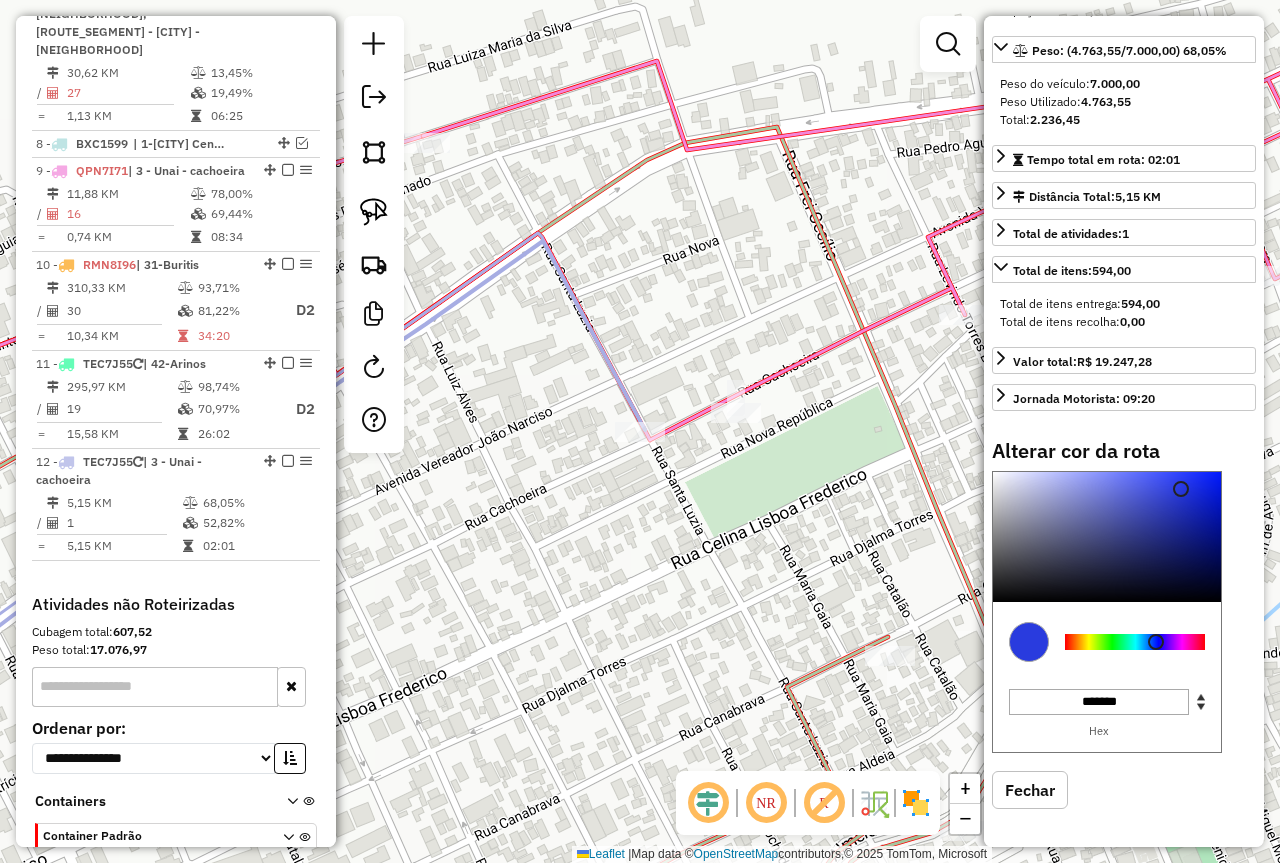 type on "*******" 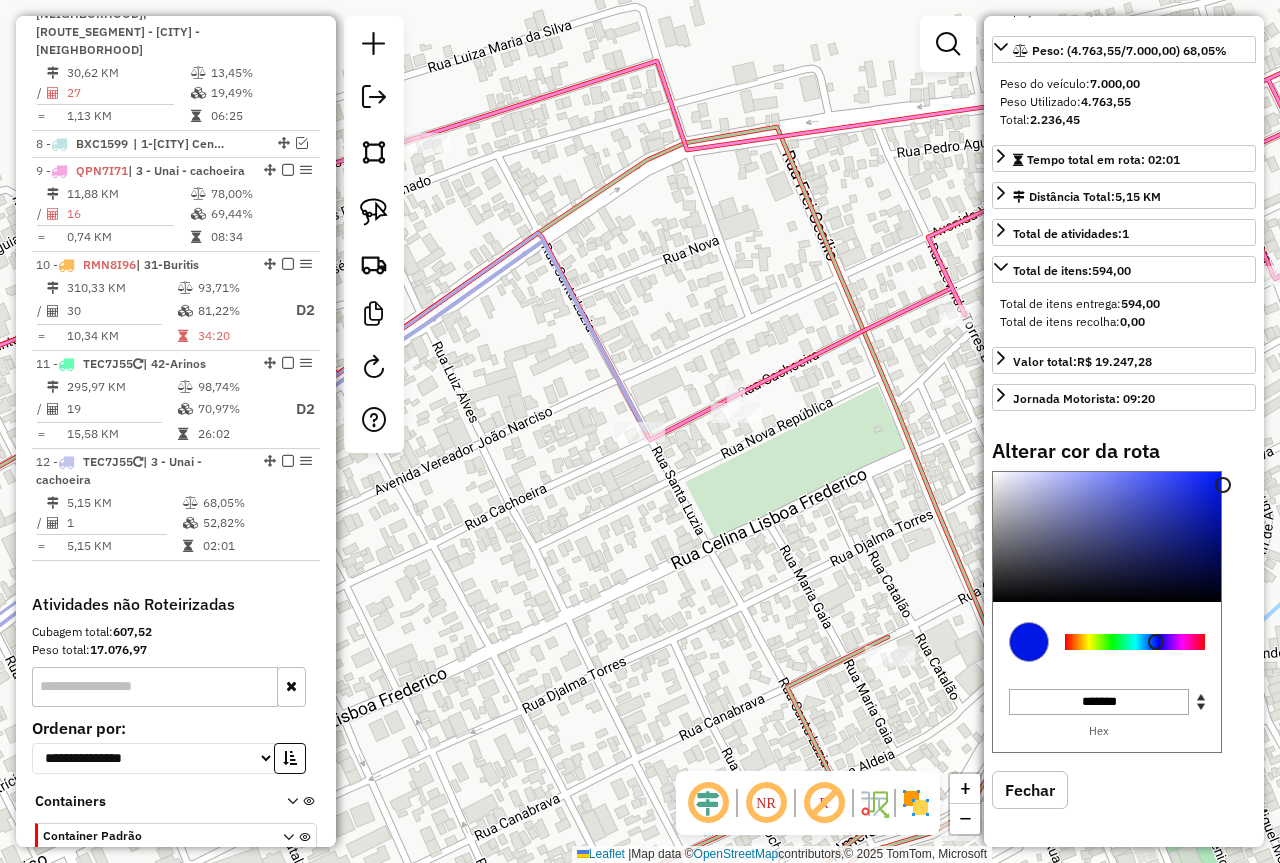 drag, startPoint x: 1052, startPoint y: 495, endPoint x: 1240, endPoint y: 494, distance: 188.00266 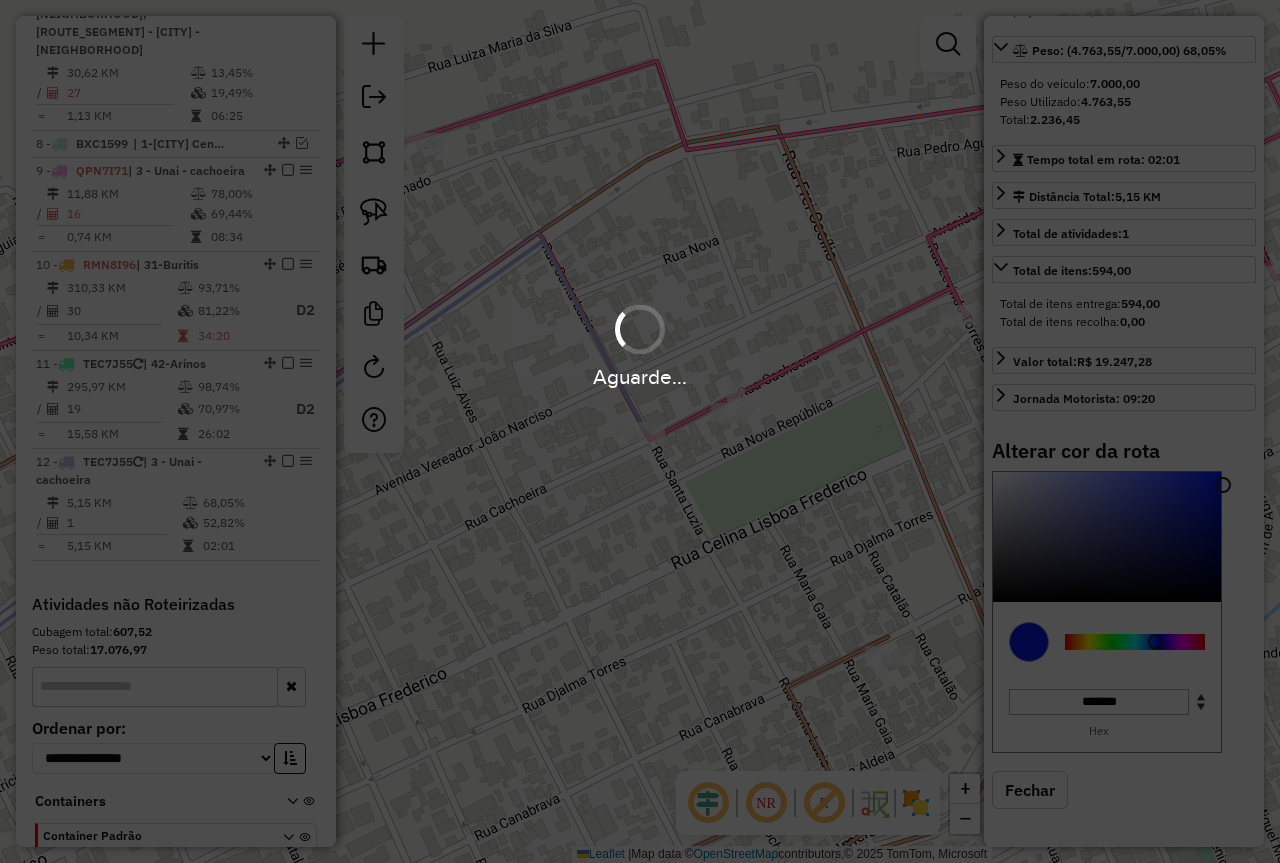 click on "Aguarde..." at bounding box center (640, 431) 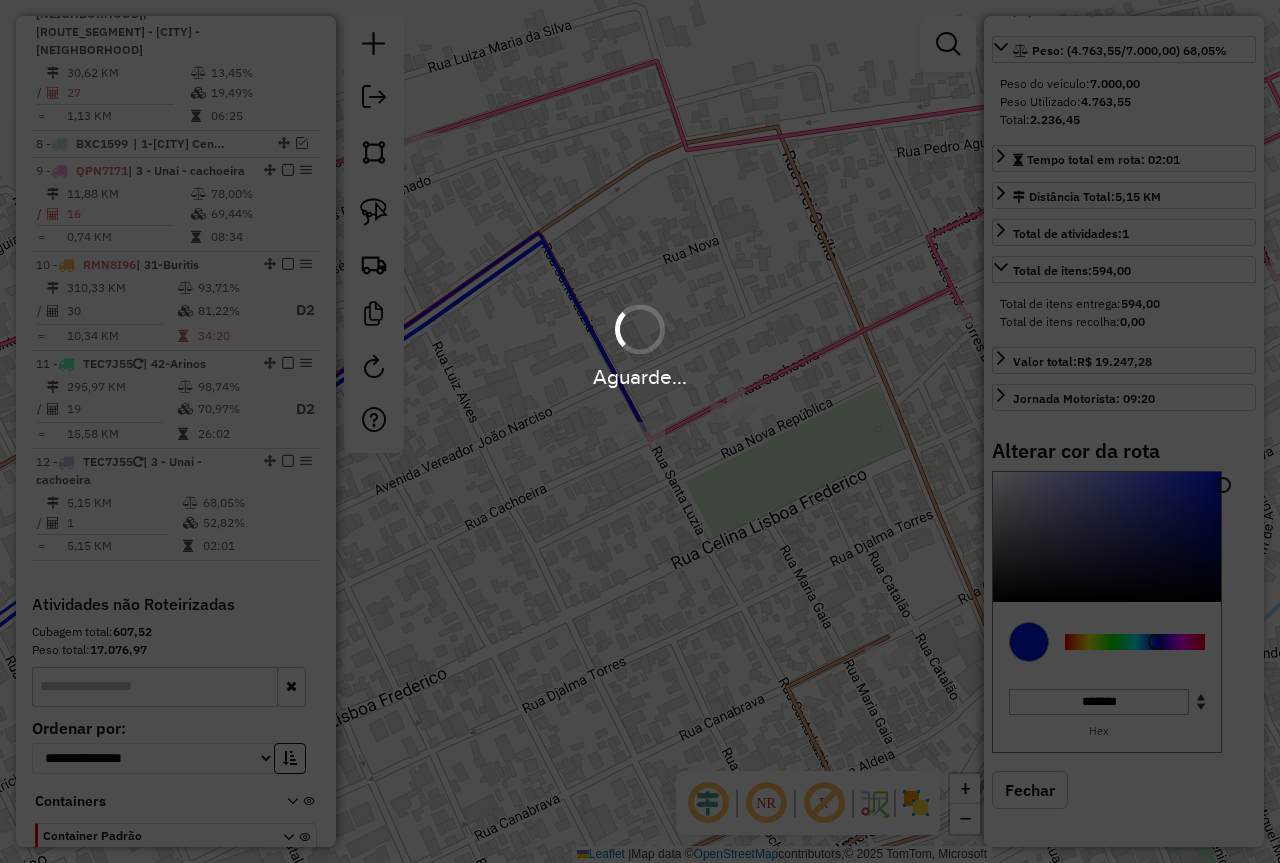 click on "Aguarde..." at bounding box center (640, 431) 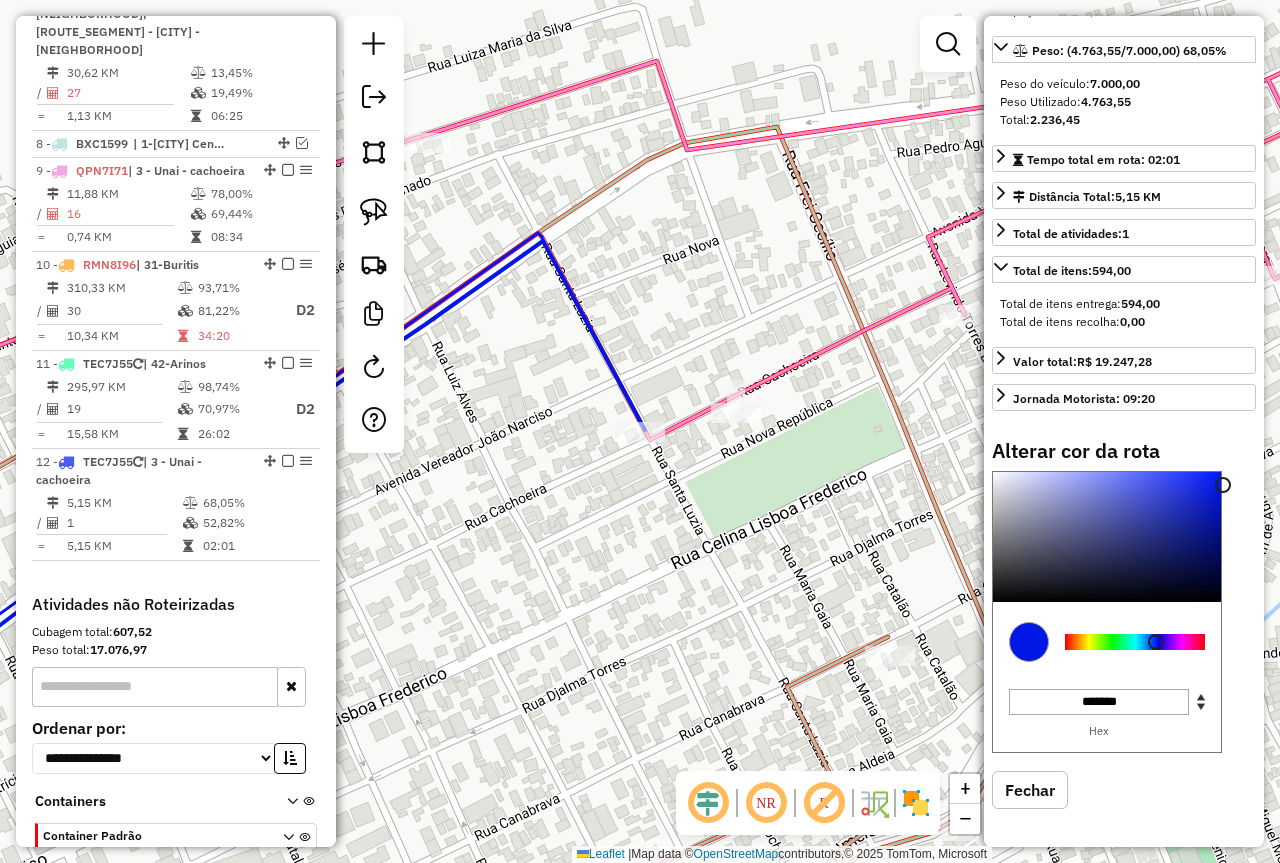 click on "Janela de atendimento Grade de atendimento Capacidade Transportadoras Veículos Cliente Pedidos  Rotas Selecione os dias de semana para filtrar as janelas de atendimento  Seg   Ter   Qua   Qui   Sex   Sáb   Dom  Informe o período da janela de atendimento: De: Até:  Filtrar exatamente a janela do cliente  Considerar janela de atendimento padrão  Selecione os dias de semana para filtrar as grades de atendimento  Seg   Ter   Qua   Qui   Sex   Sáb   Dom   Considerar clientes sem dia de atendimento cadastrado  Clientes fora do dia de atendimento selecionado Filtrar as atividades entre os valores definidos abaixo:  Peso mínimo:  ****  Peso máximo:  ****  Cubagem mínima:   Cubagem máxima:   De:   Até:  Filtrar as atividades entre o tempo de atendimento definido abaixo:  De:   Até:   Considerar capacidade total dos clientes não roteirizados Transportadora: Selecione um ou mais itens Tipo de veículo: Selecione um ou mais itens Veículo: Selecione um ou mais itens Motorista: Selecione um ou mais itens De:" 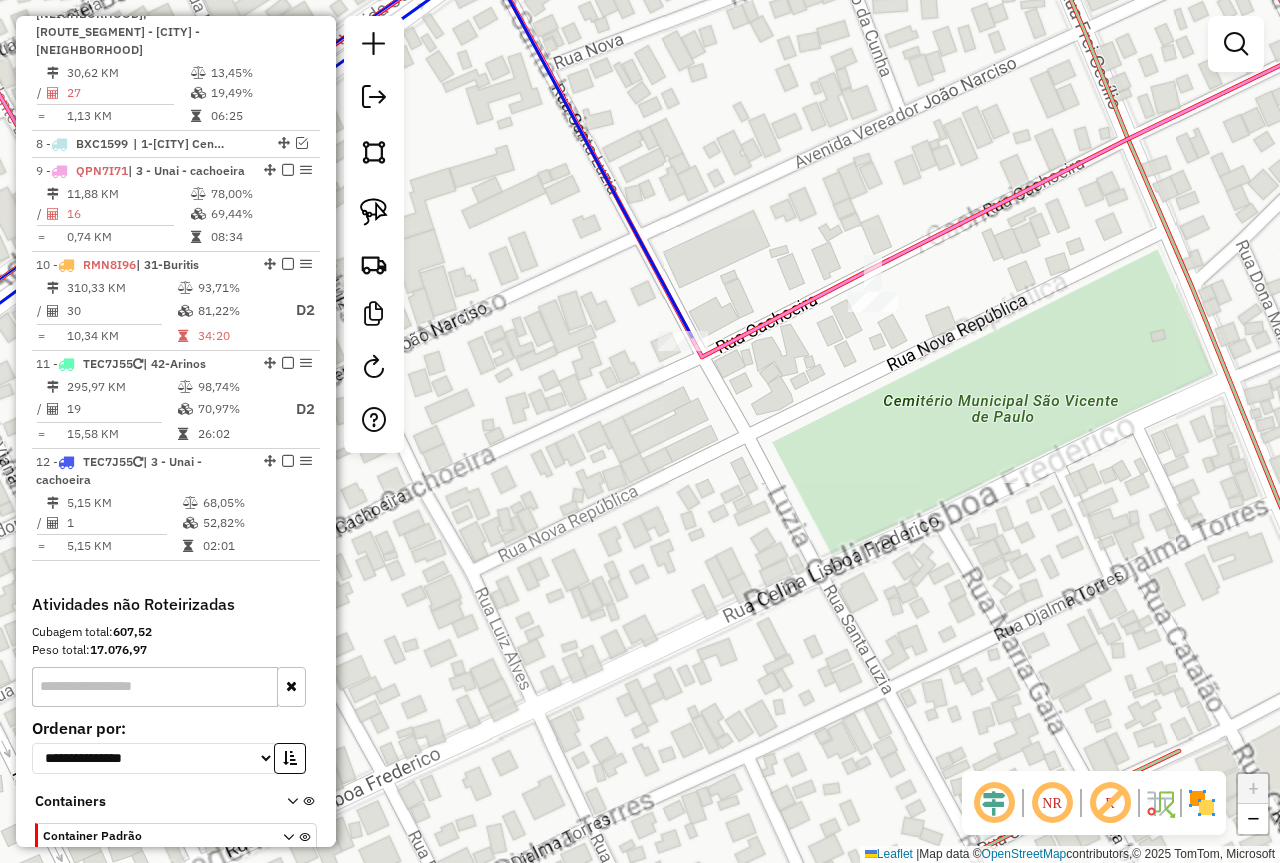 click on "Janela de atendimento Grade de atendimento Capacidade Transportadoras Veículos Cliente Pedidos  Rotas Selecione os dias de semana para filtrar as janelas de atendimento  Seg   Ter   Qua   Qui   Sex   Sáb   Dom  Informe o período da janela de atendimento: De: Até:  Filtrar exatamente a janela do cliente  Considerar janela de atendimento padrão  Selecione os dias de semana para filtrar as grades de atendimento  Seg   Ter   Qua   Qui   Sex   Sáb   Dom   Considerar clientes sem dia de atendimento cadastrado  Clientes fora do dia de atendimento selecionado Filtrar as atividades entre os valores definidos abaixo:  Peso mínimo:  ****  Peso máximo:  ****  Cubagem mínima:   Cubagem máxima:   De:   Até:  Filtrar as atividades entre o tempo de atendimento definido abaixo:  De:   Até:   Considerar capacidade total dos clientes não roteirizados Transportadora: Selecione um ou mais itens Tipo de veículo: Selecione um ou mais itens Veículo: Selecione um ou mais itens Motorista: Selecione um ou mais itens De:" 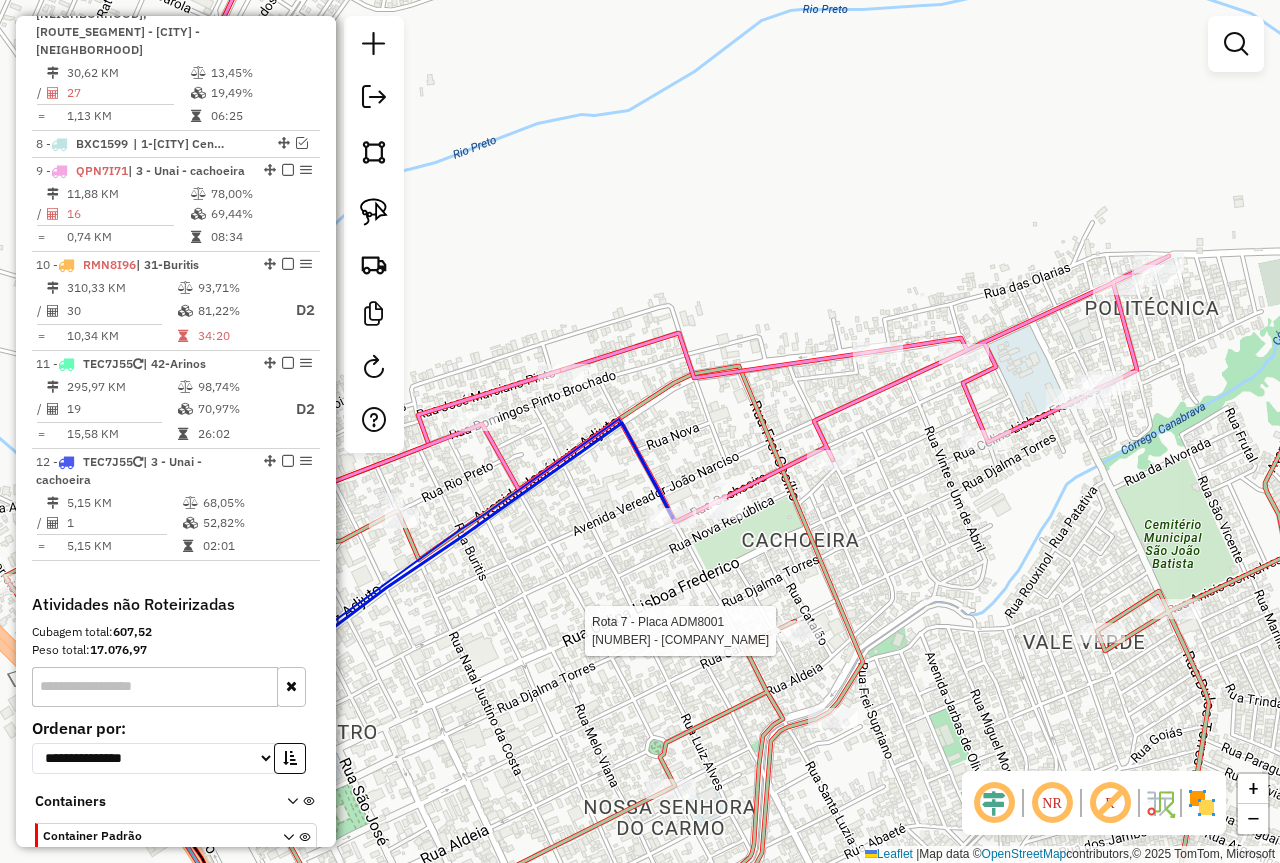 select on "*********" 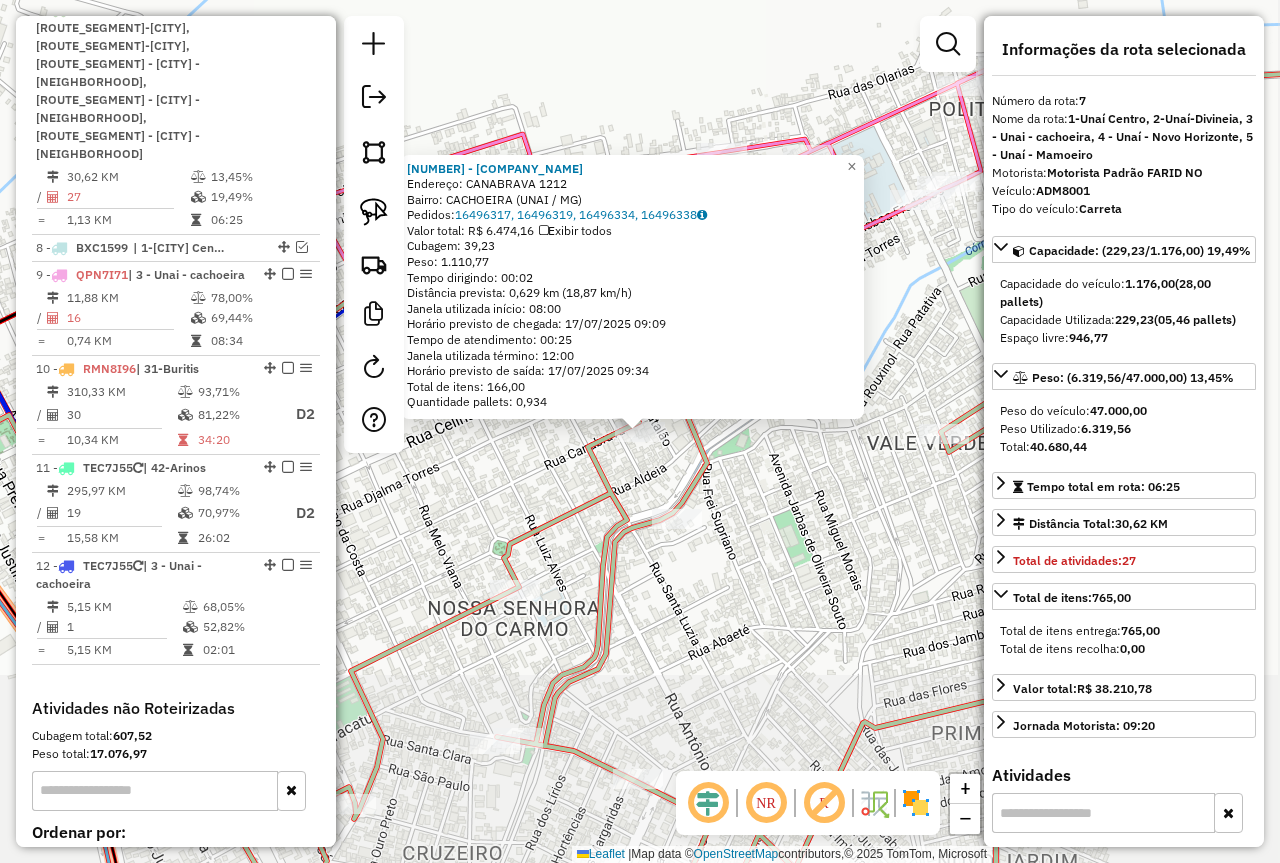 scroll, scrollTop: 1294, scrollLeft: 0, axis: vertical 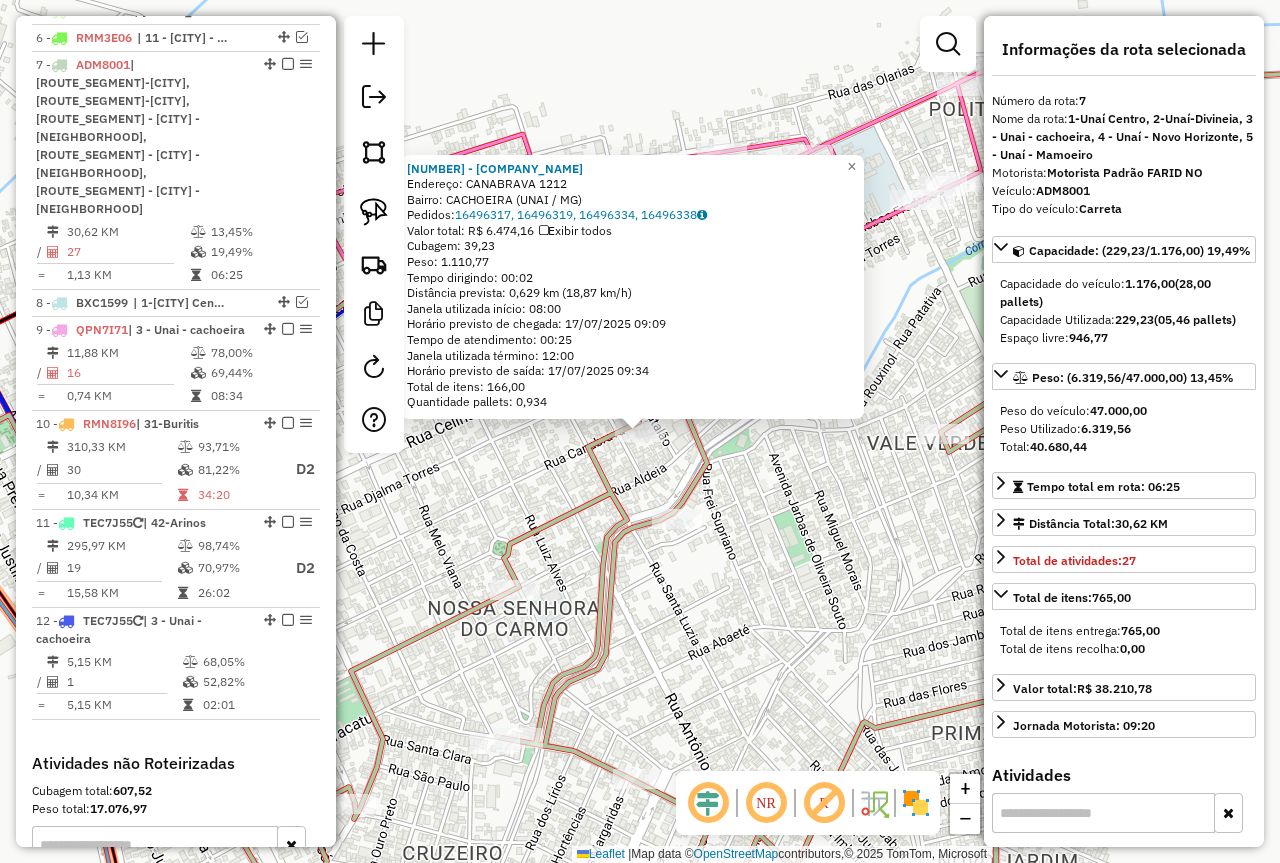 click on "96710 - DISTRIBUIDORA EDUARD  Endereço:  CANABRAVA 1212   Bairro: CACHOEIRA (UNAI / MG)   Pedidos:  16496317, 16496319, 16496334, 16496338   Valor total: R$ 6.474,16   Exibir todos   Cubagem: 39,23  Peso: 1.110,77  Tempo dirigindo: 00:02   Distância prevista: 0,629 km (18,87 km/h)   Janela utilizada início: 08:00   Horário previsto de chegada: 17/07/2025 09:09   Tempo de atendimento: 00:25   Janela utilizada término: 12:00   Horário previsto de saída: 17/07/2025 09:34   Total de itens: 166,00   Quantidade pallets: 0,934  × Janela de atendimento Grade de atendimento Capacidade Transportadoras Veículos Cliente Pedidos  Rotas Selecione os dias de semana para filtrar as janelas de atendimento  Seg   Ter   Qua   Qui   Sex   Sáb   Dom  Informe o período da janela de atendimento: De: Até:  Filtrar exatamente a janela do cliente  Considerar janela de atendimento padrão  Selecione os dias de semana para filtrar as grades de atendimento  Seg   Ter   Qua   Qui   Sex   Sáb   Dom   Peso mínimo:  **** **** +" 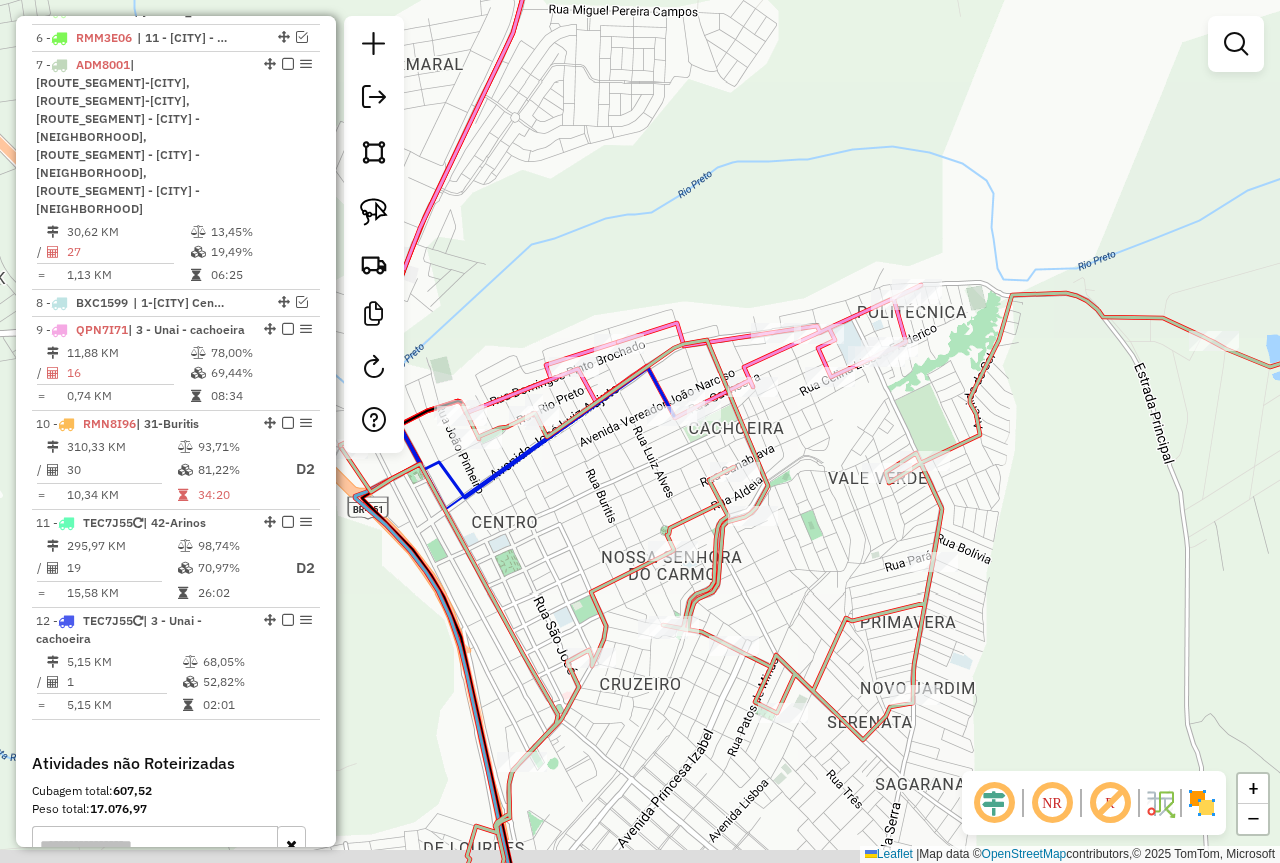 drag, startPoint x: 555, startPoint y: 516, endPoint x: 636, endPoint y: 344, distance: 190.11838 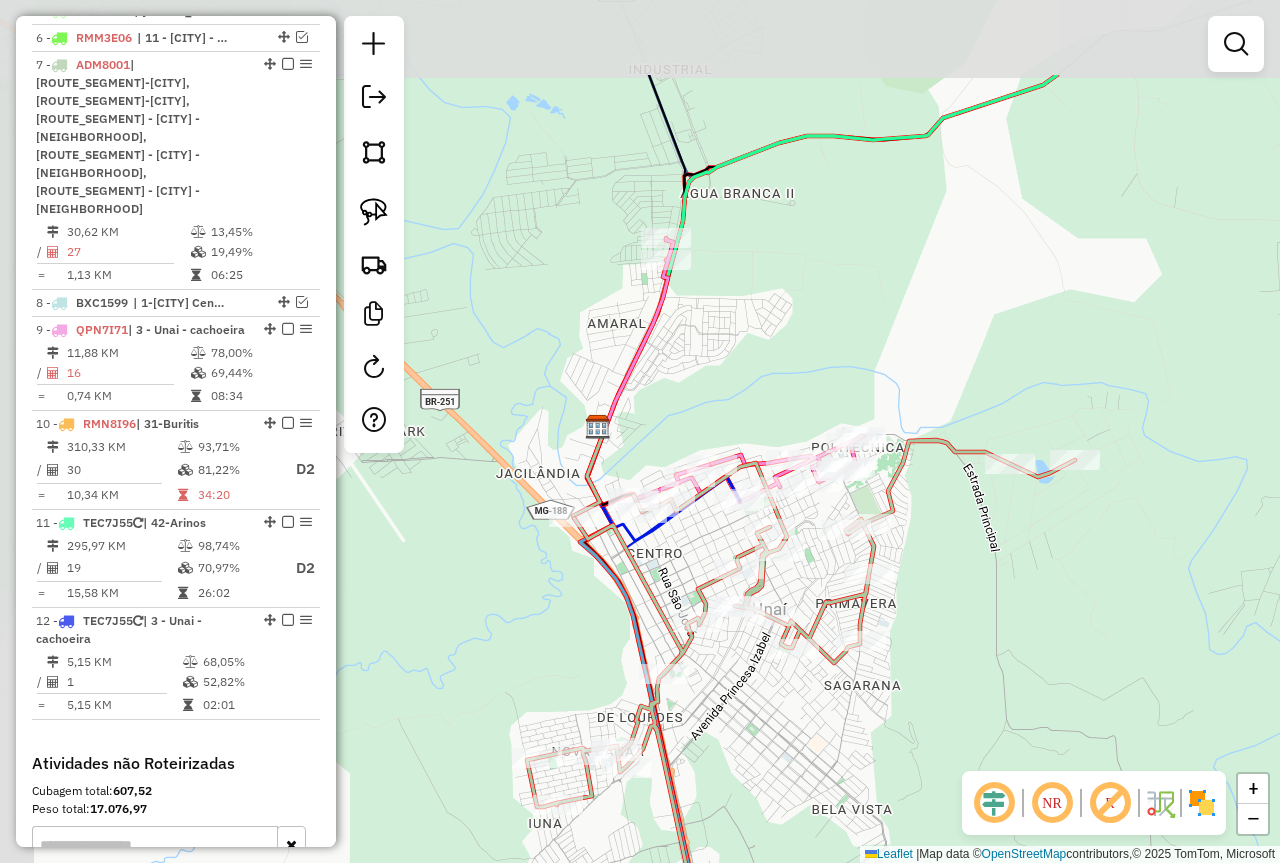 drag, startPoint x: 938, startPoint y: 557, endPoint x: 996, endPoint y: 654, distance: 113.0177 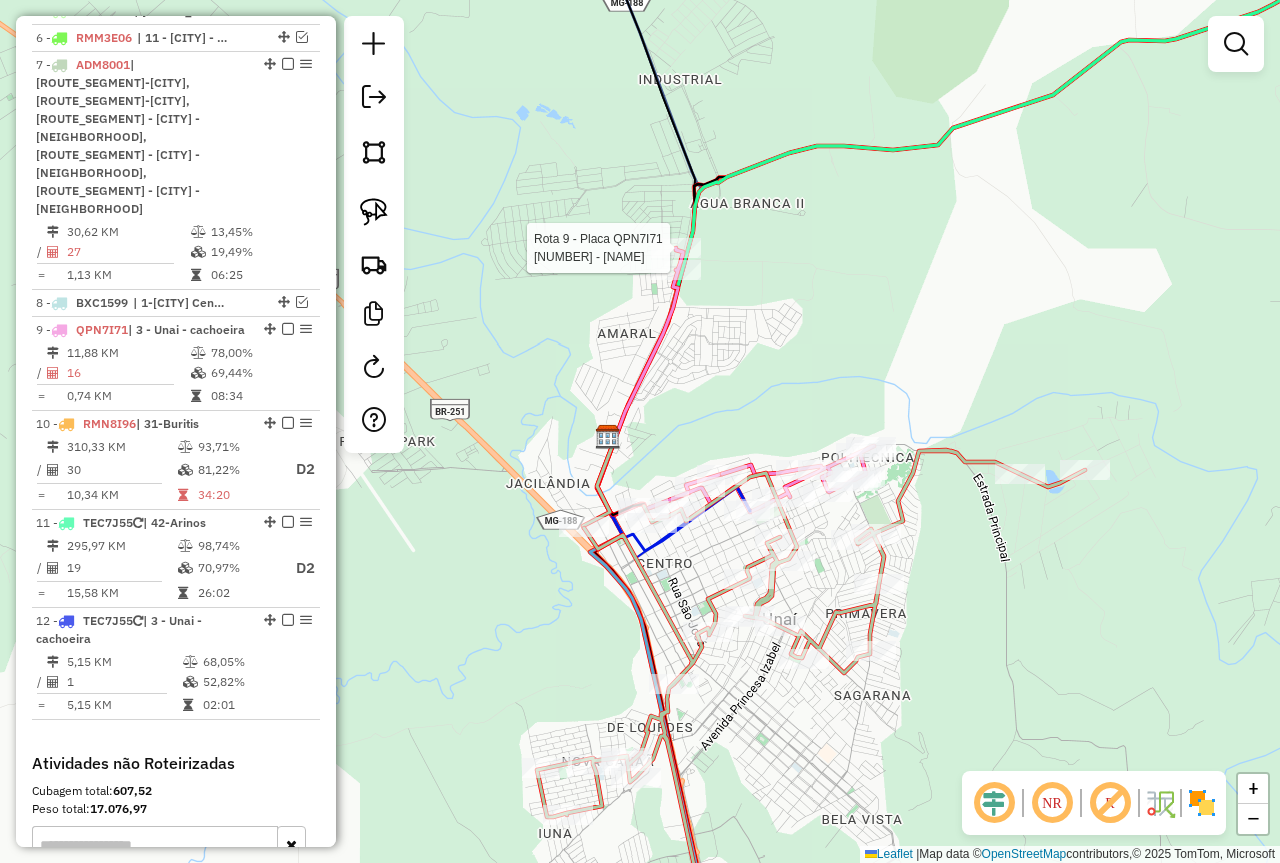 select on "*********" 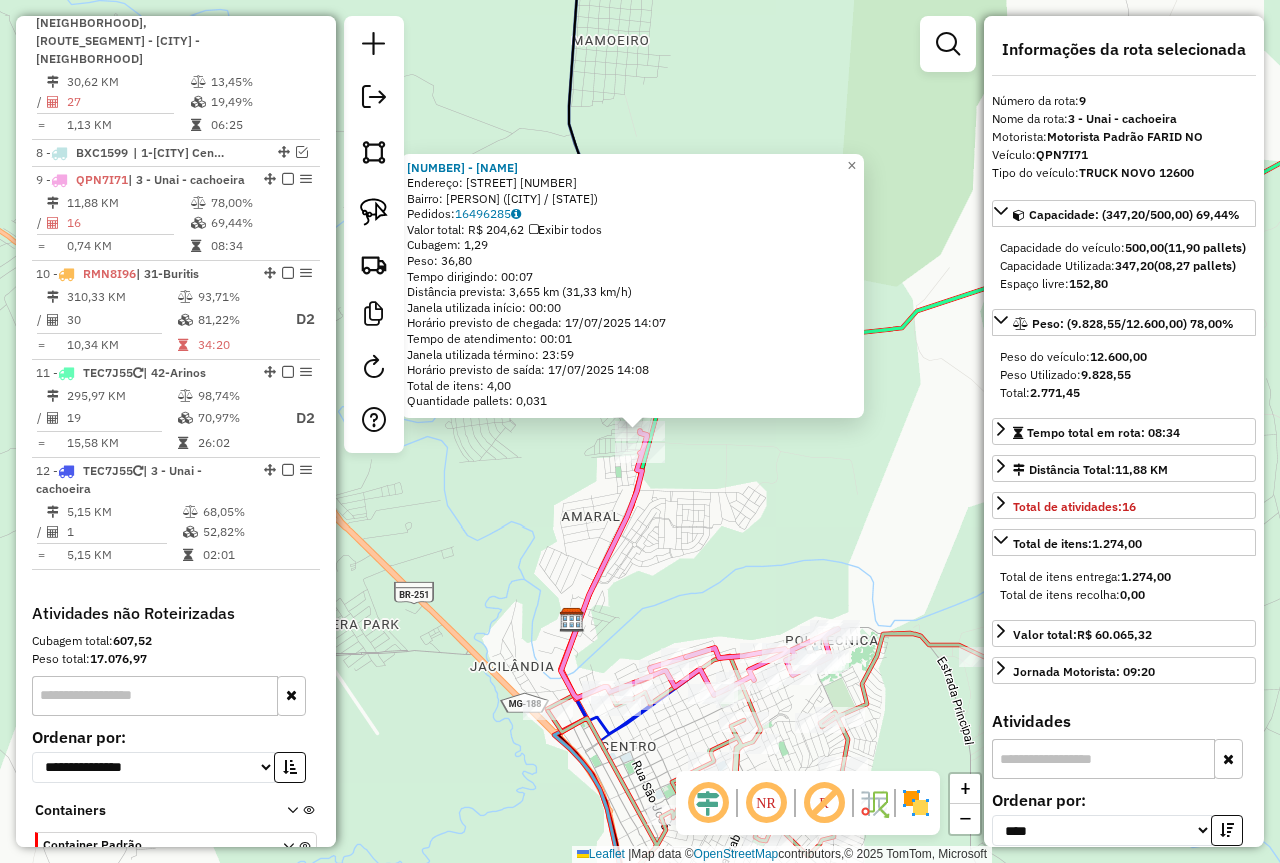 scroll, scrollTop: 1453, scrollLeft: 0, axis: vertical 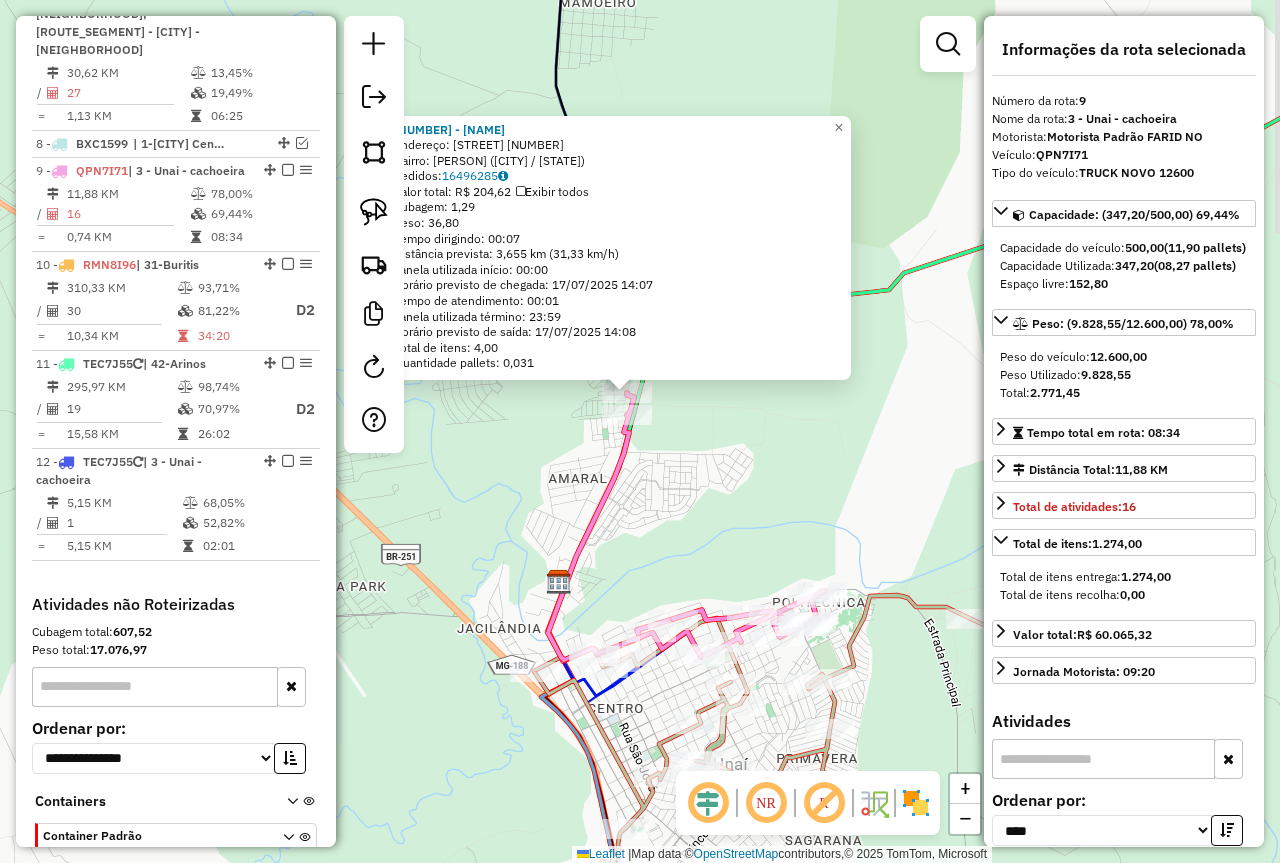 drag, startPoint x: 851, startPoint y: 554, endPoint x: 830, endPoint y: 423, distance: 132.67253 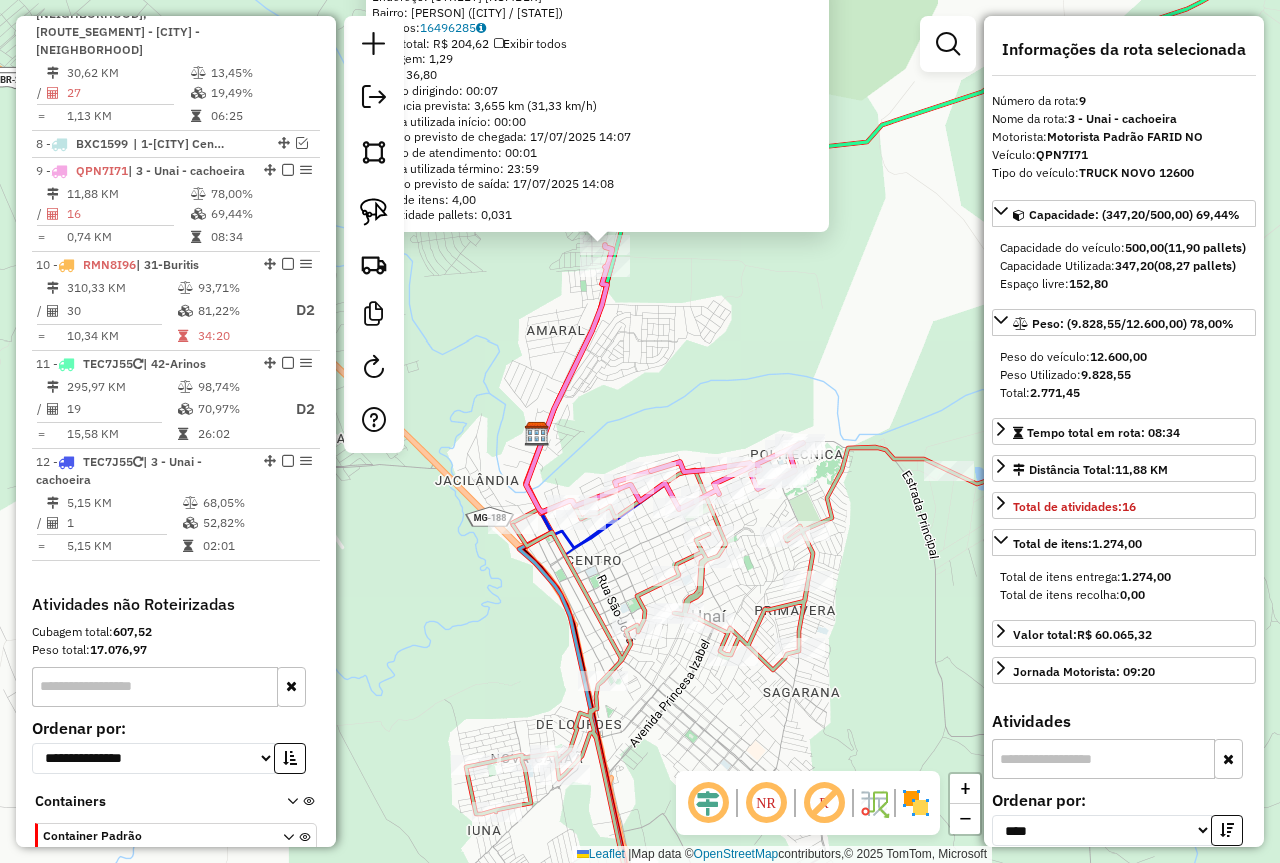 click on "96512 - Bar Fo Gilmar  Endereço:  Rua Ribeir o Extrema 88   Bairro: RESIDENCIAL  JARDIM AMARAL (UNAI / MG)   Pedidos:  16496285   Valor total: R$ 204,62   Exibir todos   Cubagem: 1,29  Peso: 36,80  Tempo dirigindo: 00:07   Distância prevista: 3,655 km (31,33 km/h)   Janela utilizada início: 00:00   Horário previsto de chegada: 17/07/2025 14:07   Tempo de atendimento: 00:01   Janela utilizada término: 23:59   Horário previsto de saída: 17/07/2025 14:08   Total de itens: 4,00   Quantidade pallets: 0,031  × Janela de atendimento Grade de atendimento Capacidade Transportadoras Veículos Cliente Pedidos  Rotas Selecione os dias de semana para filtrar as janelas de atendimento  Seg   Ter   Qua   Qui   Sex   Sáb   Dom  Informe o período da janela de atendimento: De: Até:  Filtrar exatamente a janela do cliente  Considerar janela de atendimento padrão  Selecione os dias de semana para filtrar as grades de atendimento  Seg   Ter   Qua   Qui   Sex   Sáb   Dom   Peso mínimo:  ****  Peso máximo:  **** De:" 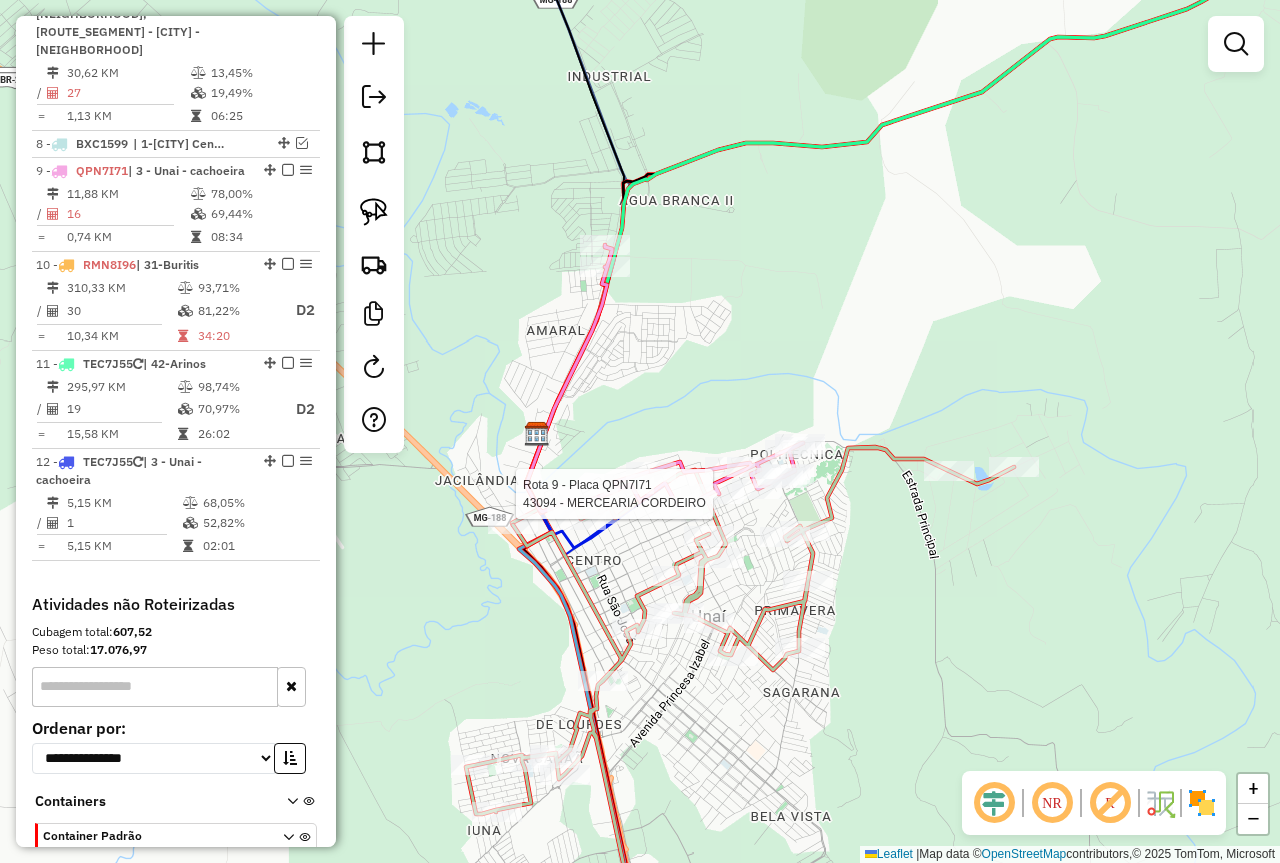 select on "*********" 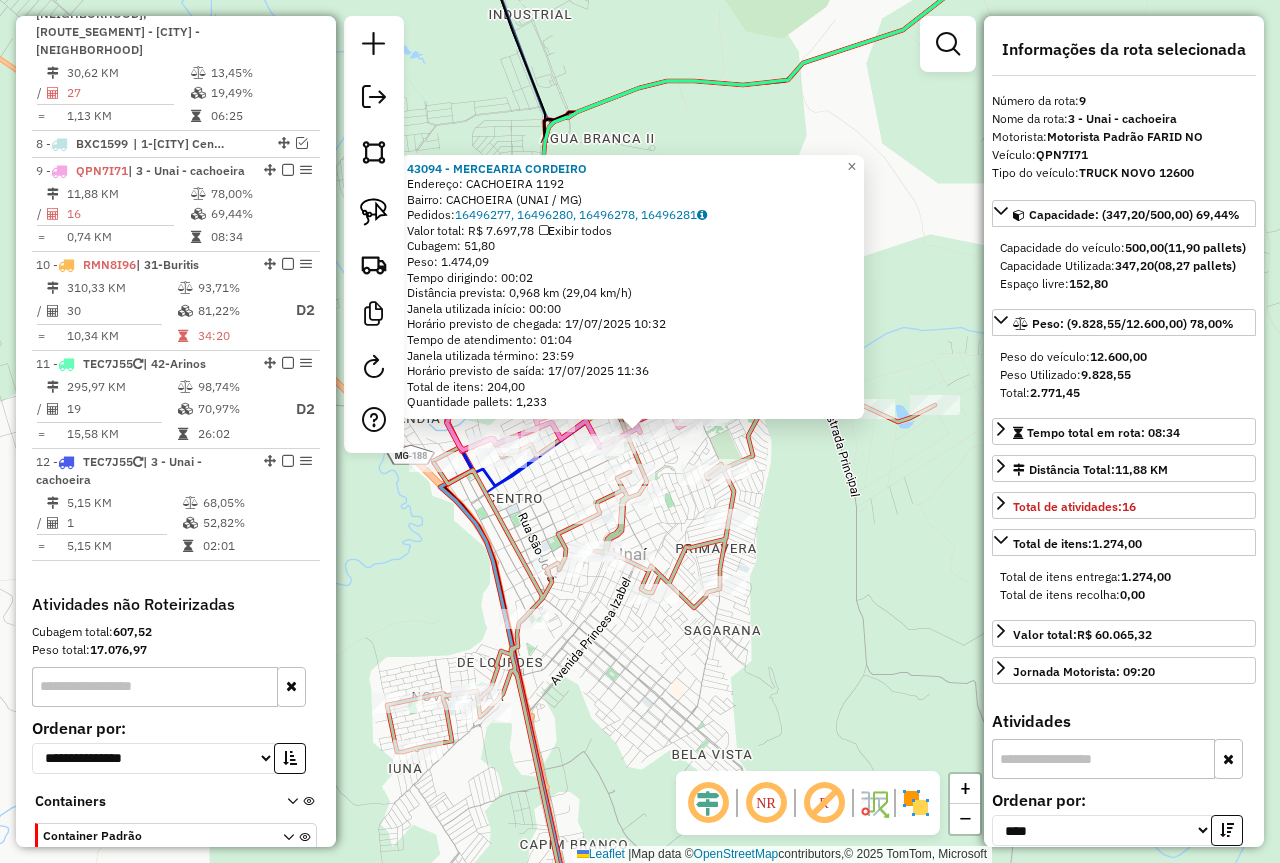 click on "43094 - MERCEARIA CORDEIRO  Endereço:  CACHOEIRA 1192   Bairro: CACHOEIRA (UNAI / MG)   Pedidos:  16496277, 16496280, 16496278, 16496281   Valor total: R$ 7.697,78   Exibir todos   Cubagem: 51,80  Peso: 1.474,09  Tempo dirigindo: 00:02   Distância prevista: 0,968 km (29,04 km/h)   Janela utilizada início: 00:00   Horário previsto de chegada: 17/07/2025 10:32   Tempo de atendimento: 01:04   Janela utilizada término: 23:59   Horário previsto de saída: 17/07/2025 11:36   Total de itens: 204,00   Quantidade pallets: 1,233  × Janela de atendimento Grade de atendimento Capacidade Transportadoras Veículos Cliente Pedidos  Rotas Selecione os dias de semana para filtrar as janelas de atendimento  Seg   Ter   Qua   Qui   Sex   Sáb   Dom  Informe o período da janela de atendimento: De: Até:  Filtrar exatamente a janela do cliente  Considerar janela de atendimento padrão  Selecione os dias de semana para filtrar as grades de atendimento  Seg   Ter   Qua   Qui   Sex   Sáb   Dom   Peso mínimo:  **** **** De:" 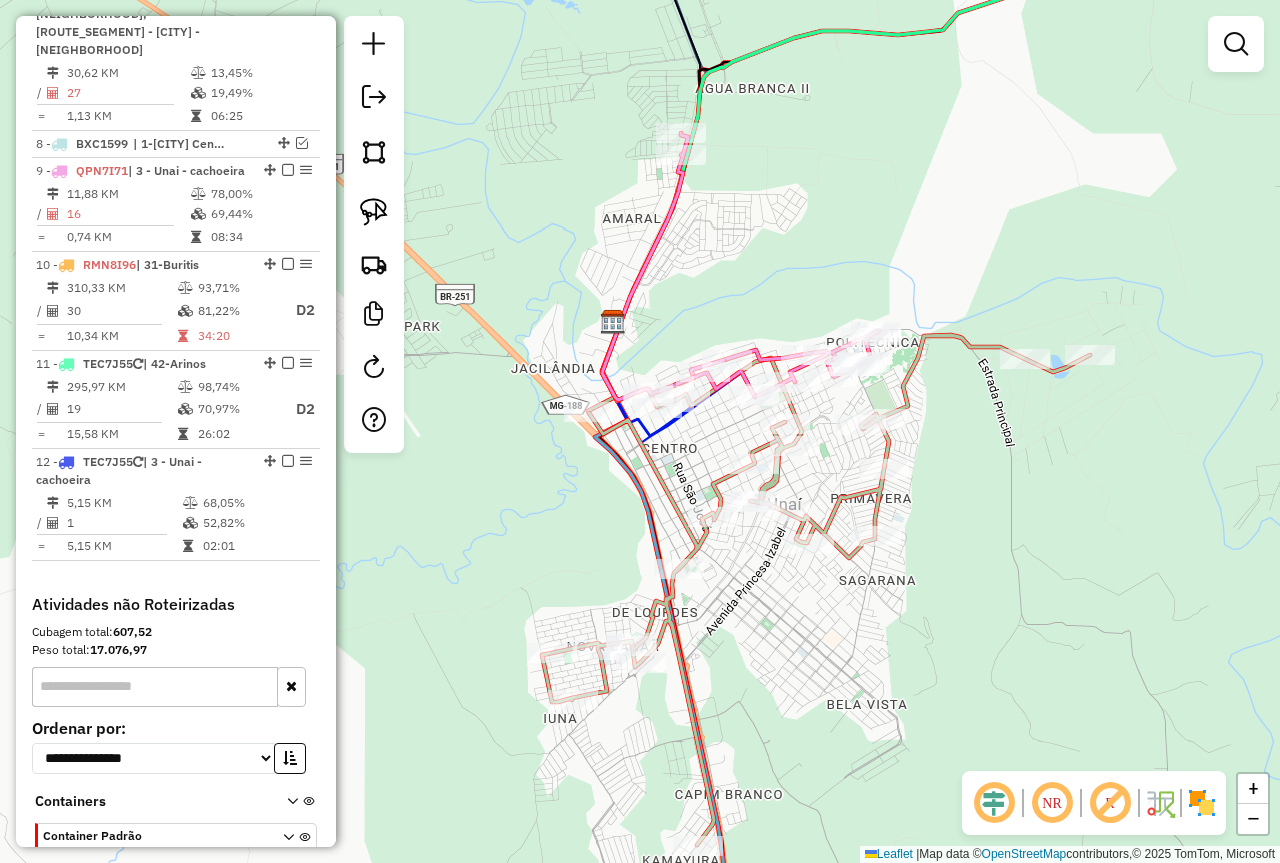 drag, startPoint x: 536, startPoint y: 499, endPoint x: 691, endPoint y: 449, distance: 162.86497 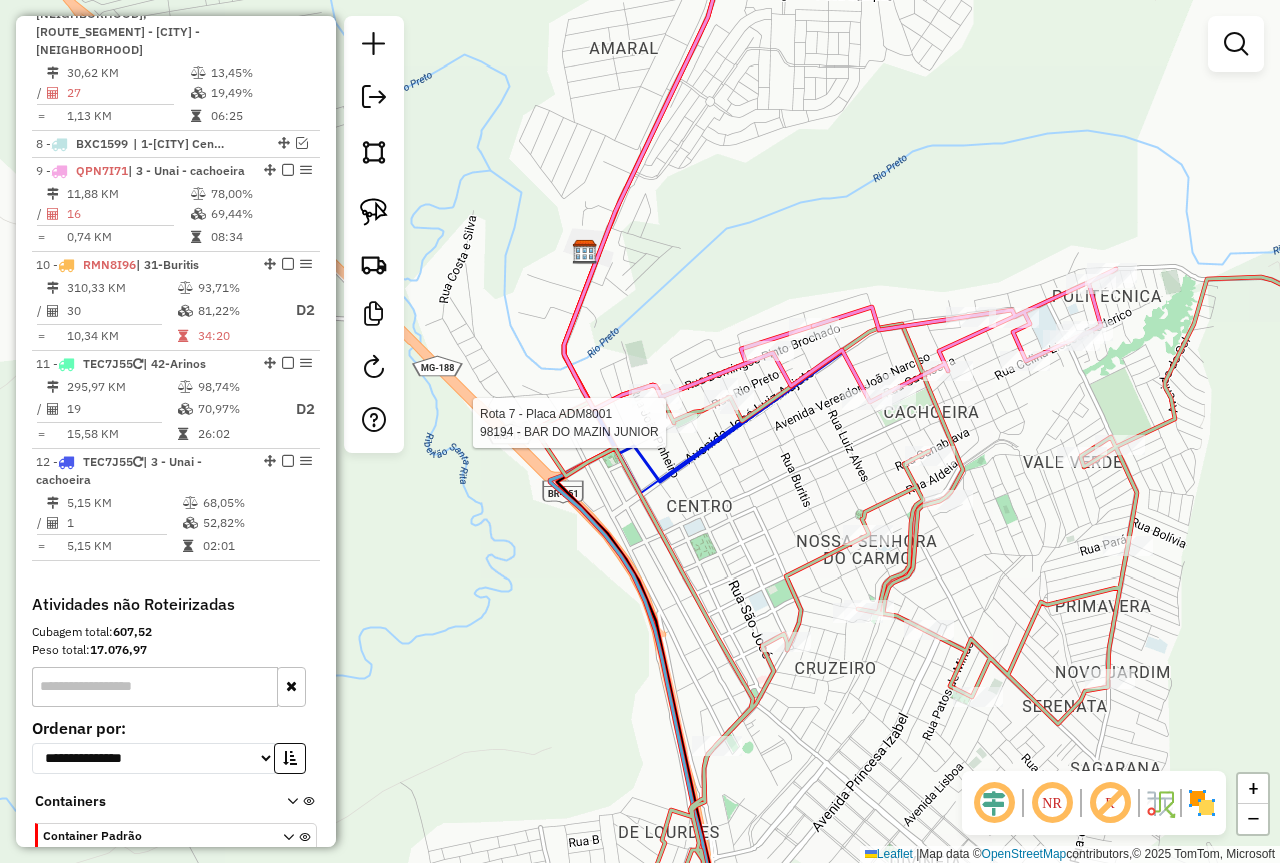 select on "*********" 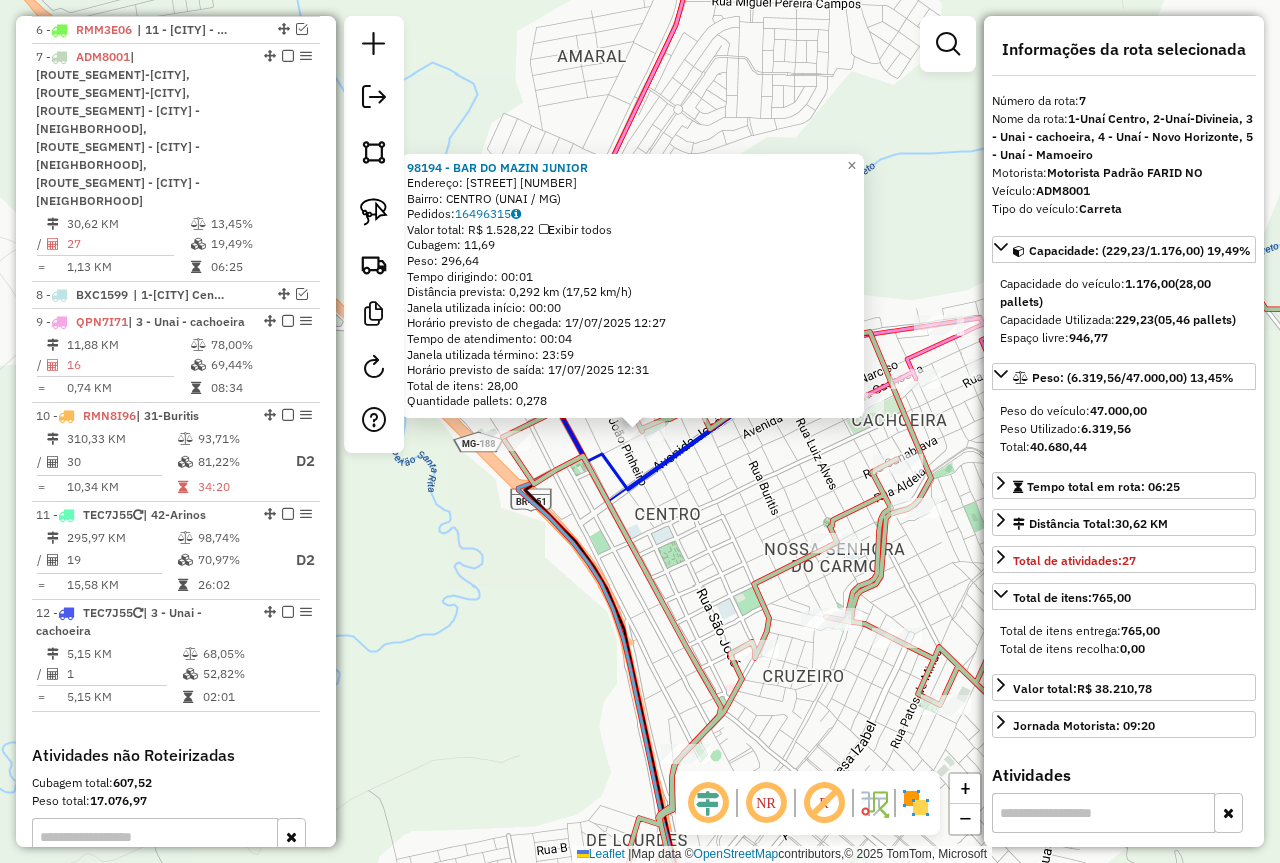 scroll, scrollTop: 1294, scrollLeft: 0, axis: vertical 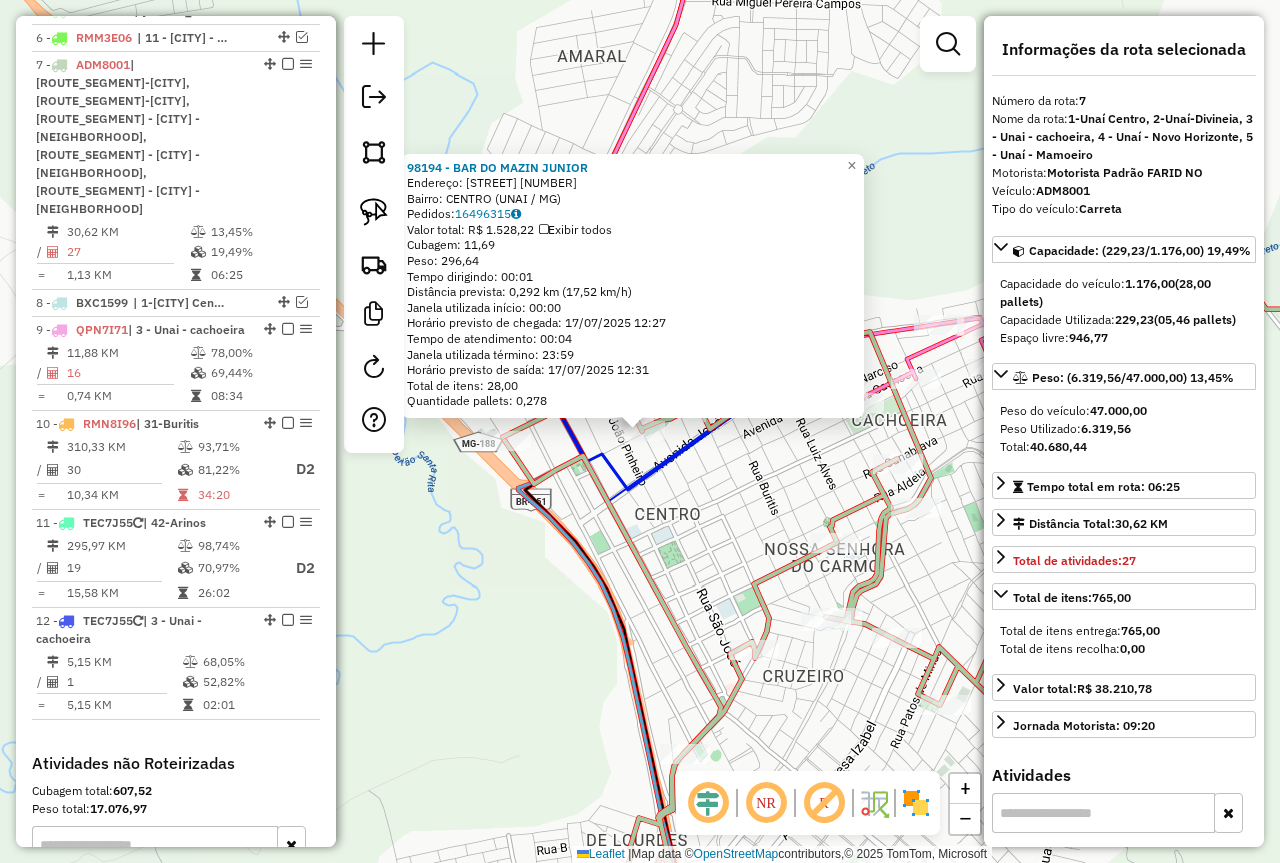 click on "98194 - BAR DO MAZIN JUNIOR  Endereço:  RIO PRETO 279   Bairro: CENTRO (UNAI / MG)   Pedidos:  16496315   Valor total: R$ 1.528,22   Exibir todos   Cubagem: 11,69  Peso: 296,64  Tempo dirigindo: 00:01   Distância prevista: 0,292 km (17,52 km/h)   Janela utilizada início: 00:00   Horário previsto de chegada: 17/07/2025 12:27   Tempo de atendimento: 00:04   Janela utilizada término: 23:59   Horário previsto de saída: 17/07/2025 12:31   Total de itens: 28,00   Quantidade pallets: 0,278  × Janela de atendimento Grade de atendimento Capacidade Transportadoras Veículos Cliente Pedidos  Rotas Selecione os dias de semana para filtrar as janelas de atendimento  Seg   Ter   Qua   Qui   Sex   Sáb   Dom  Informe o período da janela de atendimento: De: Até:  Filtrar exatamente a janela do cliente  Considerar janela de atendimento padrão  Selecione os dias de semana para filtrar as grades de atendimento  Seg   Ter   Qua   Qui   Sex   Sáb   Dom   Considerar clientes sem dia de atendimento cadastrado **** ****" 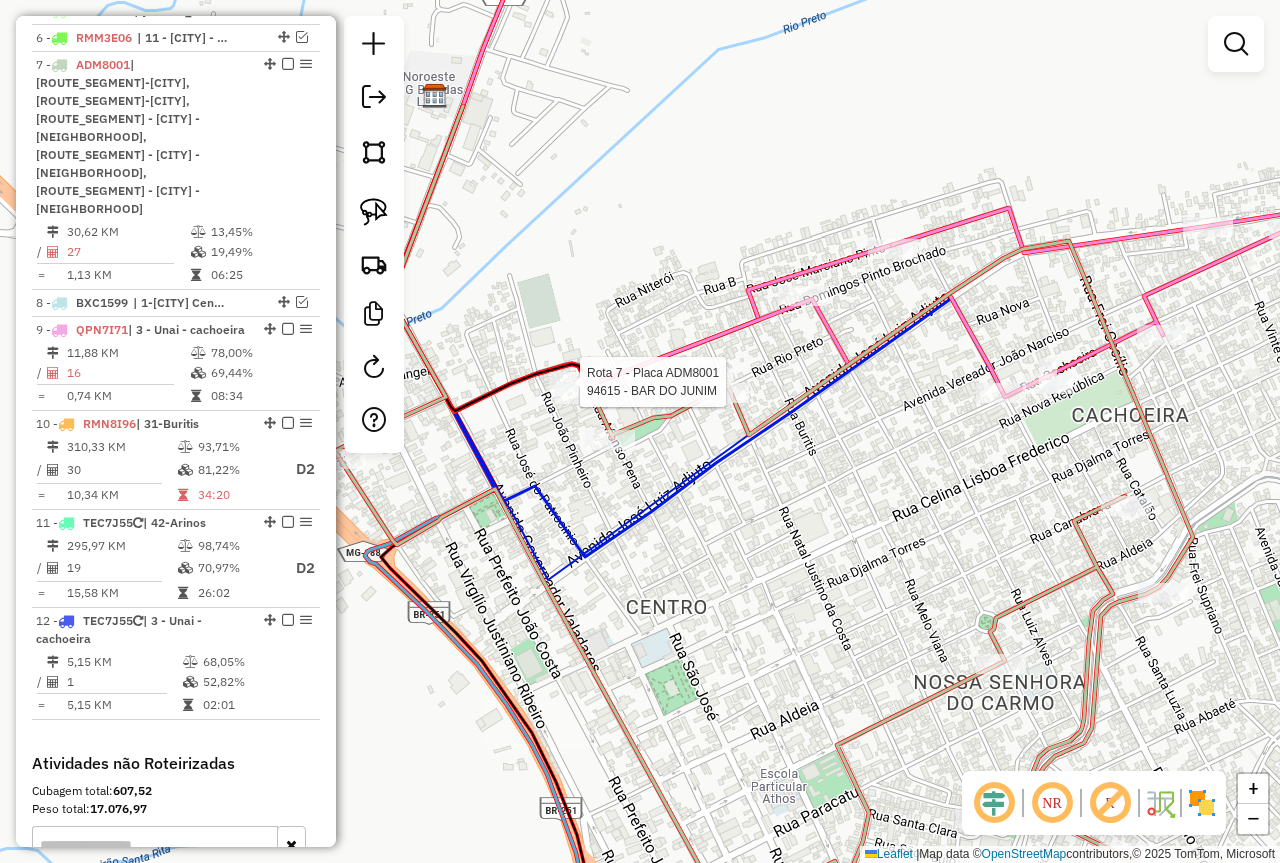 select on "*********" 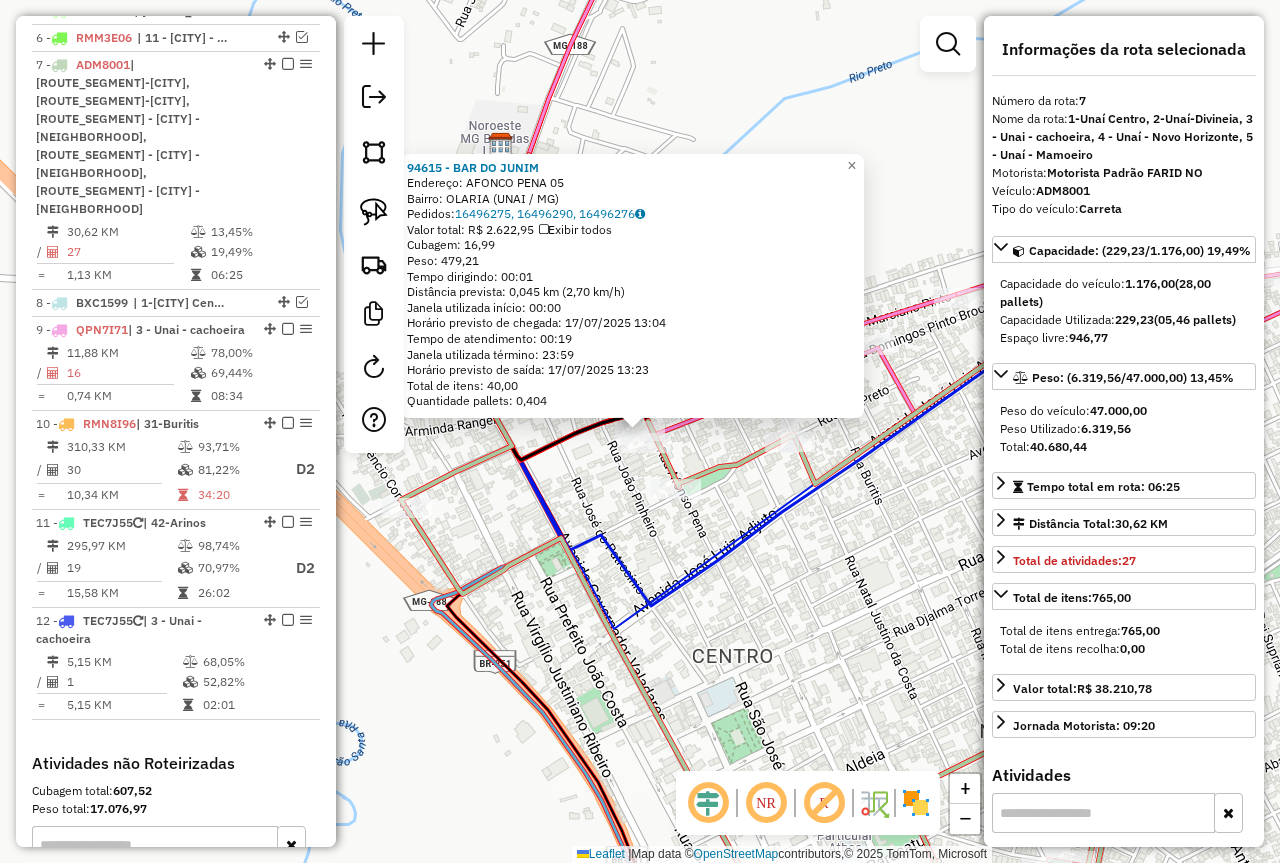click on "94615 - BAR DO JUNIM  Endereço:  AFONCO PENA 05   Bairro: OLARIA (UNAI / MG)   Pedidos:  16496275, 16496290, 16496276   Valor total: R$ 2.622,95   Exibir todos   Cubagem: 16,99  Peso: 479,21  Tempo dirigindo: 00:01   Distância prevista: 0,045 km (2,70 km/h)   Janela utilizada início: 00:00   Horário previsto de chegada: 17/07/2025 13:04   Tempo de atendimento: 00:19   Janela utilizada término: 23:59   Horário previsto de saída: 17/07/2025 13:23   Total de itens: 40,00   Quantidade pallets: 0,404  × Janela de atendimento Grade de atendimento Capacidade Transportadoras Veículos Cliente Pedidos  Rotas Selecione os dias de semana para filtrar as janelas de atendimento  Seg   Ter   Qua   Qui   Sex   Sáb   Dom  Informe o período da janela de atendimento: De: Até:  Filtrar exatamente a janela do cliente  Considerar janela de atendimento padrão  Selecione os dias de semana para filtrar as grades de atendimento  Seg   Ter   Qua   Qui   Sex   Sáb   Dom   Clientes fora do dia de atendimento selecionado De:" 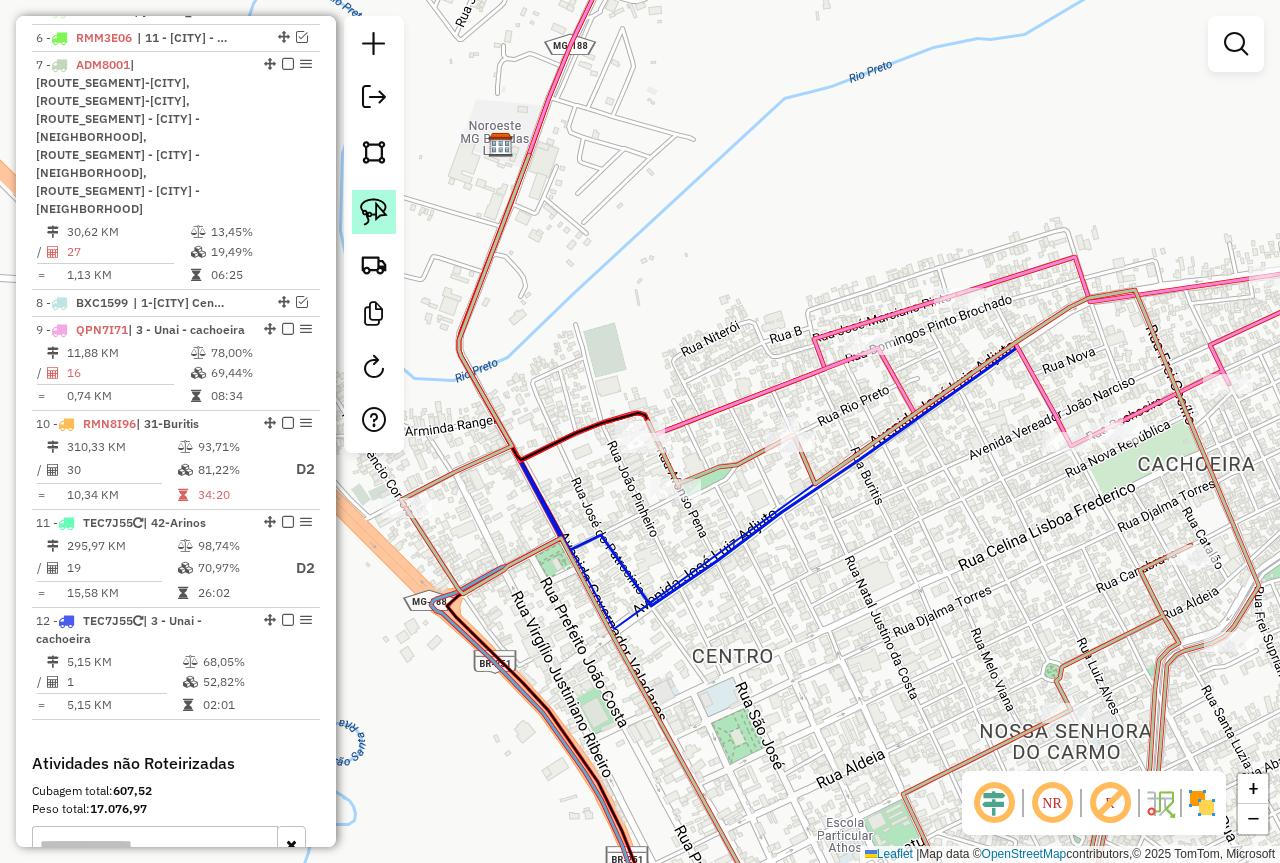 click 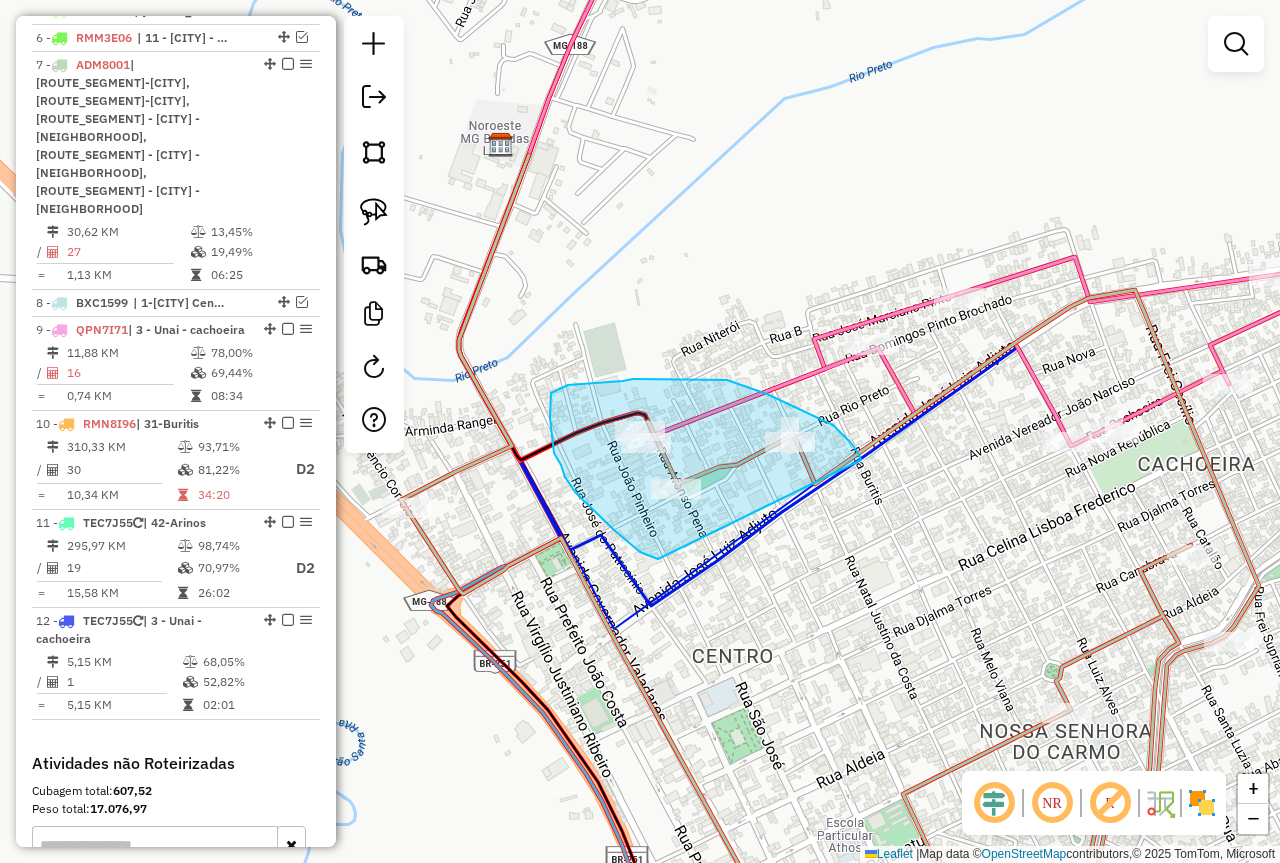 drag, startPoint x: 861, startPoint y: 460, endPoint x: 665, endPoint y: 560, distance: 220.03636 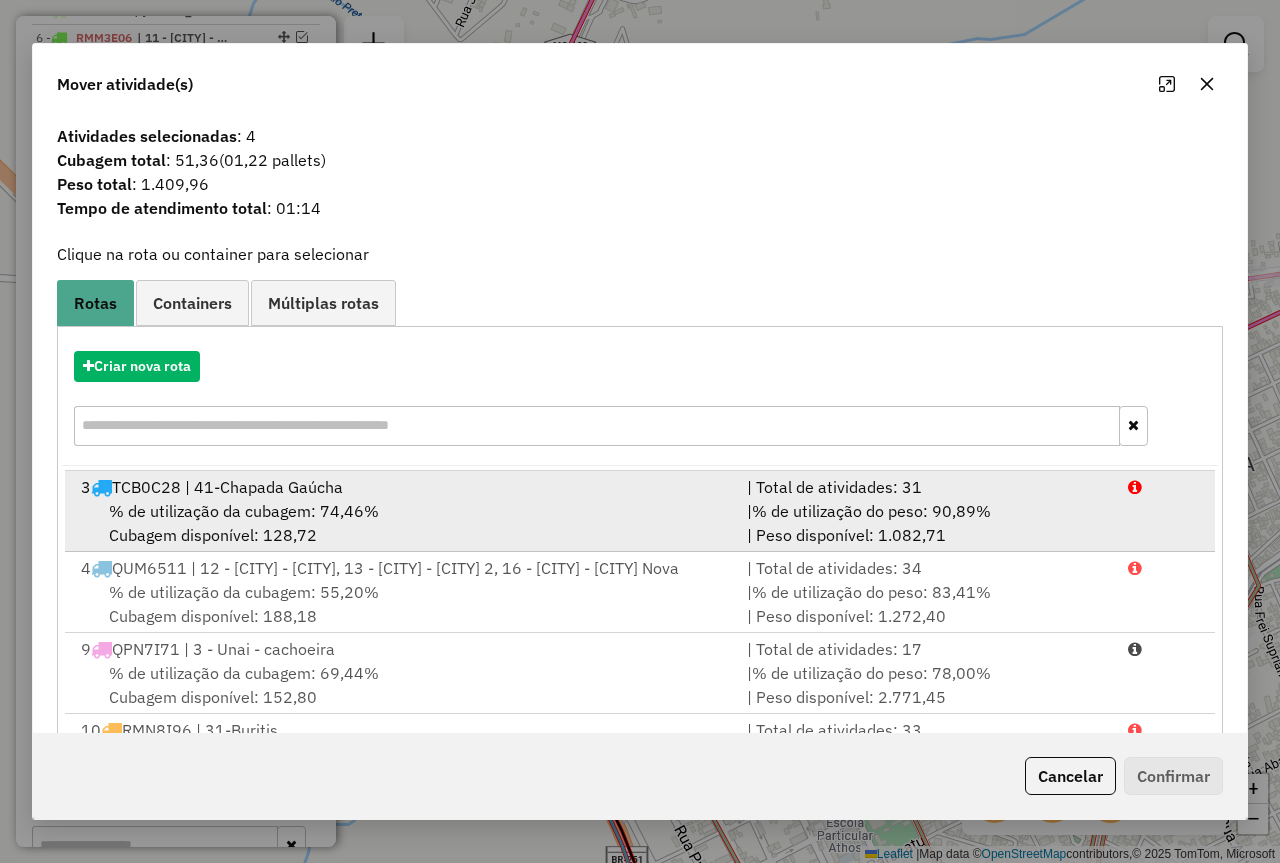 scroll, scrollTop: 272, scrollLeft: 0, axis: vertical 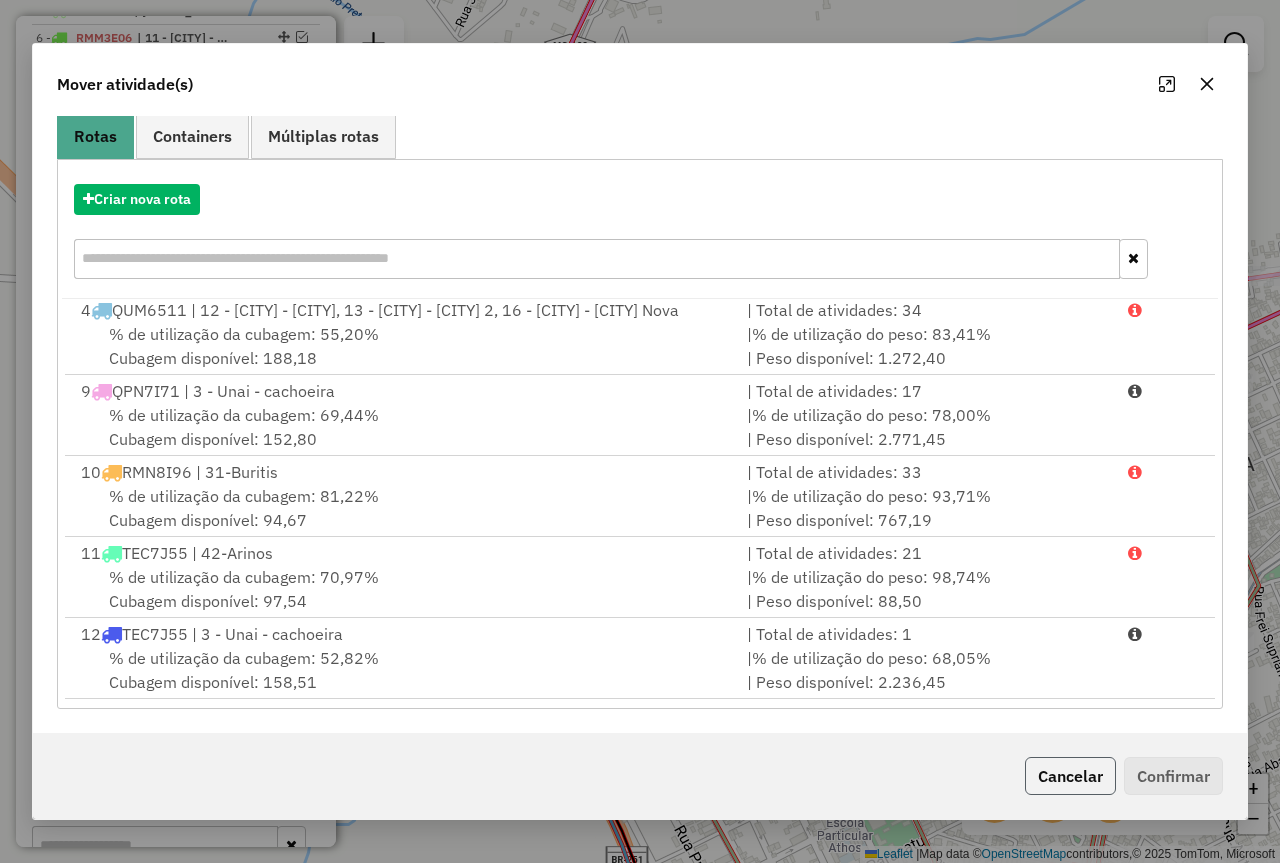 click on "Cancelar" 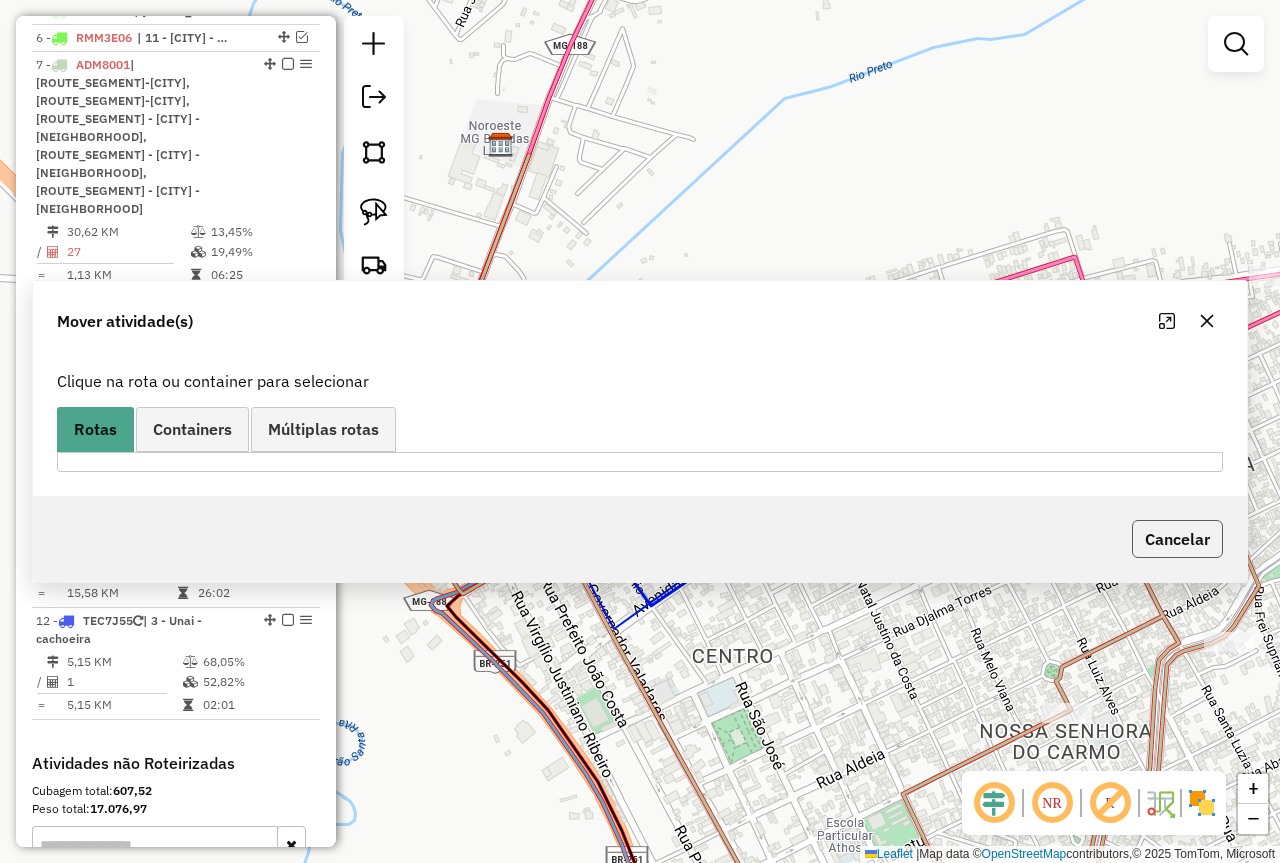 scroll, scrollTop: 0, scrollLeft: 0, axis: both 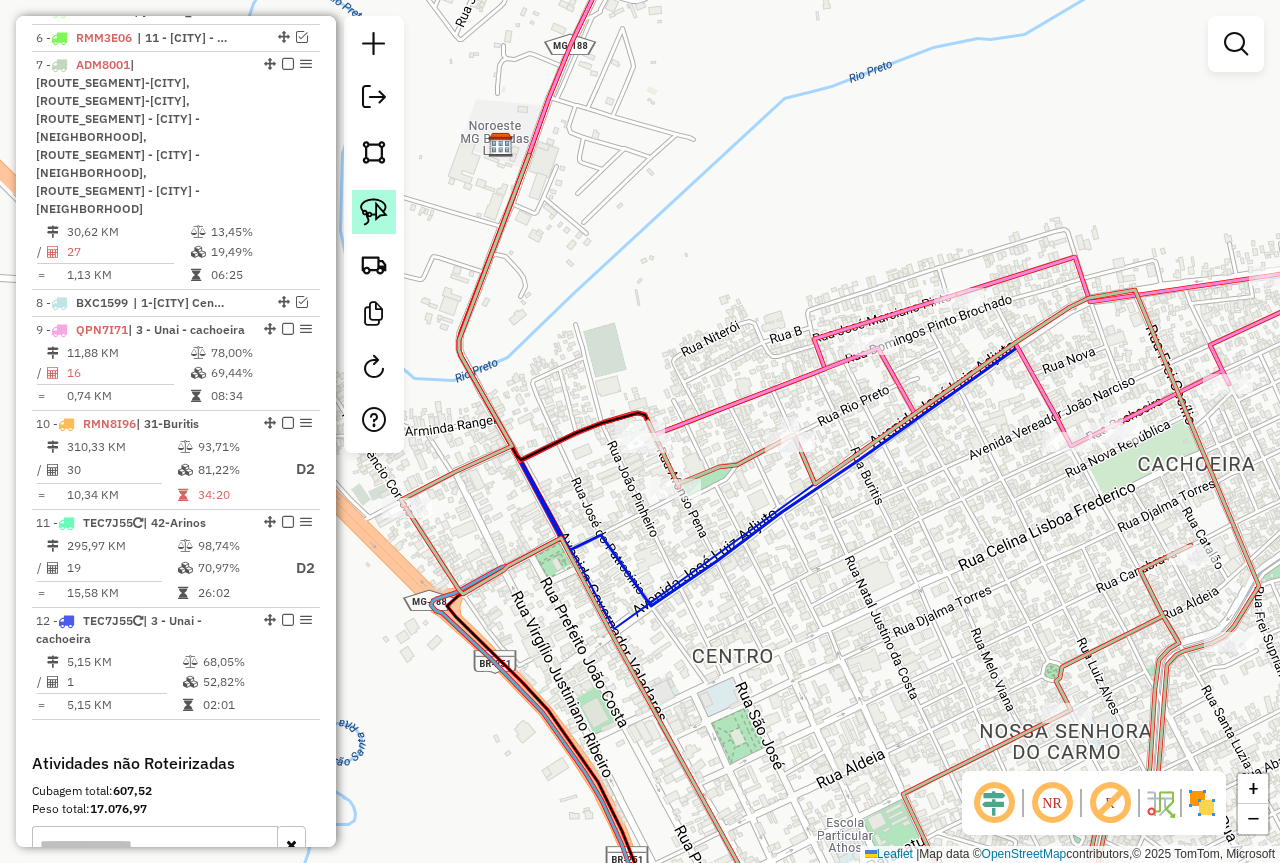 click 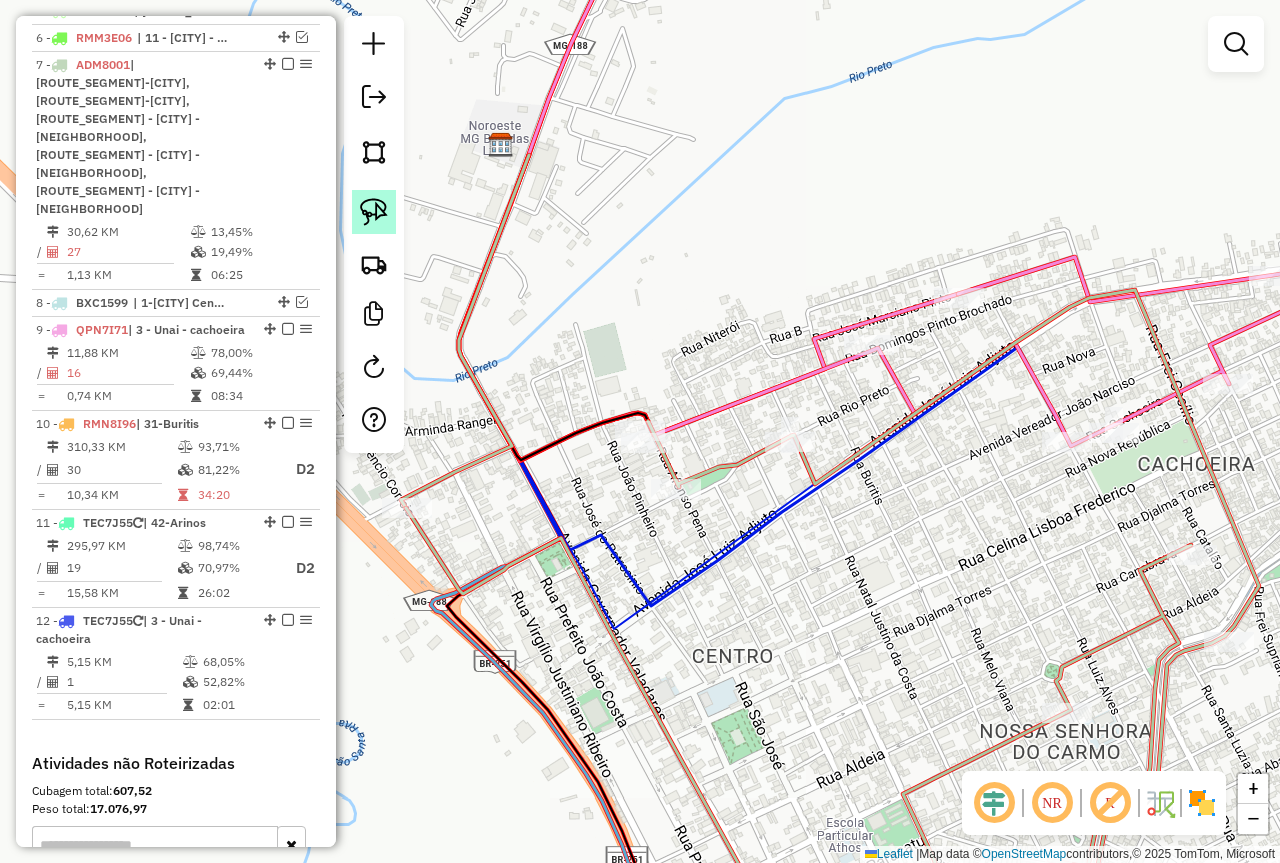 click 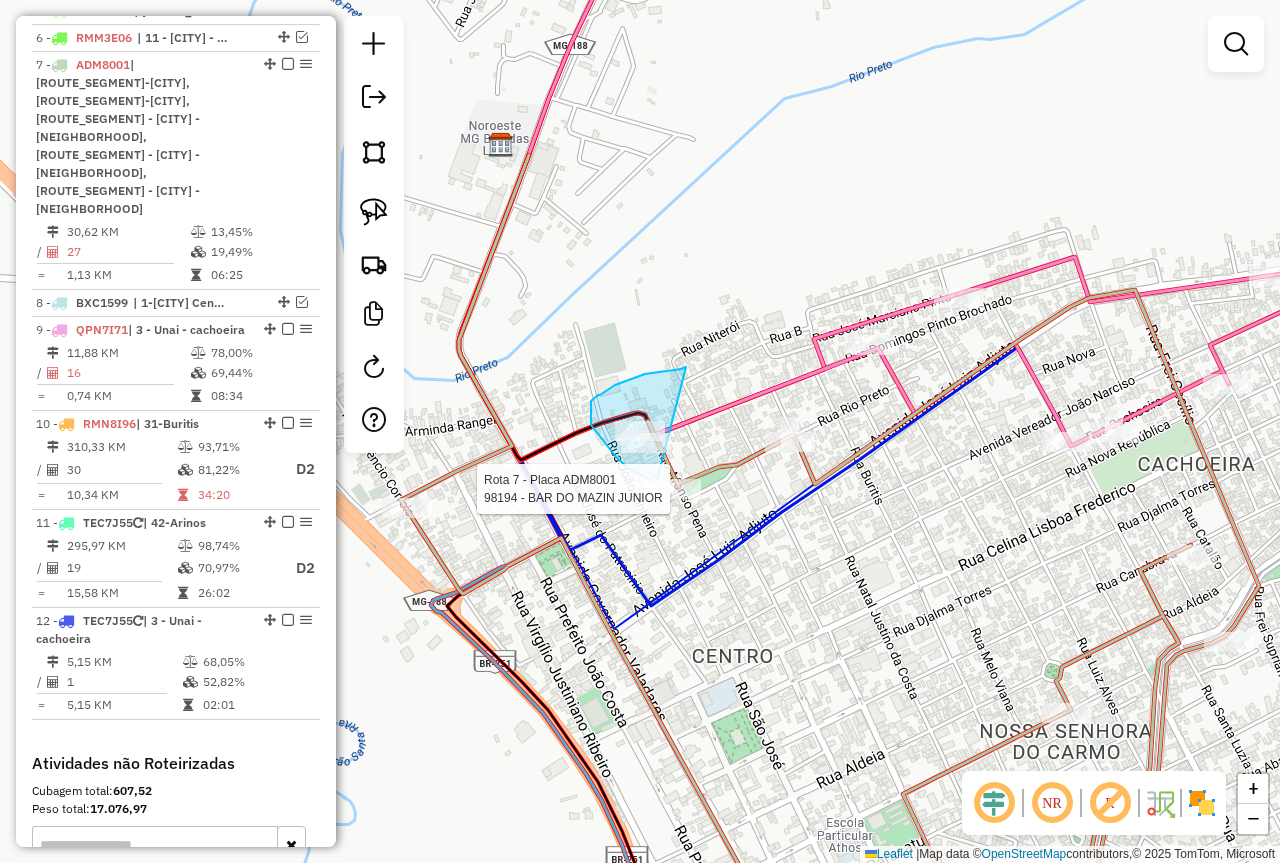 click on "Rota 7 - Placa ADM8001  98194 - BAR DO MAZIN JUNIOR Janela de atendimento Grade de atendimento Capacidade Transportadoras Veículos Cliente Pedidos  Rotas Selecione os dias de semana para filtrar as janelas de atendimento  Seg   Ter   Qua   Qui   Sex   Sáb   Dom  Informe o período da janela de atendimento: De: Até:  Filtrar exatamente a janela do cliente  Considerar janela de atendimento padrão  Selecione os dias de semana para filtrar as grades de atendimento  Seg   Ter   Qua   Qui   Sex   Sáb   Dom   Considerar clientes sem dia de atendimento cadastrado  Clientes fora do dia de atendimento selecionado Filtrar as atividades entre os valores definidos abaixo:  Peso mínimo:  ****  Peso máximo:  ****  Cubagem mínima:   Cubagem máxima:   De:   Até:  Filtrar as atividades entre o tempo de atendimento definido abaixo:  De:   Até:   Considerar capacidade total dos clientes não roteirizados Transportadora: Selecione um ou mais itens Tipo de veículo: Selecione um ou mais itens Veículo: Motorista: Nome:" 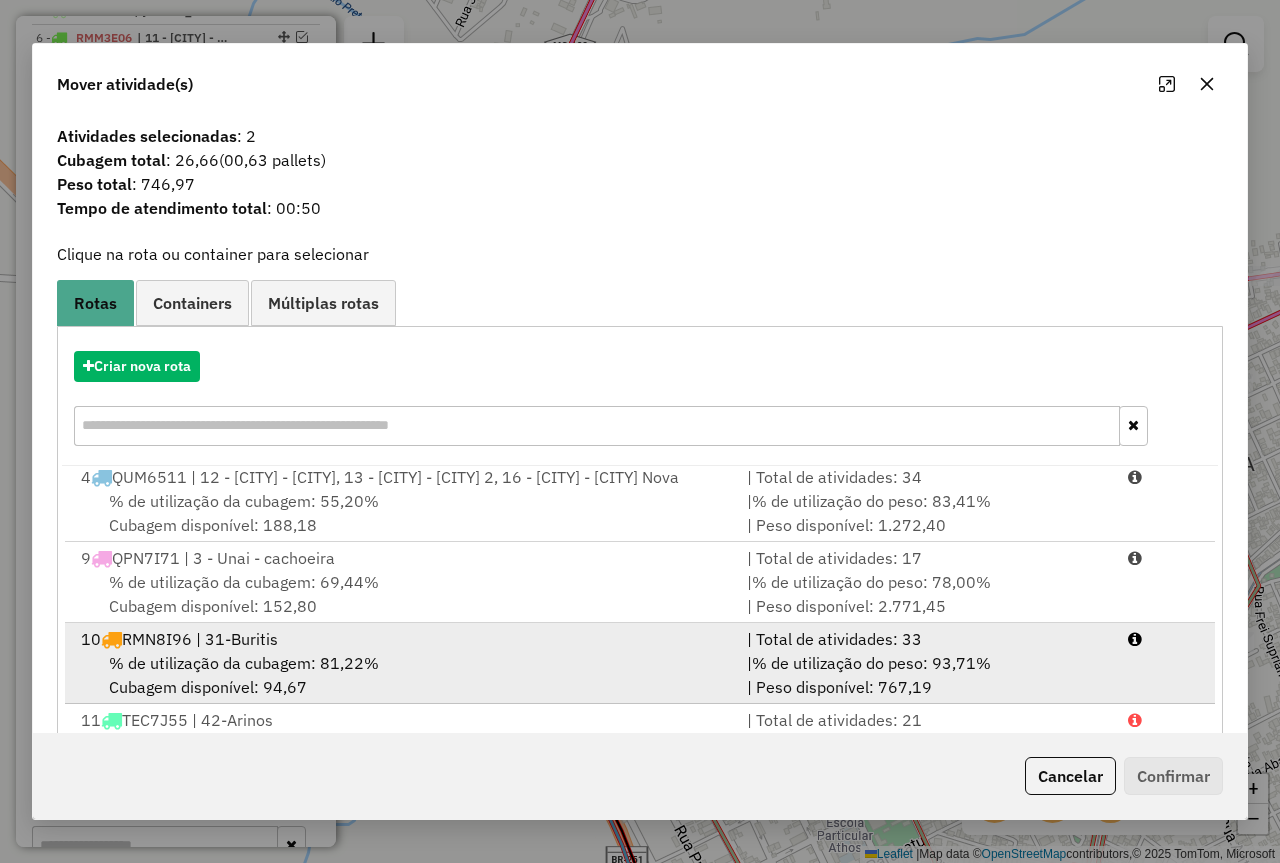 scroll, scrollTop: 272, scrollLeft: 0, axis: vertical 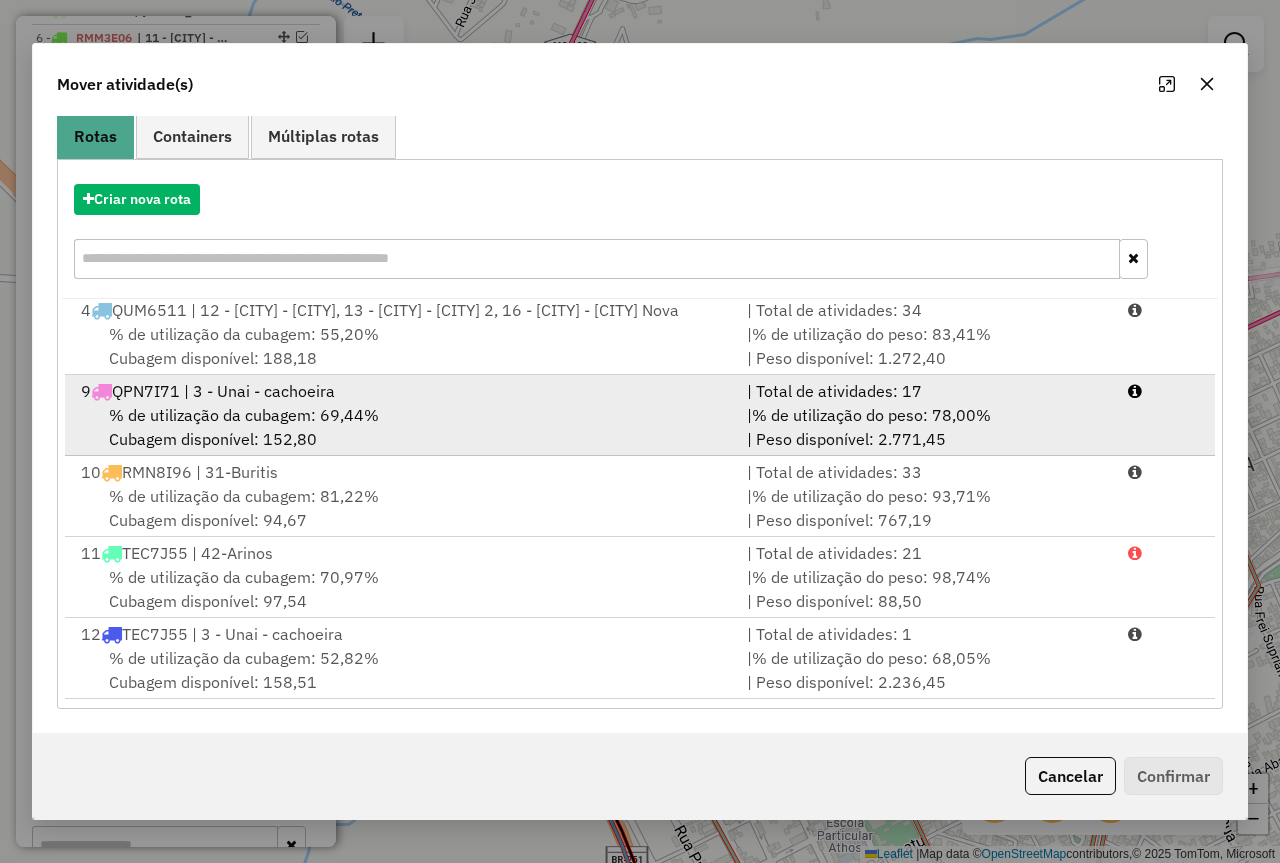 click on "% de utilização da cubagem: 69,44%" at bounding box center [244, 415] 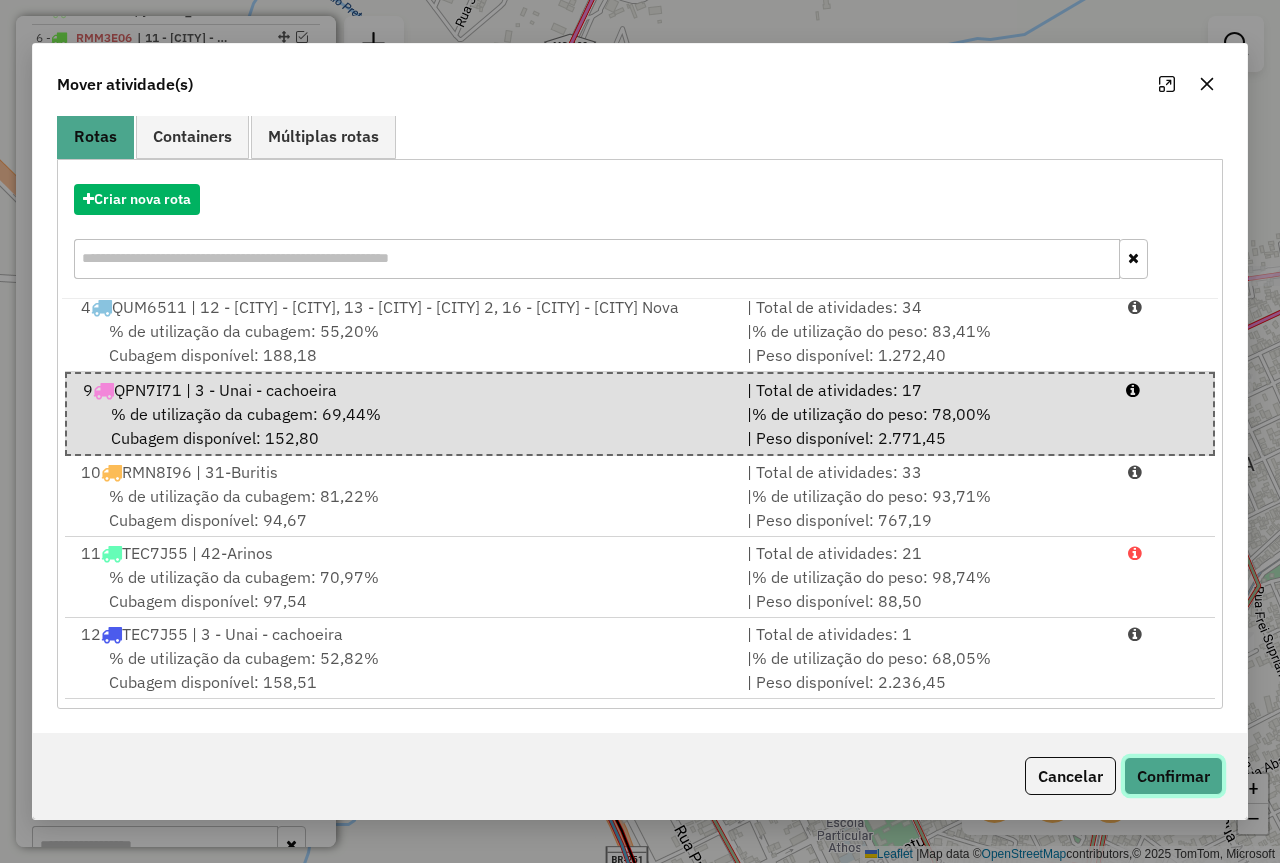 click on "Confirmar" 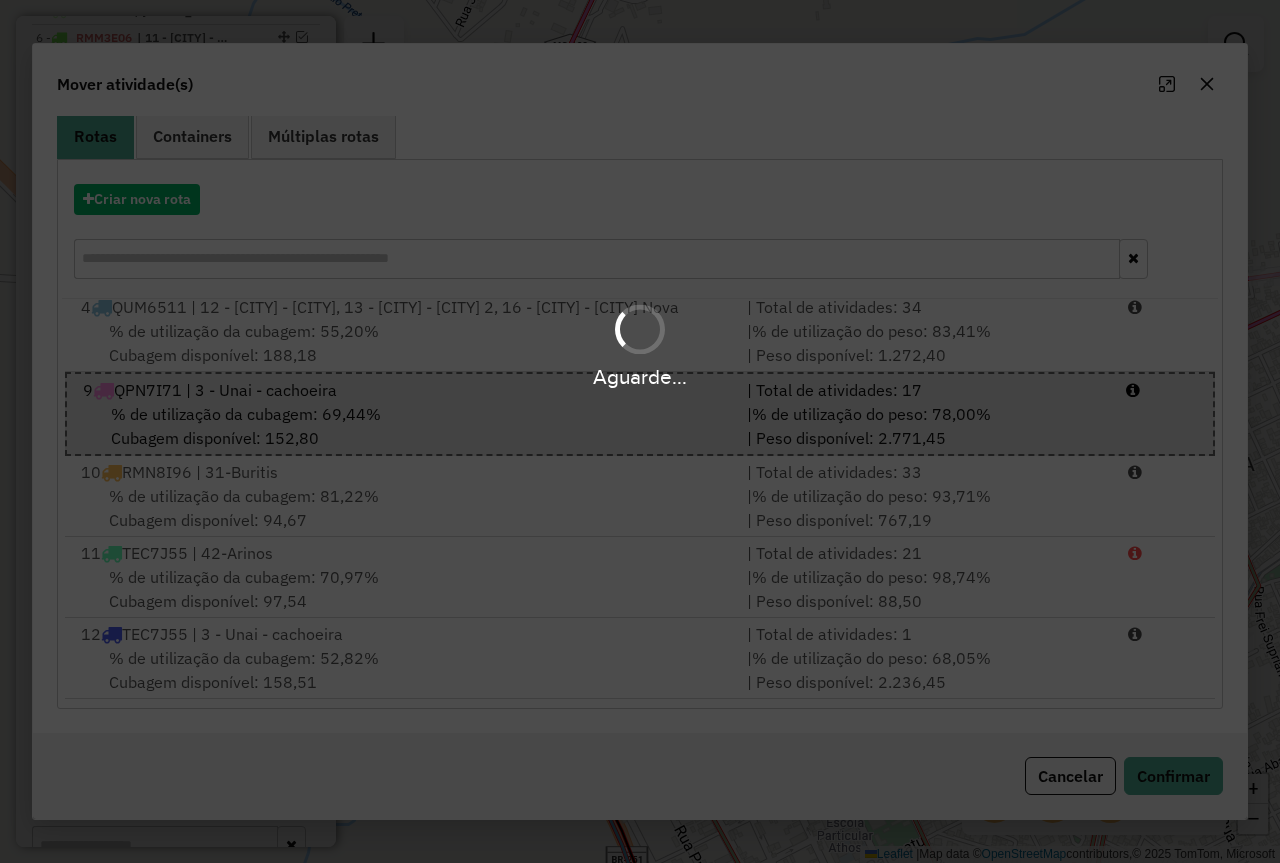 scroll, scrollTop: 0, scrollLeft: 0, axis: both 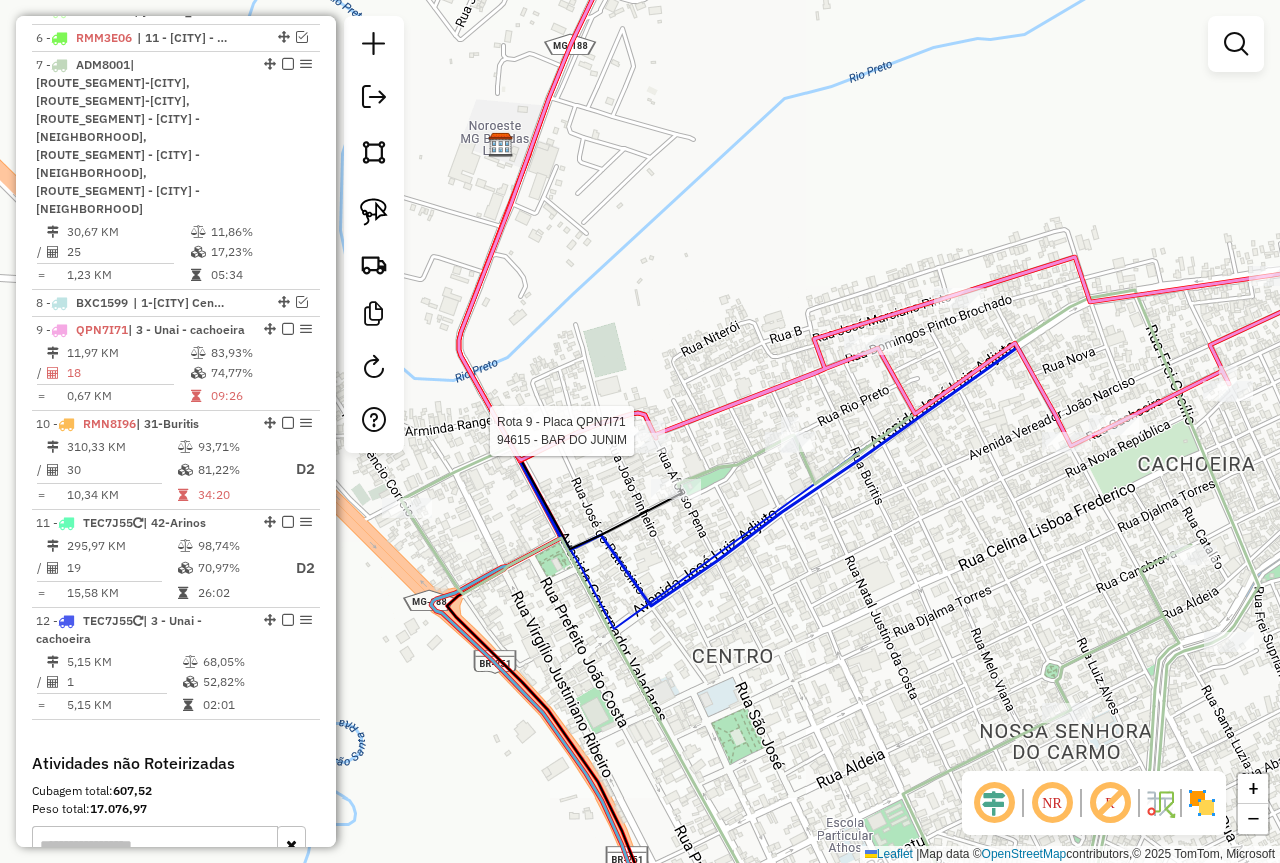 select on "*********" 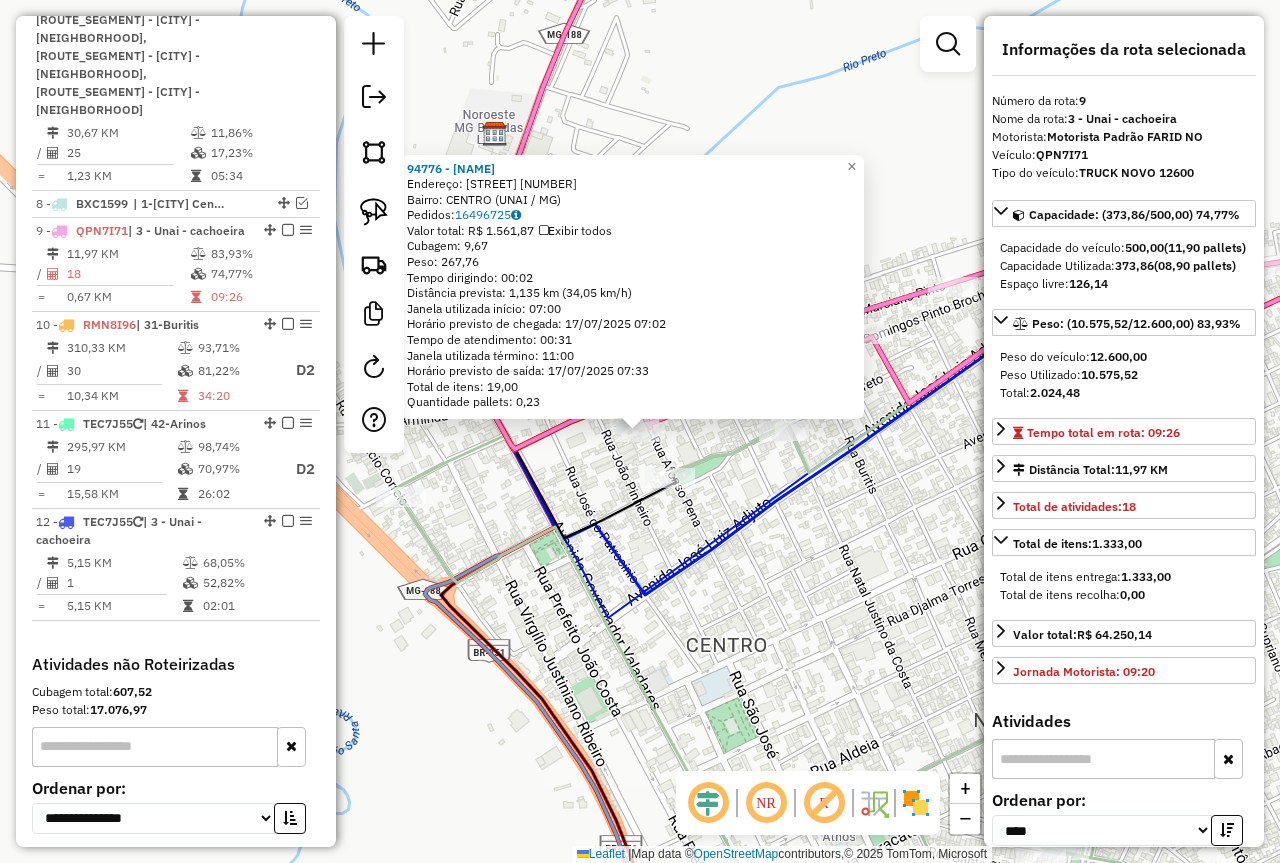 scroll, scrollTop: 1453, scrollLeft: 0, axis: vertical 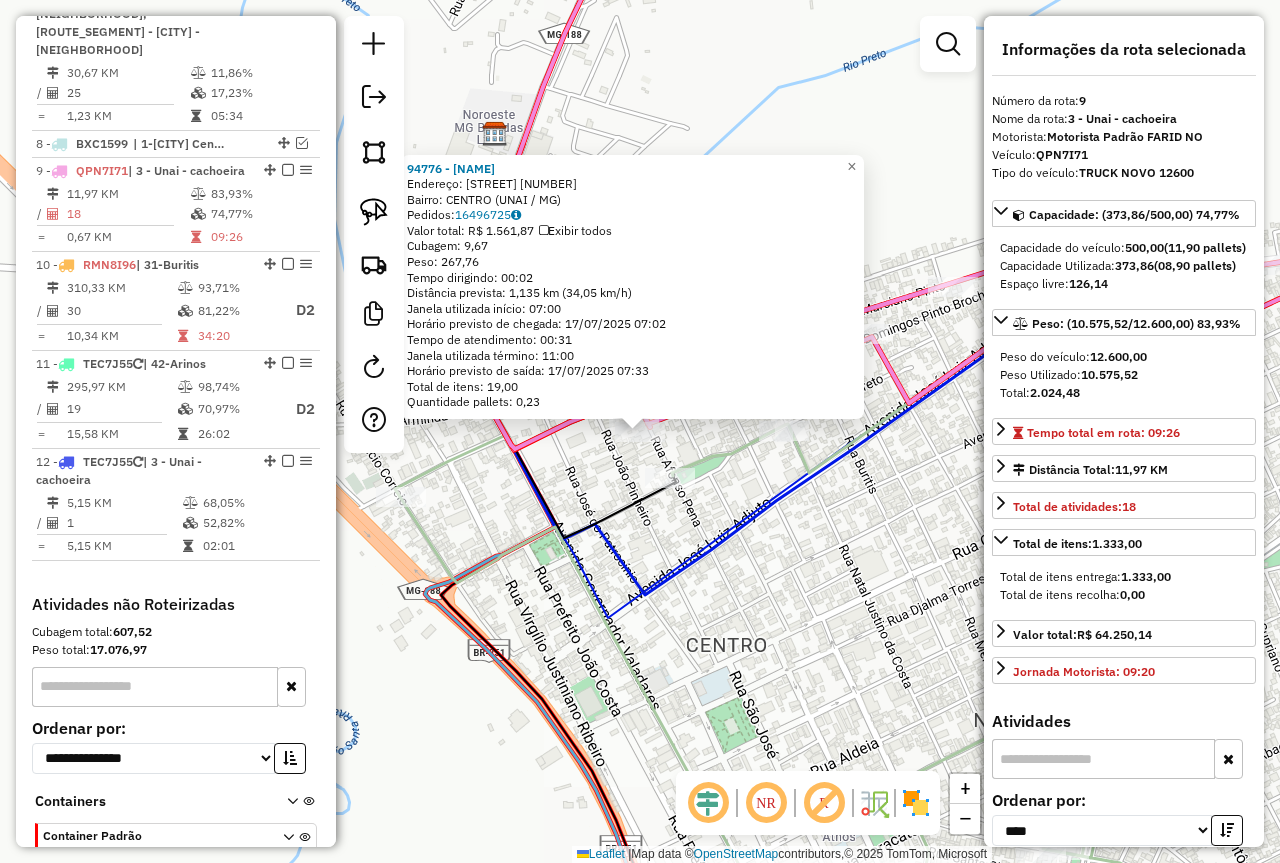 click on "94776 - PEIXARIA DIAS  Endereço:  AFONSO PENA 78   Bairro: CENTRO (UNAI / MG)   Pedidos:  16496725   Valor total: R$ 1.561,87   Exibir todos   Cubagem: 9,67  Peso: 267,76  Tempo dirigindo: 00:02   Distância prevista: 1,135 km (34,05 km/h)   Janela utilizada início: 07:00   Horário previsto de chegada: 17/07/2025 07:02   Tempo de atendimento: 00:31   Janela utilizada término: 11:00   Horário previsto de saída: 17/07/2025 07:33   Total de itens: 19,00   Quantidade pallets: 0,23  × Janela de atendimento Grade de atendimento Capacidade Transportadoras Veículos Cliente Pedidos  Rotas Selecione os dias de semana para filtrar as janelas de atendimento  Seg   Ter   Qua   Qui   Sex   Sáb   Dom  Informe o período da janela de atendimento: De: Até:  Filtrar exatamente a janela do cliente  Considerar janela de atendimento padrão  Selecione os dias de semana para filtrar as grades de atendimento  Seg   Ter   Qua   Qui   Sex   Sáb   Dom   Considerar clientes sem dia de atendimento cadastrado  Peso mínimo:  +" 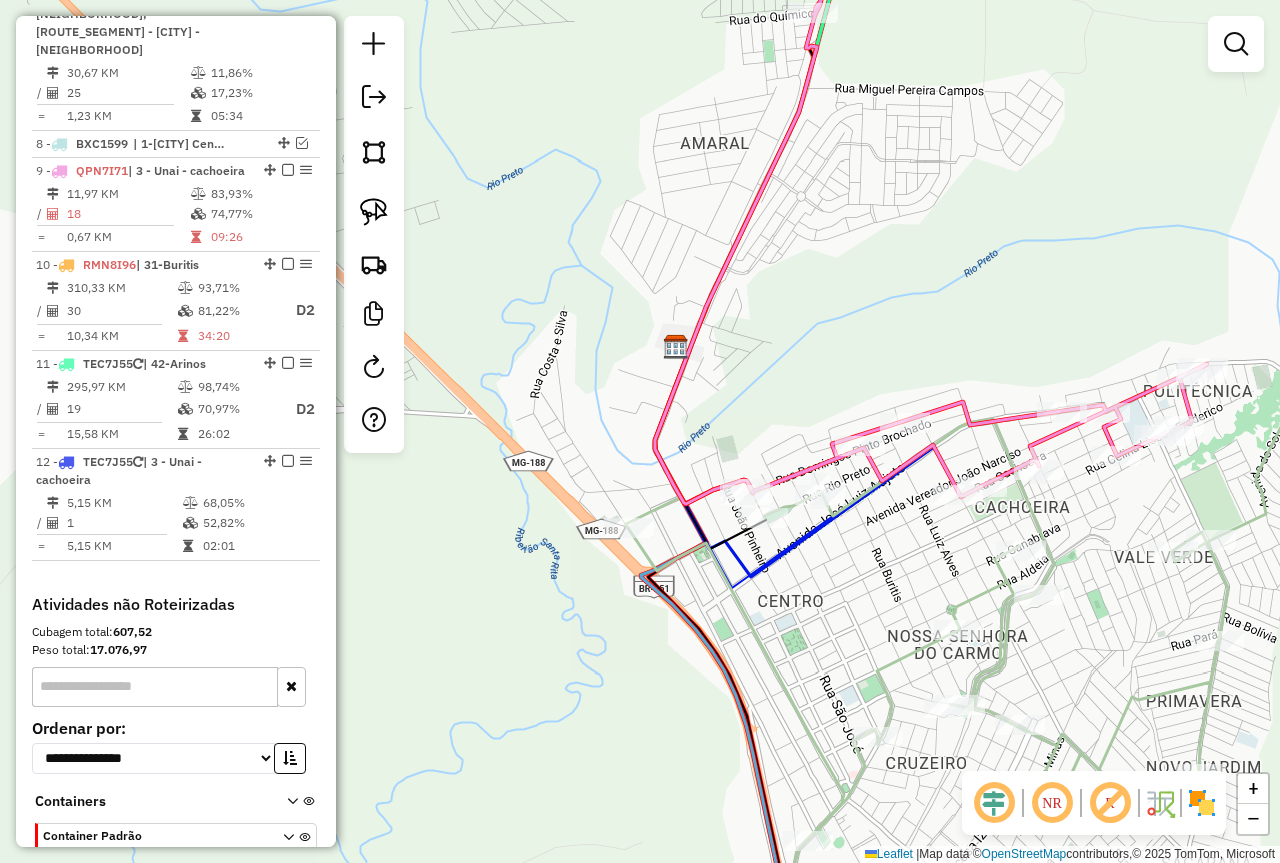 drag, startPoint x: 865, startPoint y: 597, endPoint x: 745, endPoint y: 469, distance: 175.4537 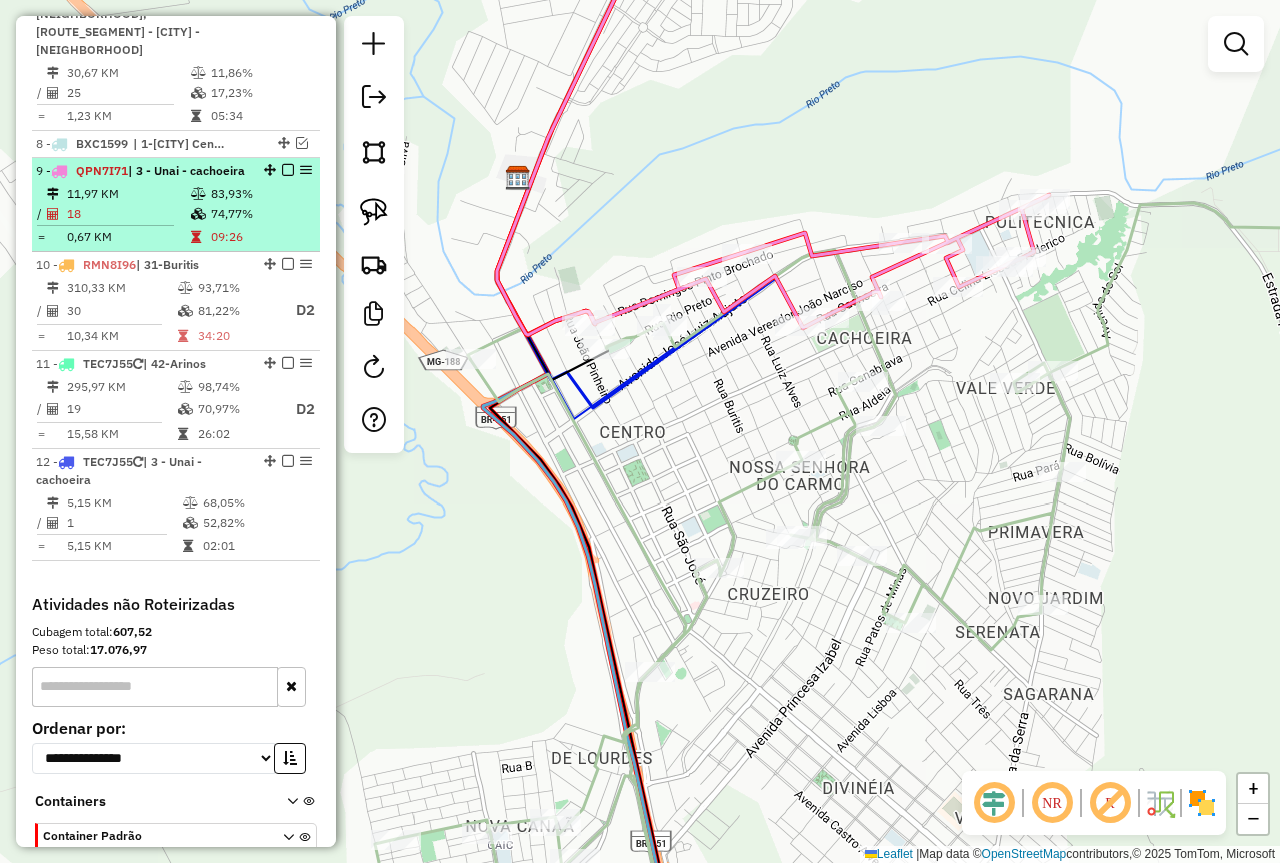click at bounding box center (288, 170) 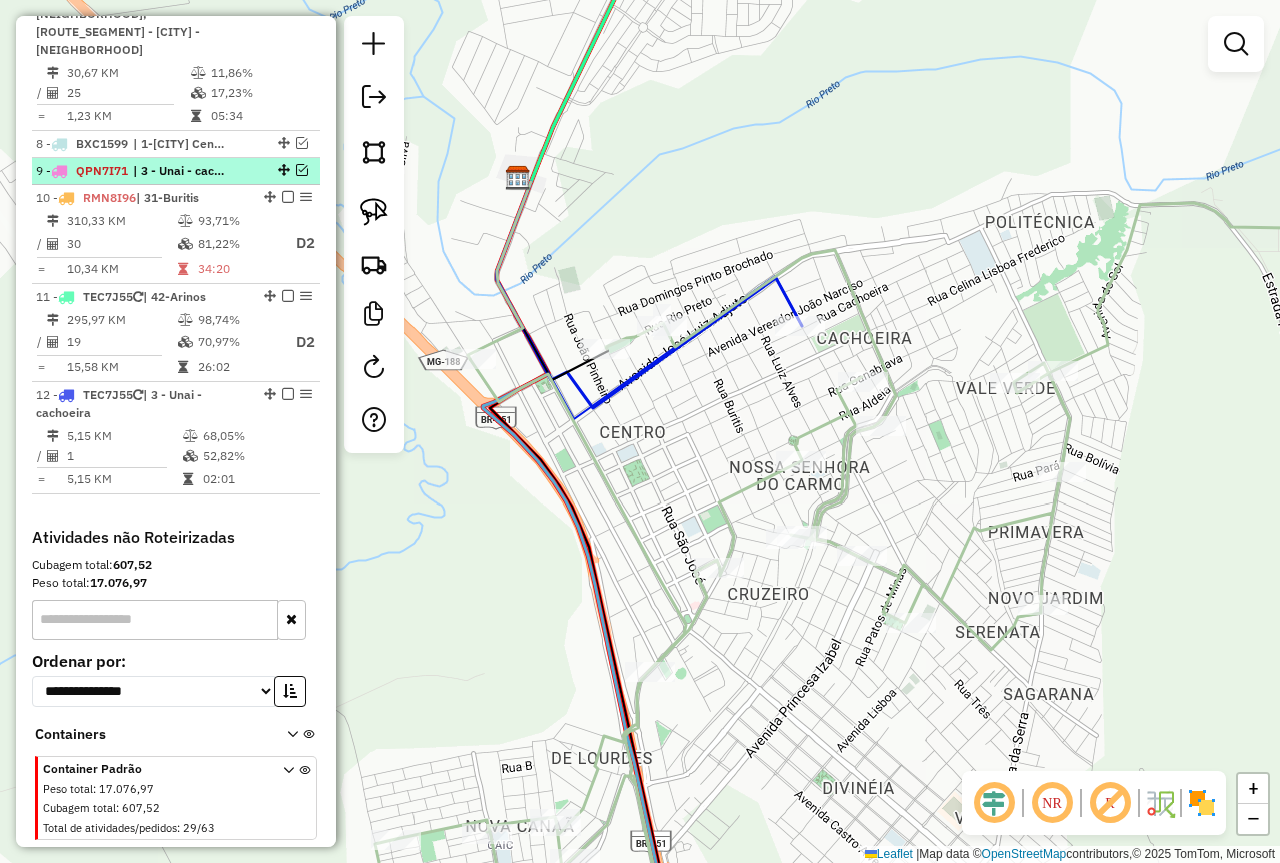 scroll, scrollTop: 1368, scrollLeft: 0, axis: vertical 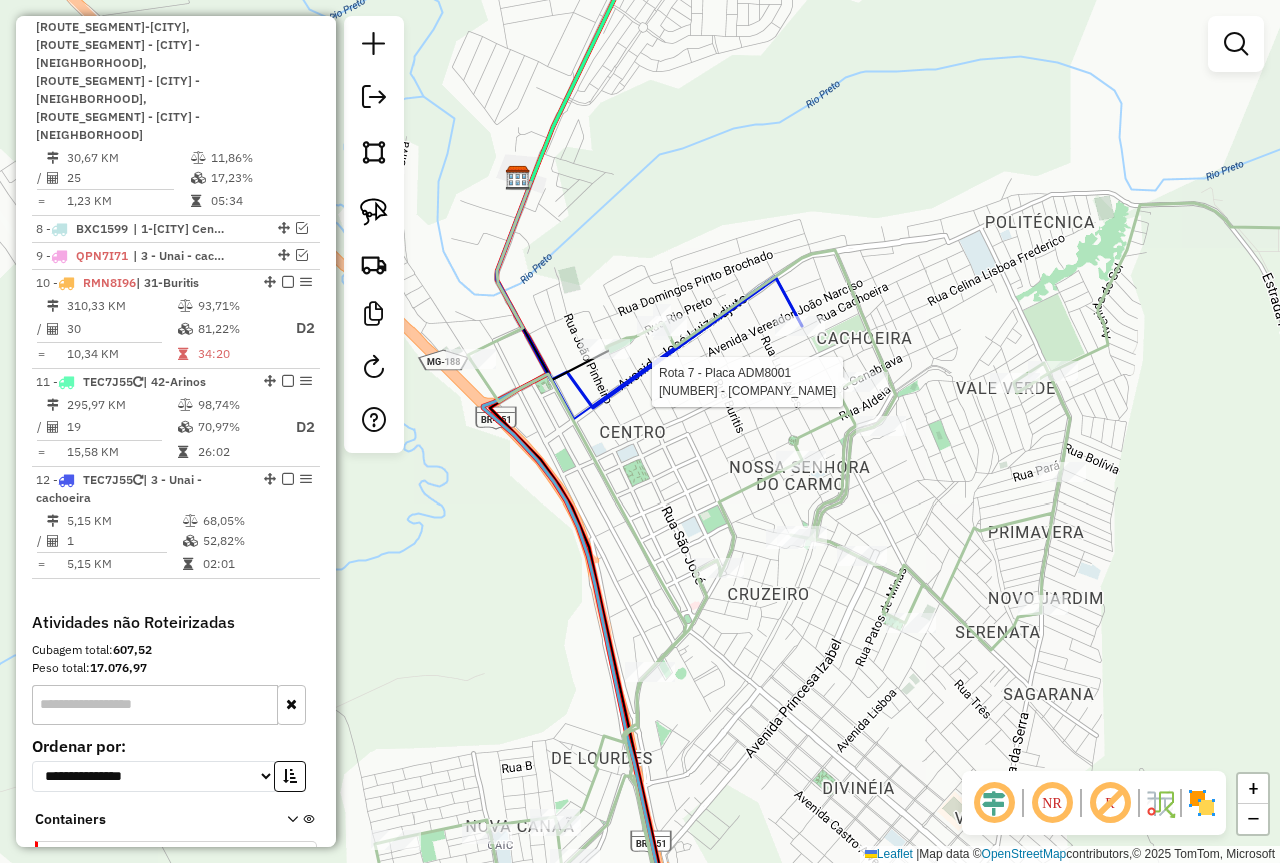 select on "*********" 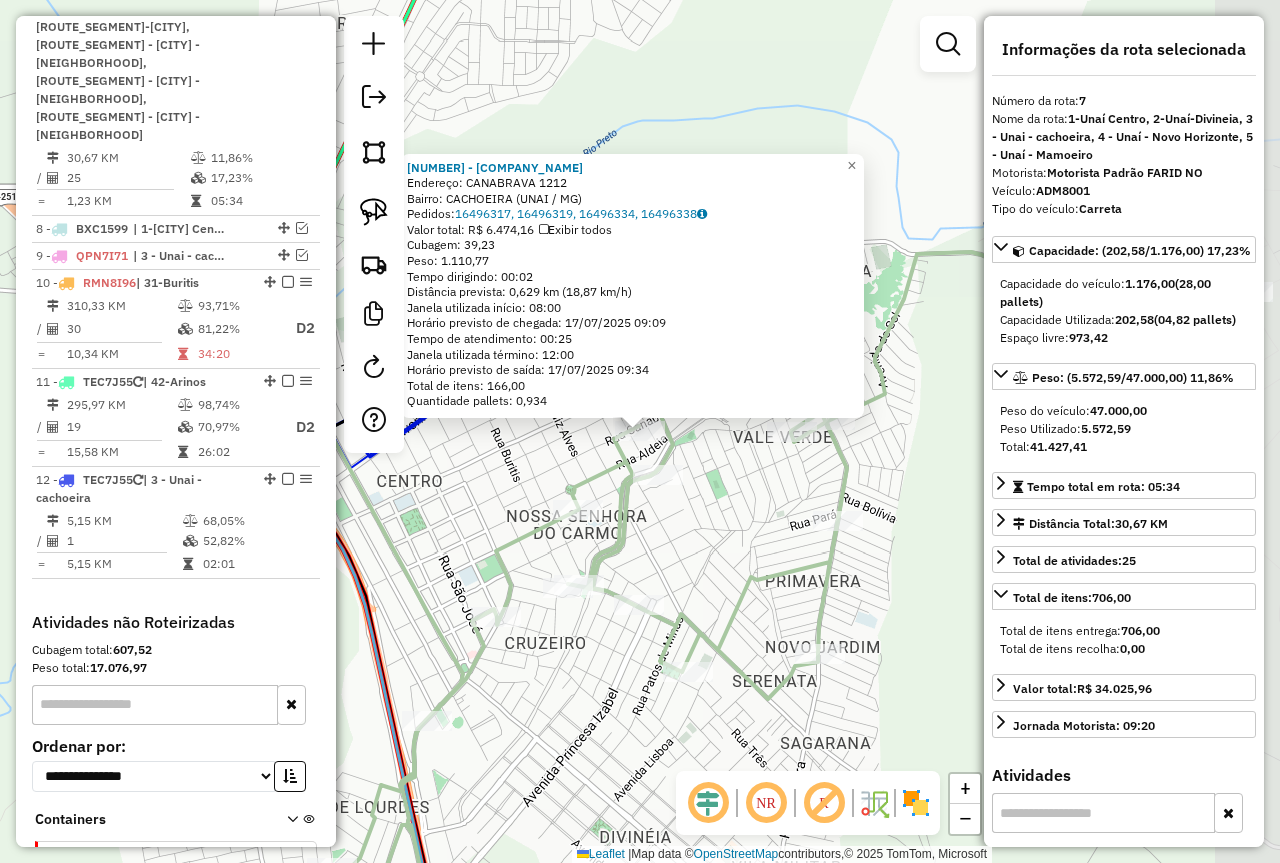 scroll, scrollTop: 1294, scrollLeft: 0, axis: vertical 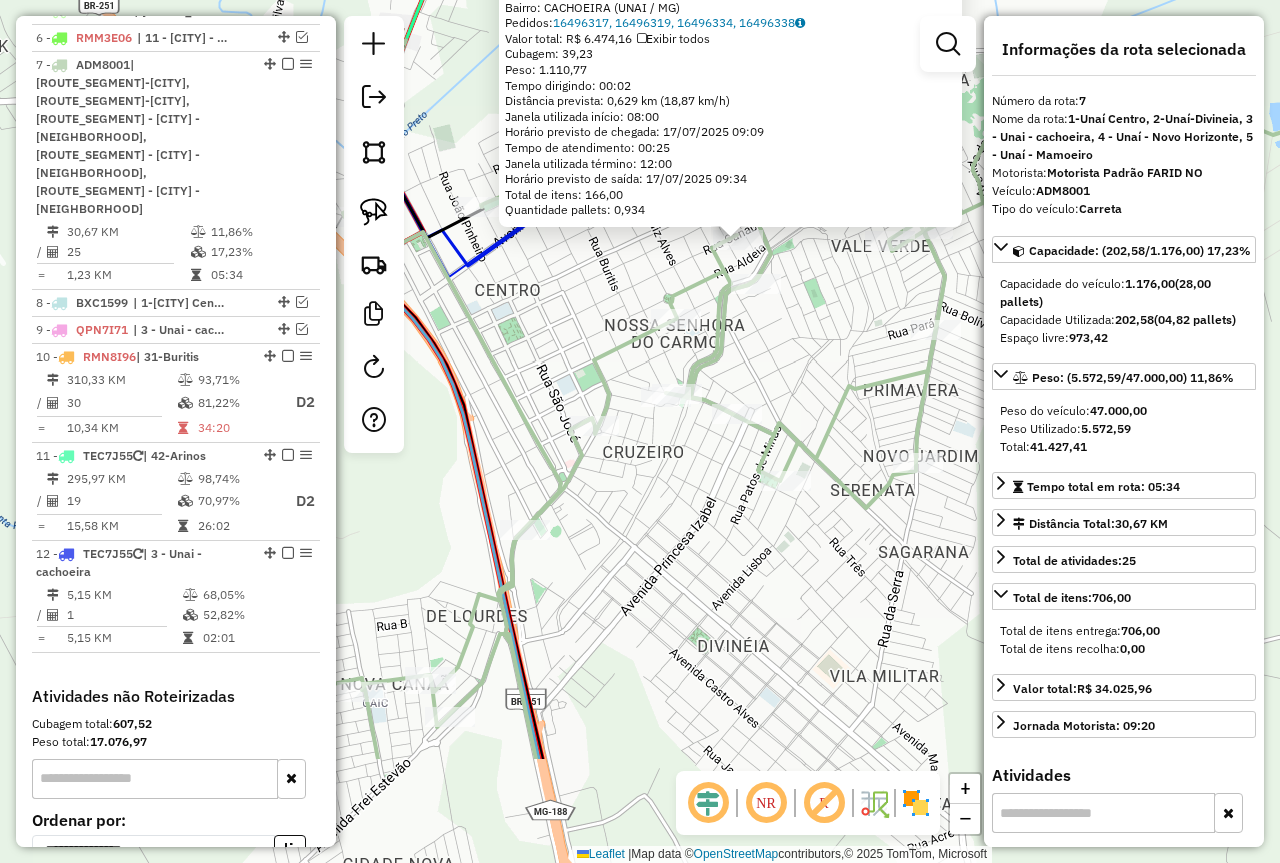 drag, startPoint x: 658, startPoint y: 728, endPoint x: 790, endPoint y: 490, distance: 272.15436 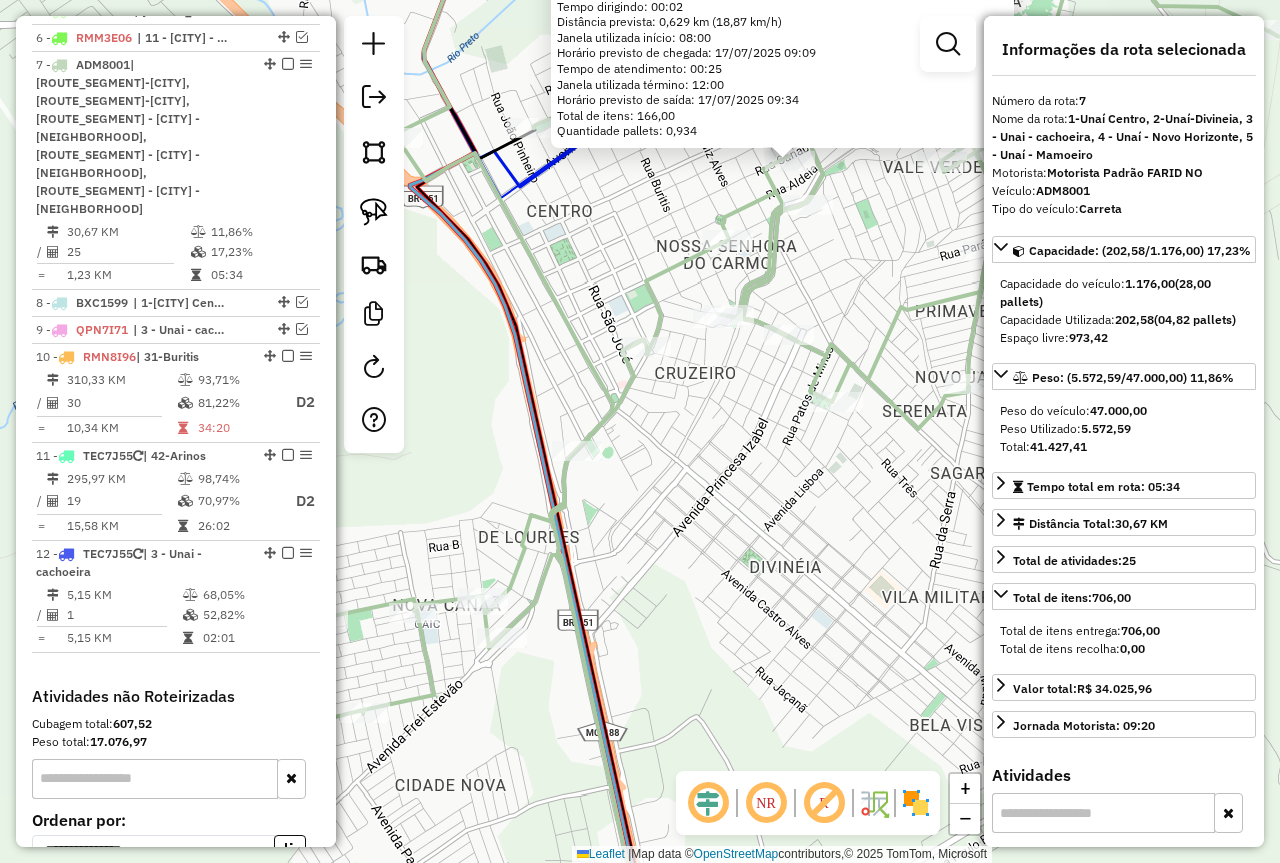 click on "96710 - DISTRIBUIDORA EDUARD  Endereço:  CANABRAVA 1212   Bairro: CACHOEIRA (UNAI / MG)   Pedidos:  16496317, 16496319, 16496334, 16496338   Valor total: R$ 6.474,16   Exibir todos   Cubagem: 39,23  Peso: 1.110,77  Tempo dirigindo: 00:02   Distância prevista: 0,629 km (18,87 km/h)   Janela utilizada início: 08:00   Horário previsto de chegada: 17/07/2025 09:09   Tempo de atendimento: 00:25   Janela utilizada término: 12:00   Horário previsto de saída: 17/07/2025 09:34   Total de itens: 166,00   Quantidade pallets: 0,934  × Janela de atendimento Grade de atendimento Capacidade Transportadoras Veículos Cliente Pedidos  Rotas Selecione os dias de semana para filtrar as janelas de atendimento  Seg   Ter   Qua   Qui   Sex   Sáb   Dom  Informe o período da janela de atendimento: De: Até:  Filtrar exatamente a janela do cliente  Considerar janela de atendimento padrão  Selecione os dias de semana para filtrar as grades de atendimento  Seg   Ter   Qua   Qui   Sex   Sáb   Dom   Peso mínimo:  **** **** +" 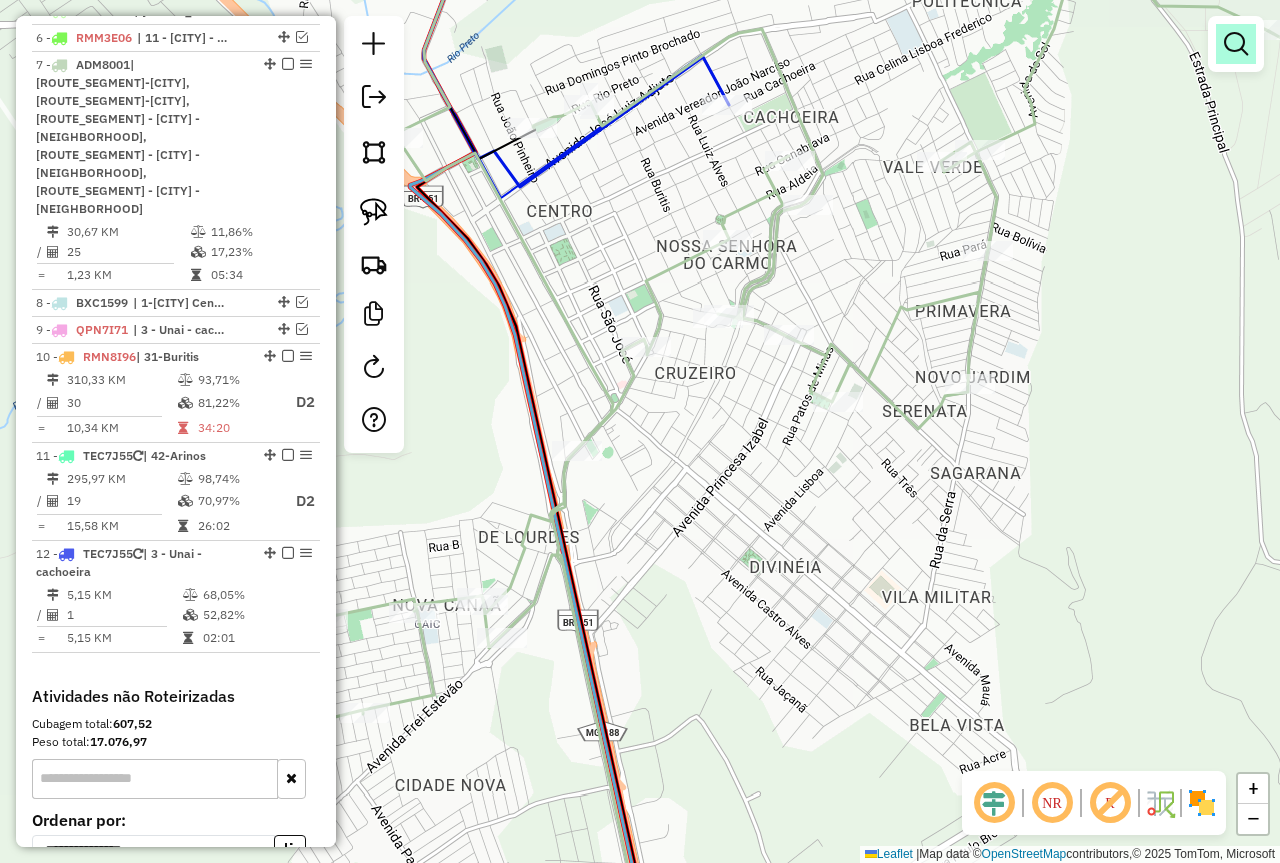 click at bounding box center [1236, 44] 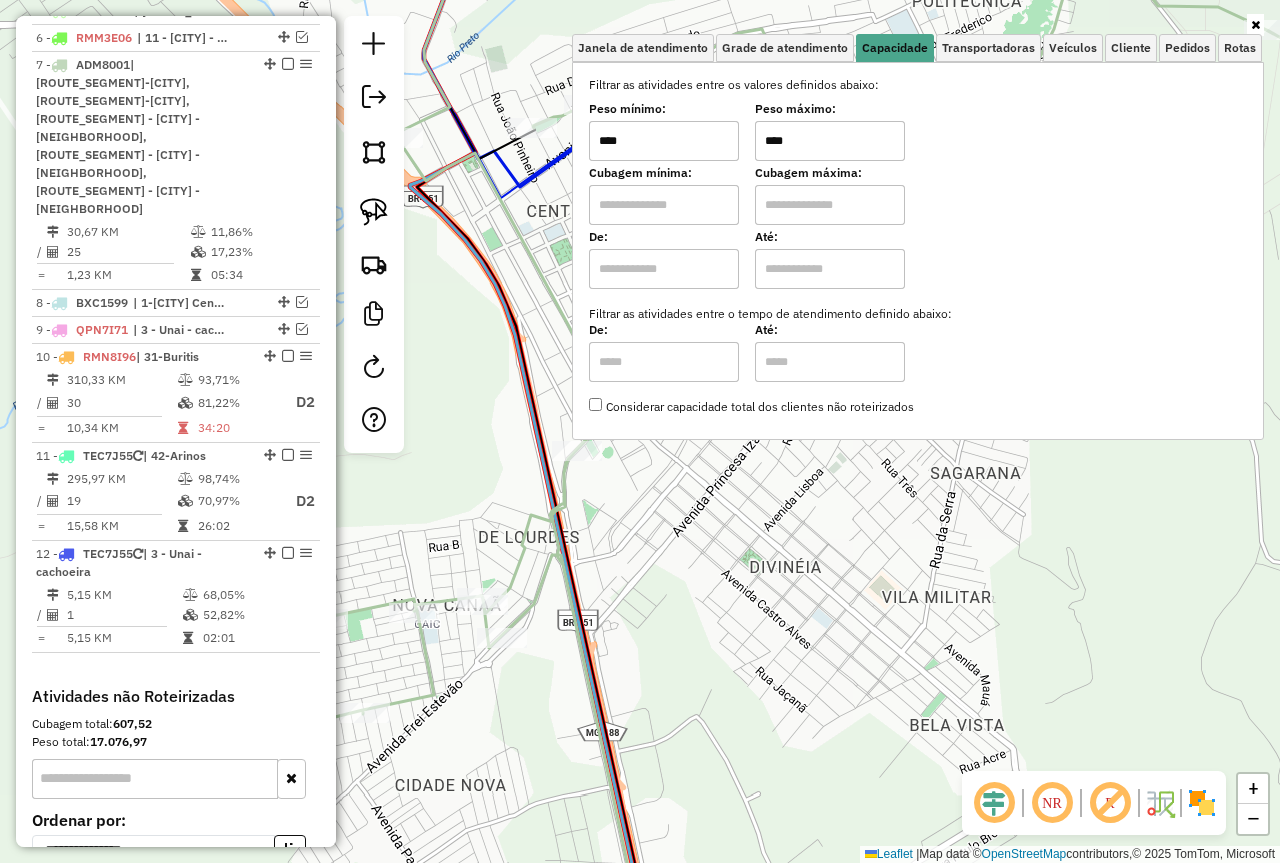click on "****" at bounding box center [830, 141] 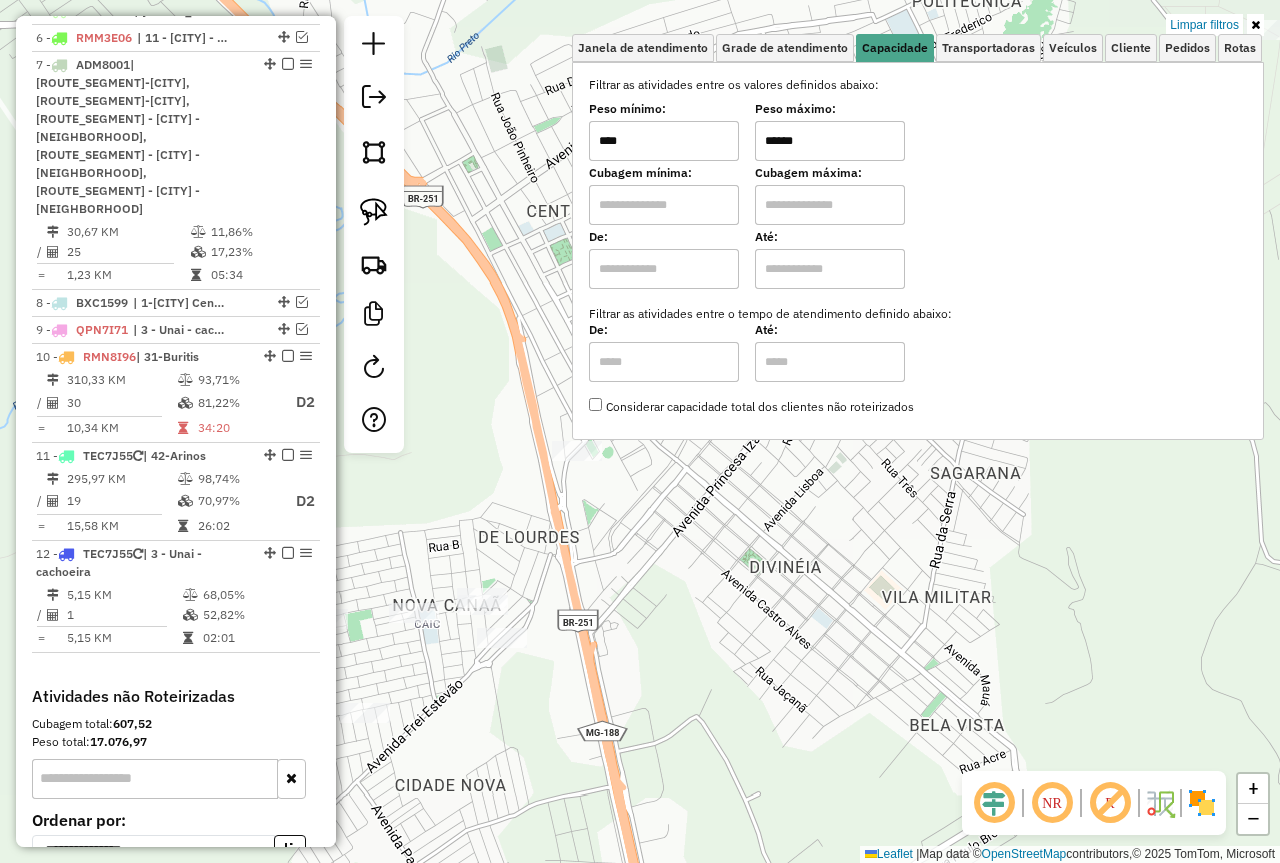 type on "******" 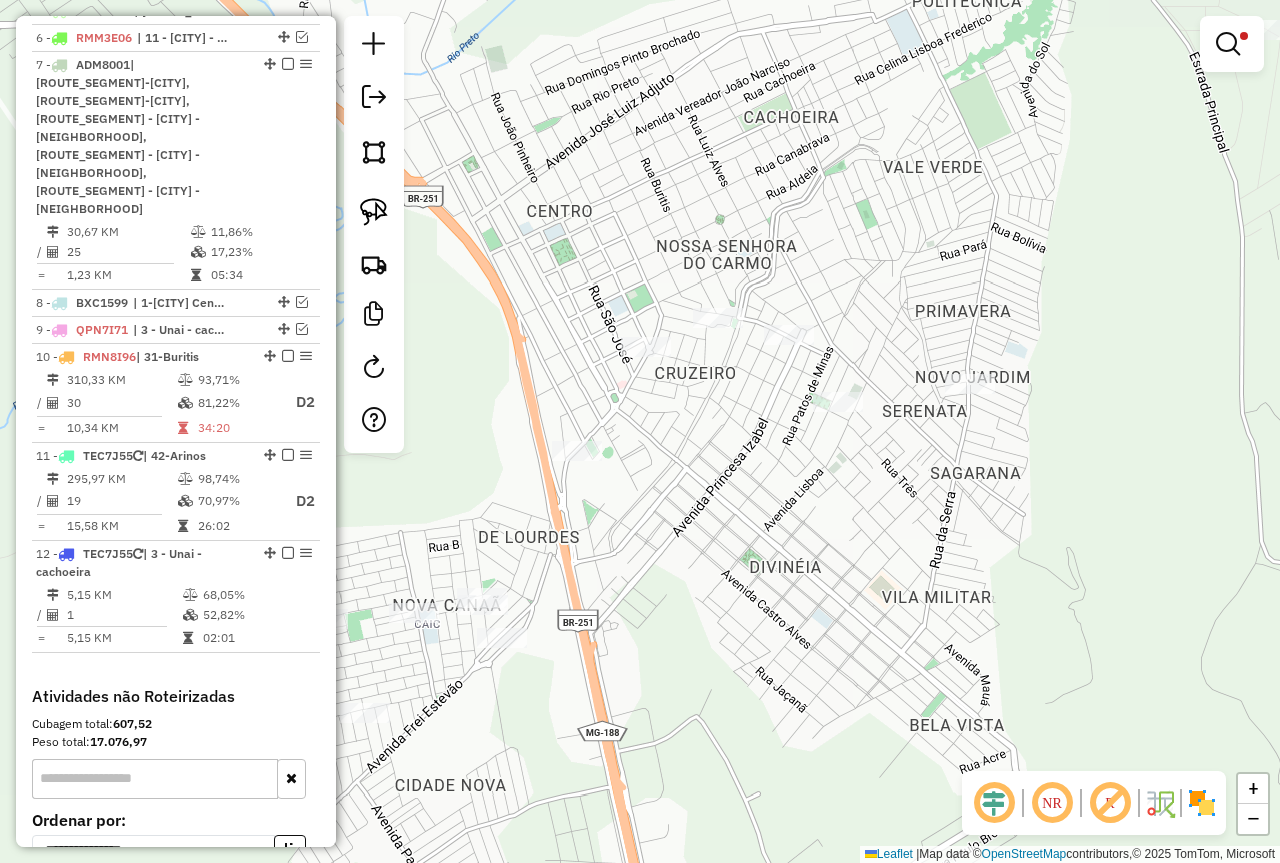 drag, startPoint x: 786, startPoint y: 586, endPoint x: 803, endPoint y: 556, distance: 34.48188 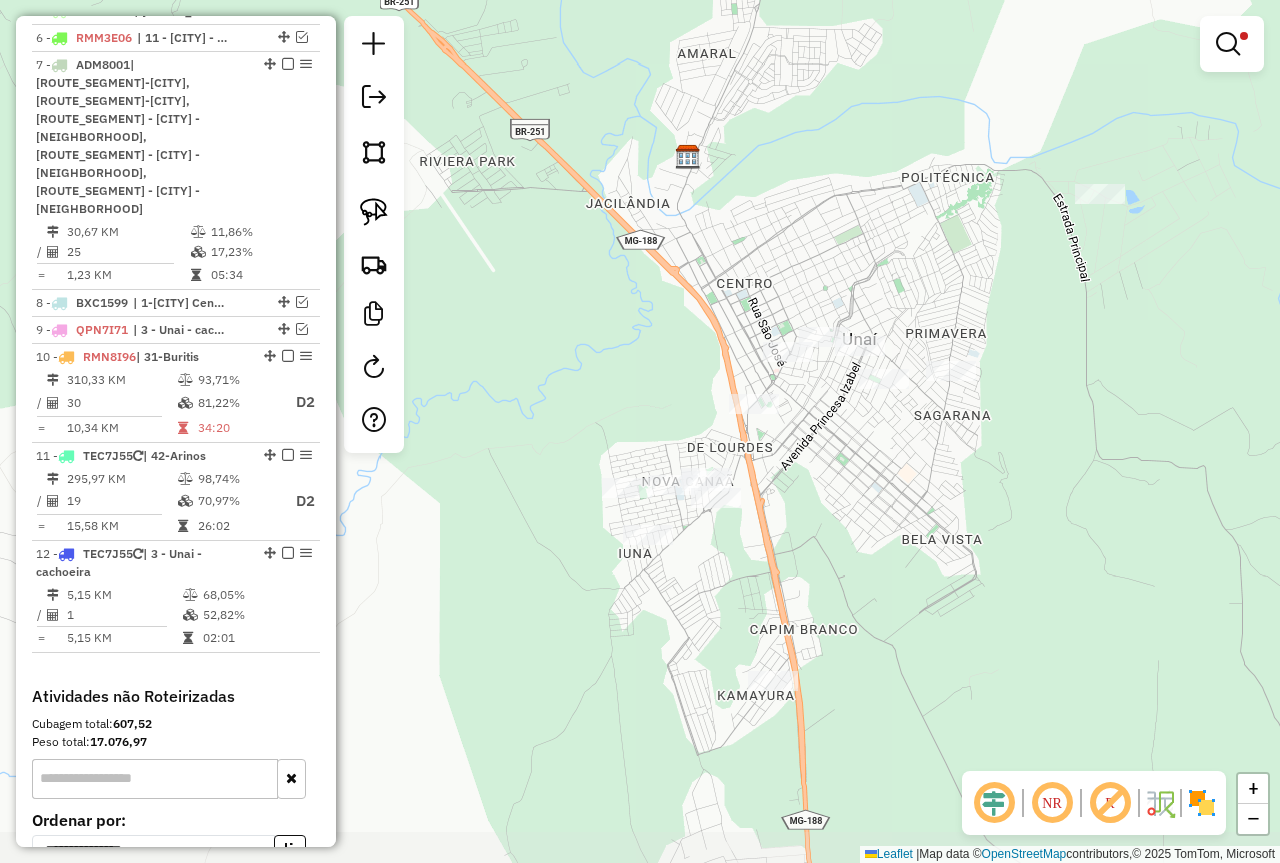 drag, startPoint x: 821, startPoint y: 514, endPoint x: 863, endPoint y: 468, distance: 62.289646 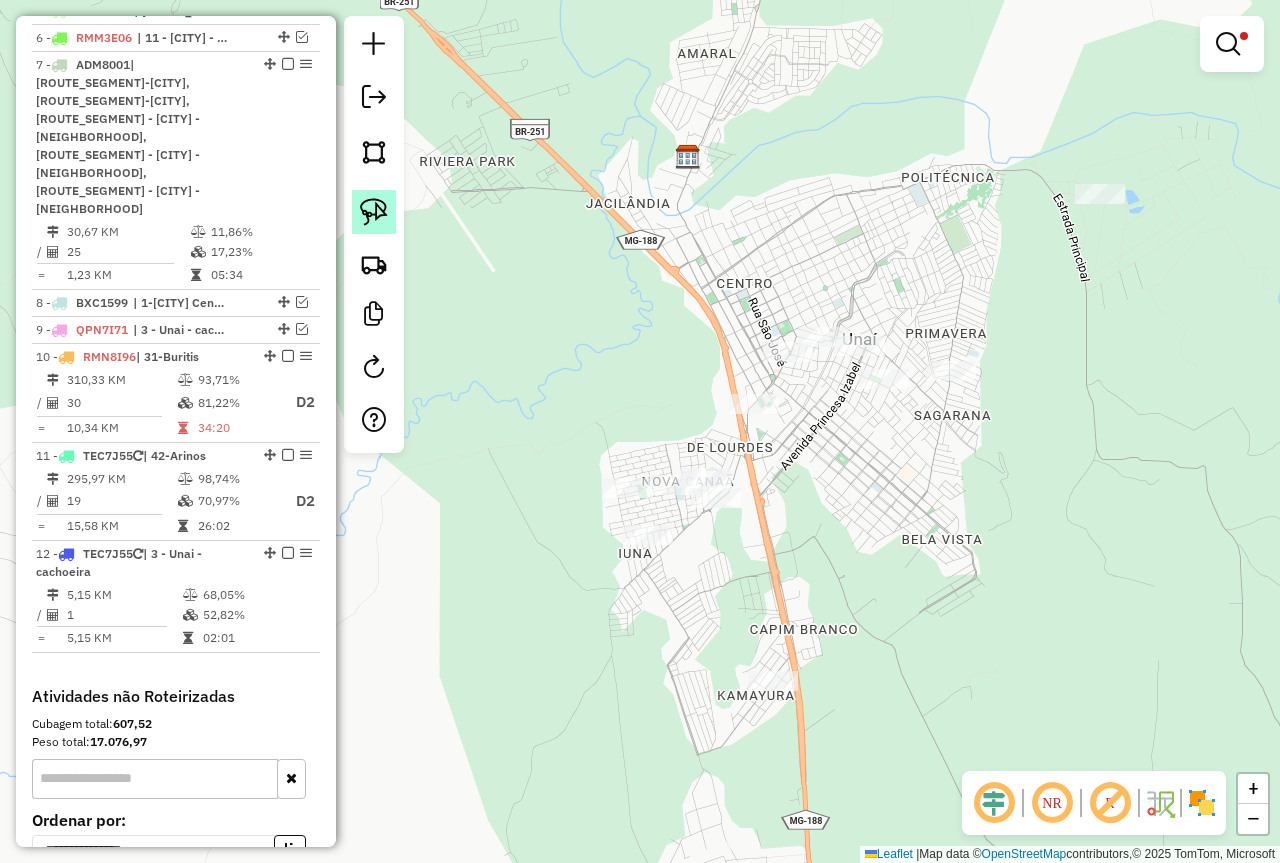 click 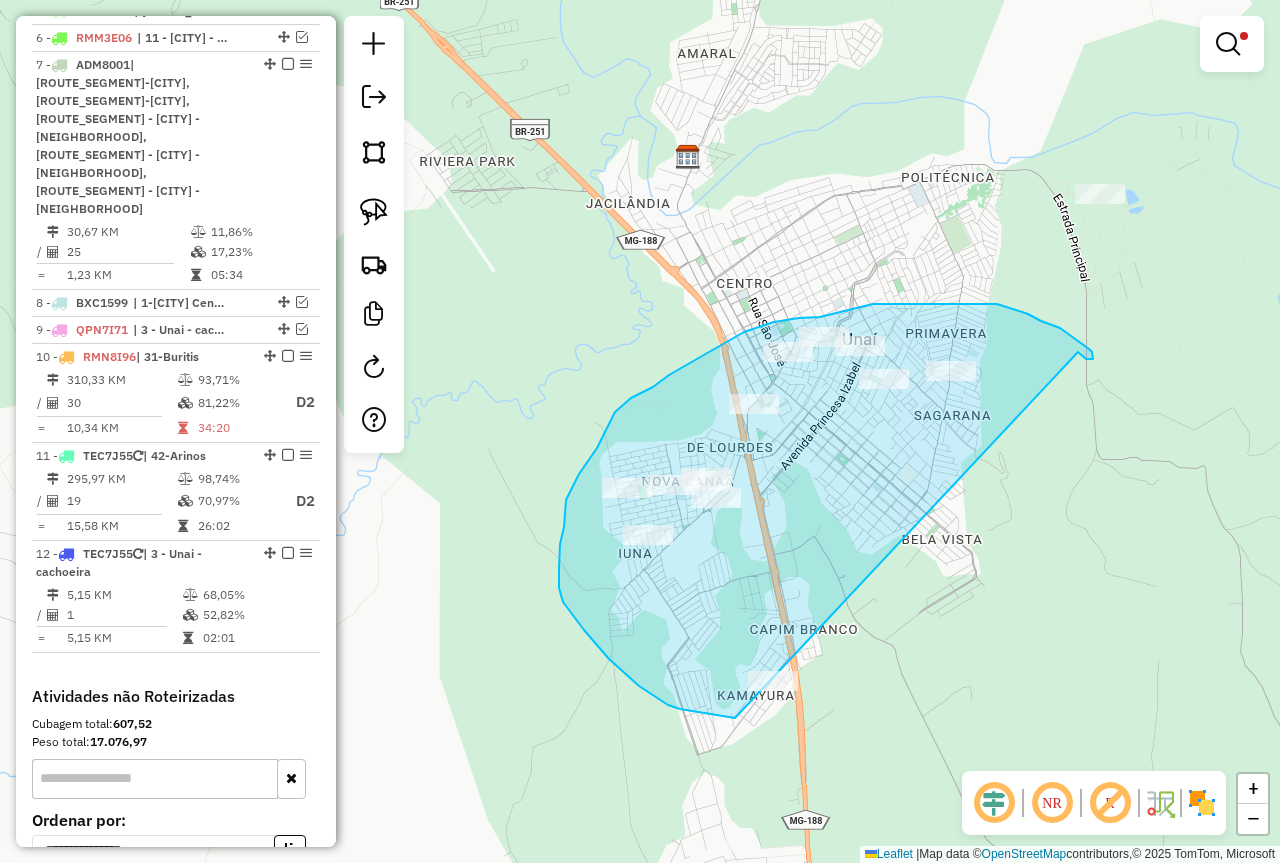 drag, startPoint x: 1081, startPoint y: 354, endPoint x: 795, endPoint y: 725, distance: 468.44104 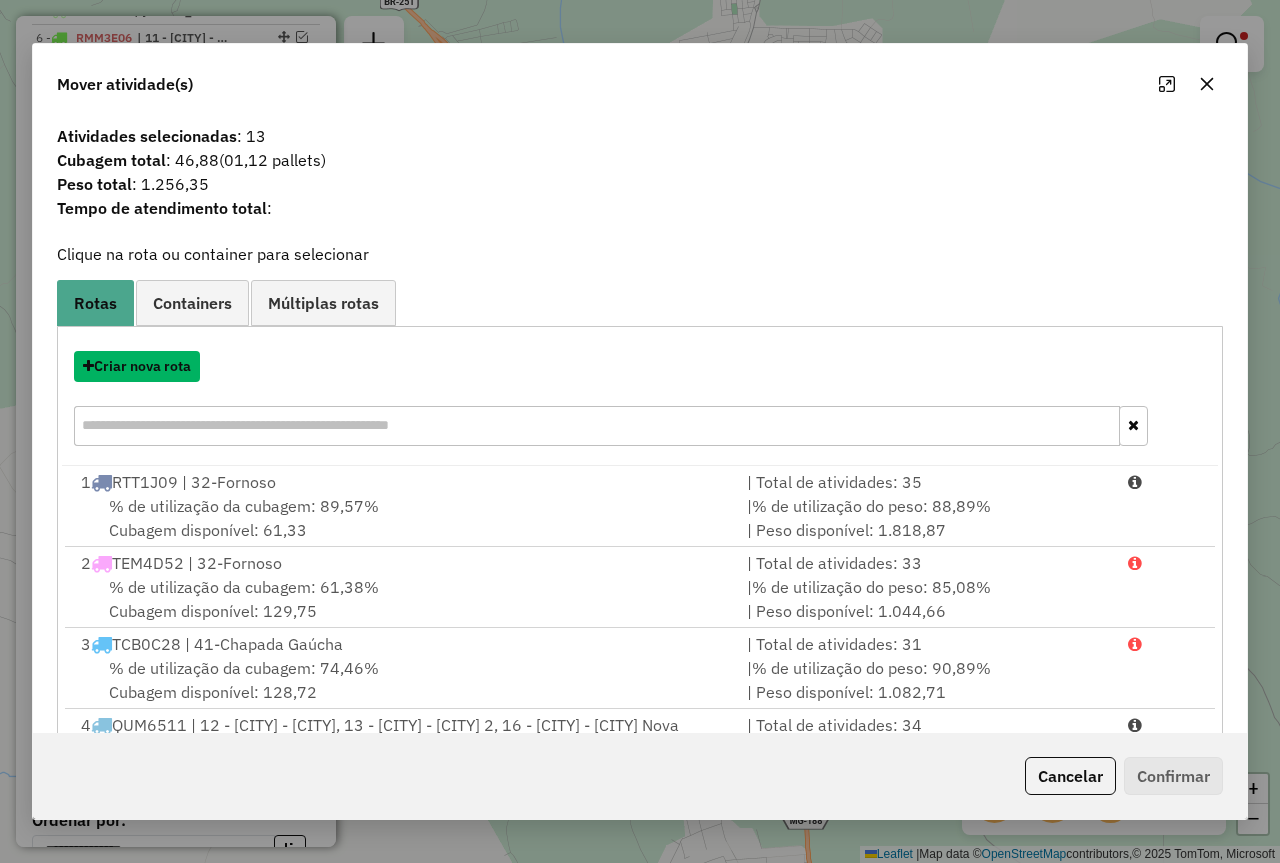 click on "Criar nova rota" at bounding box center [137, 366] 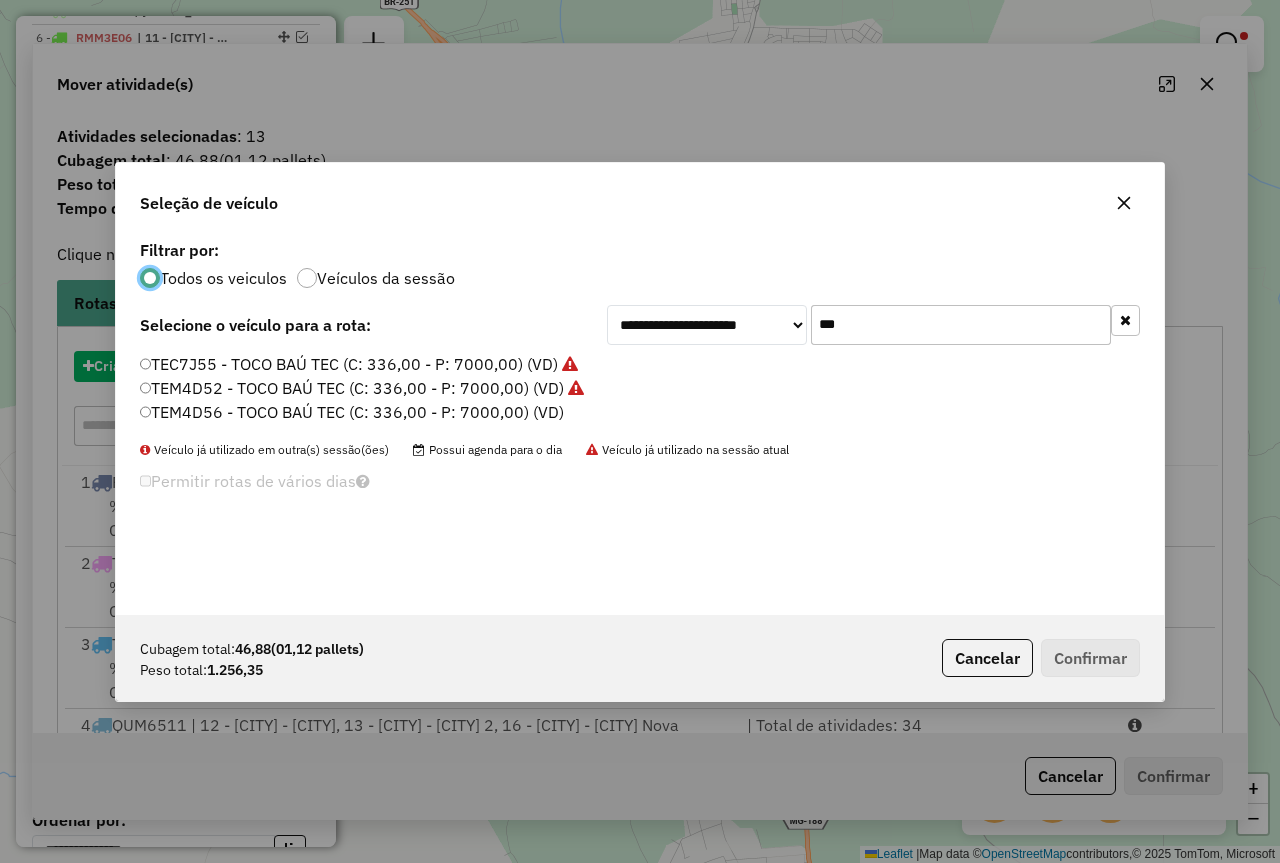 scroll, scrollTop: 11, scrollLeft: 6, axis: both 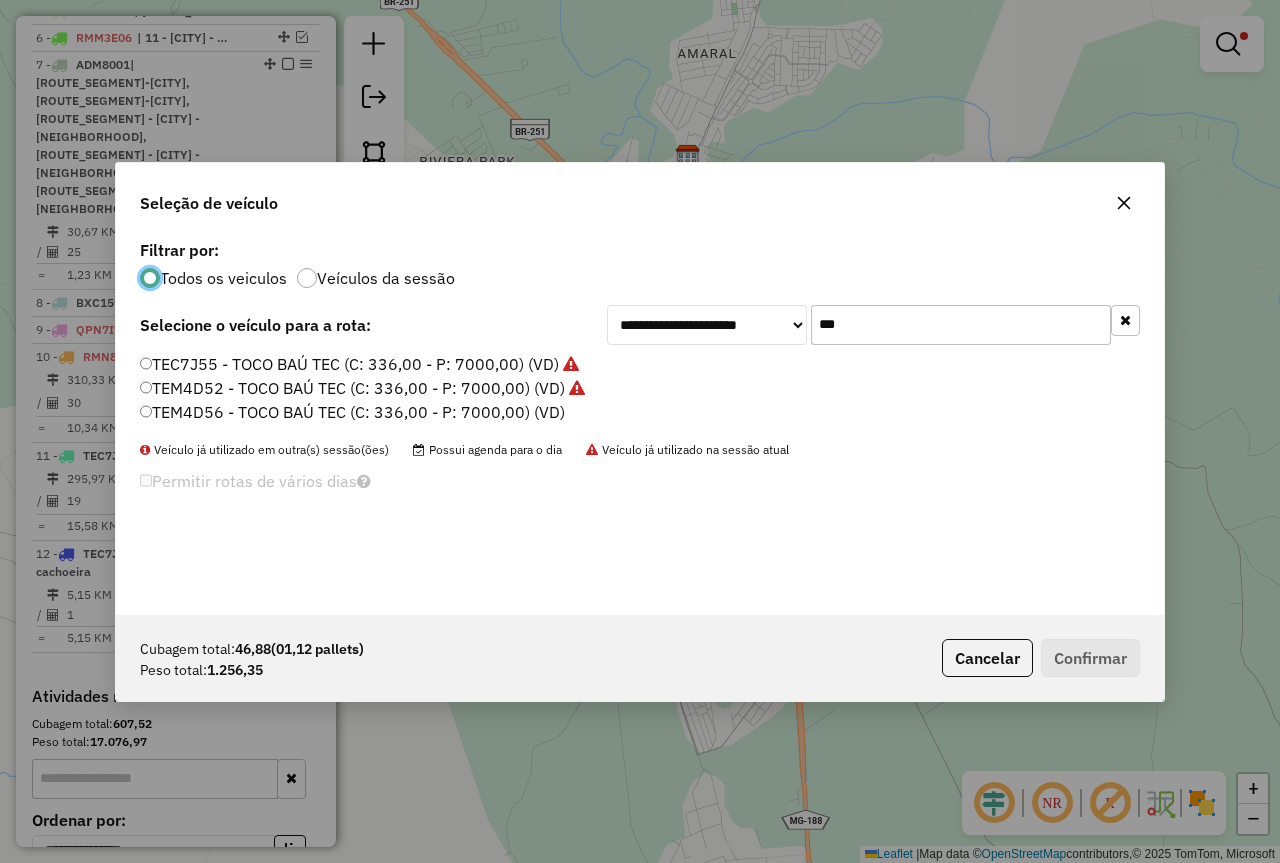 click on "***" 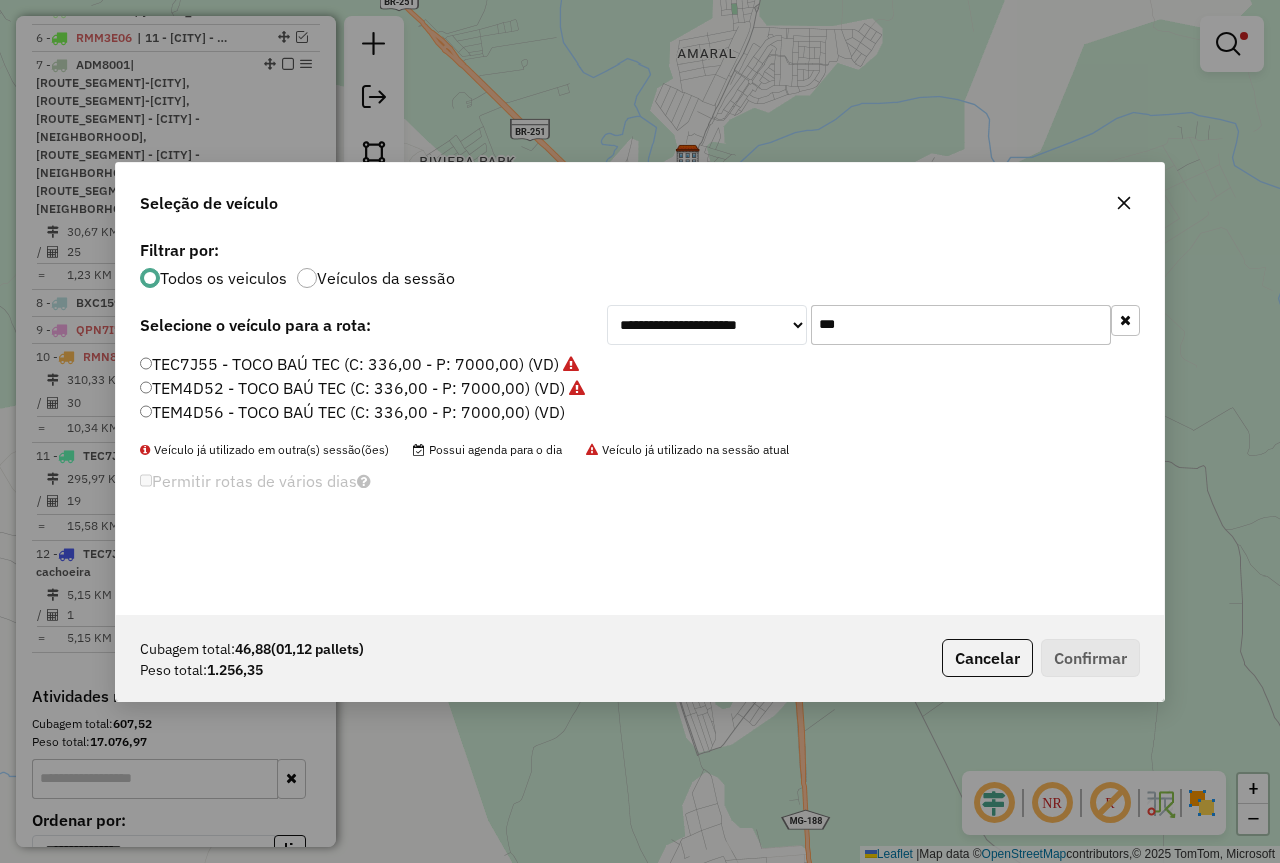 click on "***" 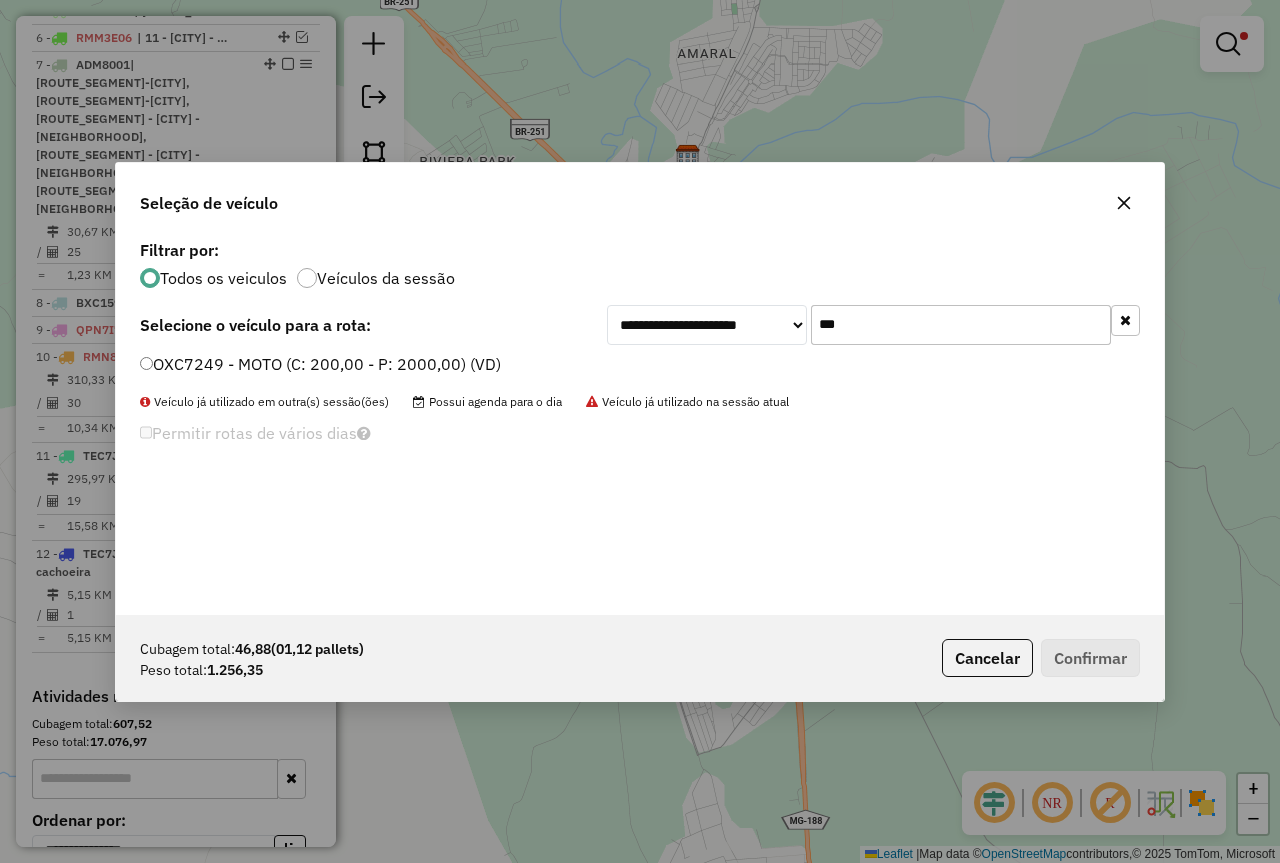 type on "***" 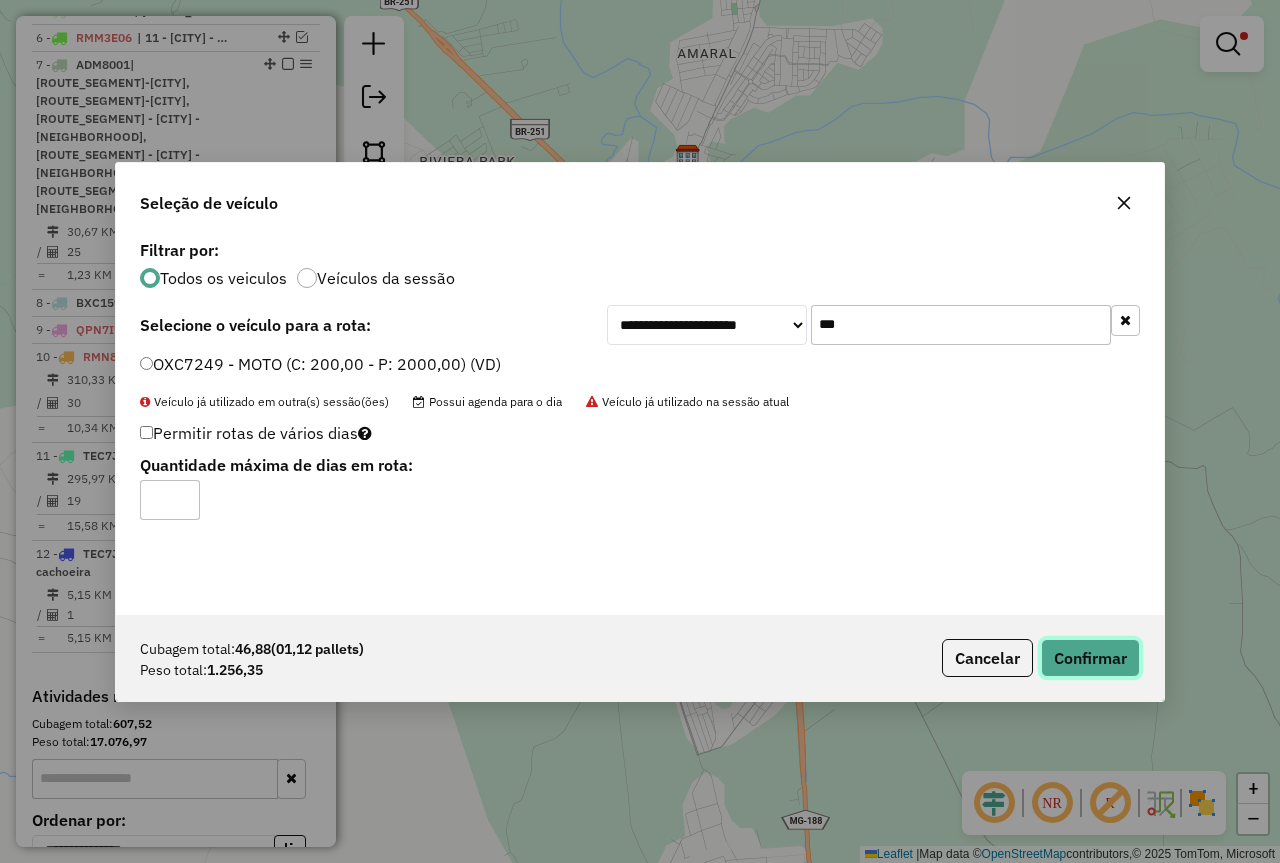click on "Confirmar" 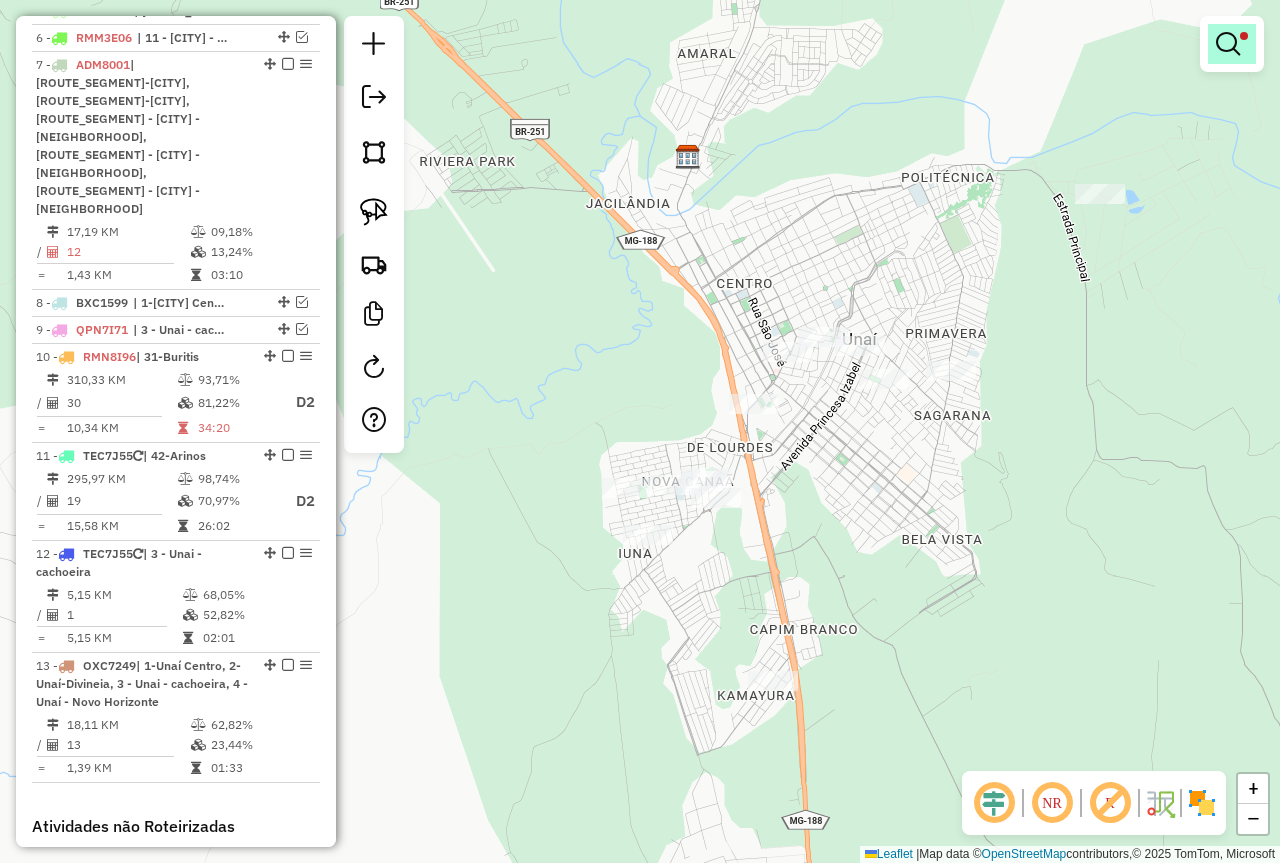 click at bounding box center (1228, 44) 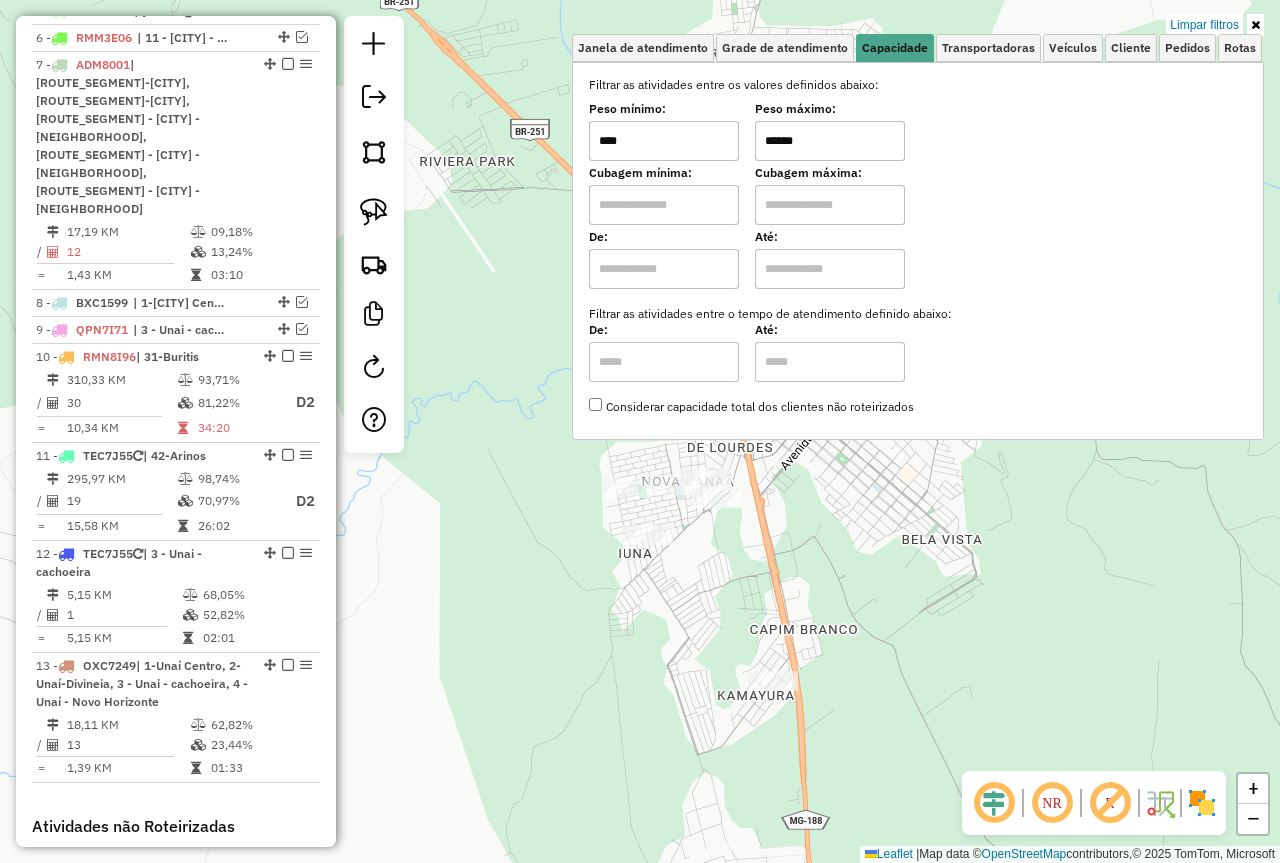 click on "******" at bounding box center [830, 141] 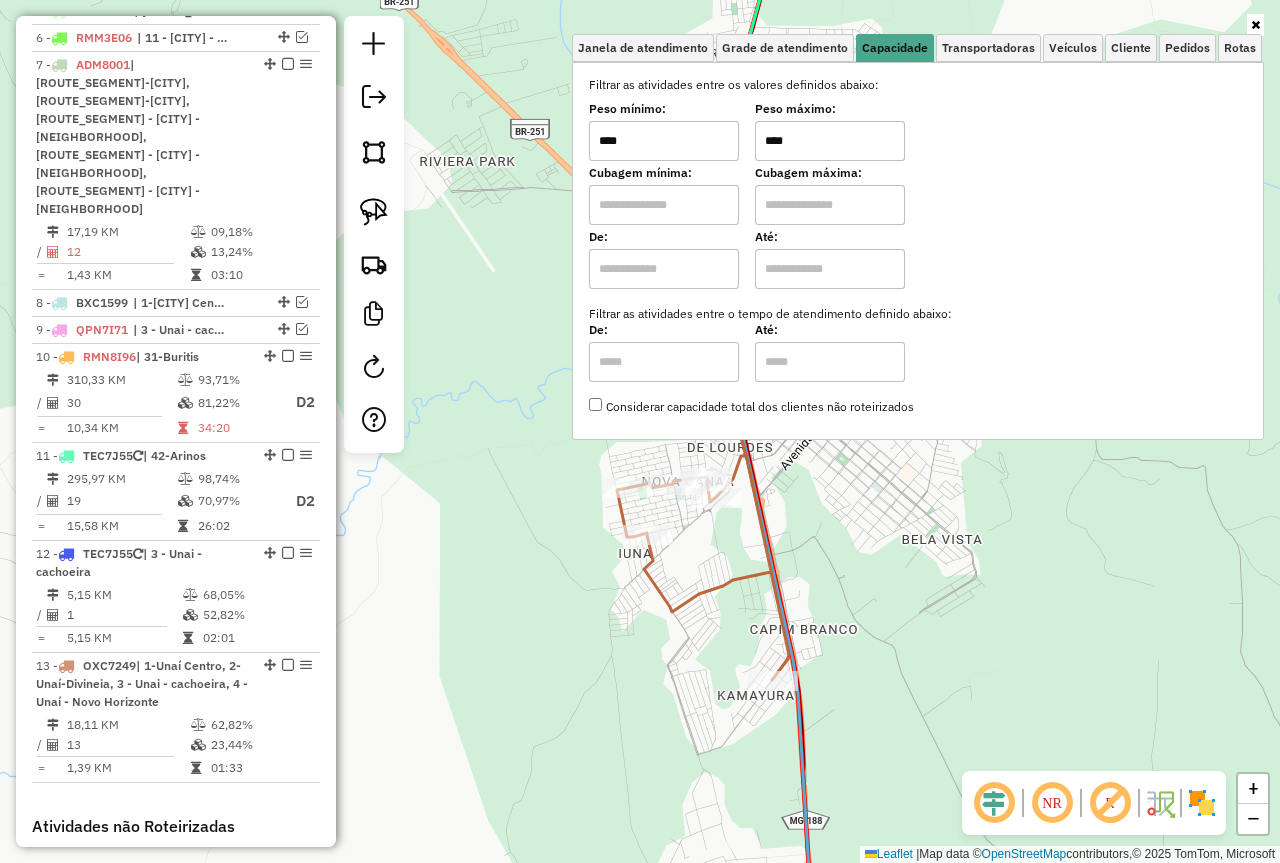 type on "****" 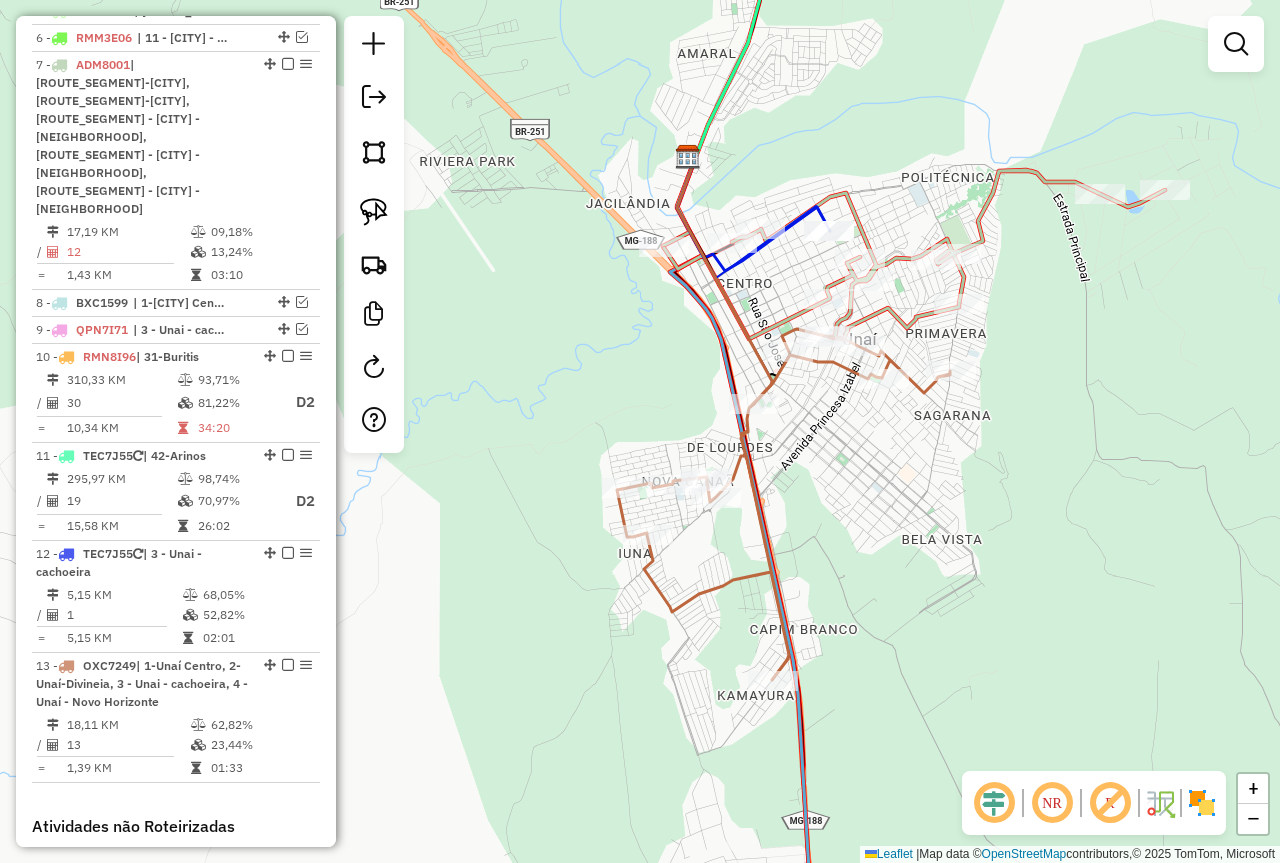 drag, startPoint x: 987, startPoint y: 454, endPoint x: 964, endPoint y: 581, distance: 129.06587 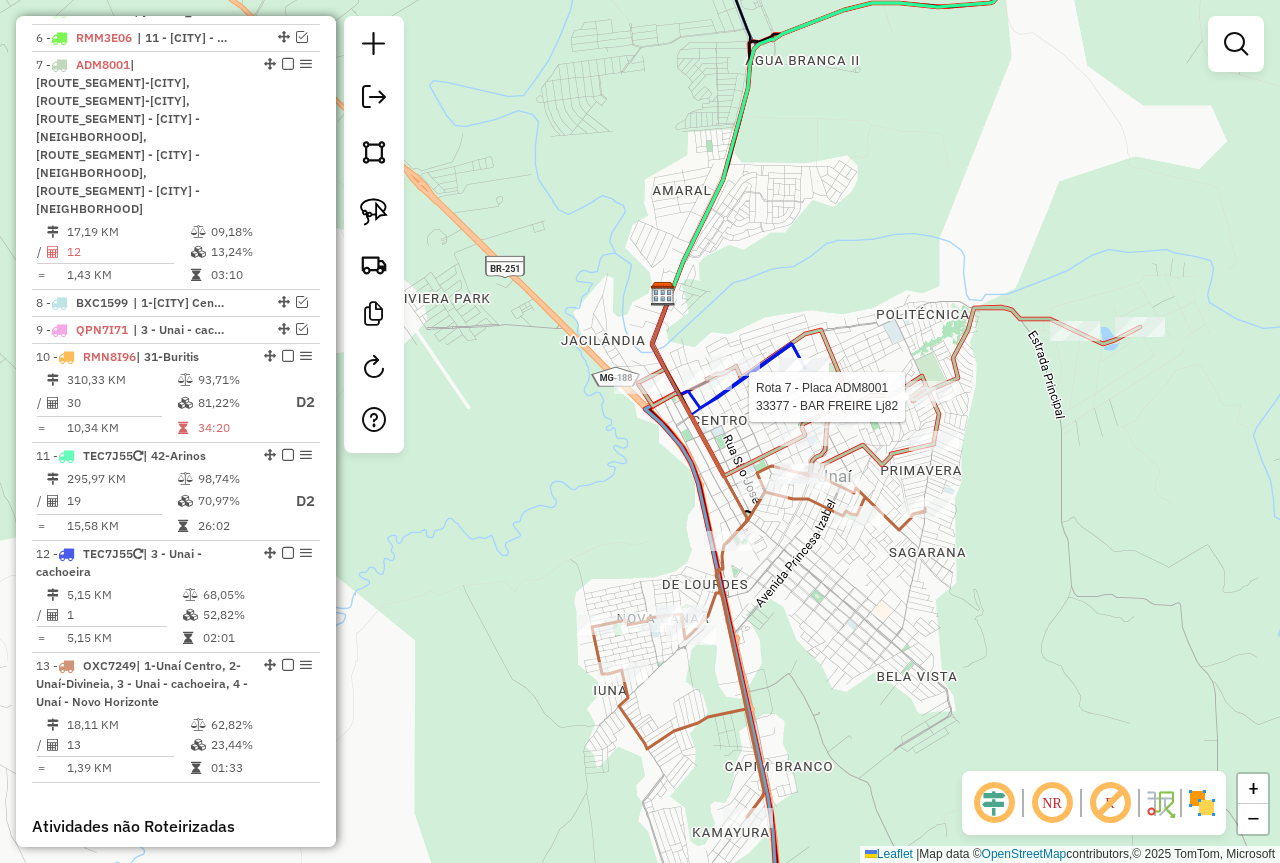 select on "*********" 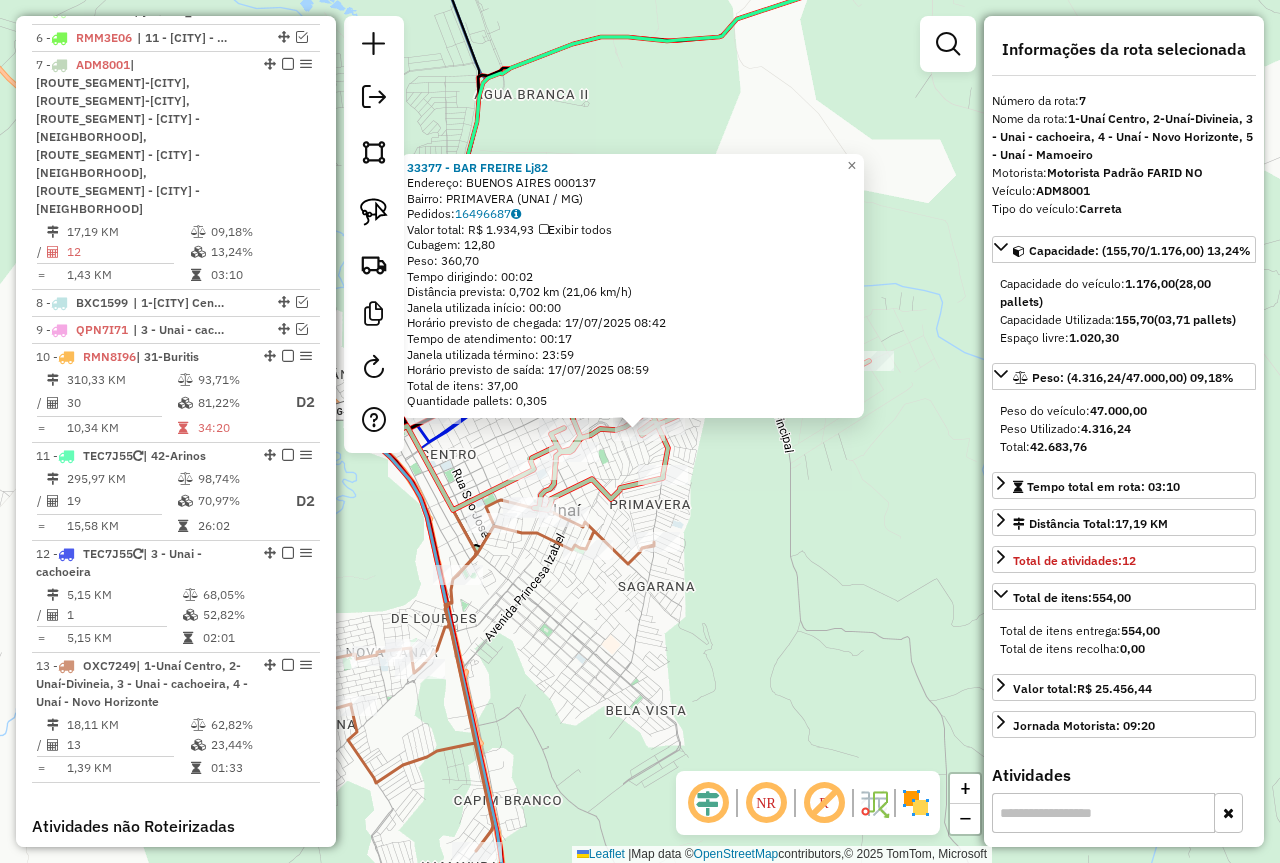 click on "33377 - BAR FREIRE Lj82  Endereço:  BUENOS AIRES 000137   Bairro: PRIMAVERA (UNAI / MG)   Pedidos:  16496687   Valor total: R$ 1.934,93   Exibir todos   Cubagem: 12,80  Peso: 360,70  Tempo dirigindo: 00:02   Distância prevista: 0,702 km (21,06 km/h)   Janela utilizada início: 00:00   Horário previsto de chegada: 17/07/2025 08:42   Tempo de atendimento: 00:17   Janela utilizada término: 23:59   Horário previsto de saída: 17/07/2025 08:59   Total de itens: 37,00   Quantidade pallets: 0,305  × Janela de atendimento Grade de atendimento Capacidade Transportadoras Veículos Cliente Pedidos  Rotas Selecione os dias de semana para filtrar as janelas de atendimento  Seg   Ter   Qua   Qui   Sex   Sáb   Dom  Informe o período da janela de atendimento: De: Até:  Filtrar exatamente a janela do cliente  Considerar janela de atendimento padrão  Selecione os dias de semana para filtrar as grades de atendimento  Seg   Ter   Qua   Qui   Sex   Sáb   Dom   Considerar clientes sem dia de atendimento cadastrado ****" 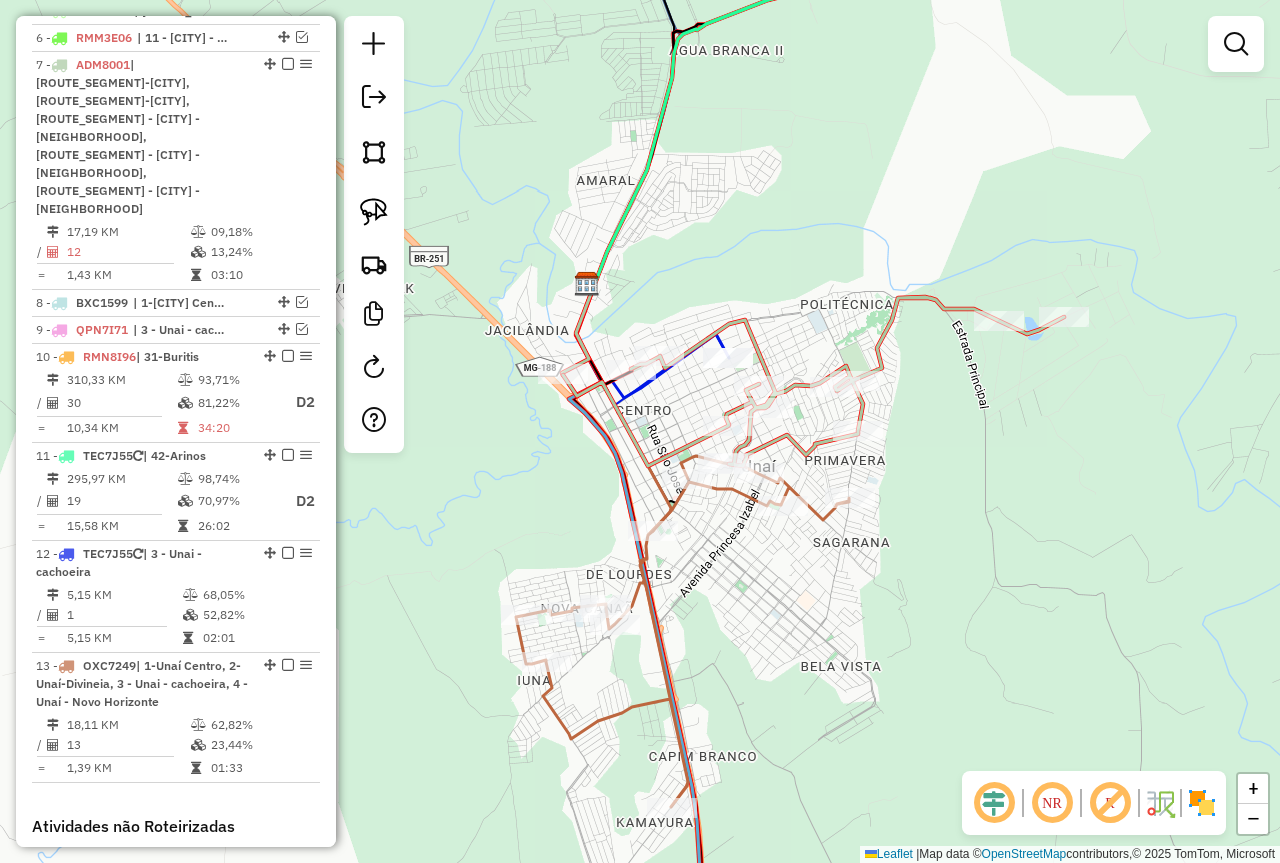 drag, startPoint x: 789, startPoint y: 496, endPoint x: 987, endPoint y: 452, distance: 202.82997 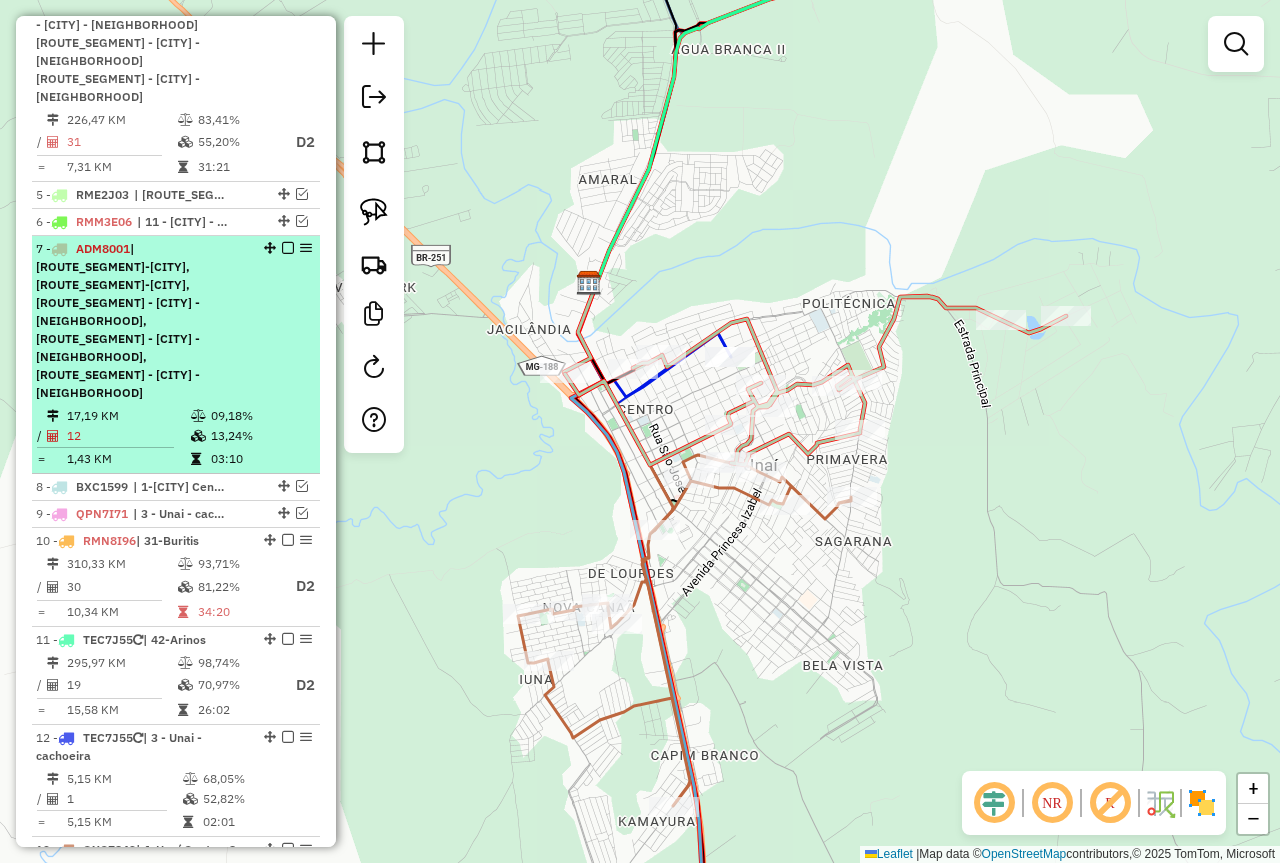 scroll, scrollTop: 1194, scrollLeft: 0, axis: vertical 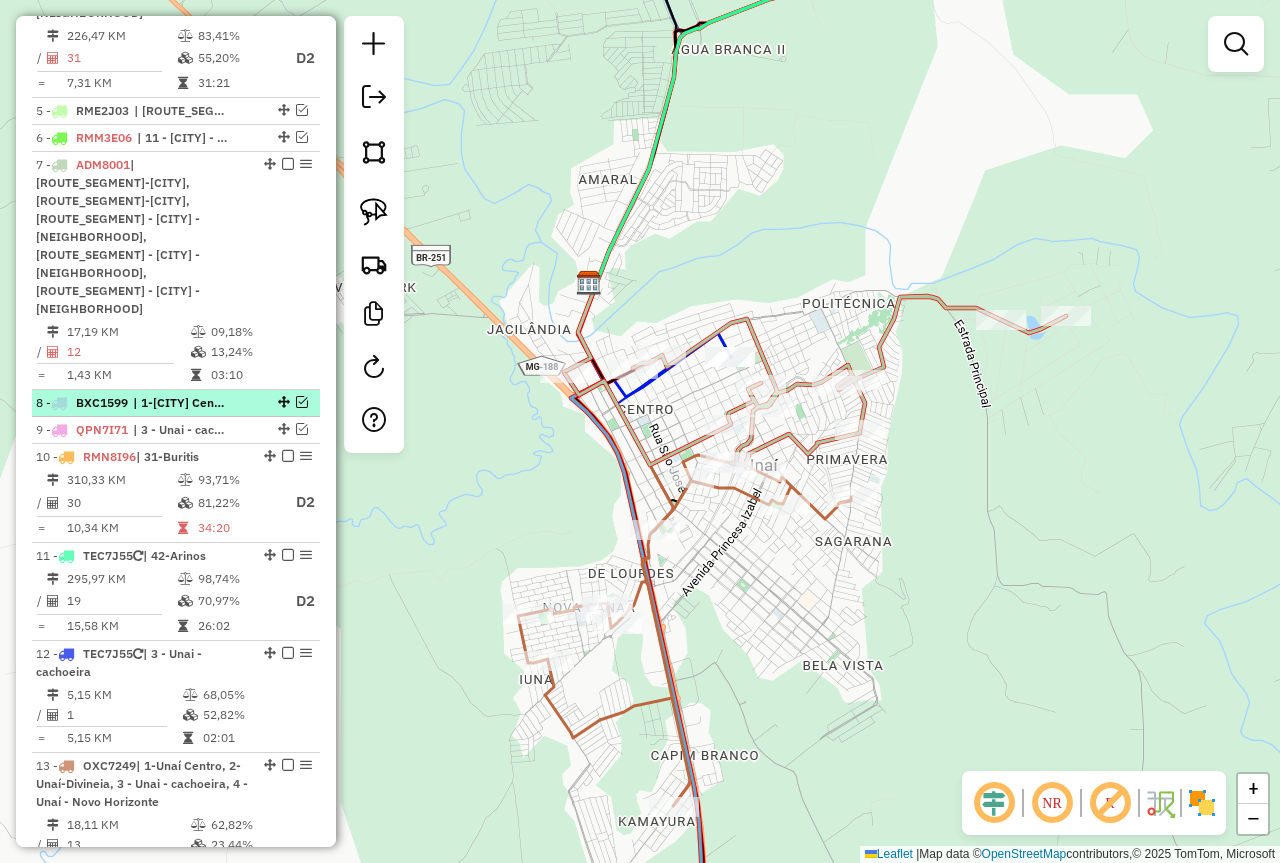click at bounding box center [302, 402] 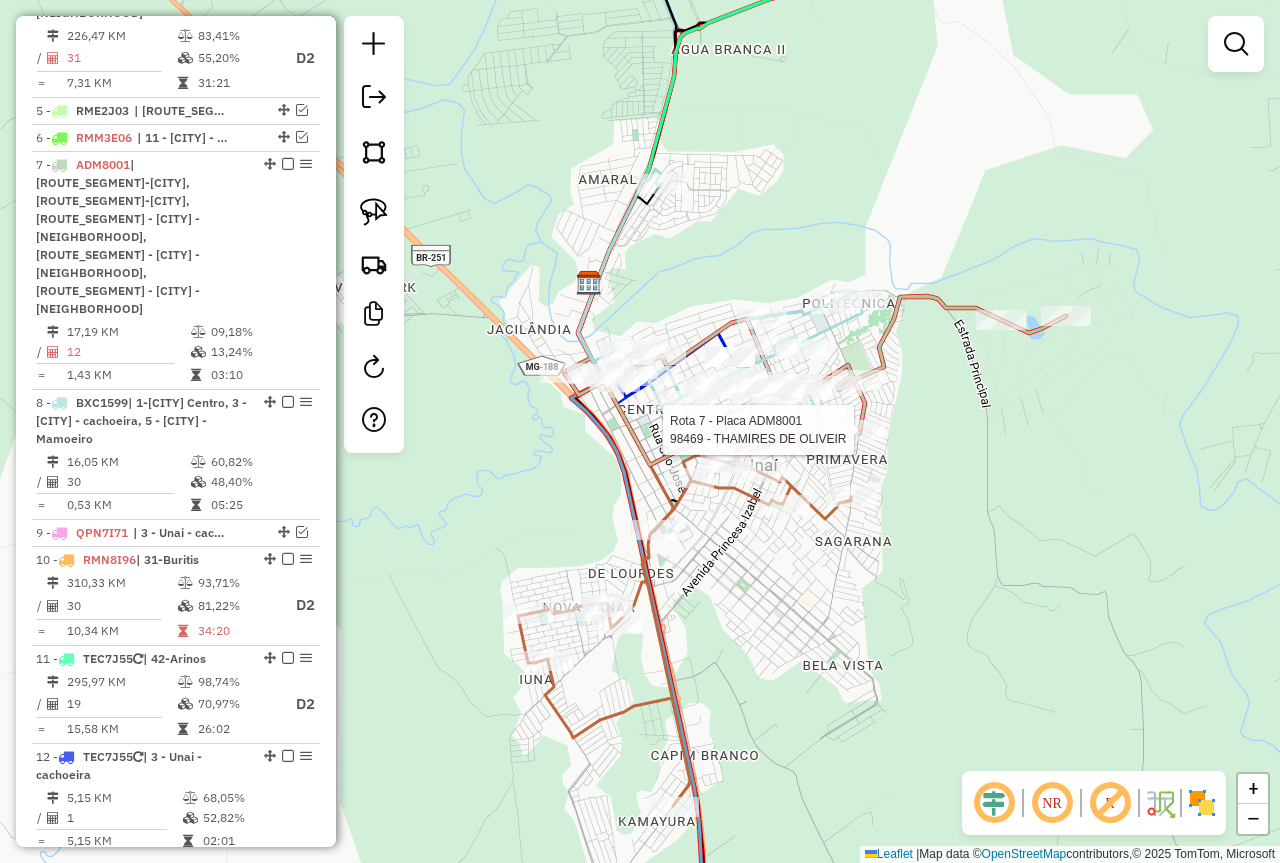 select on "*********" 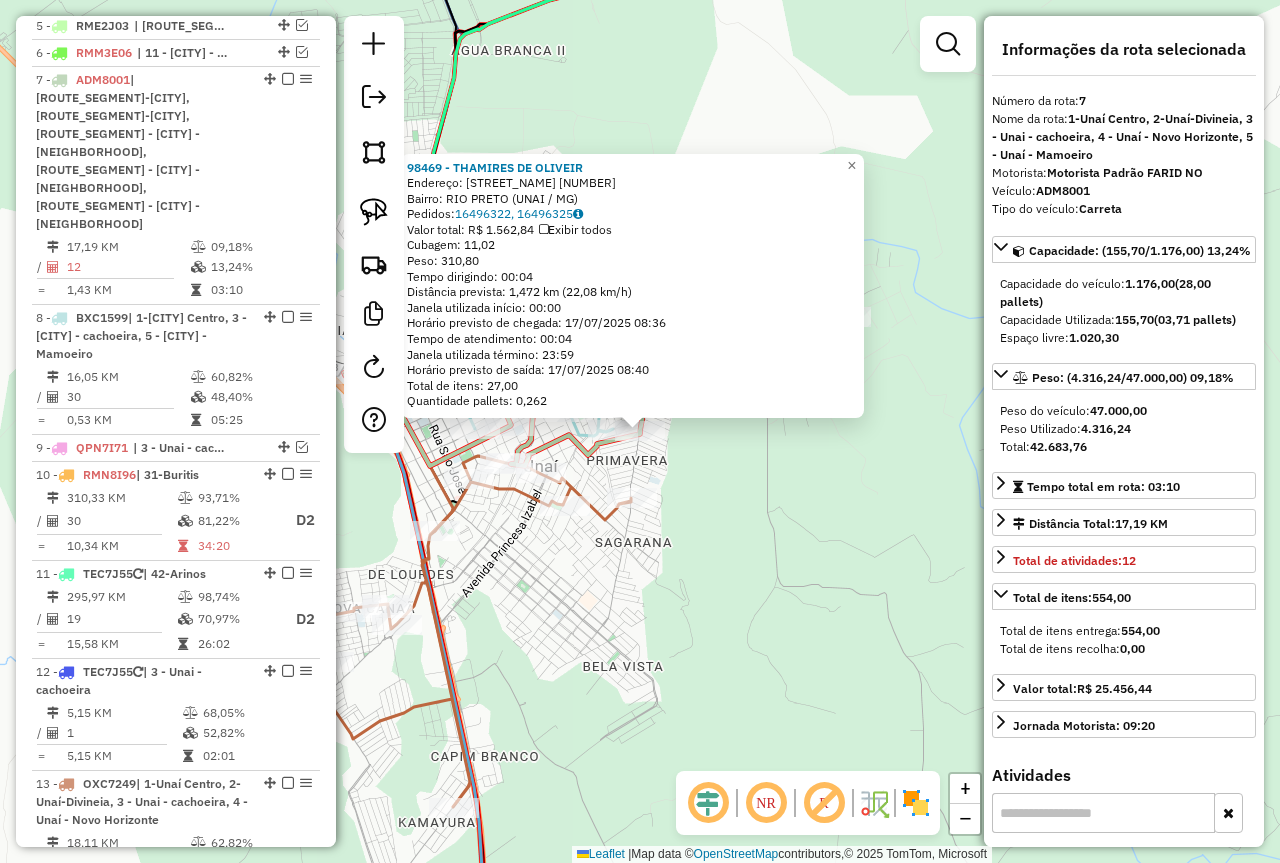scroll, scrollTop: 1294, scrollLeft: 0, axis: vertical 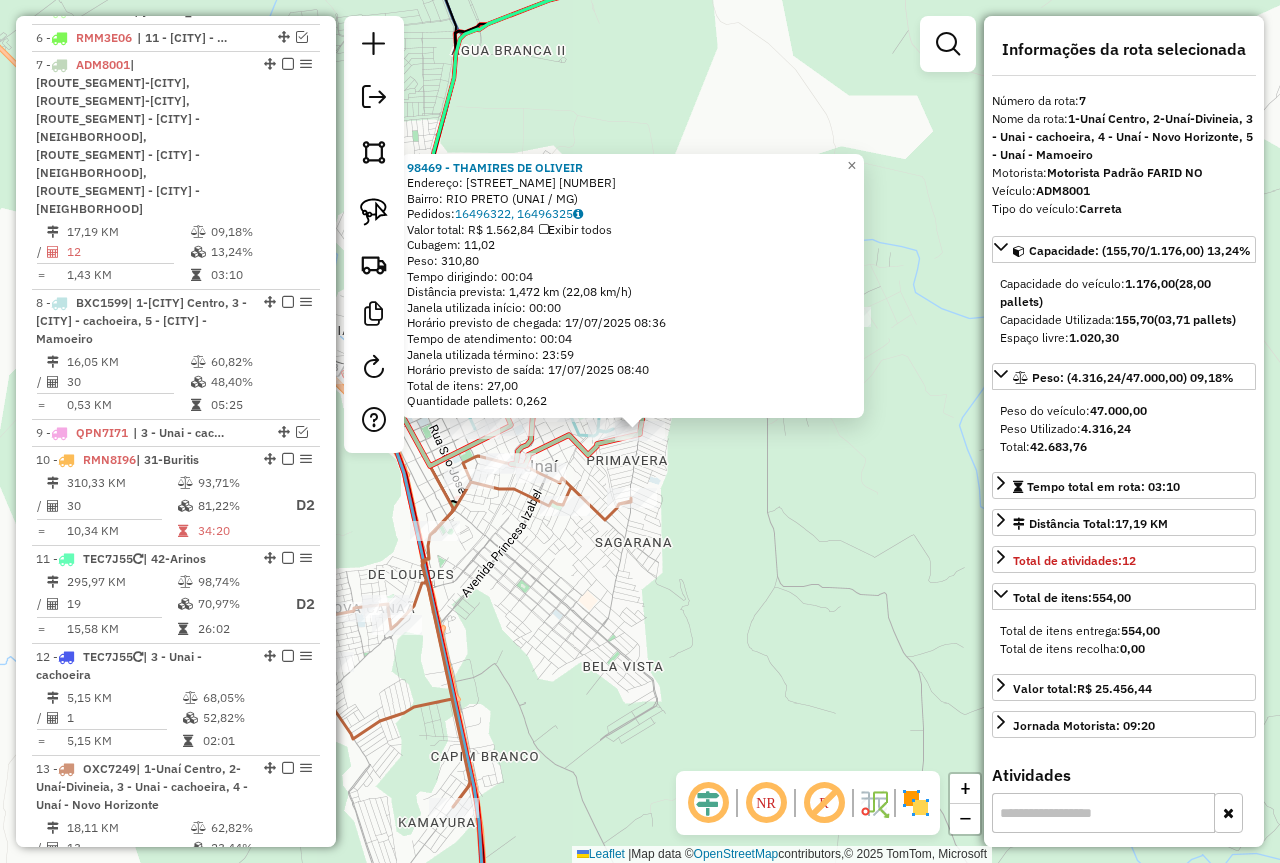 click on "98469 - THAMIRES  DE OLIVEIR  Endereço:  JOSE MARCIANO PINTO 196   Bairro: RIO PRETO (UNAI / MG)   Pedidos:  16496322, 16496325   Valor total: R$ 1.562,84   Exibir todos   Cubagem: 11,02  Peso: 310,80  Tempo dirigindo: 00:04   Distância prevista: 1,472 km (22,08 km/h)   Janela utilizada início: 00:00   Horário previsto de chegada: 17/07/2025 08:36   Tempo de atendimento: 00:04   Janela utilizada término: 23:59   Horário previsto de saída: 17/07/2025 08:40   Total de itens: 27,00   Quantidade pallets: 0,262  × Janela de atendimento Grade de atendimento Capacidade Transportadoras Veículos Cliente Pedidos  Rotas Selecione os dias de semana para filtrar as janelas de atendimento  Seg   Ter   Qua   Qui   Sex   Sáb   Dom  Informe o período da janela de atendimento: De: Até:  Filtrar exatamente a janela do cliente  Considerar janela de atendimento padrão  Selecione os dias de semana para filtrar as grades de atendimento  Seg   Ter   Qua   Qui   Sex   Sáb   Dom   Peso mínimo:  ****  Peso máximo:  ****" 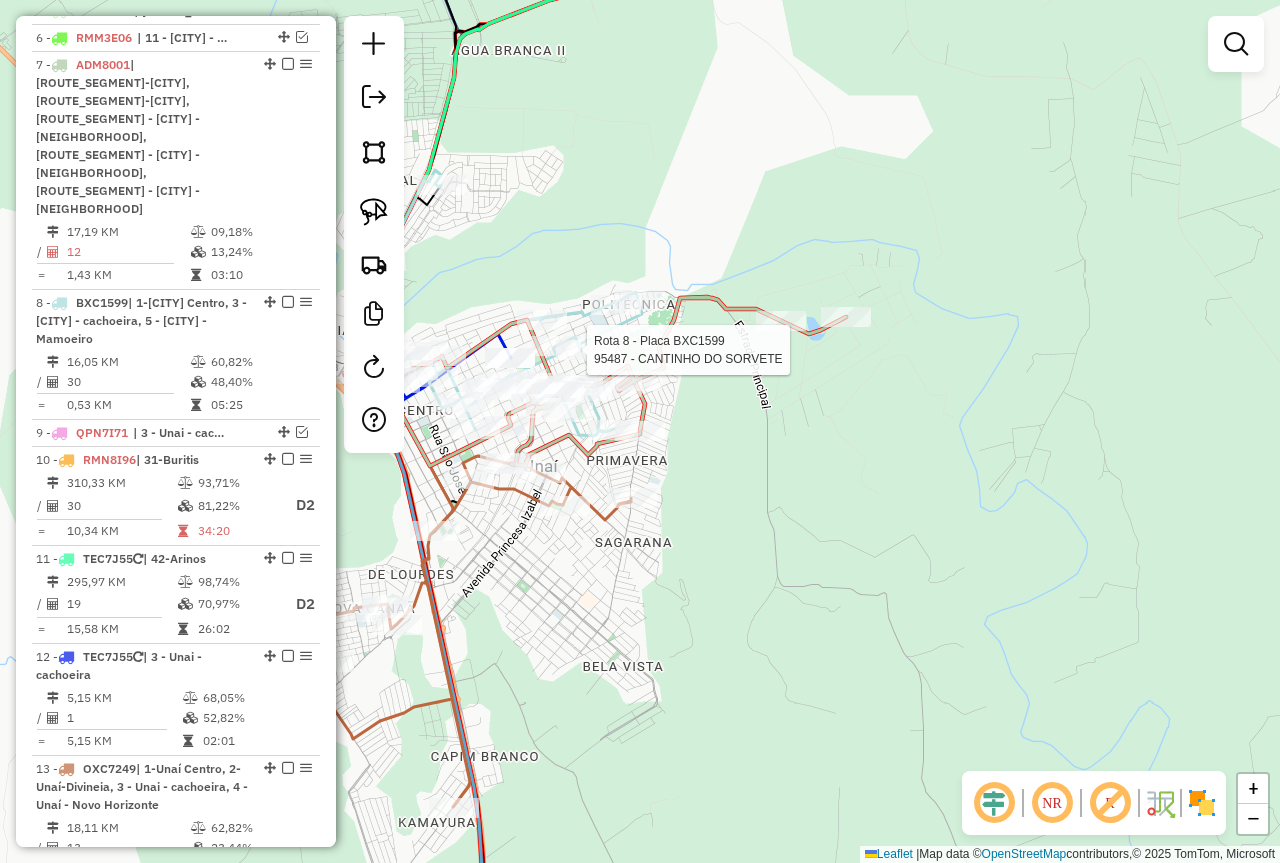 select on "*********" 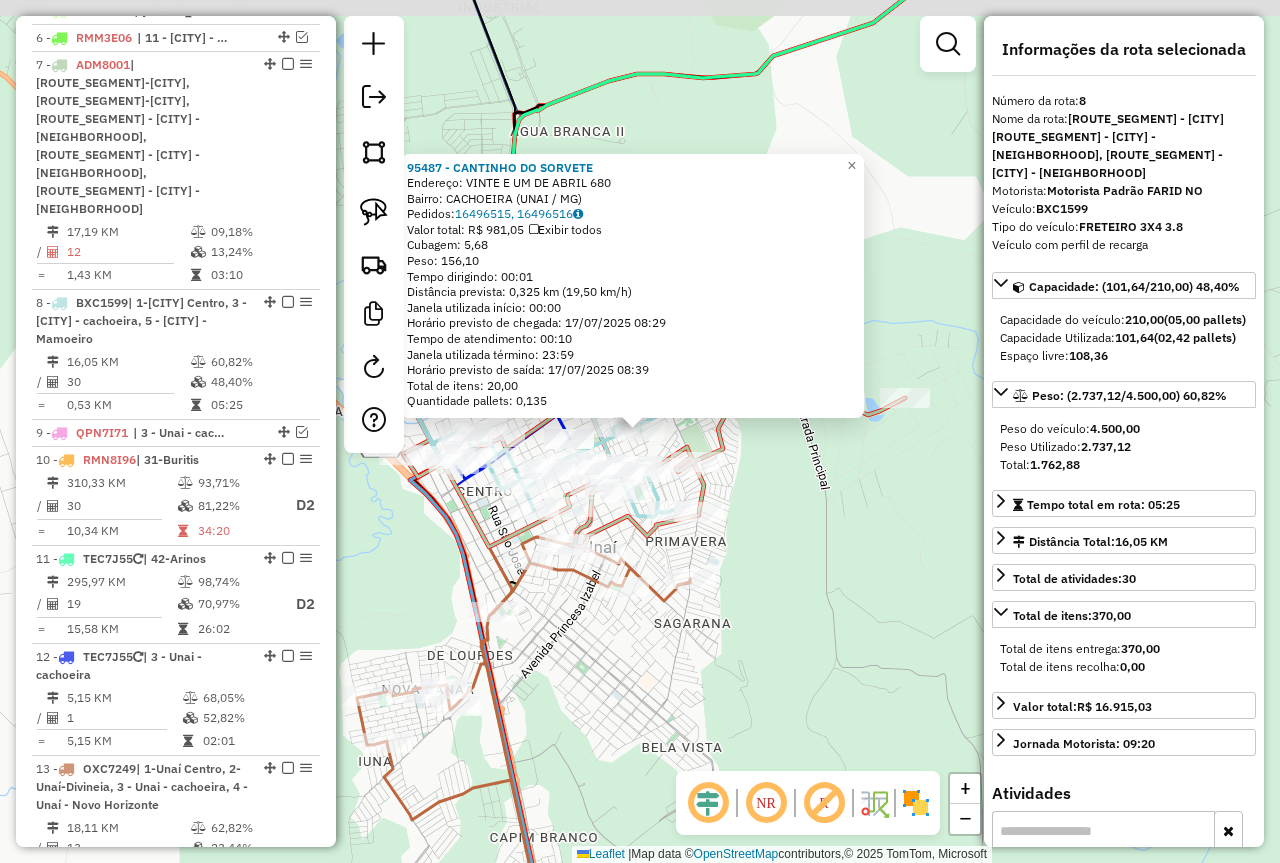 scroll, scrollTop: 1442, scrollLeft: 0, axis: vertical 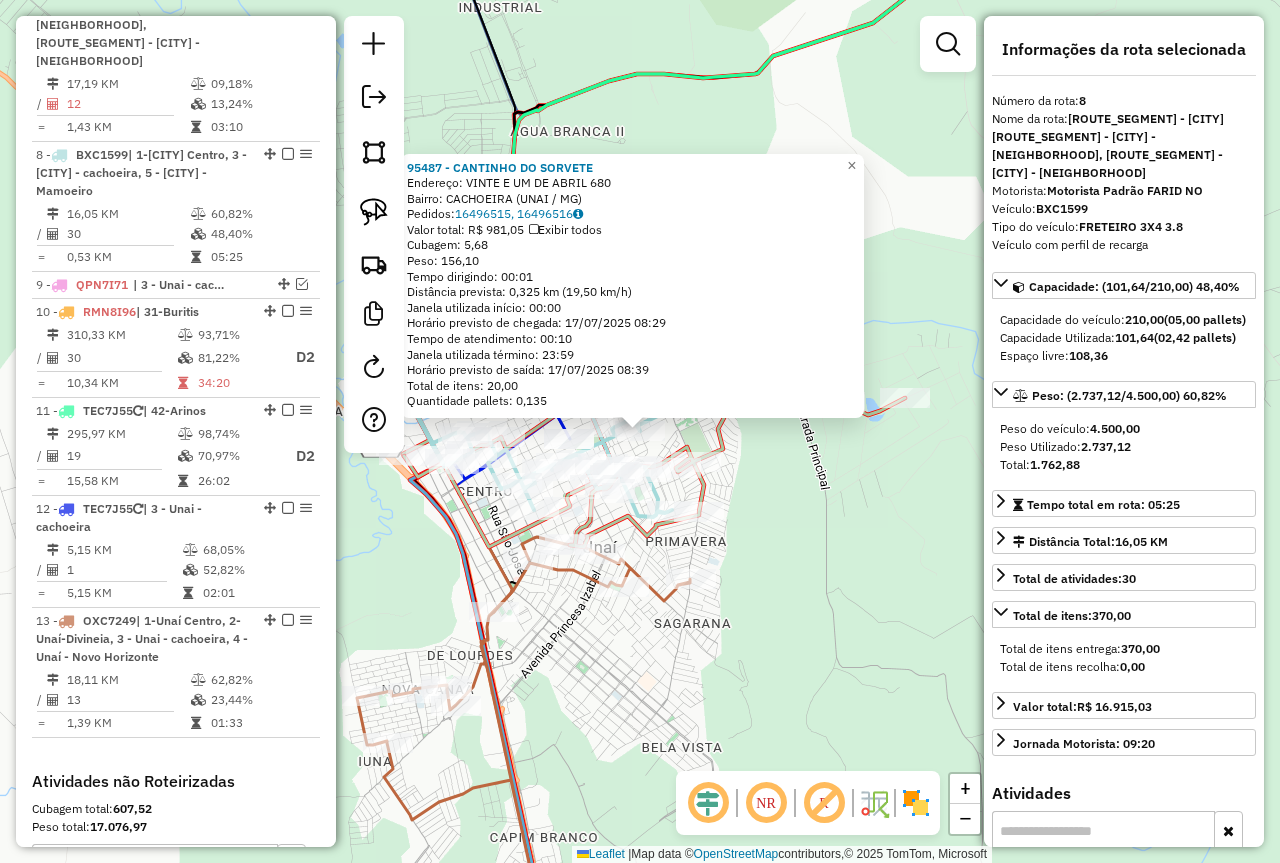 click on "95487 - CANTINHO DO SORVETE  Endereço:  VINTE E UM DE ABRIL 680   Bairro: CACHOEIRA (UNAI / MG)   Pedidos:  16496515, 16496516   Valor total: R$ 981,05   Exibir todos   Cubagem: 5,68  Peso: 156,10  Tempo dirigindo: 00:01   Distância prevista: 0,325 km (19,50 km/h)   Janela utilizada início: 00:00   Horário previsto de chegada: 17/07/2025 08:29   Tempo de atendimento: 00:10   Janela utilizada término: 23:59   Horário previsto de saída: 17/07/2025 08:39   Total de itens: 20,00   Quantidade pallets: 0,135  × Janela de atendimento Grade de atendimento Capacidade Transportadoras Veículos Cliente Pedidos  Rotas Selecione os dias de semana para filtrar as janelas de atendimento  Seg   Ter   Qua   Qui   Sex   Sáb   Dom  Informe o período da janela de atendimento: De: Até:  Filtrar exatamente a janela do cliente  Considerar janela de atendimento padrão  Selecione os dias de semana para filtrar as grades de atendimento  Seg   Ter   Qua   Qui   Sex   Sáb   Dom   Peso mínimo:  ****  Peso máximo:  **** De:" 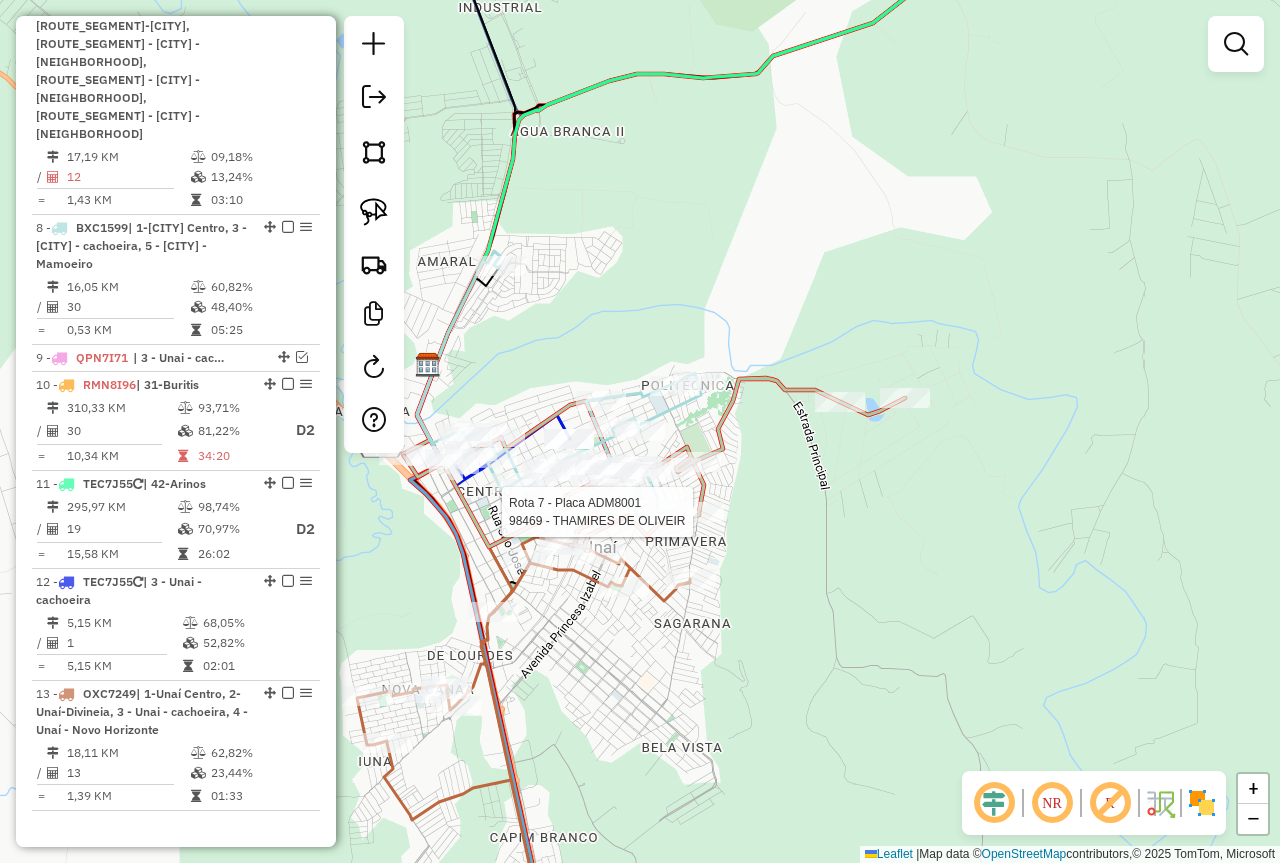 select on "*********" 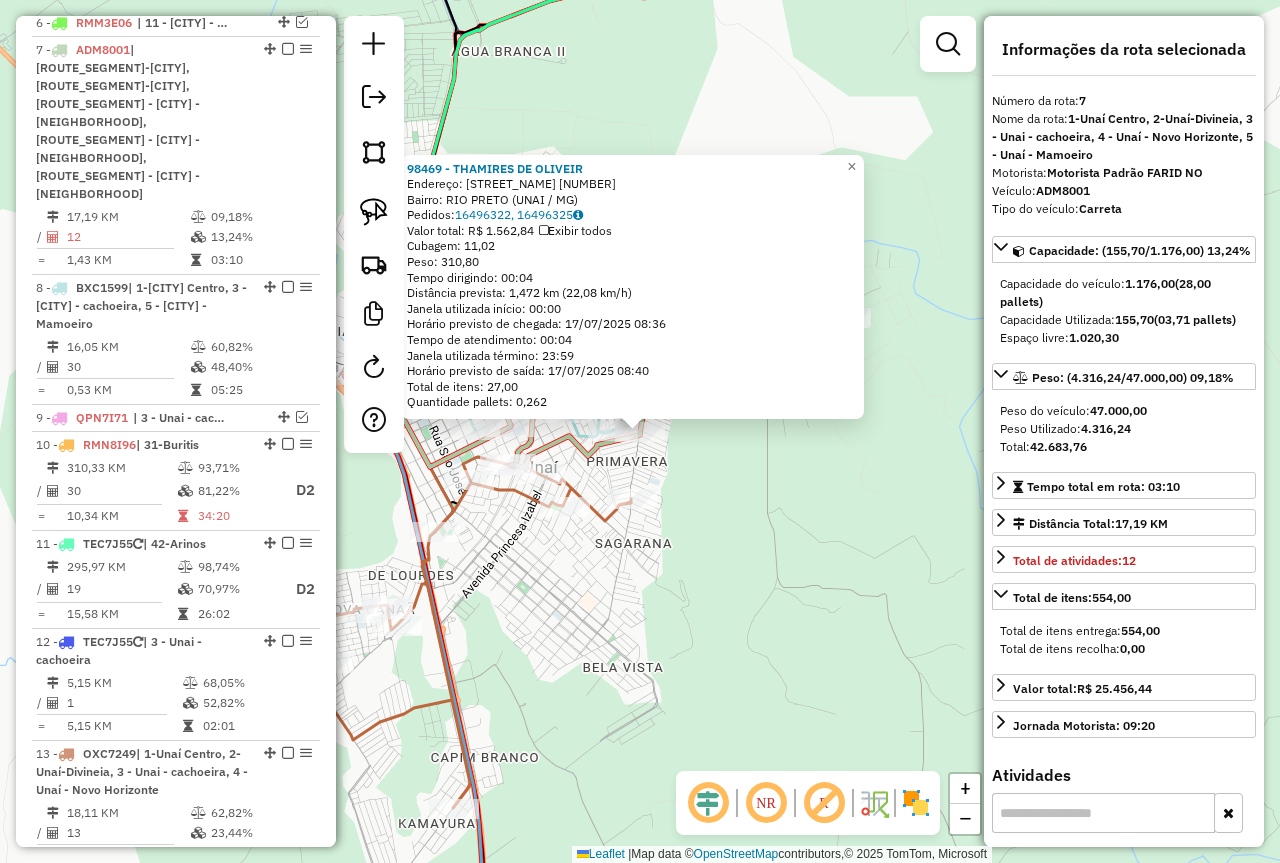scroll, scrollTop: 1294, scrollLeft: 0, axis: vertical 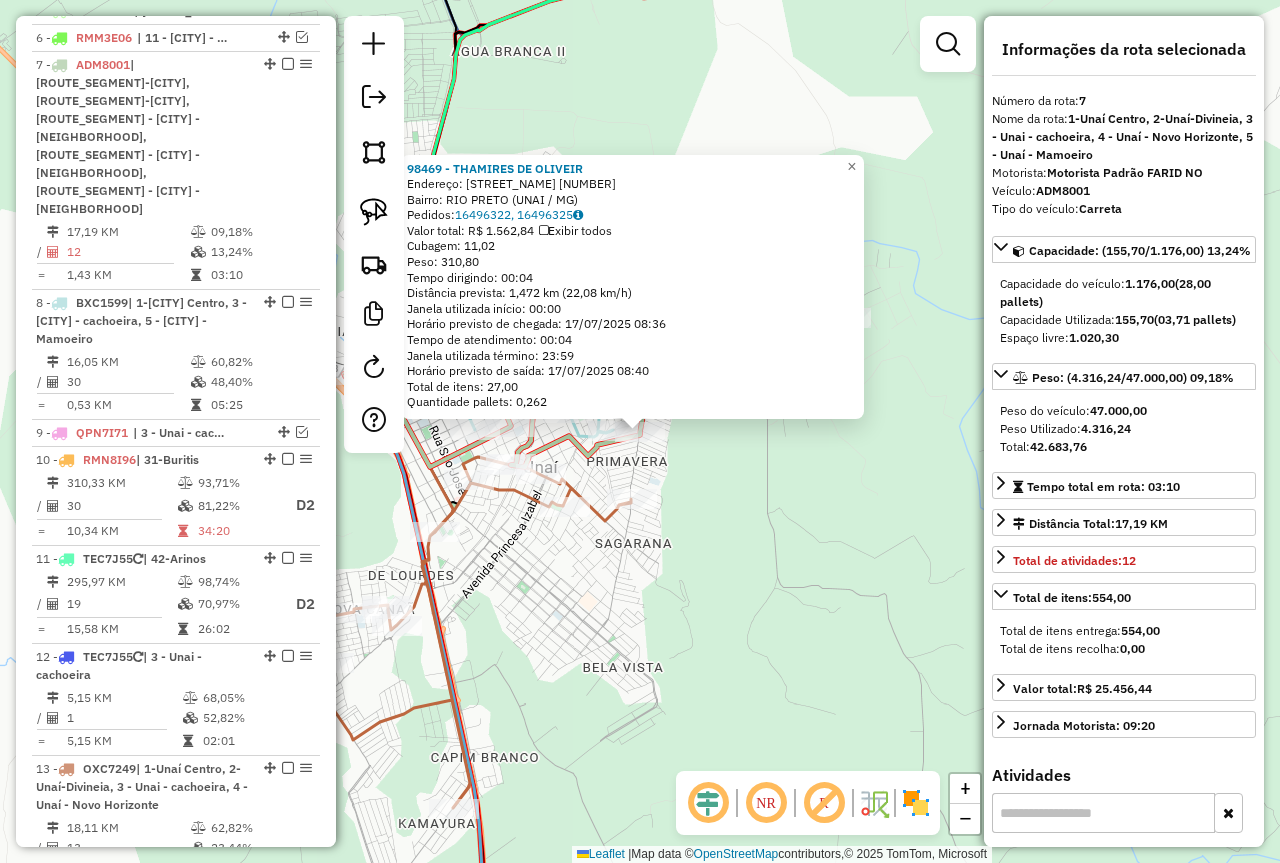 click on "98469 - THAMIRES  DE OLIVEIR  Endereço:  JOSE MARCIANO PINTO 196   Bairro: RIO PRETO (UNAI / MG)   Pedidos:  16496322, 16496325   Valor total: R$ 1.562,84   Exibir todos   Cubagem: 11,02  Peso: 310,80  Tempo dirigindo: 00:04   Distância prevista: 1,472 km (22,08 km/h)   Janela utilizada início: 00:00   Horário previsto de chegada: 17/07/2025 08:36   Tempo de atendimento: 00:04   Janela utilizada término: 23:59   Horário previsto de saída: 17/07/2025 08:40   Total de itens: 27,00   Quantidade pallets: 0,262  × Janela de atendimento Grade de atendimento Capacidade Transportadoras Veículos Cliente Pedidos  Rotas Selecione os dias de semana para filtrar as janelas de atendimento  Seg   Ter   Qua   Qui   Sex   Sáb   Dom  Informe o período da janela de atendimento: De: Até:  Filtrar exatamente a janela do cliente  Considerar janela de atendimento padrão  Selecione os dias de semana para filtrar as grades de atendimento  Seg   Ter   Qua   Qui   Sex   Sáb   Dom   Peso mínimo:  ****  Peso máximo:  ****" 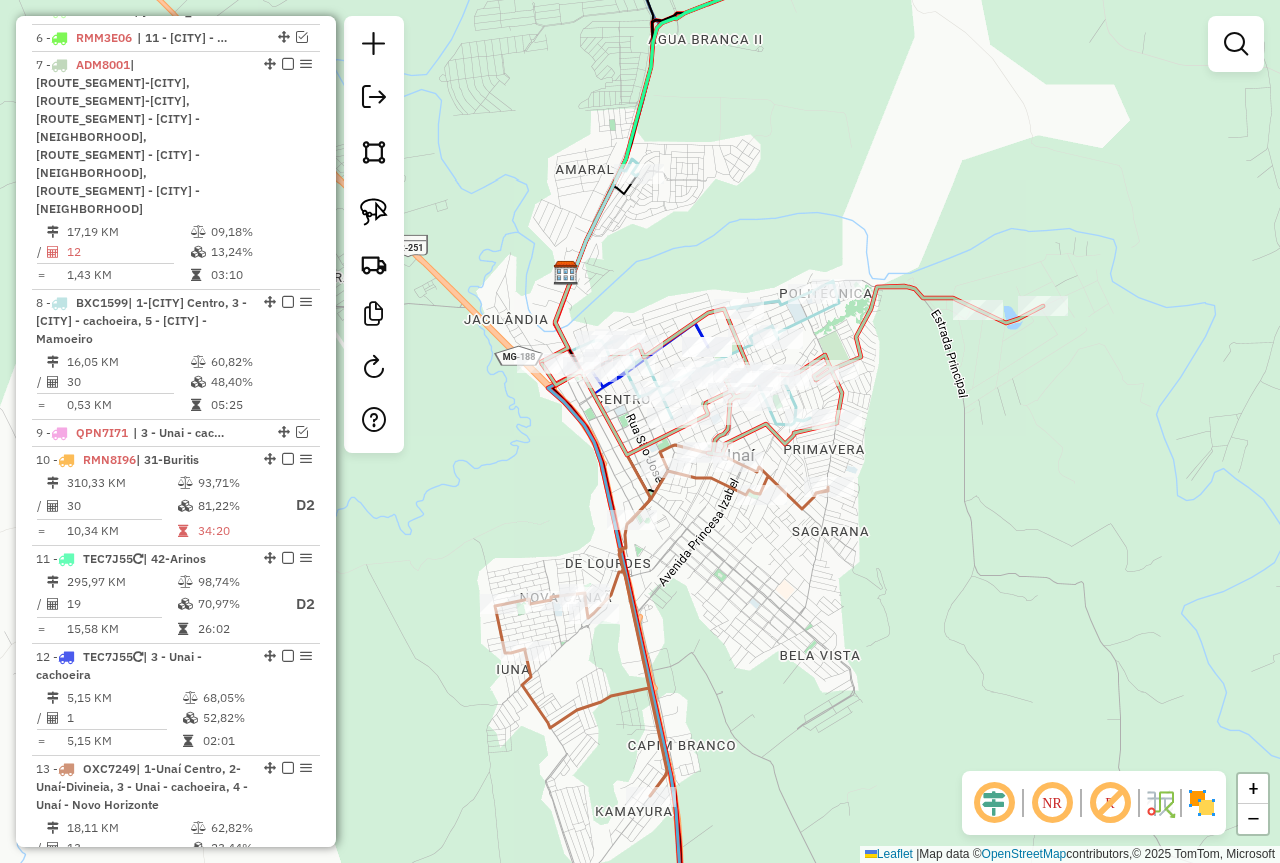 drag, startPoint x: 544, startPoint y: 584, endPoint x: 735, endPoint y: 582, distance: 191.01047 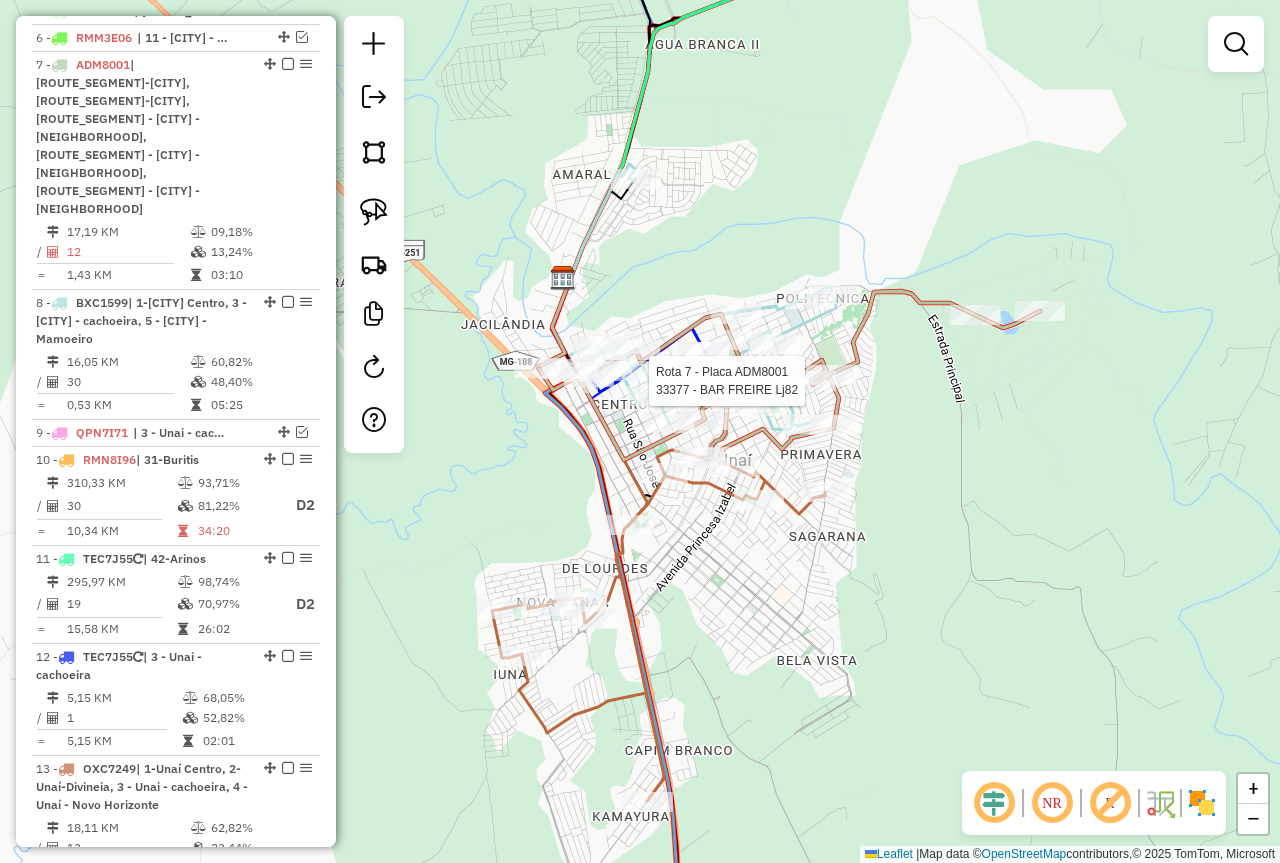 select on "*********" 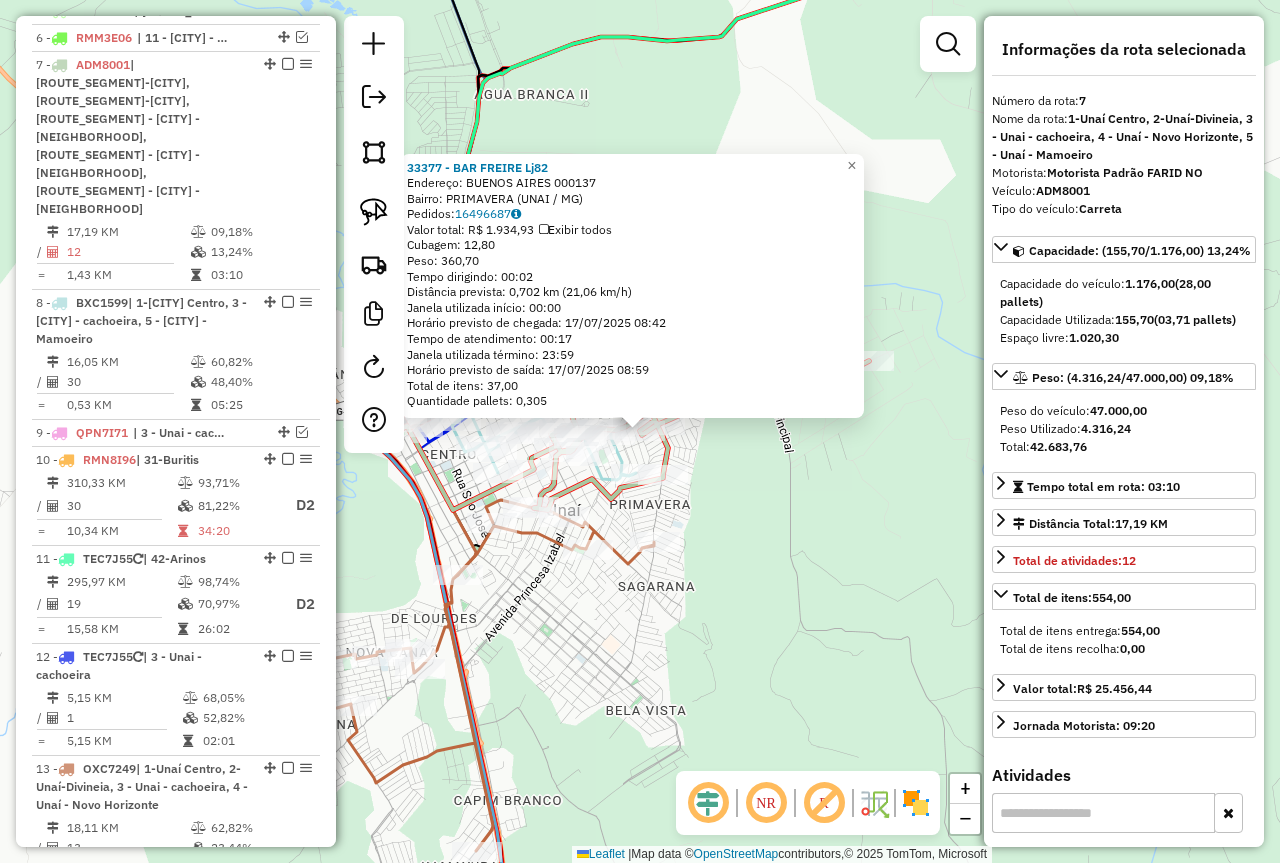 click on "33377 - BAR FREIRE Lj82  Endereço:  BUENOS AIRES 000137   Bairro: PRIMAVERA (UNAI / MG)   Pedidos:  16496687   Valor total: R$ 1.934,93   Exibir todos   Cubagem: 12,80  Peso: 360,70  Tempo dirigindo: 00:02   Distância prevista: 0,702 km (21,06 km/h)   Janela utilizada início: 00:00   Horário previsto de chegada: 17/07/2025 08:42   Tempo de atendimento: 00:17   Janela utilizada término: 23:59   Horário previsto de saída: 17/07/2025 08:59   Total de itens: 37,00   Quantidade pallets: 0,305  × Janela de atendimento Grade de atendimento Capacidade Transportadoras Veículos Cliente Pedidos  Rotas Selecione os dias de semana para filtrar as janelas de atendimento  Seg   Ter   Qua   Qui   Sex   Sáb   Dom  Informe o período da janela de atendimento: De: Até:  Filtrar exatamente a janela do cliente  Considerar janela de atendimento padrão  Selecione os dias de semana para filtrar as grades de atendimento  Seg   Ter   Qua   Qui   Sex   Sáb   Dom   Considerar clientes sem dia de atendimento cadastrado ****" 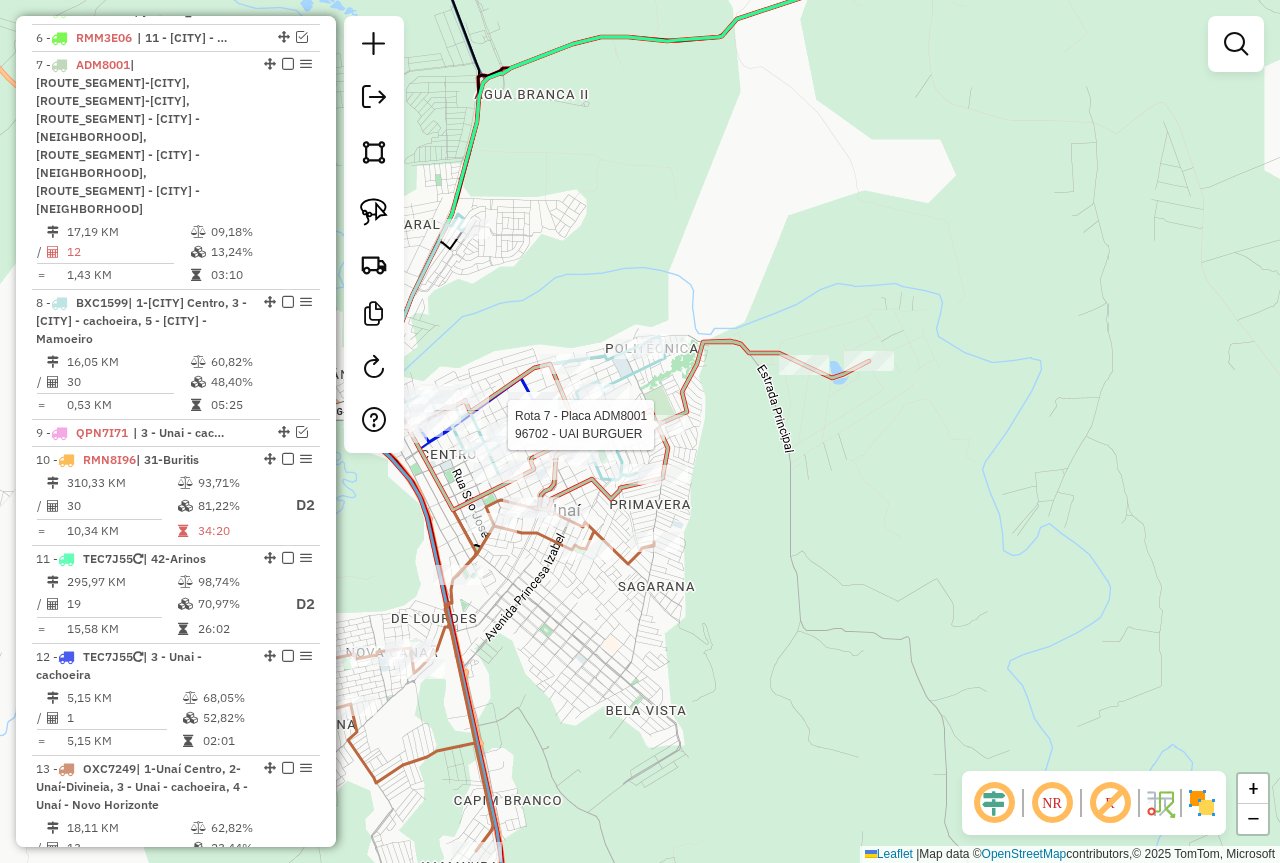 select on "*********" 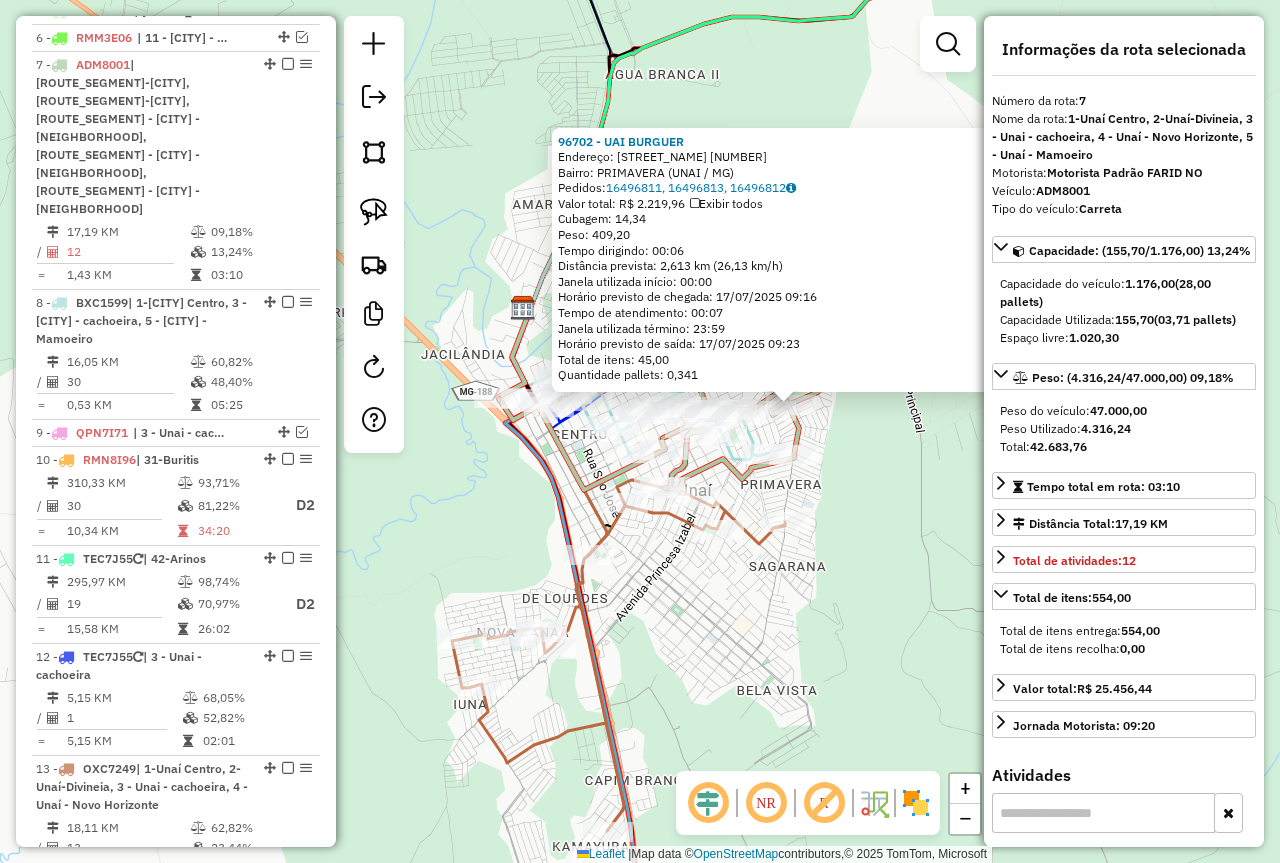 drag, startPoint x: 726, startPoint y: 513, endPoint x: 900, endPoint y: 481, distance: 176.91806 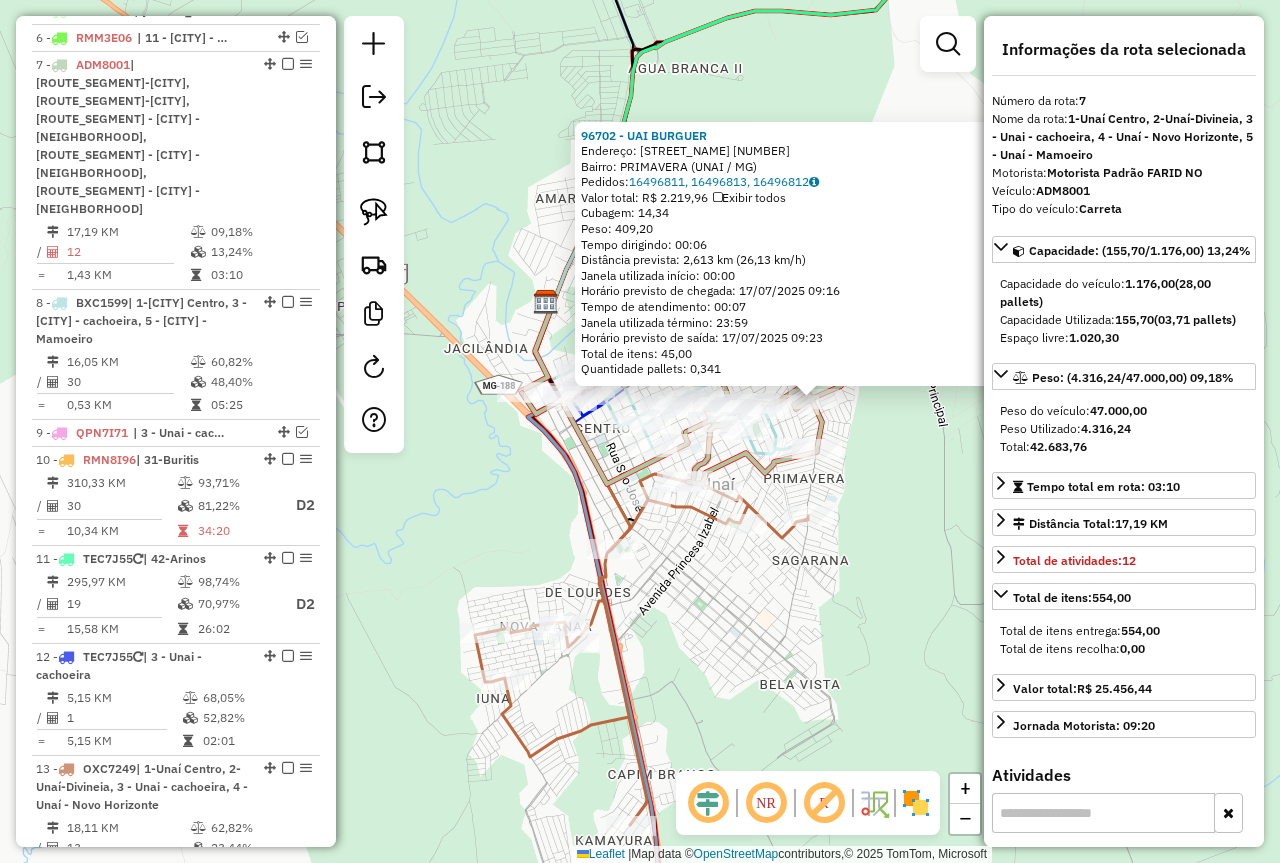 click on "96702 - UAI BURGUER  Endereço:  DULCE TORRES BROCHADO 2196   Bairro: PRIMAVERA (UNAI / MG)   Pedidos:  16496811, 16496813, 16496812   Valor total: R$ 2.219,96   Exibir todos   Cubagem: 14,34  Peso: 409,20  Tempo dirigindo: 00:06   Distância prevista: 2,613 km (26,13 km/h)   Janela utilizada início: 00:00   Horário previsto de chegada: 17/07/2025 09:16   Tempo de atendimento: 00:07   Janela utilizada término: 23:59   Horário previsto de saída: 17/07/2025 09:23   Total de itens: 45,00   Quantidade pallets: 0,341  × Janela de atendimento Grade de atendimento Capacidade Transportadoras Veículos Cliente Pedidos  Rotas Selecione os dias de semana para filtrar as janelas de atendimento  Seg   Ter   Qua   Qui   Sex   Sáb   Dom  Informe o período da janela de atendimento: De: Até:  Filtrar exatamente a janela do cliente  Considerar janela de atendimento padrão  Selecione os dias de semana para filtrar as grades de atendimento  Seg   Ter   Qua   Qui   Sex   Sáb   Dom   Peso mínimo:  ****  Peso máximo:" 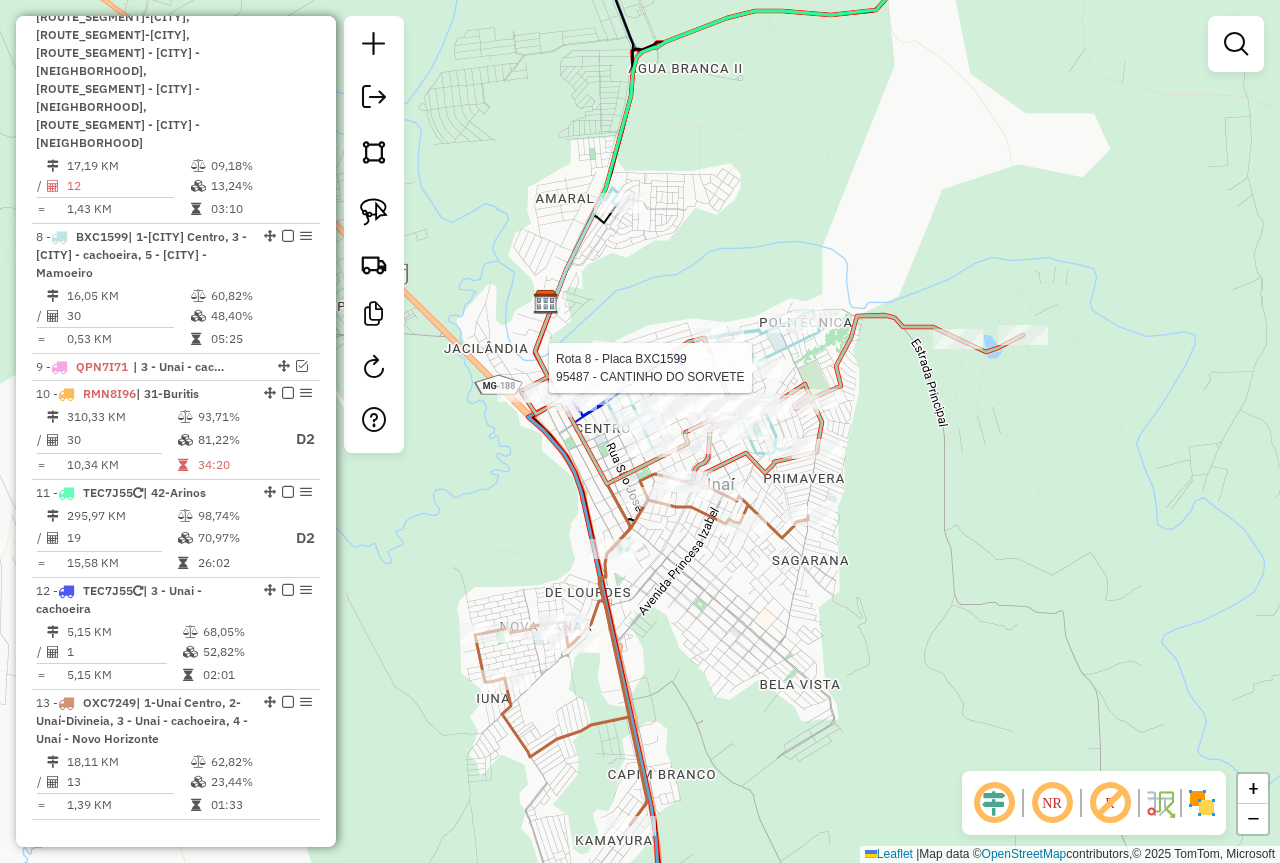 select on "*********" 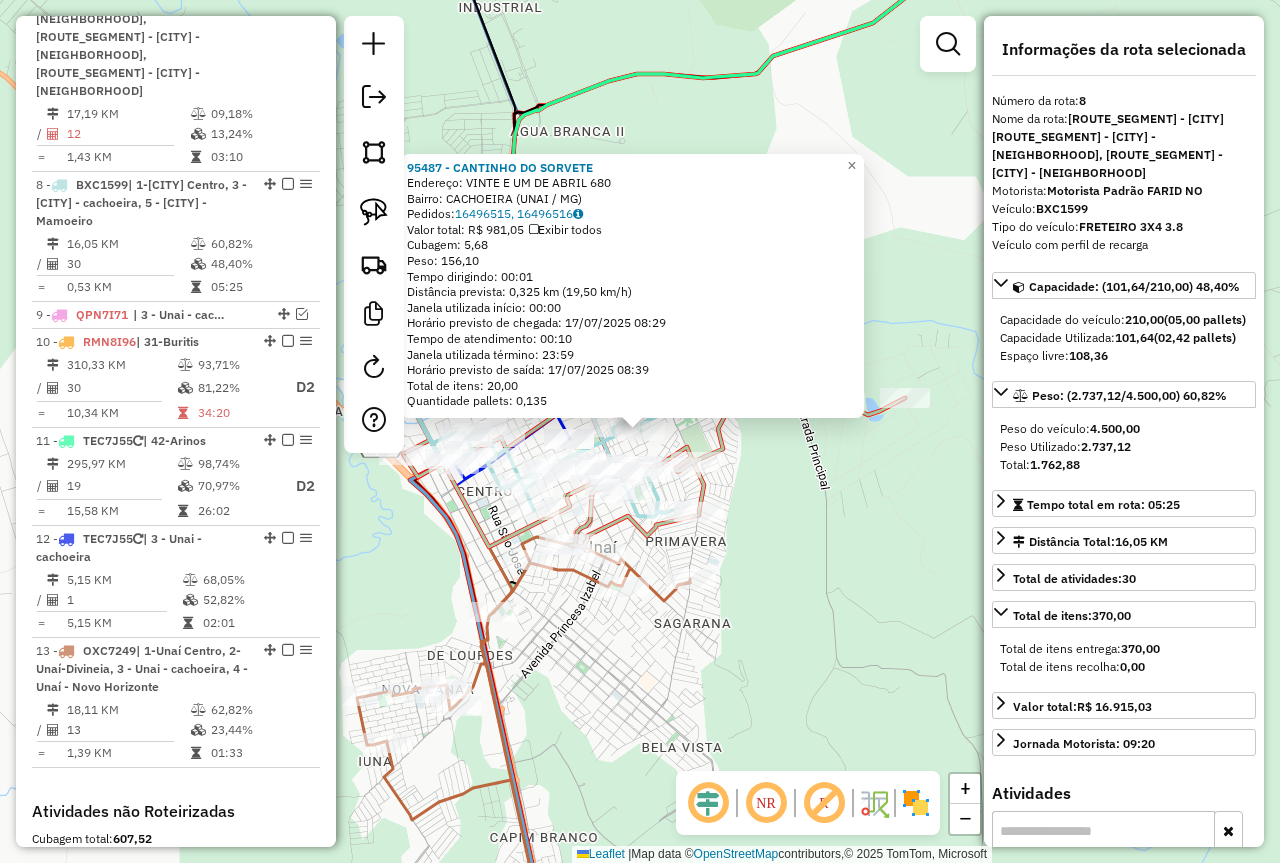 scroll, scrollTop: 1442, scrollLeft: 0, axis: vertical 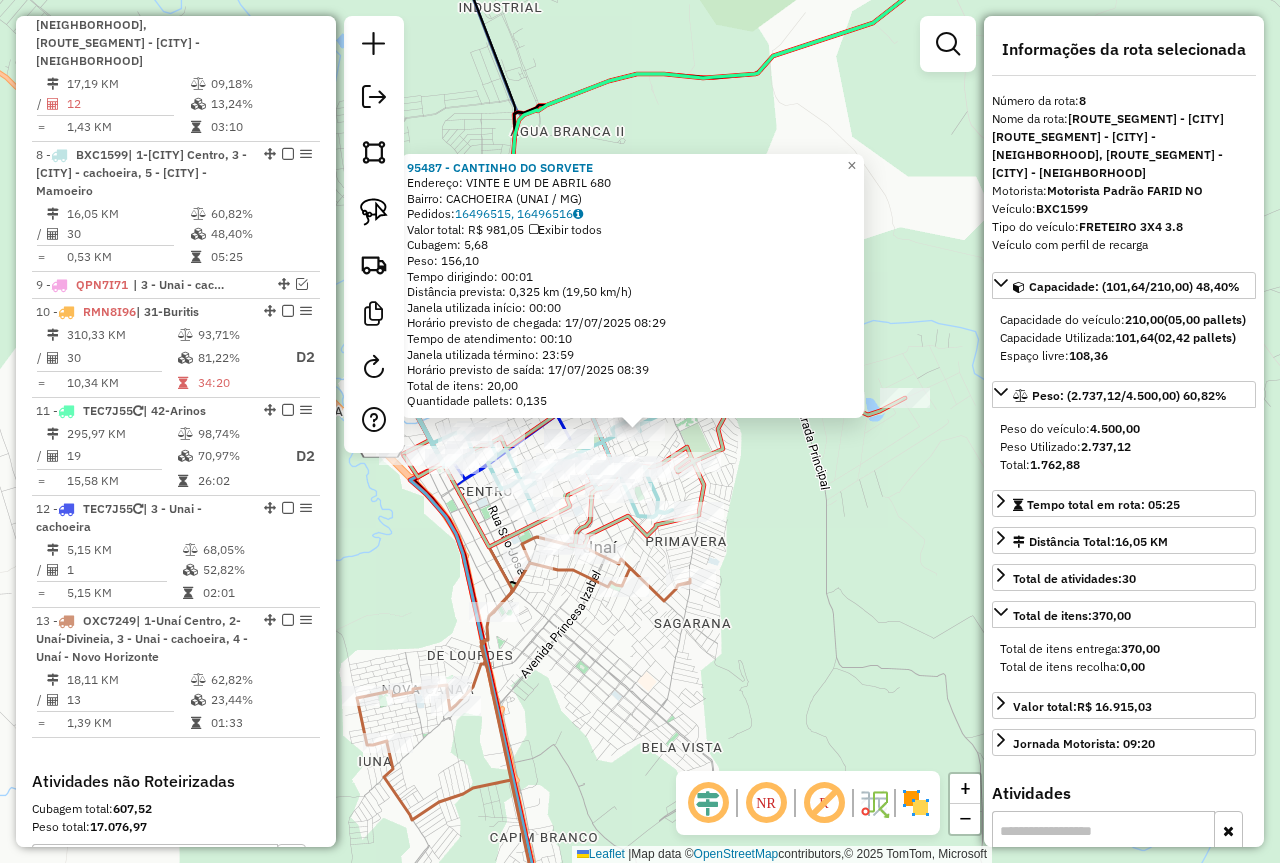 click on "95487 - CANTINHO DO SORVETE  Endereço:  VINTE E UM DE ABRIL 680   Bairro: CACHOEIRA (UNAI / MG)   Pedidos:  16496515, 16496516   Valor total: R$ 981,05   Exibir todos   Cubagem: 5,68  Peso: 156,10  Tempo dirigindo: 00:01   Distância prevista: 0,325 km (19,50 km/h)   Janela utilizada início: 00:00   Horário previsto de chegada: 17/07/2025 08:29   Tempo de atendimento: 00:10   Janela utilizada término: 23:59   Horário previsto de saída: 17/07/2025 08:39   Total de itens: 20,00   Quantidade pallets: 0,135  × Janela de atendimento Grade de atendimento Capacidade Transportadoras Veículos Cliente Pedidos  Rotas Selecione os dias de semana para filtrar as janelas de atendimento  Seg   Ter   Qua   Qui   Sex   Sáb   Dom  Informe o período da janela de atendimento: De: Até:  Filtrar exatamente a janela do cliente  Considerar janela de atendimento padrão  Selecione os dias de semana para filtrar as grades de atendimento  Seg   Ter   Qua   Qui   Sex   Sáb   Dom   Peso mínimo:  ****  Peso máximo:  **** De:" 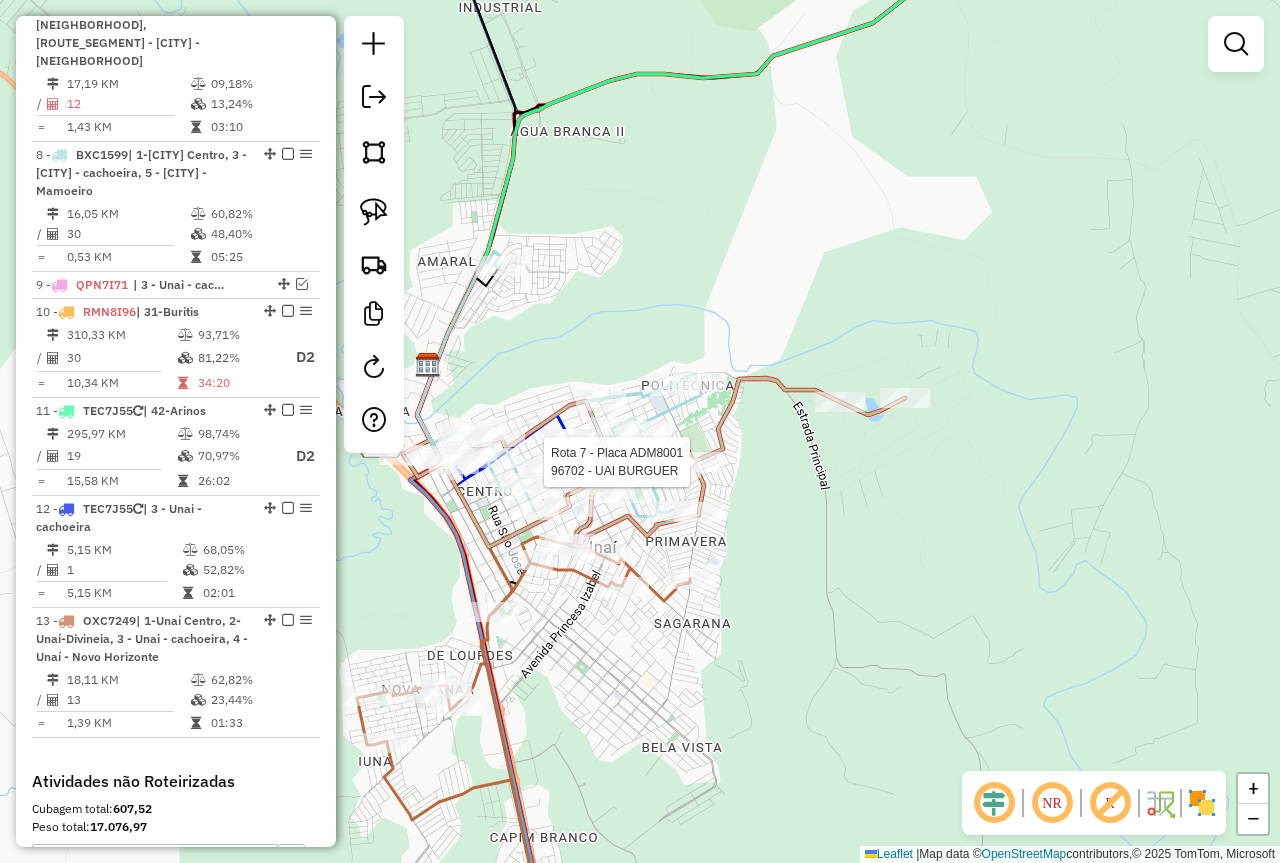 select on "*********" 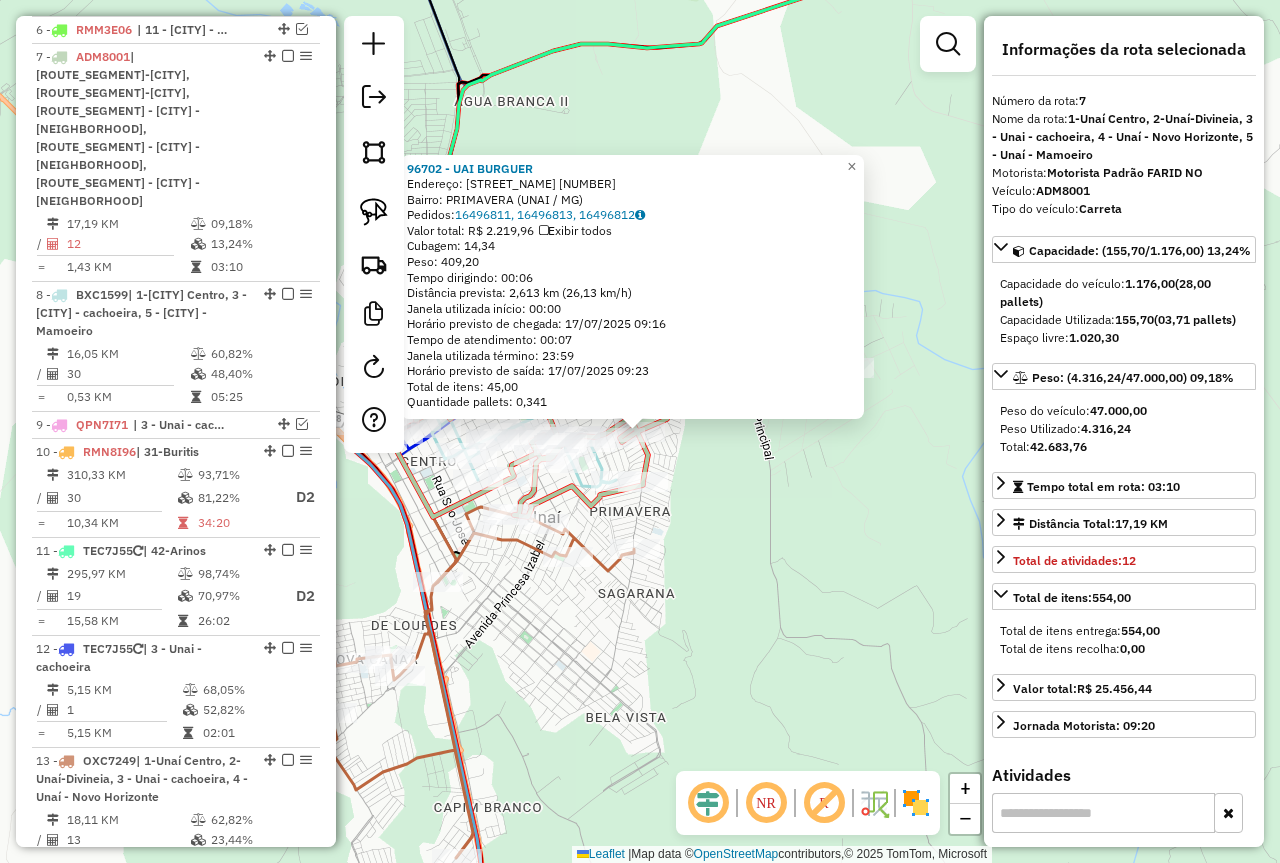 scroll, scrollTop: 1294, scrollLeft: 0, axis: vertical 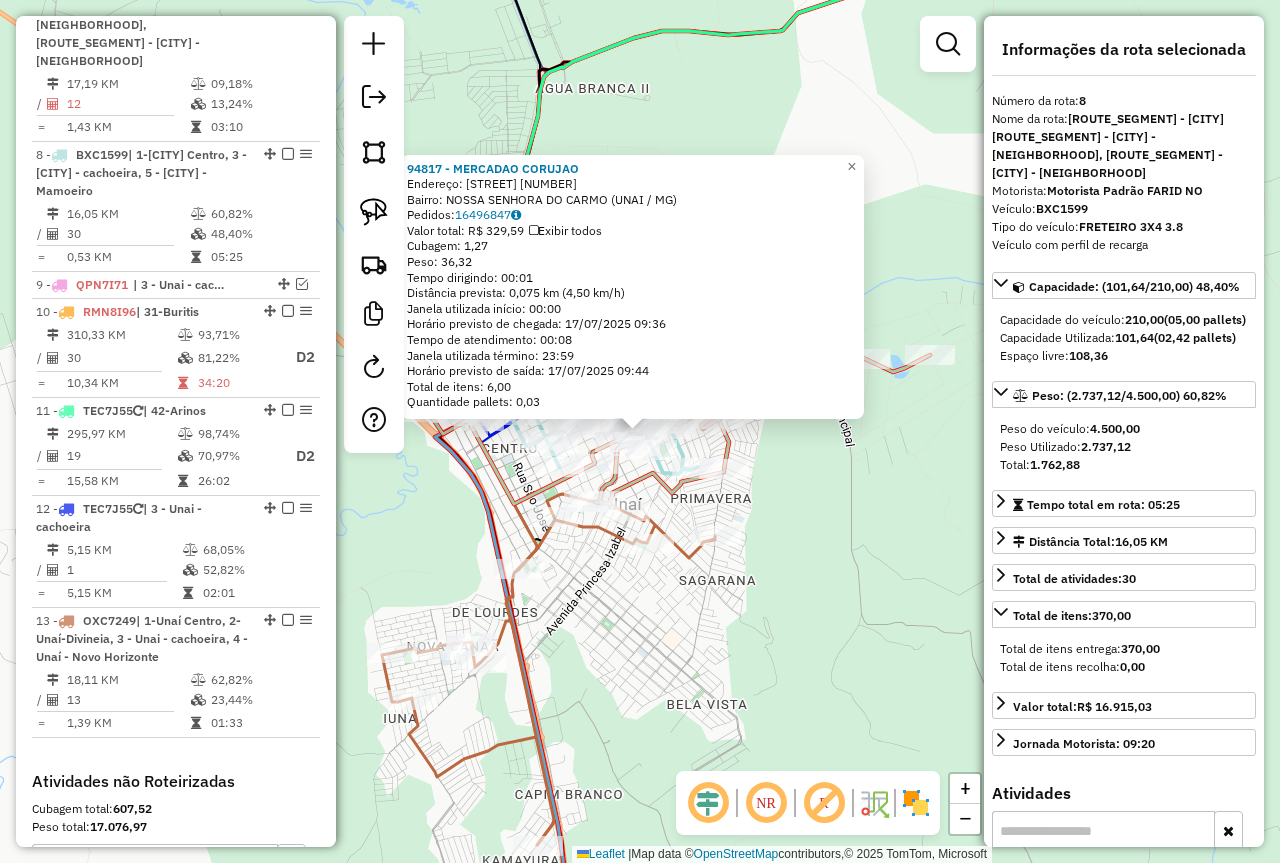 click on "94817 - MERCADAO CORUJAO  Endereço:  FREI CECILIO 648   Bairro: NOSSA SENHORA DO CARMO (UNAI / MG)   Pedidos:  16496847   Valor total: R$ 329,59   Exibir todos   Cubagem: 1,27  Peso: 36,32  Tempo dirigindo: 00:01   Distância prevista: 0,075 km (4,50 km/h)   Janela utilizada início: 00:00   Horário previsto de chegada: 17/07/2025 09:36   Tempo de atendimento: 00:08   Janela utilizada término: 23:59   Horário previsto de saída: 17/07/2025 09:44   Total de itens: 6,00   Quantidade pallets: 0,03  × Janela de atendimento Grade de atendimento Capacidade Transportadoras Veículos Cliente Pedidos  Rotas Selecione os dias de semana para filtrar as janelas de atendimento  Seg   Ter   Qua   Qui   Sex   Sáb   Dom  Informe o período da janela de atendimento: De: Até:  Filtrar exatamente a janela do cliente  Considerar janela de atendimento padrão  Selecione os dias de semana para filtrar as grades de atendimento  Seg   Ter   Qua   Qui   Sex   Sáb   Dom   Considerar clientes sem dia de atendimento cadastrado +" 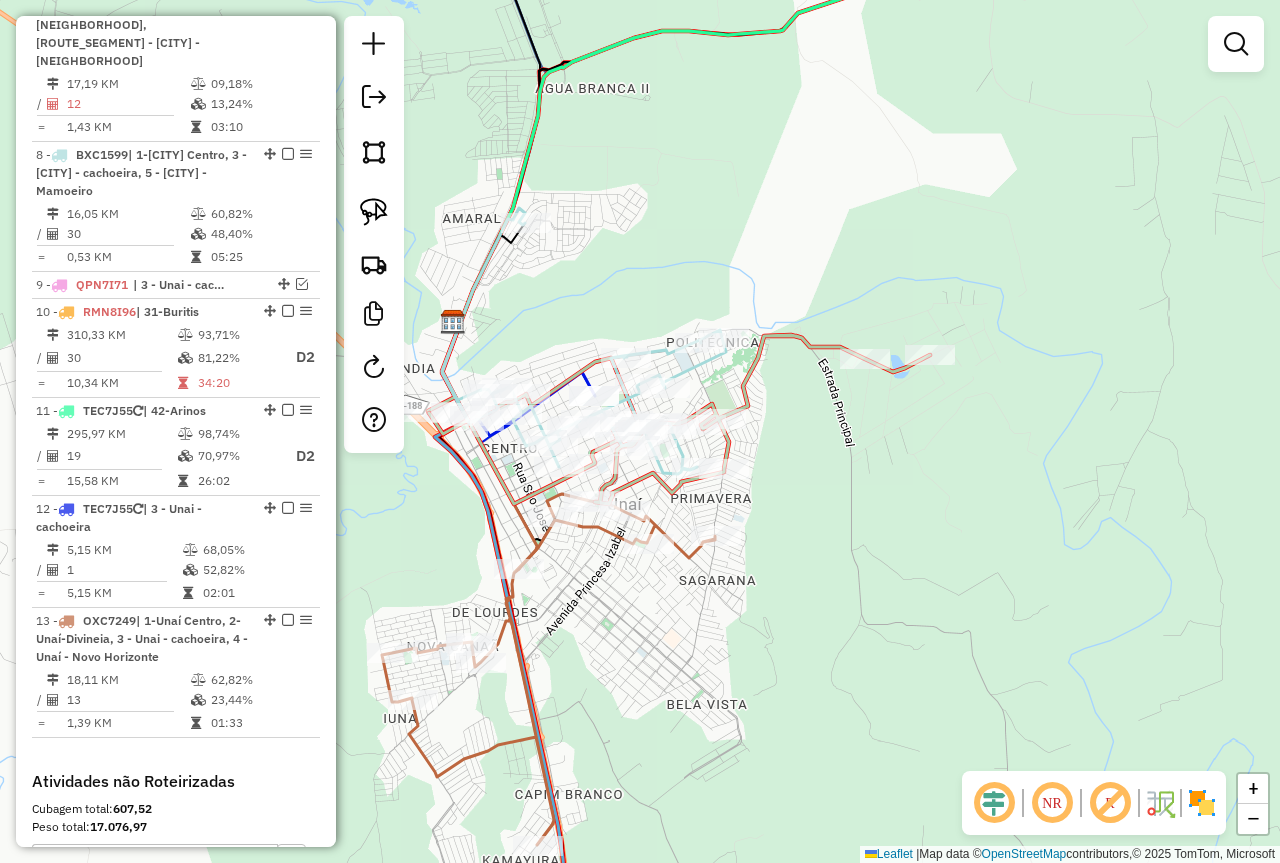 click 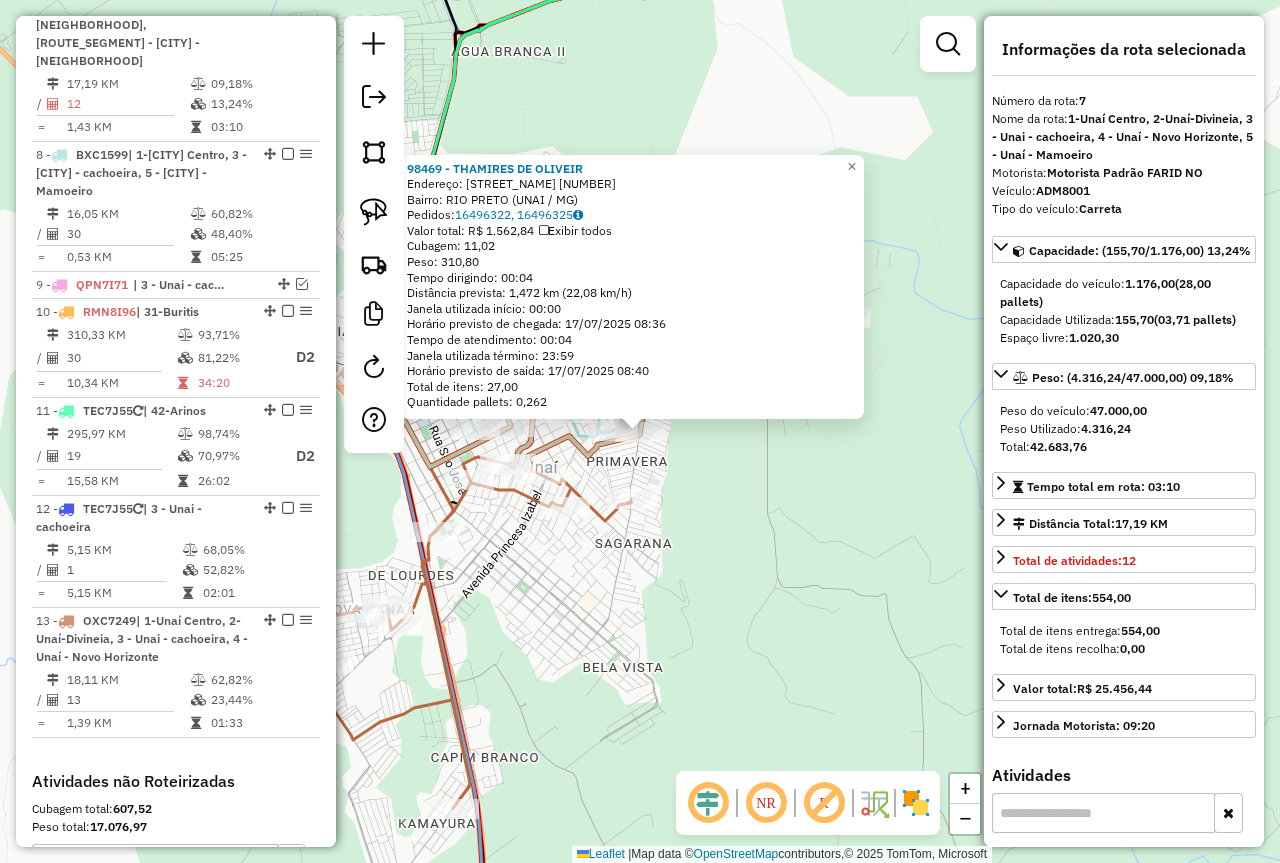 scroll, scrollTop: 1294, scrollLeft: 0, axis: vertical 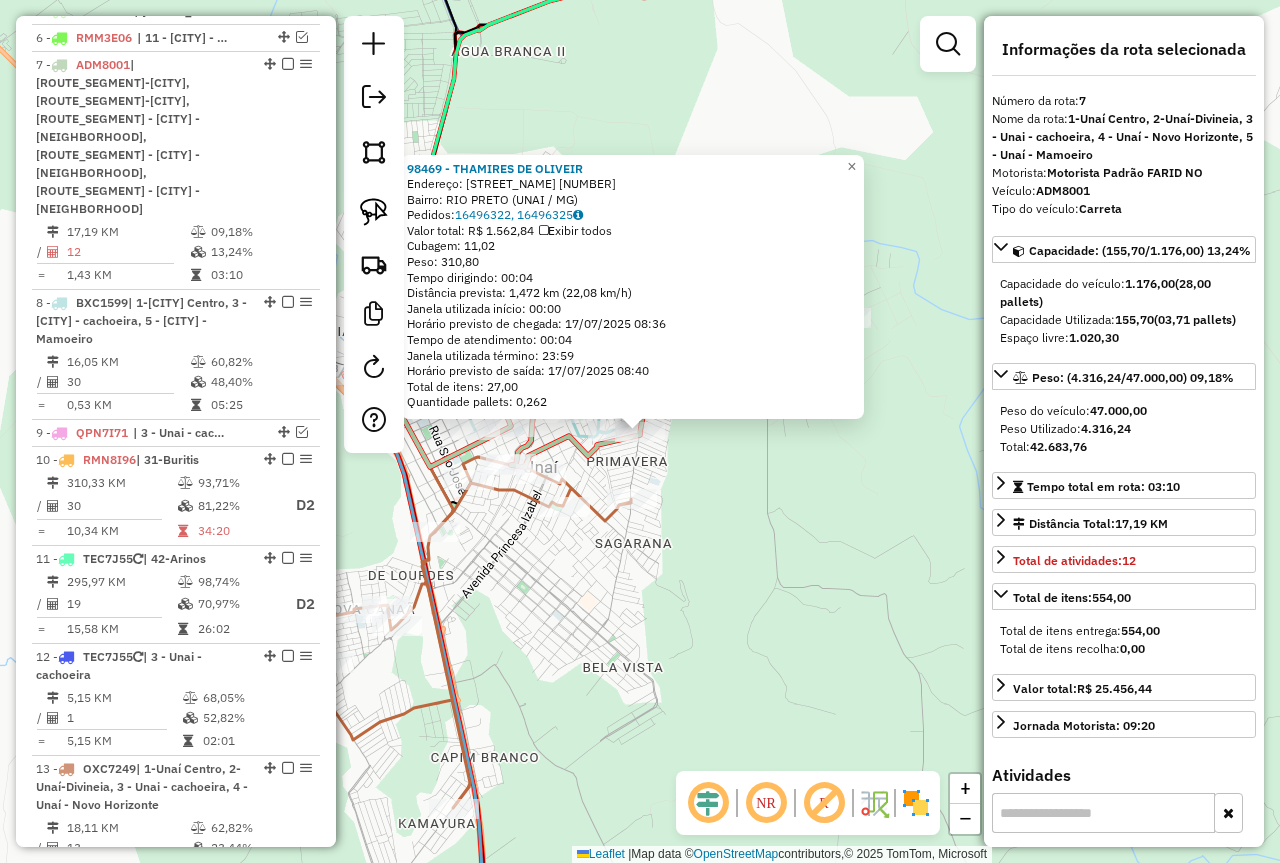 click on "98469 - THAMIRES  DE OLIVEIR  Endereço:  JOSE MARCIANO PINTO 196   Bairro: RIO PRETO (UNAI / MG)   Pedidos:  16496322, 16496325   Valor total: R$ 1.562,84   Exibir todos   Cubagem: 11,02  Peso: 310,80  Tempo dirigindo: 00:04   Distância prevista: 1,472 km (22,08 km/h)   Janela utilizada início: 00:00   Horário previsto de chegada: 17/07/2025 08:36   Tempo de atendimento: 00:04   Janela utilizada término: 23:59   Horário previsto de saída: 17/07/2025 08:40   Total de itens: 27,00   Quantidade pallets: 0,262  × Janela de atendimento Grade de atendimento Capacidade Transportadoras Veículos Cliente Pedidos  Rotas Selecione os dias de semana para filtrar as janelas de atendimento  Seg   Ter   Qua   Qui   Sex   Sáb   Dom  Informe o período da janela de atendimento: De: Até:  Filtrar exatamente a janela do cliente  Considerar janela de atendimento padrão  Selecione os dias de semana para filtrar as grades de atendimento  Seg   Ter   Qua   Qui   Sex   Sáb   Dom   Peso mínimo:  ****  Peso máximo:  ****" 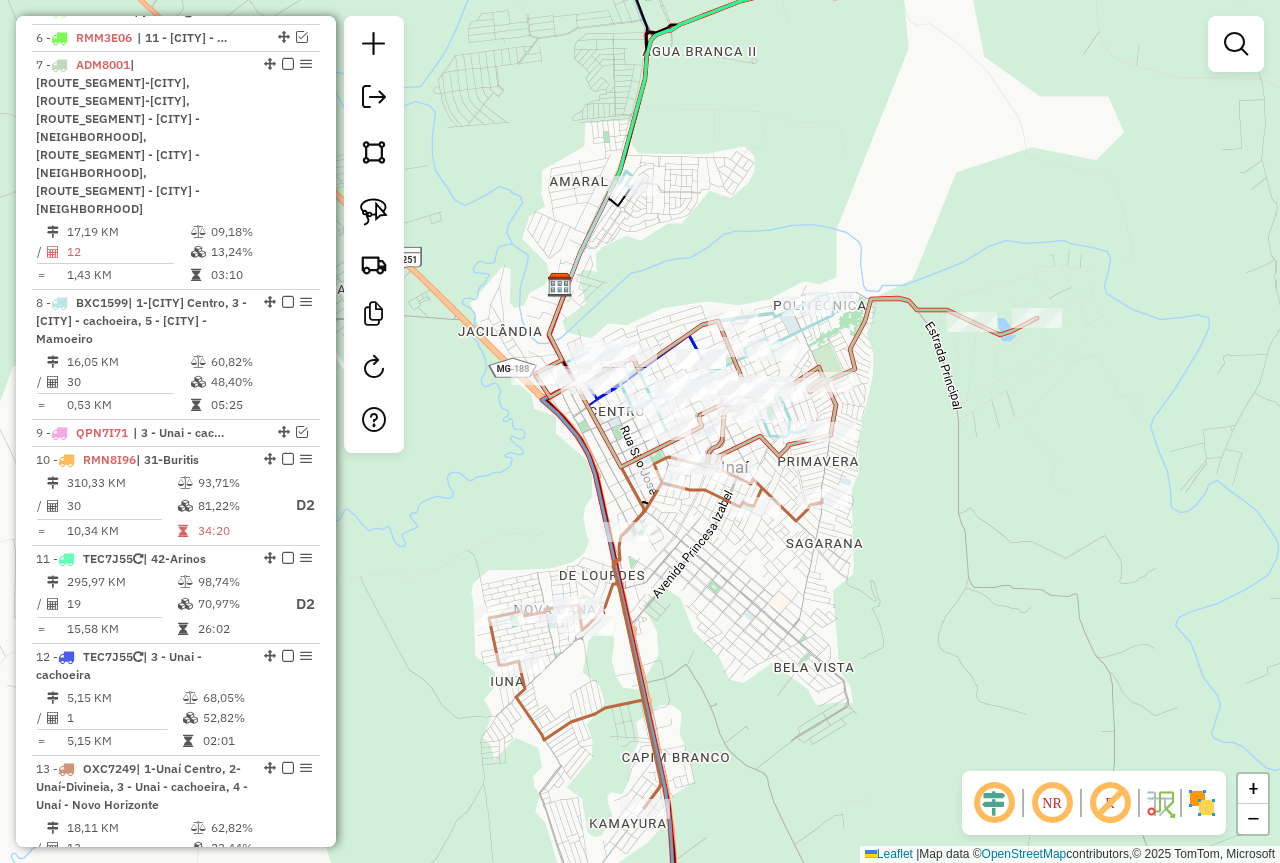 drag, startPoint x: 763, startPoint y: 500, endPoint x: 982, endPoint y: 502, distance: 219.00912 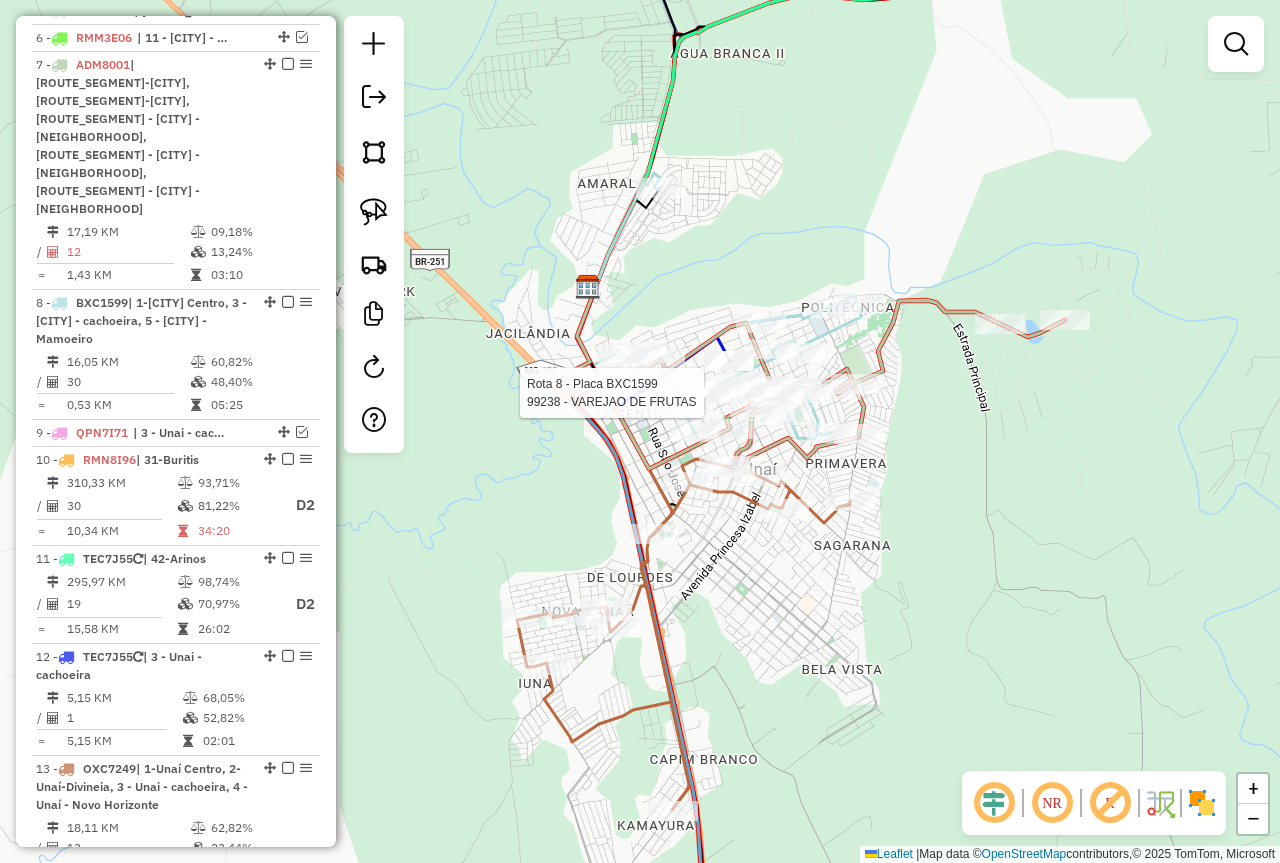 select on "*********" 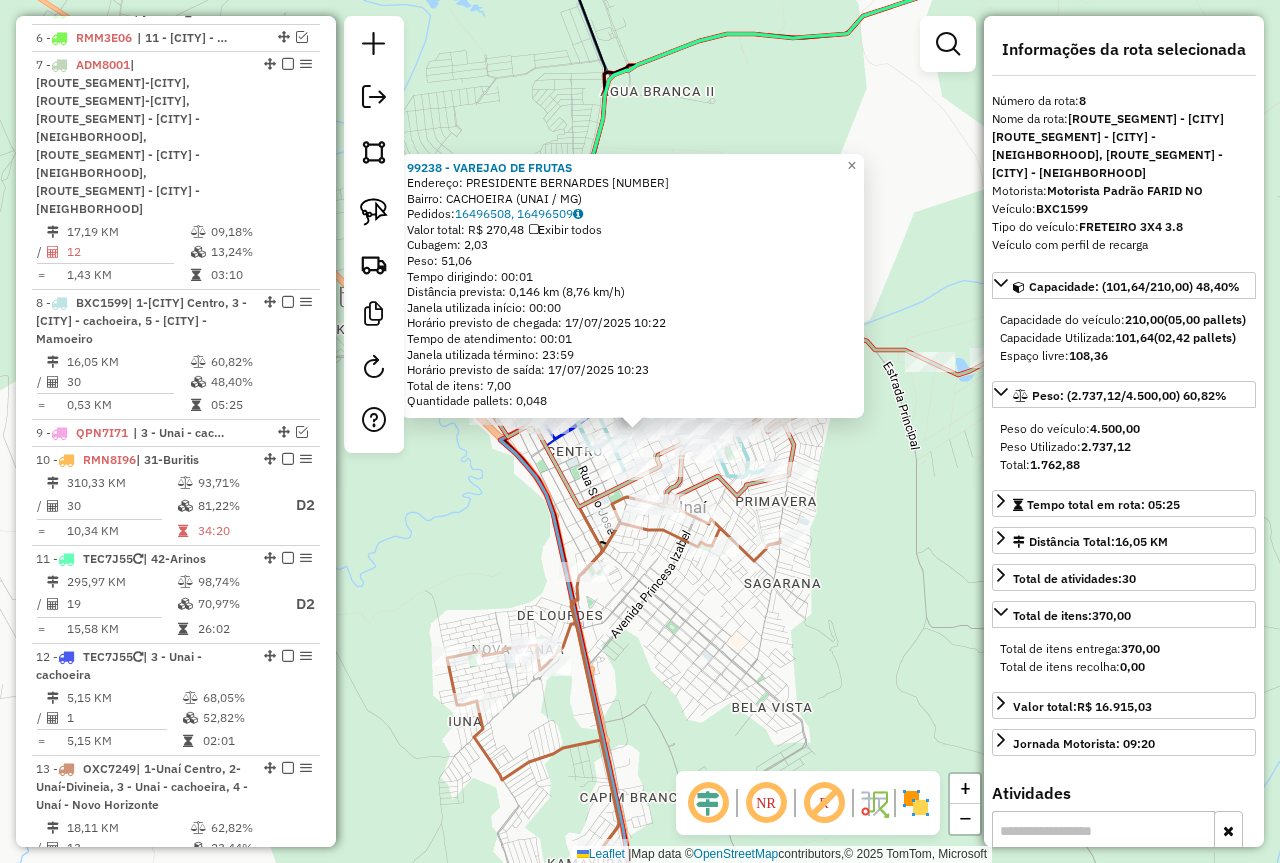 scroll, scrollTop: 1442, scrollLeft: 0, axis: vertical 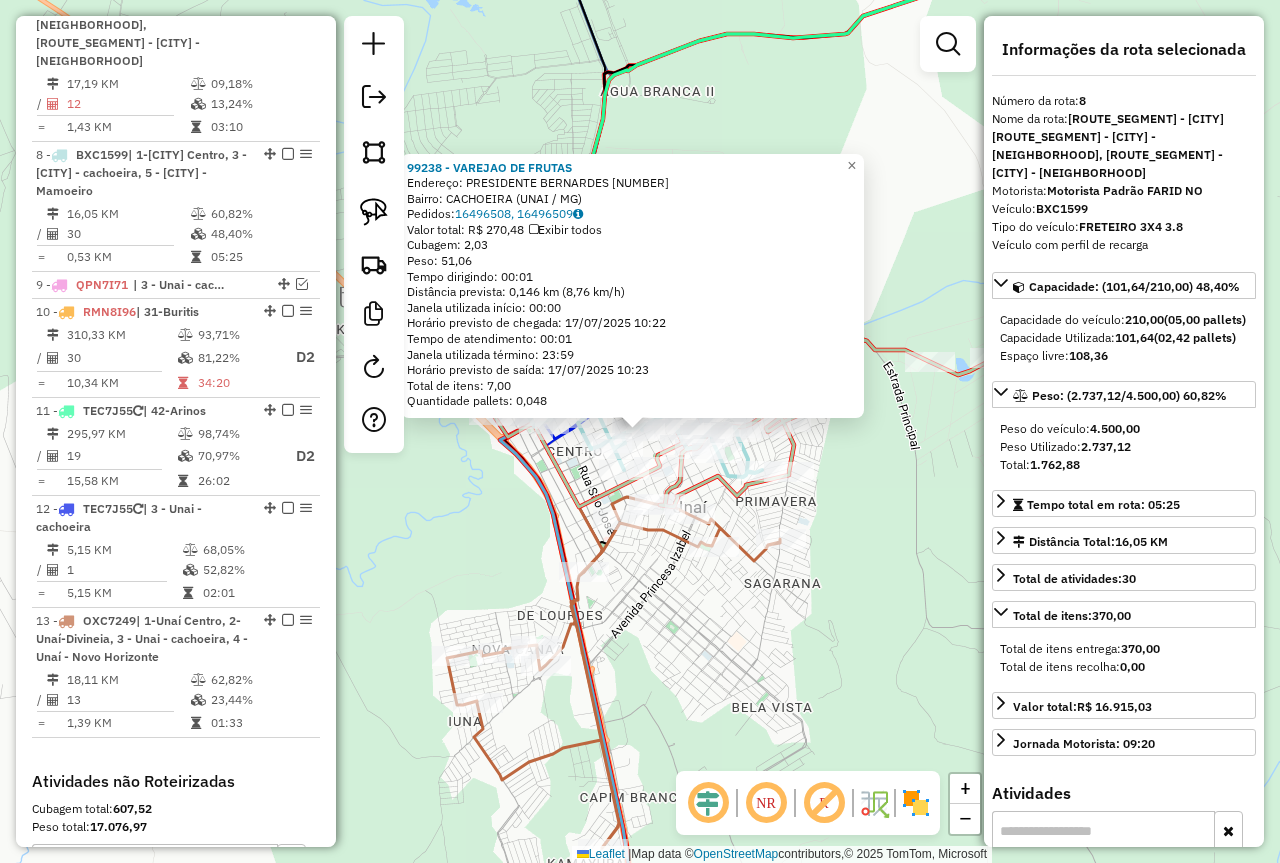click on "Rota 8 - Placa BXC1599  99338 - CONVENIENCIA CAS DI Rota 8 - Placa BXC1599  96196 - EMPORIO DE CARNES Rota 13 - Placa OXC7249  96537 - RESERVA 38 99238 - VAREJAO DE FRUTAS  Endereço:  PRESIDENTE BERNARDES 546   Bairro: CACHOEIRA (UNAI / MG)   Pedidos:  16496508, 16496509   Valor total: R$ 270,48   Exibir todos   Cubagem: 2,03  Peso: 51,06  Tempo dirigindo: 00:01   Distância prevista: 0,146 km (8,76 km/h)   Janela utilizada início: 00:00   Horário previsto de chegada: 17/07/2025 10:22   Tempo de atendimento: 00:01   Janela utilizada término: 23:59   Horário previsto de saída: 17/07/2025 10:23   Total de itens: 7,00   Quantidade pallets: 0,048  × Janela de atendimento Grade de atendimento Capacidade Transportadoras Veículos Cliente Pedidos  Rotas Selecione os dias de semana para filtrar as janelas de atendimento  Seg   Ter   Qua   Qui   Sex   Sáb   Dom  Informe o período da janela de atendimento: De: Até:  Filtrar exatamente a janela do cliente  Considerar janela de atendimento padrão   Seg   Ter" 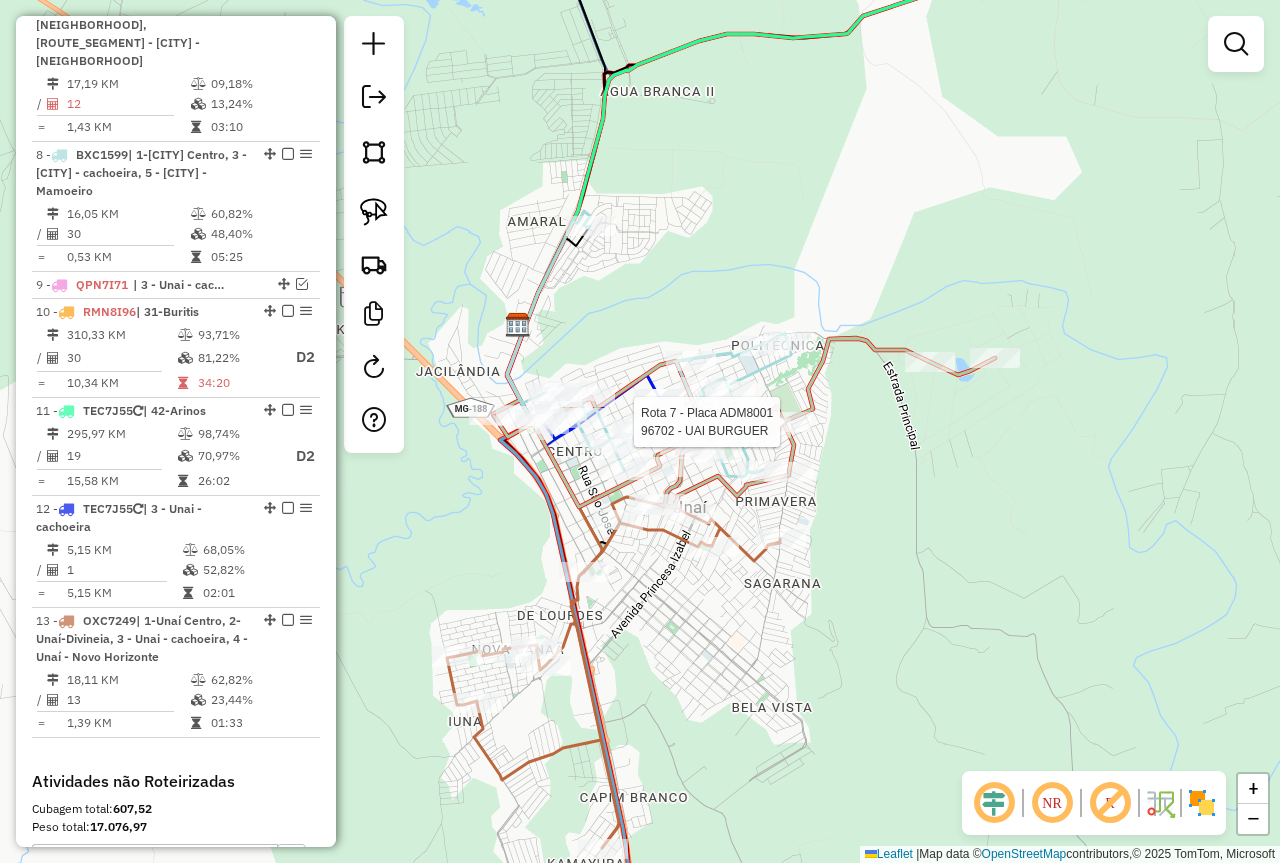 select on "*********" 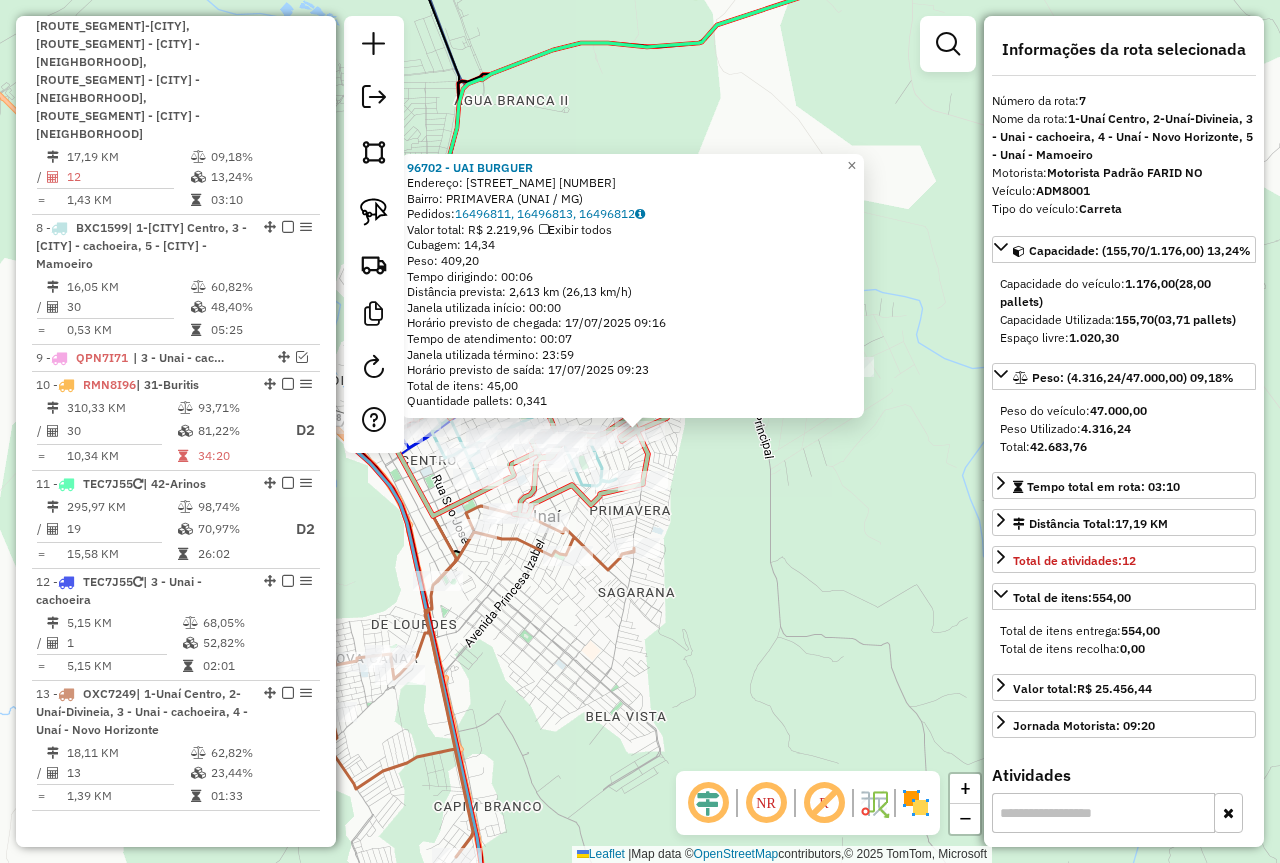 scroll, scrollTop: 1294, scrollLeft: 0, axis: vertical 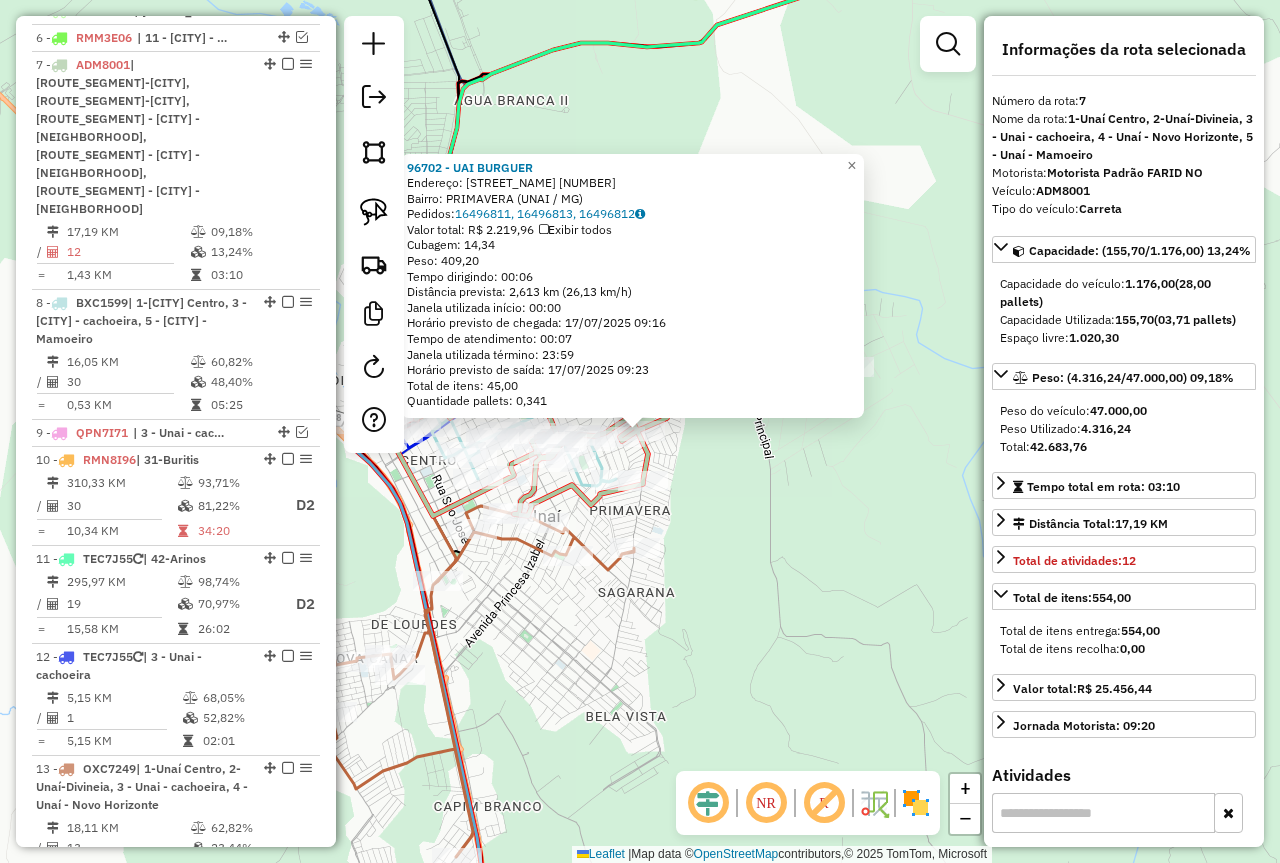 click on "96702 - UAI BURGUER  Endereço:  DULCE TORRES BROCHADO 2196   Bairro: PRIMAVERA (UNAI / MG)   Pedidos:  16496811, 16496813, 16496812   Valor total: R$ 2.219,96   Exibir todos   Cubagem: 14,34  Peso: 409,20  Tempo dirigindo: 00:06   Distância prevista: 2,613 km (26,13 km/h)   Janela utilizada início: 00:00   Horário previsto de chegada: 17/07/2025 09:16   Tempo de atendimento: 00:07   Janela utilizada término: 23:59   Horário previsto de saída: 17/07/2025 09:23   Total de itens: 45,00   Quantidade pallets: 0,341  × Janela de atendimento Grade de atendimento Capacidade Transportadoras Veículos Cliente Pedidos  Rotas Selecione os dias de semana para filtrar as janelas de atendimento  Seg   Ter   Qua   Qui   Sex   Sáb   Dom  Informe o período da janela de atendimento: De: Até:  Filtrar exatamente a janela do cliente  Considerar janela de atendimento padrão  Selecione os dias de semana para filtrar as grades de atendimento  Seg   Ter   Qua   Qui   Sex   Sáb   Dom   Peso mínimo:  ****  Peso máximo:" 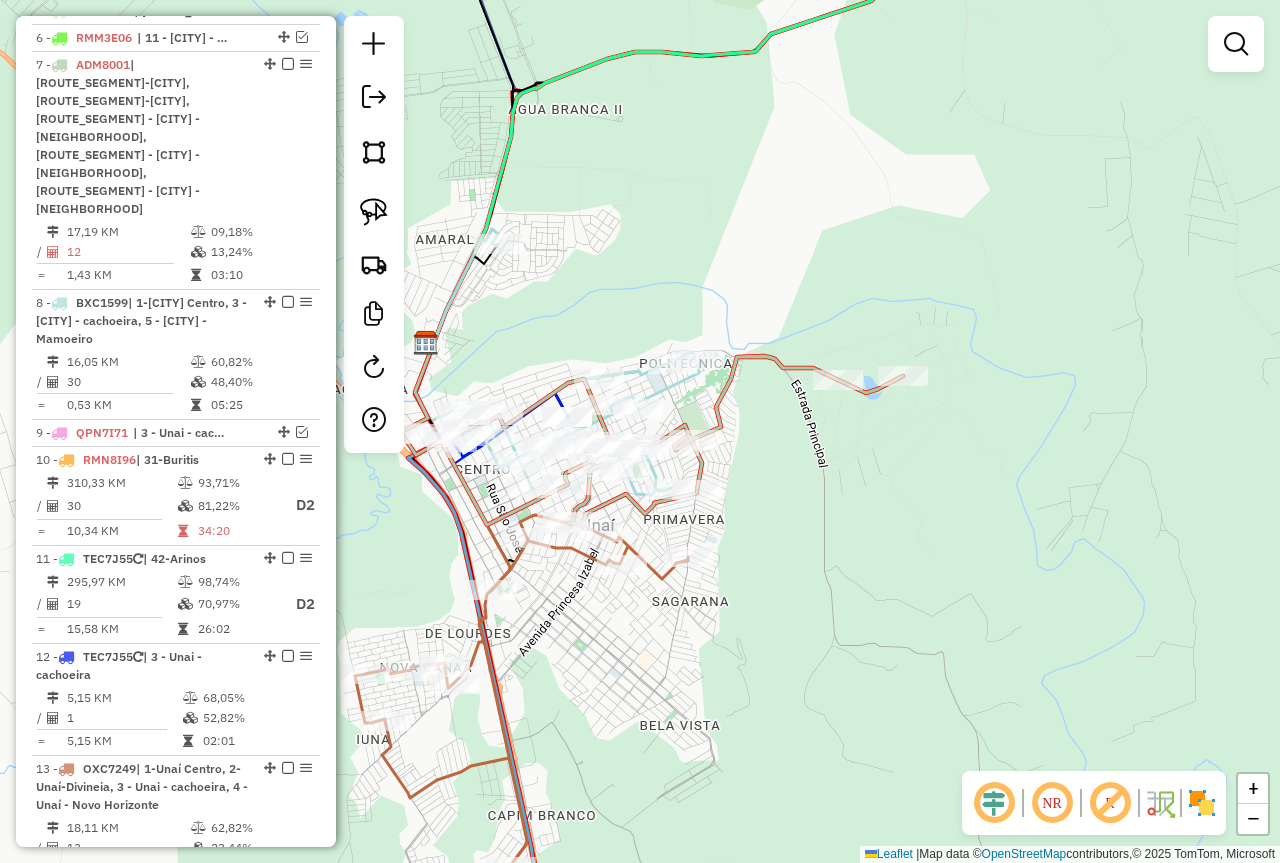 drag, startPoint x: 900, startPoint y: 603, endPoint x: 1012, endPoint y: 607, distance: 112.0714 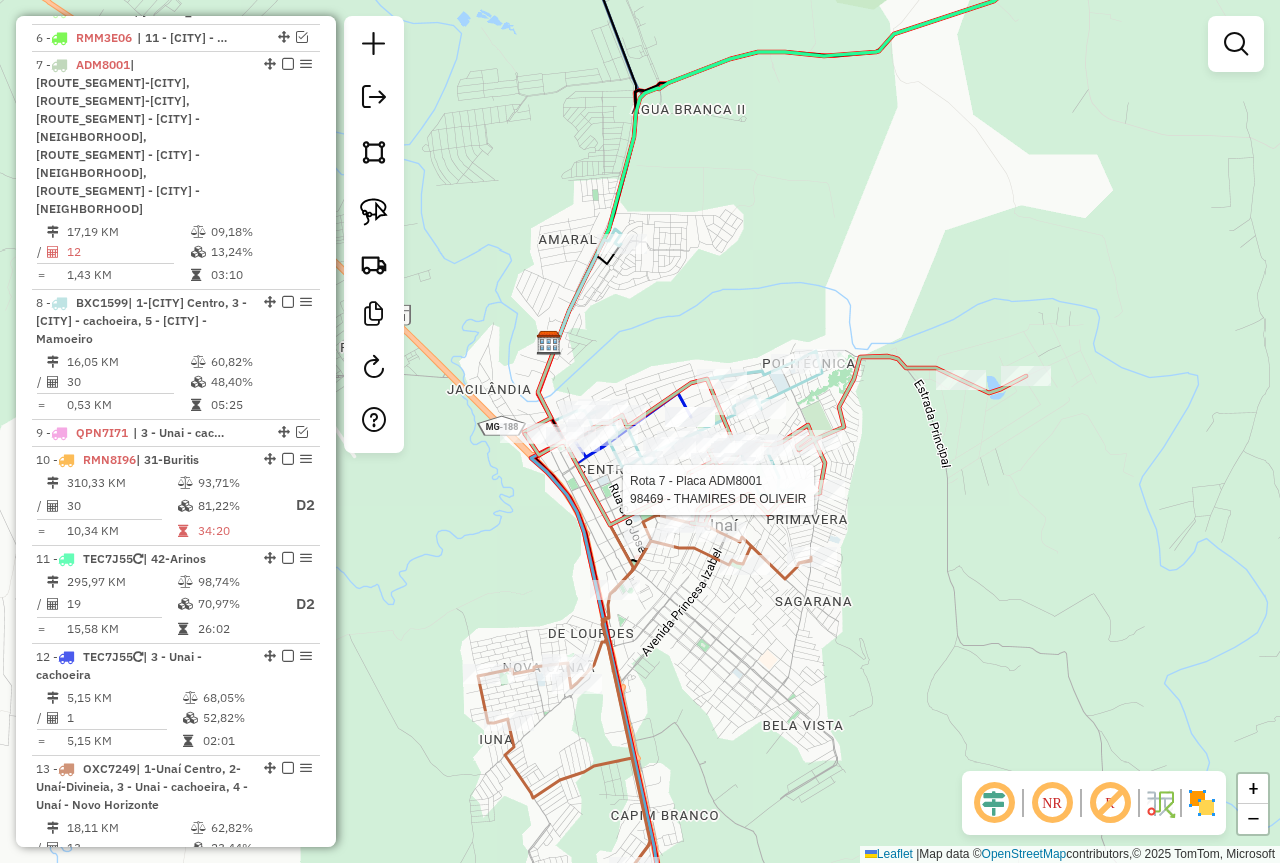click 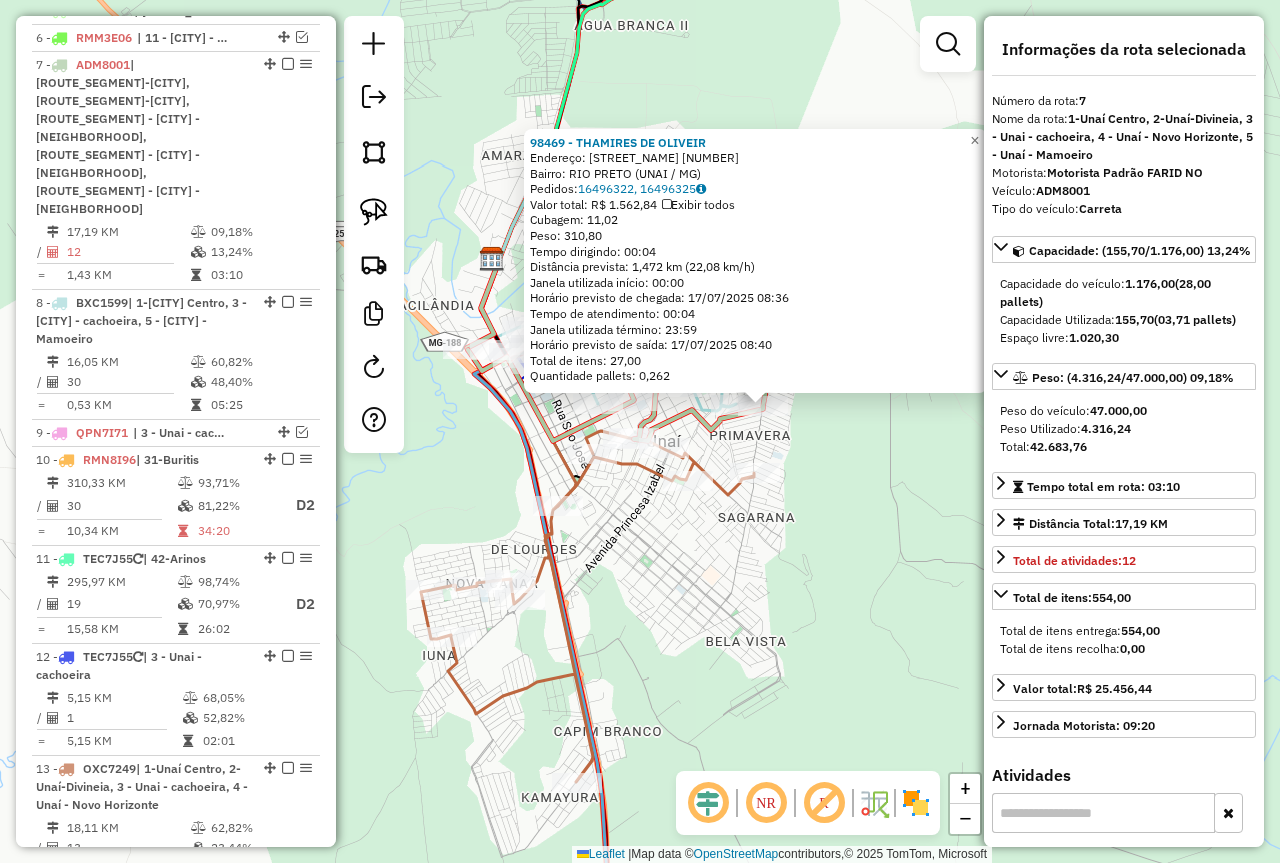 drag, startPoint x: 589, startPoint y: 625, endPoint x: 712, endPoint y: 599, distance: 125.71794 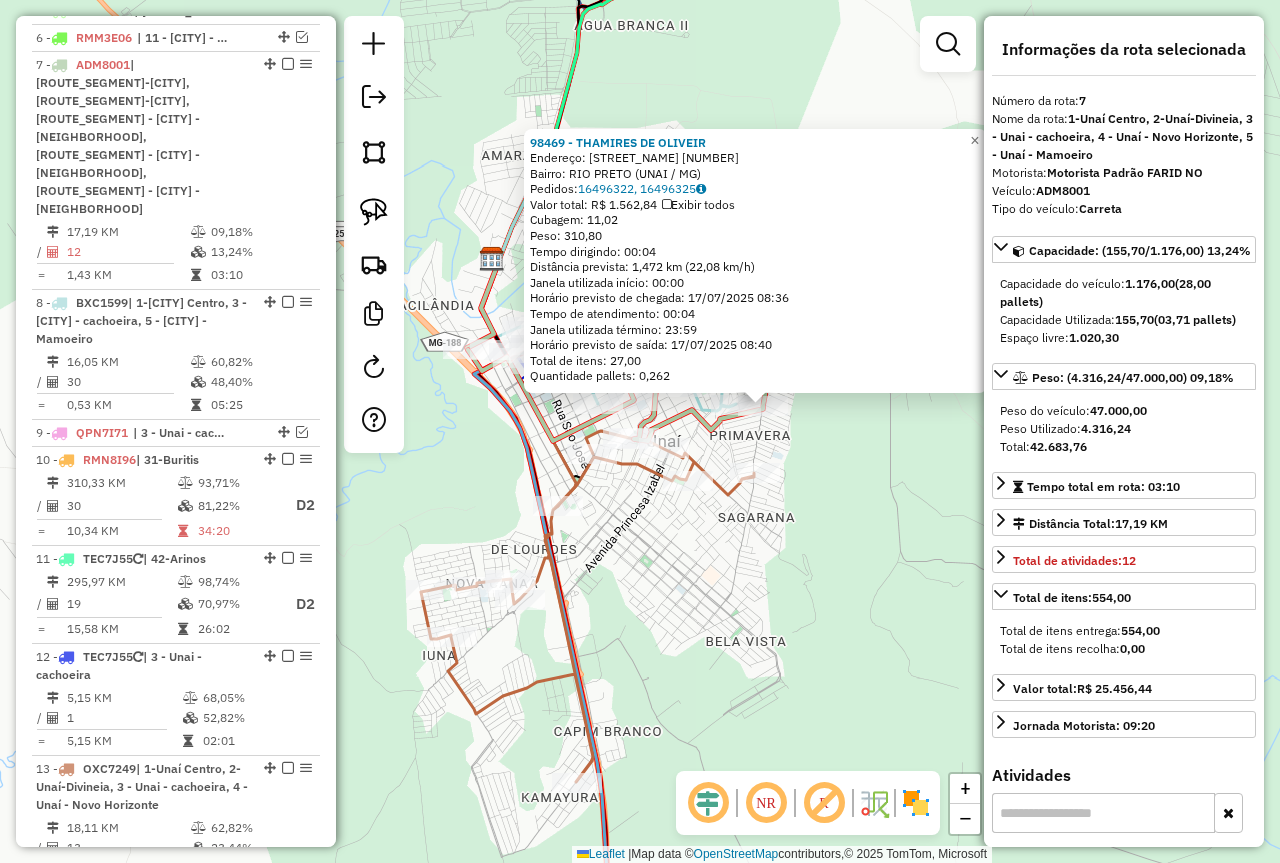 click on "98469 - THAMIRES  DE OLIVEIR  Endereço:  JOSE MARCIANO PINTO 196   Bairro: RIO PRETO (UNAI / MG)   Pedidos:  16496322, 16496325   Valor total: R$ 1.562,84   Exibir todos   Cubagem: 11,02  Peso: 310,80  Tempo dirigindo: 00:04   Distância prevista: 1,472 km (22,08 km/h)   Janela utilizada início: 00:00   Horário previsto de chegada: 17/07/2025 08:36   Tempo de atendimento: 00:04   Janela utilizada término: 23:59   Horário previsto de saída: 17/07/2025 08:40   Total de itens: 27,00   Quantidade pallets: 0,262  × Janela de atendimento Grade de atendimento Capacidade Transportadoras Veículos Cliente Pedidos  Rotas Selecione os dias de semana para filtrar as janelas de atendimento  Seg   Ter   Qua   Qui   Sex   Sáb   Dom  Informe o período da janela de atendimento: De: Até:  Filtrar exatamente a janela do cliente  Considerar janela de atendimento padrão  Selecione os dias de semana para filtrar as grades de atendimento  Seg   Ter   Qua   Qui   Sex   Sáb   Dom   Peso mínimo:  ****  Peso máximo:  ****" 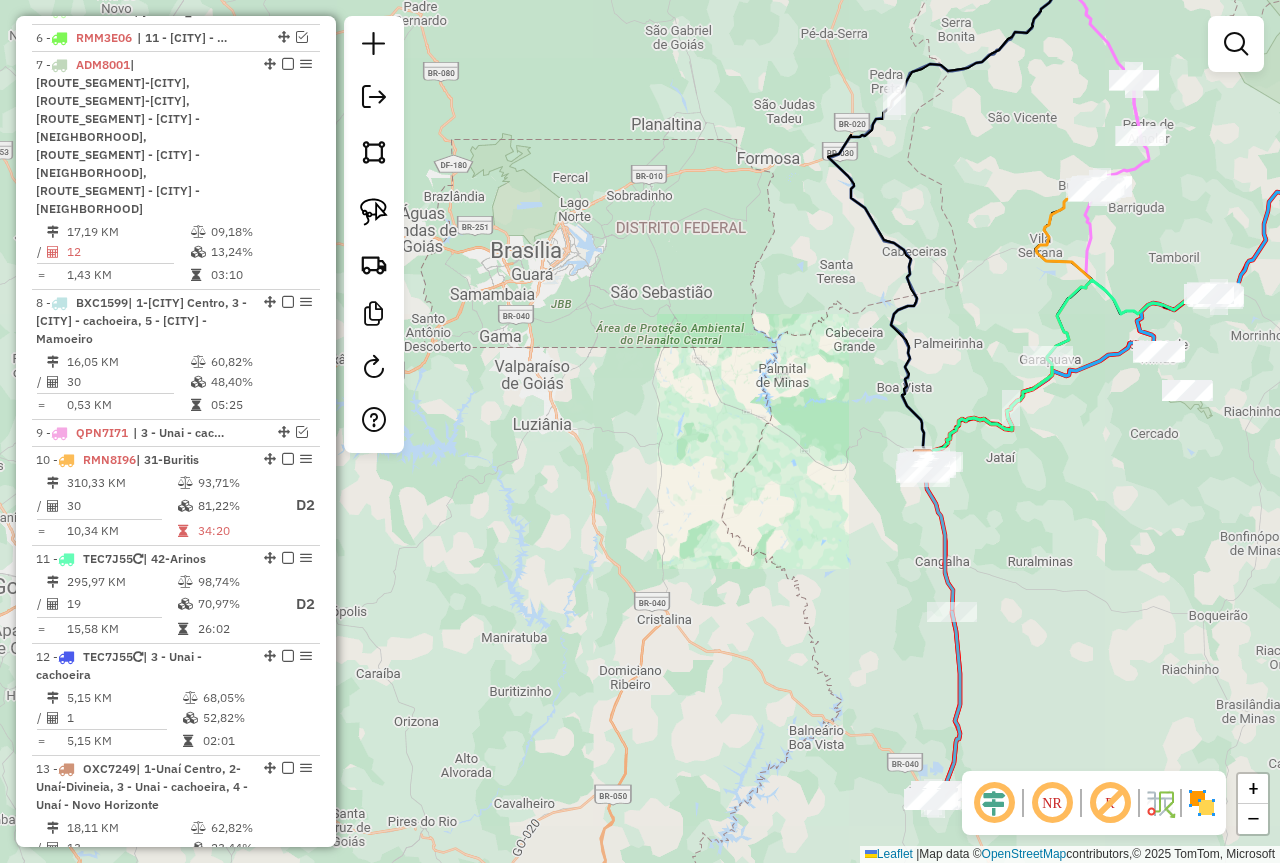 drag, startPoint x: 896, startPoint y: 672, endPoint x: 847, endPoint y: 298, distance: 377.19623 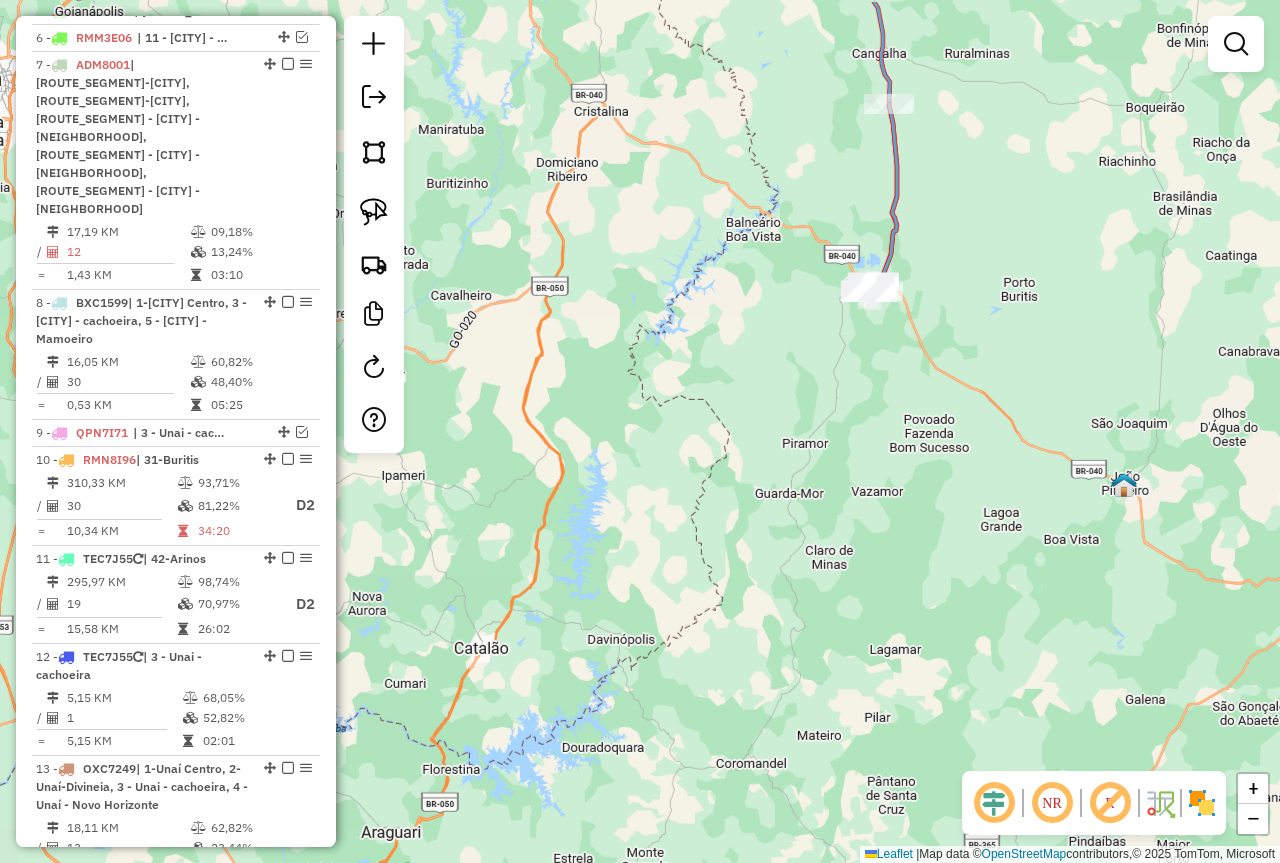 drag, startPoint x: 847, startPoint y: 305, endPoint x: 846, endPoint y: 365, distance: 60.00833 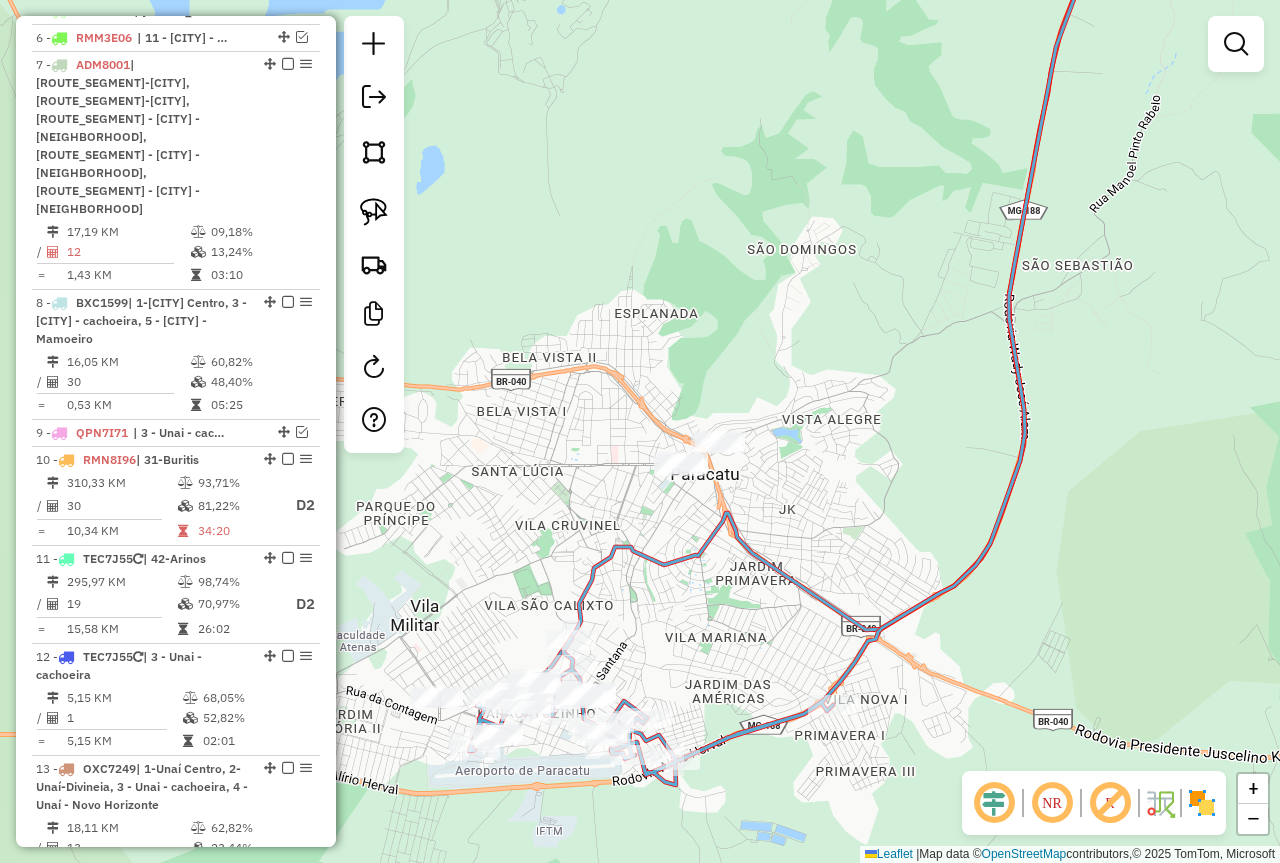 drag, startPoint x: 781, startPoint y: 533, endPoint x: 872, endPoint y: 404, distance: 157.86703 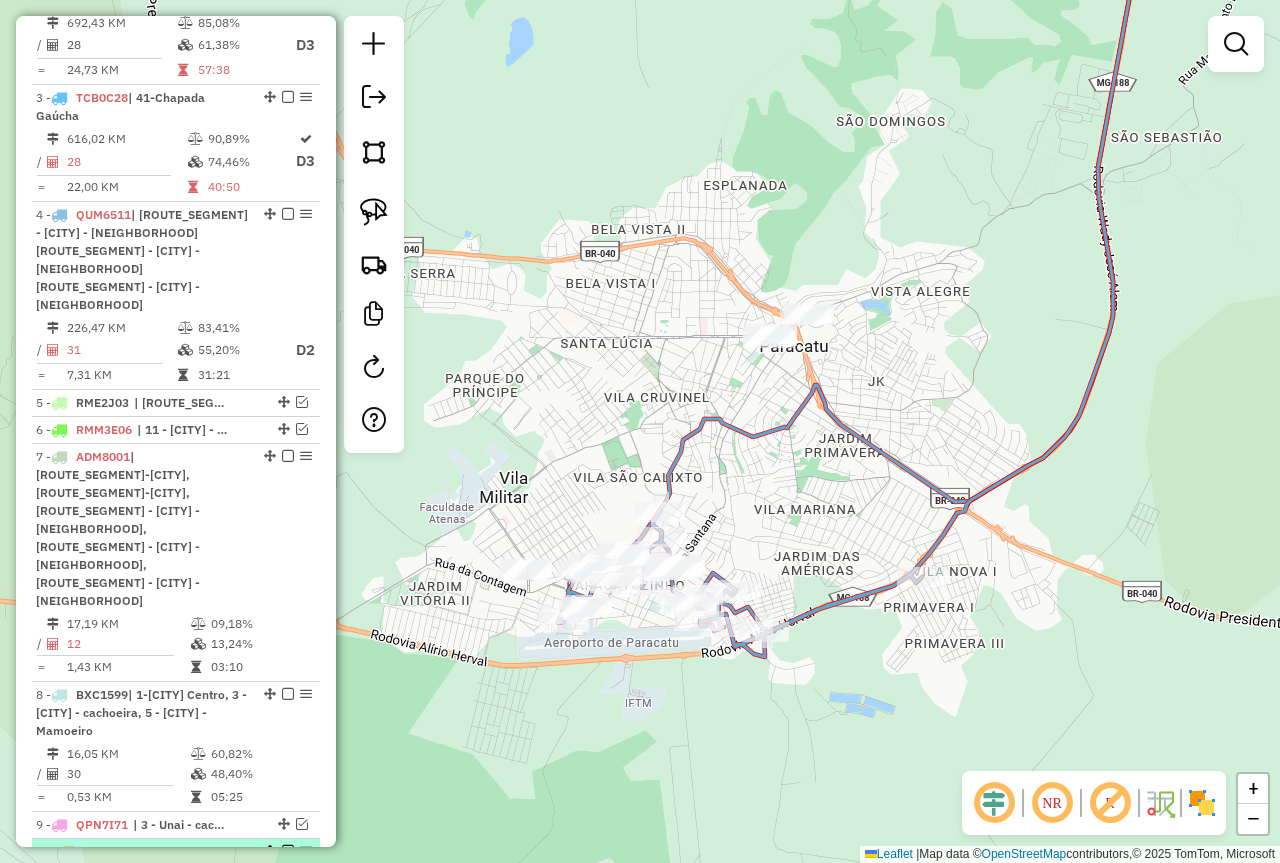scroll, scrollTop: 894, scrollLeft: 0, axis: vertical 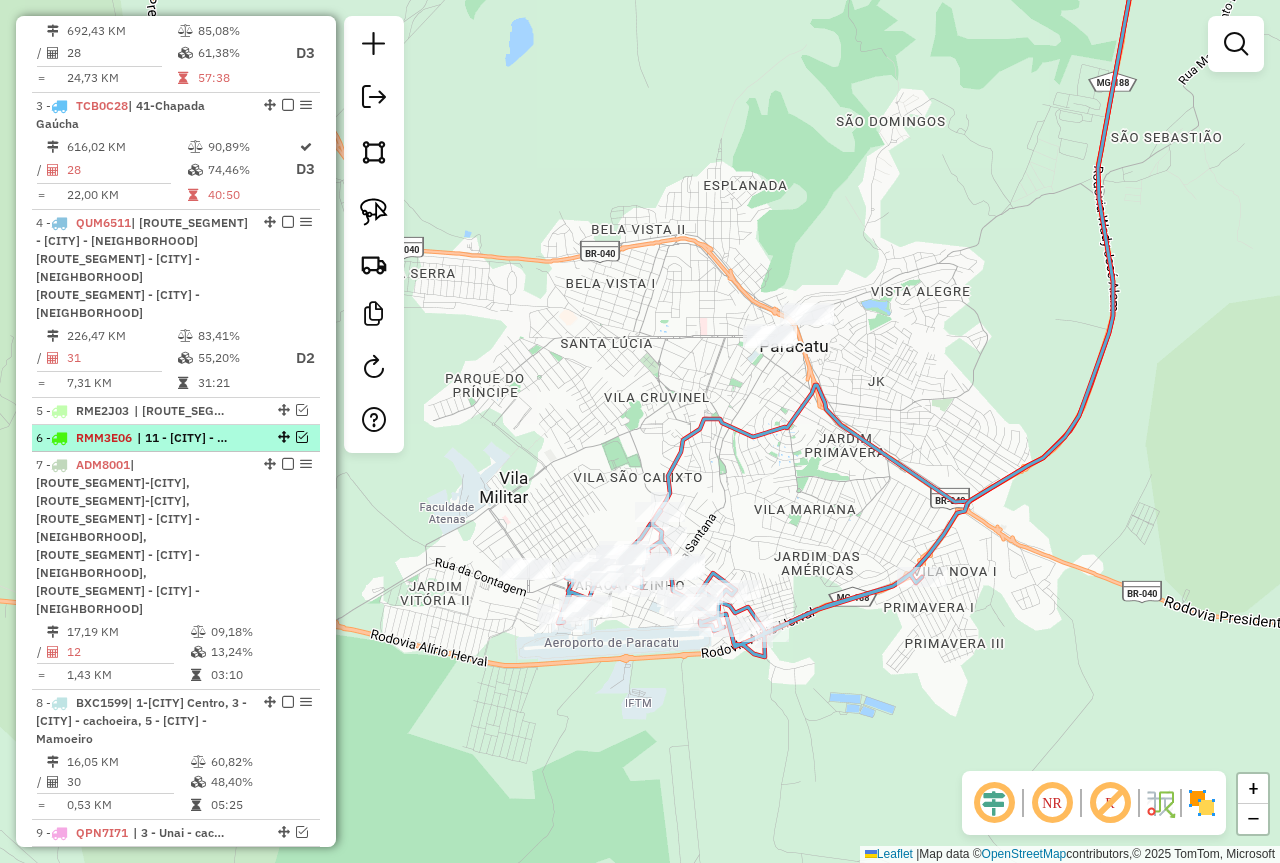 click at bounding box center [302, 437] 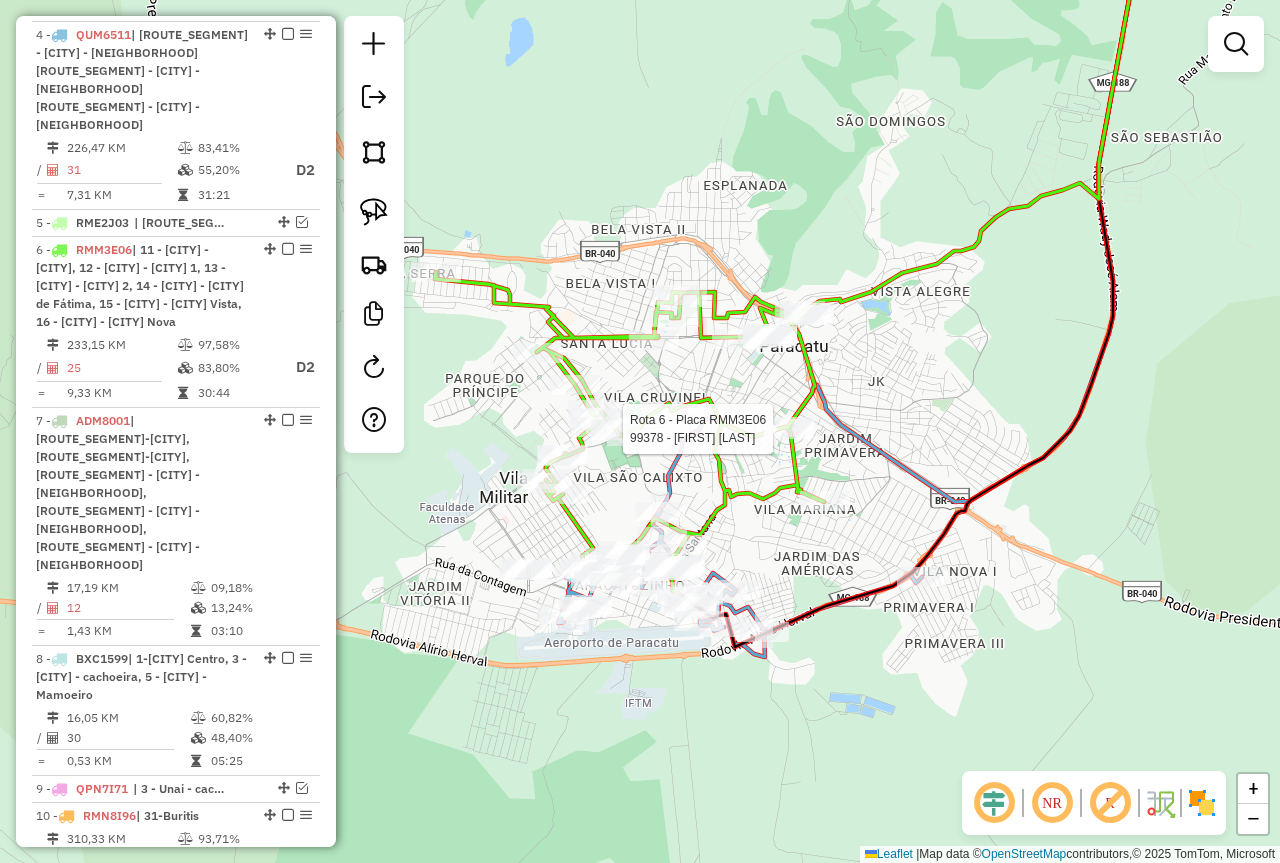 select on "*********" 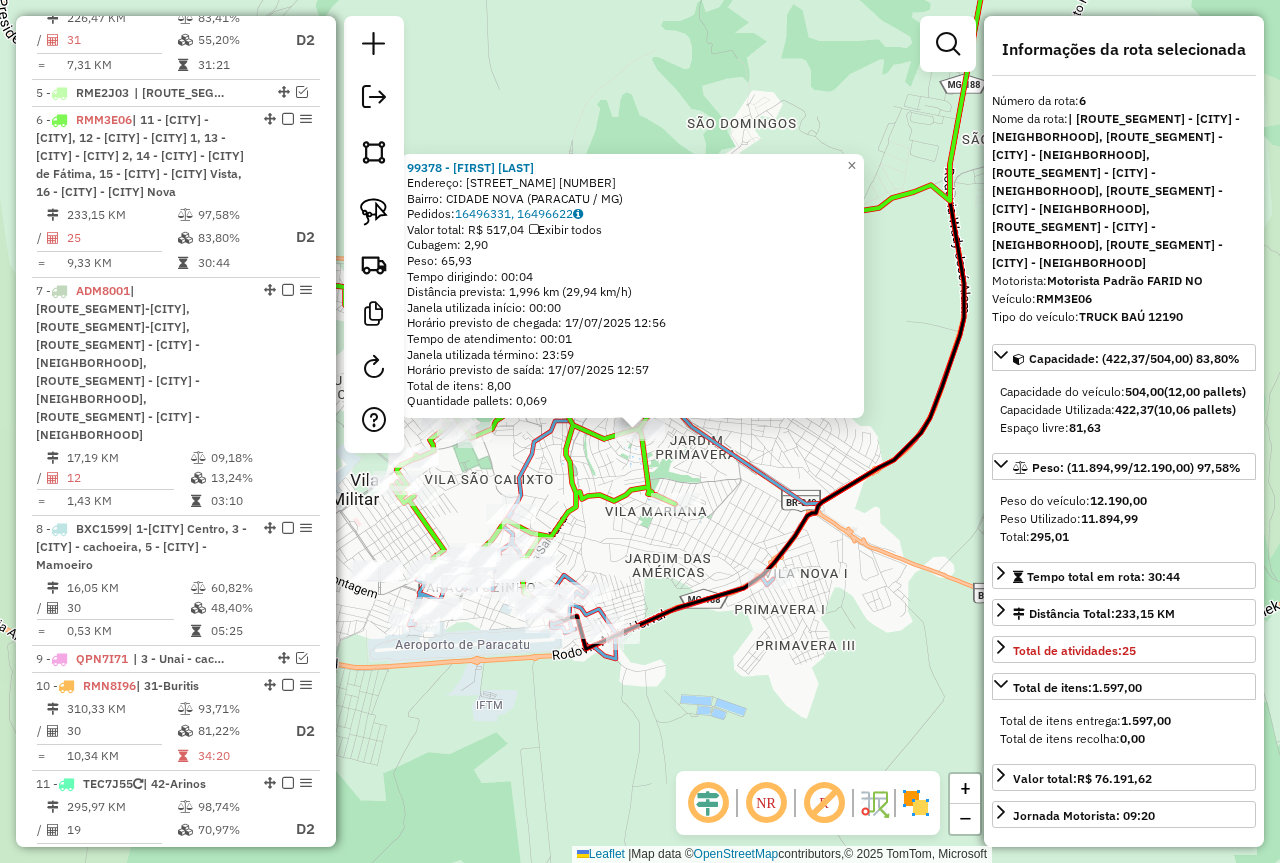 scroll, scrollTop: 1267, scrollLeft: 0, axis: vertical 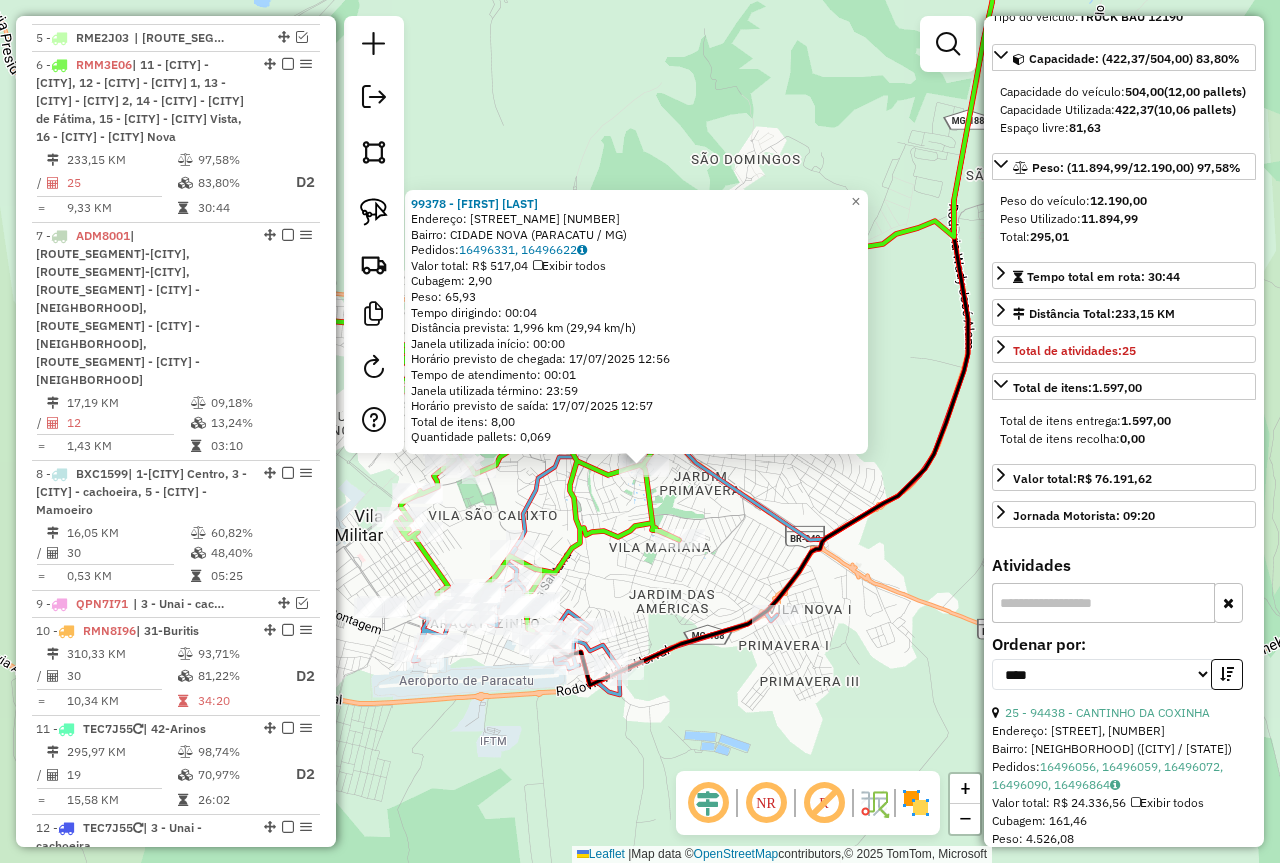drag, startPoint x: 748, startPoint y: 537, endPoint x: 755, endPoint y: 580, distance: 43.56604 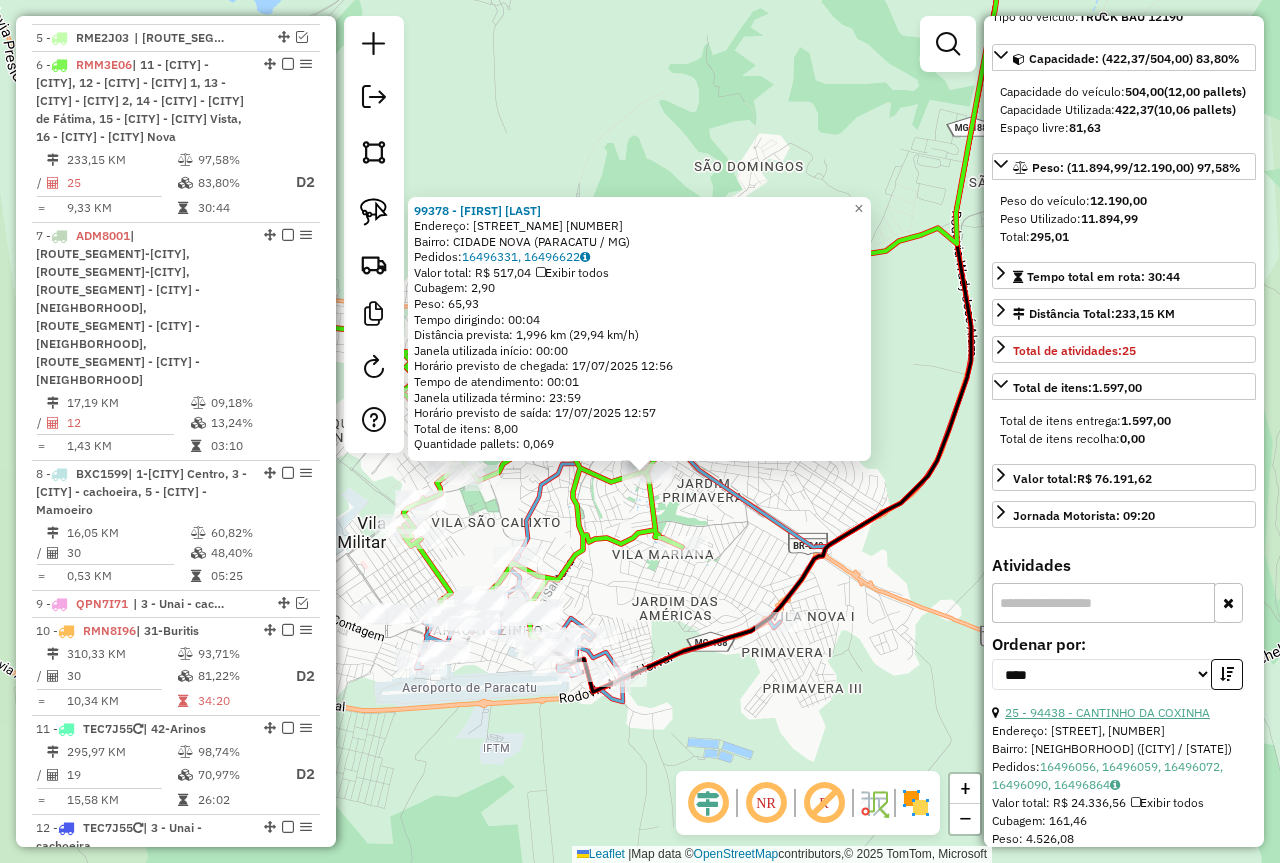 click on "25 - 94438 - CANTINHO DA COXINHA" at bounding box center (1107, 712) 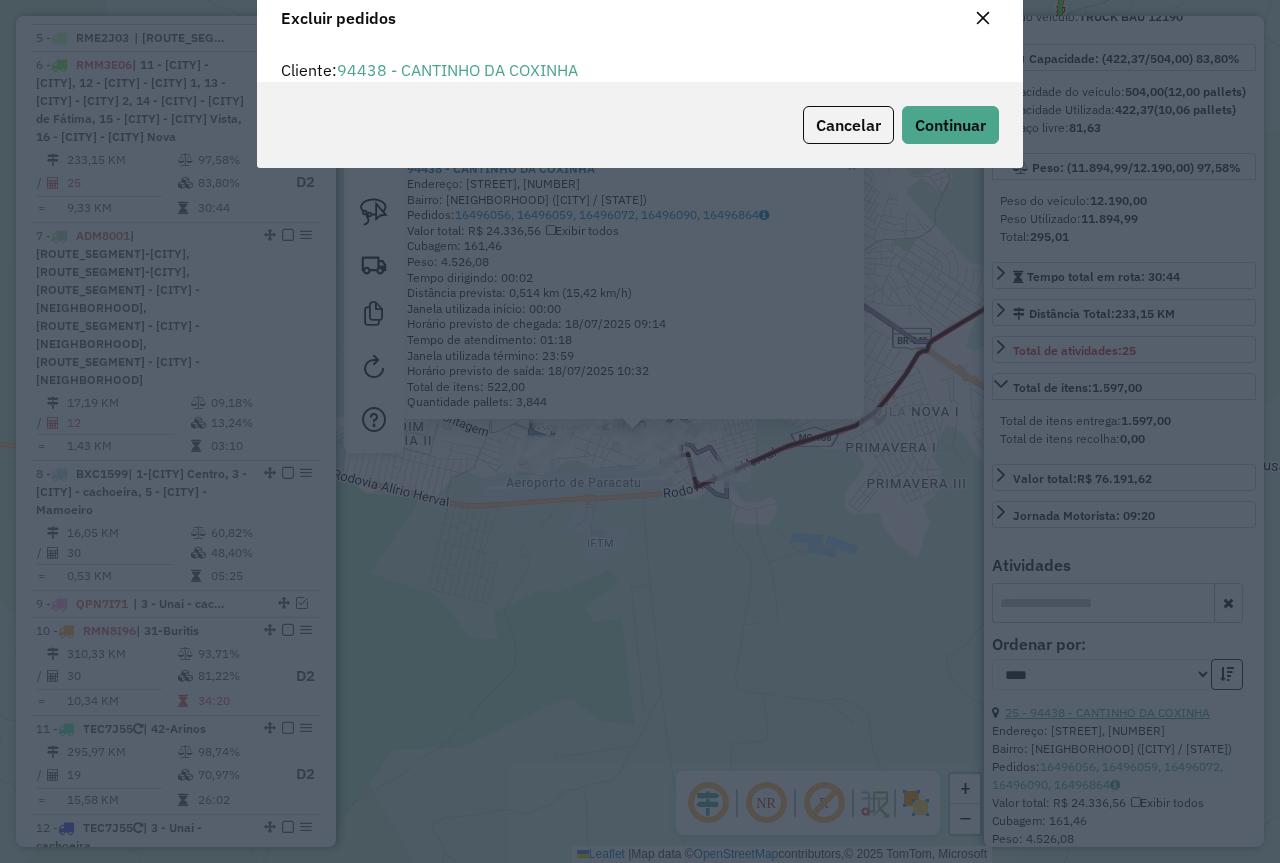 scroll, scrollTop: 82, scrollLeft: 0, axis: vertical 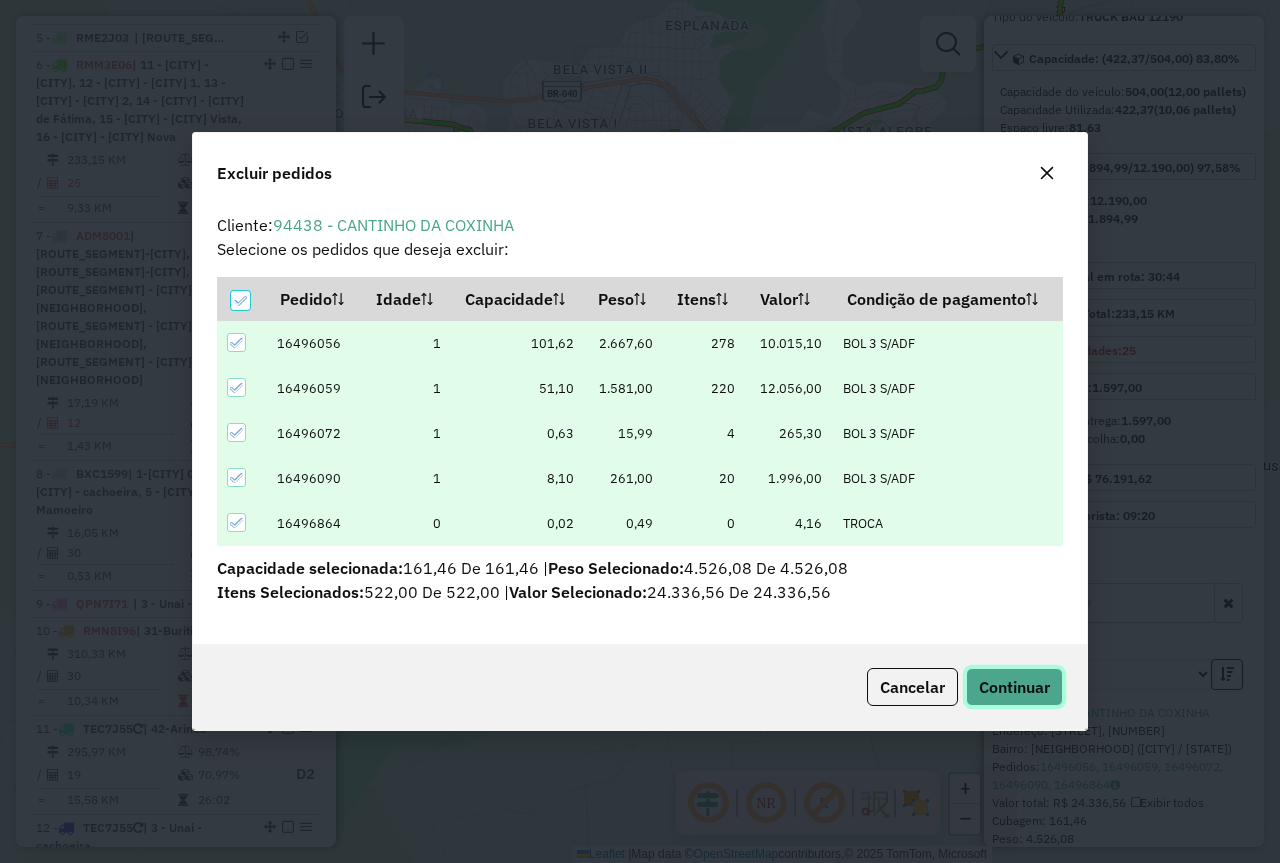 click on "Continuar" 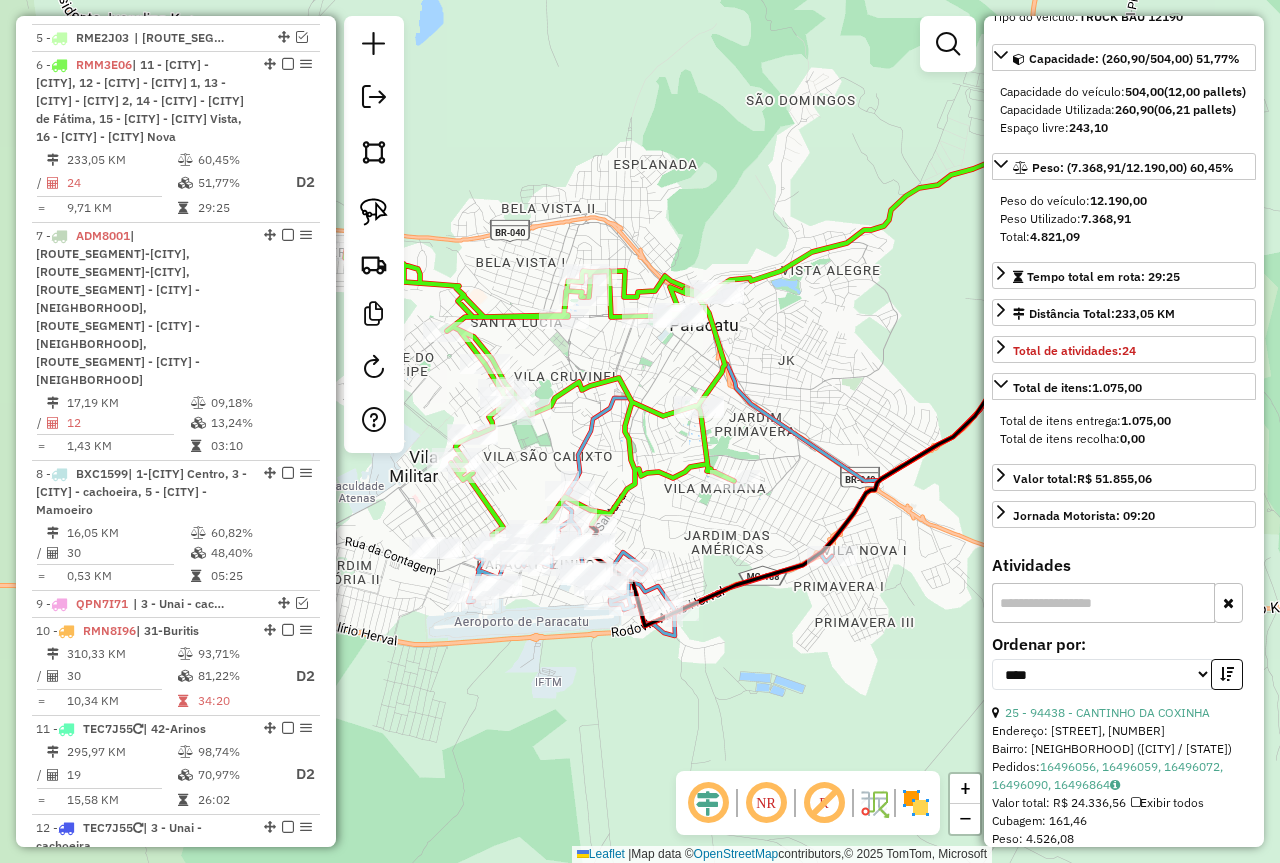 drag, startPoint x: 922, startPoint y: 308, endPoint x: 869, endPoint y: 462, distance: 162.86497 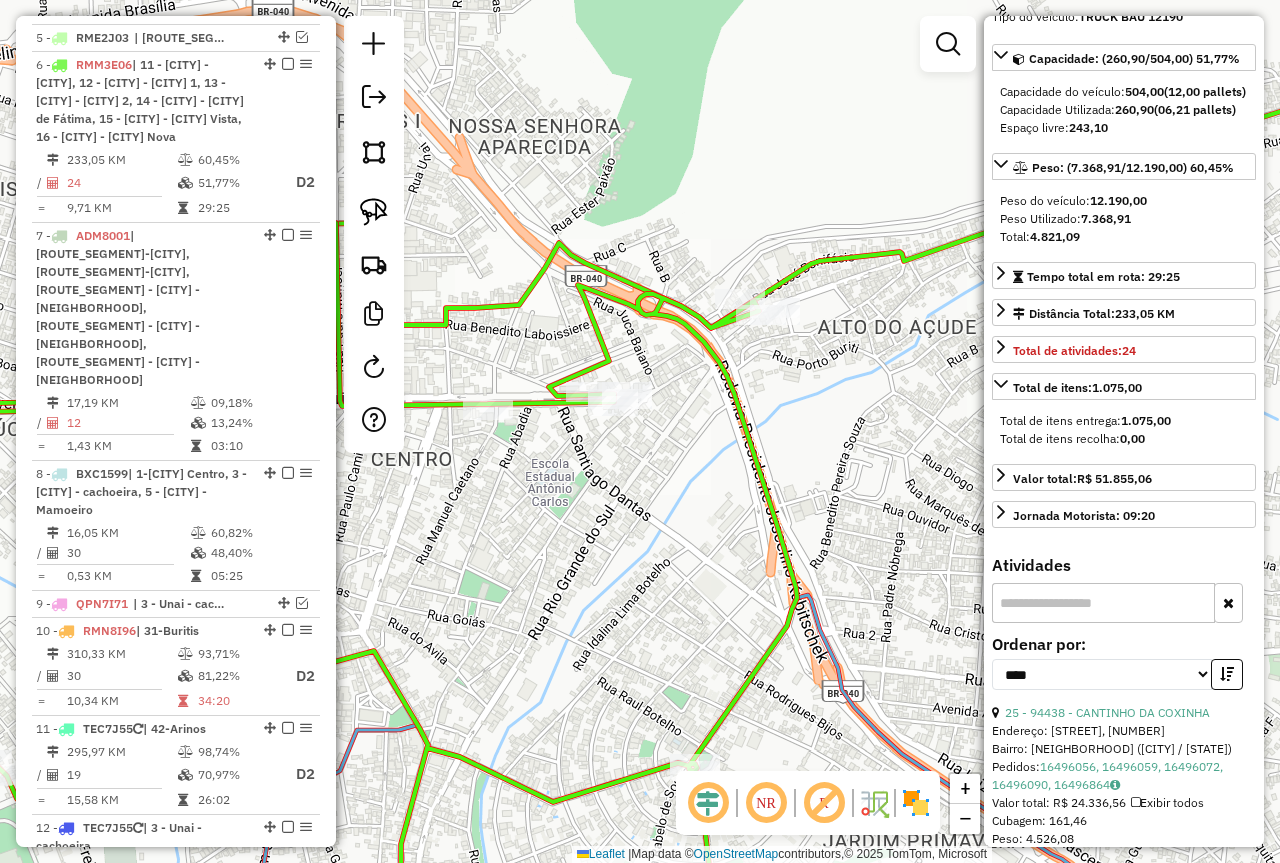 drag, startPoint x: 783, startPoint y: 397, endPoint x: 783, endPoint y: 412, distance: 15 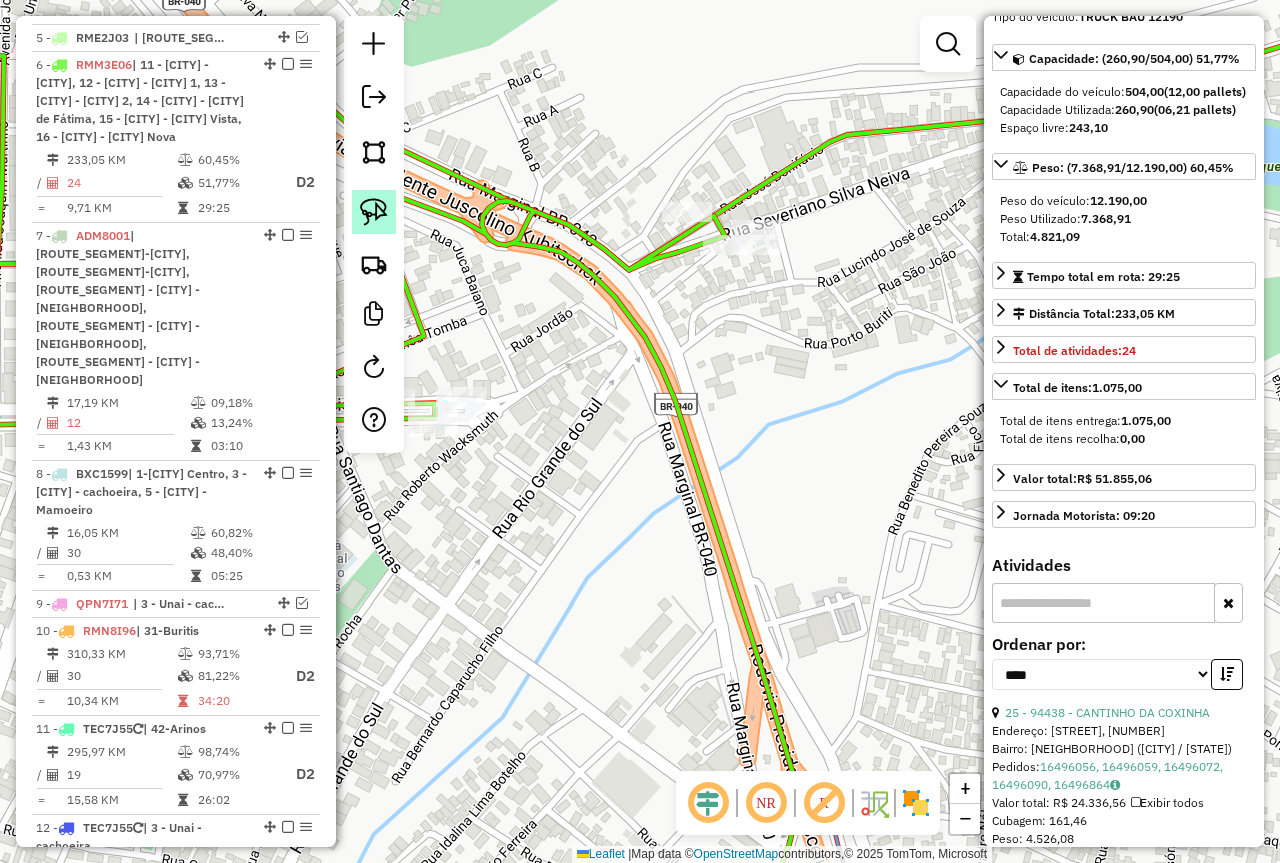 click 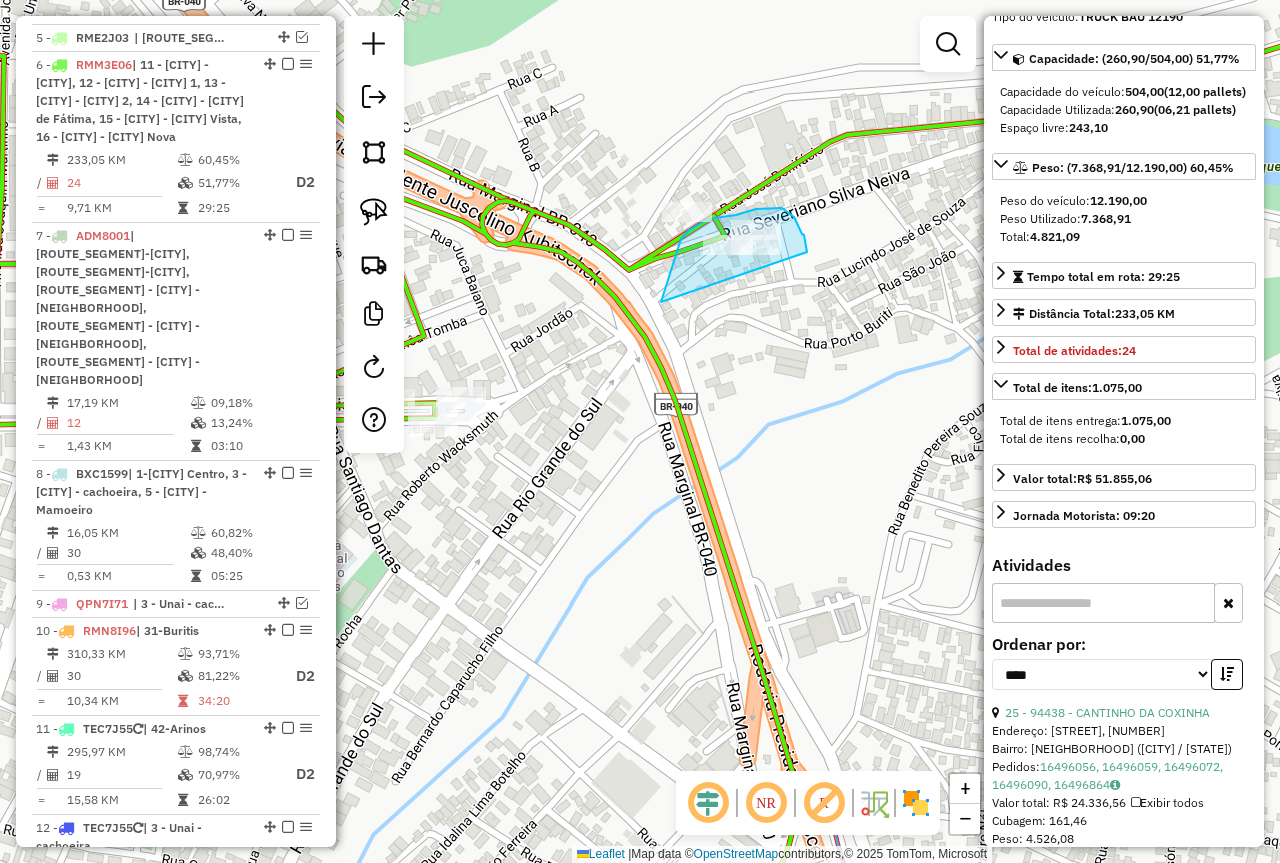 drag, startPoint x: 661, startPoint y: 302, endPoint x: 809, endPoint y: 267, distance: 152.08221 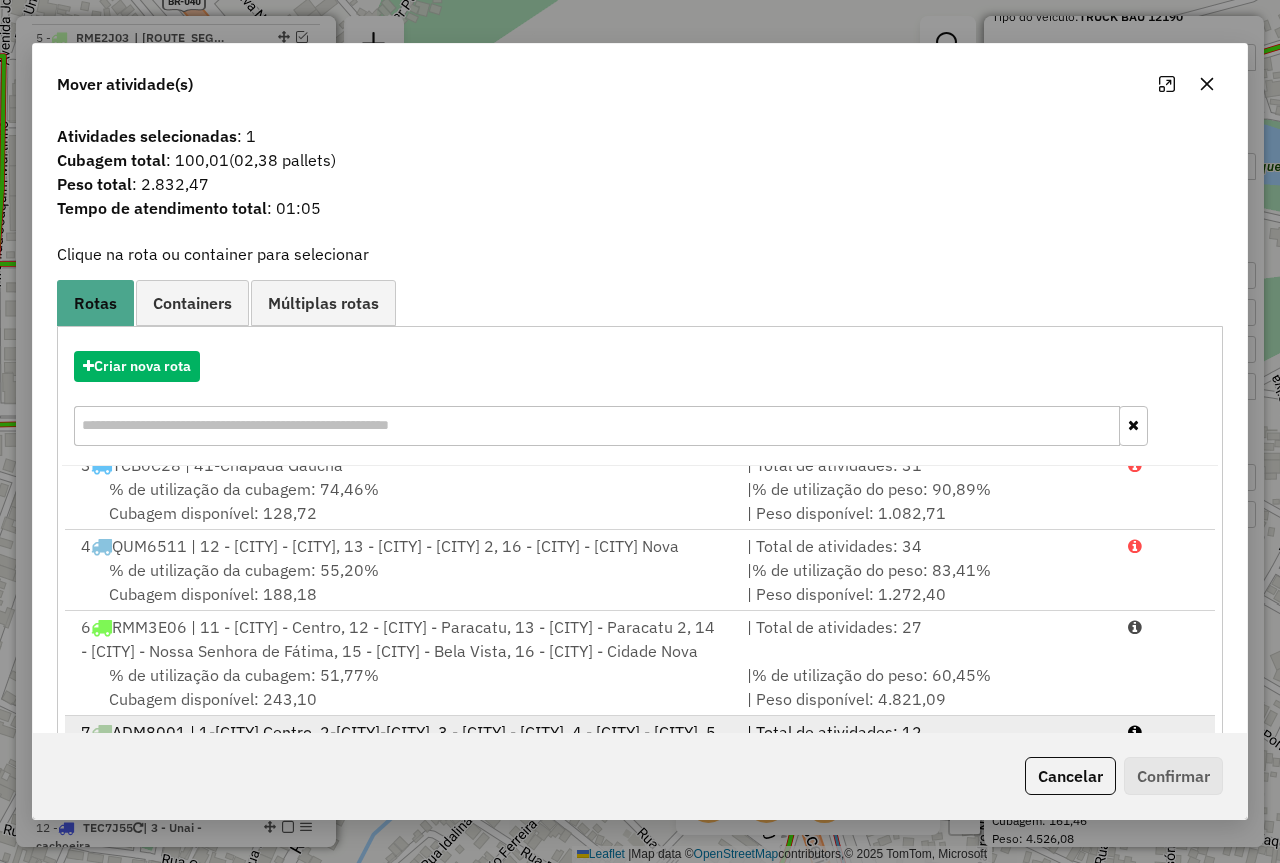scroll, scrollTop: 211, scrollLeft: 0, axis: vertical 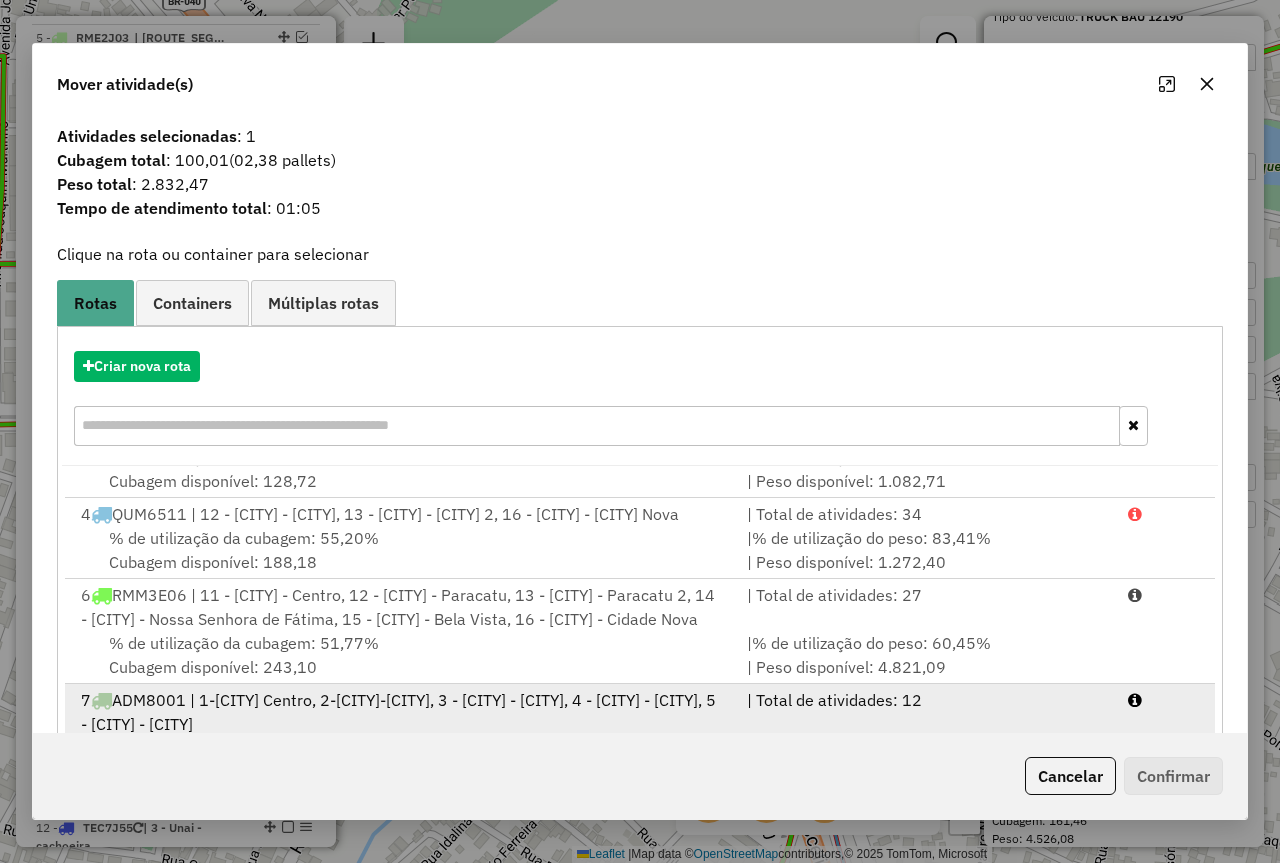 click on "6  RMM3E06 | 11 - Paracatu - Centro, 12 - Paracatu - Paracatuzinho 1, 13 - Paracatu - Paracatuzinho 2, 14 - Paracatu - Nossa Senhora de Fátima, 15 - Paracatu - Bela Vista, 16 - Paracatu - Cidade Nova" at bounding box center [402, 607] 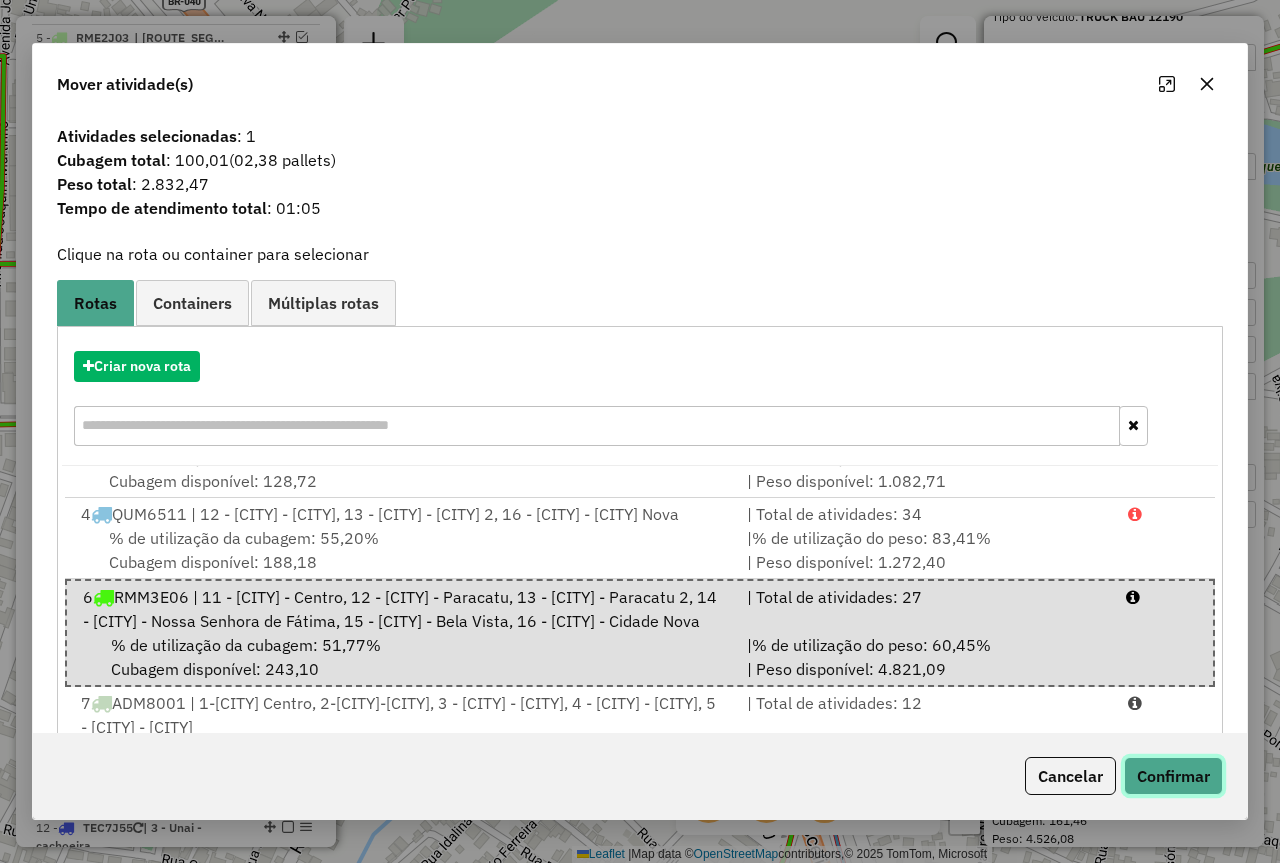 click on "Confirmar" 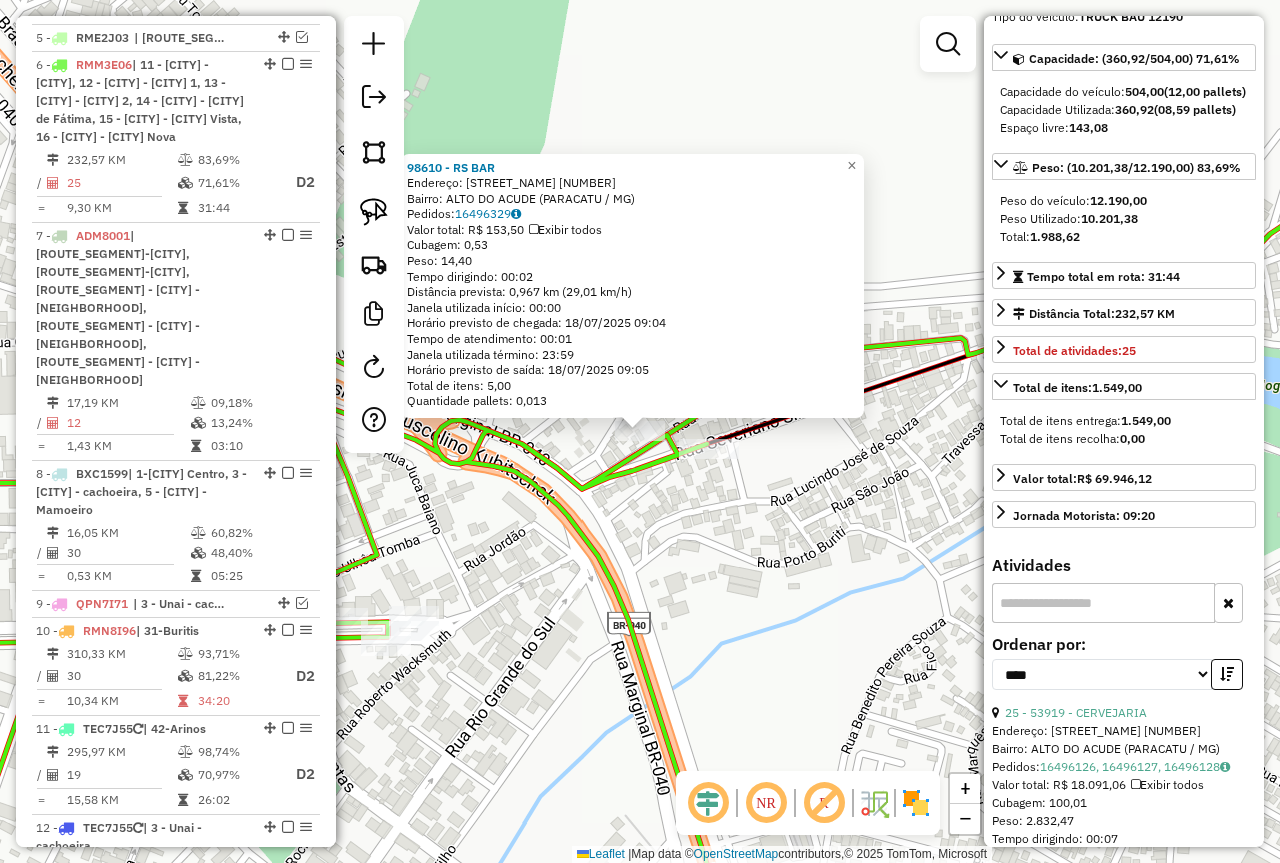 click on "98610 - RS BAR  Endereço:  JOSE BONIFACIO 61   Bairro: ALTO DO ACUDE (PARACATU / MG)   Pedidos:  16496329   Valor total: R$ 153,50   Exibir todos   Cubagem: 0,53  Peso: 14,40  Tempo dirigindo: 00:02   Distância prevista: 0,967 km (29,01 km/h)   Janela utilizada início: 00:00   Horário previsto de chegada: 18/07/2025 09:04   Tempo de atendimento: 00:01   Janela utilizada término: 23:59   Horário previsto de saída: 18/07/2025 09:05   Total de itens: 5,00   Quantidade pallets: 0,013  × Janela de atendimento Grade de atendimento Capacidade Transportadoras Veículos Cliente Pedidos  Rotas Selecione os dias de semana para filtrar as janelas de atendimento  Seg   Ter   Qua   Qui   Sex   Sáb   Dom  Informe o período da janela de atendimento: De: Até:  Filtrar exatamente a janela do cliente  Considerar janela de atendimento padrão  Selecione os dias de semana para filtrar as grades de atendimento  Seg   Ter   Qua   Qui   Sex   Sáb   Dom   Considerar clientes sem dia de atendimento cadastrado **** **** De:" 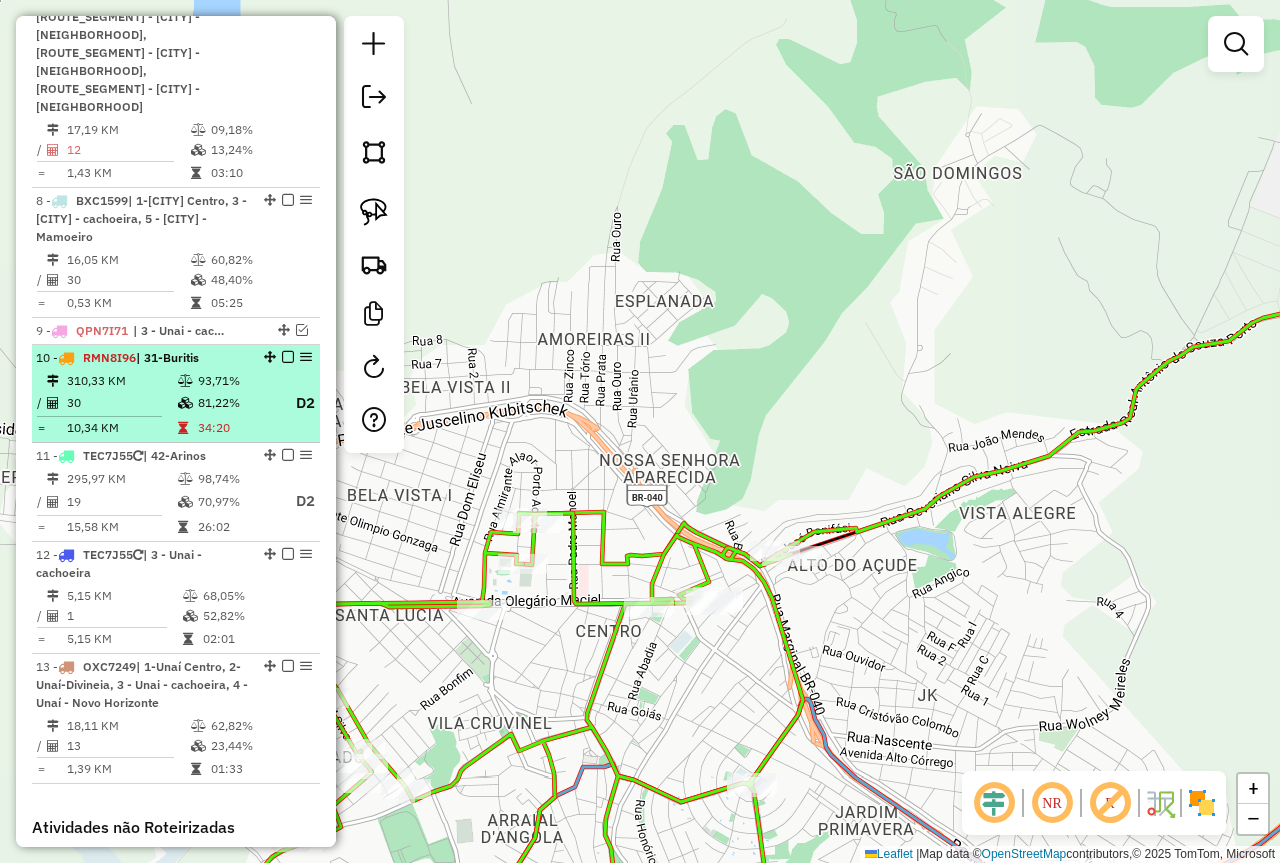 scroll, scrollTop: 1567, scrollLeft: 0, axis: vertical 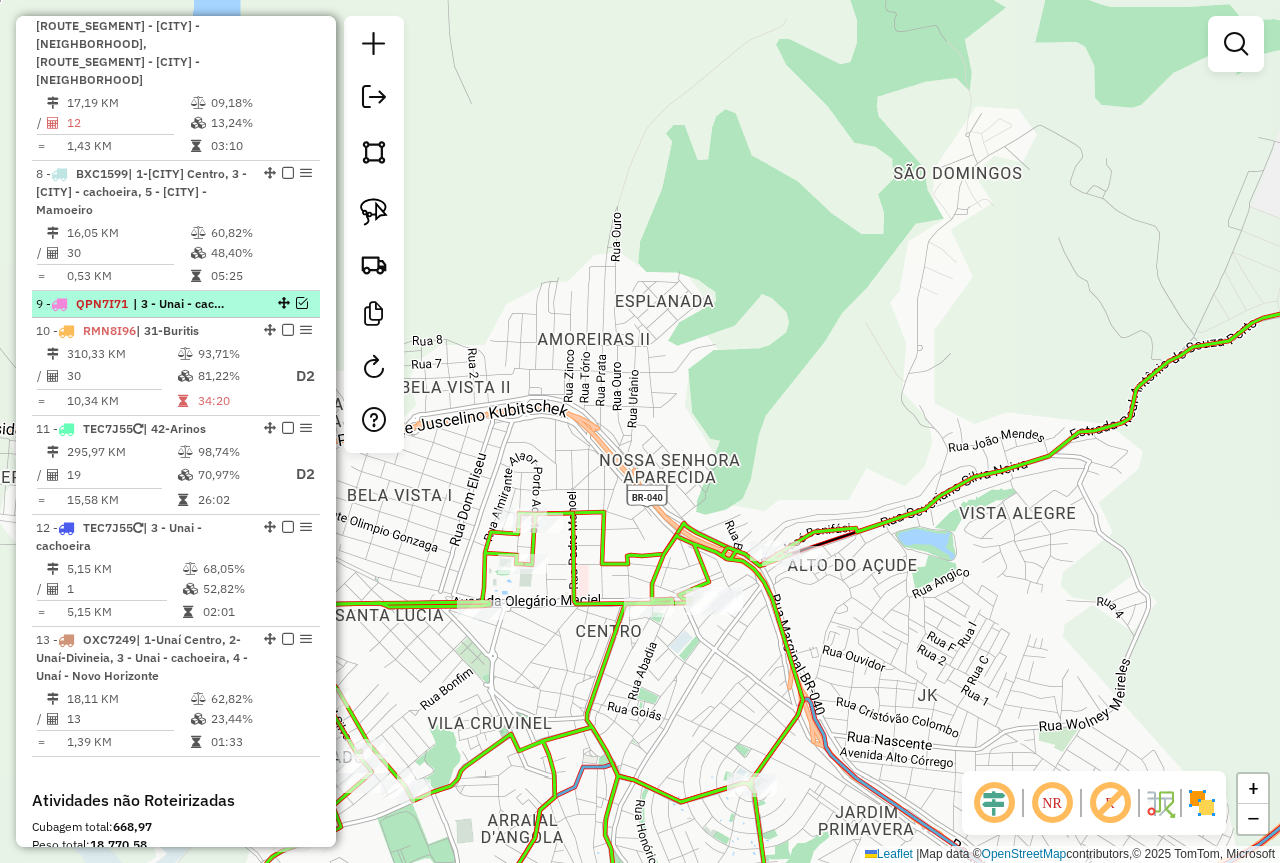 click at bounding box center (302, 303) 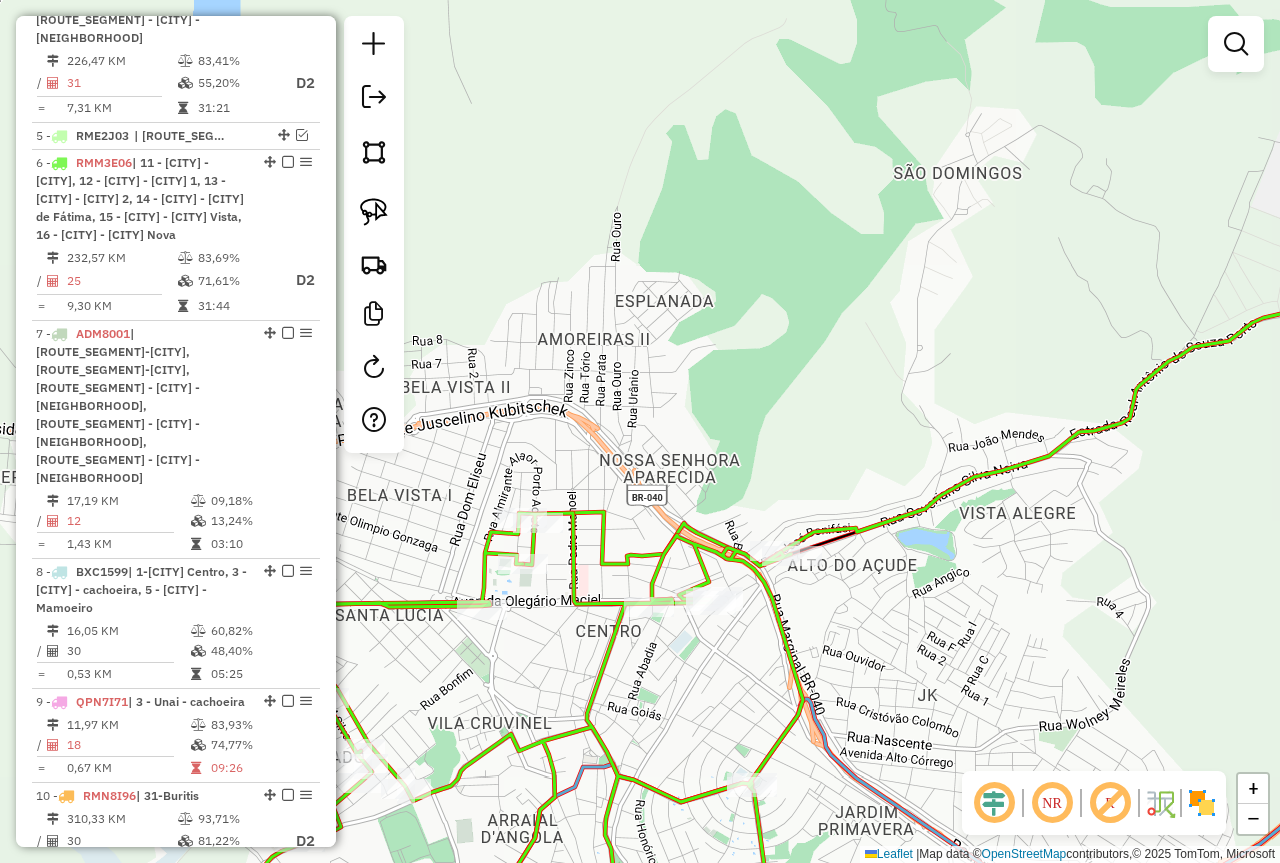 scroll, scrollTop: 1167, scrollLeft: 0, axis: vertical 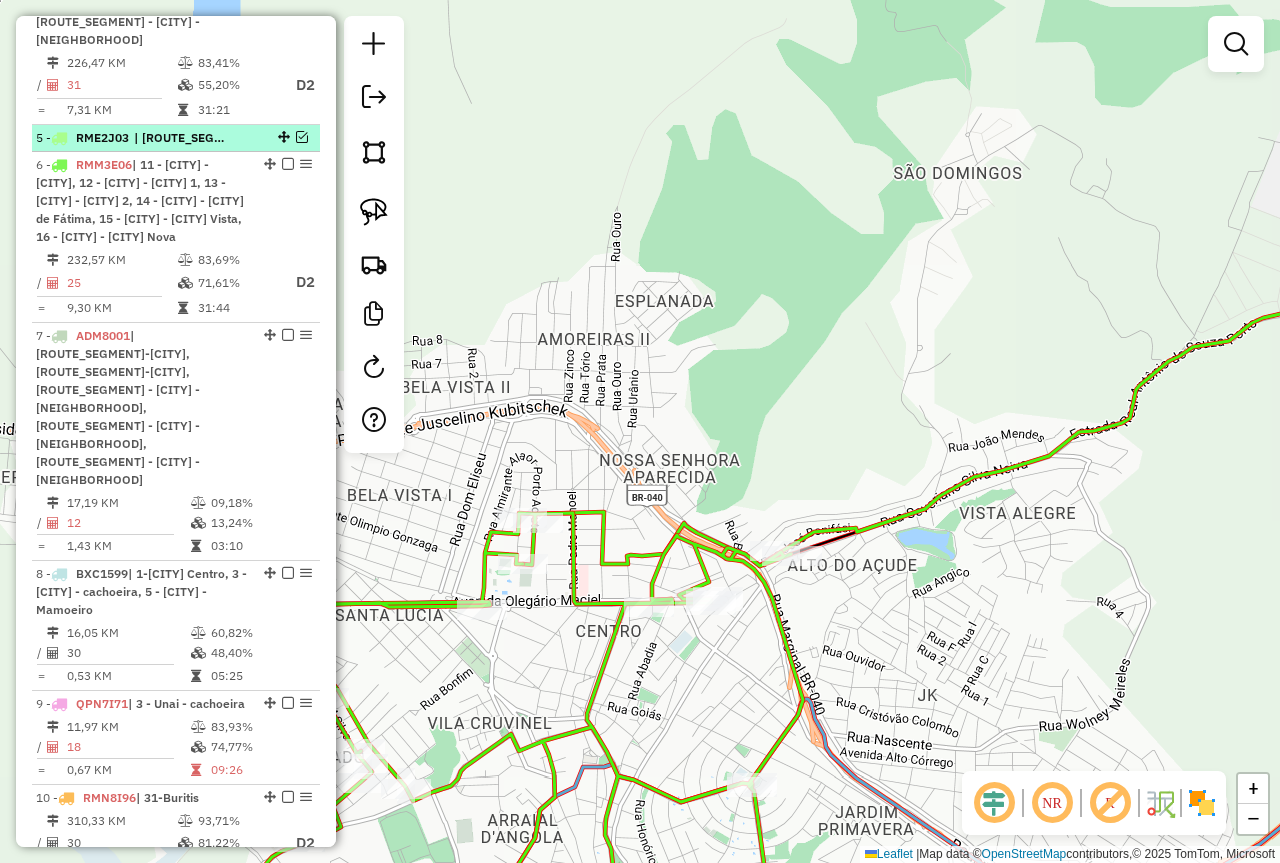 click at bounding box center (302, 137) 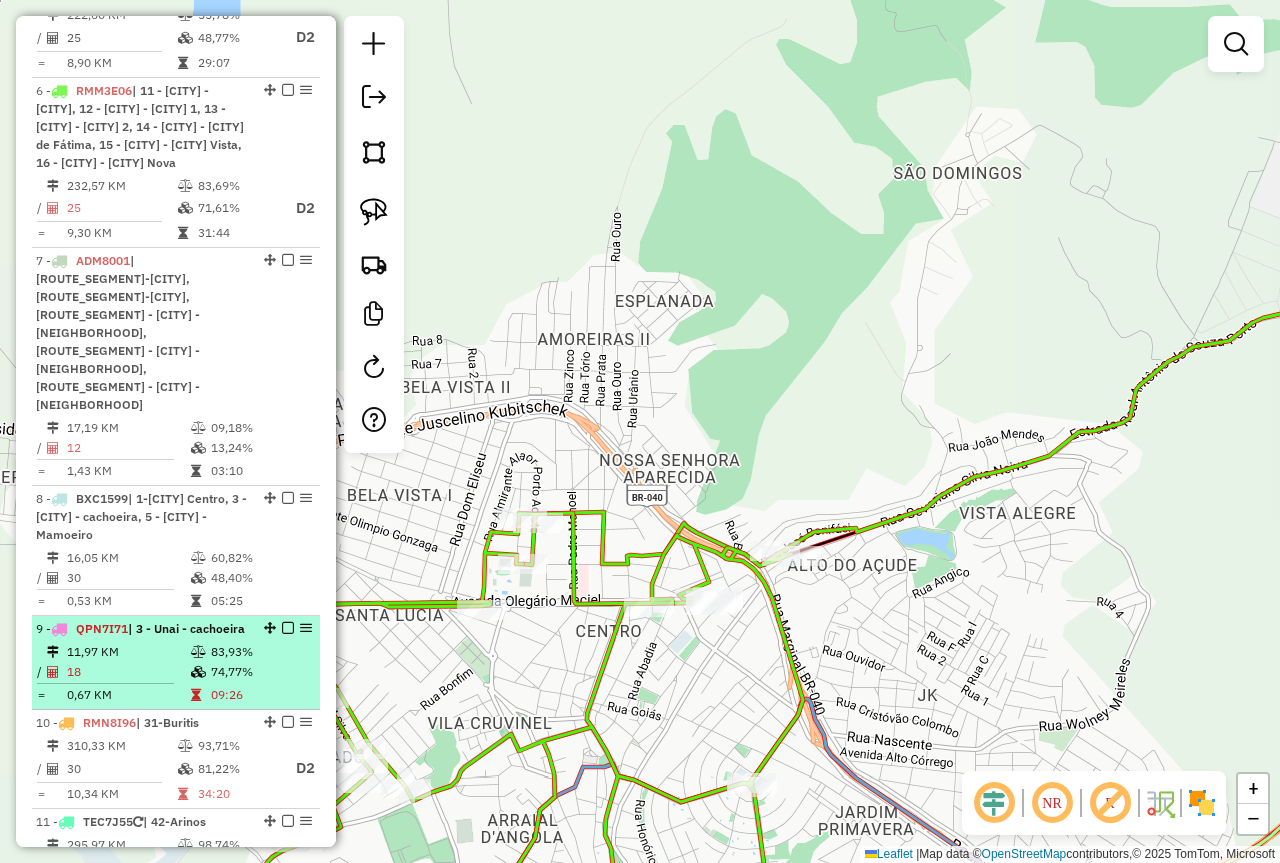 scroll, scrollTop: 1467, scrollLeft: 0, axis: vertical 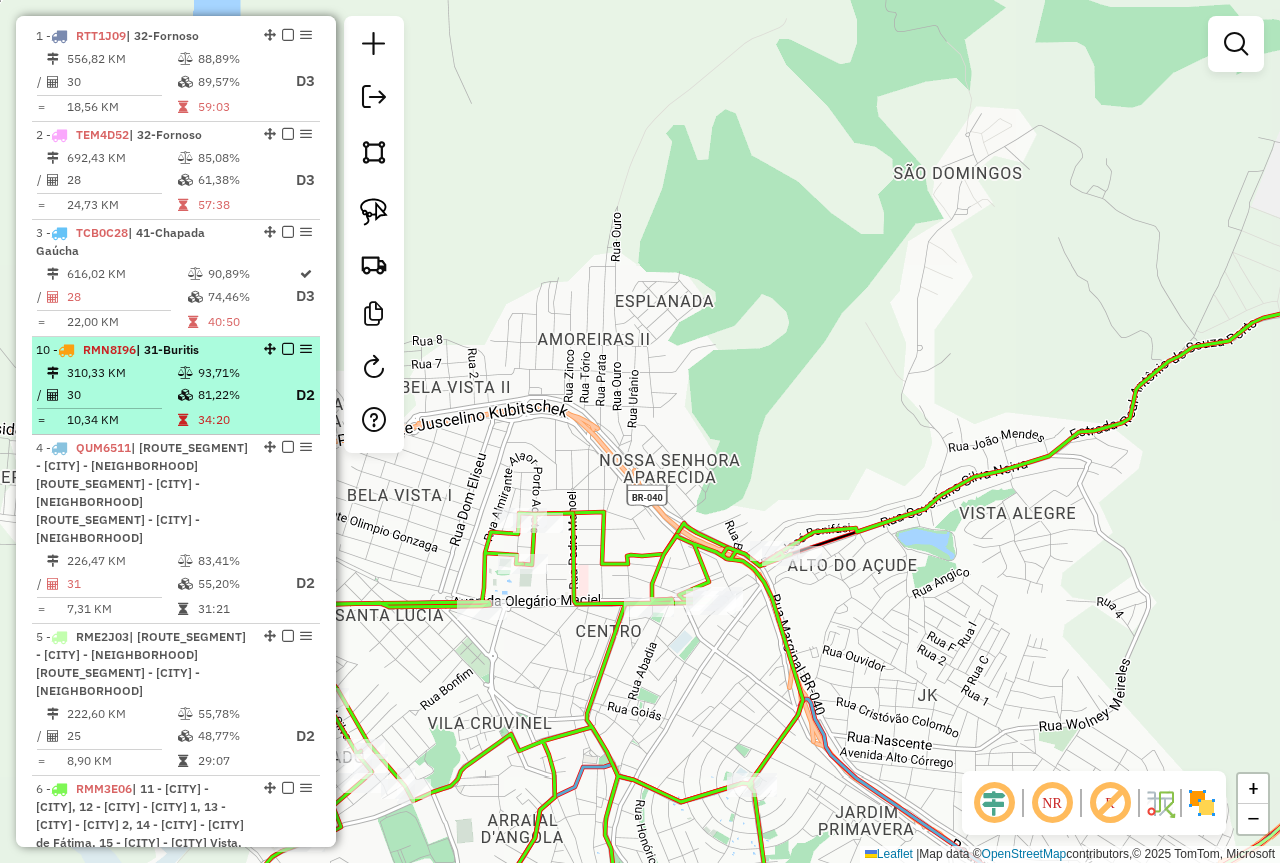 drag, startPoint x: 263, startPoint y: 513, endPoint x: 185, endPoint y: 360, distance: 171.73526 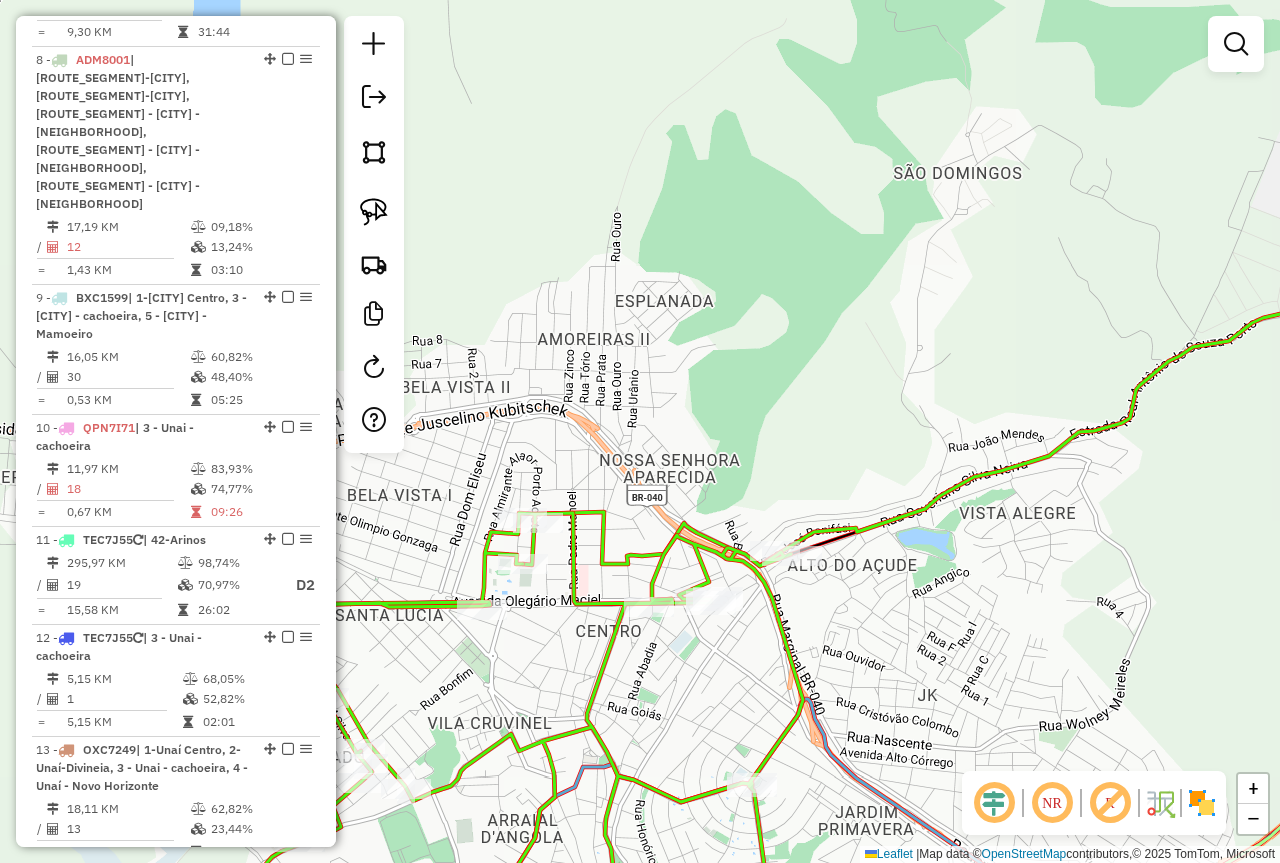 scroll, scrollTop: 1767, scrollLeft: 0, axis: vertical 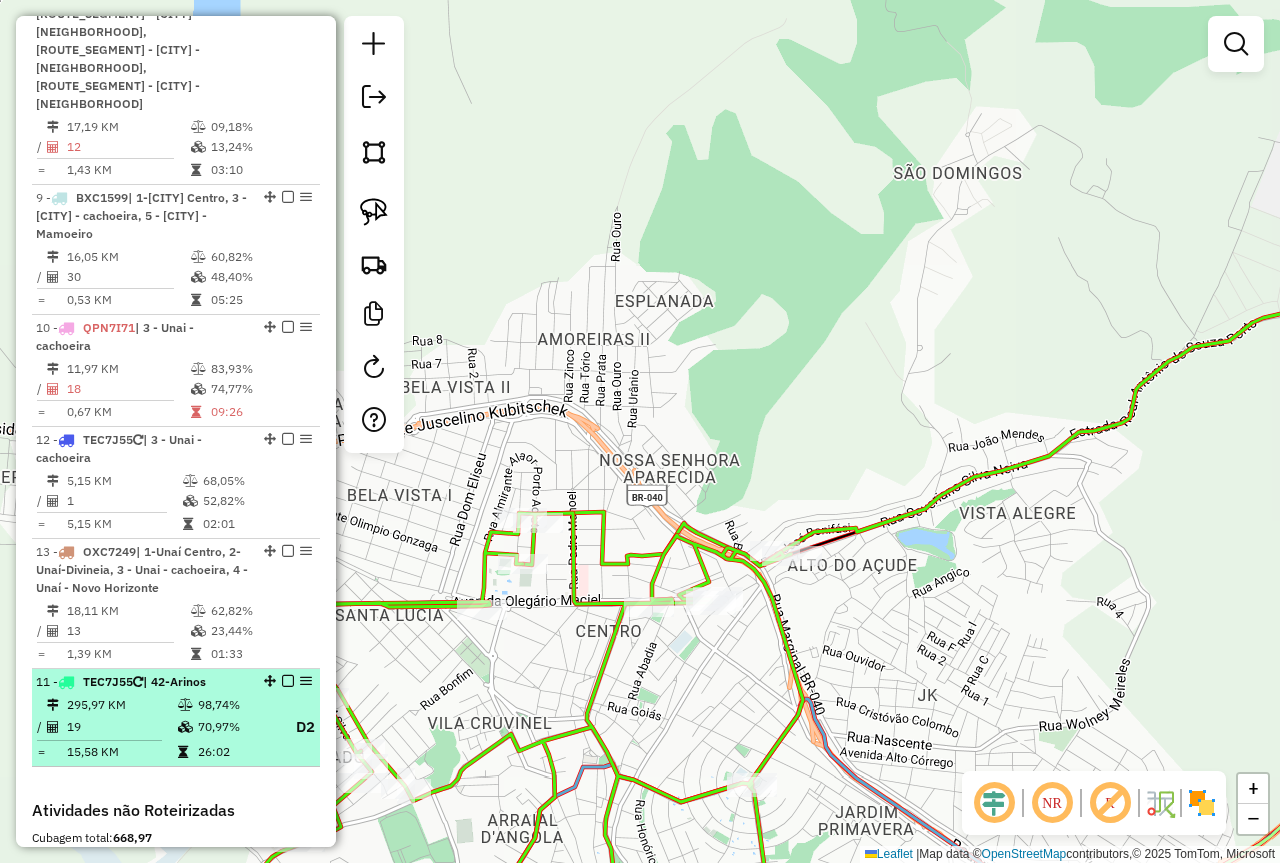 drag, startPoint x: 266, startPoint y: 313, endPoint x: 241, endPoint y: 620, distance: 308.01624 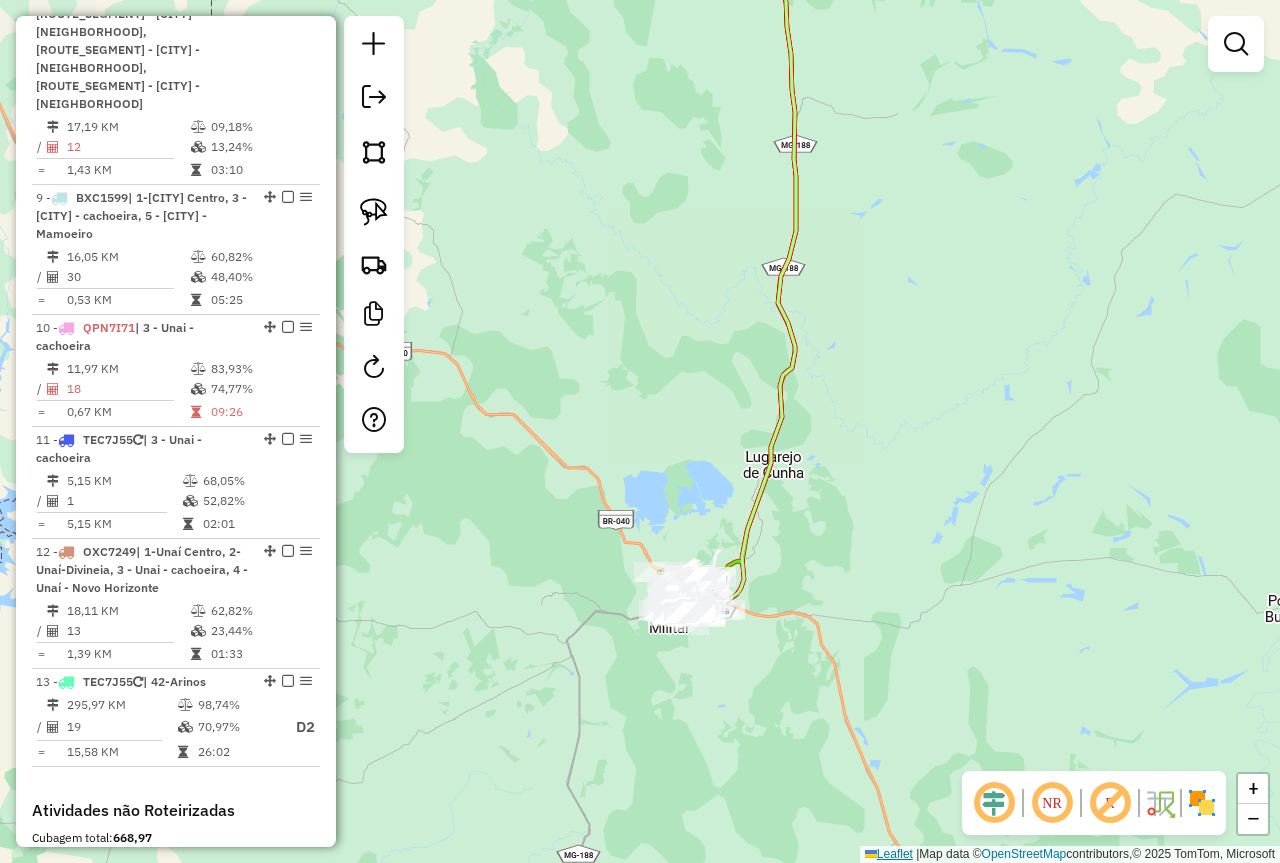 drag, startPoint x: 898, startPoint y: 458, endPoint x: 892, endPoint y: 853, distance: 395.04556 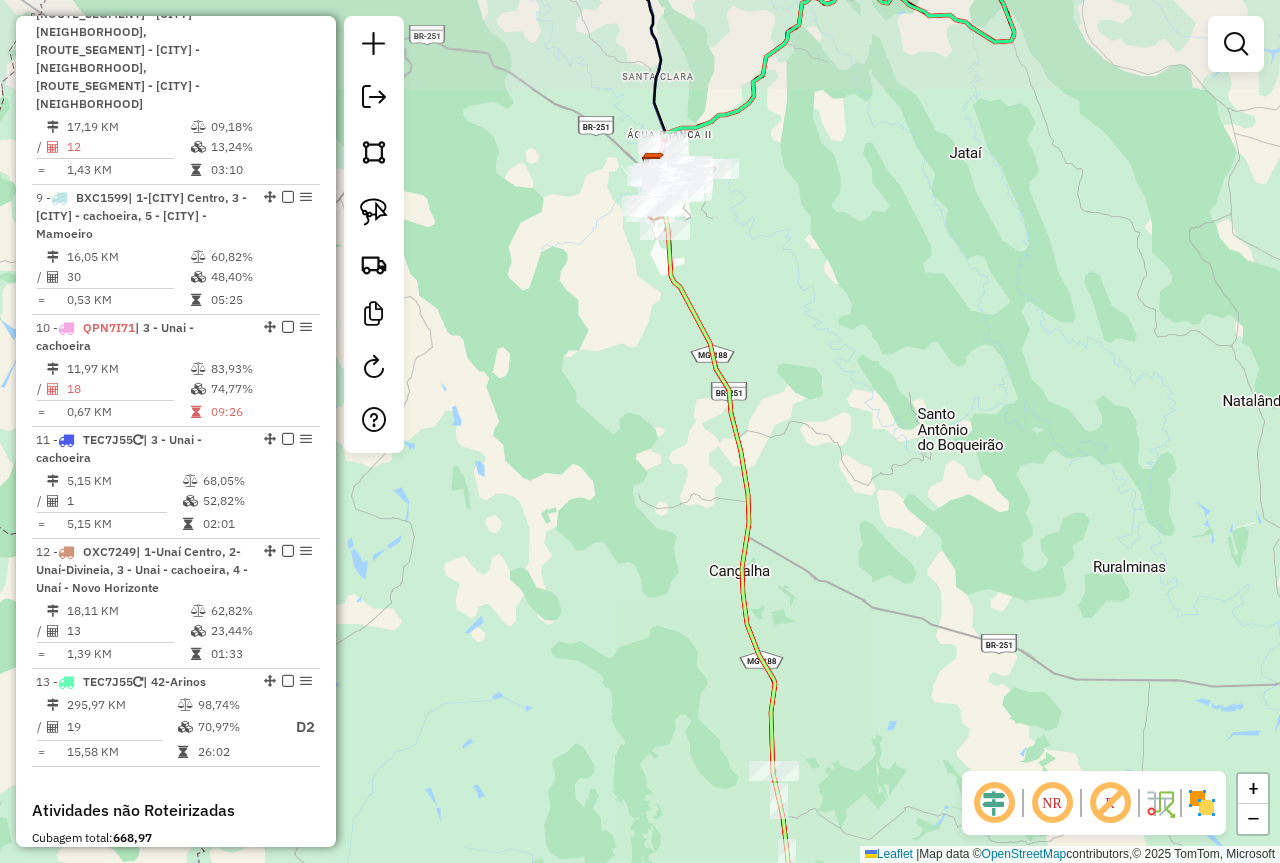 drag, startPoint x: 821, startPoint y: 553, endPoint x: 896, endPoint y: 753, distance: 213.6001 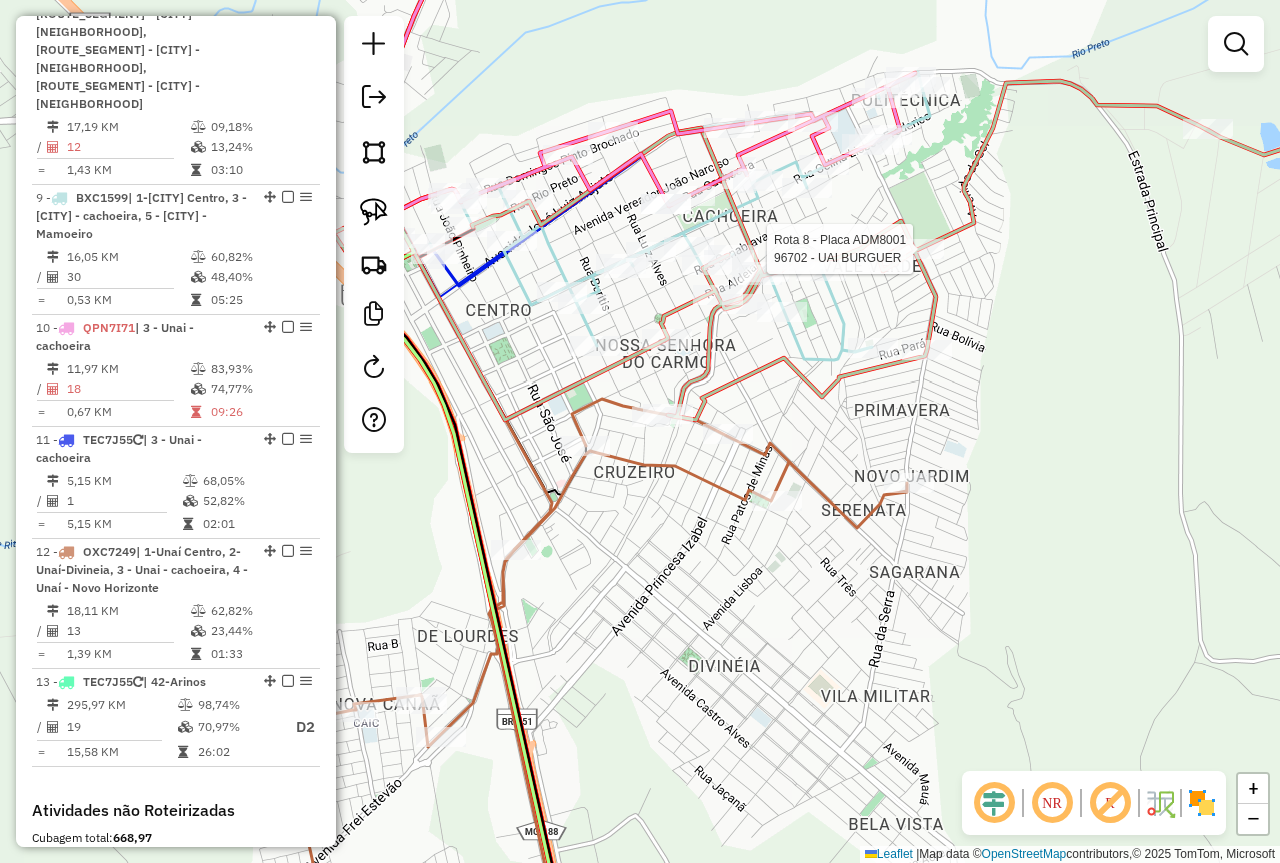 select on "*********" 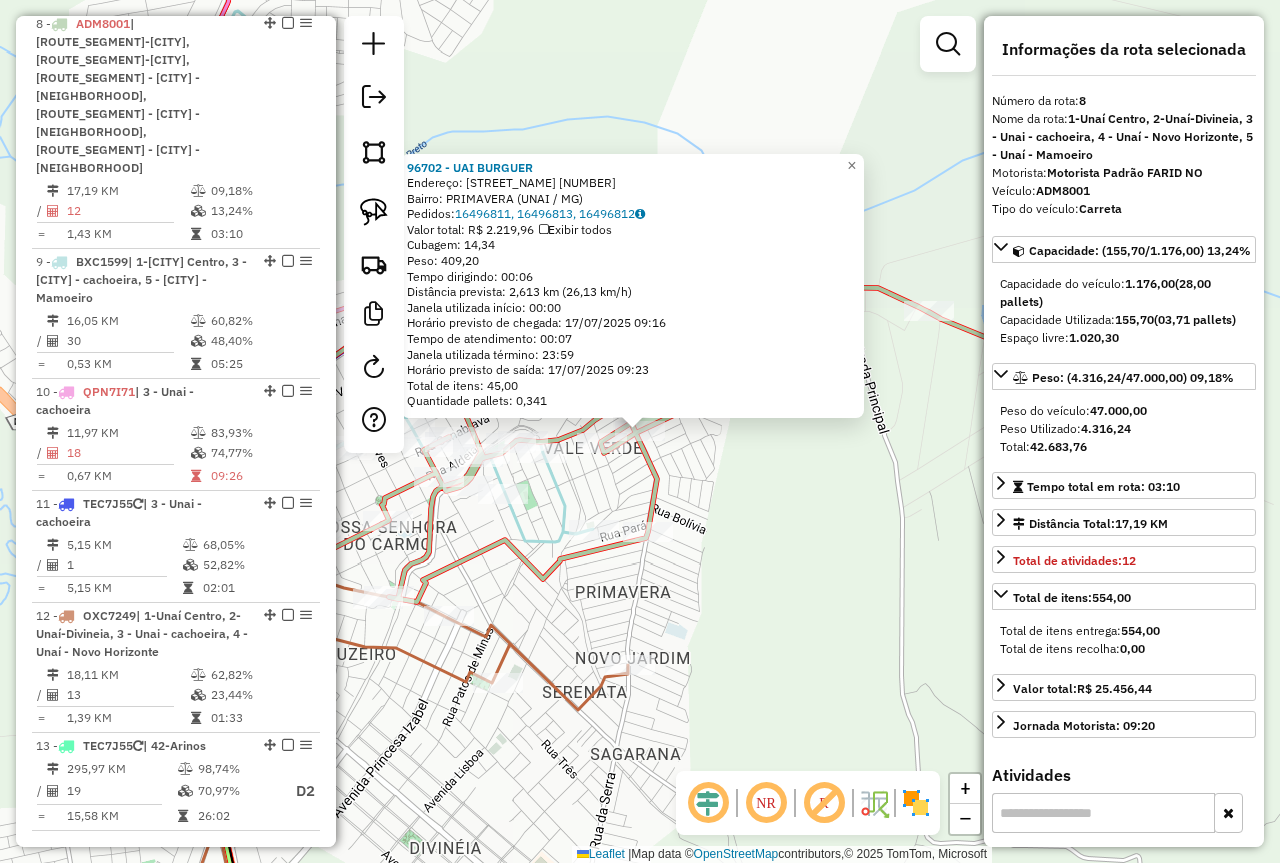 scroll, scrollTop: 1680, scrollLeft: 0, axis: vertical 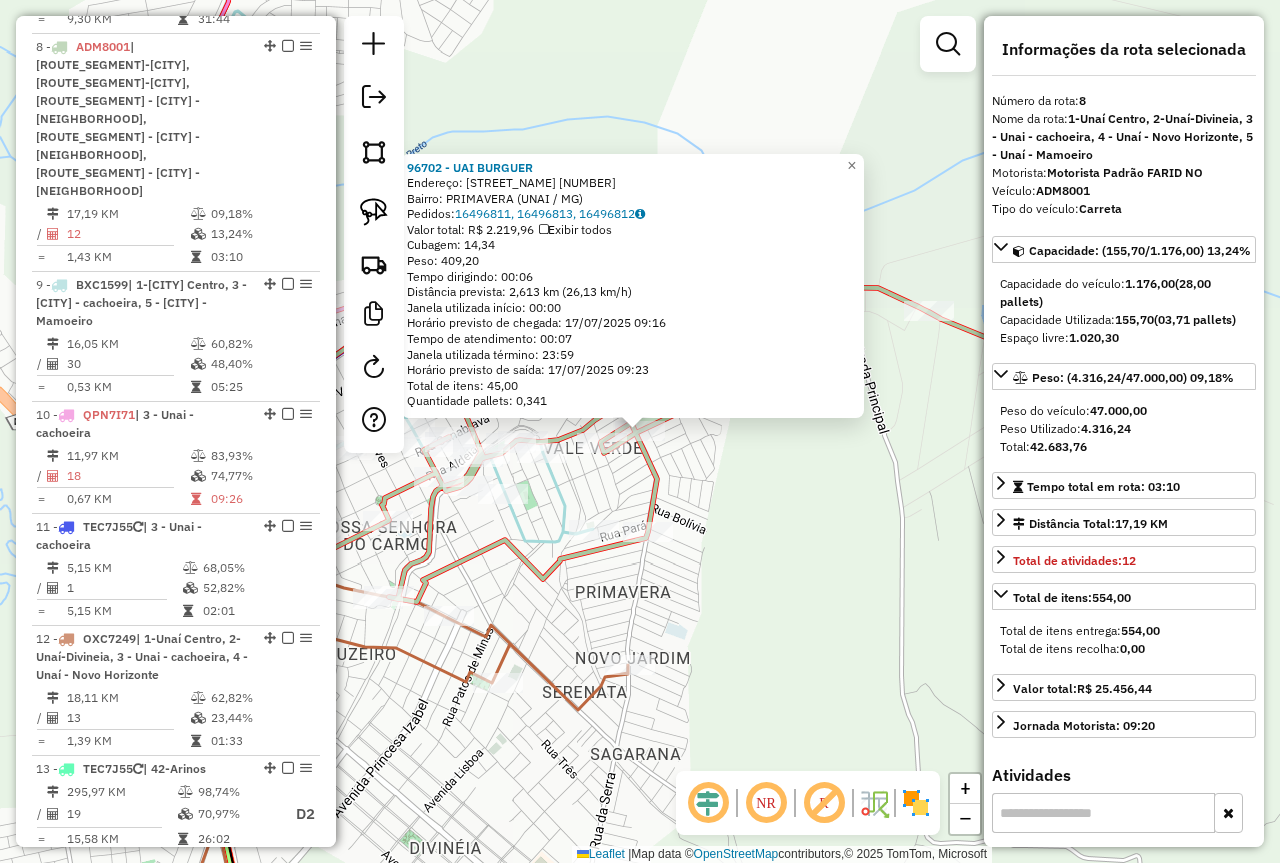 click 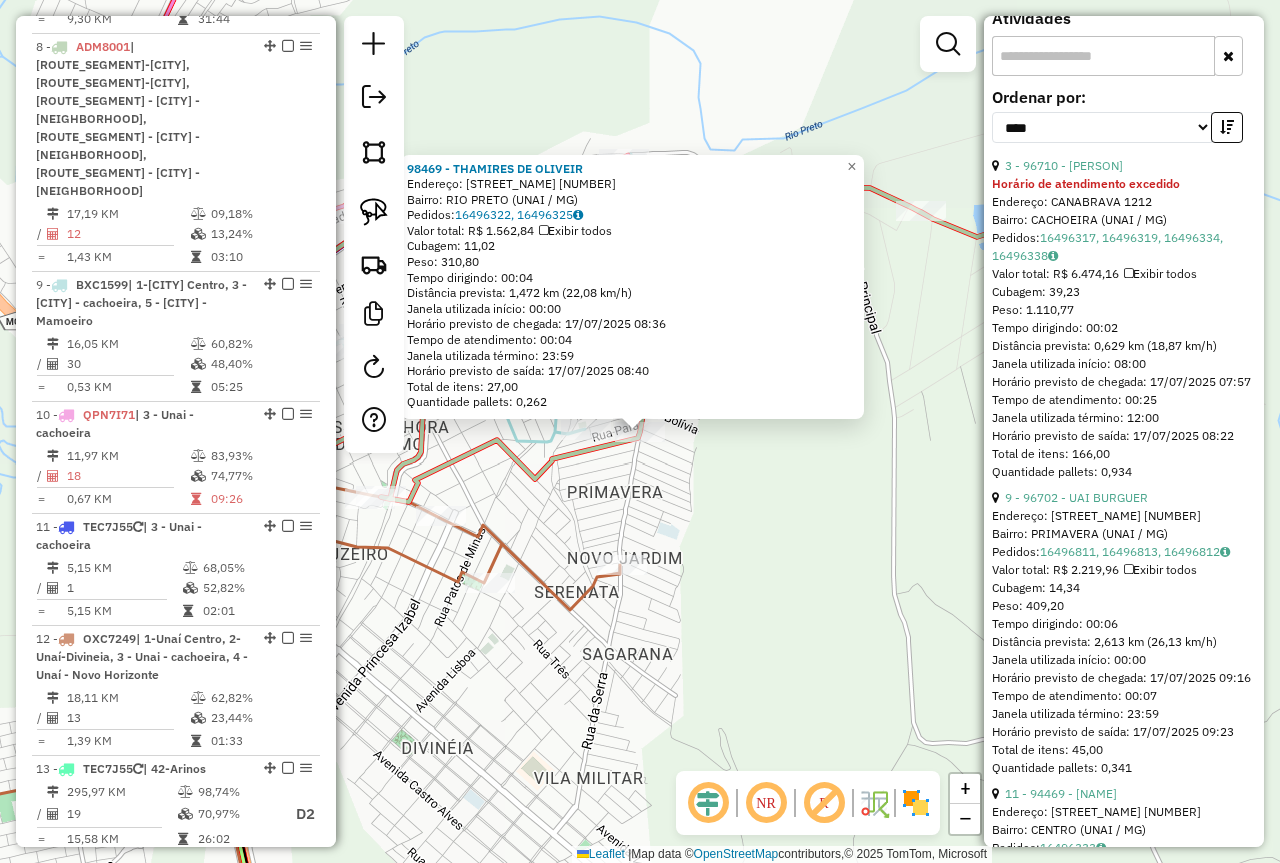 scroll, scrollTop: 900, scrollLeft: 0, axis: vertical 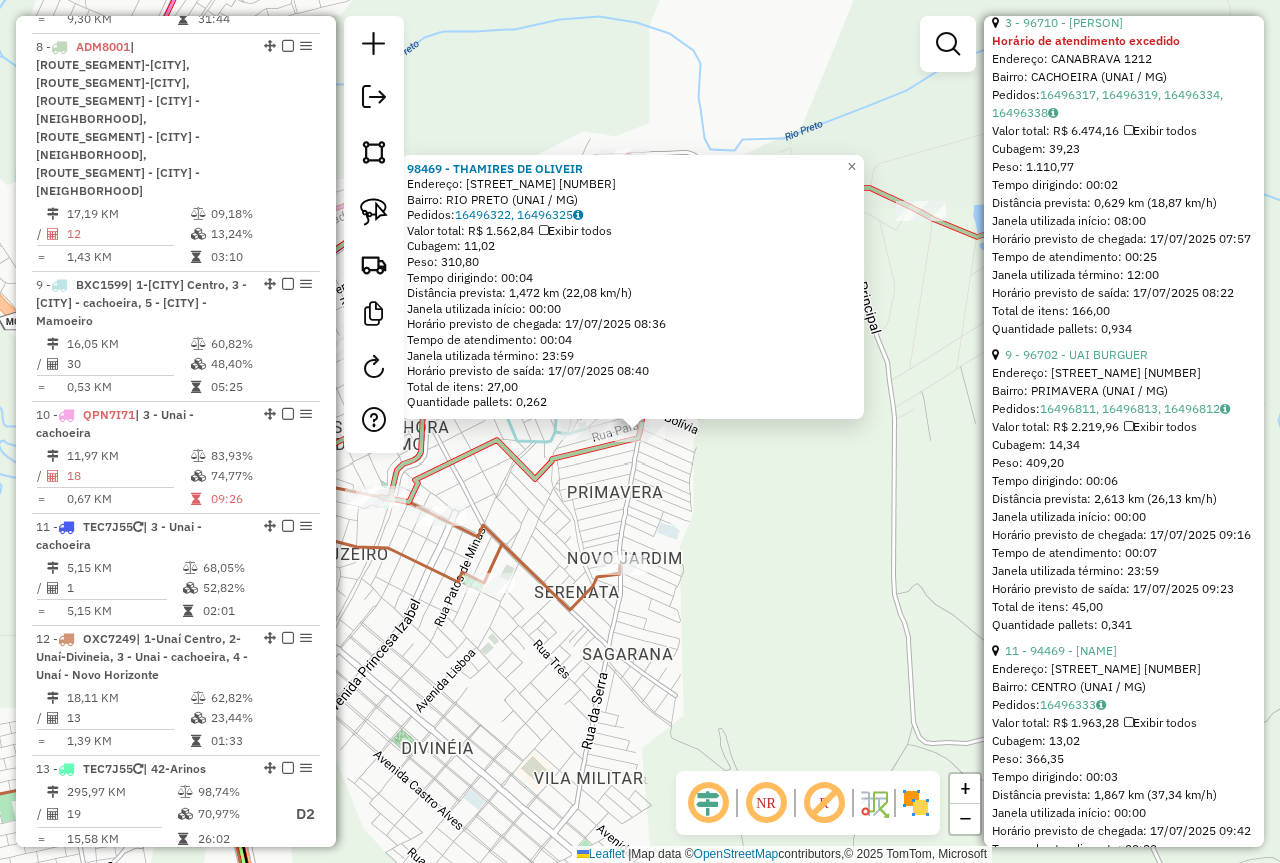 click on "98469 - THAMIRES  DE OLIVEIR  Endereço:  JOSE MARCIANO PINTO 196   Bairro: RIO PRETO (UNAI / MG)   Pedidos:  16496322, 16496325   Valor total: R$ 1.562,84   Exibir todos   Cubagem: 11,02  Peso: 310,80  Tempo dirigindo: 00:04   Distância prevista: 1,472 km (22,08 km/h)   Janela utilizada início: 00:00   Horário previsto de chegada: 17/07/2025 08:36   Tempo de atendimento: 00:04   Janela utilizada término: 23:59   Horário previsto de saída: 17/07/2025 08:40   Total de itens: 27,00   Quantidade pallets: 0,262  × Janela de atendimento Grade de atendimento Capacidade Transportadoras Veículos Cliente Pedidos  Rotas Selecione os dias de semana para filtrar as janelas de atendimento  Seg   Ter   Qua   Qui   Sex   Sáb   Dom  Informe o período da janela de atendimento: De: Até:  Filtrar exatamente a janela do cliente  Considerar janela de atendimento padrão  Selecione os dias de semana para filtrar as grades de atendimento  Seg   Ter   Qua   Qui   Sex   Sáb   Dom   Peso mínimo:  ****  Peso máximo:  ****" 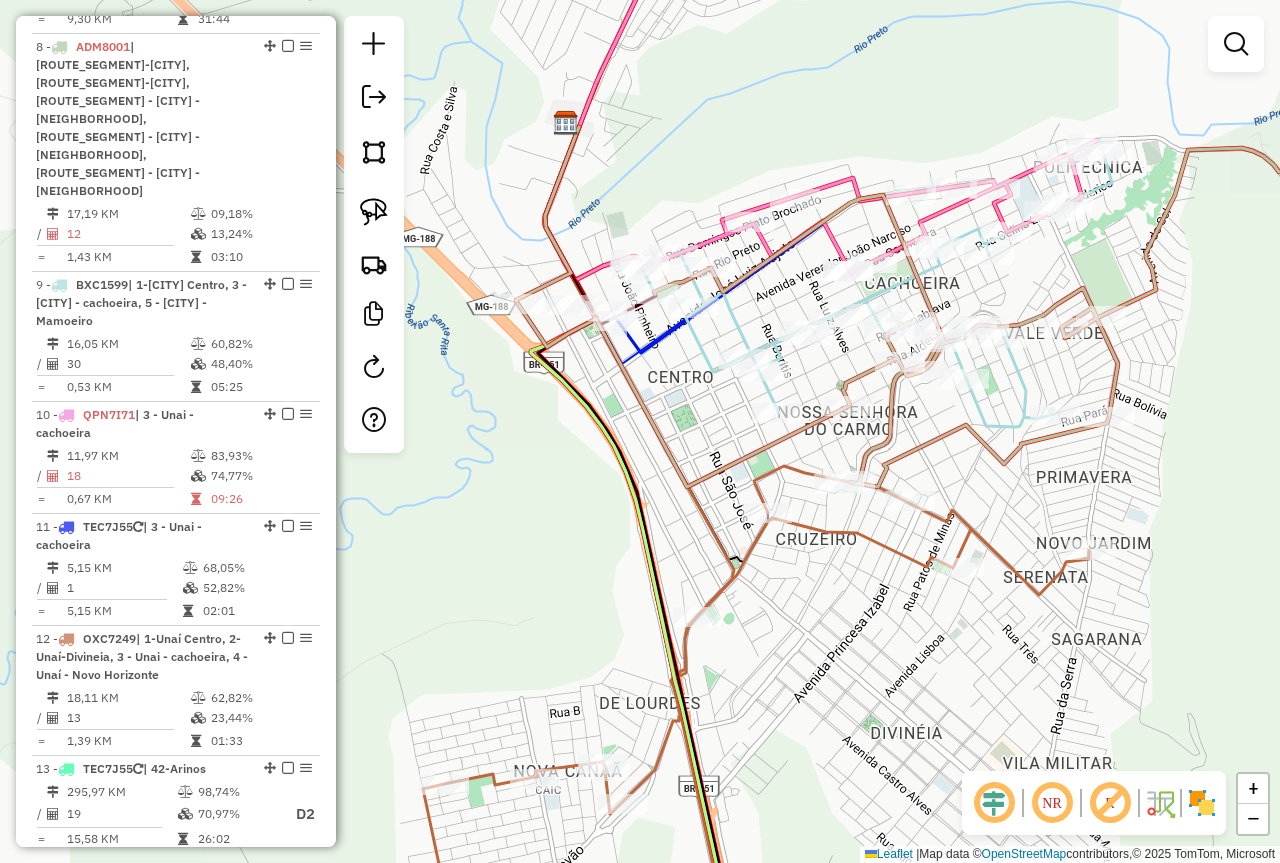 drag, startPoint x: 688, startPoint y: 479, endPoint x: 1157, endPoint y: 464, distance: 469.2398 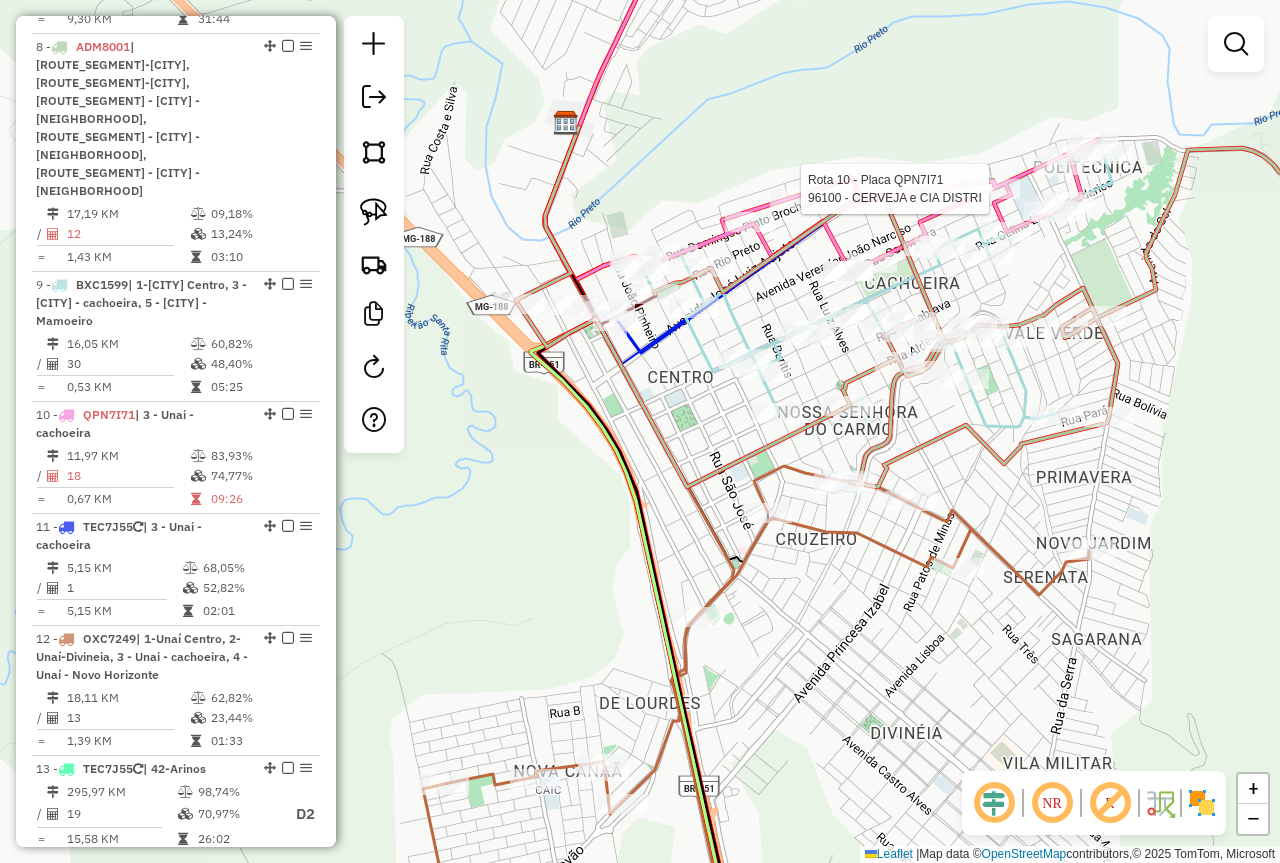 select on "*********" 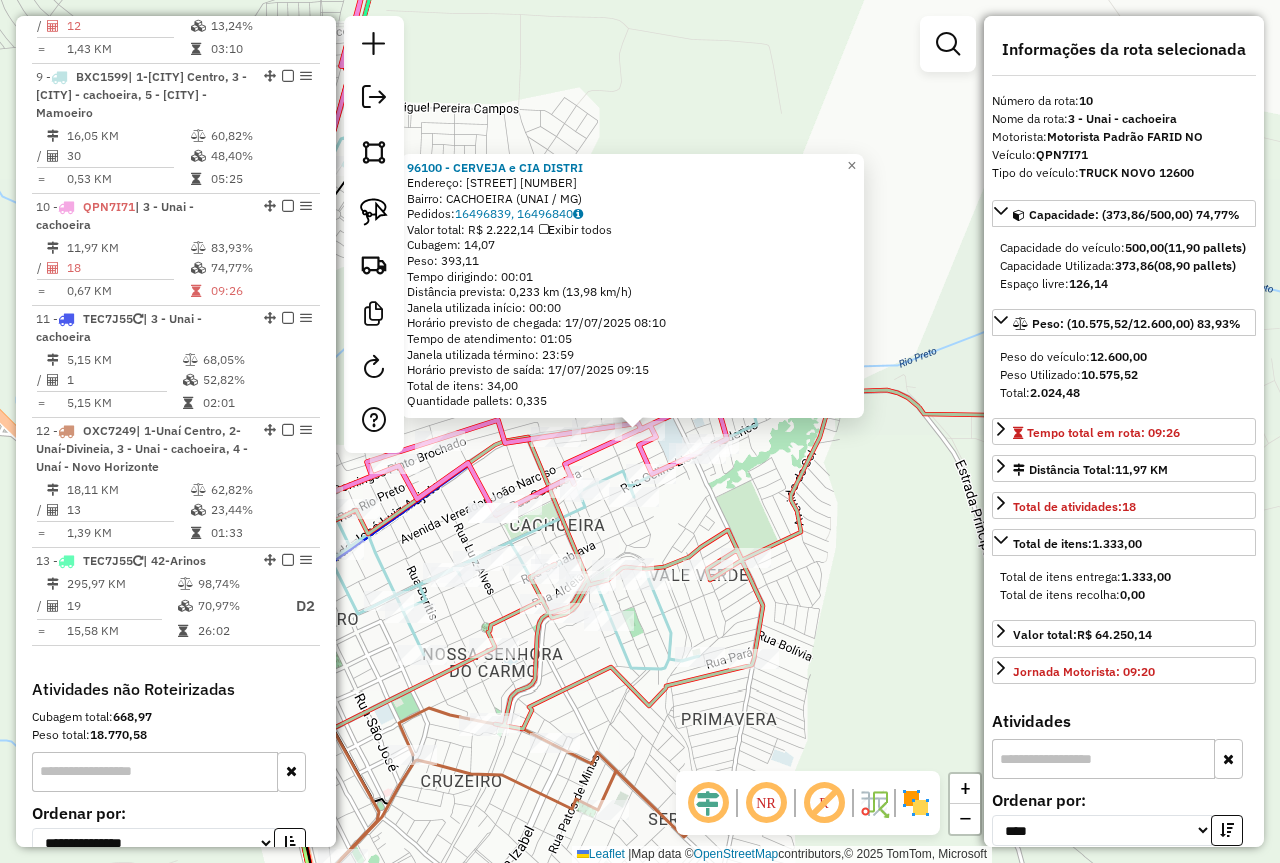 scroll, scrollTop: 1940, scrollLeft: 0, axis: vertical 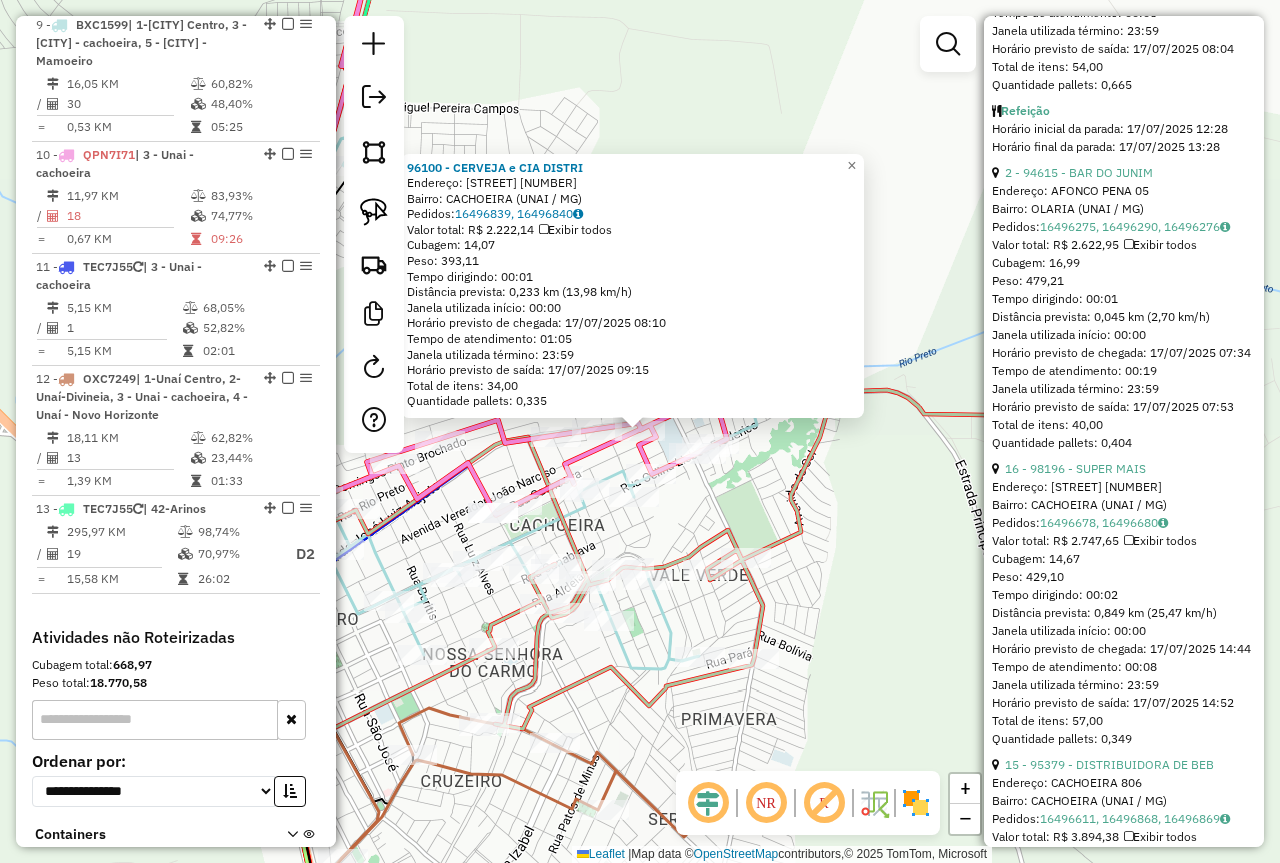 click on "96100 - CERVEJA e CIA DISTRI  Endereço:  VEREADOR JOAO NARCISO 1270   Bairro: CACHOEIRA (UNAI / MG)   Pedidos:  16496839, 16496840   Valor total: R$ 2.222,14   Exibir todos   Cubagem: 14,07  Peso: 393,11  Tempo dirigindo: 00:01   Distância prevista: 0,233 km (13,98 km/h)   Janela utilizada início: 00:00   Horário previsto de chegada: 17/07/2025 08:10   Tempo de atendimento: 01:05   Janela utilizada término: 23:59   Horário previsto de saída: 17/07/2025 09:15   Total de itens: 34,00   Quantidade pallets: 0,335  × Janela de atendimento Grade de atendimento Capacidade Transportadoras Veículos Cliente Pedidos  Rotas Selecione os dias de semana para filtrar as janelas de atendimento  Seg   Ter   Qua   Qui   Sex   Sáb   Dom  Informe o período da janela de atendimento: De: Até:  Filtrar exatamente a janela do cliente  Considerar janela de atendimento padrão  Selecione os dias de semana para filtrar as grades de atendimento  Seg   Ter   Qua   Qui   Sex   Sáb   Dom   Peso mínimo:  ****  Peso máximo:  +" 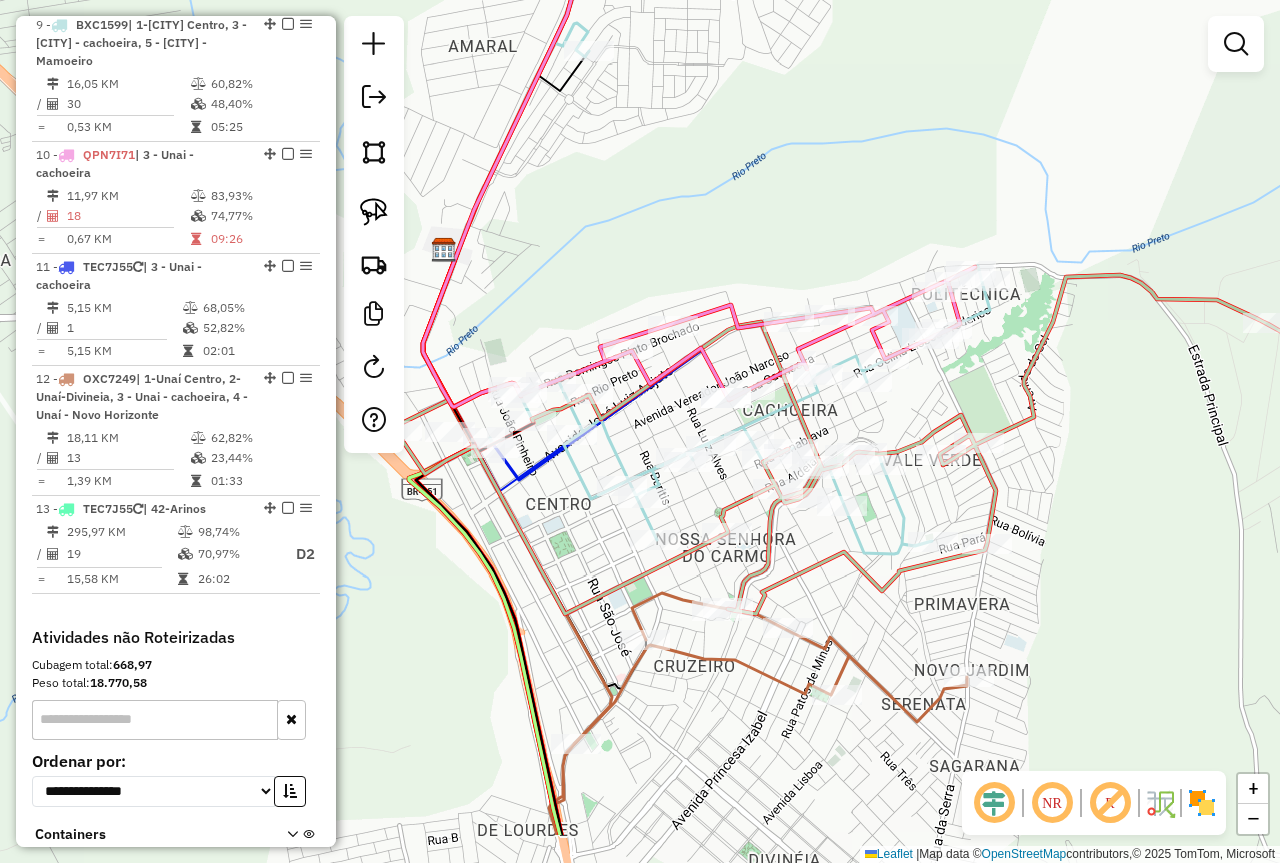 drag, startPoint x: 792, startPoint y: 604, endPoint x: 1033, endPoint y: 484, distance: 269.22296 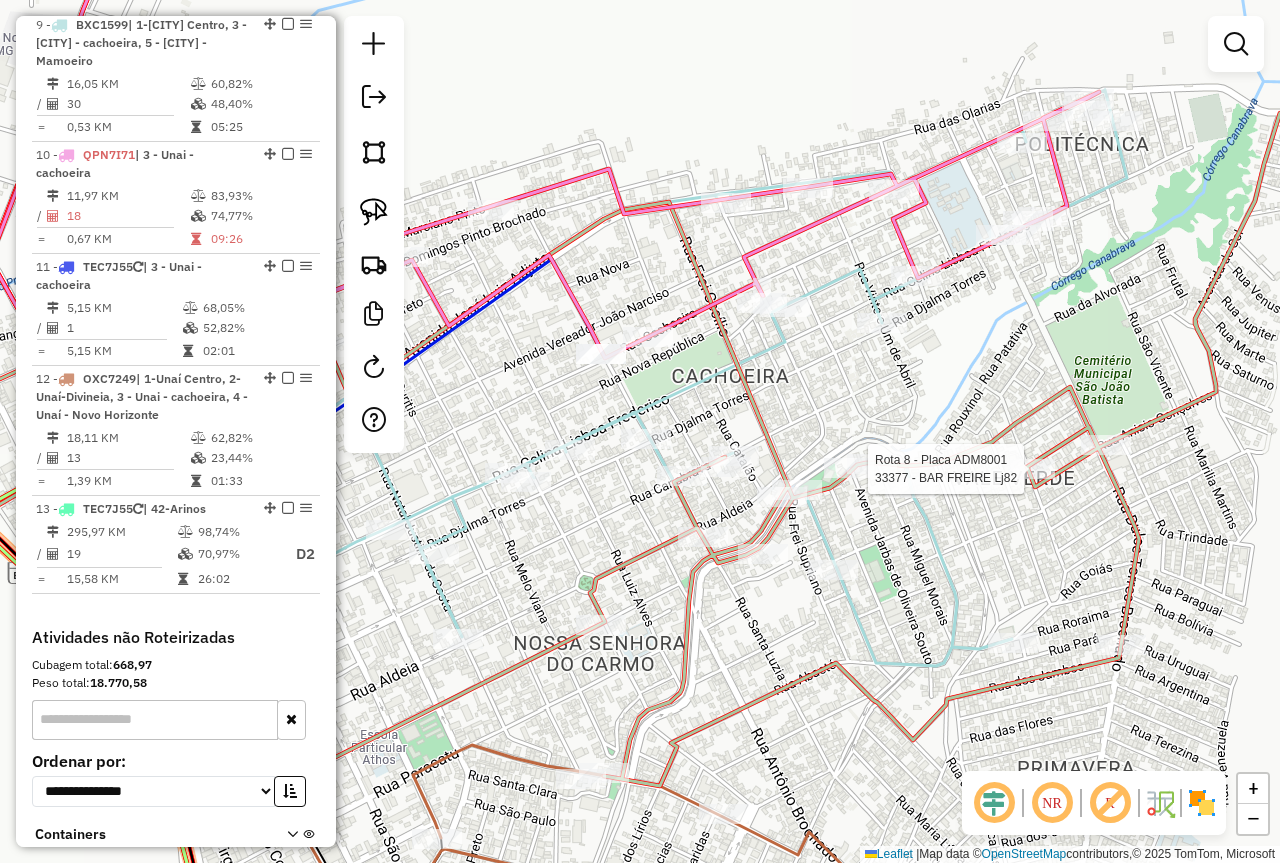 select on "*********" 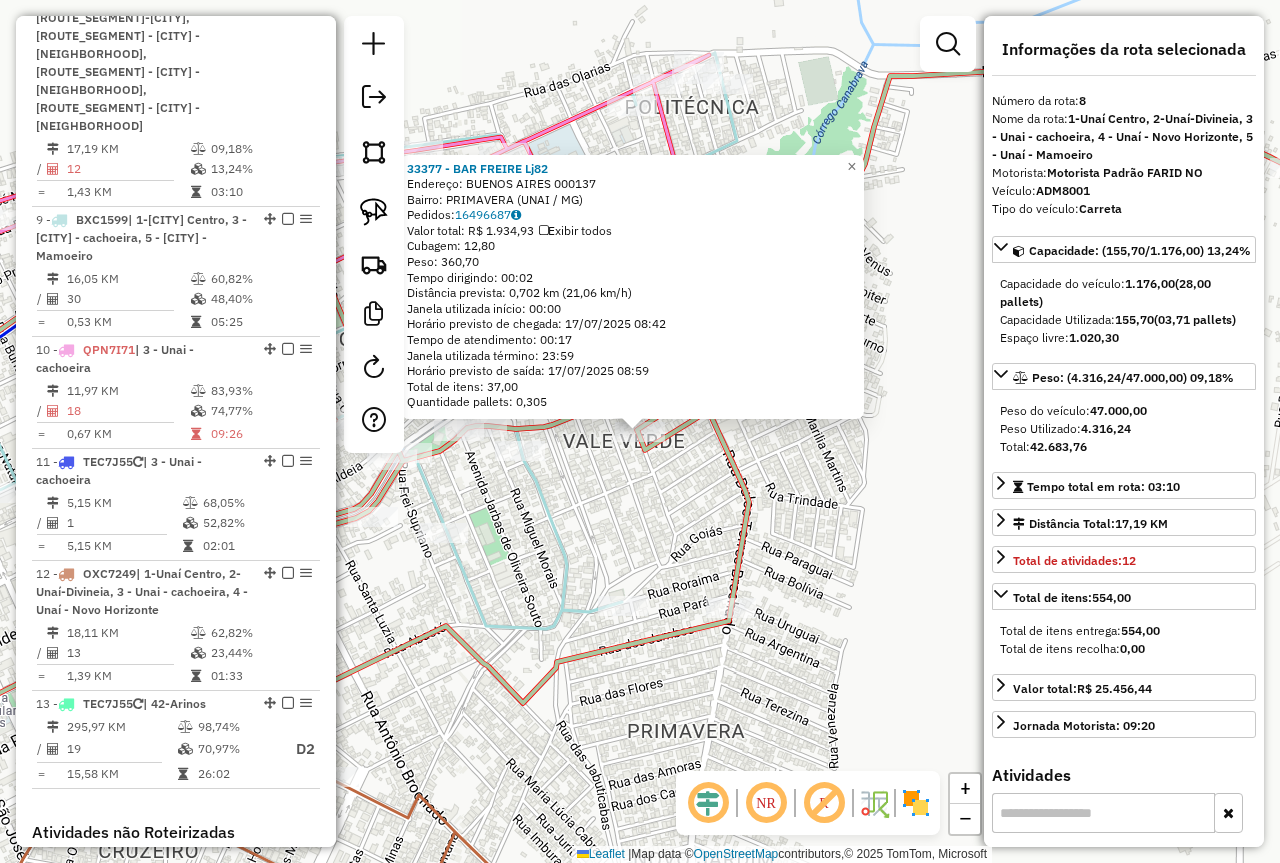 scroll, scrollTop: 1680, scrollLeft: 0, axis: vertical 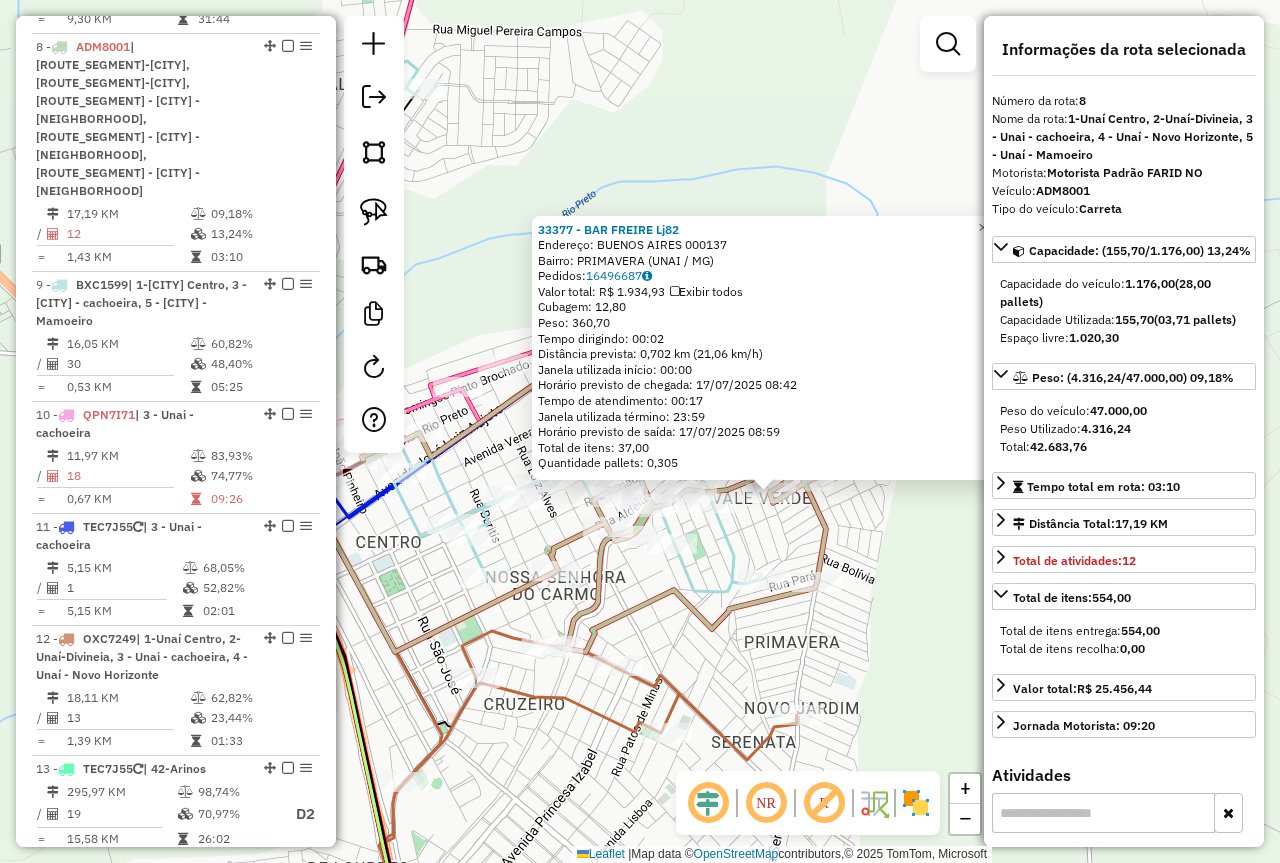 click on "33377 - BAR FREIRE Lj82  Endereço:  BUENOS AIRES 000137   Bairro: PRIMAVERA (UNAI / MG)   Pedidos:  16496687   Valor total: R$ 1.934,93   Exibir todos   Cubagem: 12,80  Peso: 360,70  Tempo dirigindo: 00:02   Distância prevista: 0,702 km (21,06 km/h)   Janela utilizada início: 00:00   Horário previsto de chegada: 17/07/2025 08:42   Tempo de atendimento: 00:17   Janela utilizada término: 23:59   Horário previsto de saída: 17/07/2025 08:59   Total de itens: 37,00   Quantidade pallets: 0,305  × Janela de atendimento Grade de atendimento Capacidade Transportadoras Veículos Cliente Pedidos  Rotas Selecione os dias de semana para filtrar as janelas de atendimento  Seg   Ter   Qua   Qui   Sex   Sáb   Dom  Informe o período da janela de atendimento: De: Até:  Filtrar exatamente a janela do cliente  Considerar janela de atendimento padrão  Selecione os dias de semana para filtrar as grades de atendimento  Seg   Ter   Qua   Qui   Sex   Sáb   Dom   Considerar clientes sem dia de atendimento cadastrado ****" 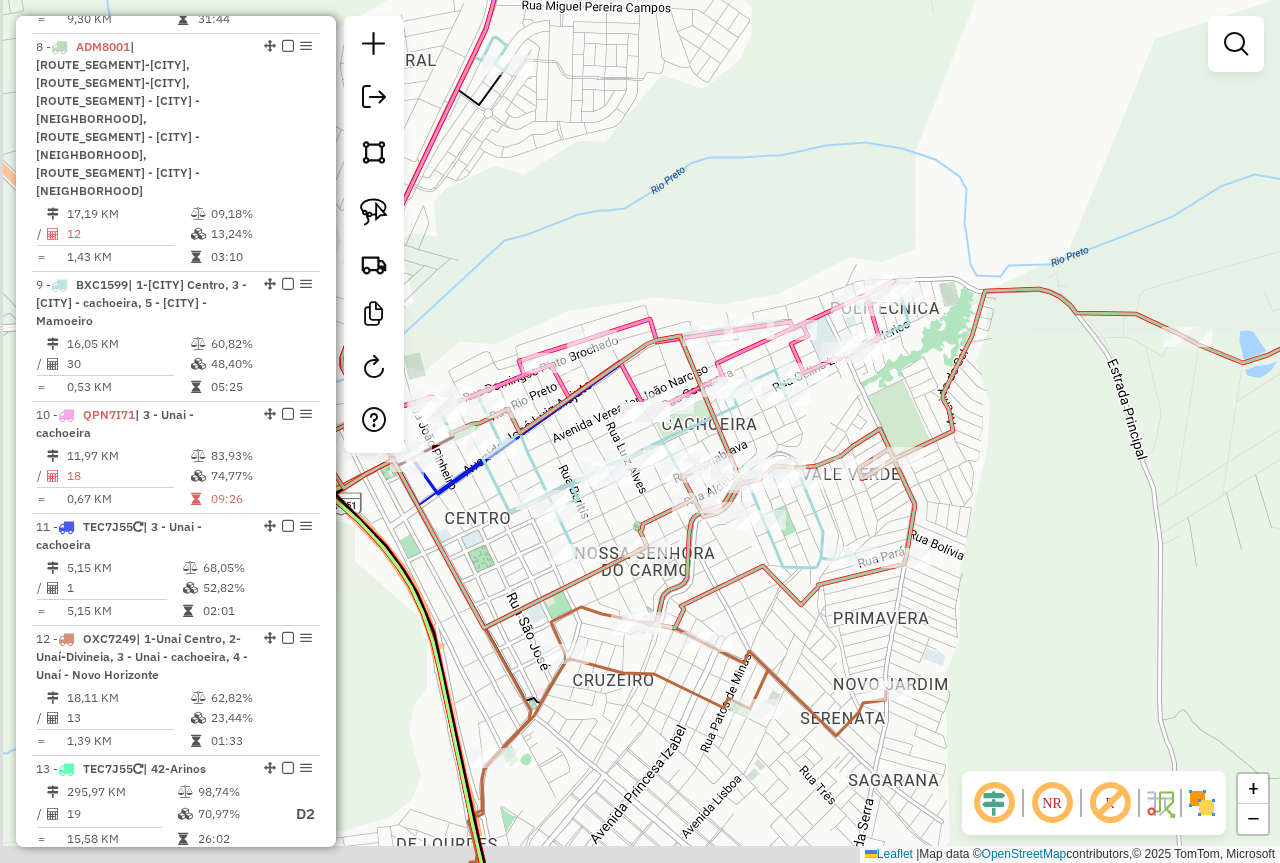 drag, startPoint x: 803, startPoint y: 559, endPoint x: 952, endPoint y: 523, distance: 153.28731 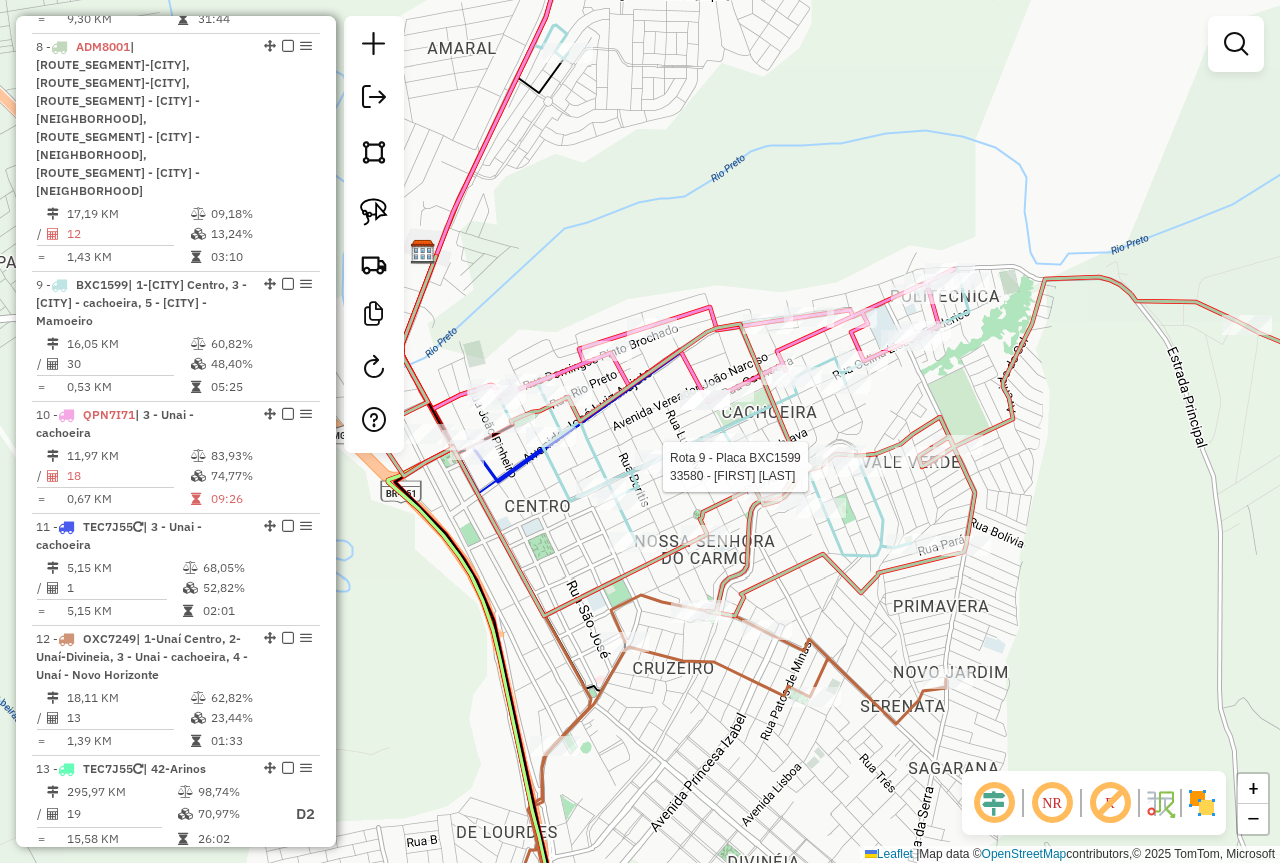 select on "*********" 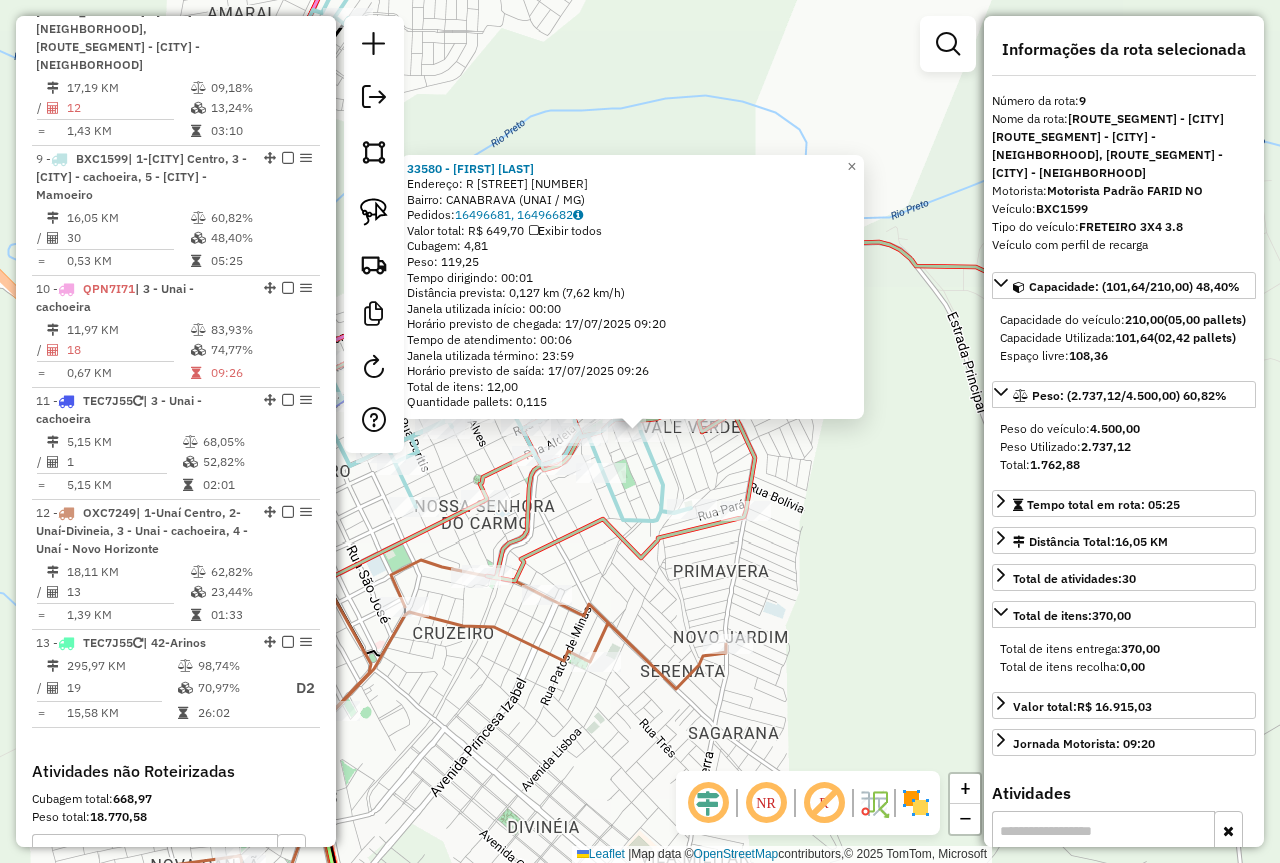 scroll, scrollTop: 1828, scrollLeft: 0, axis: vertical 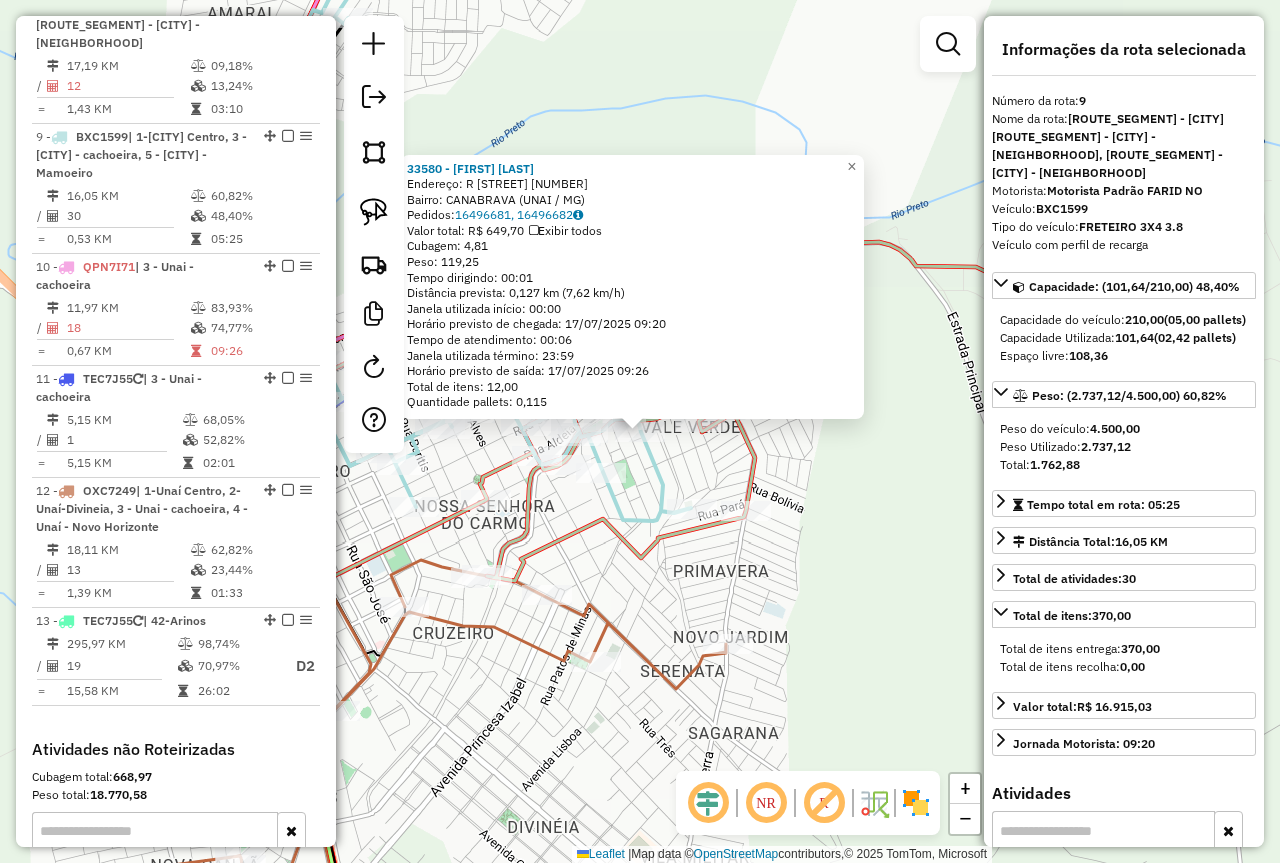 click on "33580 - SELVIRA FERREIRA DE  Endereço: R   BENEDITO CAETANO COSTA        000042   Bairro: CANABRAVA (UNAI / MG)   Pedidos:  16496681, 16496682   Valor total: R$ 649,70   Exibir todos   Cubagem: 4,81  Peso: 119,25  Tempo dirigindo: 00:01   Distância prevista: 0,127 km (7,62 km/h)   Janela utilizada início: 00:00   Horário previsto de chegada: 17/07/2025 09:20   Tempo de atendimento: 00:06   Janela utilizada término: 23:59   Horário previsto de saída: 17/07/2025 09:26   Total de itens: 12,00   Quantidade pallets: 0,115  × Janela de atendimento Grade de atendimento Capacidade Transportadoras Veículos Cliente Pedidos  Rotas Selecione os dias de semana para filtrar as janelas de atendimento  Seg   Ter   Qua   Qui   Sex   Sáb   Dom  Informe o período da janela de atendimento: De: Até:  Filtrar exatamente a janela do cliente  Considerar janela de atendimento padrão  Selecione os dias de semana para filtrar as grades de atendimento  Seg   Ter   Qua   Qui   Sex   Sáb   Dom   Peso mínimo:  **** **** De:" 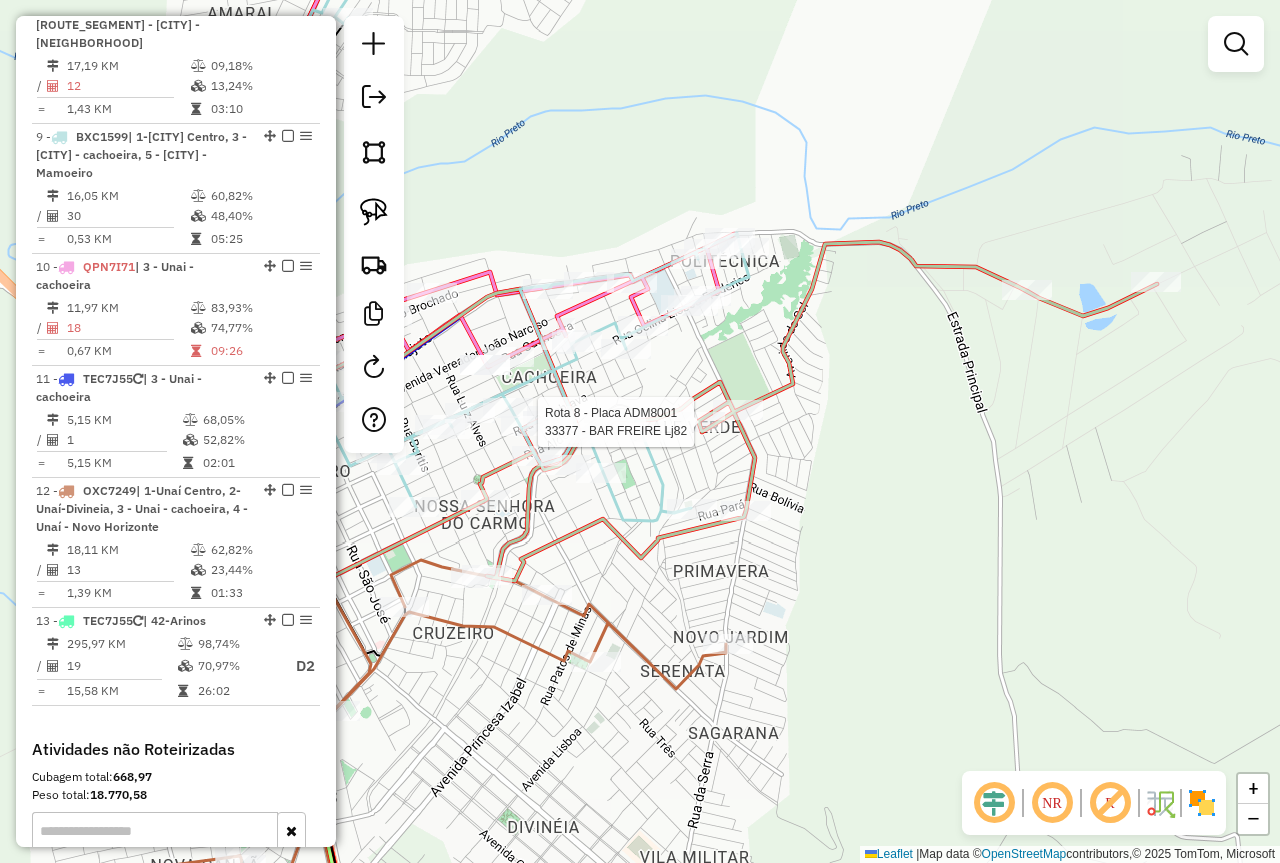 click 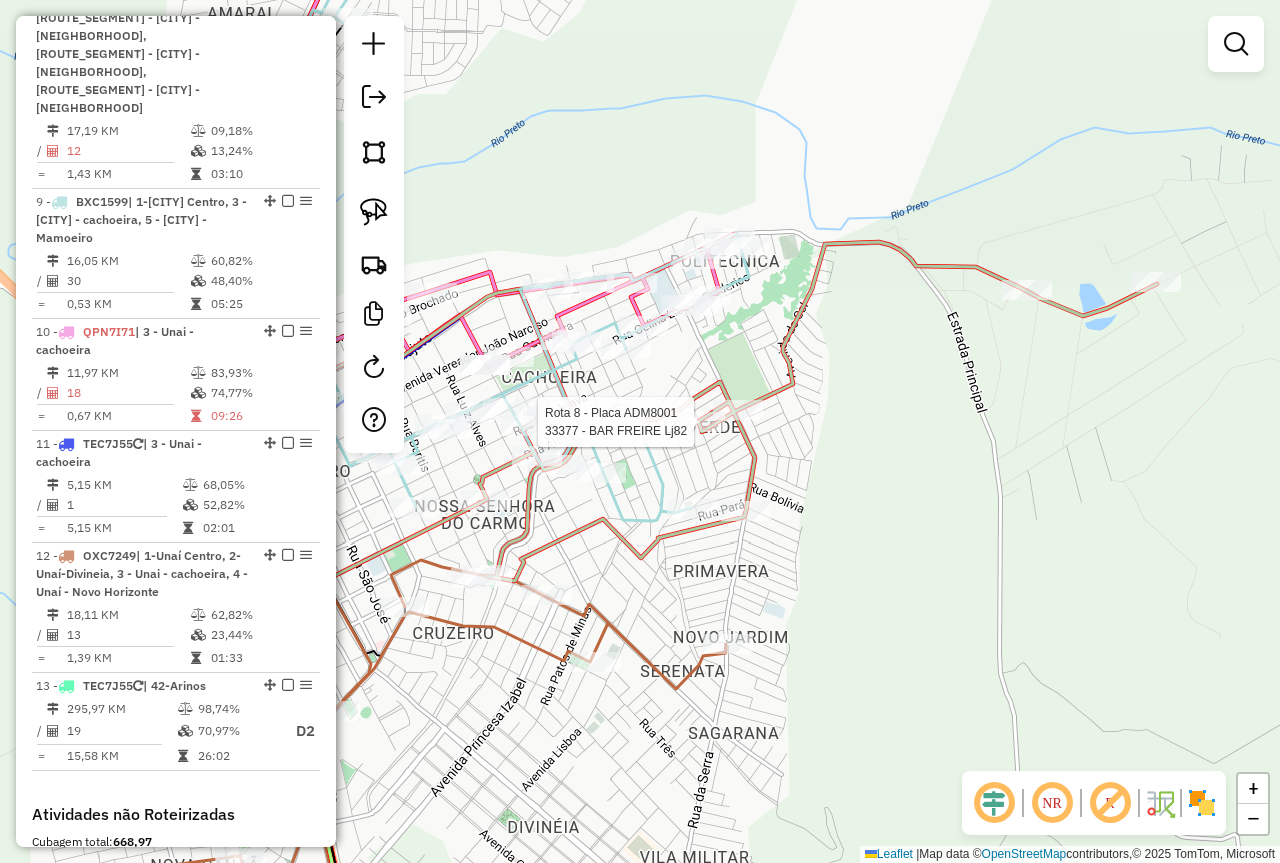 select on "*********" 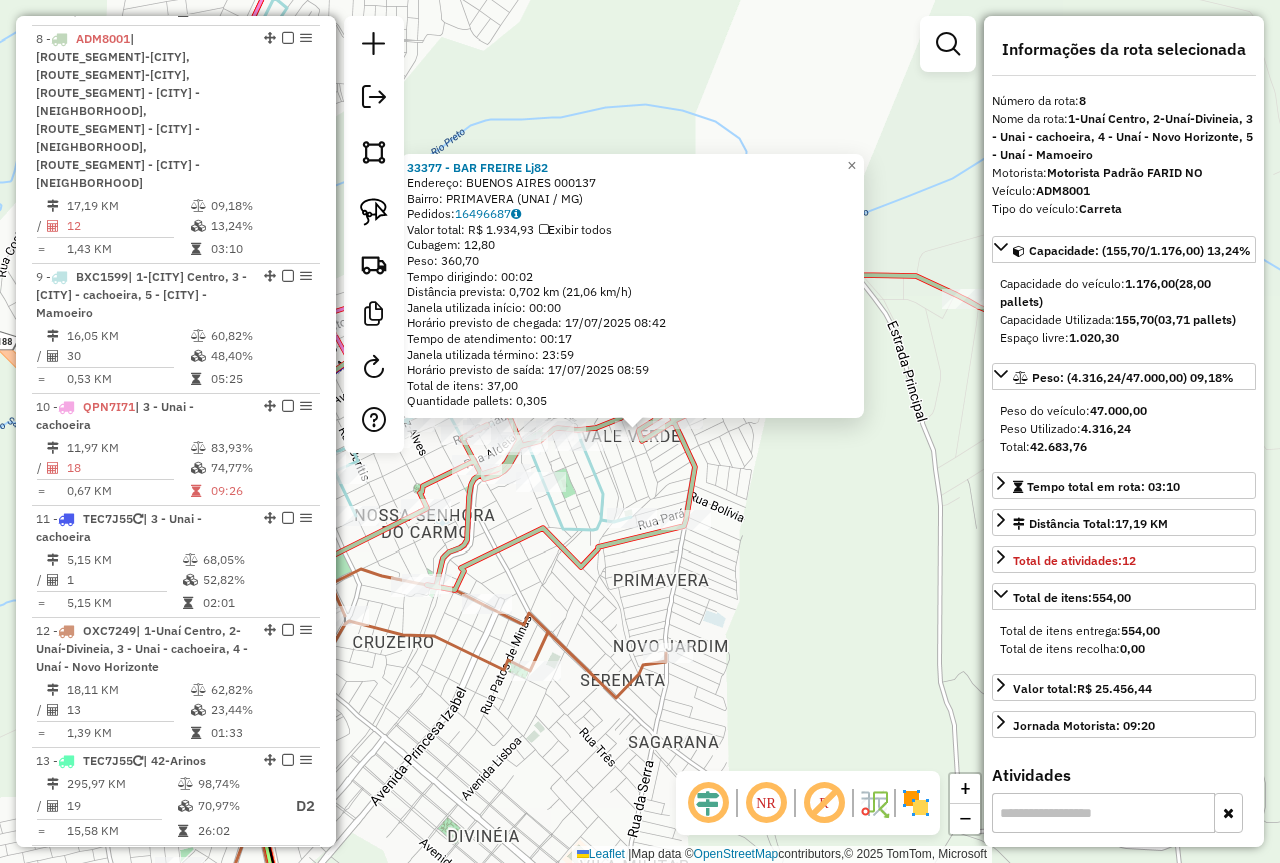 scroll, scrollTop: 1680, scrollLeft: 0, axis: vertical 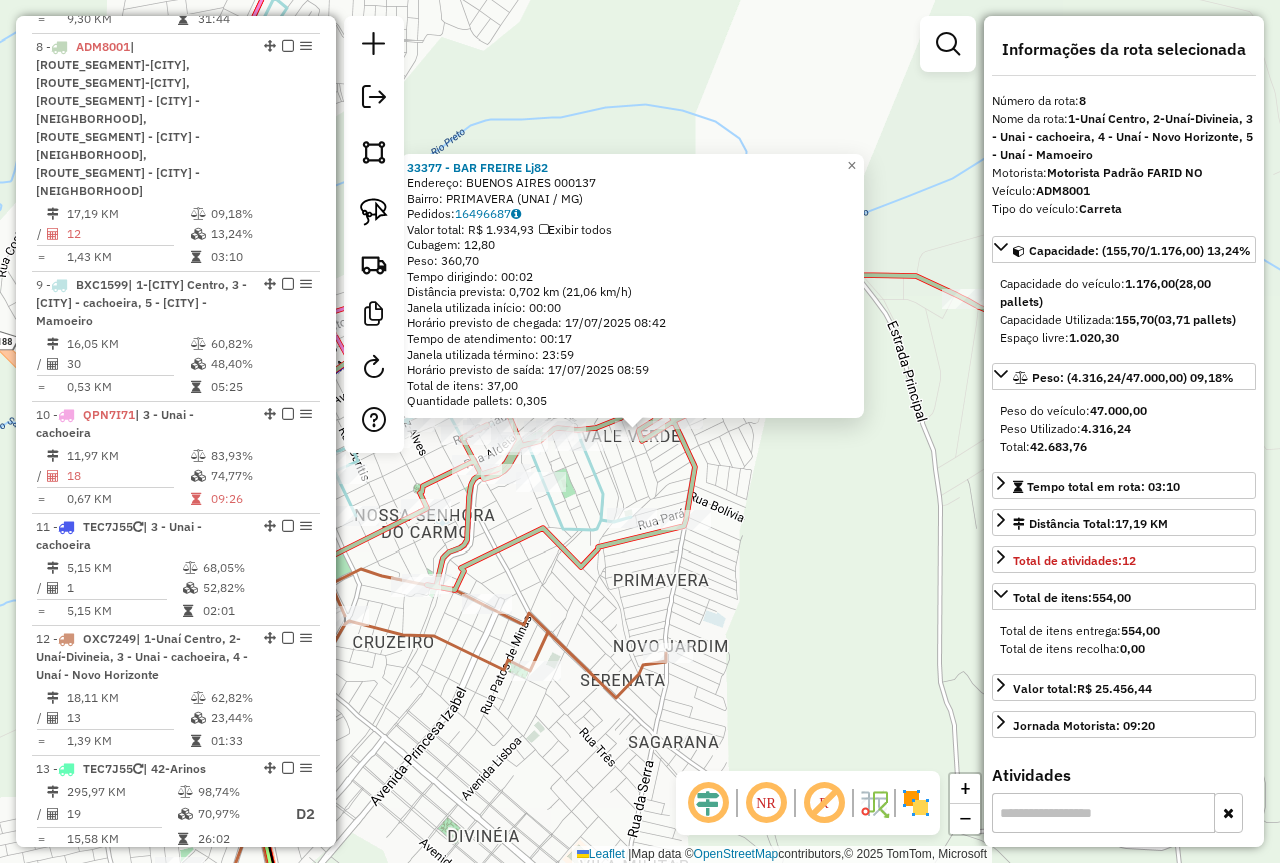 click on "33377 - BAR FREIRE Lj82  Endereço:  BUENOS AIRES 000137   Bairro: PRIMAVERA (UNAI / MG)   Pedidos:  16496687   Valor total: R$ 1.934,93   Exibir todos   Cubagem: 12,80  Peso: 360,70  Tempo dirigindo: 00:02   Distância prevista: 0,702 km (21,06 km/h)   Janela utilizada início: 00:00   Horário previsto de chegada: 17/07/2025 08:42   Tempo de atendimento: 00:17   Janela utilizada término: 23:59   Horário previsto de saída: 17/07/2025 08:59   Total de itens: 37,00   Quantidade pallets: 0,305  × Janela de atendimento Grade de atendimento Capacidade Transportadoras Veículos Cliente Pedidos  Rotas Selecione os dias de semana para filtrar as janelas de atendimento  Seg   Ter   Qua   Qui   Sex   Sáb   Dom  Informe o período da janela de atendimento: De: Até:  Filtrar exatamente a janela do cliente  Considerar janela de atendimento padrão  Selecione os dias de semana para filtrar as grades de atendimento  Seg   Ter   Qua   Qui   Sex   Sáb   Dom   Considerar clientes sem dia de atendimento cadastrado ****" 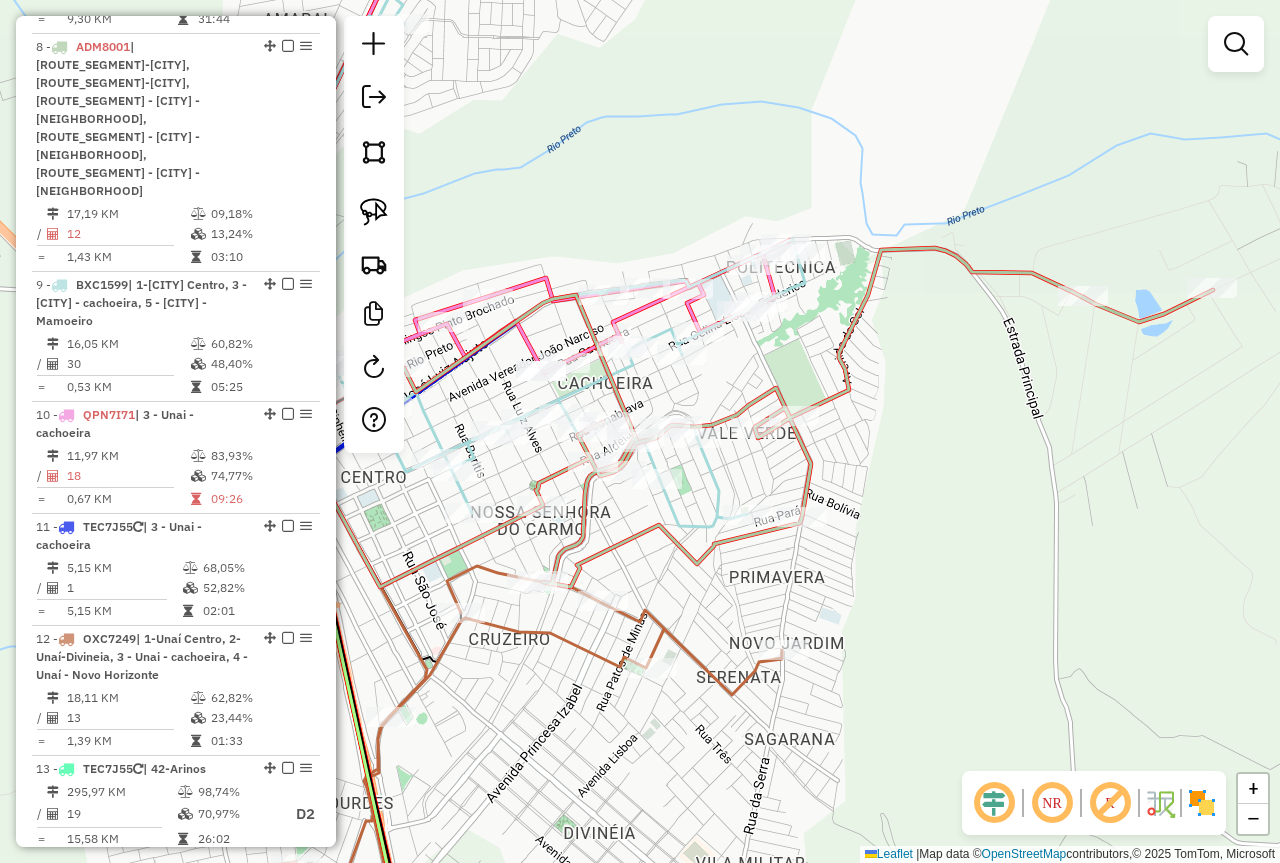 drag, startPoint x: 700, startPoint y: 496, endPoint x: 963, endPoint y: 489, distance: 263.09314 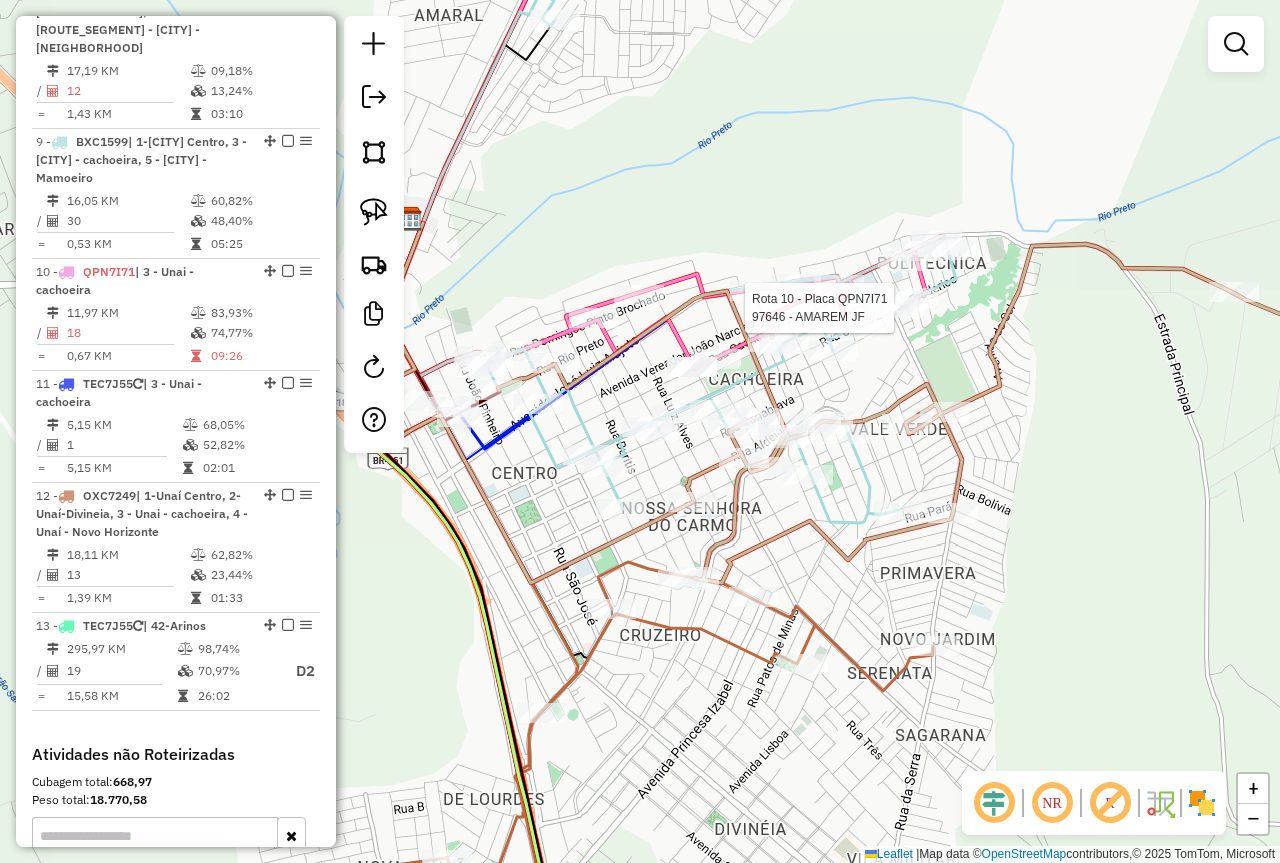 select on "*********" 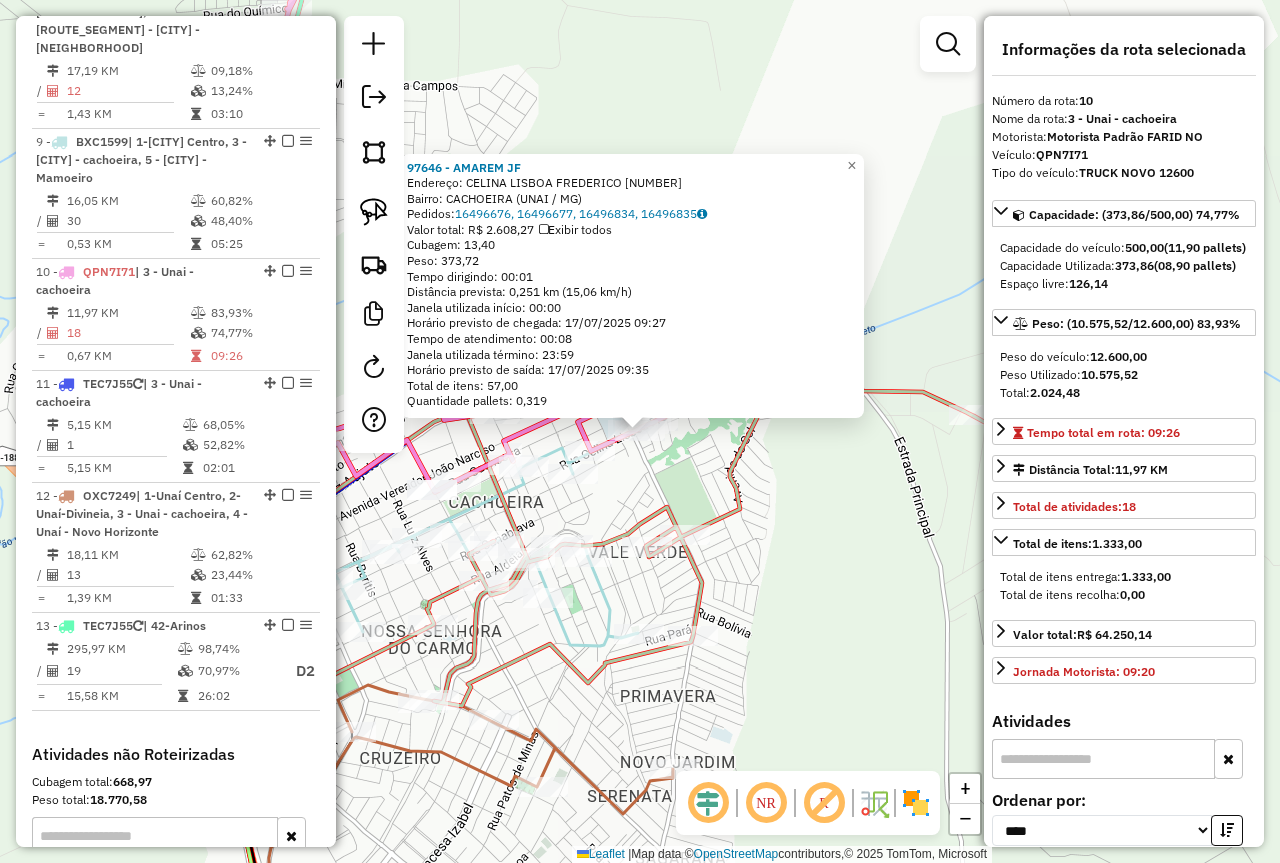 scroll, scrollTop: 1940, scrollLeft: 0, axis: vertical 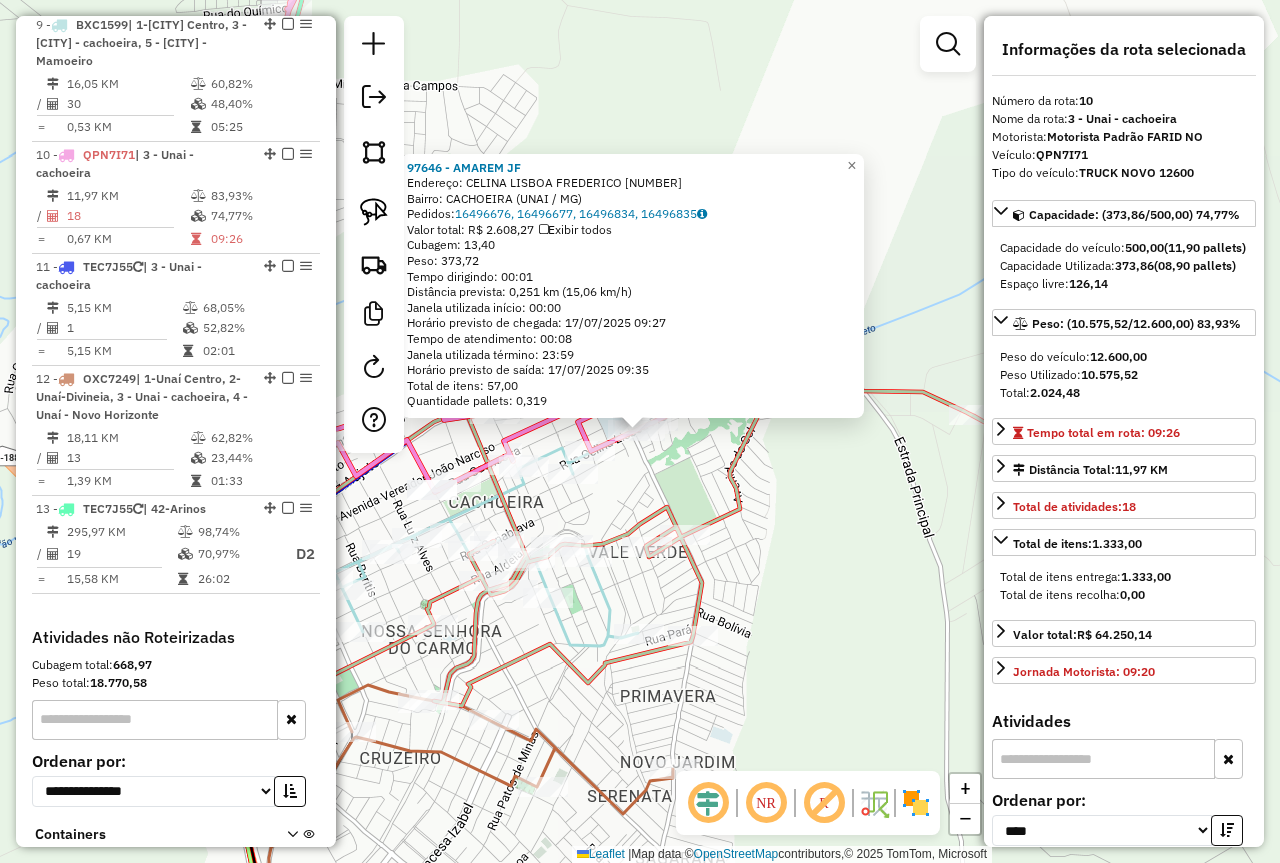 click on "97646 - AMAREM JF  Endereço:  CELINA LISBOA FREDERICO 2054   Bairro: CACHOEIRA (UNAI / MG)   Pedidos:  16496676, 16496677, 16496834, 16496835   Valor total: R$ 2.608,27   Exibir todos   Cubagem: 13,40  Peso: 373,72  Tempo dirigindo: 00:01   Distância prevista: 0,251 km (15,06 km/h)   Janela utilizada início: 00:00   Horário previsto de chegada: 17/07/2025 09:27   Tempo de atendimento: 00:08   Janela utilizada término: 23:59   Horário previsto de saída: 17/07/2025 09:35   Total de itens: 57,00   Quantidade pallets: 0,319  × Janela de atendimento Grade de atendimento Capacidade Transportadoras Veículos Cliente Pedidos  Rotas Selecione os dias de semana para filtrar as janelas de atendimento  Seg   Ter   Qua   Qui   Sex   Sáb   Dom  Informe o período da janela de atendimento: De: Até:  Filtrar exatamente a janela do cliente  Considerar janela de atendimento padrão  Selecione os dias de semana para filtrar as grades de atendimento  Seg   Ter   Qua   Qui   Sex   Sáb   Dom   Peso mínimo:  **** **** +" 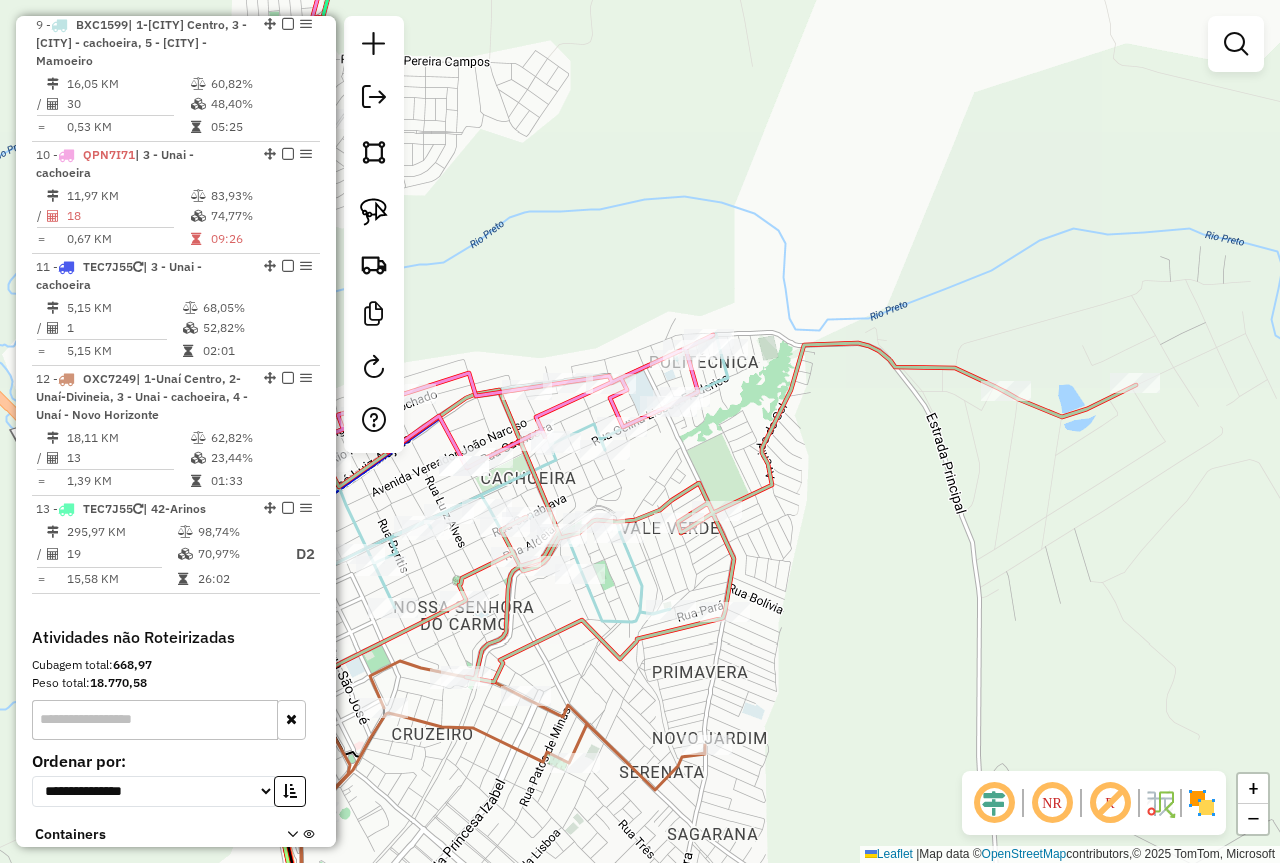 drag, startPoint x: 816, startPoint y: 510, endPoint x: 1015, endPoint y: 432, distance: 213.7405 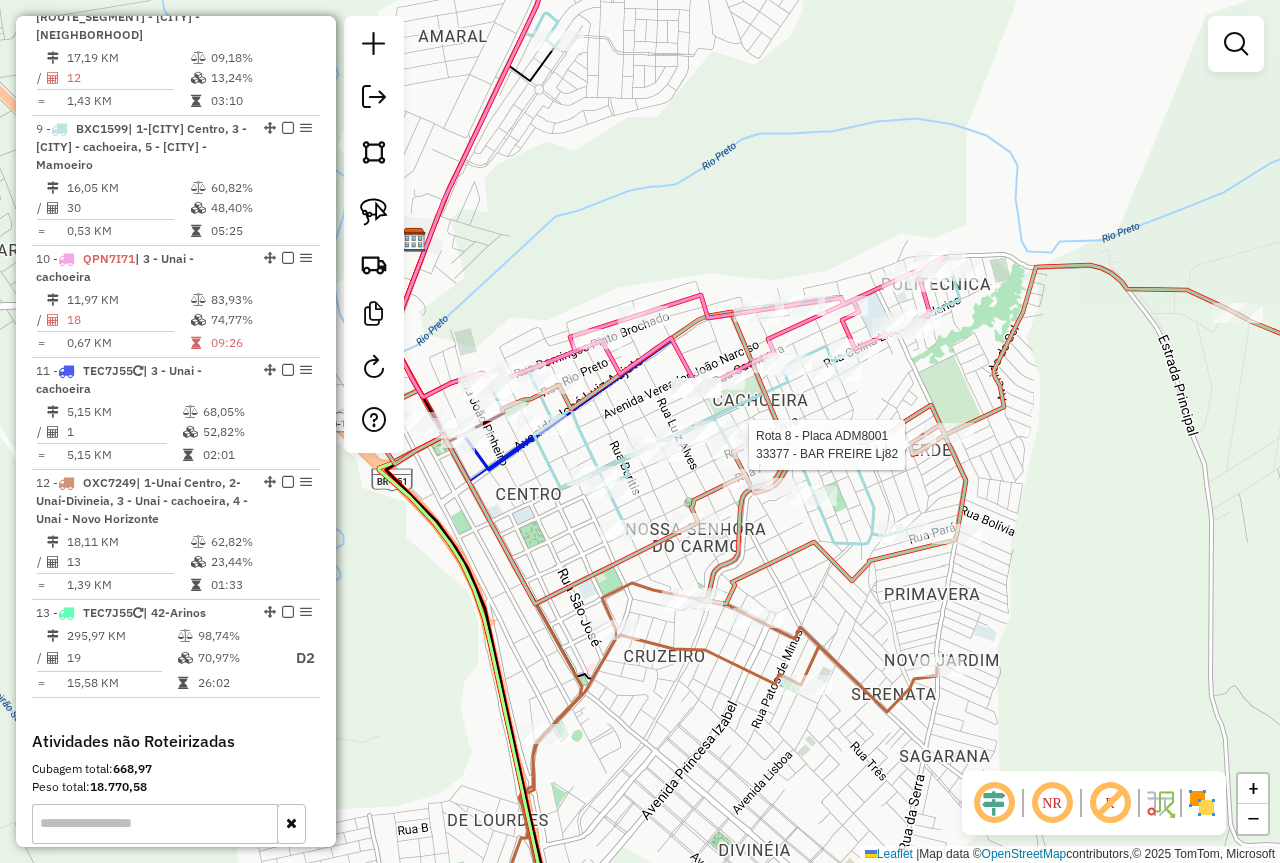 select on "*********" 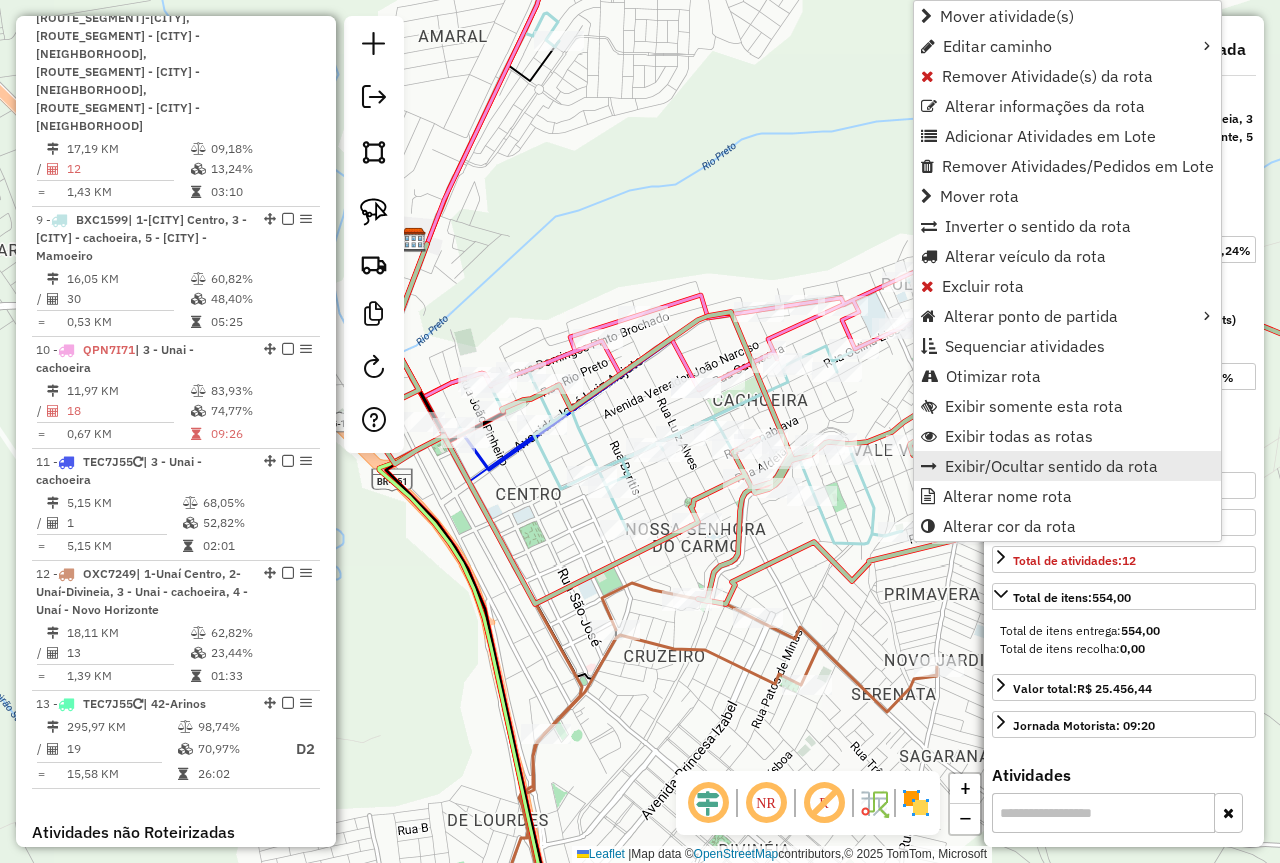 scroll, scrollTop: 1680, scrollLeft: 0, axis: vertical 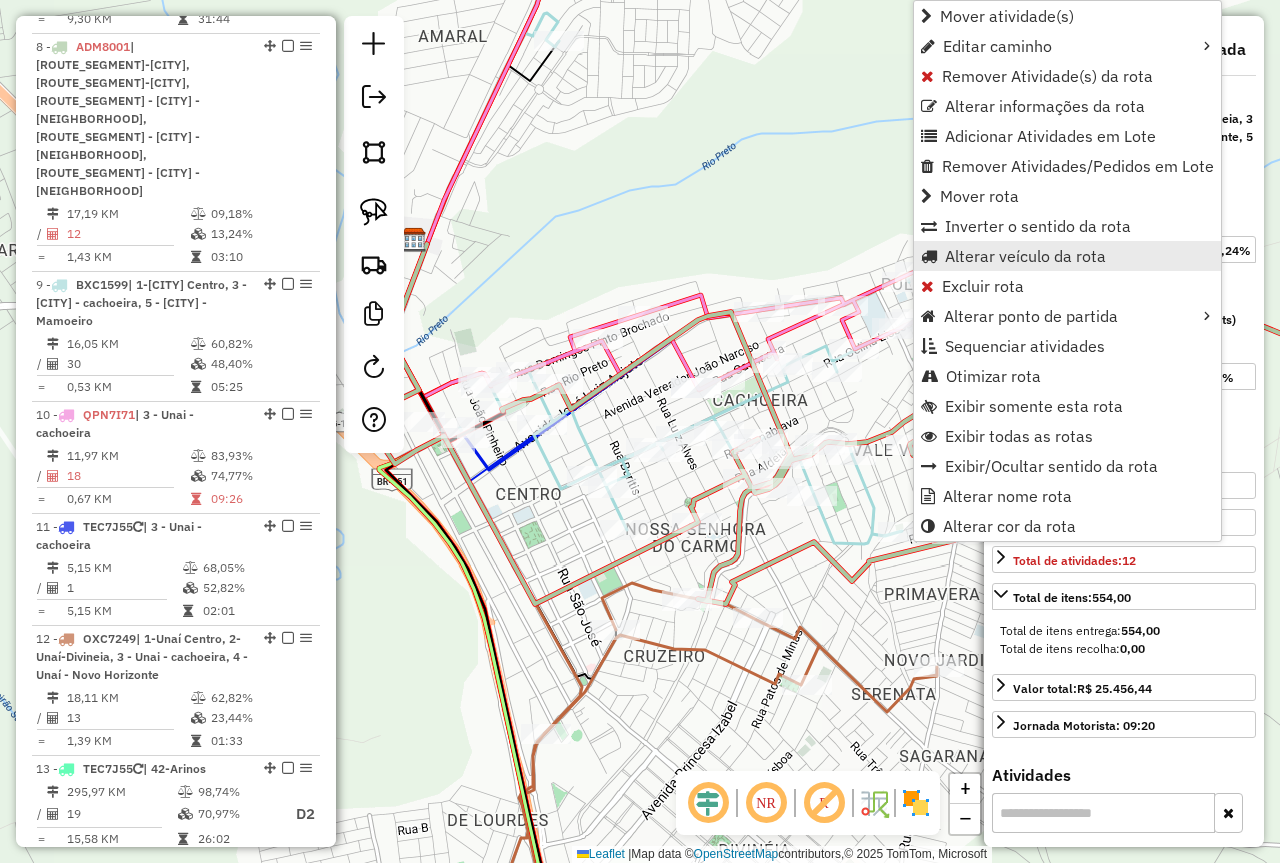 click on "Alterar veículo da rota" at bounding box center (1025, 256) 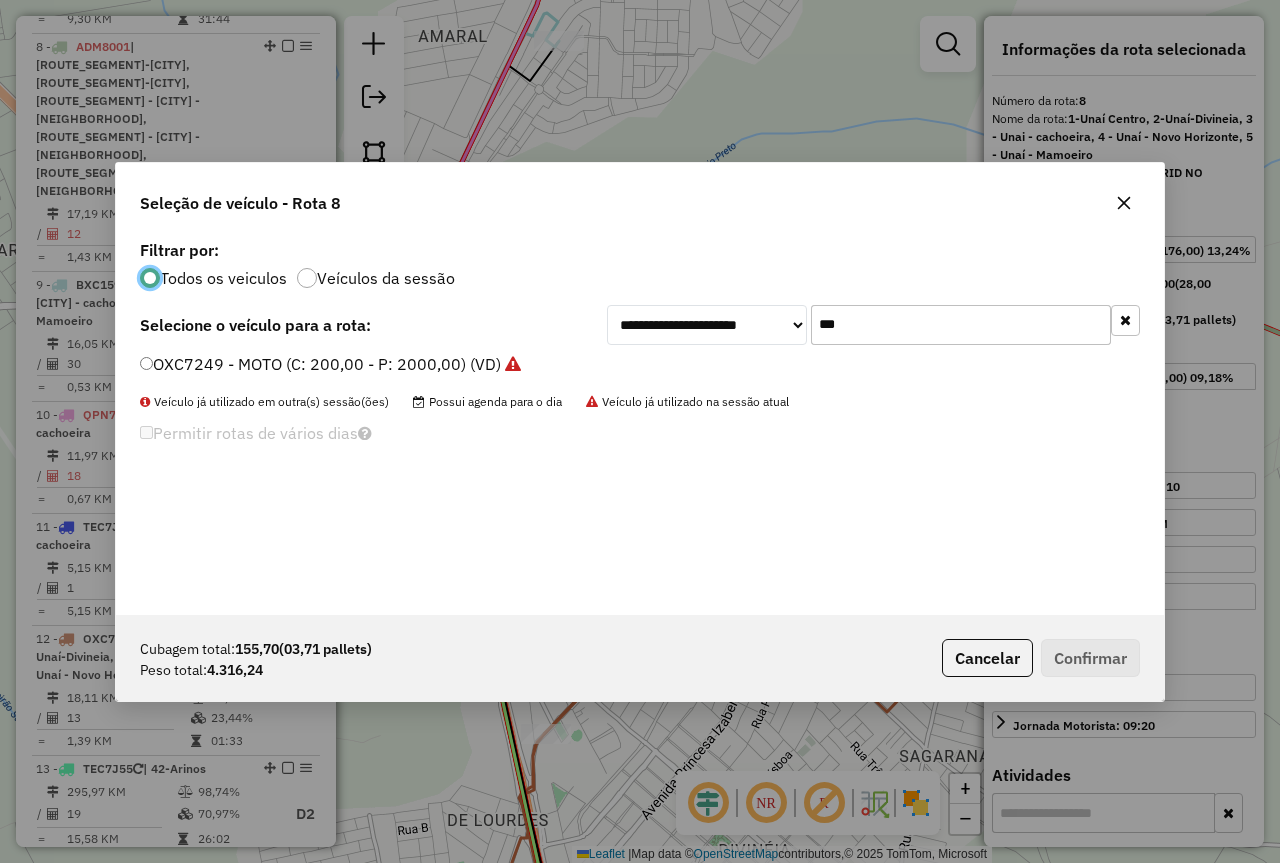 scroll, scrollTop: 11, scrollLeft: 6, axis: both 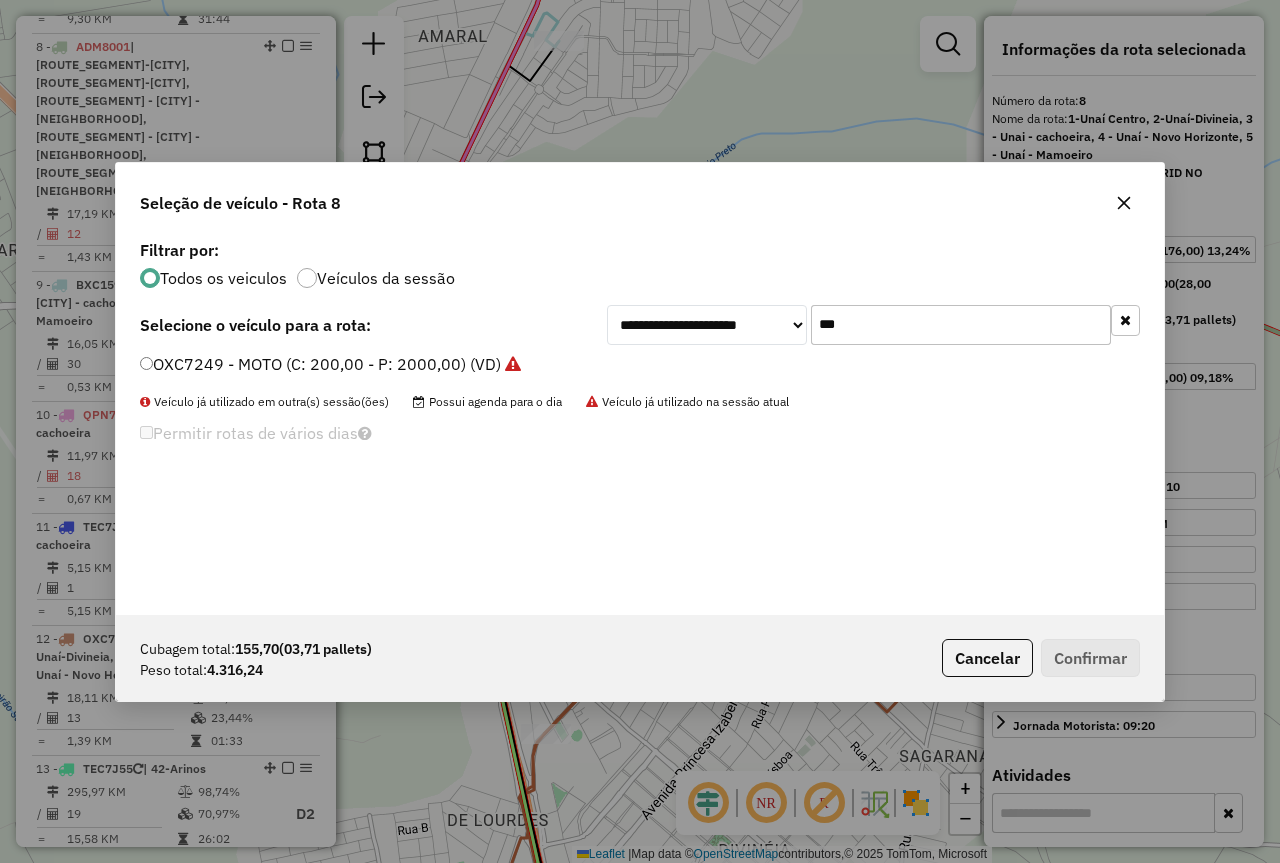 click on "***" 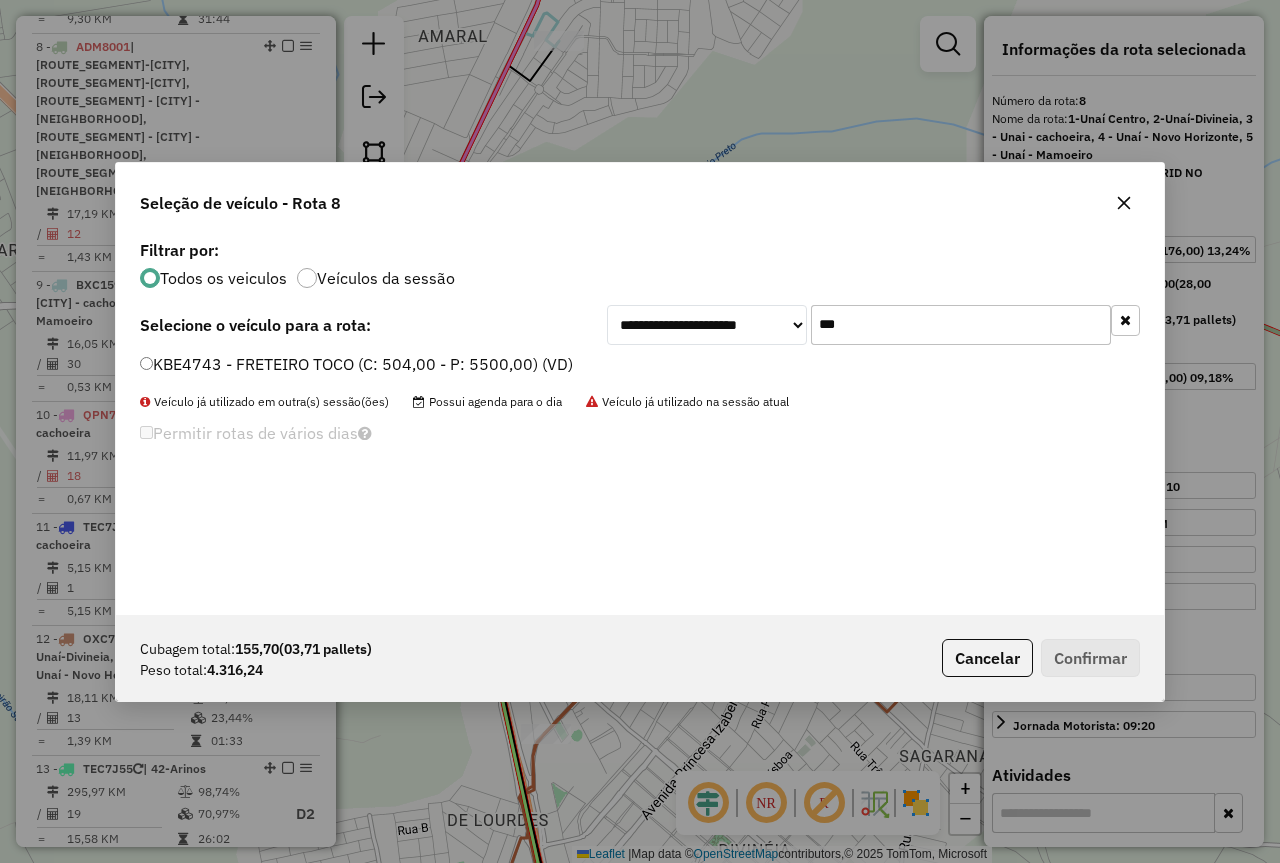type on "***" 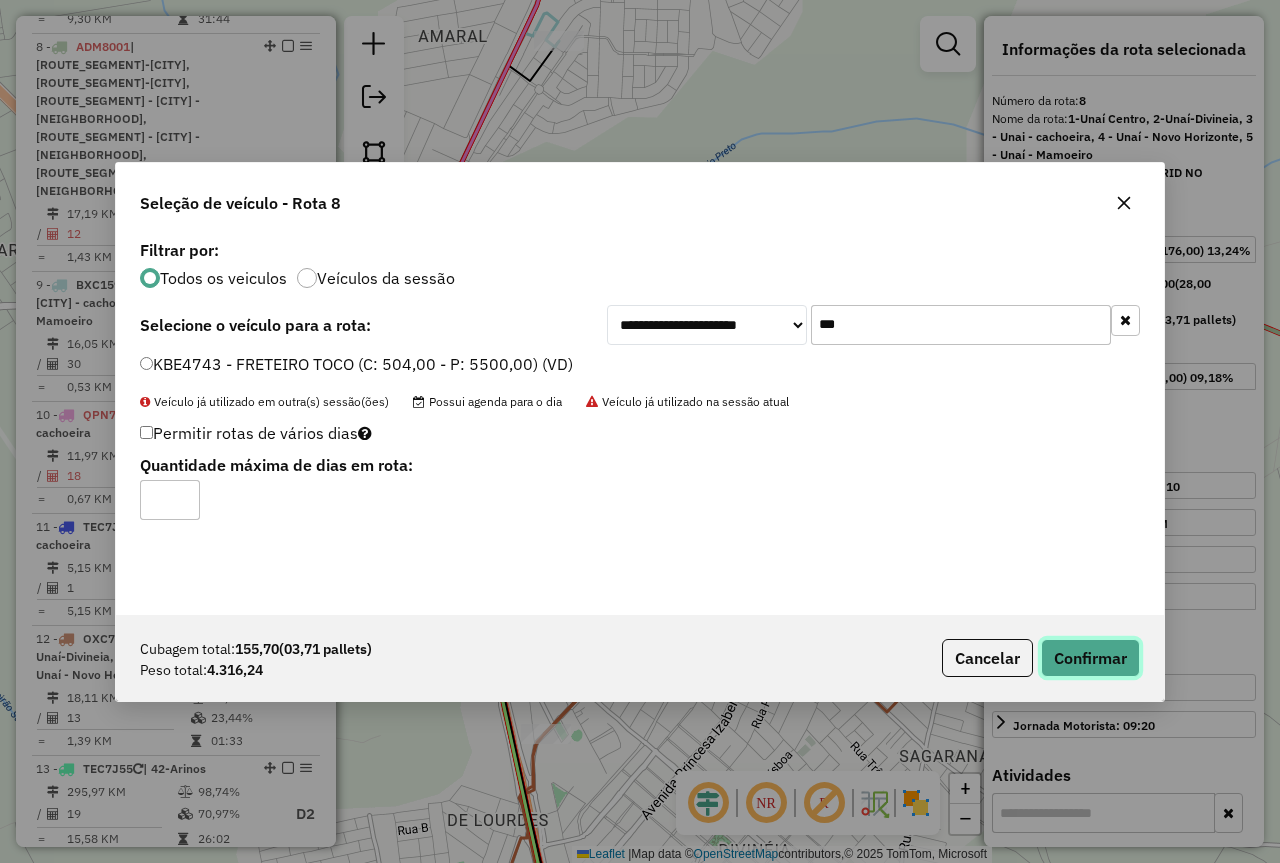 click on "Confirmar" 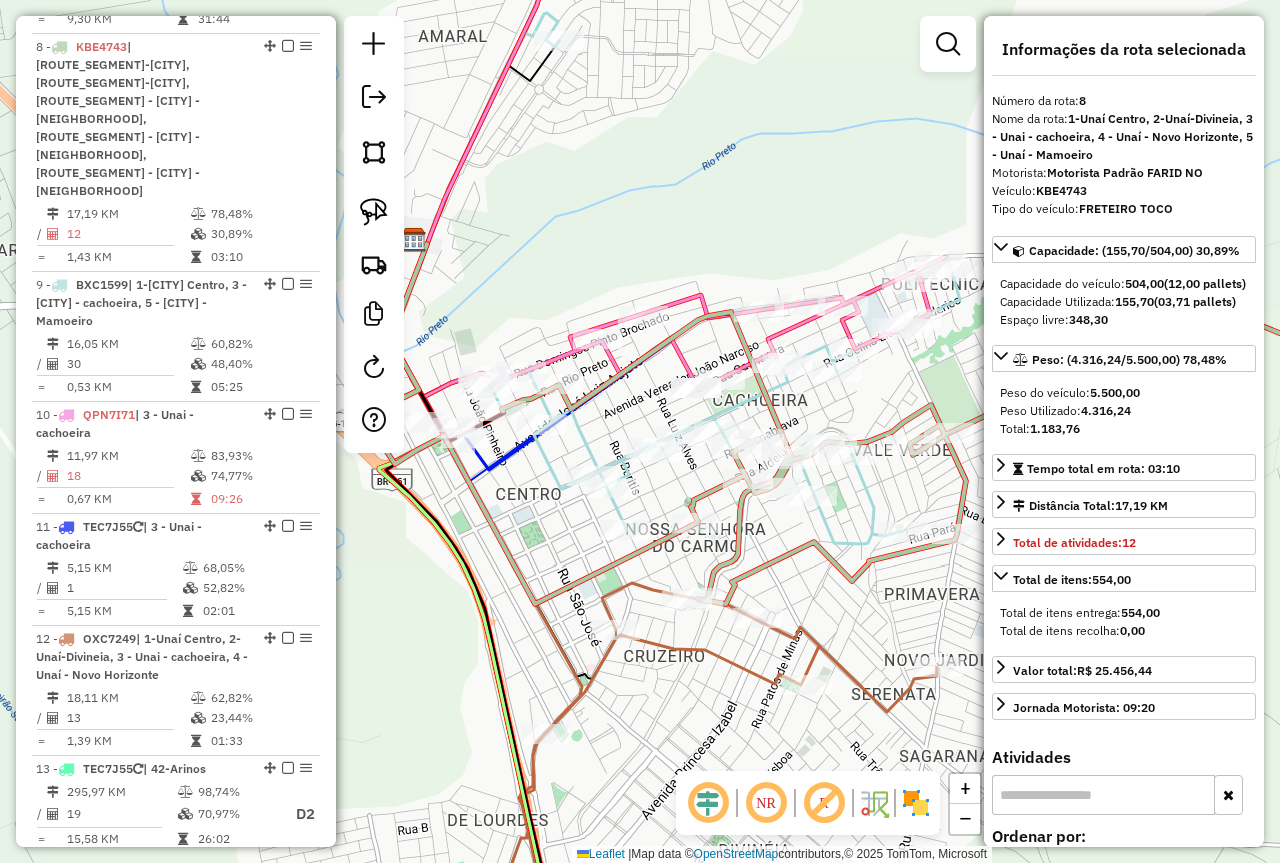 drag, startPoint x: 828, startPoint y: 543, endPoint x: 784, endPoint y: 502, distance: 60.1415 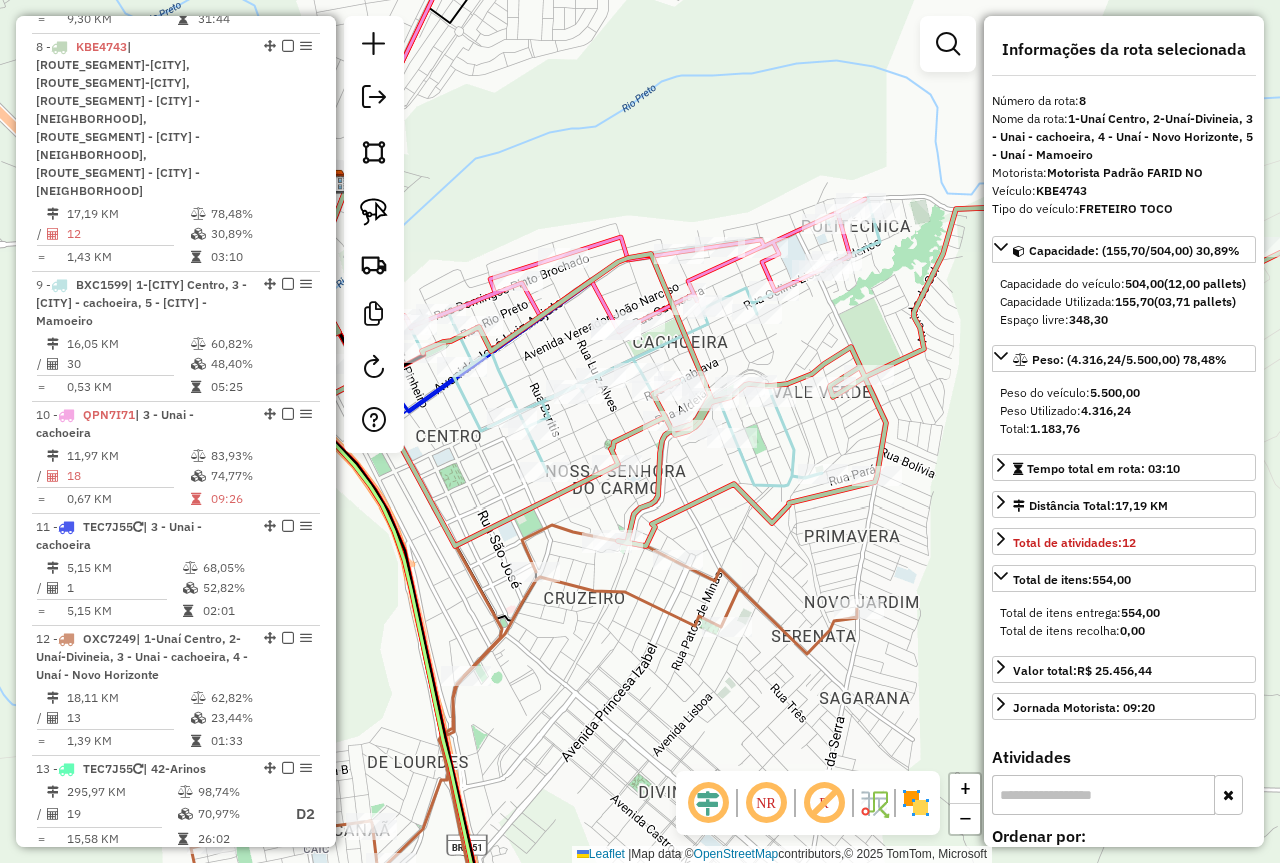 click 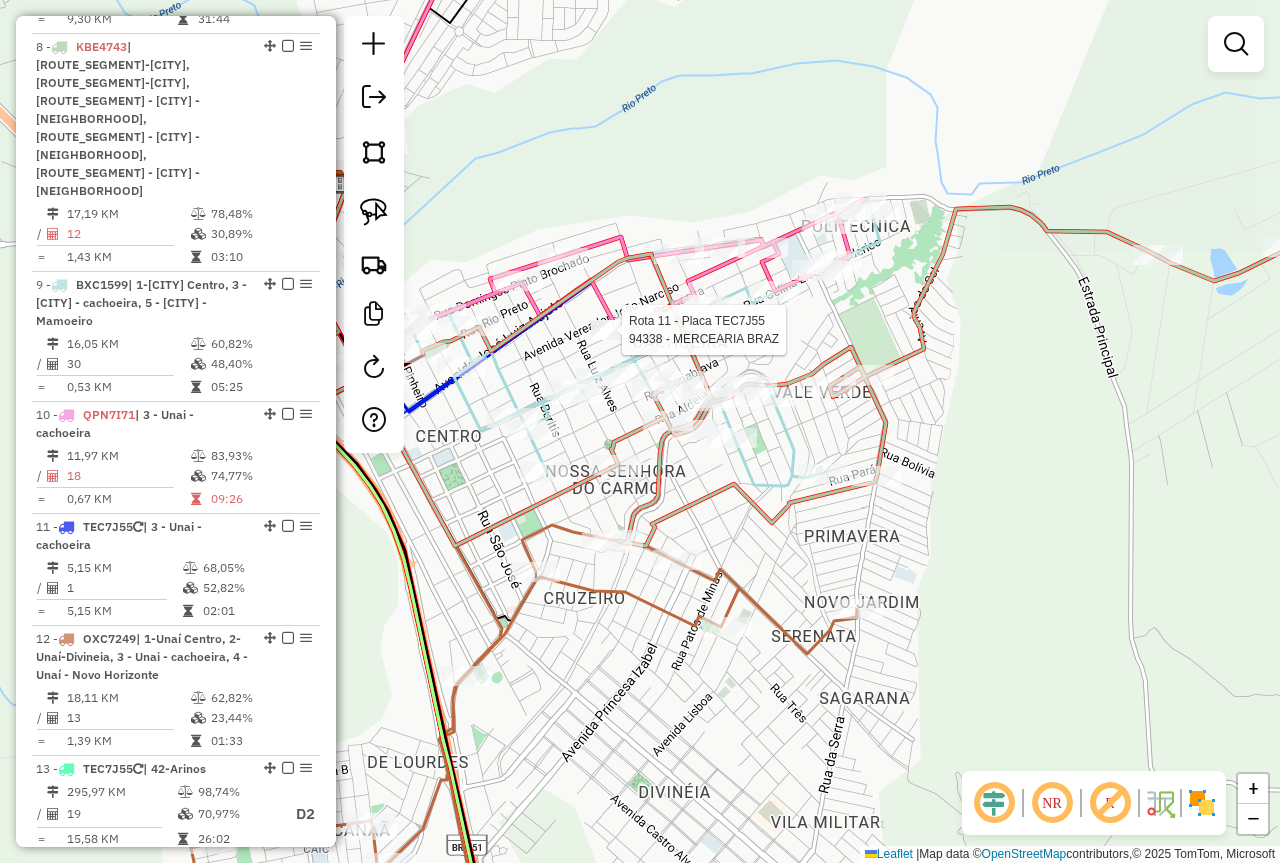 select on "*********" 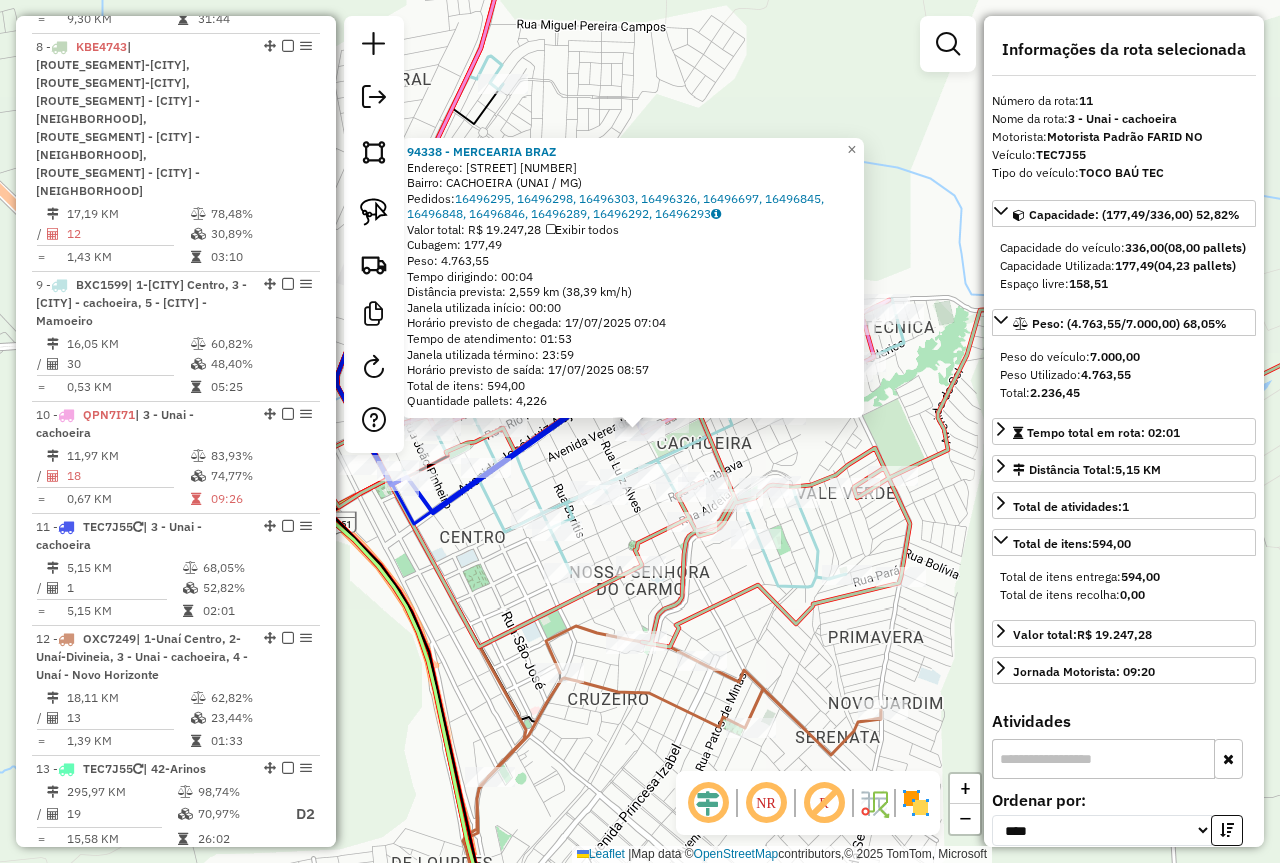 scroll, scrollTop: 1955, scrollLeft: 0, axis: vertical 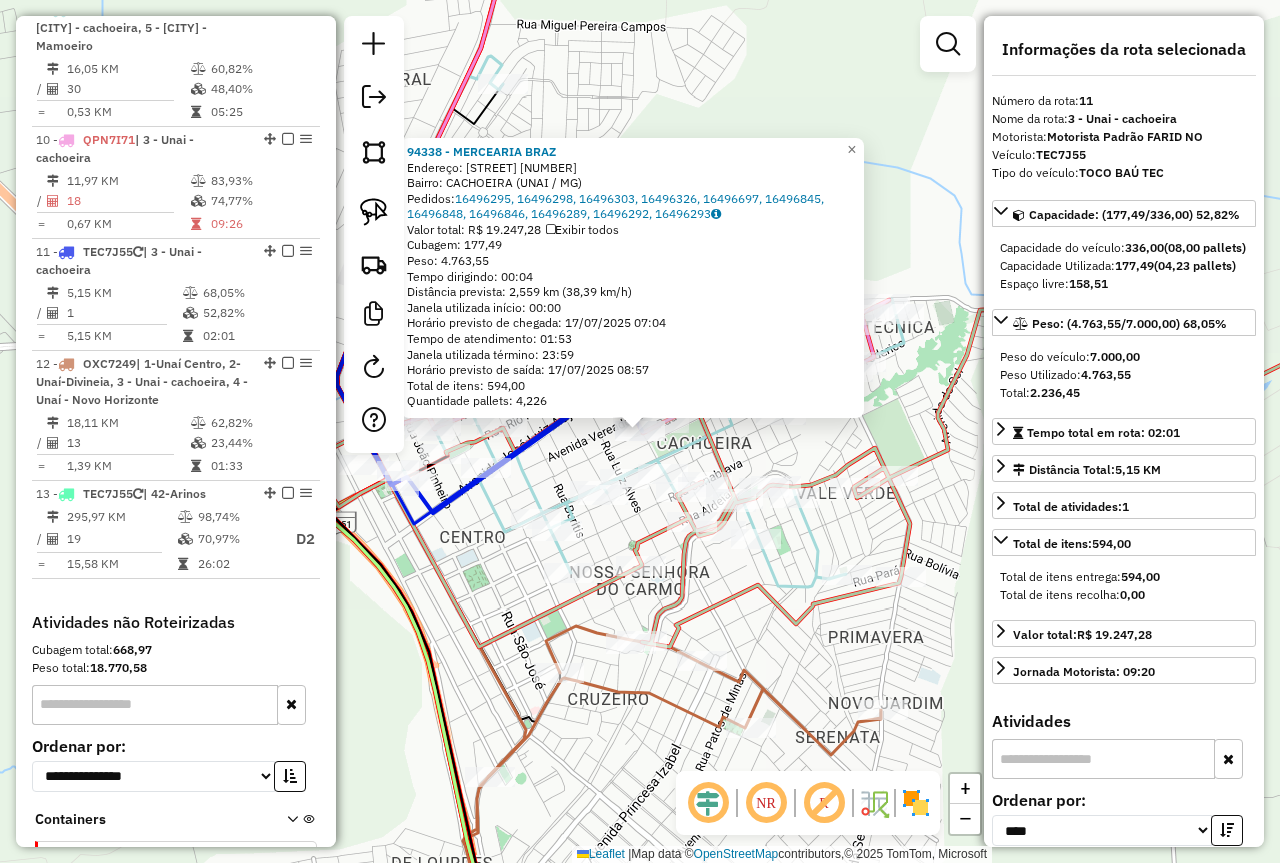click on "94338 - MERCEARIA BRAZ  Endereço:  SANTA LUZIA 380   Bairro: CACHOEIRA (UNAI / MG)   Pedidos:  16496295, 16496298, 16496303, 16496326, 16496697, 16496845, 16496848, 16496846, 16496289, 16496292, 16496293   Valor total: R$ 19.247,28   Exibir todos   Cubagem: 177,49  Peso: 4.763,55  Tempo dirigindo: 00:04   Distância prevista: 2,559 km (38,39 km/h)   Janela utilizada início: 00:00   Horário previsto de chegada: 17/07/2025 07:04   Tempo de atendimento: 01:53   Janela utilizada término: 23:59   Horário previsto de saída: 17/07/2025 08:57   Total de itens: 594,00   Quantidade pallets: 4,226  × Janela de atendimento Grade de atendimento Capacidade Transportadoras Veículos Cliente Pedidos  Rotas Selecione os dias de semana para filtrar as janelas de atendimento  Seg   Ter   Qua   Qui   Sex   Sáb   Dom  Informe o período da janela de atendimento: De: Até:  Filtrar exatamente a janela do cliente  Considerar janela de atendimento padrão  Selecione os dias de semana para filtrar as grades de atendimento De:" 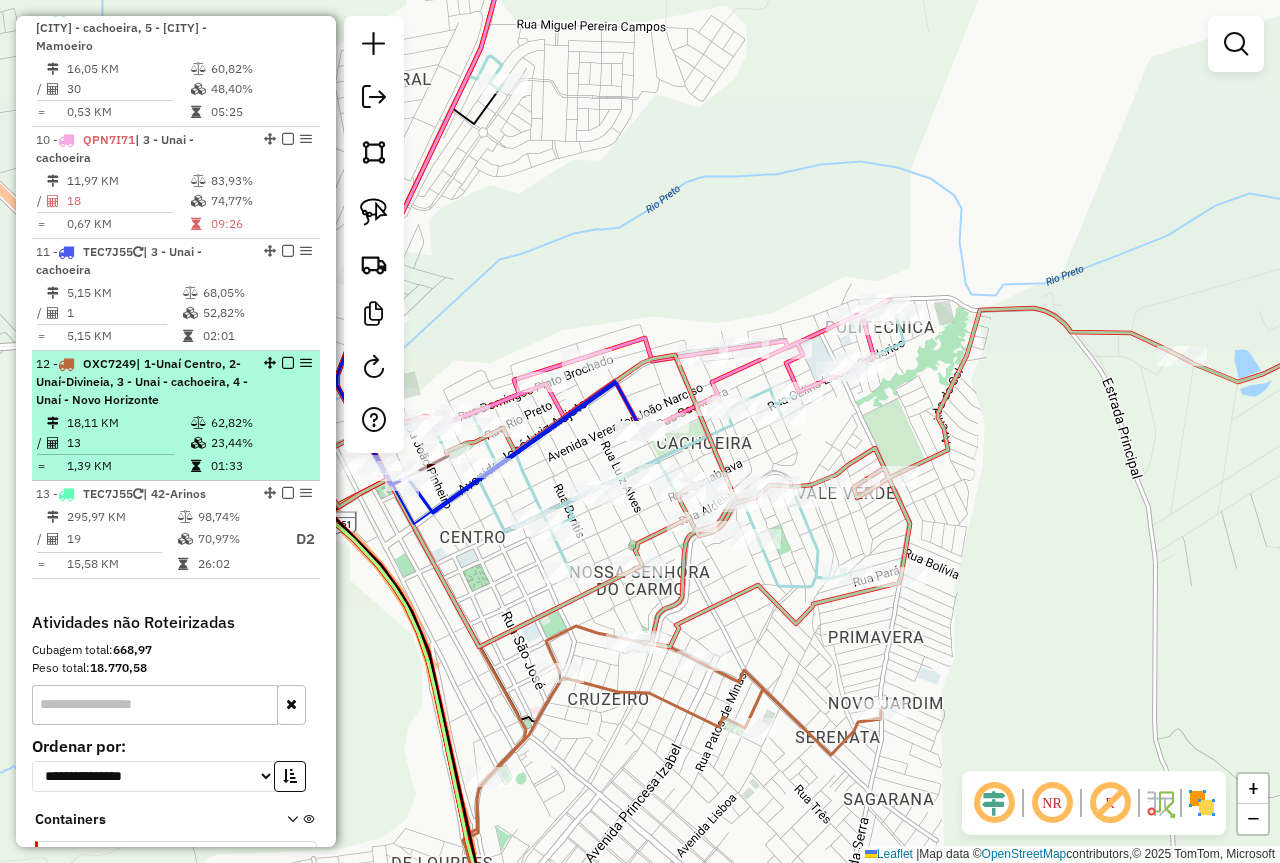 scroll, scrollTop: 1655, scrollLeft: 0, axis: vertical 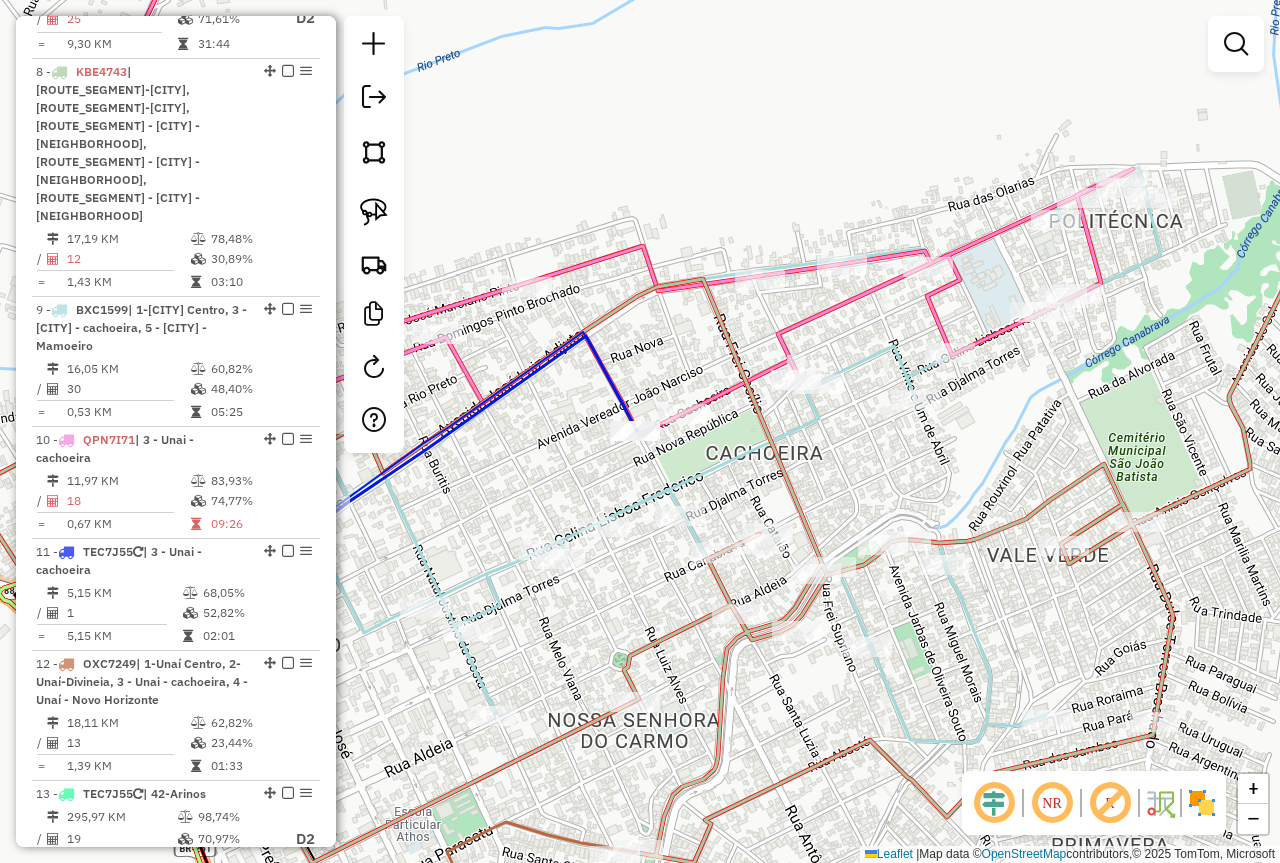 click on "Janela de atendimento Grade de atendimento Capacidade Transportadoras Veículos Cliente Pedidos  Rotas Selecione os dias de semana para filtrar as janelas de atendimento  Seg   Ter   Qua   Qui   Sex   Sáb   Dom  Informe o período da janela de atendimento: De: Até:  Filtrar exatamente a janela do cliente  Considerar janela de atendimento padrão  Selecione os dias de semana para filtrar as grades de atendimento  Seg   Ter   Qua   Qui   Sex   Sáb   Dom   Considerar clientes sem dia de atendimento cadastrado  Clientes fora do dia de atendimento selecionado Filtrar as atividades entre os valores definidos abaixo:  Peso mínimo:  ****  Peso máximo:  ****  Cubagem mínima:   Cubagem máxima:   De:   Até:  Filtrar as atividades entre o tempo de atendimento definido abaixo:  De:   Até:   Considerar capacidade total dos clientes não roteirizados Transportadora: Selecione um ou mais itens Tipo de veículo: Selecione um ou mais itens Veículo: Selecione um ou mais itens Motorista: Selecione um ou mais itens De:" 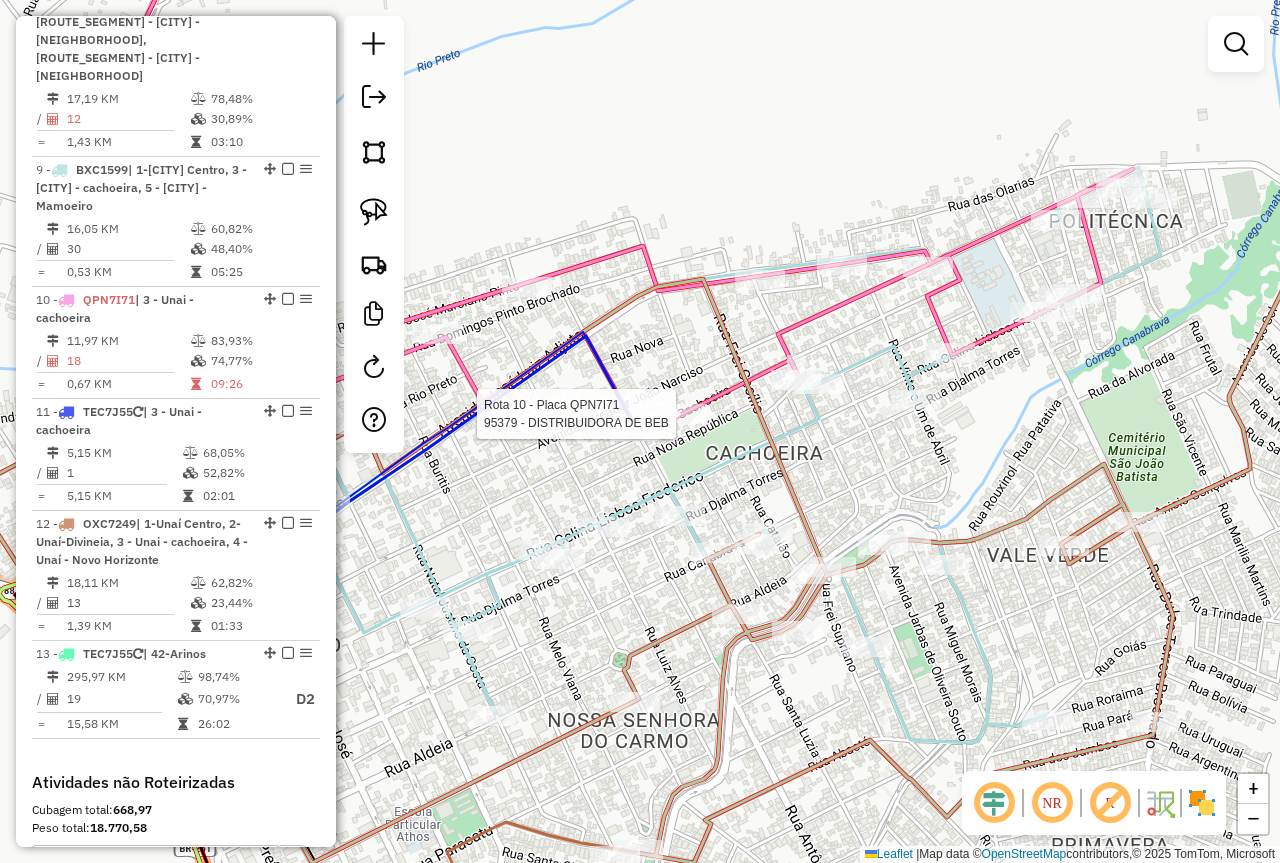 select on "*********" 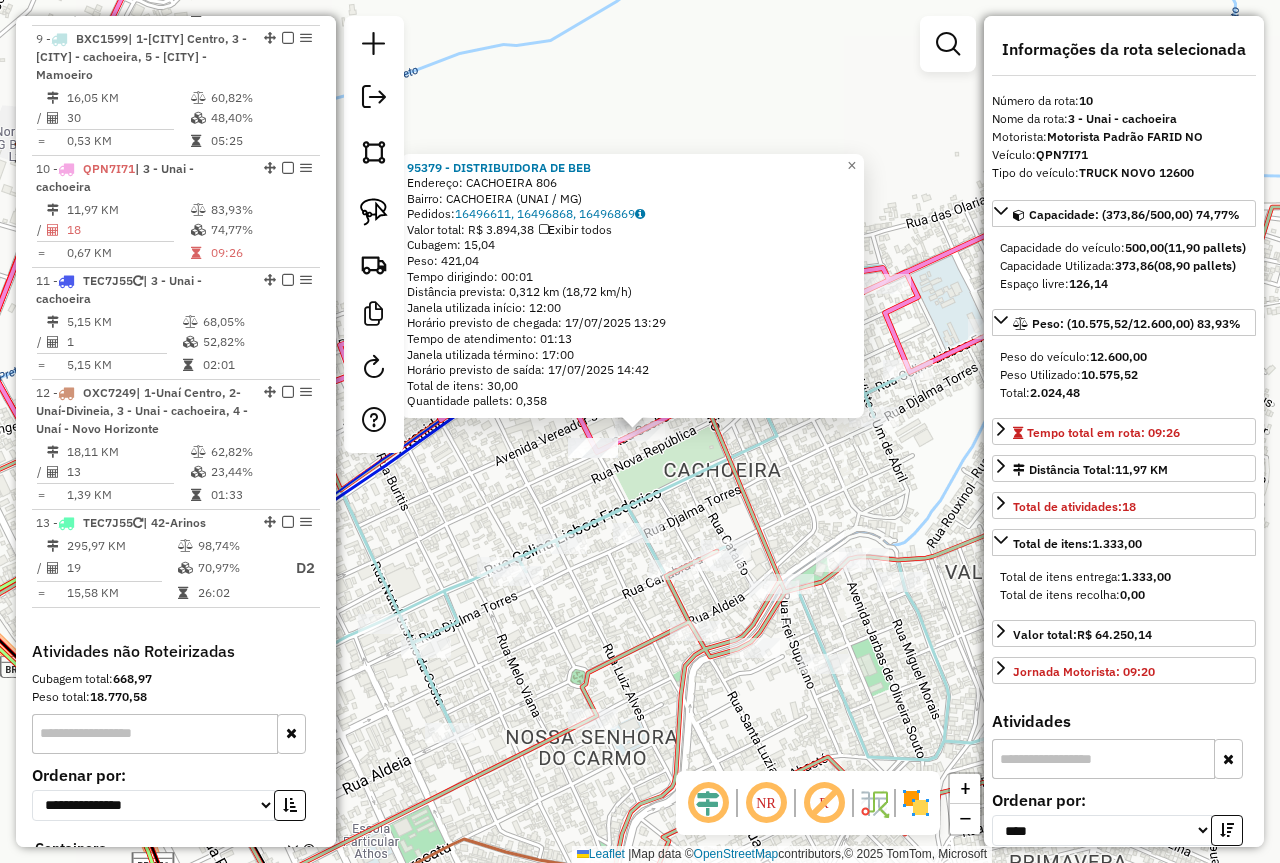 scroll, scrollTop: 1940, scrollLeft: 0, axis: vertical 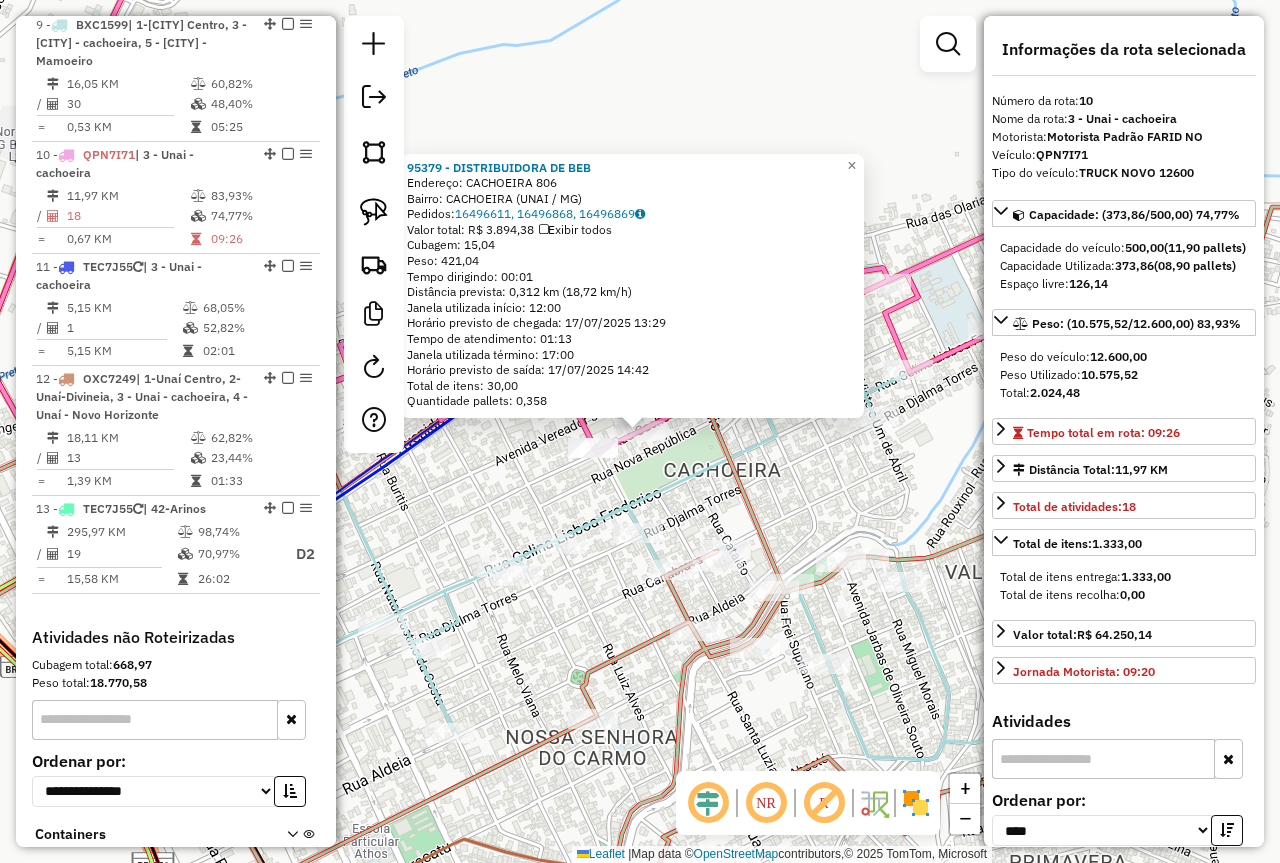 click on "Rota 10 - Placa QPN7I71  95379 - DISTRIBUIDORA DE BEB 95379 - DISTRIBUIDORA DE BEB  Endereço:  CACHOEIRA 806   Bairro: CACHOEIRA (UNAI / MG)   Pedidos:  16496611, 16496868, 16496869   Valor total: R$ 3.894,38   Exibir todos   Cubagem: 15,04  Peso: 421,04  Tempo dirigindo: 00:01   Distância prevista: 0,312 km (18,72 km/h)   Janela utilizada início: 12:00   Horário previsto de chegada: 17/07/2025 13:29   Tempo de atendimento: 01:13   Janela utilizada término: 17:00   Horário previsto de saída: 17/07/2025 14:42   Total de itens: 30,00   Quantidade pallets: 0,358  × Janela de atendimento Grade de atendimento Capacidade Transportadoras Veículos Cliente Pedidos  Rotas Selecione os dias de semana para filtrar as janelas de atendimento  Seg   Ter   Qua   Qui   Sex   Sáb   Dom  Informe o período da janela de atendimento: De: Até:  Filtrar exatamente a janela do cliente  Considerar janela de atendimento padrão  Selecione os dias de semana para filtrar as grades de atendimento  Seg   Ter   Qua   Qui   Sex" 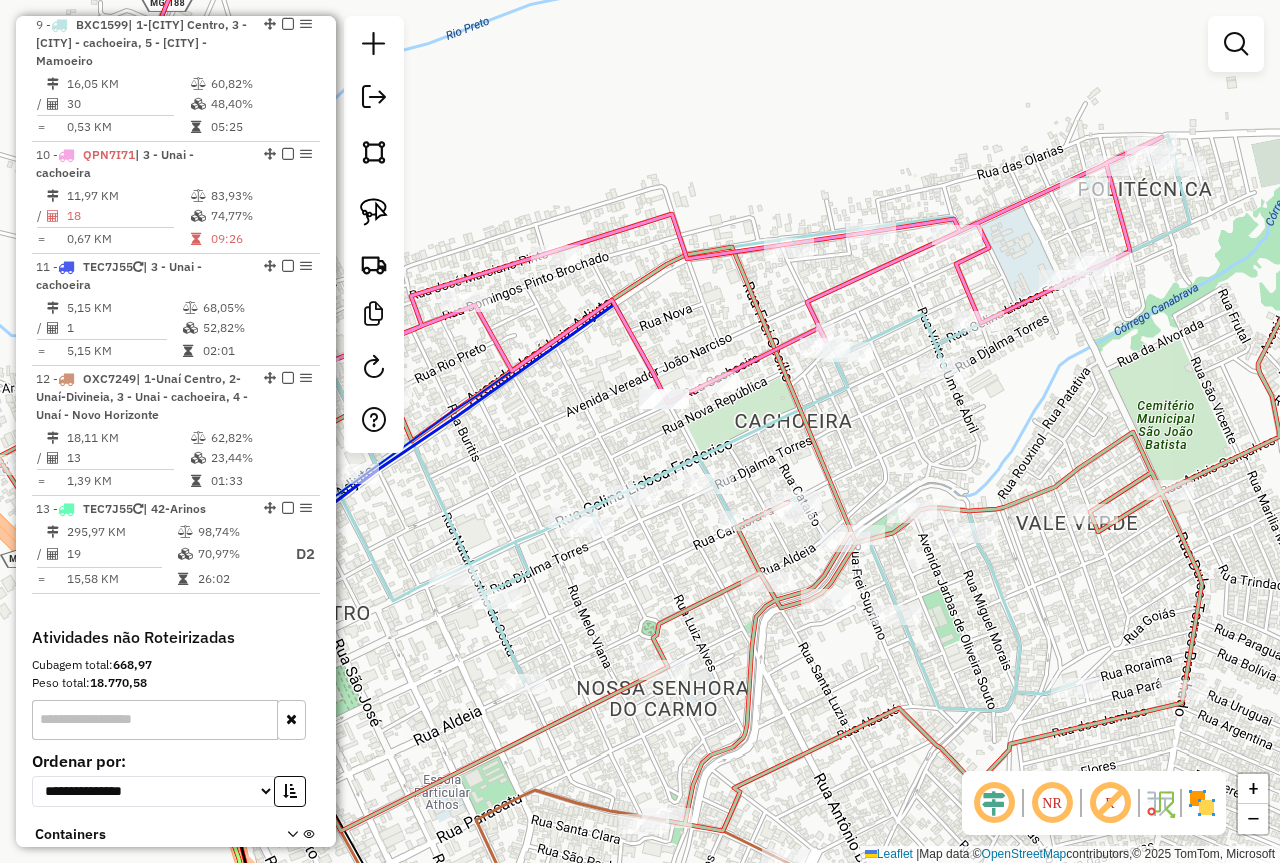 drag, startPoint x: 633, startPoint y: 467, endPoint x: 712, endPoint y: 405, distance: 100.4241 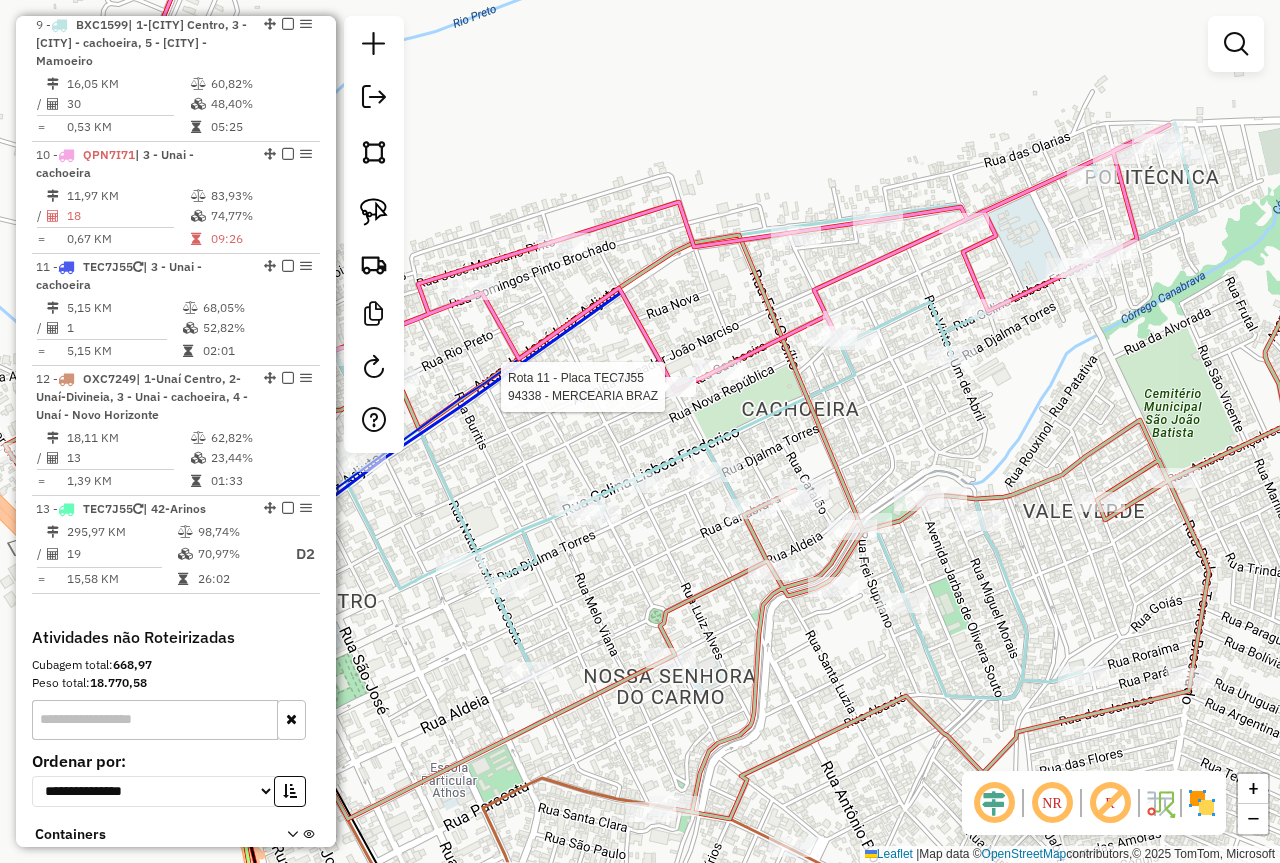 select on "*********" 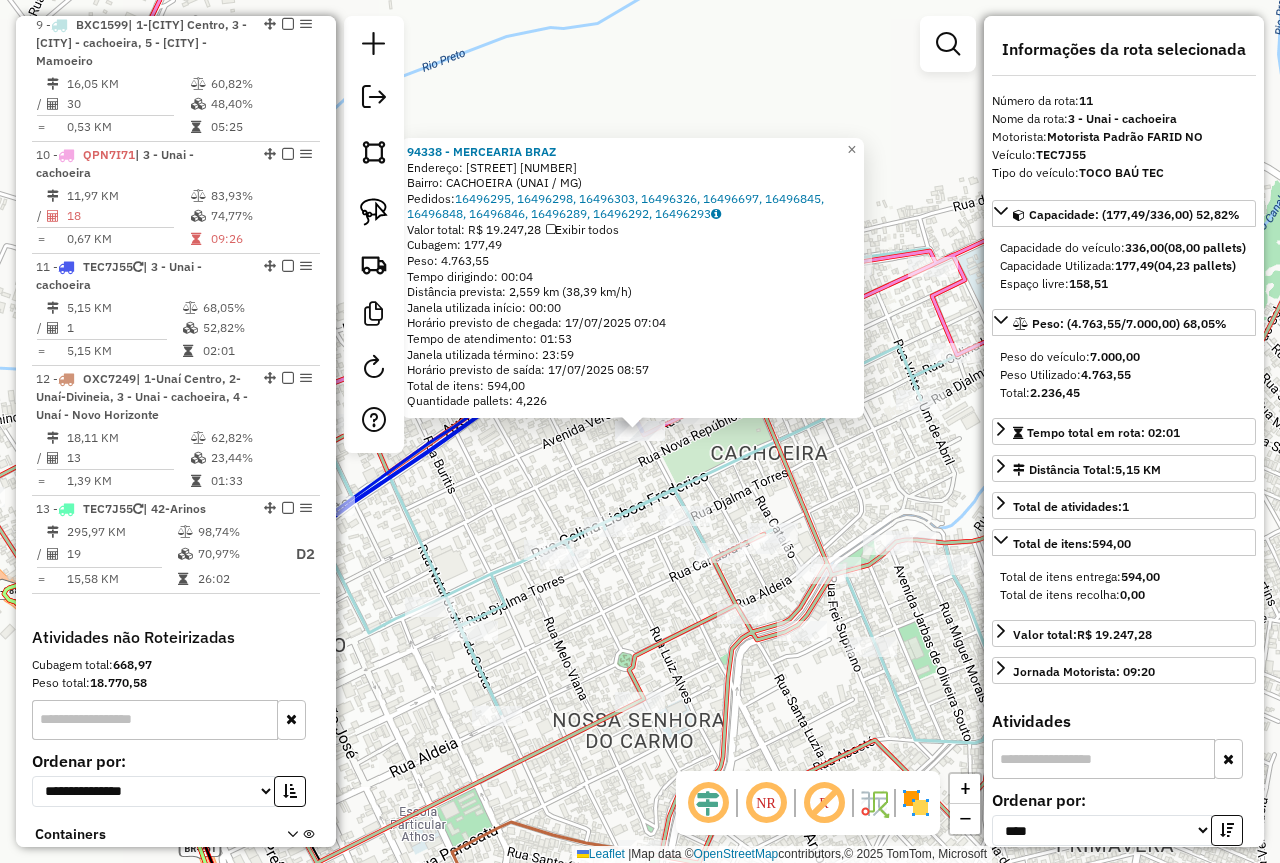 scroll, scrollTop: 1955, scrollLeft: 0, axis: vertical 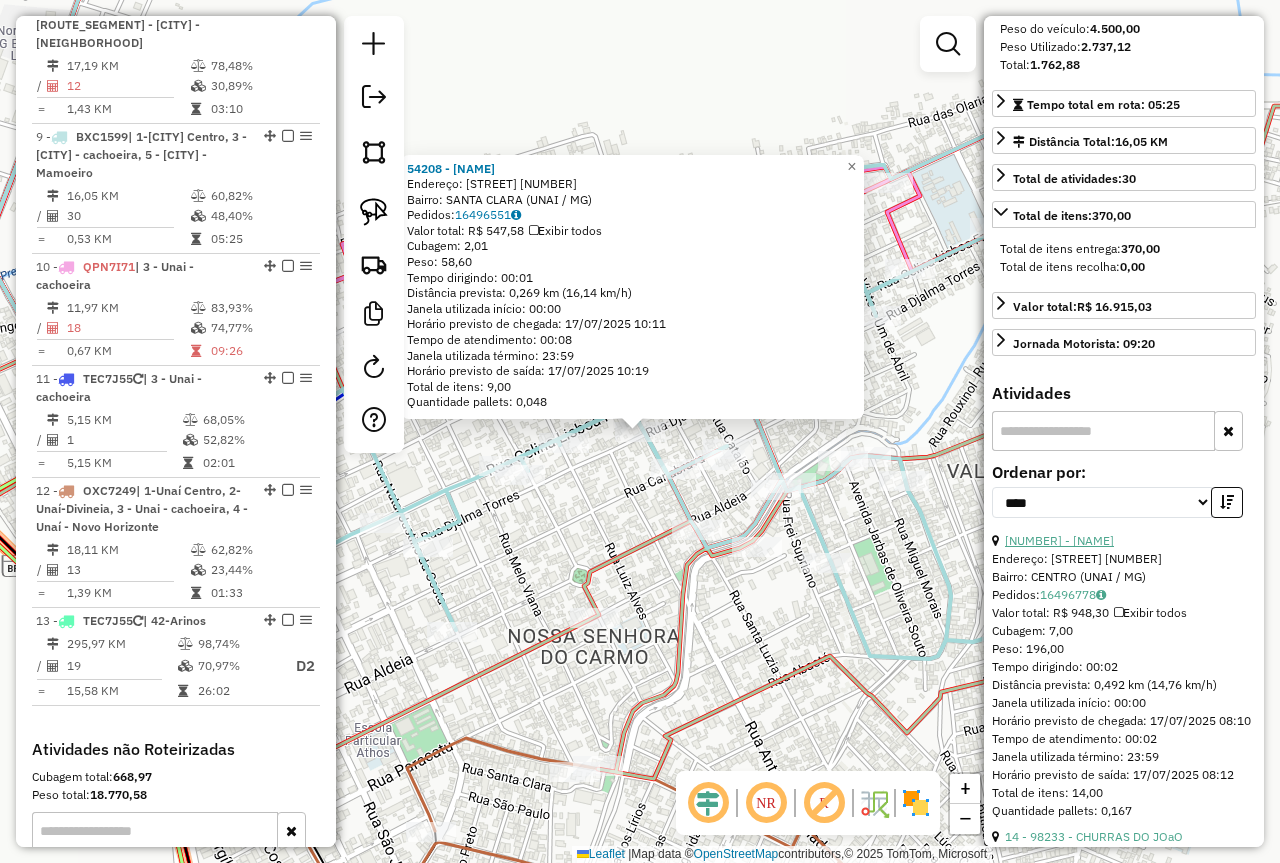 click on "3 - 98687 - RUBENS BAR" at bounding box center [1059, 540] 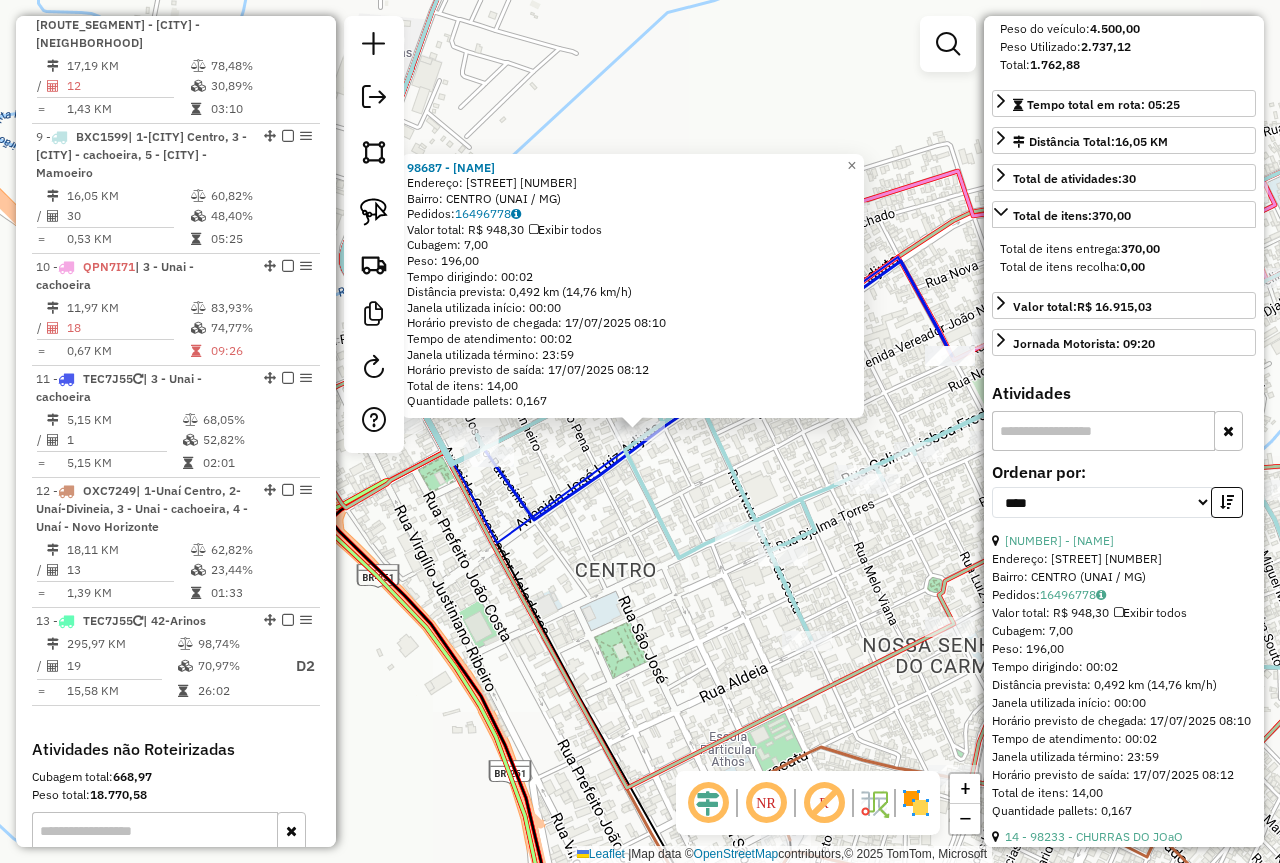 click on "98687 - RUBENS BAR  Endereço:  JOSE LUIS ADJUTO 583   Bairro: CENTRO (UNAI / MG)   Pedidos:  16496778   Valor total: R$ 948,30   Exibir todos   Cubagem: 7,00  Peso: 196,00  Tempo dirigindo: 00:02   Distância prevista: 0,492 km (14,76 km/h)   Janela utilizada início: 00:00   Horário previsto de chegada: 17/07/2025 08:10   Tempo de atendimento: 00:02   Janela utilizada término: 23:59   Horário previsto de saída: 17/07/2025 08:12   Total de itens: 14,00   Quantidade pallets: 0,167  × Janela de atendimento Grade de atendimento Capacidade Transportadoras Veículos Cliente Pedidos  Rotas Selecione os dias de semana para filtrar as janelas de atendimento  Seg   Ter   Qua   Qui   Sex   Sáb   Dom  Informe o período da janela de atendimento: De: Até:  Filtrar exatamente a janela do cliente  Considerar janela de atendimento padrão  Selecione os dias de semana para filtrar as grades de atendimento  Seg   Ter   Qua   Qui   Sex   Sáb   Dom   Considerar clientes sem dia de atendimento cadastrado  Peso mínimo:" 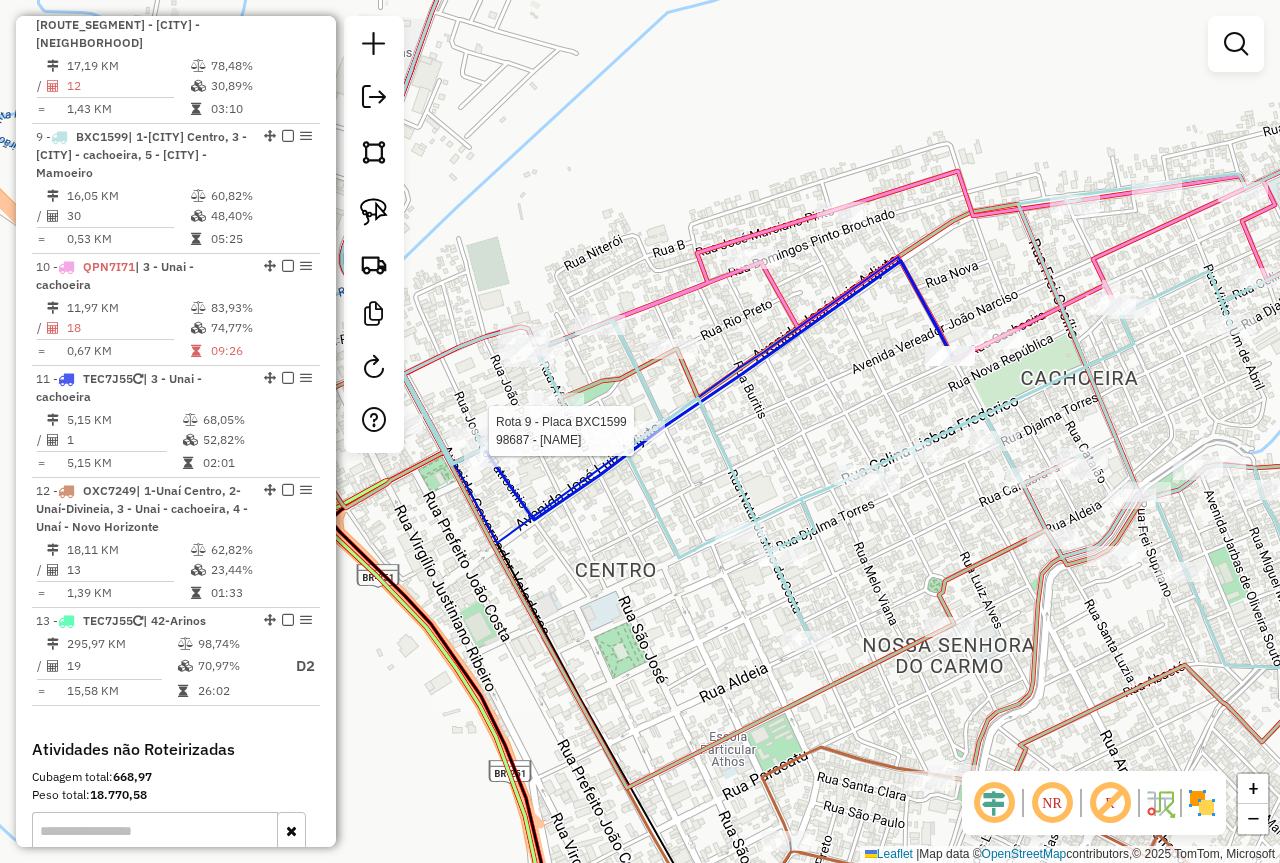 select on "*********" 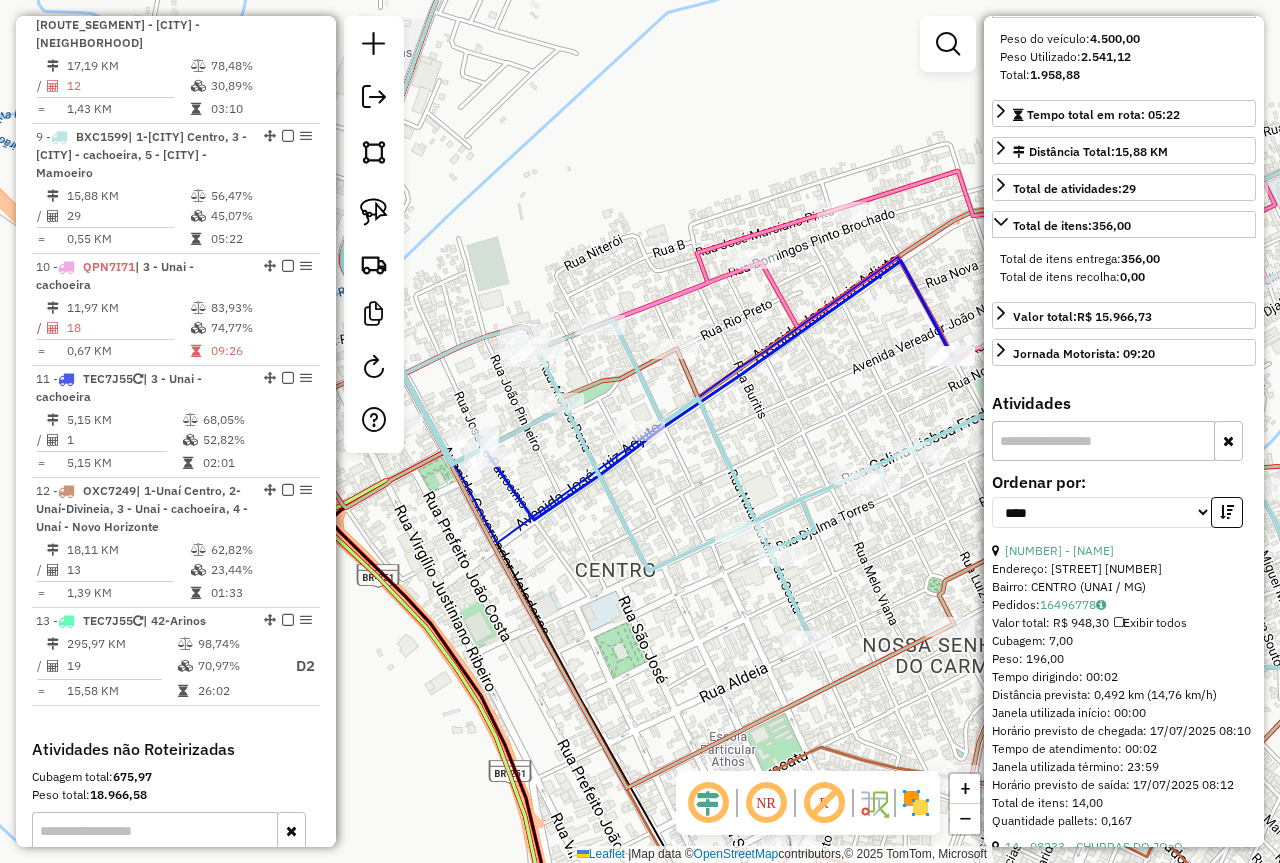 scroll, scrollTop: 500, scrollLeft: 0, axis: vertical 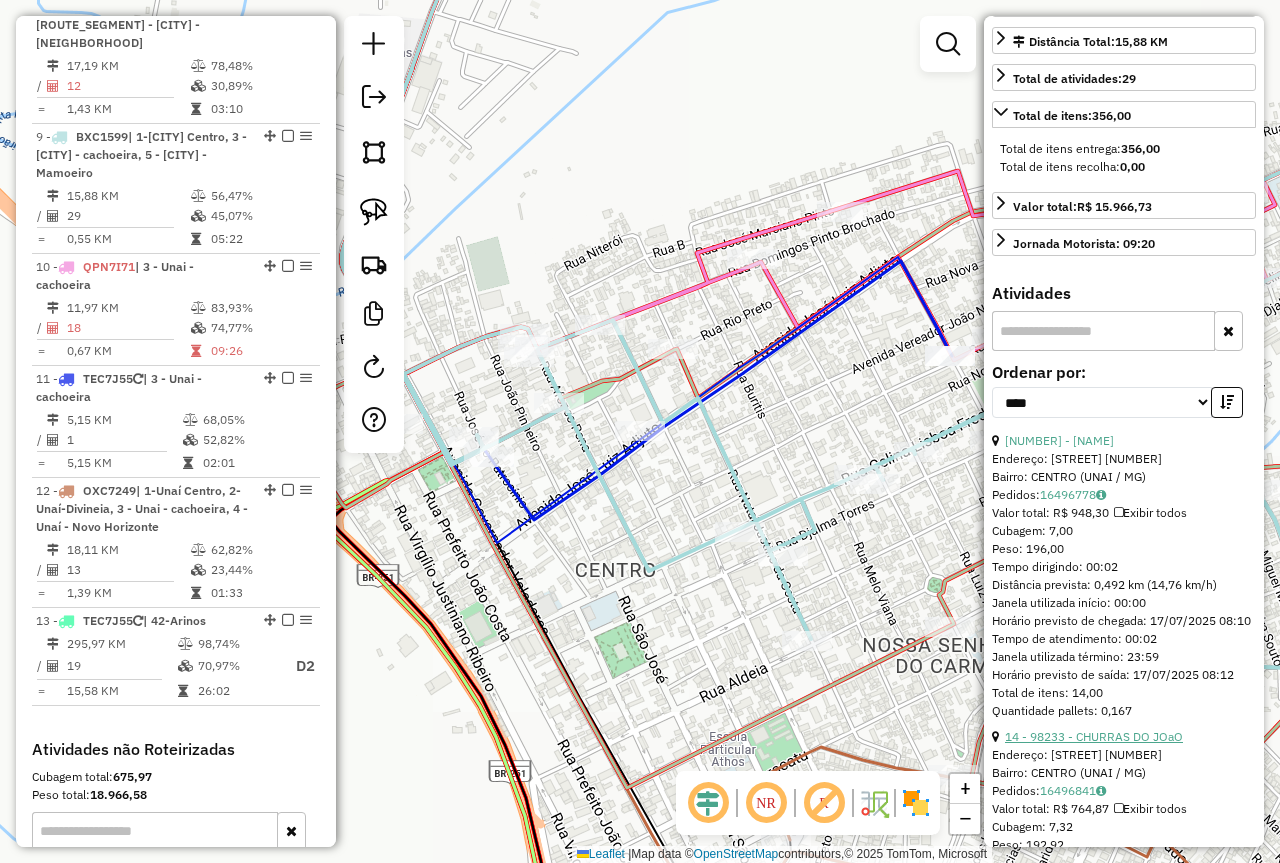 click on "14 - 98233 - CHURRAS DO JOaO" at bounding box center [1094, 736] 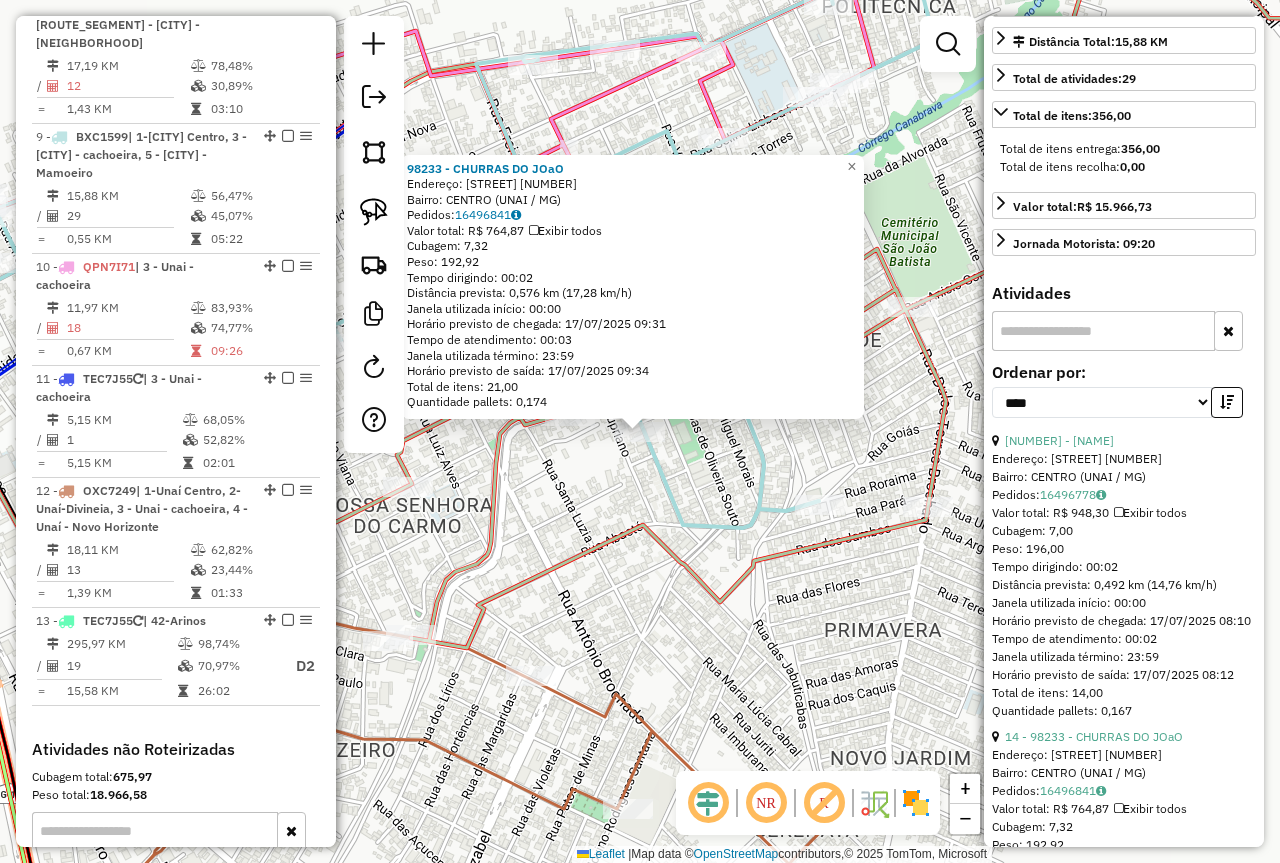 click on "98233 - CHURRAS DO JOaO  Endereço:  MIGUEL MENDES NASCIMENTO 164   Bairro: CENTRO (UNAI / MG)   Pedidos:  16496841   Valor total: R$ 764,87   Exibir todos   Cubagem: 7,32  Peso: 192,92  Tempo dirigindo: 00:02   Distância prevista: 0,576 km (17,28 km/h)   Janela utilizada início: 00:00   Horário previsto de chegada: 17/07/2025 09:31   Tempo de atendimento: 00:03   Janela utilizada término: 23:59   Horário previsto de saída: 17/07/2025 09:34   Total de itens: 21,00   Quantidade pallets: 0,174  × Janela de atendimento Grade de atendimento Capacidade Transportadoras Veículos Cliente Pedidos  Rotas Selecione os dias de semana para filtrar as janelas de atendimento  Seg   Ter   Qua   Qui   Sex   Sáb   Dom  Informe o período da janela de atendimento: De: Até:  Filtrar exatamente a janela do cliente  Considerar janela de atendimento padrão  Selecione os dias de semana para filtrar as grades de atendimento  Seg   Ter   Qua   Qui   Sex   Sáb   Dom   Considerar clientes sem dia de atendimento cadastrado +" 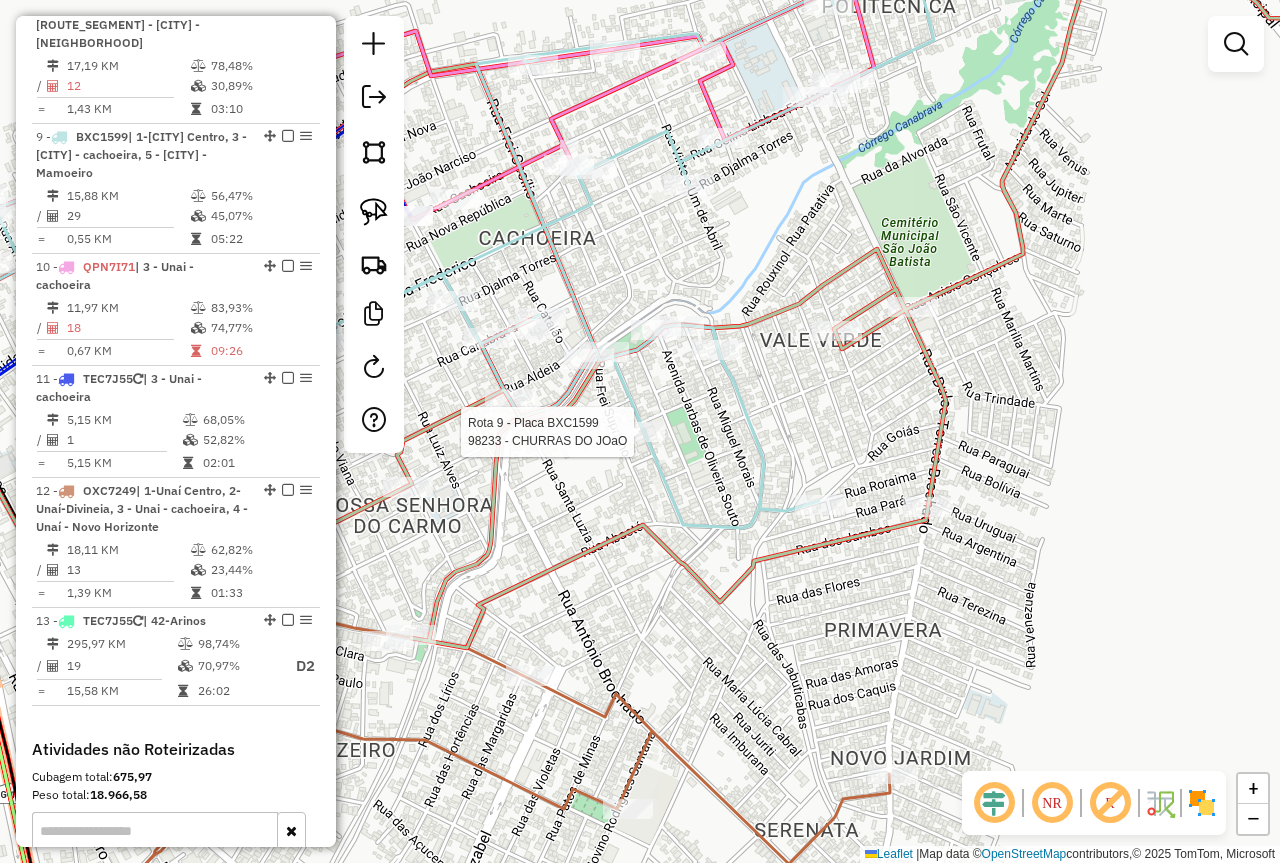 select on "*********" 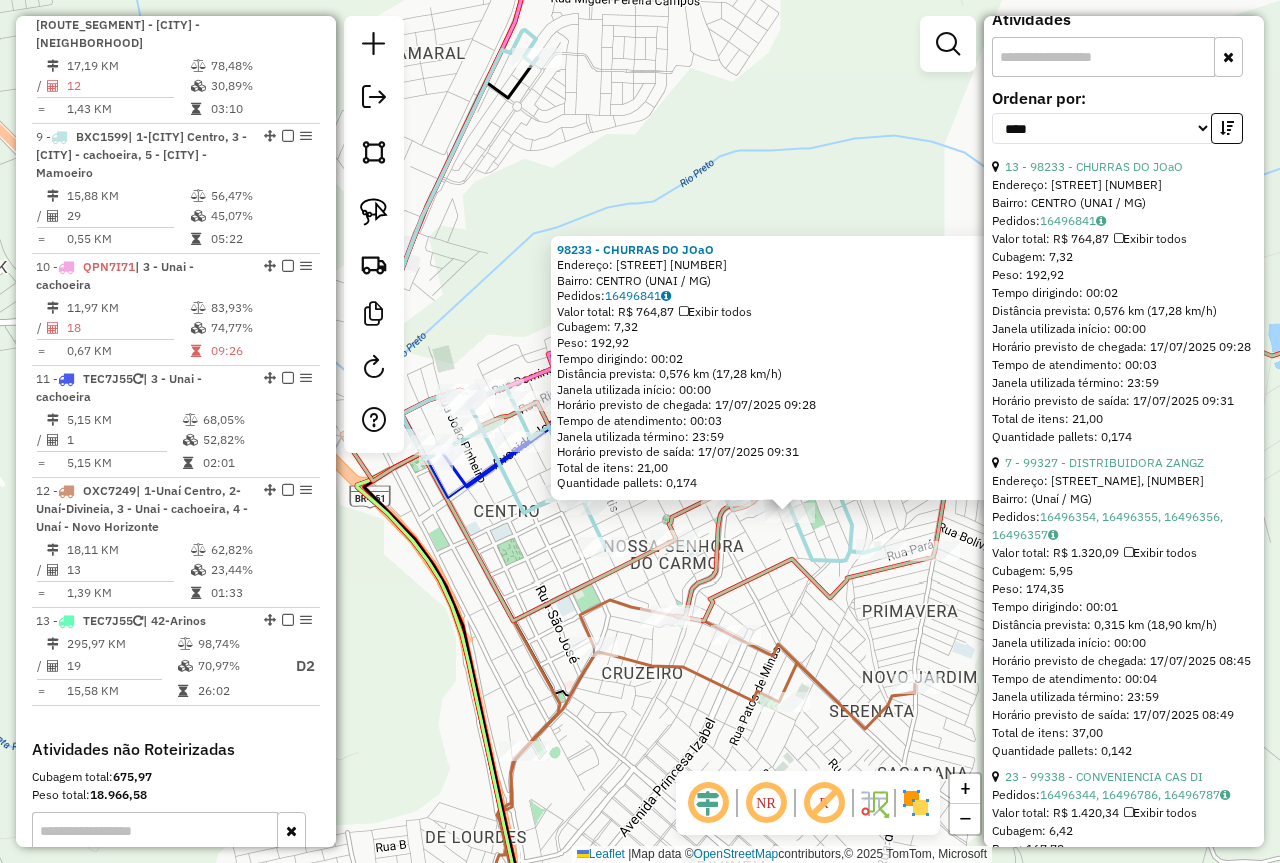 scroll, scrollTop: 1000, scrollLeft: 0, axis: vertical 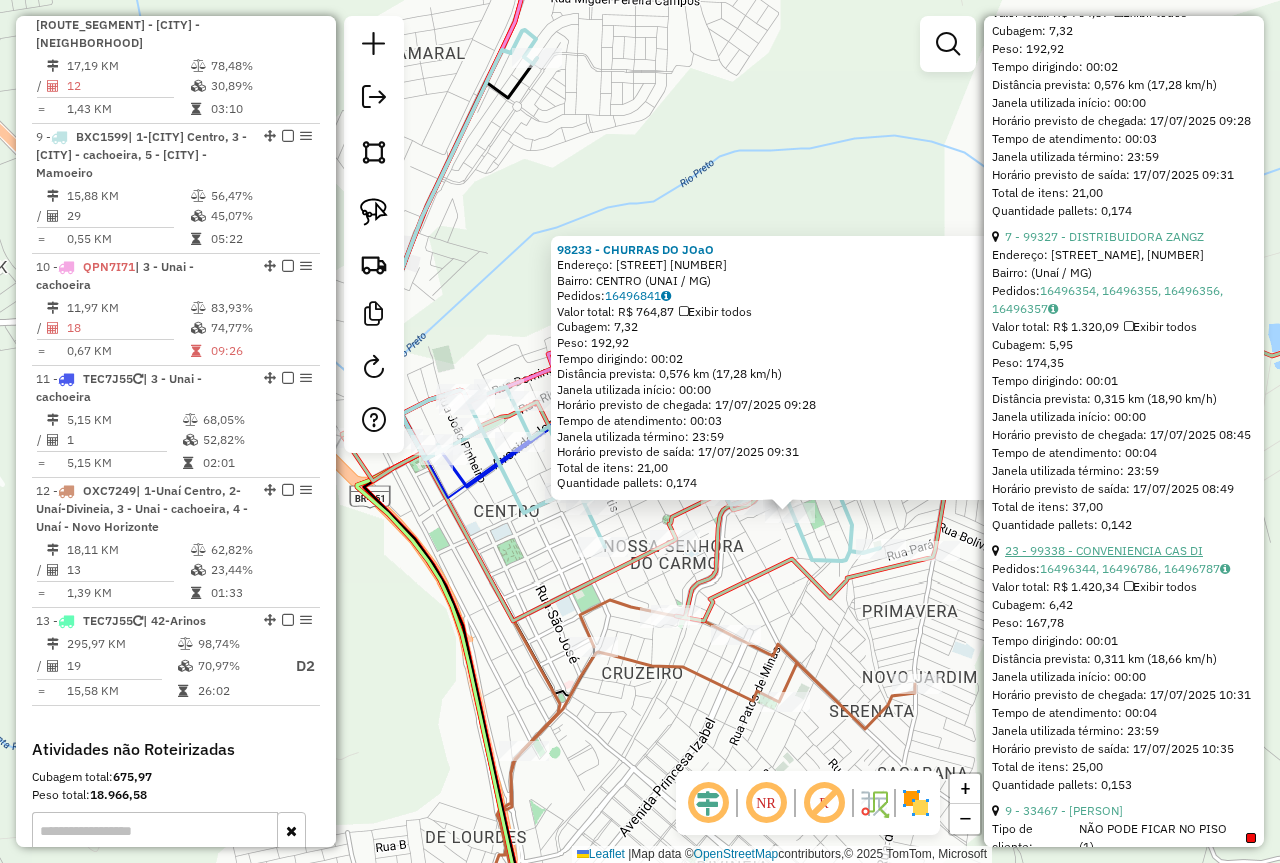 click on "23 - 99338 - CONVENIENCIA CAS DI" at bounding box center (1104, 550) 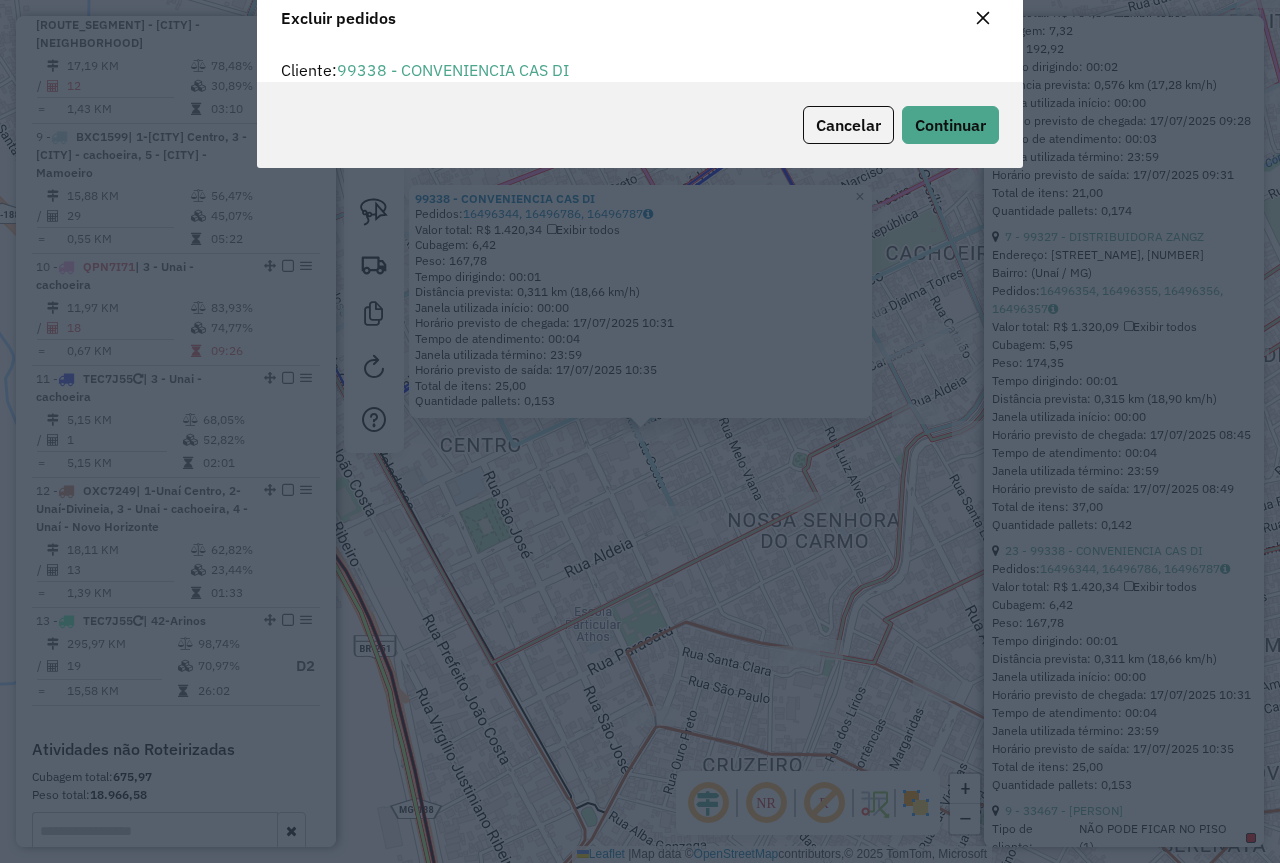 scroll, scrollTop: 82, scrollLeft: 0, axis: vertical 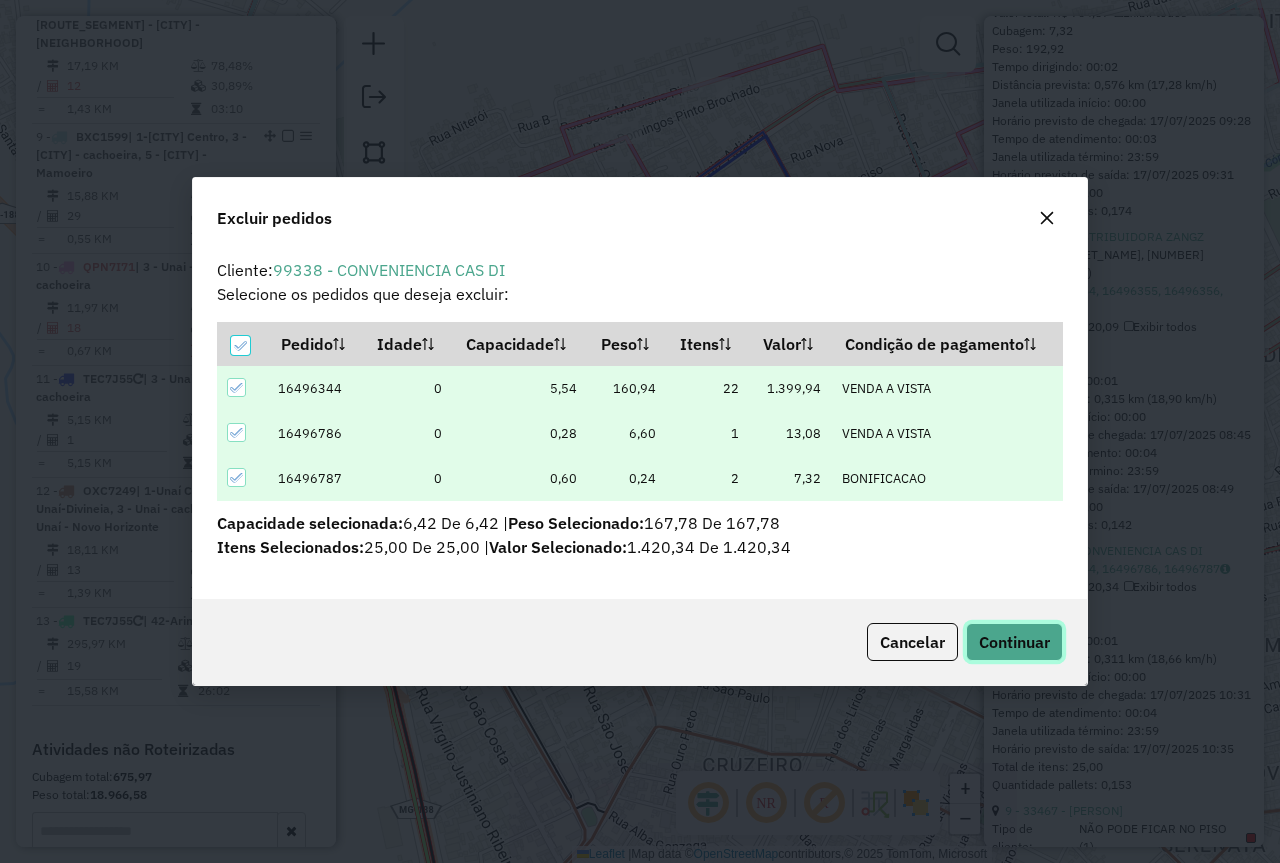 click on "Continuar" 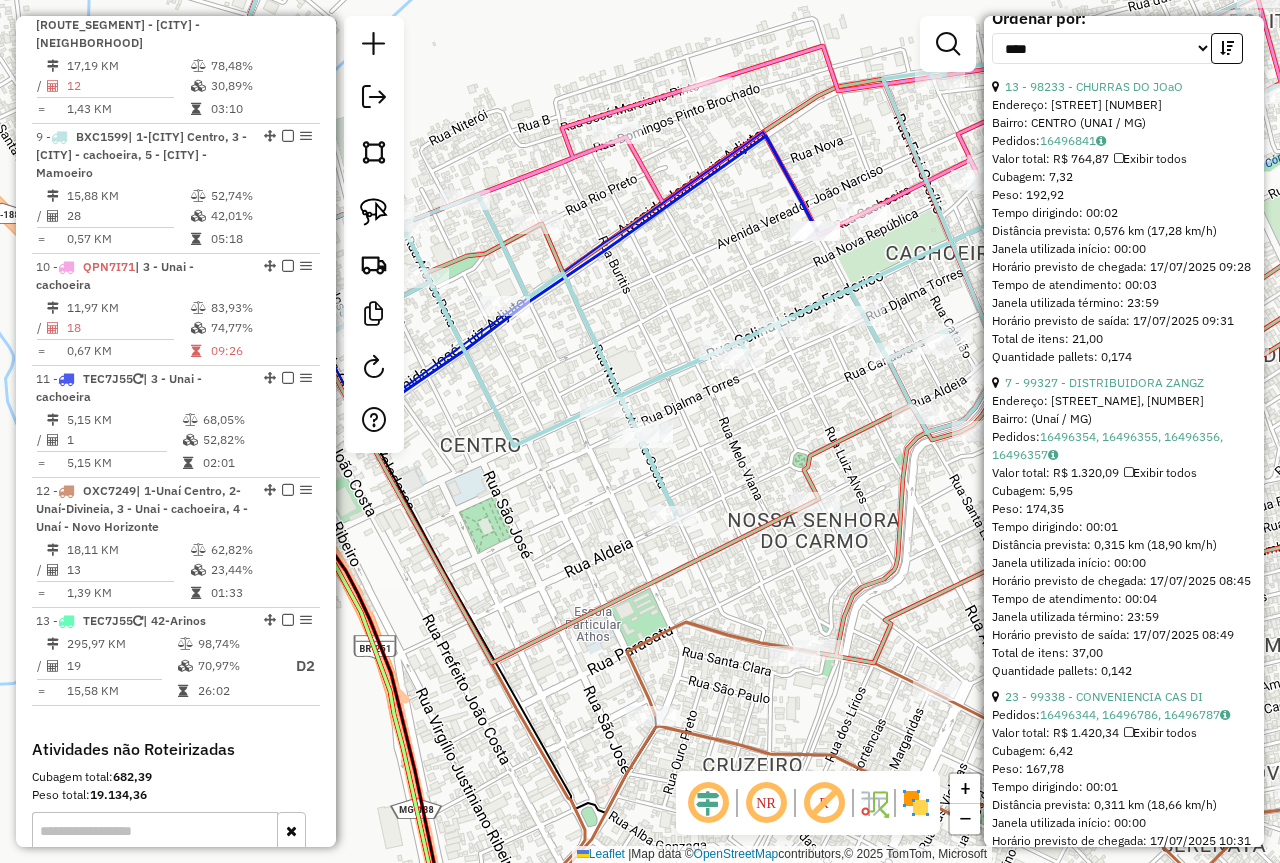 scroll, scrollTop: 1254, scrollLeft: 0, axis: vertical 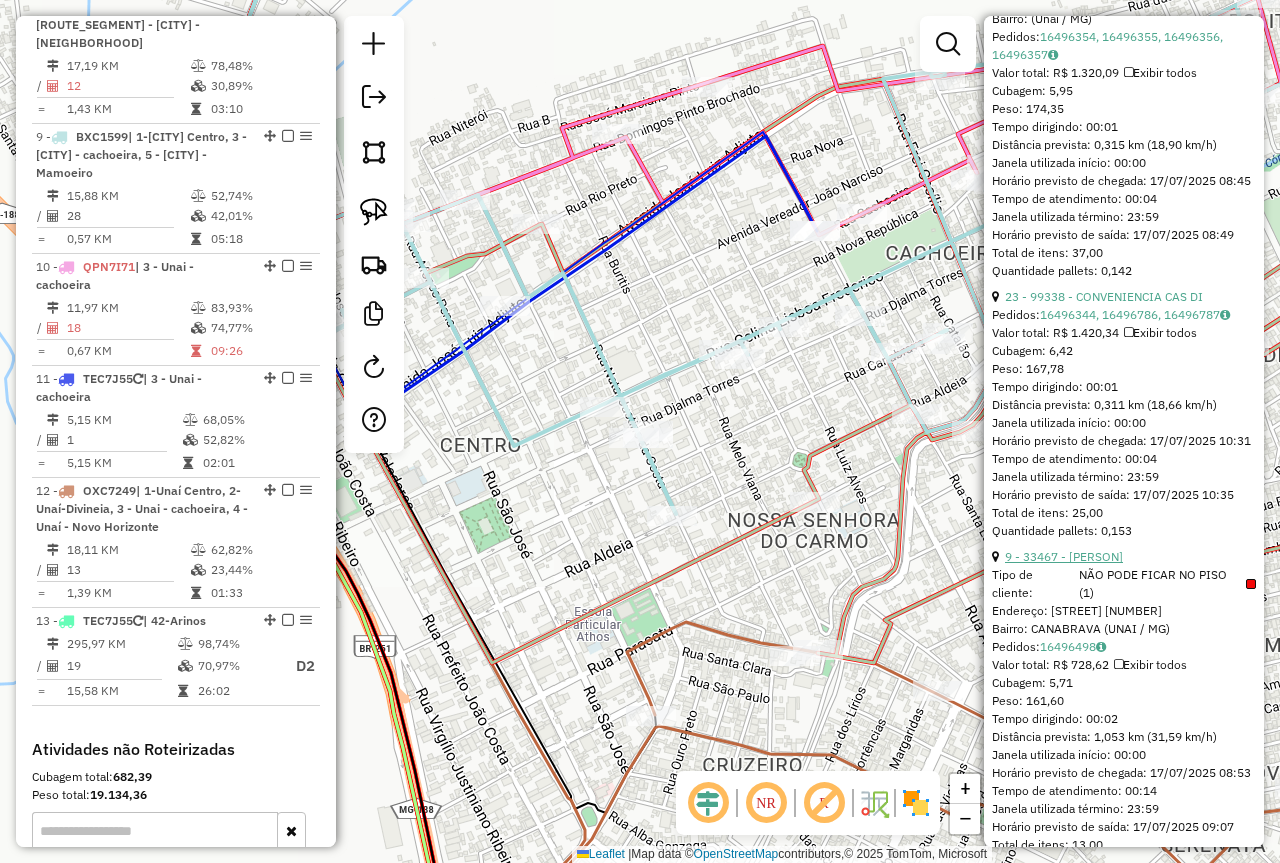 click on "9 - 33467 - AMADOR JOSE DE BARRO" at bounding box center [1064, 556] 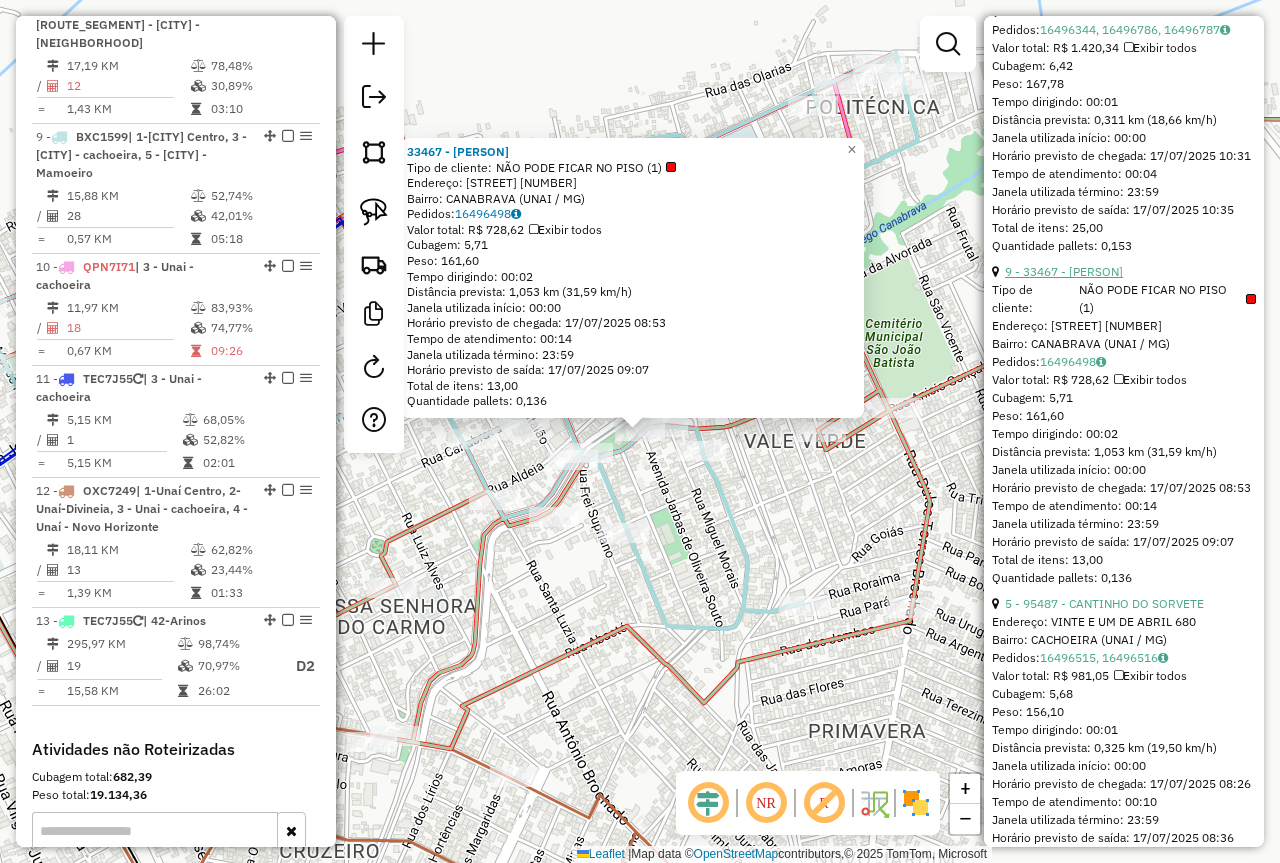 scroll, scrollTop: 1654, scrollLeft: 0, axis: vertical 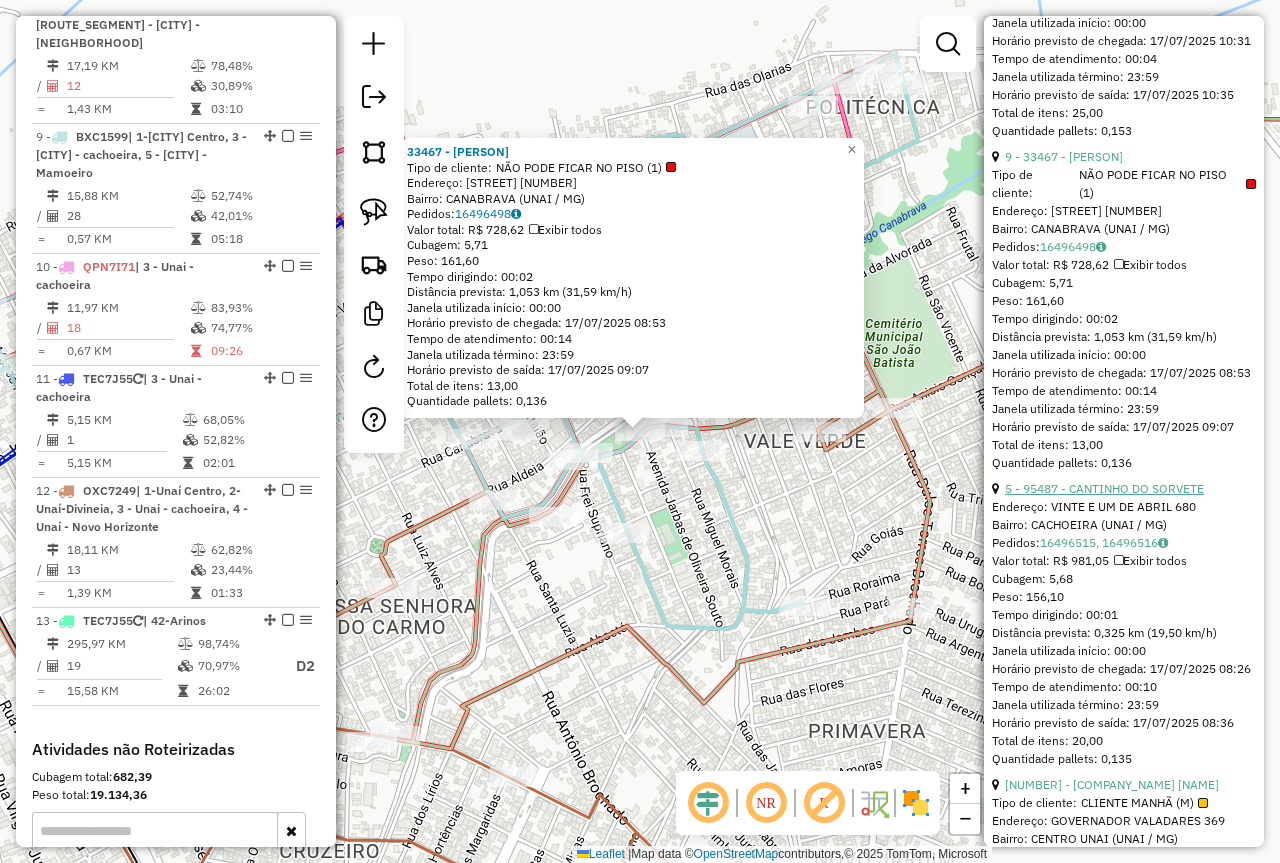 click on "5 - 95487 - CANTINHO DO SORVETE" at bounding box center [1104, 488] 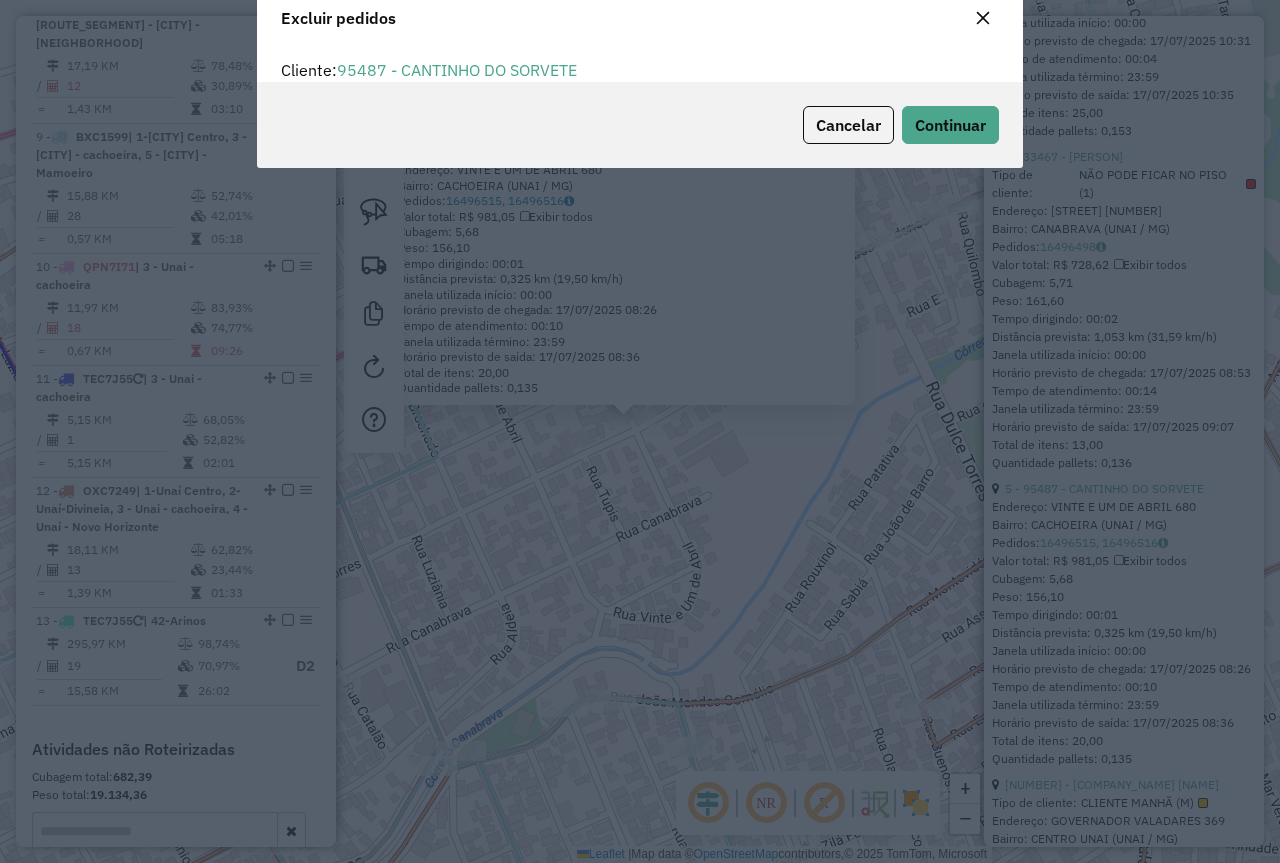 scroll, scrollTop: 82, scrollLeft: 0, axis: vertical 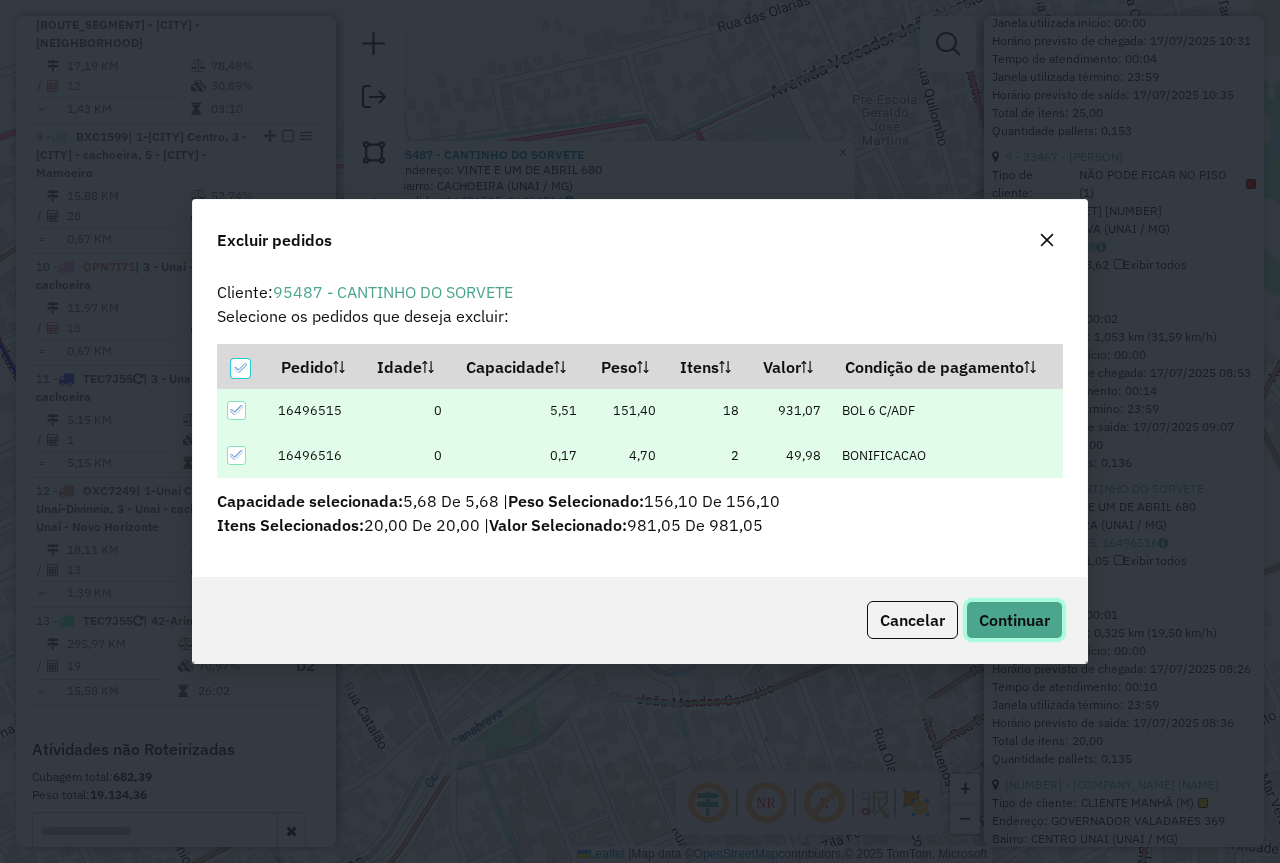 click on "Continuar" 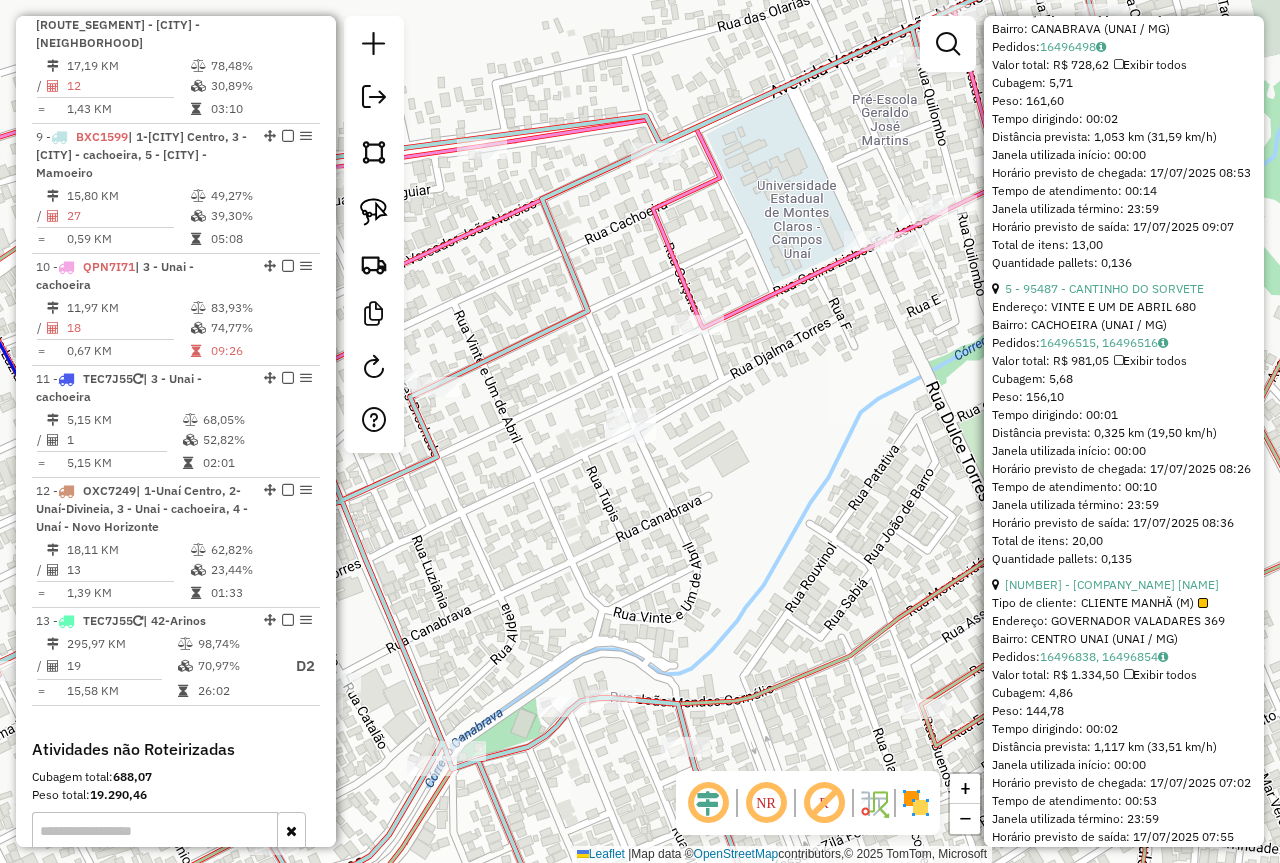 scroll, scrollTop: 1600, scrollLeft: 0, axis: vertical 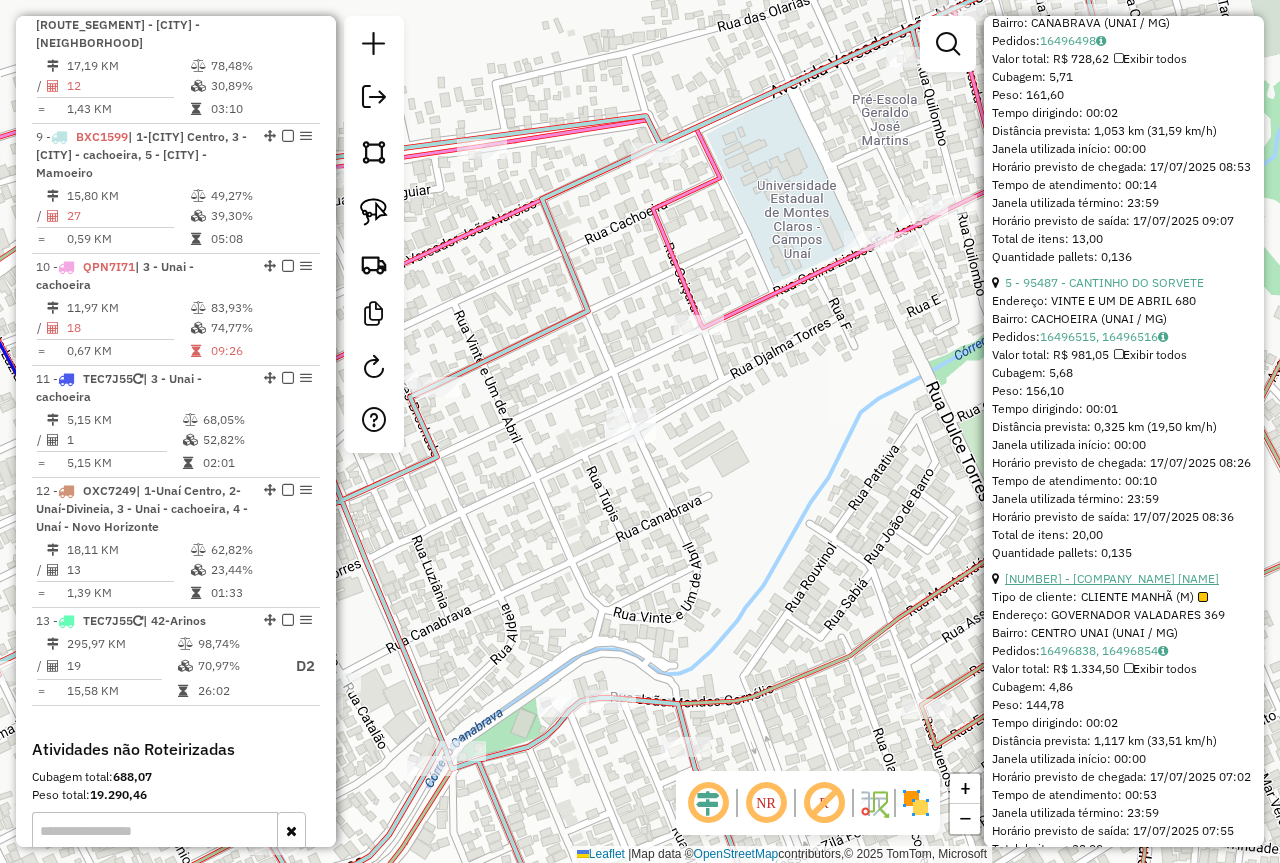 click on "1 - 33538 - ARMAZEM  ELINHO" at bounding box center [1112, 578] 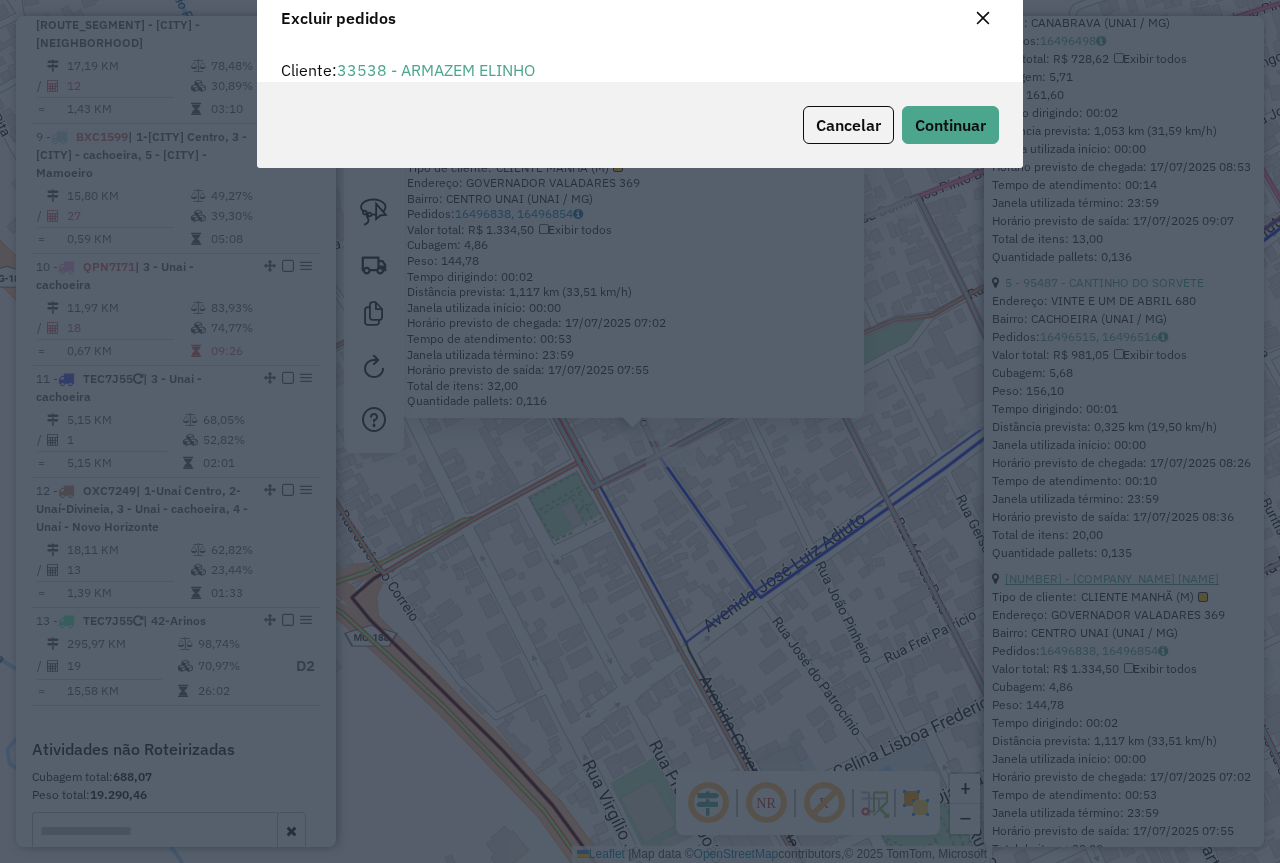 scroll, scrollTop: 82, scrollLeft: 0, axis: vertical 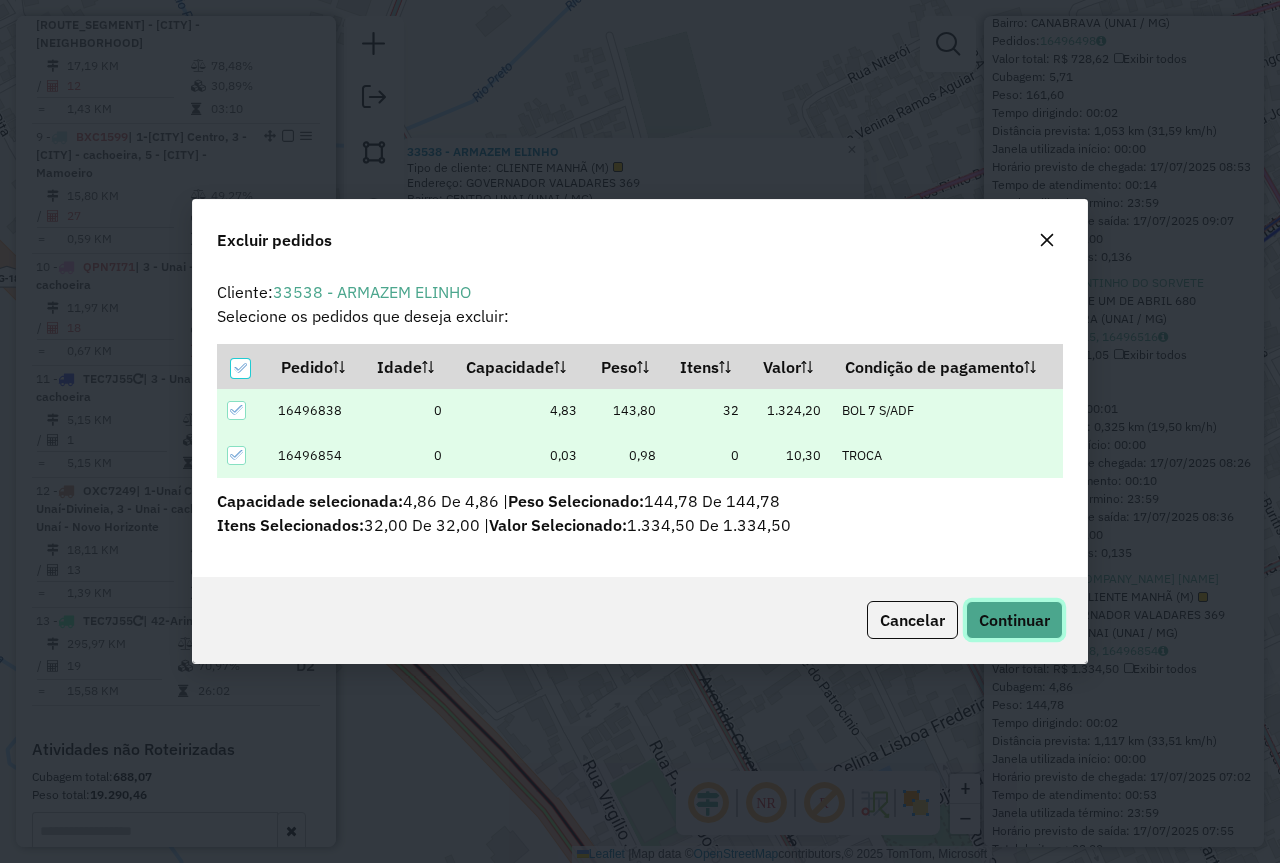 click on "Continuar" 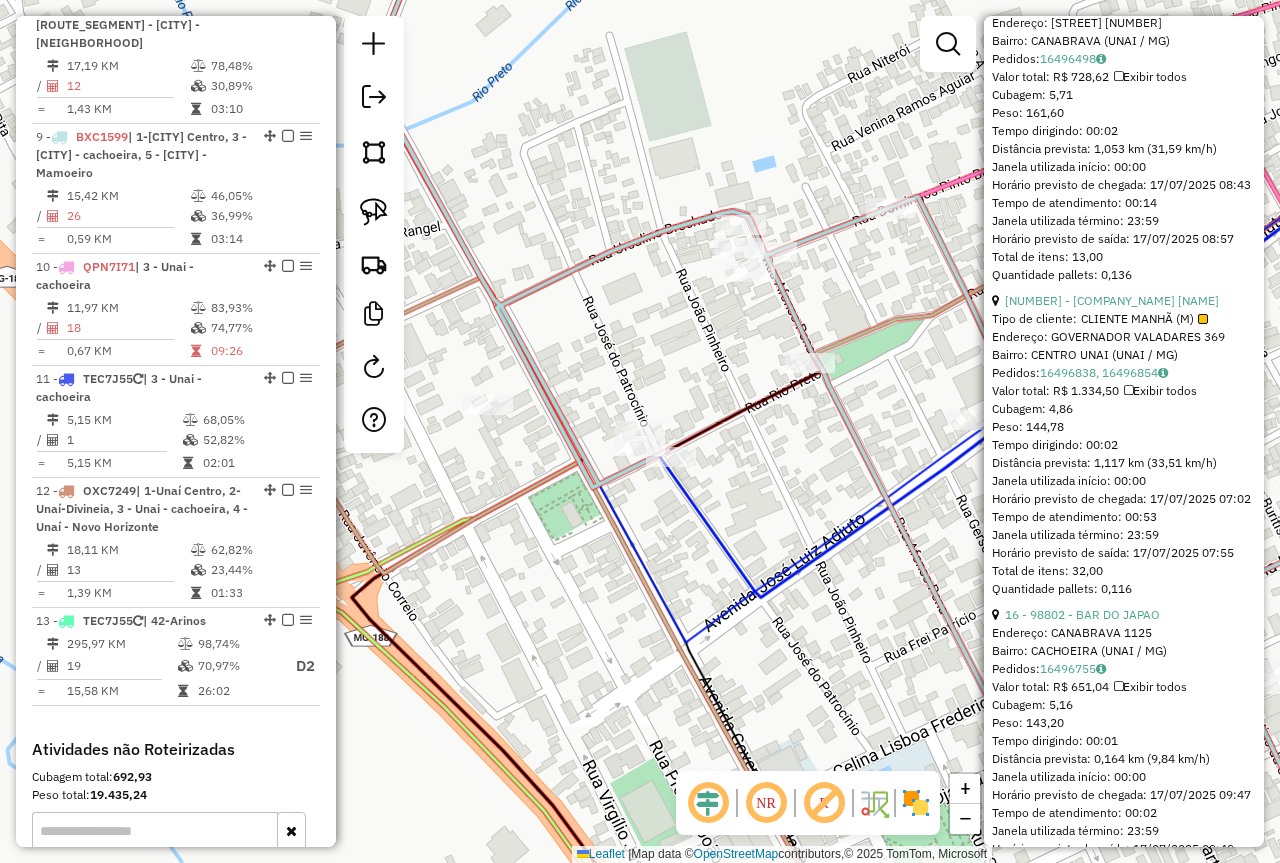 scroll, scrollTop: 1700, scrollLeft: 0, axis: vertical 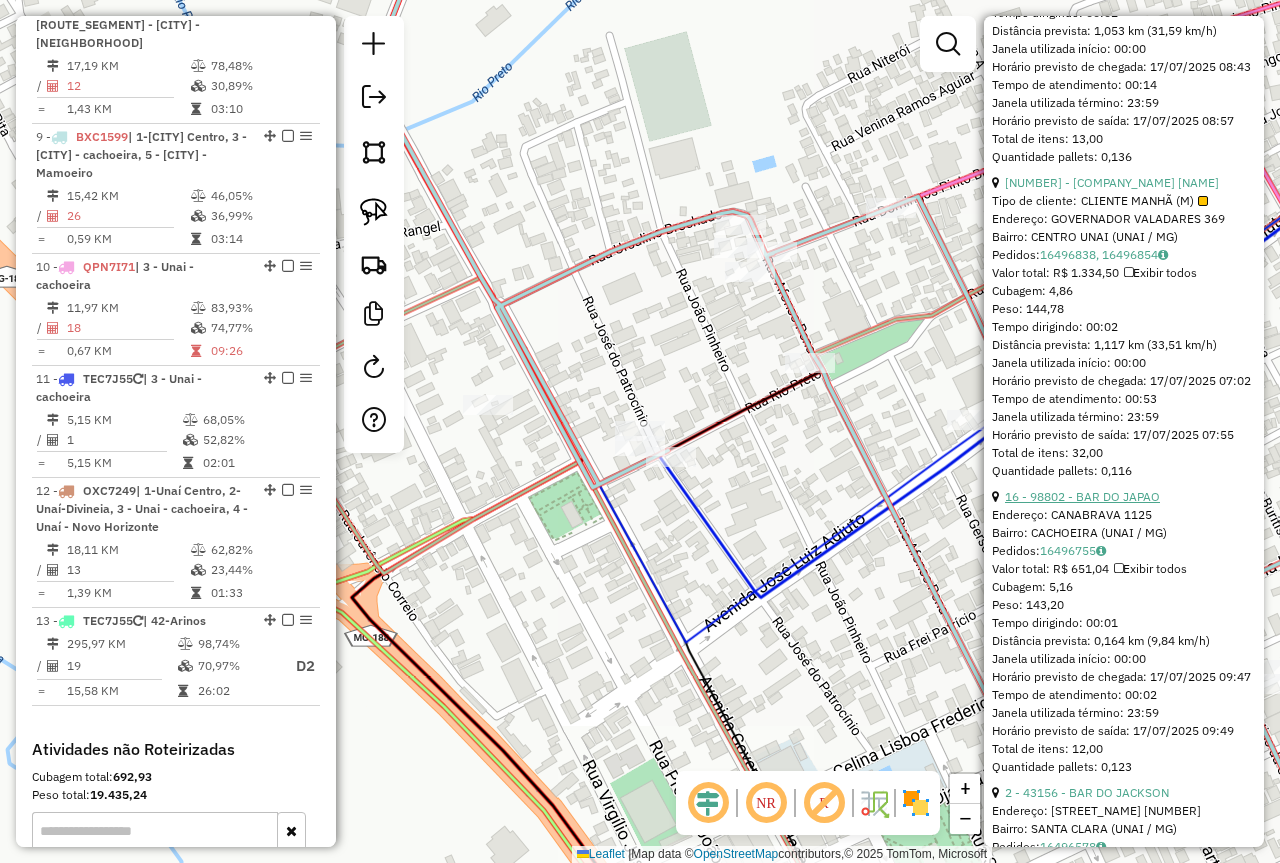 click on "16 - 98802 - BAR DO JAPAO" at bounding box center [1082, 496] 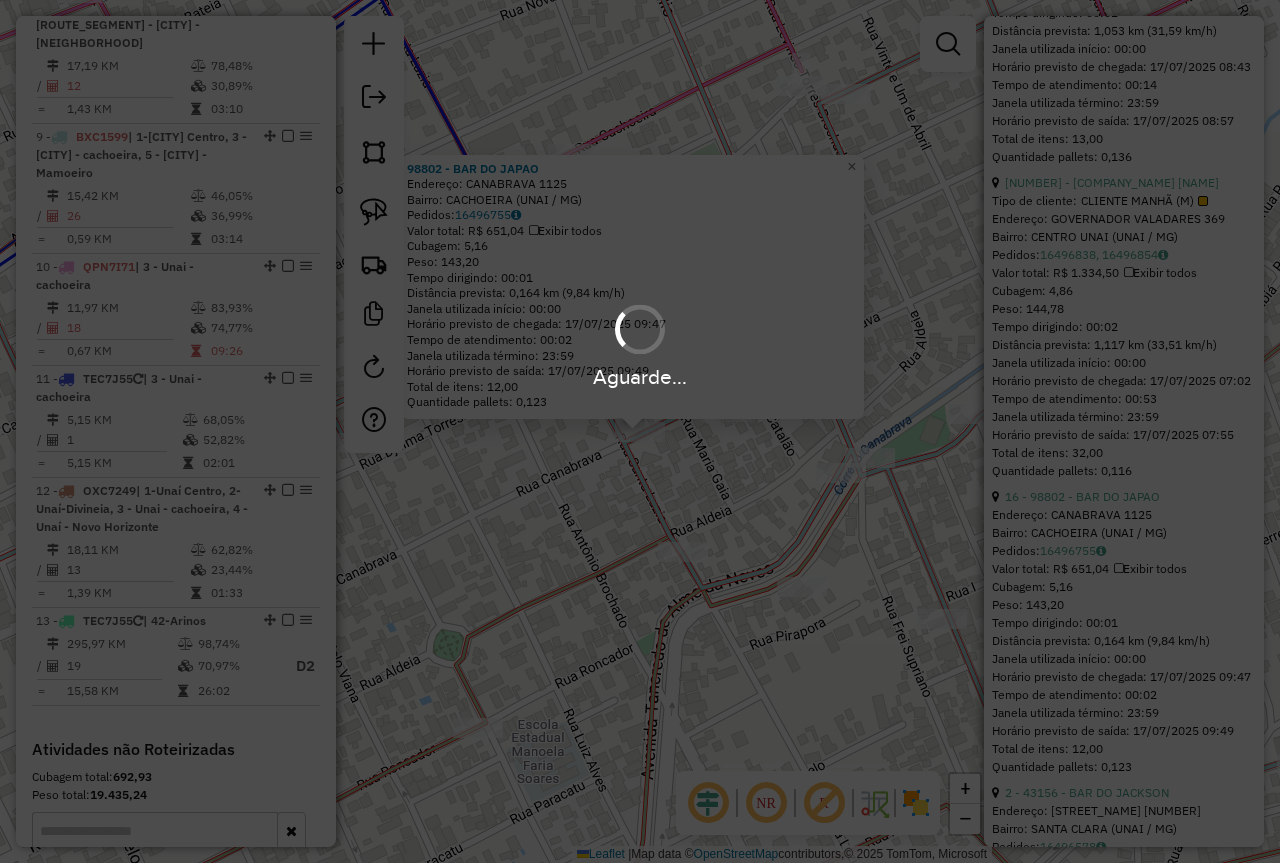 scroll, scrollTop: 354, scrollLeft: 0, axis: vertical 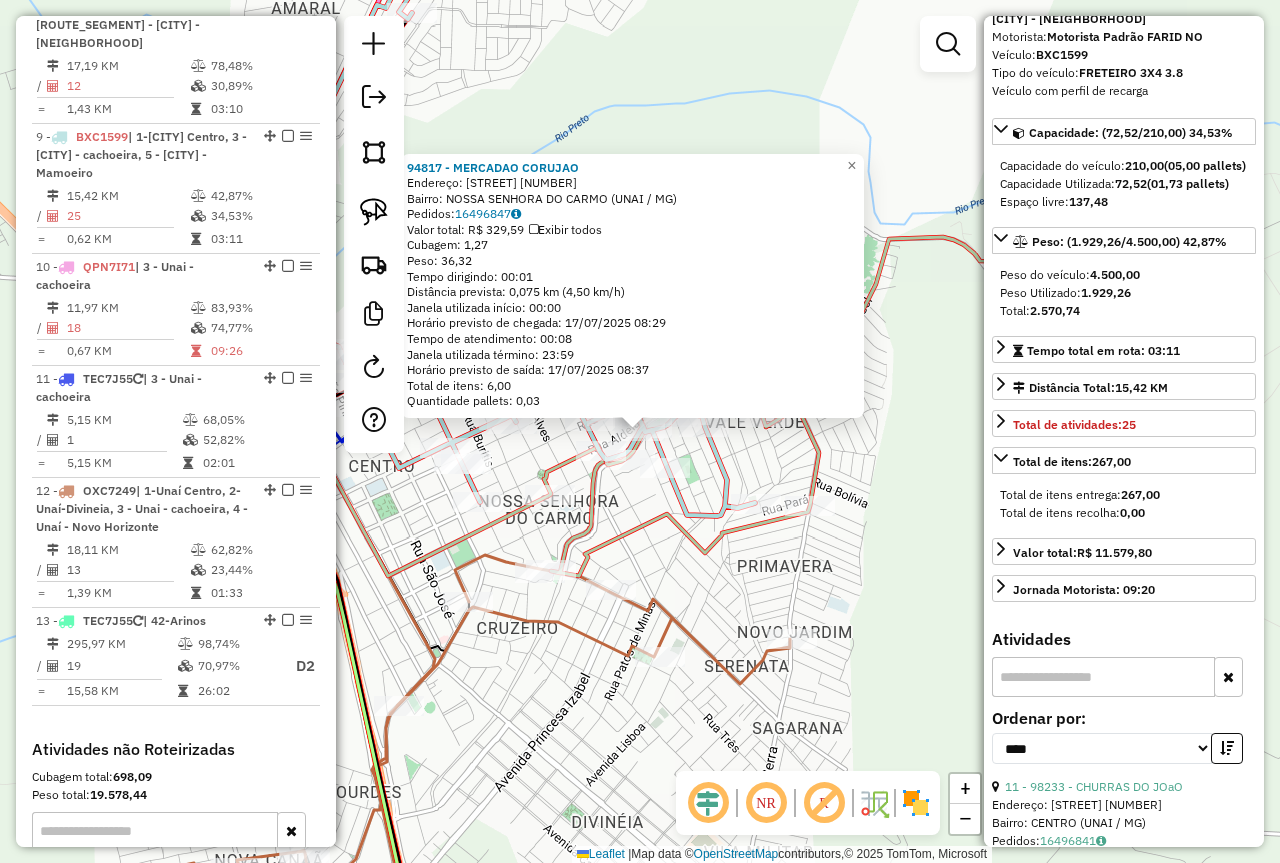 click on "94817 - MERCADAO CORUJAO  Endereço:  FREI CECILIO 648   Bairro: NOSSA SENHORA DO CARMO (UNAI / MG)   Pedidos:  16496847   Valor total: R$ 329,59   Exibir todos   Cubagem: 1,27  Peso: 36,32  Tempo dirigindo: 00:01   Distância prevista: 0,075 km (4,50 km/h)   Janela utilizada início: 00:00   Horário previsto de chegada: 17/07/2025 08:29   Tempo de atendimento: 00:08   Janela utilizada término: 23:59   Horário previsto de saída: 17/07/2025 08:37   Total de itens: 6,00   Quantidade pallets: 0,03  × Janela de atendimento Grade de atendimento Capacidade Transportadoras Veículos Cliente Pedidos  Rotas Selecione os dias de semana para filtrar as janelas de atendimento  Seg   Ter   Qua   Qui   Sex   Sáb   Dom  Informe o período da janela de atendimento: De: Até:  Filtrar exatamente a janela do cliente  Considerar janela de atendimento padrão  Selecione os dias de semana para filtrar as grades de atendimento  Seg   Ter   Qua   Qui   Sex   Sáb   Dom   Considerar clientes sem dia de atendimento cadastrado +" 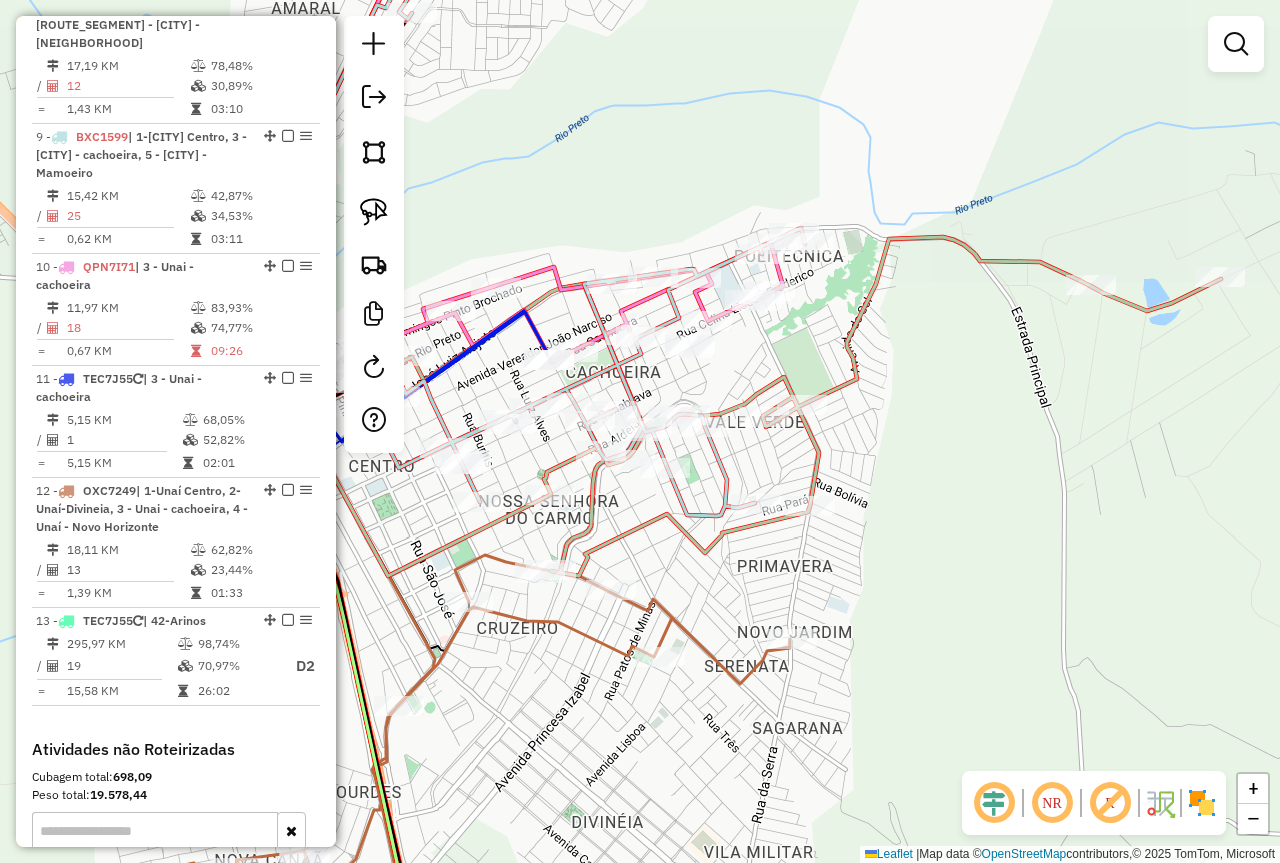 drag, startPoint x: 874, startPoint y: 576, endPoint x: 1054, endPoint y: 517, distance: 189.4228 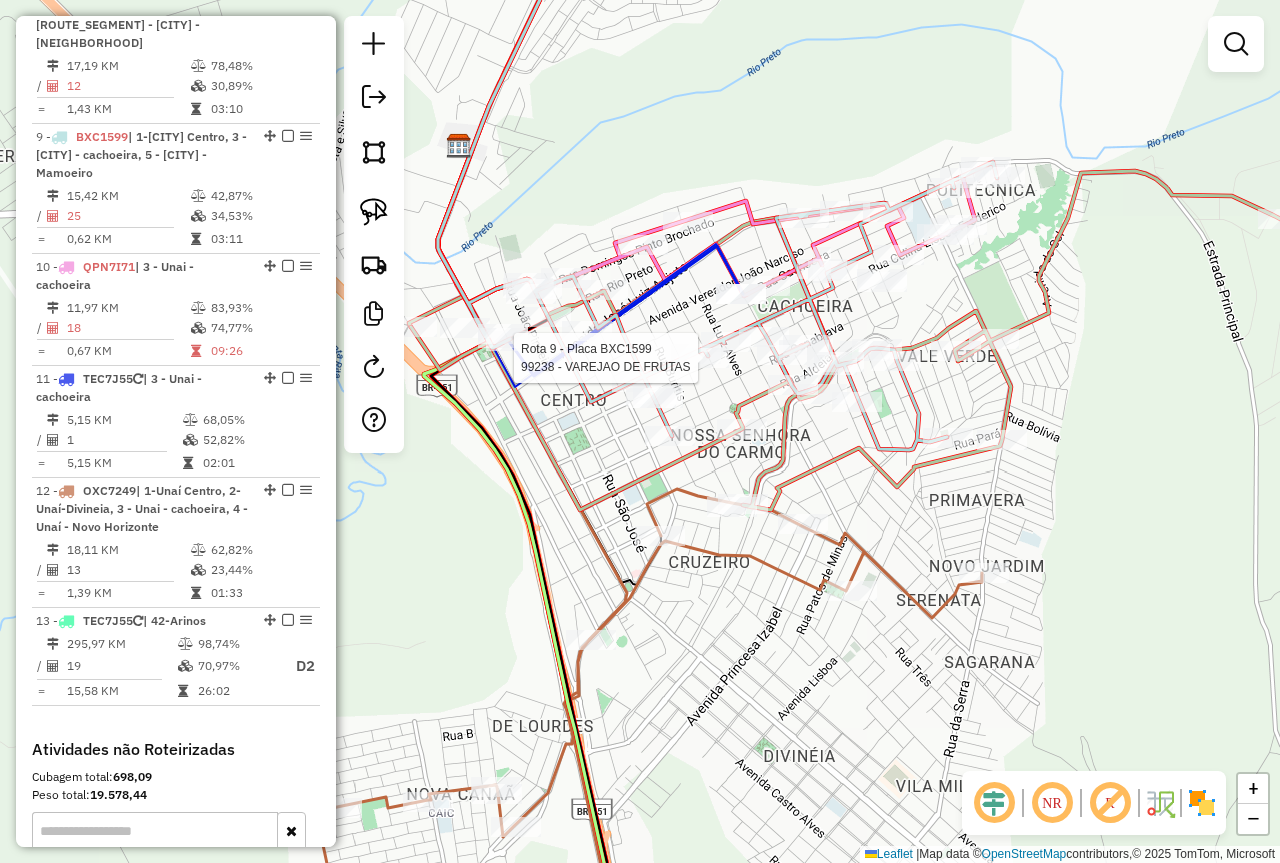 select on "*********" 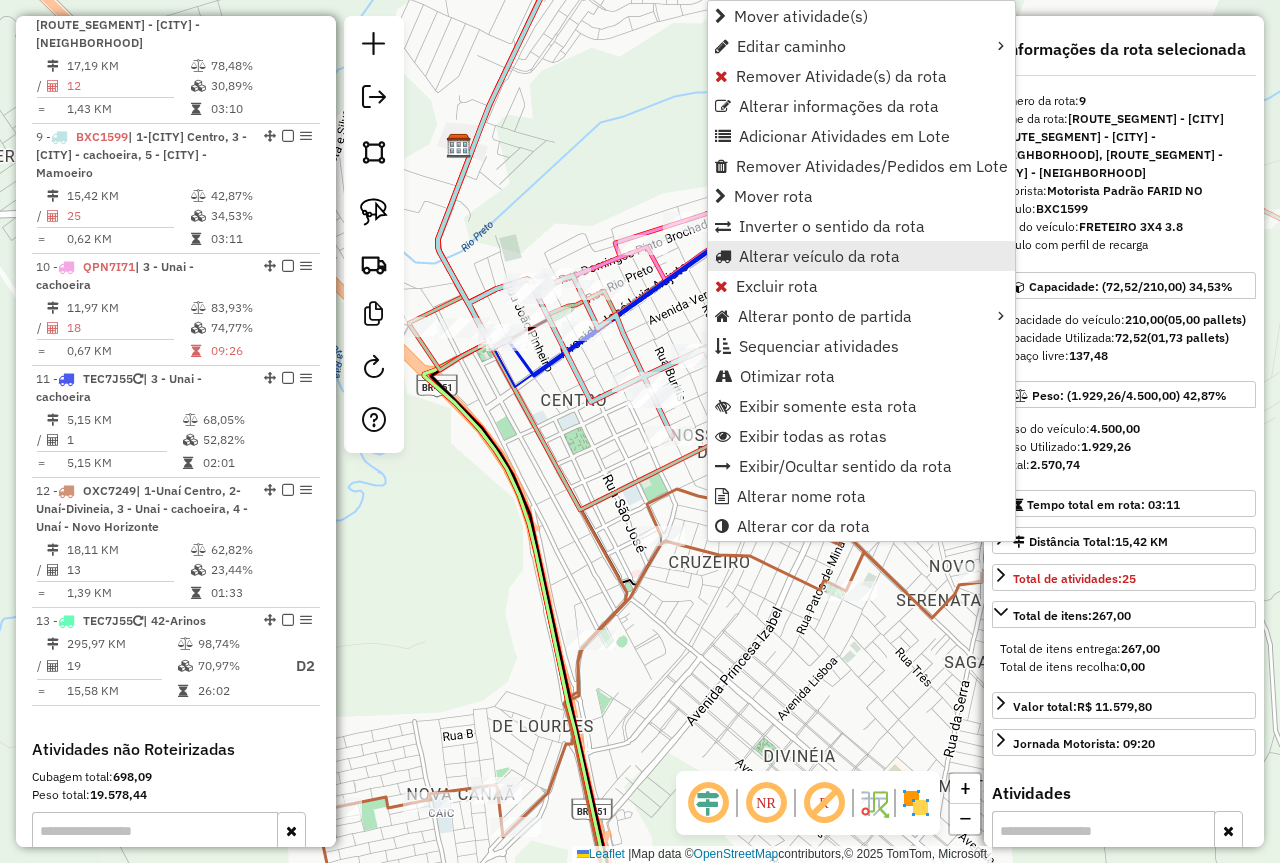 click on "Alterar veículo da rota" at bounding box center [819, 256] 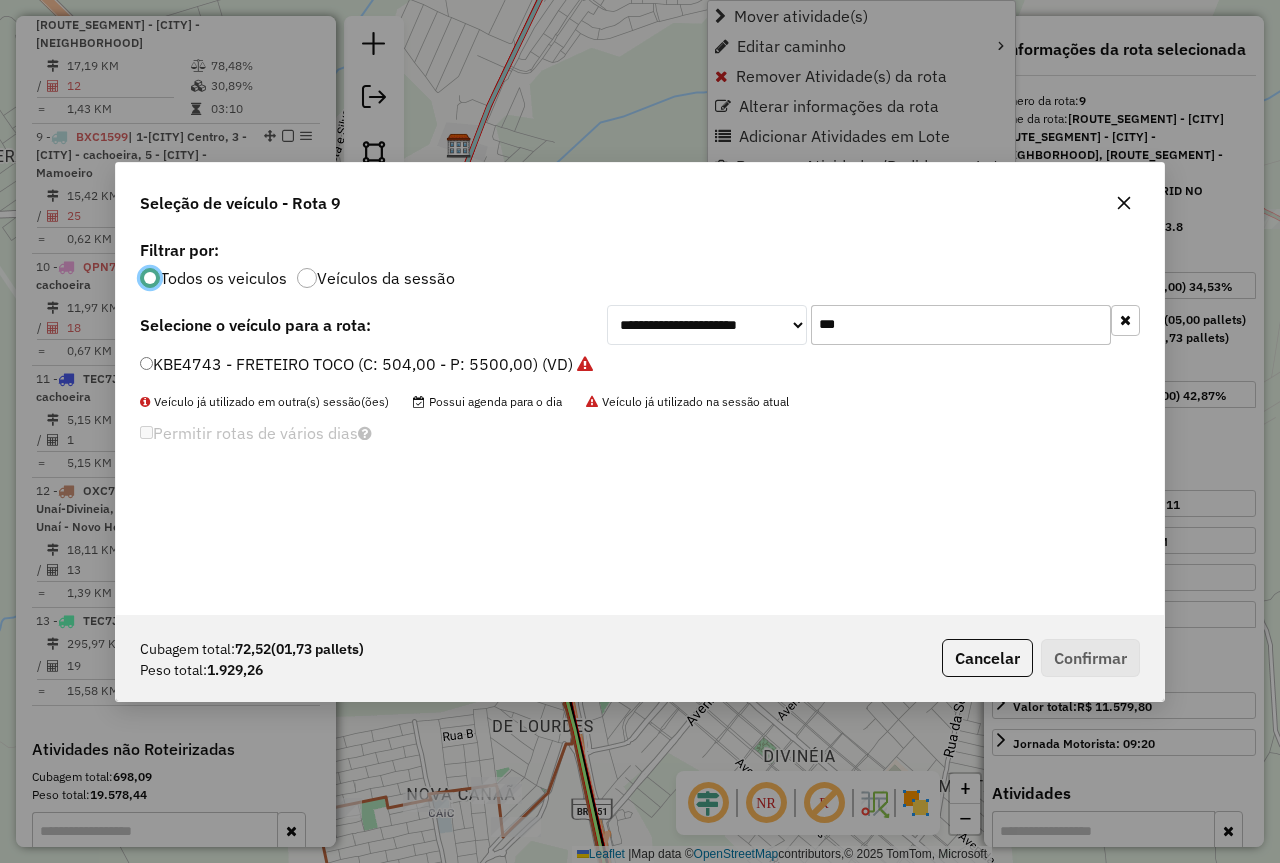 scroll, scrollTop: 11, scrollLeft: 6, axis: both 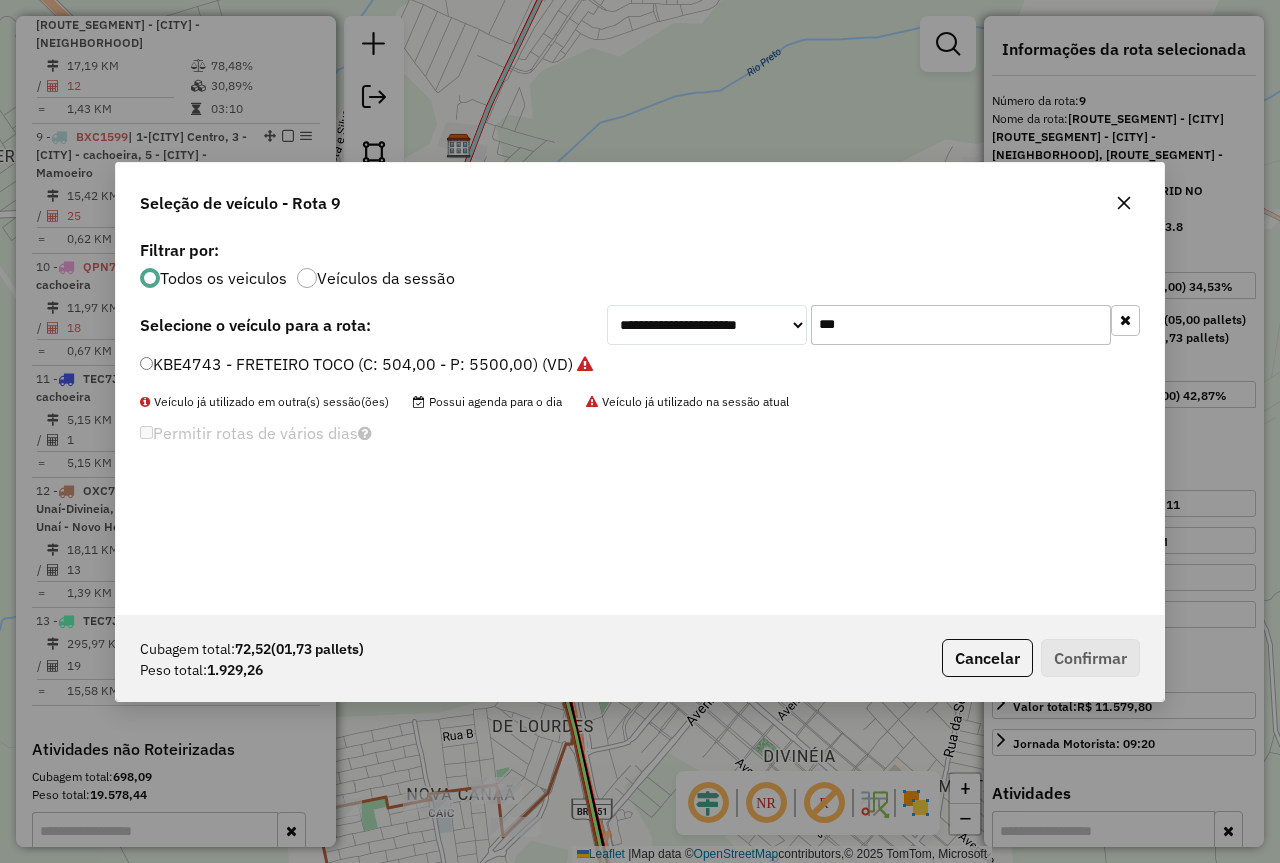 click on "***" 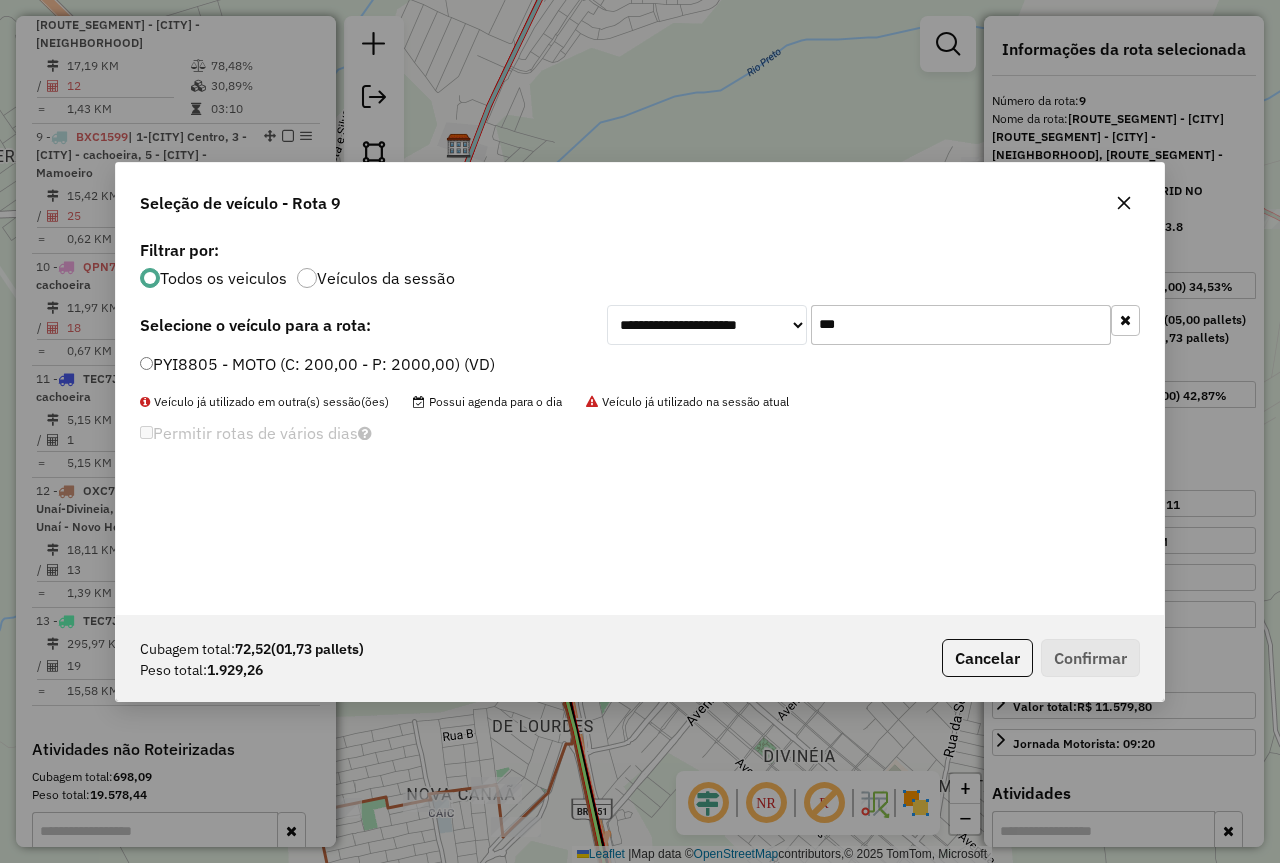 type on "***" 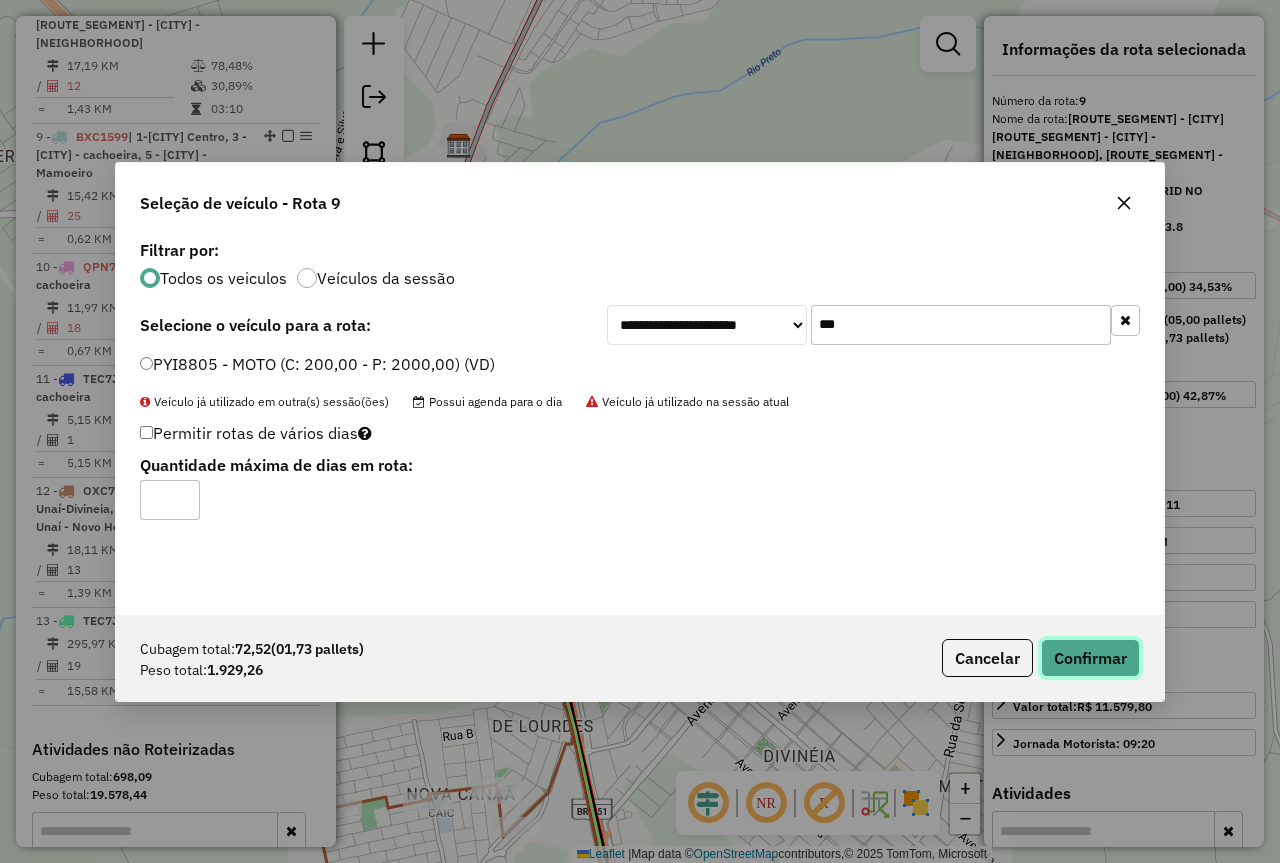 click on "Confirmar" 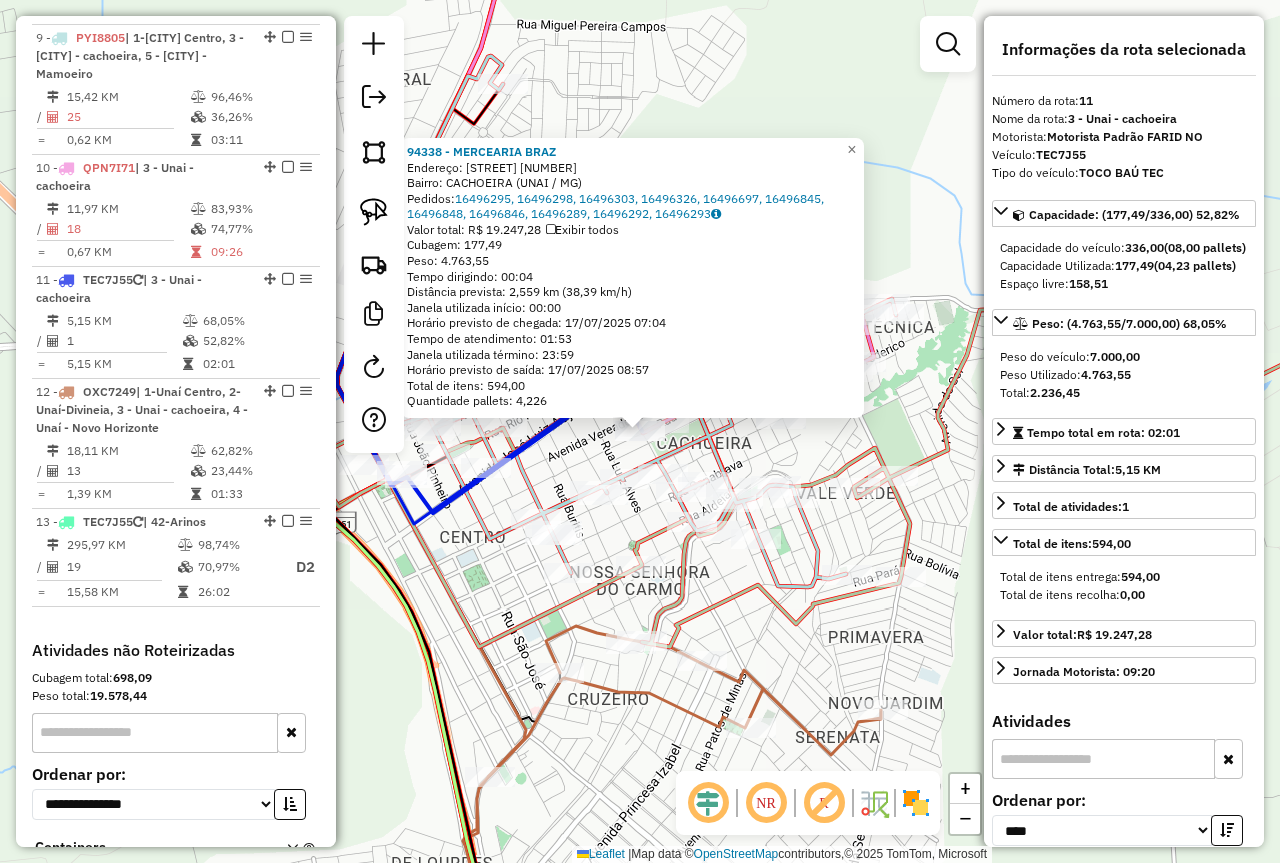 scroll, scrollTop: 1955, scrollLeft: 0, axis: vertical 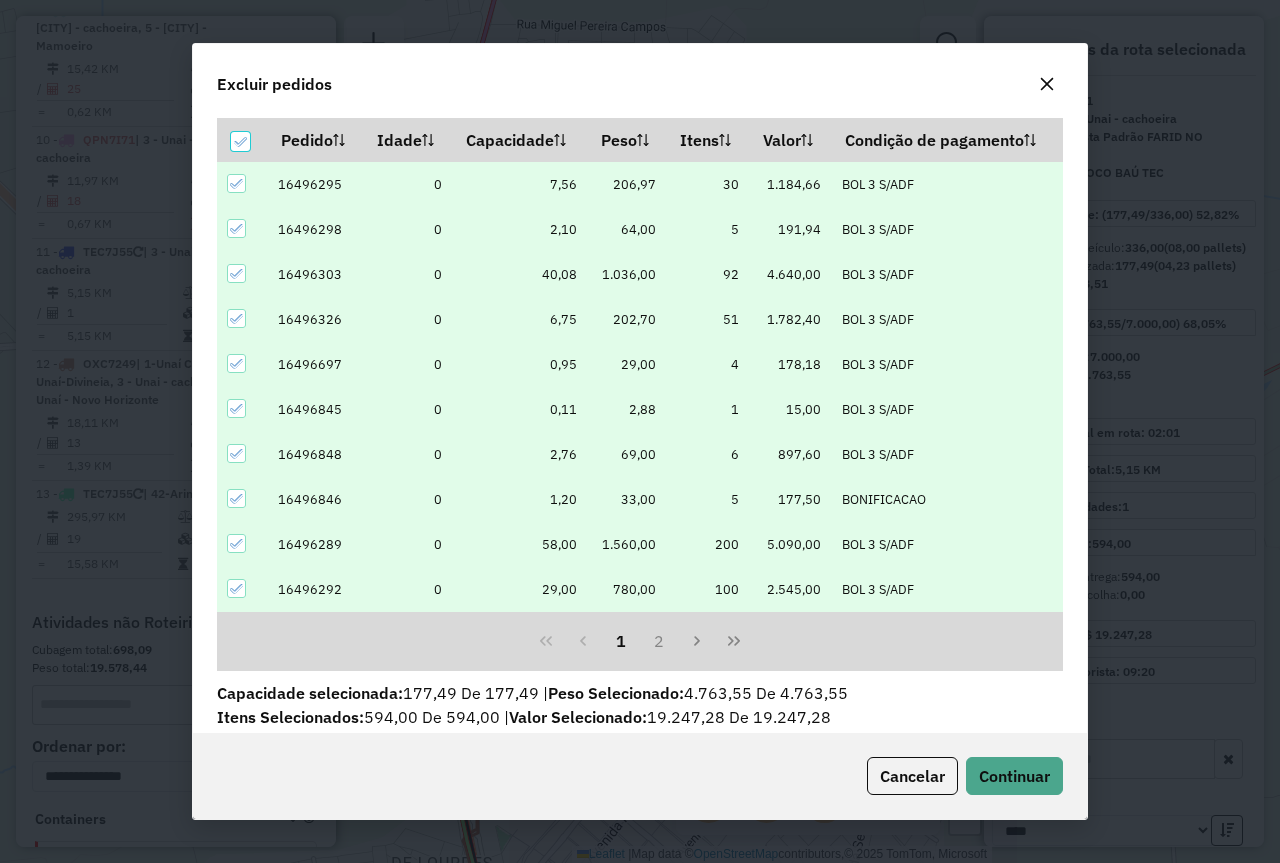 click 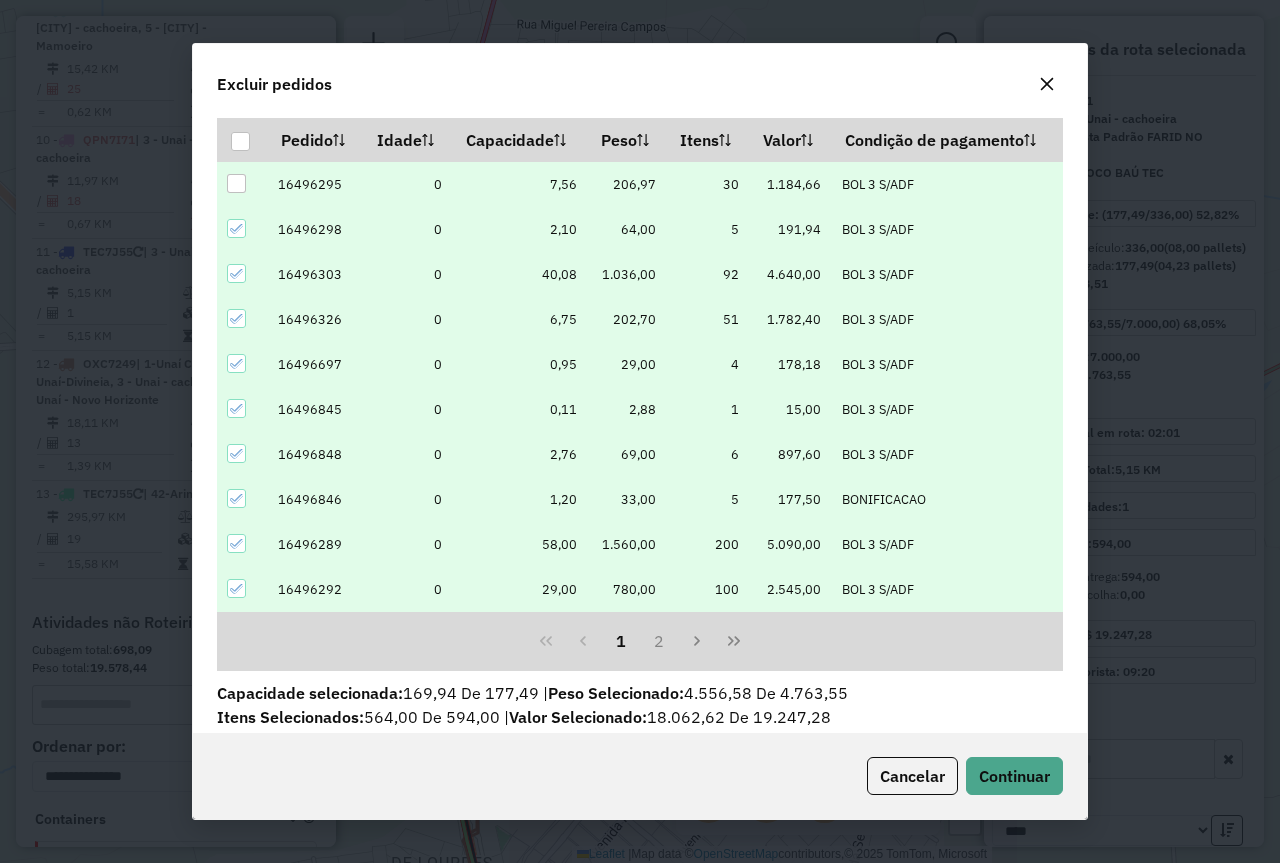 click at bounding box center [236, 183] 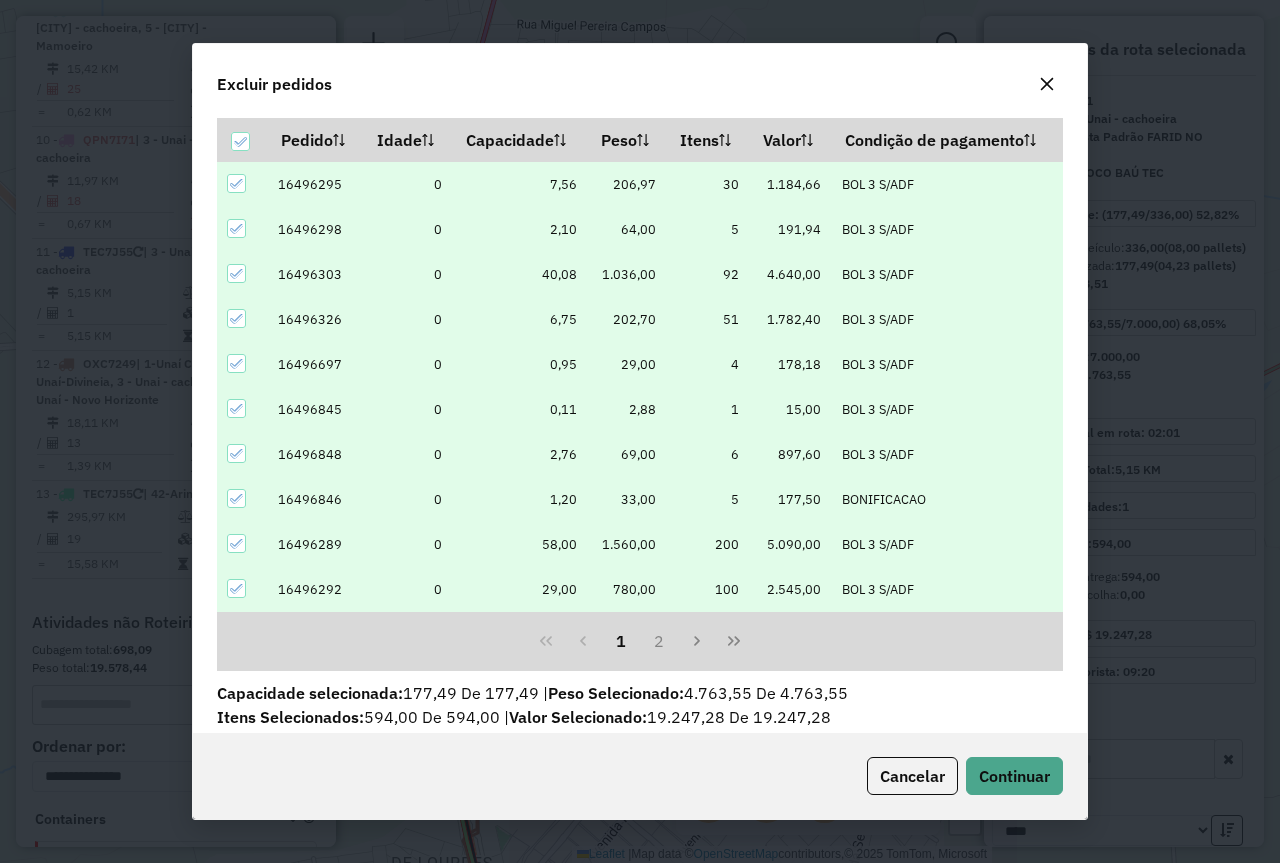 click at bounding box center [236, 228] 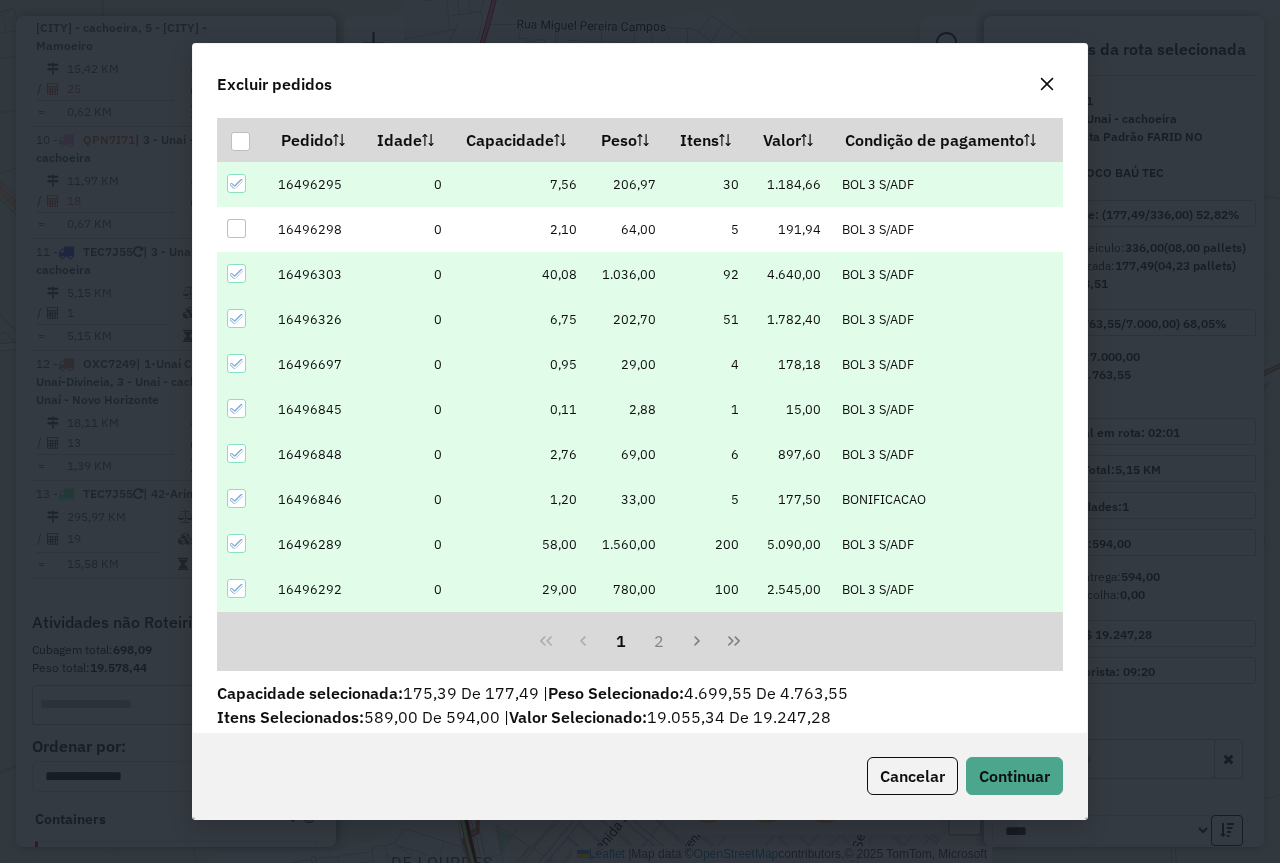 click at bounding box center [242, 274] 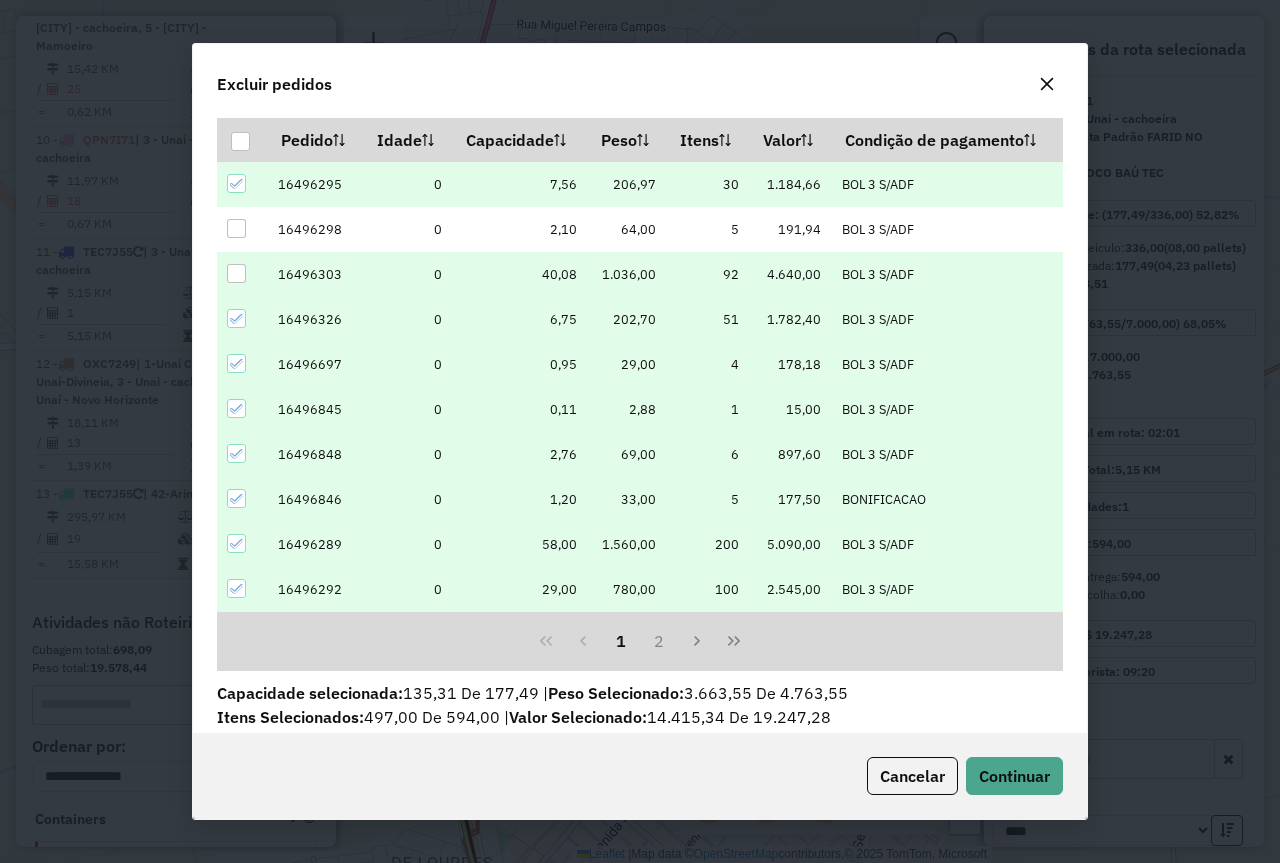 click at bounding box center [236, 318] 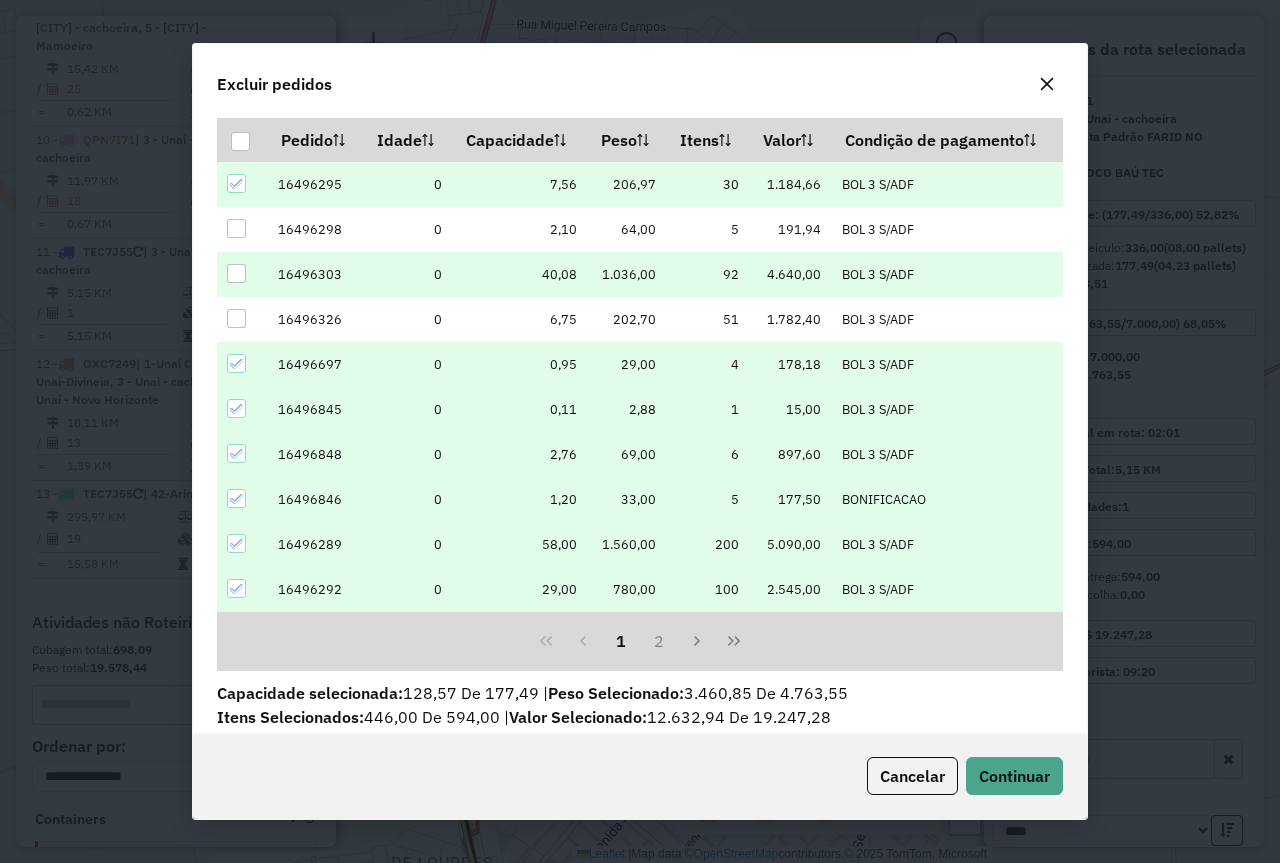click at bounding box center [236, 363] 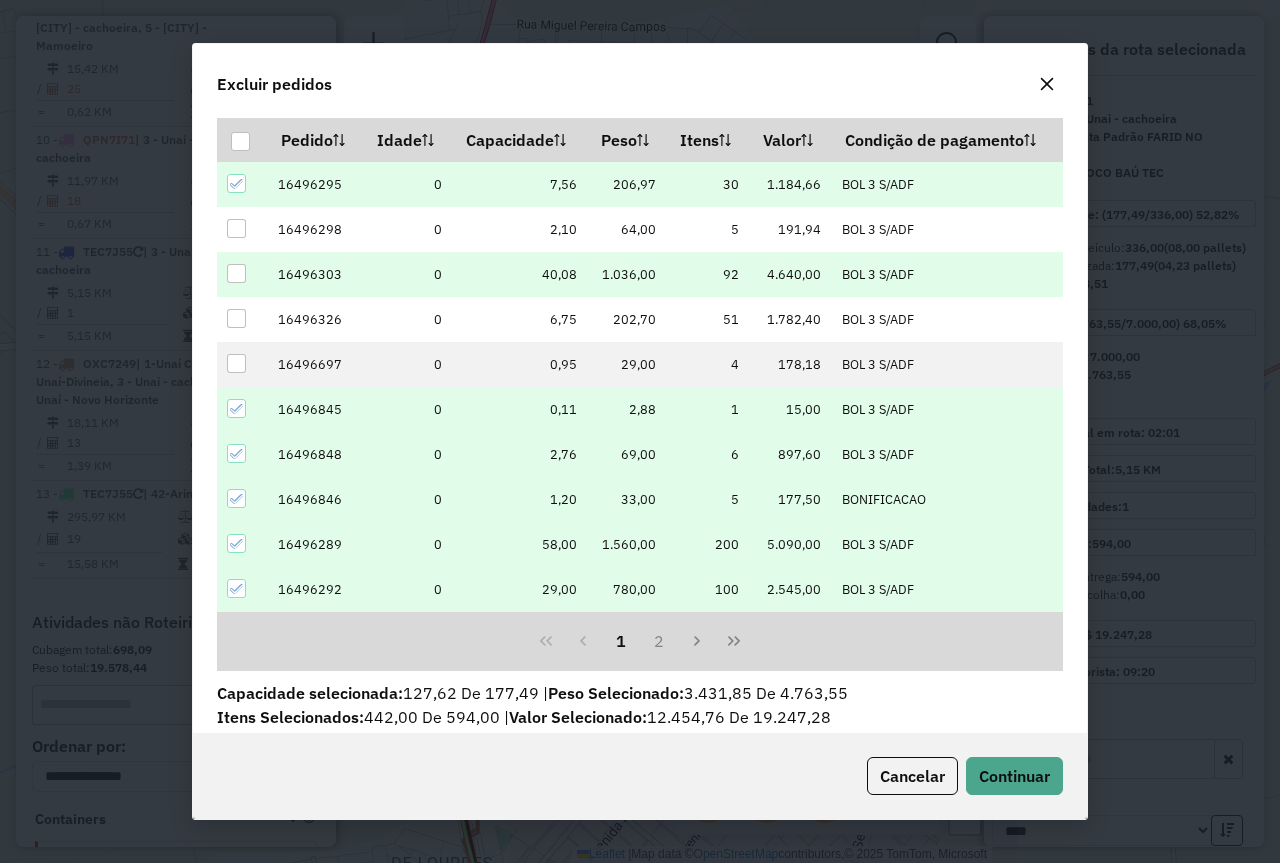click at bounding box center [237, 409] 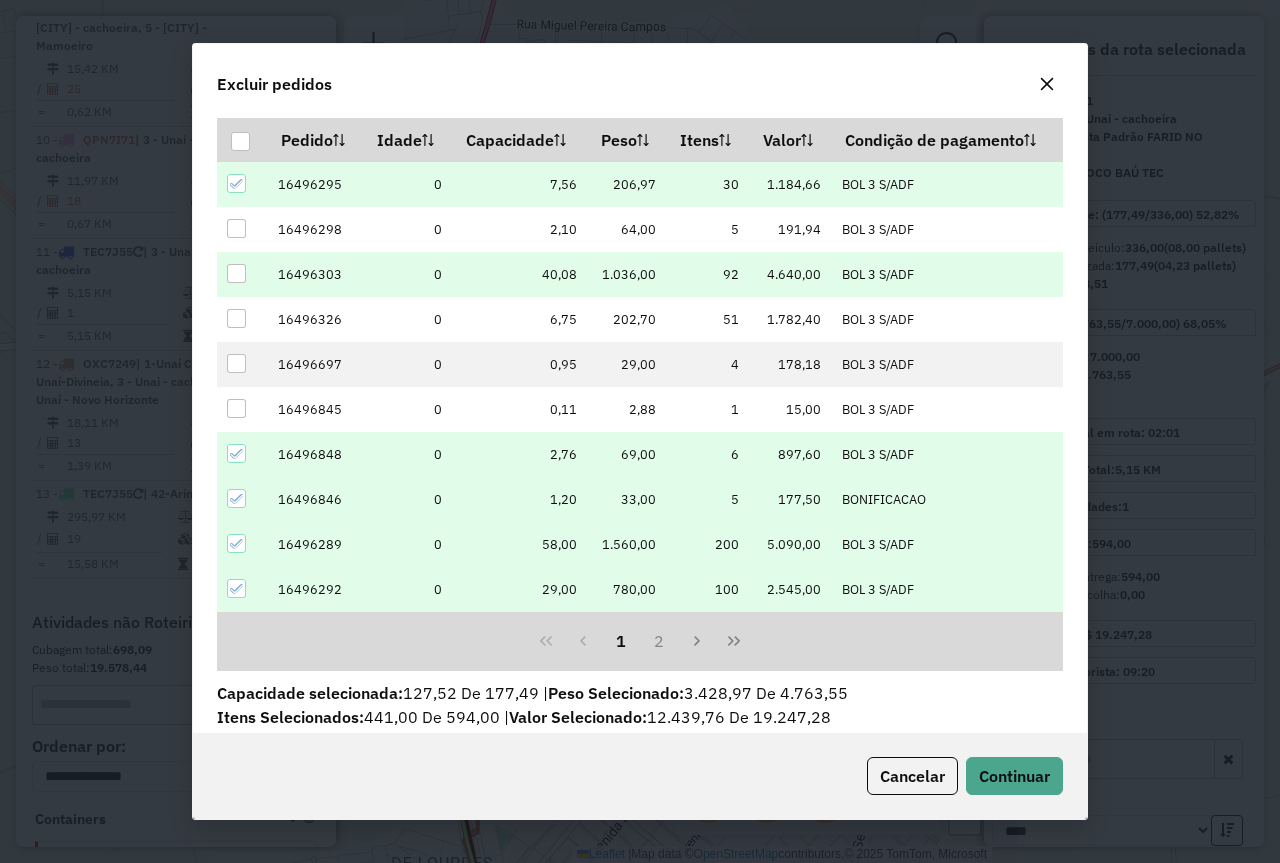 click 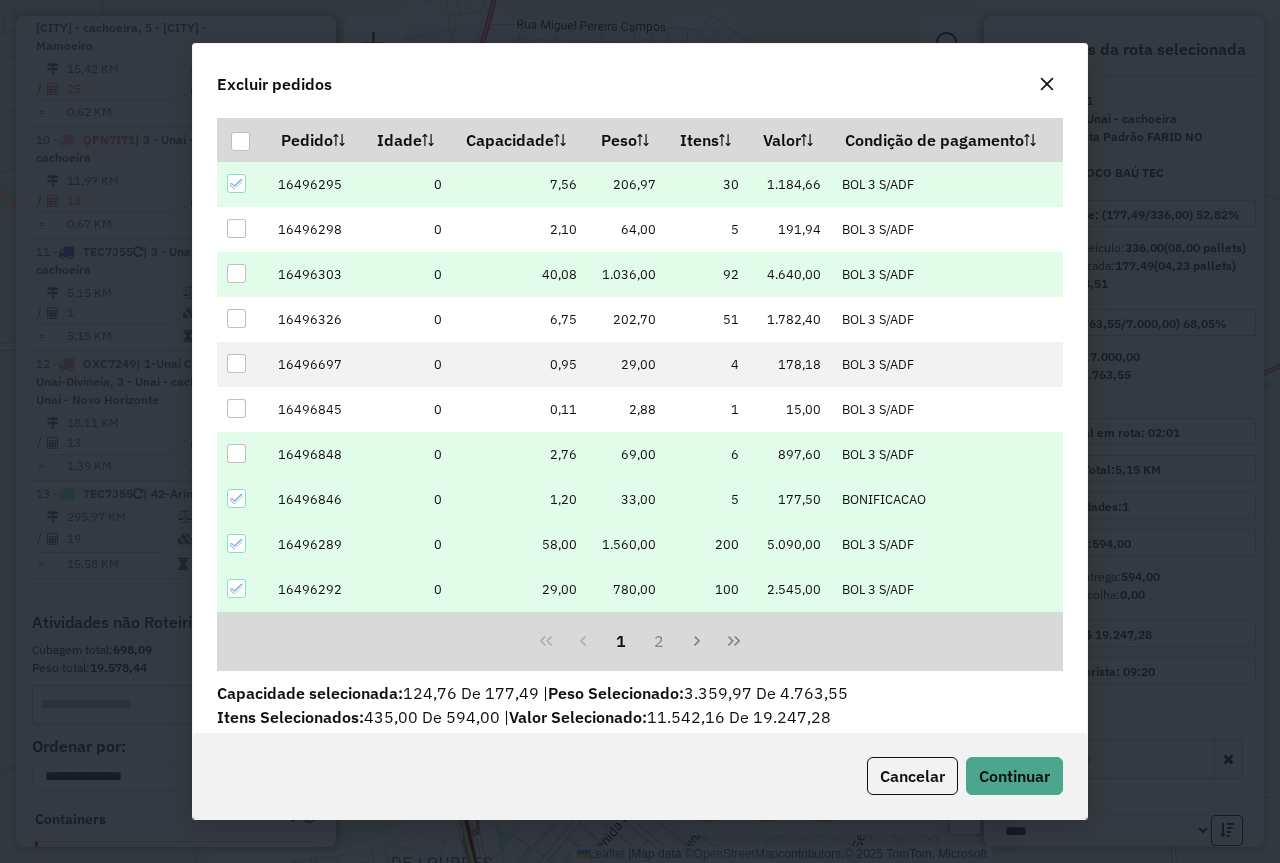 click at bounding box center (242, 499) 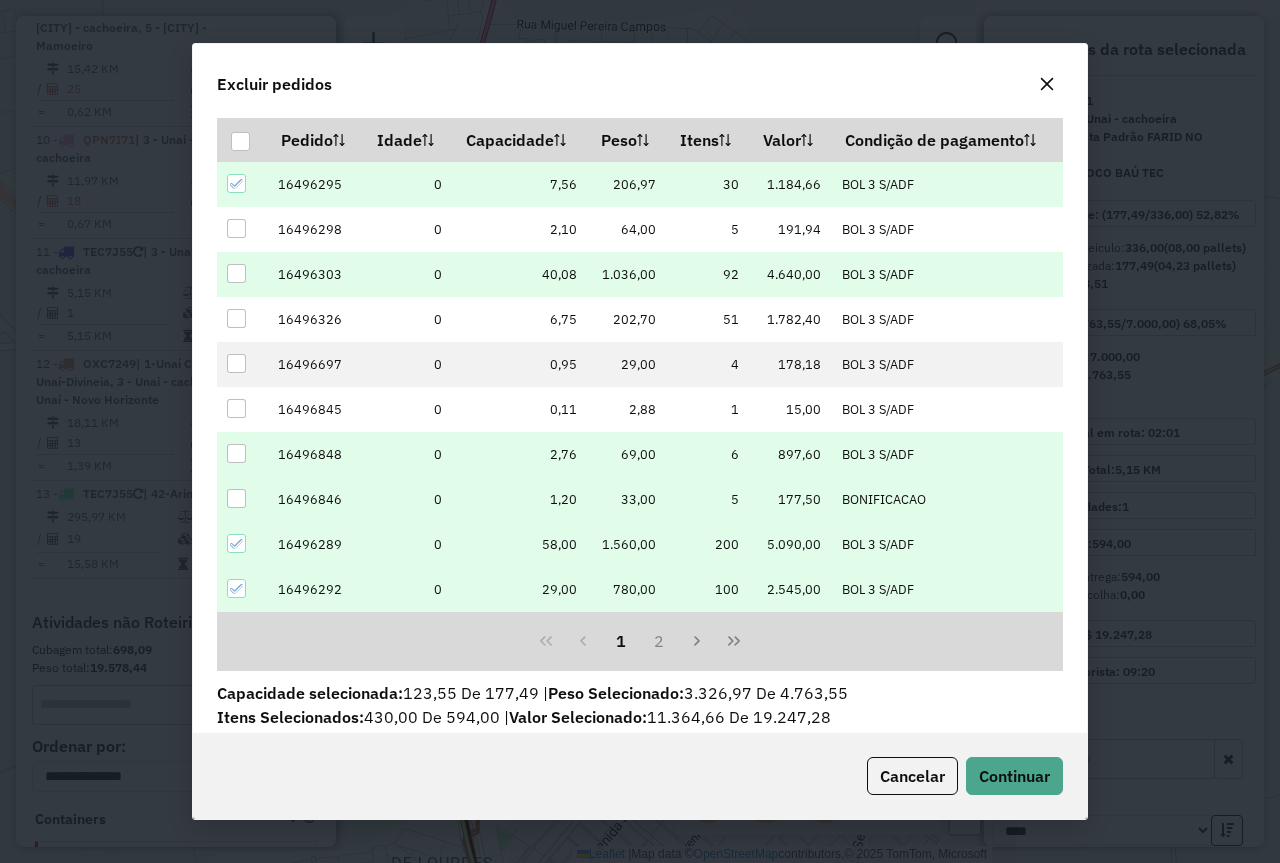 click 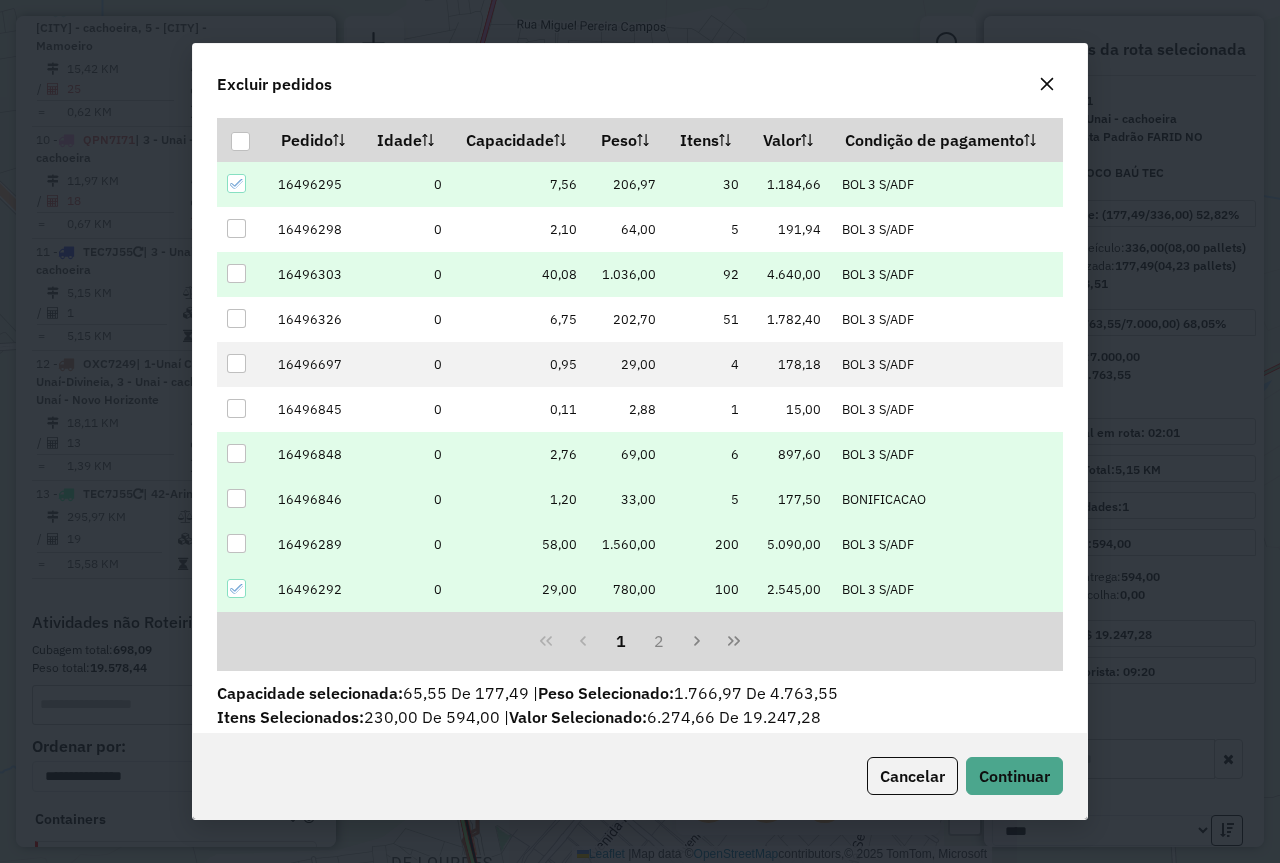 click 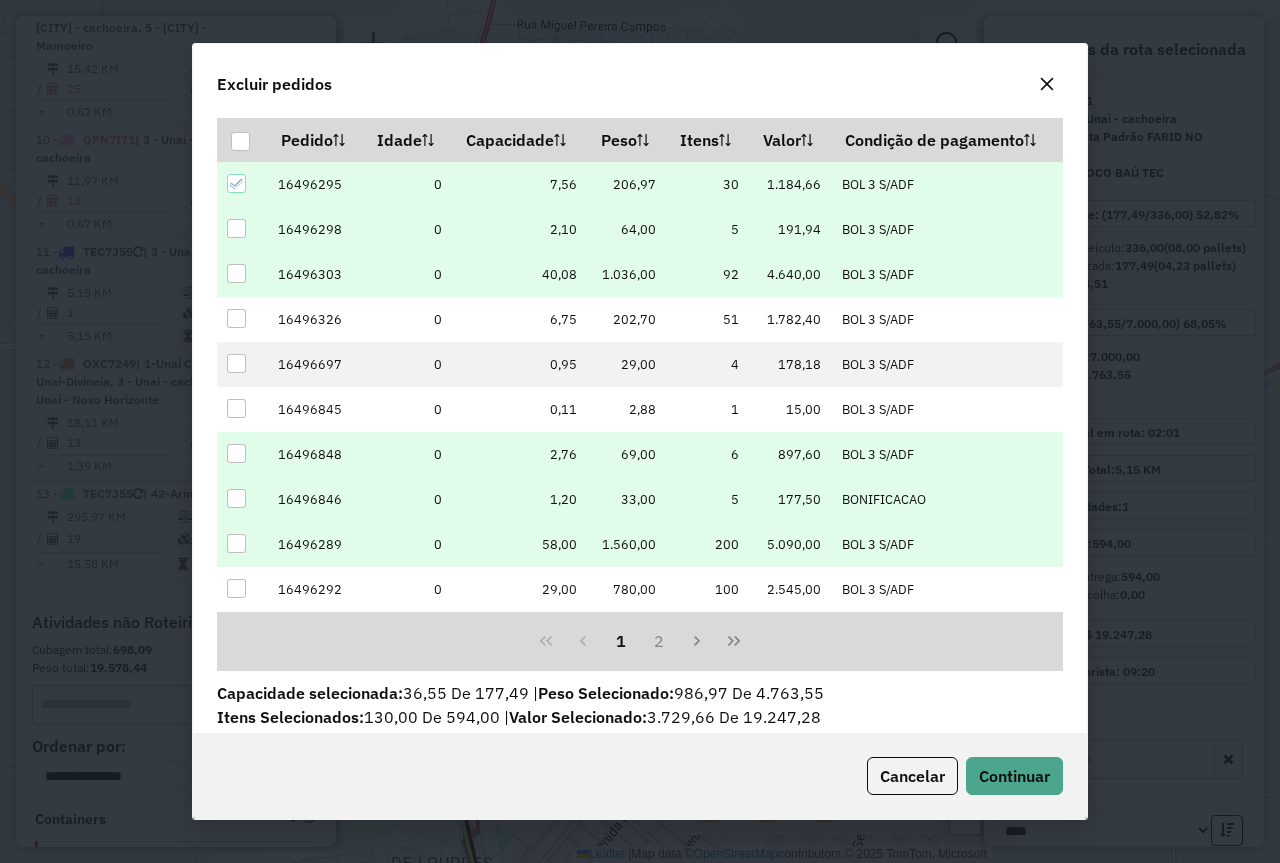 click at bounding box center (236, 228) 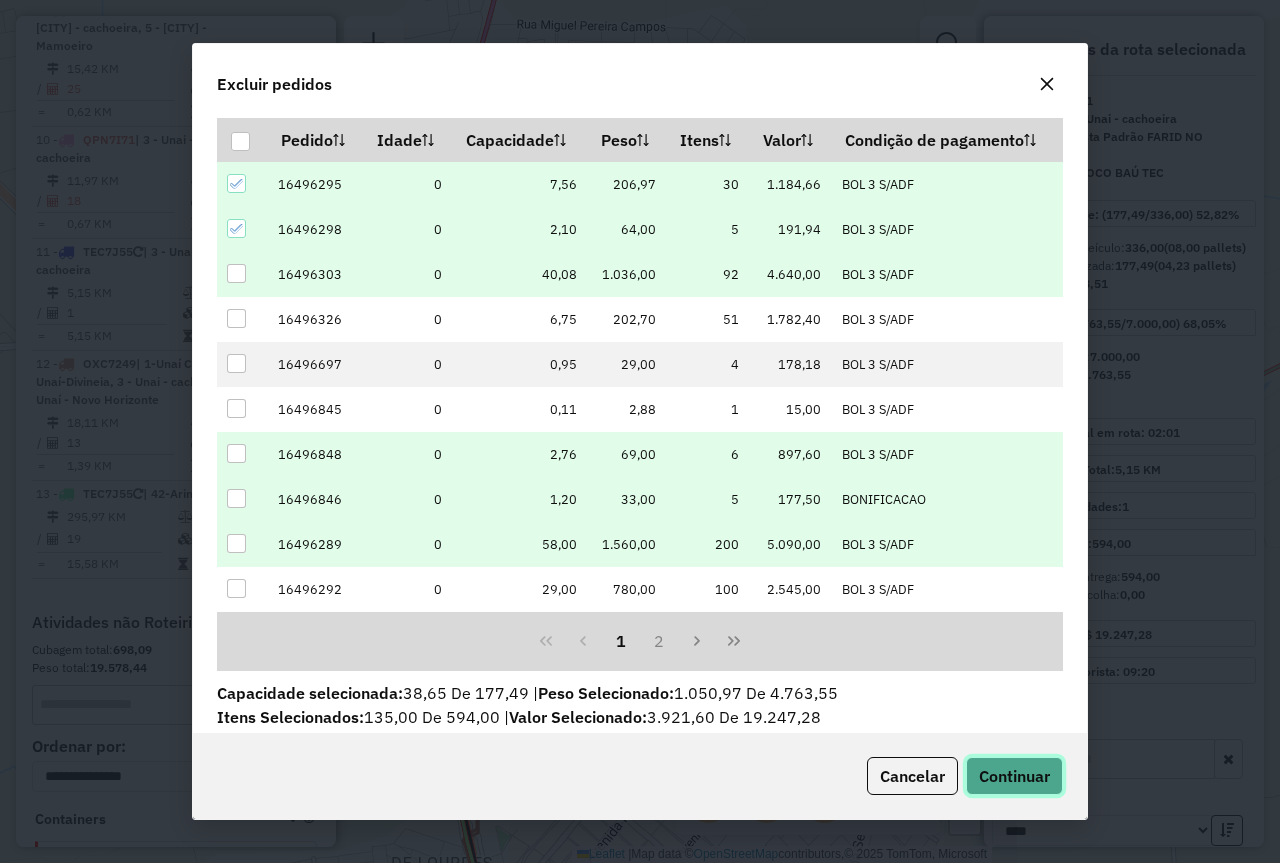 click on "Continuar" 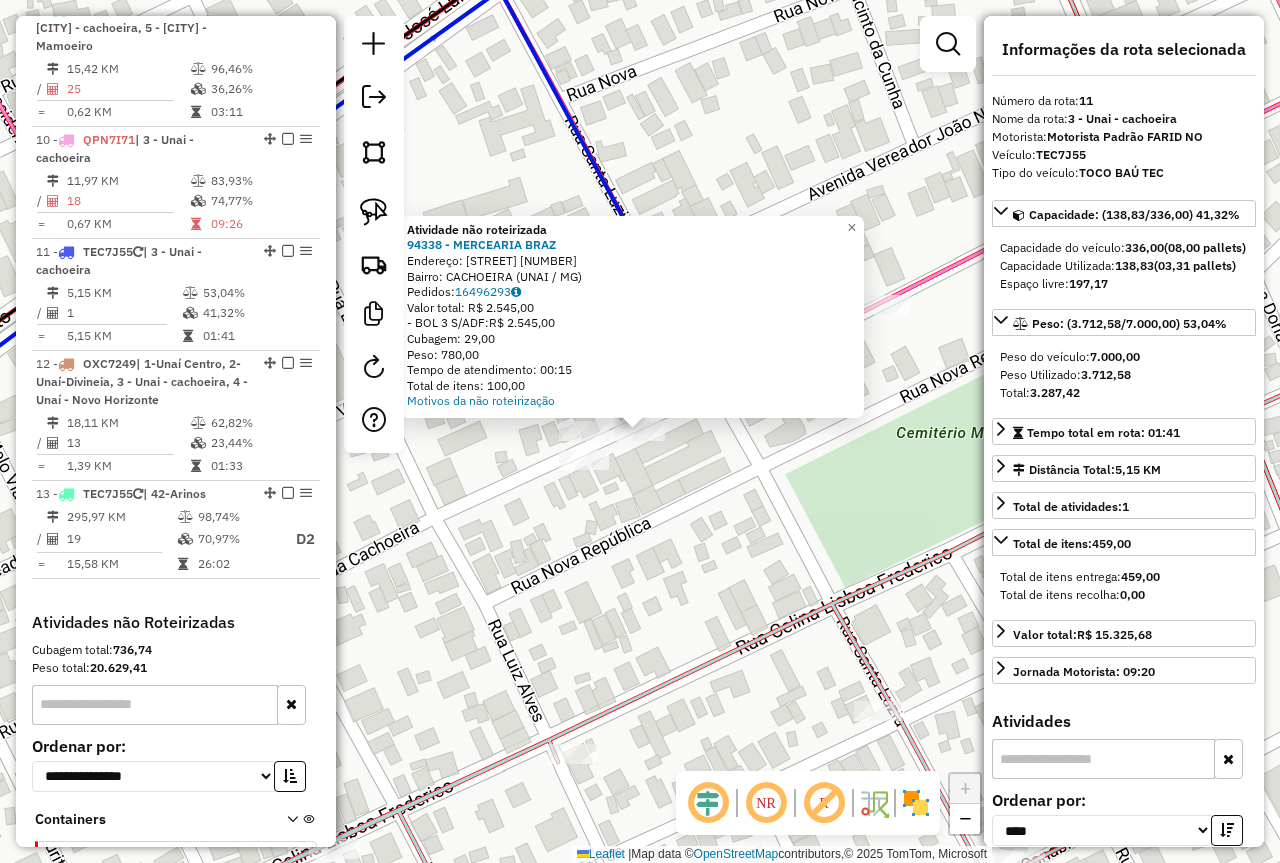 click on "Atividade não roteirizada 94338 - MERCEARIA BRAZ  Endereço:  SANTA LUZIA 380   Bairro: CACHOEIRA (UNAI / MG)   Pedidos:  16496293   Valor total: R$ 2.545,00   - BOL 3 S/ADF:  R$ 2.545,00   Cubagem: 29,00   Peso: 780,00   Tempo de atendimento: 00:15   Total de itens: 100,00  Motivos da não roteirização × Janela de atendimento Grade de atendimento Capacidade Transportadoras Veículos Cliente Pedidos  Rotas Selecione os dias de semana para filtrar as janelas de atendimento  Seg   Ter   Qua   Qui   Sex   Sáb   Dom  Informe o período da janela de atendimento: De: Até:  Filtrar exatamente a janela do cliente  Considerar janela de atendimento padrão  Selecione os dias de semana para filtrar as grades de atendimento  Seg   Ter   Qua   Qui   Sex   Sáb   Dom   Considerar clientes sem dia de atendimento cadastrado  Clientes fora do dia de atendimento selecionado Filtrar as atividades entre os valores definidos abaixo:  Peso mínimo:  ****  Peso máximo:  ****  Cubagem mínima:   Cubagem máxima:   De:   De:" 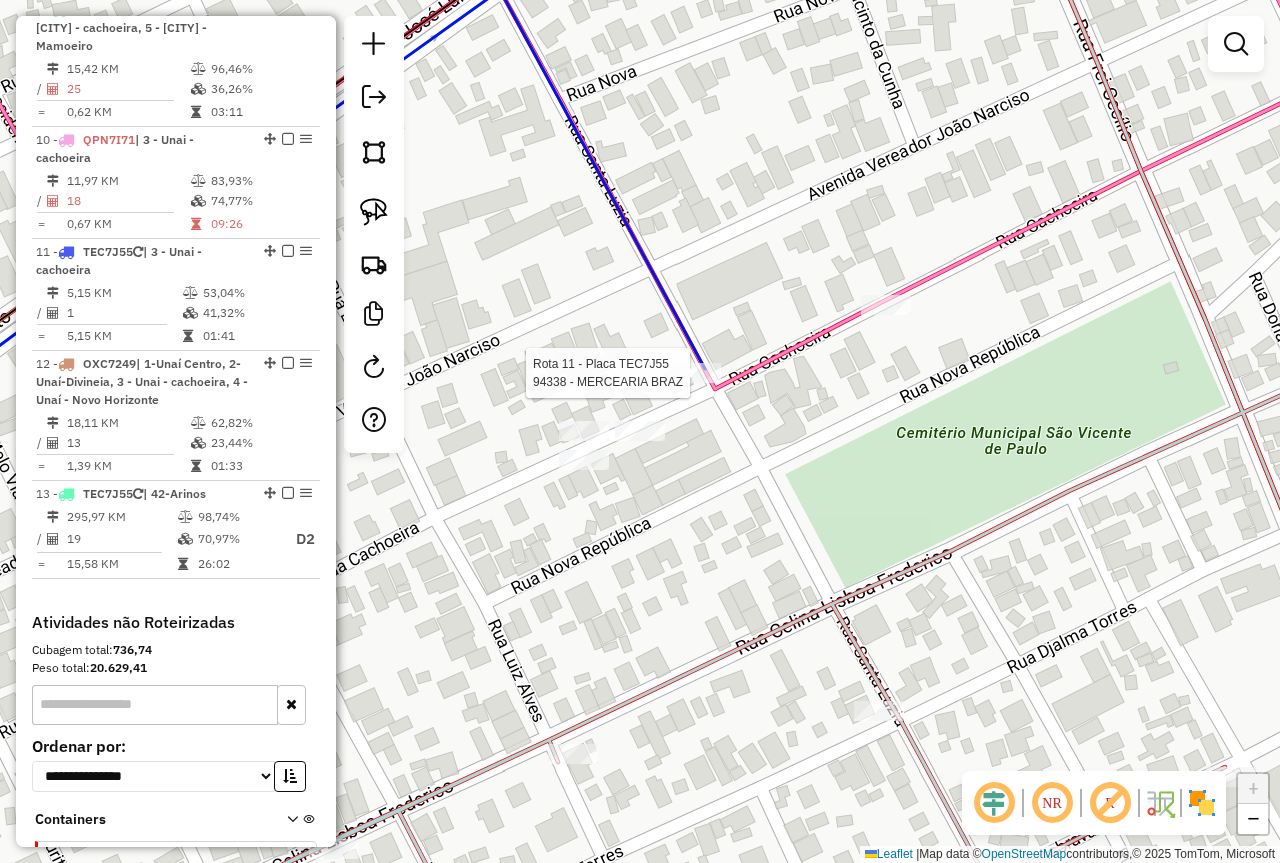 select on "*********" 